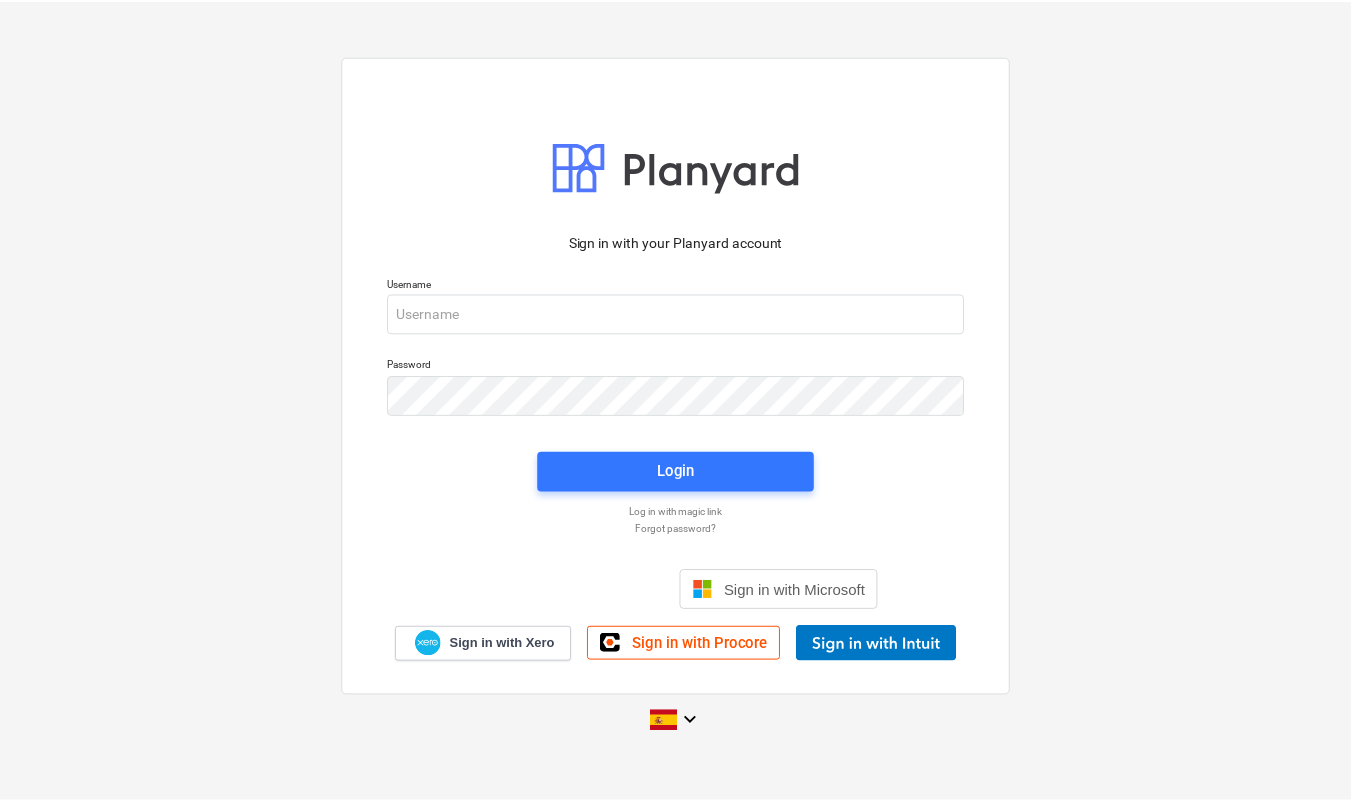 scroll, scrollTop: 0, scrollLeft: 0, axis: both 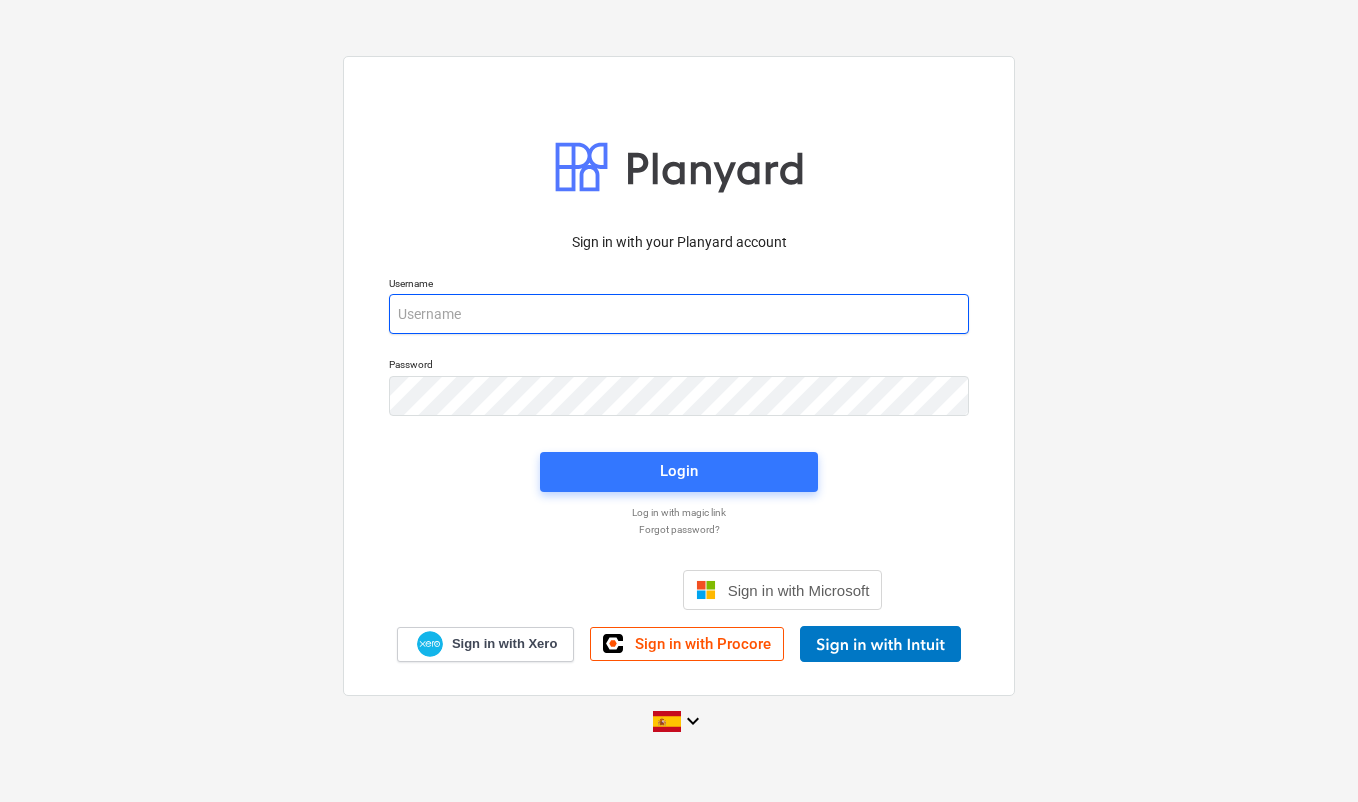 type on "[EMAIL_ADDRESS][DOMAIN_NAME]" 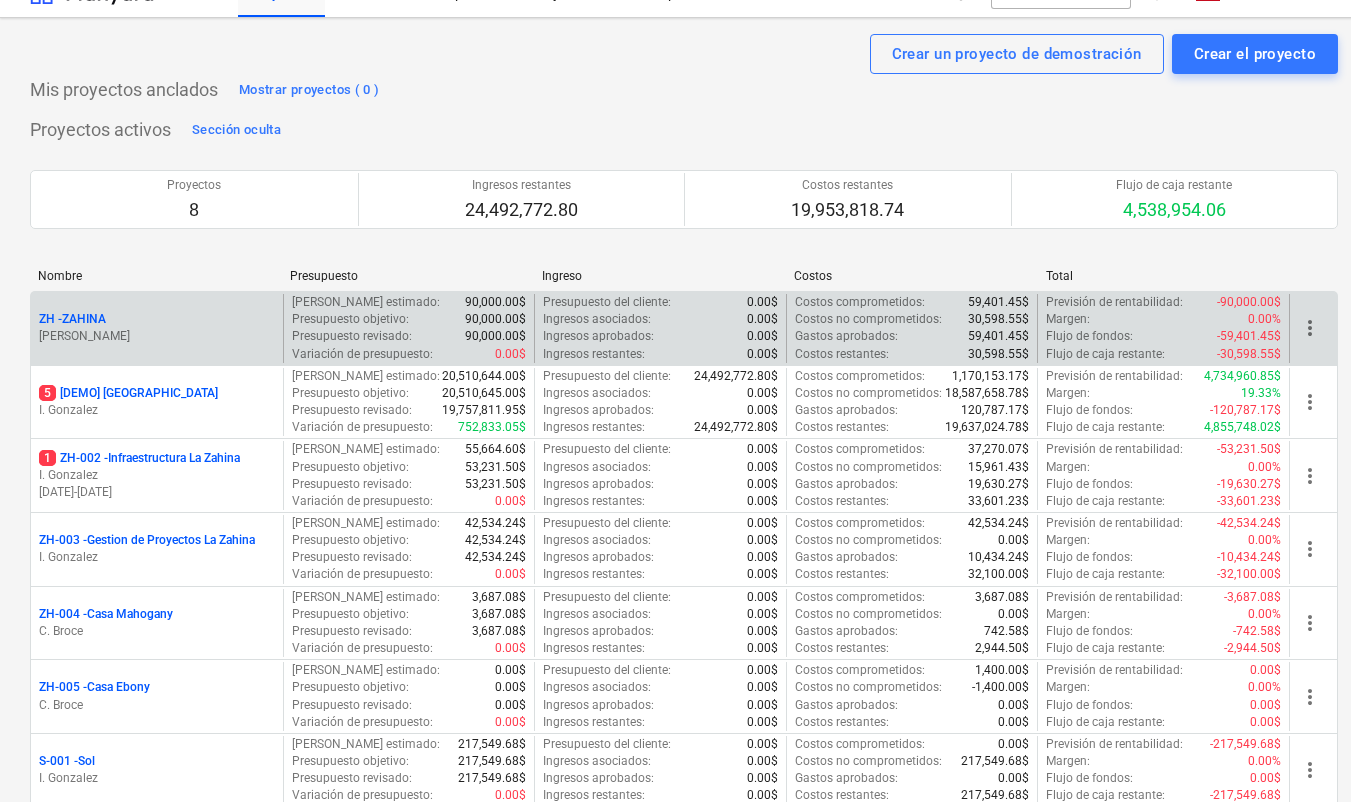 scroll, scrollTop: 64, scrollLeft: 3, axis: both 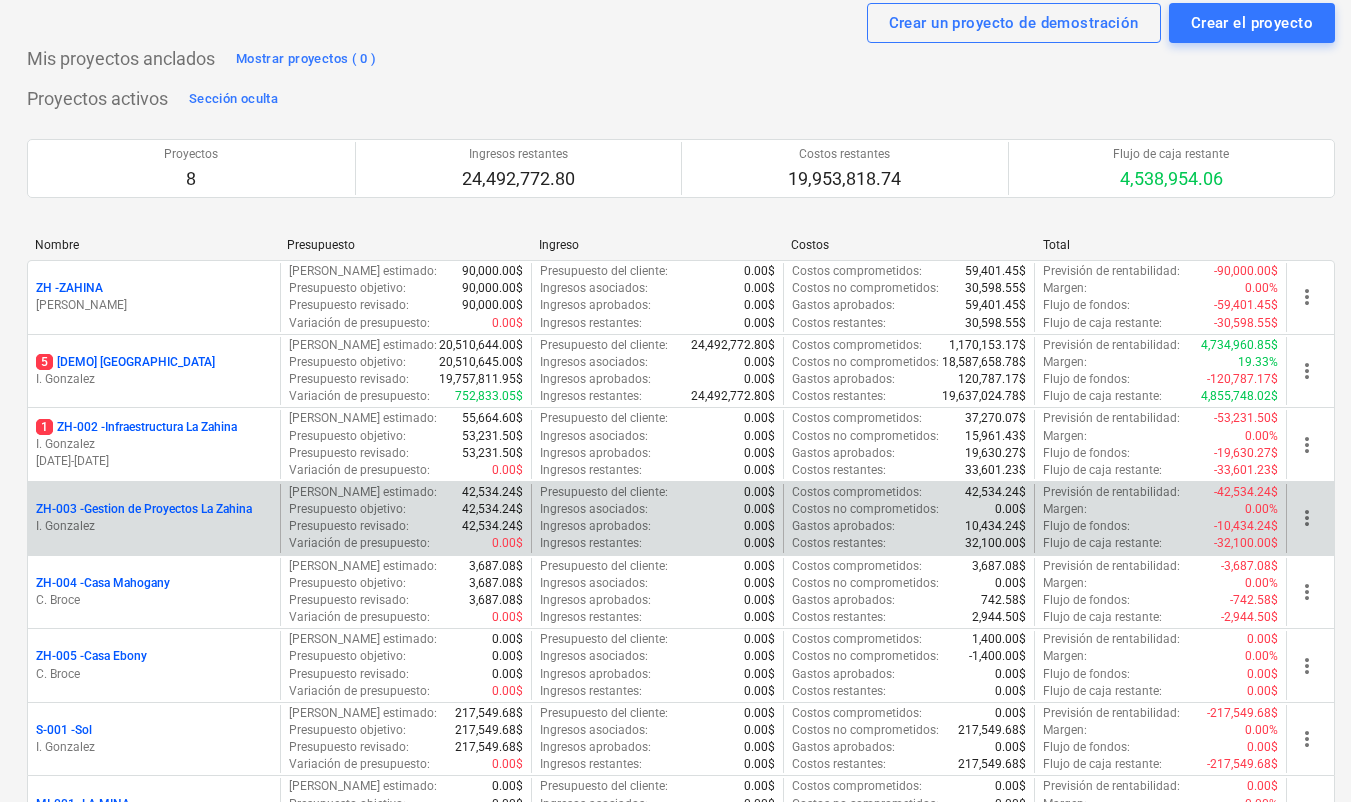 click on "I. Gonzalez" at bounding box center [154, 526] 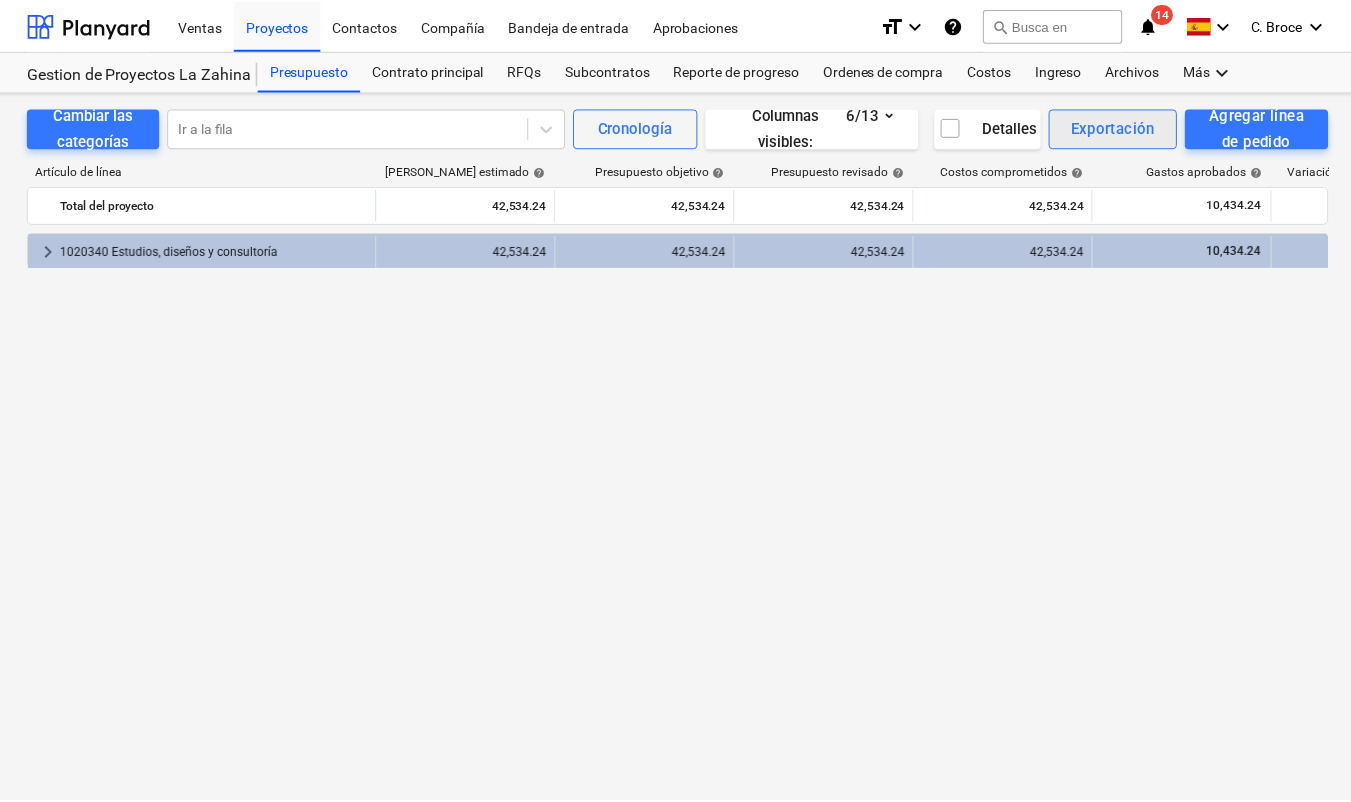 scroll, scrollTop: 0, scrollLeft: 3, axis: horizontal 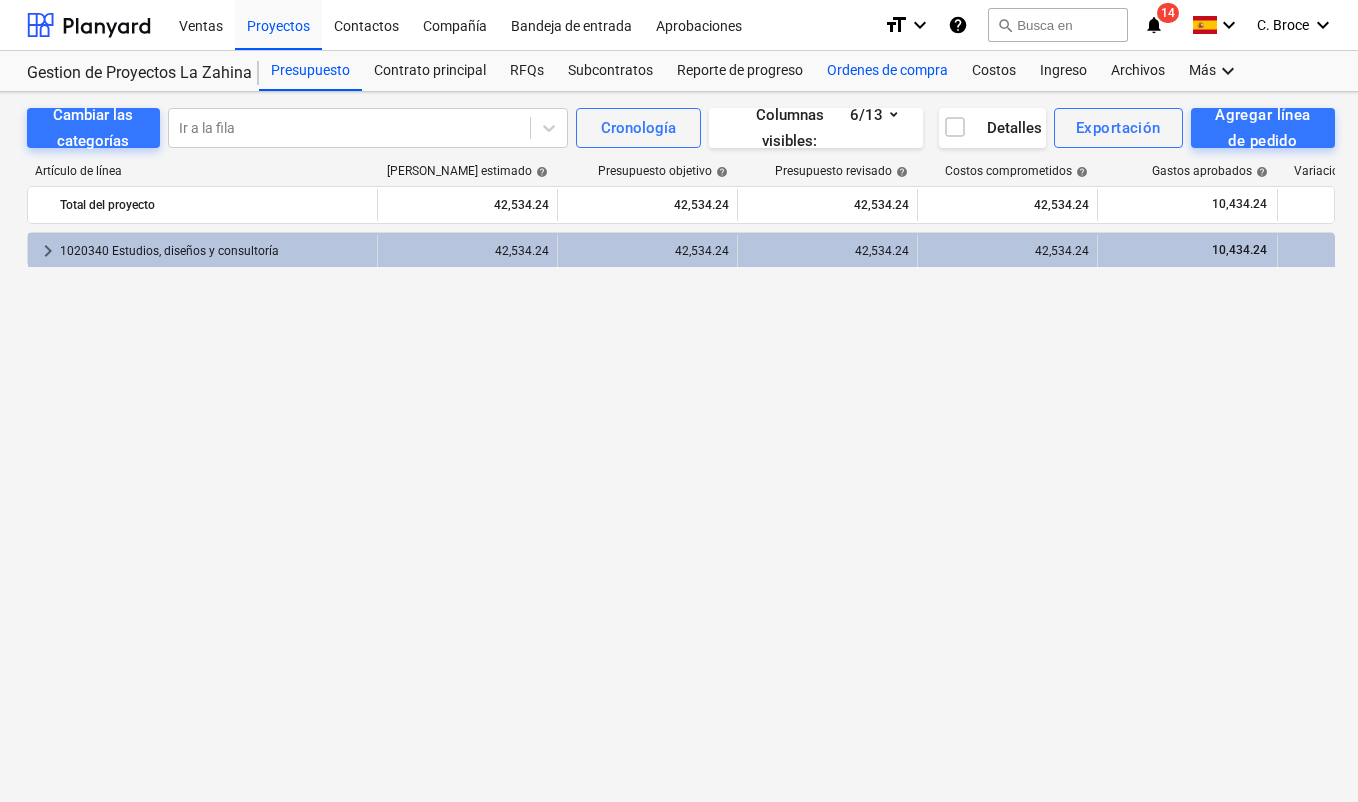 click on "Ordenes de compra" at bounding box center (887, 71) 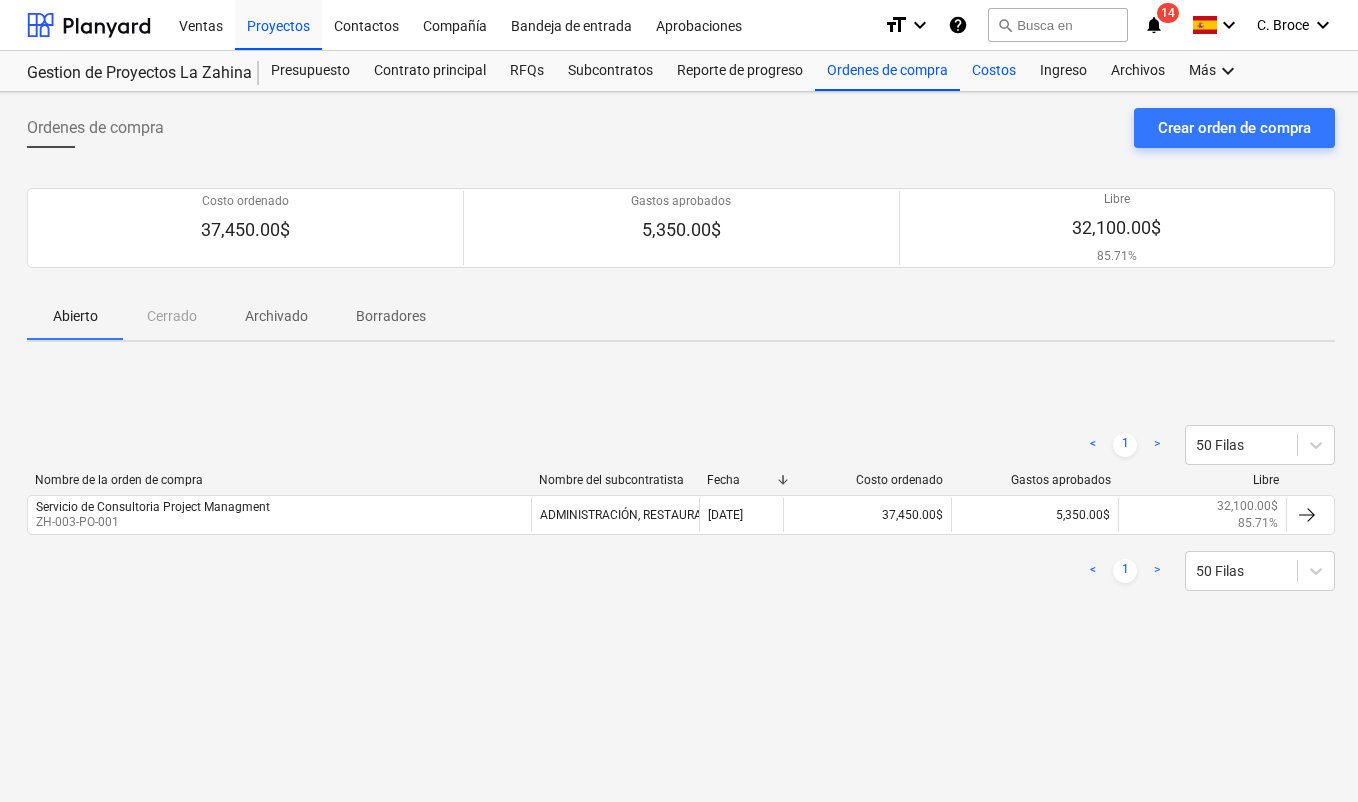 click on "Costos" at bounding box center (994, 71) 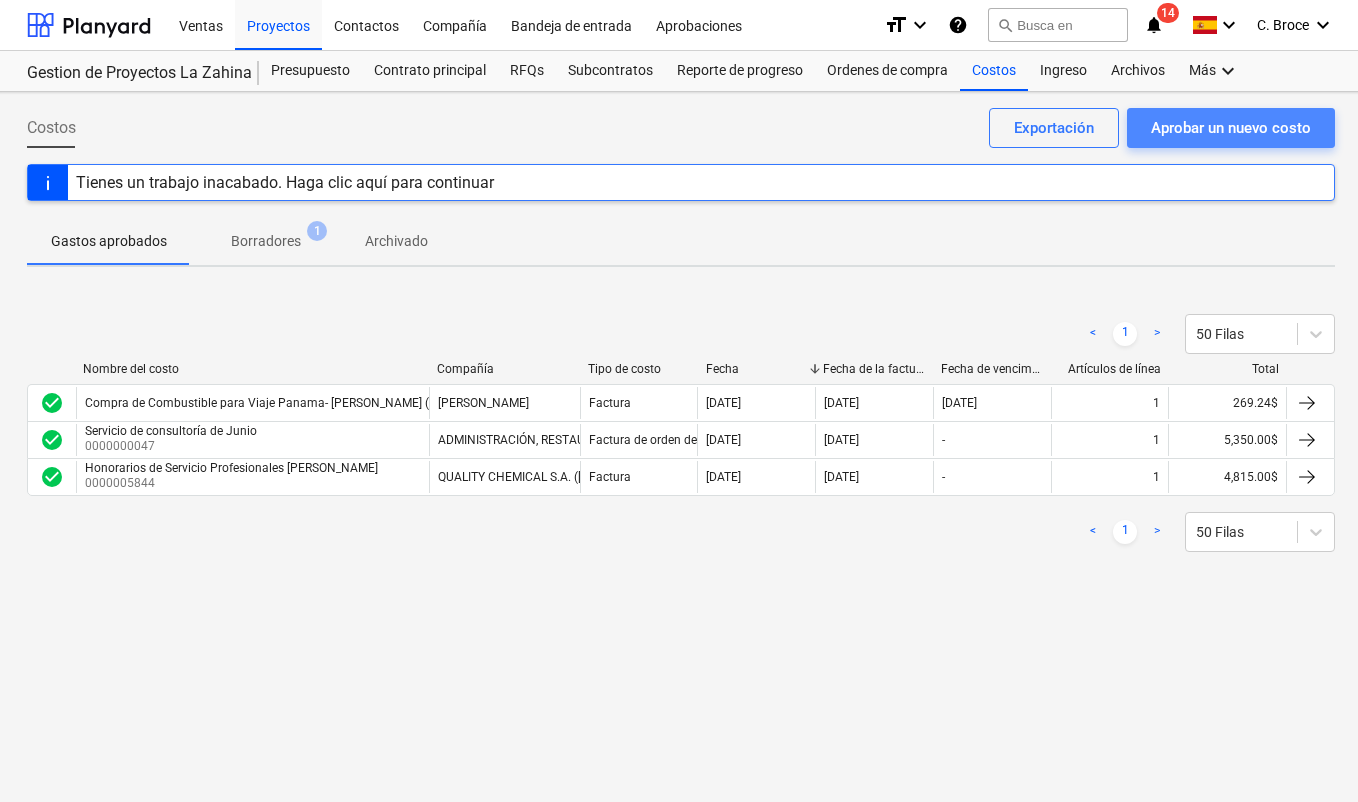 click on "Aprobar un nuevo costo" at bounding box center [1231, 128] 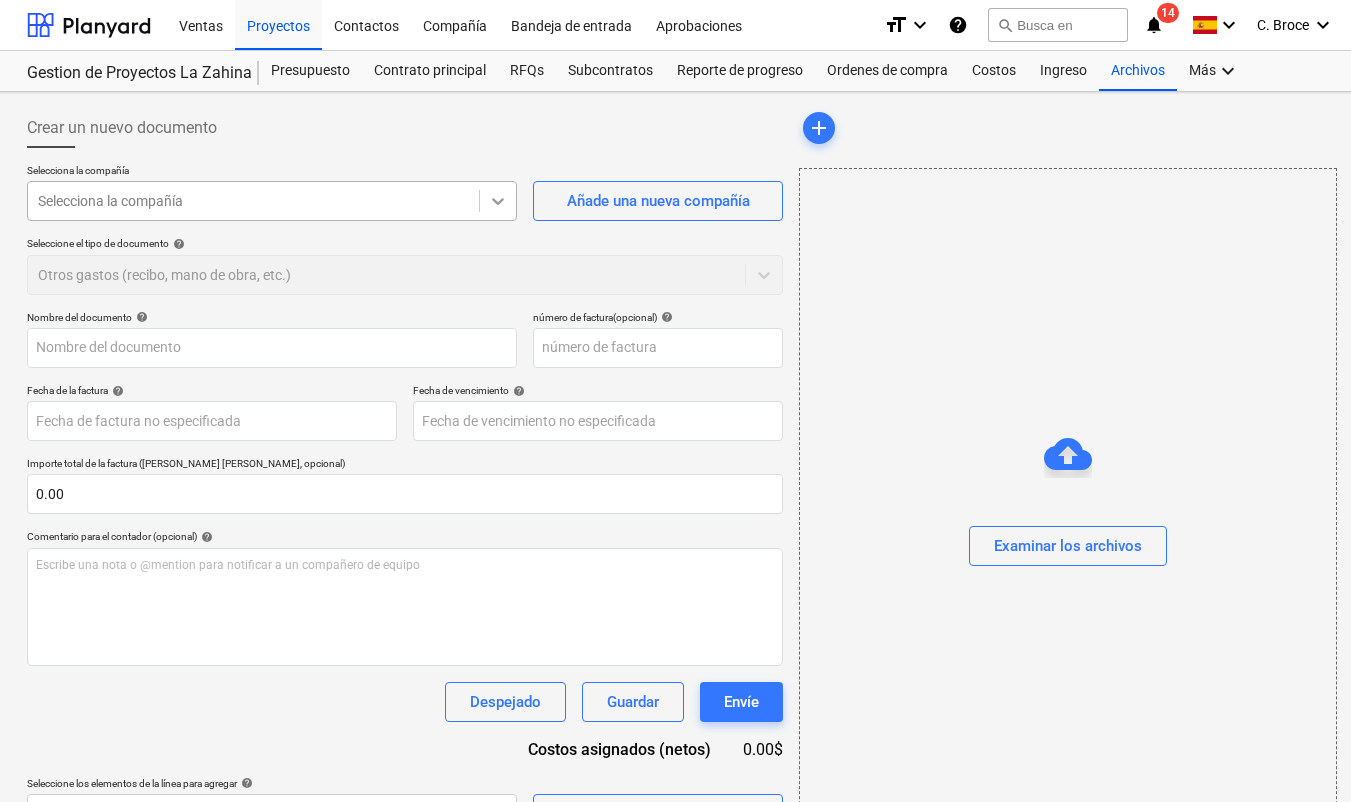 click 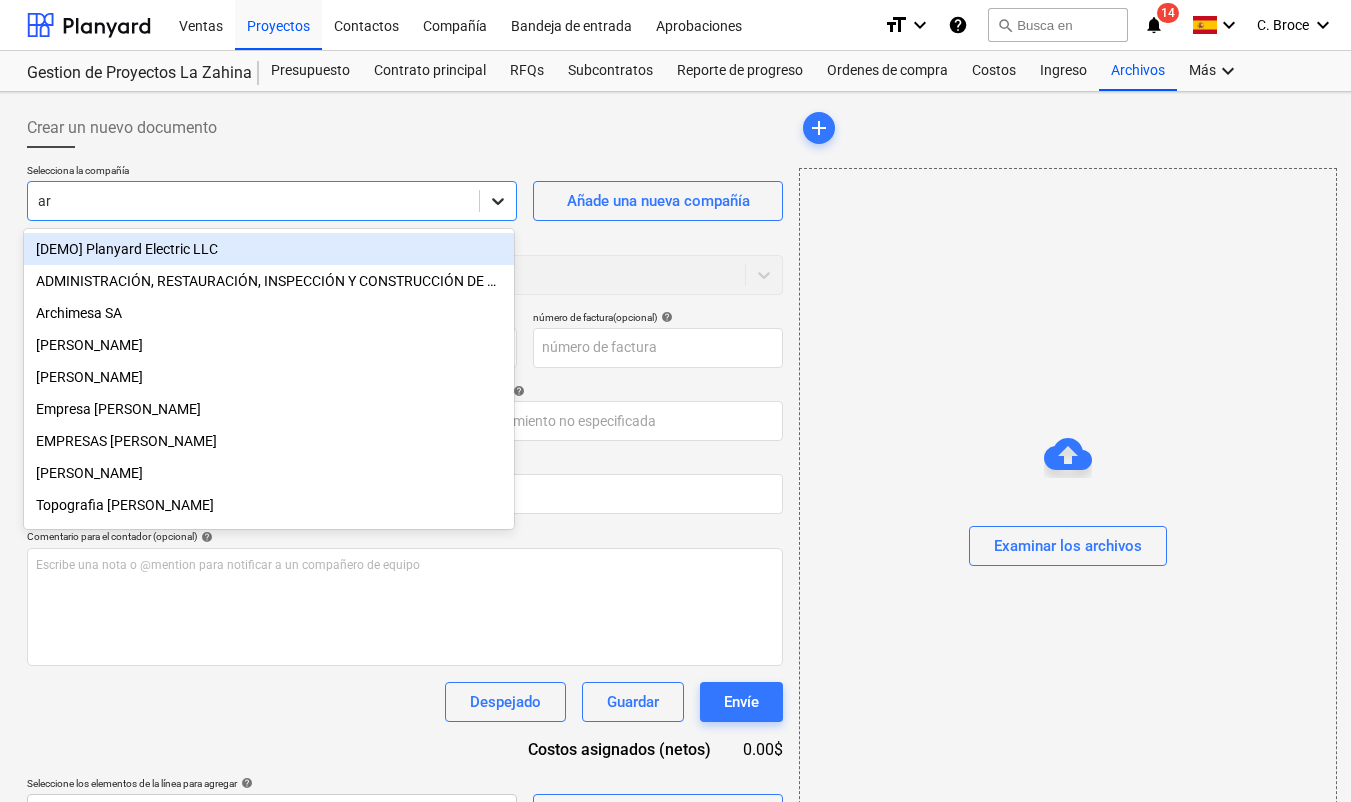 type on "ari" 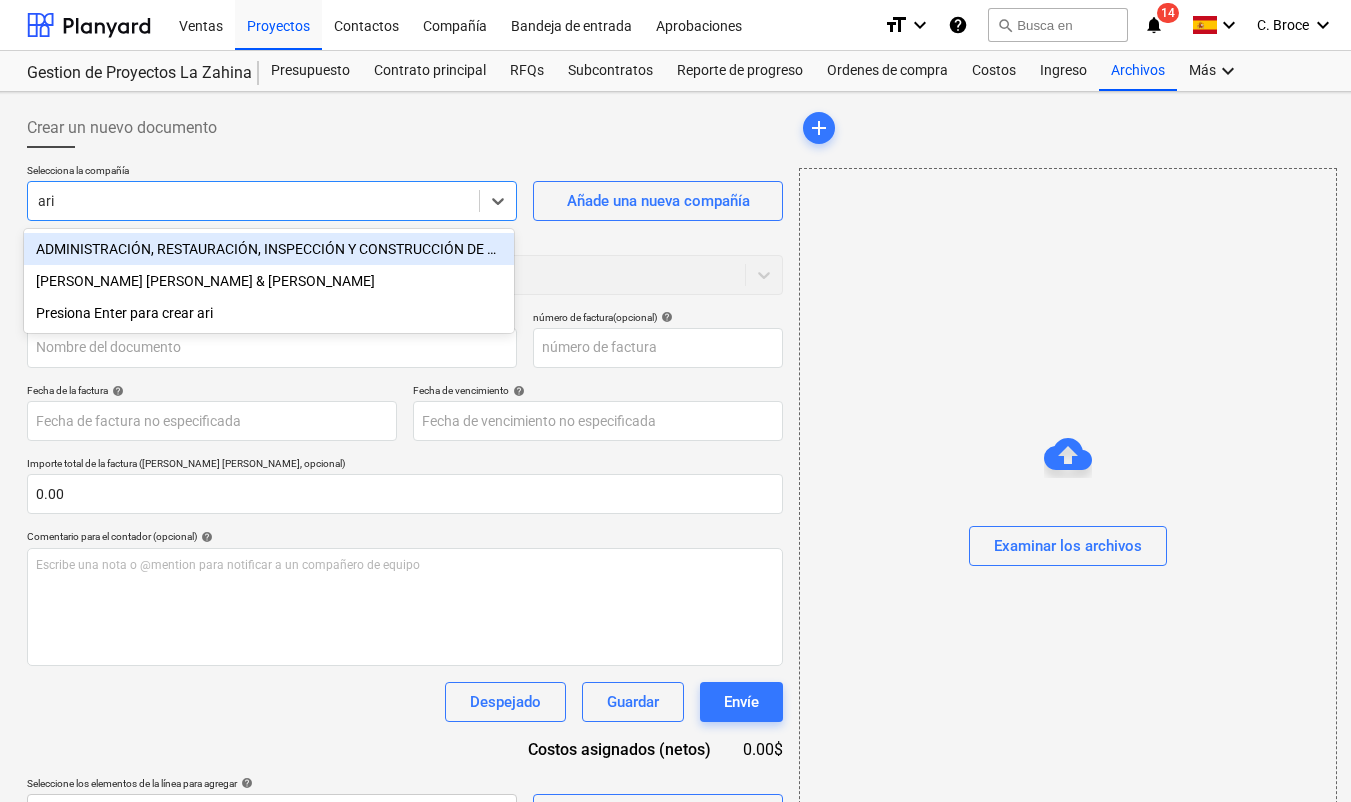 click on "ADMINISTRACIÓN, RESTAURACIÓN, INSPECCIÓN Y CONSTRUCCIÓN DE PROYECTOS, S.A.(ARICSA)" at bounding box center [269, 249] 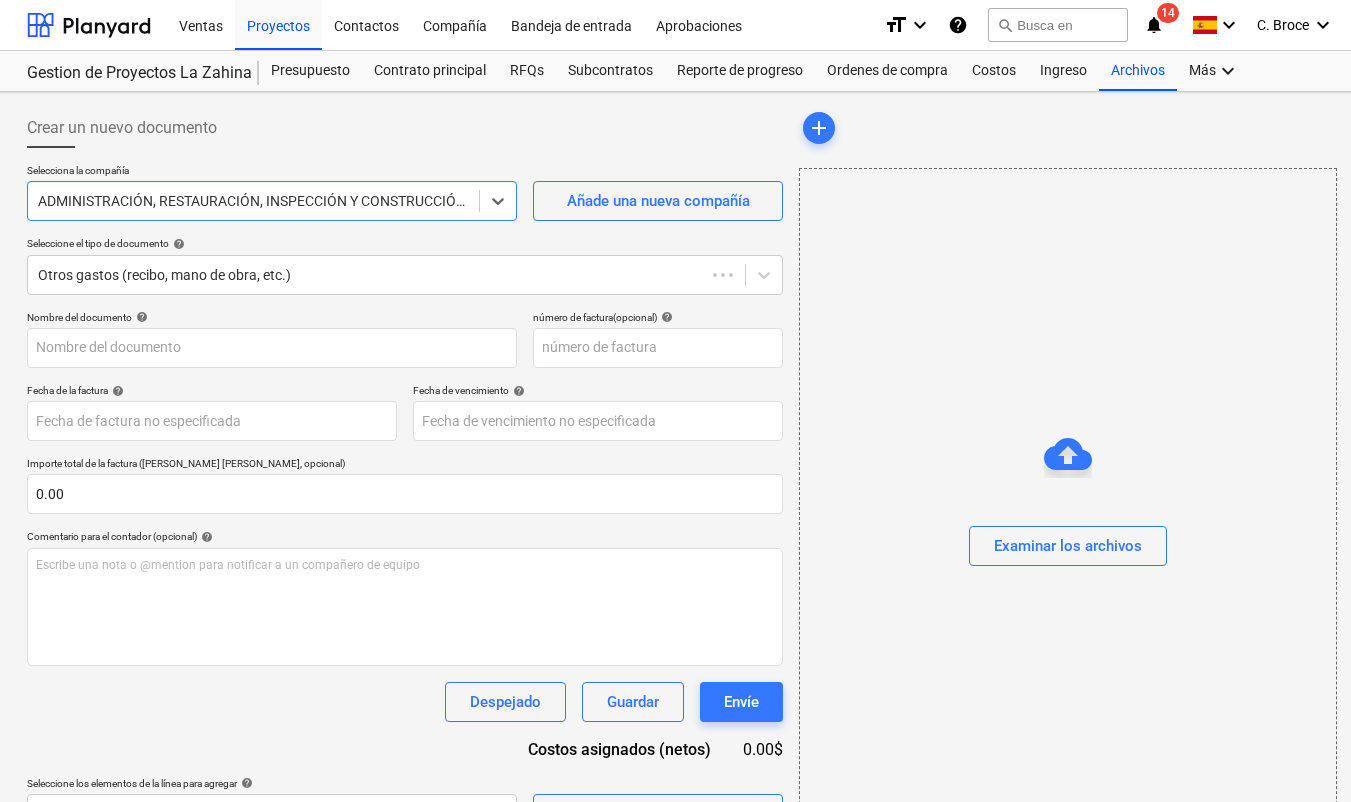 type 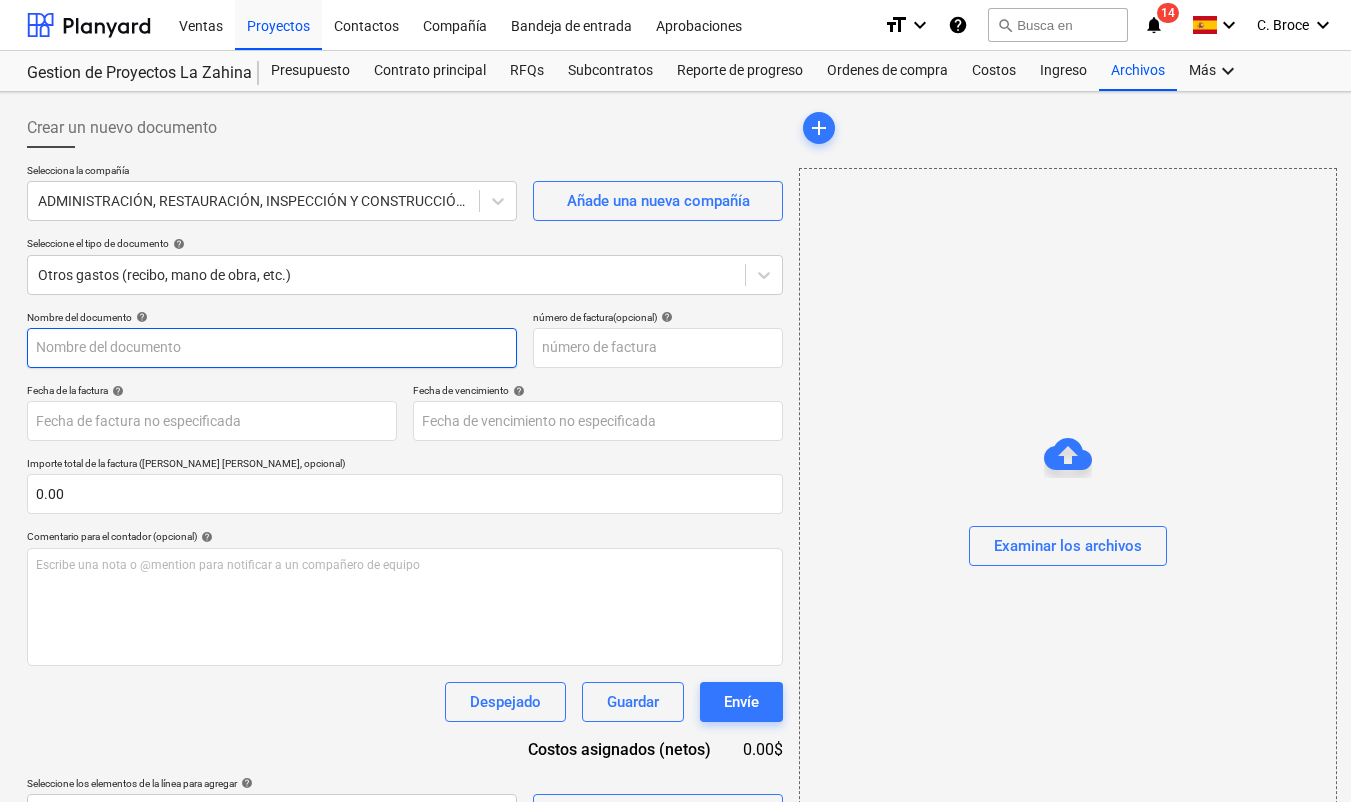 click at bounding box center [272, 348] 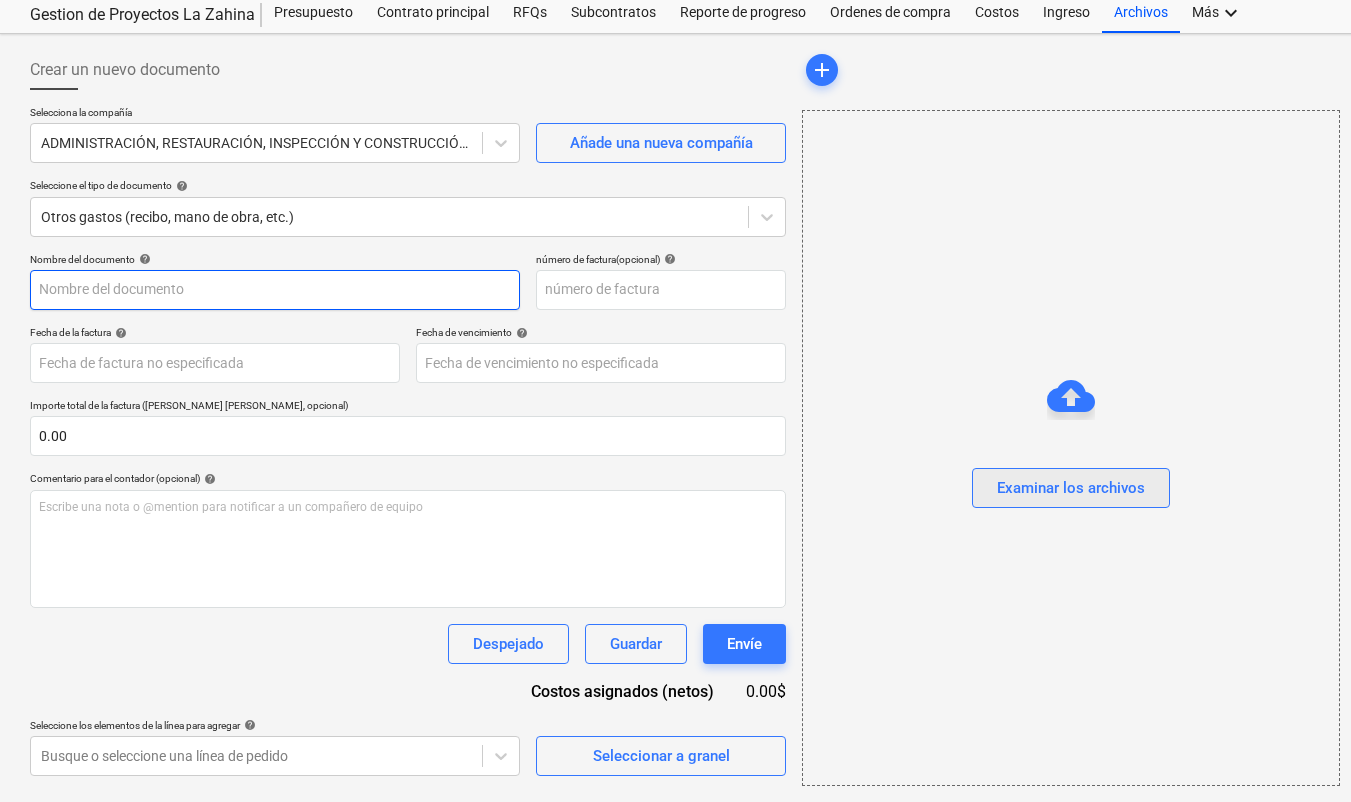 scroll, scrollTop: 58, scrollLeft: 0, axis: vertical 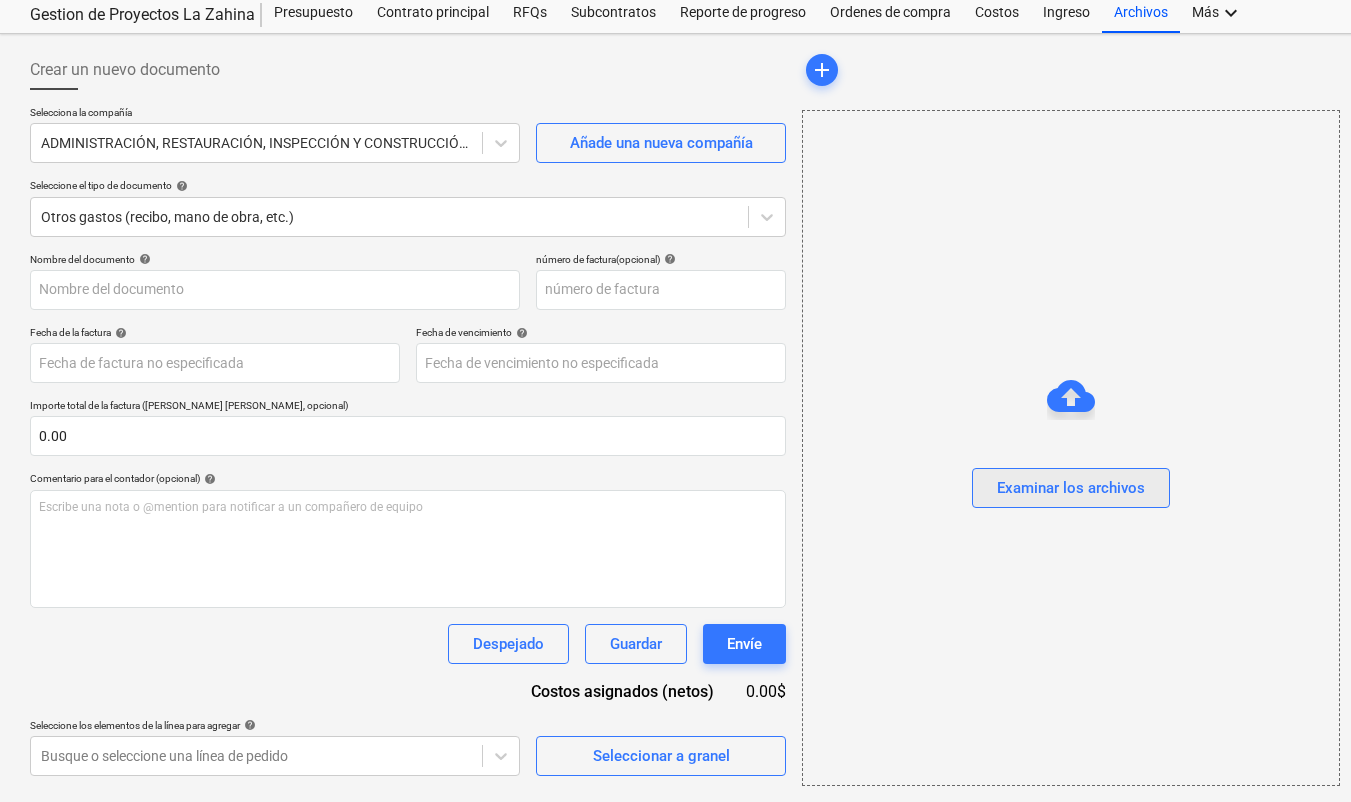 click on "Examinar los archivos" at bounding box center (1071, 488) 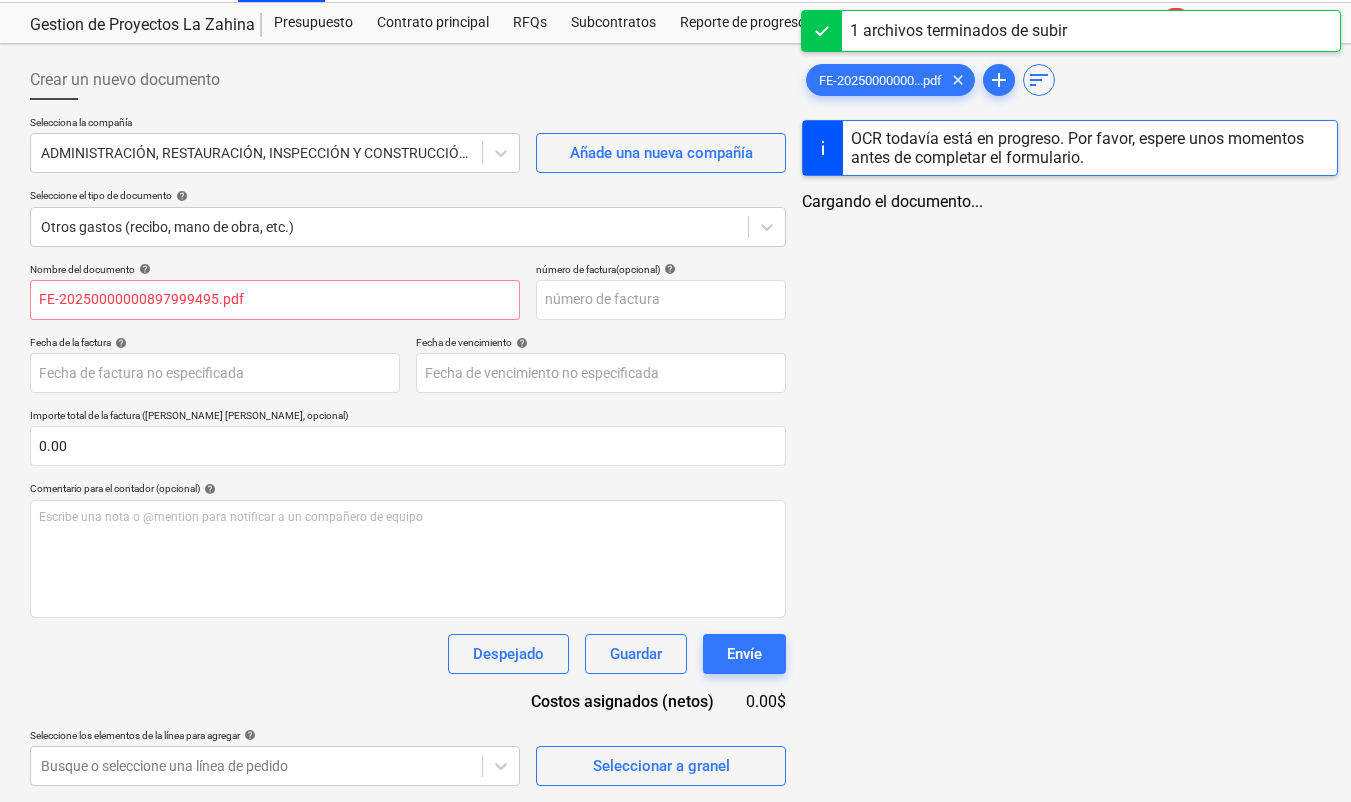 scroll, scrollTop: 46, scrollLeft: 0, axis: vertical 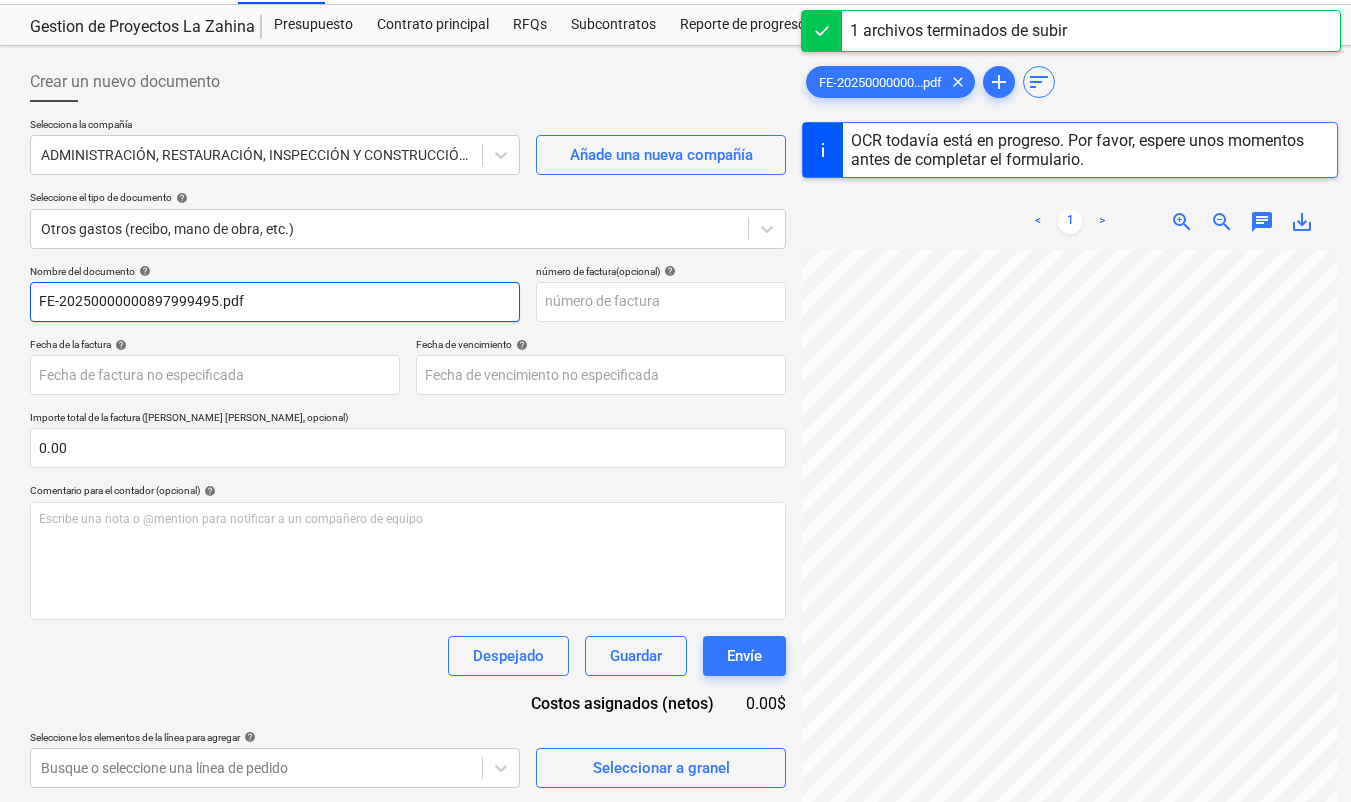 type on "999" 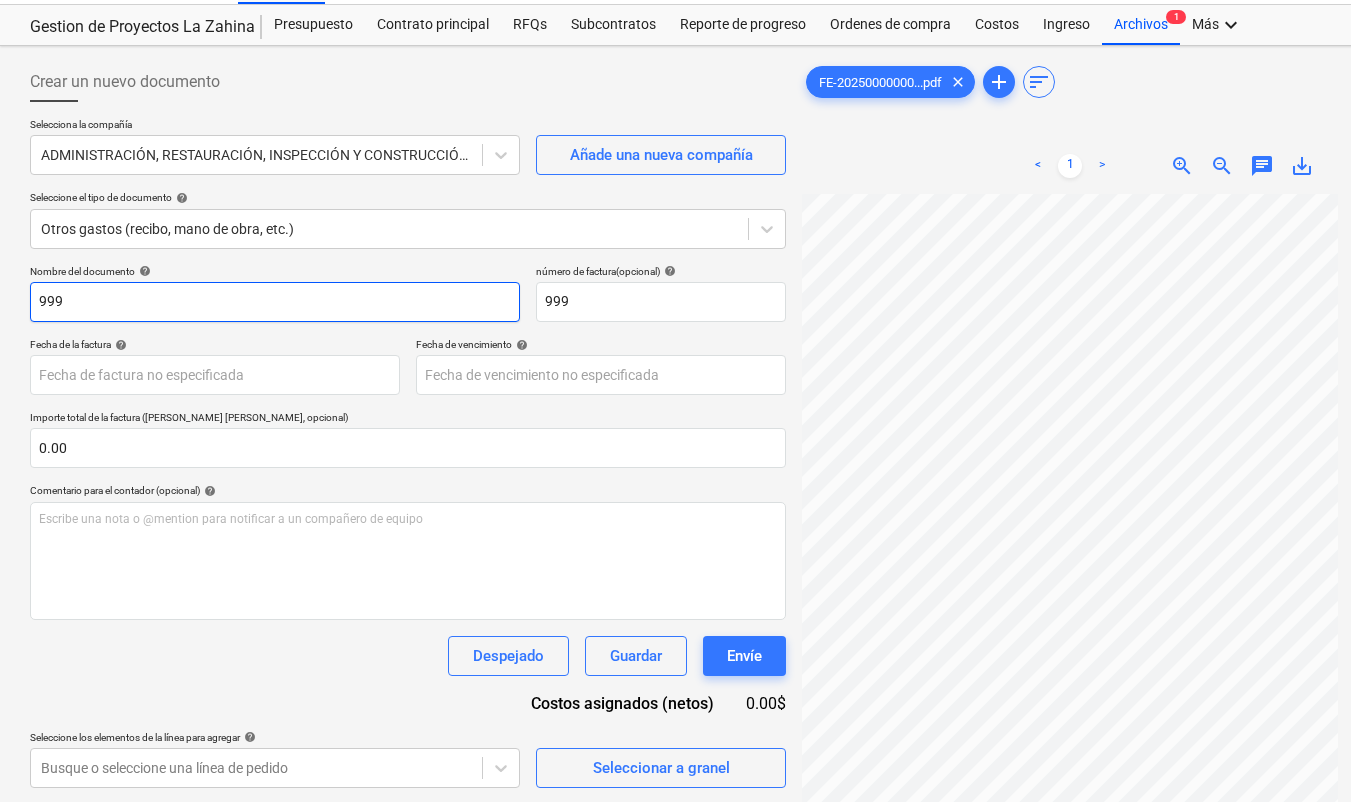 click on "999" at bounding box center (275, 302) 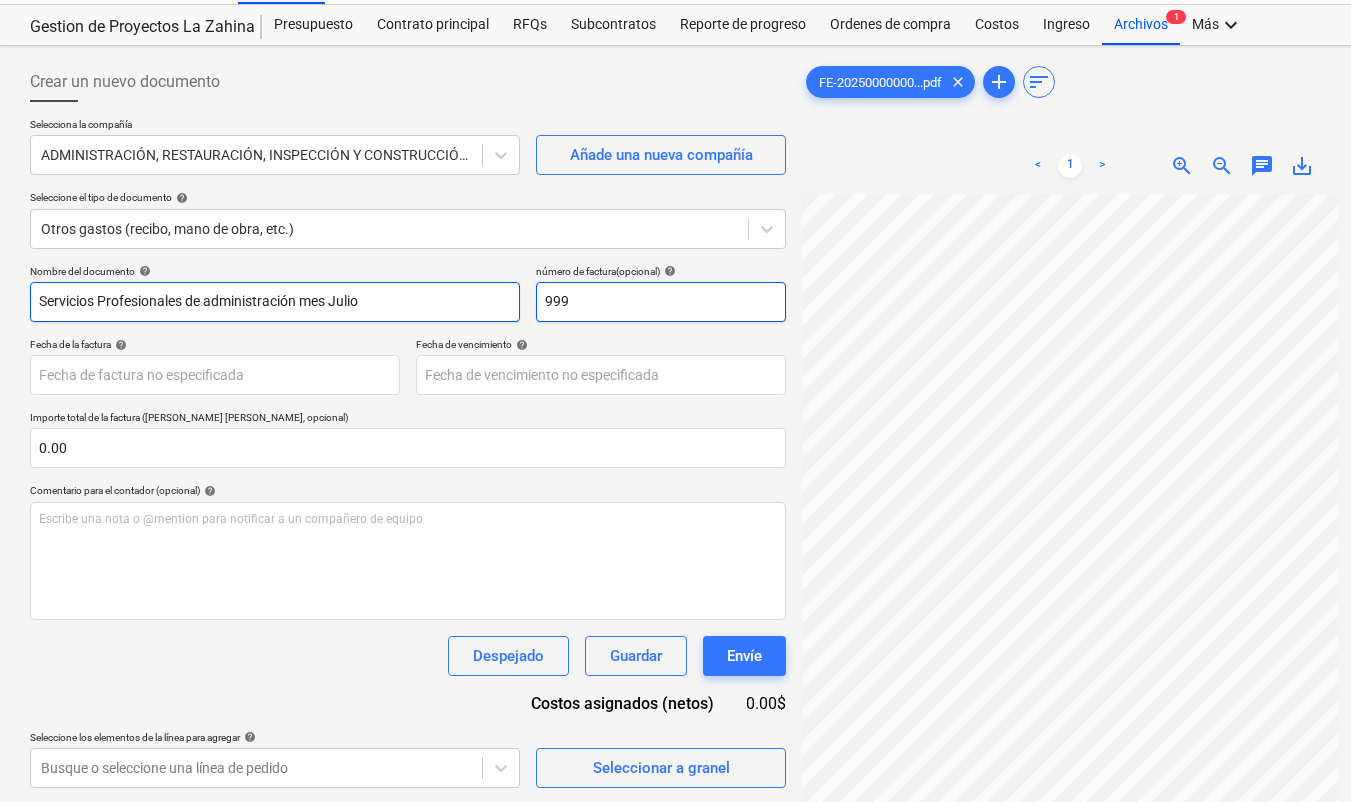 type on "Servicios Profesionales de administración mes Julio" 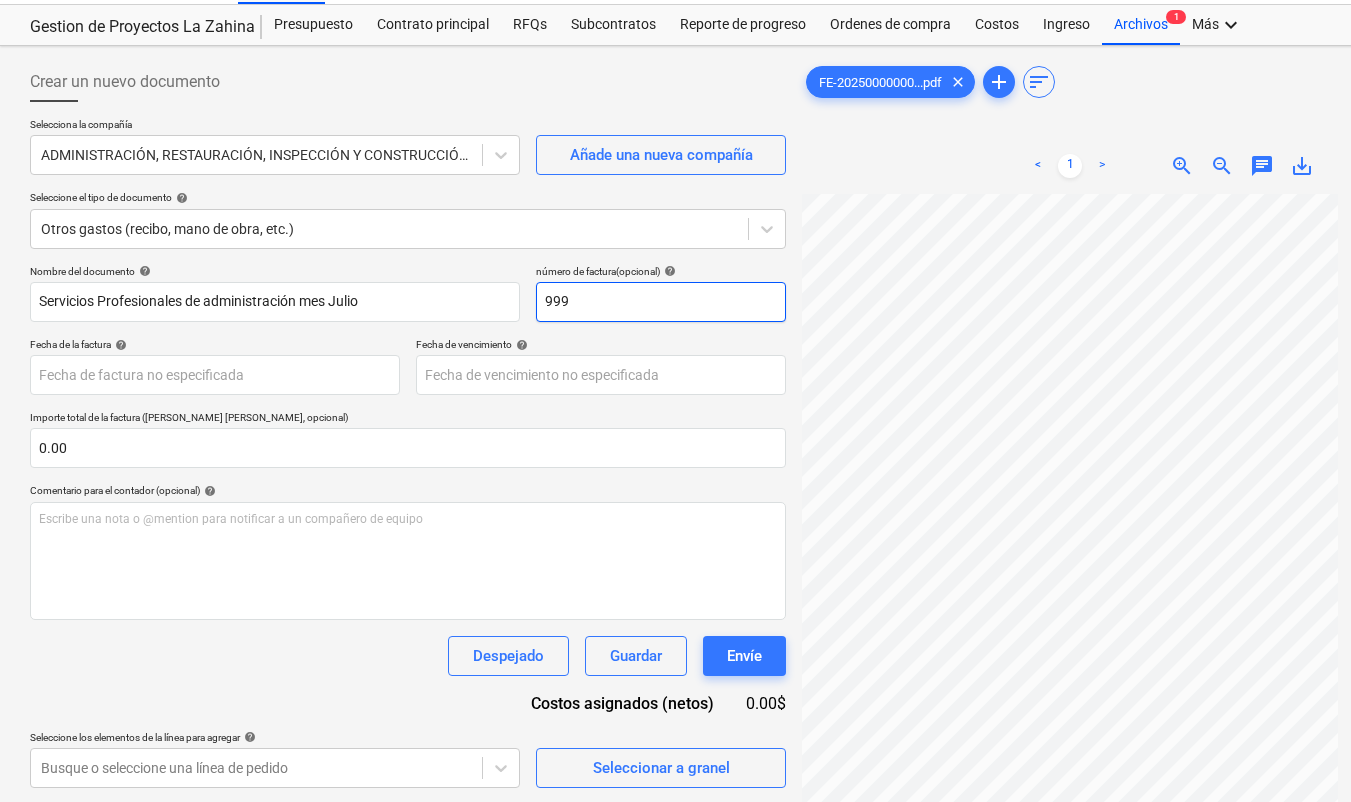 click on "999" at bounding box center (661, 302) 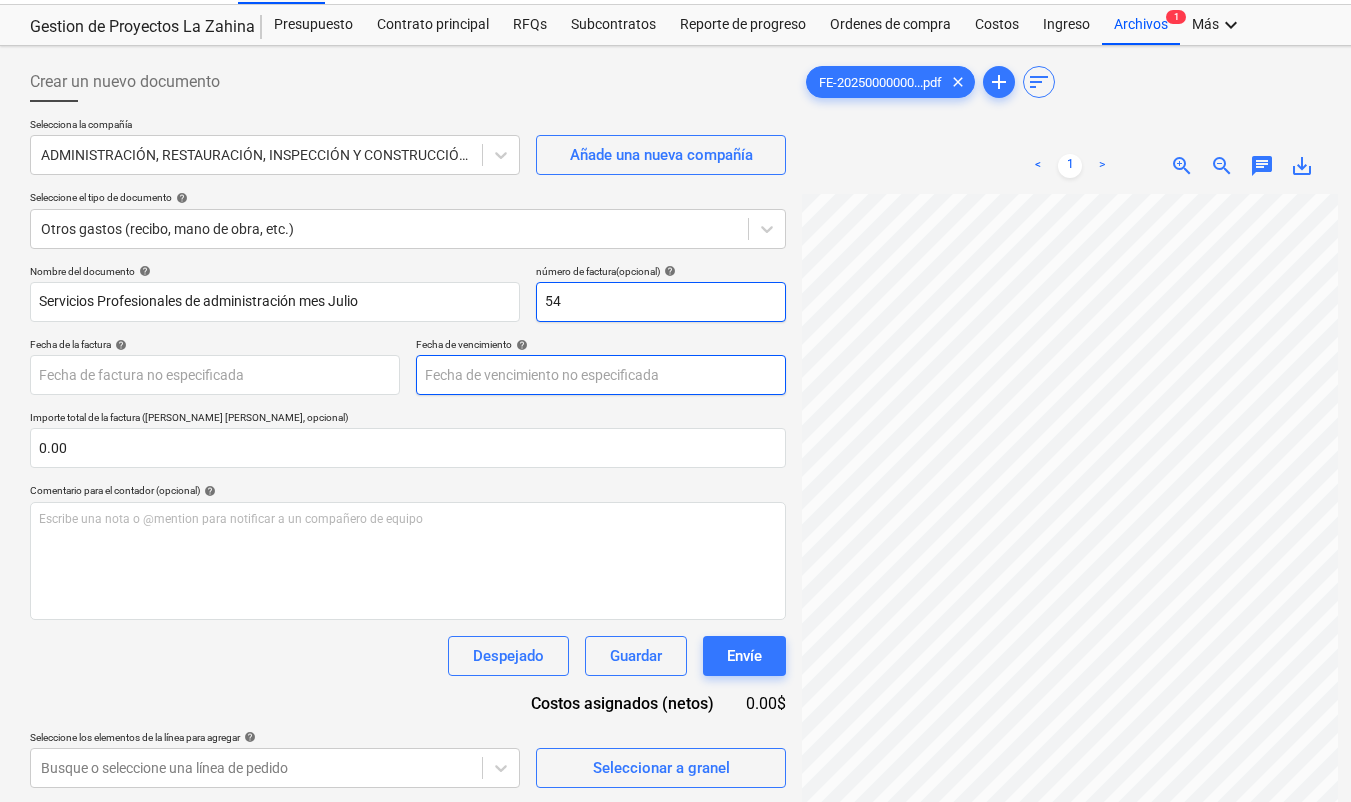 type on "54" 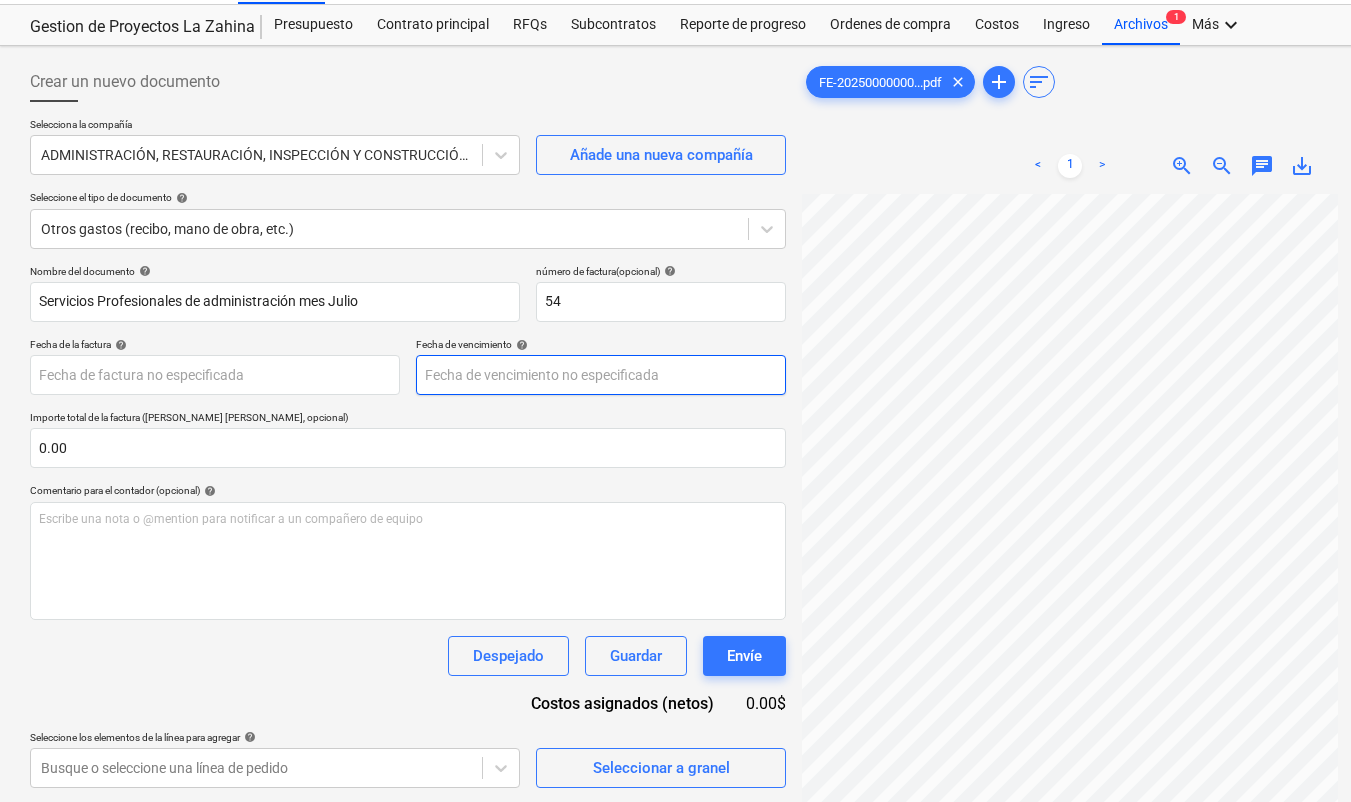 click on "Ventas Proyectos Contactos Compañía Bandeja de entrada Aprobaciones format_size keyboard_arrow_down help search Busca en notifications 14 keyboard_arrow_down C. Broce keyboard_arrow_down Gestion de Proyectos La Zahina Presupuesto Contrato principal RFQs Subcontratos Reporte de progreso Ordenes de compra Costos Ingreso Archivos 1 Más keyboard_arrow_down Crear un nuevo documento Selecciona la compañía ADMINISTRACIÓN, RESTAURACIÓN, INSPECCIÓN Y CONSTRUCCIÓN DE PROYECTOS, S.A.(ARICSA)   Añade una nueva compañía Seleccione el tipo de documento help Otros gastos (recibo, mano de obra, etc.) Nombre del documento help Servicios Profesionales de administración mes Julio número de factura  (opcional) help 54 Fecha de la factura help Press the down arrow key to interact with the calendar and
select a date. Press the question mark key to get the keyboard shortcuts for changing dates. Fecha de vencimiento help Importe total de la factura (coste neto, opcional) 0.00 help ﻿ Despejado Guardar Envíe <" at bounding box center (675, 355) 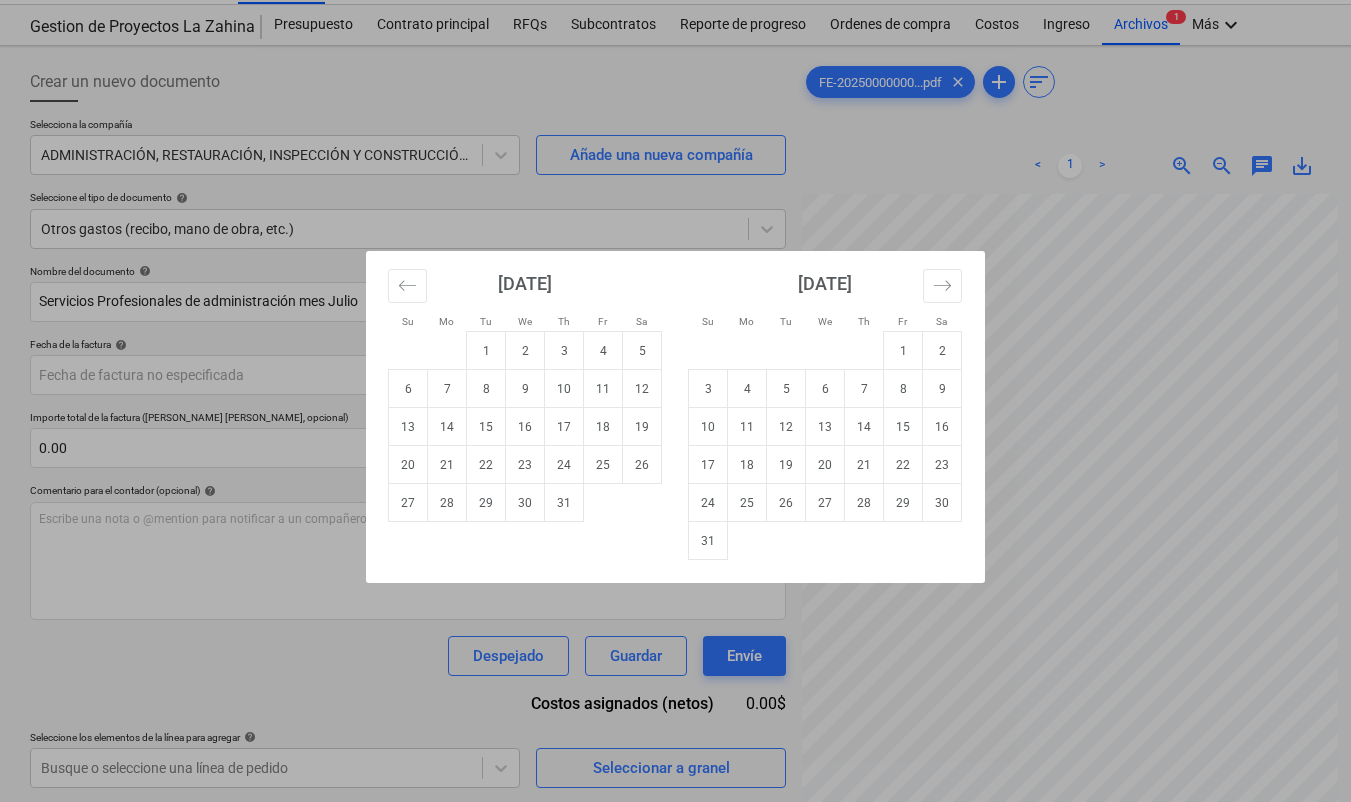 click on "Su Mo Tu We Th Fr Sa Su Mo Tu We Th Fr Sa [DATE] 1 2 3 4 5 6 7 8 9 10 11 12 13 14 15 16 17 18 19 20 21 22 23 24 25 26 27 28 29 [DATE] 1 2 3 4 5 6 7 8 9 10 11 12 13 14 15 16 17 18 19 20 21 22 23 24 25 26 27 28 29 30 [DATE] 1 2 3 4 5 6 7 8 9 10 11 12 13 14 15 16 17 18 19 20 21 22 23 24 25 26 27 28 29 30 31 [DATE] 1 2 3 4 5 6 7 8 9 10 11 12 13 14 15 16 17 18 19 20 21 22 23 24 25 26 27 28 29 30" at bounding box center (675, 401) 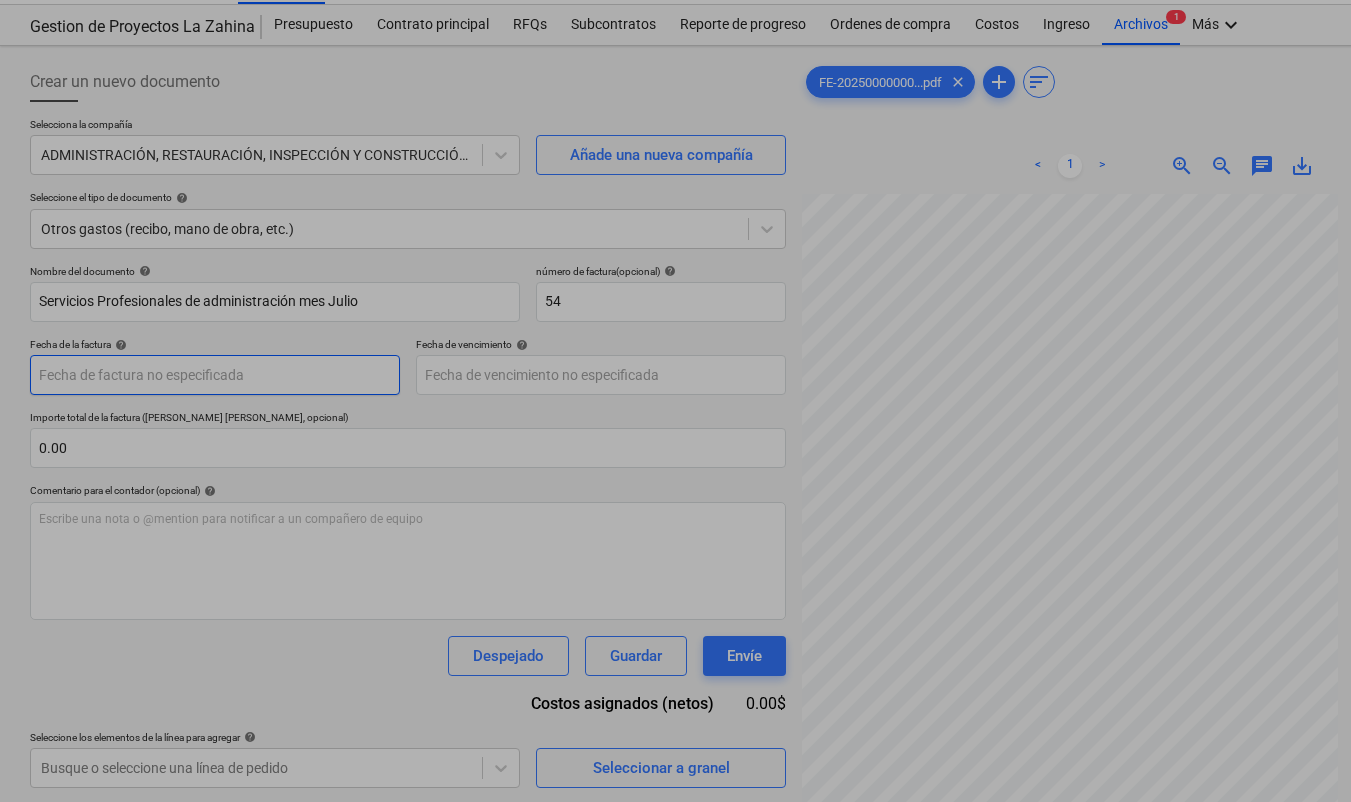 click on "Ventas Proyectos Contactos Compañía Bandeja de entrada Aprobaciones format_size keyboard_arrow_down help search Busca en notifications 14 keyboard_arrow_down C. Broce keyboard_arrow_down Gestion de Proyectos La Zahina Presupuesto Contrato principal RFQs Subcontratos Reporte de progreso Ordenes de compra Costos Ingreso Archivos 1 Más keyboard_arrow_down Crear un nuevo documento Selecciona la compañía ADMINISTRACIÓN, RESTAURACIÓN, INSPECCIÓN Y CONSTRUCCIÓN DE PROYECTOS, S.A.(ARICSA)   Añade una nueva compañía Seleccione el tipo de documento help Otros gastos (recibo, mano de obra, etc.) Nombre del documento help Servicios Profesionales de administración mes Julio número de factura  (opcional) help 54 Fecha de la factura help Press the down arrow key to interact with the calendar and
select a date. Press the question mark key to get the keyboard shortcuts for changing dates. Fecha de vencimiento help Importe total de la factura (coste neto, opcional) 0.00 help ﻿ Despejado Guardar Envíe <" at bounding box center (675, 355) 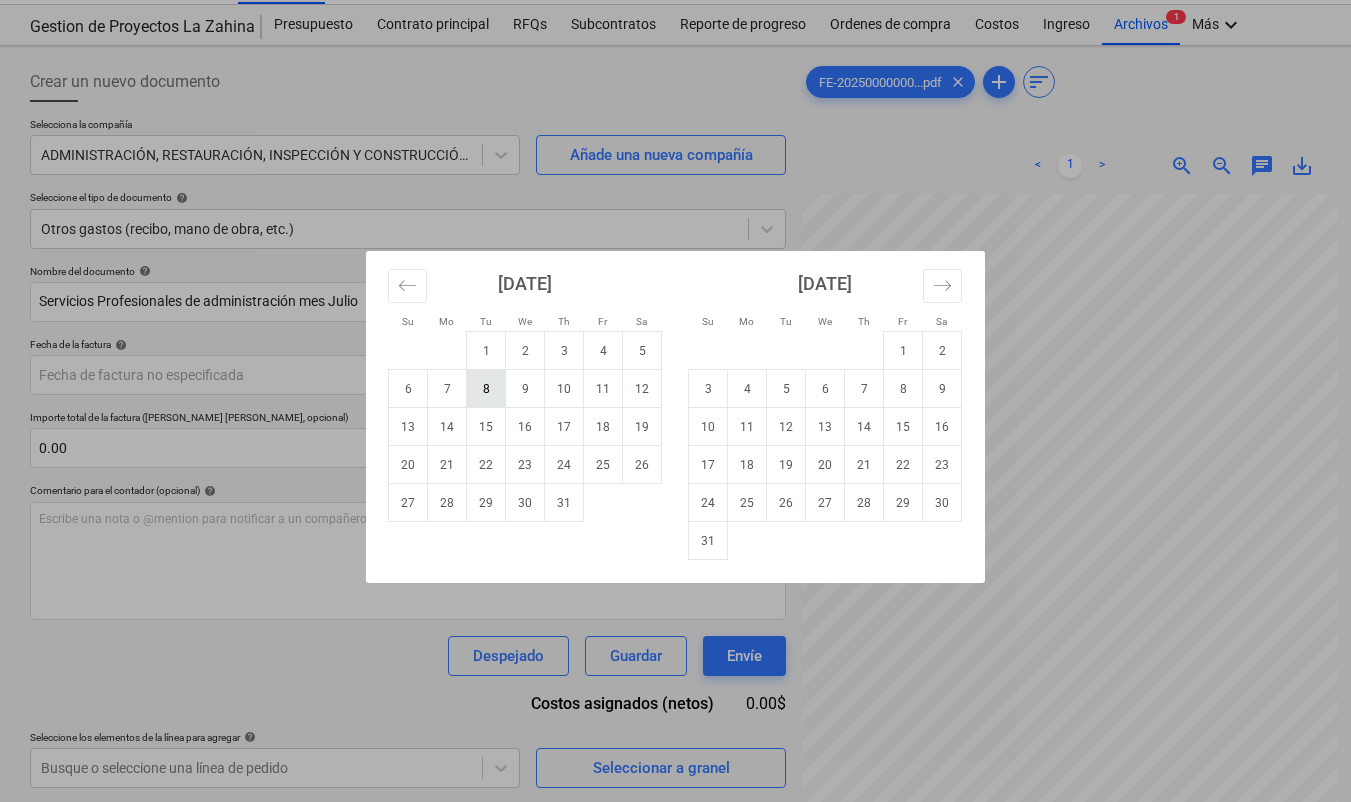 click on "8" at bounding box center (486, 389) 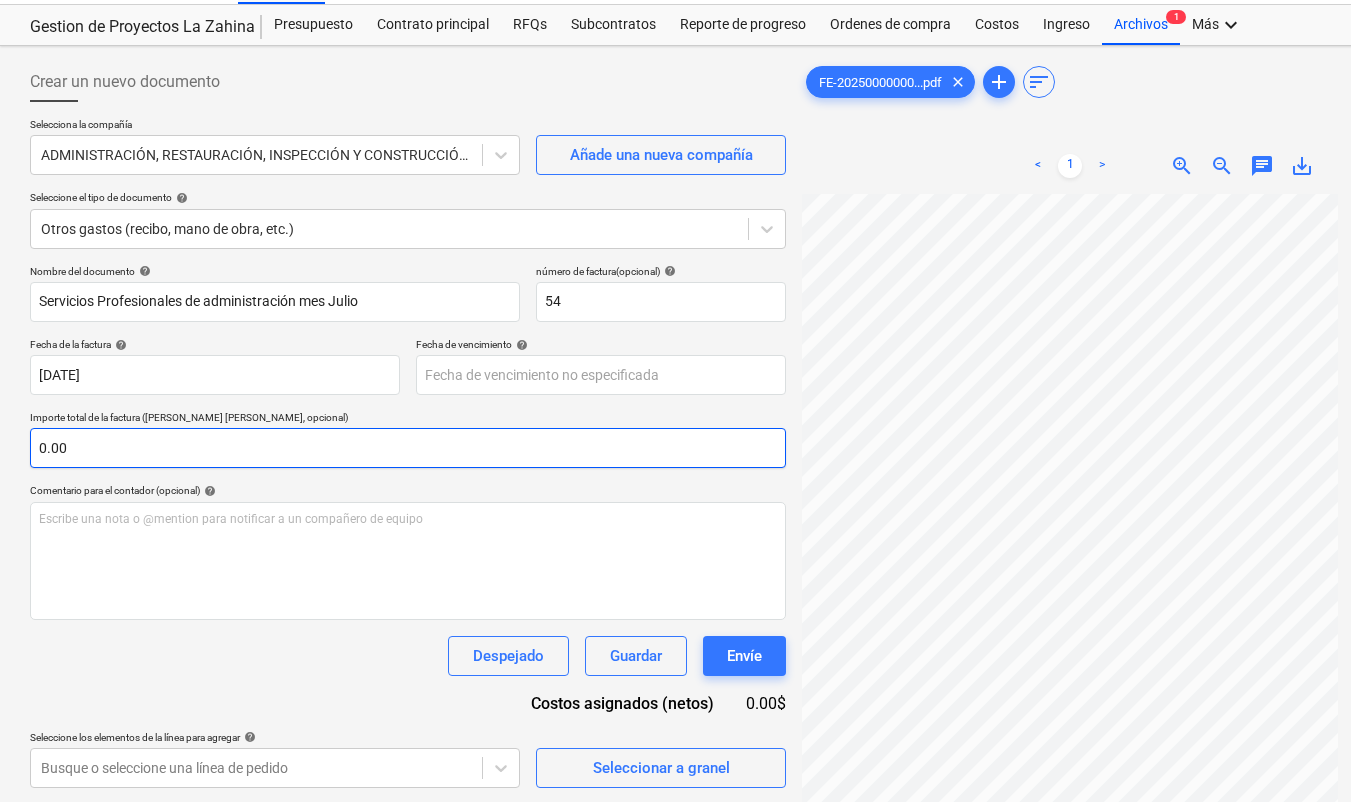 type 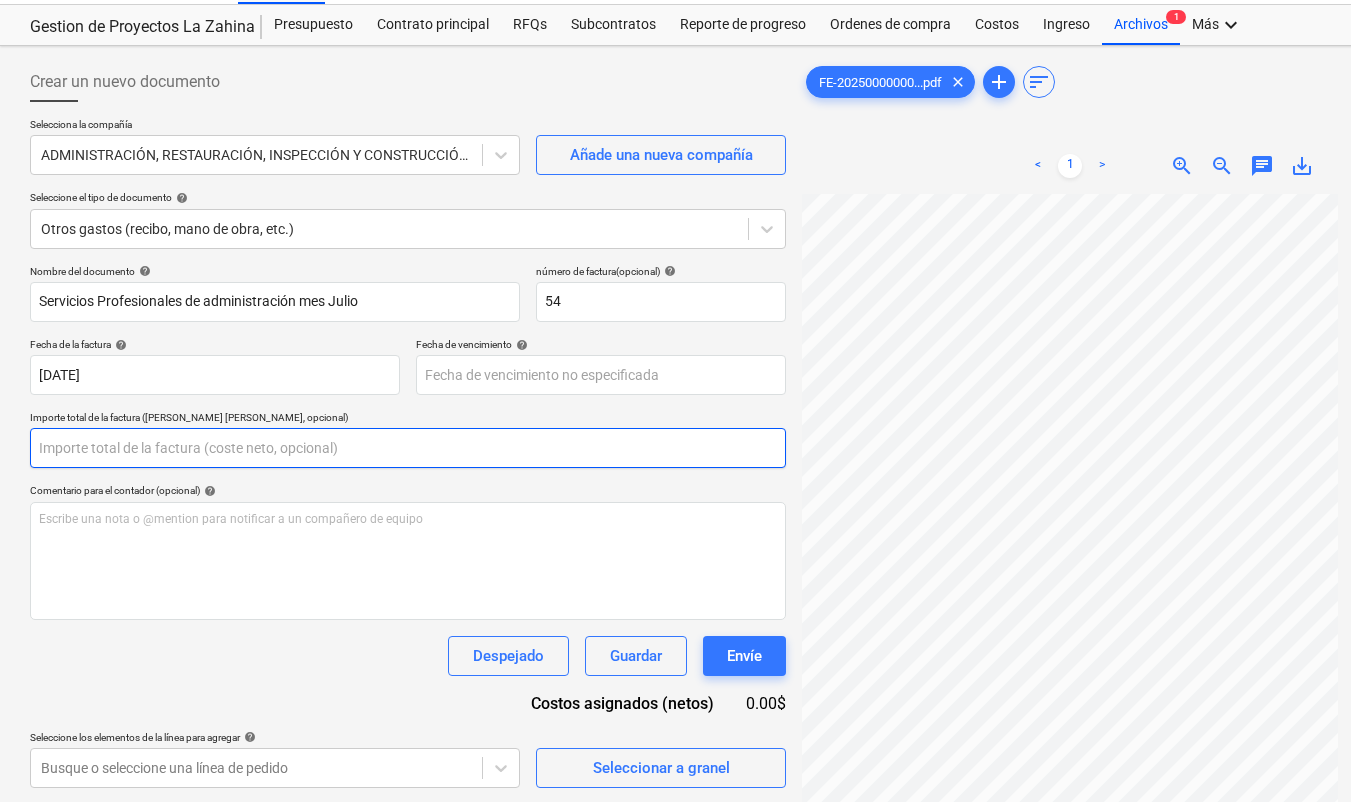 click at bounding box center [408, 448] 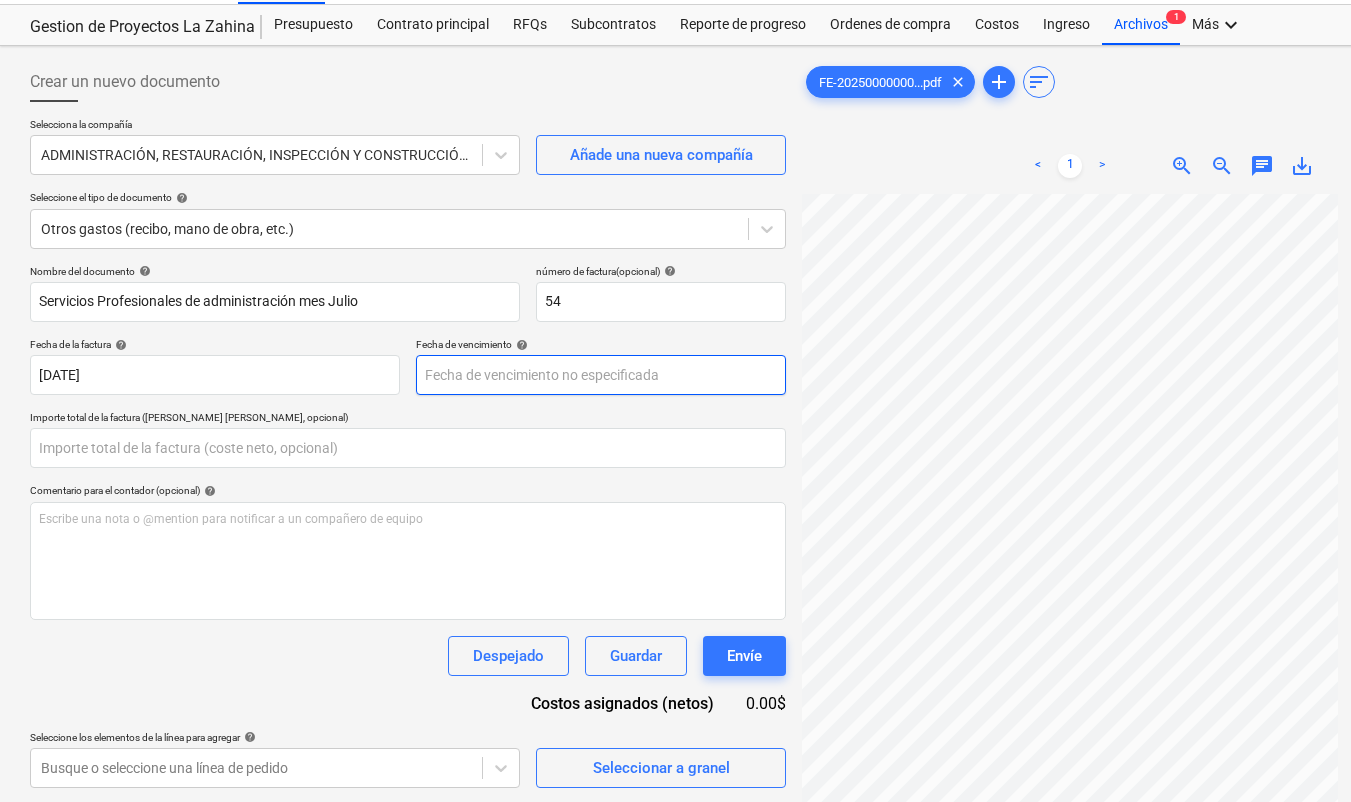 click on "Ventas Proyectos Contactos Compañía Bandeja de entrada Aprobaciones format_size keyboard_arrow_down help search Busca en notifications 14 keyboard_arrow_down C. Broce keyboard_arrow_down Gestion de Proyectos La Zahina Presupuesto Contrato principal RFQs Subcontratos Reporte de progreso Ordenes de compra Costos Ingreso Archivos 1 Más keyboard_arrow_down Crear un nuevo documento Selecciona la compañía ADMINISTRACIÓN, RESTAURACIÓN, INSPECCIÓN Y CONSTRUCCIÓN DE PROYECTOS, S.A.(ARICSA)   Añade una nueva compañía Seleccione el tipo de documento help Otros gastos (recibo, mano de obra, etc.) Nombre del documento help Servicios Profesionales de administración mes Julio número de factura  (opcional) help 54 Fecha de la factura help 08 Jul 2025 08.07.2025 Press the down arrow key to interact with the calendar and
select a date. Press the question mark key to get the keyboard shortcuts for changing dates. Fecha de vencimiento help Importe total de la factura (coste neto, opcional) help ﻿ Guardar" at bounding box center [675, 355] 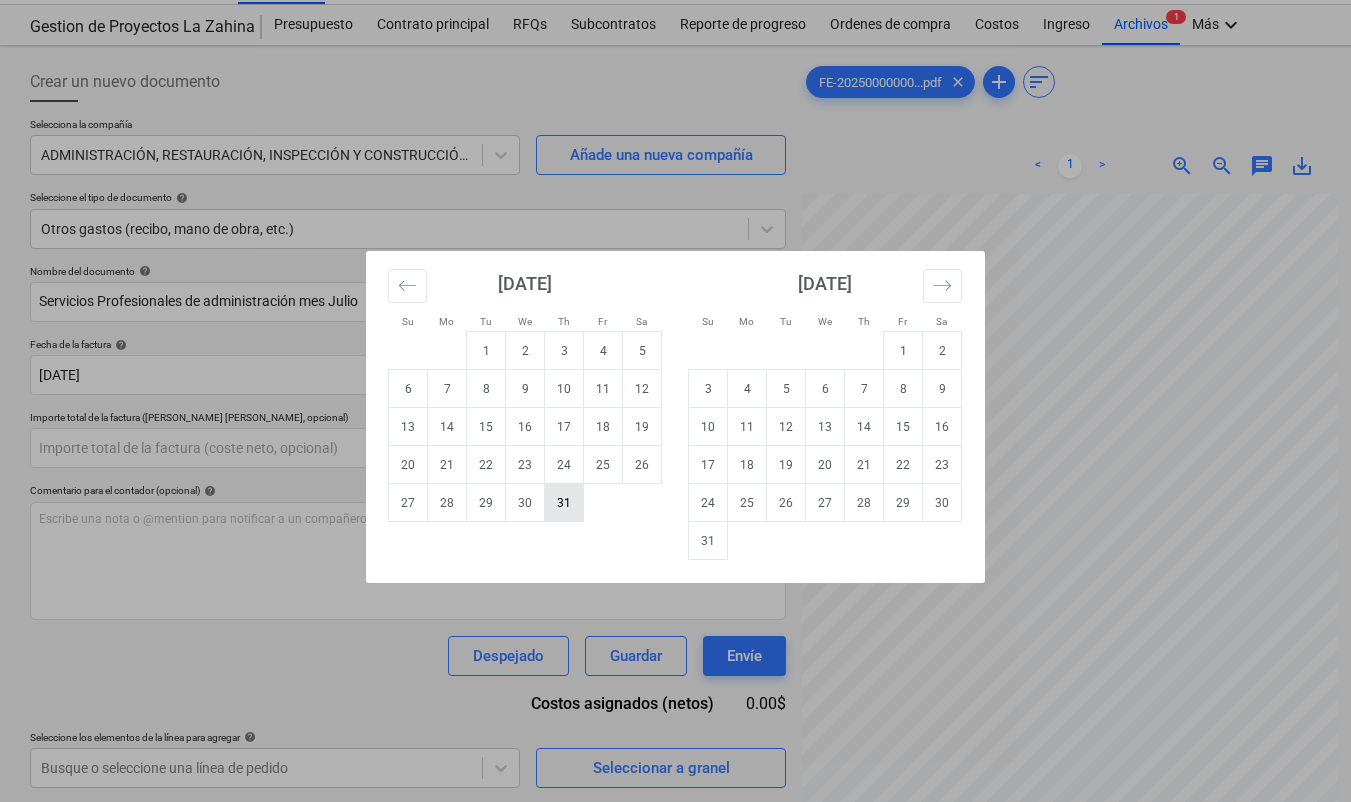 click on "31" at bounding box center [564, 503] 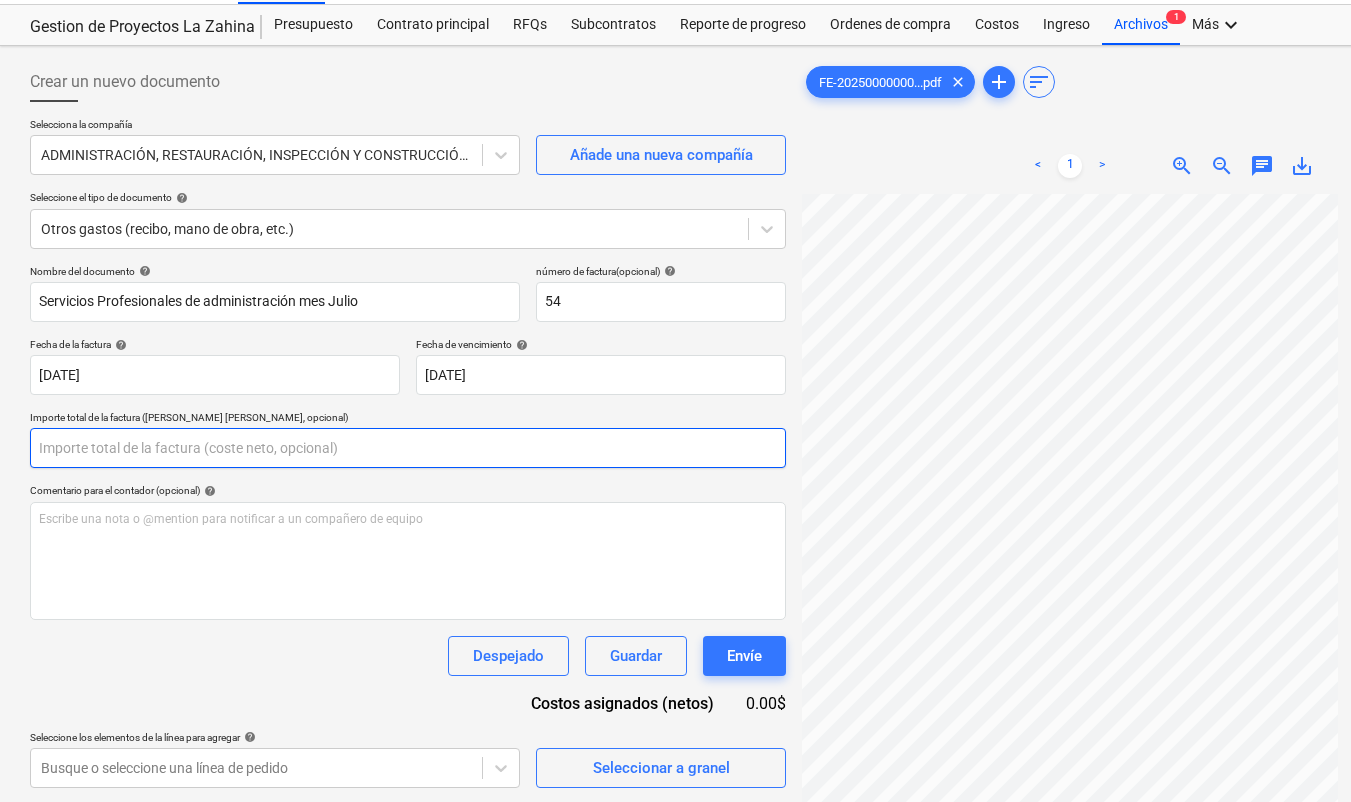click at bounding box center (408, 448) 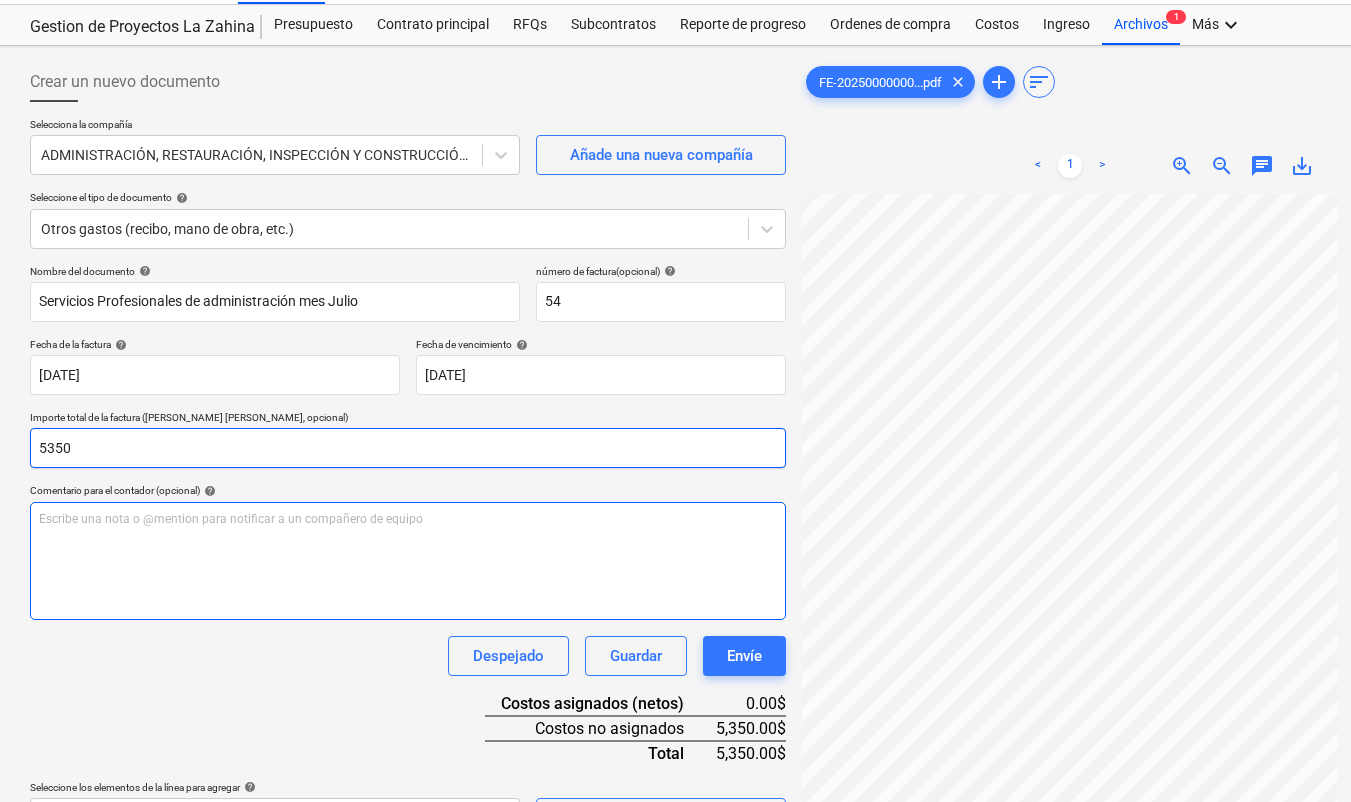 type on "5350" 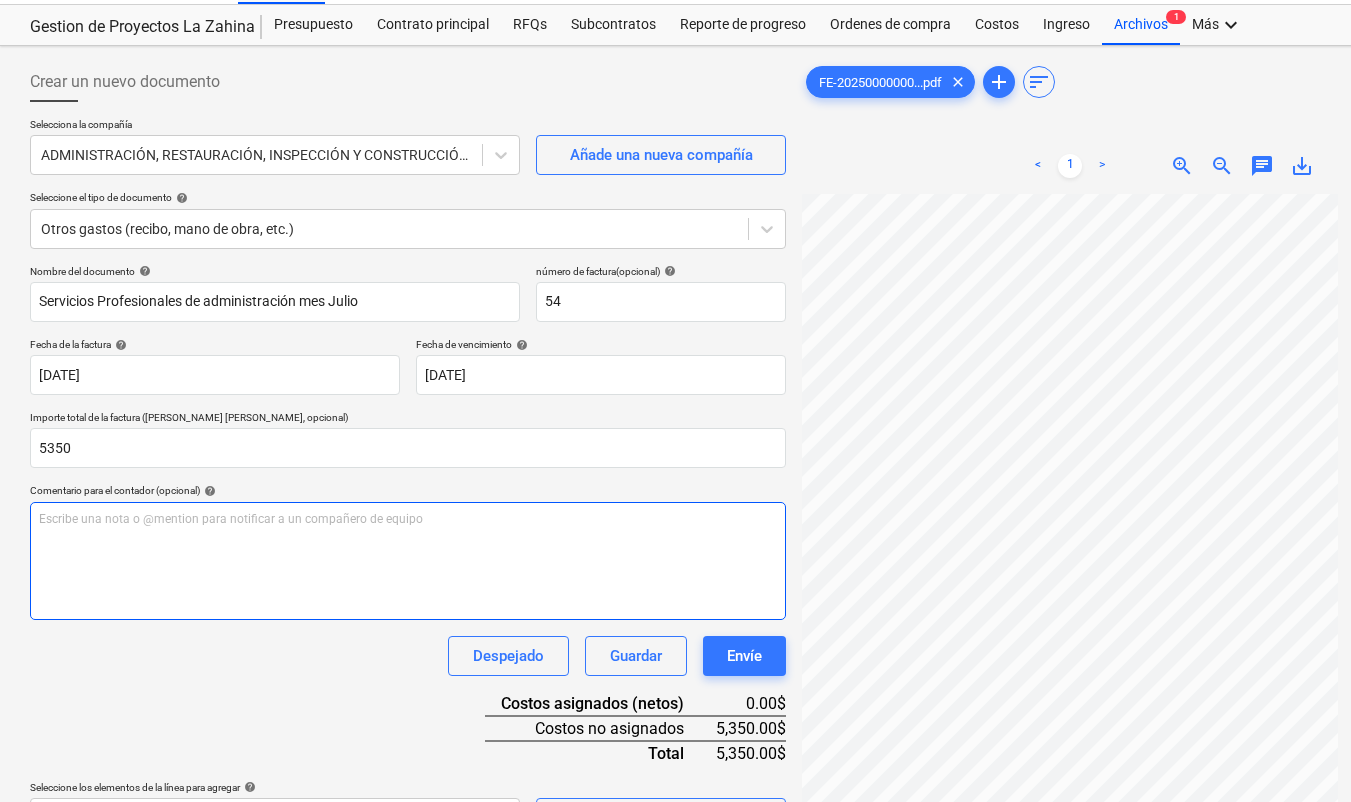 click on "Escribe una nota o @mention para notificar a un compañero de equipo ﻿" at bounding box center [408, 561] 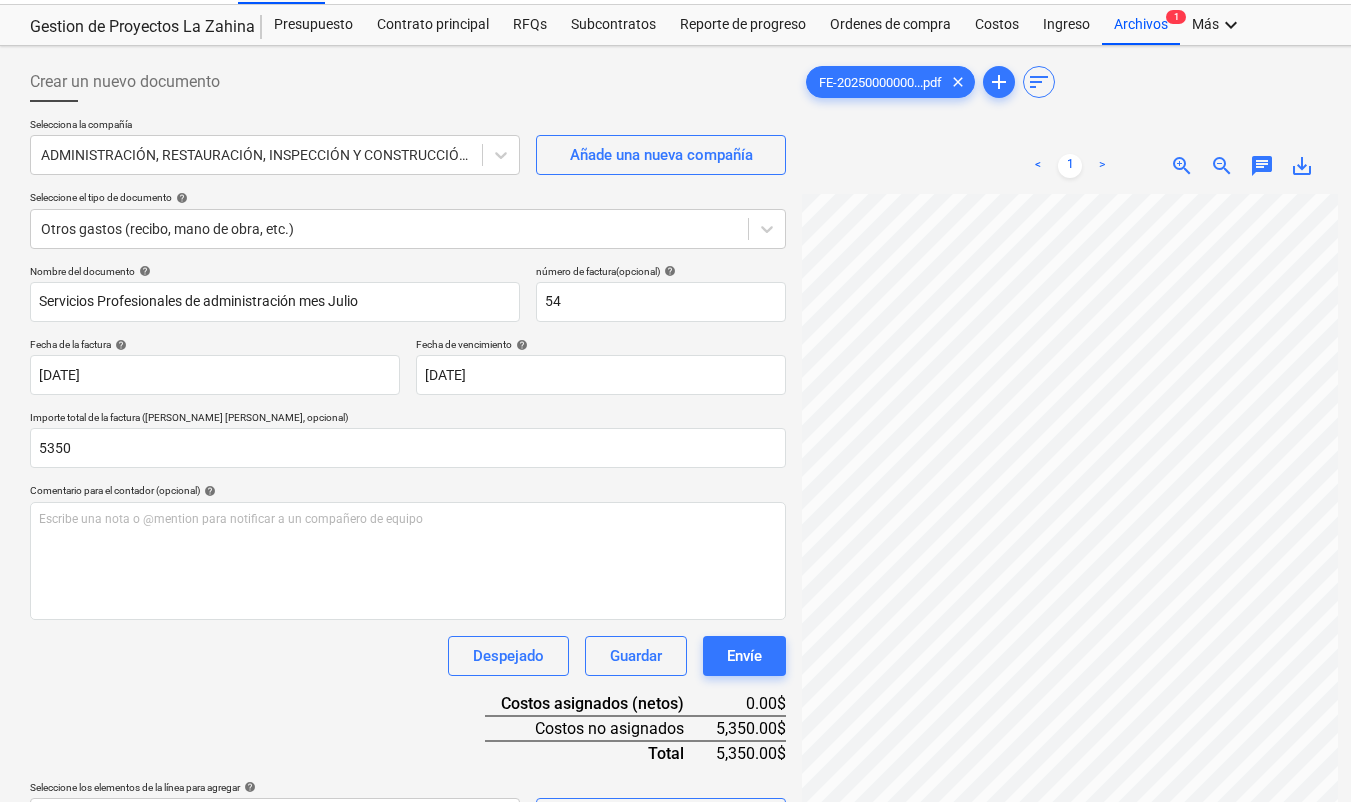 click on "Despejado Guardar Envíe" at bounding box center (408, 656) 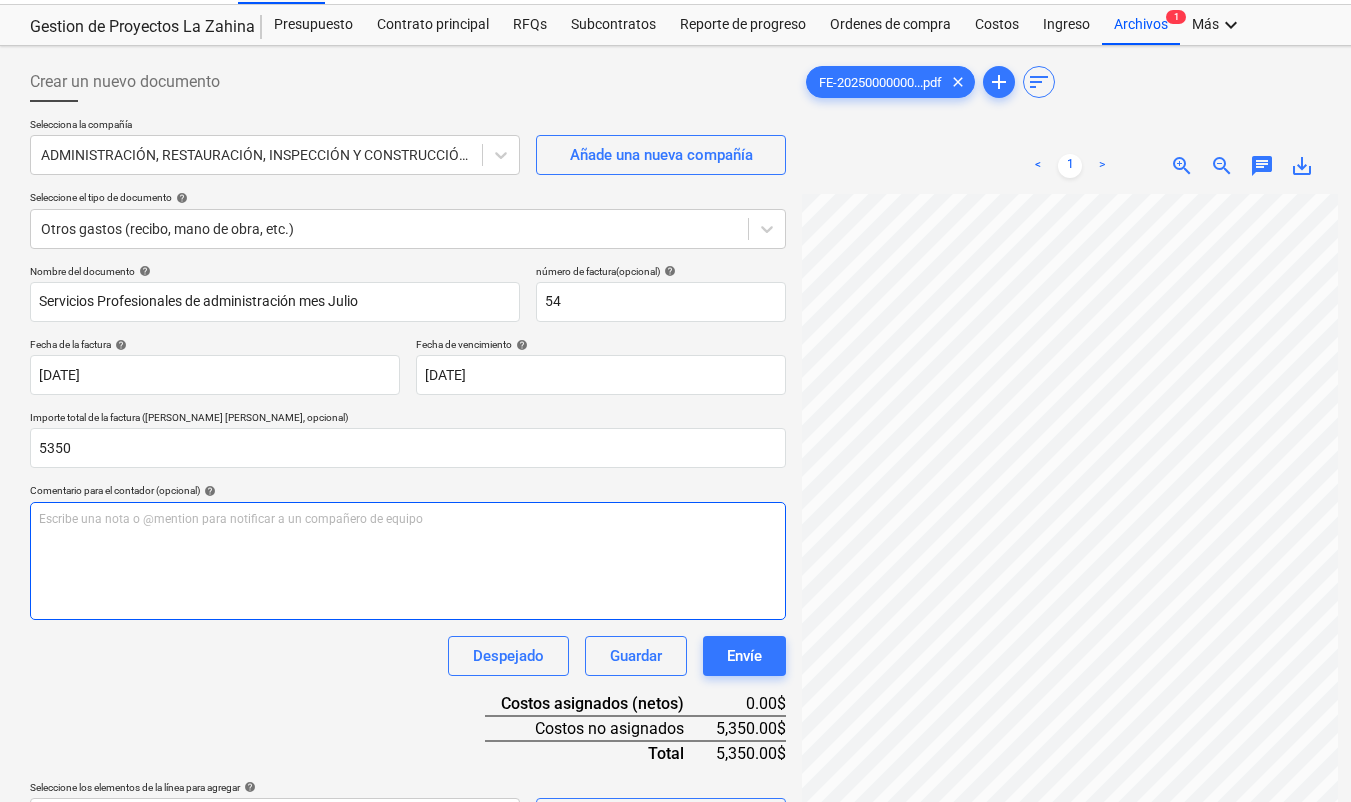 click on "Escribe una nota o @mention para notificar a un compañero de equipo ﻿" at bounding box center (408, 561) 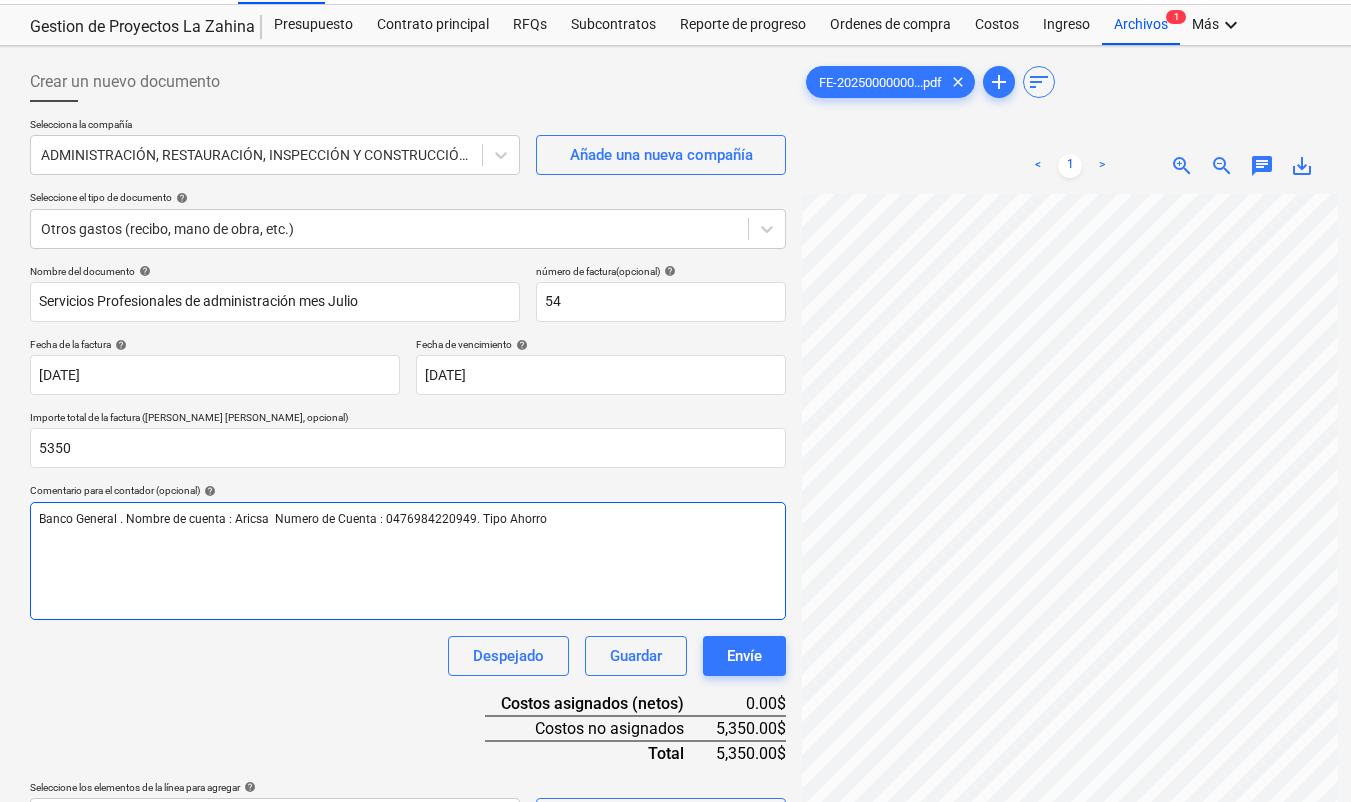 click on "Banco General . Nombre de cuenta : Aricsa  Numero de Cuenta : 0476984220949. Tipo Ahorro" at bounding box center (293, 519) 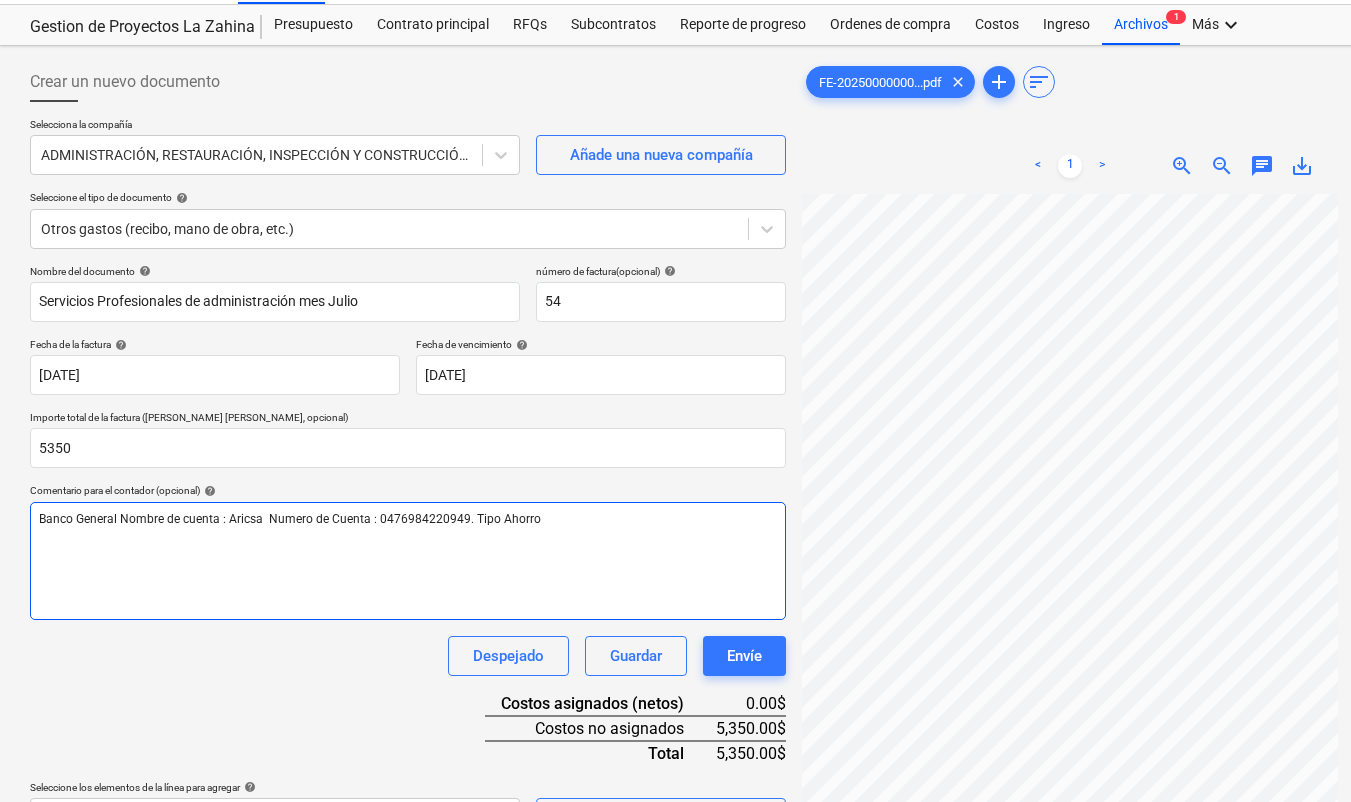 type 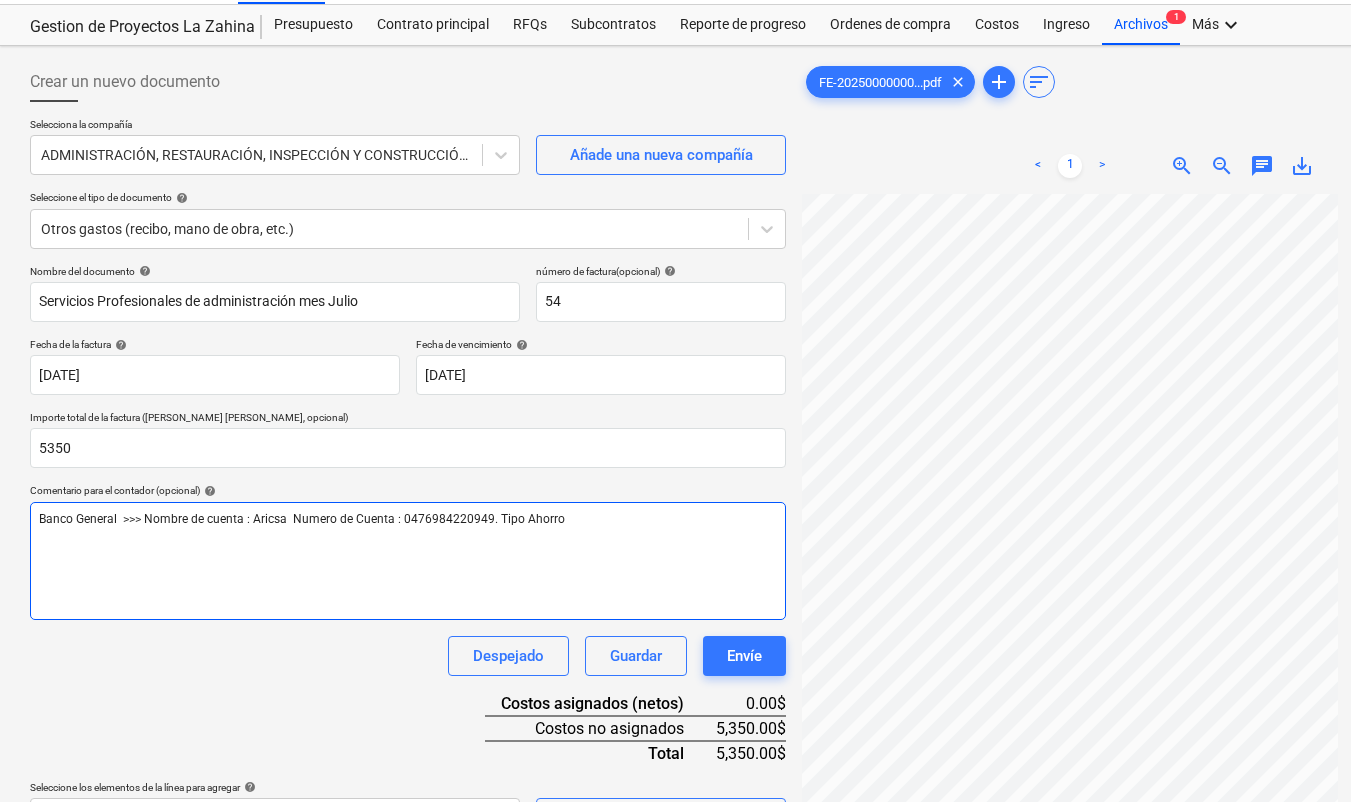 click on "Banco General  >>> Nombre de cuenta : Aricsa  Numero de Cuenta : 0476984220949. Tipo Ahorro" at bounding box center (302, 519) 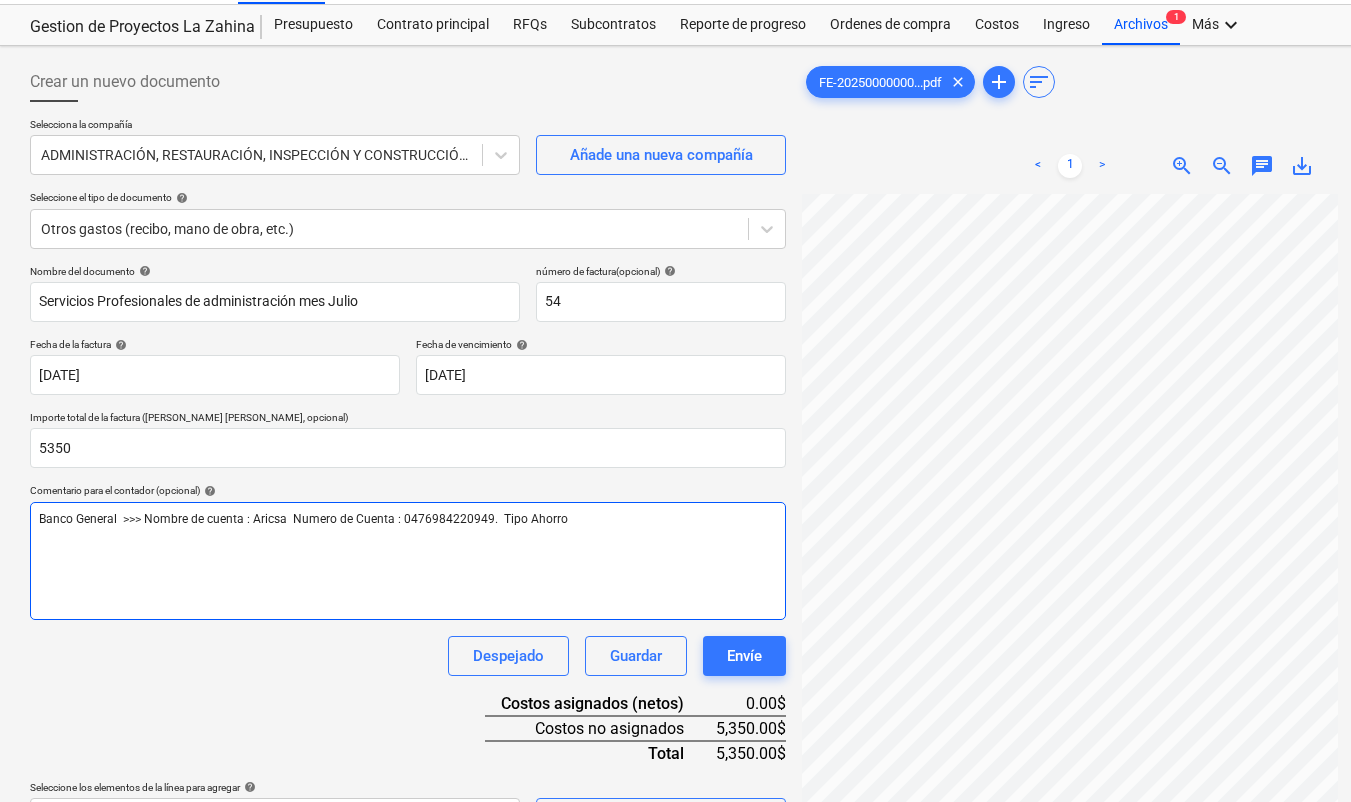 type 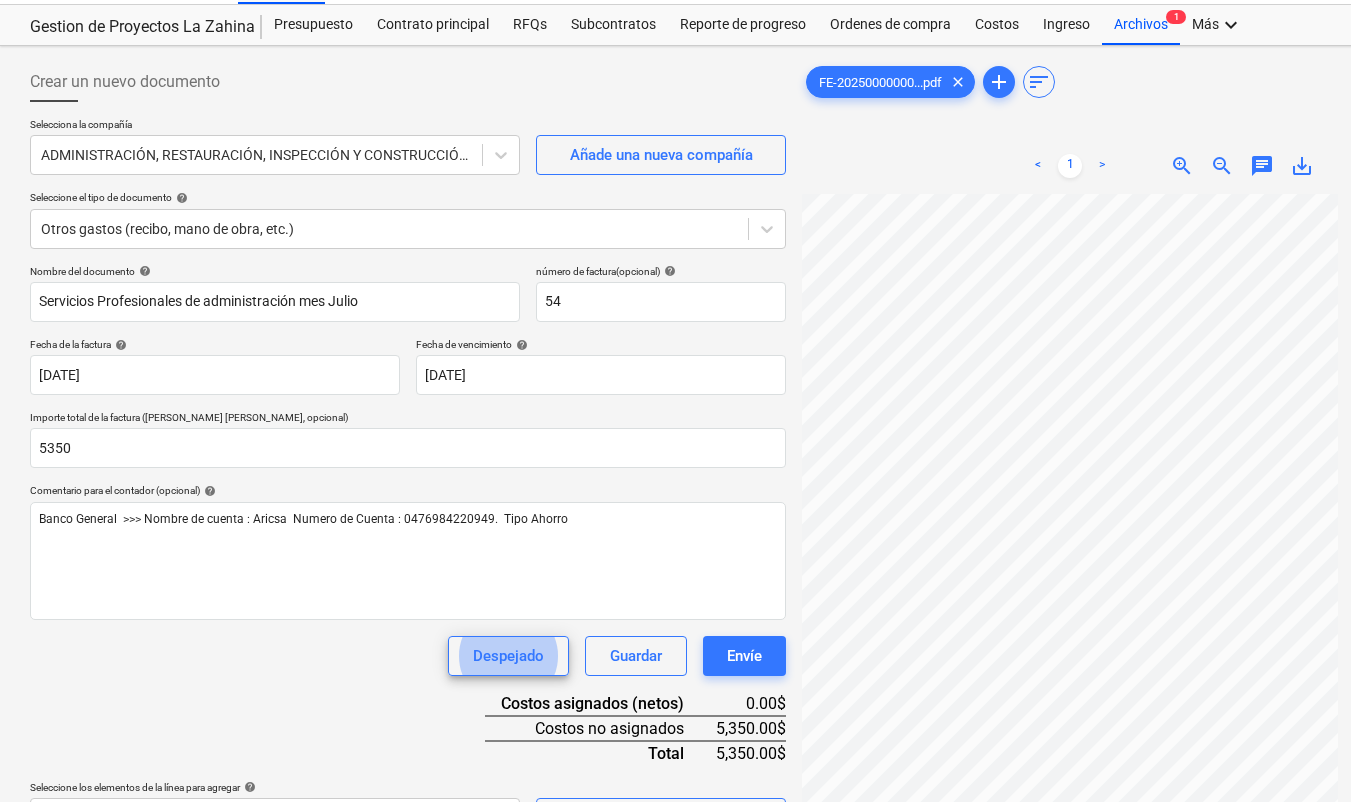 click on "Despejado Guardar Envíe" at bounding box center [408, 656] 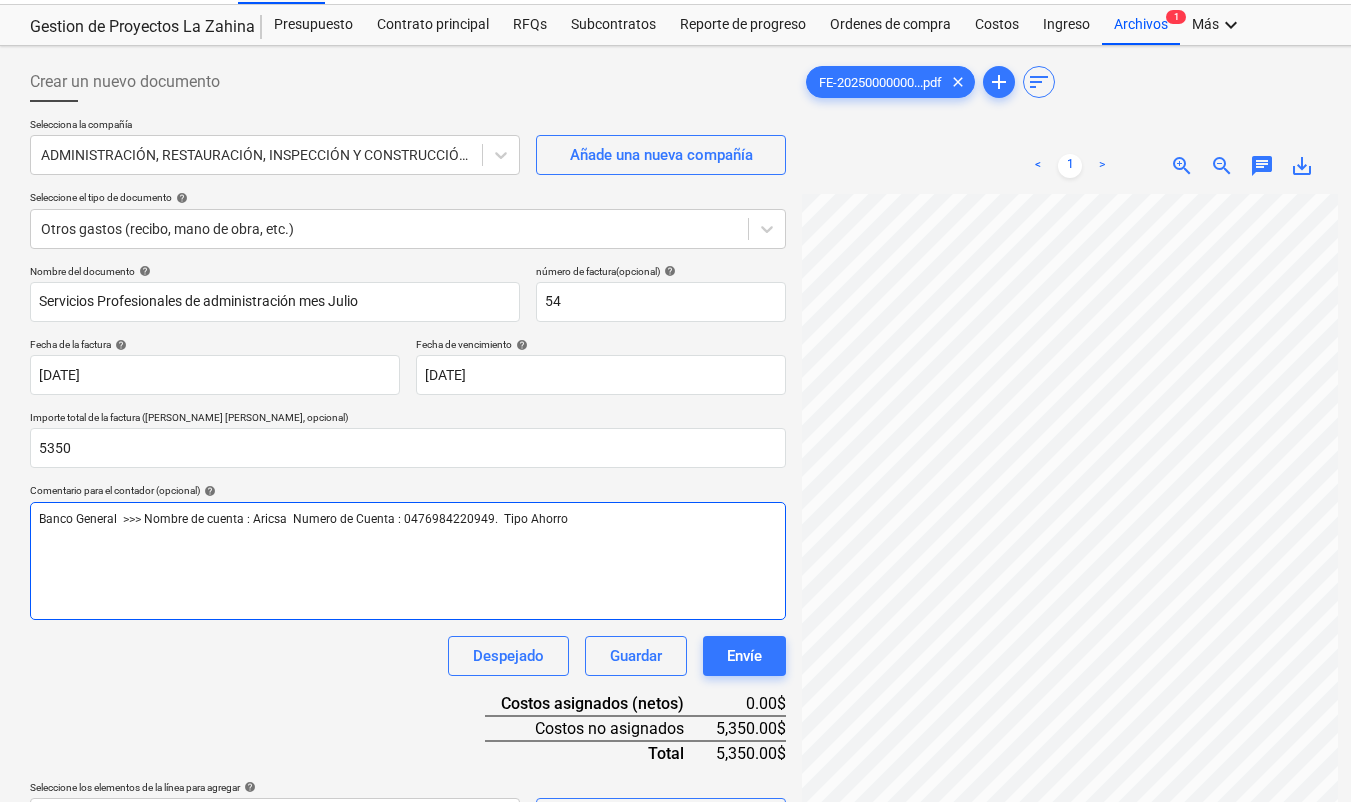 click on "﻿" at bounding box center (408, 553) 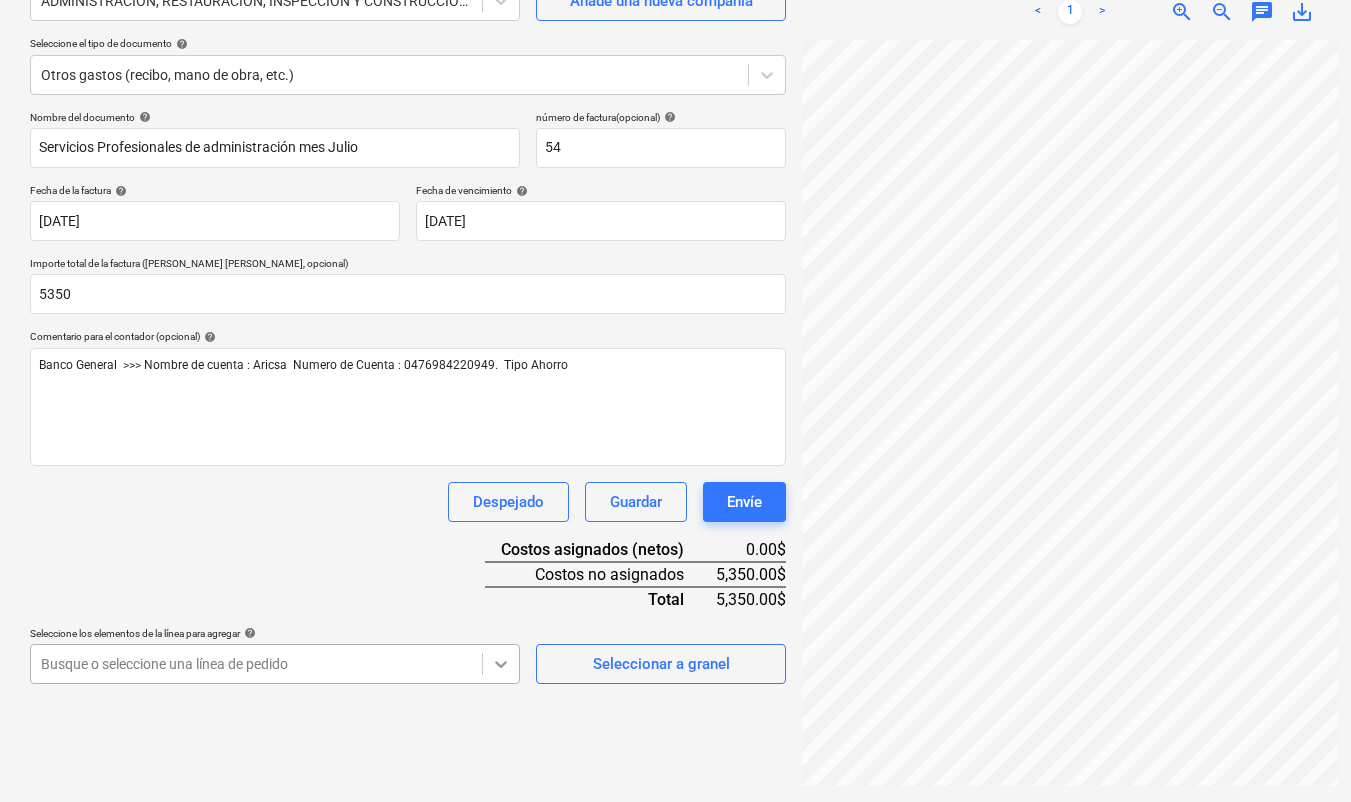 scroll, scrollTop: 287, scrollLeft: 0, axis: vertical 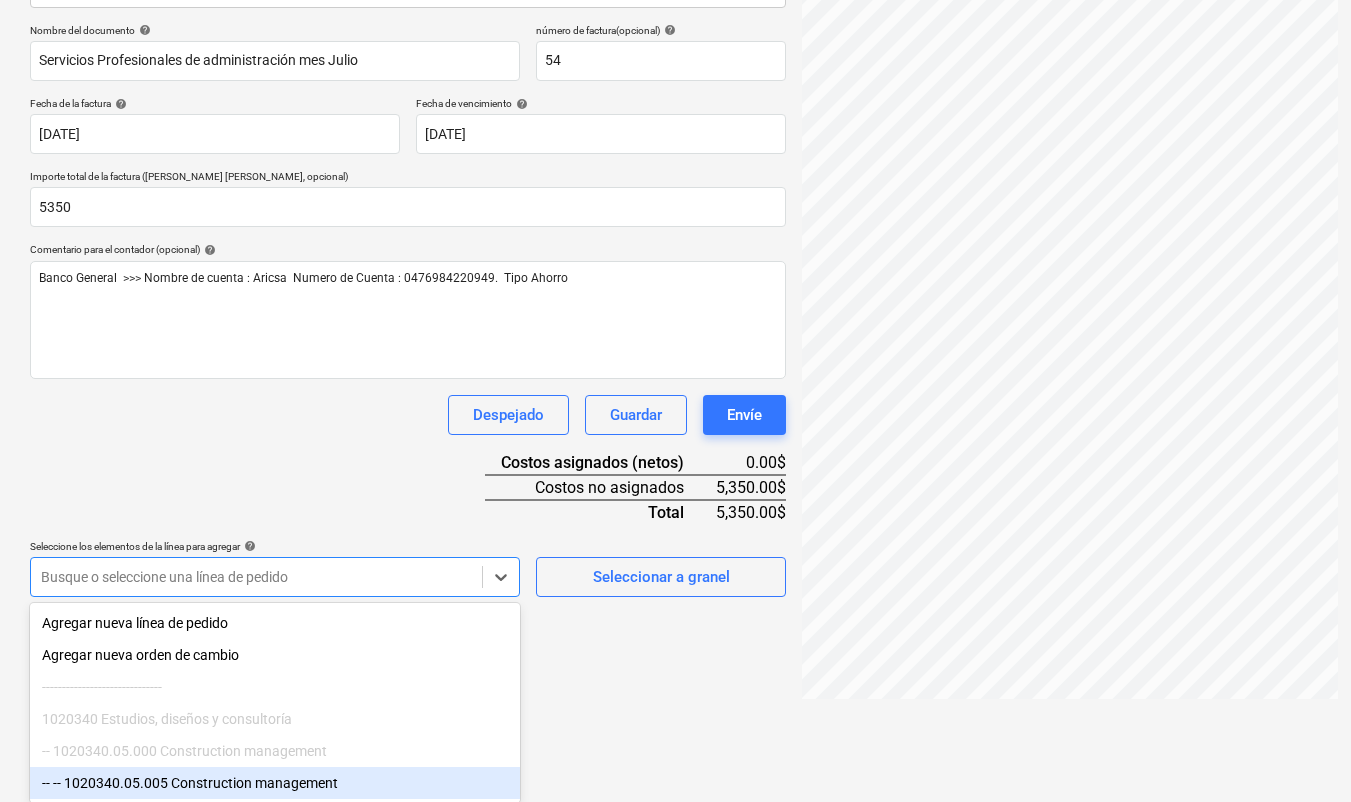 click on "-- --  1020340.05.005 Construction management" at bounding box center (275, 783) 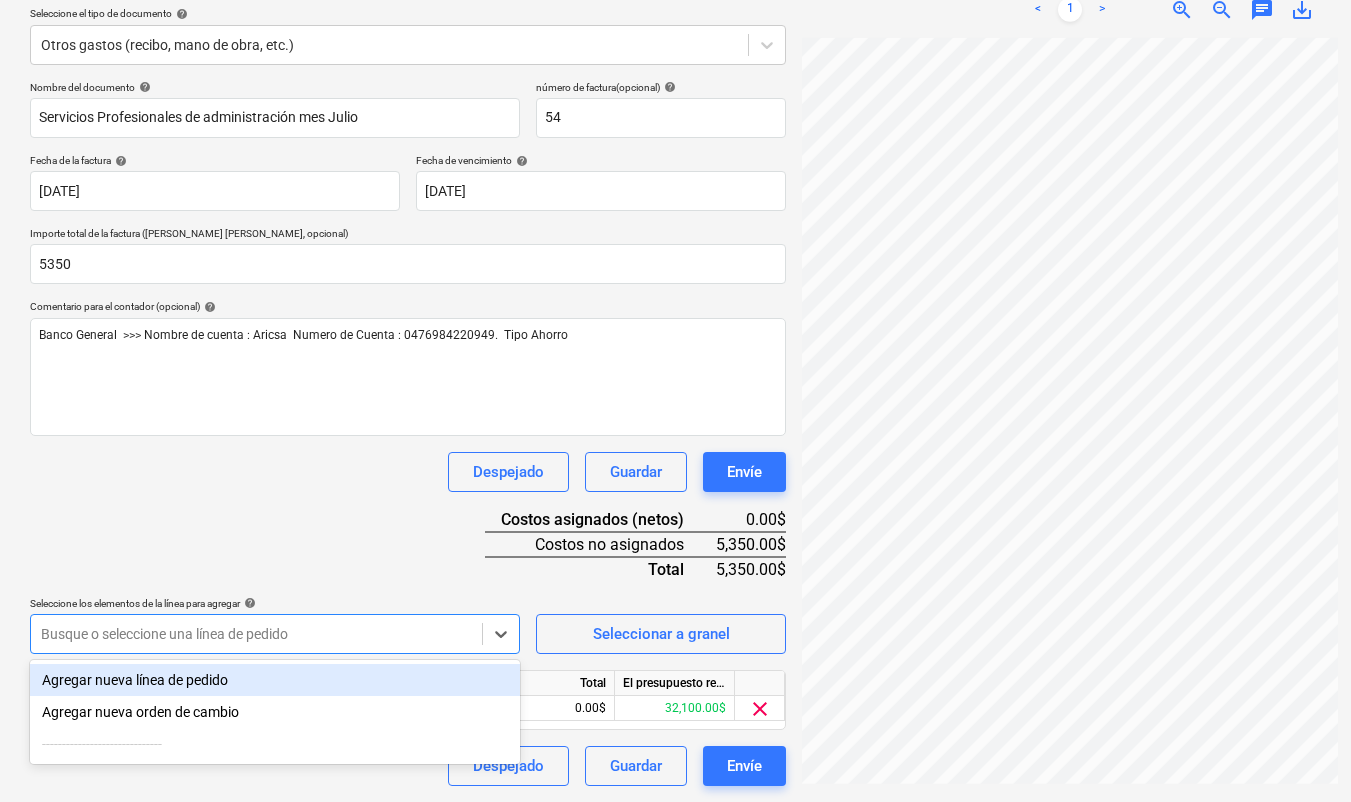 scroll, scrollTop: 228, scrollLeft: 0, axis: vertical 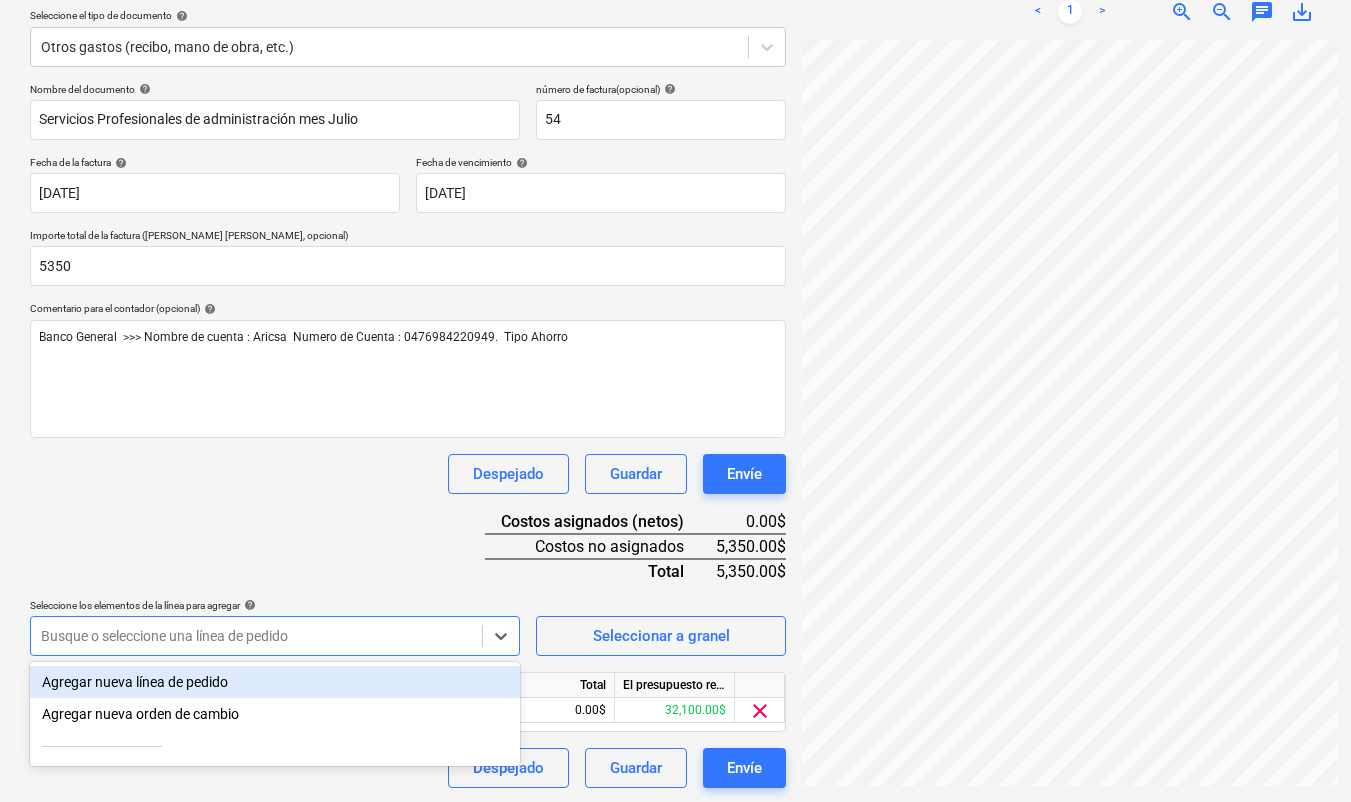 click on "Agregar nueva línea de pedido" at bounding box center [275, 682] 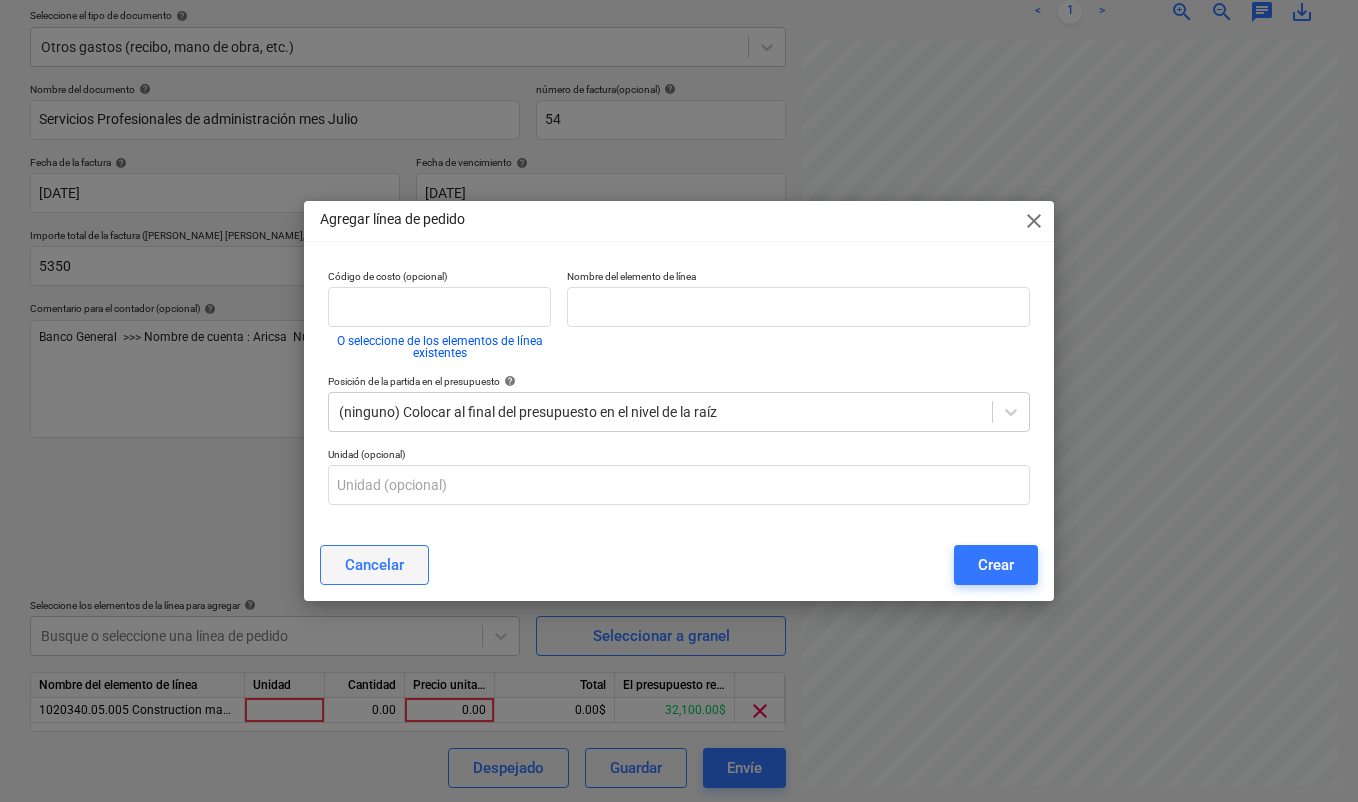 click on "Cancelar" at bounding box center [374, 565] 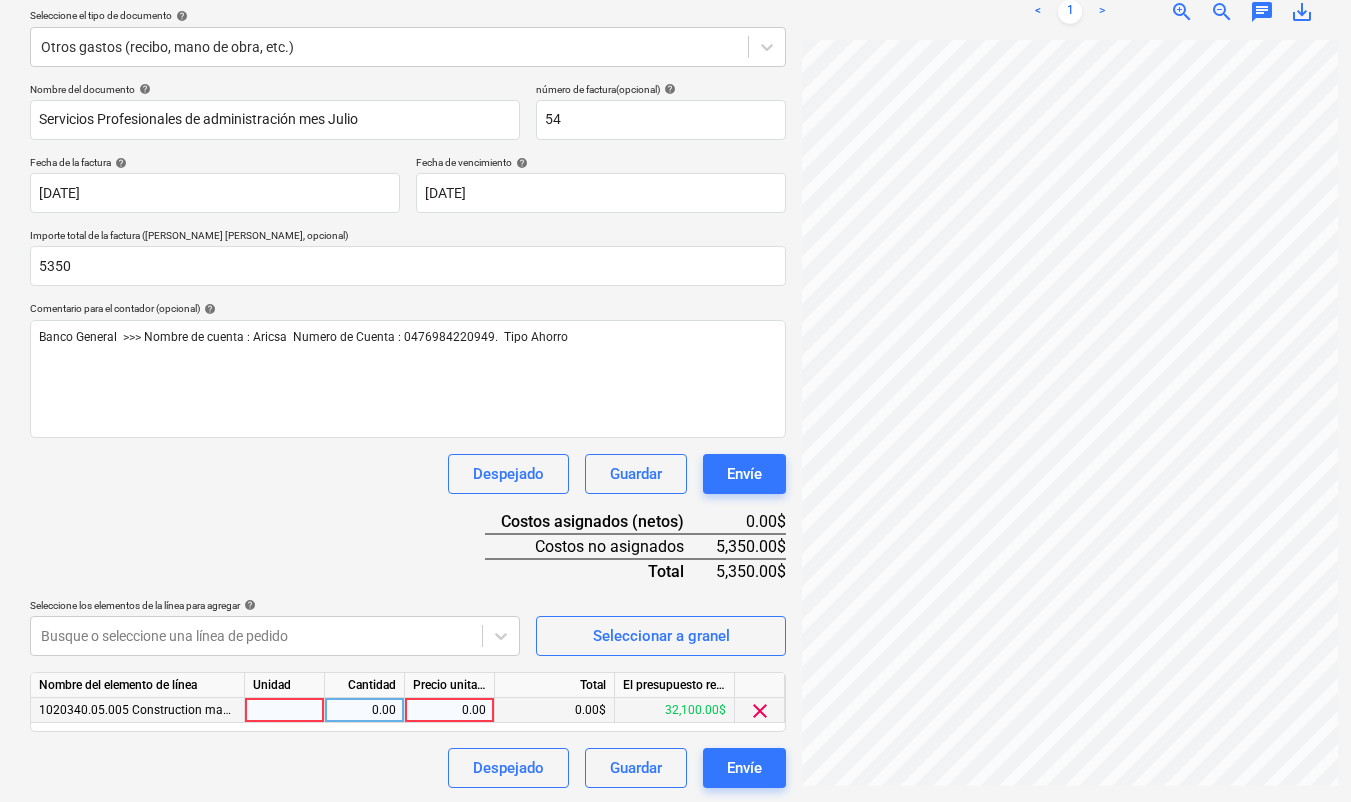 click on "0.00" at bounding box center [449, 710] 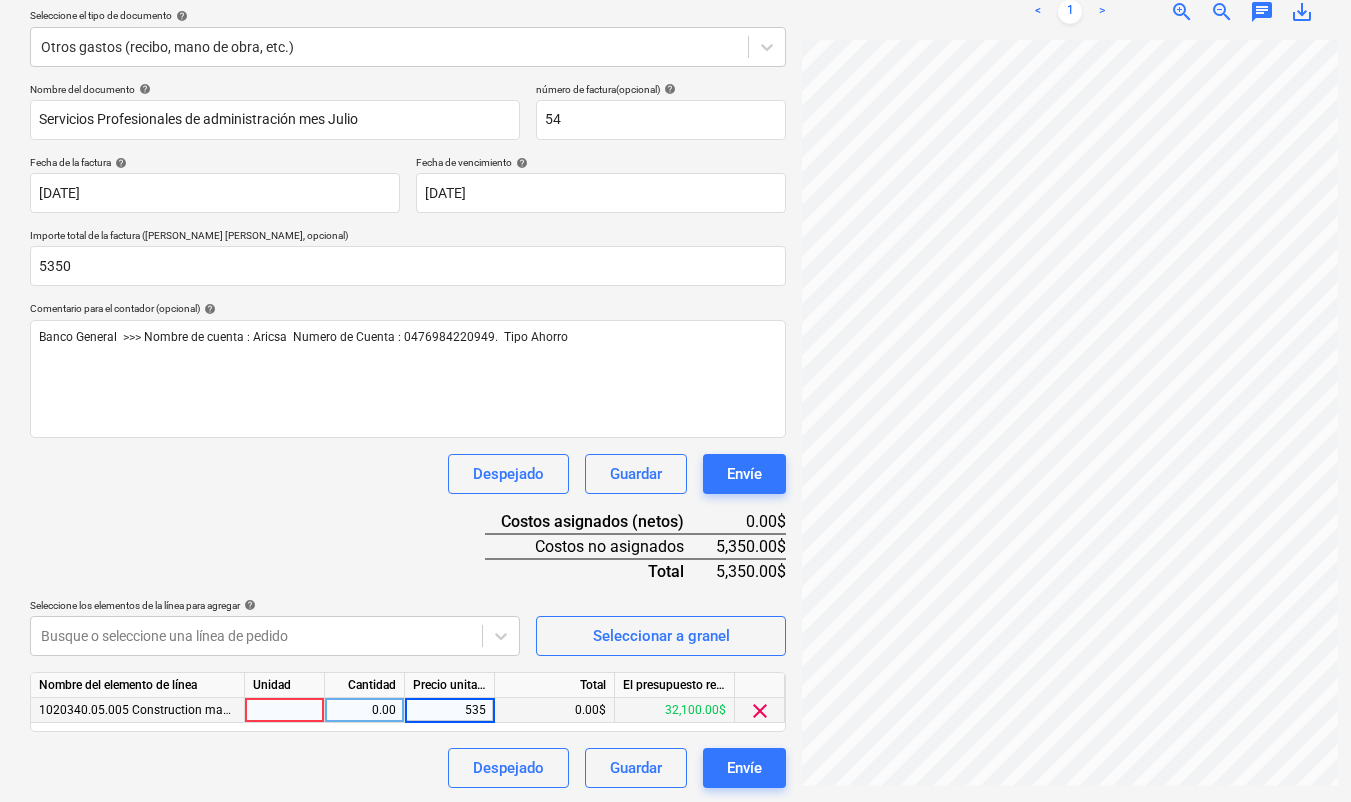 type on "5350" 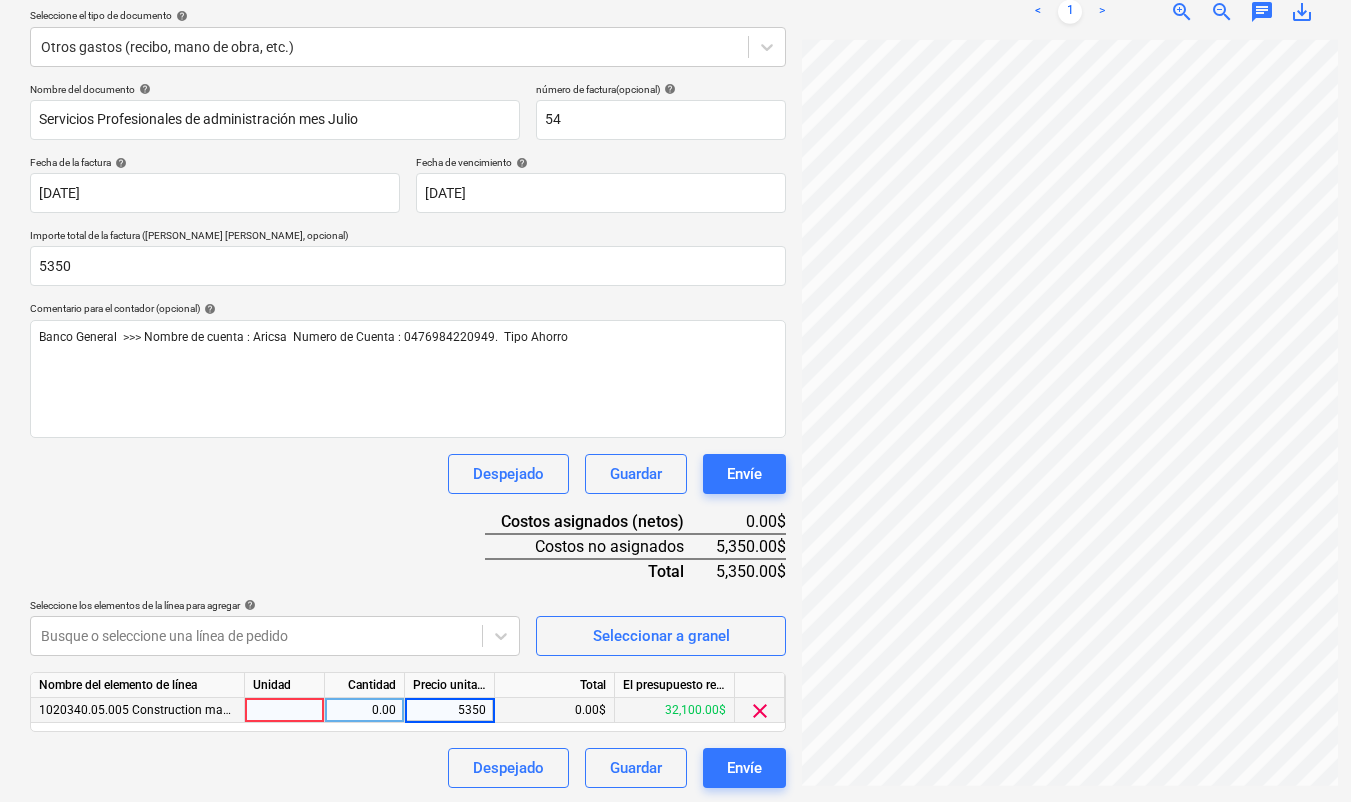 click on "Nombre del documento help Servicios Profesionales de administración mes Julio número de factura  (opcional) help 54 Fecha de la factura help 08 Jul 2025 08.07.2025 Press the down arrow key to interact with the calendar and
select a date. Press the question mark key to get the keyboard shortcuts for changing dates. Fecha de vencimiento help 31 Jul 2025 31.07.2025 Press the down arrow key to interact with the calendar and
select a date. Press the question mark key to get the keyboard shortcuts for changing dates. Importe total de la factura (coste neto, opcional) 5350 Comentario para el contador (opcional) help Banco General  >>> Nombre de cuenta : Aricsa  Numero de Cuenta : 0476984220949.  Tipo Ahorro ﻿ ﻿ ﻿ Despejado Guardar Envíe Costos asignados (netos) 0.00$ Costos no asignados 5,350.00$ Total 5,350.00$ Seleccione los elementos de la línea para agregar help Busque o seleccione una línea de pedido Seleccionar a granel Nombre del elemento de línea Unidad Cantidad Precio unitario Total 0.00" at bounding box center [408, 435] 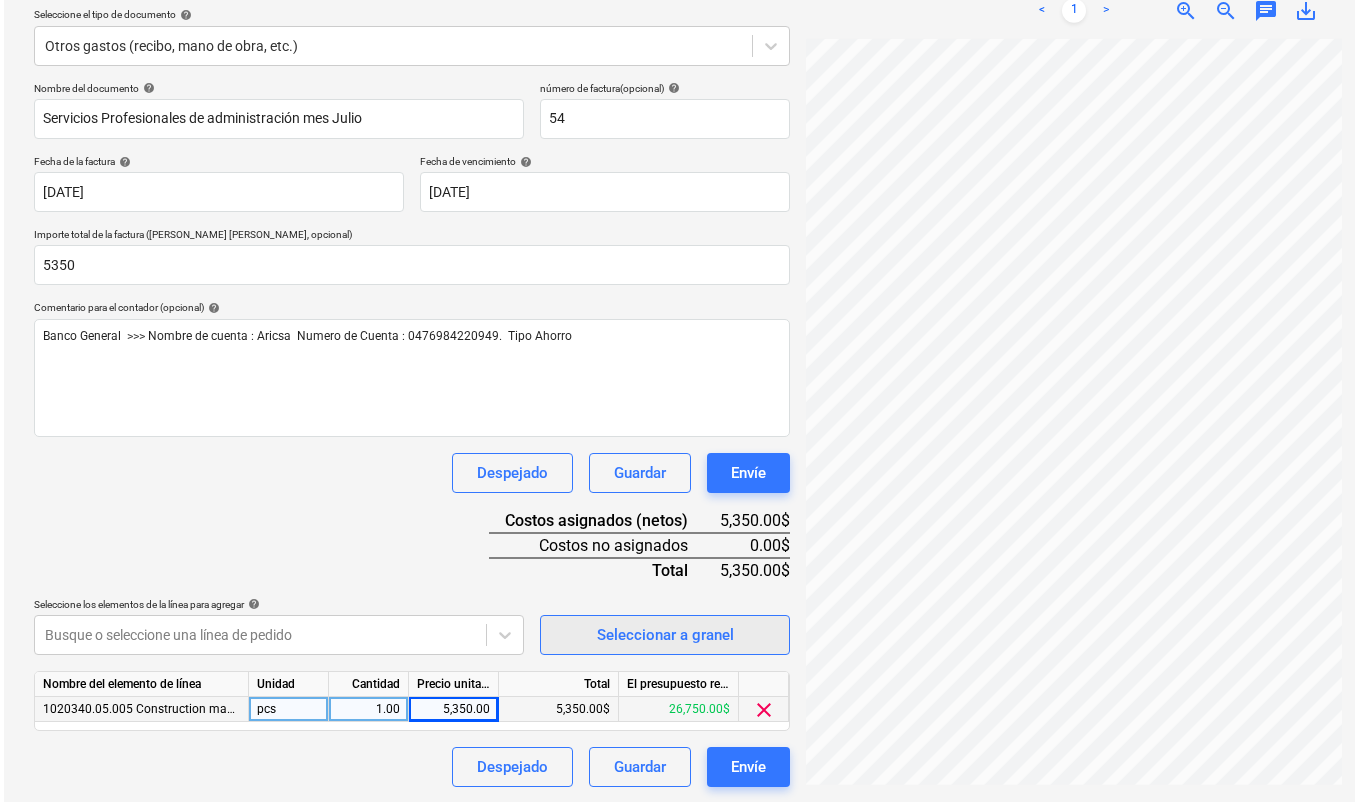 scroll, scrollTop: 228, scrollLeft: 0, axis: vertical 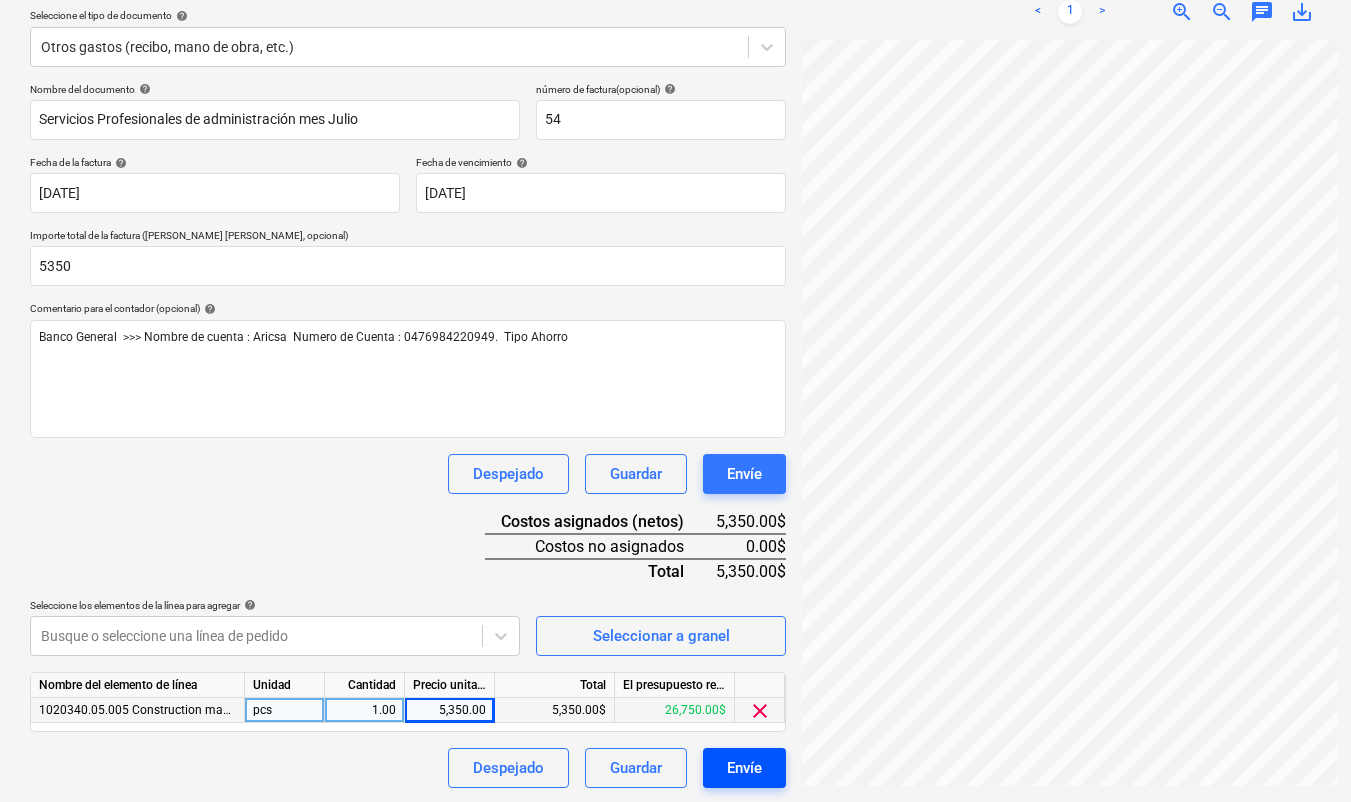 click on "Envíe" at bounding box center (744, 768) 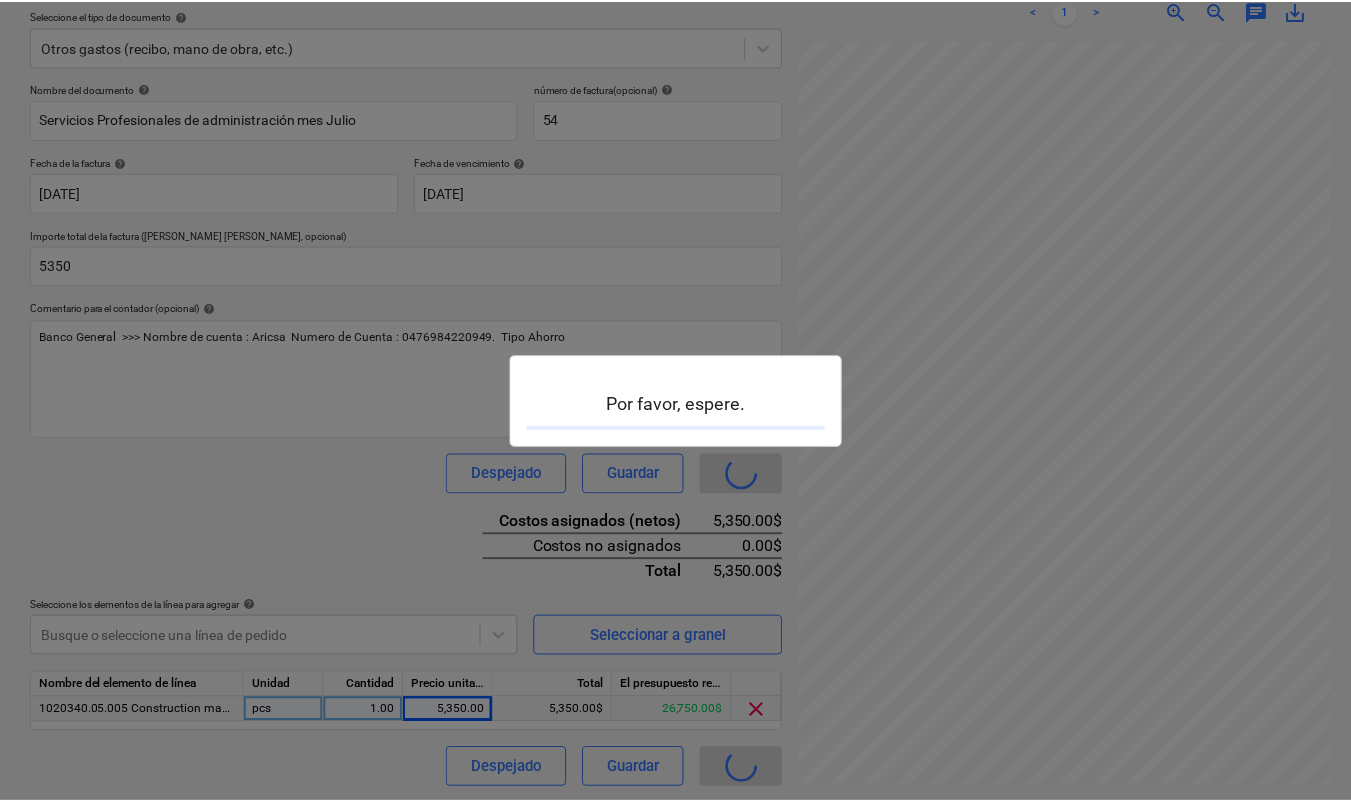 scroll, scrollTop: 0, scrollLeft: 0, axis: both 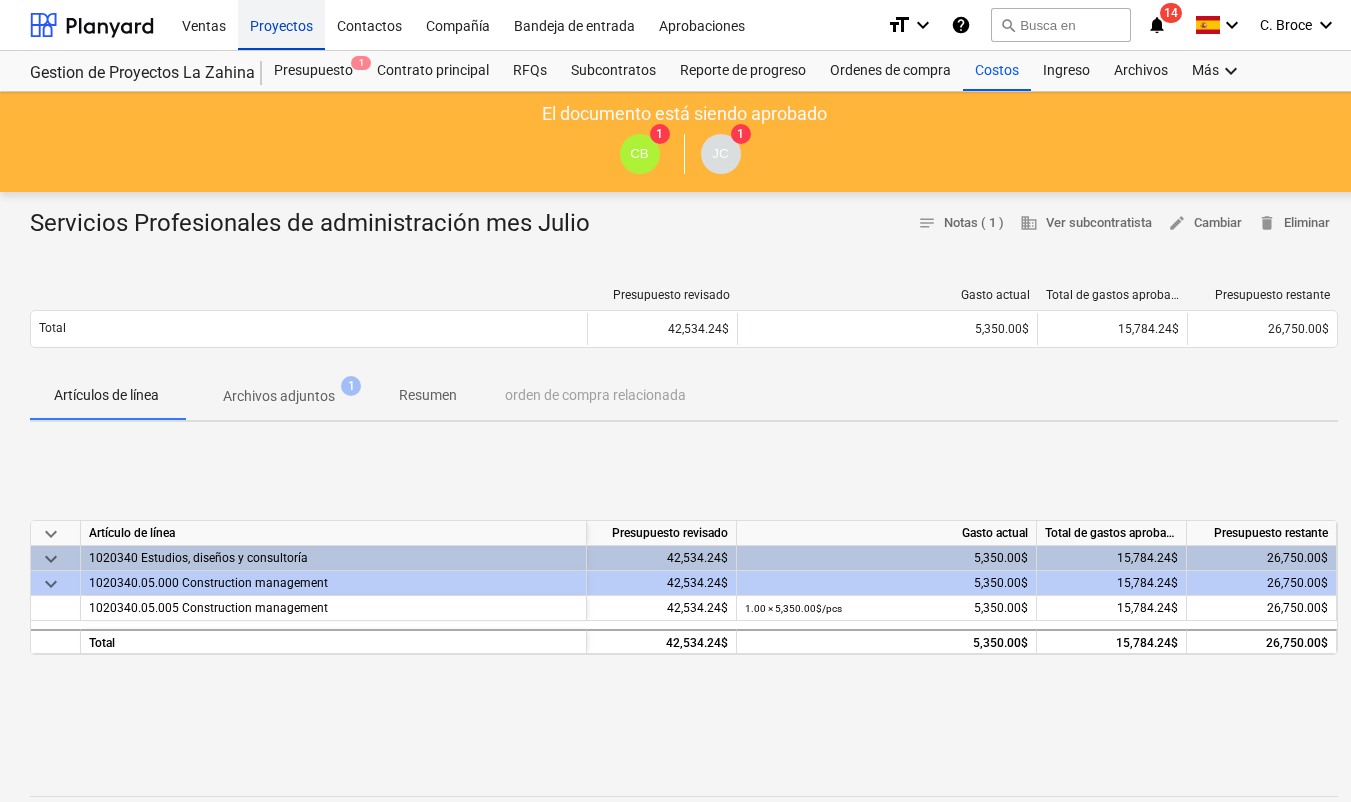 click on "Proyectos" at bounding box center (281, 24) 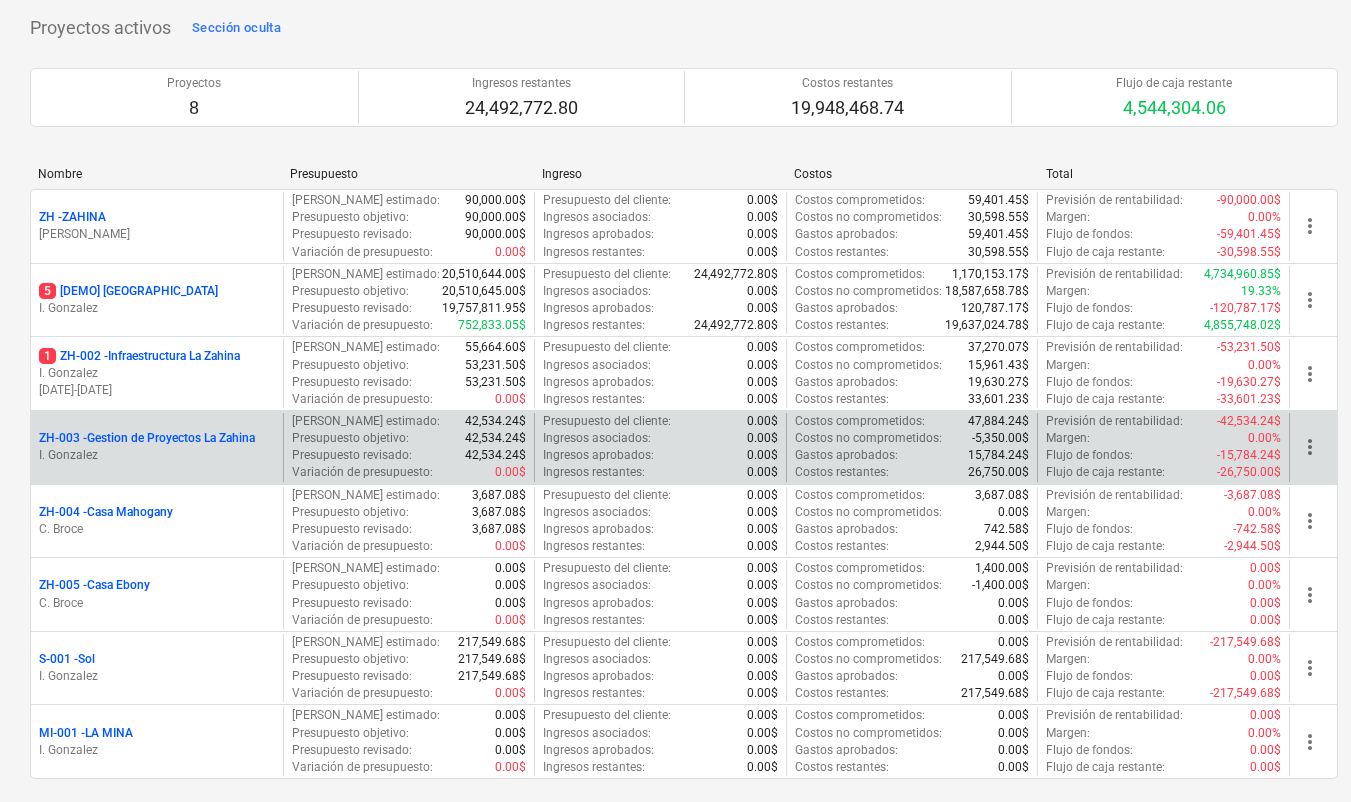 scroll, scrollTop: 138, scrollLeft: 0, axis: vertical 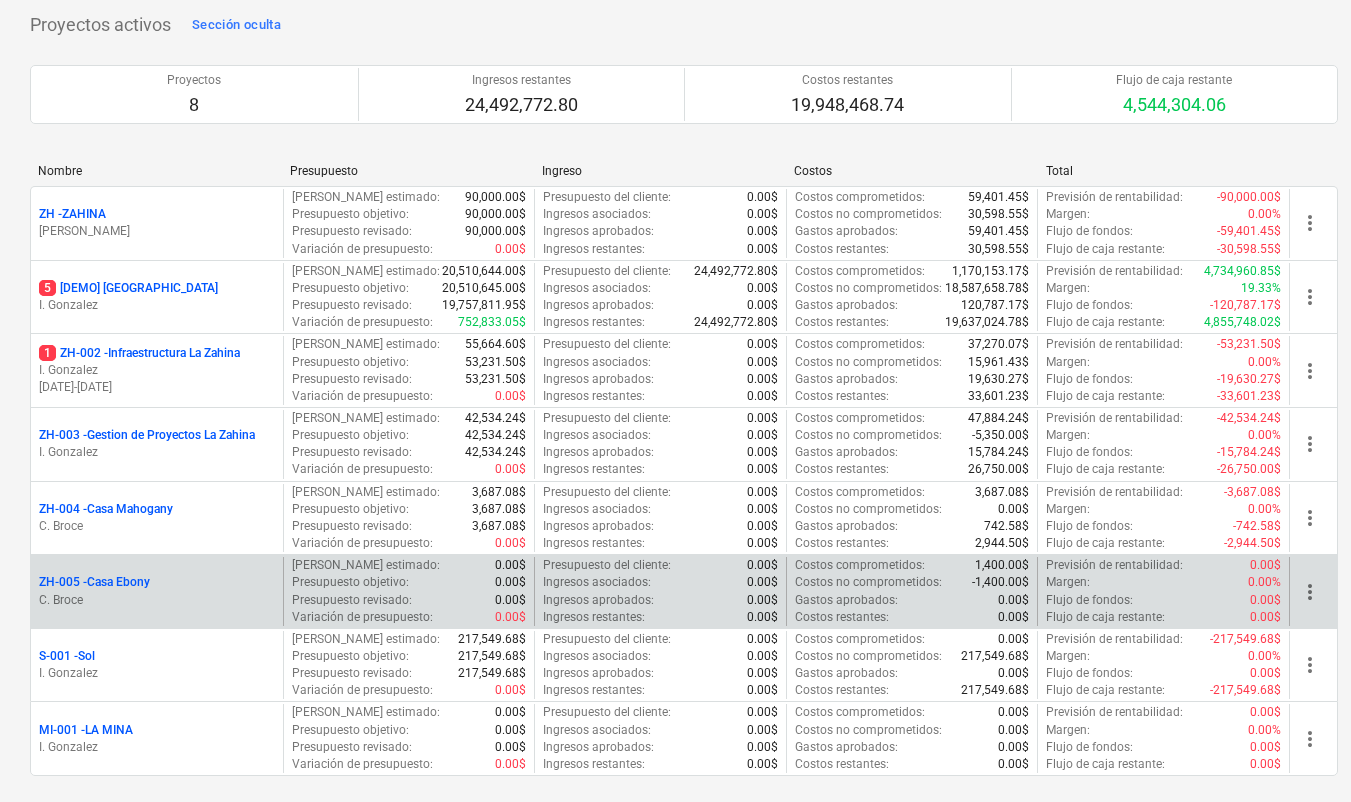 click on "ZH-005 -  [GEOGRAPHIC_DATA]" at bounding box center [94, 582] 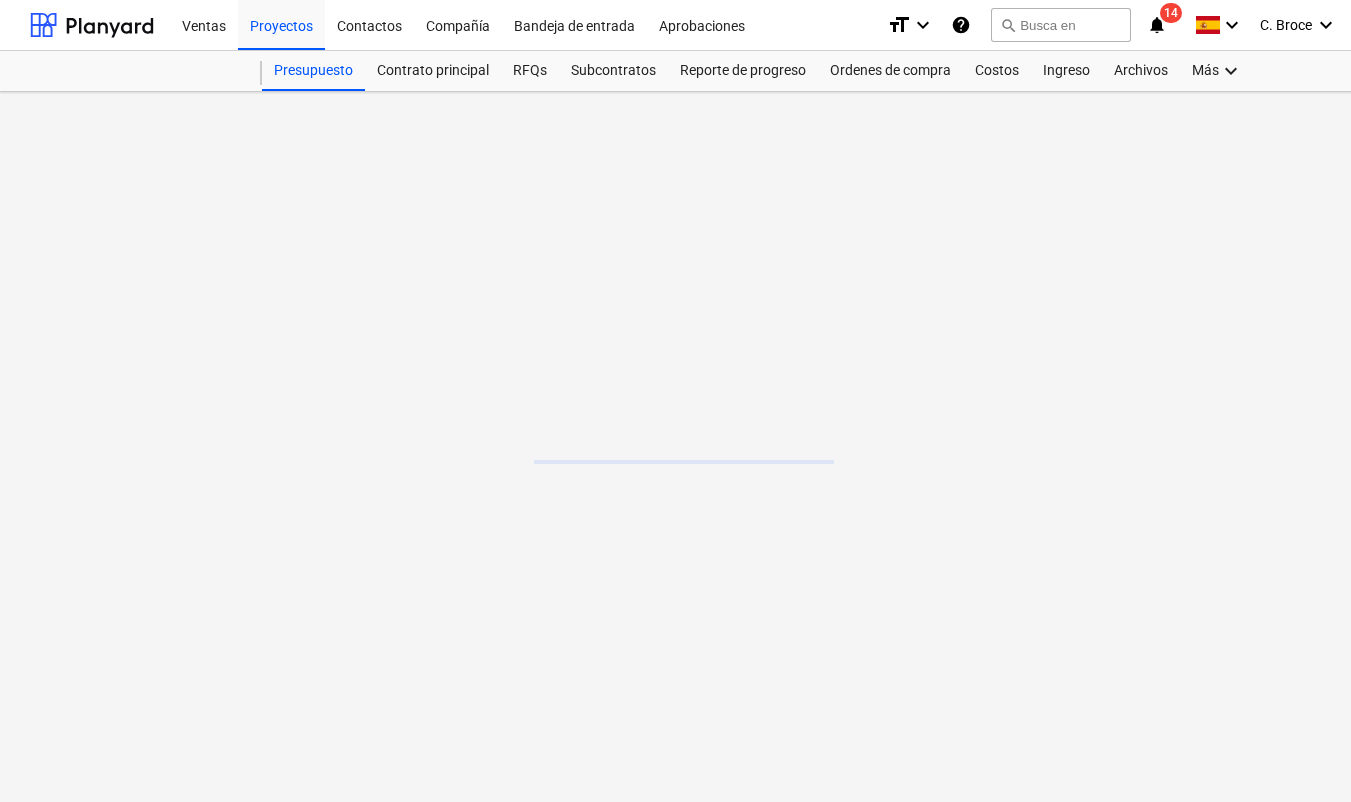 scroll, scrollTop: 0, scrollLeft: 0, axis: both 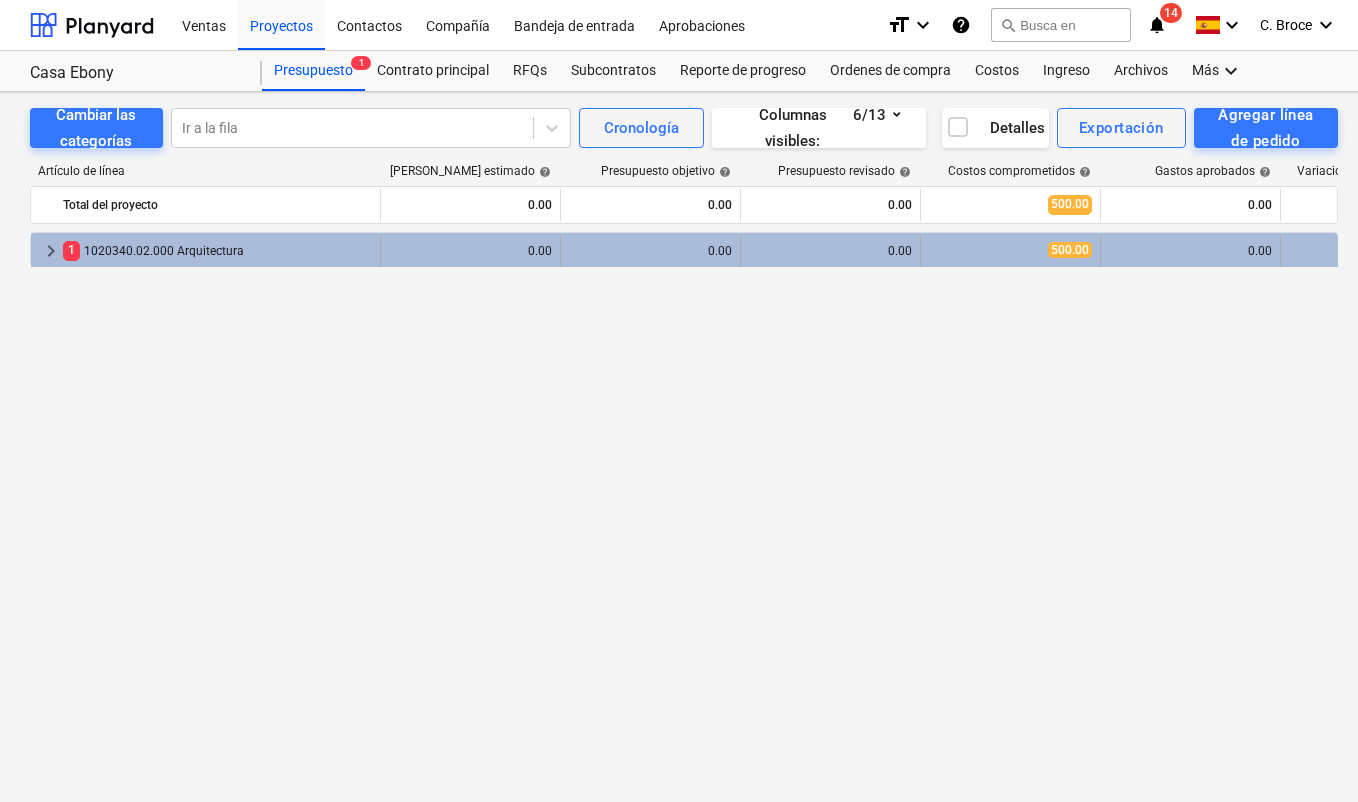 click on "1 1020340.02.000 Arquitectura" at bounding box center [217, 251] 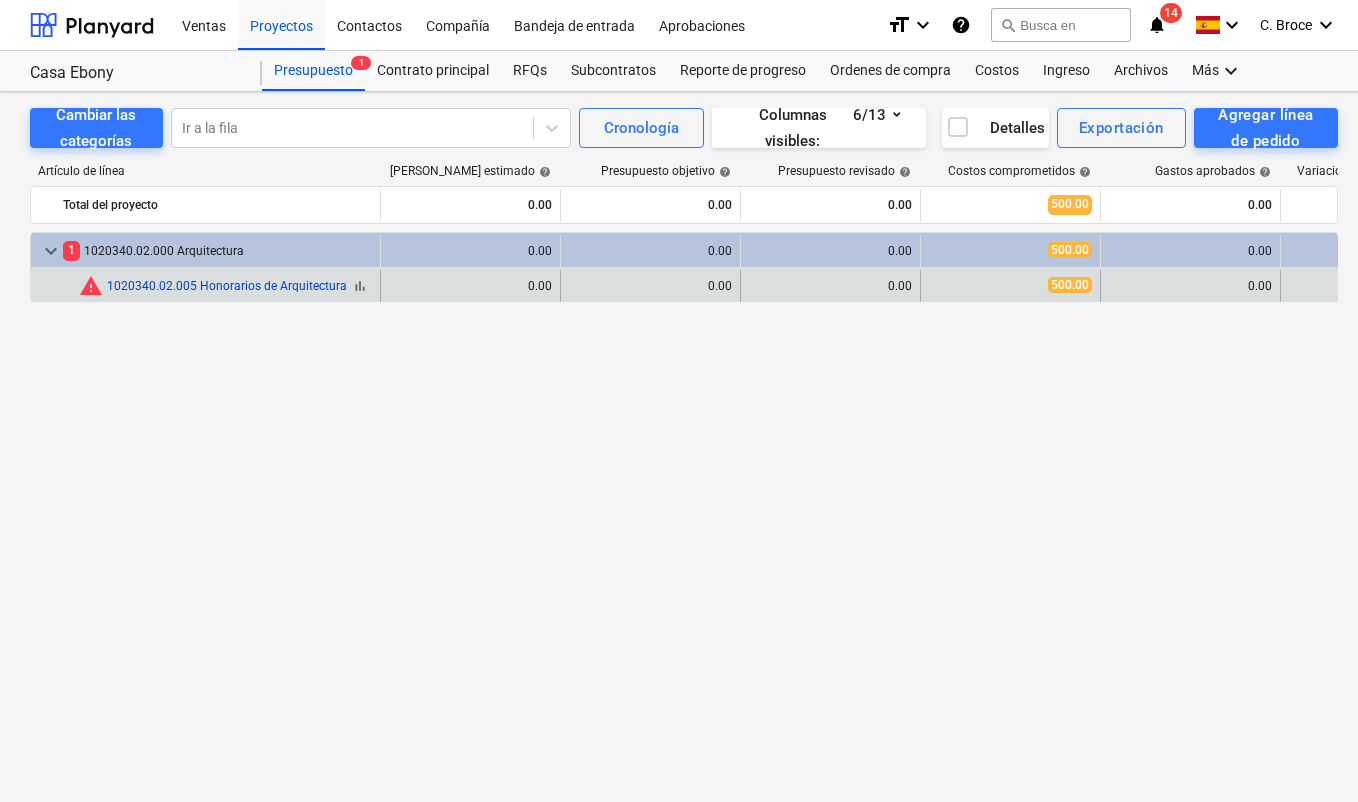 click on "1020340.02.005 Honorarios de Arquitectura" at bounding box center [227, 286] 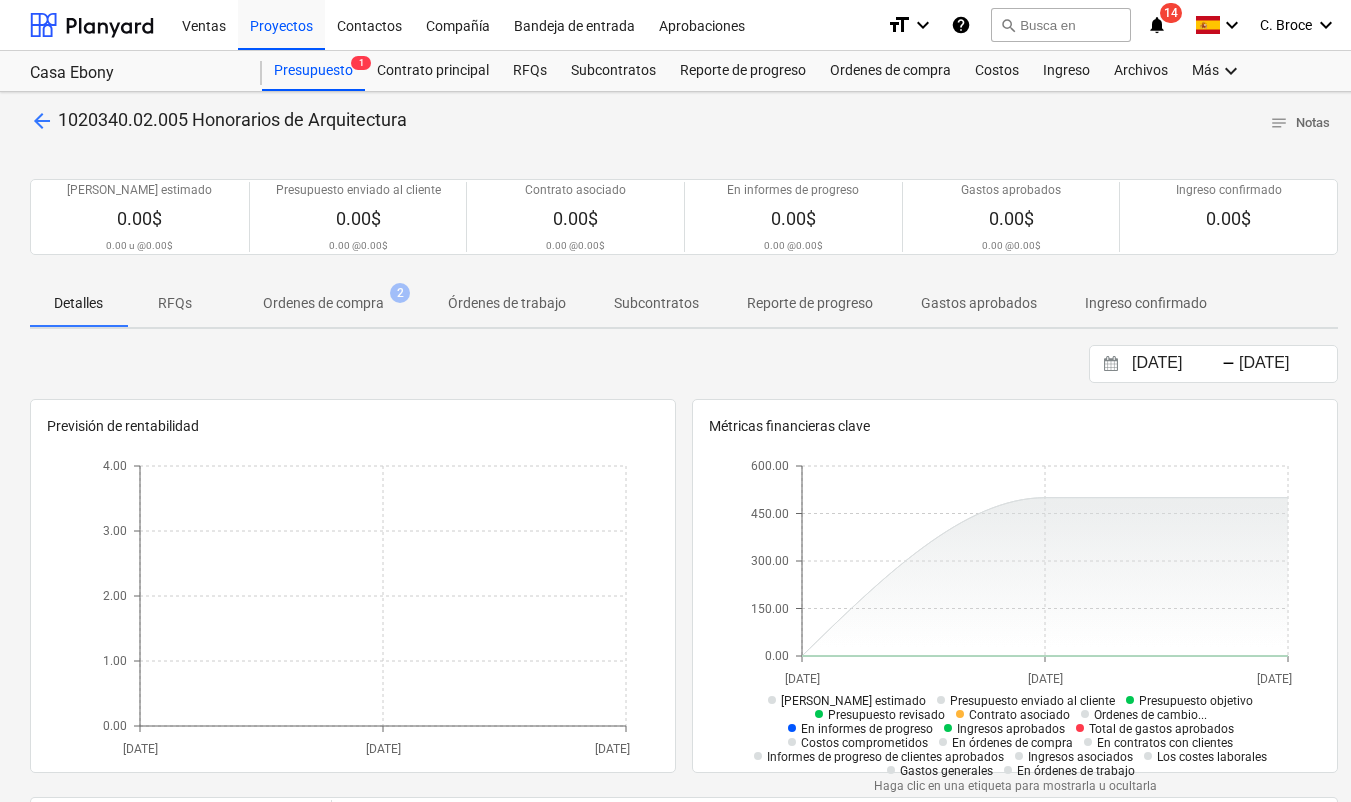 scroll, scrollTop: 0, scrollLeft: 0, axis: both 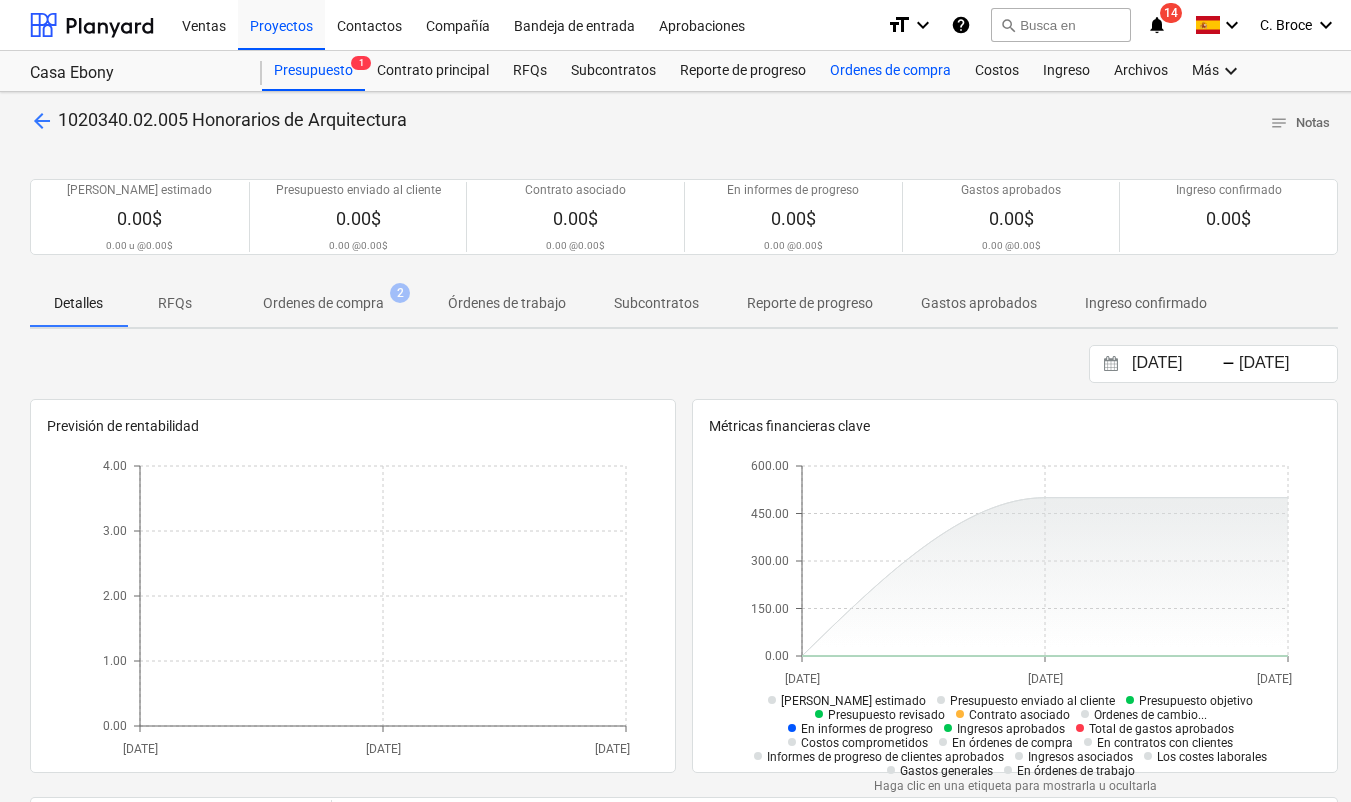 click on "Ordenes de compra" at bounding box center (890, 71) 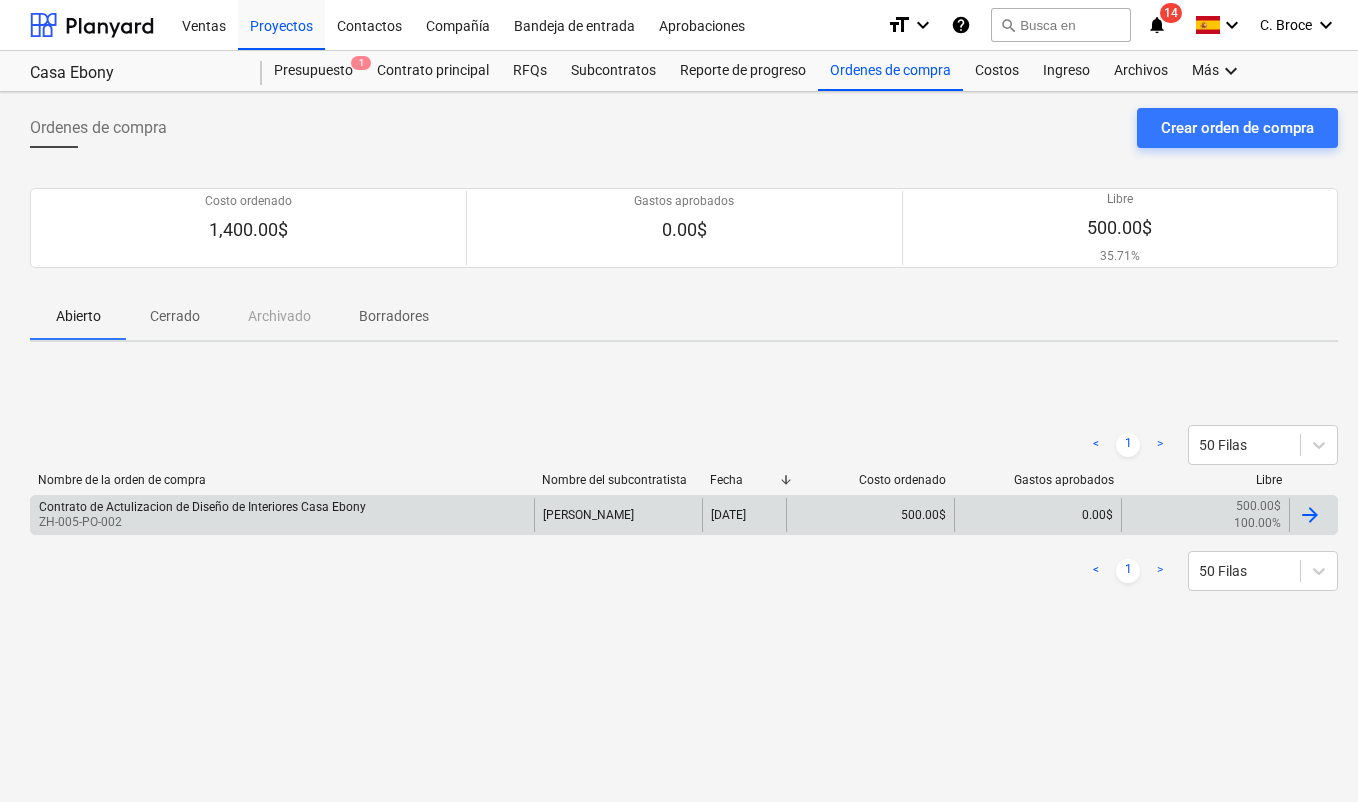 click on "Contrato de Actulizacion de Diseño de Interiores Casa Ebony  ZH-005-PO-002" at bounding box center (282, 515) 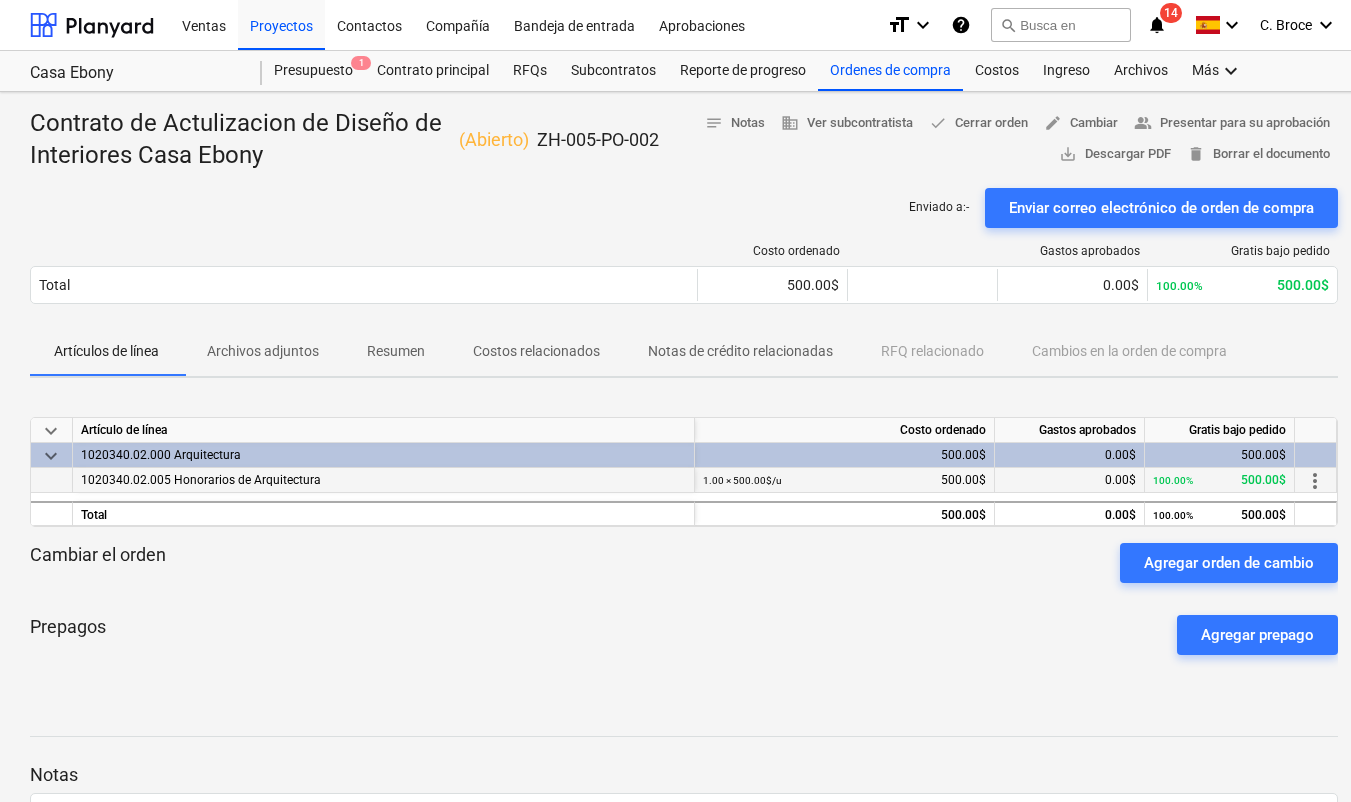 click on "1020340.02.005 Honorarios de Arquitectura" at bounding box center (384, 480) 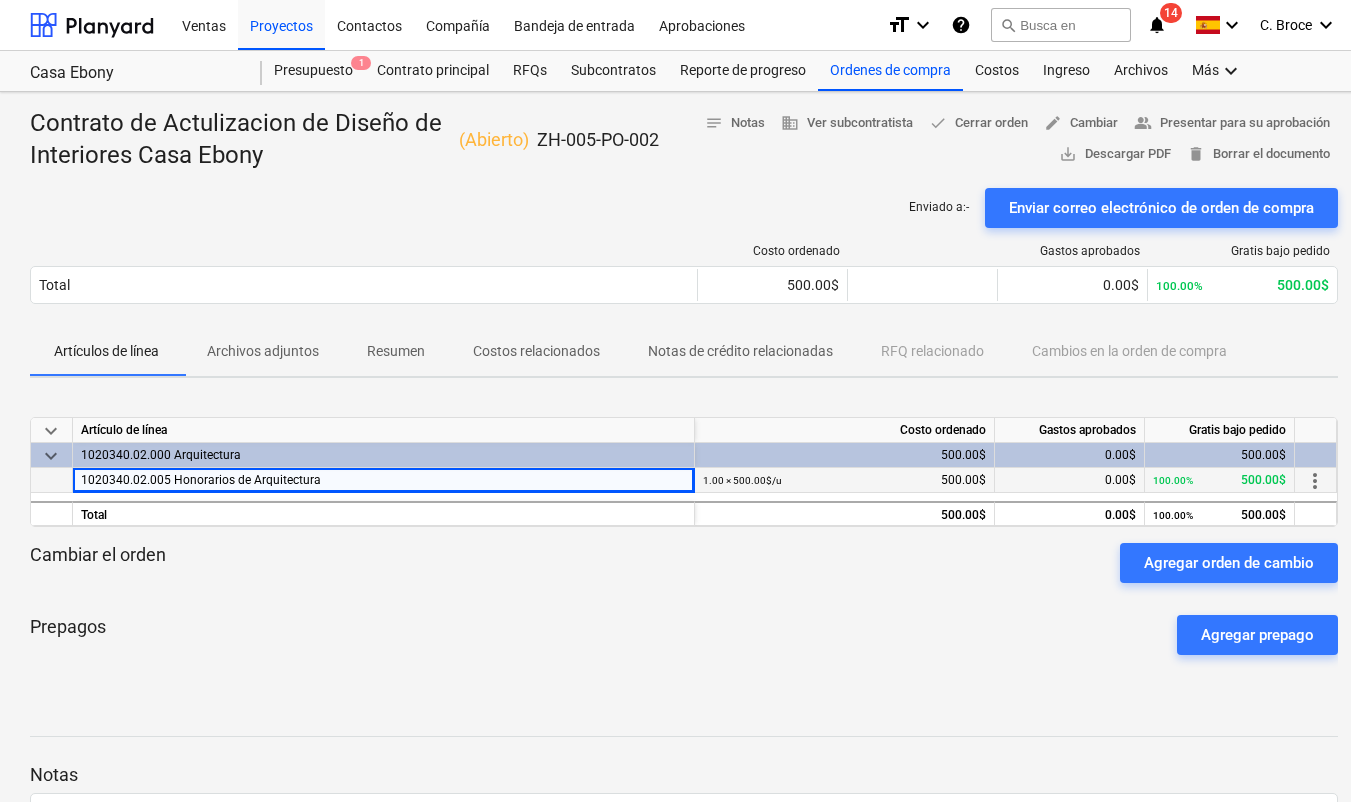 click on "1.00   ×   500.00$ / u 500.00$" at bounding box center [844, 480] 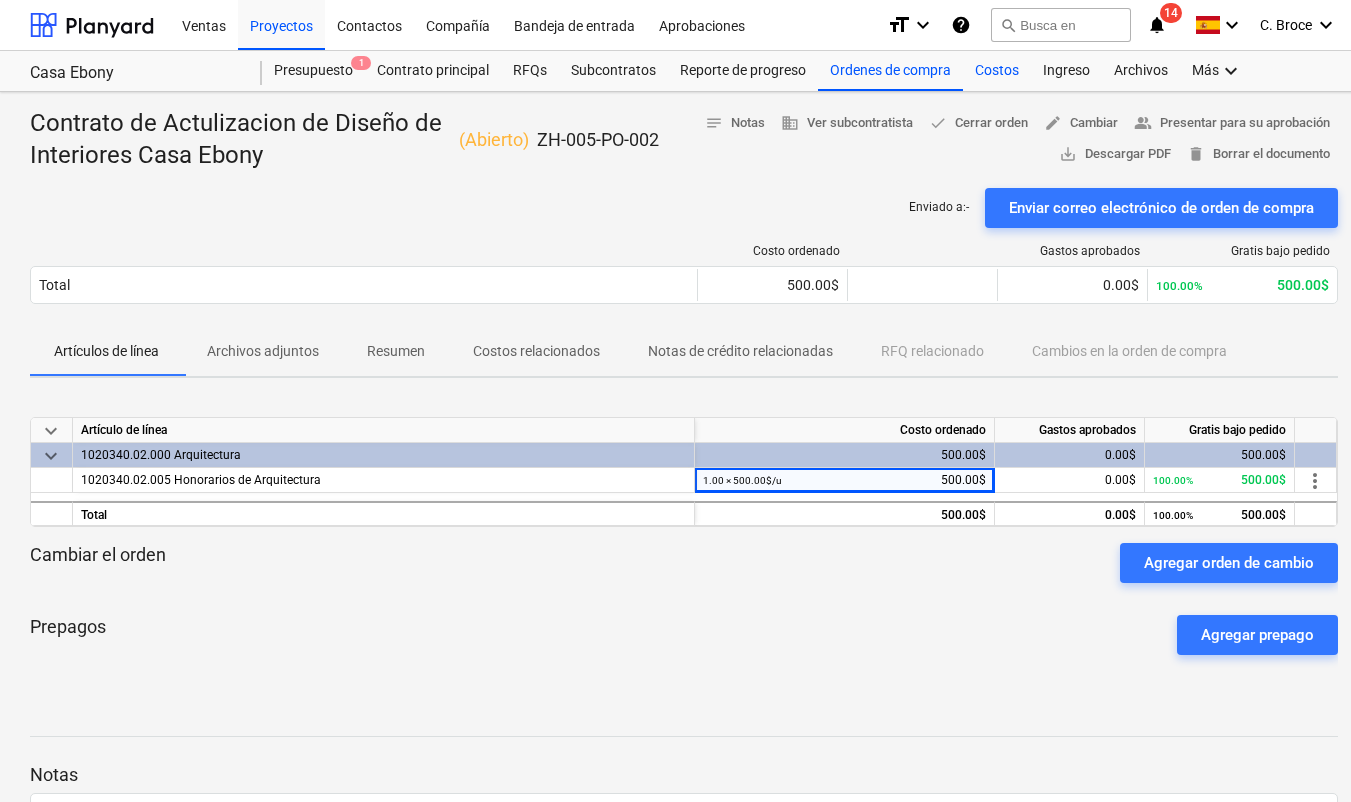 click on "Costos" at bounding box center (997, 71) 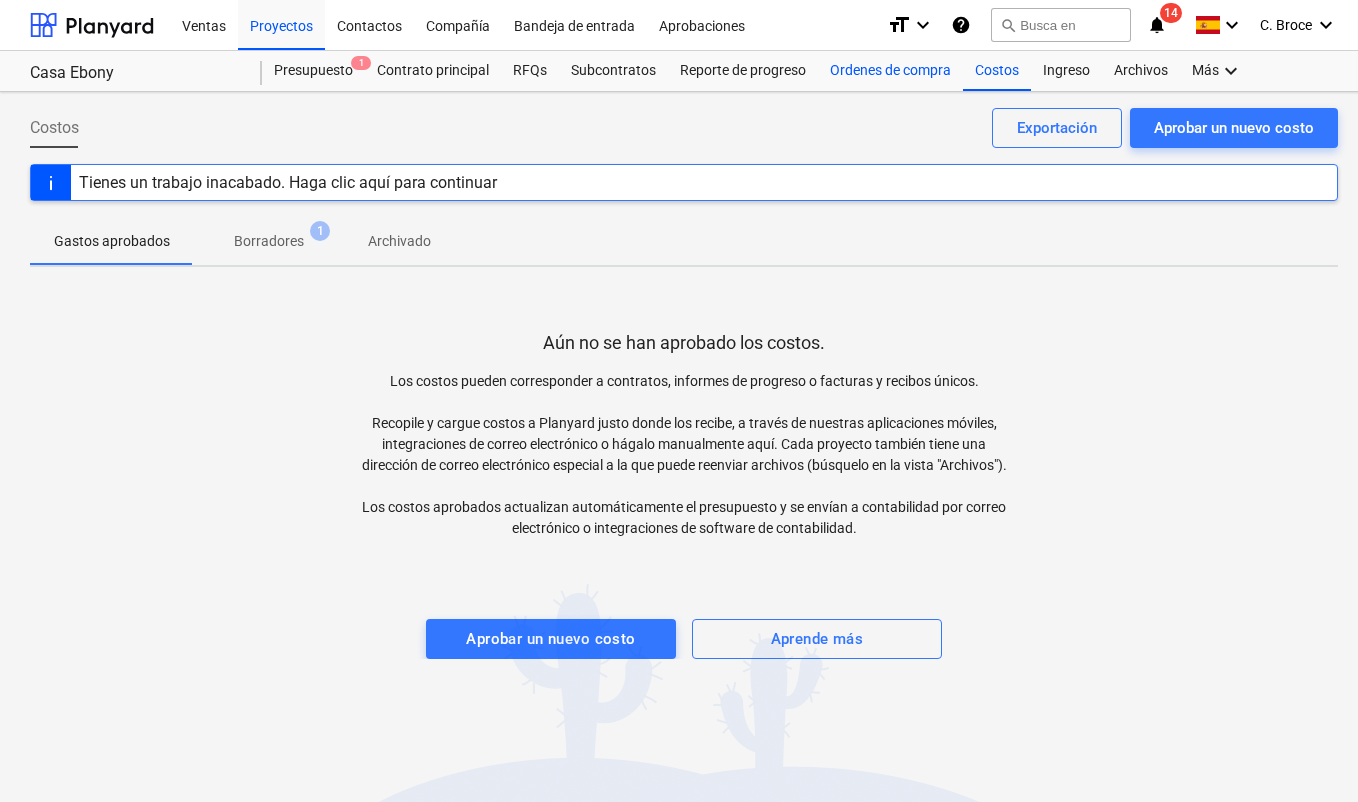 click on "Ordenes de compra" at bounding box center [890, 71] 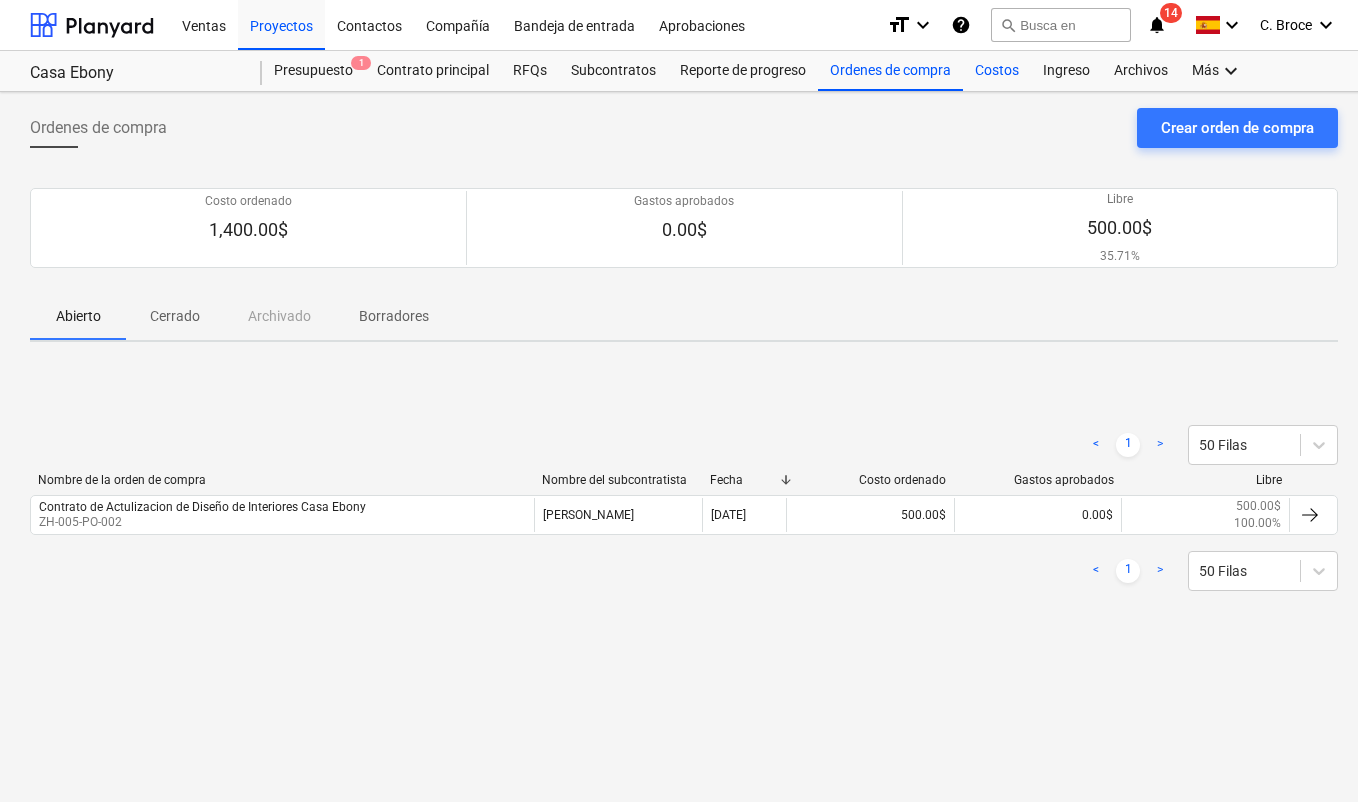 click on "Costos" at bounding box center [997, 71] 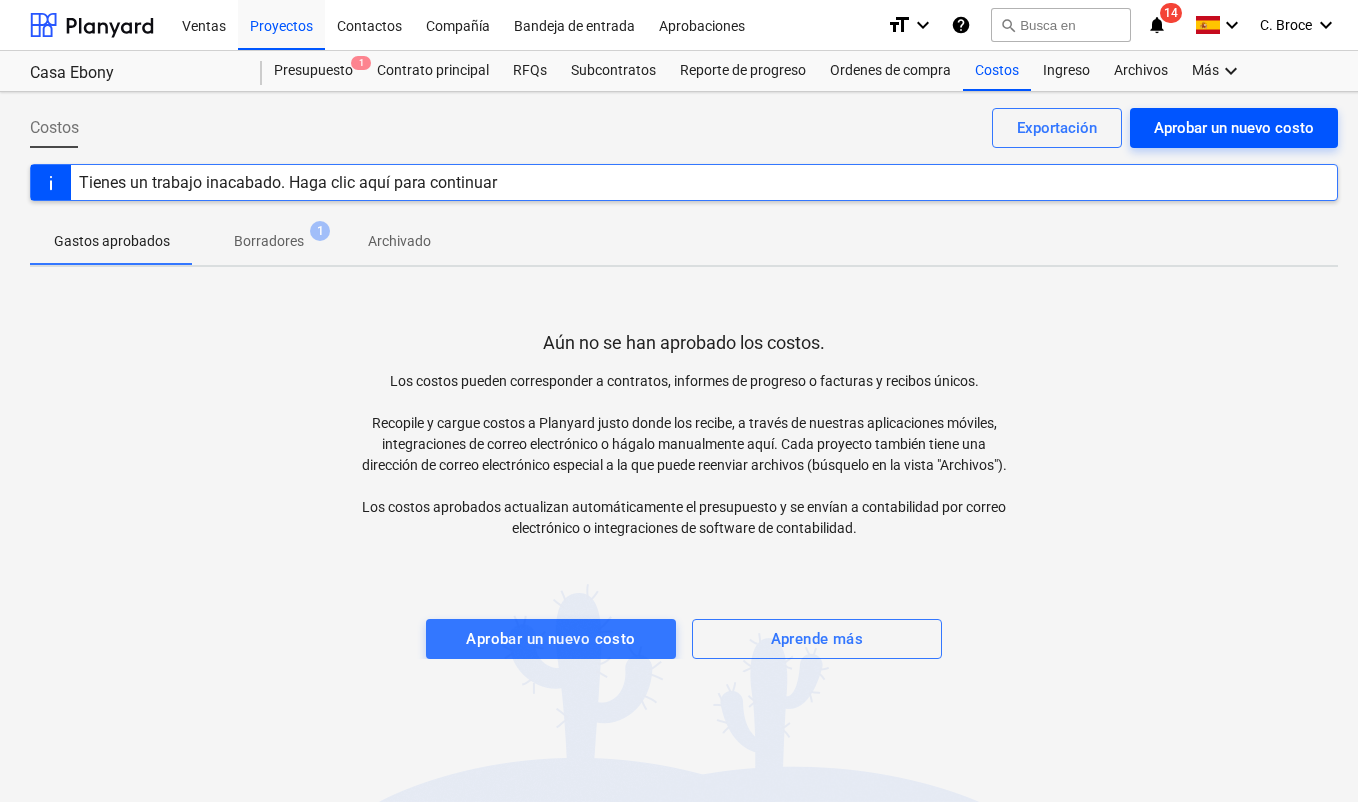 click on "Aprobar un nuevo costo" at bounding box center (1234, 128) 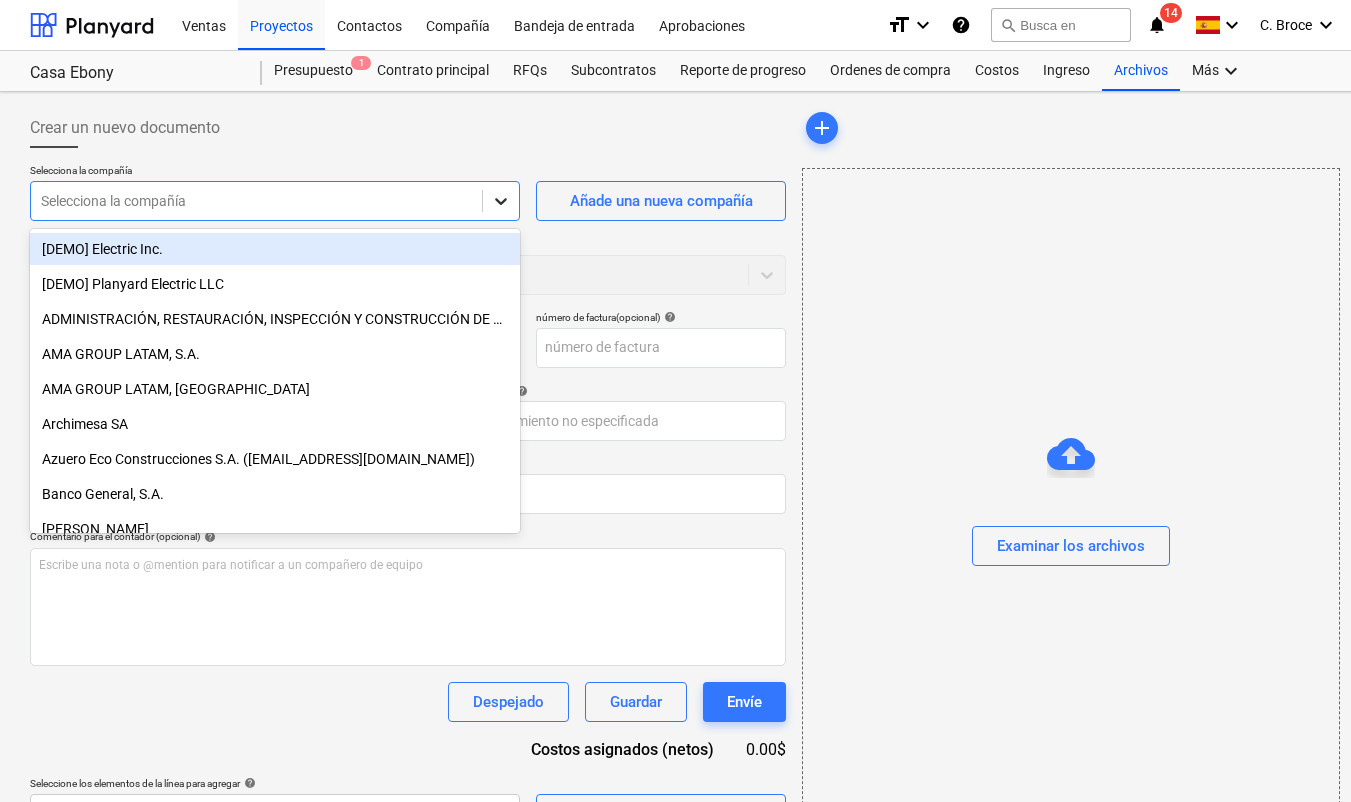 click 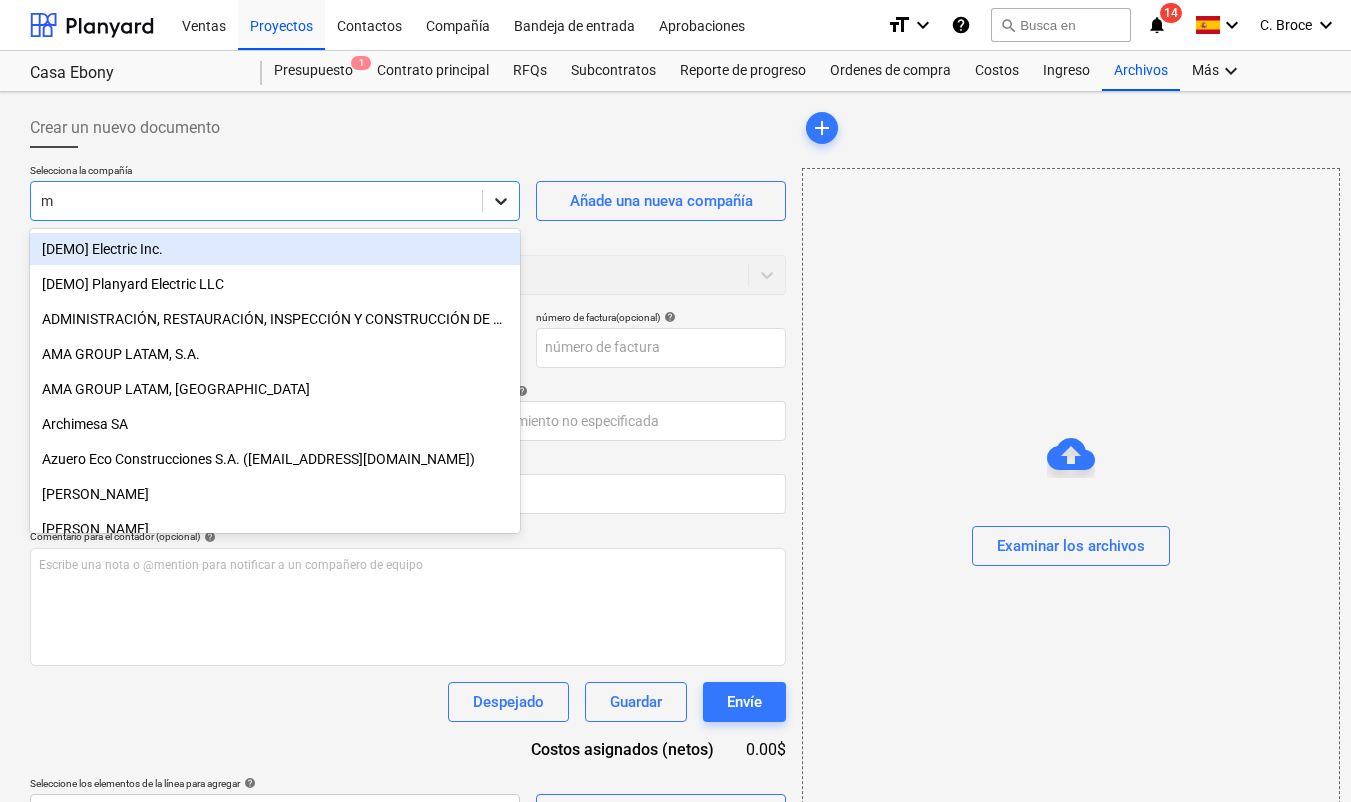 type on "mi" 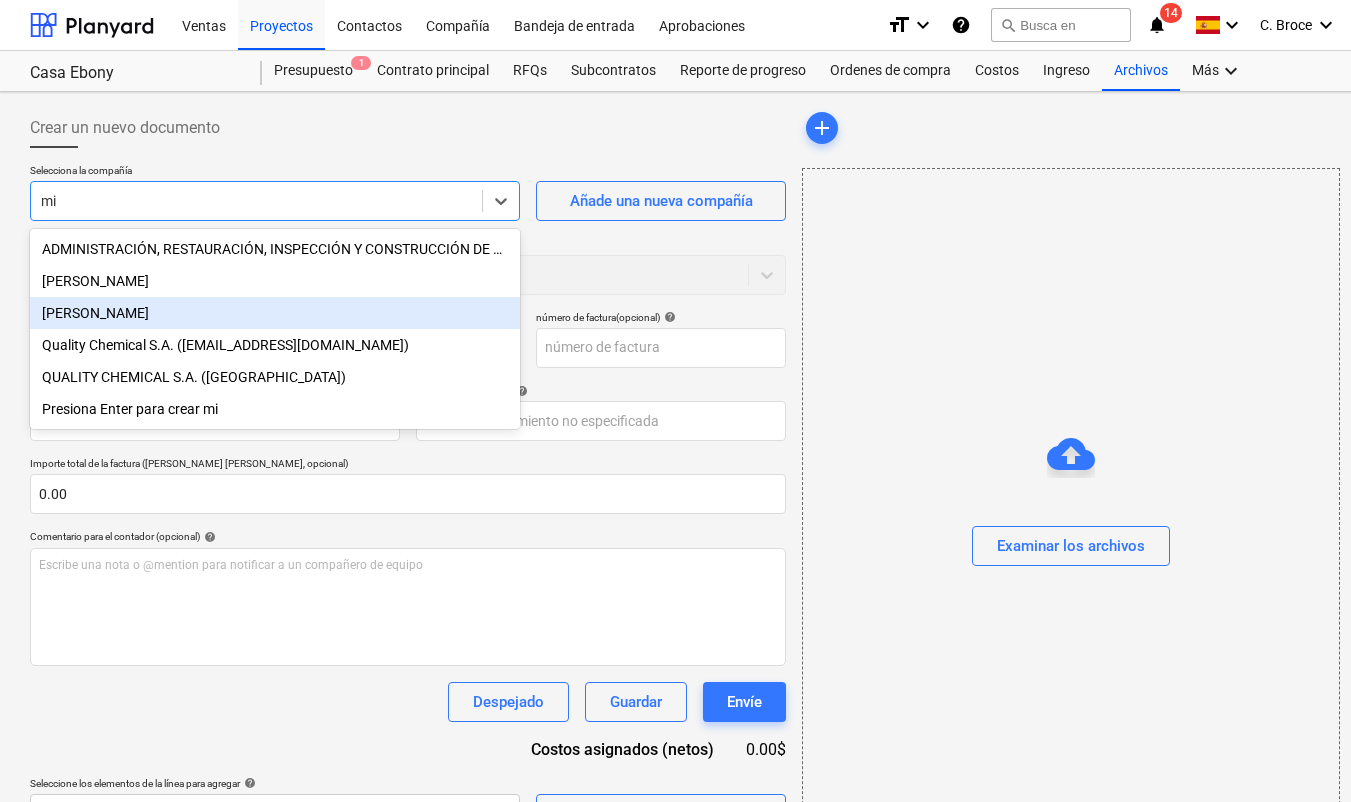 click on "[PERSON_NAME]" at bounding box center [275, 313] 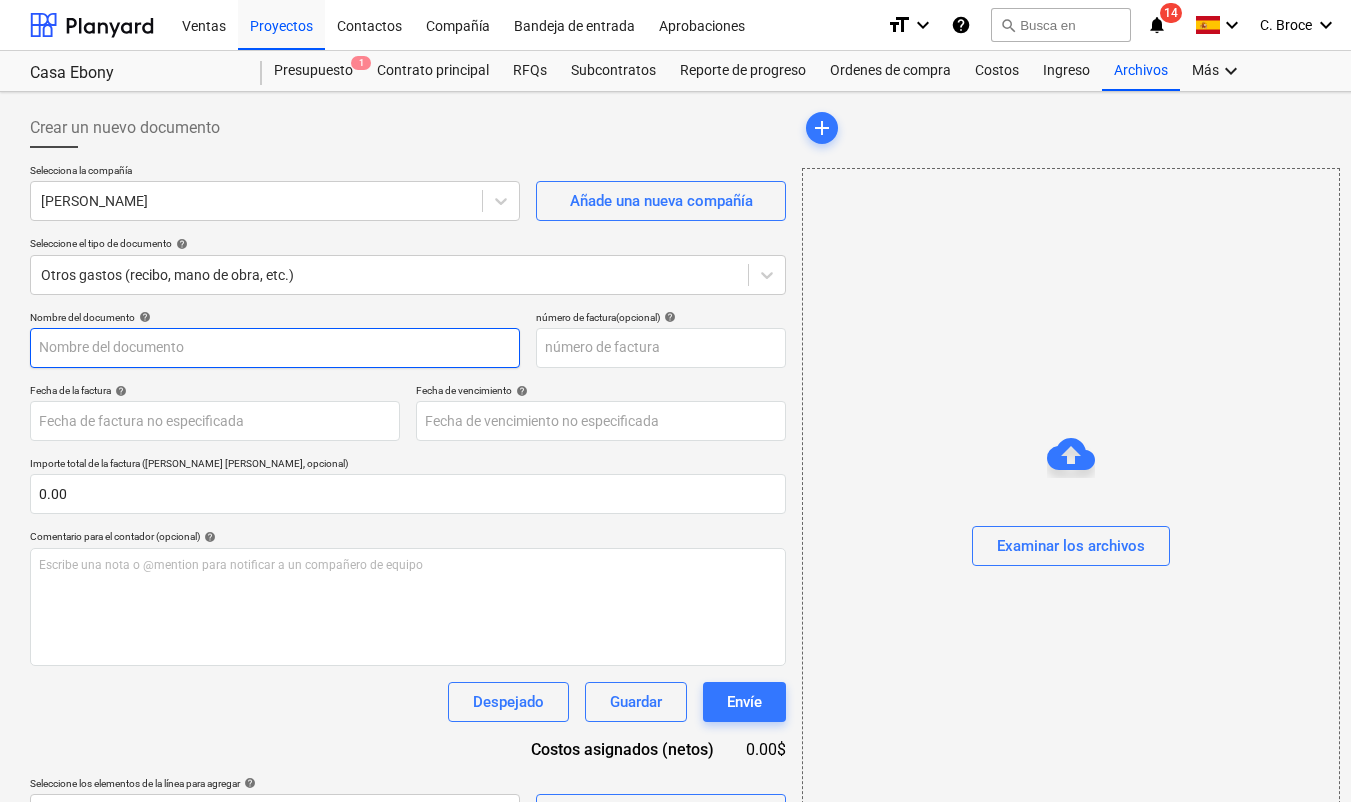 click at bounding box center (275, 348) 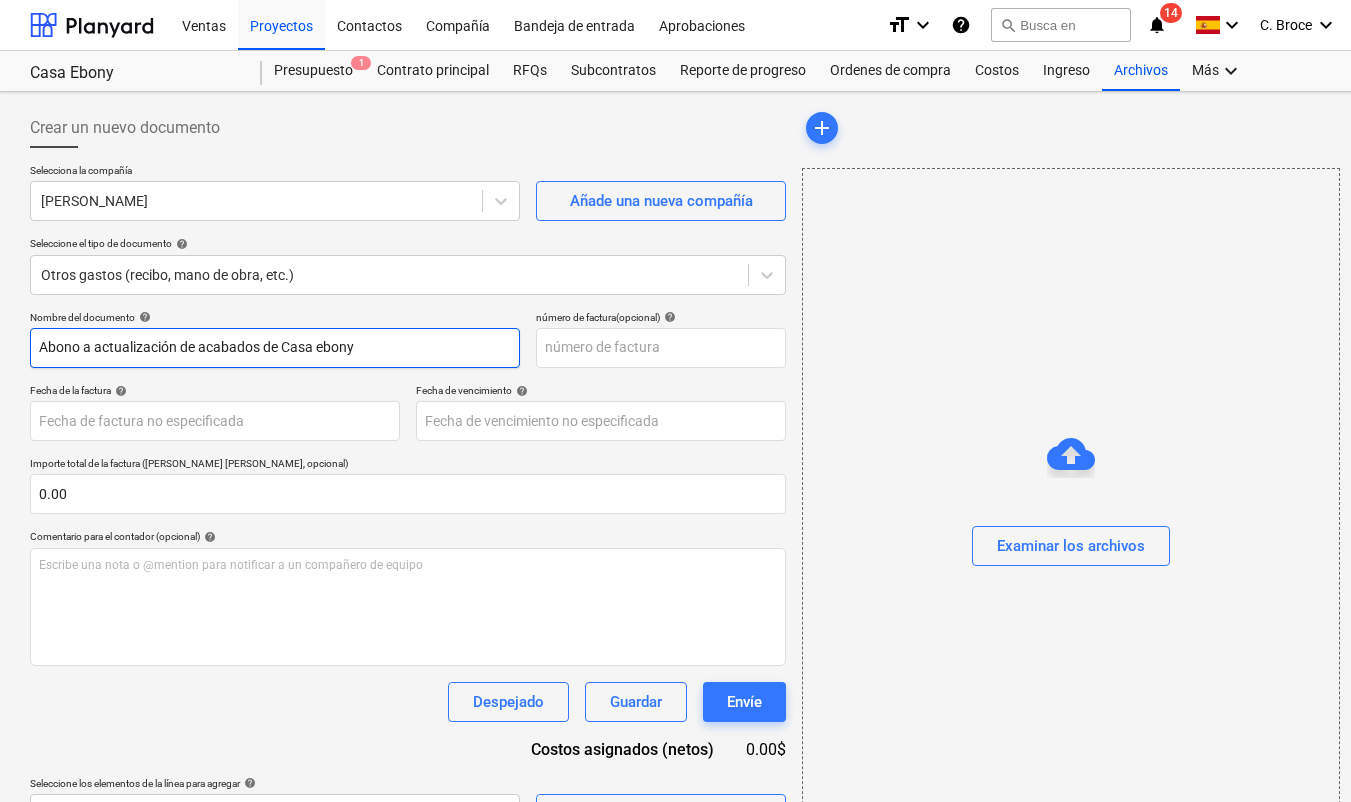 click on "Abono a actualización de acabados de Casa ebony" at bounding box center (275, 348) 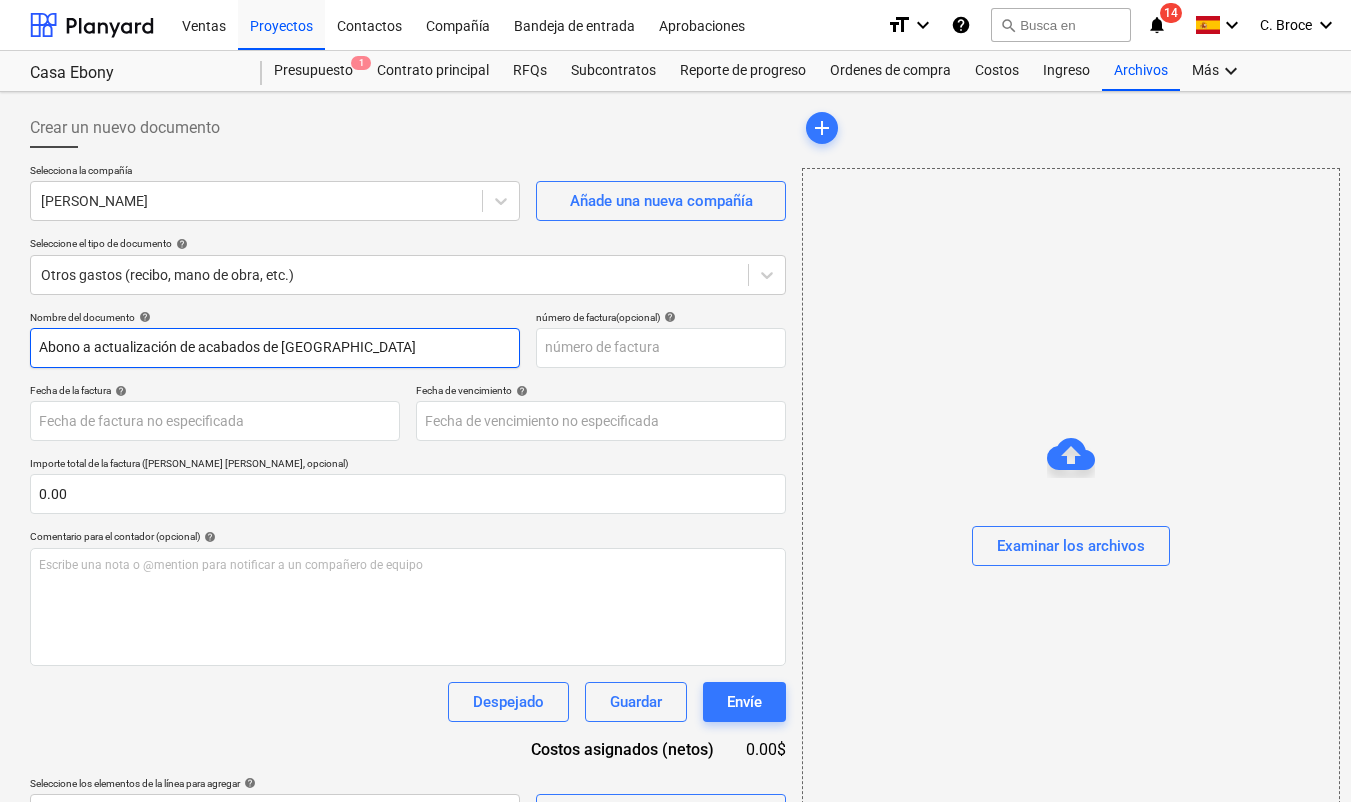 type on "Abono a actualización de acabados de [GEOGRAPHIC_DATA]" 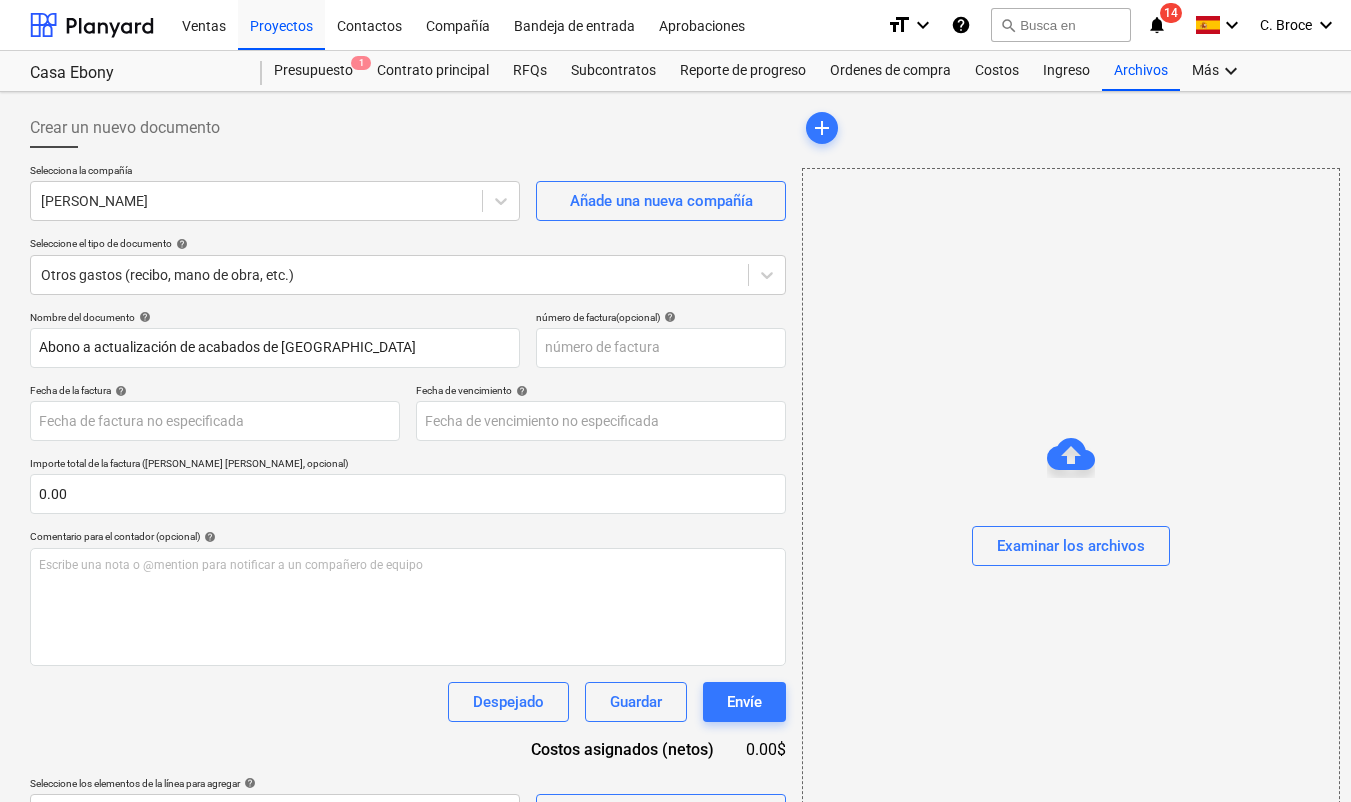 click on "Fecha de la factura help" at bounding box center (215, 390) 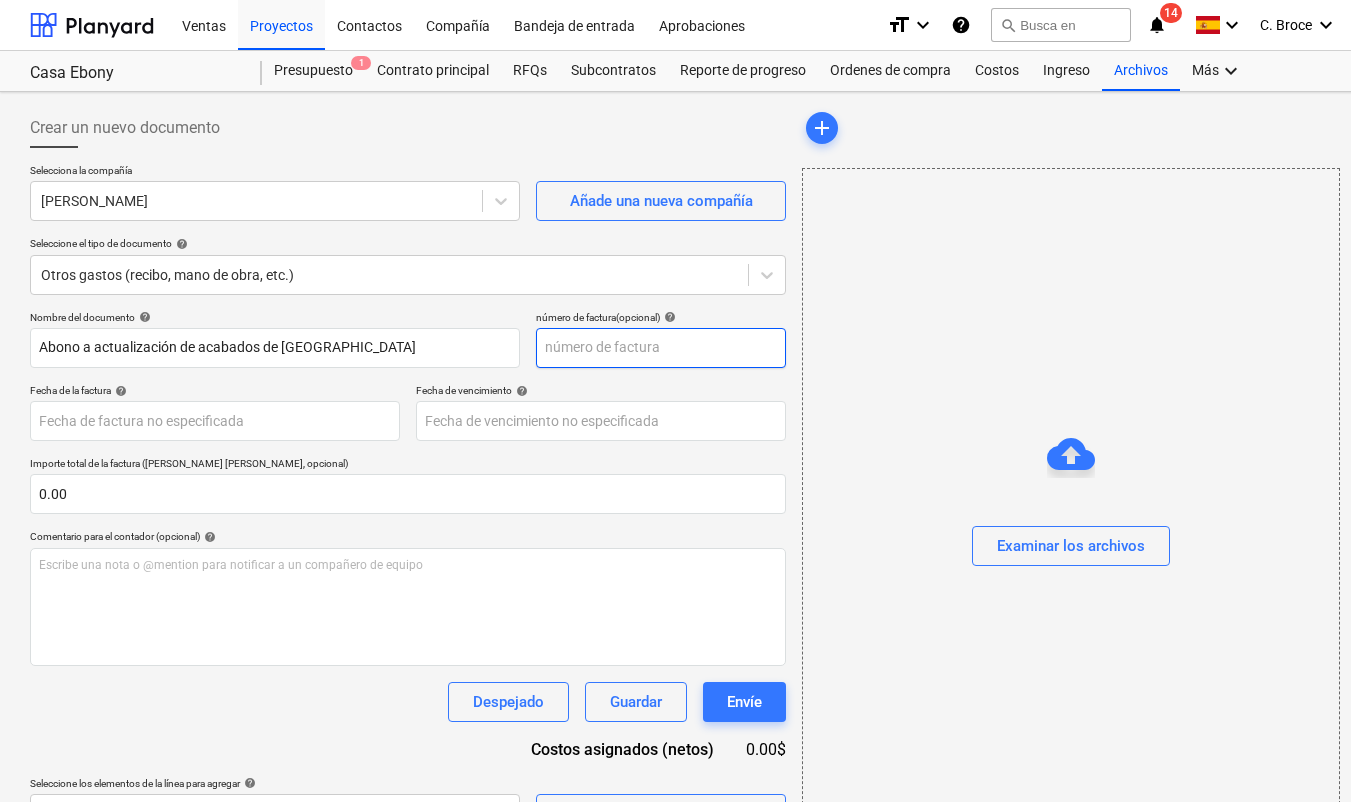 click at bounding box center (661, 348) 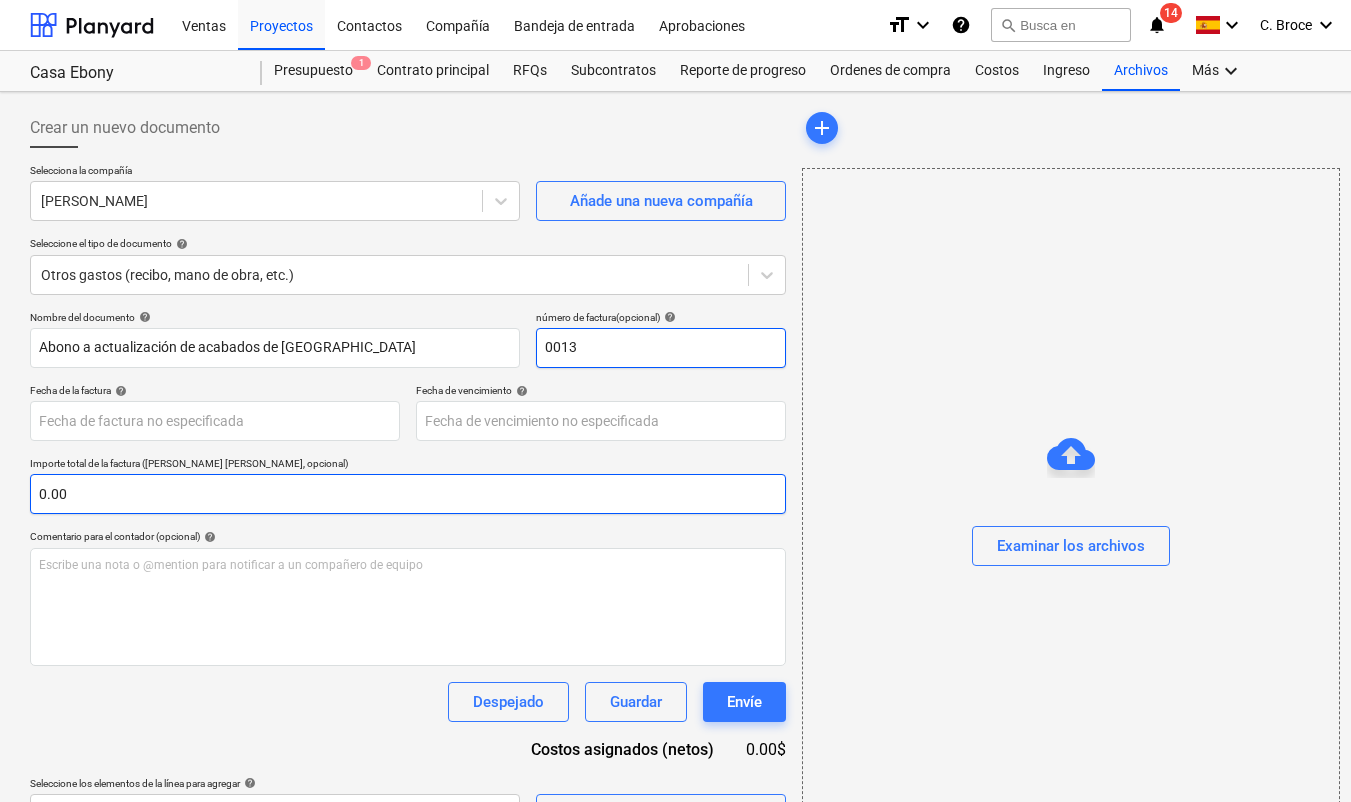 type on "0013" 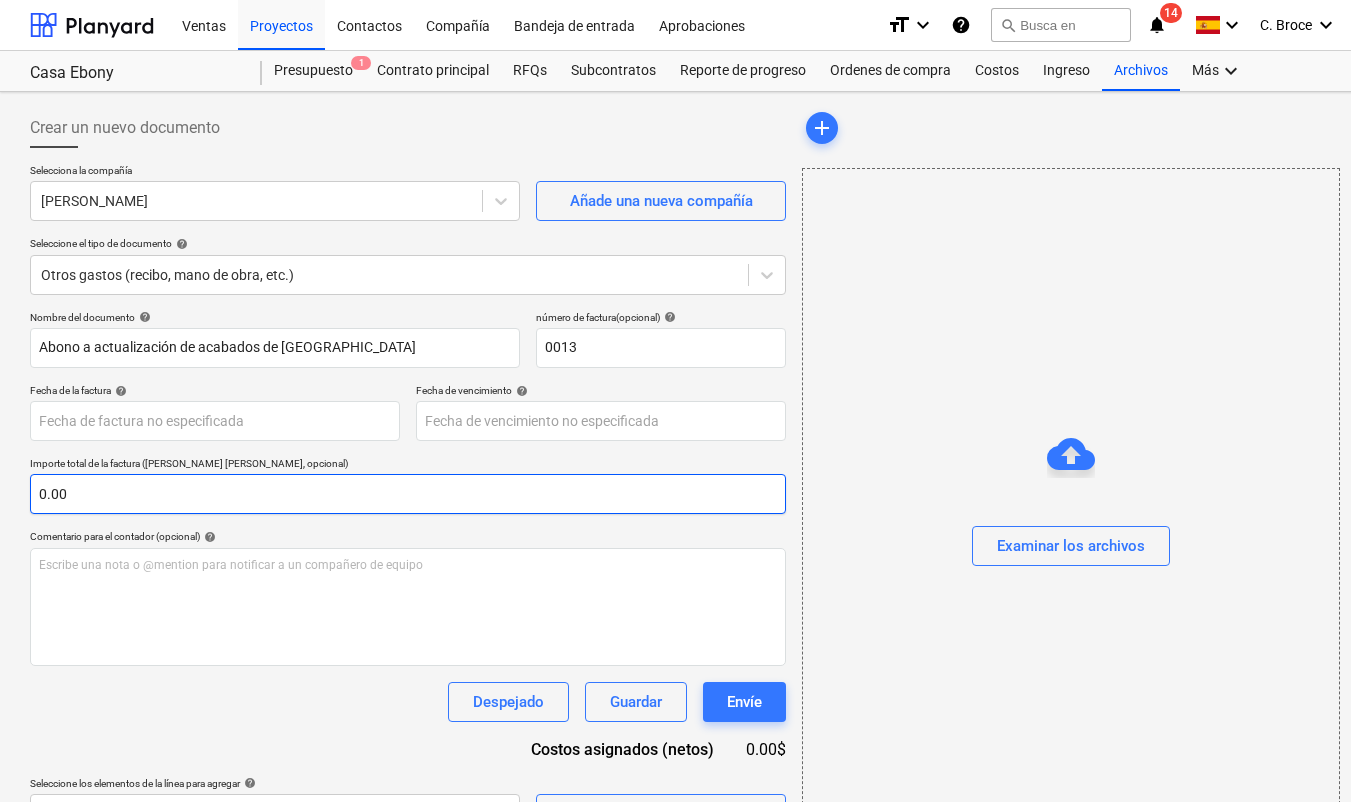 type 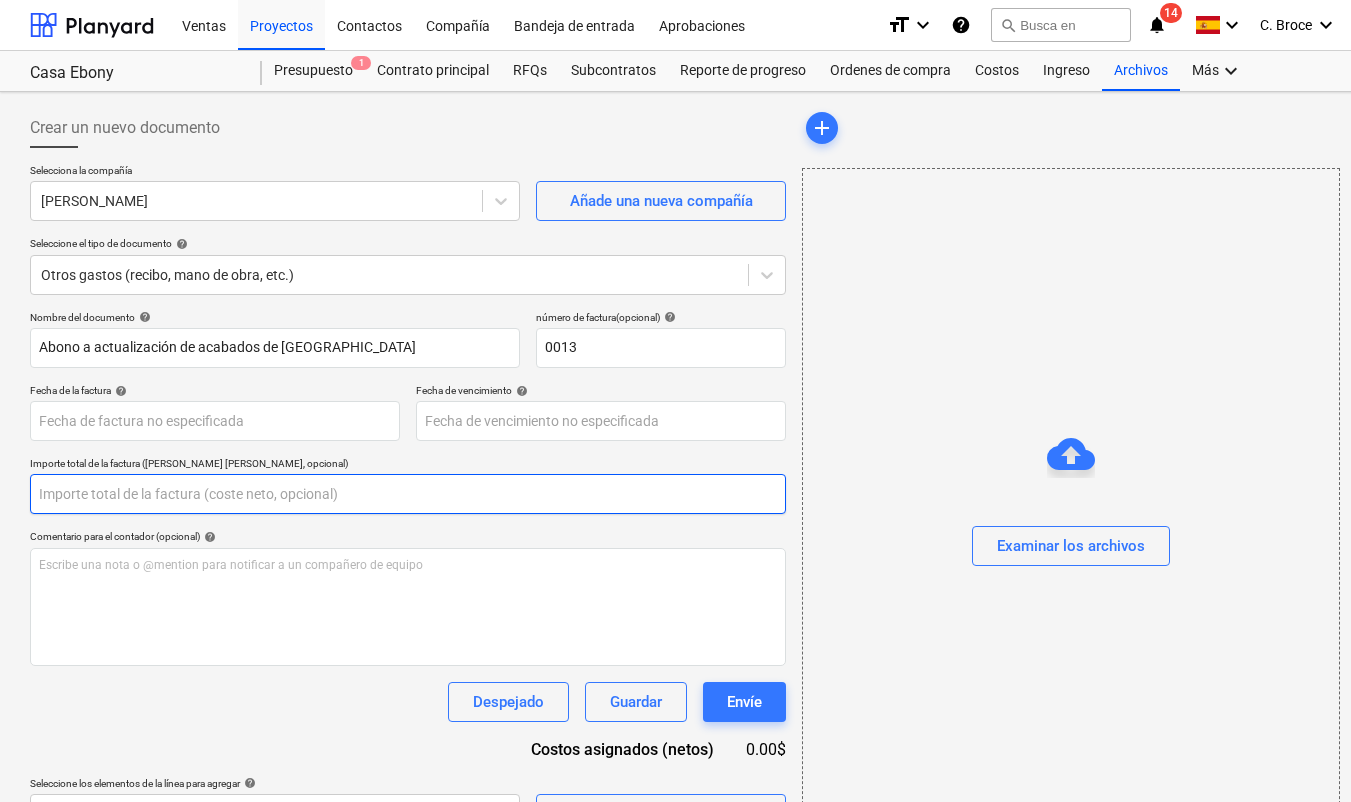 click at bounding box center [408, 494] 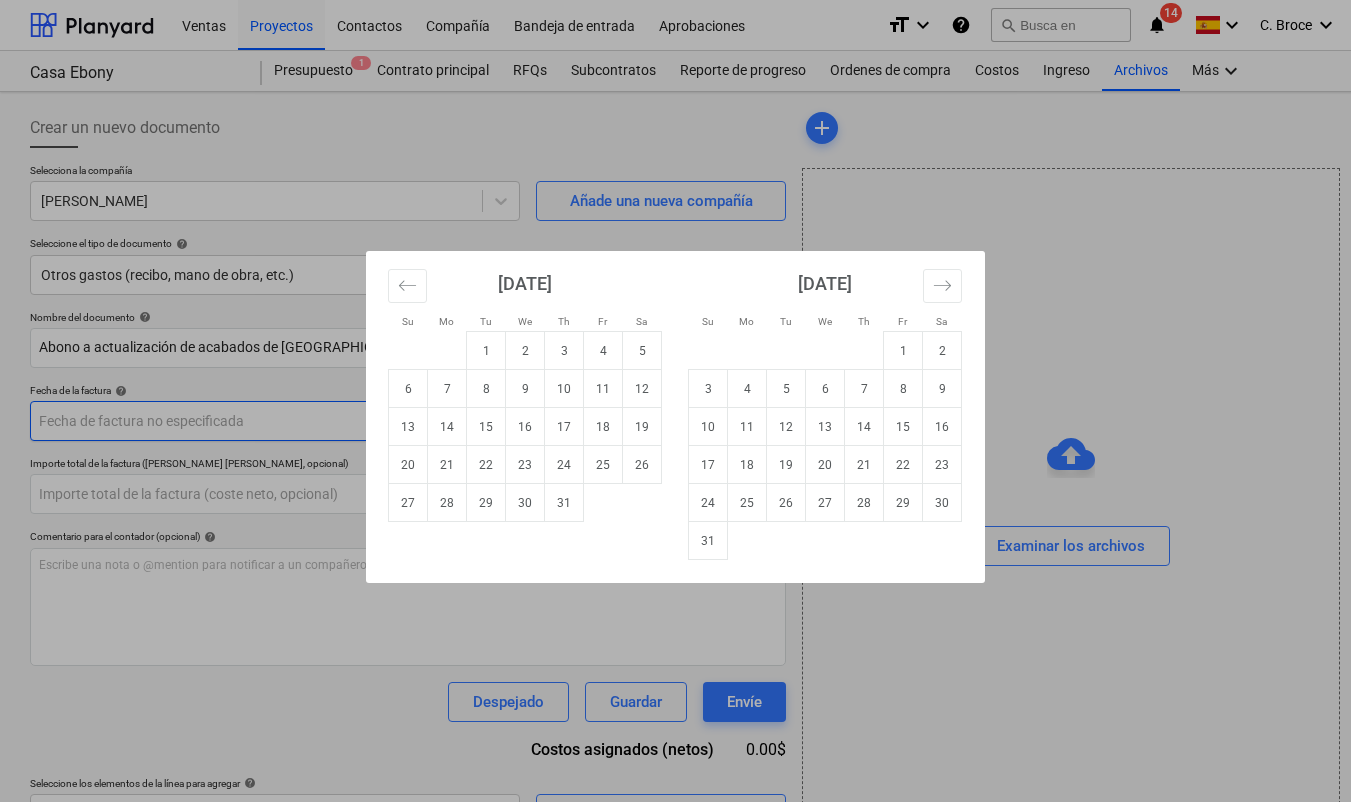 click on "Ventas Proyectos Contactos Compañía Bandeja de entrada Aprobaciones format_size keyboard_arrow_down help search Busca en notifications 14 keyboard_arrow_down C. Broce keyboard_arrow_down Casa Ebony Presupuesto 1 Contrato principal RFQs Subcontratos Reporte de progreso Ordenes de compra Costos Ingreso Archivos Más keyboard_arrow_down Crear un nuevo documento Selecciona la compañía Mitzi Barrantes De Bello   Añade una nueva compañía Seleccione el tipo de documento help Otros gastos (recibo, mano de obra, etc.) Nombre del documento help Abono a actualización de acabados de Casa Ebony número de factura  (opcional) help 0013 Fecha de la factura help Press the down arrow key to interact with the calendar and
select a date. Press the question mark key to get the keyboard shortcuts for changing dates. Fecha de vencimiento help Press the down arrow key to interact with the calendar and
select a date. Press the question mark key to get the keyboard shortcuts for changing dates. help ﻿ Despejado" at bounding box center (675, 401) 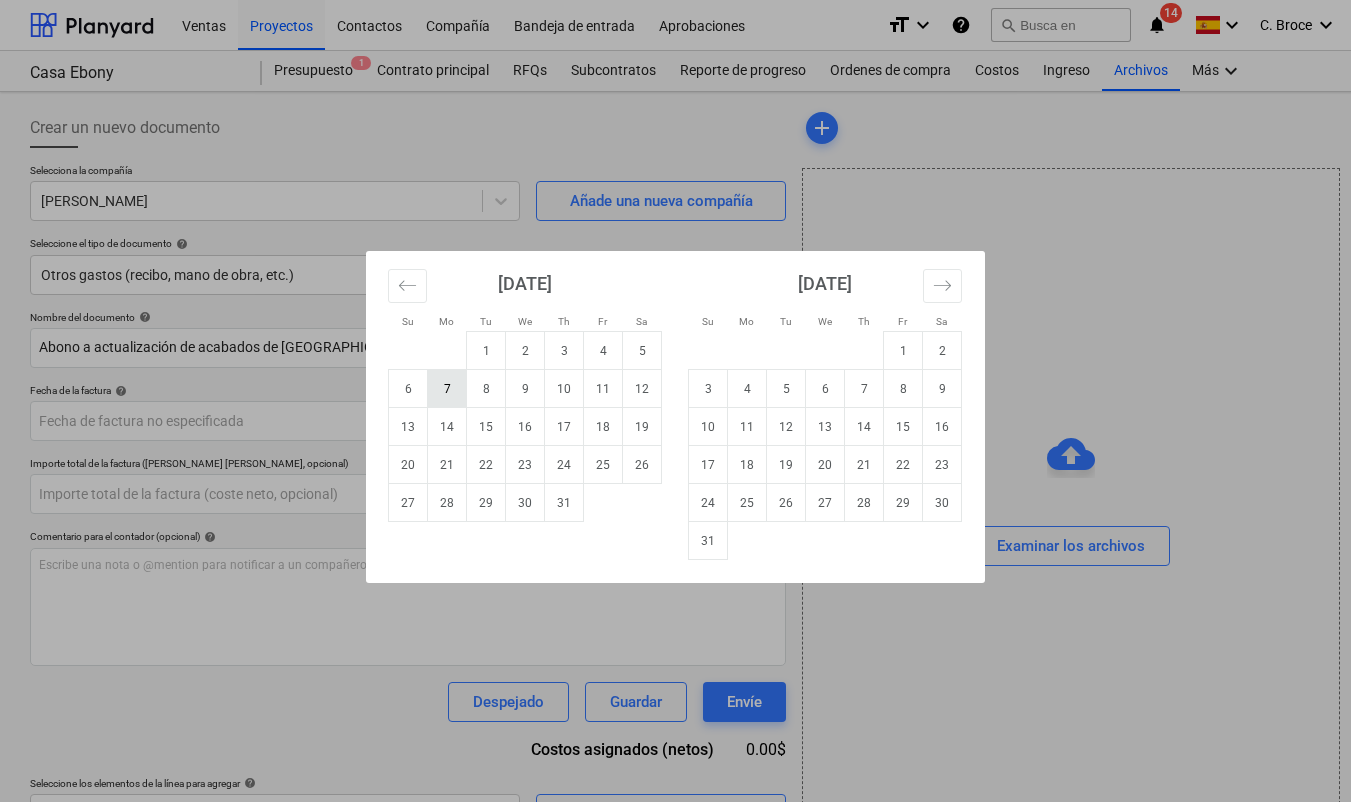 click on "7" at bounding box center (447, 389) 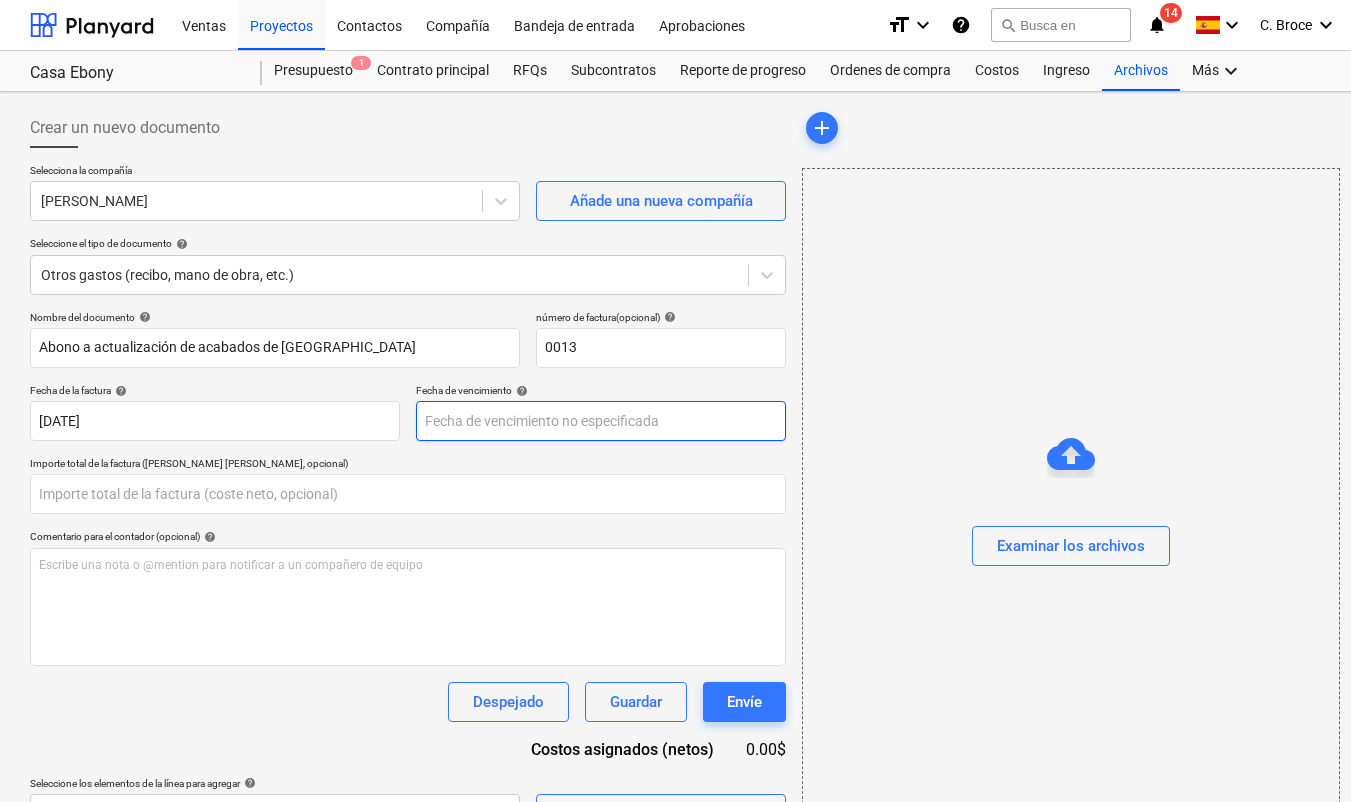 click on "Ventas Proyectos Contactos Compañía Bandeja de entrada Aprobaciones format_size keyboard_arrow_down help search Busca en notifications 14 keyboard_arrow_down C. Broce keyboard_arrow_down Casa Ebony Presupuesto 1 Contrato principal RFQs Subcontratos Reporte de progreso Ordenes de compra Costos Ingreso Archivos Más keyboard_arrow_down Crear un nuevo documento Selecciona la compañía Mitzi Barrantes De Bello   Añade una nueva compañía Seleccione el tipo de documento help Otros gastos (recibo, mano de obra, etc.) Nombre del documento help Abono a actualización de acabados de Casa Ebony número de factura  (opcional) help 0013 Fecha de la factura help 07 Jul 2025 07.07.2025 Press the down arrow key to interact with the calendar and
select a date. Press the question mark key to get the keyboard shortcuts for changing dates. Fecha de vencimiento help Importe total de la factura (coste neto, opcional) Comentario para el contador (opcional) help ﻿ Despejado Guardar Envíe Costos asignados (netos) add" at bounding box center [675, 401] 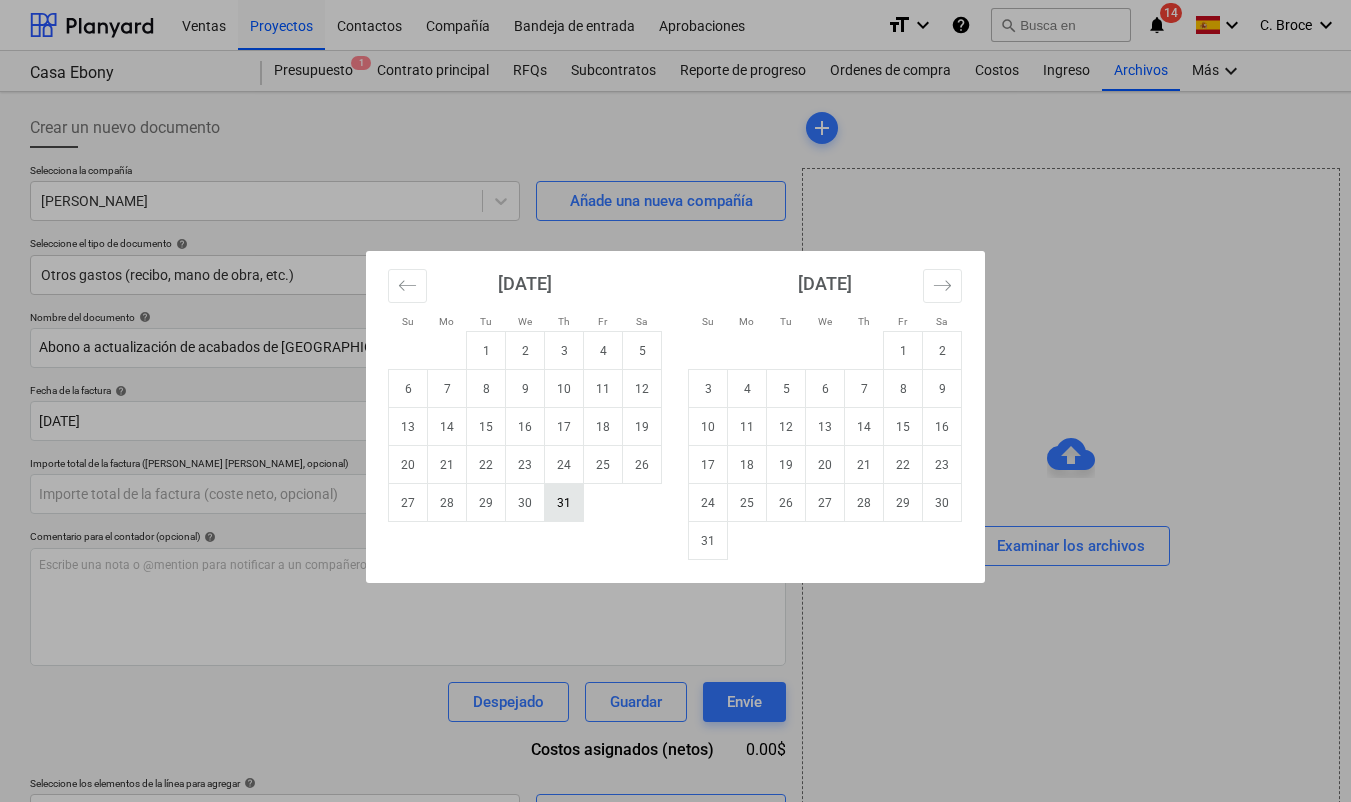 click on "31" at bounding box center [564, 503] 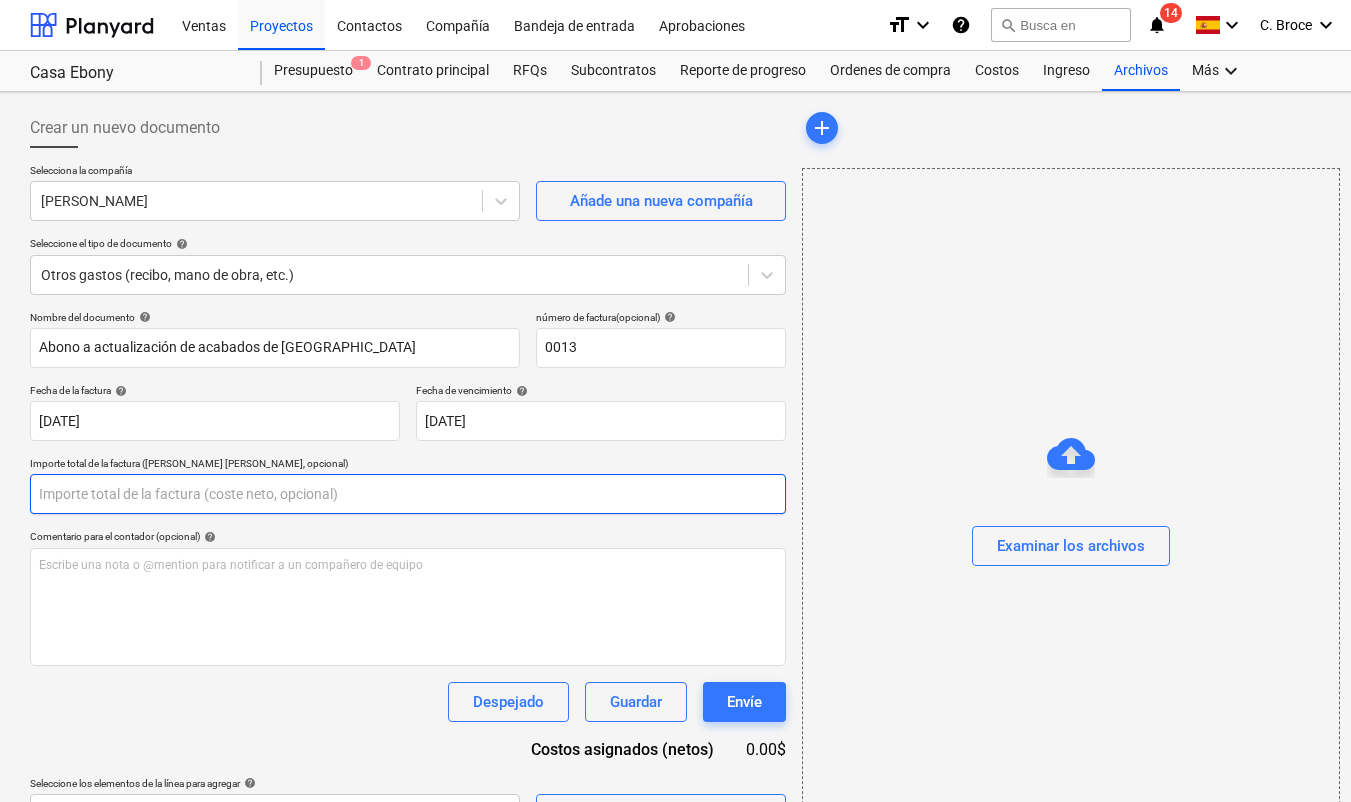 click at bounding box center (408, 494) 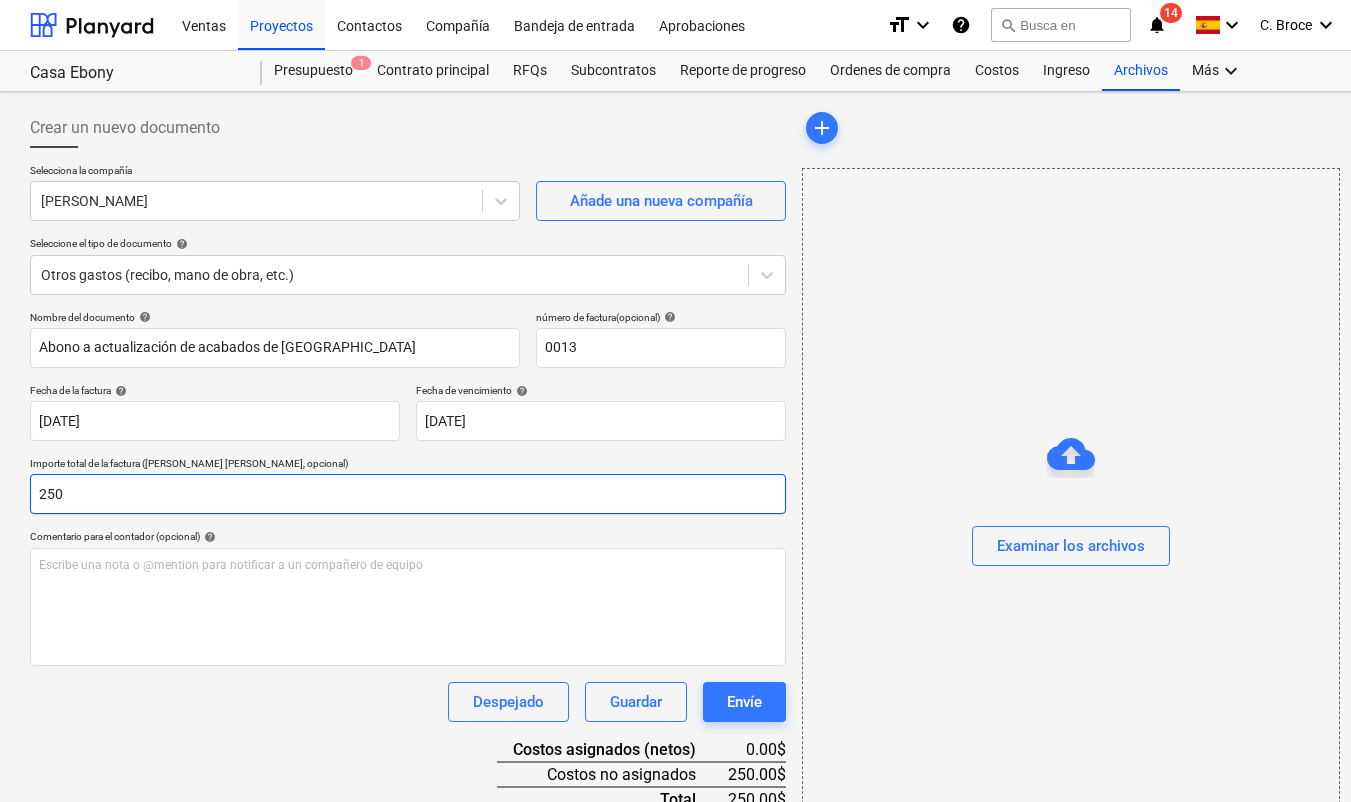type on "250" 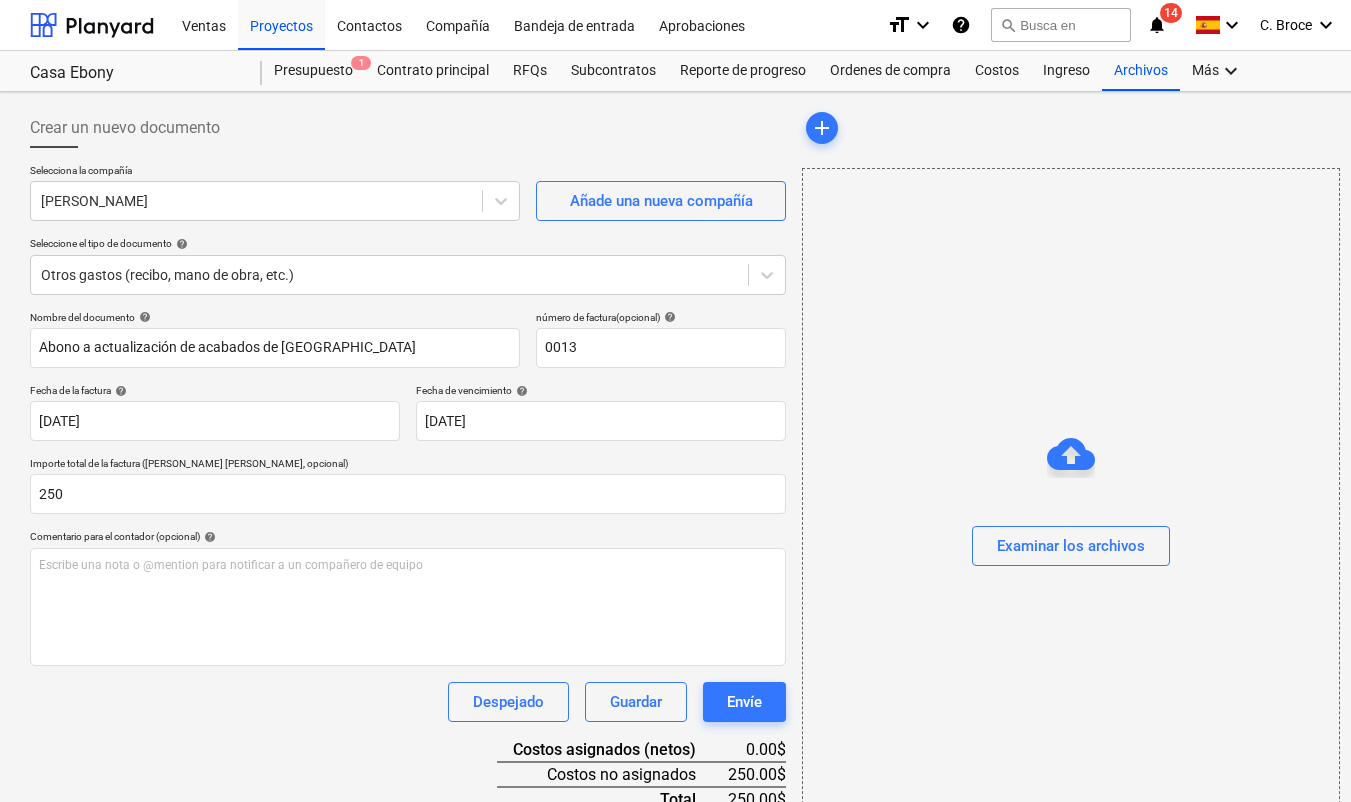 click on "Nombre del documento help Abono a actualización de acabados de Casa Ebony número de factura  (opcional) help 0013 Fecha de la factura help 07 Jul 2025 07.07.2025 Press the down arrow key to interact with the calendar and
select a date. Press the question mark key to get the keyboard shortcuts for changing dates. Fecha de vencimiento help 31 Jul 2025 31.07.2025 Press the down arrow key to interact with the calendar and
select a date. Press the question mark key to get the keyboard shortcuts for changing dates. Importe total de la factura (coste neto, opcional) 250 Comentario para el contador (opcional) help Escribe una nota o @mention para notificar a un compañero de equipo ﻿ Despejado Guardar Envíe Costos asignados (netos) 0.00$ Costos no asignados 250.00$ Total 250.00$ Seleccione los elementos de la línea para agregar help Busque o seleccione una línea de pedido Seleccionar a granel" at bounding box center (408, 597) 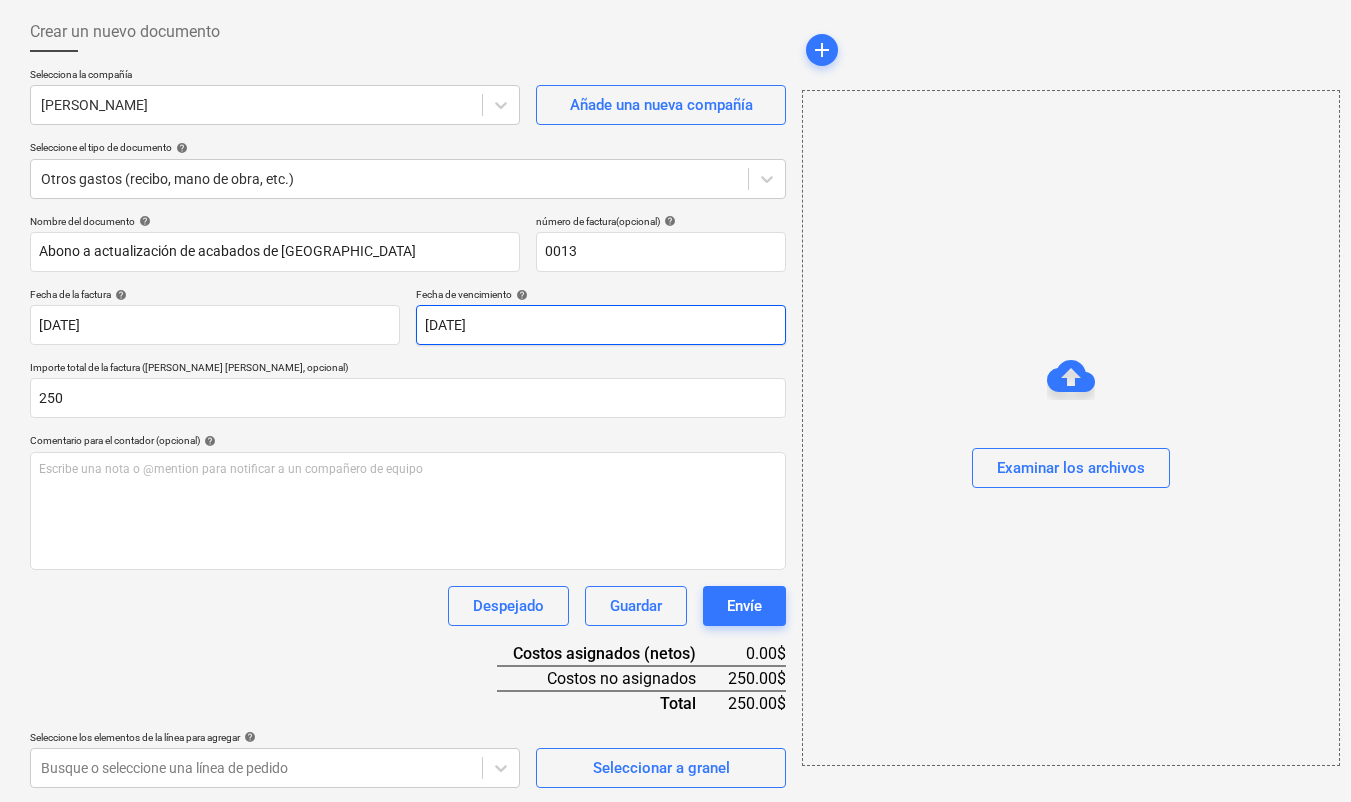 scroll, scrollTop: 95, scrollLeft: 0, axis: vertical 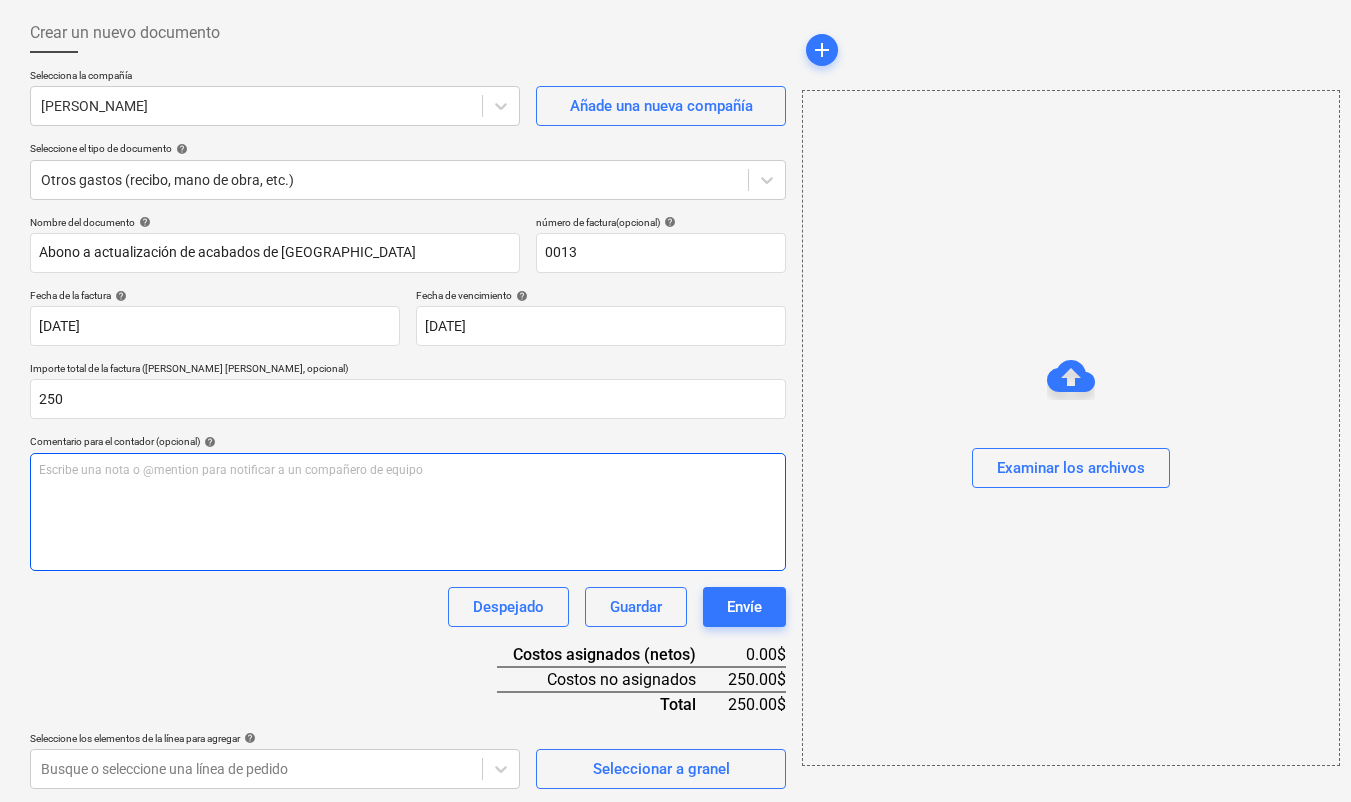 click on "Escribe una nota o @mention para notificar a un compañero de equipo ﻿" at bounding box center (408, 512) 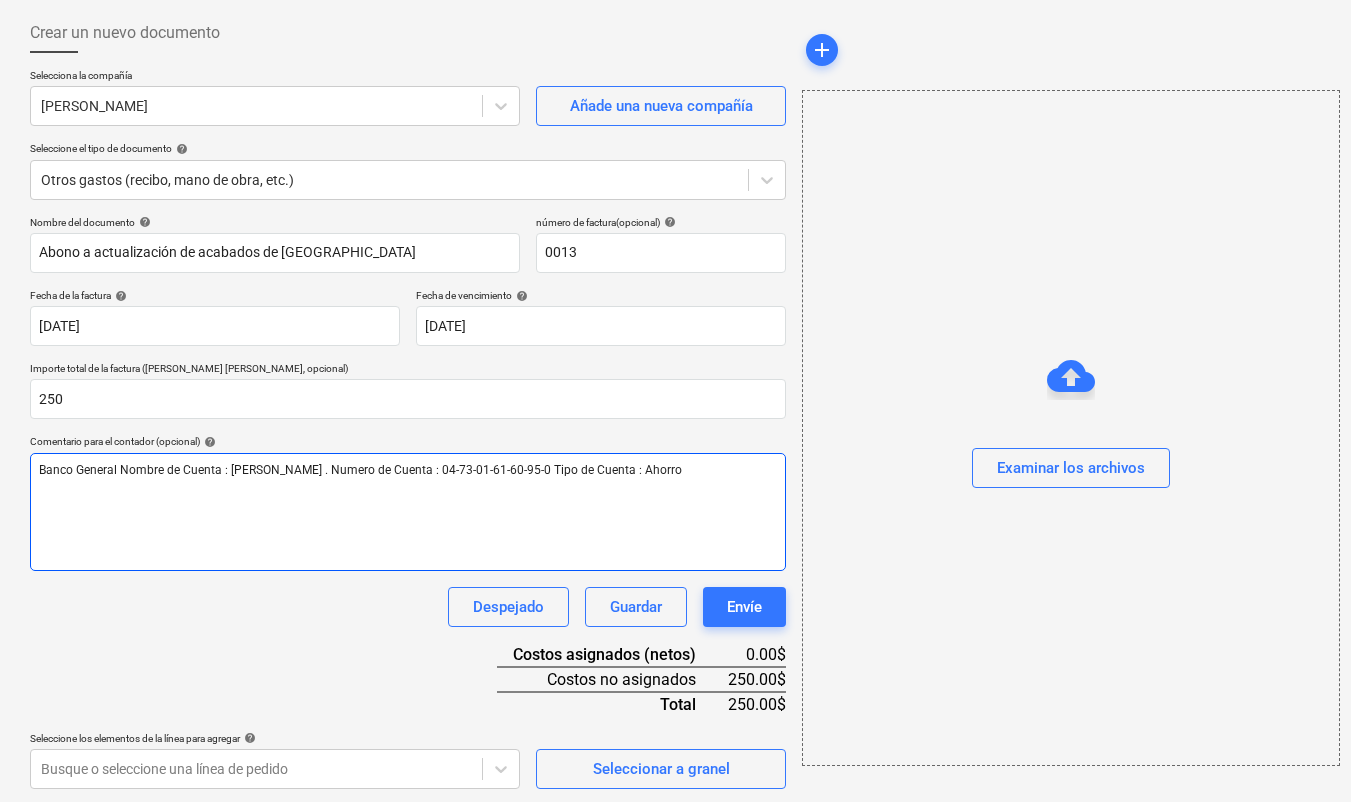 click on "Banco General Nombre de Cuenta : [PERSON_NAME] . Numero de Cuenta : 04-73-01-61-60-95-0 Tipo de Cuenta : Ahorro" at bounding box center (408, 512) 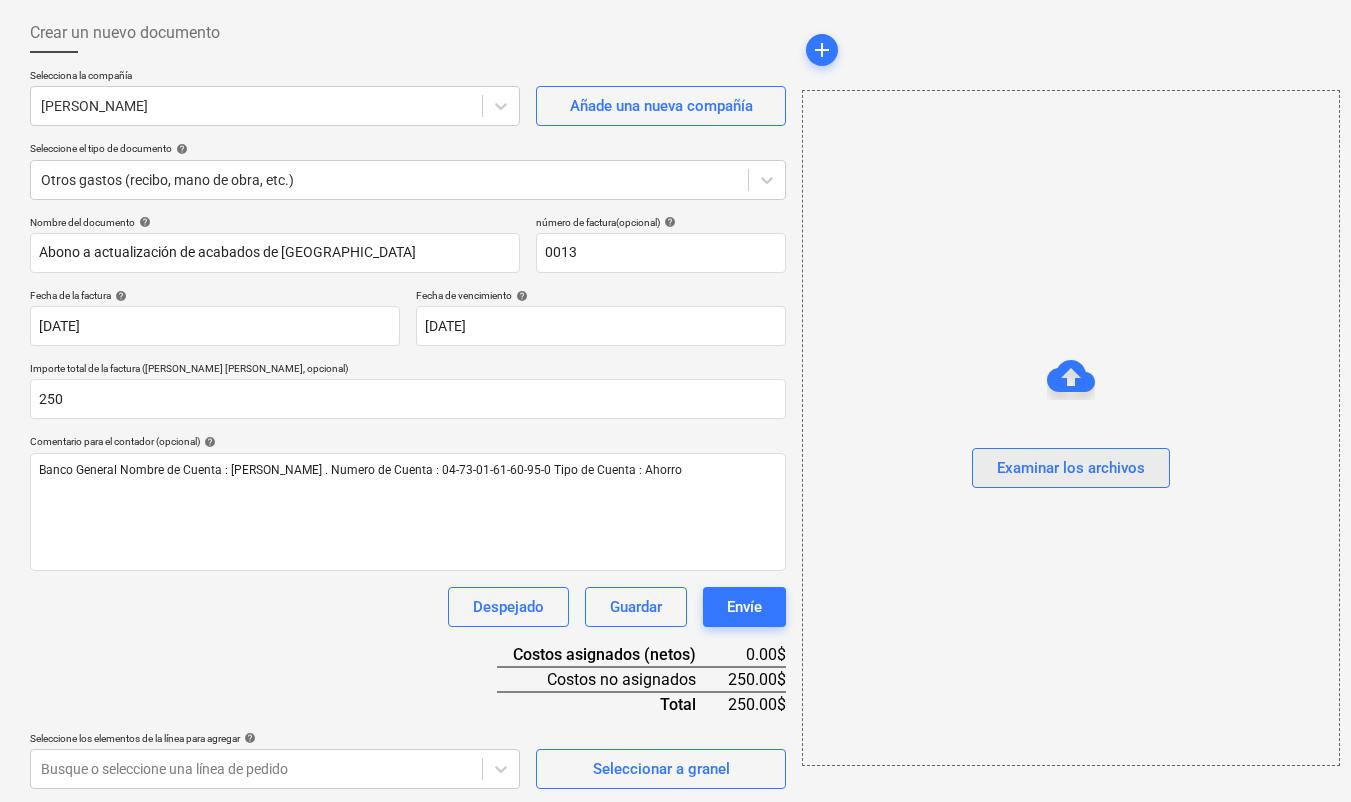 click on "Examinar los archivos" at bounding box center [1071, 468] 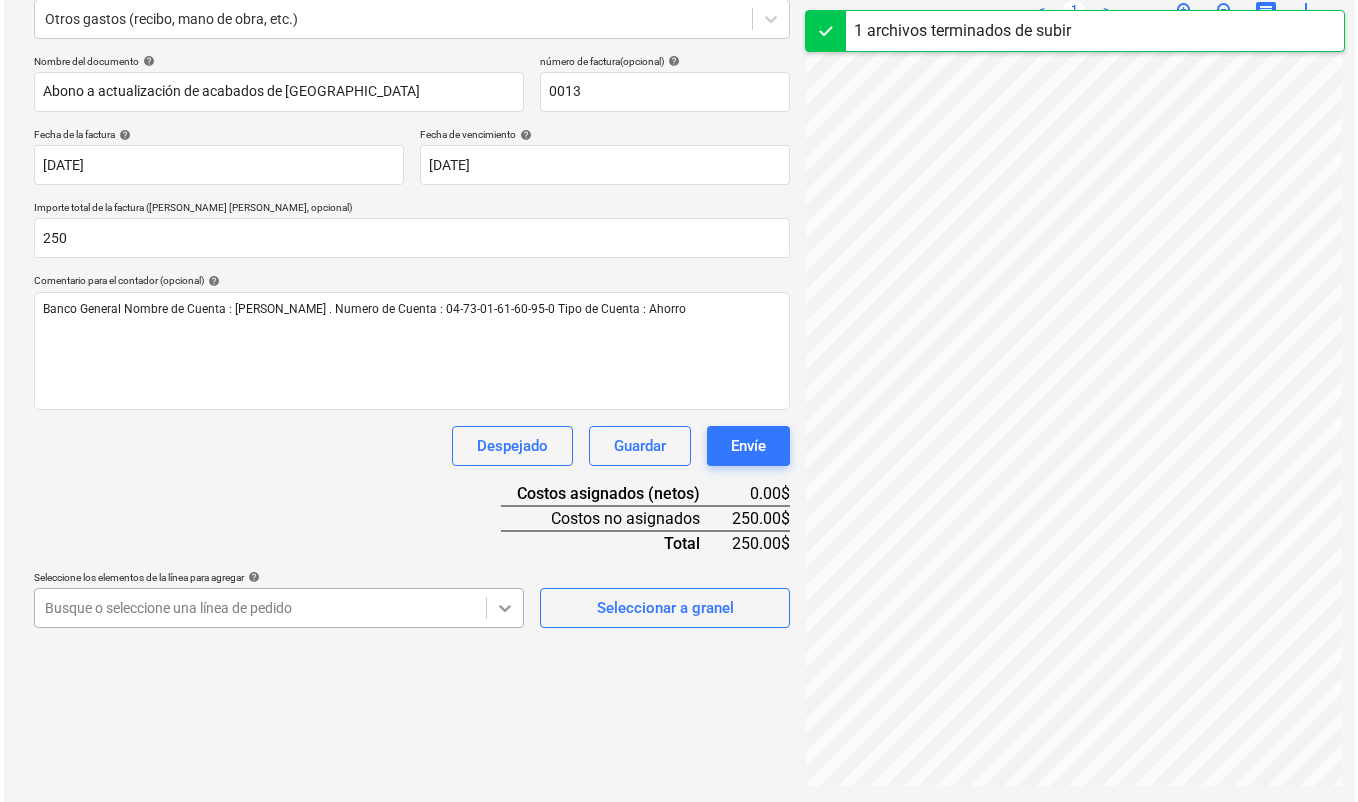 scroll, scrollTop: 256, scrollLeft: 0, axis: vertical 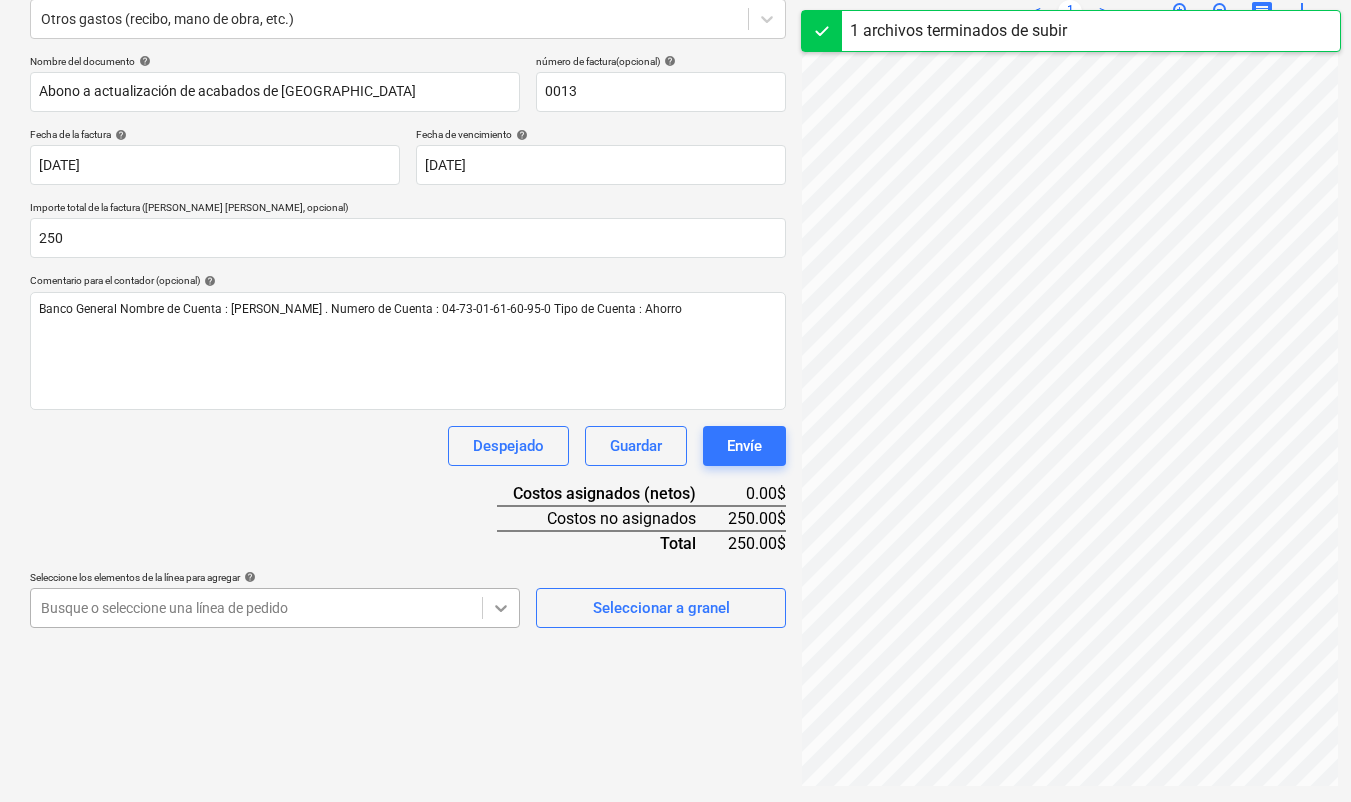 click at bounding box center [501, 608] 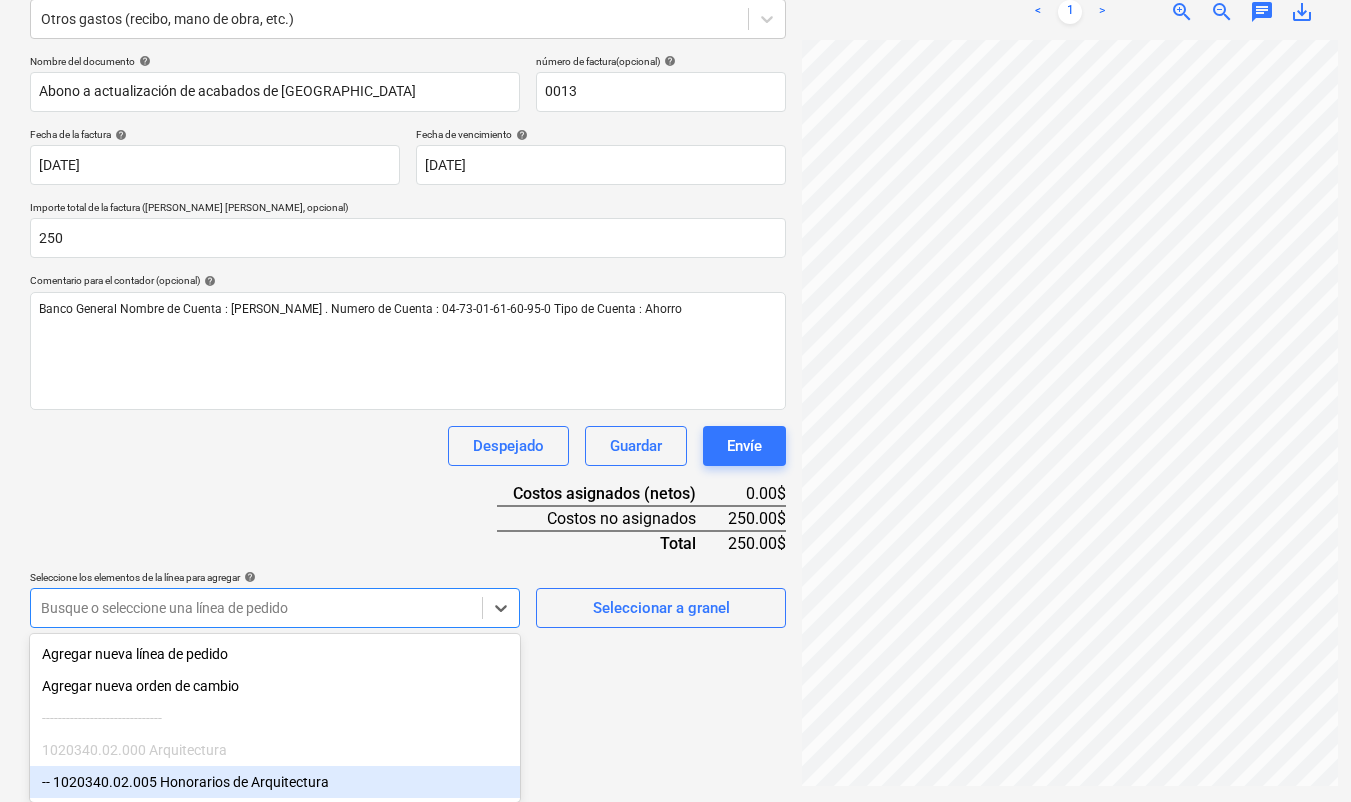 click on "--  1020340.02.005 Honorarios de Arquitectura" at bounding box center (275, 782) 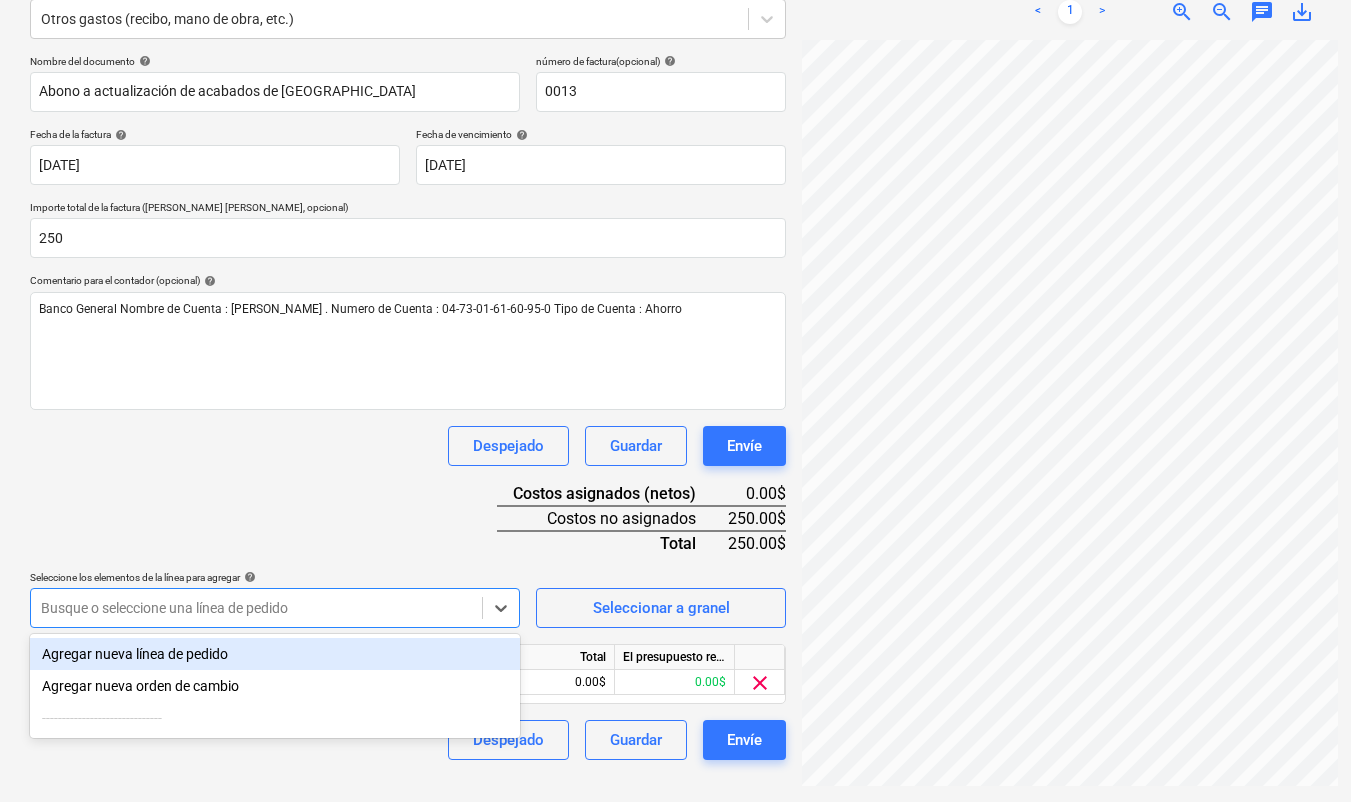 click on "Agregar nueva línea de pedido" at bounding box center [275, 654] 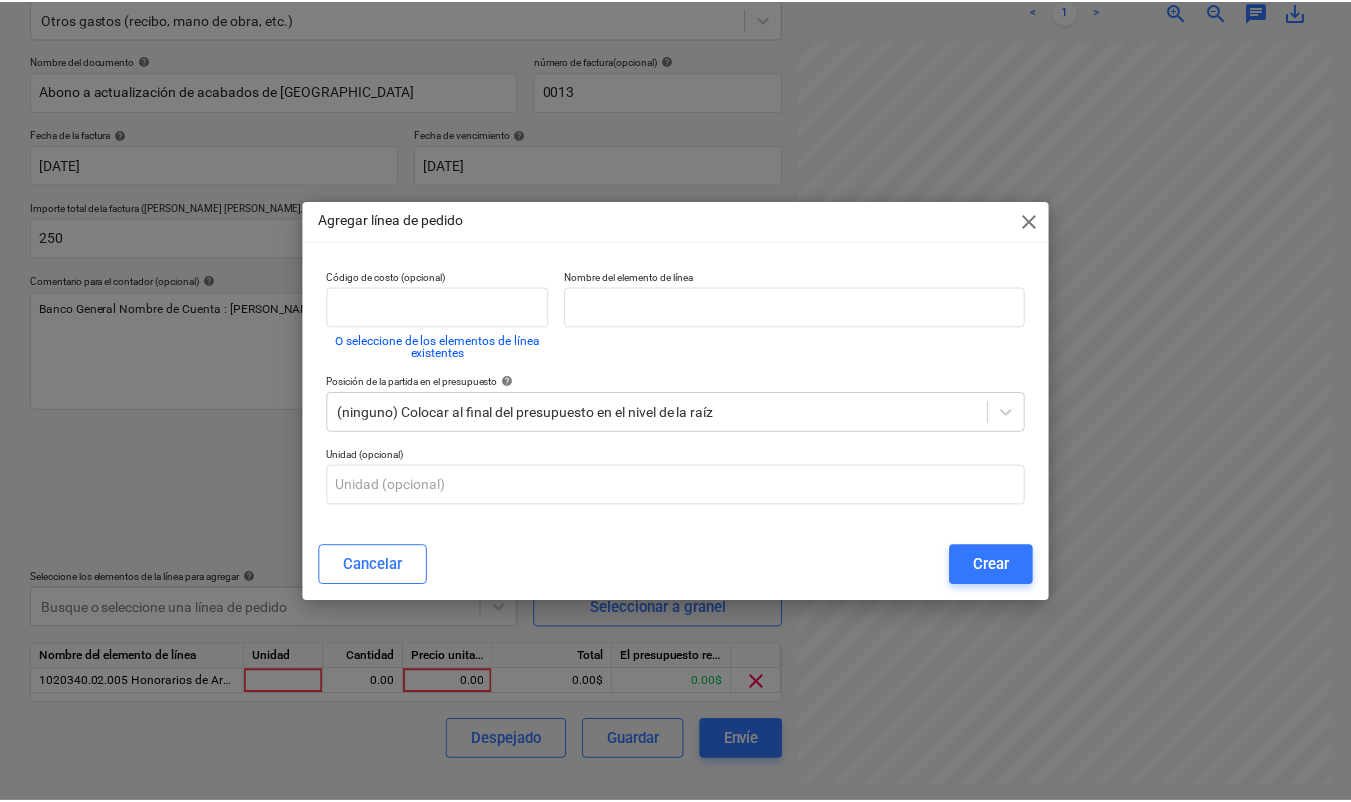 scroll, scrollTop: 228, scrollLeft: 0, axis: vertical 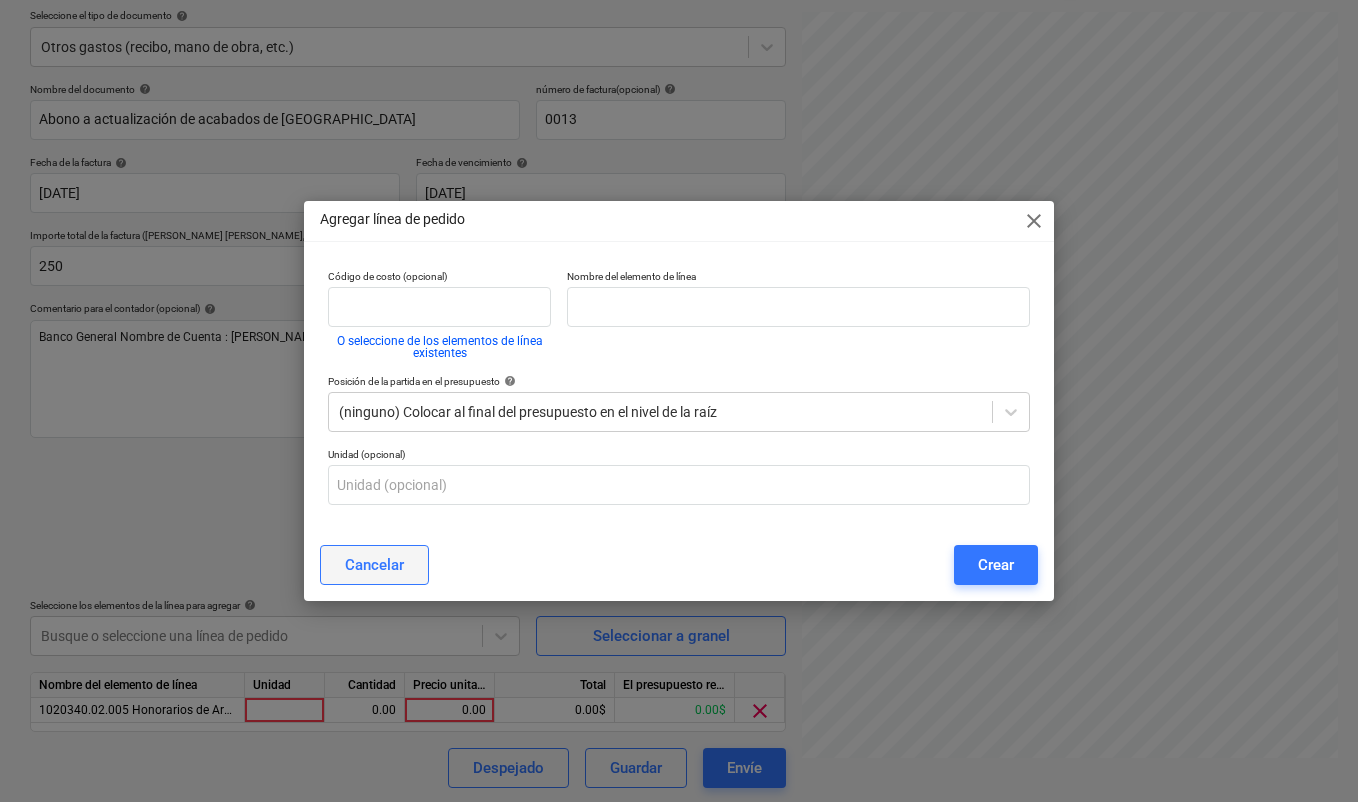 click on "Cancelar" at bounding box center [374, 565] 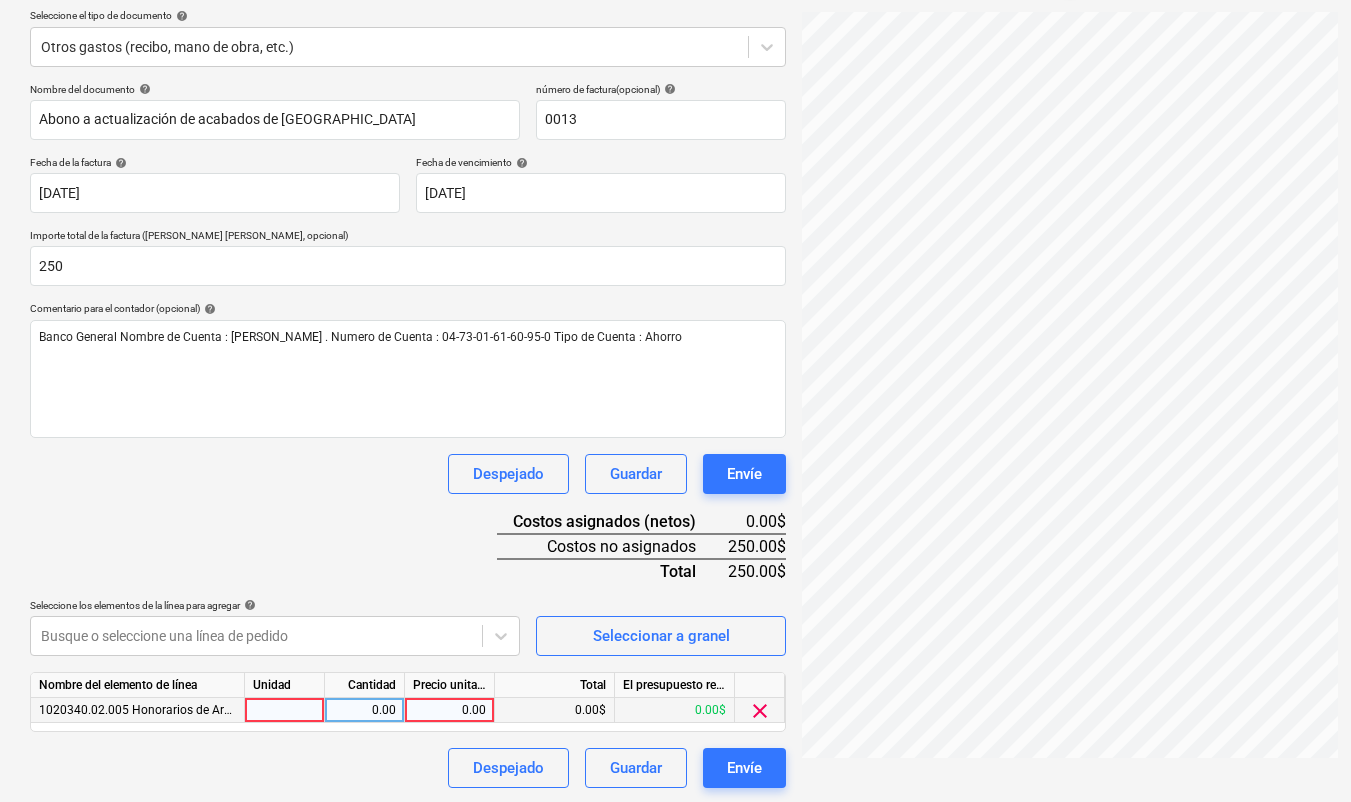 click on "0.00" at bounding box center [449, 710] 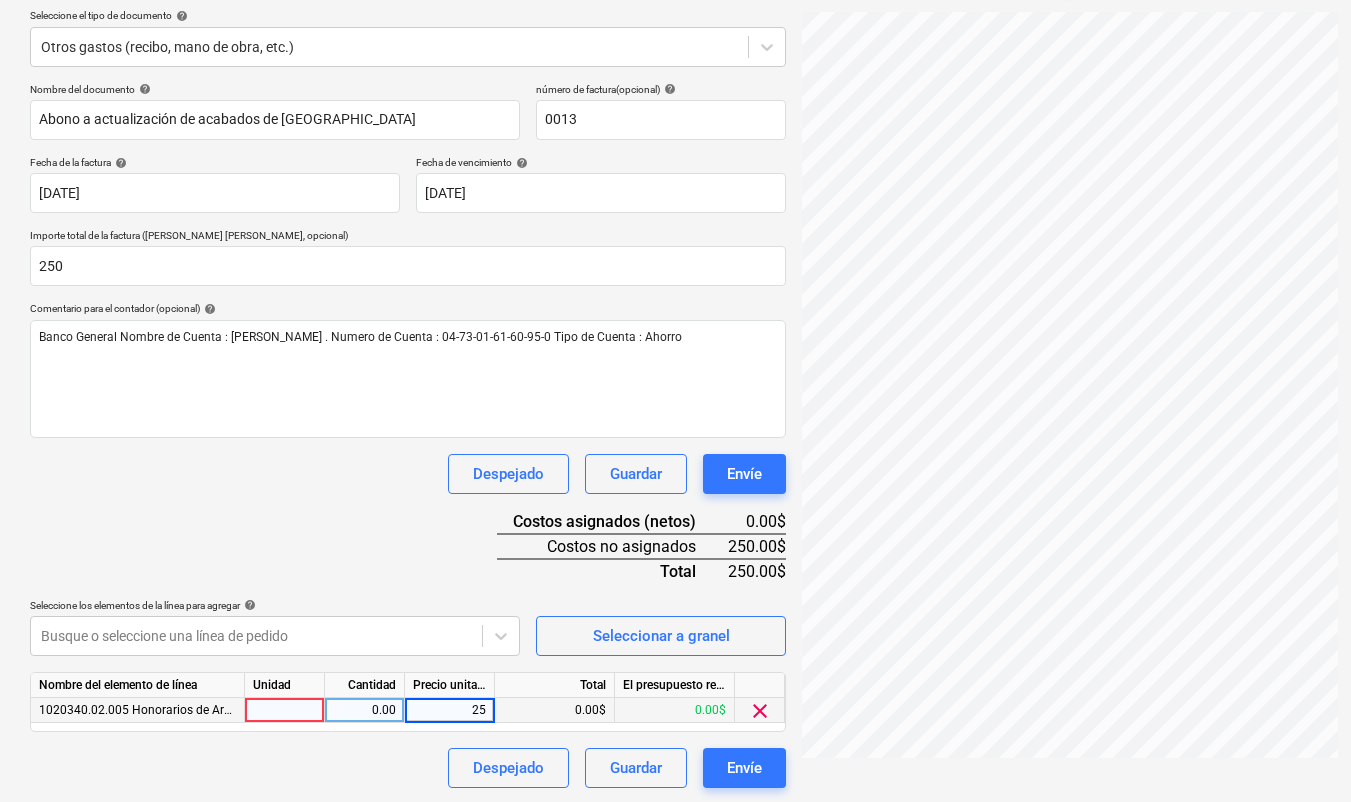 type on "250" 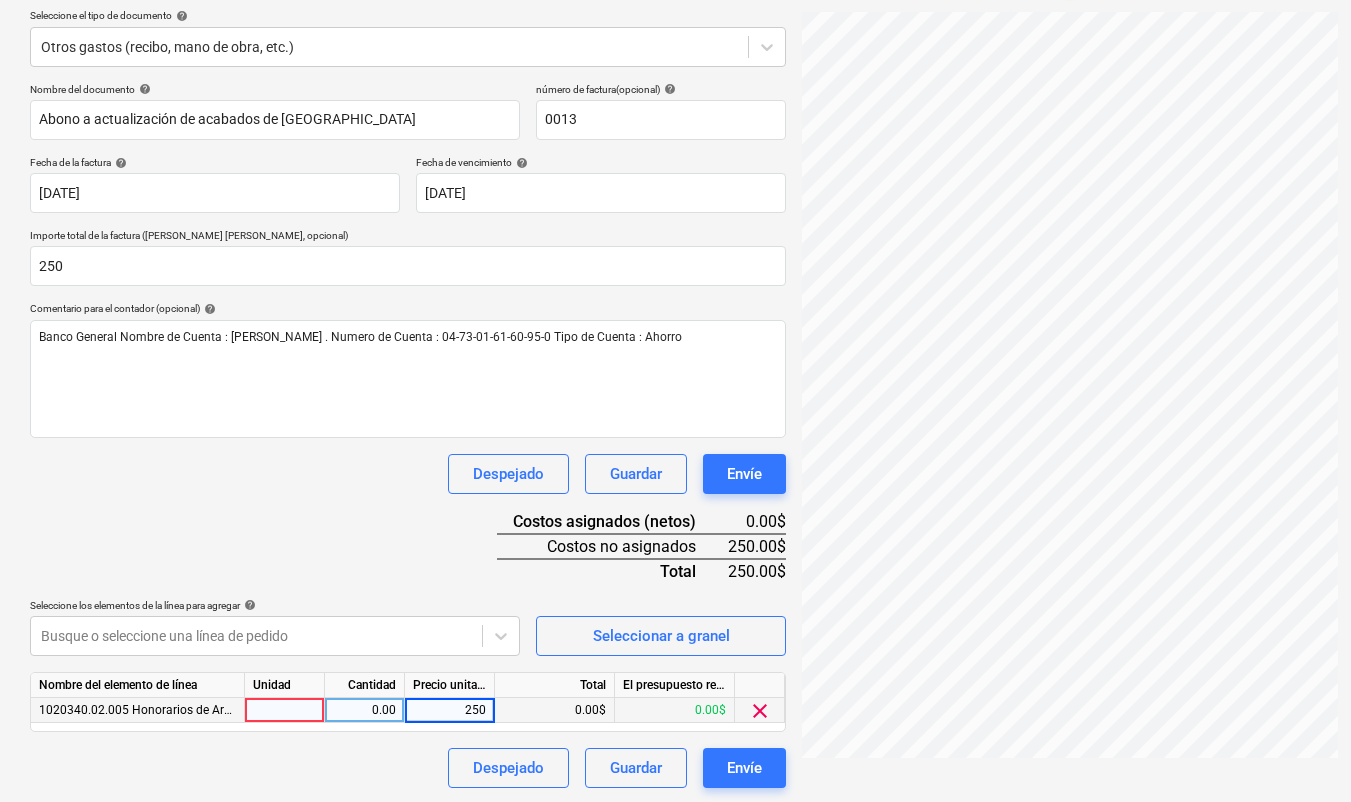 click on "Nombre del documento help Abono a actualización de acabados de Casa Ebony número de factura  (opcional) help 0013 Fecha de la factura help 07 Jul 2025 07.07.2025 Press the down arrow key to interact with the calendar and
select a date. Press the question mark key to get the keyboard shortcuts for changing dates. Fecha de vencimiento help 31 Jul 2025 31.07.2025 Press the down arrow key to interact with the calendar and
select a date. Press the question mark key to get the keyboard shortcuts for changing dates. Importe total de la factura (coste neto, opcional) 250 Comentario para el contador (opcional) help Banco General Nombre de Cuenta : Mitzy de Barrantes . Numero de Cuenta : 04-73-01-61-60-95-0 Tipo de Cuenta : Ahorro Despejado Guardar Envíe Costos asignados (netos) 0.00$ Costos no asignados 250.00$ Total 250.00$ Seleccione los elementos de la línea para agregar help Busque o seleccione una línea de pedido Seleccionar a granel Nombre del elemento de línea Unidad Cantidad Precio unitario Total 250" at bounding box center [408, 435] 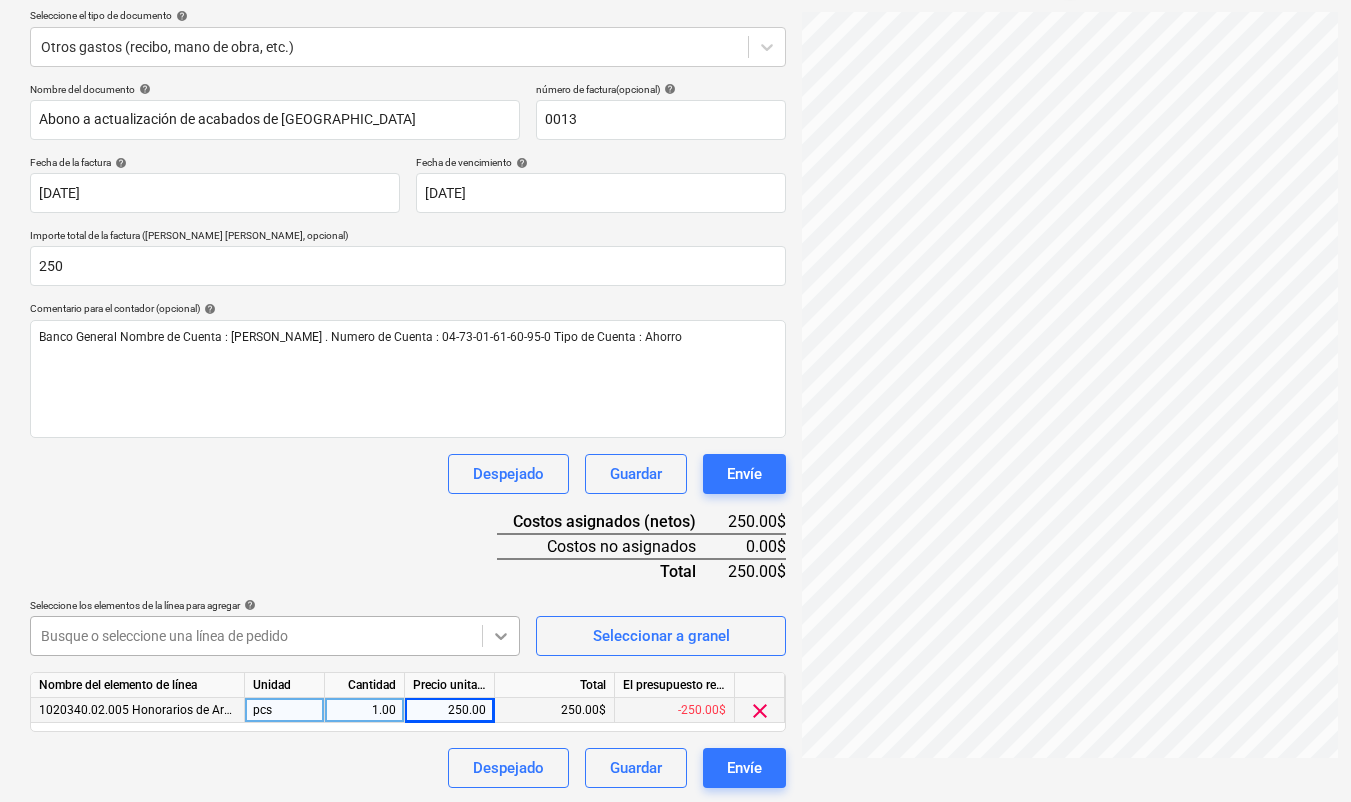click 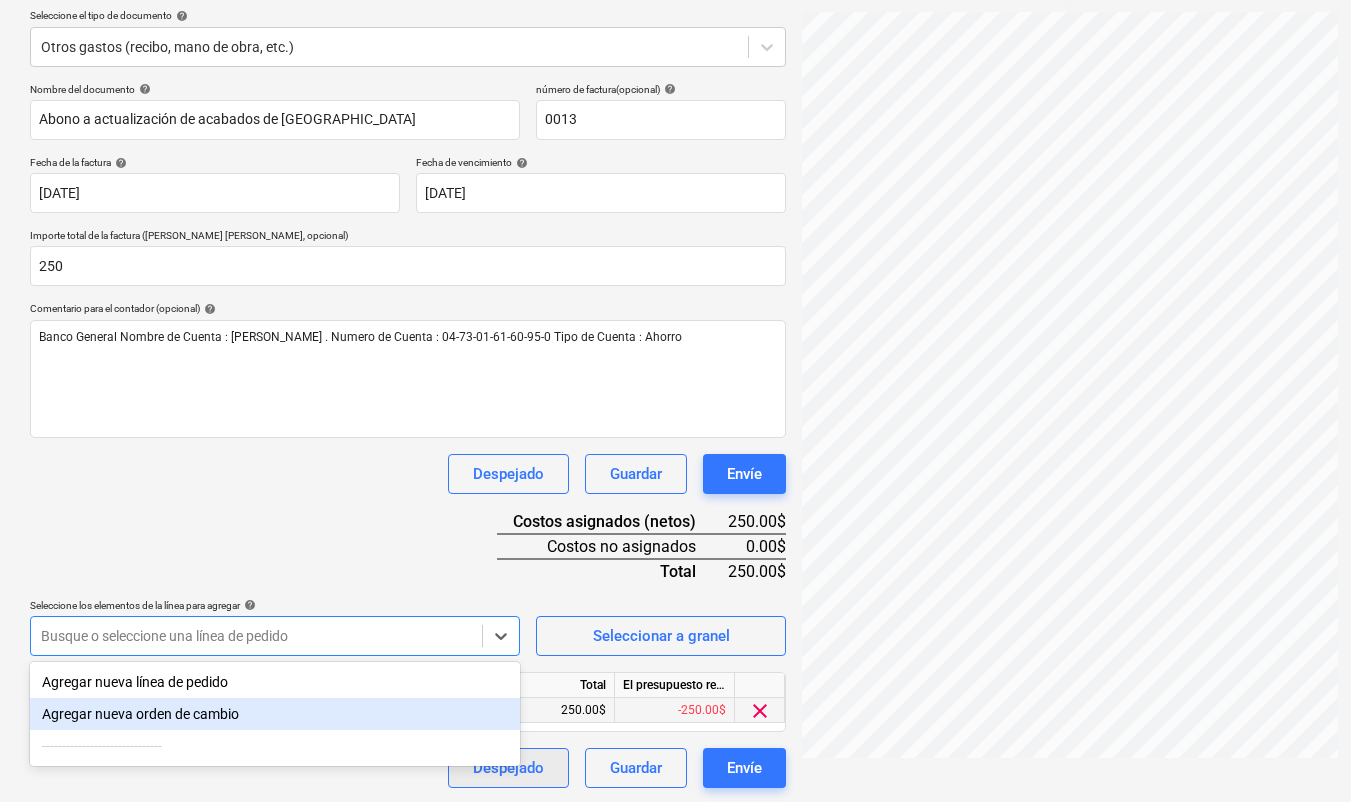 click on "Despejado" at bounding box center [508, 768] 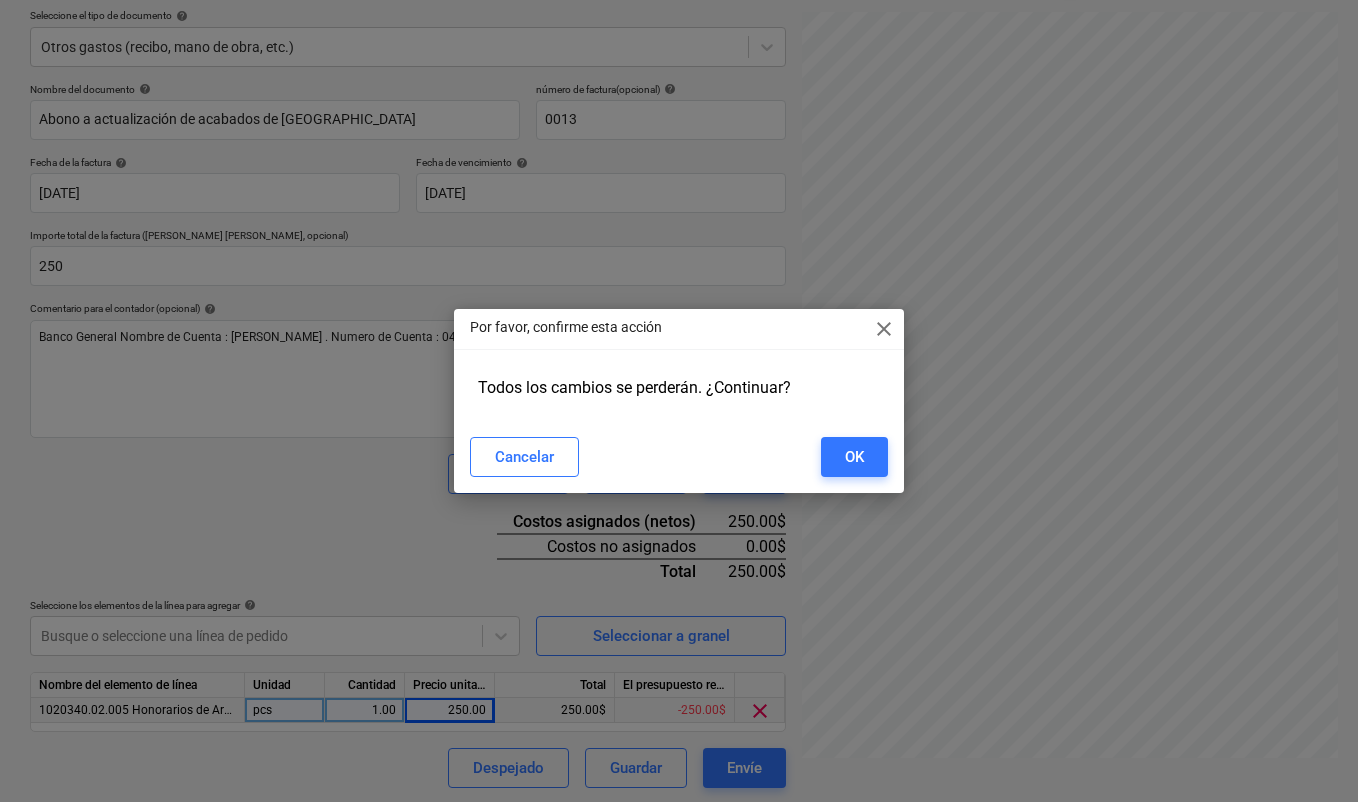click on "close" at bounding box center [884, 329] 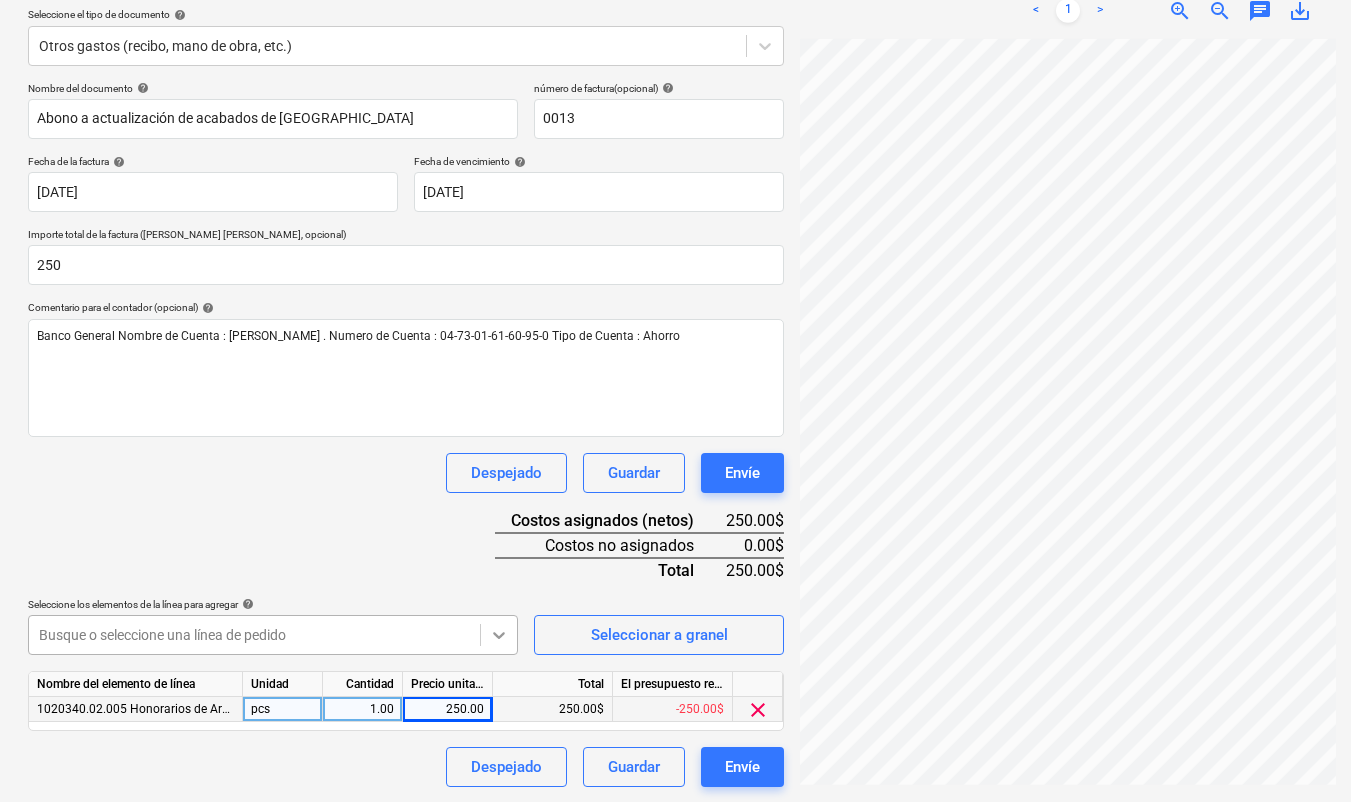 scroll, scrollTop: 228, scrollLeft: 2, axis: both 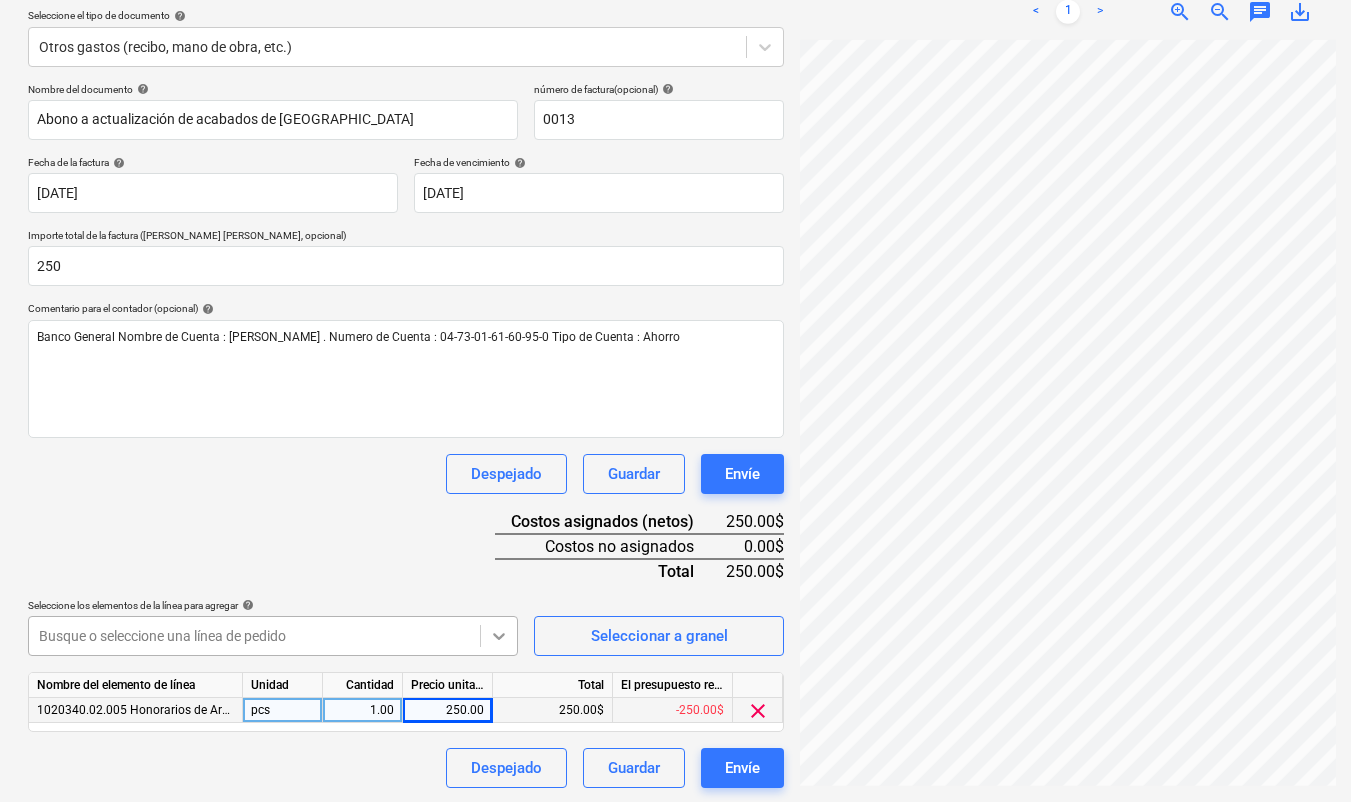 click at bounding box center [499, 636] 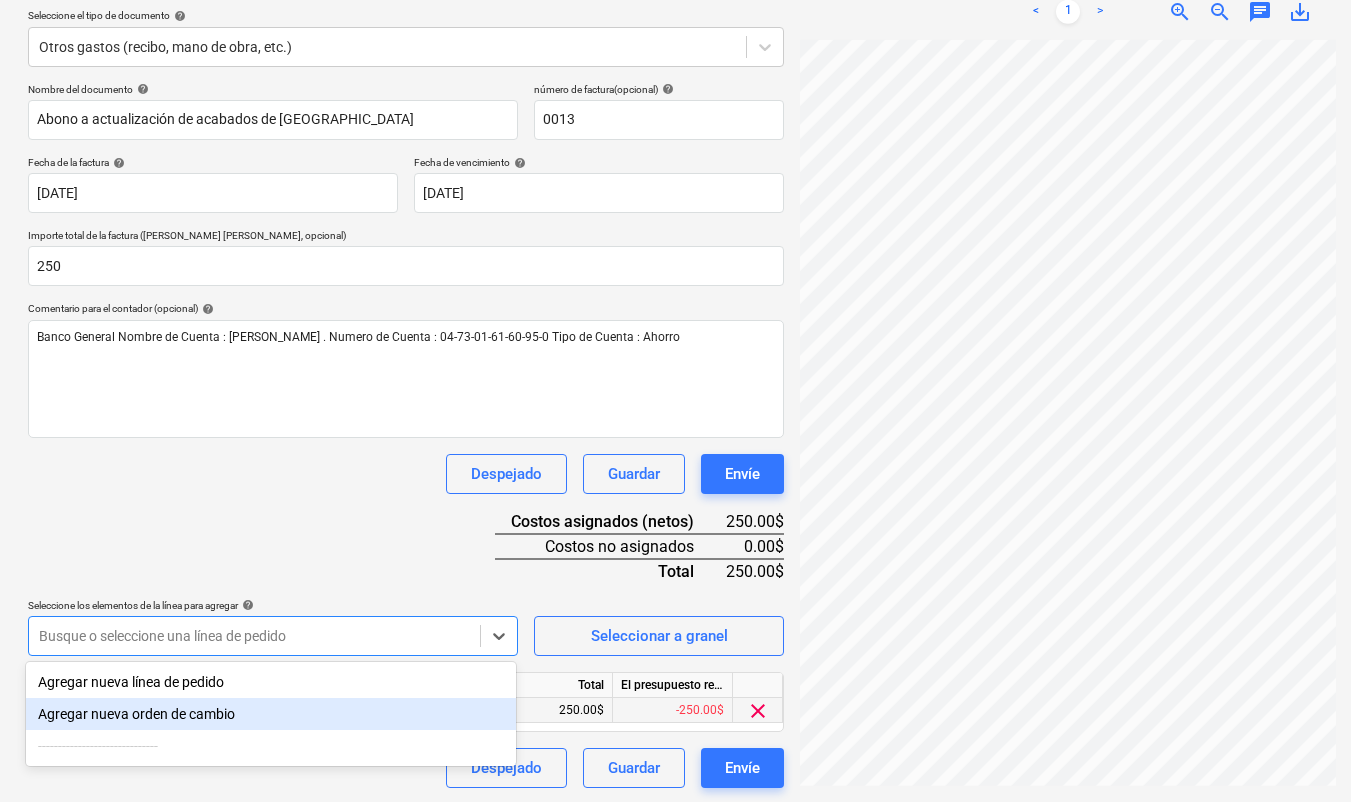 scroll, scrollTop: 228, scrollLeft: 0, axis: vertical 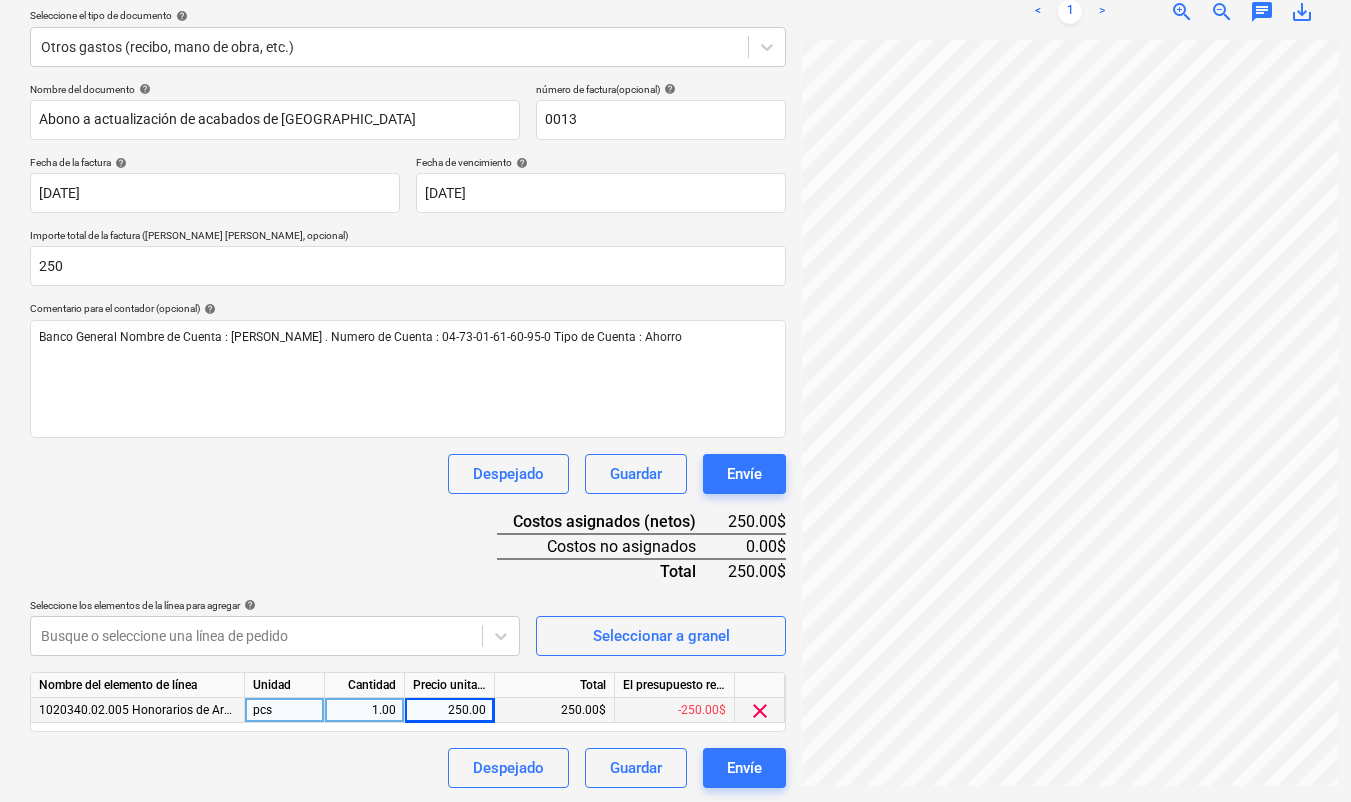 click on "Despejado Guardar Envíe" at bounding box center (408, 474) 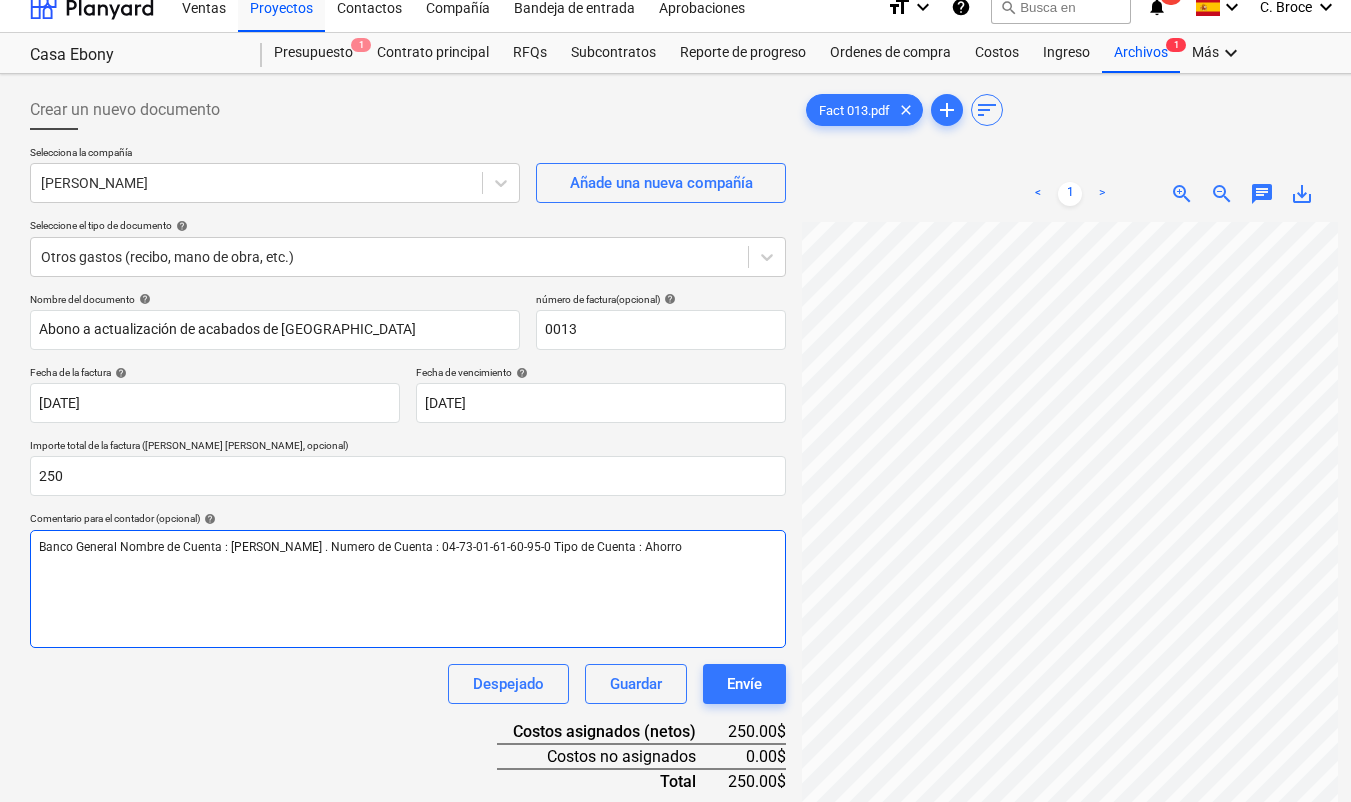 scroll, scrollTop: -1, scrollLeft: 0, axis: vertical 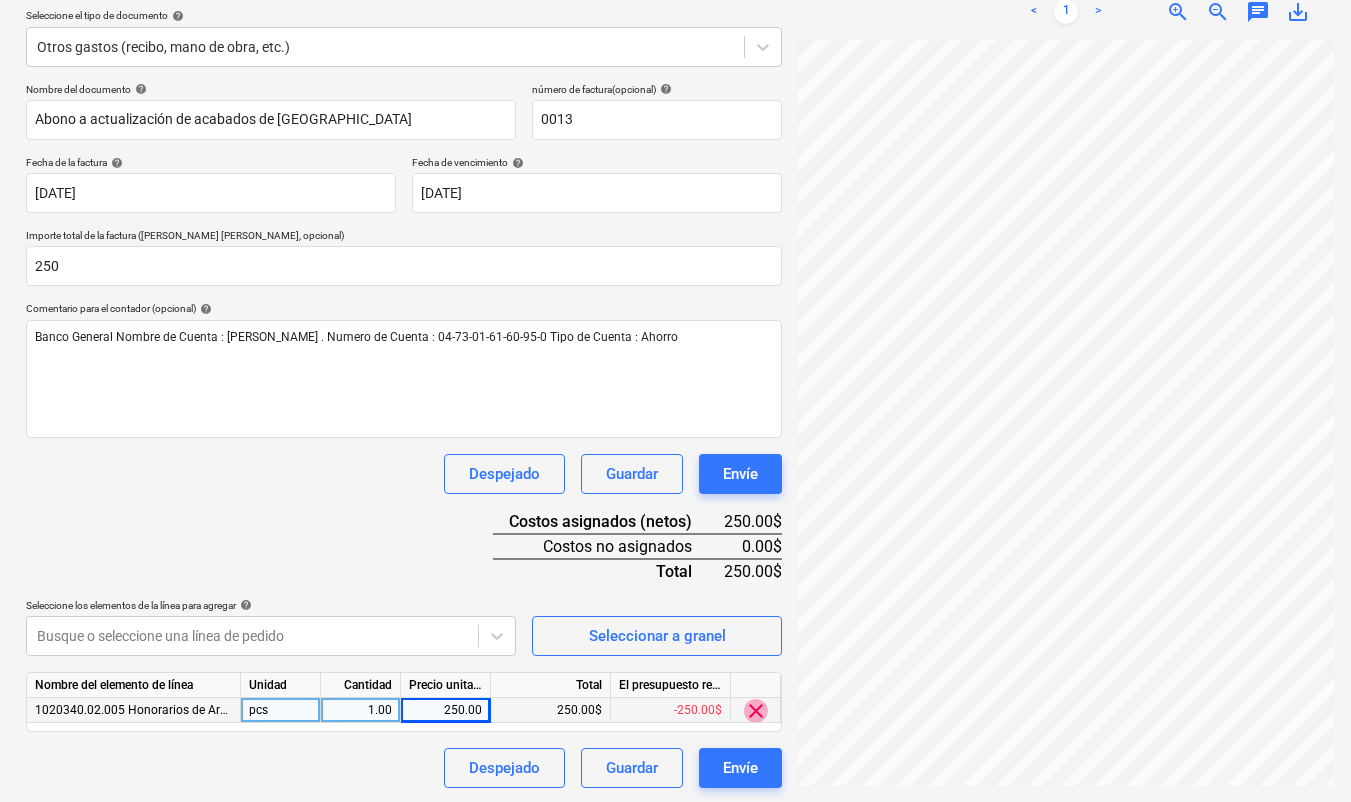 click on "clear" at bounding box center (756, 711) 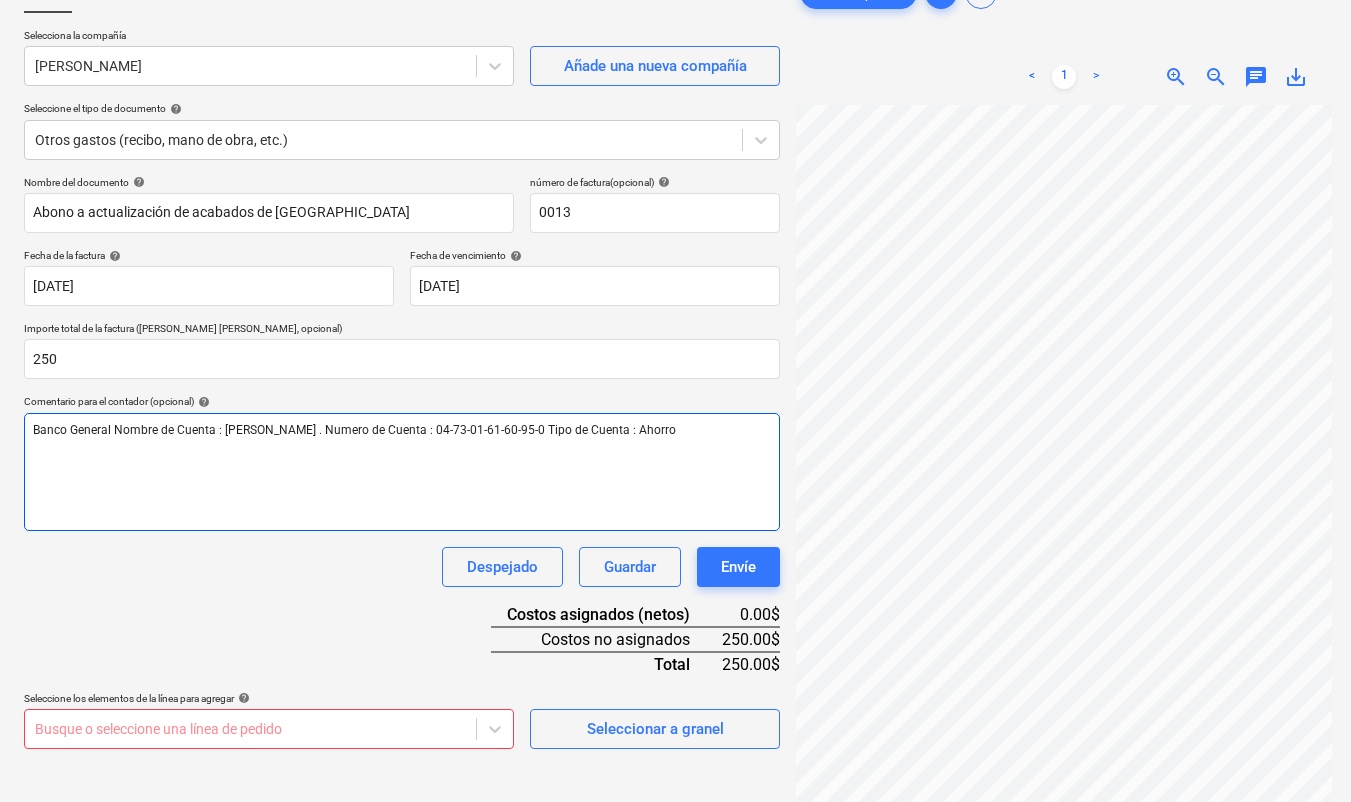 scroll, scrollTop: 132, scrollLeft: 6, axis: both 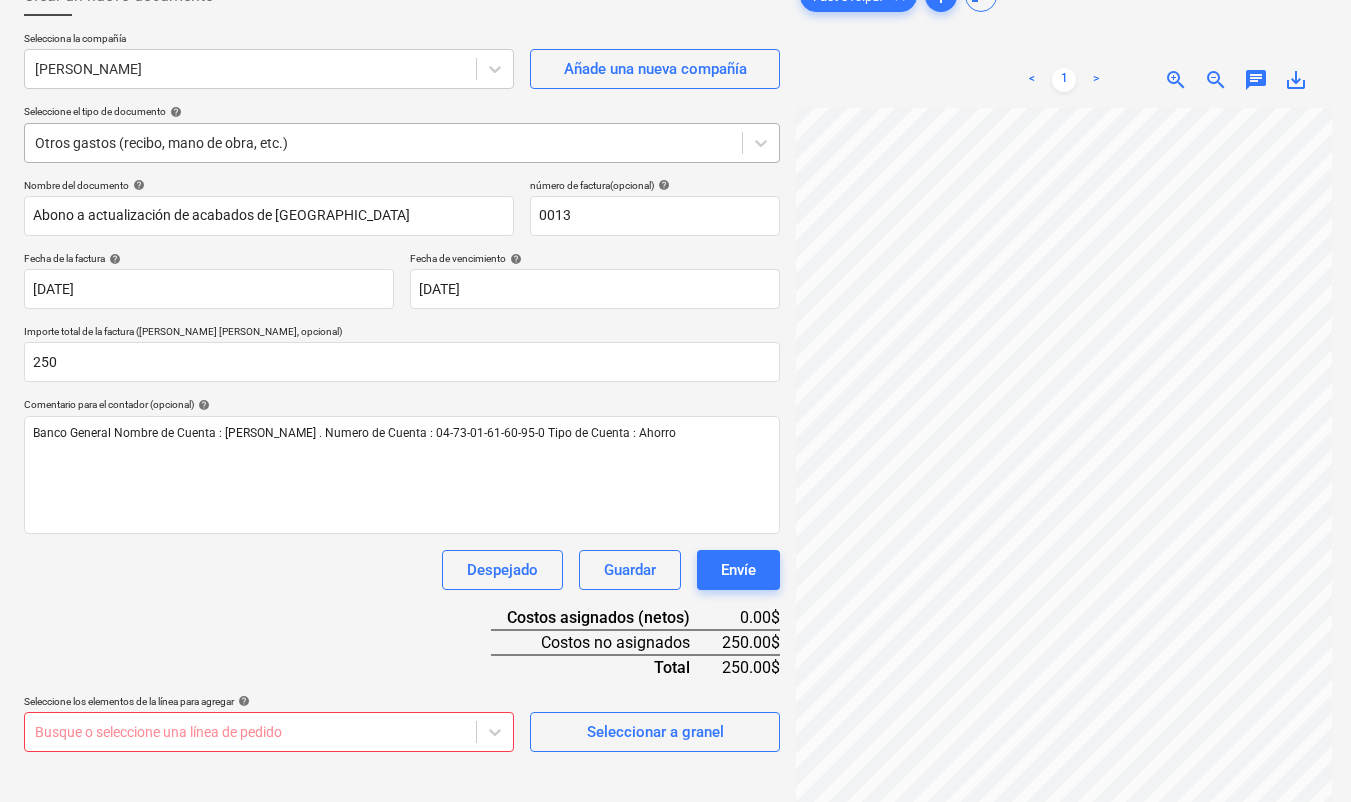 click at bounding box center [383, 143] 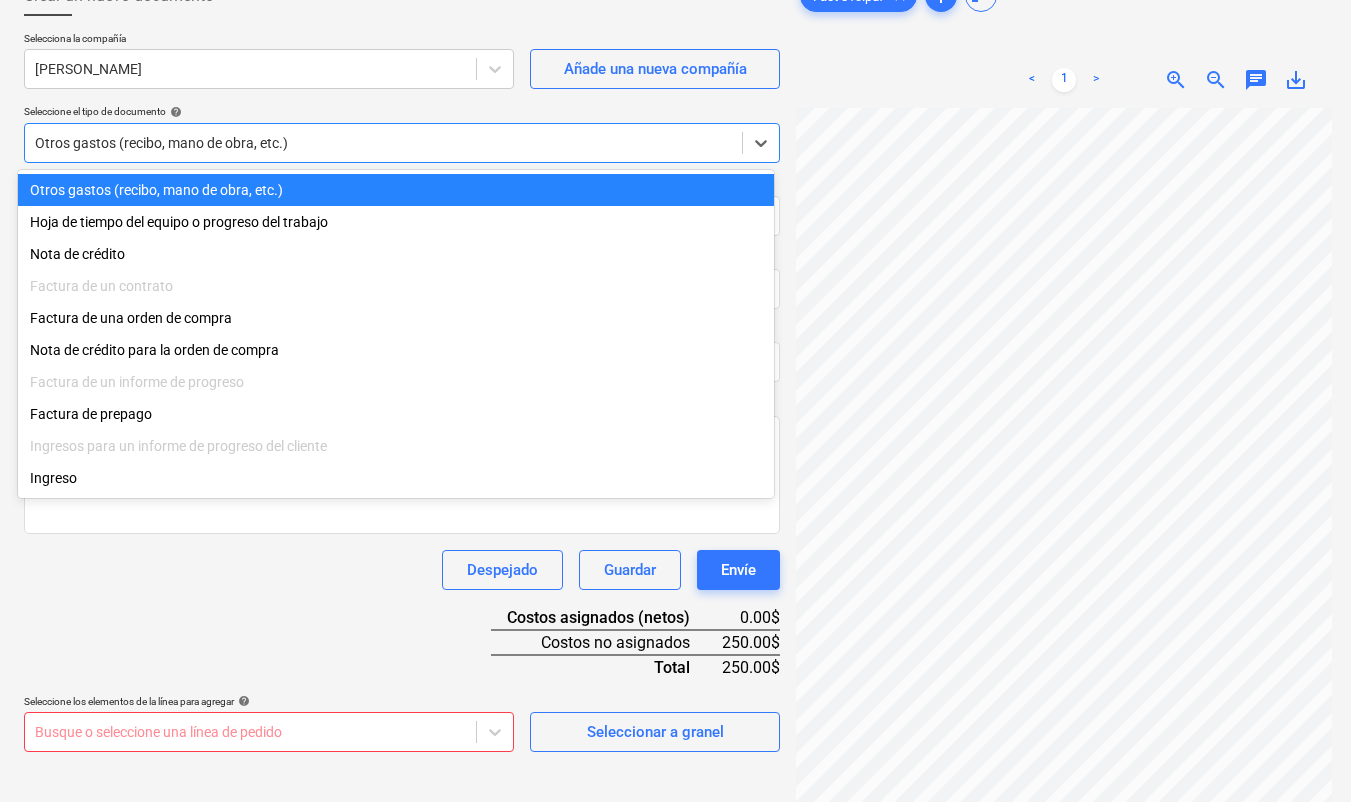 click on "Otros gastos (recibo, mano de obra, etc.)" at bounding box center (396, 190) 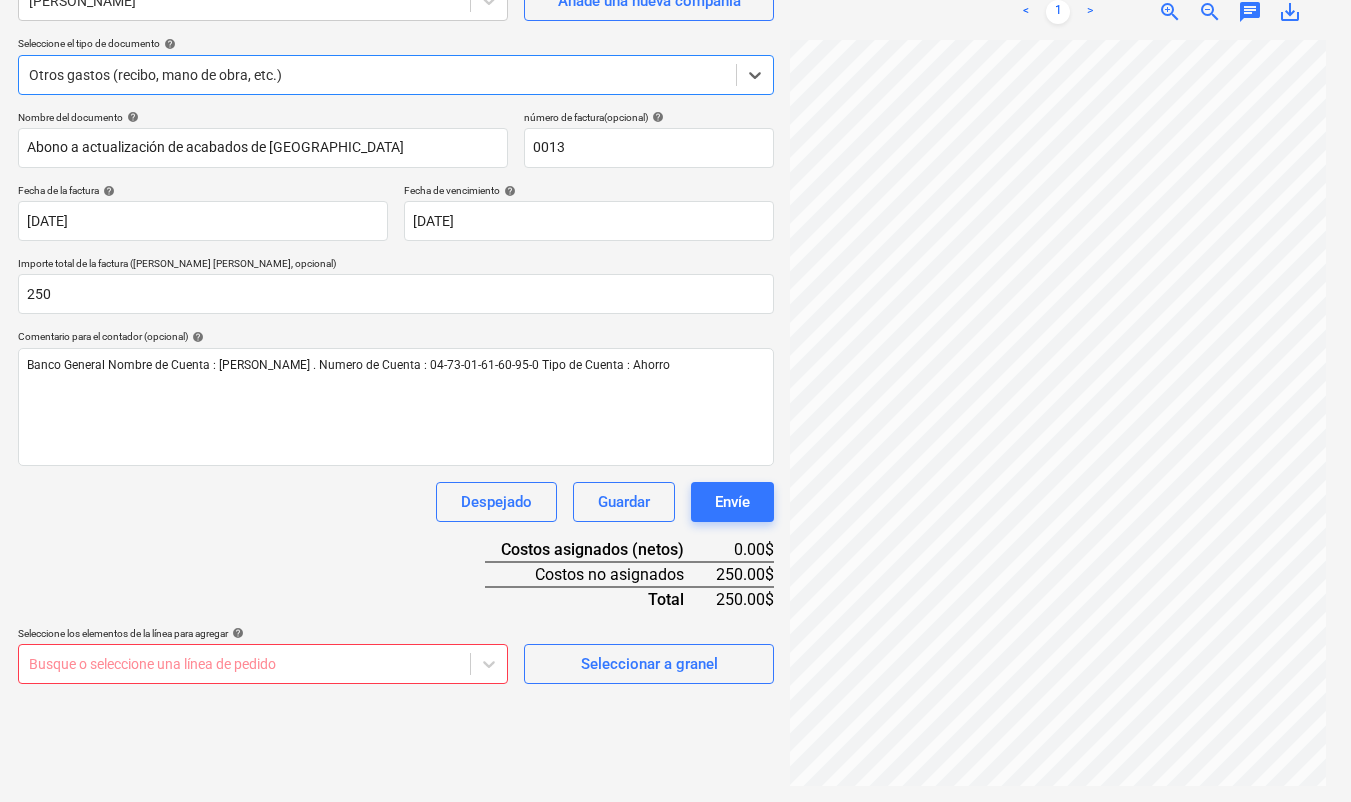 scroll, scrollTop: 200, scrollLeft: 12, axis: both 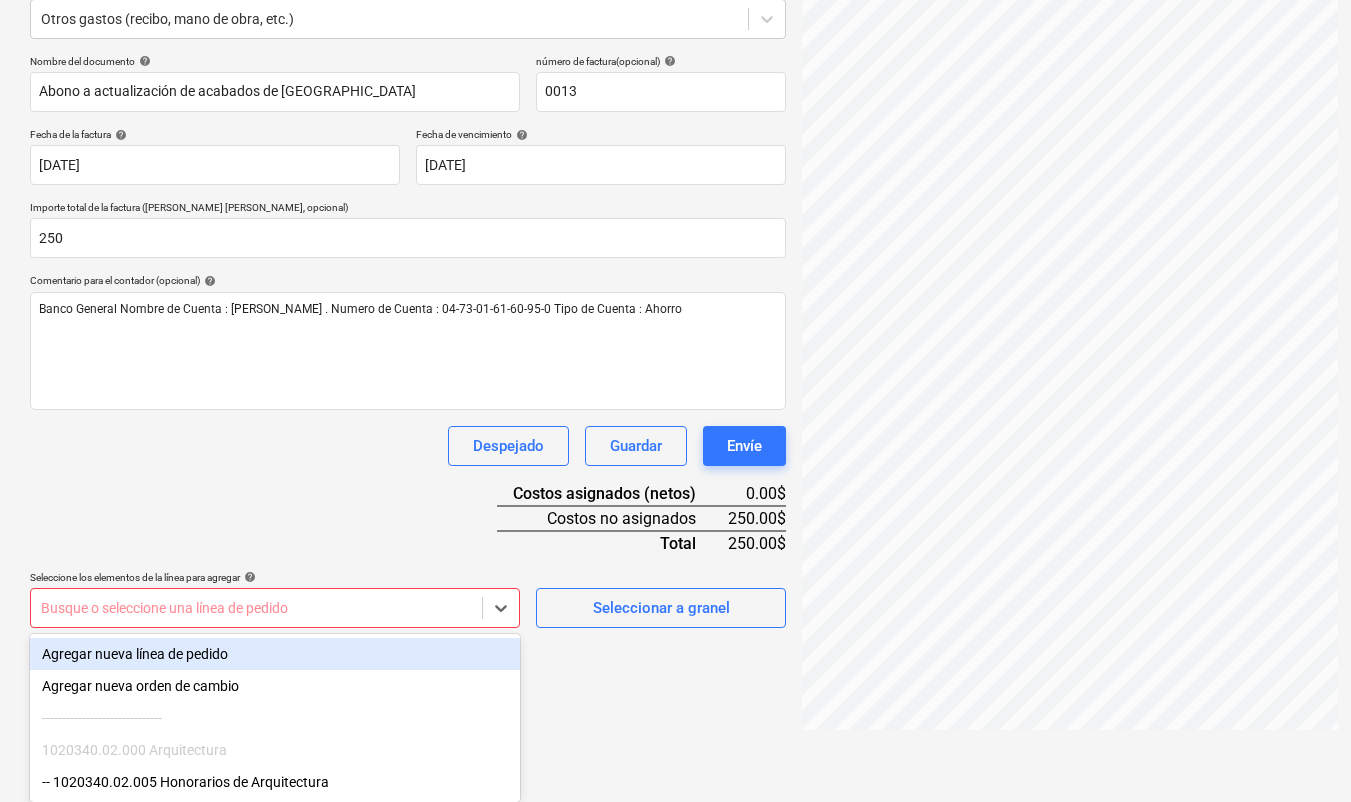 click on "Ventas Proyectos Contactos Compañía Bandeja de entrada Aprobaciones format_size keyboard_arrow_down help search Busca en notifications 14 keyboard_arrow_down C. Broce keyboard_arrow_down Casa Ebony Presupuesto 1 Contrato principal RFQs Subcontratos Reporte de progreso Ordenes de compra Costos Ingreso Archivos 1 Más keyboard_arrow_down Crear un nuevo documento Selecciona la compañía Mitzi Barrantes De Bello   Añade una nueva compañía Seleccione el tipo de documento help Otros gastos (recibo, mano de obra, etc.) Nombre del documento help Abono a actualización de acabados de Casa Ebony número de factura  (opcional) help 0013 Fecha de la factura help 07 Jul 2025 07.07.2025 Press the down arrow key to interact with the calendar and
select a date. Press the question mark key to get the keyboard shortcuts for changing dates. Fecha de vencimiento help 31 Jul 2025 31.07.2025 Importe total de la factura (coste neto, opcional) 250 Comentario para el contador (opcional) help Despejado Guardar Envíe add" at bounding box center [675, 145] 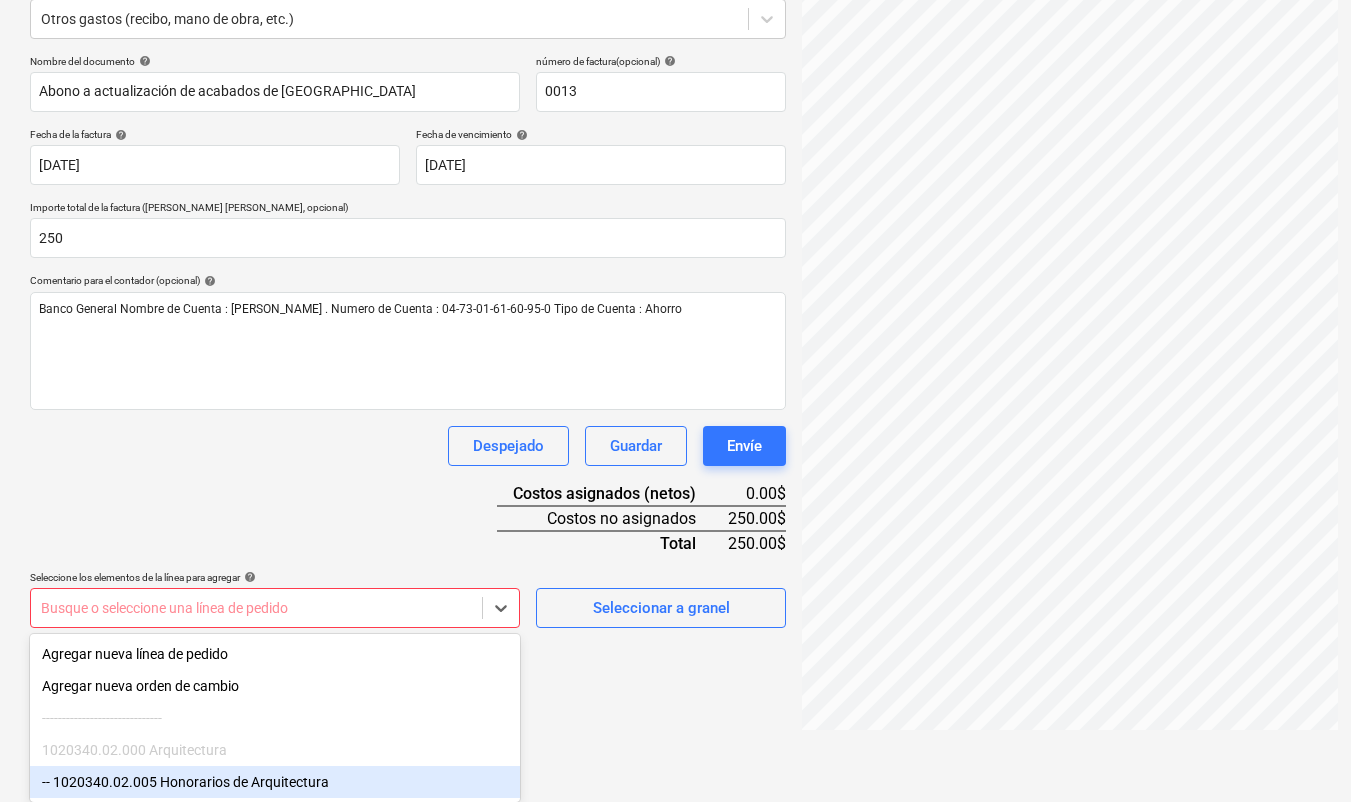 click on "--  1020340.02.005 Honorarios de Arquitectura" at bounding box center (275, 782) 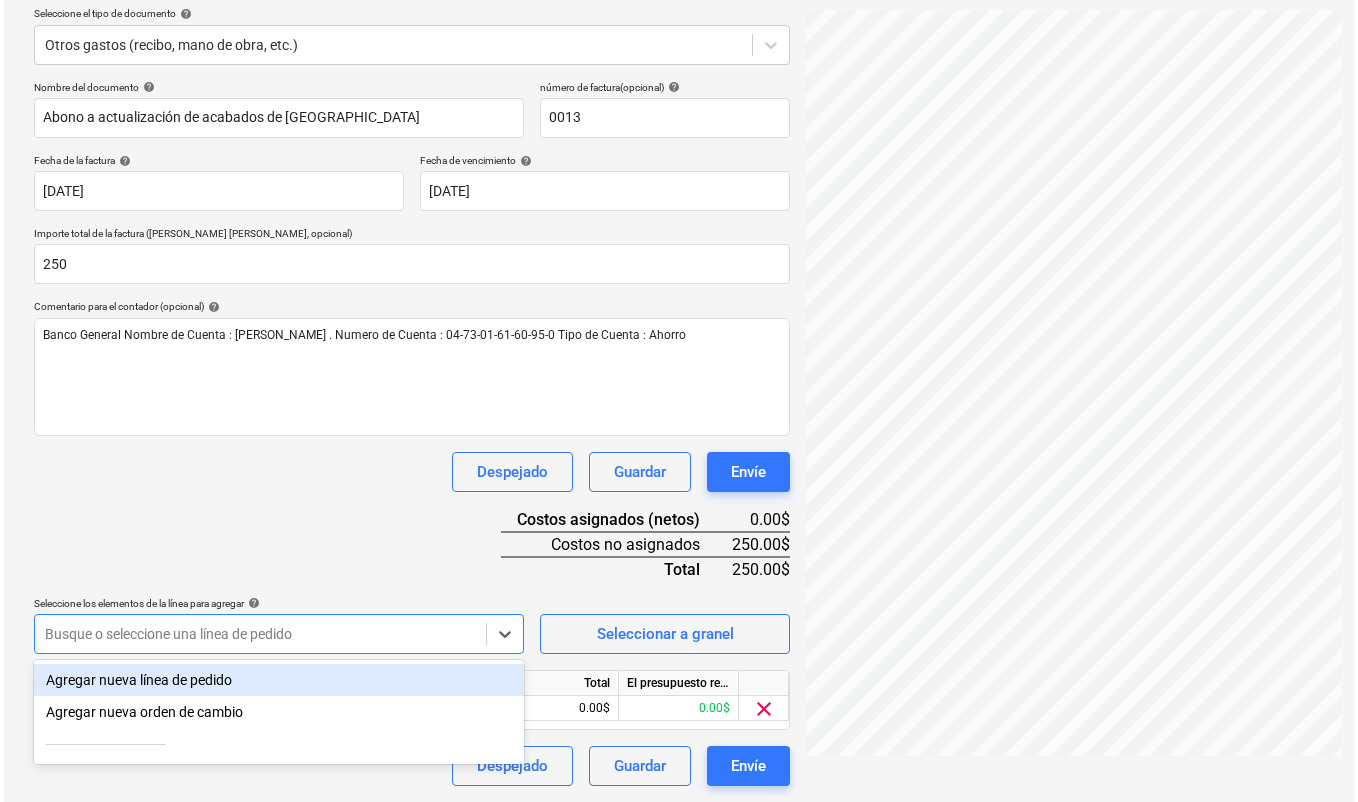 scroll, scrollTop: 228, scrollLeft: 0, axis: vertical 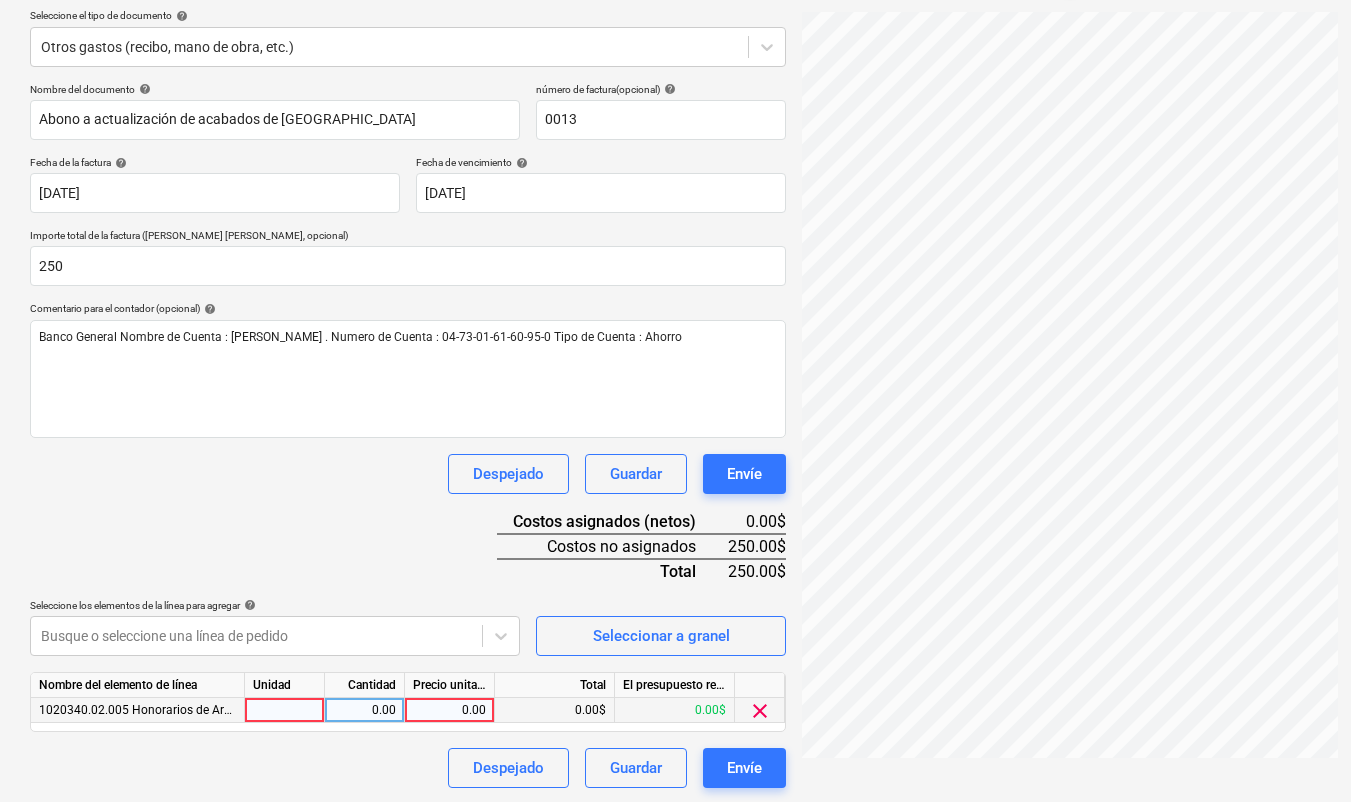 click on "0.00$" at bounding box center [675, 710] 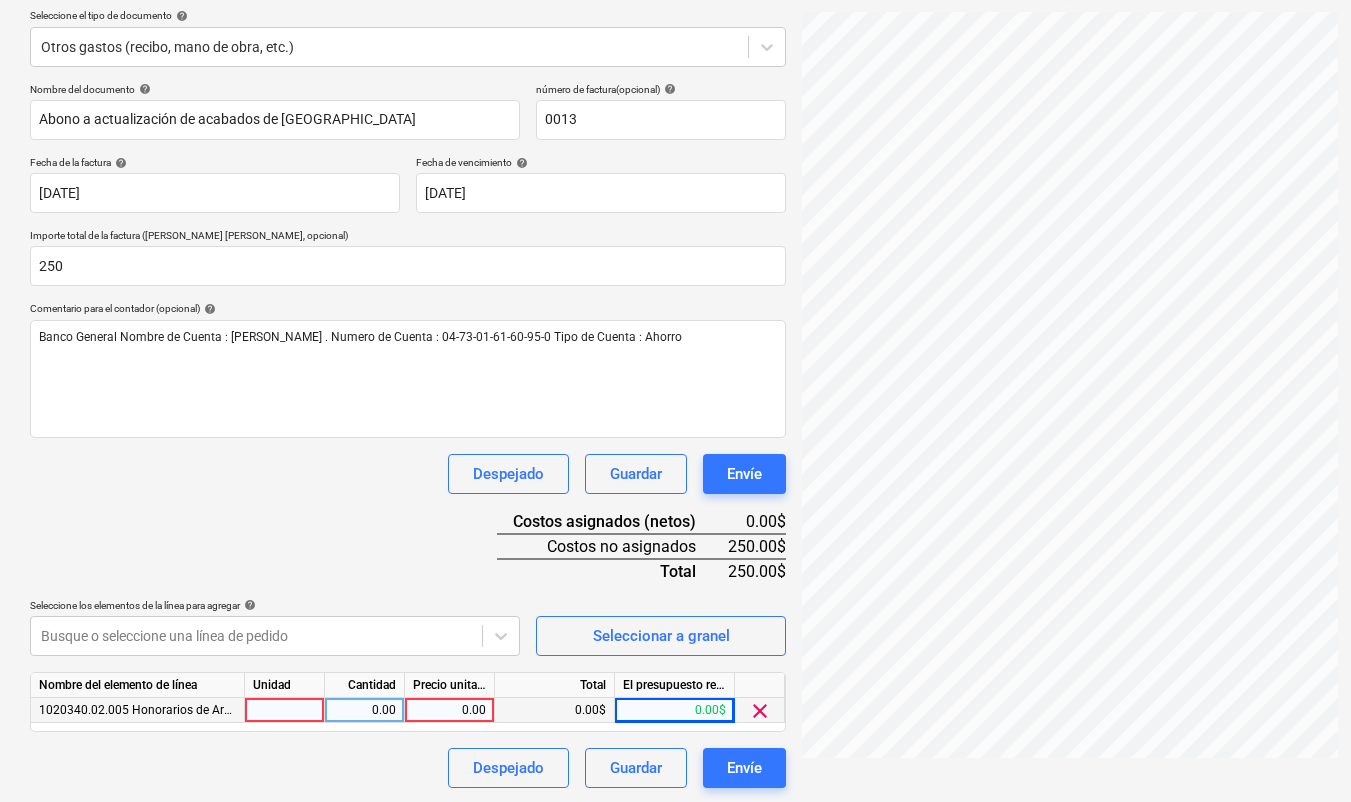 click on "0.00" at bounding box center (449, 710) 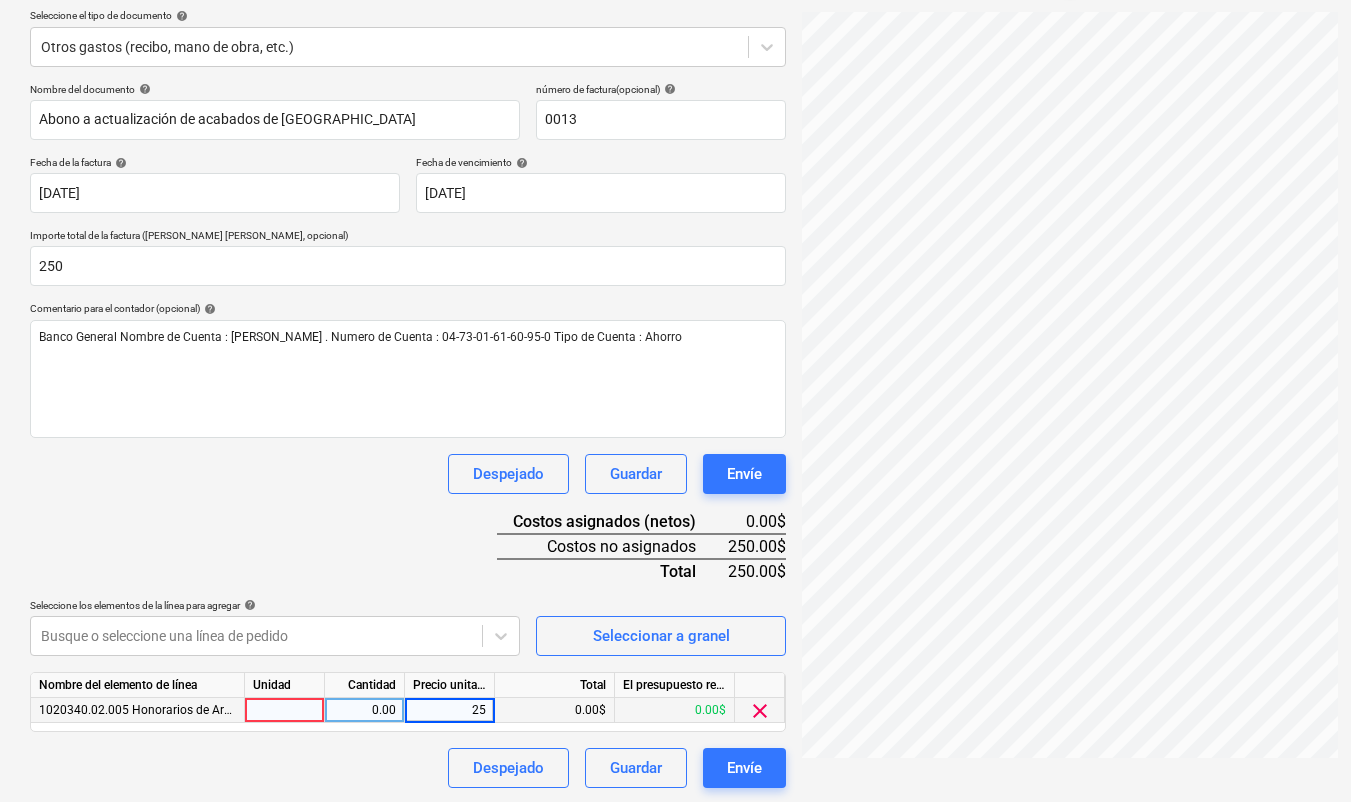 type on "250" 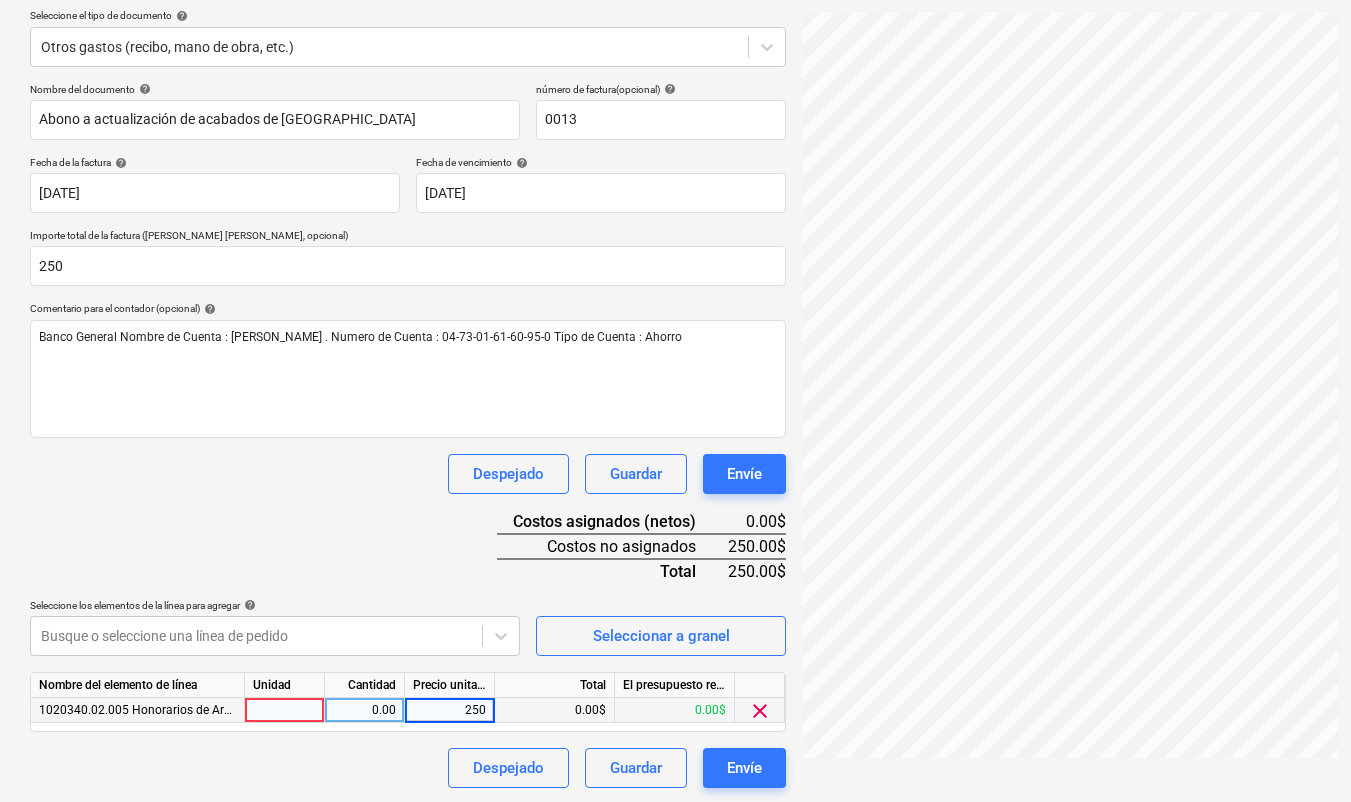 click on "Nombre del documento help Abono a actualización de acabados de Casa Ebony número de factura  (opcional) help 0013 Fecha de la factura help 07 Jul 2025 07.07.2025 Press the down arrow key to interact with the calendar and
select a date. Press the question mark key to get the keyboard shortcuts for changing dates. Fecha de vencimiento help 31 Jul 2025 31.07.2025 Press the down arrow key to interact with the calendar and
select a date. Press the question mark key to get the keyboard shortcuts for changing dates. Importe total de la factura (coste neto, opcional) 250 Comentario para el contador (opcional) help Banco General Nombre de Cuenta : Mitzy de Barrantes . Numero de Cuenta : 04-73-01-61-60-95-0 Tipo de Cuenta : Ahorro Despejado Guardar Envíe Costos asignados (netos) 0.00$ Costos no asignados 250.00$ Total 250.00$ Seleccione los elementos de la línea para agregar help Busque o seleccione una línea de pedido Seleccionar a granel Nombre del elemento de línea Unidad Cantidad Precio unitario Total 250" at bounding box center [408, 435] 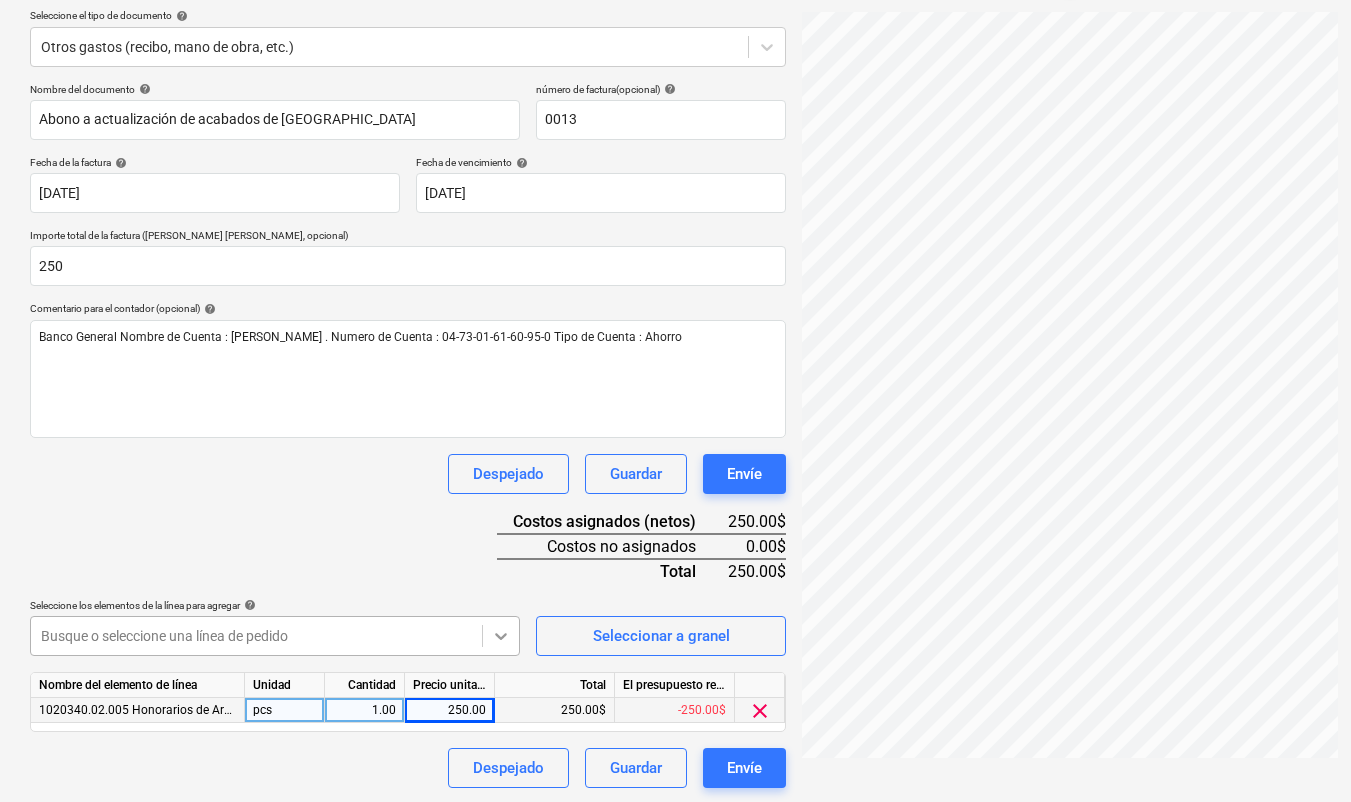 click at bounding box center (501, 636) 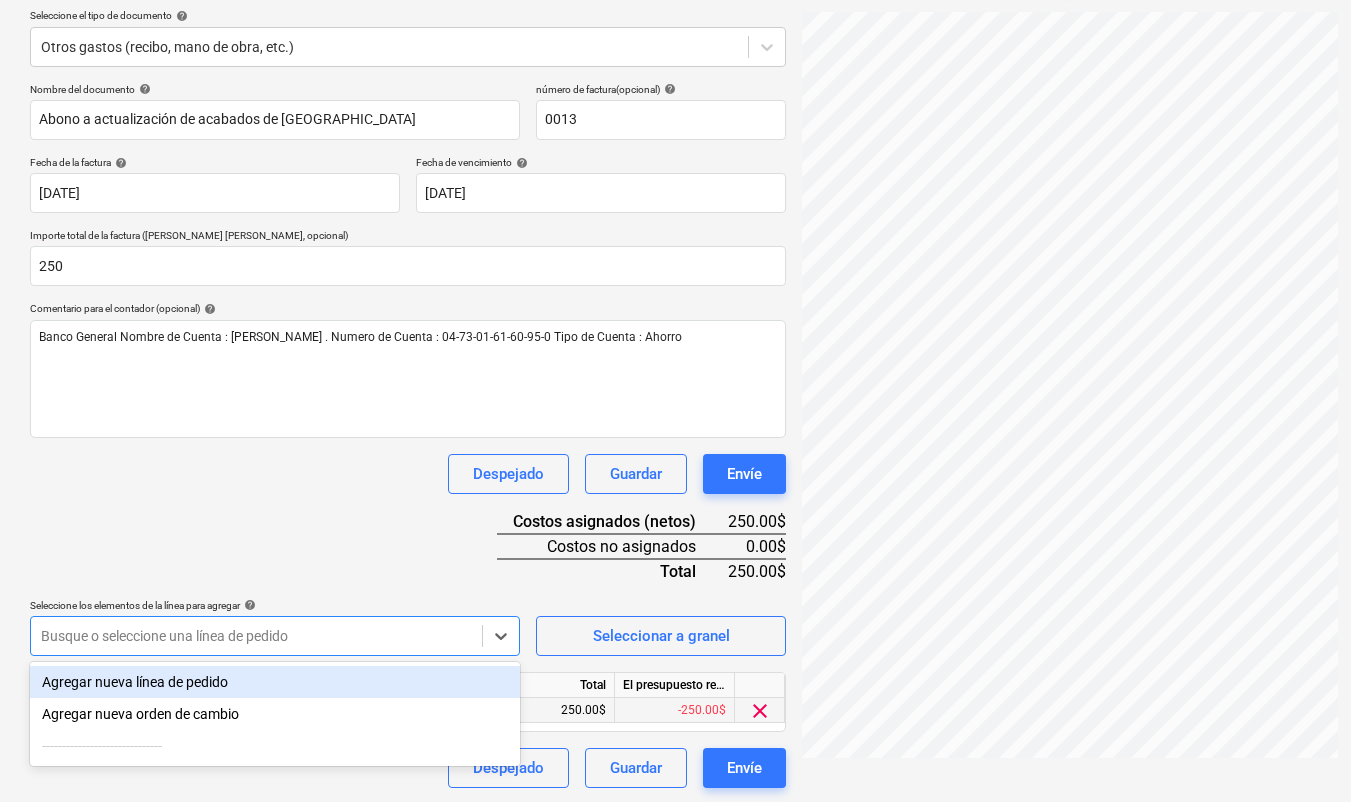 click on "Nombre del documento help Abono a actualización de acabados de Casa Ebony número de factura  (opcional) help 0013 Fecha de la factura help 07 Jul 2025 07.07.2025 Press the down arrow key to interact with the calendar and
select a date. Press the question mark key to get the keyboard shortcuts for changing dates. Fecha de vencimiento help 31 Jul 2025 31.07.2025 Press the down arrow key to interact with the calendar and
select a date. Press the question mark key to get the keyboard shortcuts for changing dates. Importe total de la factura (coste neto, opcional) 250 Comentario para el contador (opcional) help Banco General Nombre de Cuenta : Mitzy de Barrantes . Numero de Cuenta : 04-73-01-61-60-95-0 Tipo de Cuenta : Ahorro Despejado Guardar Envíe Costos asignados (netos) 250.00$ Costos no asignados 0.00$ Total 250.00$ Seleccione los elementos de la línea para agregar help Busque o seleccione una línea de pedido Seleccionar a granel Nombre del elemento de línea Unidad Cantidad Precio unitario Total pcs" at bounding box center (408, 435) 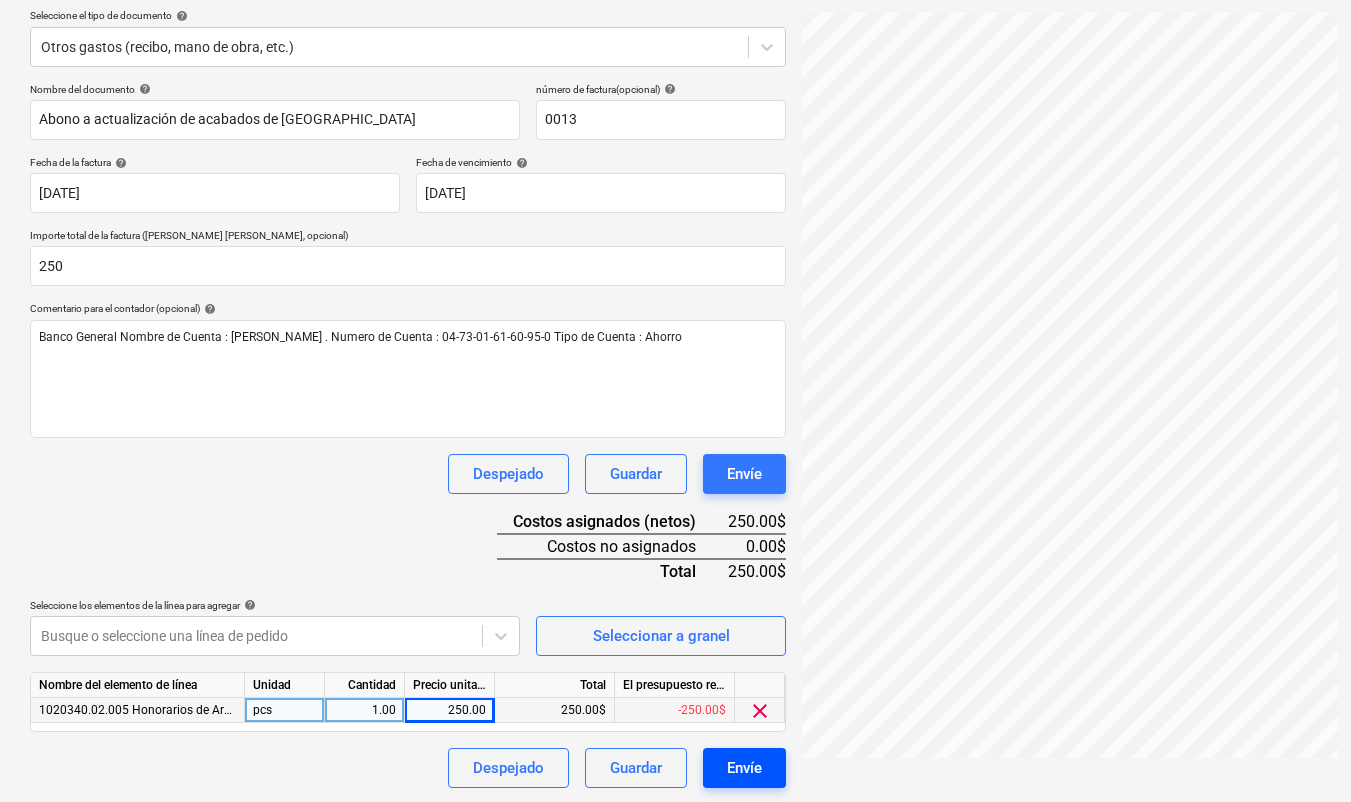 click on "Envíe" at bounding box center (744, 768) 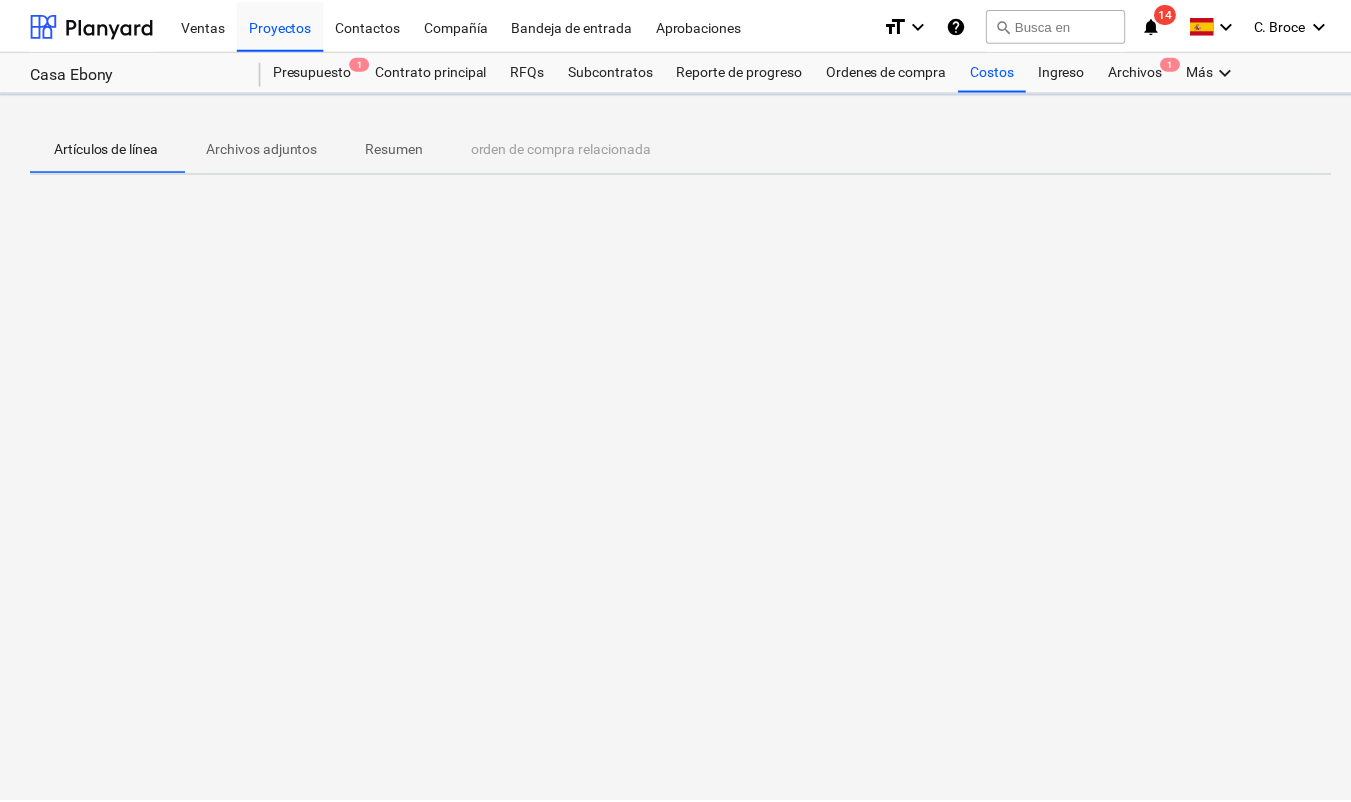 scroll, scrollTop: 0, scrollLeft: 0, axis: both 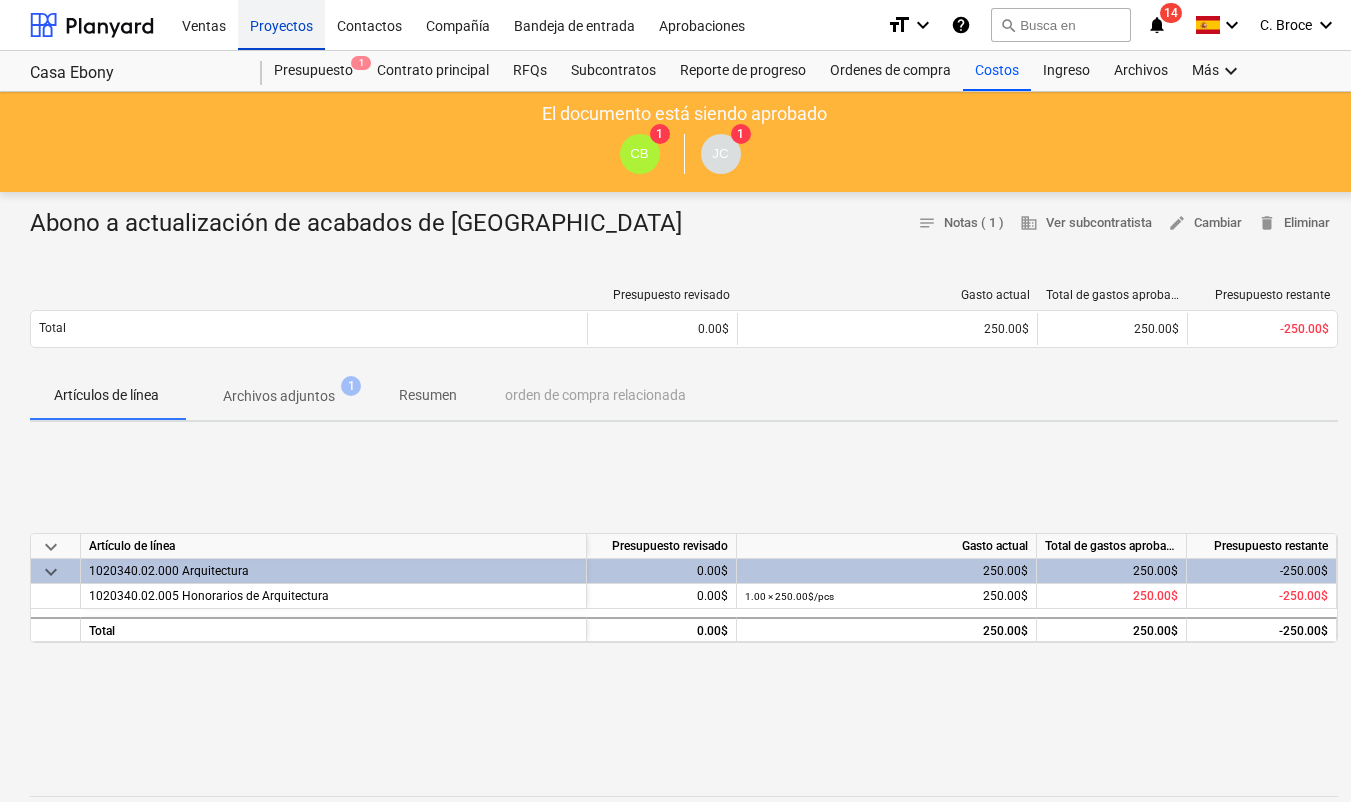 click on "Proyectos" at bounding box center (281, 24) 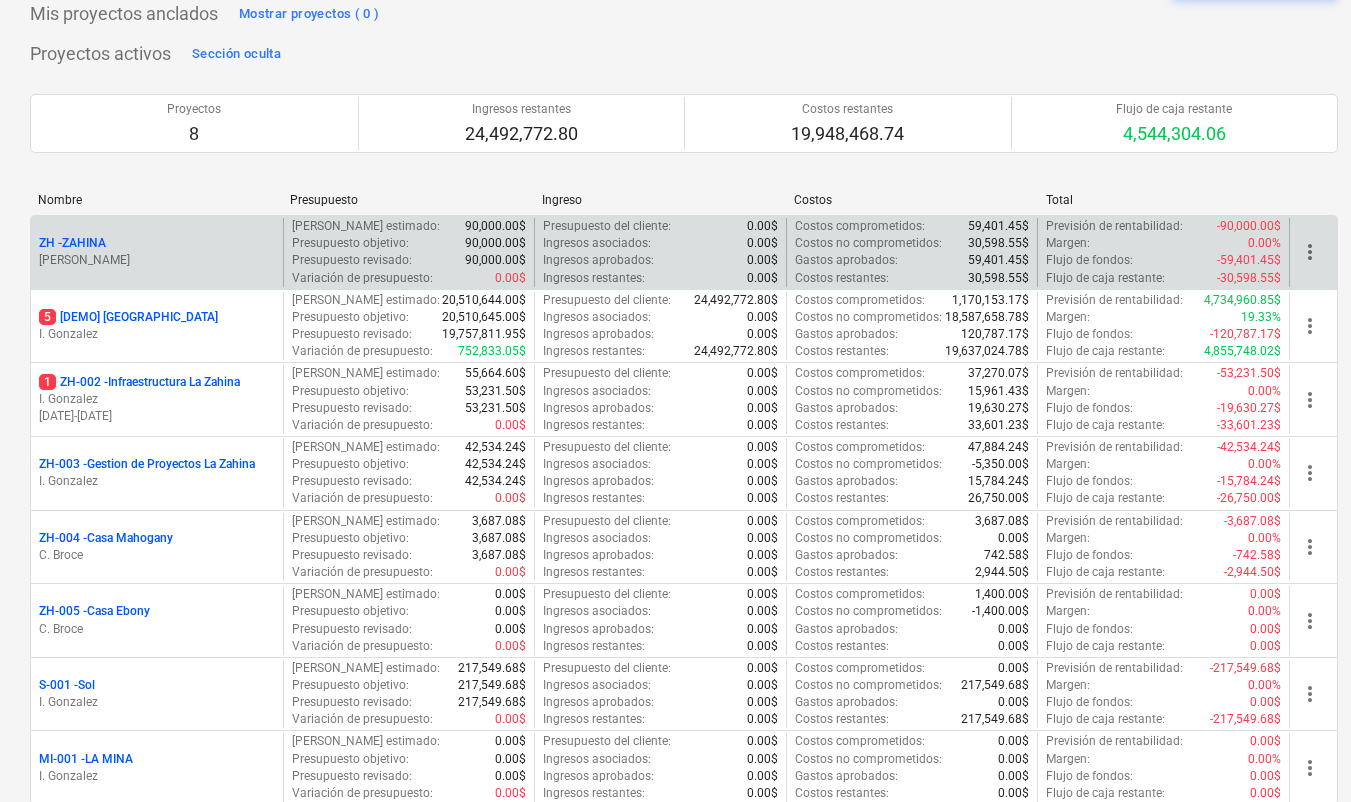 scroll, scrollTop: 125, scrollLeft: 0, axis: vertical 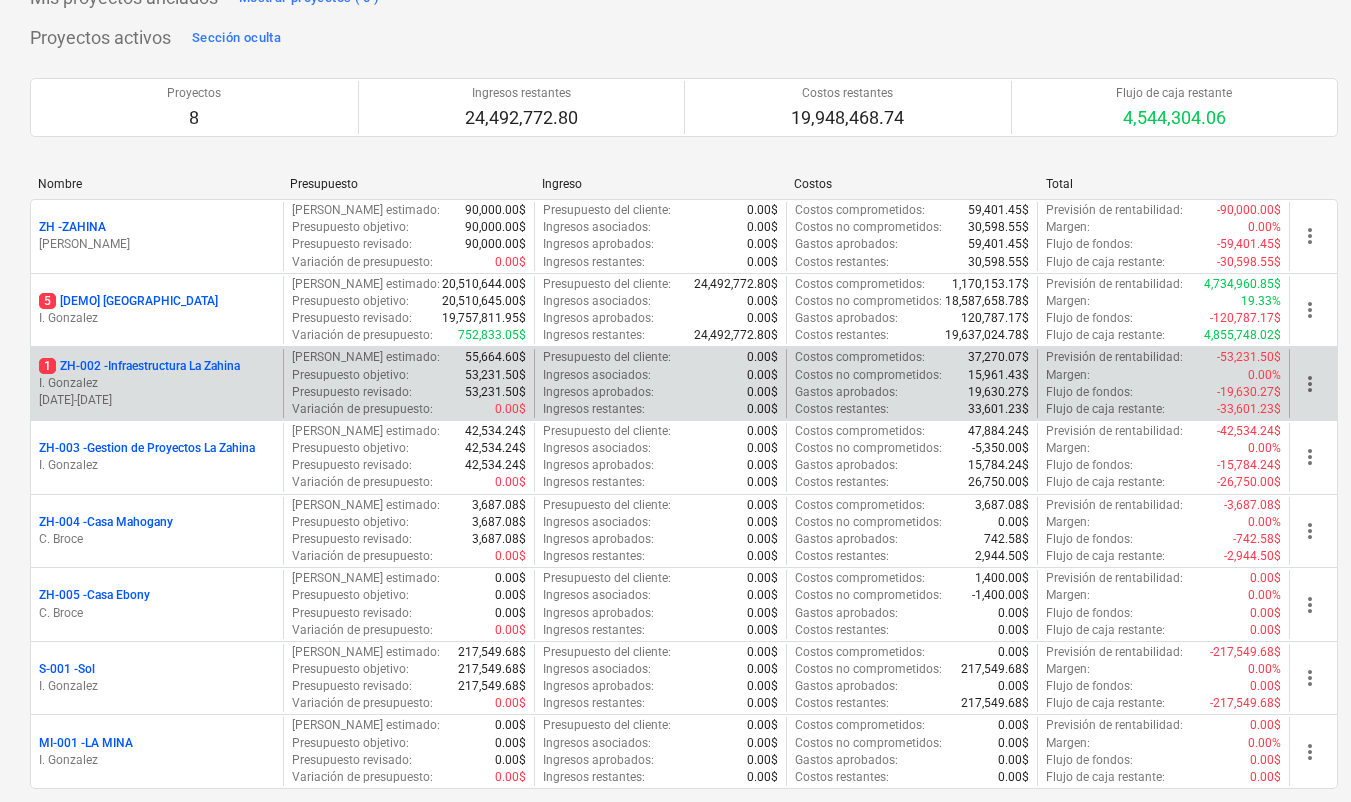 click on "1  ZH-002 -  Infraestructura La Zahina" at bounding box center [139, 366] 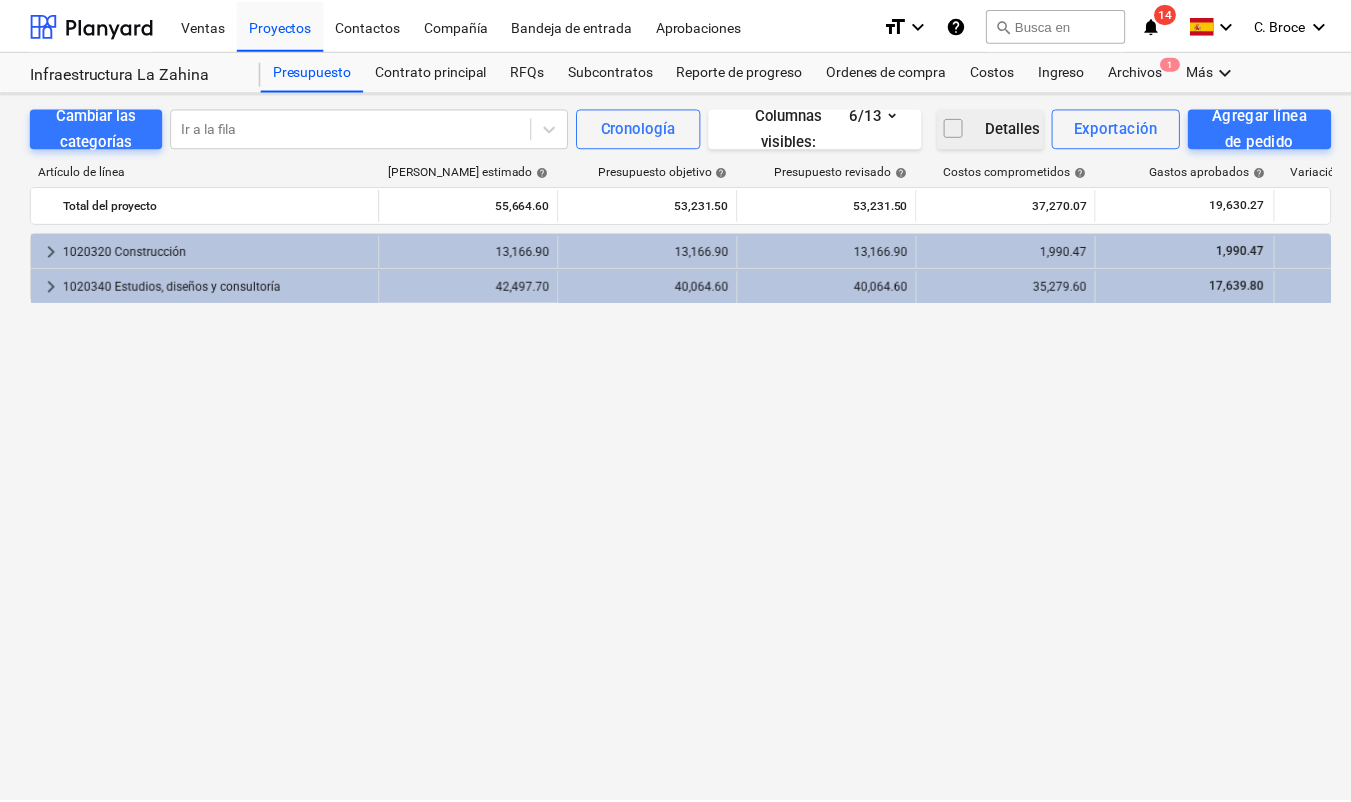 scroll, scrollTop: 0, scrollLeft: 0, axis: both 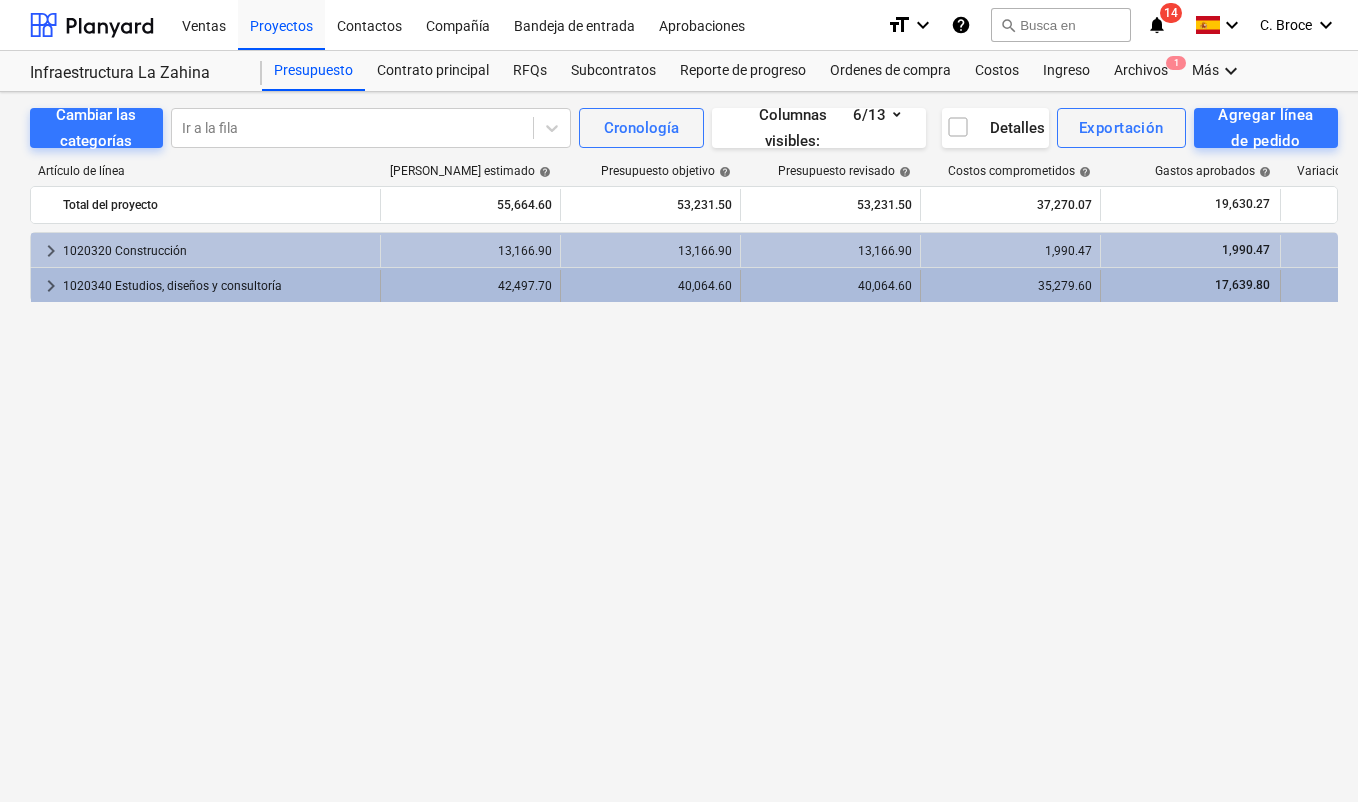 click on "1020340 Estudios, diseños y consultoría" at bounding box center (217, 286) 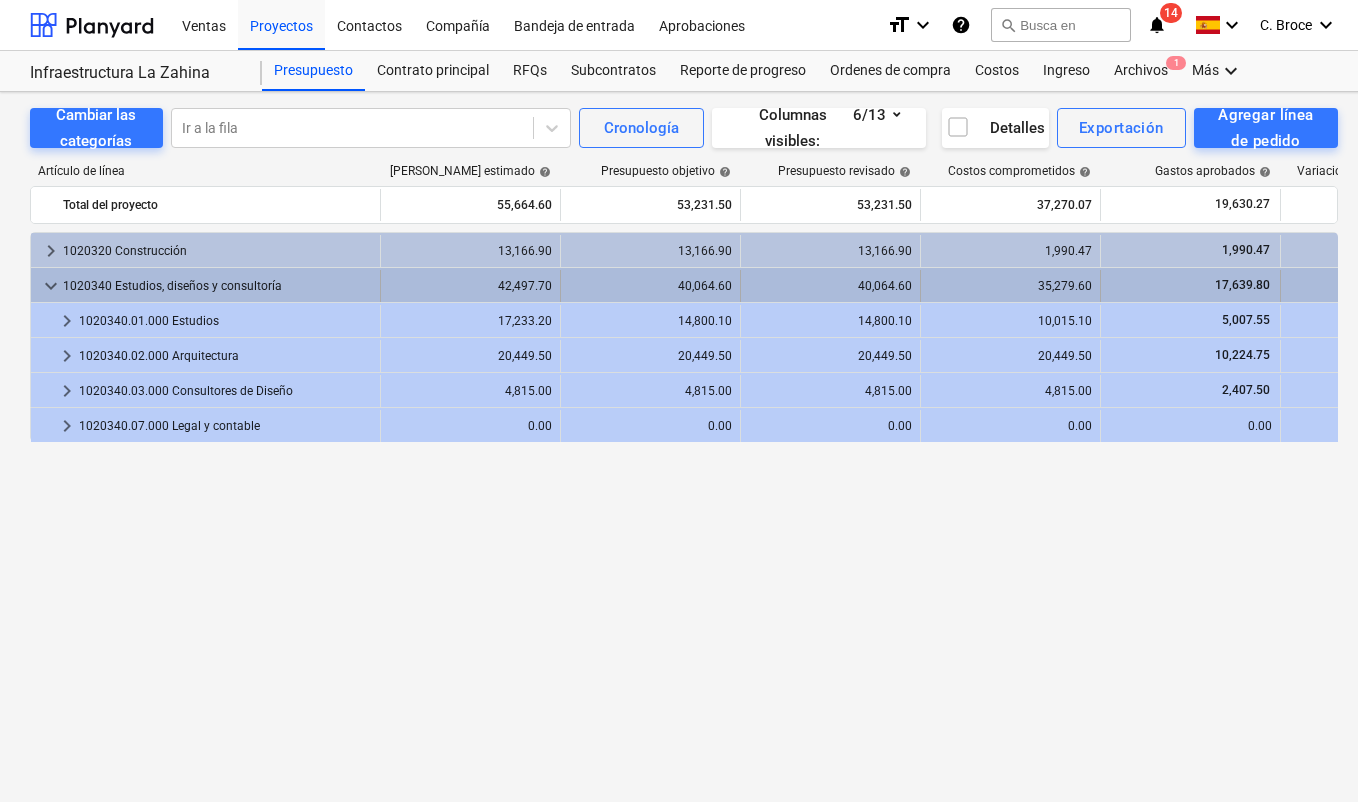 click on "1020340 Estudios, diseños y consultoría" at bounding box center [217, 286] 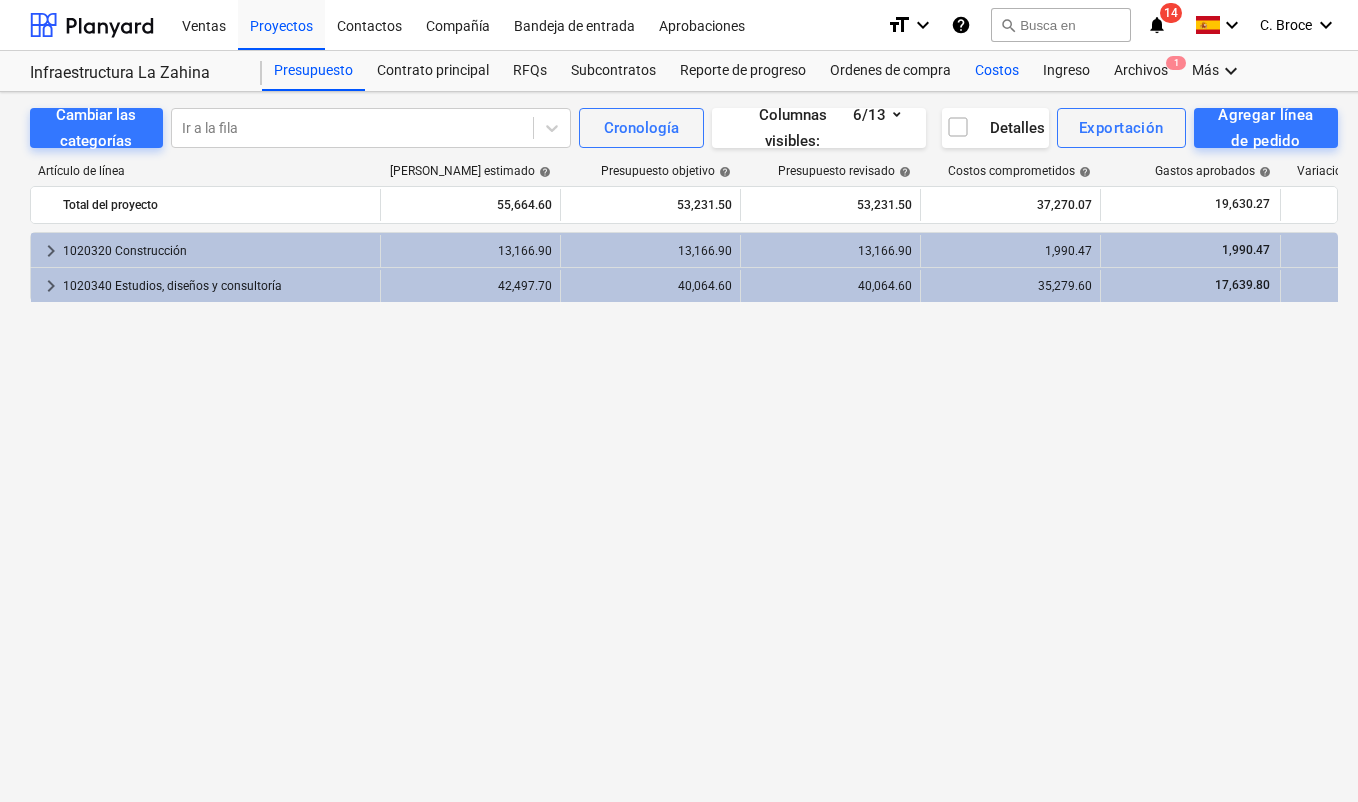click on "Costos" at bounding box center [997, 71] 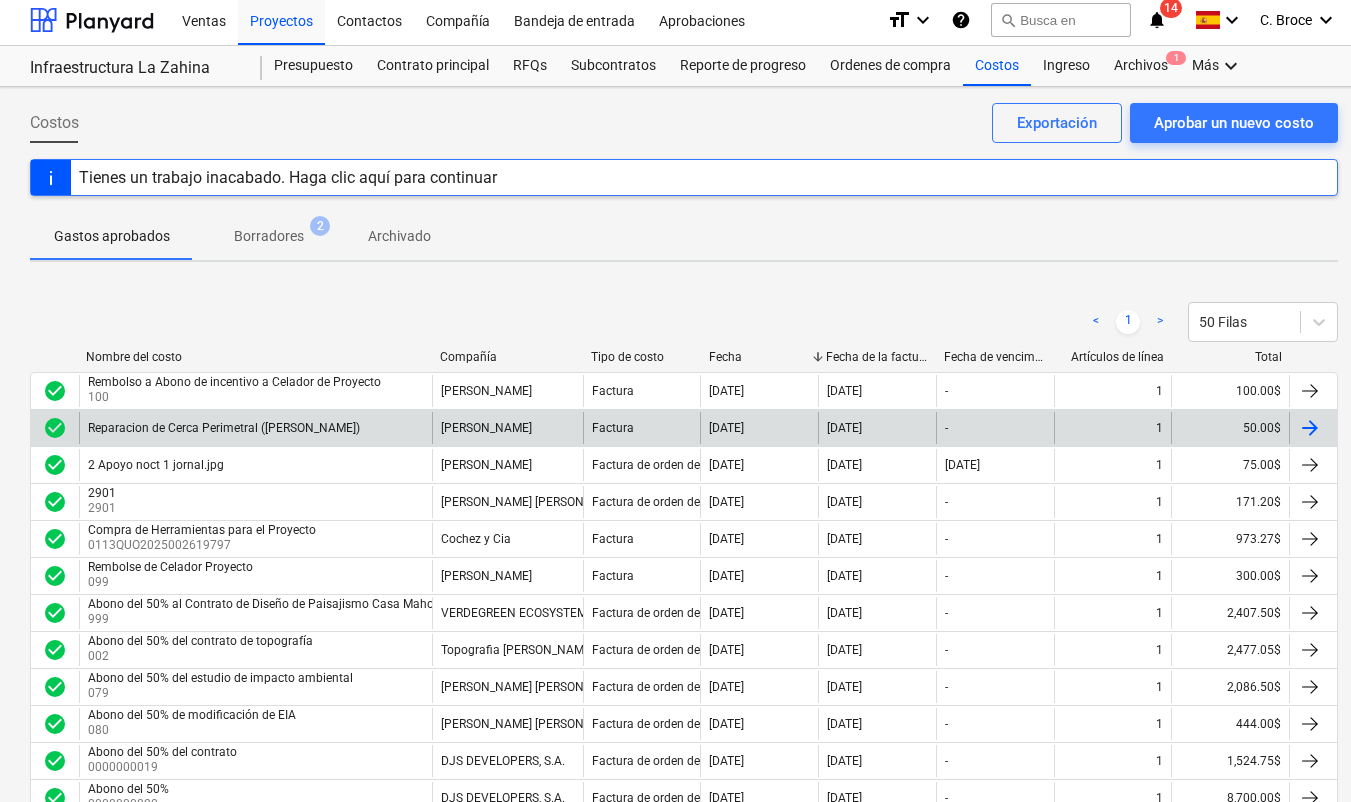 scroll, scrollTop: 3, scrollLeft: 0, axis: vertical 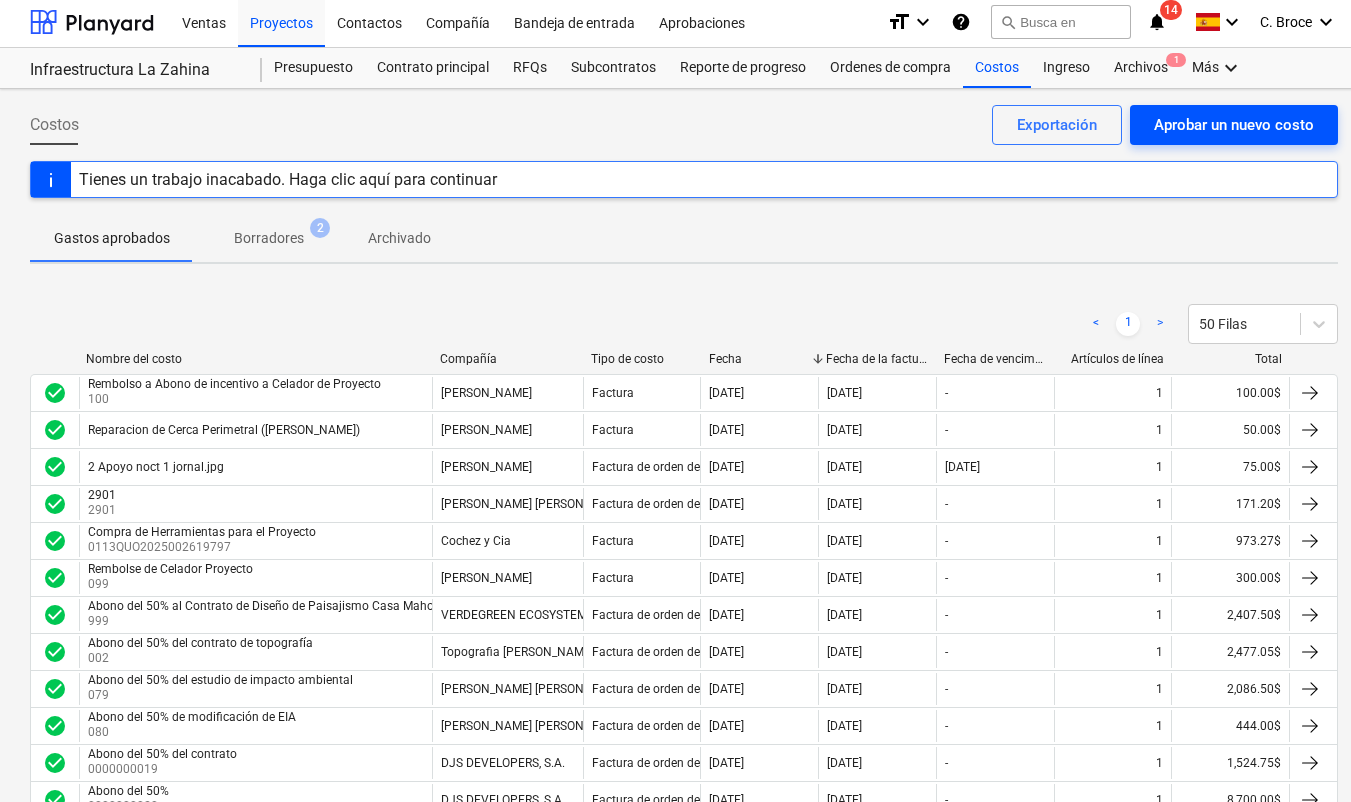 click on "Aprobar un nuevo costo" at bounding box center (1234, 125) 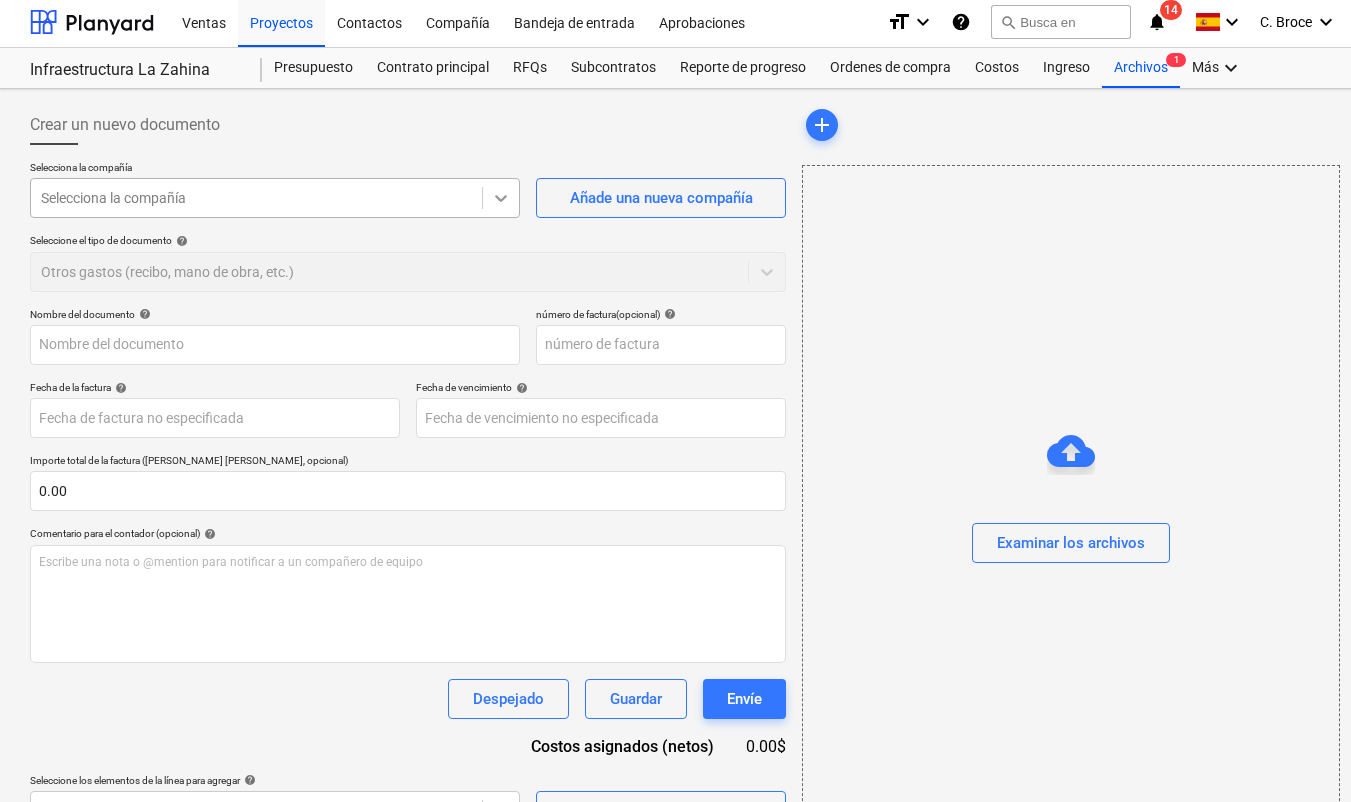 click 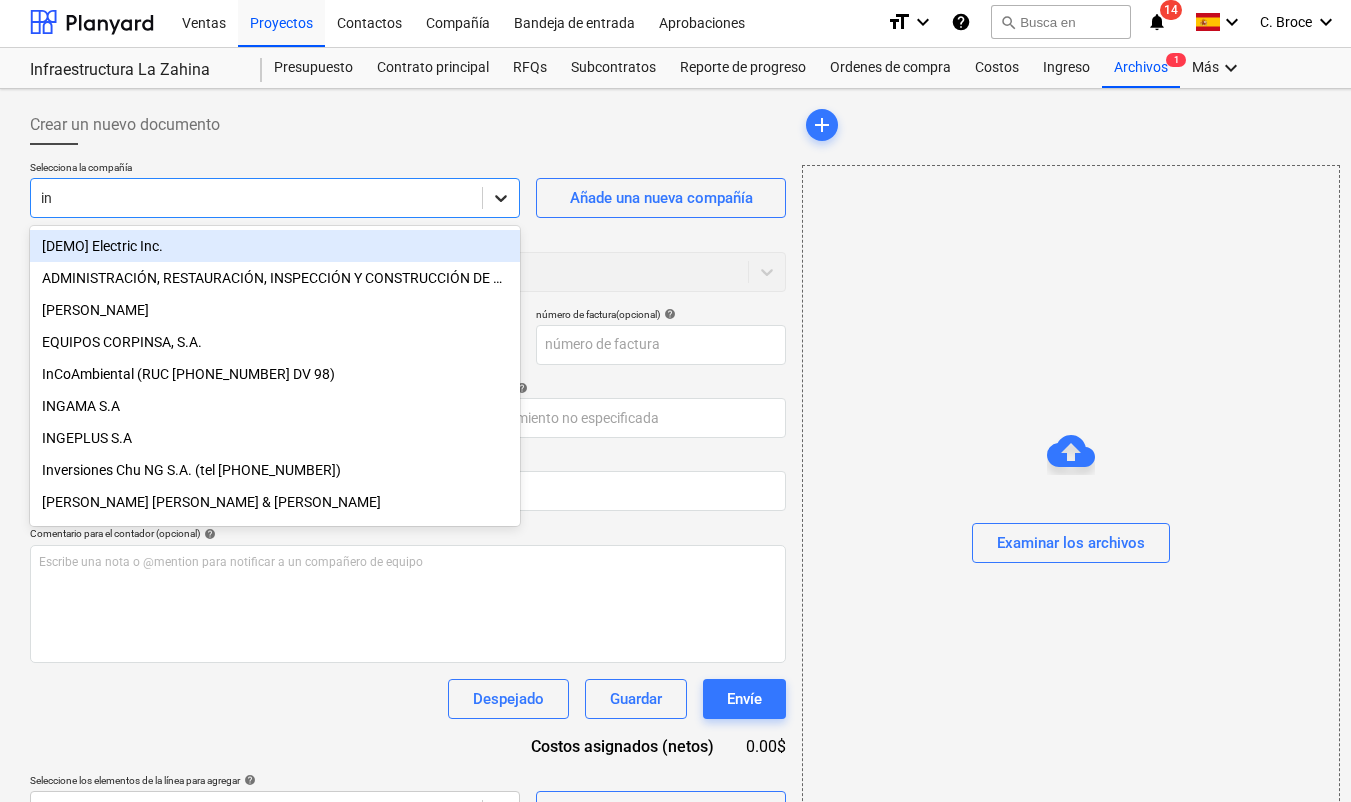type on "ing" 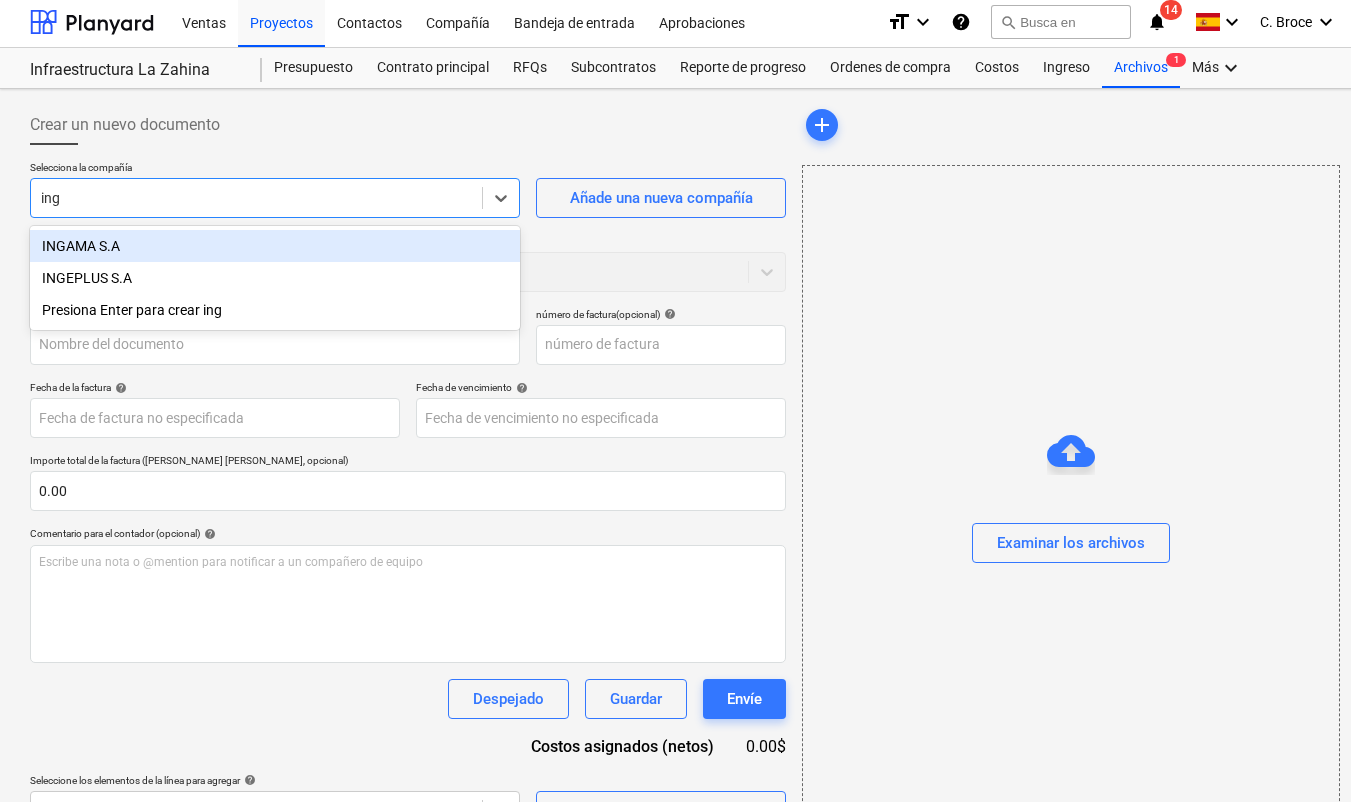 click on "INGAMA S.A" at bounding box center (275, 246) 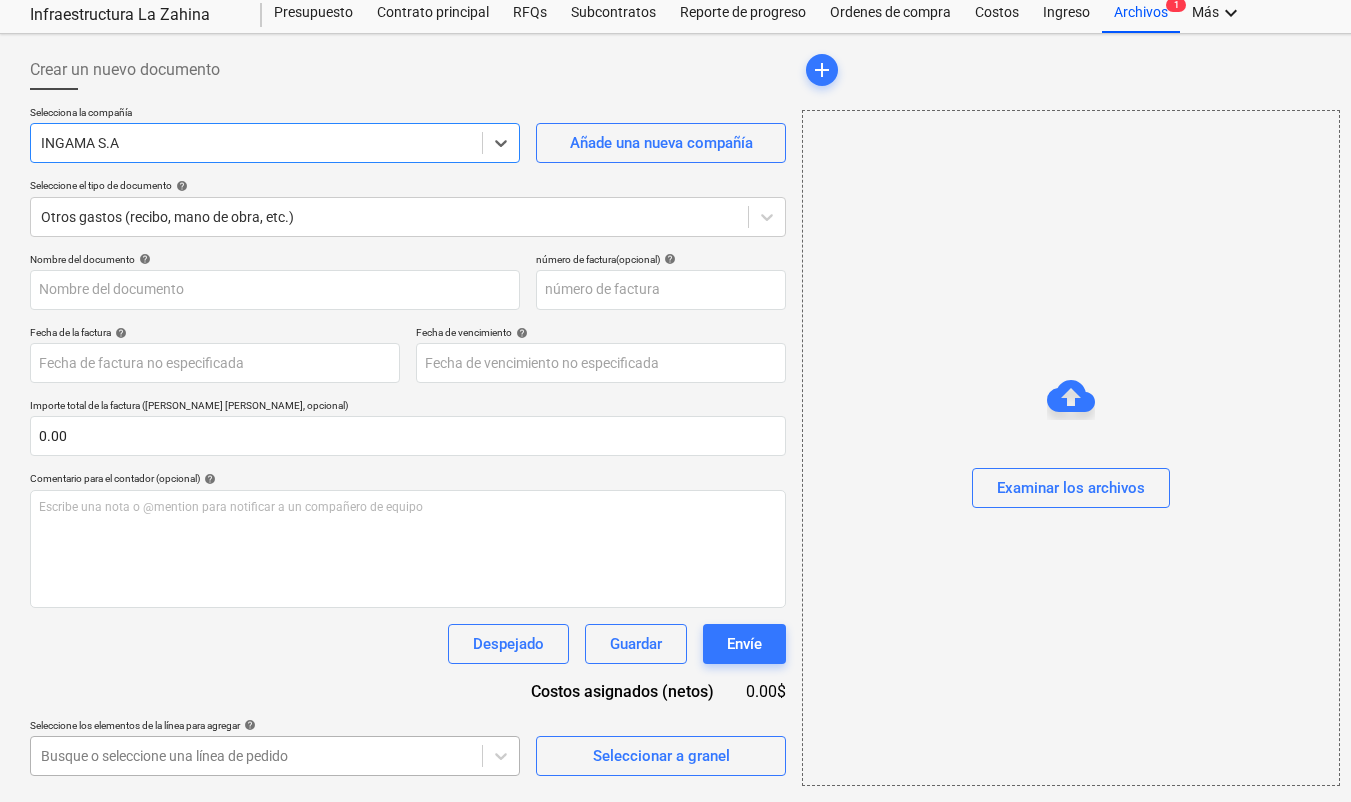 scroll, scrollTop: 342, scrollLeft: 0, axis: vertical 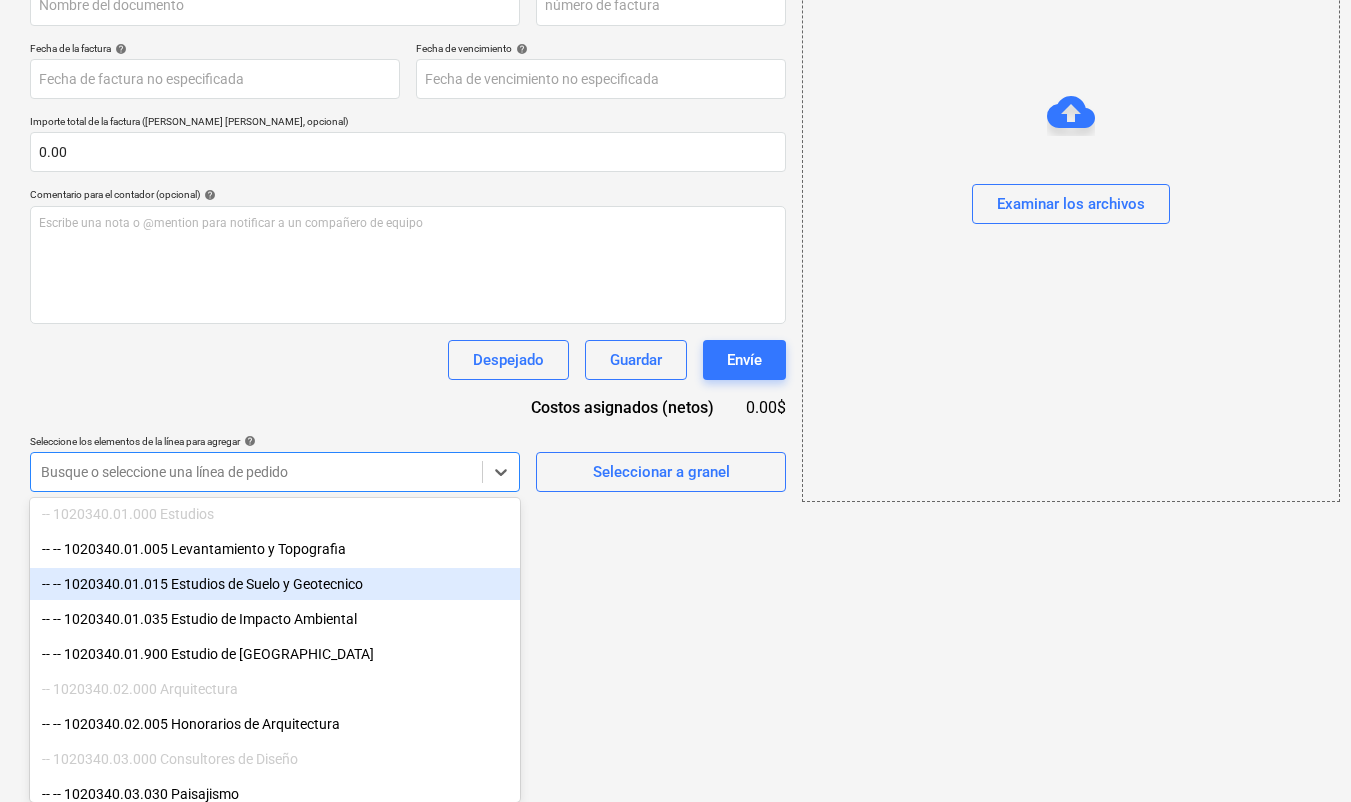 click on "-- --  1020340.01.015 Estudios de Suelo y Geotecnico" at bounding box center (275, 584) 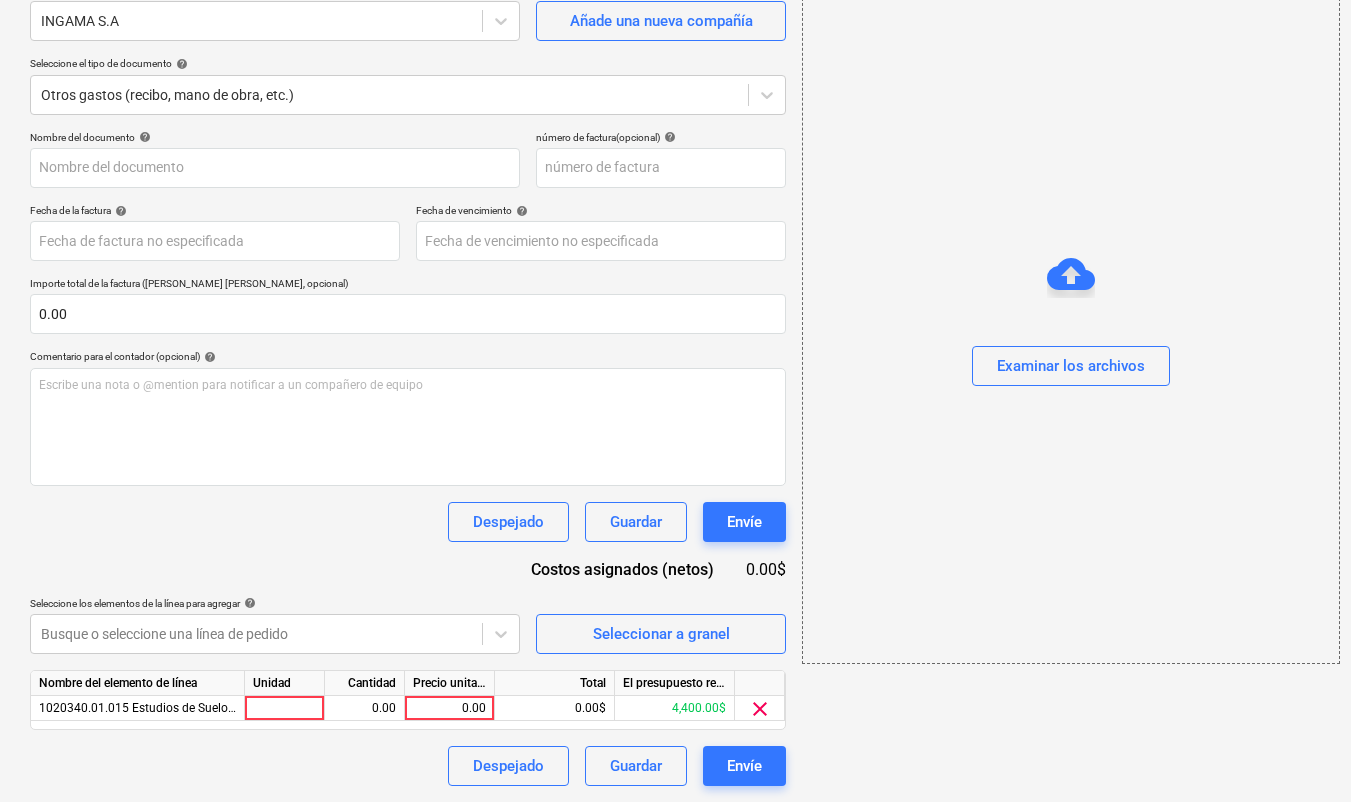 scroll, scrollTop: 178, scrollLeft: 0, axis: vertical 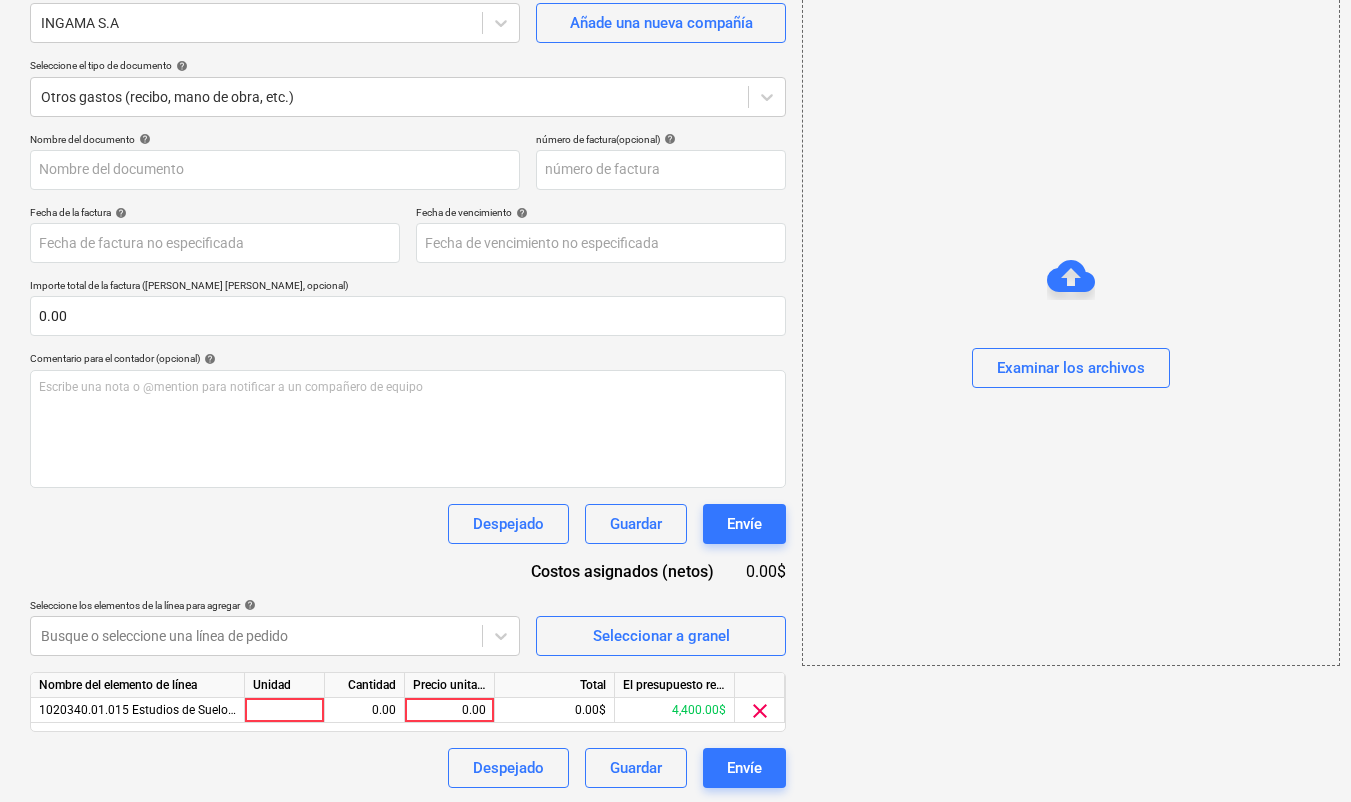 click on "Ventas Proyectos Contactos Compañía Bandeja de entrada Aprobaciones format_size keyboard_arrow_down help search Busca en notifications 14 keyboard_arrow_down C. Broce keyboard_arrow_down Infraestructura La Zahina Infraestructura La Zahina Presupuesto Contrato principal RFQs Subcontratos Reporte de progreso Ordenes de compra Costos Ingreso Archivos 1 Más keyboard_arrow_down Crear un nuevo documento Selecciona la compañía INGAMA S.A    Añade una nueva compañía Seleccione el tipo de documento help Otros gastos (recibo, mano de obra, etc.) Nombre del documento help número de factura  (opcional) help Fecha de la factura help Press the down arrow key to interact with the calendar and
select a date. Press the question mark key to get the keyboard shortcuts for changing dates. Fecha de vencimiento help Press the down arrow key to interact with the calendar and
select a date. Press the question mark key to get the keyboard shortcuts for changing dates. 0.00 help ﻿ Despejado Guardar Envíe add" at bounding box center [675, 223] 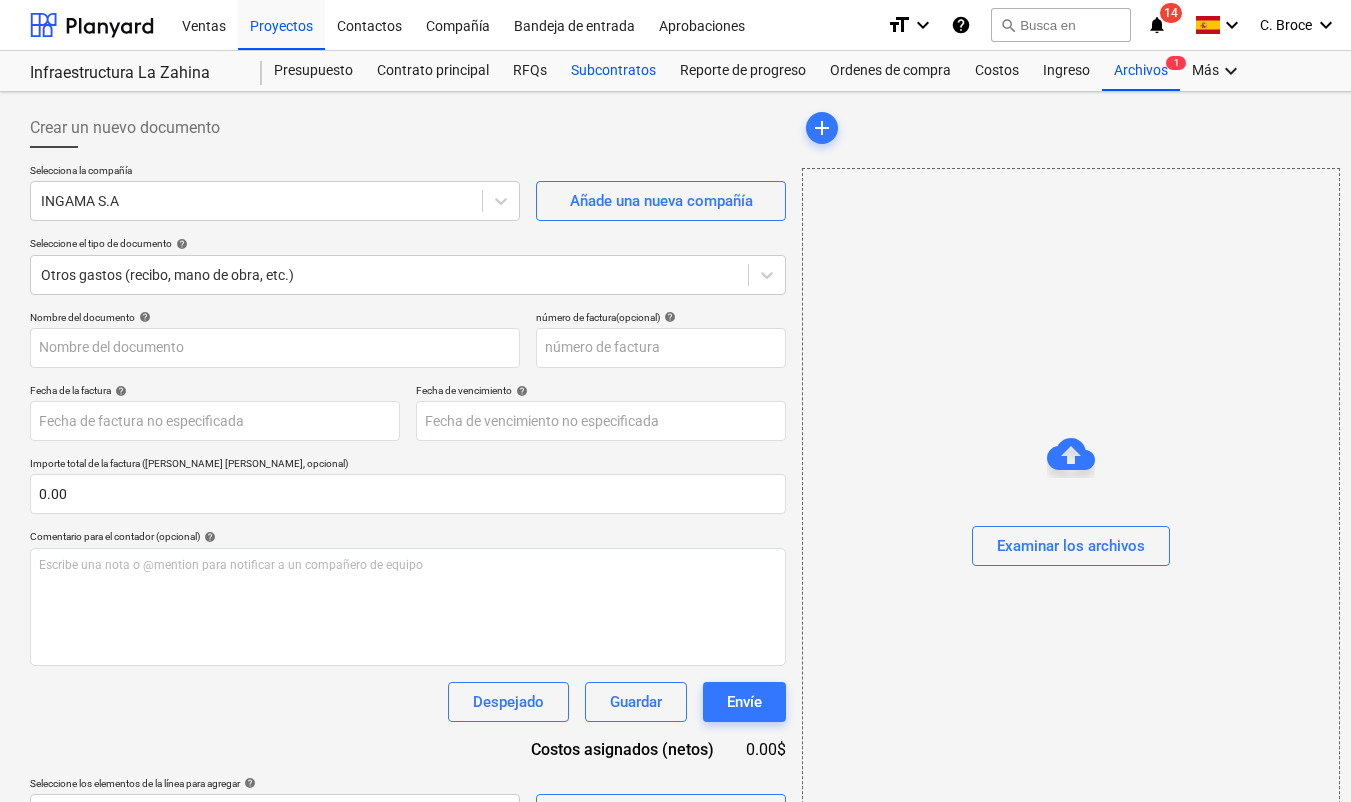 scroll, scrollTop: 0, scrollLeft: 0, axis: both 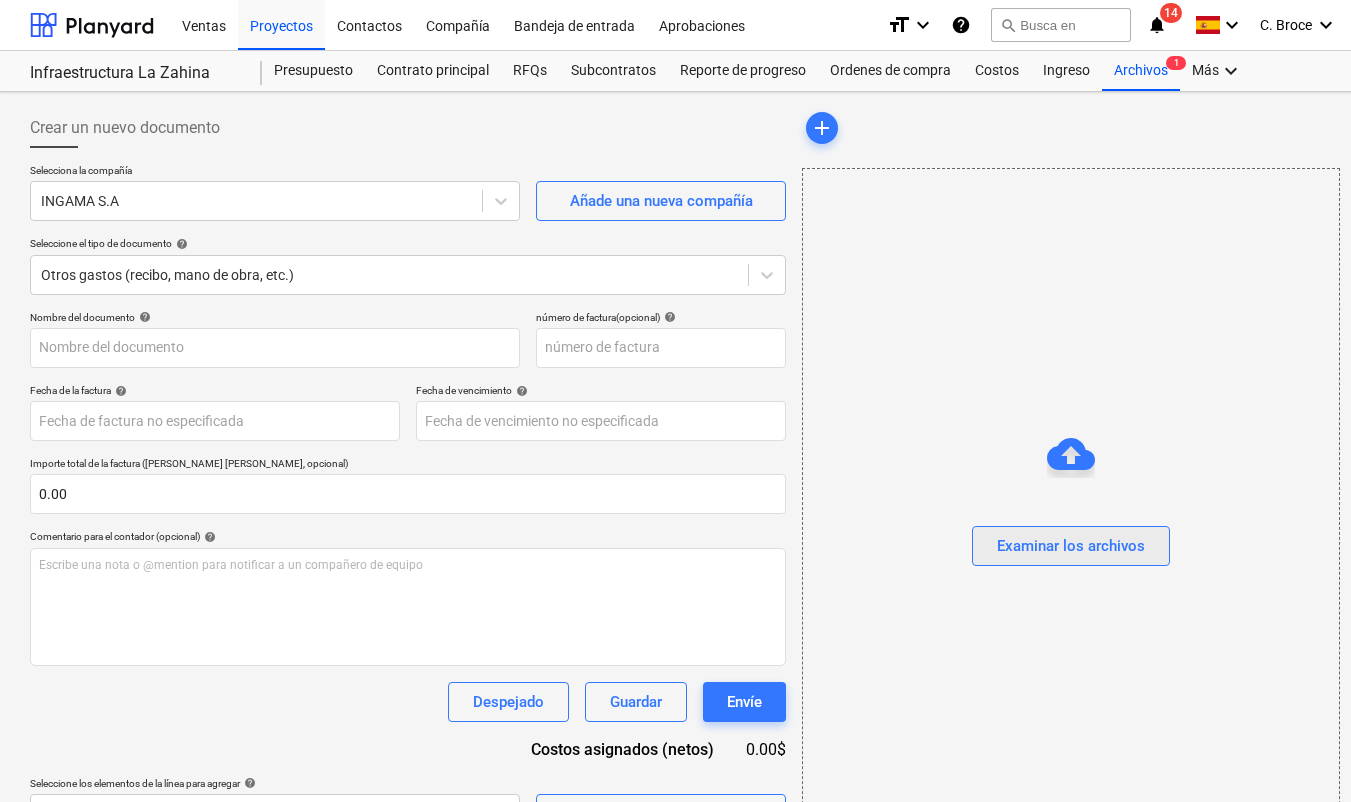 click on "Examinar los archivos" at bounding box center (1071, 546) 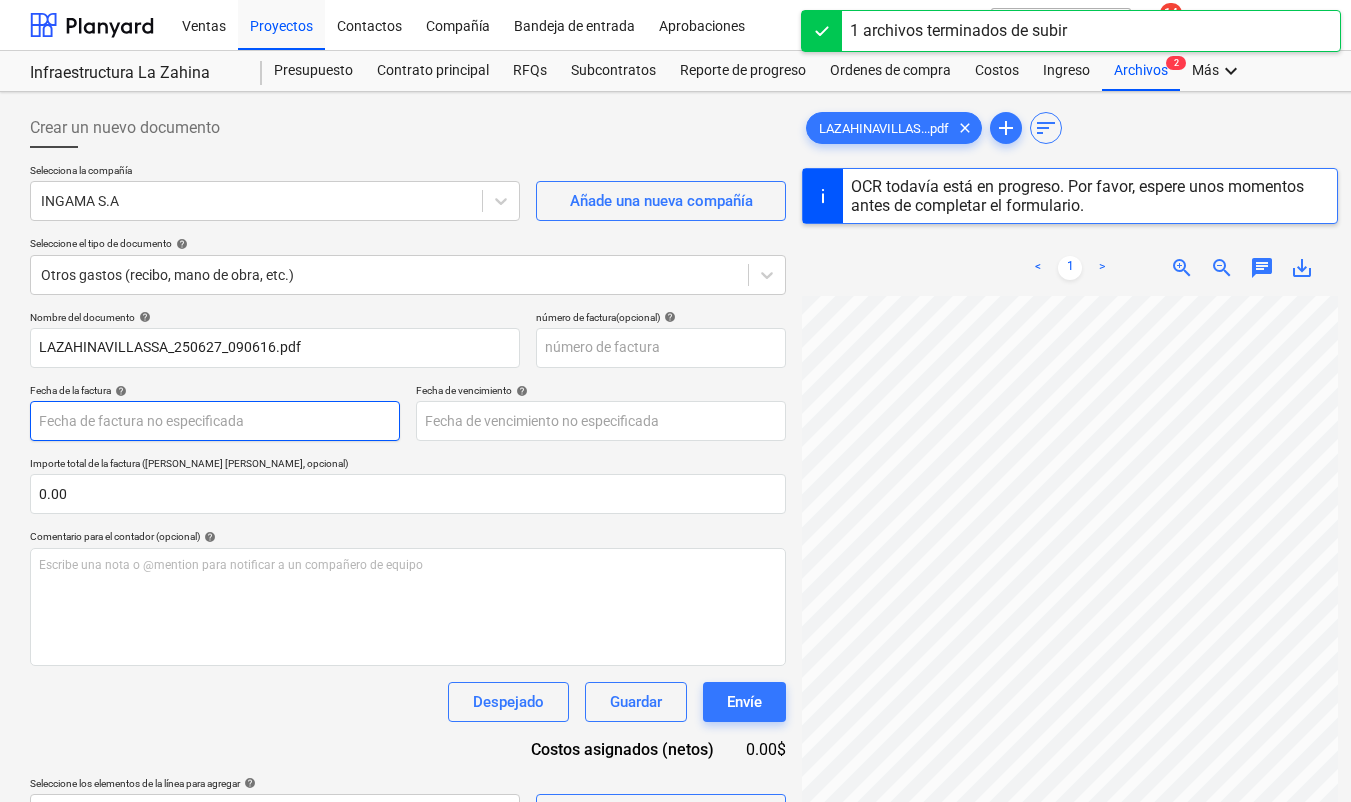 click on "Ventas Proyectos Contactos Compañía Bandeja de entrada Aprobaciones format_size keyboard_arrow_down help search Busca en notifications 14 keyboard_arrow_down C. Broce keyboard_arrow_down Infraestructura La Zahina Infraestructura La Zahina Presupuesto Contrato principal RFQs Subcontratos Reporte de progreso Ordenes de compra Costos Ingreso Archivos 2 Más keyboard_arrow_down Crear un nuevo documento Selecciona la compañía INGAMA S.A    Añade una nueva compañía Seleccione el tipo de documento help Otros gastos (recibo, mano de obra, etc.) Nombre del documento help LAZAHINAVILLASSA_250627_090616.pdf número de factura  (opcional) help Fecha de la factura help Press the down arrow key to interact with the calendar and
select a date. Press the question mark key to get the keyboard shortcuts for changing dates. Fecha de vencimiento help Press the down arrow key to interact with the calendar and
select a date. Press the question mark key to get the keyboard shortcuts for changing dates. 0.00 help <" at bounding box center [675, 401] 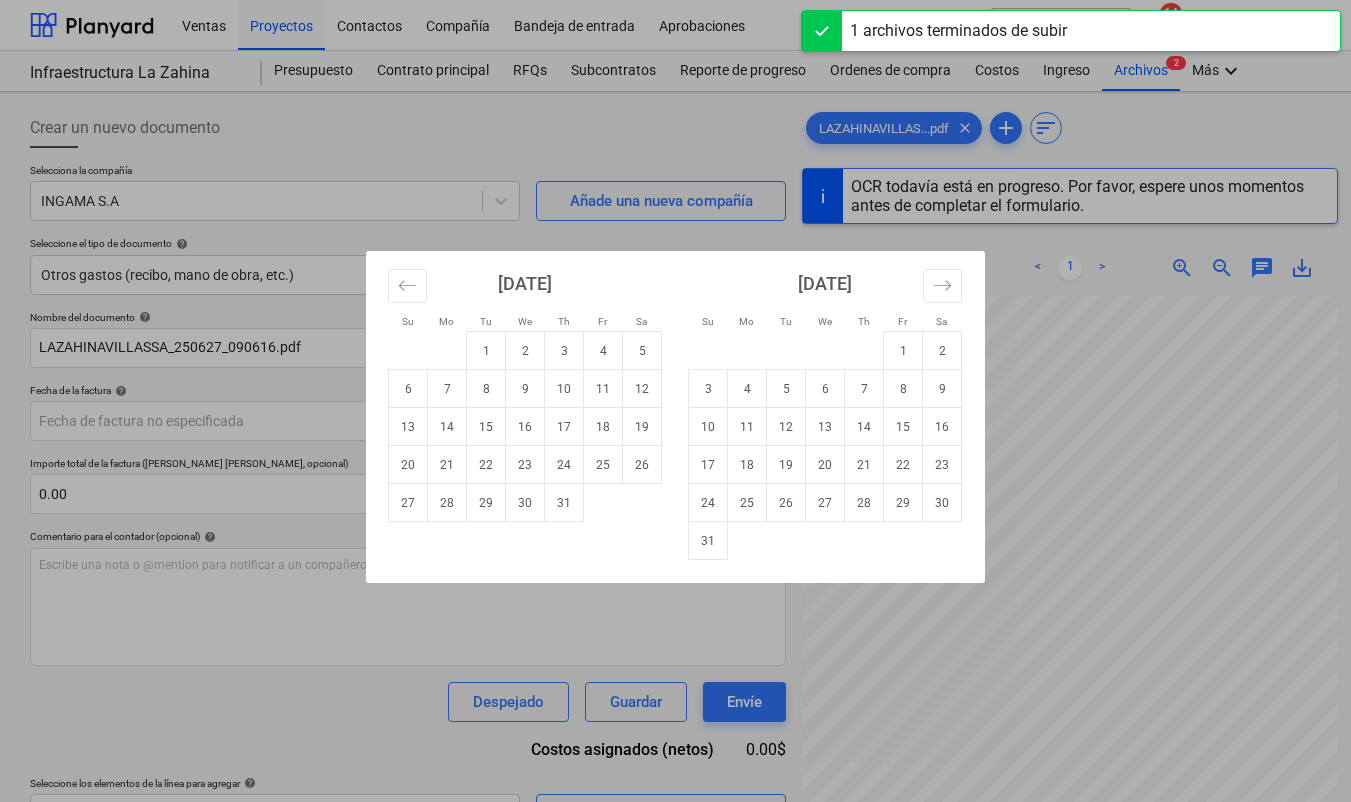 click on "Su Mo Tu We Th Fr Sa Su Mo Tu We Th Fr Sa [DATE] 1 2 3 4 5 6 7 8 9 10 11 12 13 14 15 16 17 18 19 20 21 22 23 24 25 26 27 28 29 [DATE] 1 2 3 4 5 6 7 8 9 10 11 12 13 14 15 16 17 18 19 20 21 22 23 24 25 26 27 28 29 30 [DATE] 1 2 3 4 5 6 7 8 9 10 11 12 13 14 15 16 17 18 19 20 21 22 23 24 25 26 27 28 29 30 31 [DATE] 1 2 3 4 5 6 7 8 9 10 11 12 13 14 15 16 17 18 19 20 21 22 23 24 25 26 27 28 29 30" at bounding box center (675, 401) 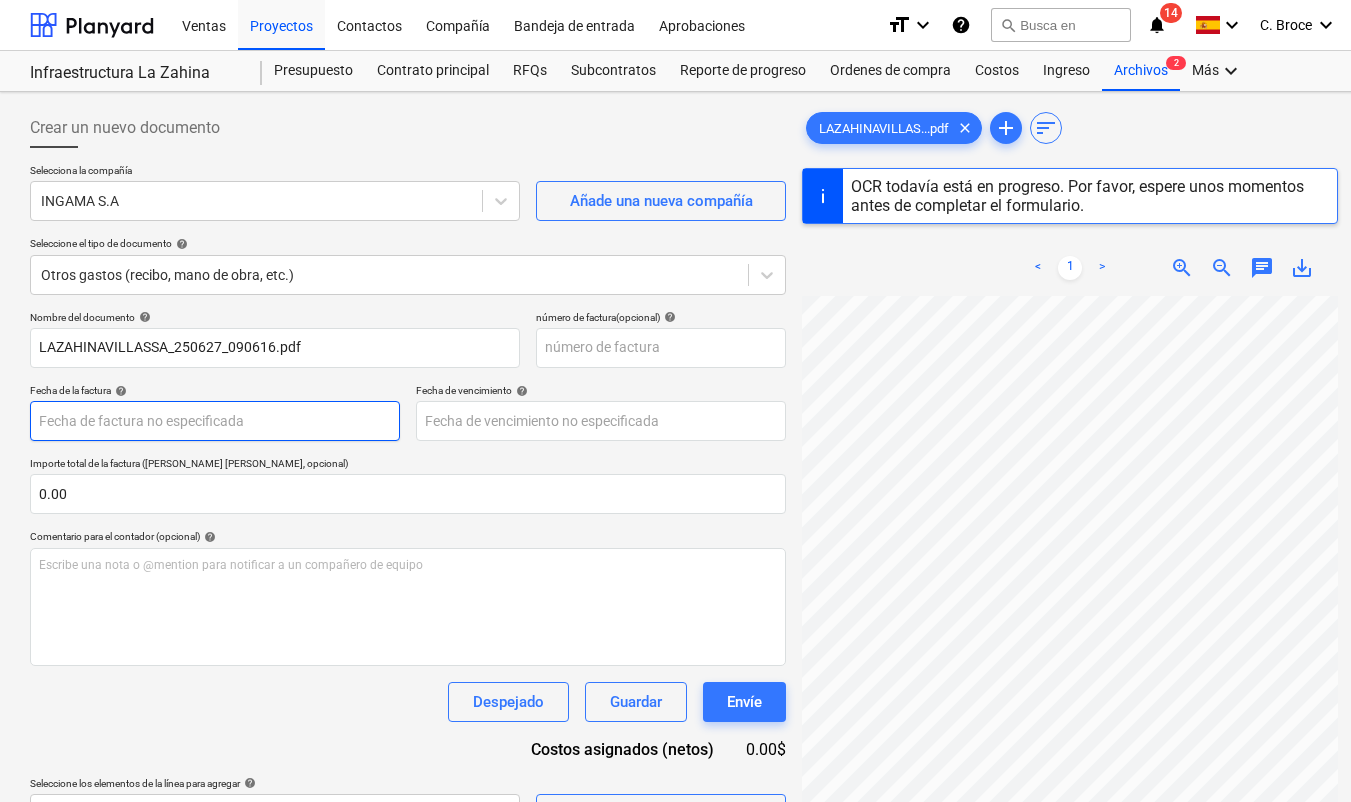 type on "0000000064" 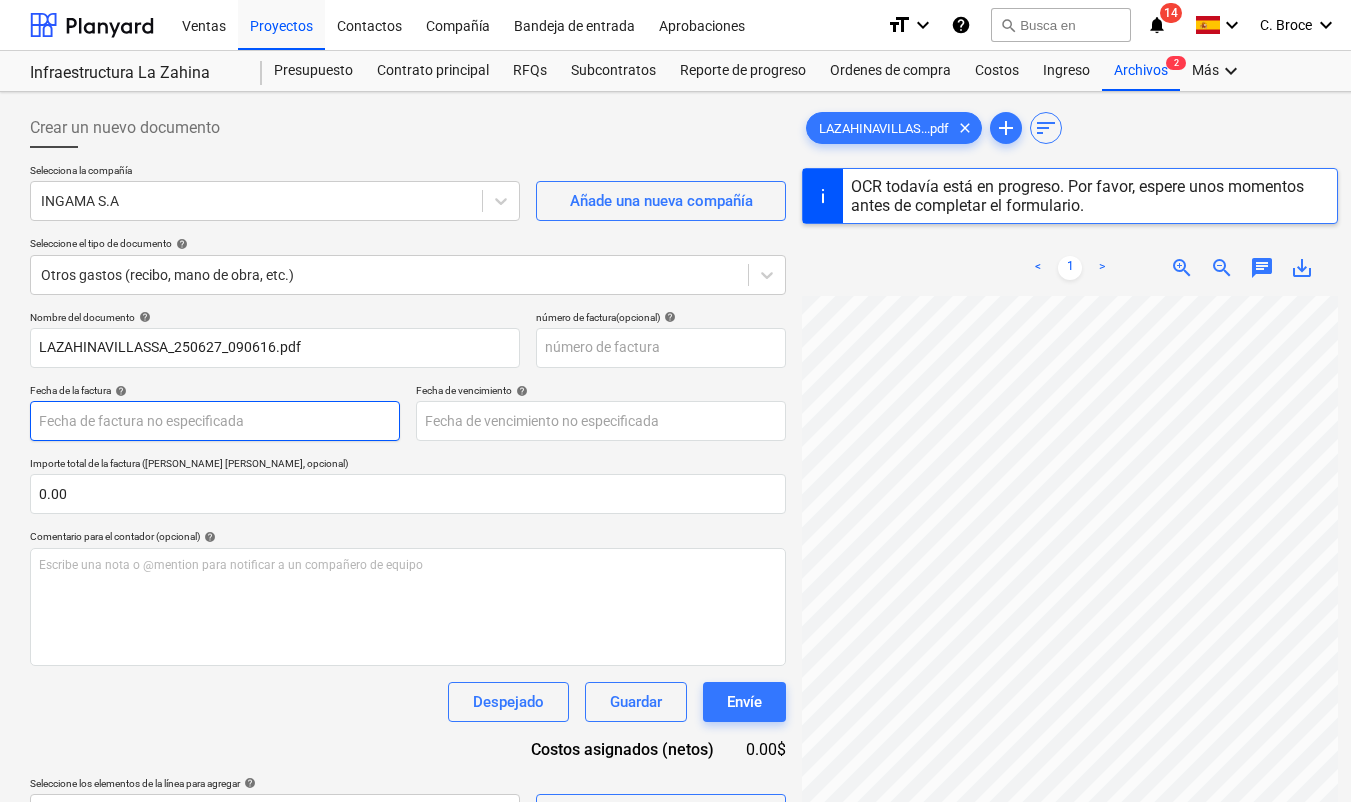 type on "0000000064" 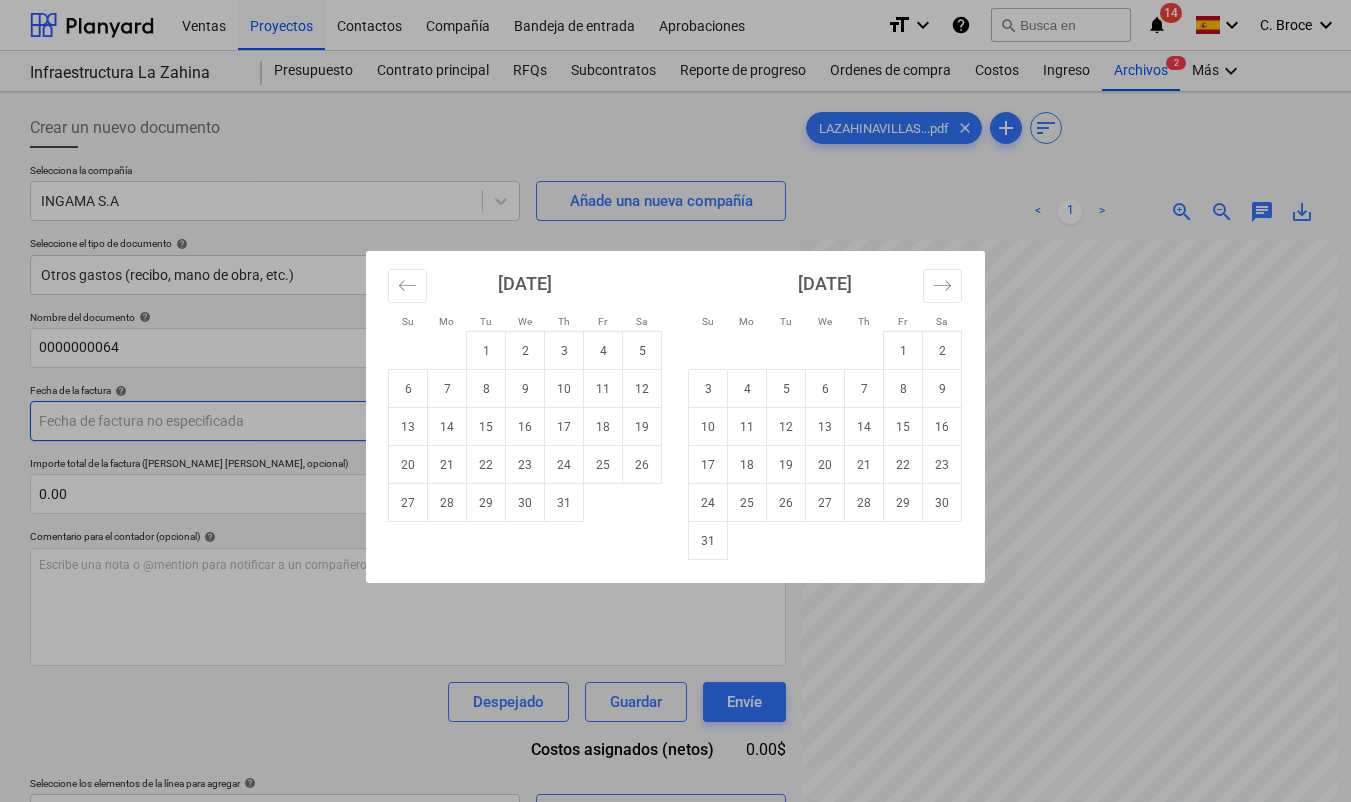click on "Ventas Proyectos Contactos Compañía Bandeja de entrada Aprobaciones format_size keyboard_arrow_down help search Busca en notifications 14 keyboard_arrow_down C. Broce keyboard_arrow_down Infraestructura La Zahina Infraestructura La Zahina Presupuesto Contrato principal RFQs Subcontratos Reporte de progreso Ordenes de compra Costos Ingreso Archivos 2 Más keyboard_arrow_down Crear un nuevo documento Selecciona la compañía INGAMA S.A    Añade una nueva compañía Seleccione el tipo de documento help Otros gastos (recibo, mano de obra, etc.) Nombre del documento help 0000000064 número de factura  (opcional) help 0000000064 Fecha de la factura help Press the down arrow key to interact with the calendar and
select a date. Press the question mark key to get the keyboard shortcuts for changing dates. Fecha de vencimiento help Press the down arrow key to interact with the calendar and
select a date. Press the question mark key to get the keyboard shortcuts for changing dates. 0.00 help ﻿ Despejado <" at bounding box center [675, 401] 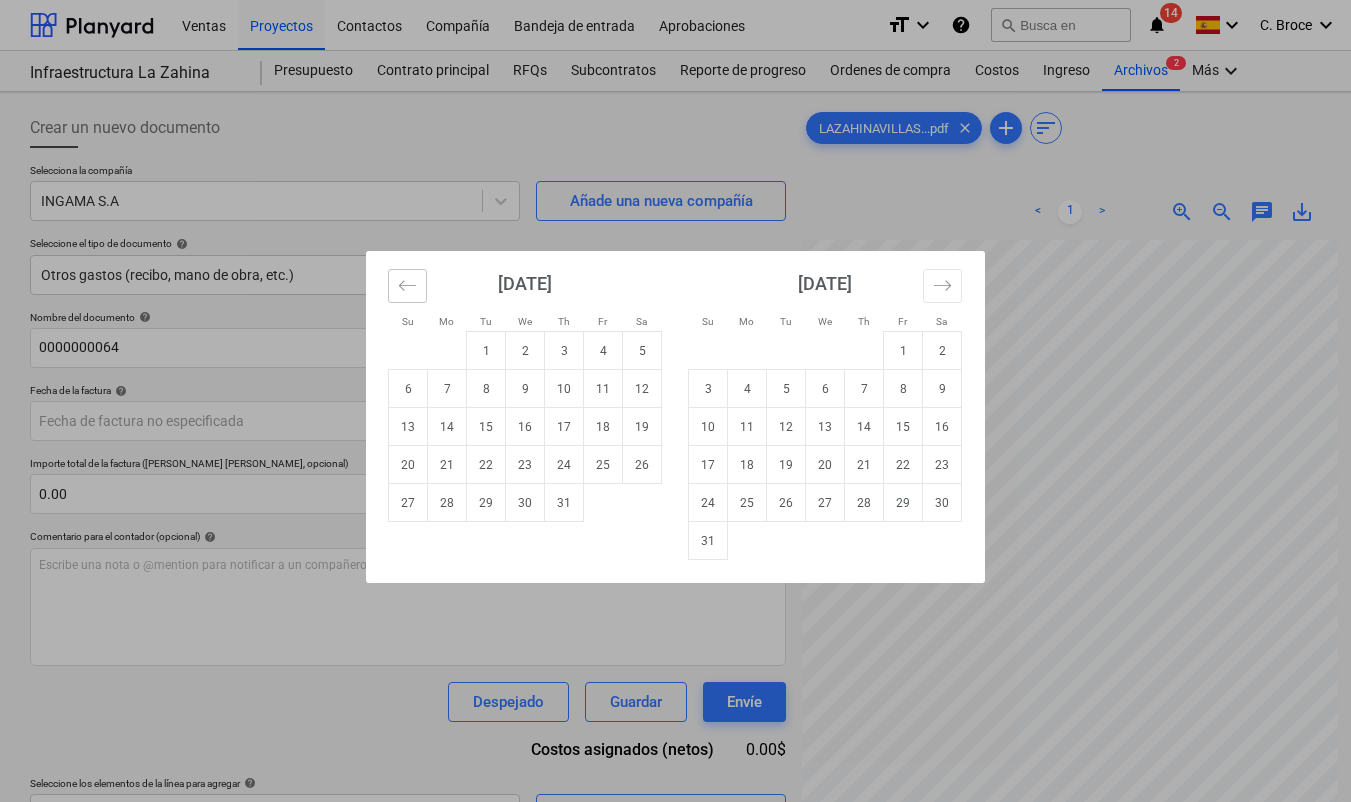 click 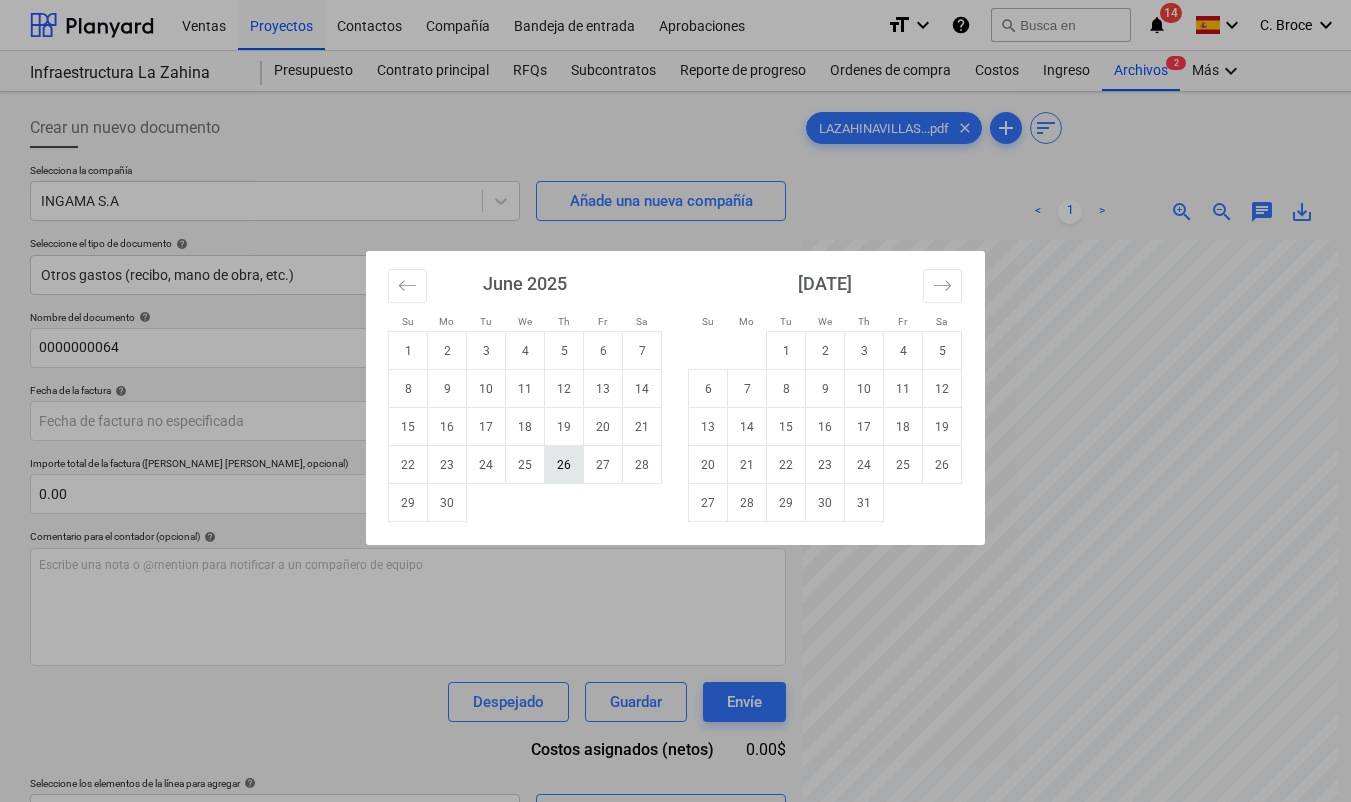 click on "26" at bounding box center [564, 465] 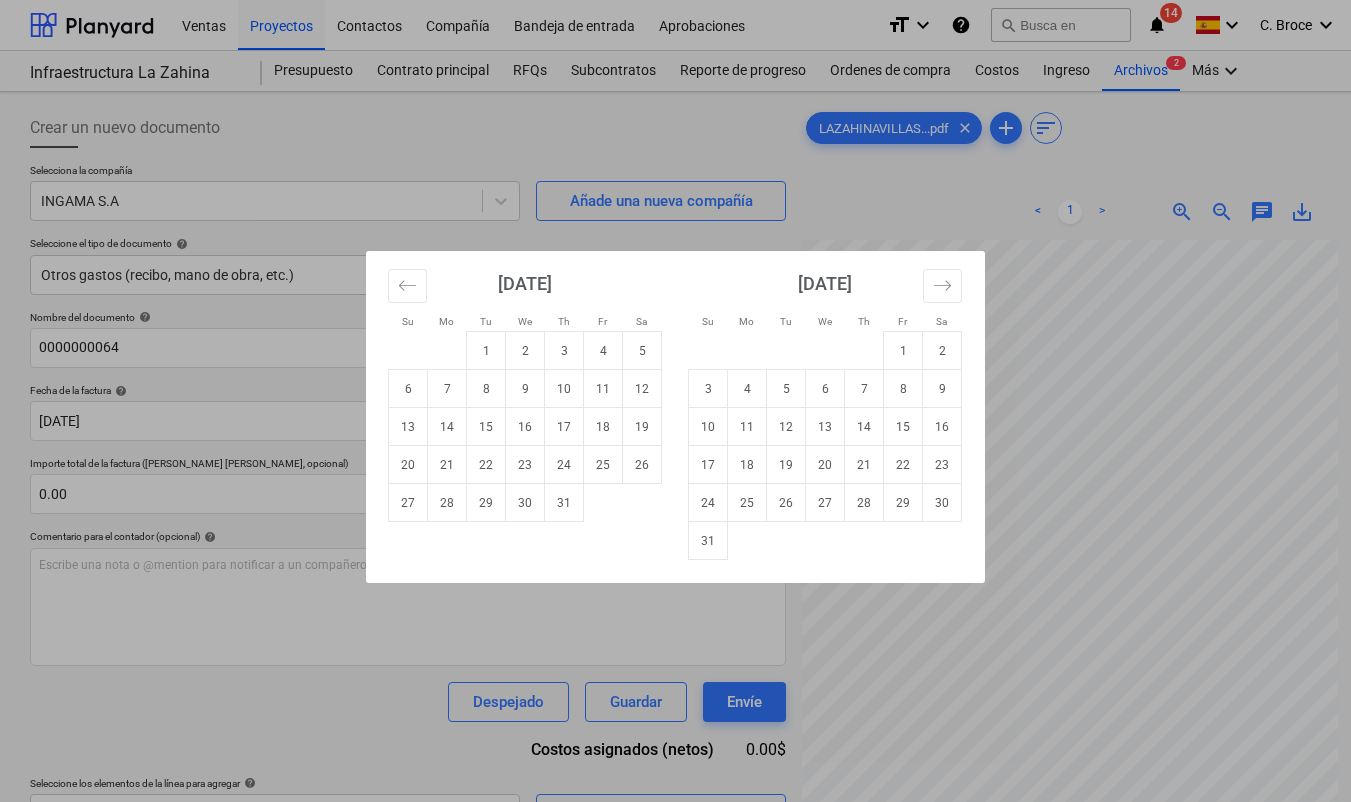 click on "Ventas Proyectos Contactos Compañía Bandeja de entrada Aprobaciones format_size keyboard_arrow_down help search Busca en notifications 14 keyboard_arrow_down C. Broce keyboard_arrow_down Infraestructura La Zahina Infraestructura La Zahina Presupuesto Contrato principal RFQs Subcontratos Reporte de progreso Ordenes de compra Costos Ingreso Archivos 2 Más keyboard_arrow_down Crear un nuevo documento Selecciona la compañía INGAMA S.A    Añade una nueva compañía Seleccione el tipo de documento help Otros gastos (recibo, mano de obra, etc.) Nombre del documento help 0000000064 número de factura  (opcional) help 0000000064 Fecha de la factura help 26 Jun 2025 26.06.2025 Press the down arrow key to interact with the calendar and
select a date. Press the question mark key to get the keyboard shortcuts for changing dates. Fecha de vencimiento help Press the down arrow key to interact with the calendar and
select a date. Press the question mark key to get the keyboard shortcuts for changing dates. <" at bounding box center [675, 401] 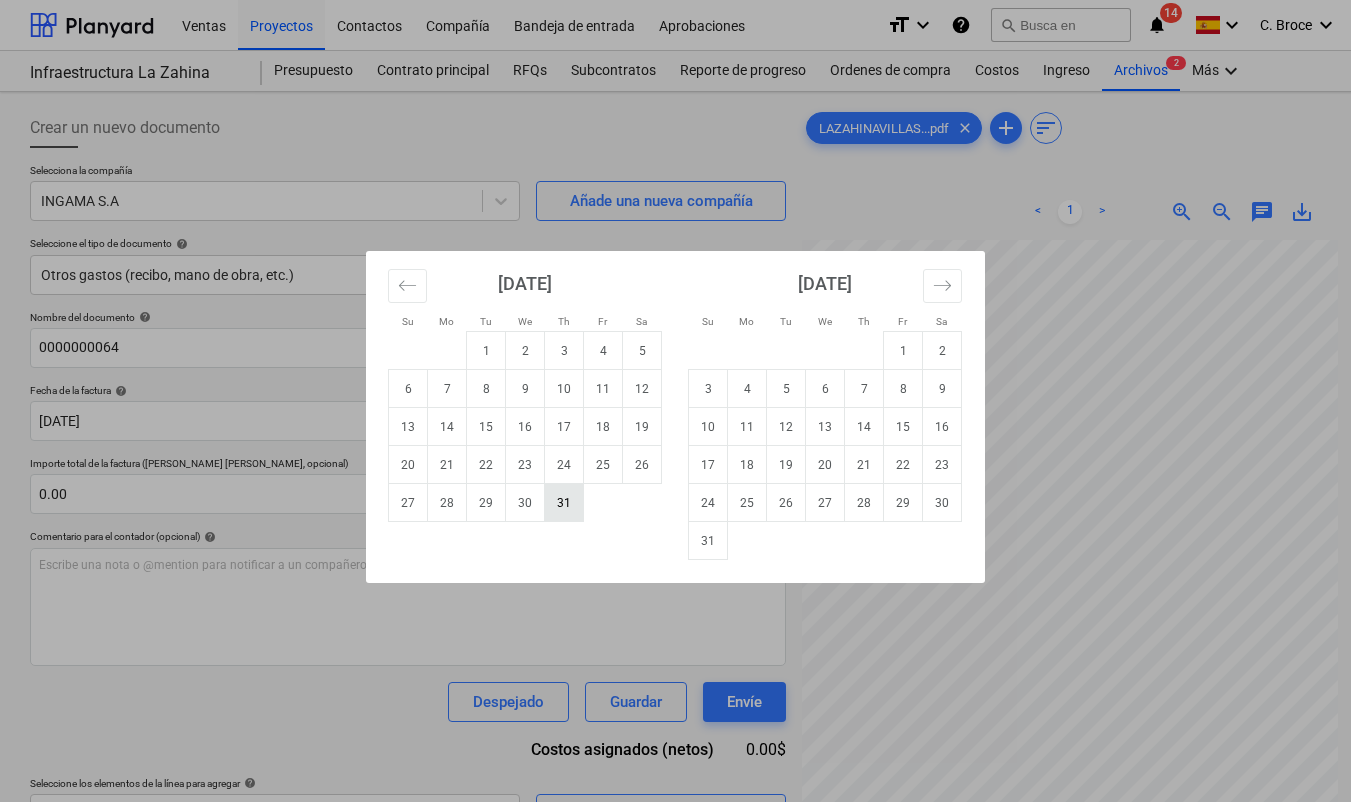 click on "31" at bounding box center [564, 503] 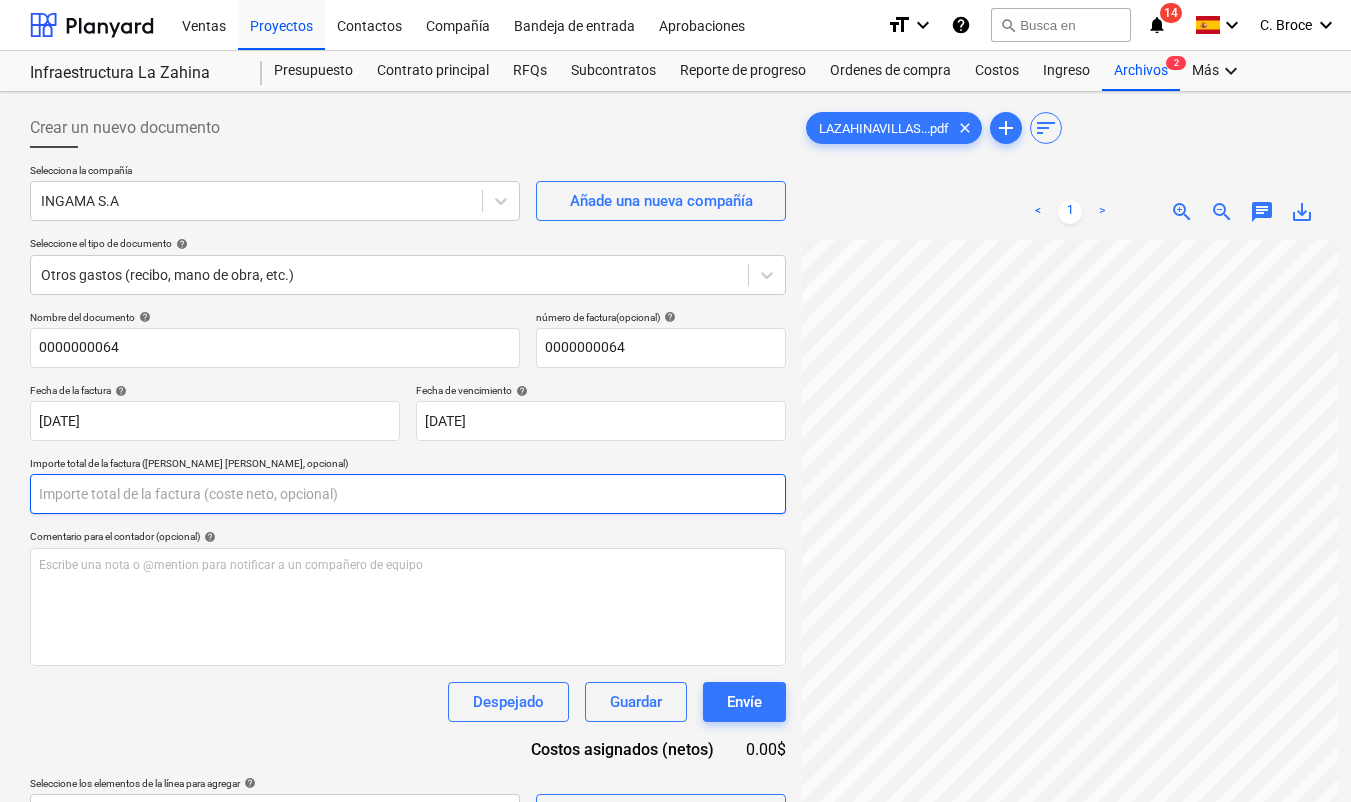click at bounding box center (408, 494) 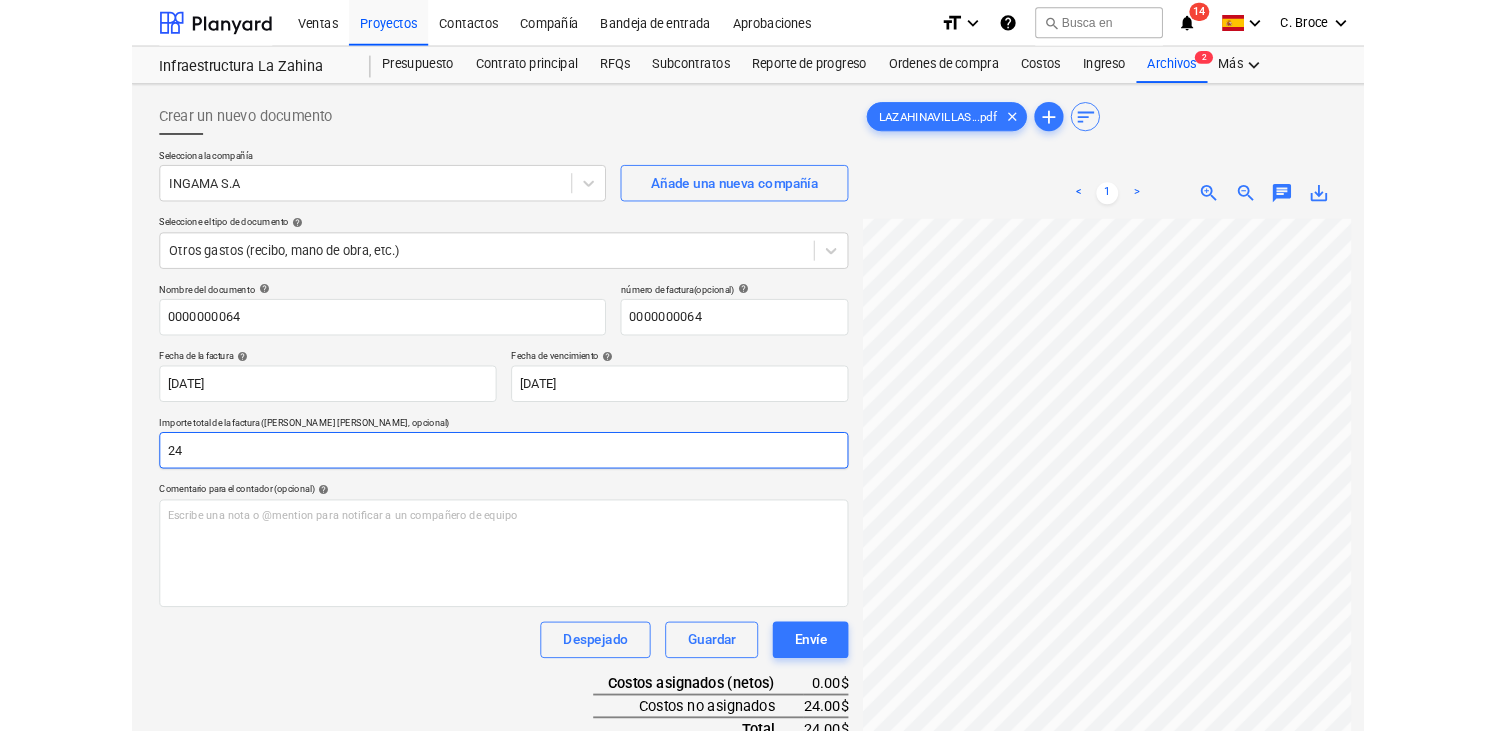 scroll, scrollTop: 11, scrollLeft: 87, axis: both 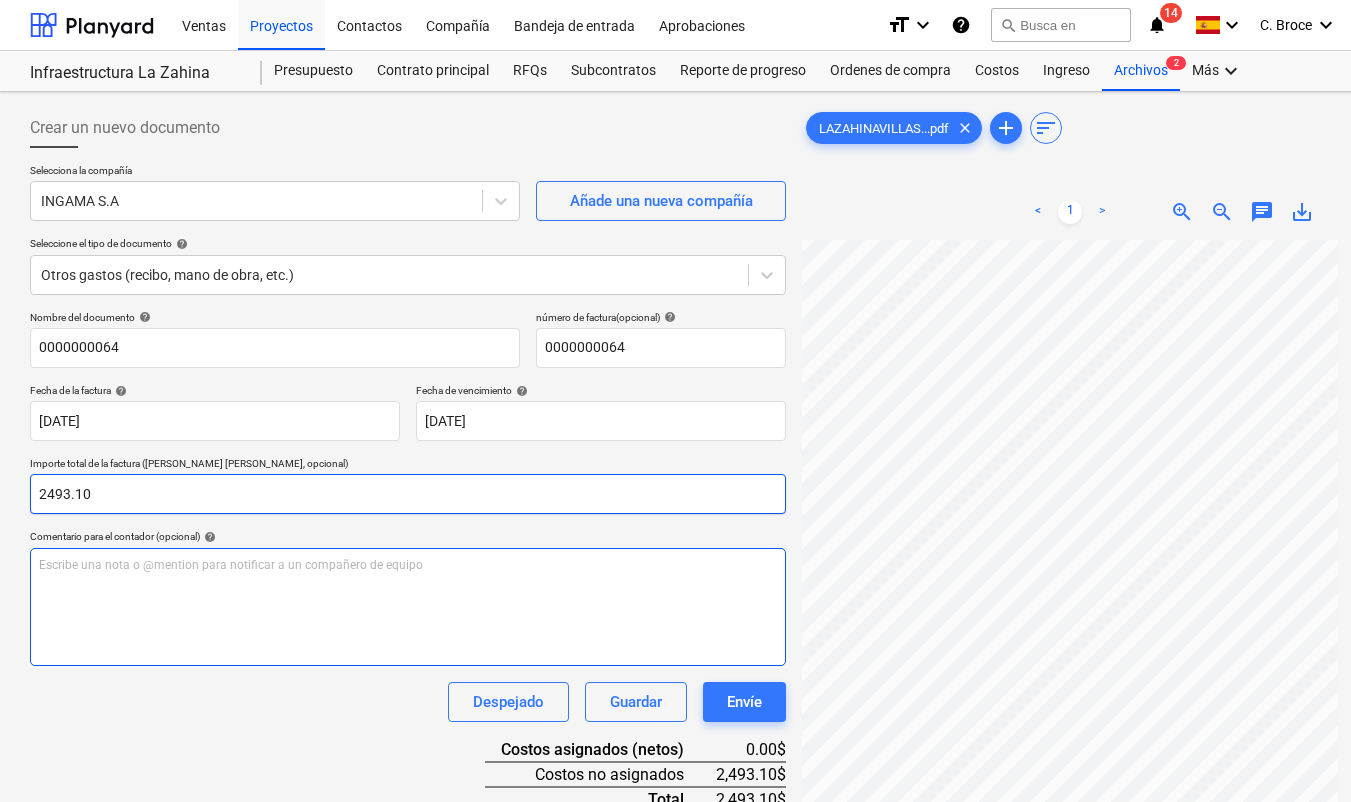 type on "2493.10" 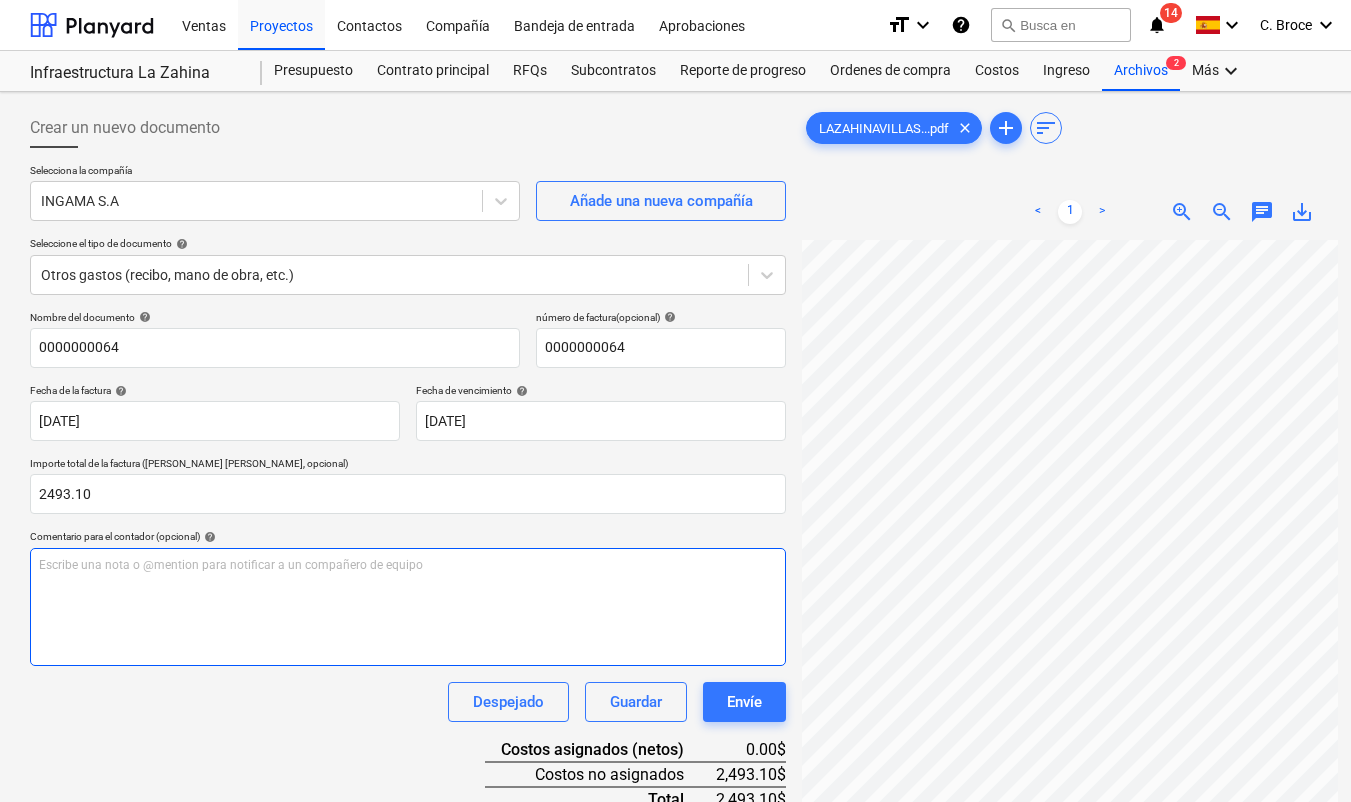 click on "Escribe una nota o @mention para notificar a un compañero de equipo ﻿" at bounding box center (408, 607) 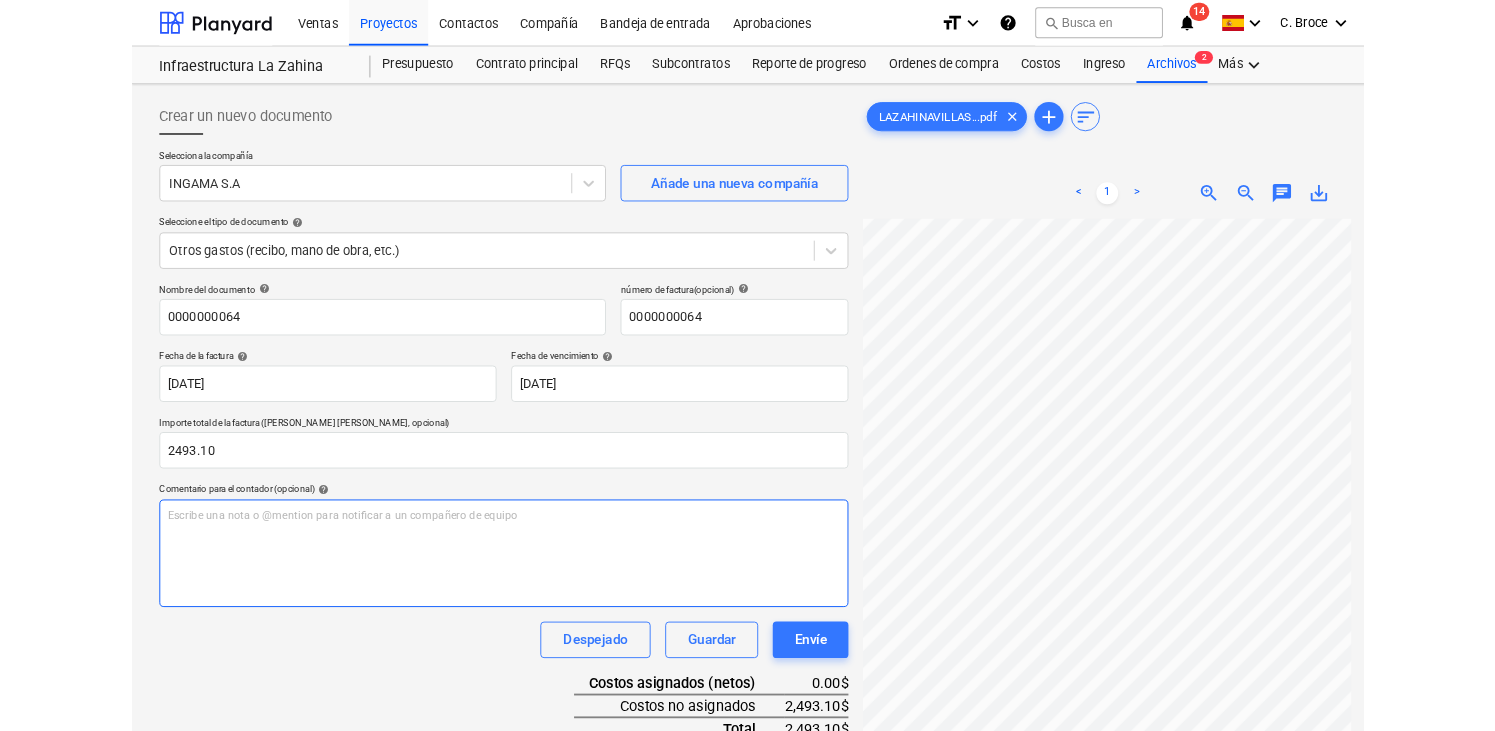scroll, scrollTop: 11, scrollLeft: 34, axis: both 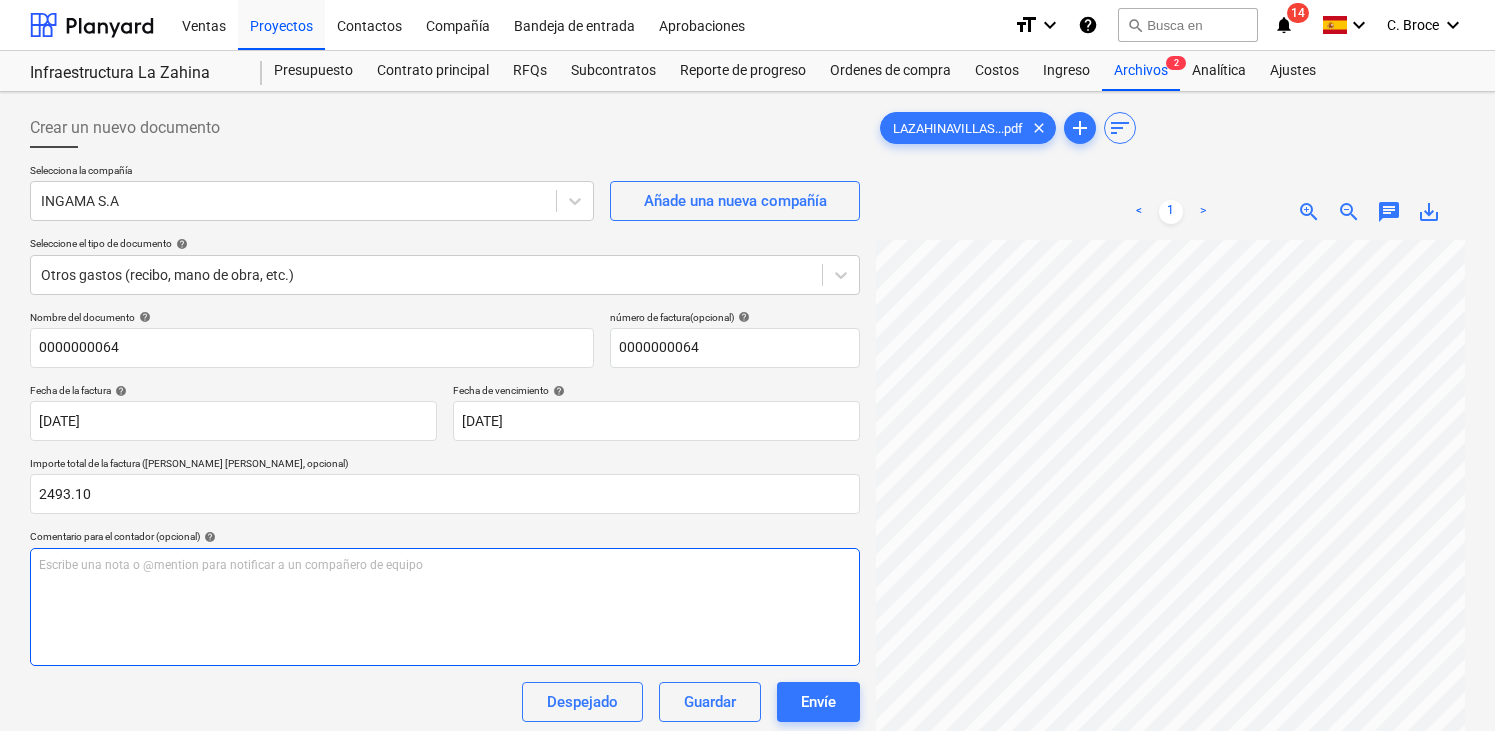 click on "Escribe una nota o @mention para notificar a un compañero de equipo ﻿" at bounding box center [445, 607] 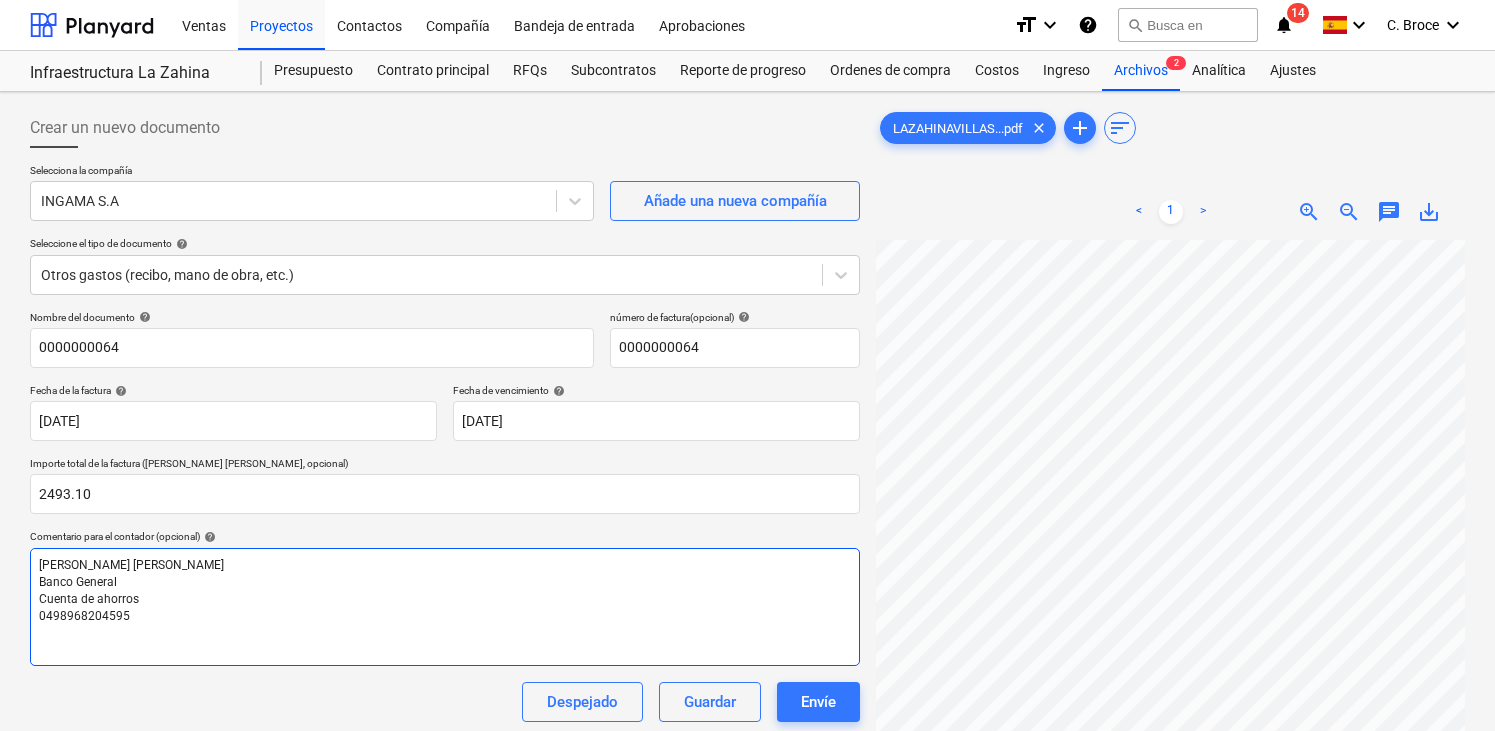 click on "CRISTOBAL JOSUE GAITAN TERREROS Banco General Cuenta de ahorros 0498968204595" at bounding box center (445, 607) 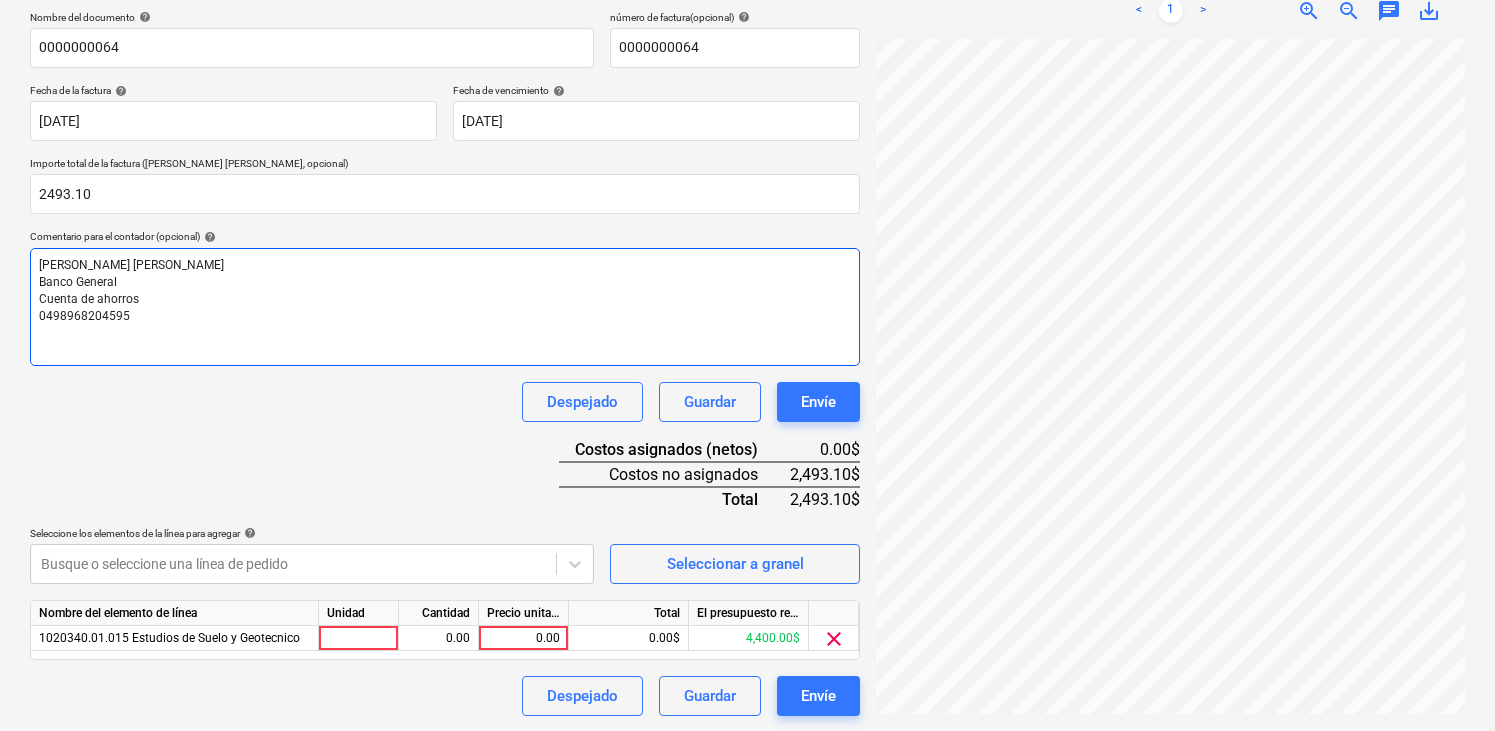 scroll, scrollTop: 299, scrollLeft: 0, axis: vertical 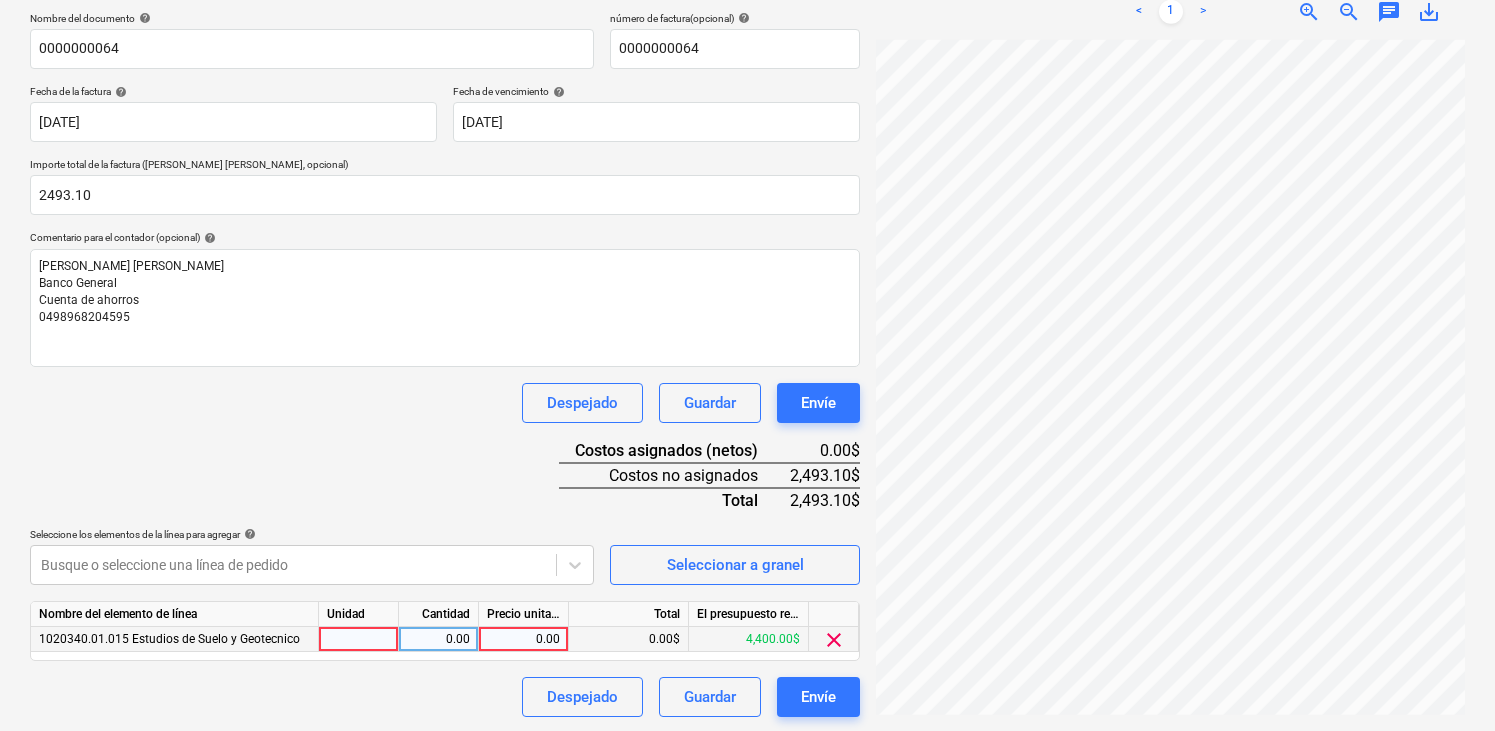click on "0.00" at bounding box center (523, 639) 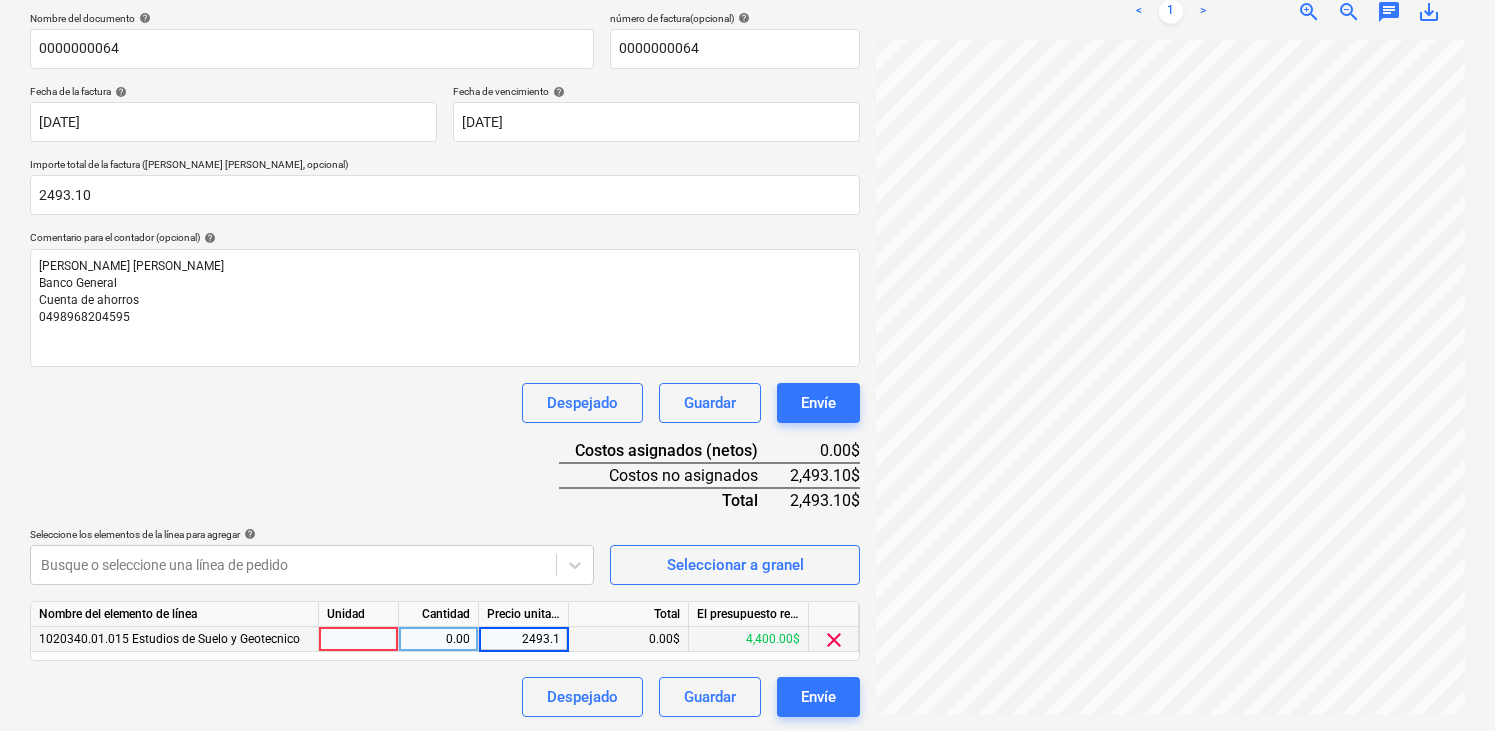 type on "2493.10" 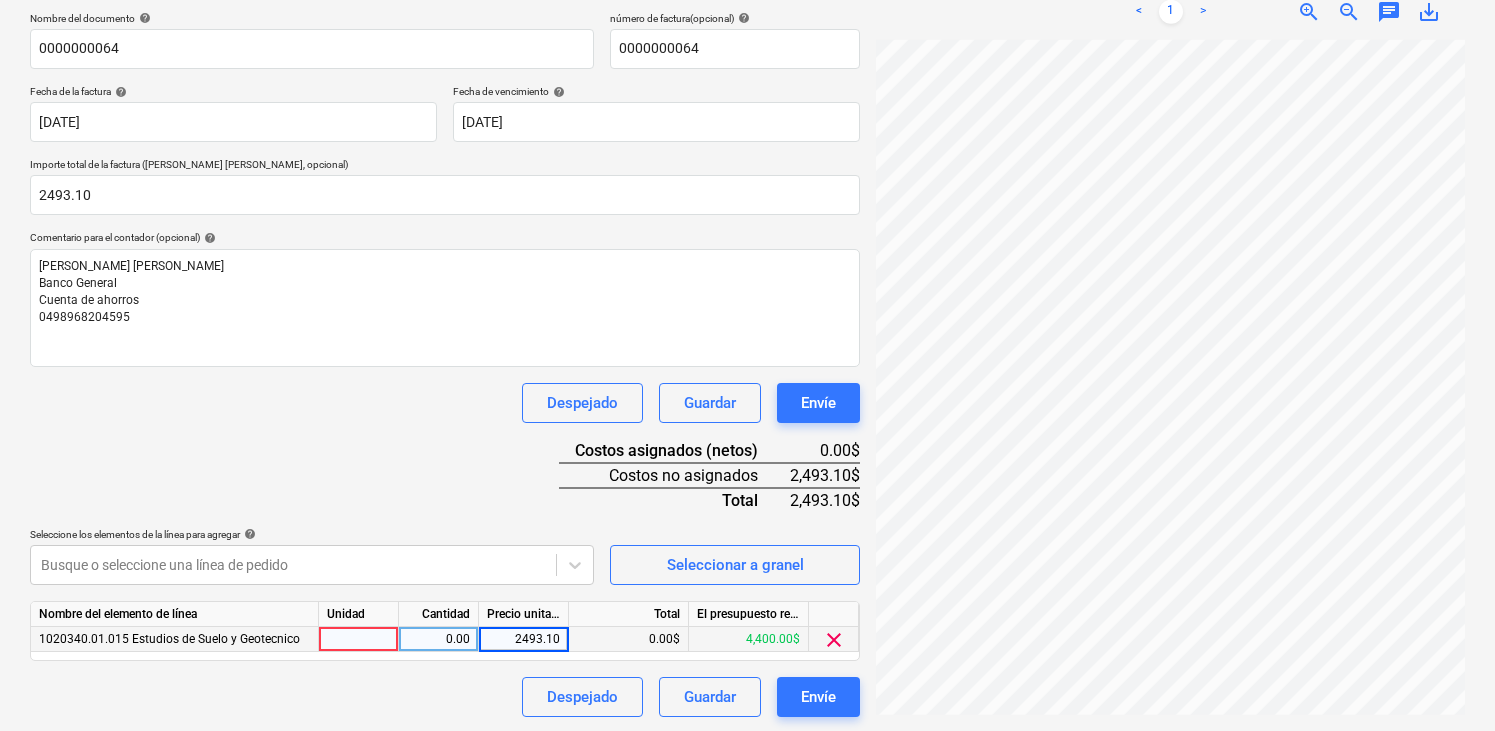 click on "Nombre del documento help 0000000064 número de factura  (opcional) help 0000000064 Fecha de la factura help 26 Jun 2025 26.06.2025 Press the down arrow key to interact with the calendar and
select a date. Press the question mark key to get the keyboard shortcuts for changing dates. Fecha de vencimiento help 31 Jul 2025 31.07.2025 Press the down arrow key to interact with the calendar and
select a date. Press the question mark key to get the keyboard shortcuts for changing dates. Importe total de la factura (coste neto, opcional) 2493.10 Comentario para el contador (opcional) help CRISTOBAL JOSUE GAITAN TERREROS Banco General Cuenta de ahorros 0498968204595 Despejado Guardar Envíe Costos asignados (netos) 0.00$ Costos no asignados 2,493.10$ Total 2,493.10$ Seleccione los elementos de la línea para agregar help Busque o seleccione una línea de pedido Seleccionar a granel Nombre del elemento de línea Unidad Cantidad Precio unitario Total El presupuesto revisado que queda 0.00 2493.10 0.00$ 4,400.00$" at bounding box center (445, 364) 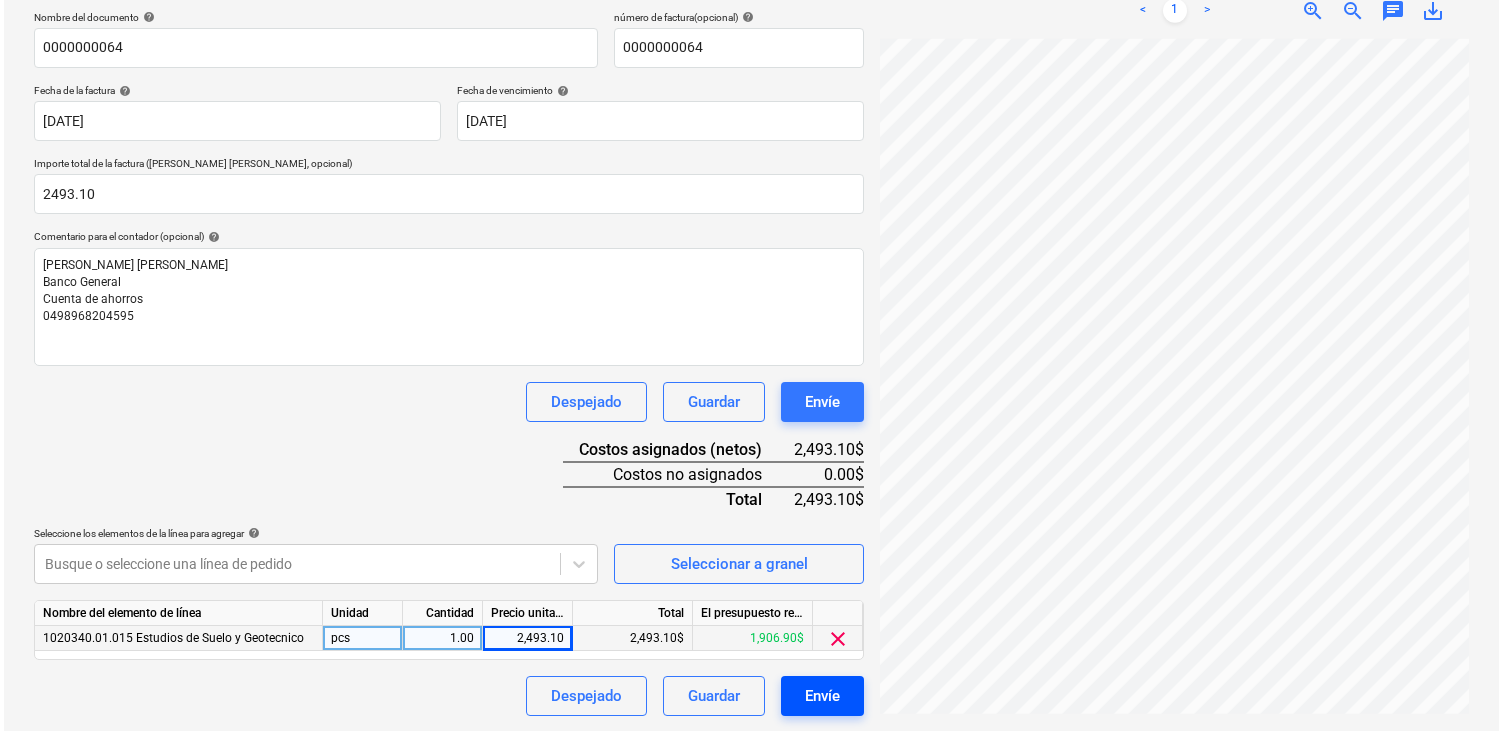 scroll, scrollTop: 299, scrollLeft: 0, axis: vertical 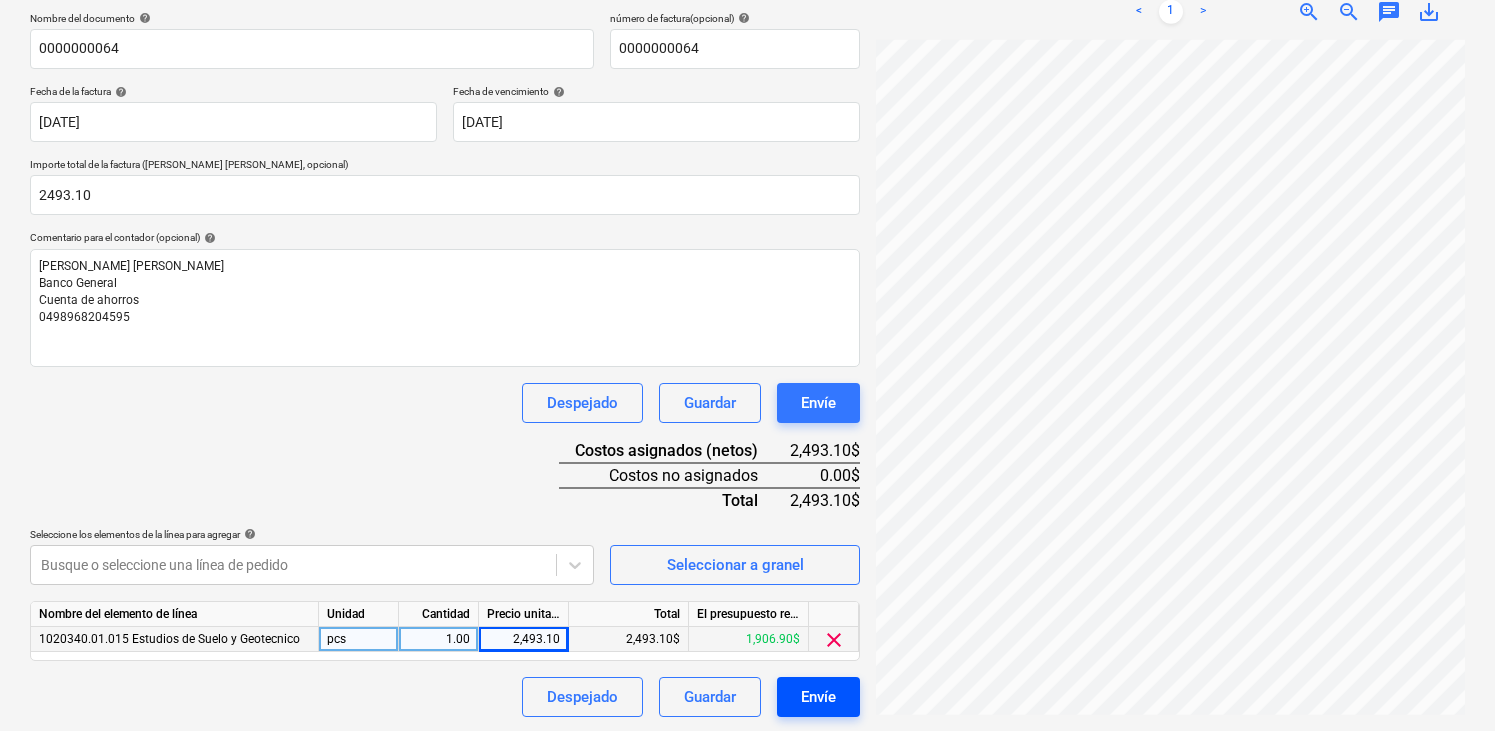 click on "Envíe" at bounding box center [818, 697] 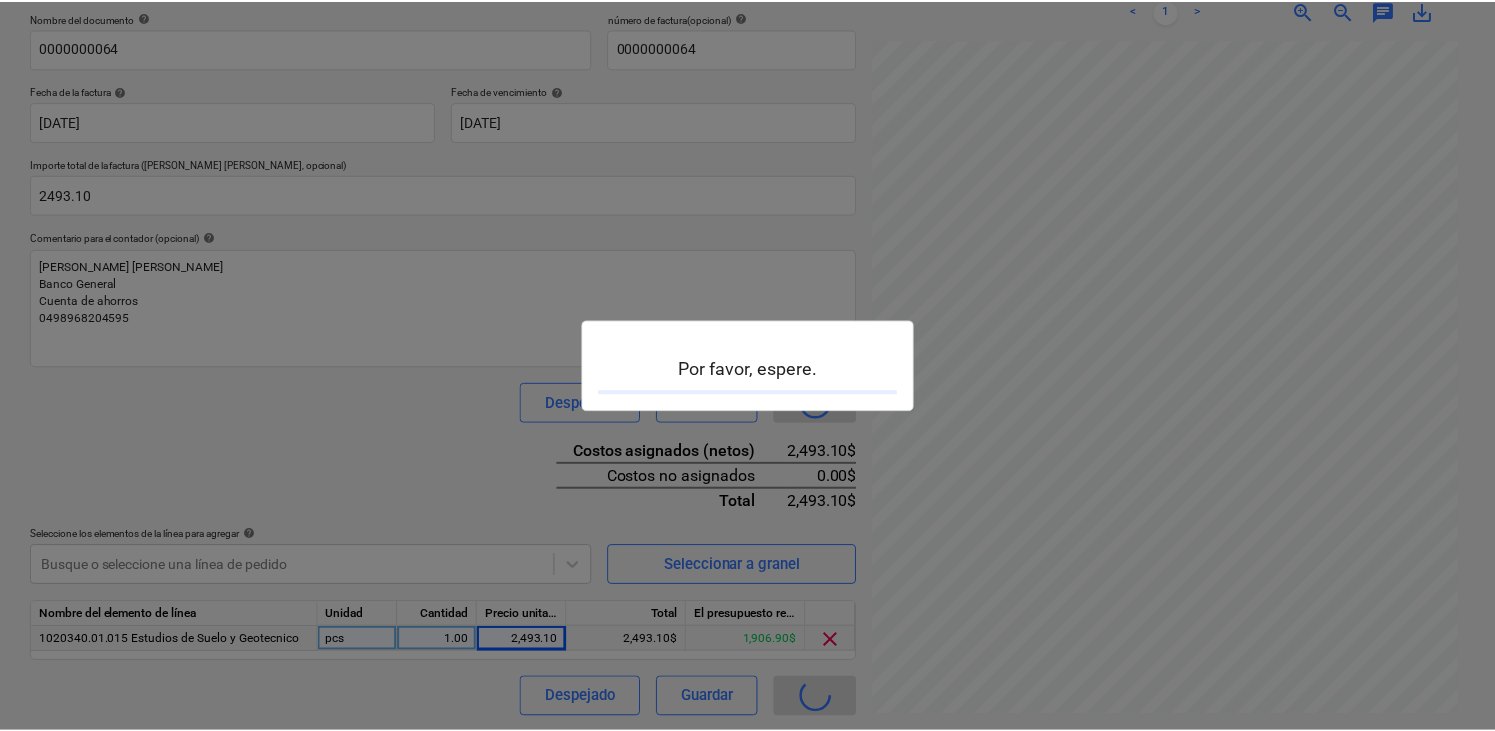 scroll, scrollTop: 0, scrollLeft: 0, axis: both 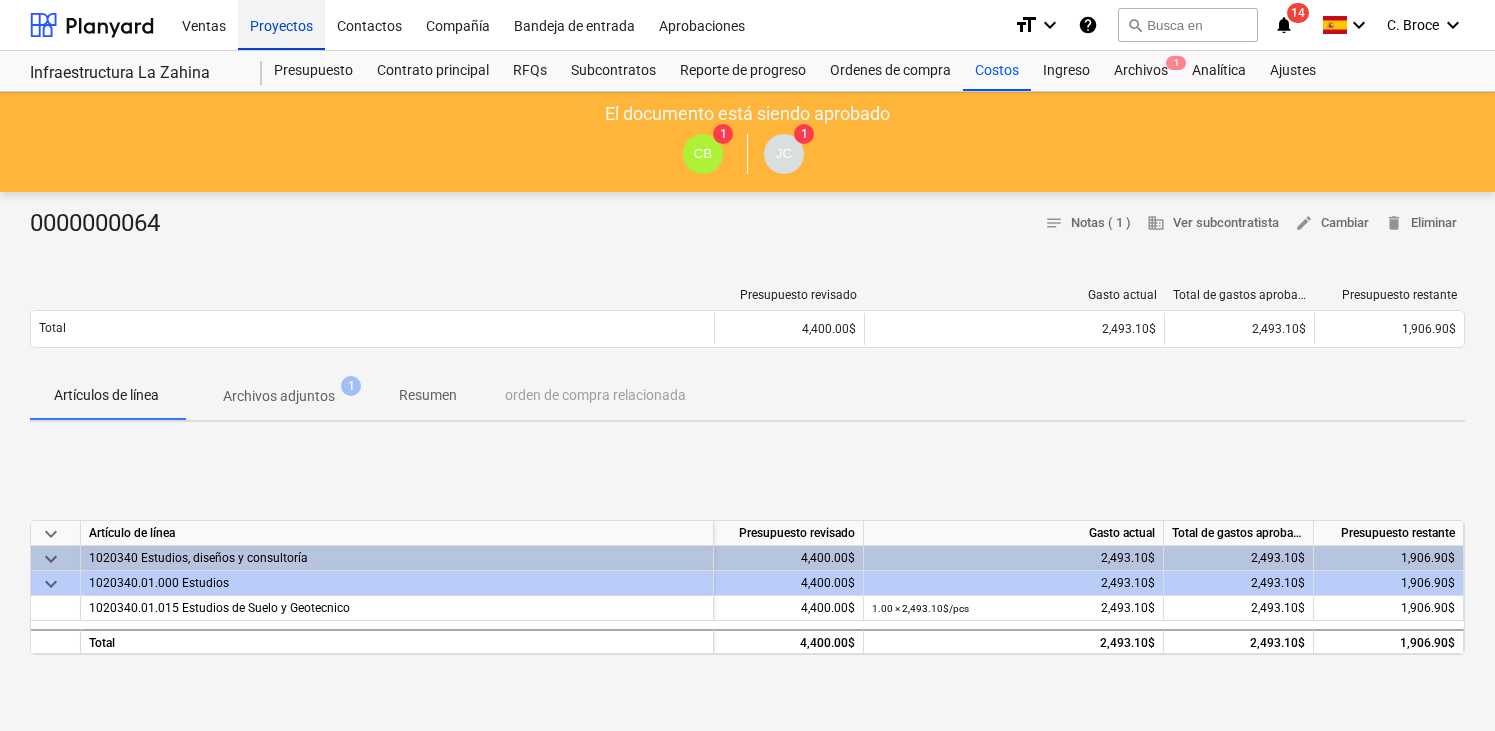 click on "Proyectos" at bounding box center (281, 24) 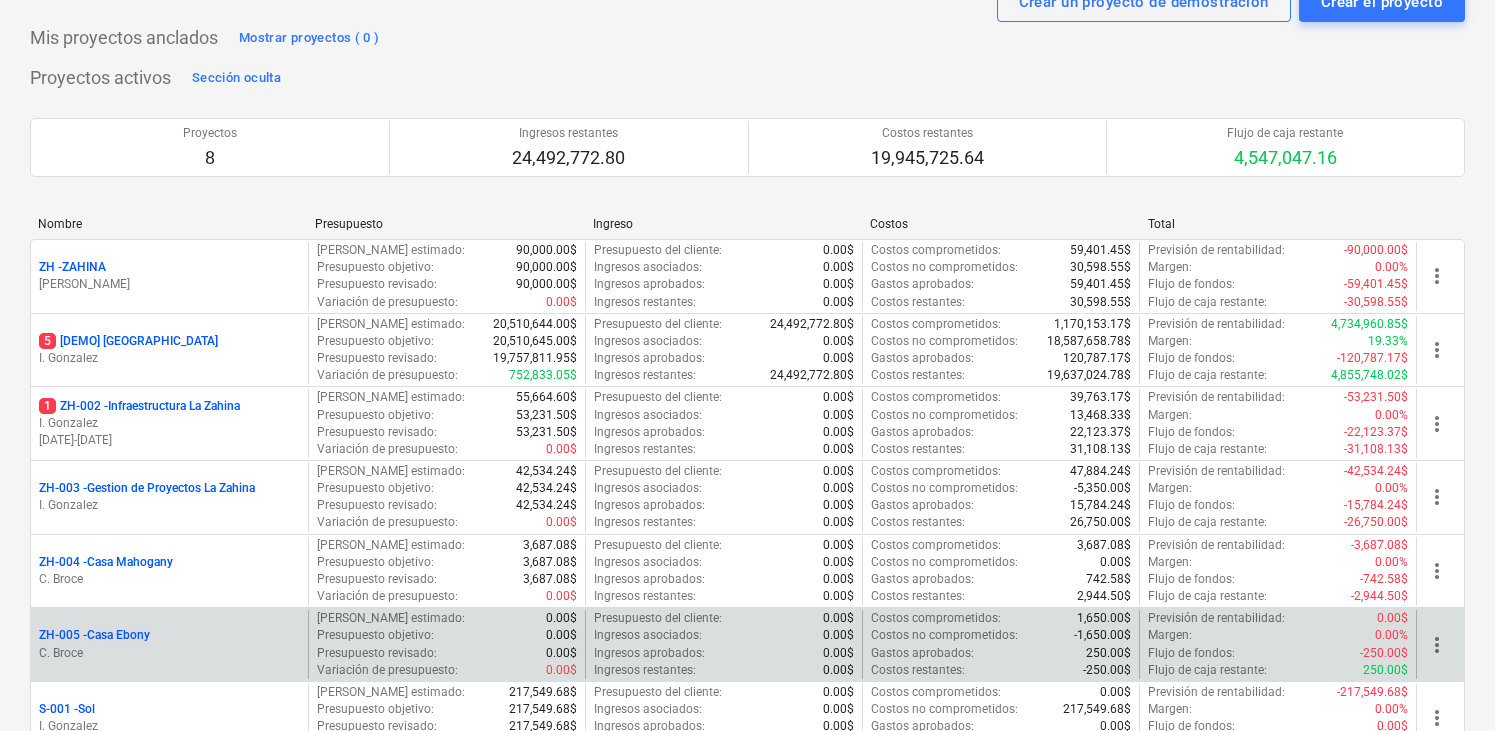 scroll, scrollTop: 125, scrollLeft: 0, axis: vertical 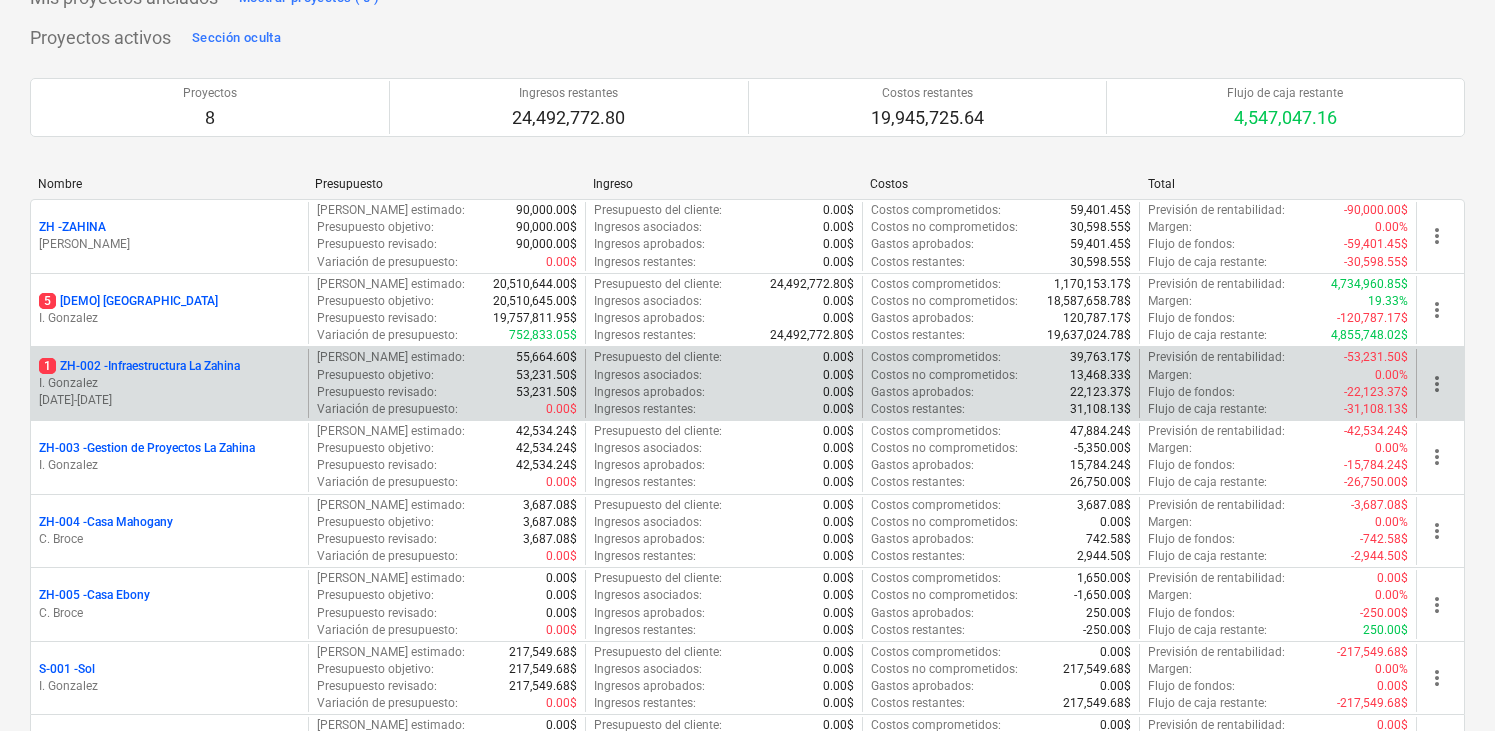 click on "31.05.2025  -  01.01.2026" at bounding box center (169, 400) 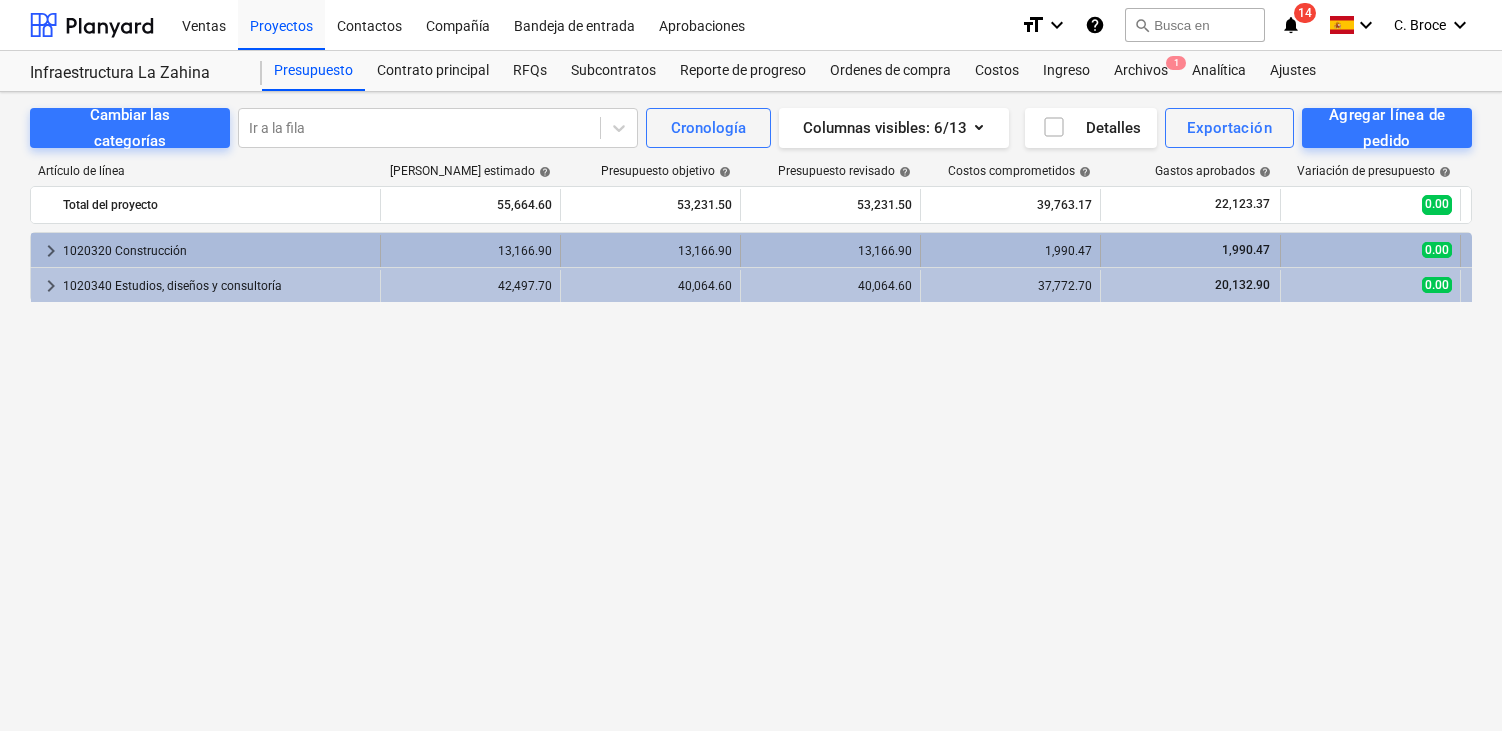 click on "1020320 Construcción" at bounding box center (217, 251) 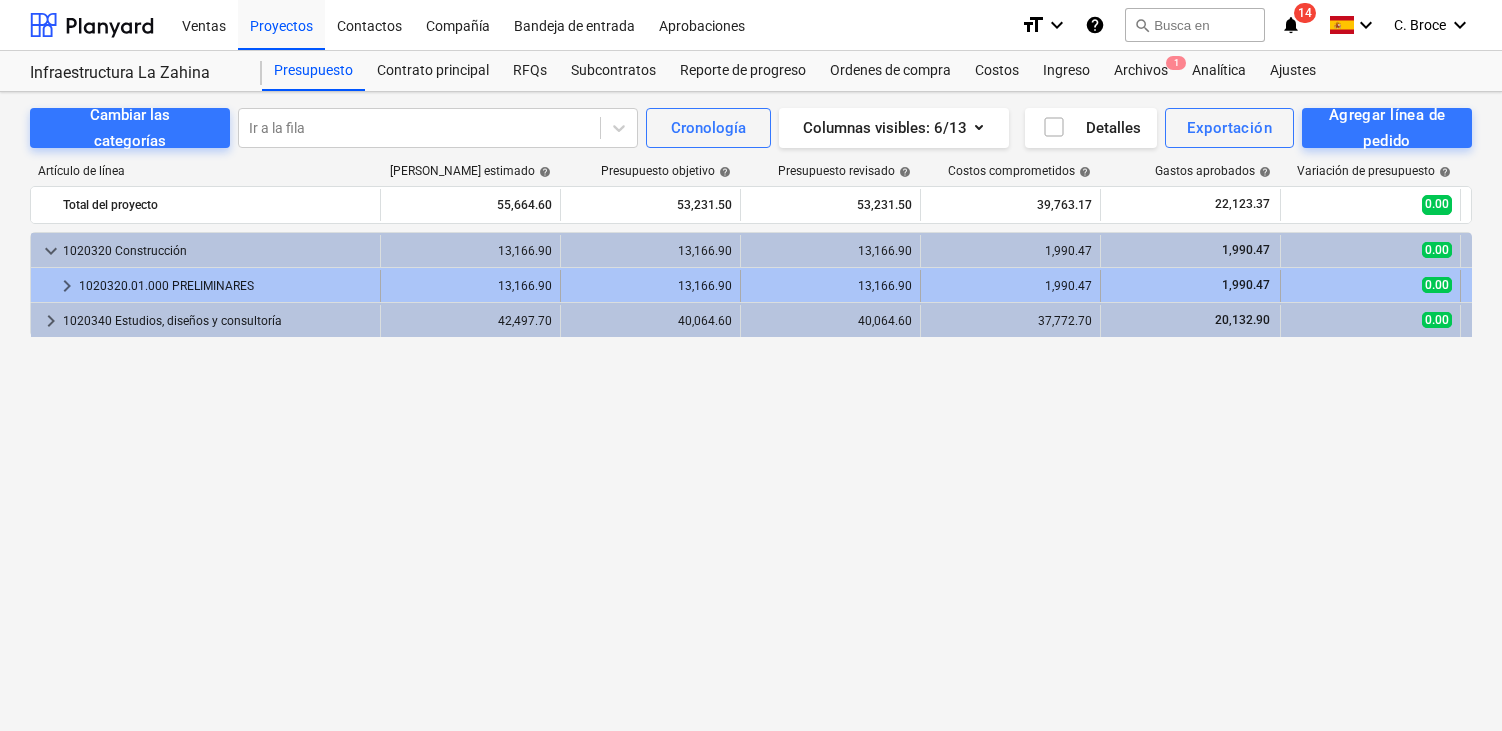 click on "1020320.01.000 PRELIMINARES" at bounding box center (225, 286) 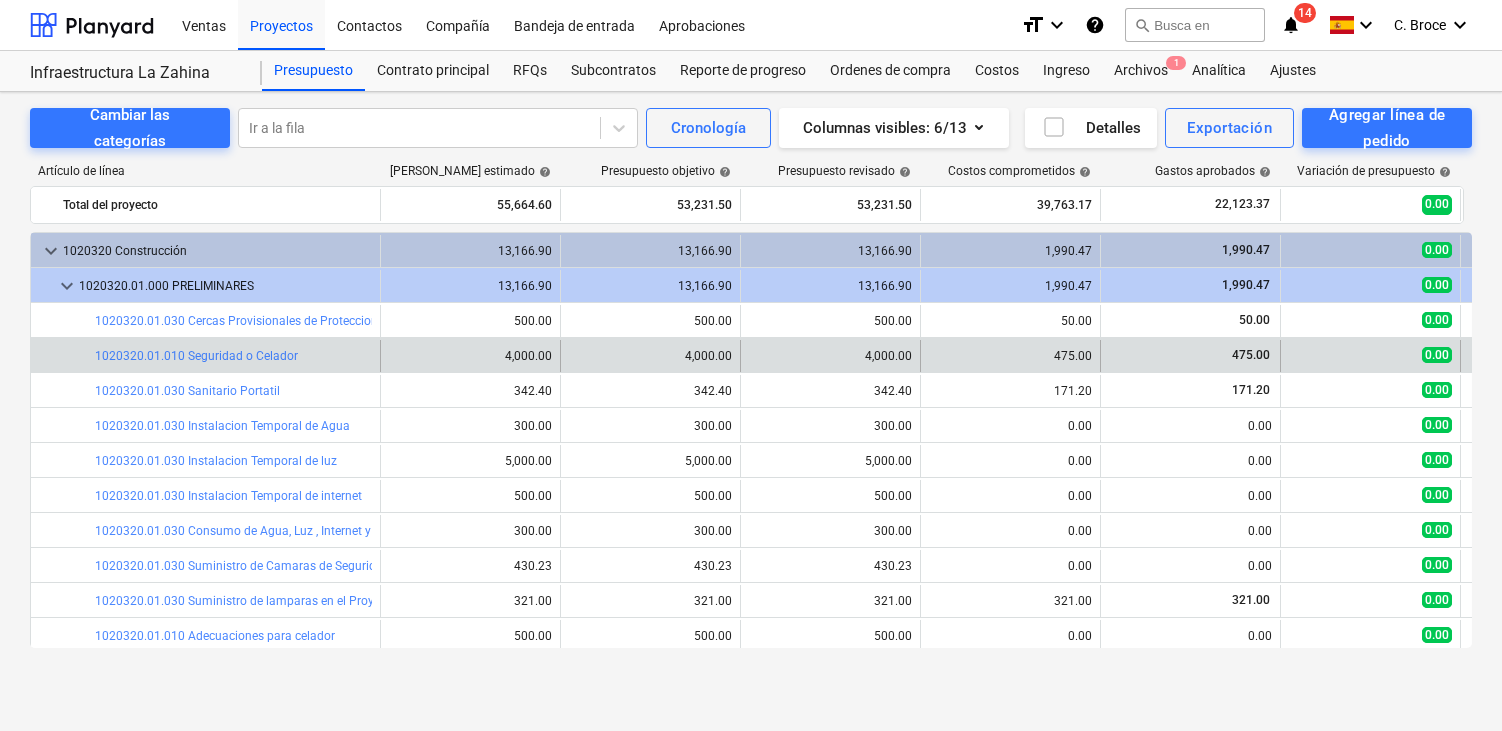 click on "bar_chart 1020320.01.010 Seguridad o Celador" at bounding box center (233, 356) 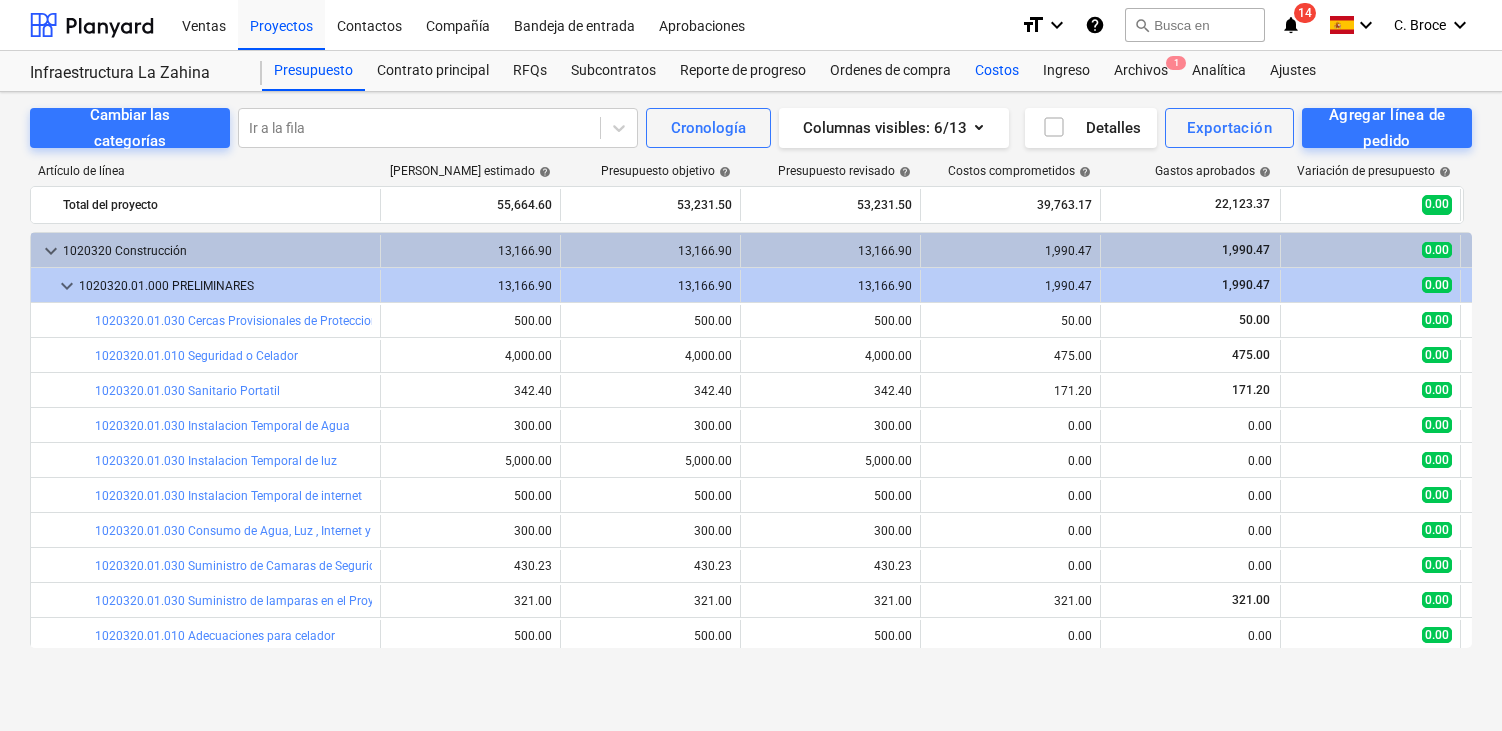 click on "Costos" at bounding box center [997, 71] 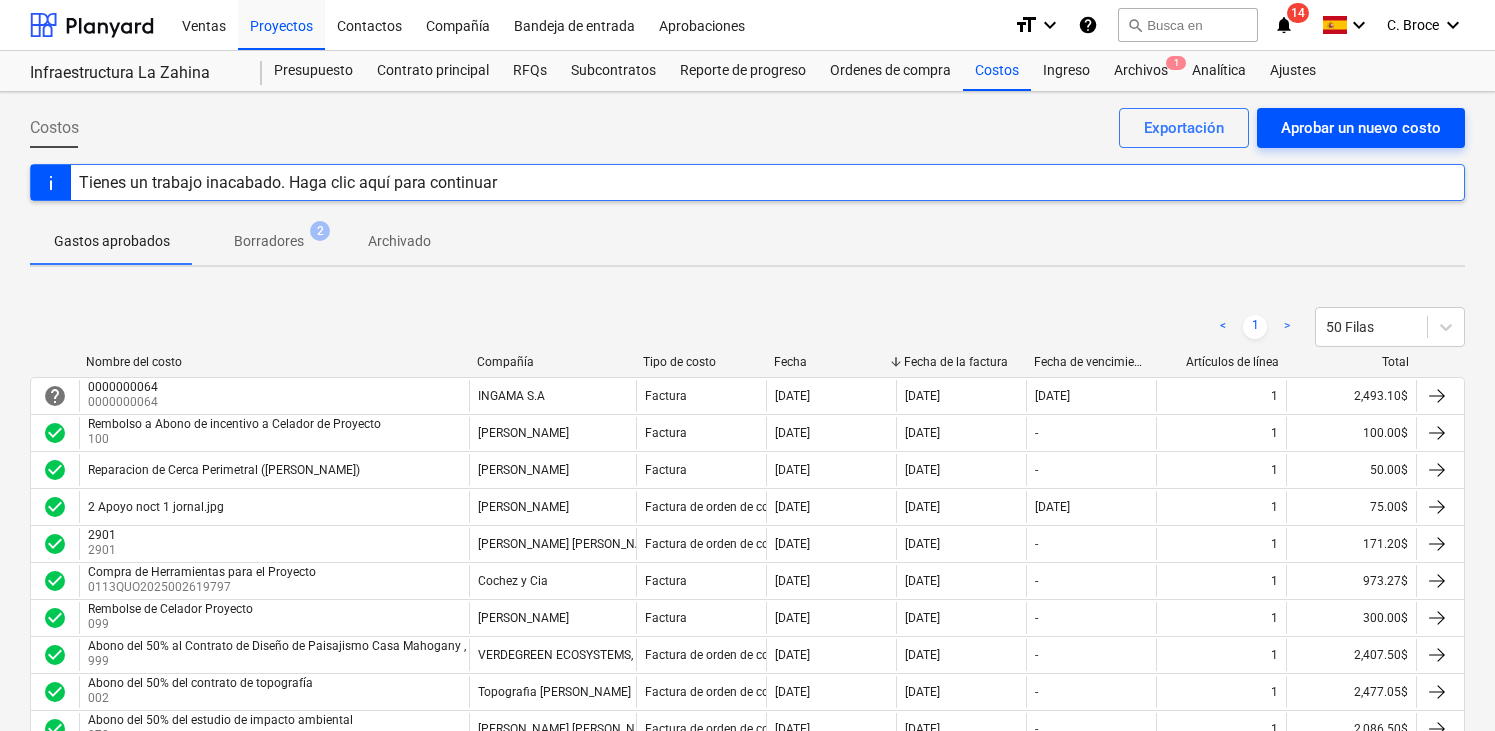click on "Aprobar un nuevo costo" at bounding box center [1361, 128] 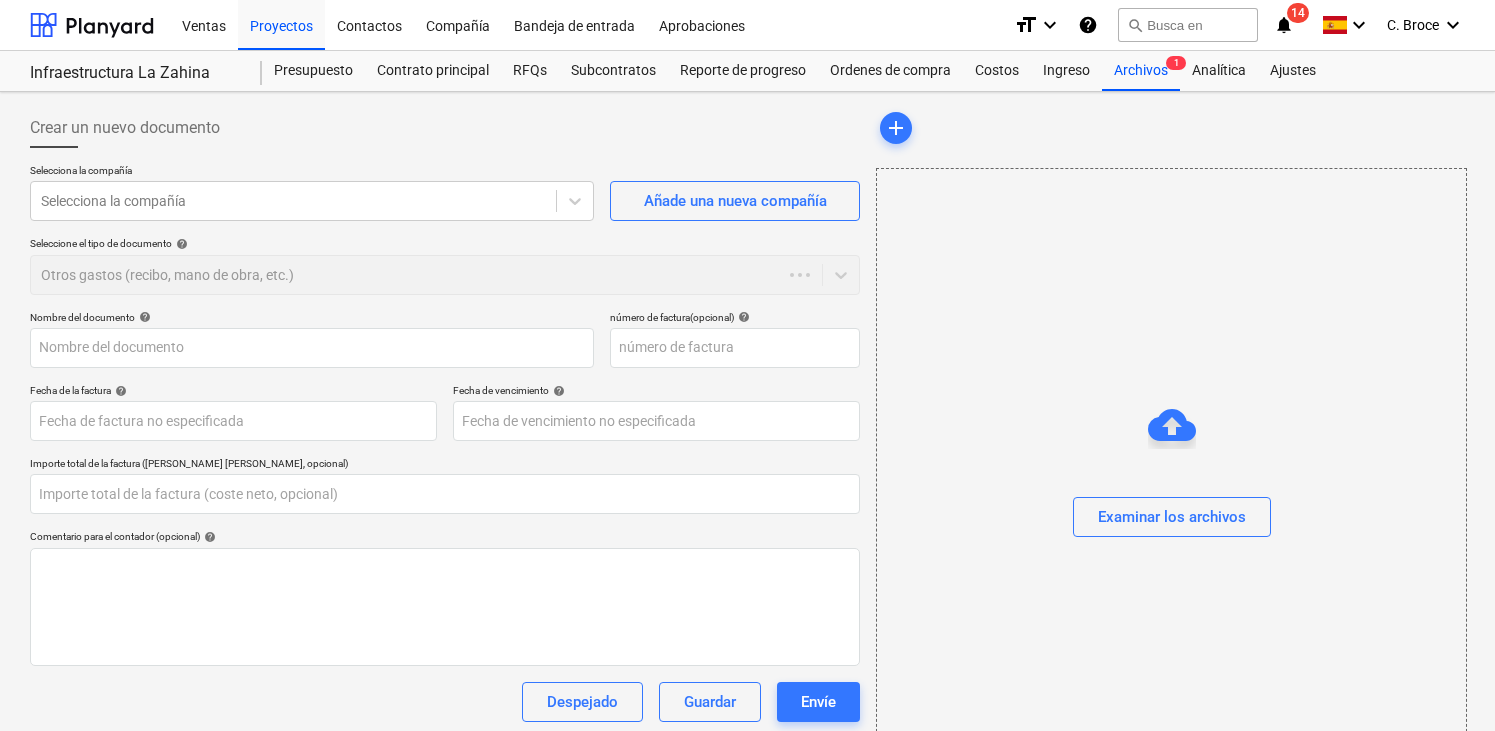 type on "0.00" 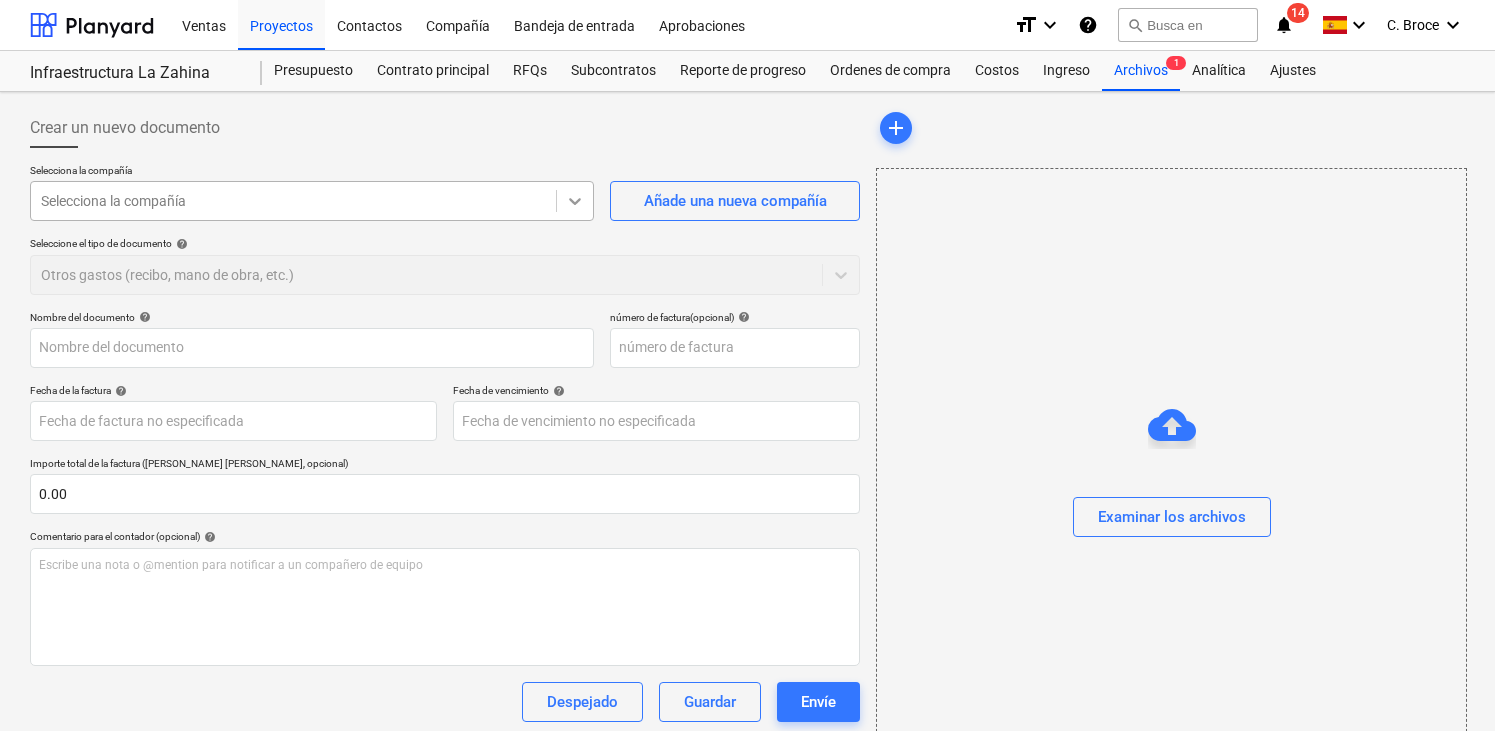click at bounding box center [575, 201] 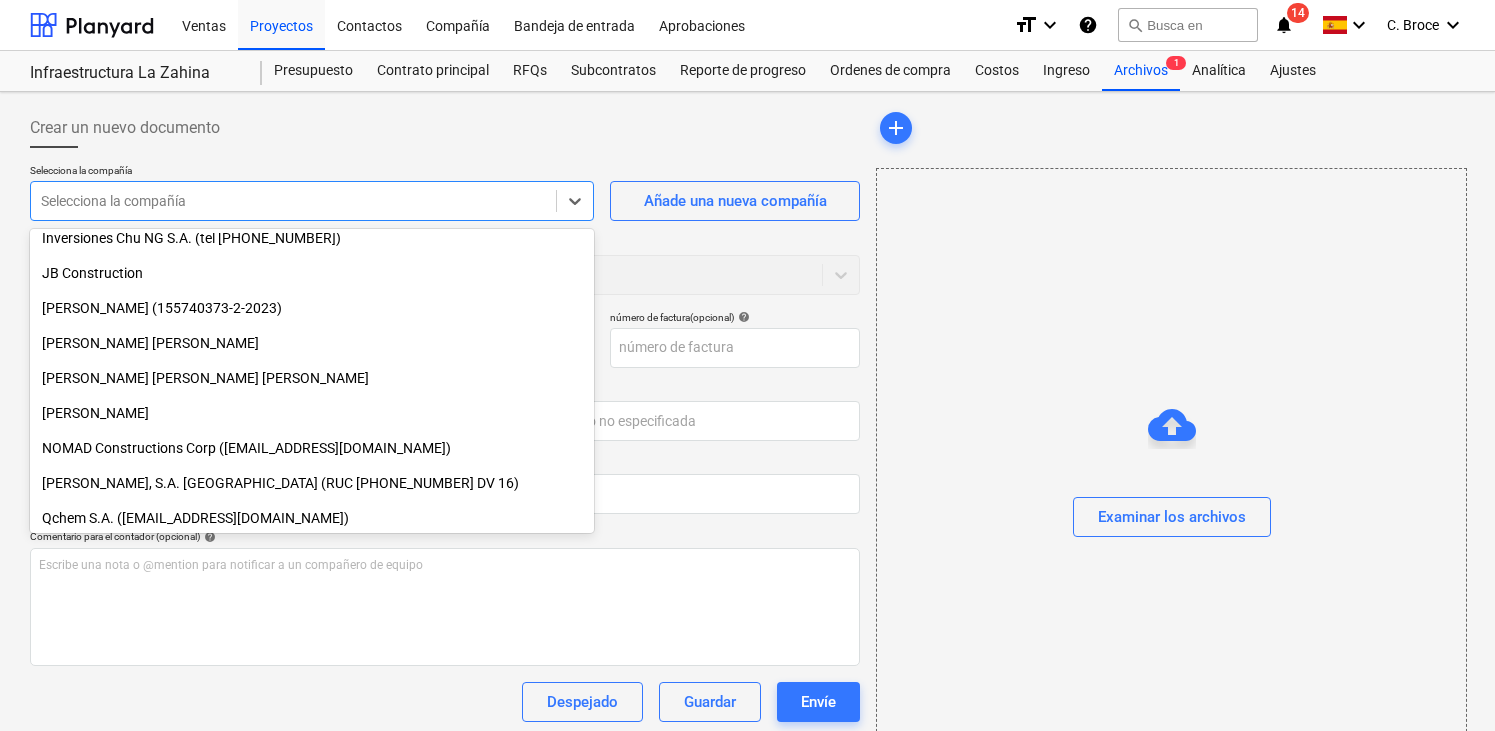 scroll, scrollTop: 895, scrollLeft: 0, axis: vertical 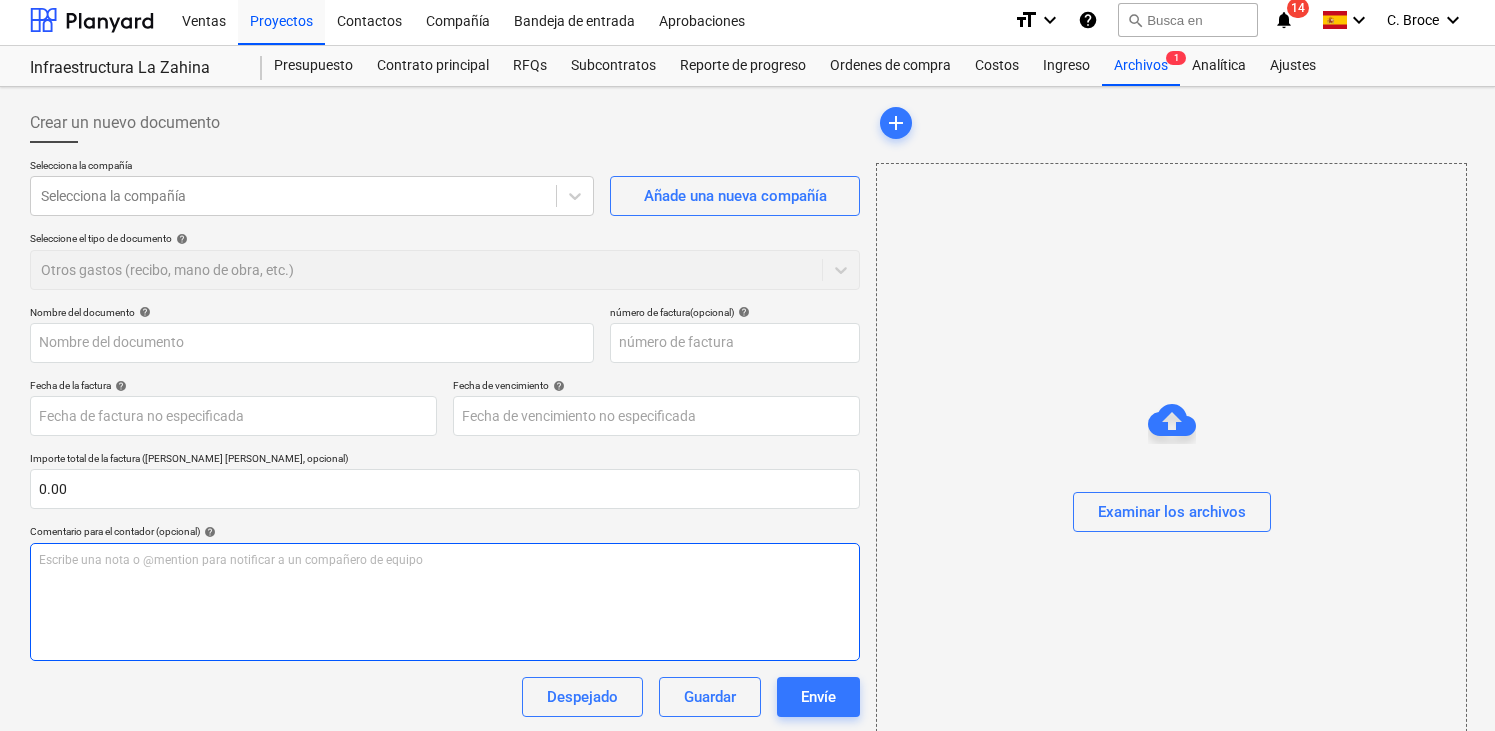 click on "Escribe una nota o @mention para notificar a un compañero de equipo ﻿" at bounding box center [445, 602] 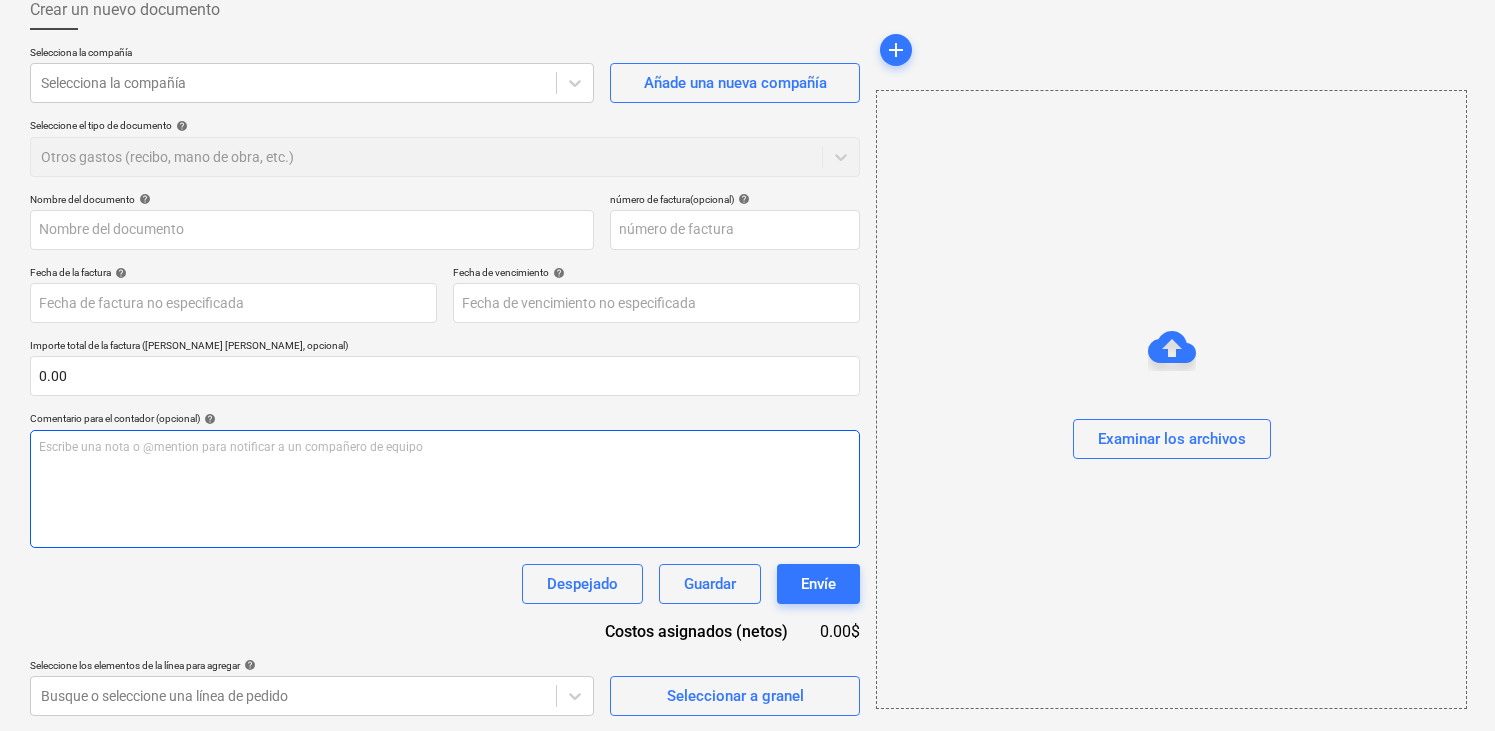 scroll, scrollTop: 117, scrollLeft: 0, axis: vertical 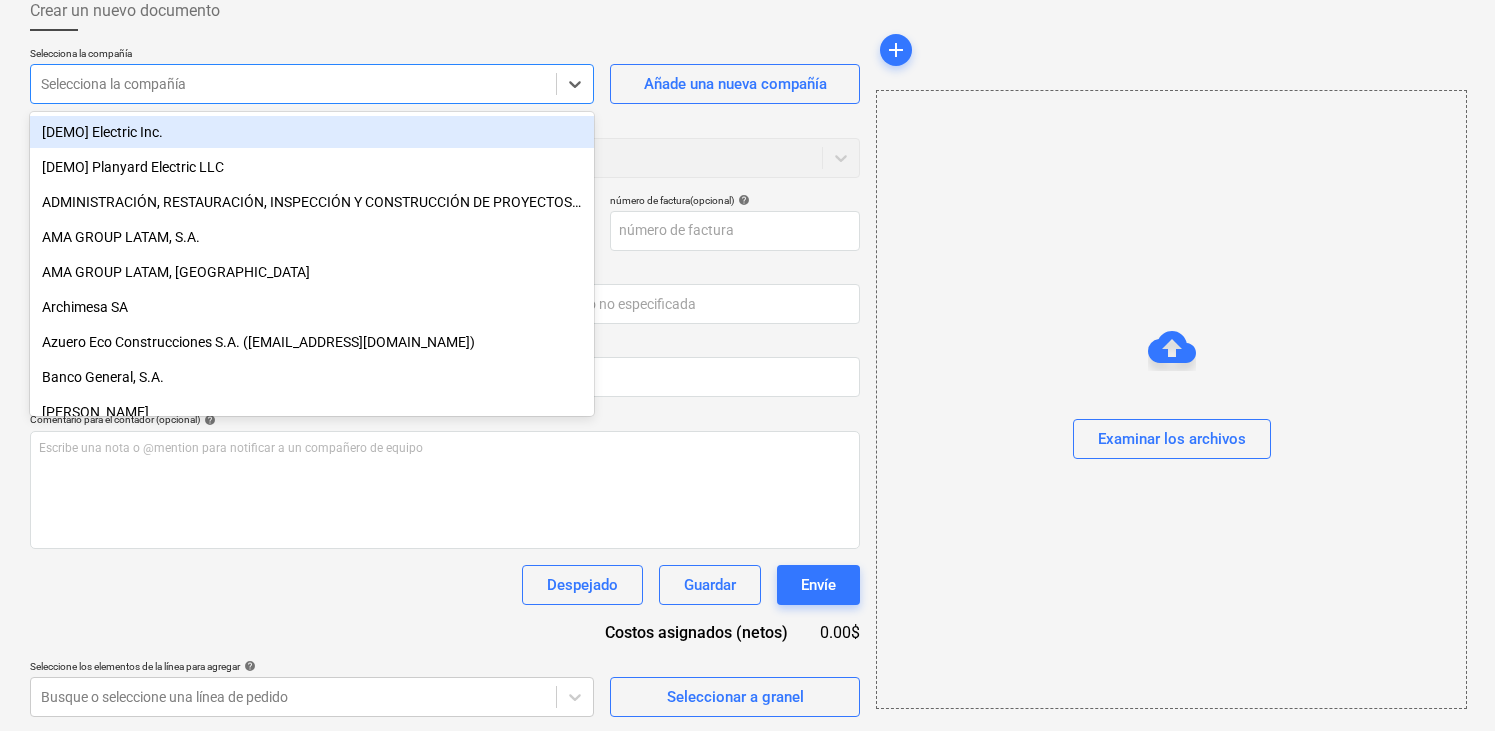 click at bounding box center [293, 84] 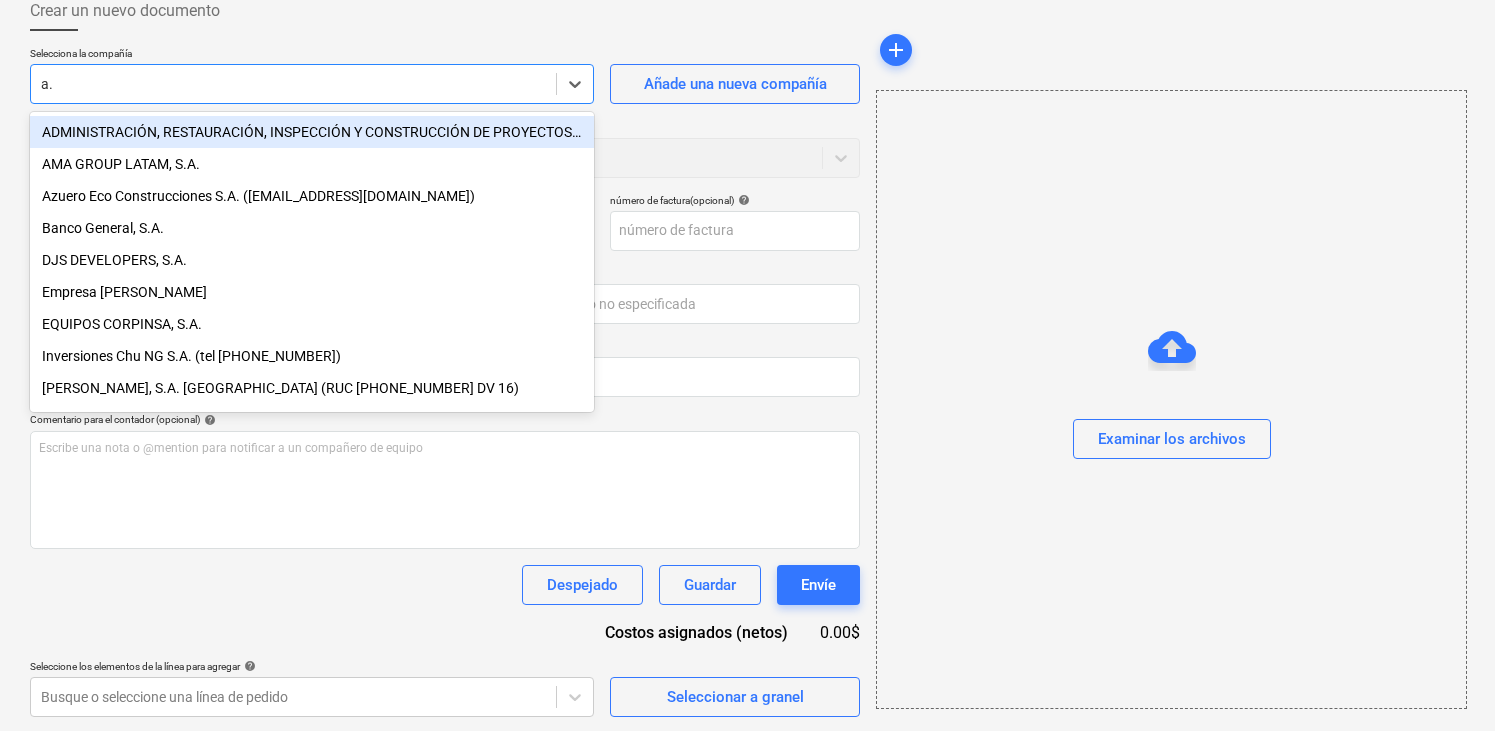type on "a" 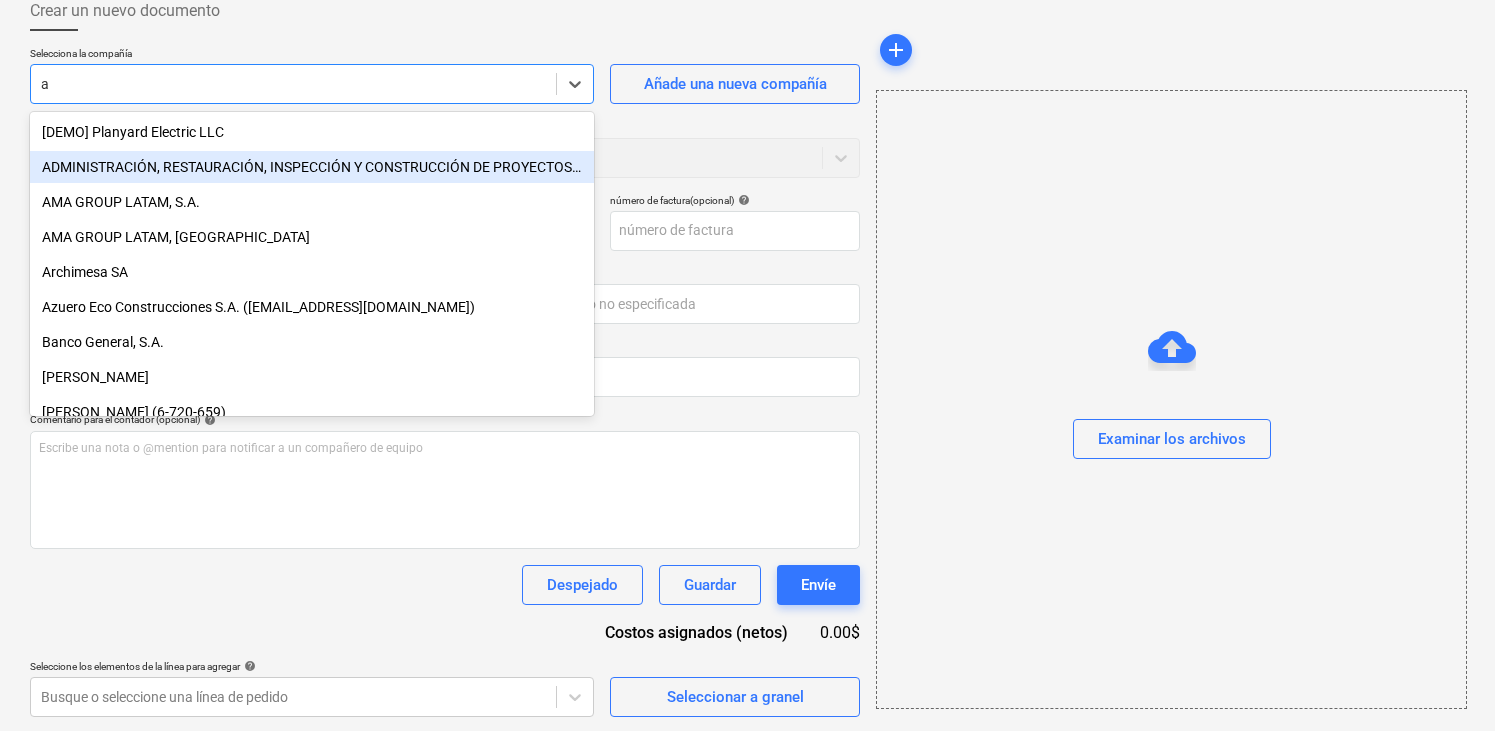 type 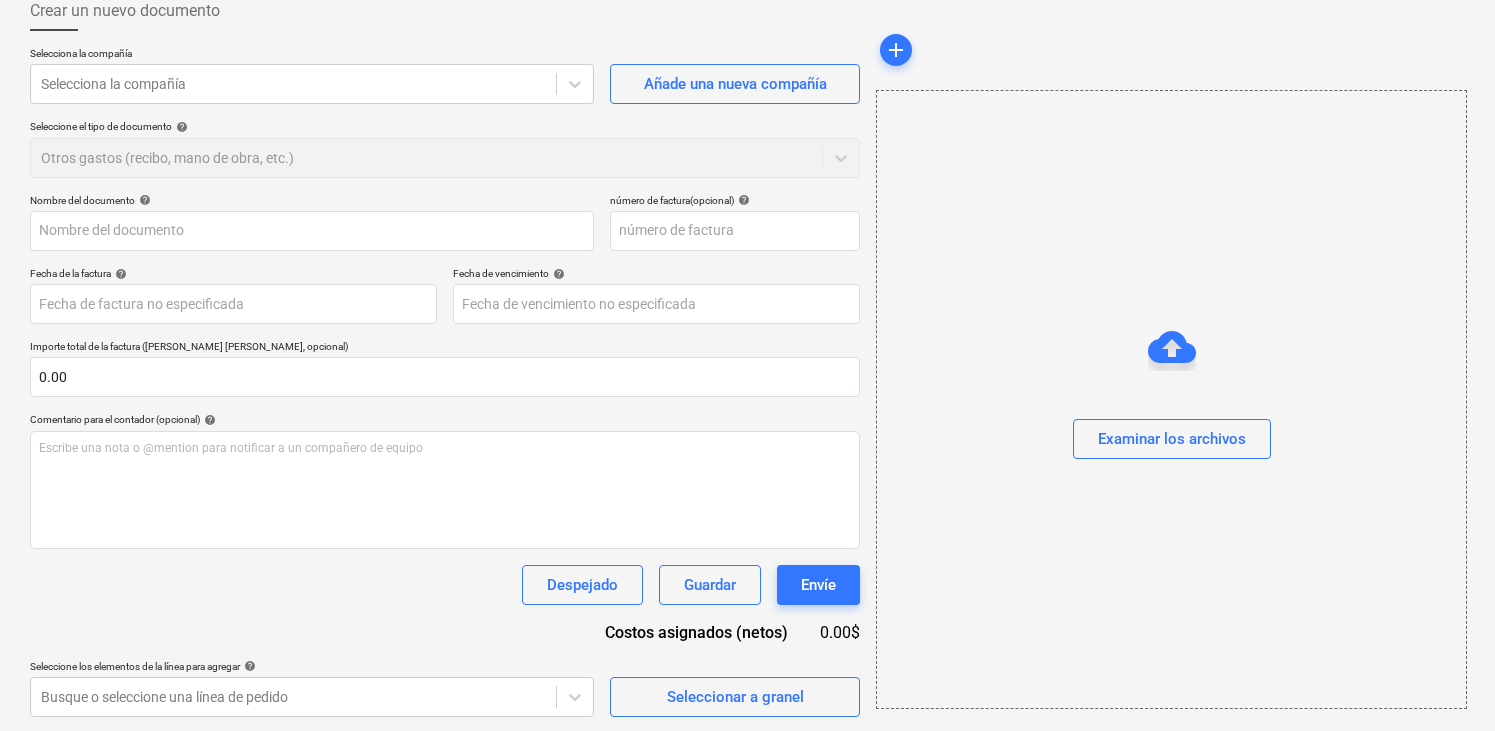 click at bounding box center [445, 39] 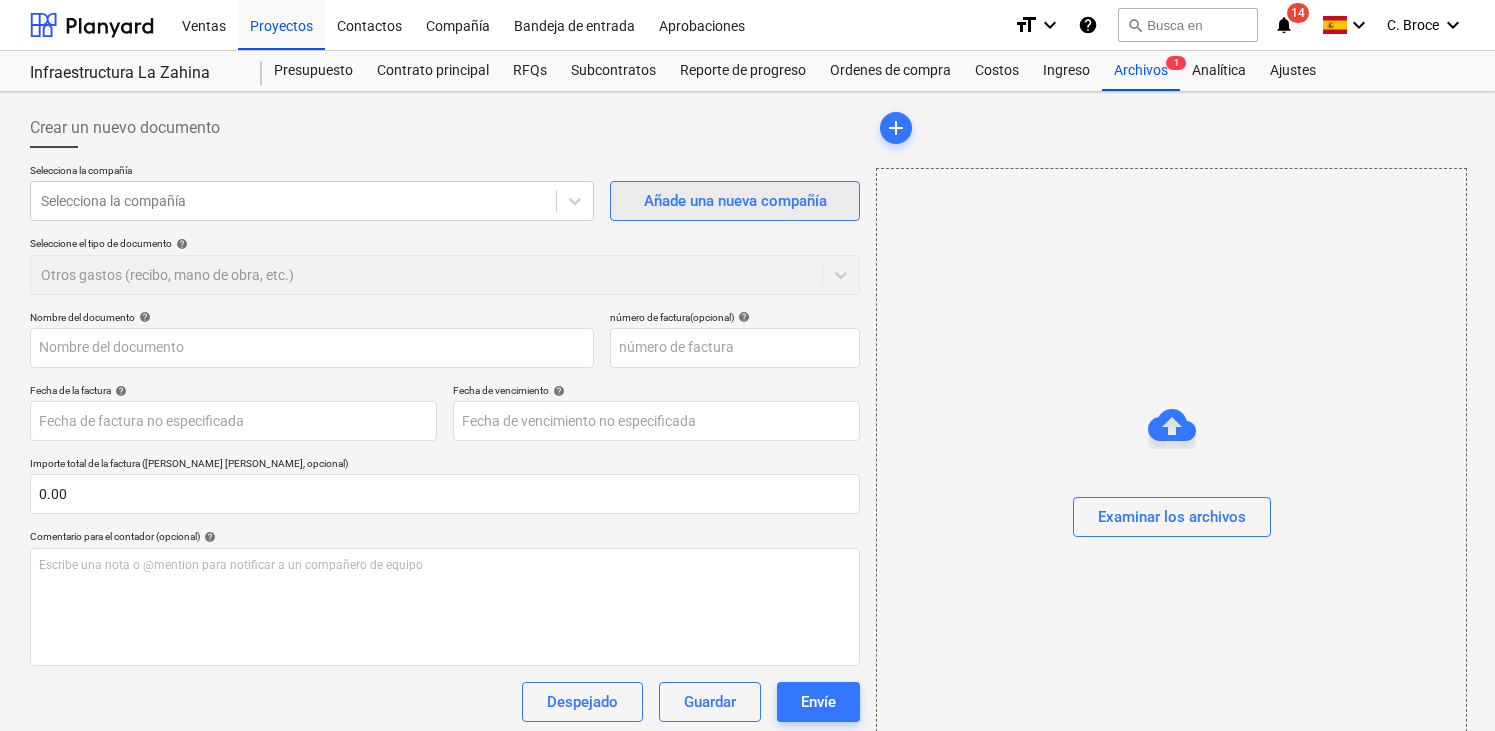 scroll, scrollTop: -2, scrollLeft: 0, axis: vertical 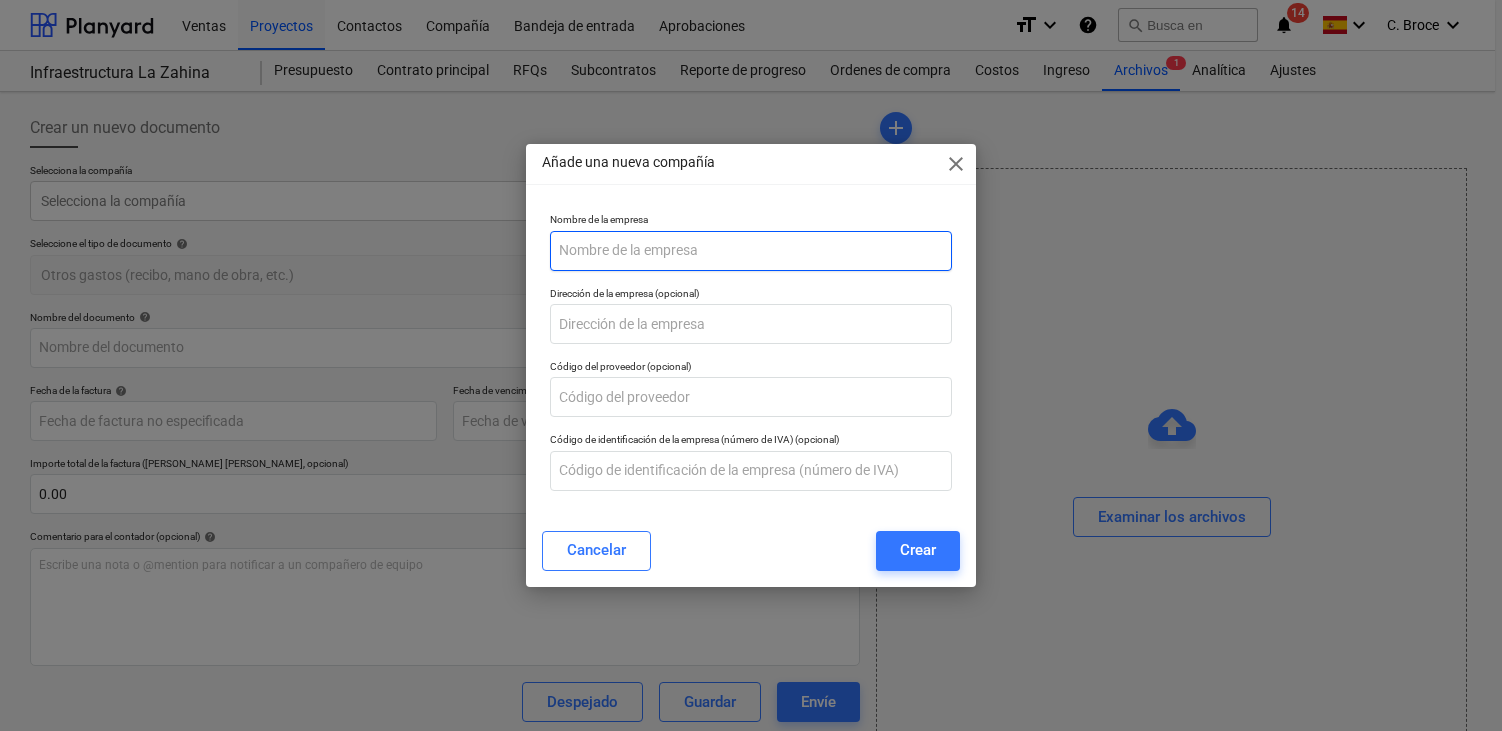 click at bounding box center (751, 251) 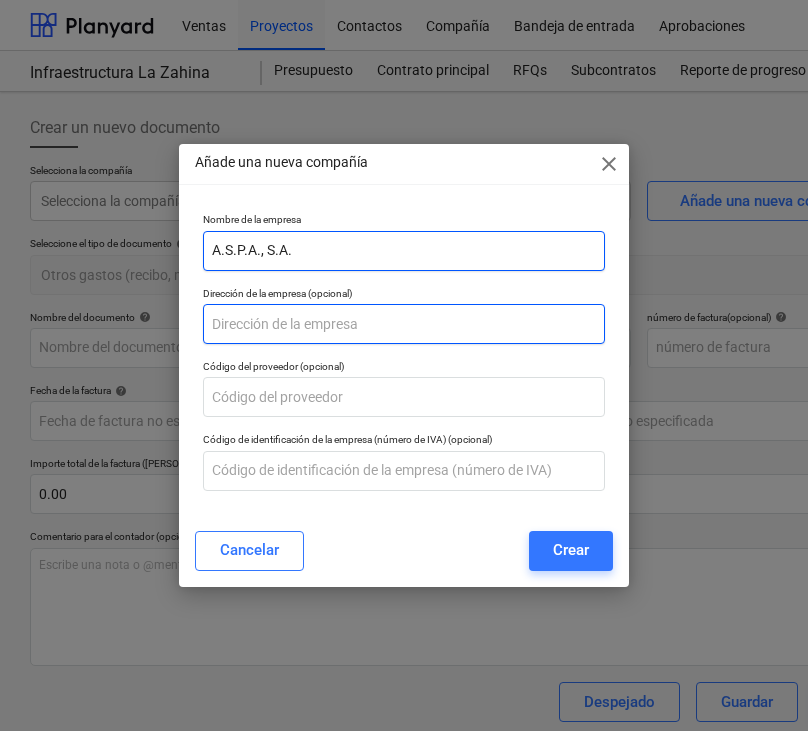 type on "A.S.P.A., S.A." 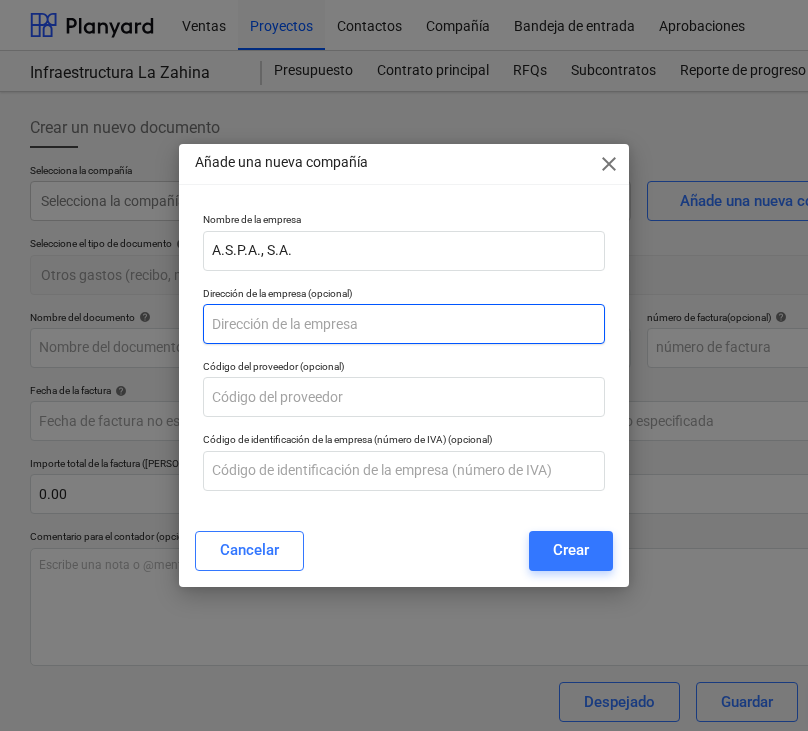 click at bounding box center [404, 324] 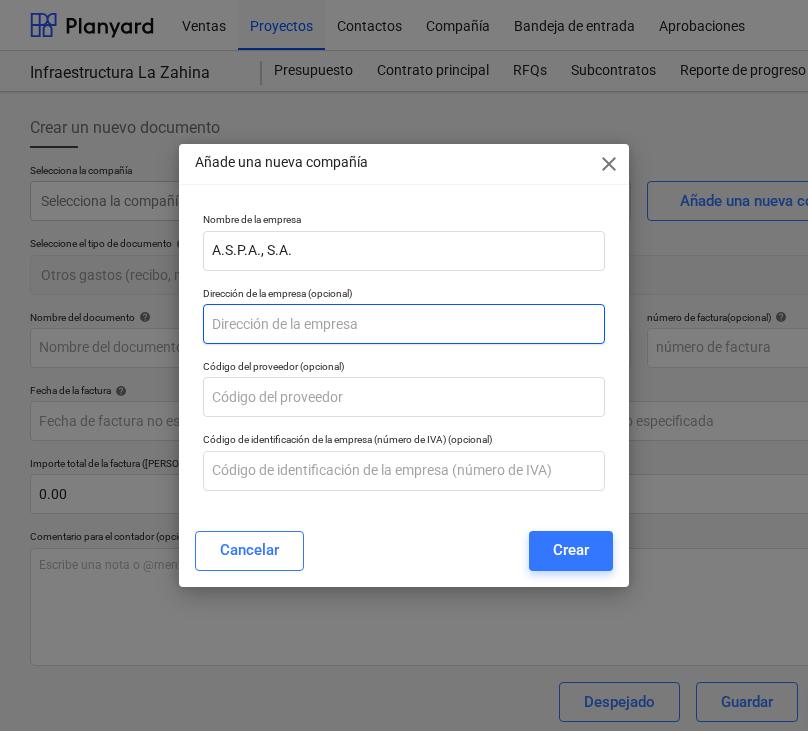 type on "C" 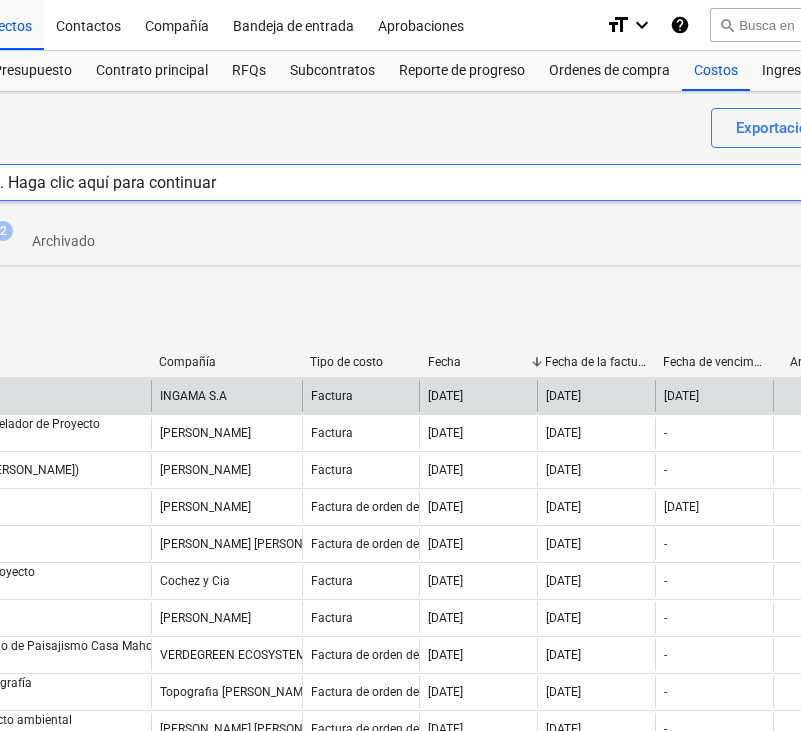 scroll, scrollTop: 0, scrollLeft: 567, axis: horizontal 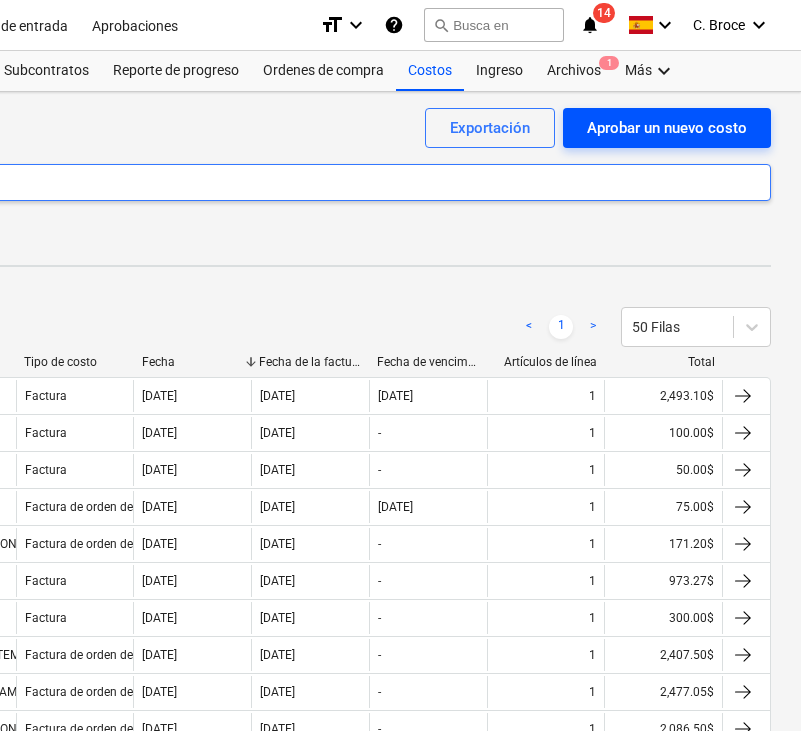 click on "Aprobar un nuevo costo" at bounding box center (667, 128) 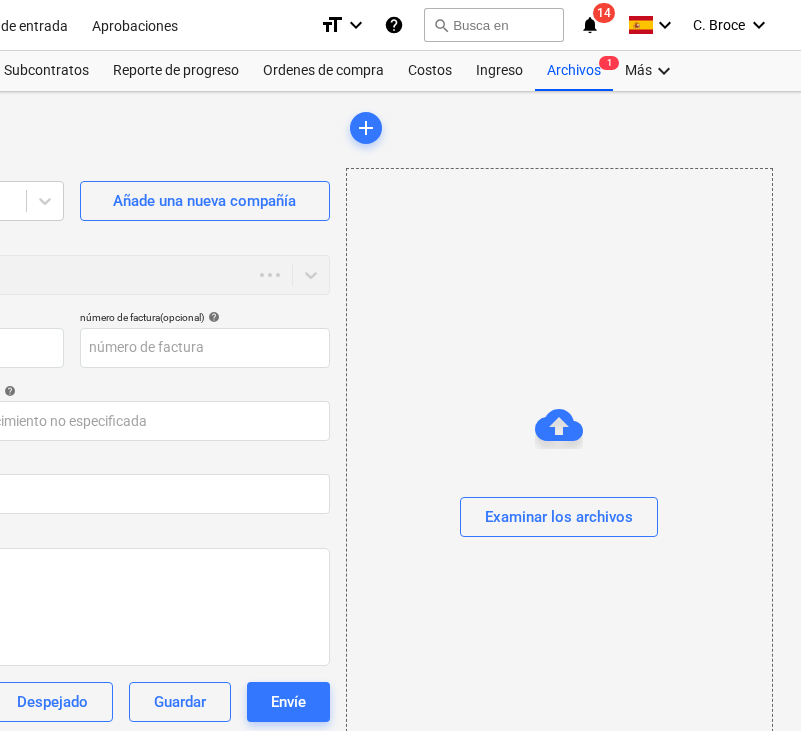 type on "0.00" 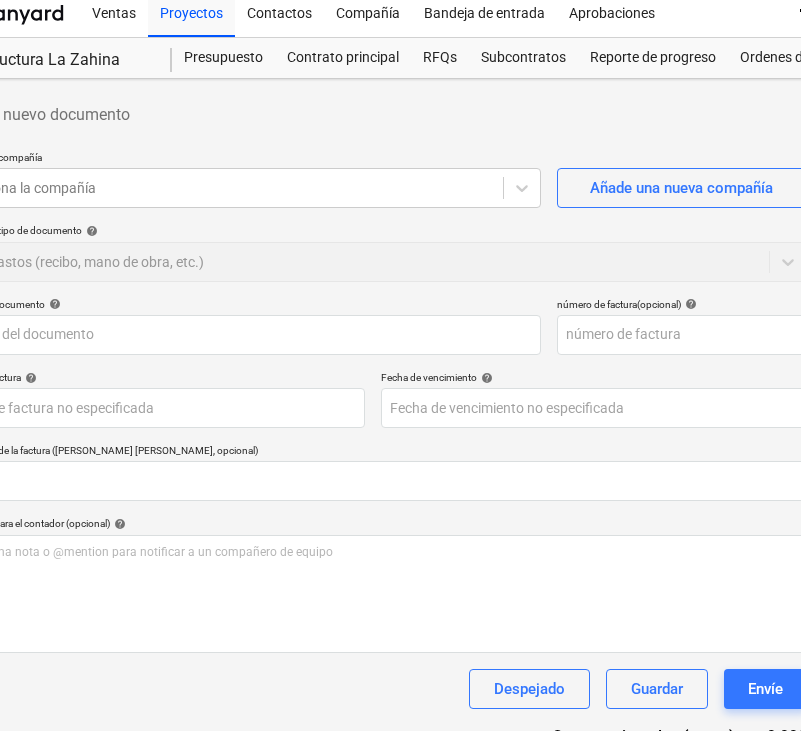 scroll, scrollTop: 27, scrollLeft: 97, axis: both 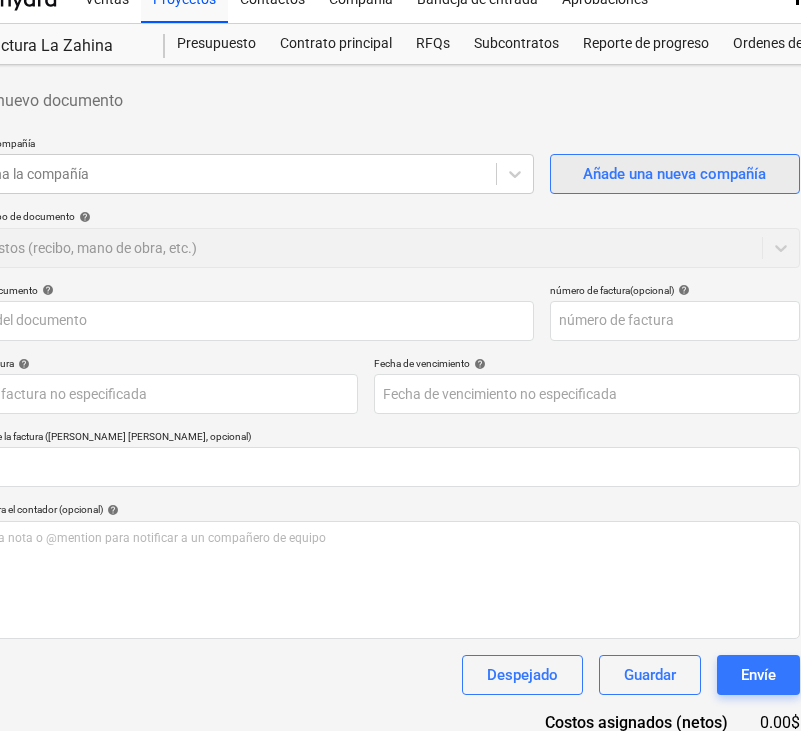 click on "Añade una nueva compañía" at bounding box center (674, 174) 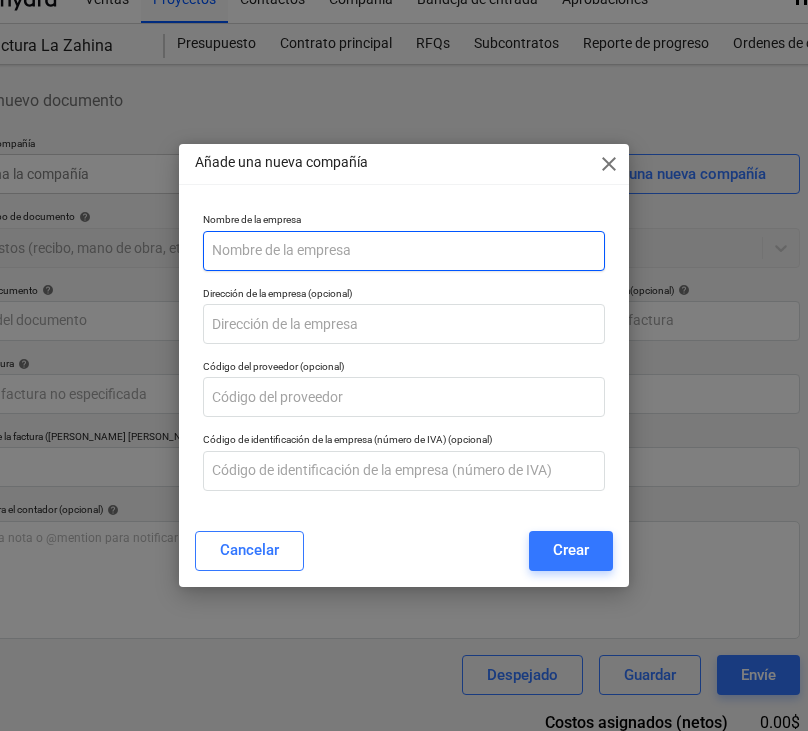 click at bounding box center [404, 251] 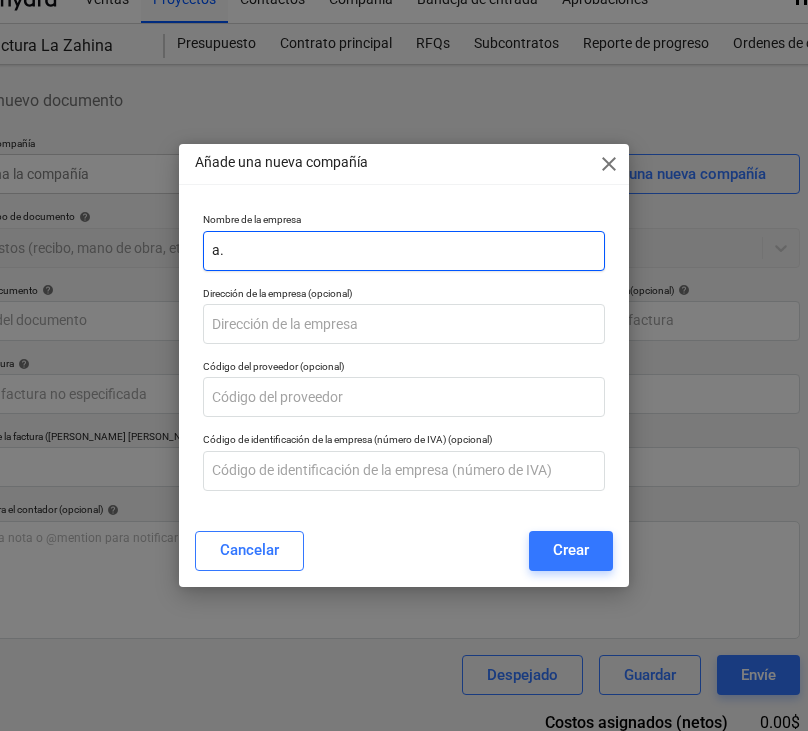 type on "a" 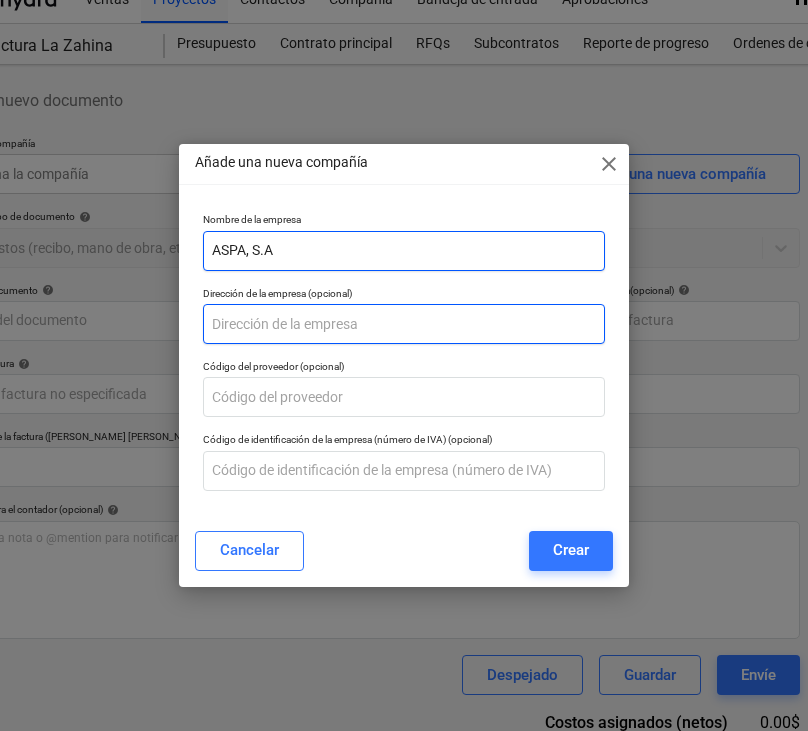 type on "ASPA, S.A" 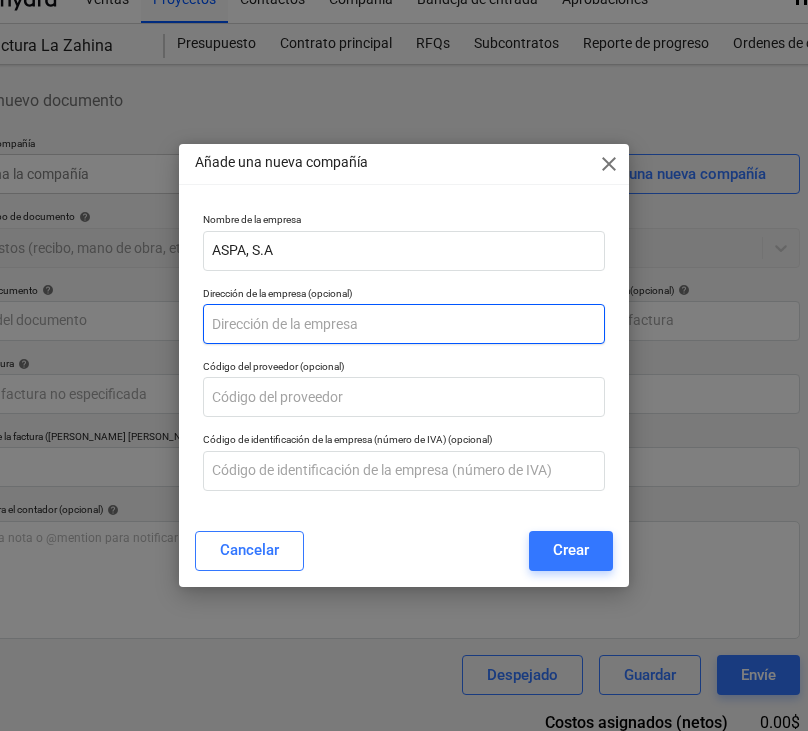 click at bounding box center (404, 324) 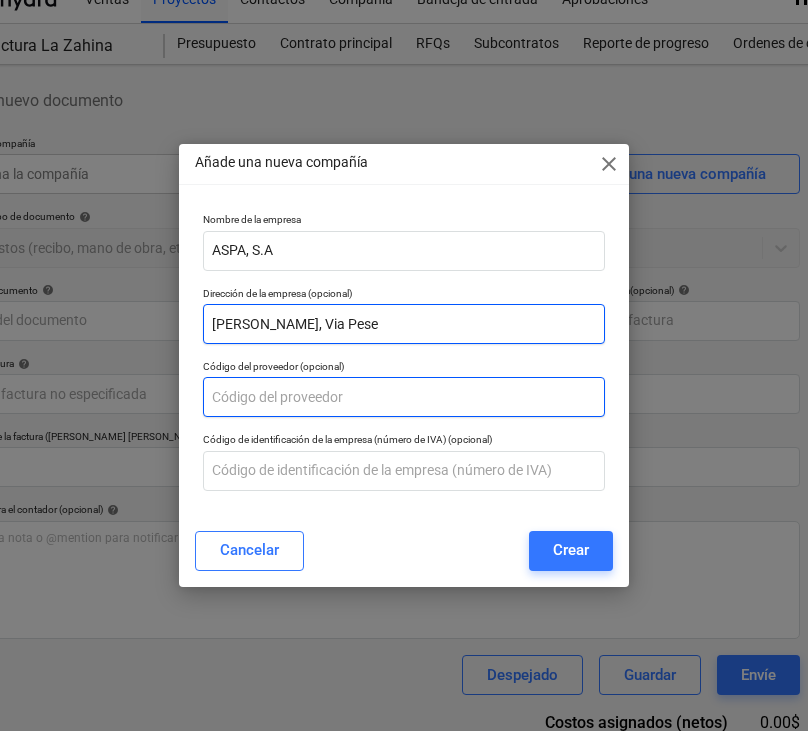 type on "Chitre, Via Pese" 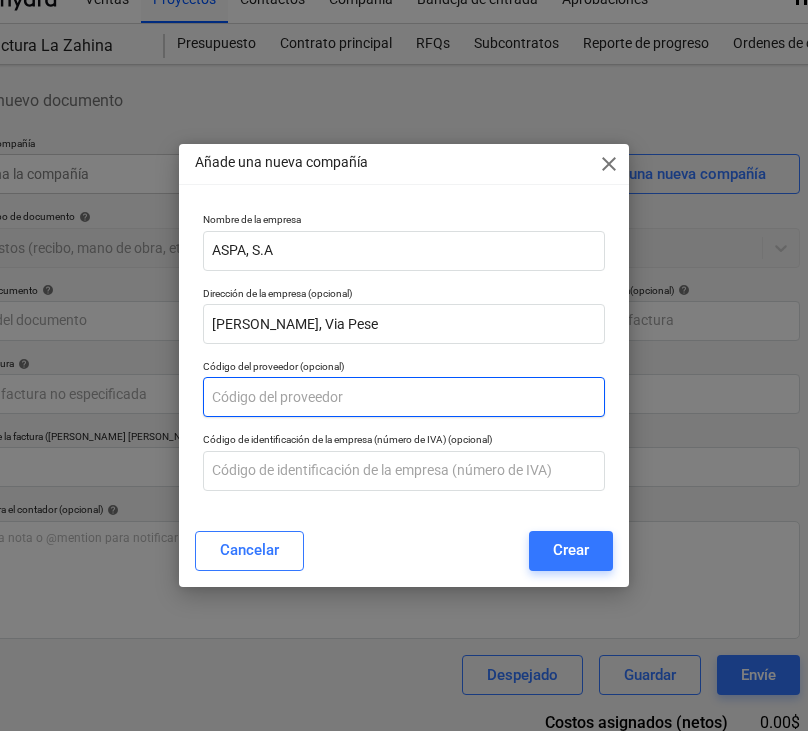 click at bounding box center [404, 397] 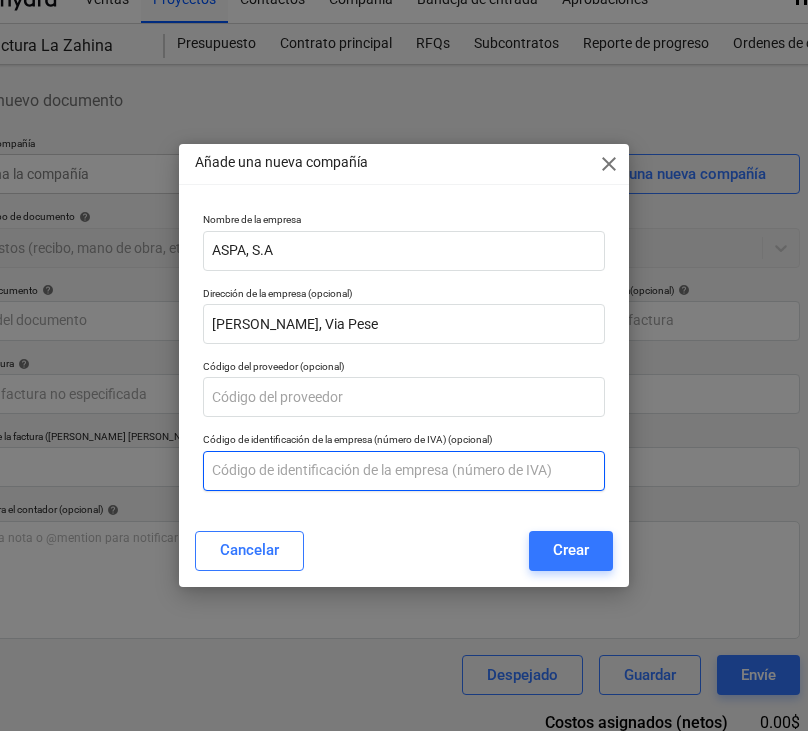 click at bounding box center (404, 471) 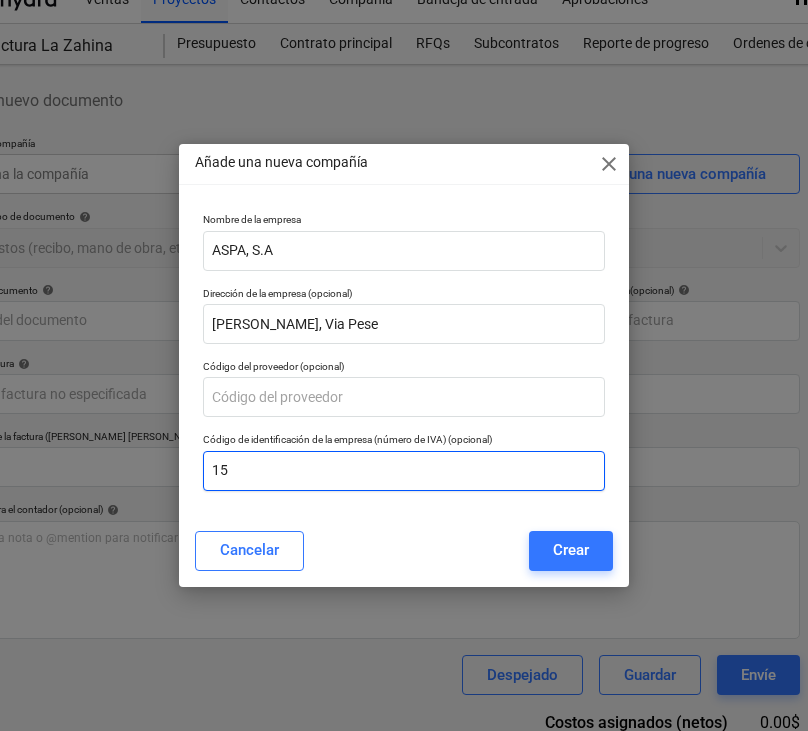 type on "1" 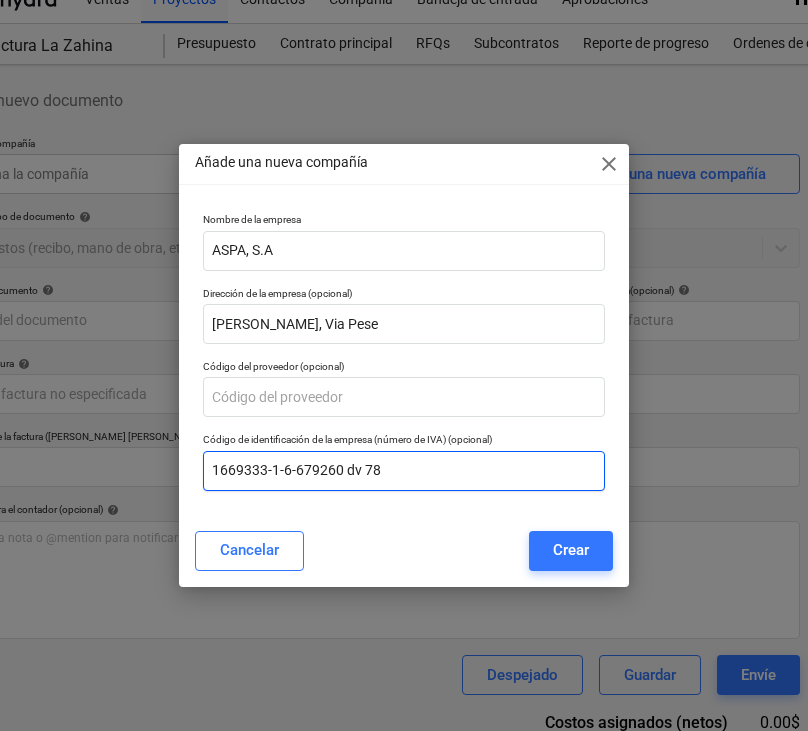 click on "1669333-1-6-679260 dv 78" at bounding box center (404, 471) 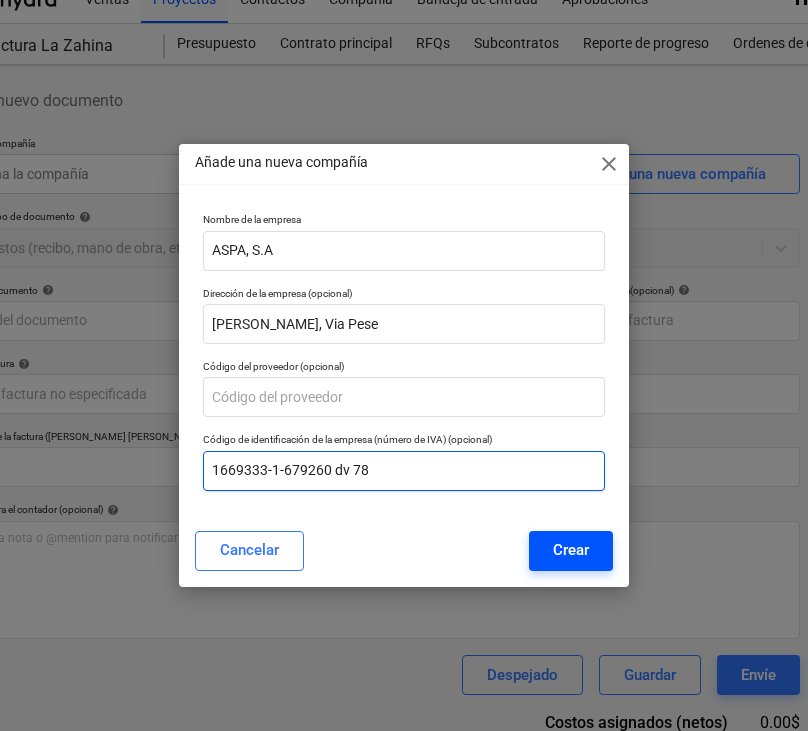 type on "1669333-1-679260 dv 78" 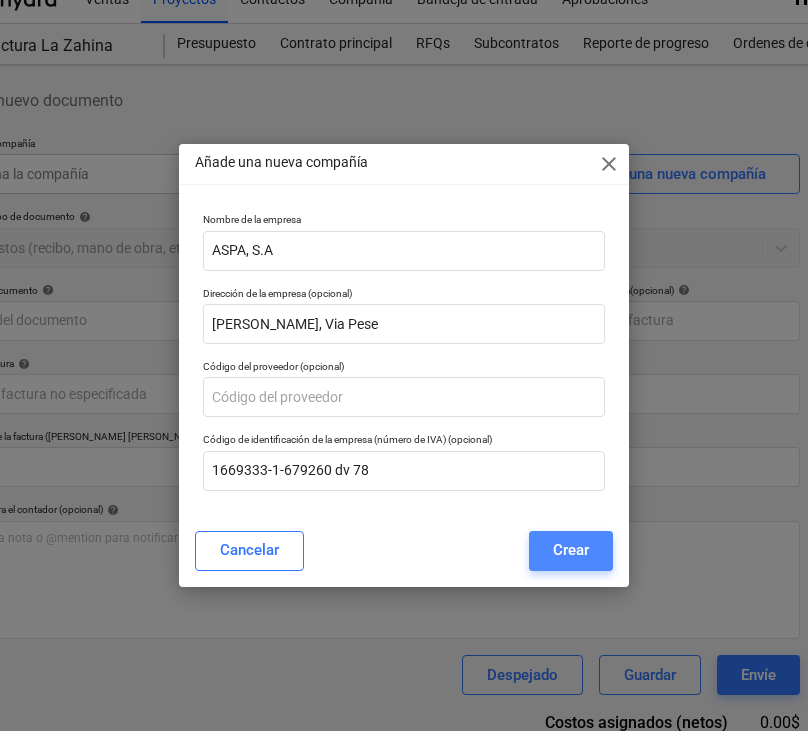 click on "Crear" at bounding box center (571, 551) 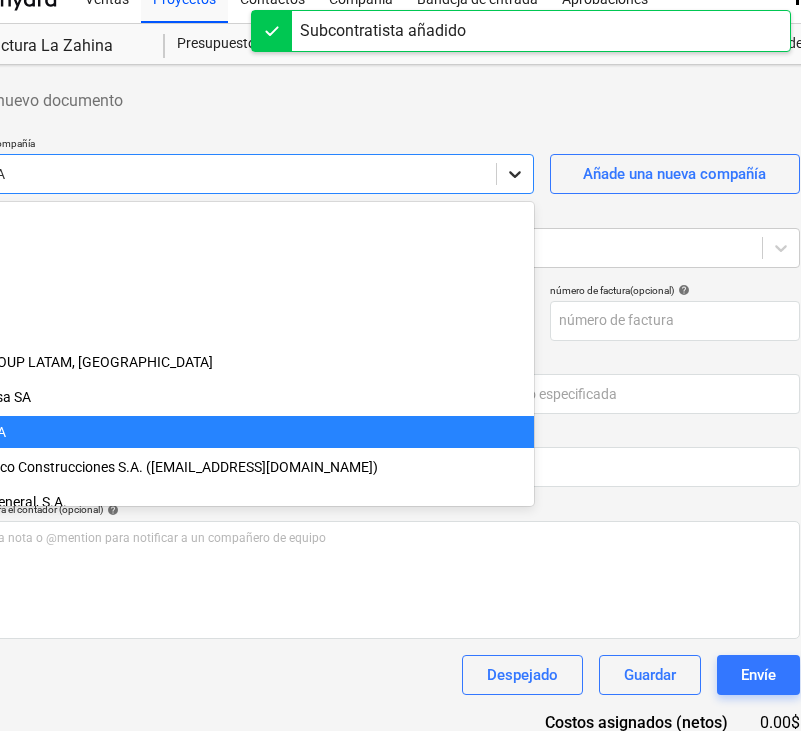 click on "ASPA, S.A" at bounding box center (233, 174) 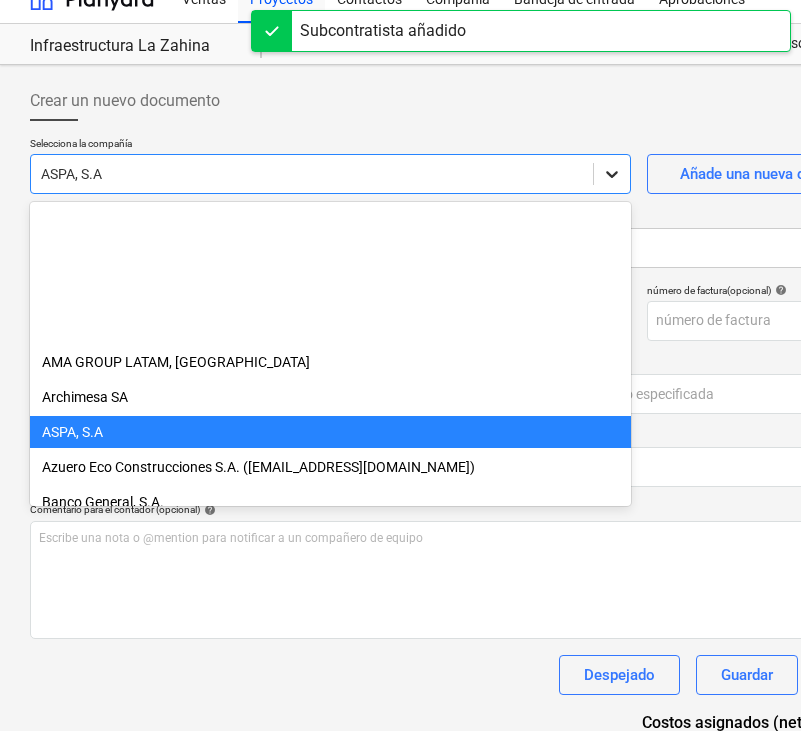 scroll, scrollTop: 210, scrollLeft: 0, axis: vertical 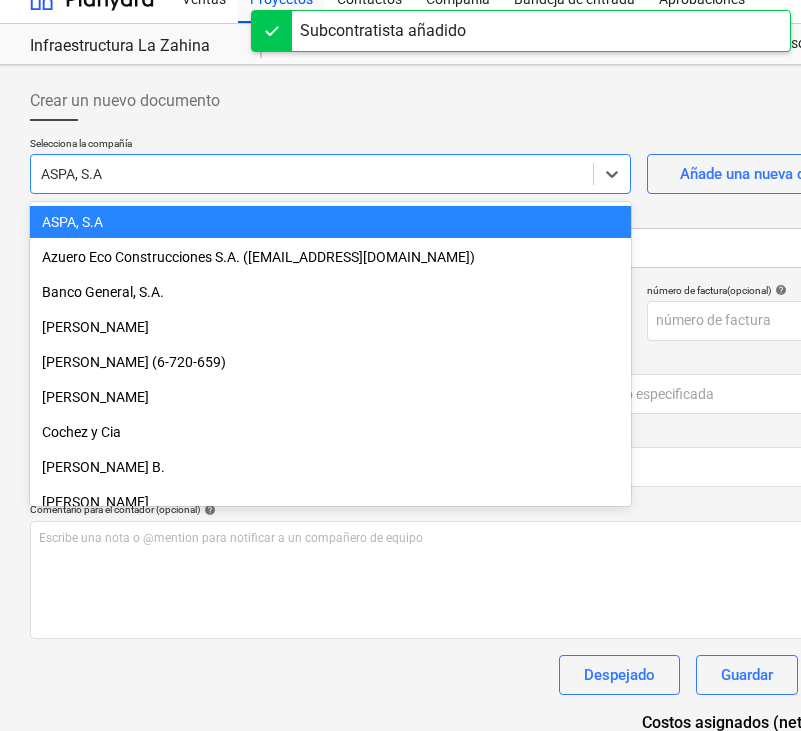 click on "ASPA, S.A" at bounding box center (330, 222) 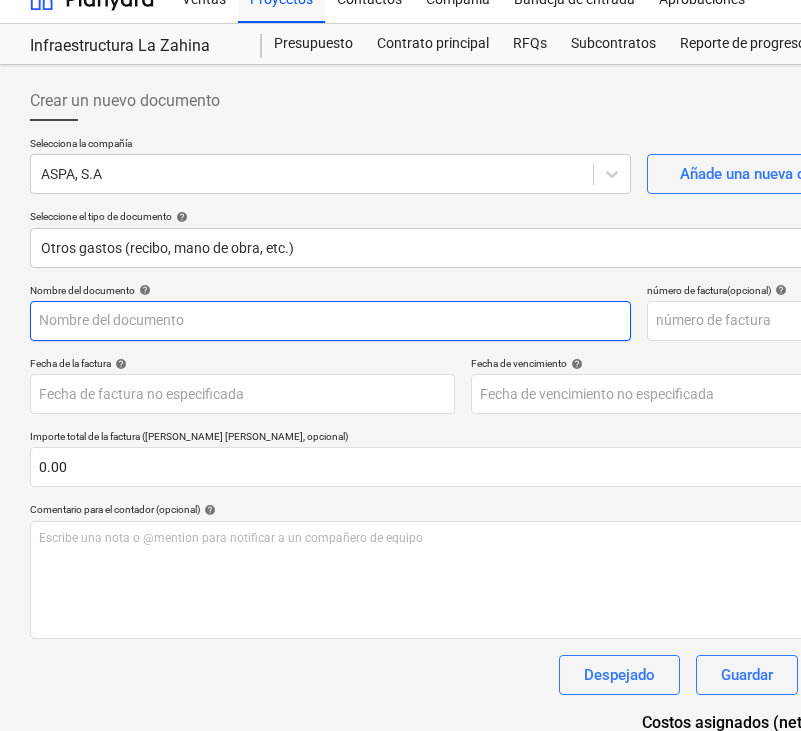 click at bounding box center (330, 321) 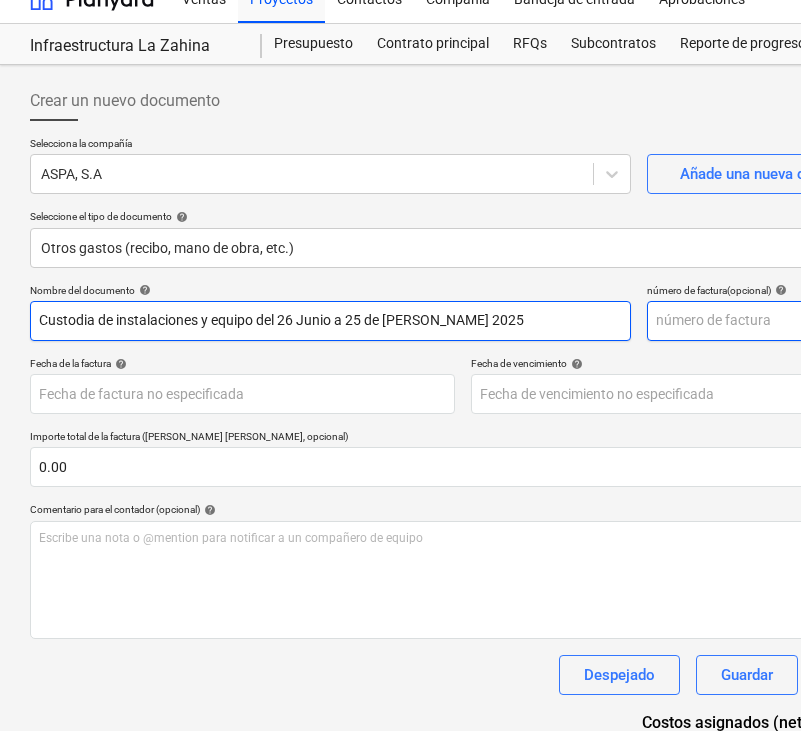 type on "Custodia de instalaciones y equipo del [DATE] a [DATE]" 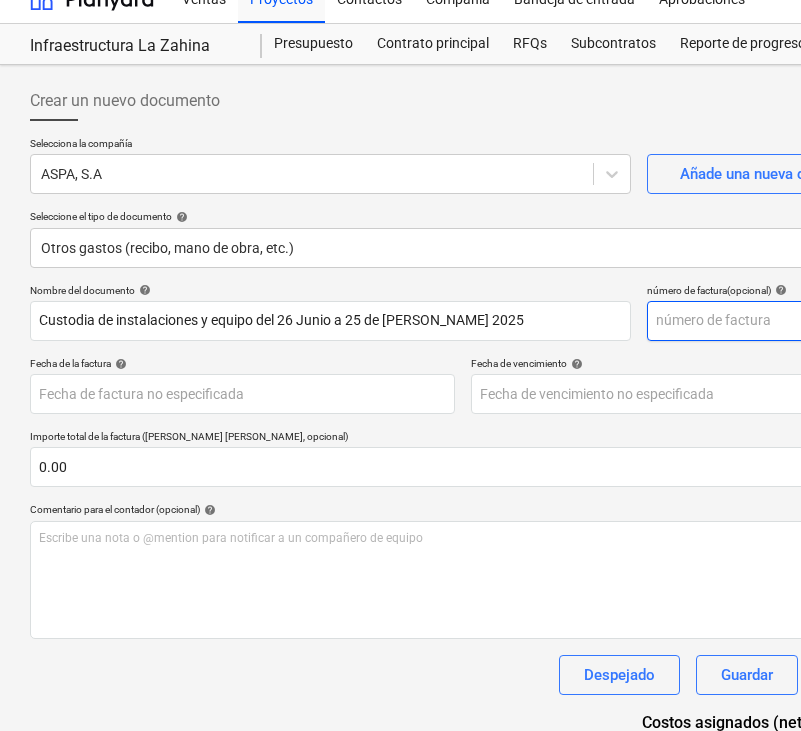 click at bounding box center [772, 321] 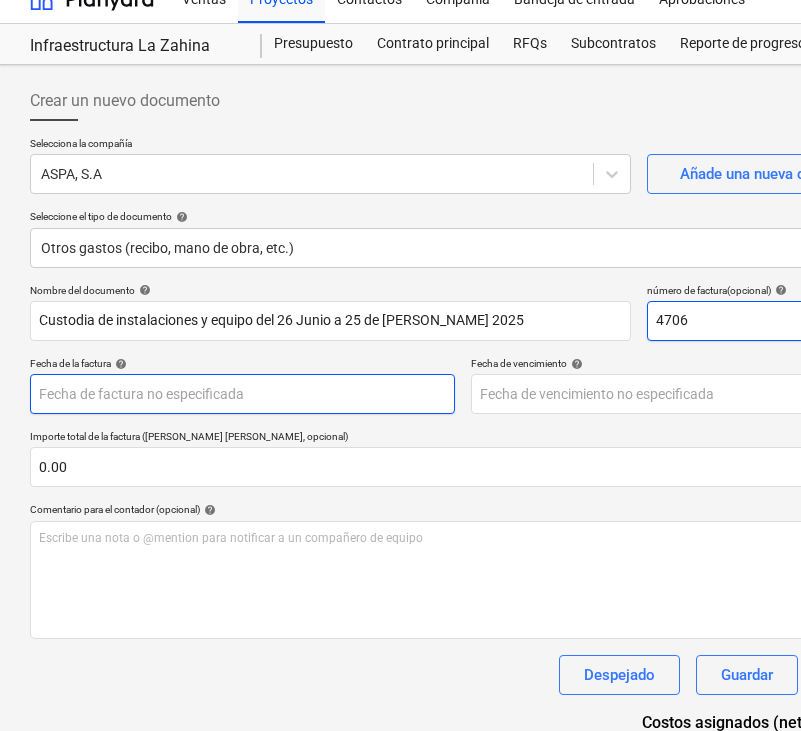 type on "4706" 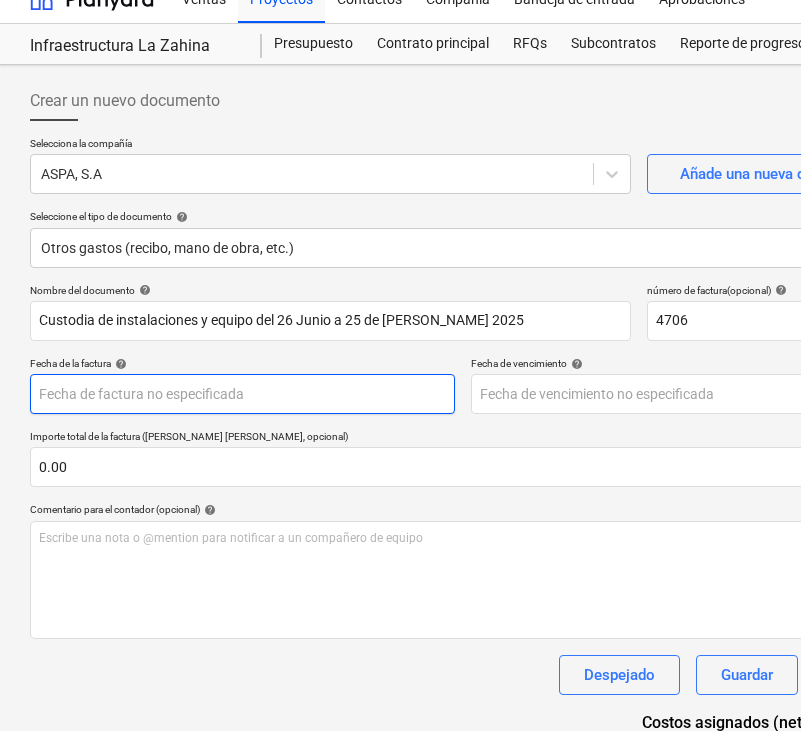 click on "Ventas Proyectos Contactos Compañía Bandeja de entrada Aprobaciones format_size keyboard_arrow_down help search Busca en notifications 14 keyboard_arrow_down C. Broce keyboard_arrow_down Infraestructura La Zahina Presupuesto Contrato principal RFQs Subcontratos Reporte de progreso Ordenes de compra Costos Ingreso Archivos 1 Más keyboard_arrow_down Crear un nuevo documento Selecciona la compañía ASPA, S.A   Añade una nueva compañía Seleccione el tipo de documento help Otros gastos (recibo, mano de obra, etc.) Nombre del documento help Custodia de instalaciones y equipo del 26 Junio a 25 de Julio 2025 número de factura  (opcional) help 4706 Fecha de la factura help Press the down arrow key to interact with the calendar and
select a date. Press the question mark key to get the keyboard shortcuts for changing dates. Fecha de vencimiento help Press the down arrow key to interact with the calendar and
select a date. Press the question mark key to get the keyboard shortcuts for changing dates. ﻿" at bounding box center [400, 338] 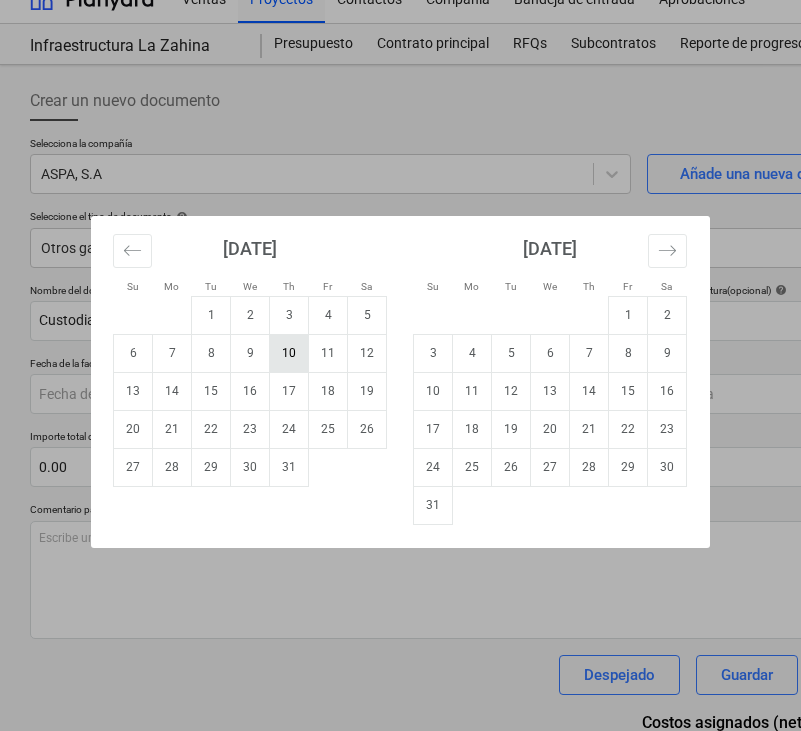 click on "10" at bounding box center (289, 353) 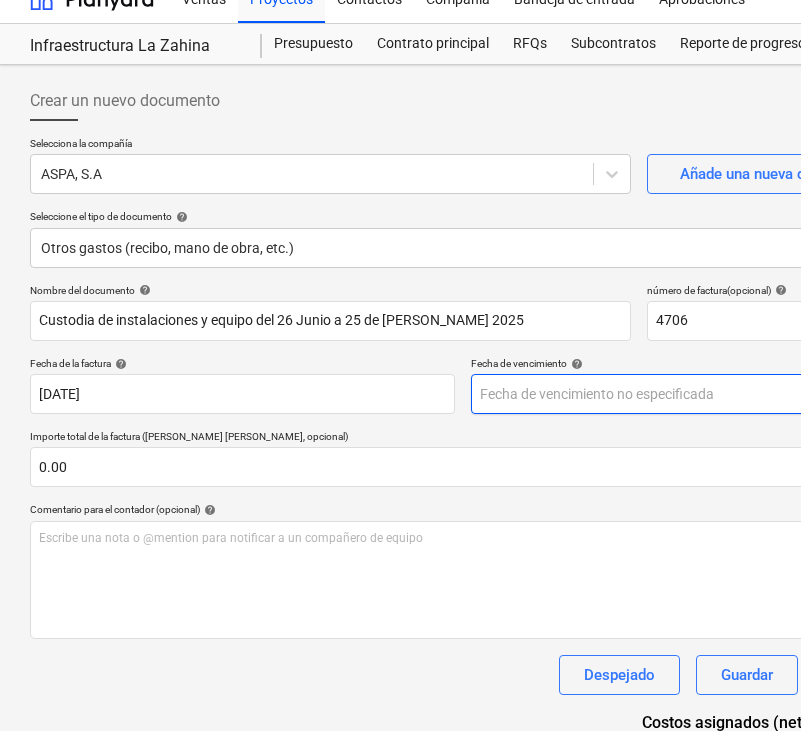 click on "Ventas Proyectos Contactos Compañía Bandeja de entrada Aprobaciones format_size keyboard_arrow_down help search Busca en notifications 14 keyboard_arrow_down C. Broce keyboard_arrow_down Infraestructura La Zahina Presupuesto Contrato principal RFQs Subcontratos Reporte de progreso Ordenes de compra Costos Ingreso Archivos 1 Más keyboard_arrow_down Crear un nuevo documento Selecciona la compañía ASPA, S.A   Añade una nueva compañía Seleccione el tipo de documento help Otros gastos (recibo, mano de obra, etc.) Nombre del documento help Custodia de instalaciones y equipo del 26 Junio a 25 de Julio 2025 número de factura  (opcional) help 4706 Fecha de la factura help 10 Jul 2025 10.07.2025 Press the down arrow key to interact with the calendar and
select a date. Press the question mark key to get the keyboard shortcuts for changing dates. Fecha de vencimiento help Importe total de la factura (coste neto, opcional) 0.00 Comentario para el contador (opcional) help ﻿ Despejado Guardar Envíe 0.00$" at bounding box center (400, 338) 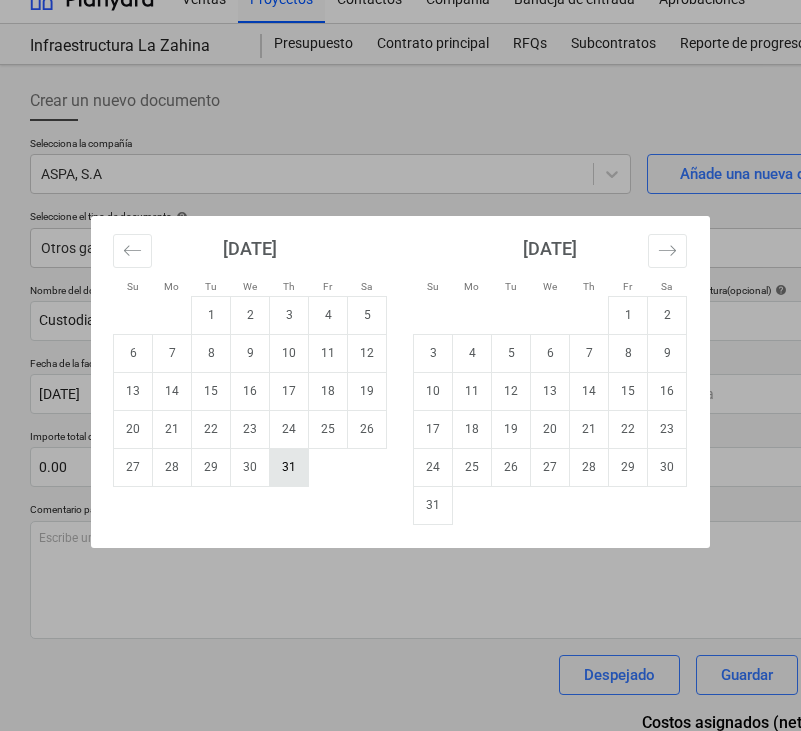 click on "31" at bounding box center (289, 467) 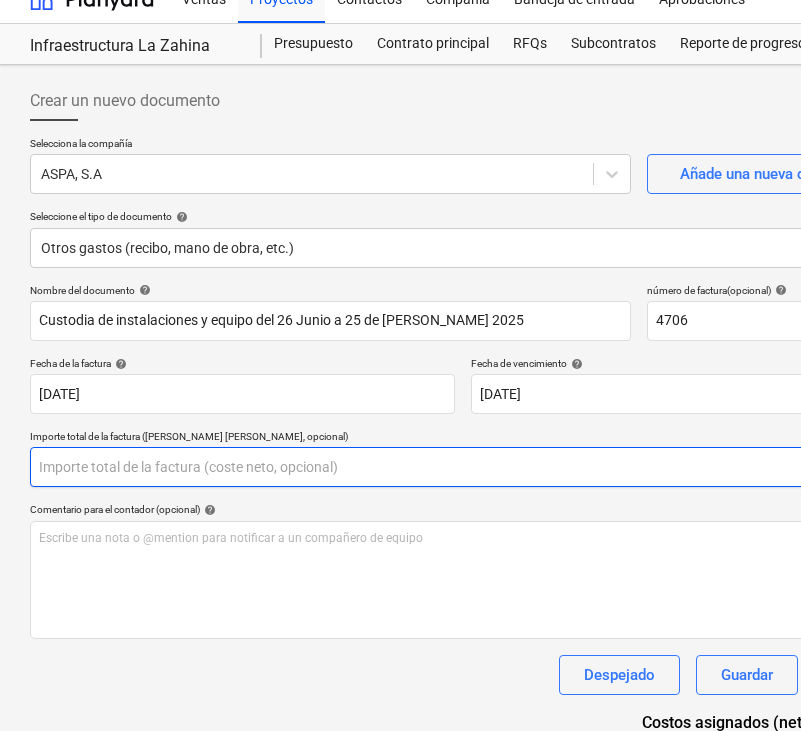 click at bounding box center (463, 467) 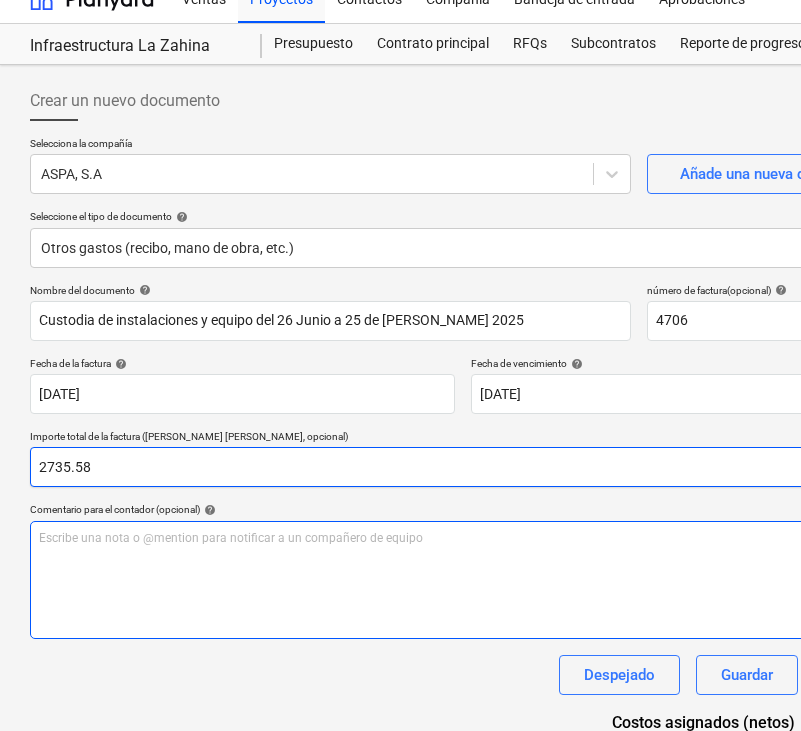 type on "2735.58" 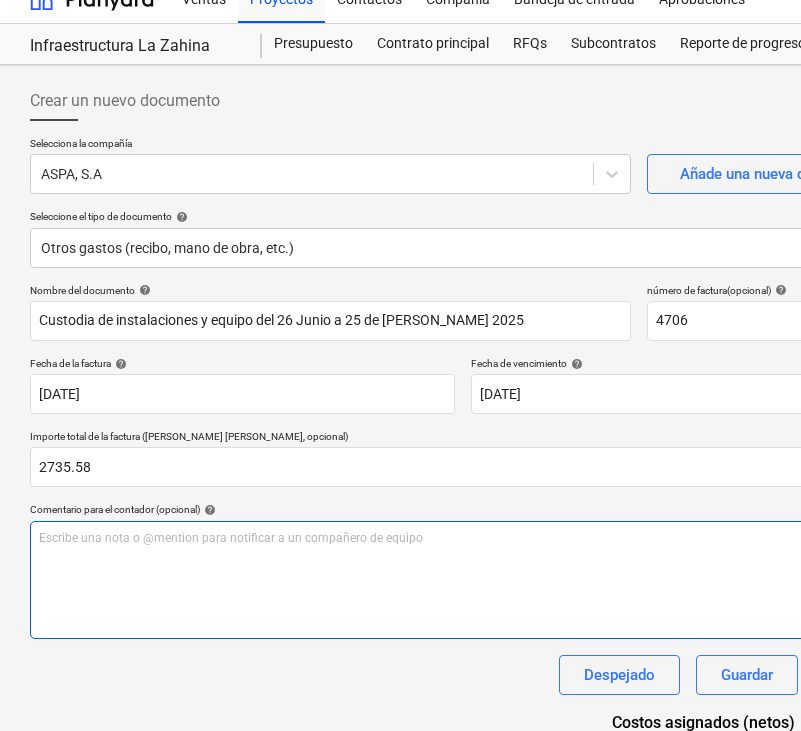 click on "Escribe una nota o @mention para notificar a un compañero de equipo ﻿" at bounding box center (463, 580) 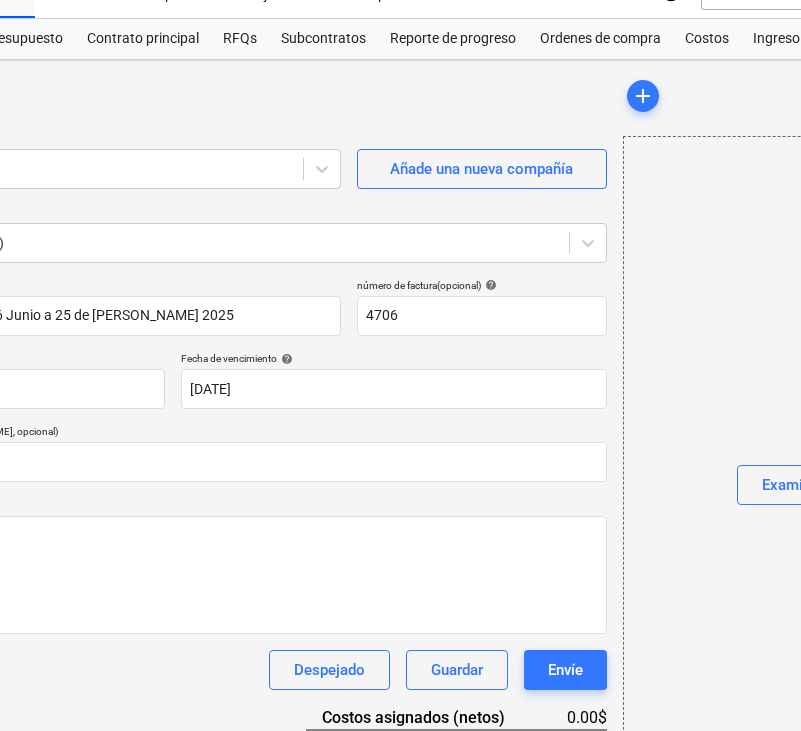 scroll, scrollTop: 32, scrollLeft: 323, axis: both 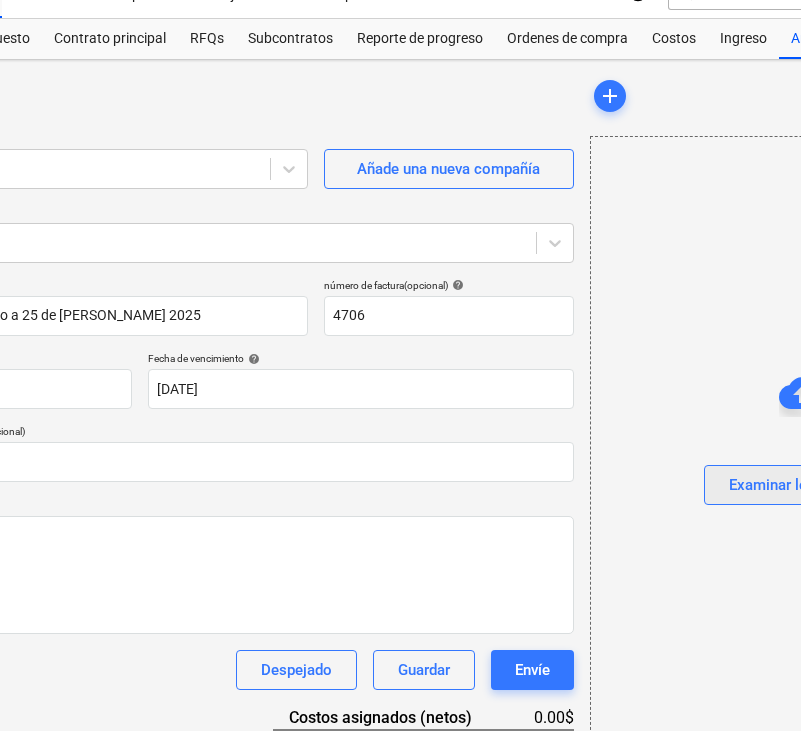 click on "Examinar los archivos" at bounding box center [803, 485] 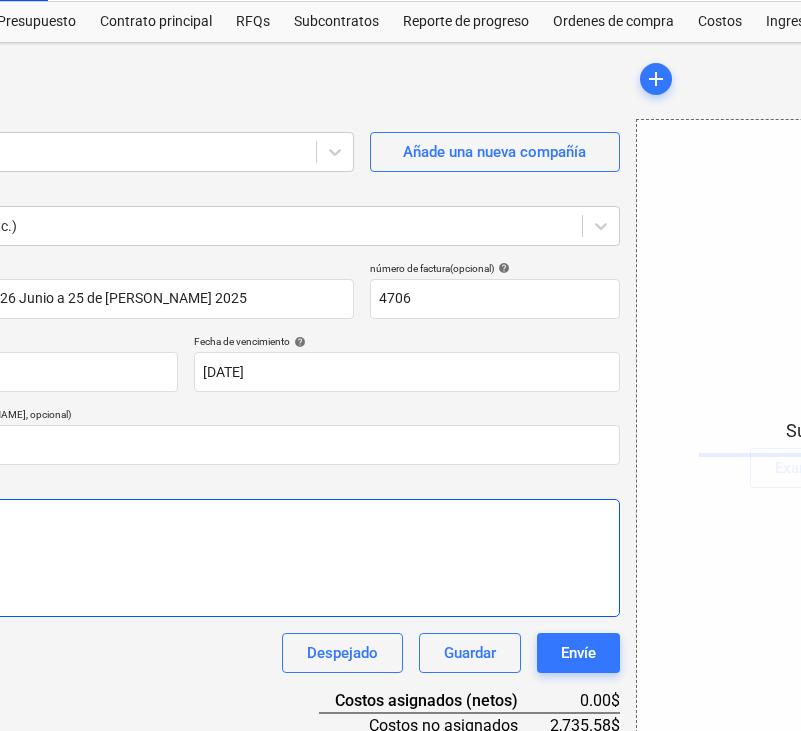 scroll, scrollTop: 49, scrollLeft: 271, axis: both 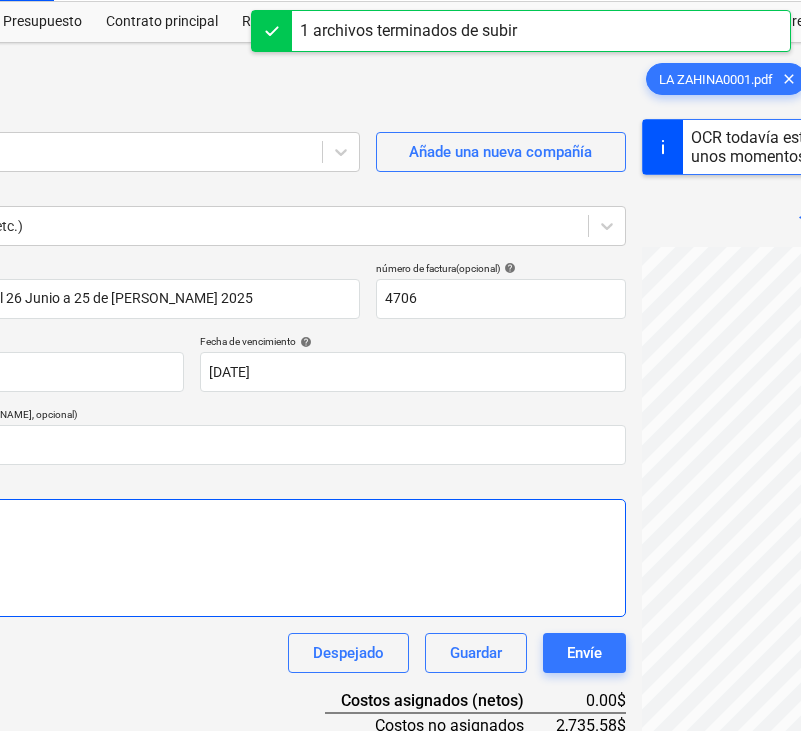click at bounding box center [192, 558] 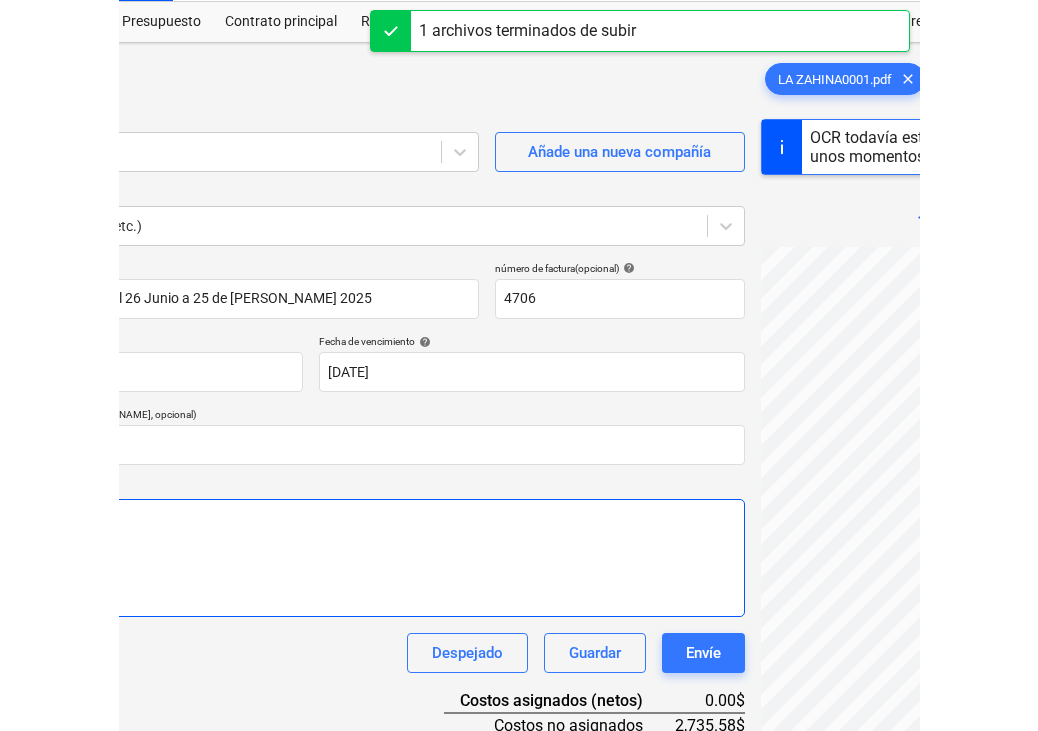 scroll, scrollTop: 197, scrollLeft: 39, axis: both 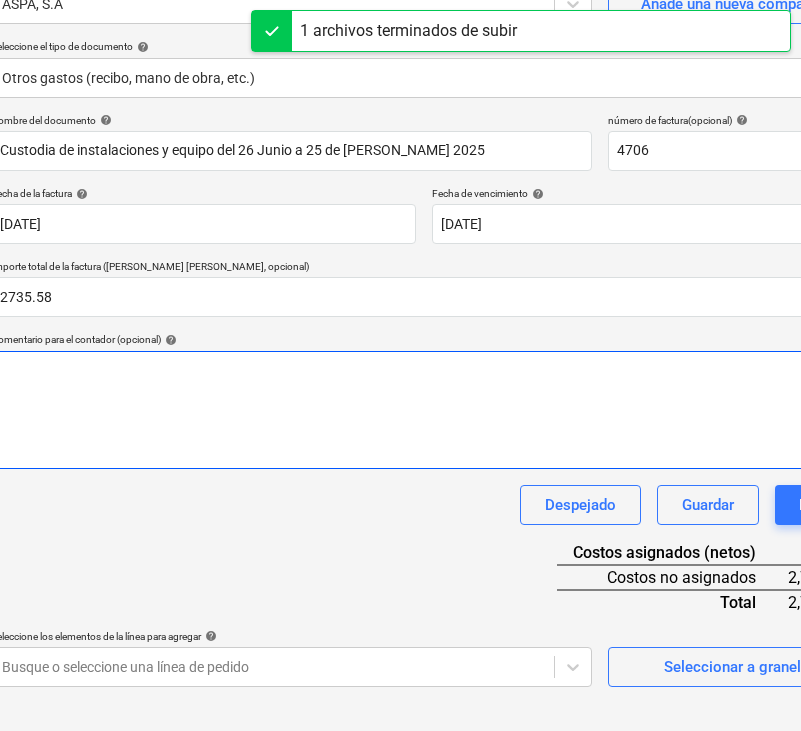click on "Nombre del documento help Custodia de instalaciones y equipo del 26 Junio a 25 de Julio 2025 número de factura  (opcional) help 4706 Fecha de la factura help 10 Jul 2025 10.07.2025 Press the down arrow key to interact with the calendar and
select a date. Press the question mark key to get the keyboard shortcuts for changing dates. Fecha de vencimiento help 31 Jul 2025 31.07.2025 Press the down arrow key to interact with the calendar and
select a date. Press the question mark key to get the keyboard shortcuts for changing dates. Importe total de la factura (coste neto, opcional) 2735.58 Comentario para el contador (opcional) help   Despejado Guardar Envíe Costos asignados (netos) 0.00$ Costos no asignados 2,735.58$ Total 2,735.58$ Seleccione los elementos de la línea para agregar help Busque o seleccione una línea de pedido Seleccionar a granel" at bounding box center (424, 400) 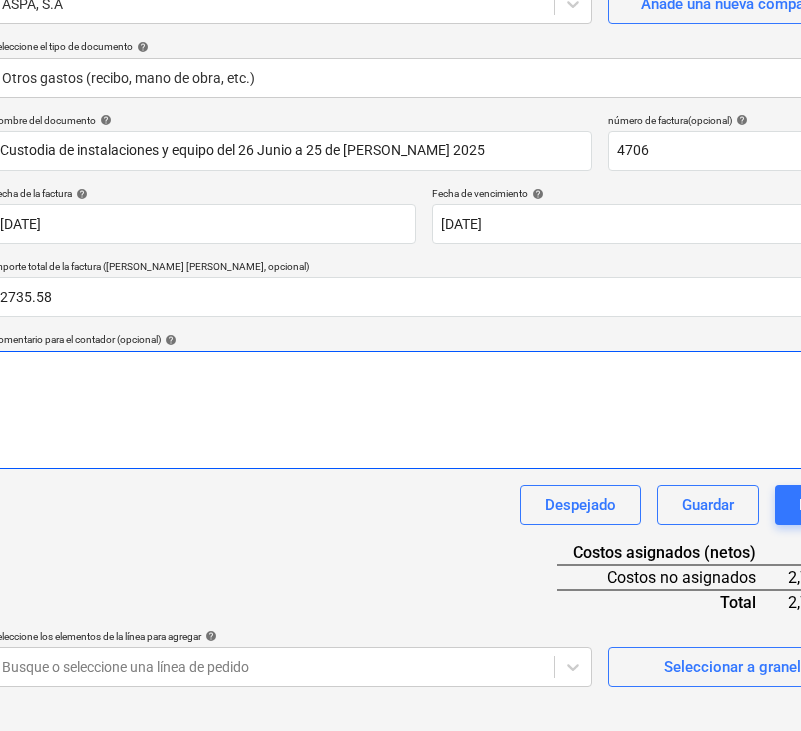 click at bounding box center (424, 410) 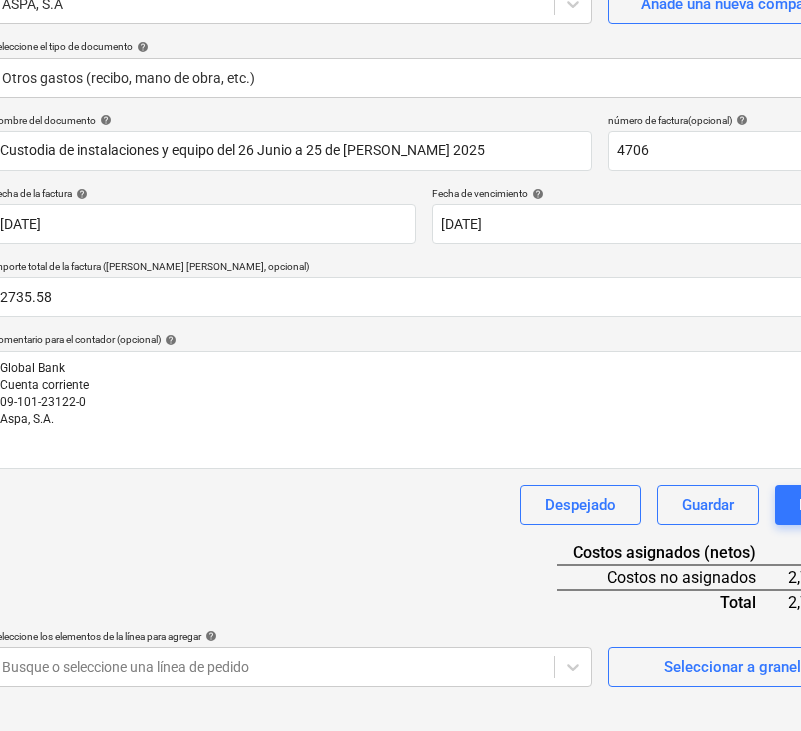 click on "Comentario para el contador (opcional) help" at bounding box center (424, 341) 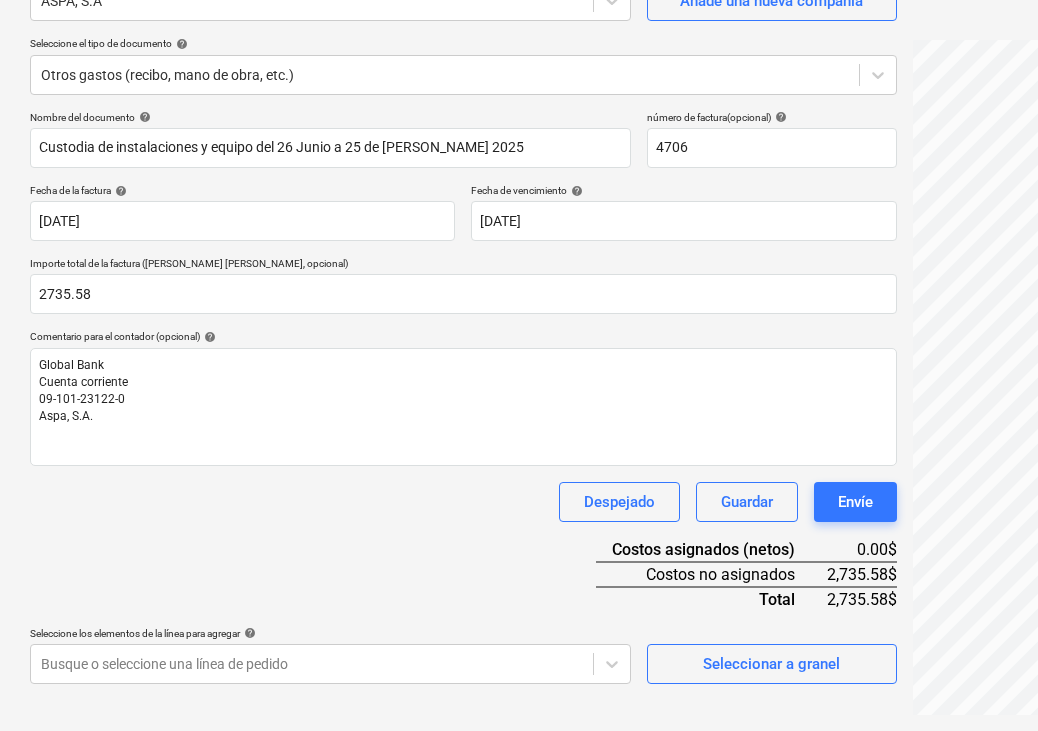 scroll, scrollTop: 200, scrollLeft: -1, axis: both 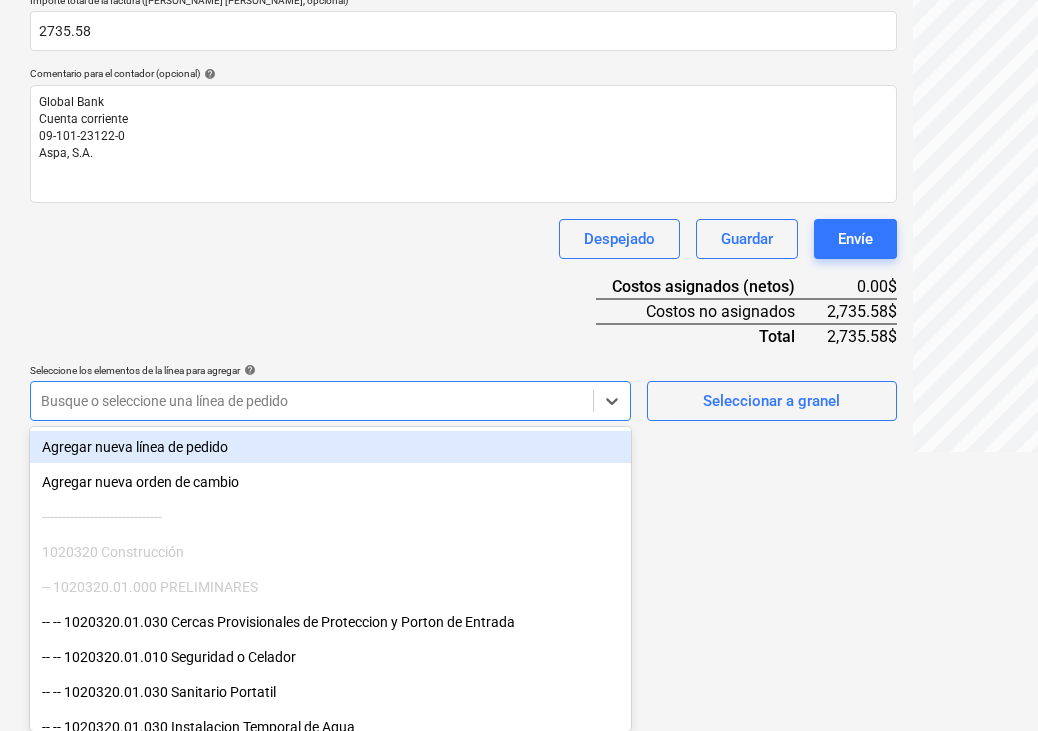 click on "Ventas Proyectos Contactos Compañía Bandeja de entrada Aprobaciones format_size keyboard_arrow_down help search Busca en notifications 14 keyboard_arrow_down C. Broce keyboard_arrow_down Infraestructura La Zahina Presupuesto Contrato principal RFQs Subcontratos Reporte de progreso Ordenes de compra Costos Ingreso Archivos 2 Más keyboard_arrow_down Crear un nuevo documento Selecciona la compañía ASPA, S.A   Añade una nueva compañía Seleccione el tipo de documento help Otros gastos (recibo, mano de obra, etc.) Nombre del documento help Custodia de instalaciones y equipo del 26 Junio a 25 de Julio 2025 número de factura  (opcional) help 4706 Fecha de la factura help 10 Jul 2025 10.07.2025 Press the down arrow key to interact with the calendar and
select a date. Press the question mark key to get the keyboard shortcuts for changing dates. Fecha de vencimiento help 31 Jul 2025 31.07.2025 Importe total de la factura (coste neto, opcional) 2735.58 Comentario para el contador (opcional) help Guardar" at bounding box center [519, -98] 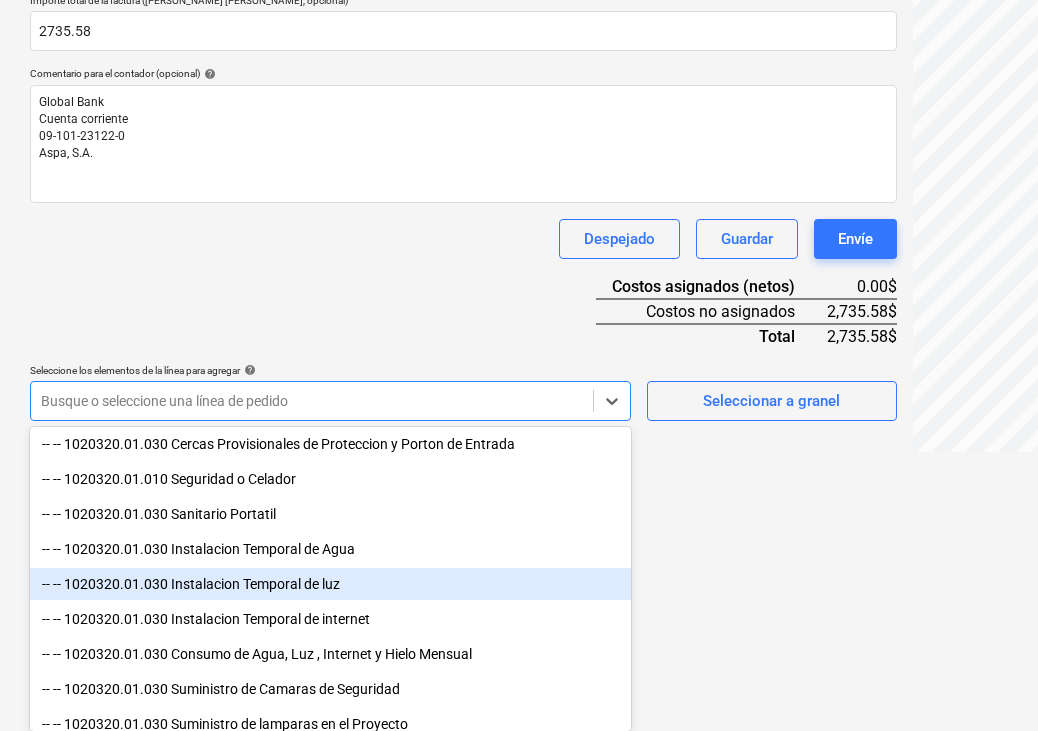 scroll, scrollTop: 185, scrollLeft: 0, axis: vertical 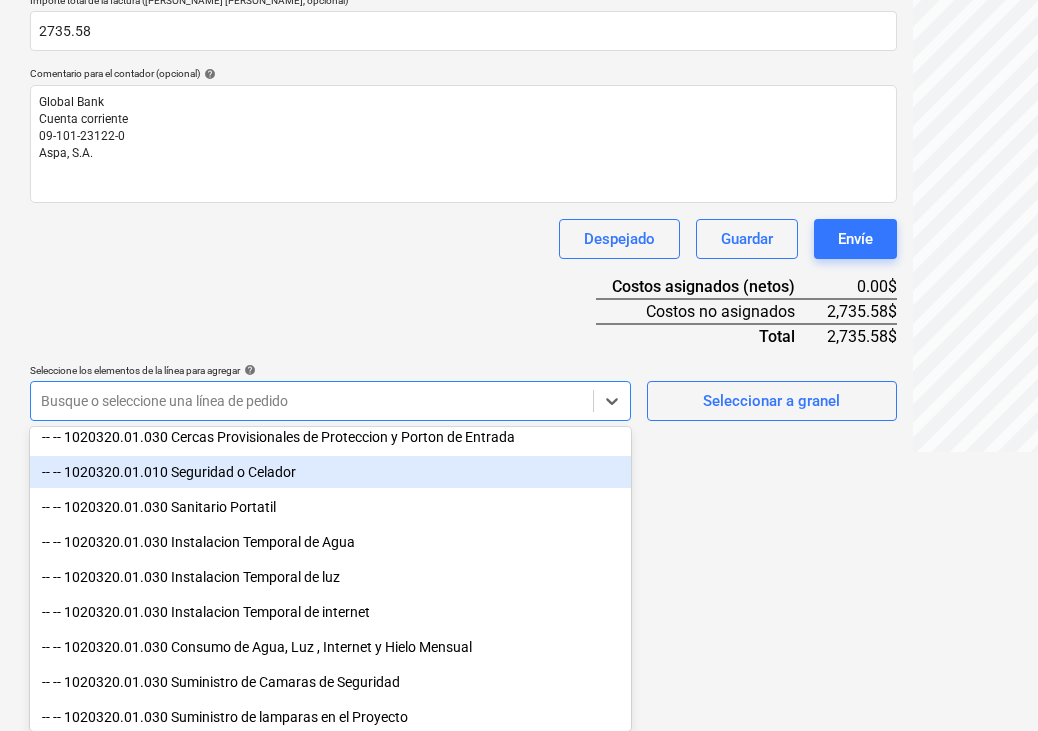 click on "-- --  1020320.01.010 Seguridad o Celador" at bounding box center (330, 472) 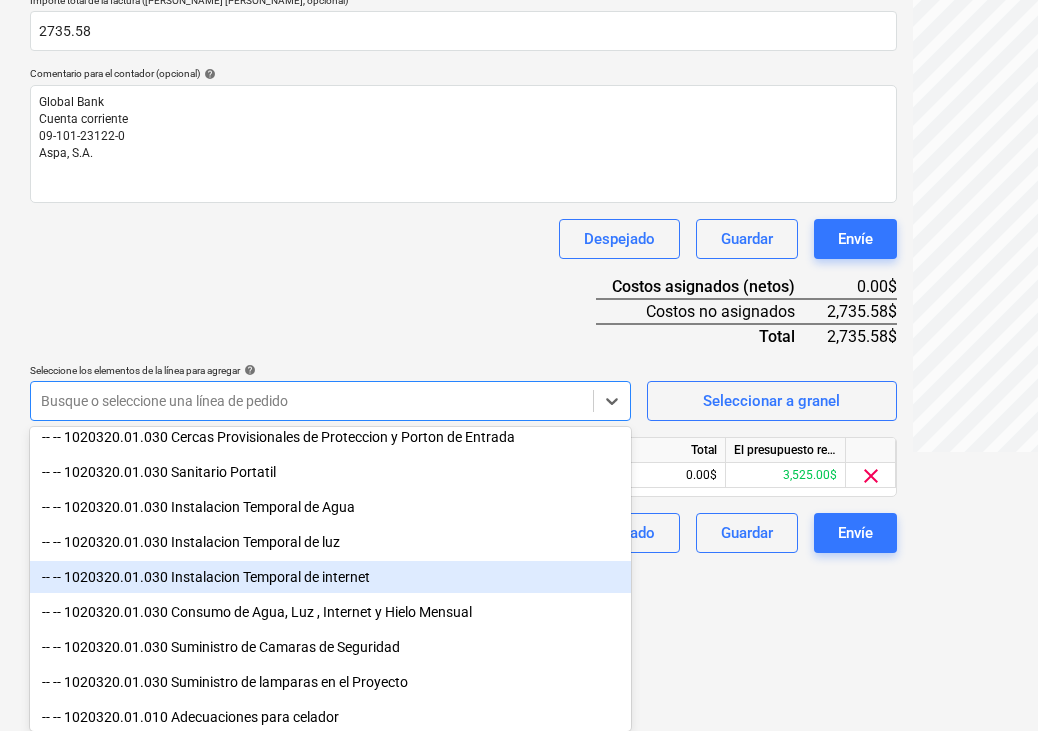 click on "Ventas Proyectos Contactos Compañía Bandeja de entrada Aprobaciones format_size keyboard_arrow_down help search Busca en notifications 14 keyboard_arrow_down C. Broce keyboard_arrow_down Infraestructura La Zahina Presupuesto Contrato principal RFQs Subcontratos Reporte de progreso Ordenes de compra Costos Ingreso Archivos 2 Más keyboard_arrow_down Crear un nuevo documento Selecciona la compañía ASPA, S.A   Añade una nueva compañía Seleccione el tipo de documento help Otros gastos (recibo, mano de obra, etc.) Nombre del documento help Custodia de instalaciones y equipo del 26 Junio a 25 de Julio 2025 número de factura  (opcional) help 4706 Fecha de la factura help 10 Jul 2025 10.07.2025 Press the down arrow key to interact with the calendar and
select a date. Press the question mark key to get the keyboard shortcuts for changing dates. Fecha de vencimiento help 31 Jul 2025 31.07.2025 Importe total de la factura (coste neto, opcional) 2735.58 Comentario para el contador (opcional) help add" at bounding box center (519, -98) 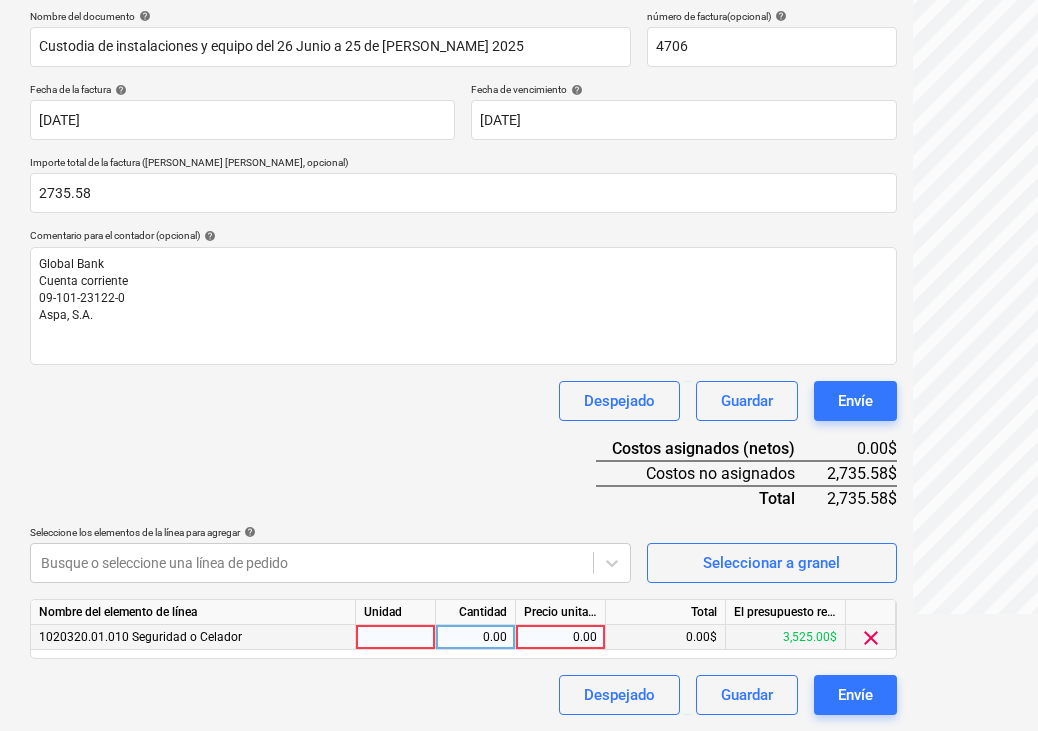 click on "0.00" at bounding box center (560, 637) 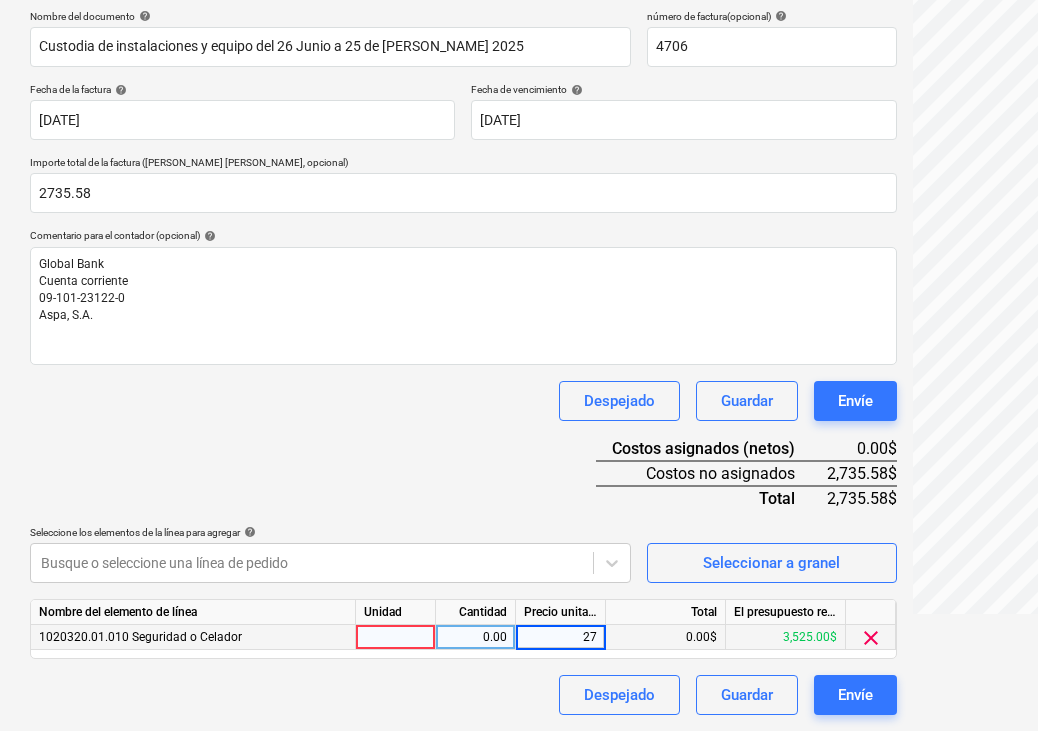 scroll, scrollTop: 299, scrollLeft: 0, axis: vertical 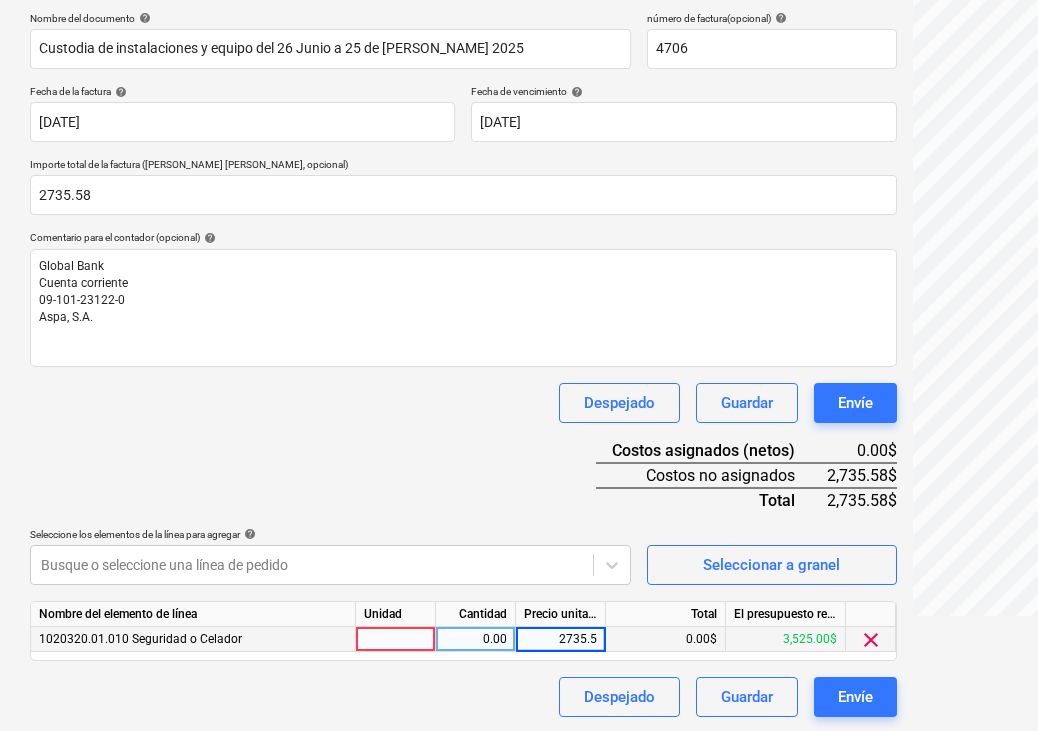 type on "2735.58" 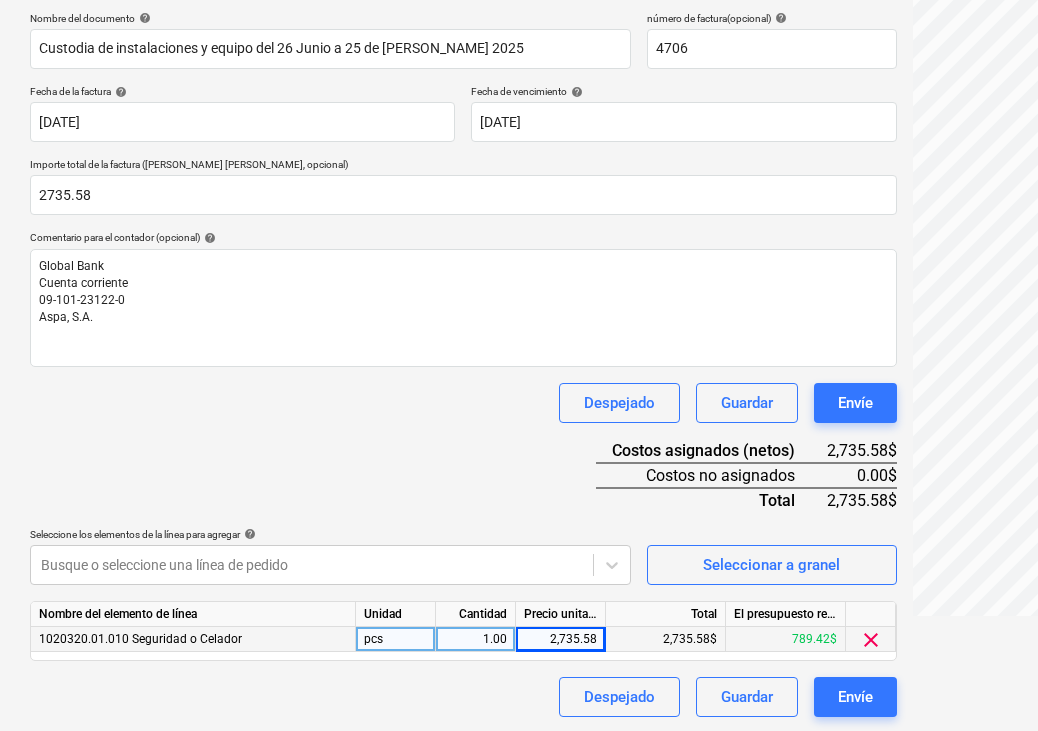 click on "Nombre del documento help Custodia de instalaciones y equipo del 26 Junio a 25 de Julio 2025 número de factura  (opcional) help 4706 Fecha de la factura help 10 Jul 2025 10.07.2025 Press the down arrow key to interact with the calendar and
select a date. Press the question mark key to get the keyboard shortcuts for changing dates. Fecha de vencimiento help 31 Jul 2025 31.07.2025 Press the down arrow key to interact with the calendar and
select a date. Press the question mark key to get the keyboard shortcuts for changing dates. Importe total de la factura (coste neto, opcional) 2735.58 Comentario para el contador (opcional) help  Global Bank Cuenta corriente  09-101-23122-0 Aspa, S.A. Despejado Guardar Envíe Costos asignados (netos) 2,735.58$ Costos no asignados 0.00$ Total 2,735.58$ Seleccione los elementos de la línea para agregar help Busque o seleccione una línea de pedido Seleccionar a granel Nombre del elemento de línea Unidad Cantidad Precio unitario Total El presupuesto revisado que queda pcs" at bounding box center (463, 364) 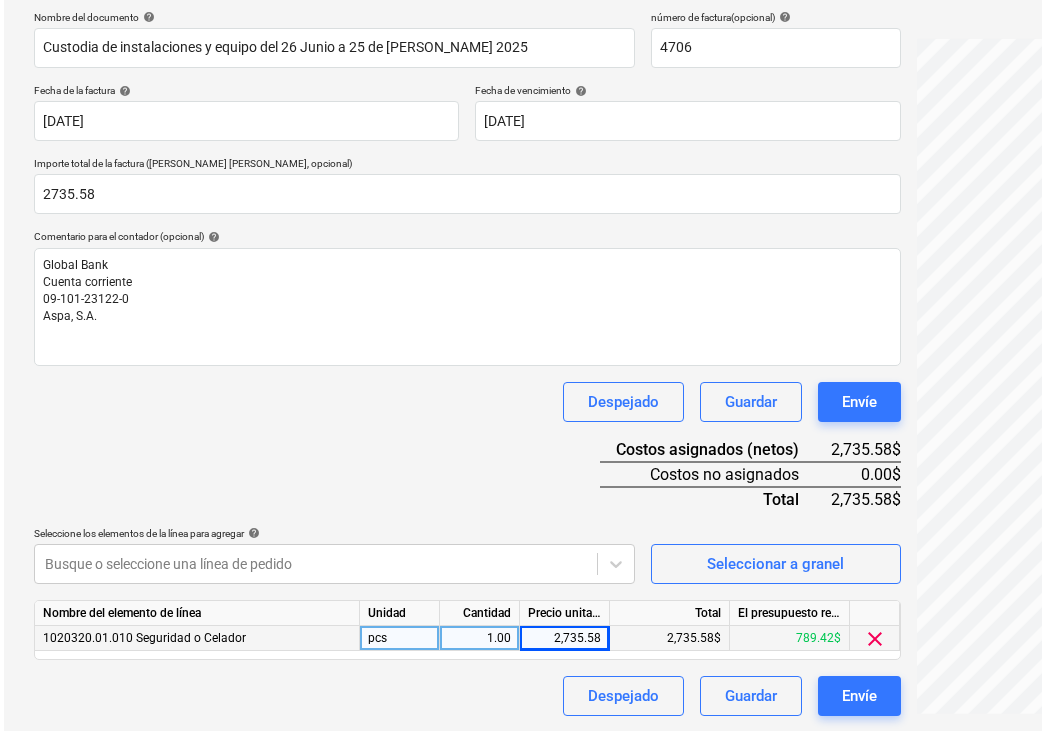 scroll, scrollTop: 299, scrollLeft: 0, axis: vertical 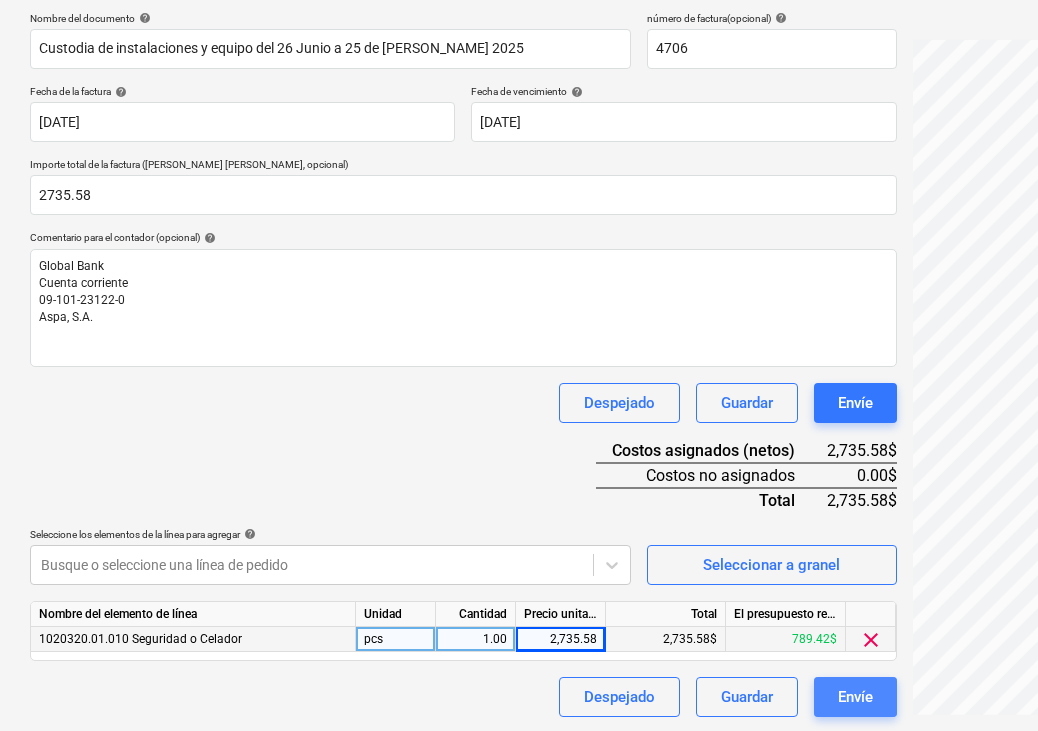click on "Envíe" at bounding box center (855, 697) 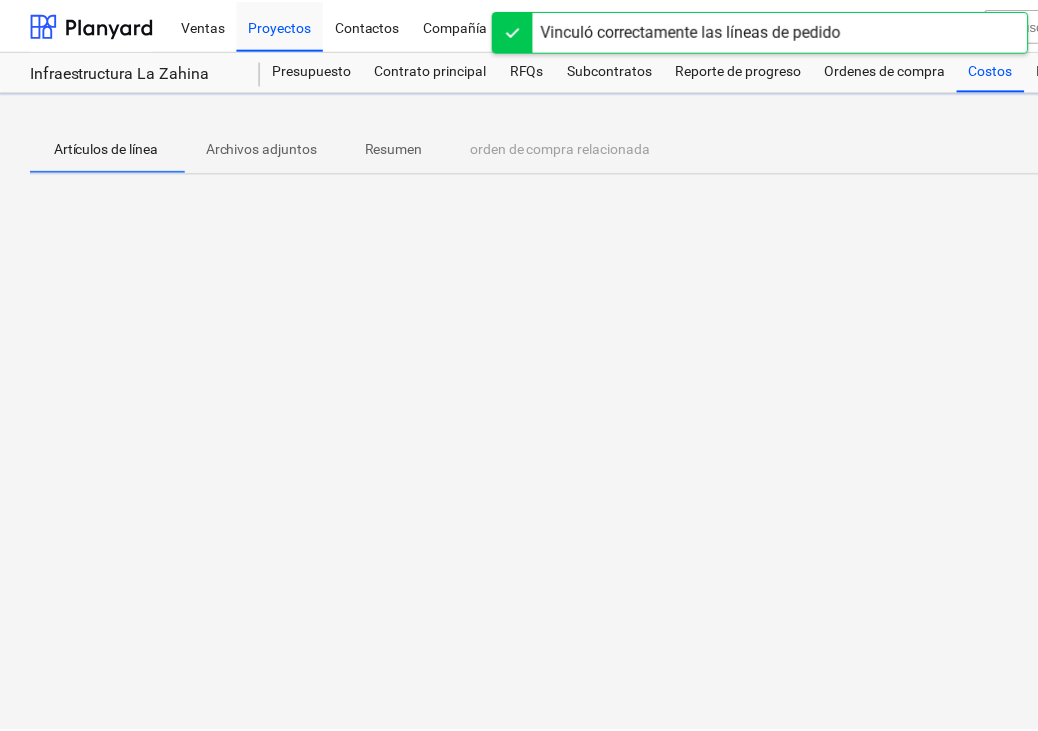 scroll, scrollTop: 0, scrollLeft: 0, axis: both 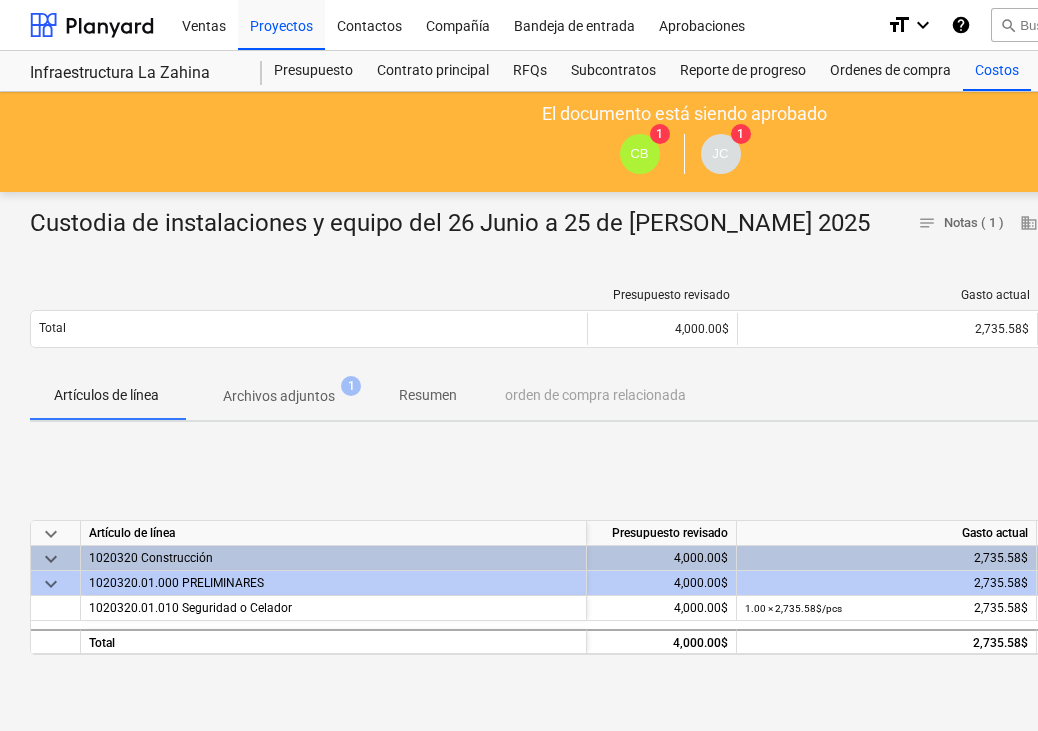 click on "1020320 Construcción" at bounding box center [333, 558] 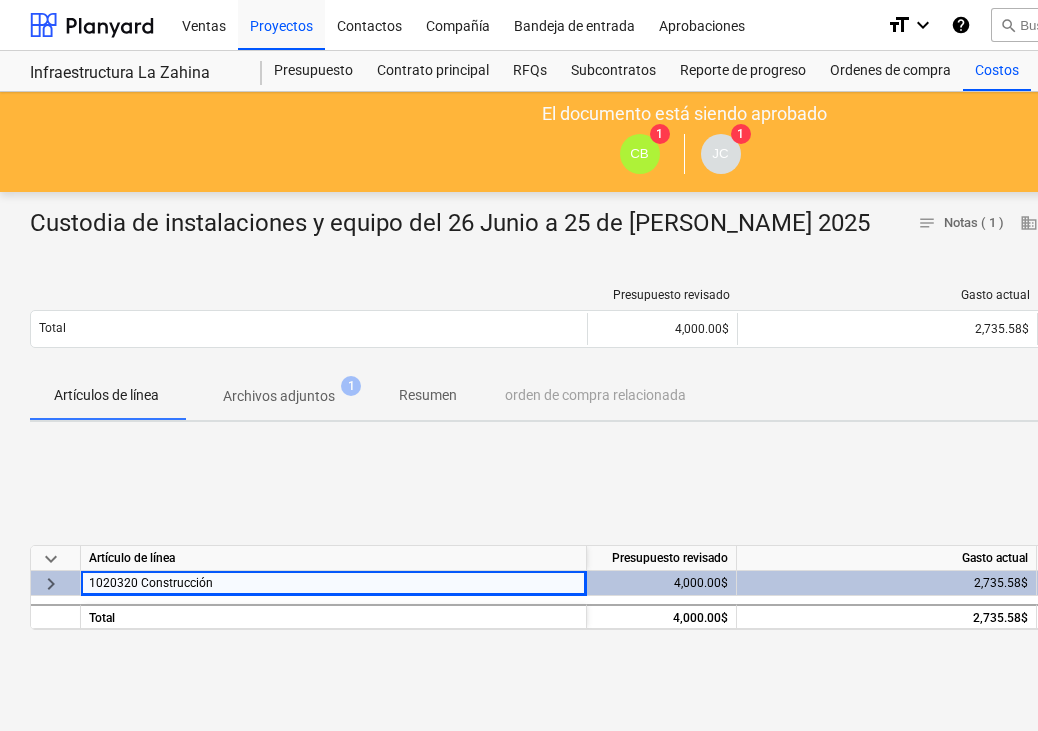 click on "keyboard_arrow_down Artículo de línea Presupuesto revisado Gasto actual Total de gastos aprobados Presupuesto restante keyboard_arrow_right 1020320 Construcción 4,000.00$ 2,735.58$ 3,210.58$ 789.42$ Total 4,000.00$ 2,735.58$ 3,210.58$ 789.42$" at bounding box center [684, 588] 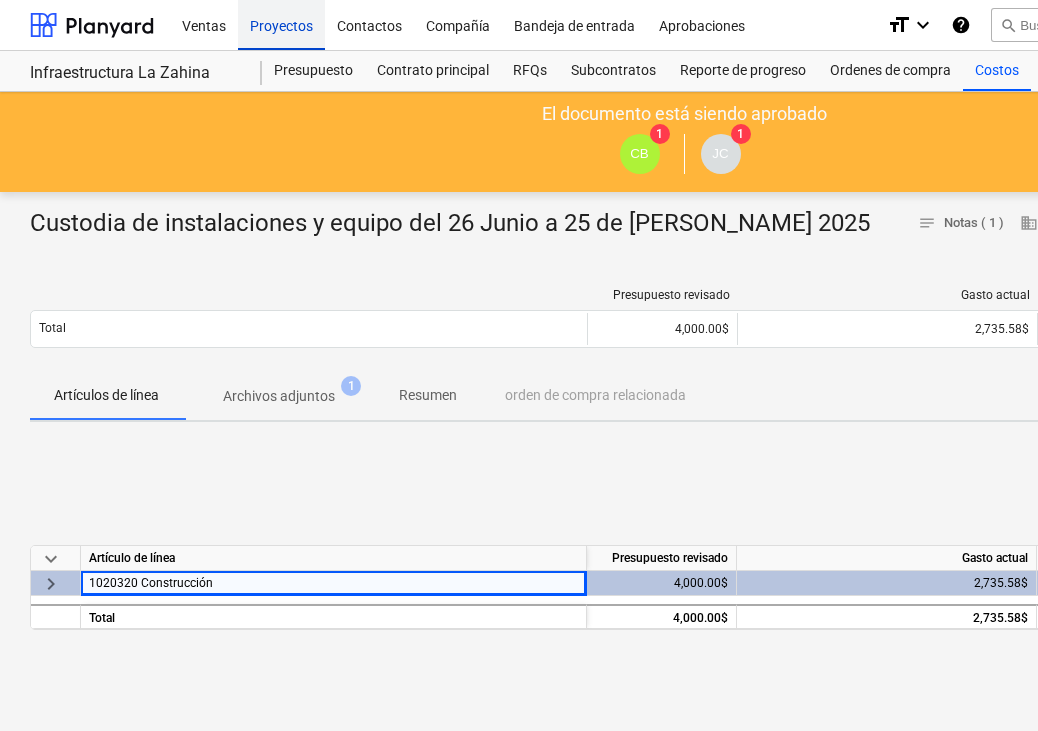 click on "Proyectos" at bounding box center (281, 24) 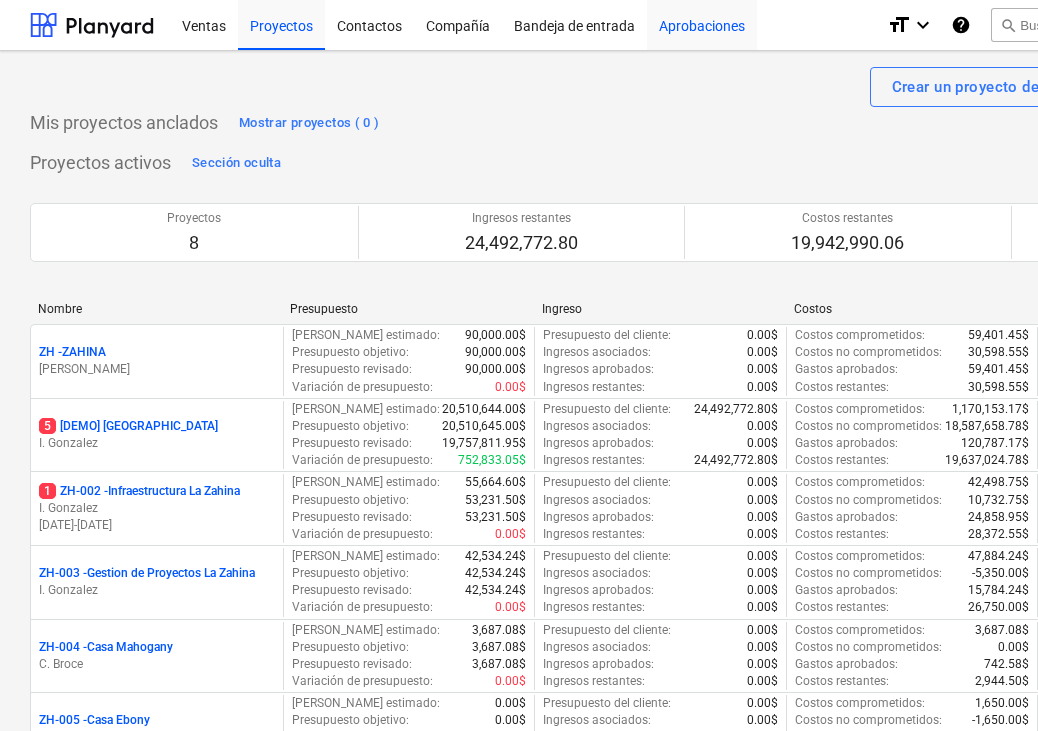 click on "Aprobaciones" at bounding box center [702, 24] 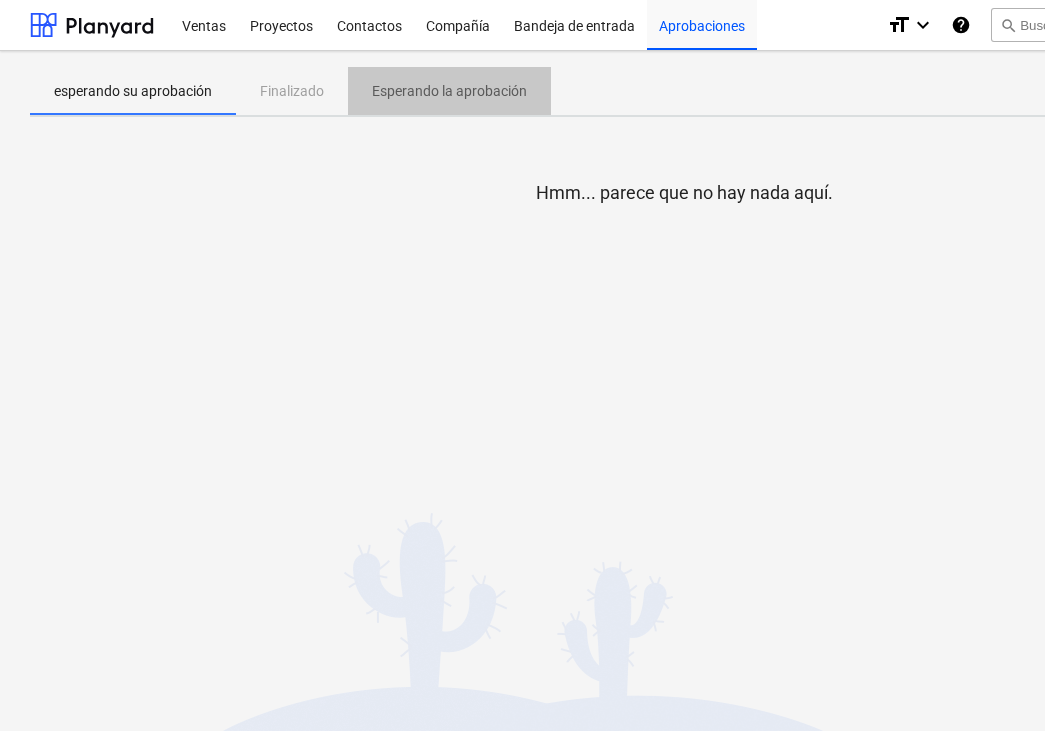 click on "Esperando la aprobación" at bounding box center [449, 91] 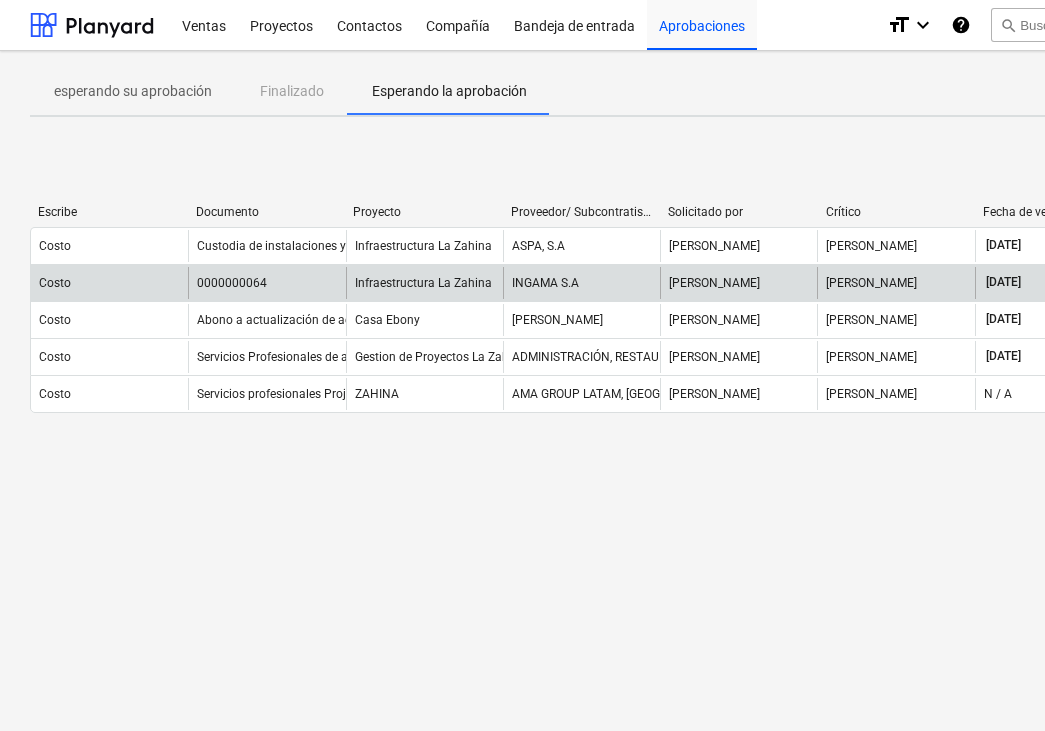 click on "Infraestructura La Zahina" at bounding box center [423, 283] 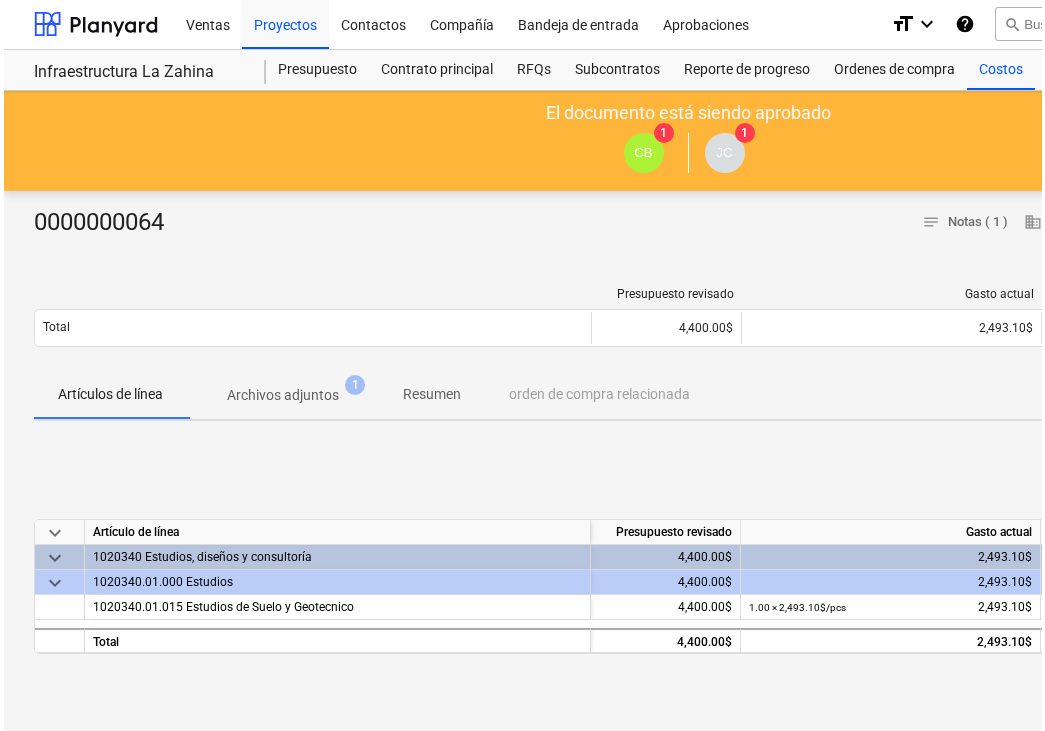 scroll, scrollTop: 0, scrollLeft: 0, axis: both 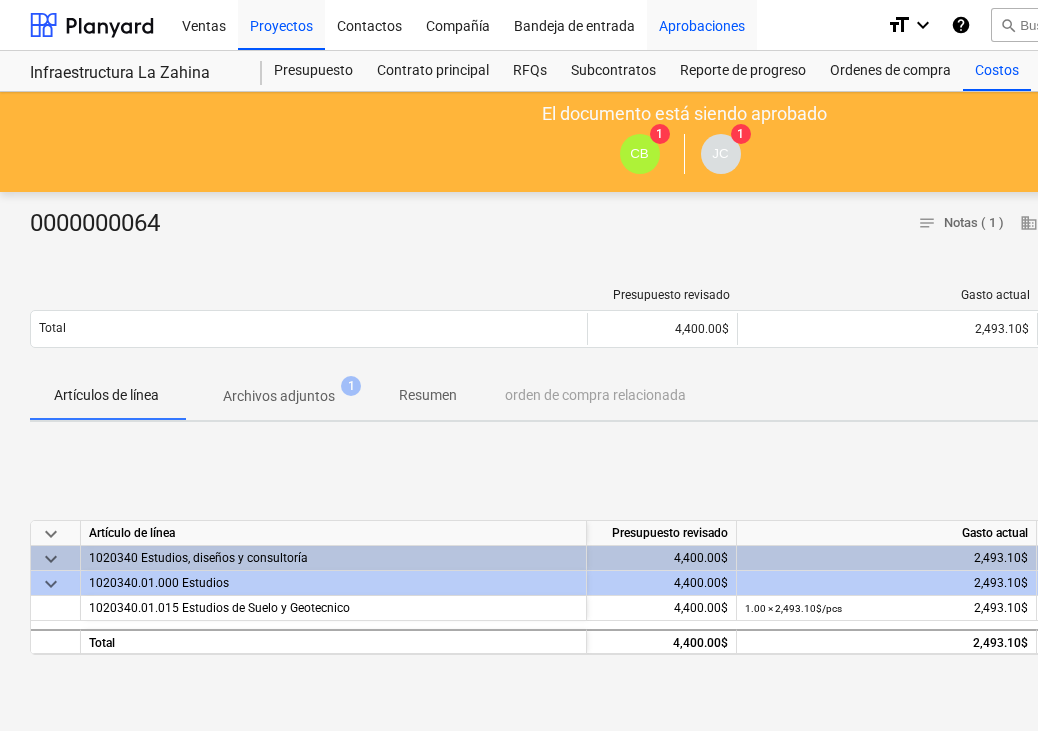 click on "Aprobaciones" at bounding box center (702, 24) 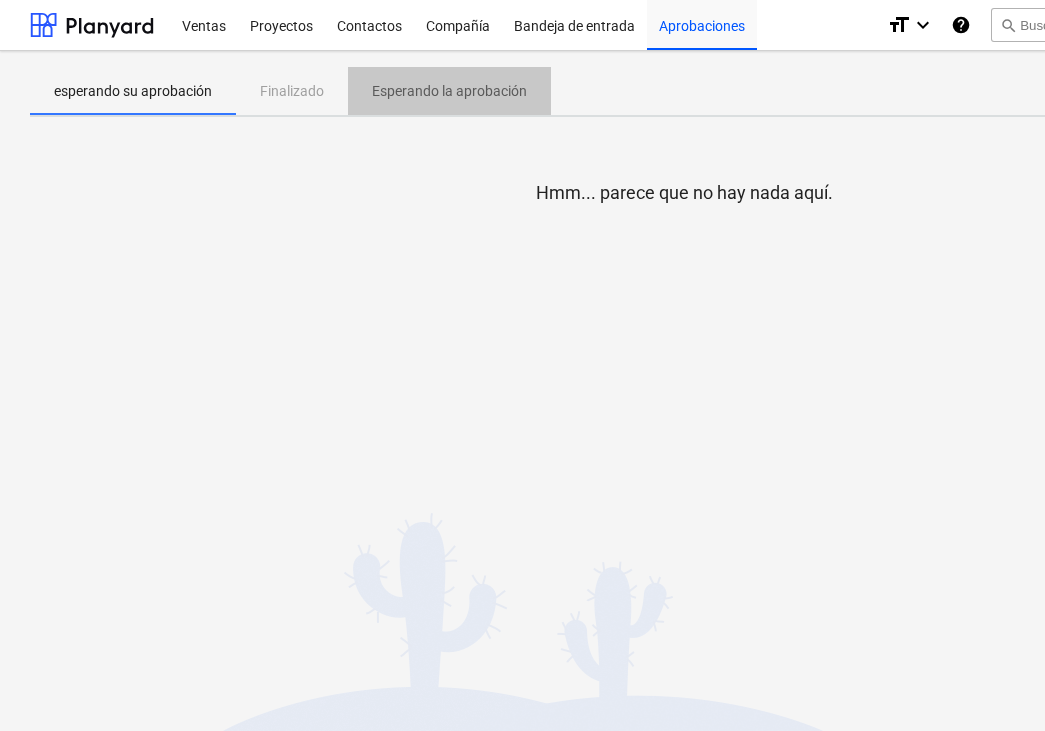 click on "Esperando la aprobación" at bounding box center [449, 91] 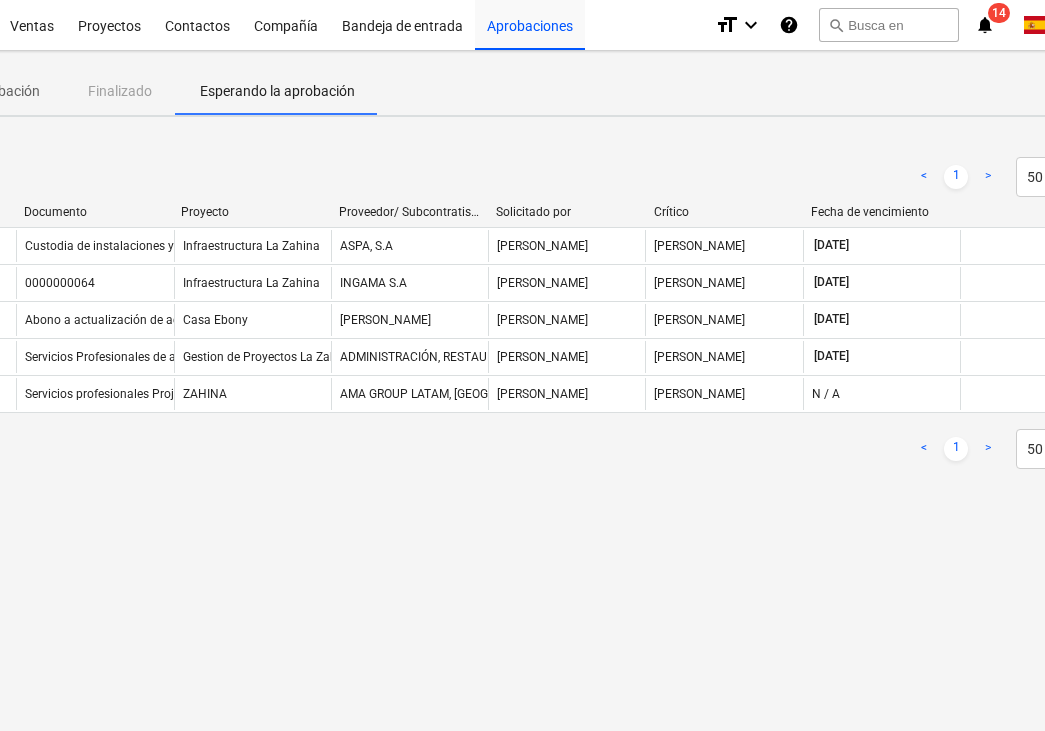 scroll, scrollTop: 0, scrollLeft: 201, axis: horizontal 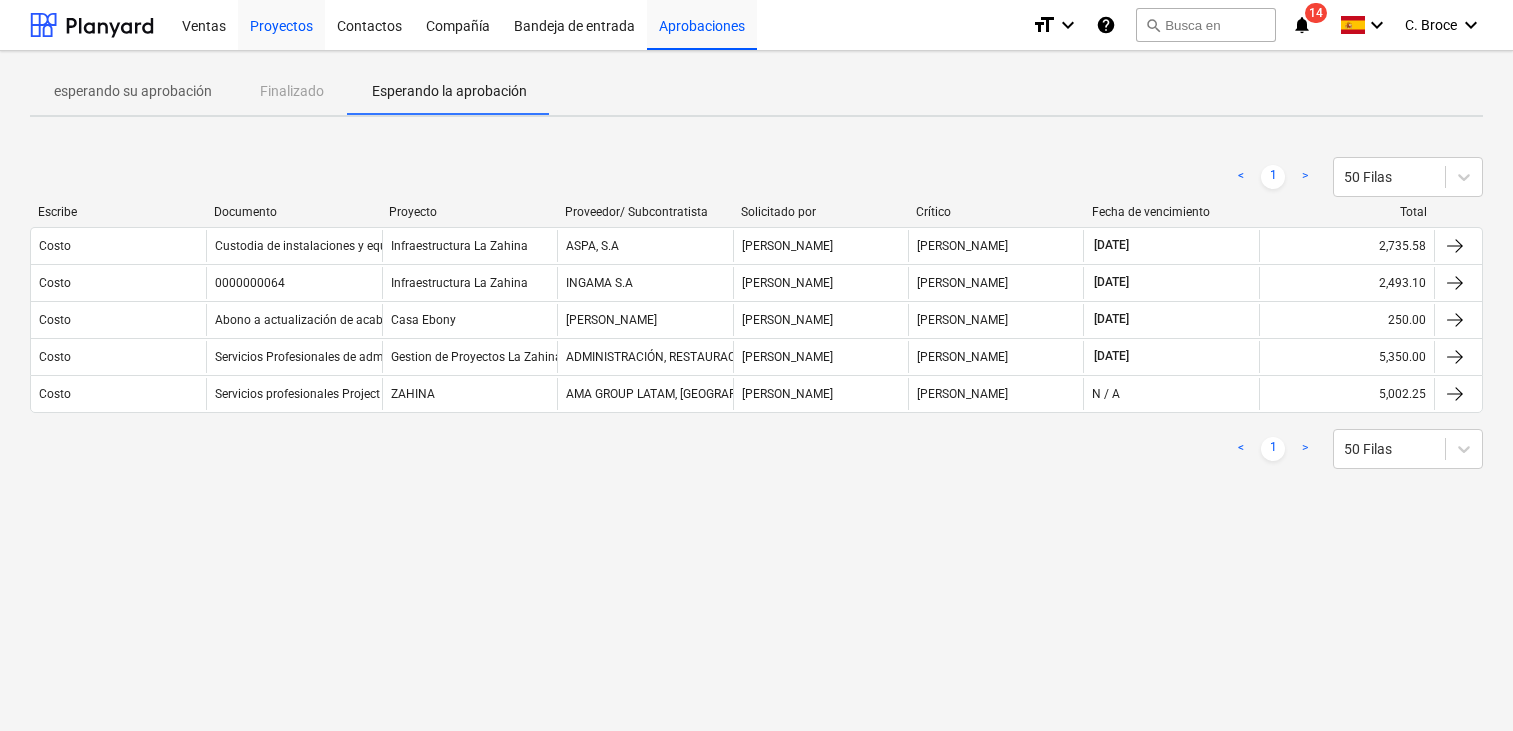 click on "Proyectos" at bounding box center [281, 24] 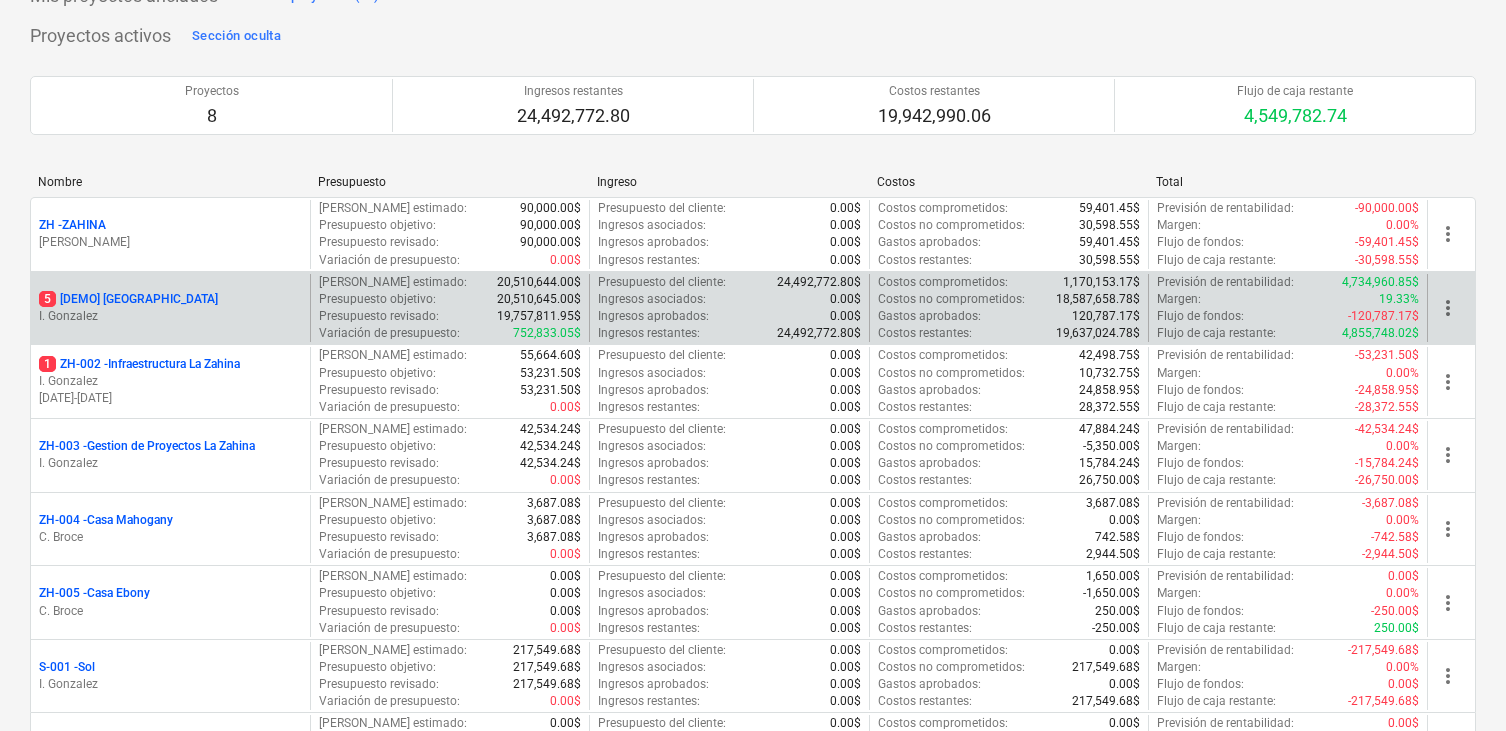 scroll, scrollTop: 136, scrollLeft: 0, axis: vertical 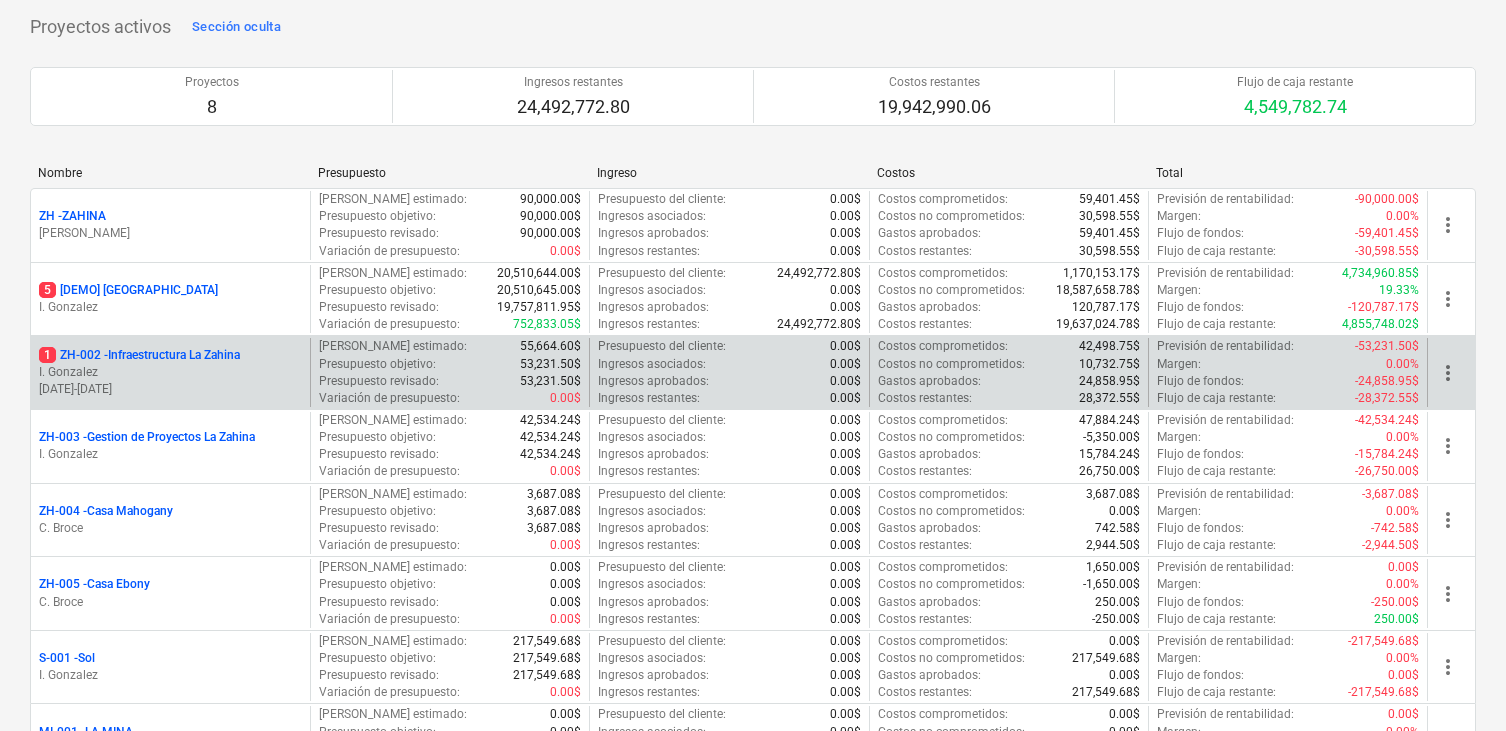 click on "I. Gonzalez" at bounding box center [170, 372] 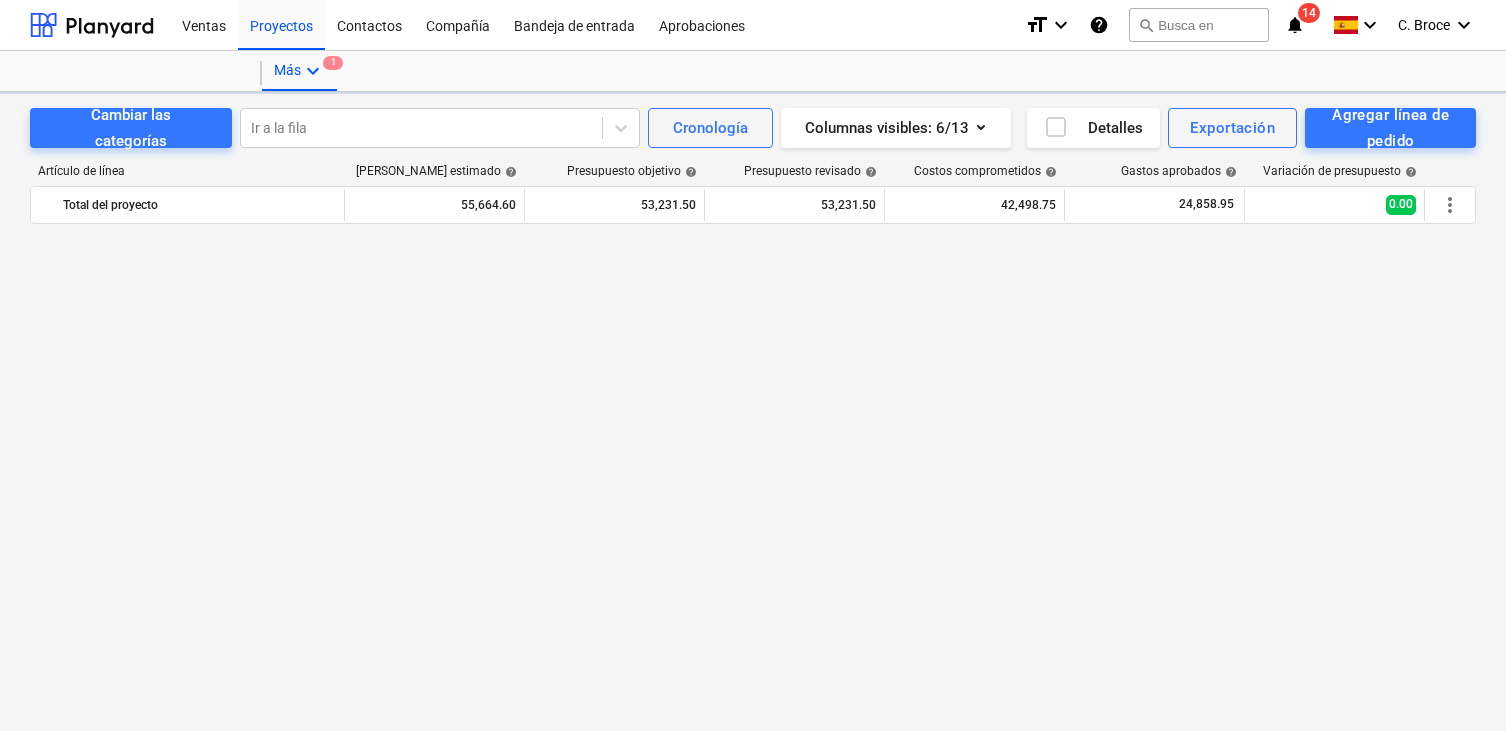 scroll, scrollTop: 0, scrollLeft: 0, axis: both 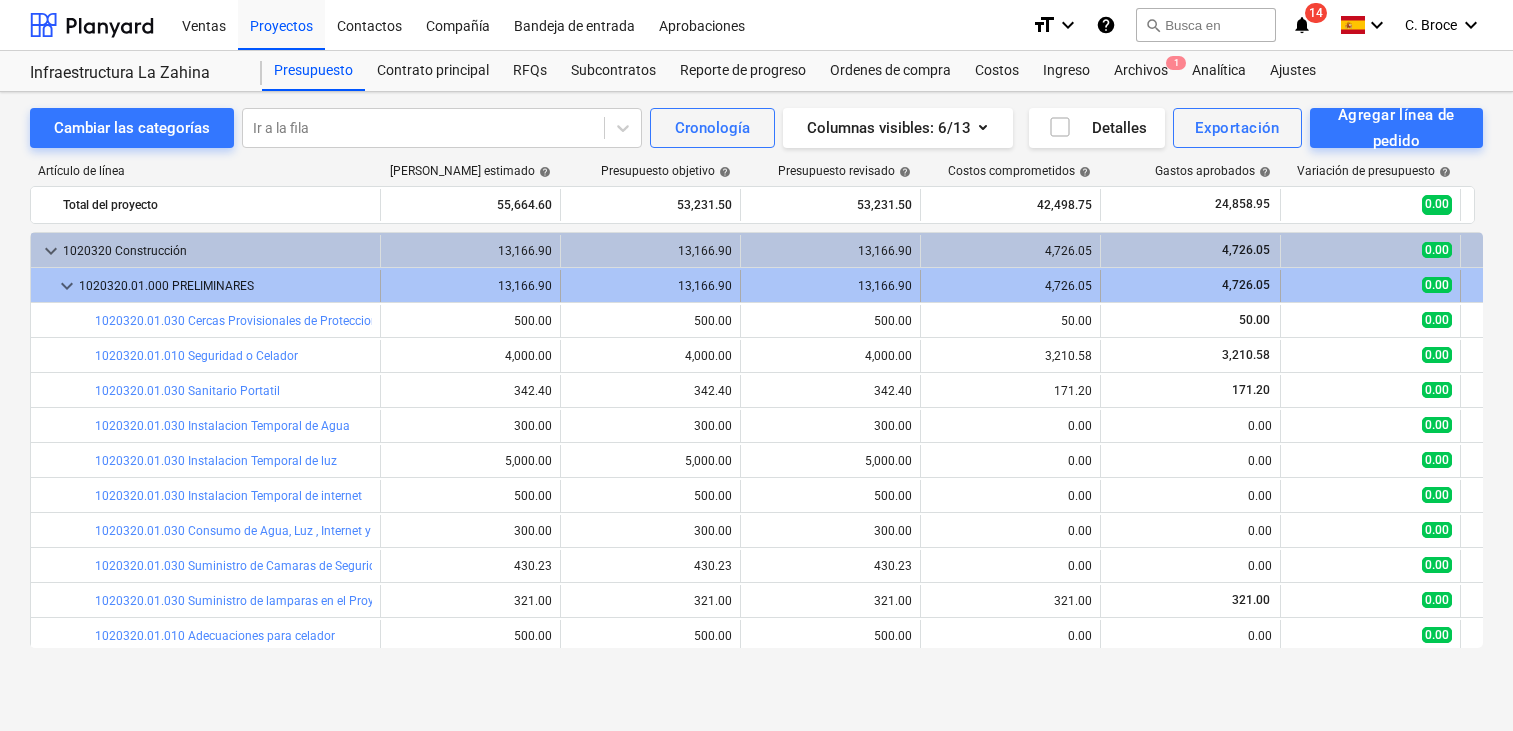 click on "1020320.01.000 PRELIMINARES" at bounding box center (225, 286) 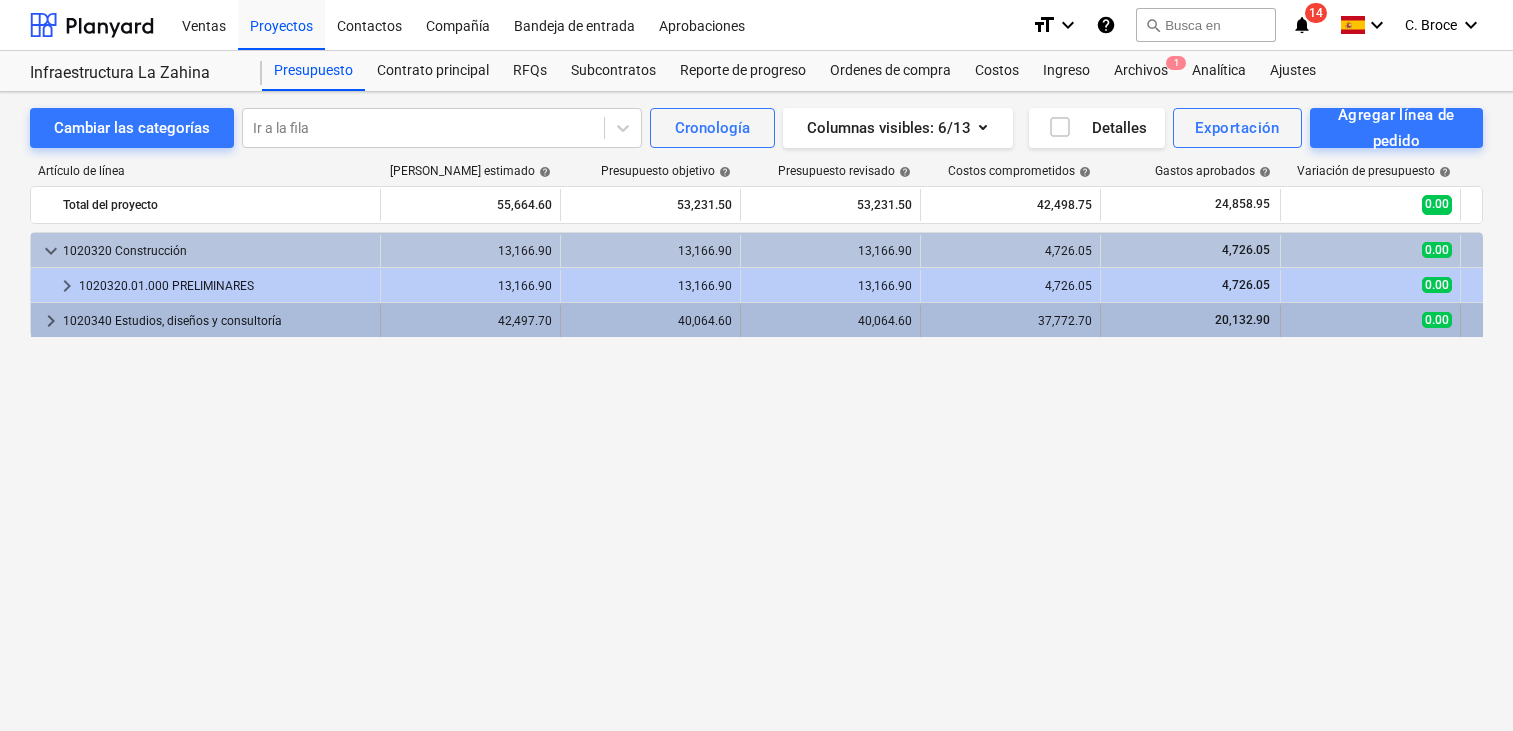 click on "1020340 Estudios, diseños y consultoría" at bounding box center (217, 321) 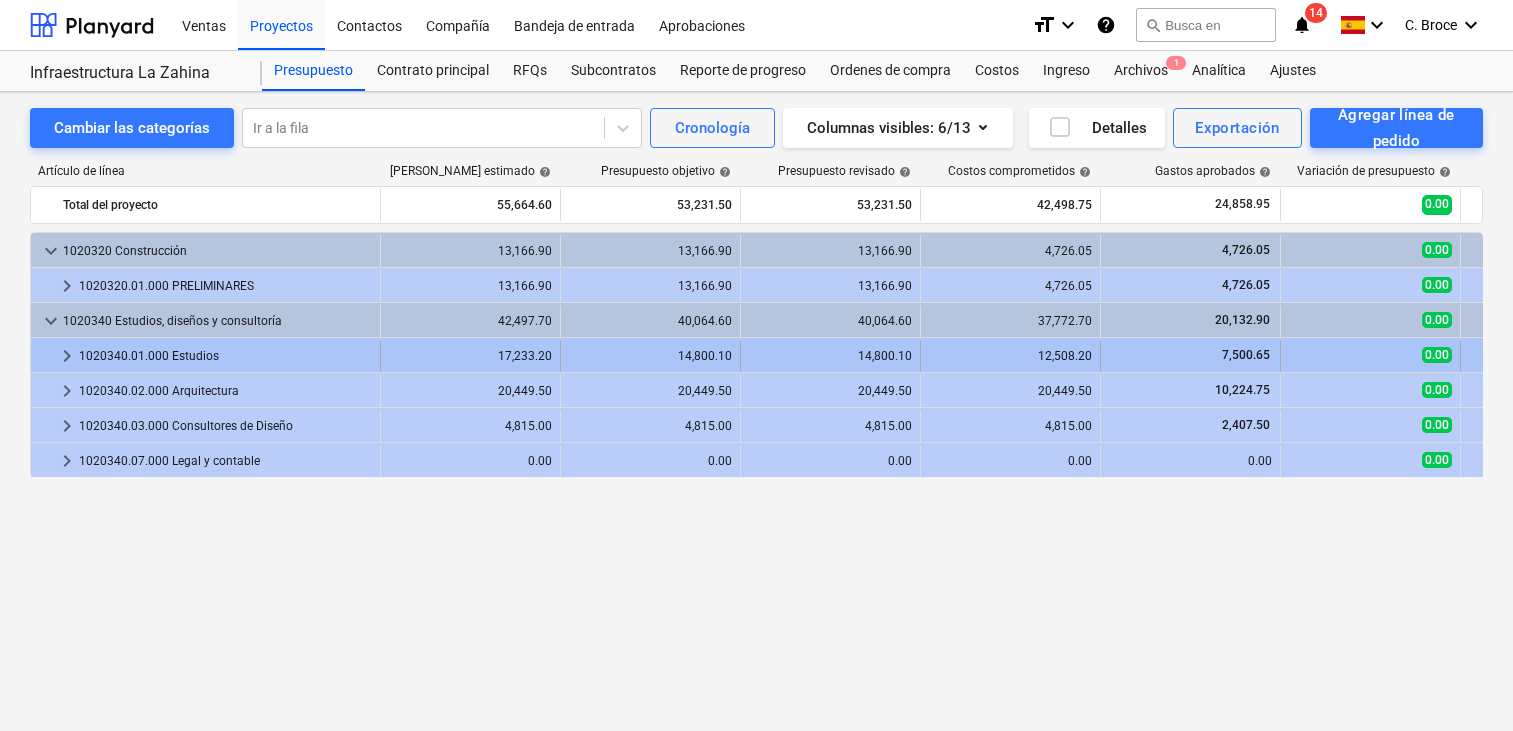 click on "1020340.01.000 Estudios" at bounding box center [225, 356] 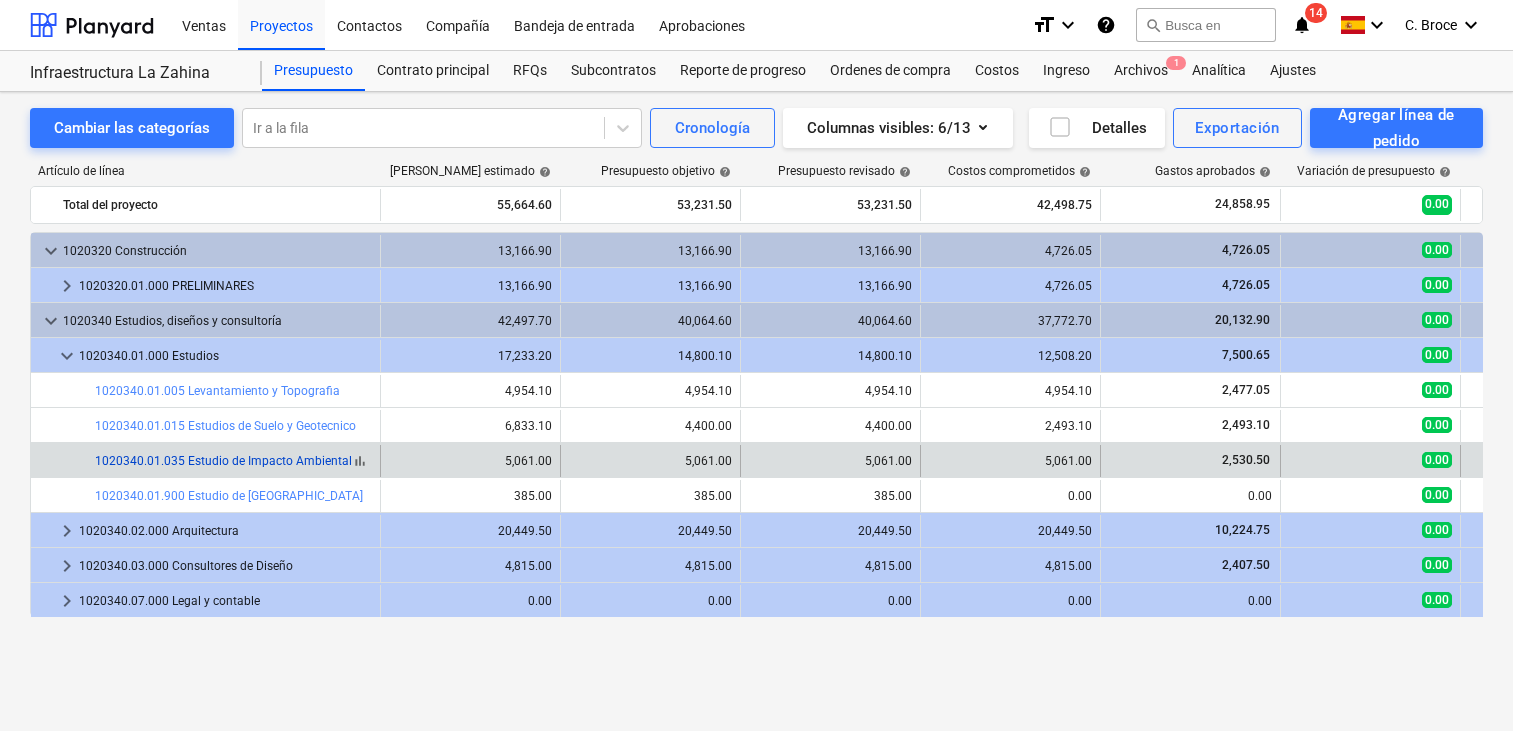 click on "1020340.01.035 Estudio de Impacto Ambiental" at bounding box center (223, 461) 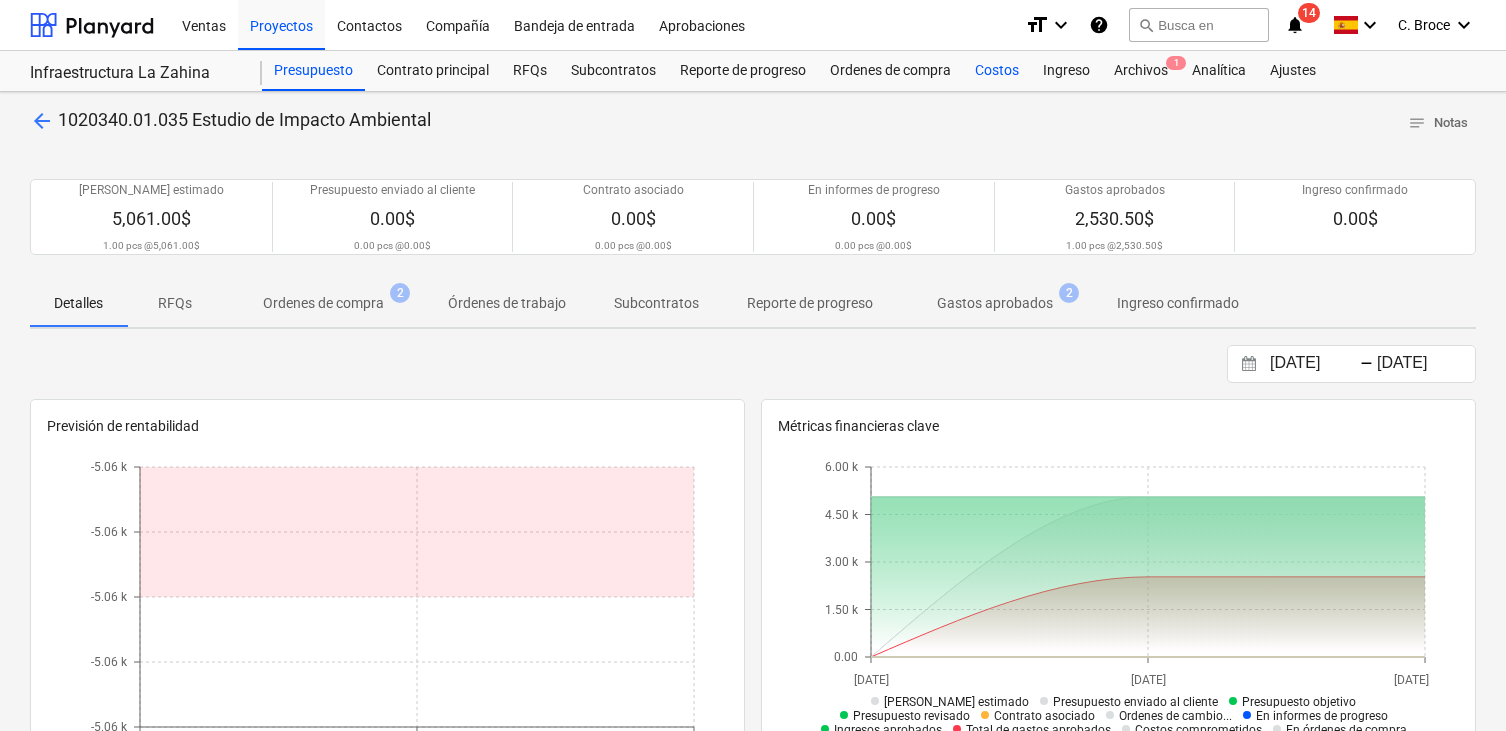 click on "Costos" at bounding box center [997, 71] 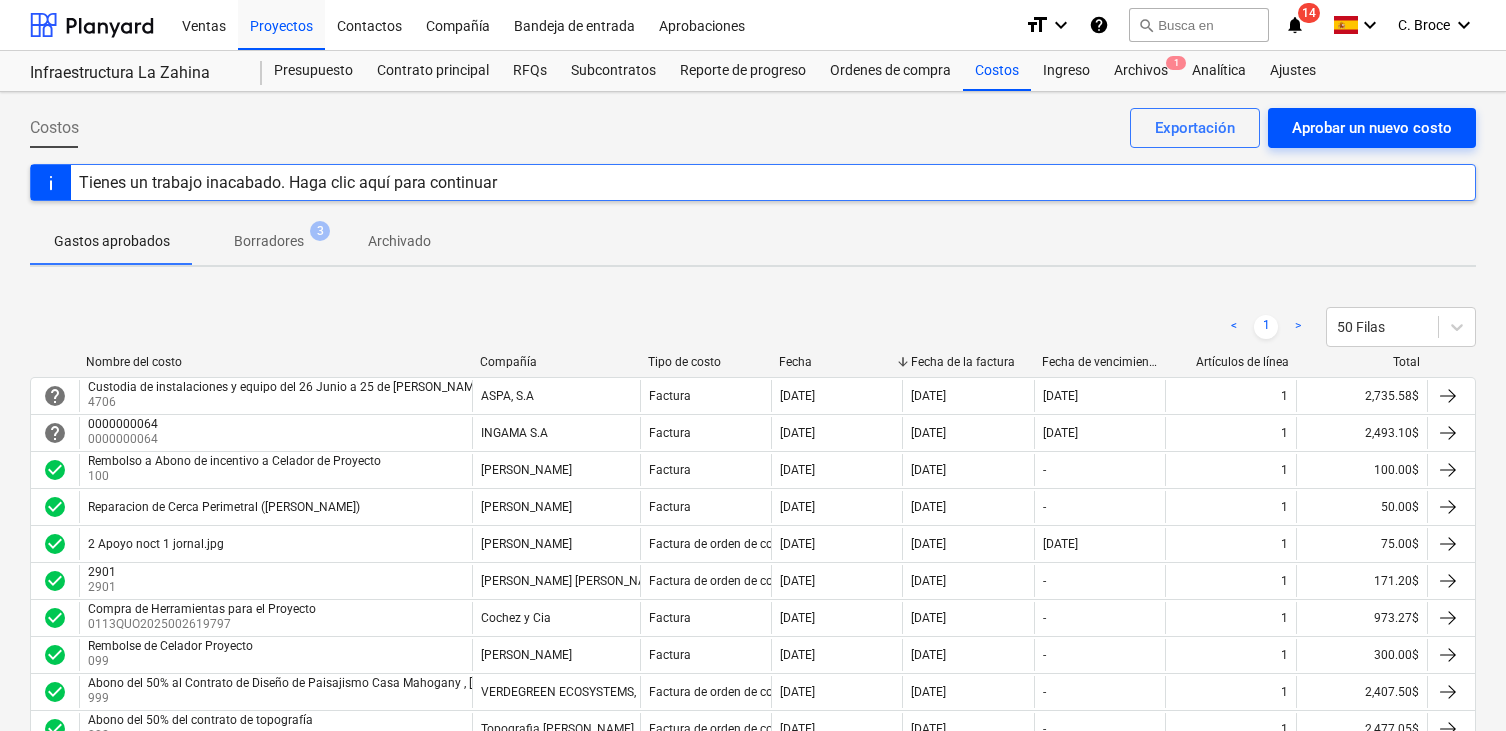 click on "Aprobar un nuevo costo" at bounding box center [1372, 128] 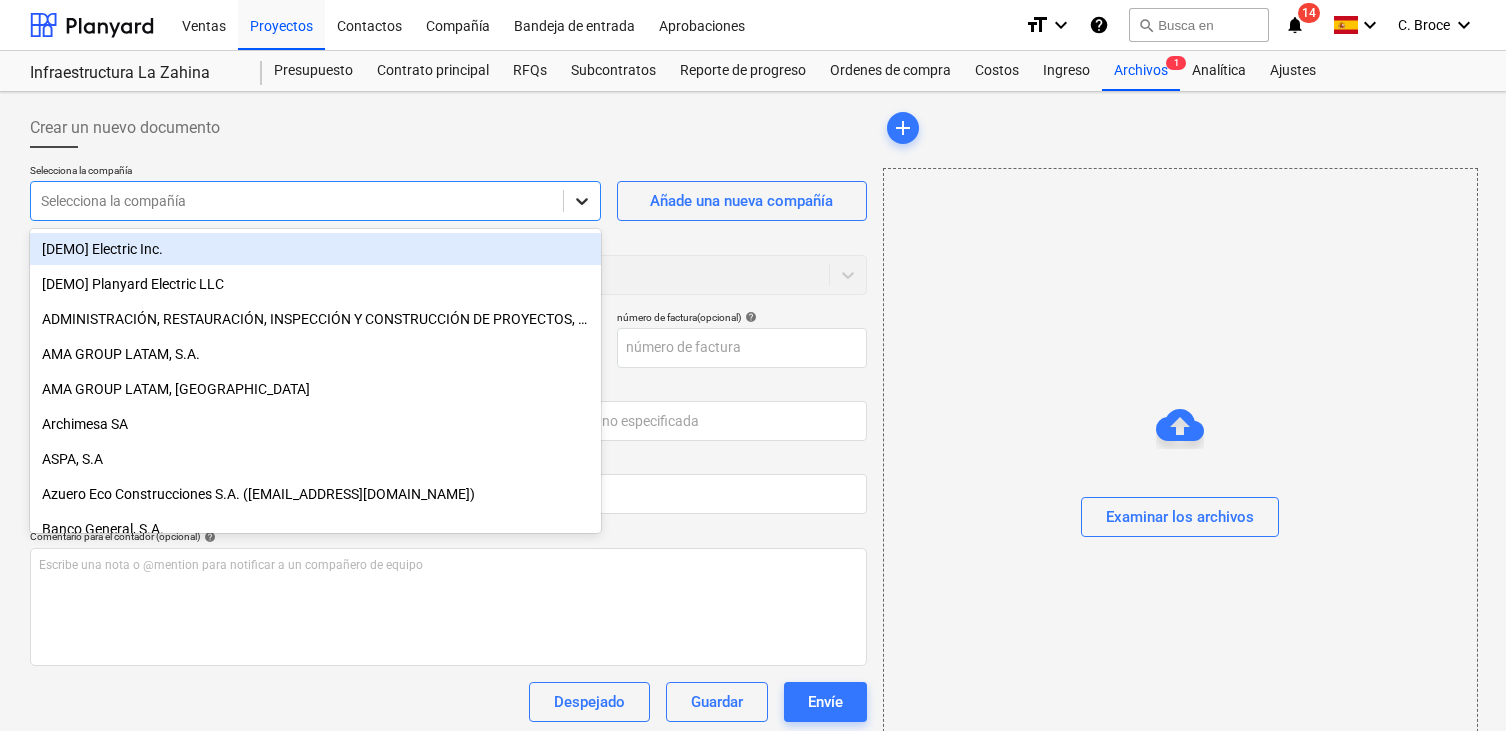 click at bounding box center [582, 201] 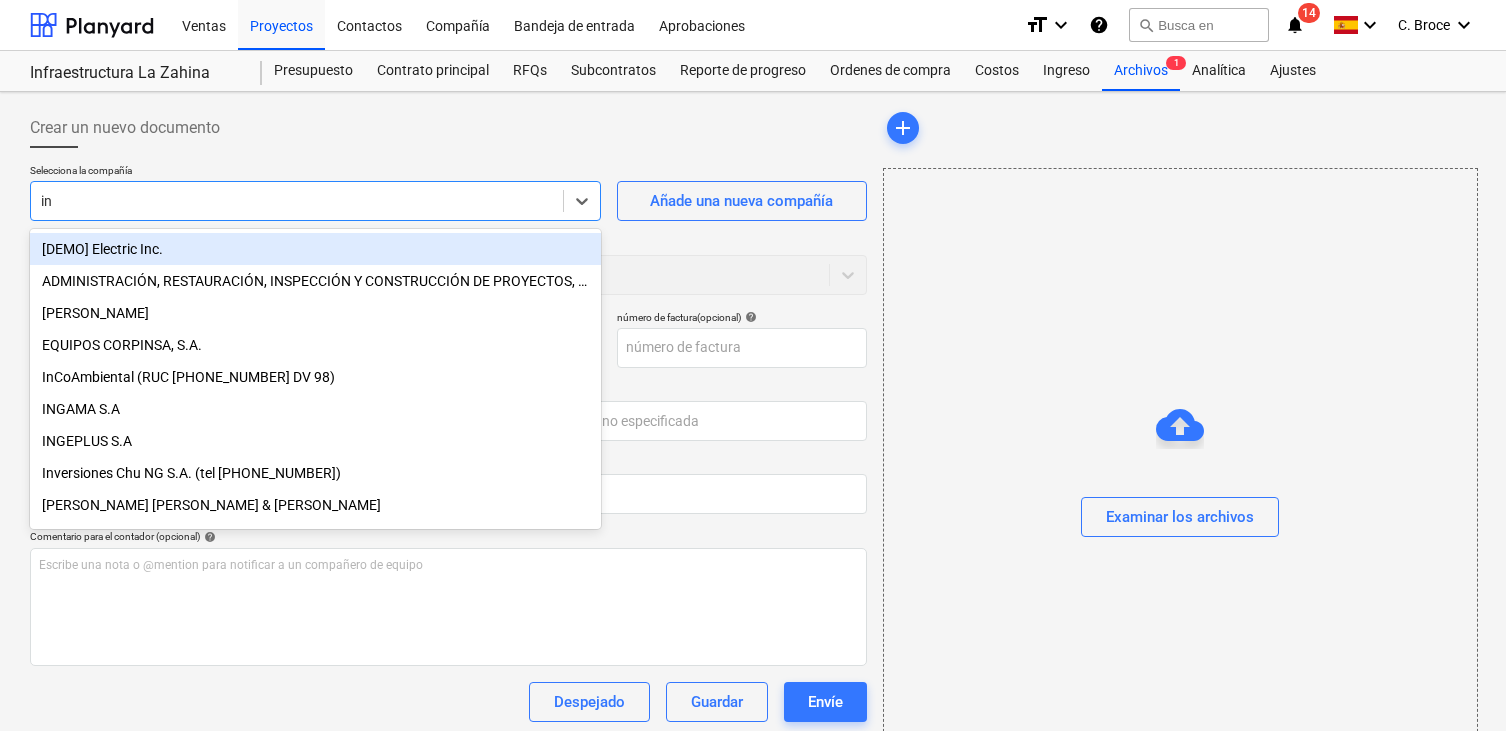 type on "inc" 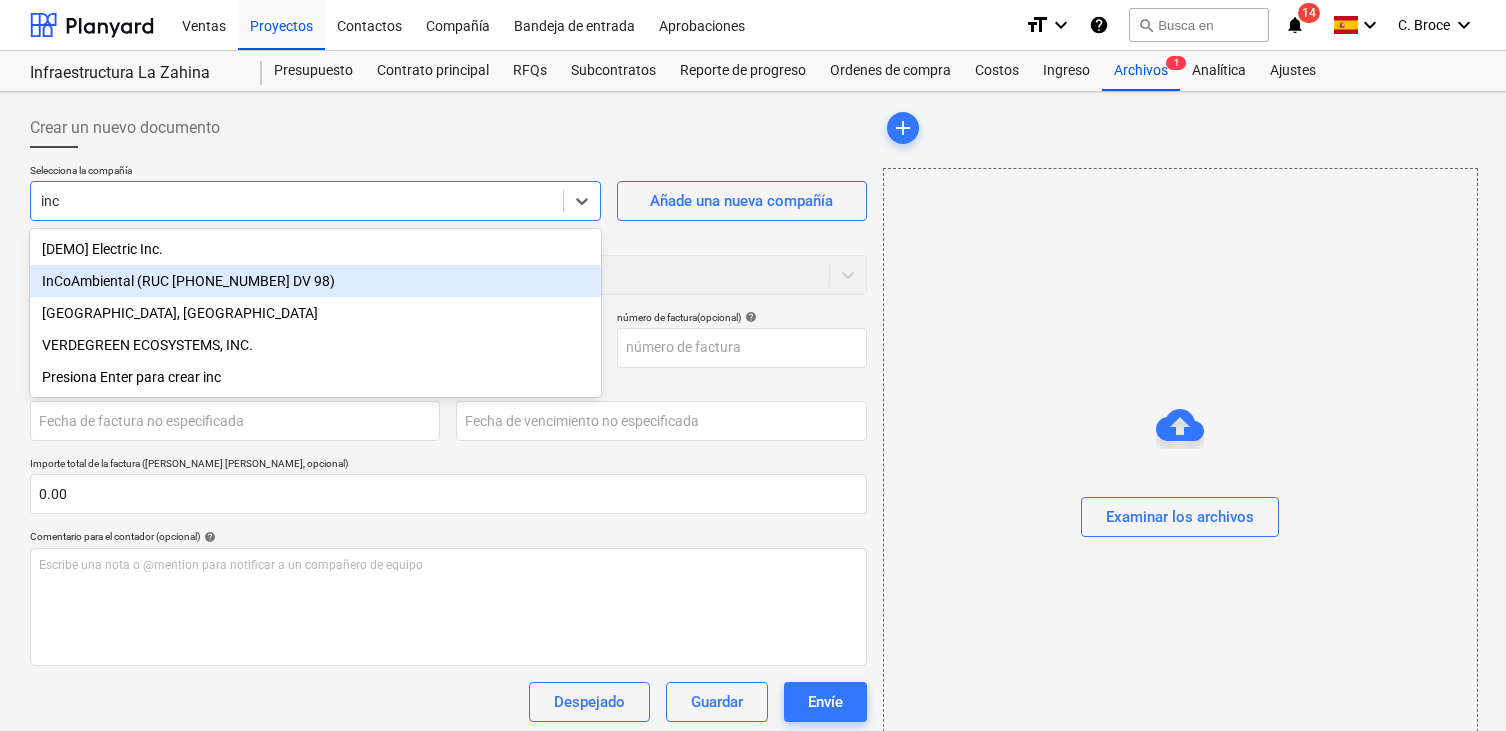 click on "InCoAmbiental (RUC [PHONE_NUMBER] DV 98)" at bounding box center (315, 281) 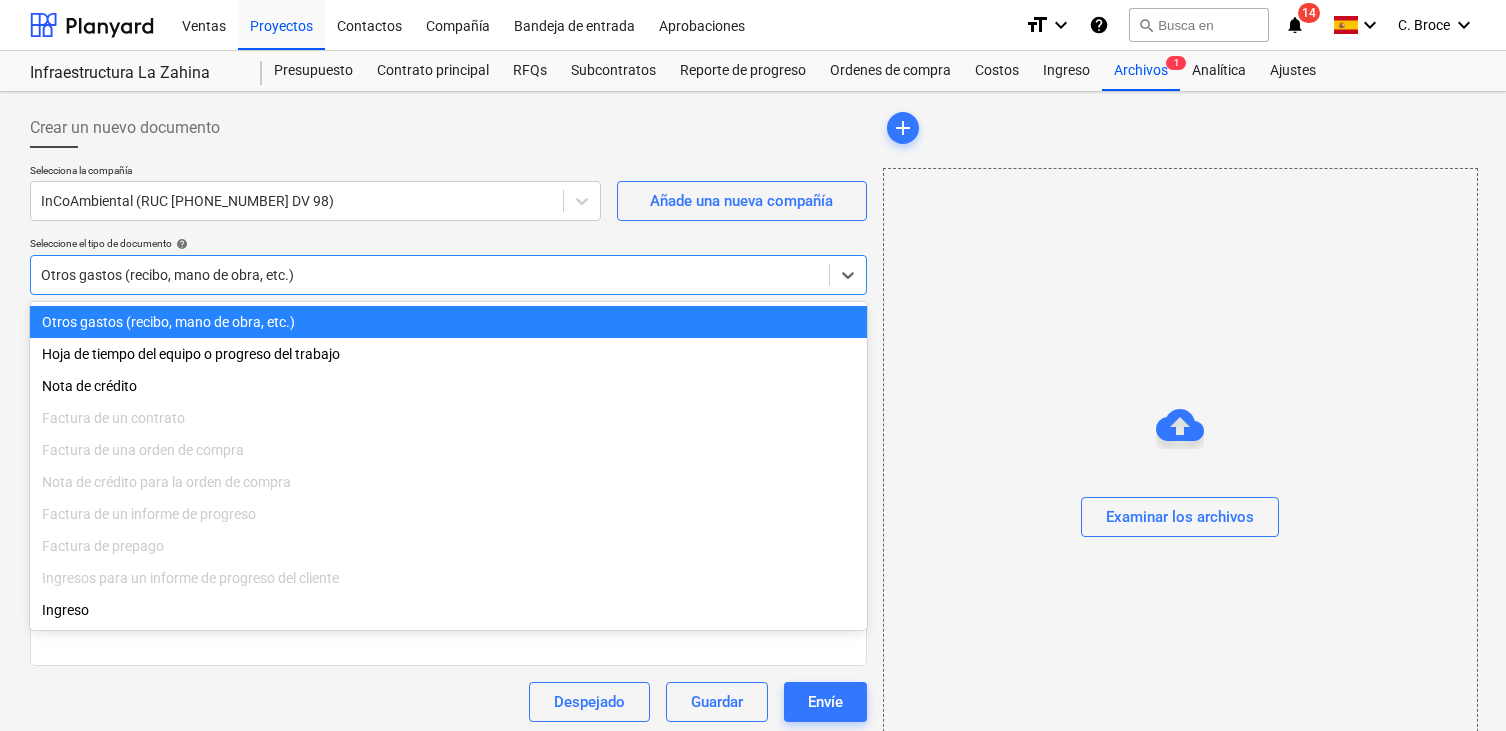 click on "Otros gastos (recibo, mano de obra, etc.)" at bounding box center (448, 275) 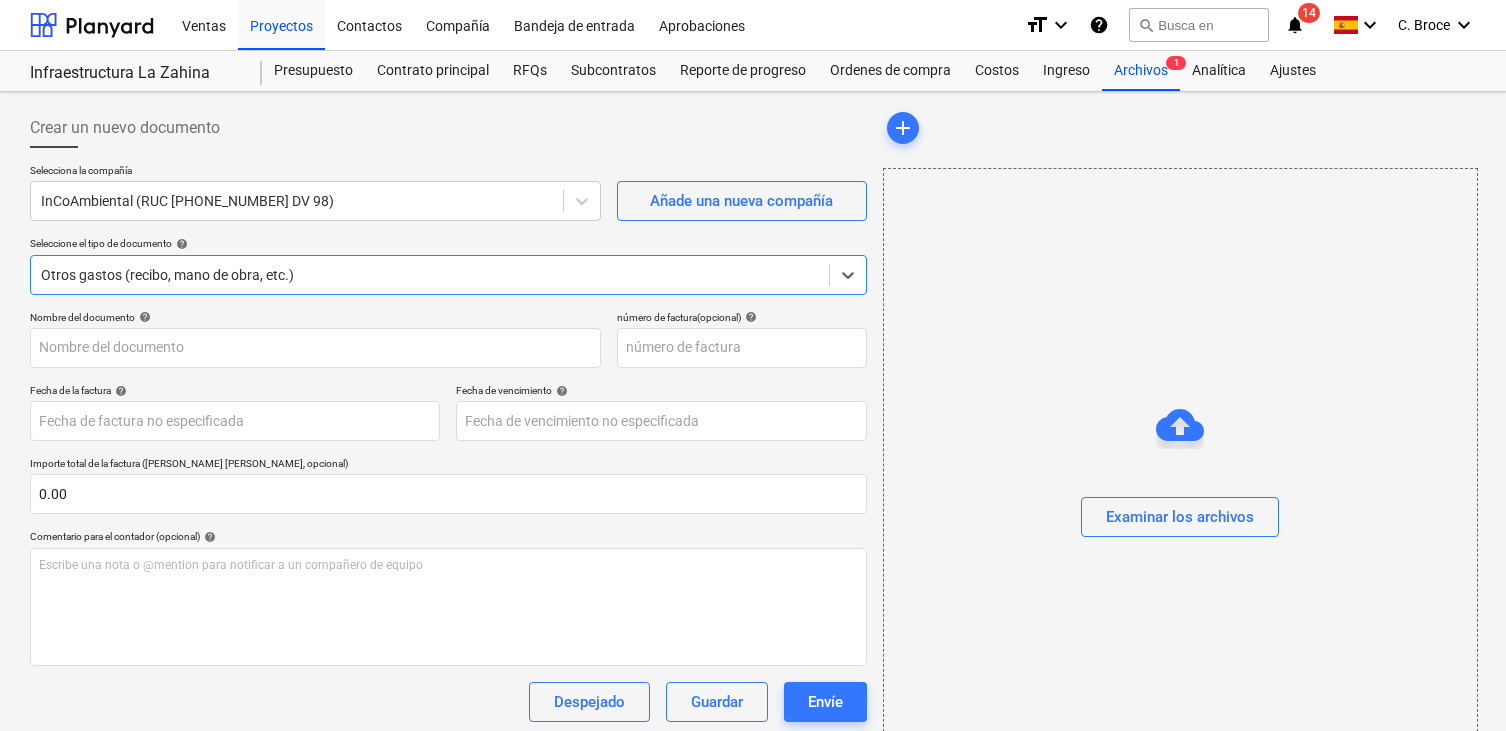 click on "Otros gastos (recibo, mano de obra, etc.)" at bounding box center [430, 275] 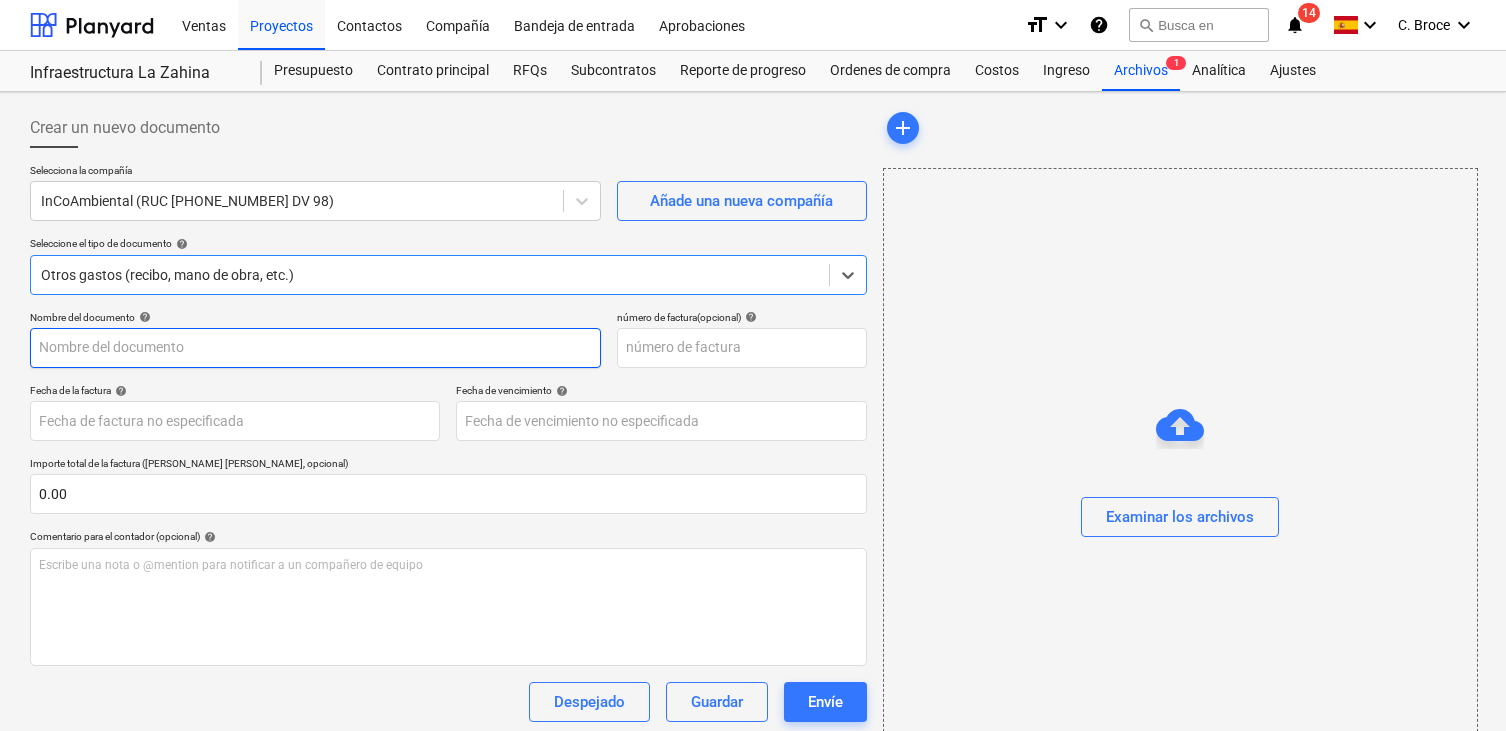 click at bounding box center (315, 348) 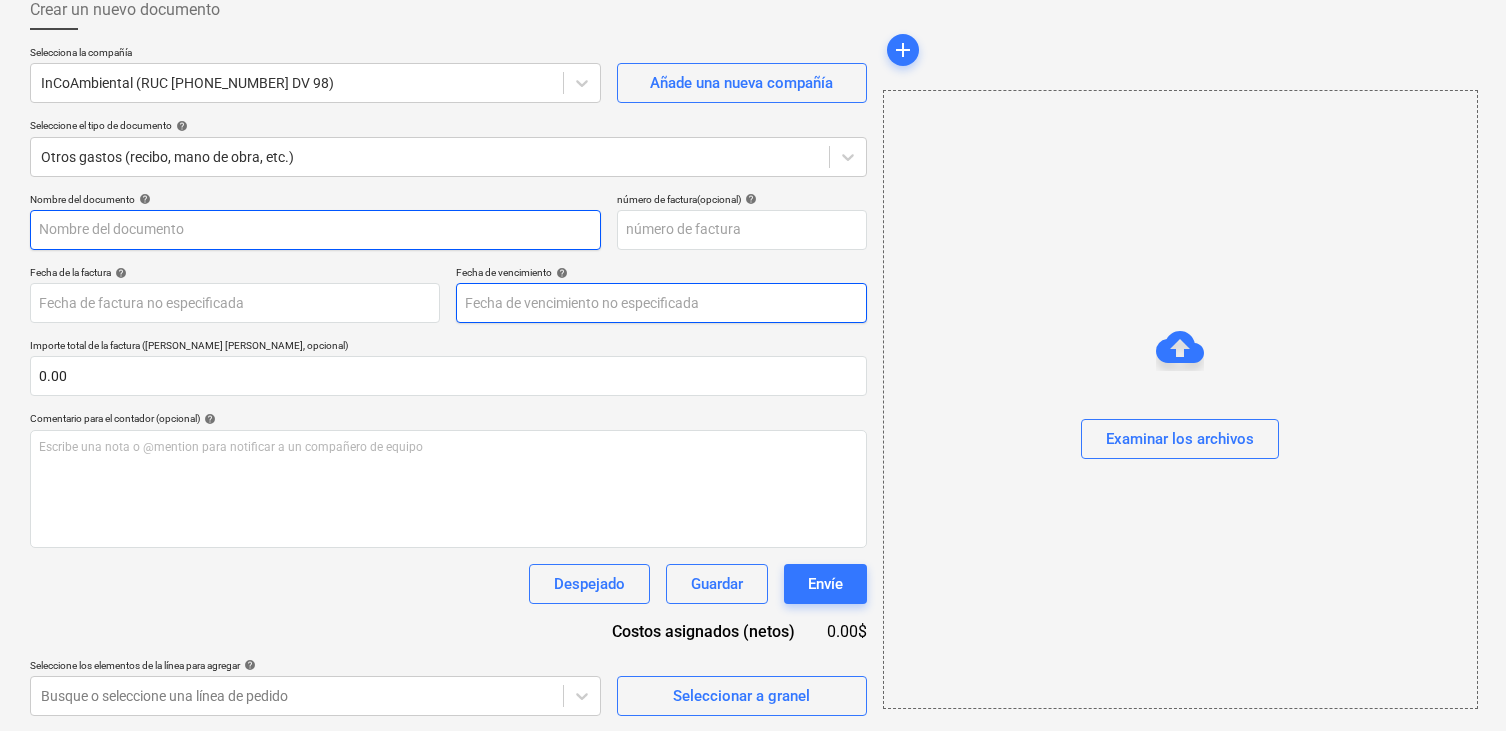 scroll, scrollTop: 117, scrollLeft: 0, axis: vertical 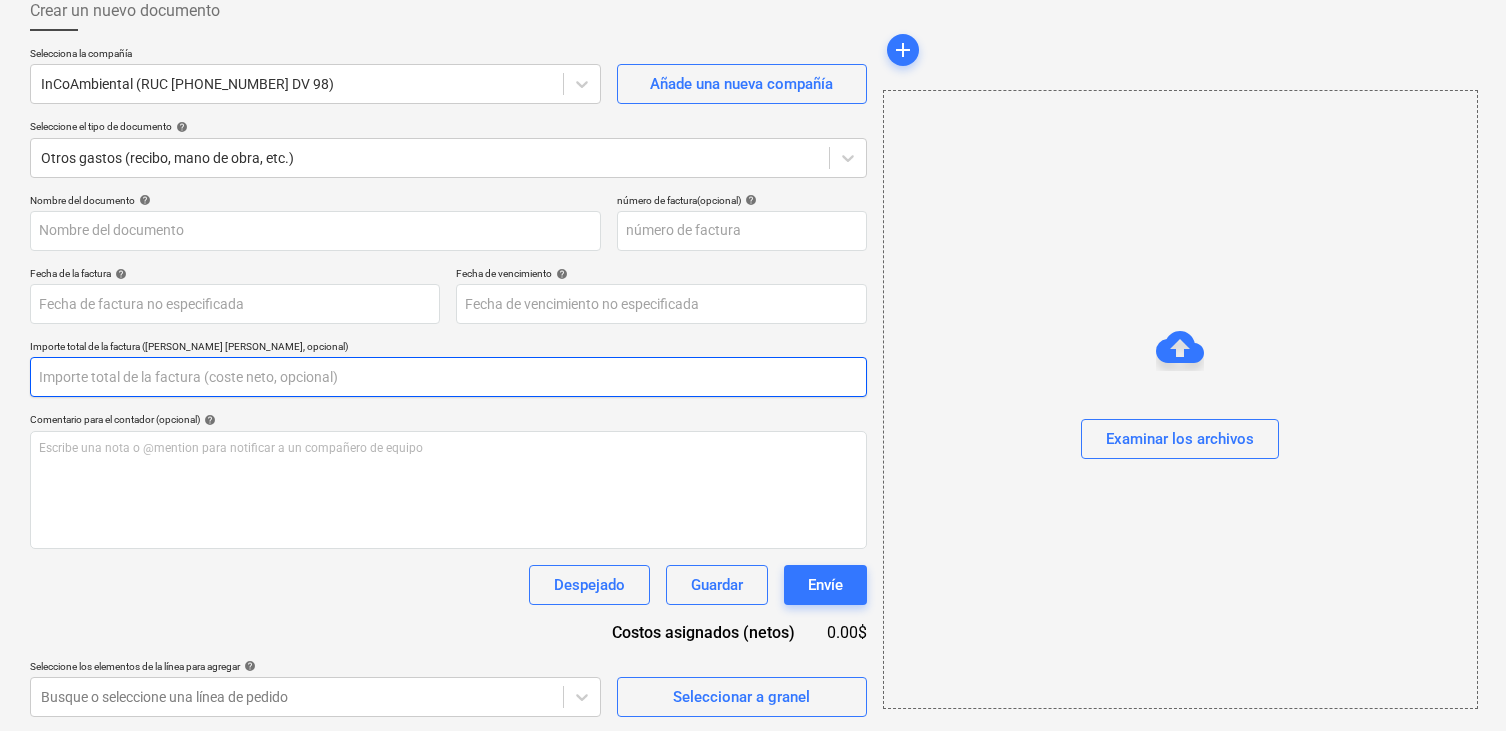 click at bounding box center (448, 377) 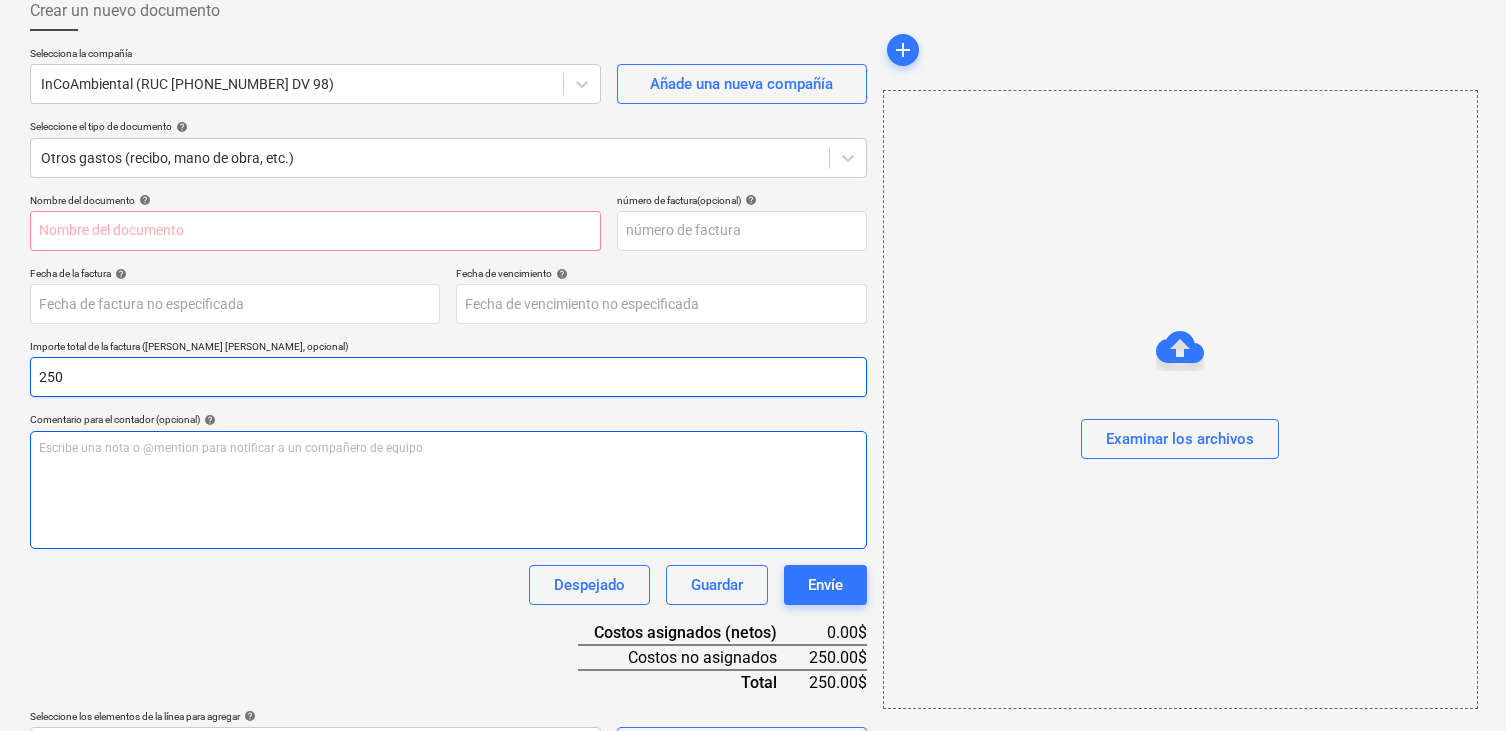 type on "250" 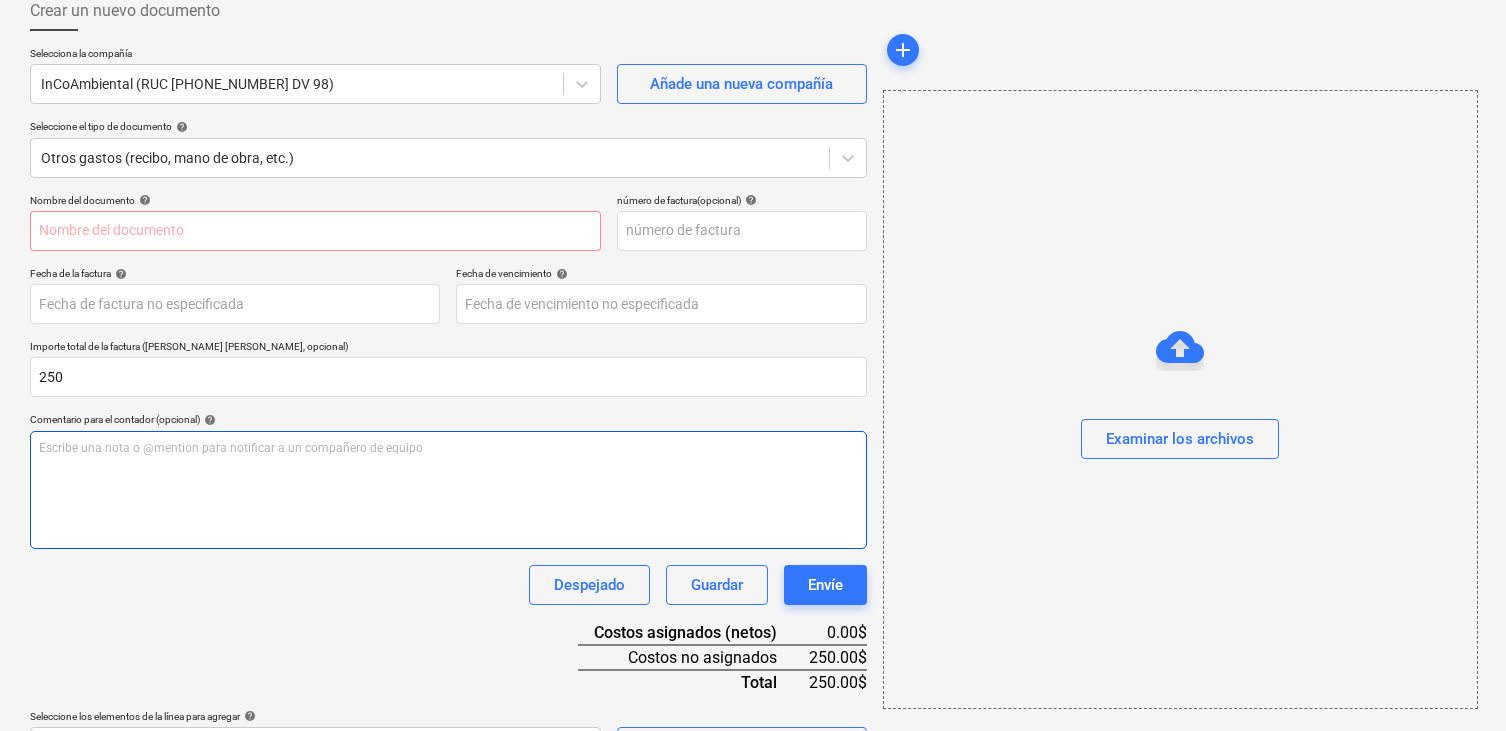 click on "Escribe una nota o @mention para notificar a un compañero de equipo ﻿" at bounding box center [448, 490] 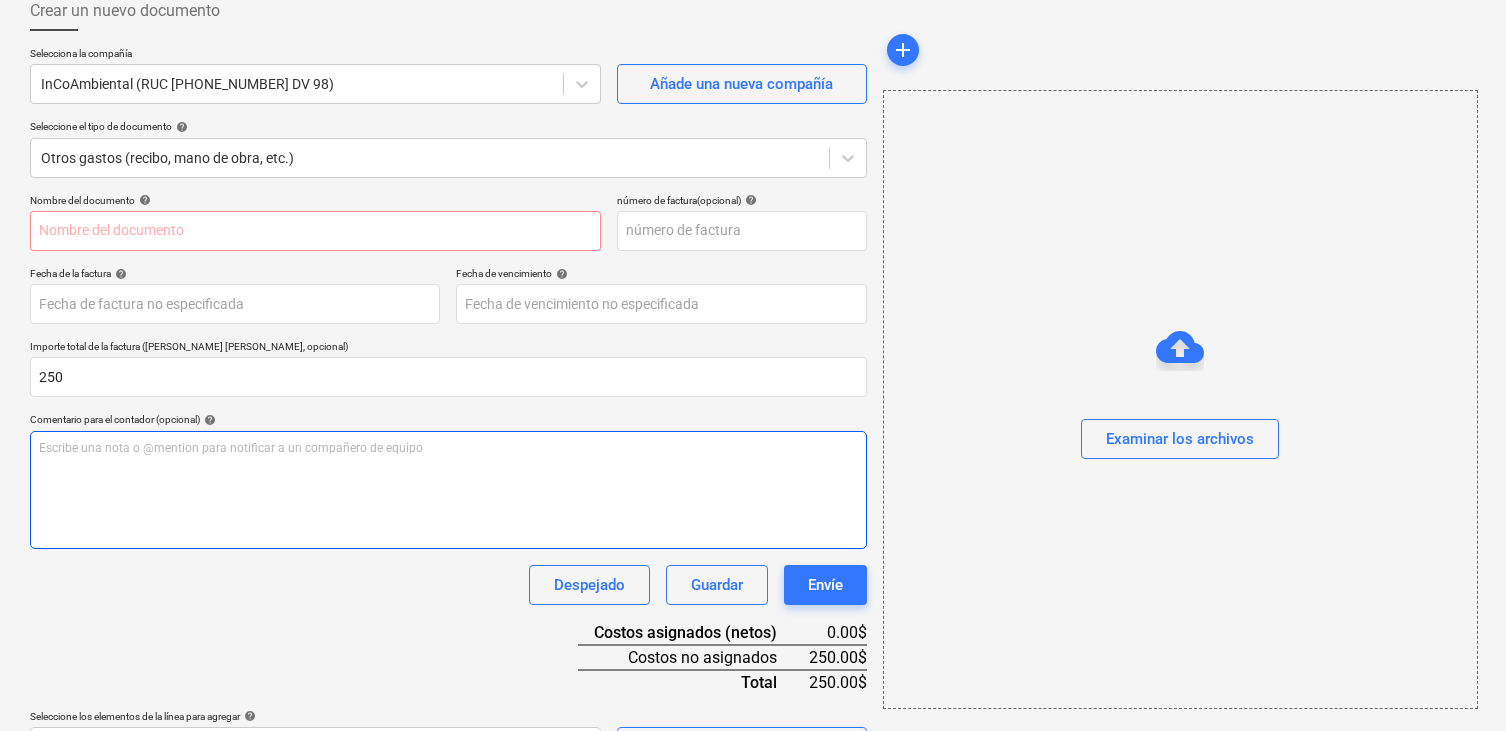 click on "Escribe una nota o @mention para notificar a un compañero de equipo ﻿" at bounding box center [448, 490] 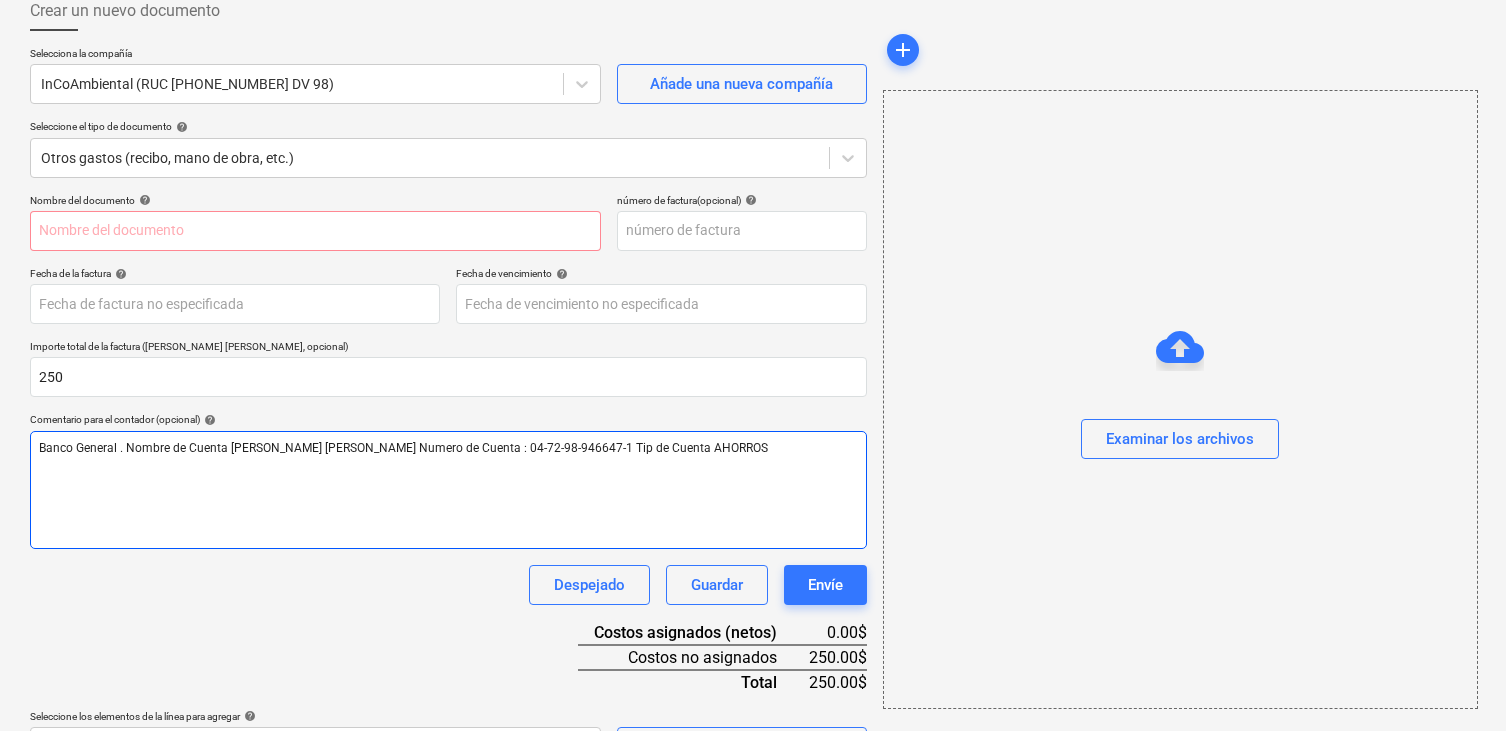 click on "Banco General . Nombre de Cuenta [PERSON_NAME] Numero de Cuenta : 04-72-98-946647-1 Tip de Cuenta AHORROS" at bounding box center [448, 490] 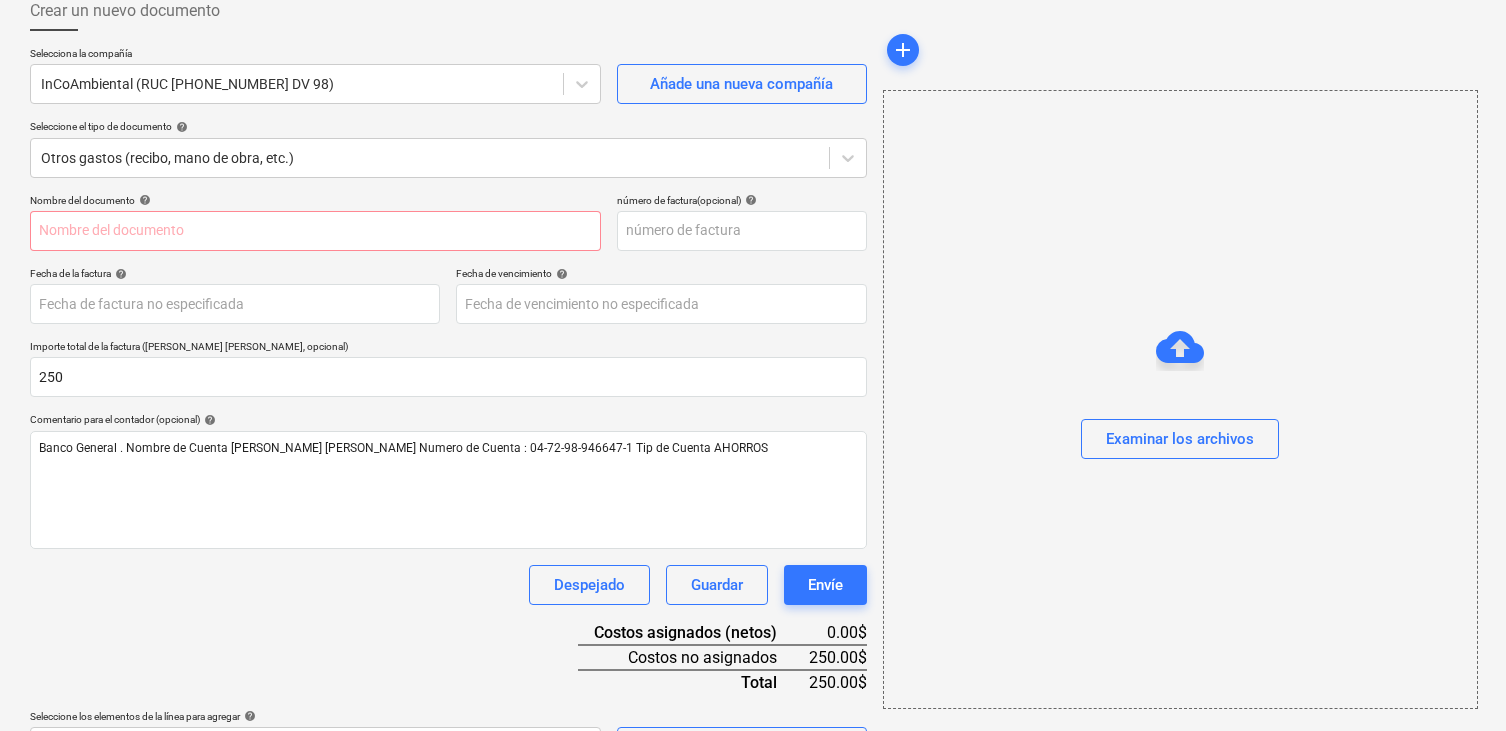 click on "Nombre del documento help número de factura  (opcional) help Fecha de la factura help Press the down arrow key to interact with the calendar and
select a date. Press the question mark key to get the keyboard shortcuts for changing dates. Fecha de vencimiento help Press the down arrow key to interact with the calendar and
select a date. Press the question mark key to get the keyboard shortcuts for changing dates. Importe total de la factura (coste neto, opcional) 250 Comentario para el contador (opcional) help Banco General . Nombre de Cuenta VERÓNICA MARÍA VALDÉS GONZÁLES Numero de Cuenta : 04-72-98-946647-1 Tip de Cuenta AHORROS Despejado Guardar Envíe Costos asignados (netos) 0.00$ Costos no asignados 250.00$ Total 250.00$ Seleccione los elementos de la línea para agregar help Busque o seleccione una línea de pedido Seleccionar a granel" at bounding box center (448, 480) 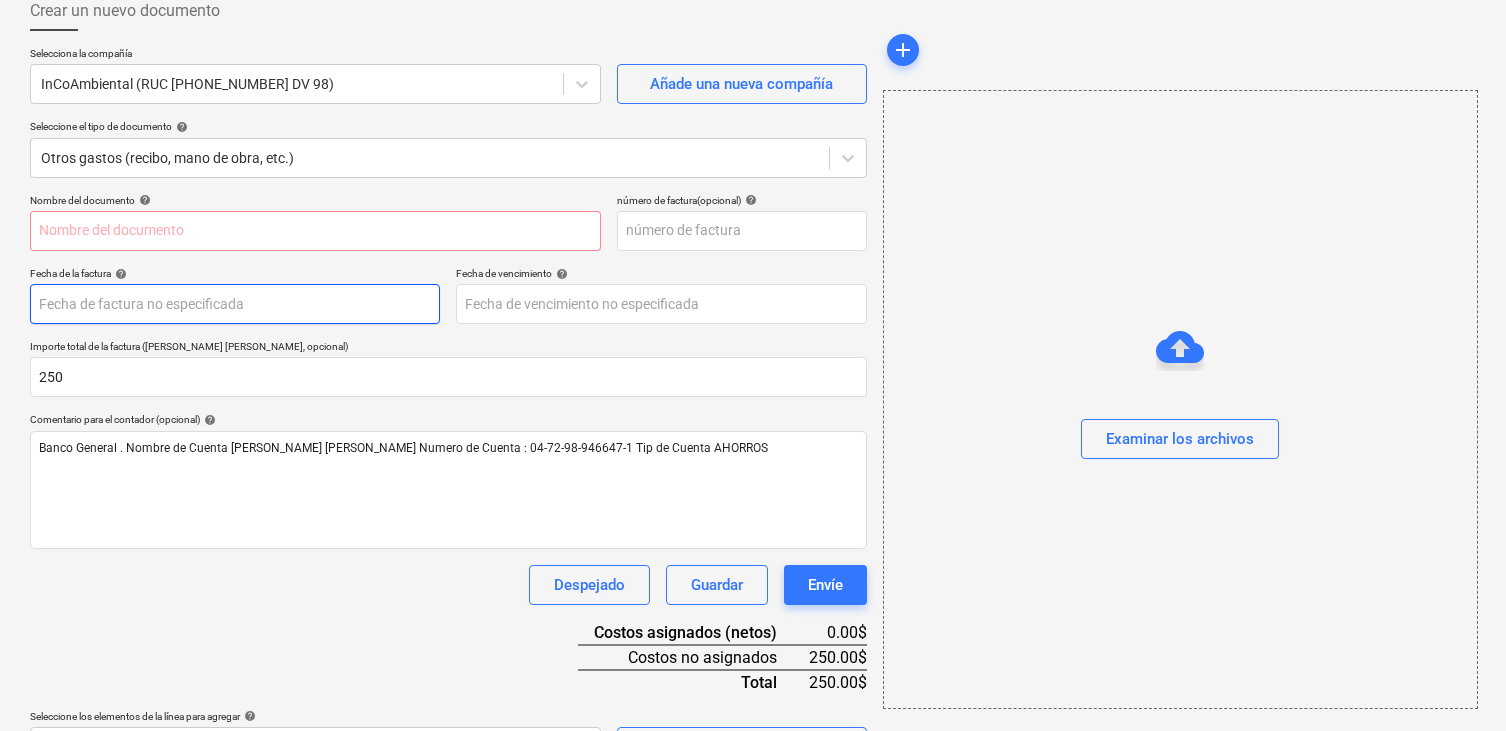 click on "Ventas Proyectos Contactos Compañía Bandeja de entrada Aprobaciones format_size keyboard_arrow_down help search Busca en notifications 14 keyboard_arrow_down C. Broce keyboard_arrow_down Infraestructura La Zahina Presupuesto Contrato principal RFQs Subcontratos Reporte de progreso Ordenes de compra Costos Ingreso Archivos 1 Analítica Ajustes Crear un nuevo documento Selecciona la compañía InCoAmbiental (RUC 7-708-1795 DV 98)  Añade una nueva compañía Seleccione el tipo de documento help Otros gastos (recibo, mano de obra, etc.) Nombre del documento help número de factura  (opcional) help Fecha de la factura help Press the down arrow key to interact with the calendar and
select a date. Press the question mark key to get the keyboard shortcuts for changing dates. Fecha de vencimiento help Press the down arrow key to interact with the calendar and
select a date. Press the question mark key to get the keyboard shortcuts for changing dates. Importe total de la factura (coste neto, opcional) 250" at bounding box center (753, 248) 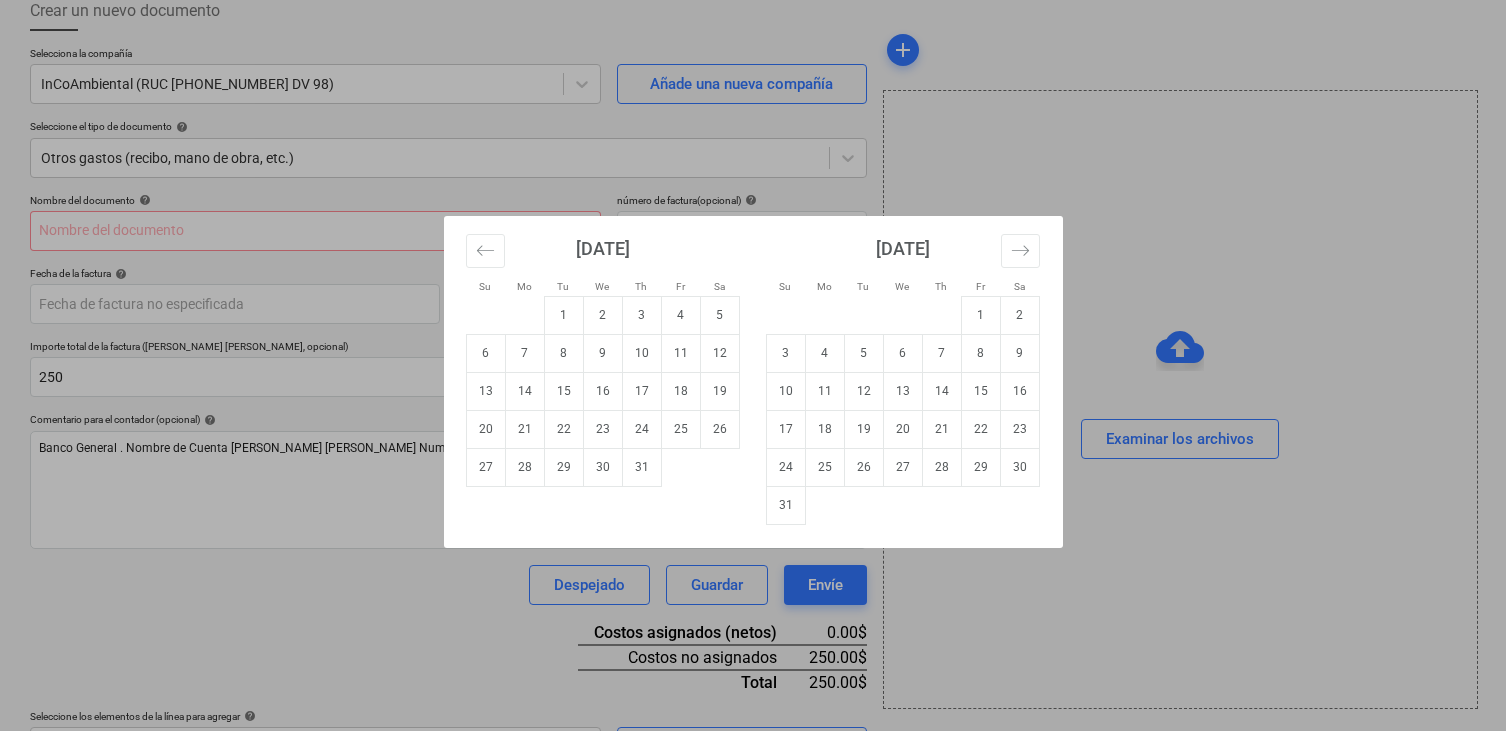 click on "Su Mo Tu We Th Fr Sa Su Mo Tu We Th Fr Sa [DATE] 1 2 3 4 5 6 7 8 9 10 11 12 13 14 15 16 17 18 19 20 21 22 23 24 25 26 27 28 29 [DATE] 1 2 3 4 5 6 7 8 9 10 11 12 13 14 15 16 17 18 19 20 21 22 23 24 25 26 27 28 29 30 [DATE] 1 2 3 4 5 6 7 8 9 10 11 12 13 14 15 16 17 18 19 20 21 22 23 24 25 26 27 28 29 30 31 [DATE] 1 2 3 4 5 6 7 8 9 10 11 12 13 14 15 16 17 18 19 20 21 22 23 24 25 26 27 28 29 30" at bounding box center (753, 365) 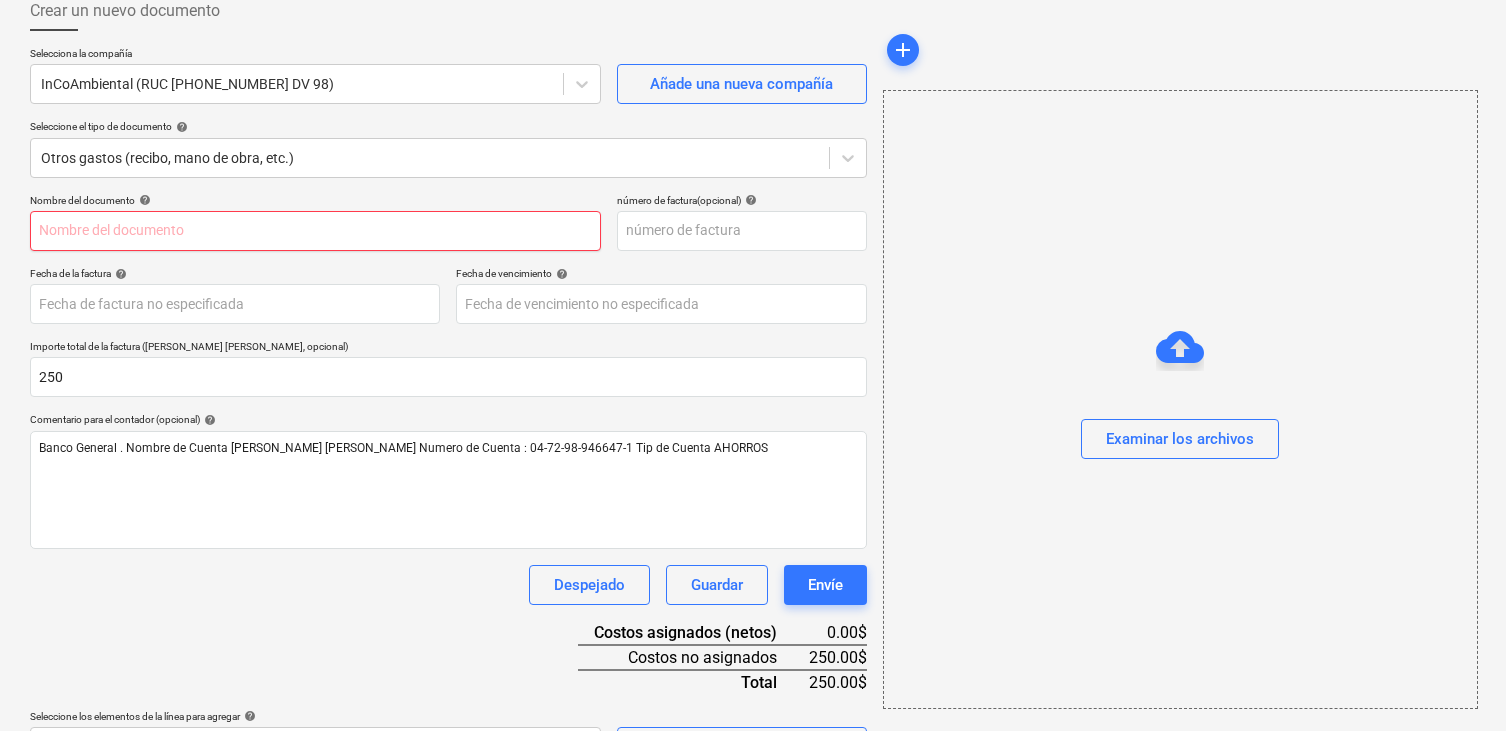 click at bounding box center [315, 231] 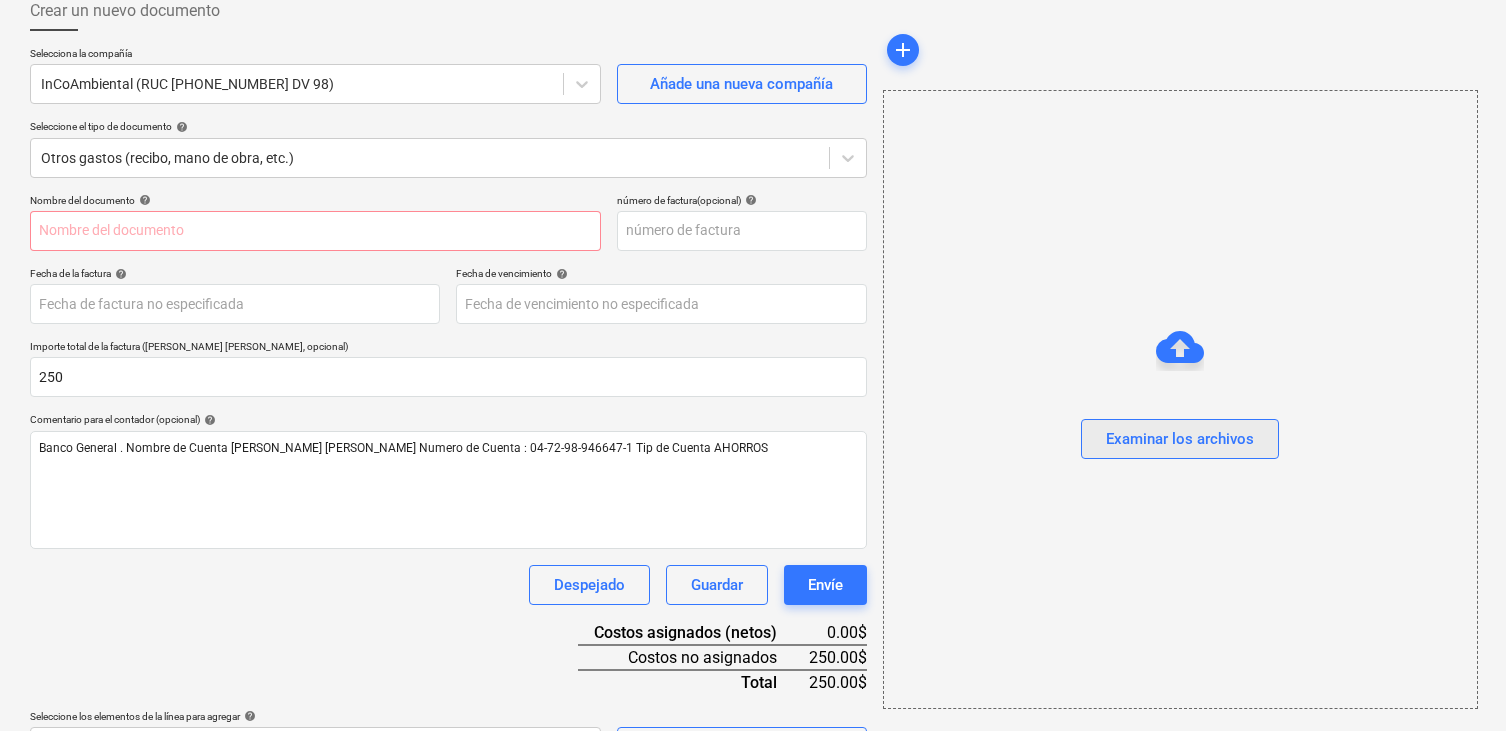 click on "Examinar los archivos" at bounding box center [1180, 439] 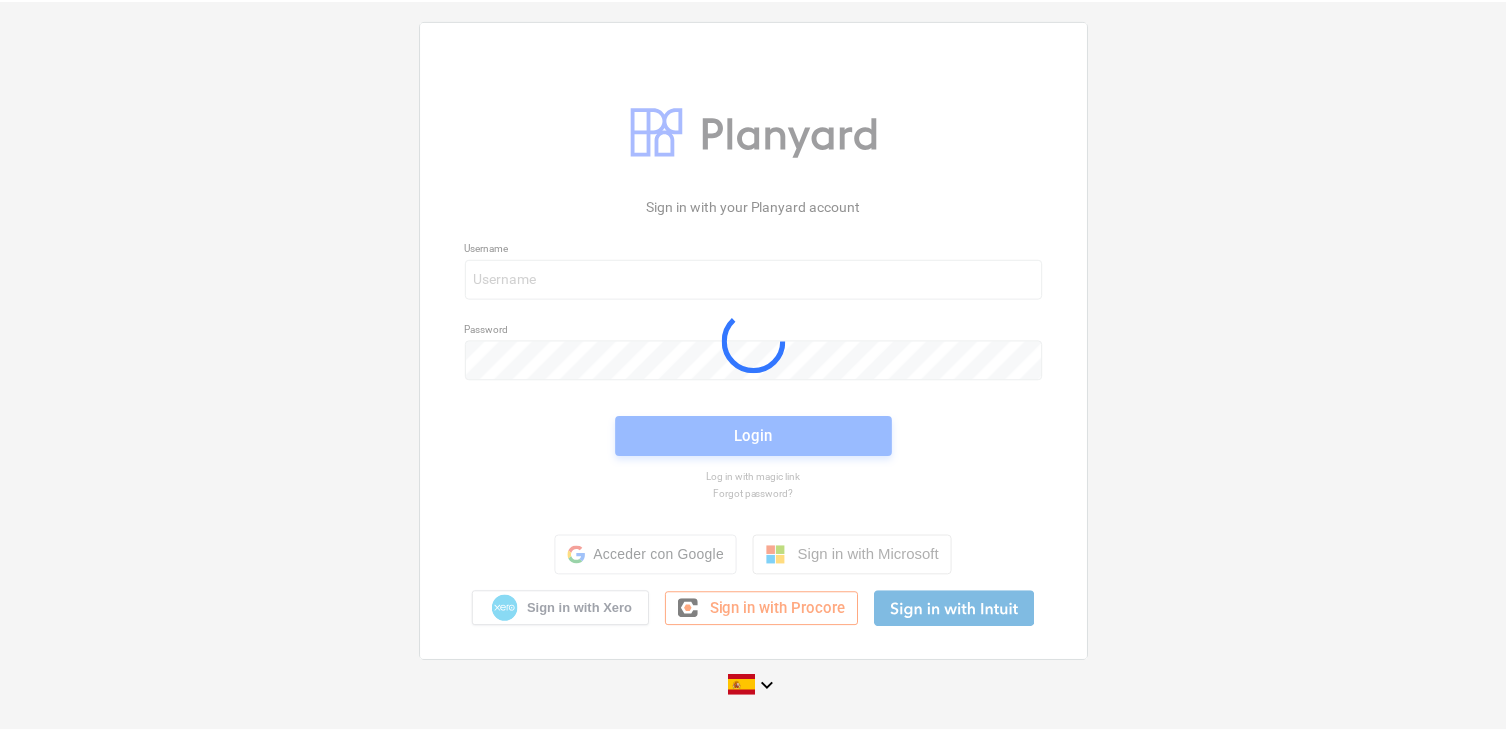 scroll, scrollTop: 0, scrollLeft: 0, axis: both 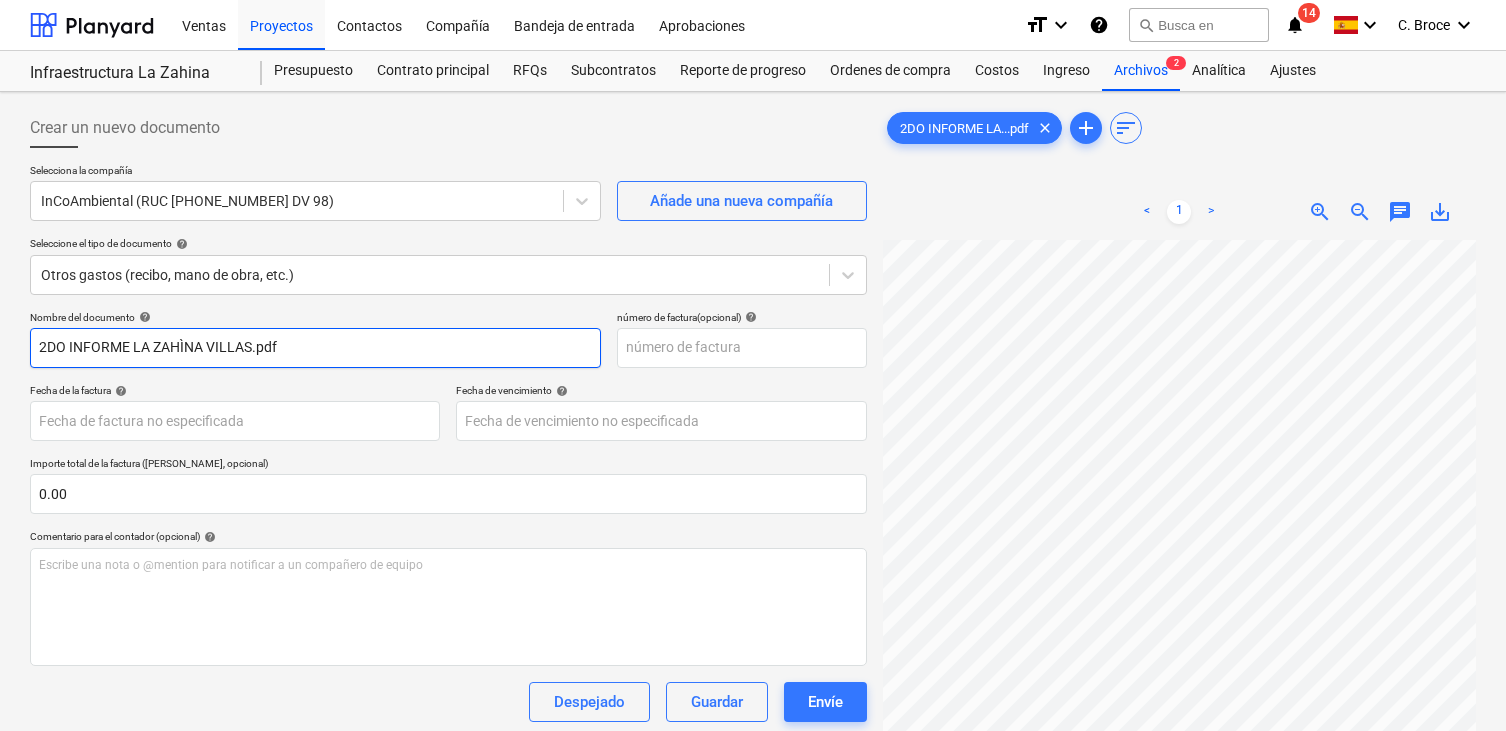 click on "2DO INFORME LA ZAHÌNA VILLAS.pdf" at bounding box center (315, 348) 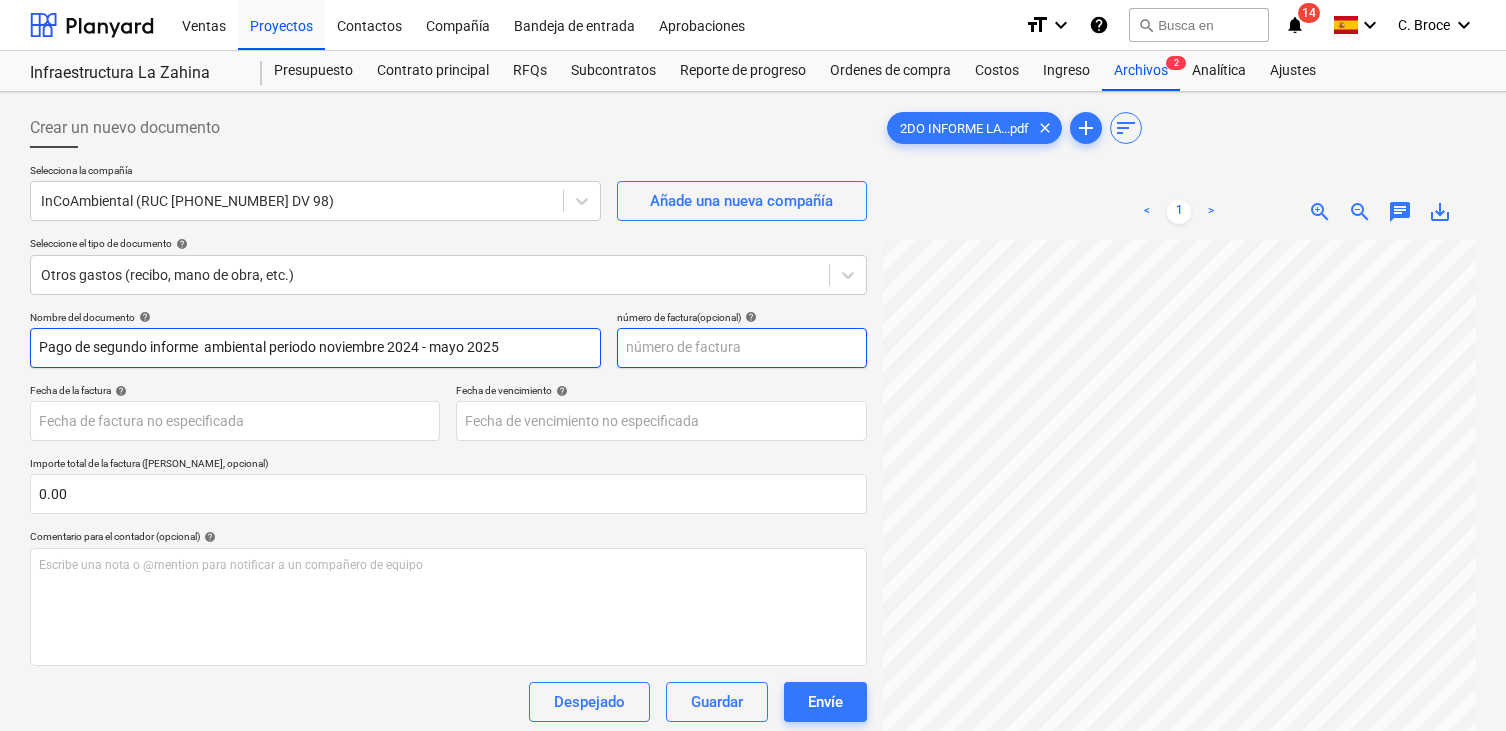 type on "Pago de segundo informe  ambiental periodo noviembre 2024 - mayo 2025" 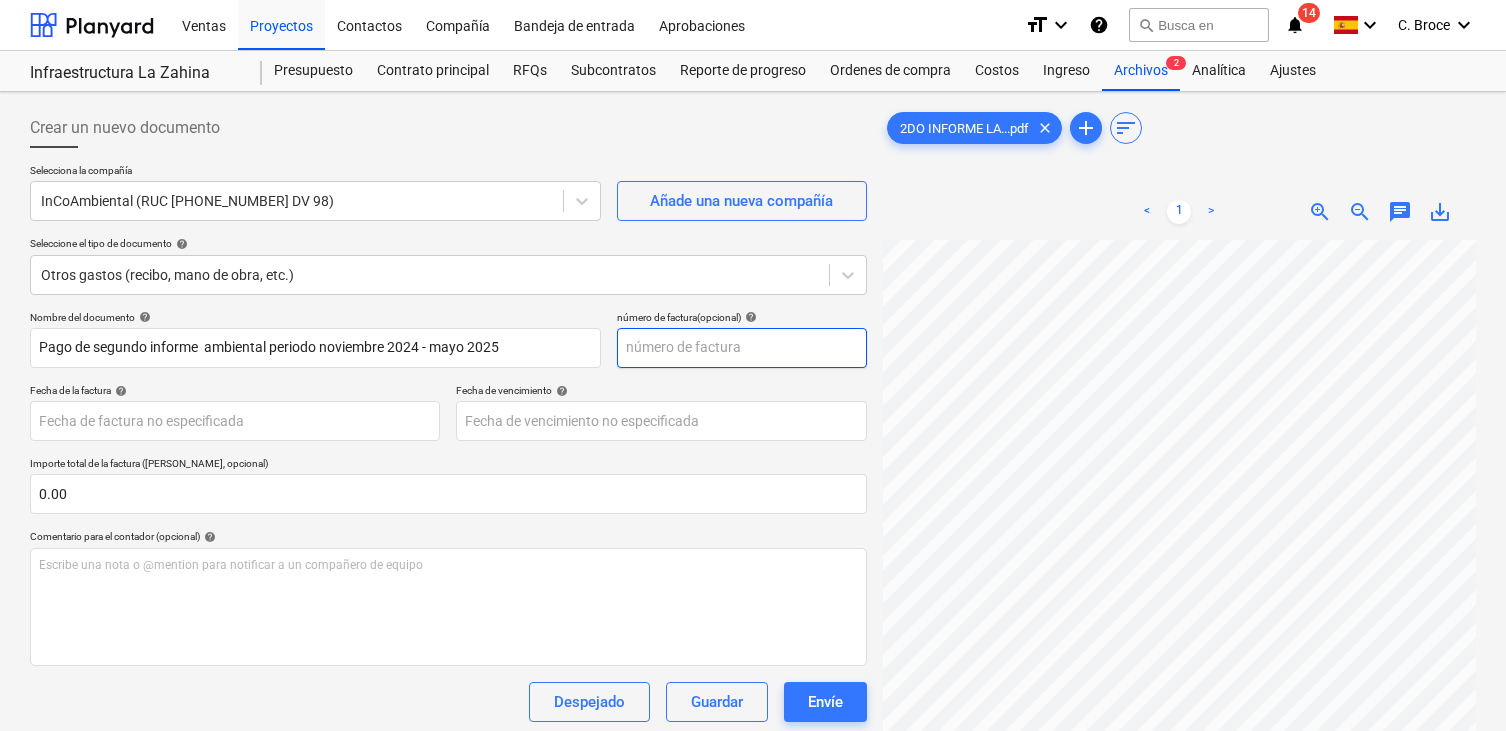 click at bounding box center [742, 348] 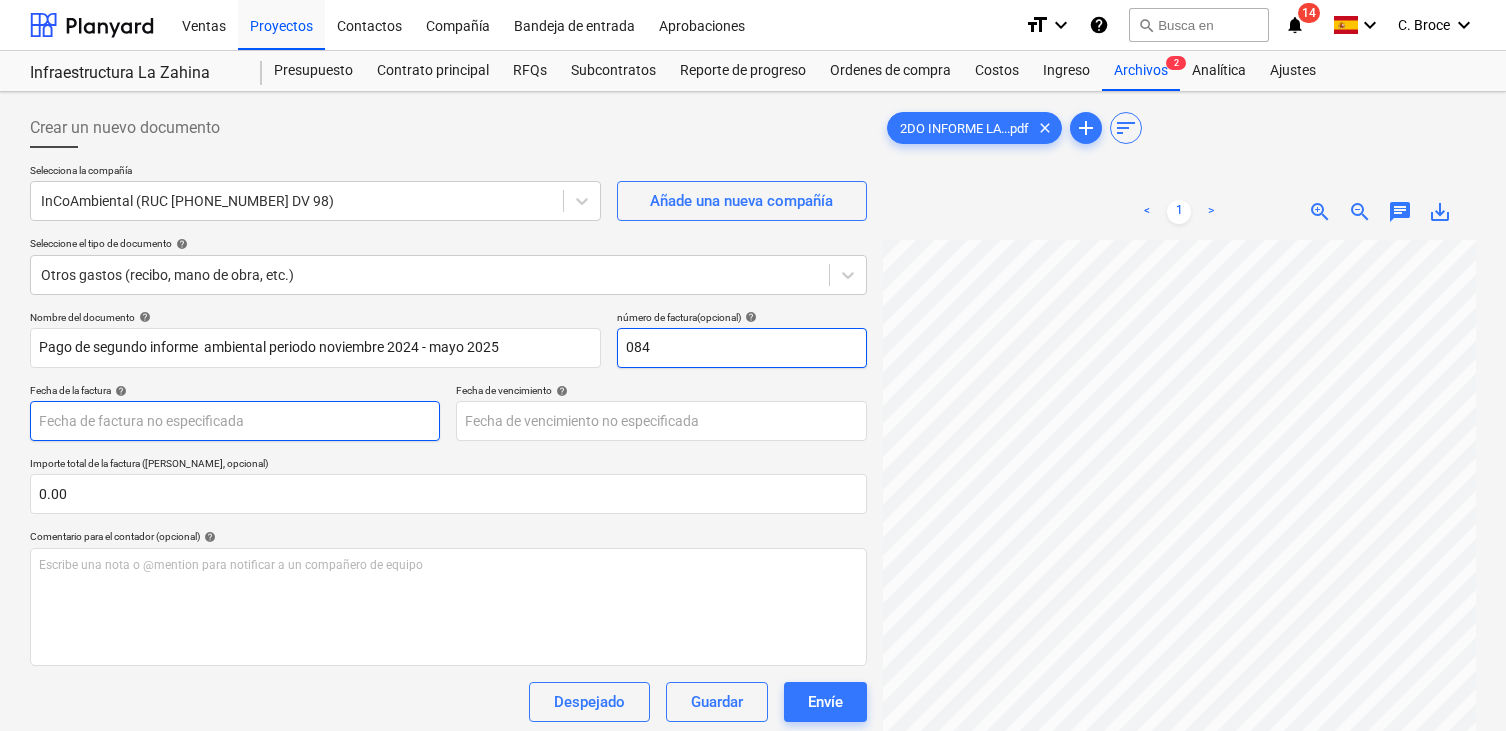 type on "084" 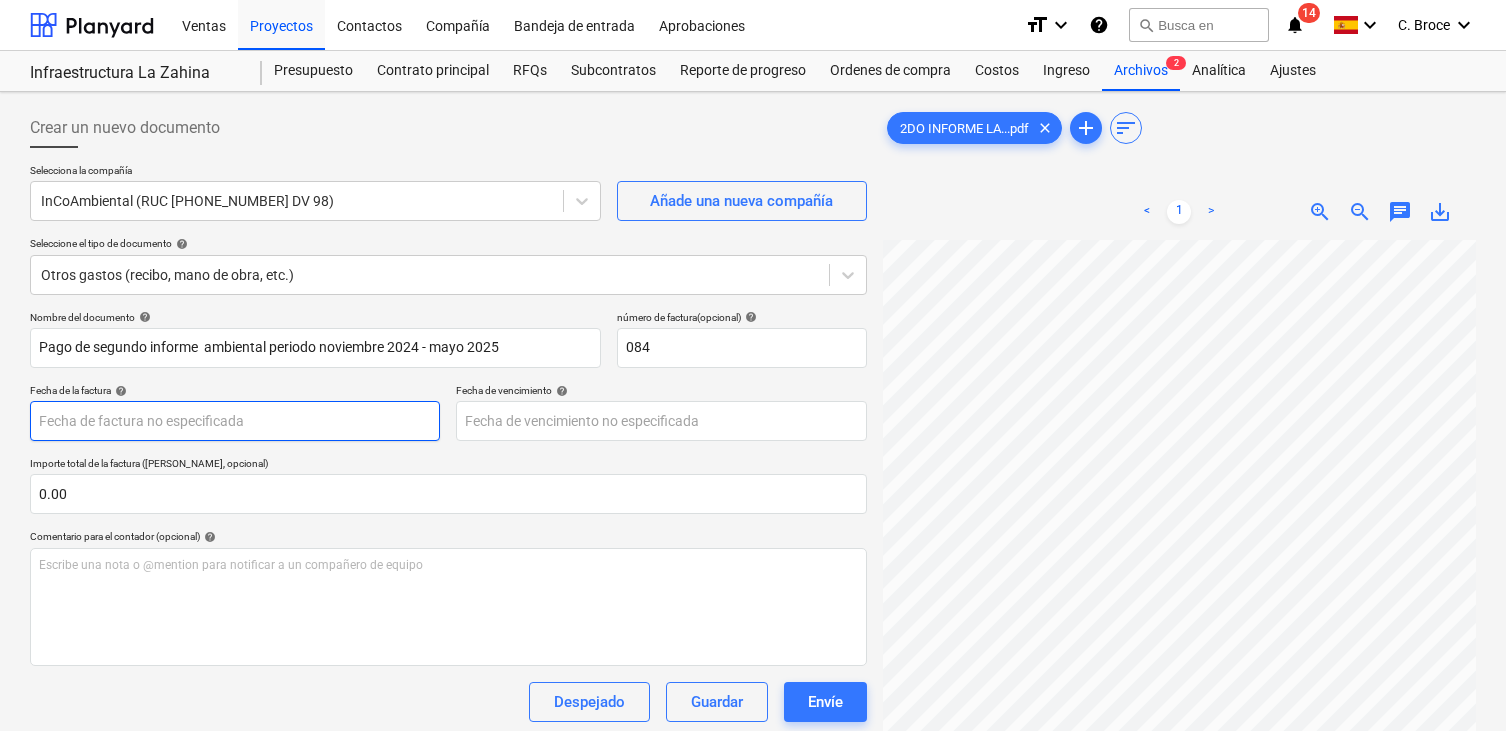 click on "Ventas Proyectos Contactos Compañía Bandeja de entrada Aprobaciones format_size keyboard_arrow_down help search Busca en notifications 14 keyboard_arrow_down [PERSON_NAME] keyboard_arrow_down Infraestructura La Zahina Presupuesto Contrato principal RFQs Subcontratos Reporte de progreso Ordenes de compra Costos Ingreso Archivos 2 Analítica Ajustes Crear un nuevo documento Selecciona la compañía InCoAmbiental (RUC [PHONE_NUMBER] DV 98)  Añade una nueva compañía Seleccione el tipo de documento help Otros gastos (recibo, mano de obra, etc.) Nombre del documento help Pago de segundo informe  ambiental periodo [DATE] - [DATE] número de factura  (opcional) help 084 Fecha de la factura help Press the down arrow key to interact with the calendar and
select a date. Press the question mark key to get the keyboard shortcuts for changing dates. Fecha de vencimiento help Importe total de la factura (coste neto, opcional) 0.00 Comentario para el contador (opcional) help ﻿ Despejado Guardar Envíe 0.00$" at bounding box center (753, 365) 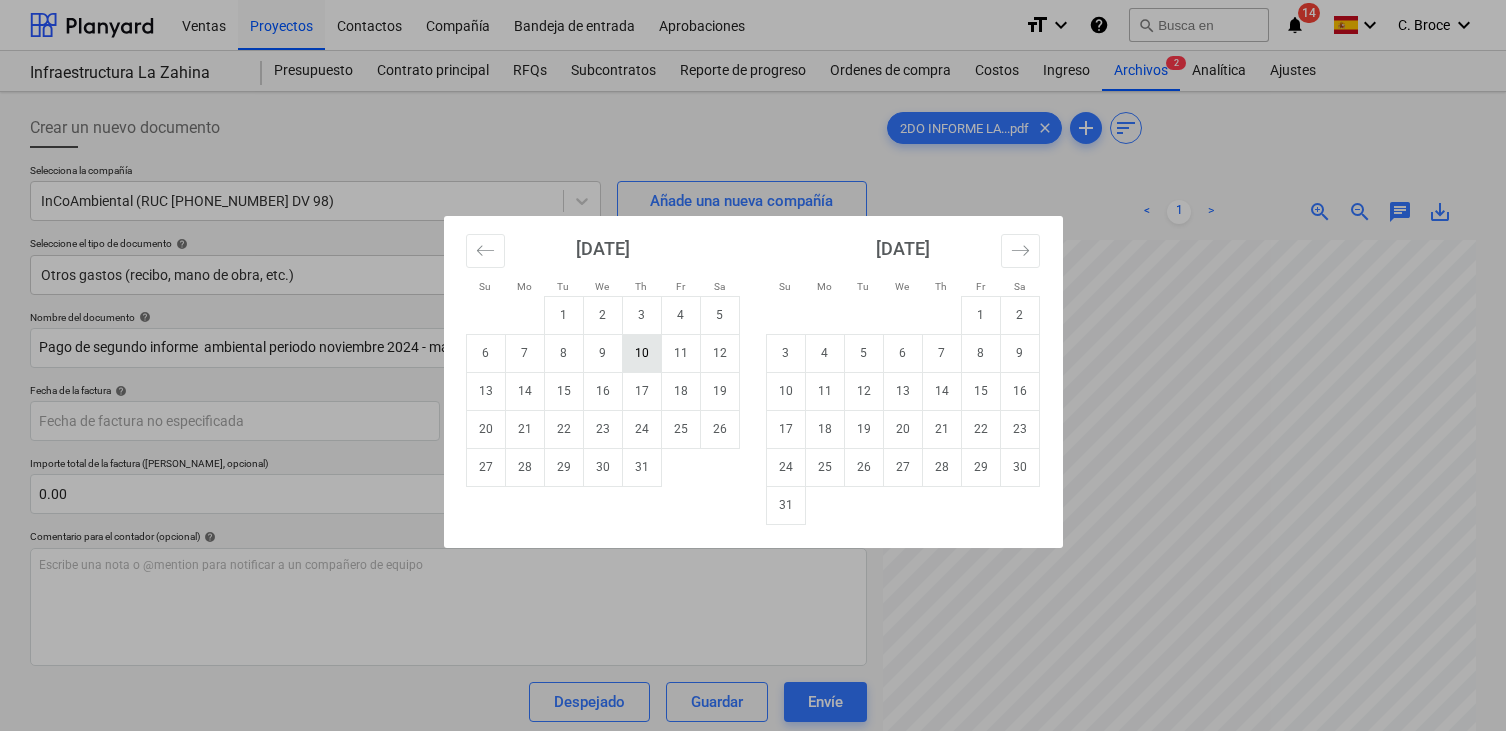 click on "10" at bounding box center (641, 353) 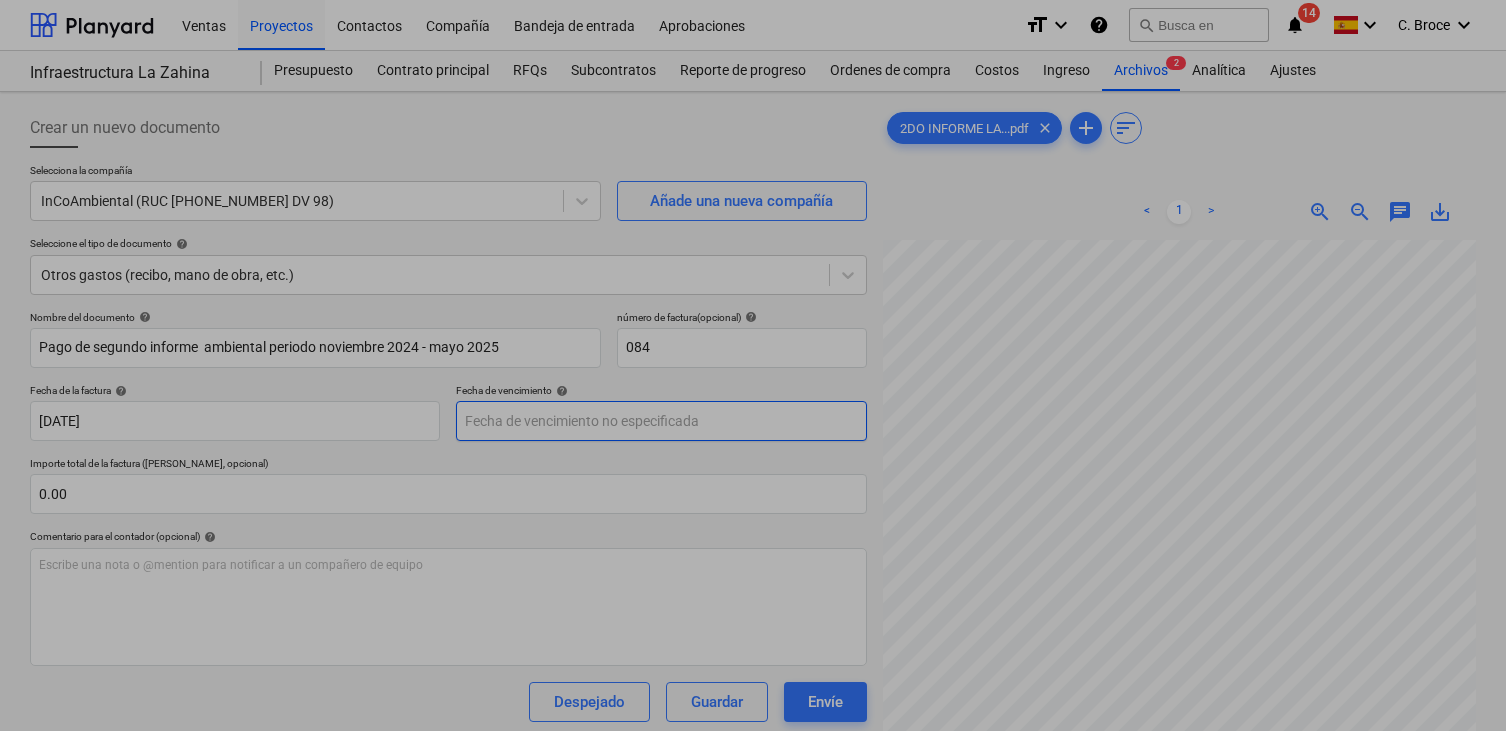 click on "Ventas Proyectos Contactos Compañía Bandeja de entrada Aprobaciones format_size keyboard_arrow_down help search Busca en notifications 14 keyboard_arrow_down [PERSON_NAME] keyboard_arrow_down Infraestructura La Zahina Presupuesto Contrato principal RFQs Subcontratos Reporte de progreso Ordenes de compra Costos Ingreso Archivos 2 Analítica Ajustes Crear un nuevo documento Selecciona la compañía InCoAmbiental (RUC [PHONE_NUMBER] DV 98)  Añade una nueva compañía Seleccione el tipo de documento help Otros gastos (recibo, mano de obra, etc.) Nombre del documento help Pago de segundo informe  ambiental periodo [DATE] - [DATE] número de factura  (opcional) help 084 Fecha de la factura help [DATE] 10.07.2025 Press the down arrow key to interact with the calendar and
select a date. Press the question mark key to get the keyboard shortcuts for changing dates. Fecha de vencimiento help Importe total de la factura (coste neto, opcional) 0.00 Comentario para el contador (opcional) help ﻿ Guardar" at bounding box center (753, 365) 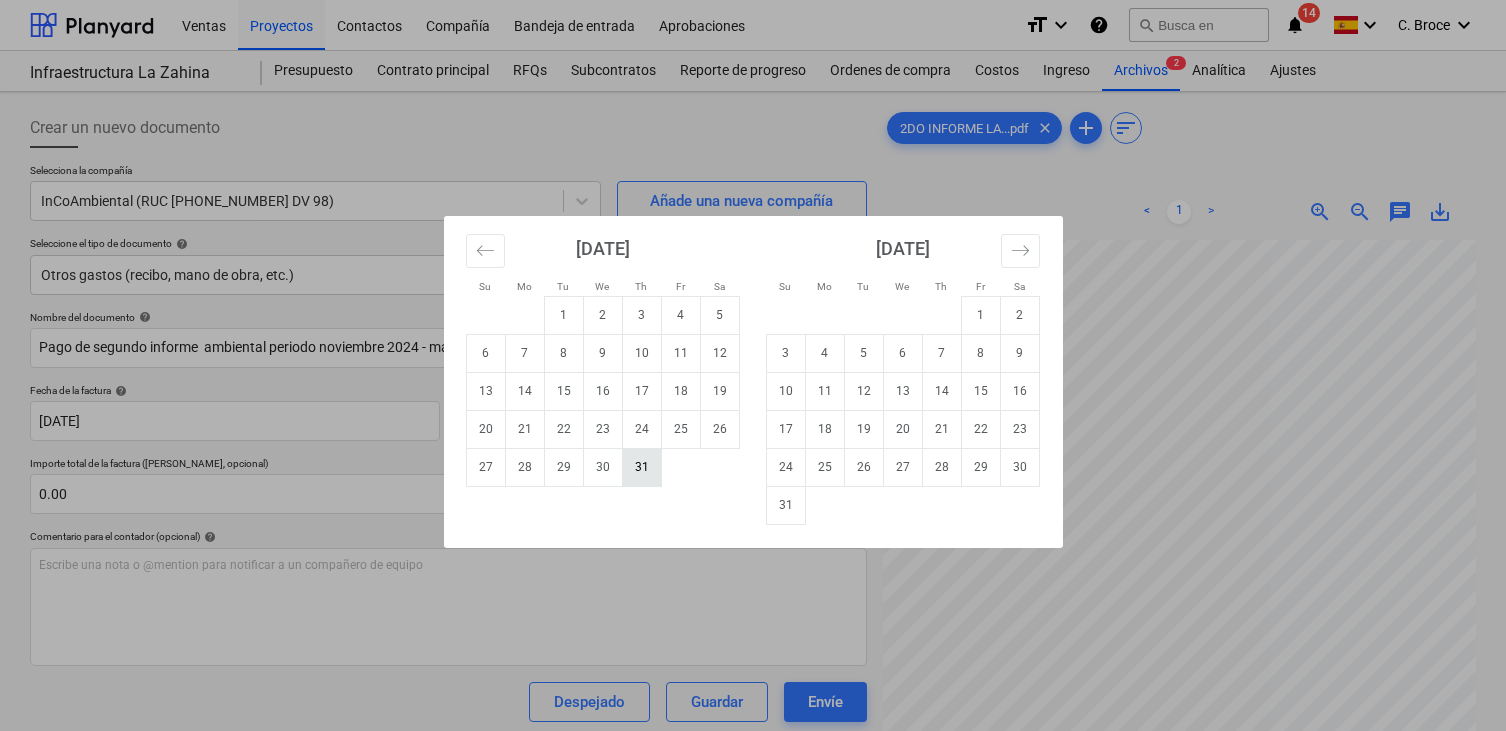 click on "31" at bounding box center (641, 467) 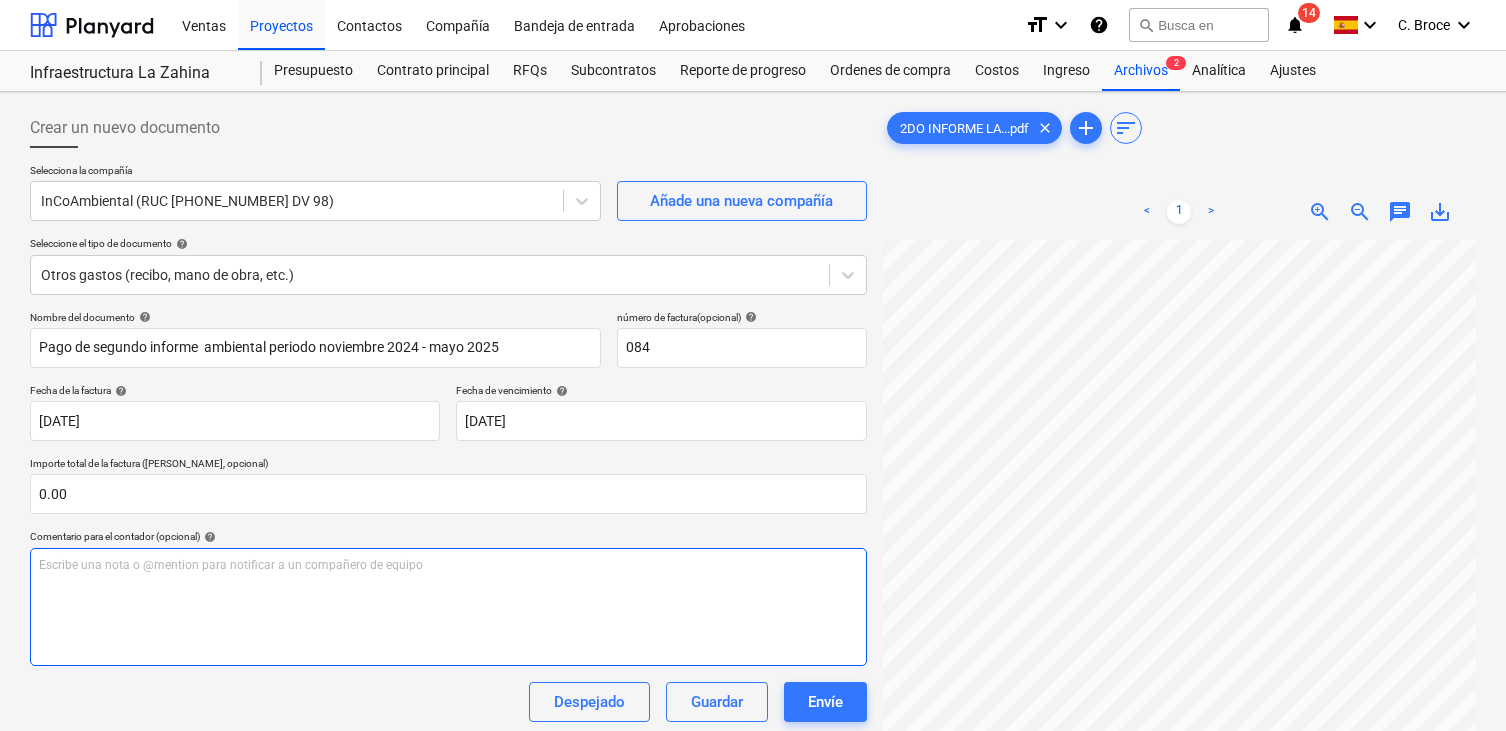 click on "Escribe una nota o @mention para notificar a un compañero de equipo ﻿" at bounding box center [448, 607] 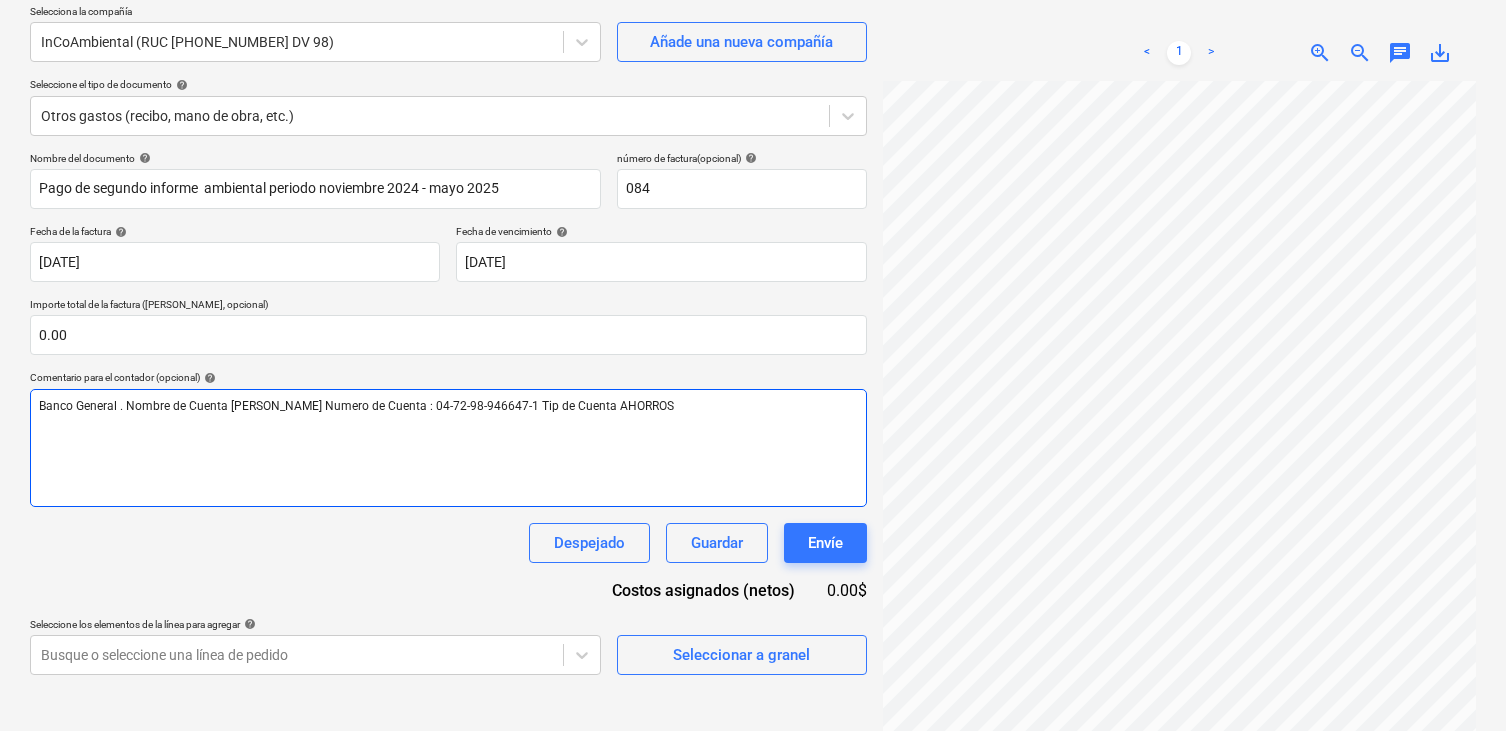 scroll, scrollTop: 173, scrollLeft: 0, axis: vertical 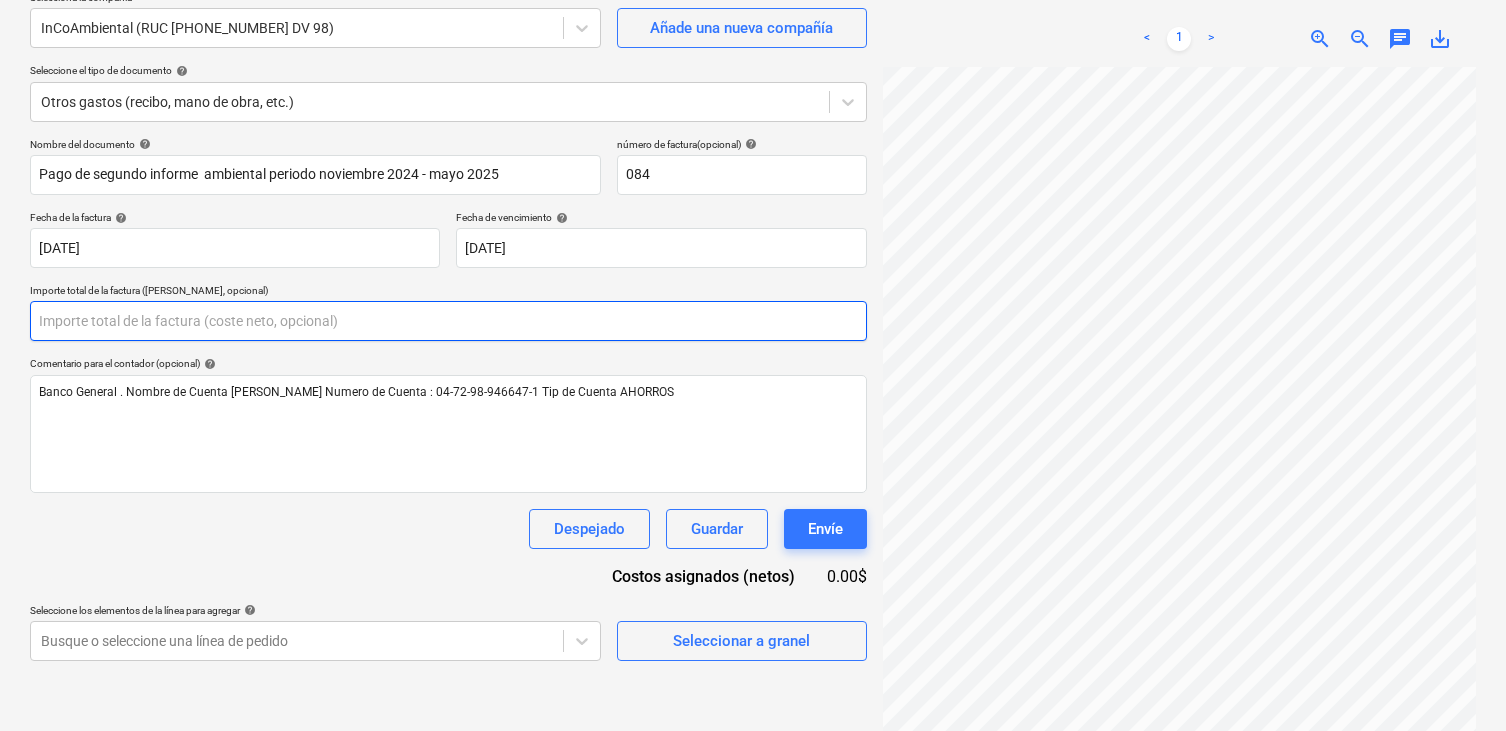 click at bounding box center [448, 321] 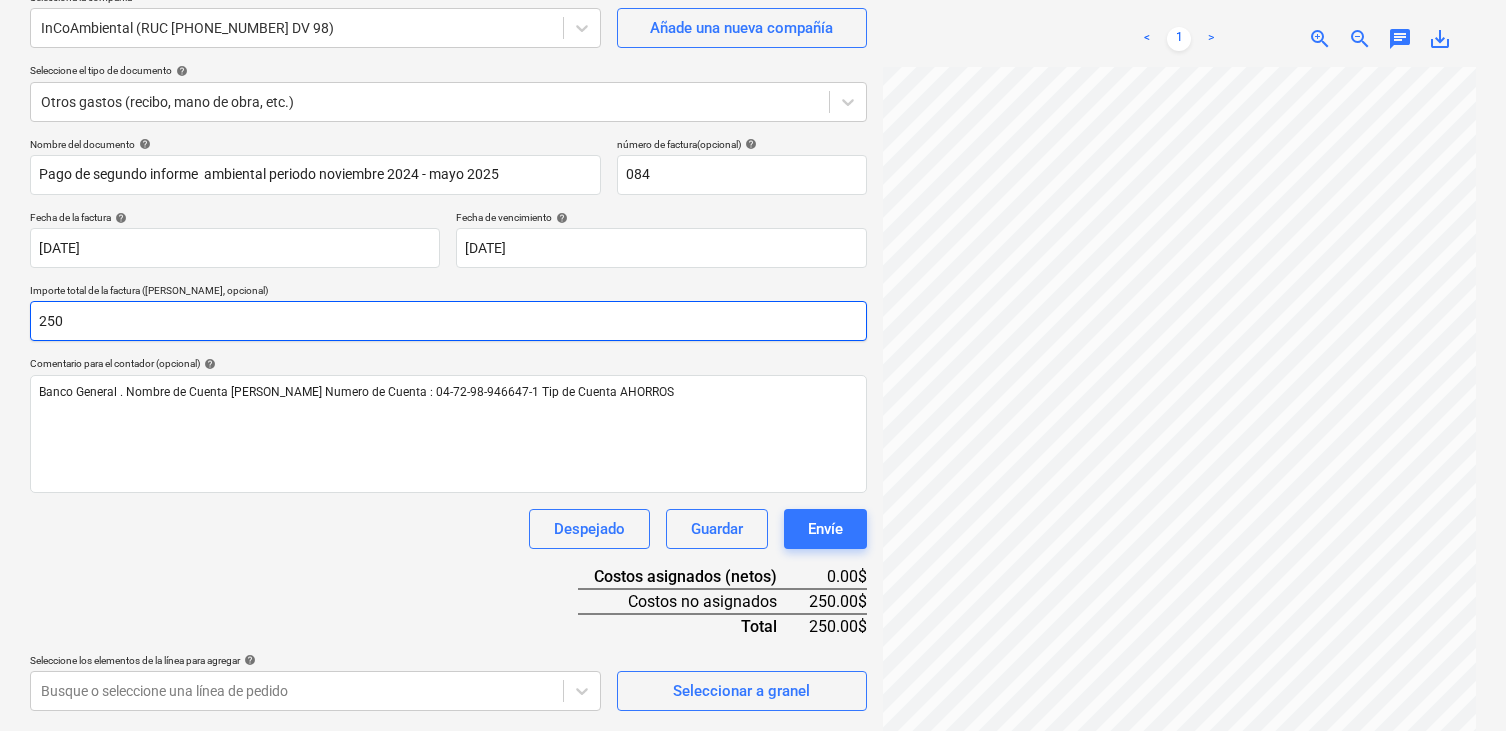 type on "250" 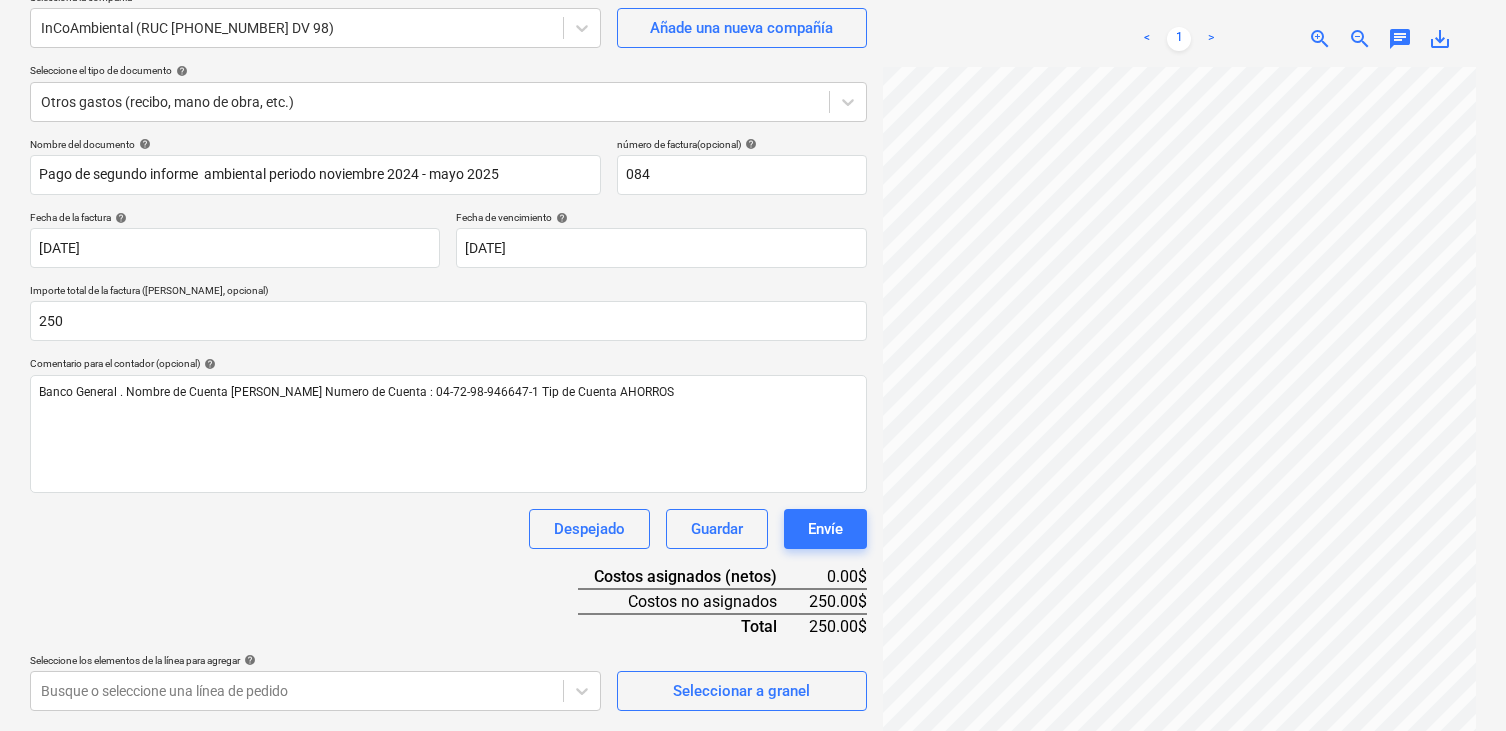click on "Despejado Guardar Envíe" at bounding box center (448, 529) 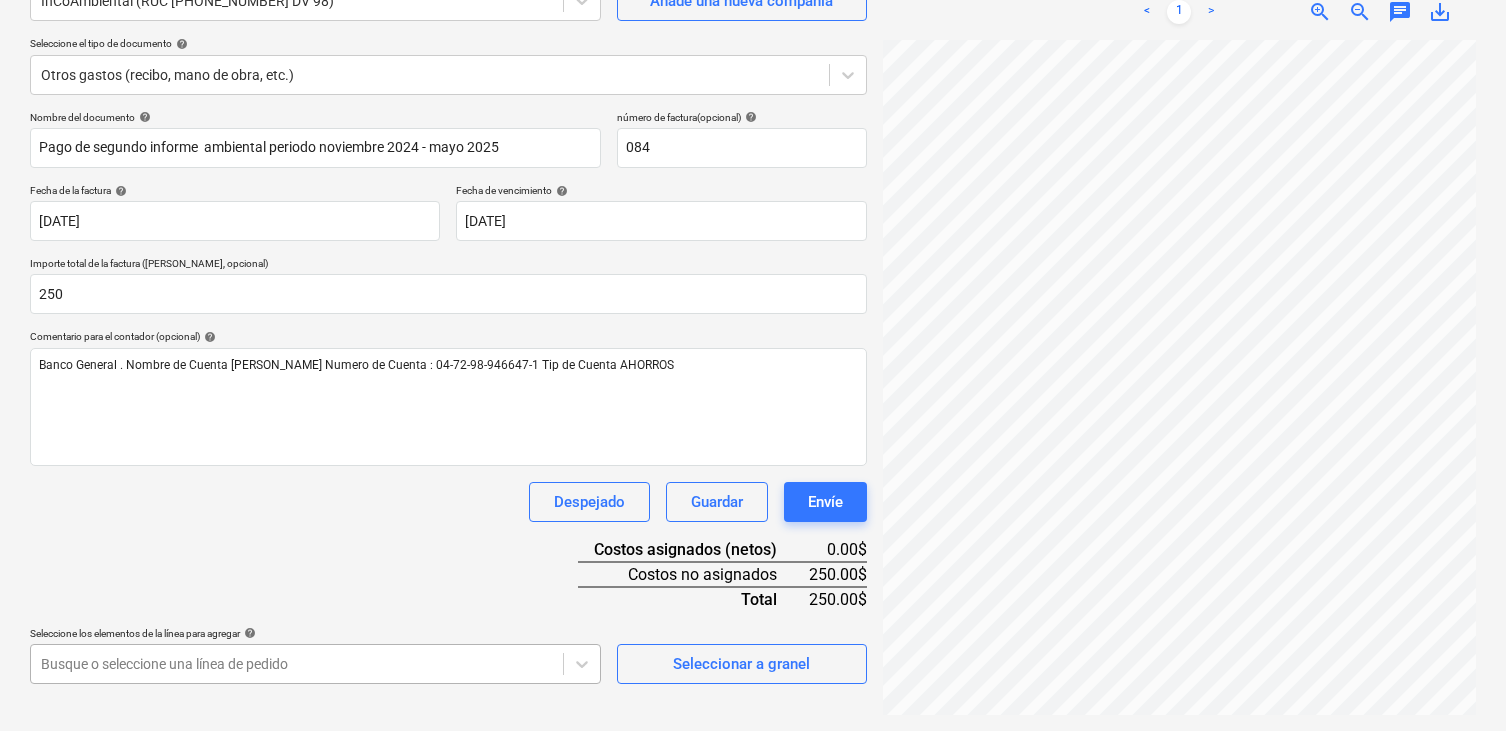 click on "Ventas Proyectos Contactos Compañía Bandeja de entrada Aprobaciones format_size keyboard_arrow_down help search Busca en notifications 14 keyboard_arrow_down [PERSON_NAME] keyboard_arrow_down Infraestructura La Zahina Presupuesto Contrato principal RFQs Subcontratos Reporte de progreso Ordenes de compra Costos Ingreso Archivos 2 Analítica Ajustes Crear un nuevo documento Selecciona la compañía InCoAmbiental (RUC [PHONE_NUMBER] DV 98)  Añade una nueva compañía Seleccione el tipo de documento help Otros gastos (recibo, mano de obra, etc.) Nombre del documento help Pago de segundo informe  ambiental periodo [DATE] - [DATE] número de factura  (opcional) help 084 Fecha de la factura help [DATE] 10.07.2025 Press the down arrow key to interact with the calendar and
select a date. Press the question mark key to get the keyboard shortcuts for changing dates. Fecha de vencimiento help [DATE] [DATE] Importe total de la factura (coste neto, opcional) 250 help Despejado Guardar Envíe help" at bounding box center [753, 165] 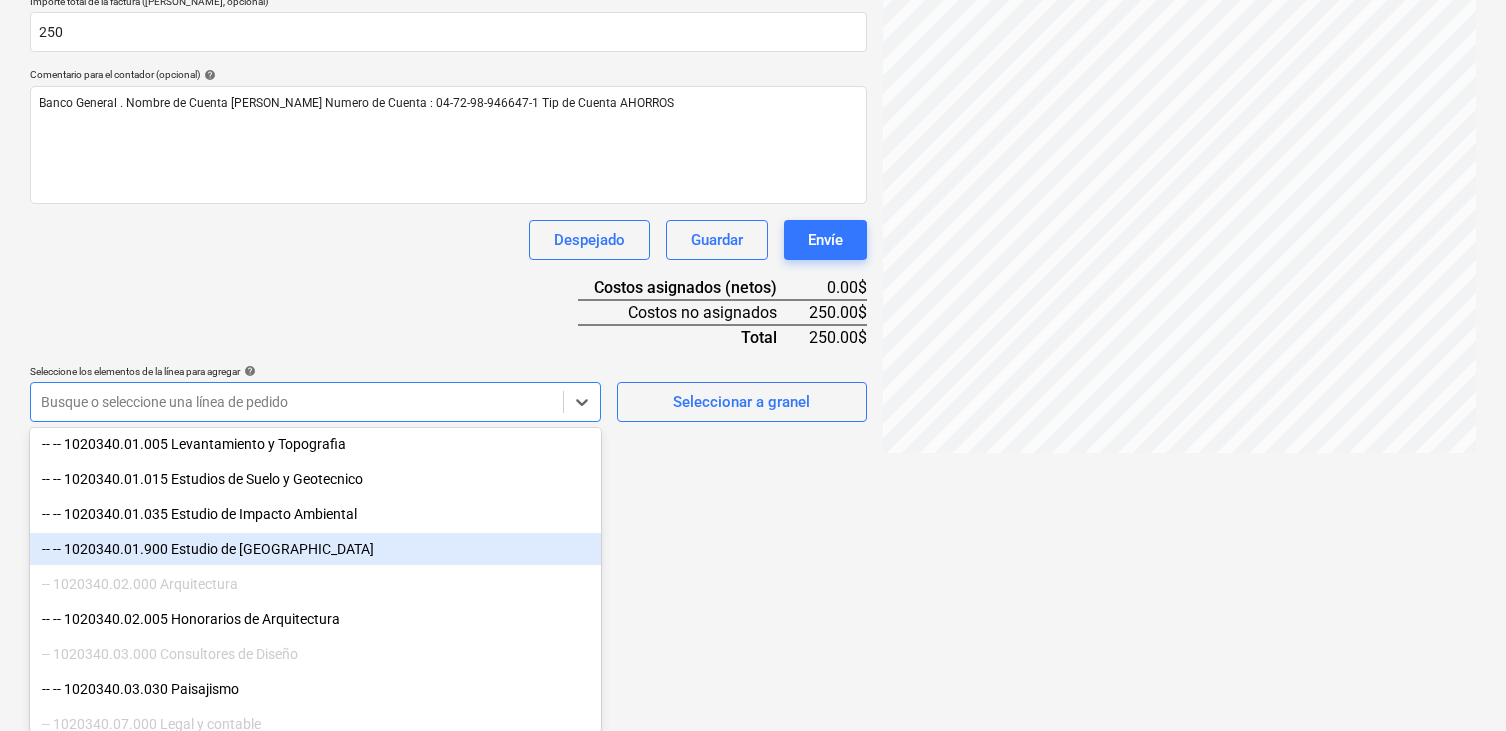 scroll, scrollTop: 636, scrollLeft: 0, axis: vertical 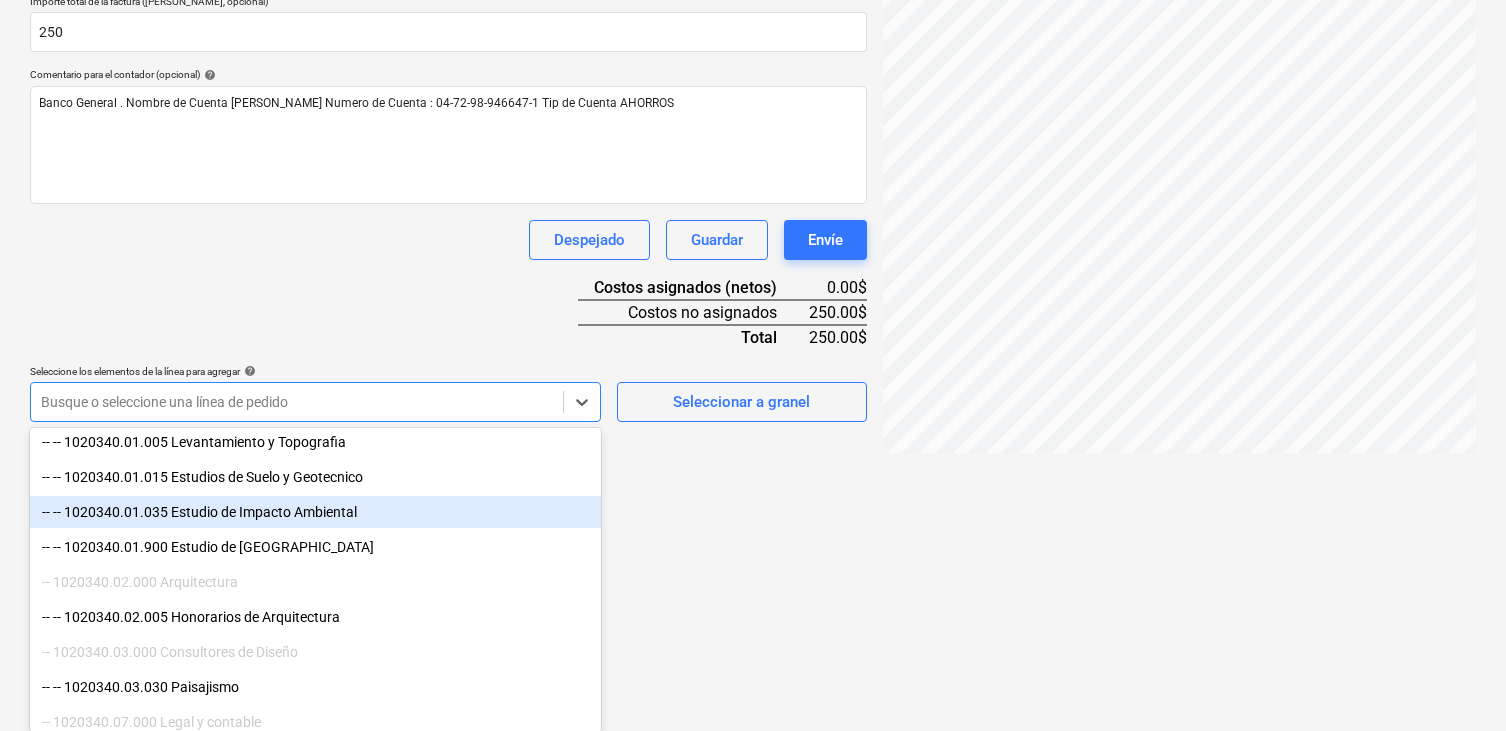 click on "-- --  1020340.01.035 Estudio de Impacto Ambiental" at bounding box center [315, 512] 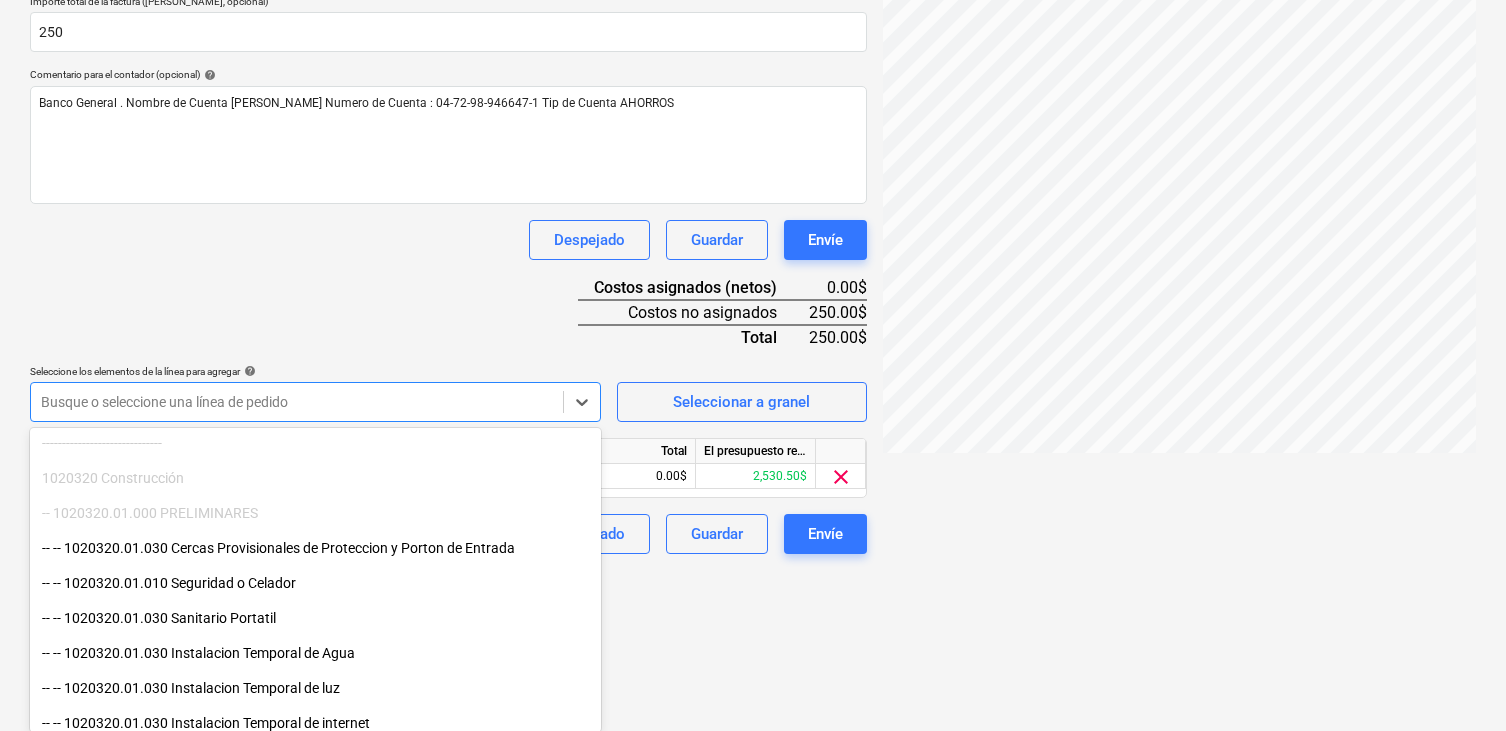 scroll, scrollTop: 73, scrollLeft: 0, axis: vertical 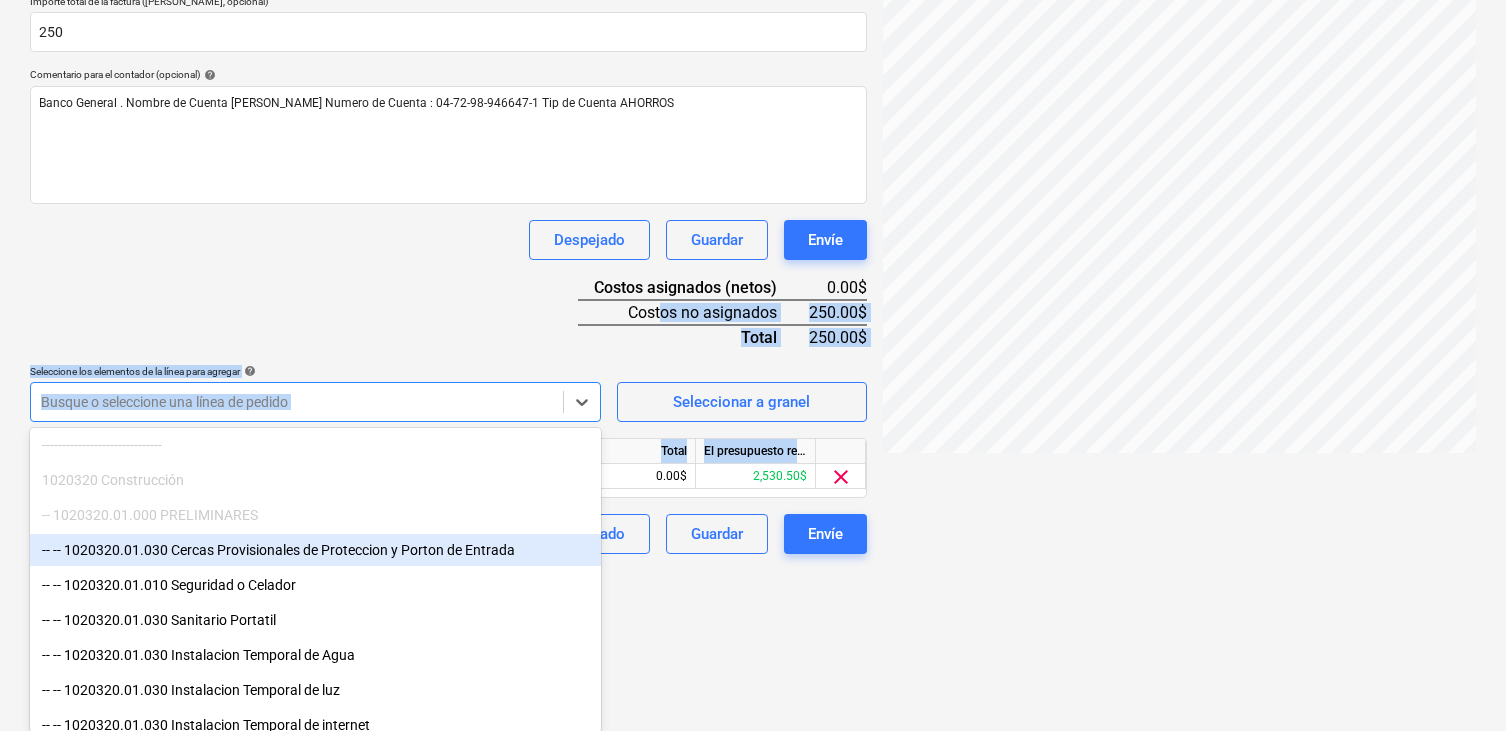 click on "Nombre del documento help Pago de segundo informe  ambiental periodo [DATE] - [DATE] número de factura  (opcional) help 084 Fecha de la factura help [DATE] 10.07.2025 Press the down arrow key to interact with the calendar and
select a date. Press the question mark key to get the keyboard shortcuts for changing dates. Fecha de vencimiento help [DATE] [DATE] Press the down arrow key to interact with the calendar and
select a date. Press the question mark key to get the keyboard shortcuts for changing dates. Importe total de la factura (coste neto, opcional) 250 Comentario para el contador (opcional) help Banco General . Nombre de Cuenta [PERSON_NAME] Numero de Cuenta : 04-72-98-946647-1 Tip de Cuenta AHORROS Despejado Guardar Envíe Costos asignados (netos) 0.00$ Costos no asignados 250.00$ Total 250.00$ Seleccione los elementos de la línea para agregar help option -- --  1020340.01.035 Estudio de Impacto Ambiental, selected. Seleccionar a granel Unidad Total" at bounding box center (448, 201) 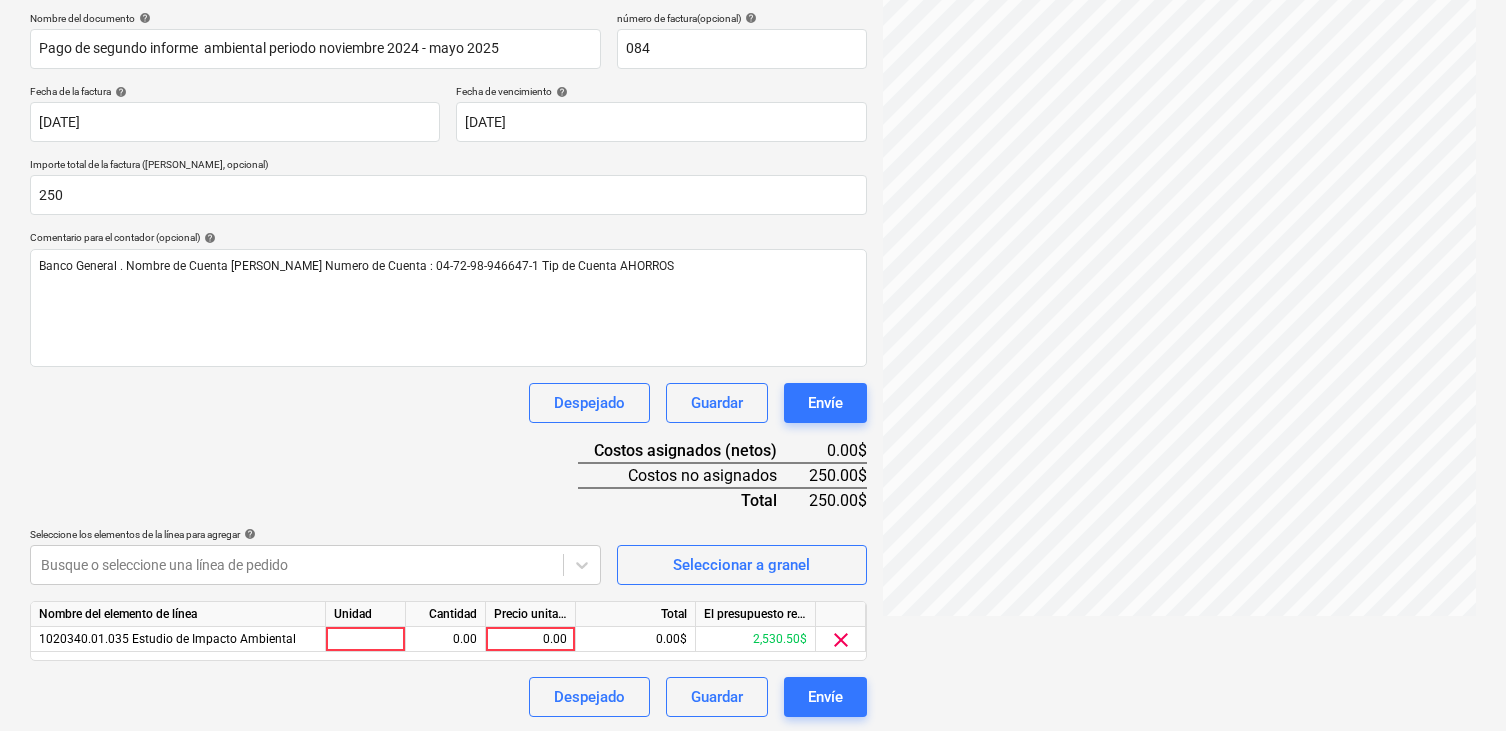 click on "Seleccione los elementos de la línea para agregar help" at bounding box center (315, 536) 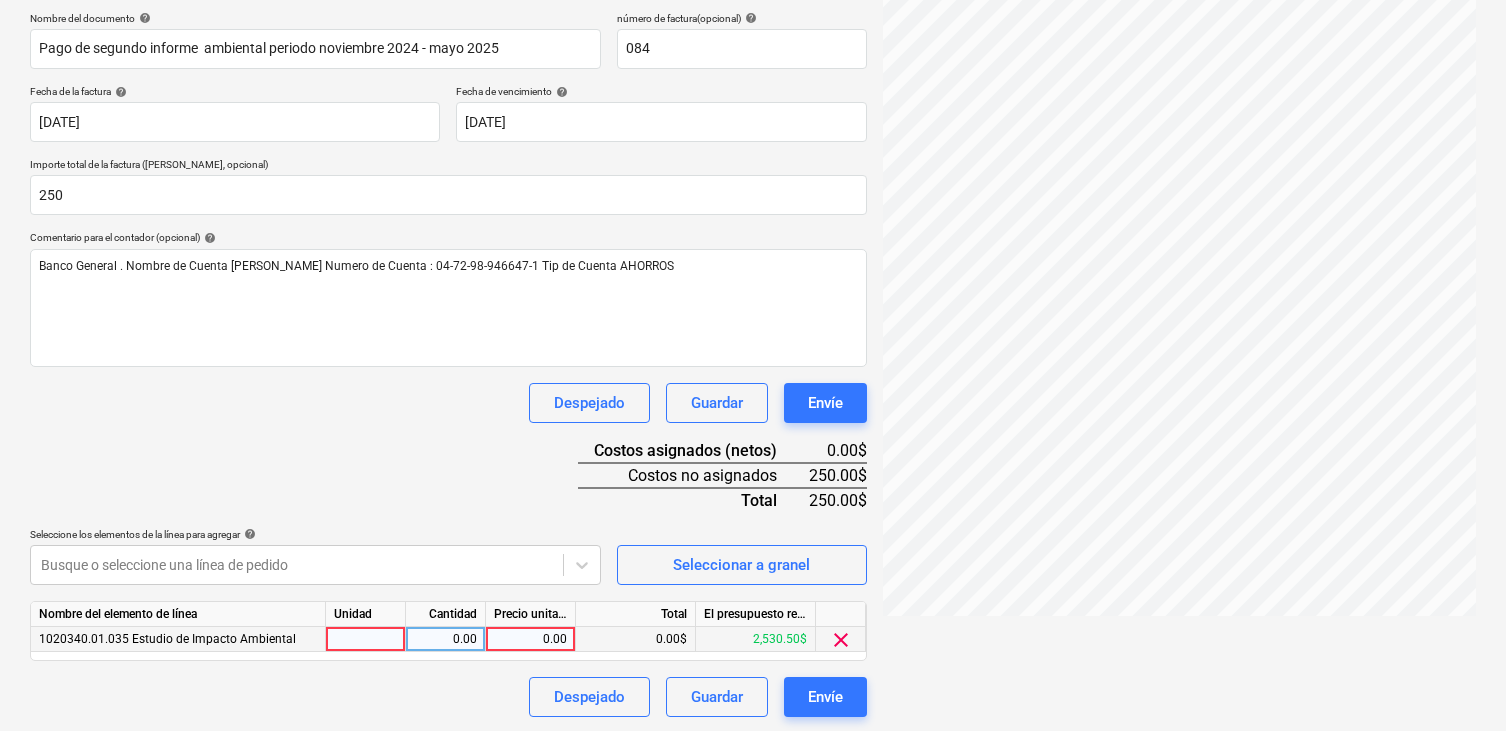click on "0.00" at bounding box center [530, 639] 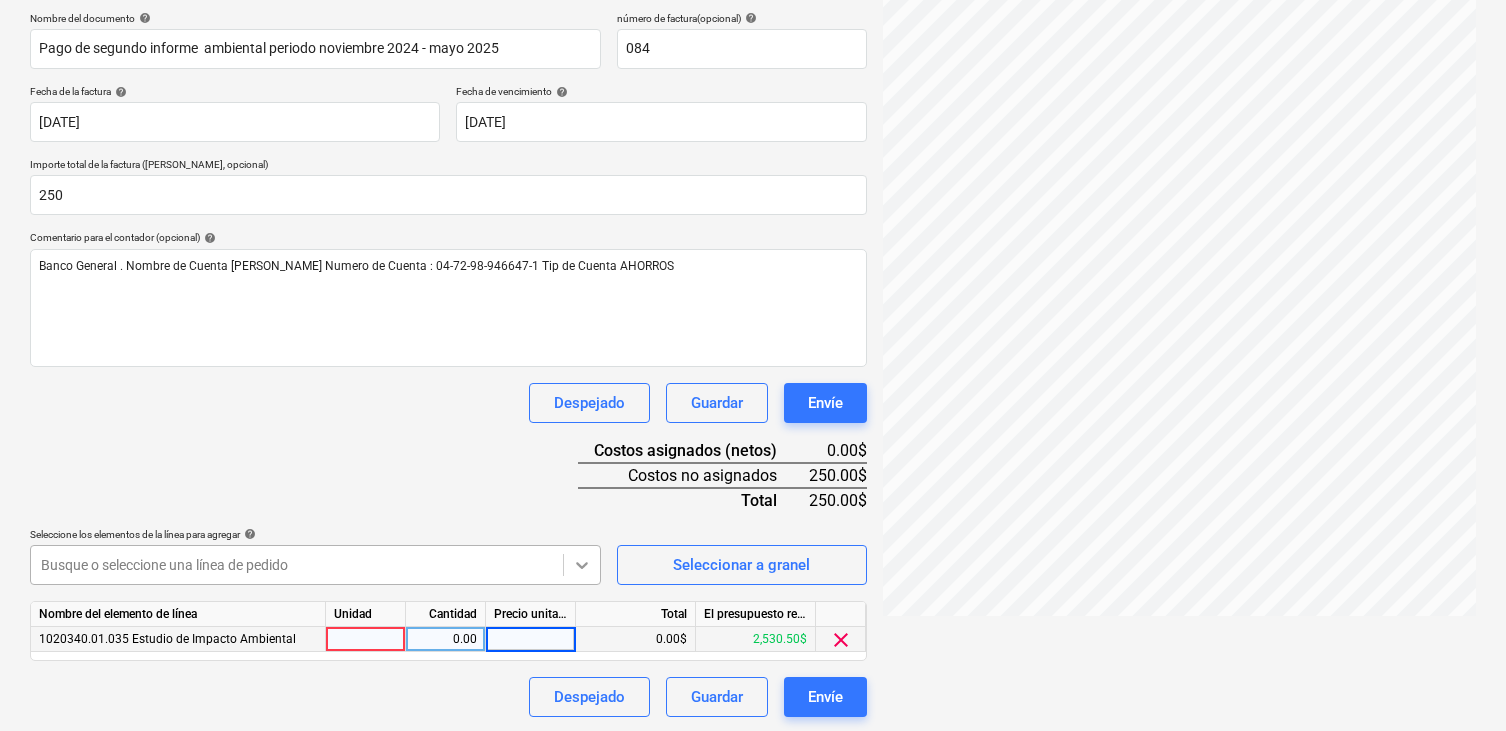 click 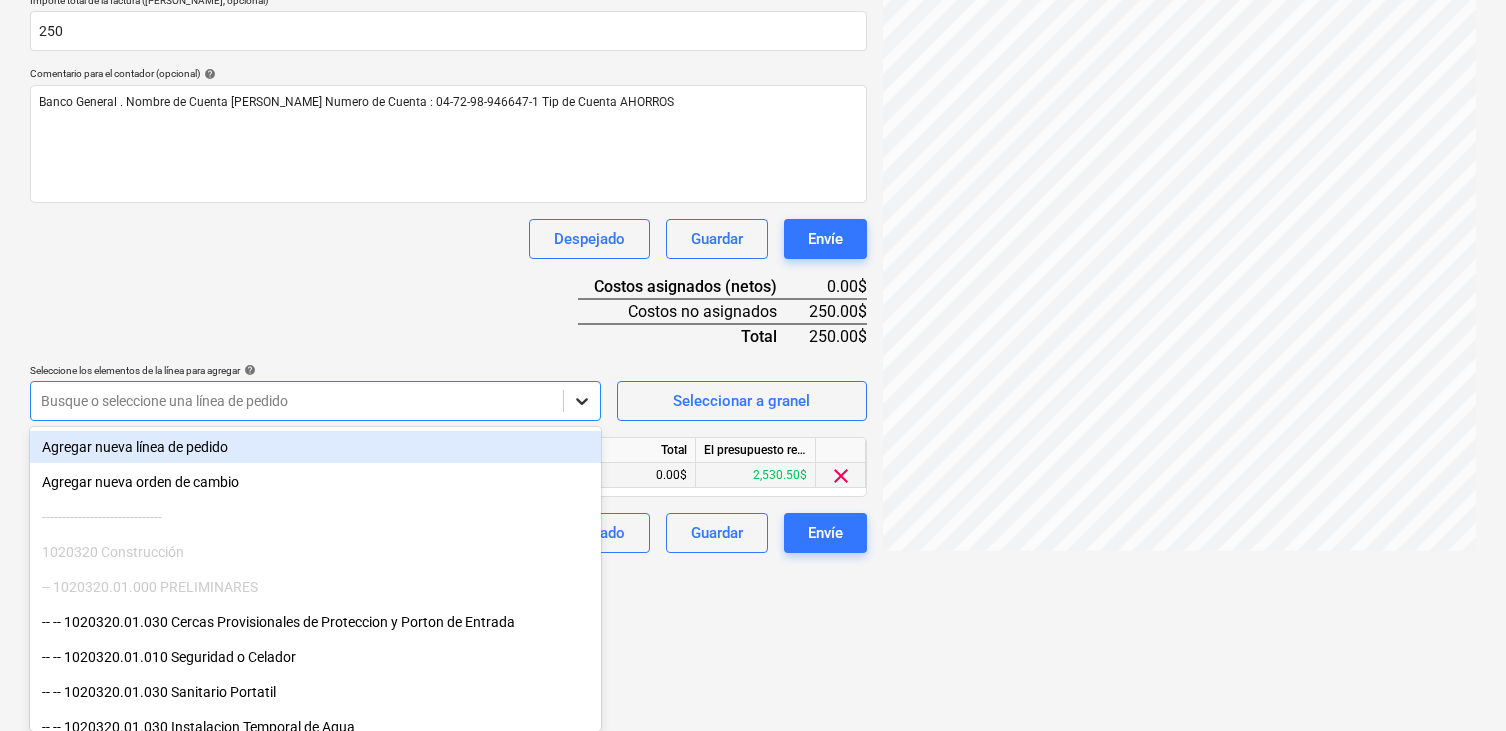 click on "Ventas Proyectos Contactos Compañía Bandeja de entrada Aprobaciones format_size keyboard_arrow_down help search Busca en notifications 14 keyboard_arrow_down [PERSON_NAME] keyboard_arrow_down Infraestructura La Zahina Presupuesto Contrato principal RFQs Subcontratos Reporte de progreso Ordenes de compra Costos Ingreso Archivos 2 Analítica Ajustes Crear un nuevo documento Selecciona la compañía InCoAmbiental (RUC [PHONE_NUMBER] DV 98)  Añade una nueva compañía Seleccione el tipo de documento help Otros gastos (recibo, mano de obra, etc.) Nombre del documento help Pago de segundo informe  ambiental periodo [DATE] - [DATE] número de factura  (opcional) help 084 Fecha de la factura help [DATE] 10.07.2025 Press the down arrow key to interact with the calendar and
select a date. Press the question mark key to get the keyboard shortcuts for changing dates. Fecha de vencimiento help [DATE] [DATE] Importe total de la factura (coste neto, opcional) 250 help Despejado Guardar Envíe help" at bounding box center [753, -98] 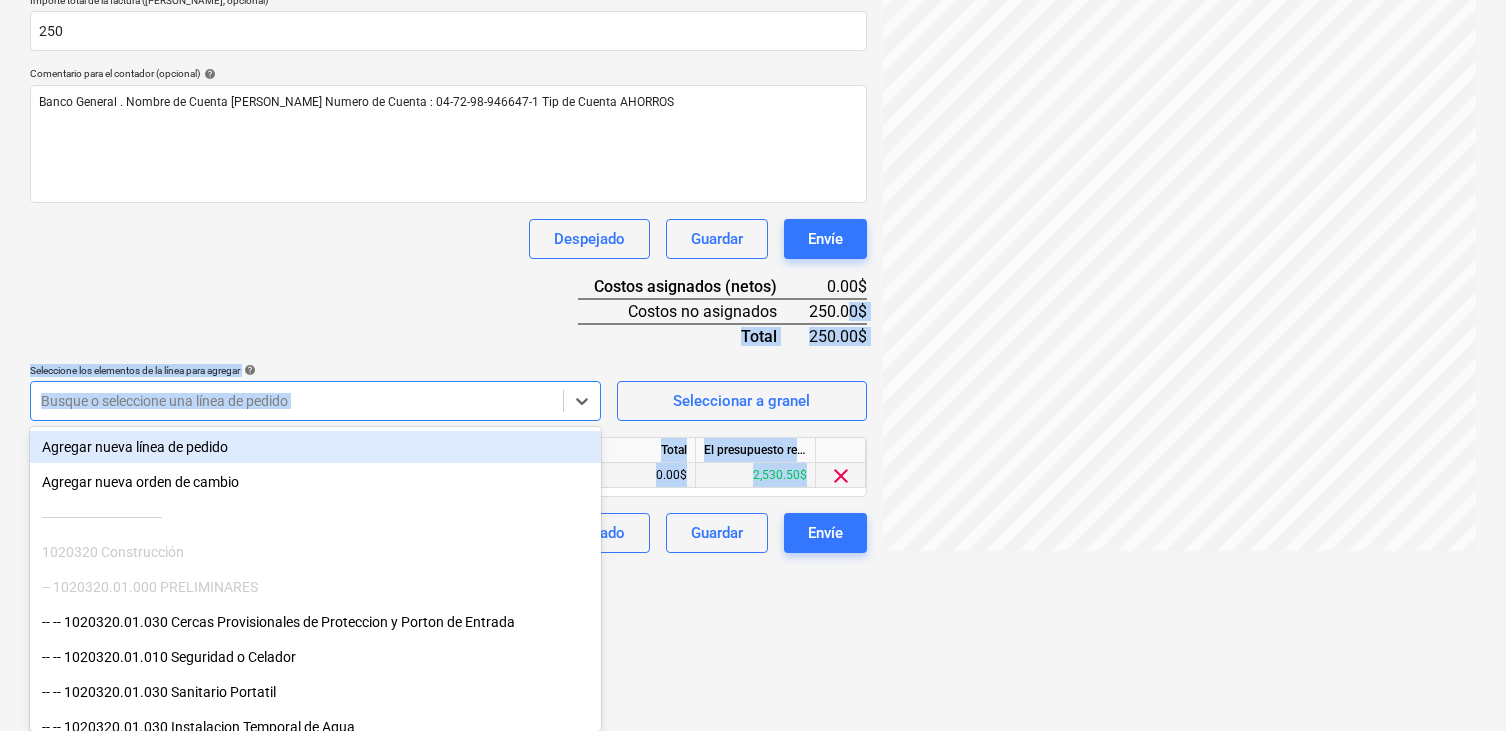 scroll, scrollTop: 299, scrollLeft: 0, axis: vertical 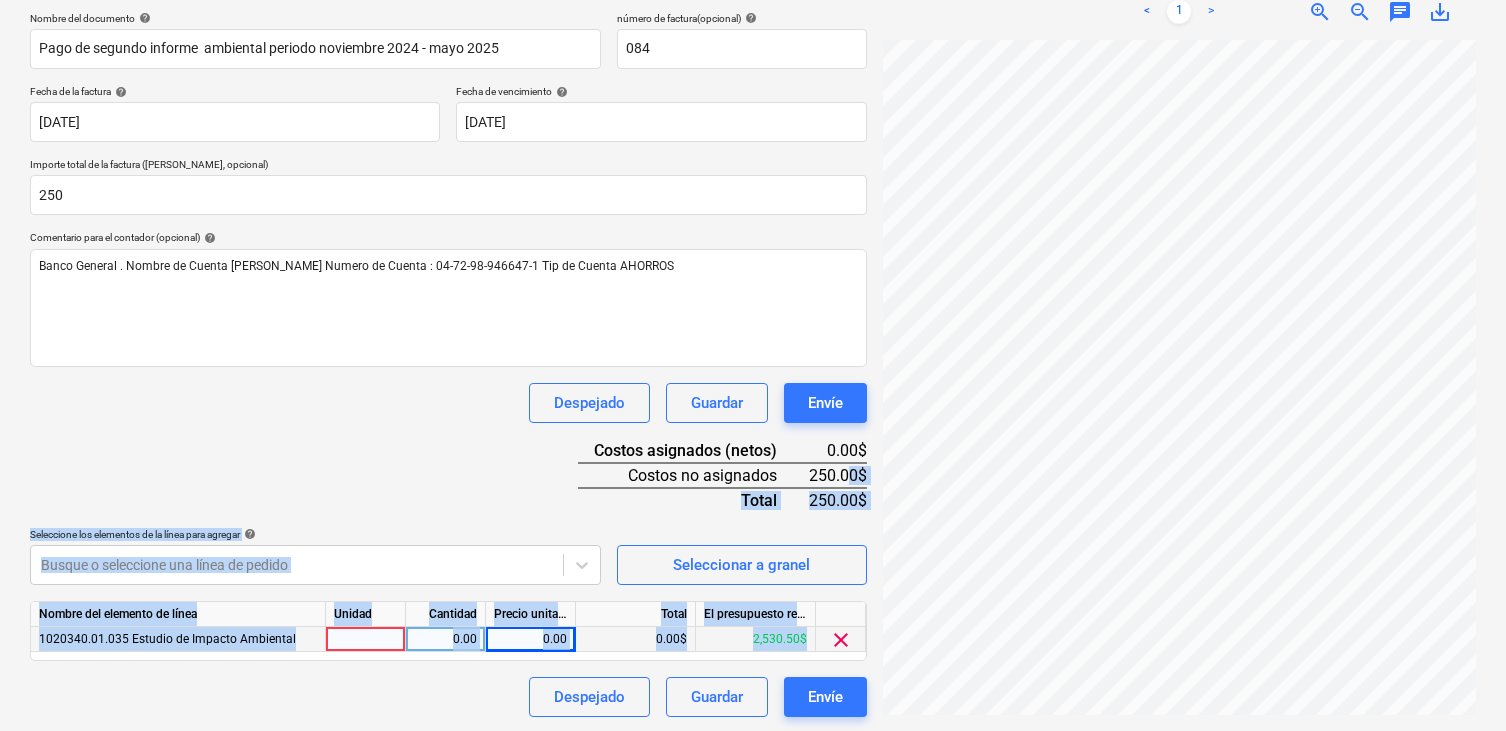 click on "clear" at bounding box center (841, 640) 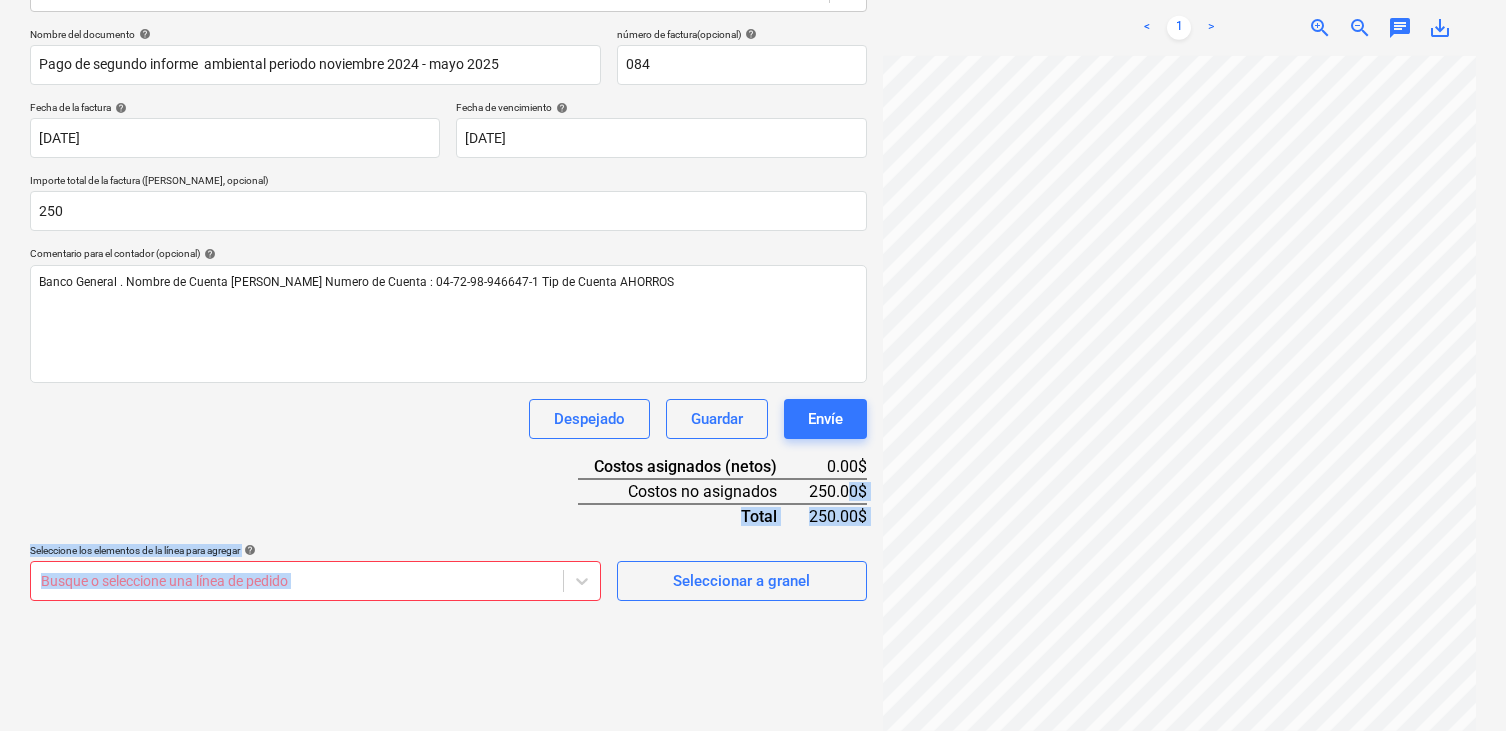 scroll, scrollTop: 283, scrollLeft: 0, axis: vertical 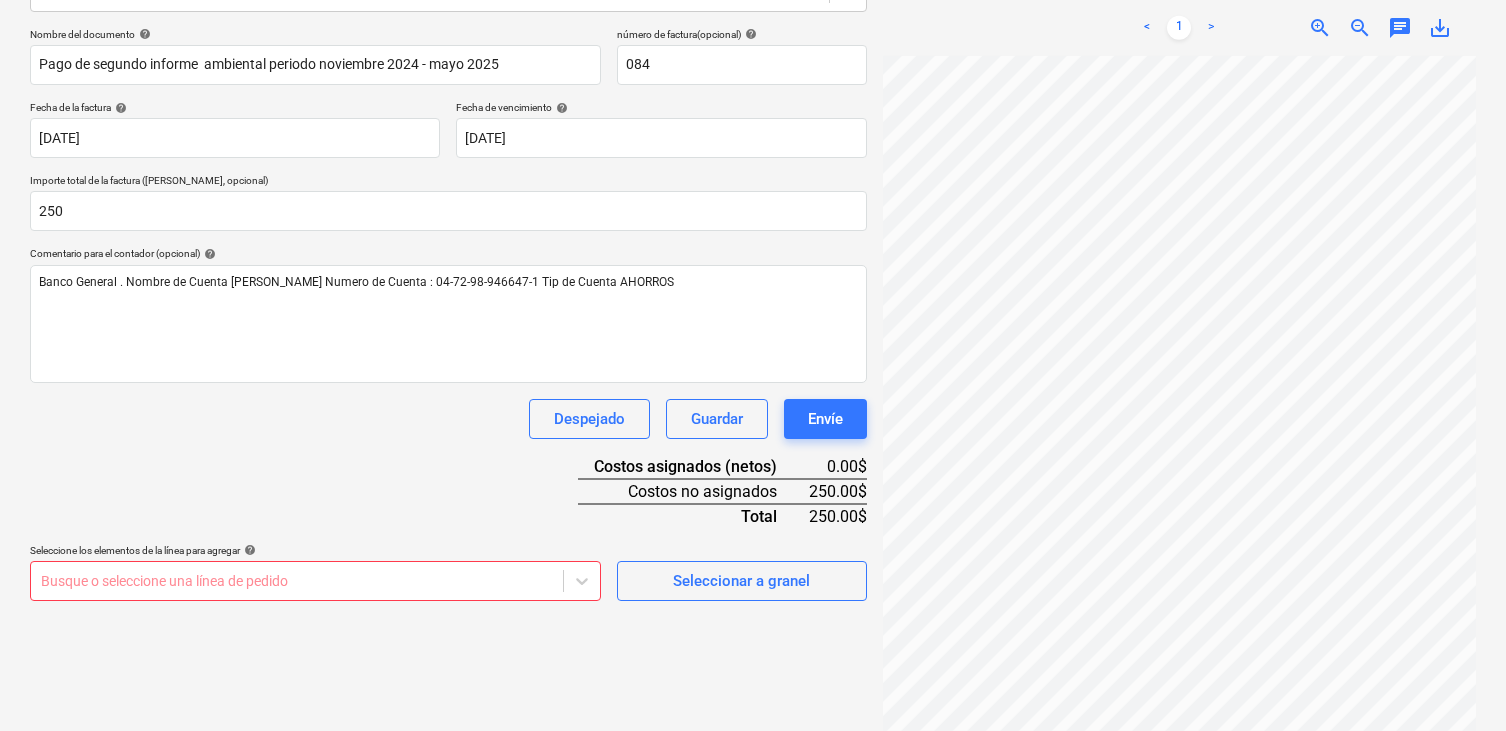 click on "Nombre del documento help Pago de segundo informe  ambiental periodo [DATE] - [DATE] número de factura  (opcional) help 084 Fecha de la factura help [DATE] 10.07.2025 Press the down arrow key to interact with the calendar and
select a date. Press the question mark key to get the keyboard shortcuts for changing dates. Fecha de vencimiento help [DATE] [DATE] Press the down arrow key to interact with the calendar and
select a date. Press the question mark key to get the keyboard shortcuts for changing dates. Importe total de la factura (coste neto, opcional) 250 Comentario para el contador (opcional) help Banco General . Nombre de Cuenta [PERSON_NAME] Numero de Cuenta : 04-72-98-946647-1 Tip de Cuenta AHORROS Despejado Guardar Envíe Costos asignados (netos) 0.00$ Costos no asignados 250.00$ Total 250.00$ Seleccione los elementos de la línea para agregar help Busque o seleccione una línea de pedido Seleccionar a granel" at bounding box center (448, 314) 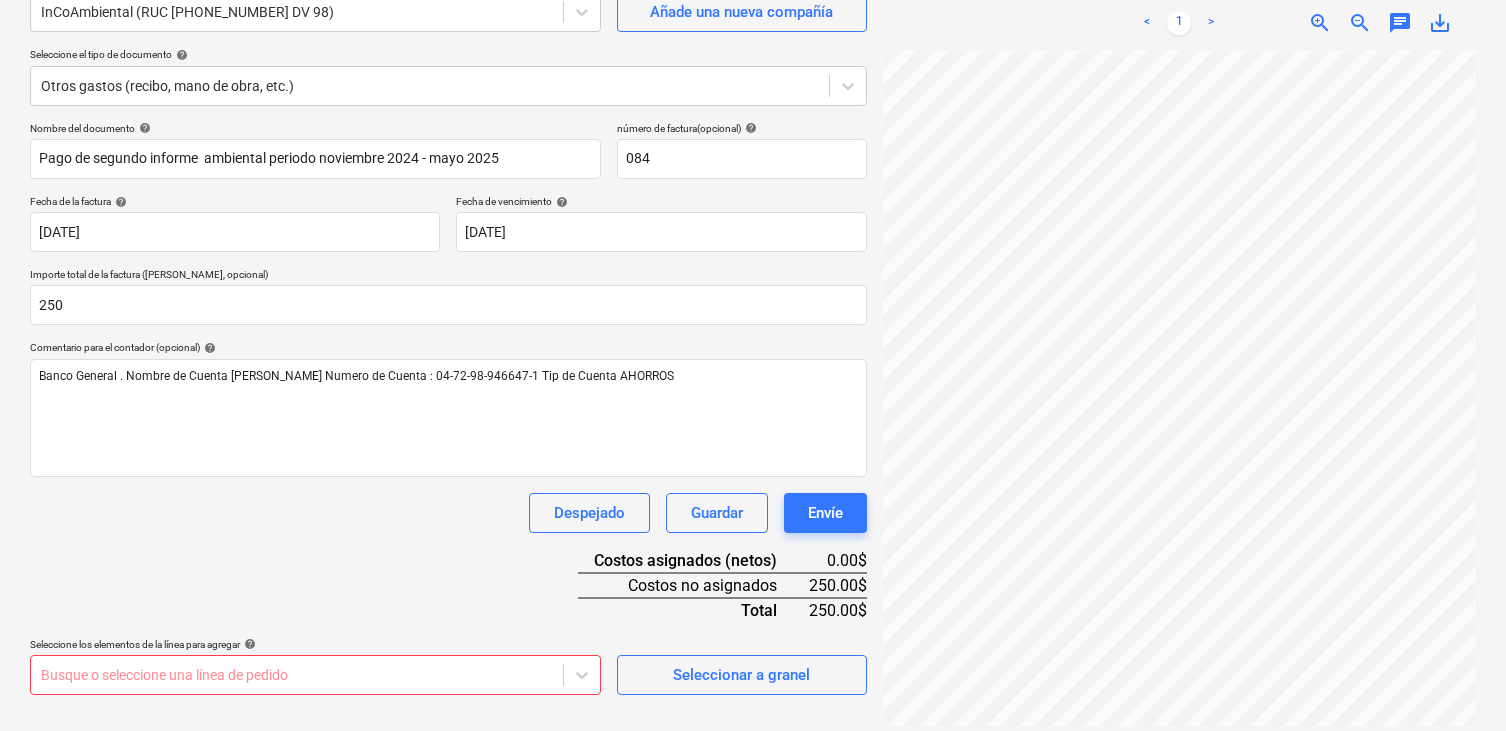 scroll, scrollTop: 188, scrollLeft: 0, axis: vertical 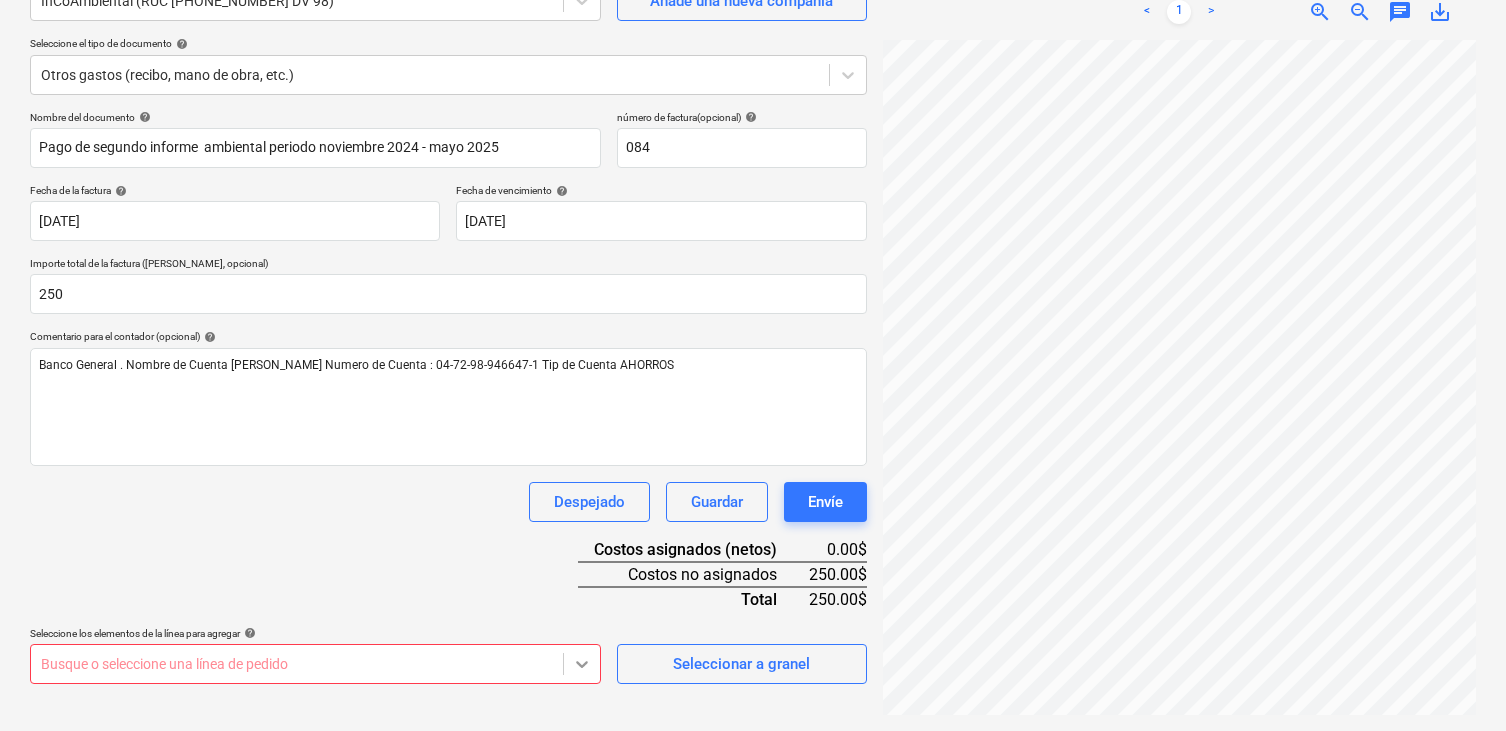 click on "Ventas Proyectos Contactos Compañía Bandeja de entrada Aprobaciones format_size keyboard_arrow_down help search Busca en notifications 14 keyboard_arrow_down [PERSON_NAME] keyboard_arrow_down Infraestructura La Zahina Presupuesto Contrato principal RFQs Subcontratos Reporte de progreso Ordenes de compra Costos Ingreso Archivos 2 Analítica Ajustes Crear un nuevo documento Selecciona la compañía InCoAmbiental (RUC [PHONE_NUMBER] DV 98)  Añade una nueva compañía Seleccione el tipo de documento help Otros gastos (recibo, mano de obra, etc.) Nombre del documento help Pago de segundo informe  ambiental periodo [DATE] - [DATE] número de factura  (opcional) help 084 Fecha de la factura help [DATE] 10.07.2025 Press the down arrow key to interact with the calendar and
select a date. Press the question mark key to get the keyboard shortcuts for changing dates. Fecha de vencimiento help [DATE] [DATE] Importe total de la factura (coste neto, opcional) 250 help Despejado Guardar Envíe help" at bounding box center [753, 165] 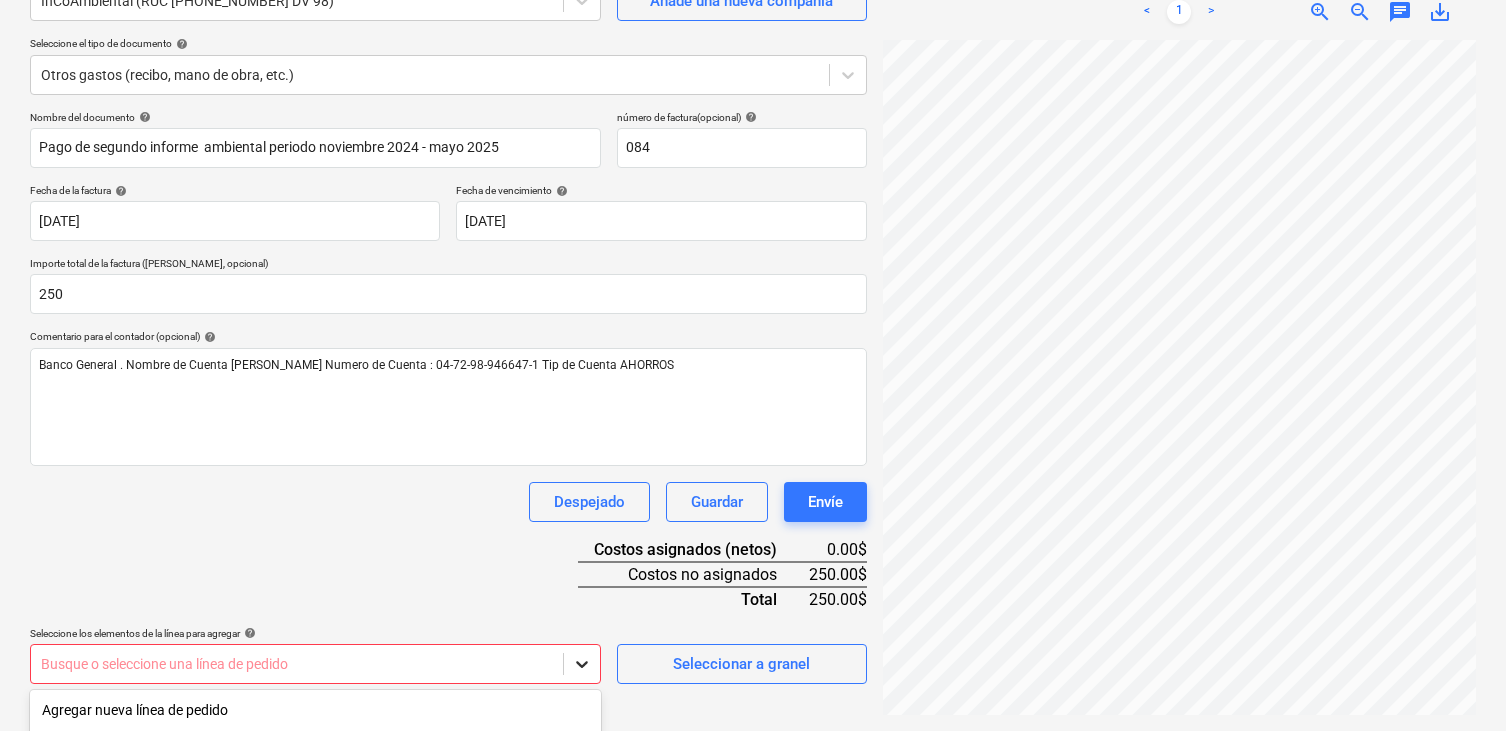 scroll, scrollTop: 463, scrollLeft: 0, axis: vertical 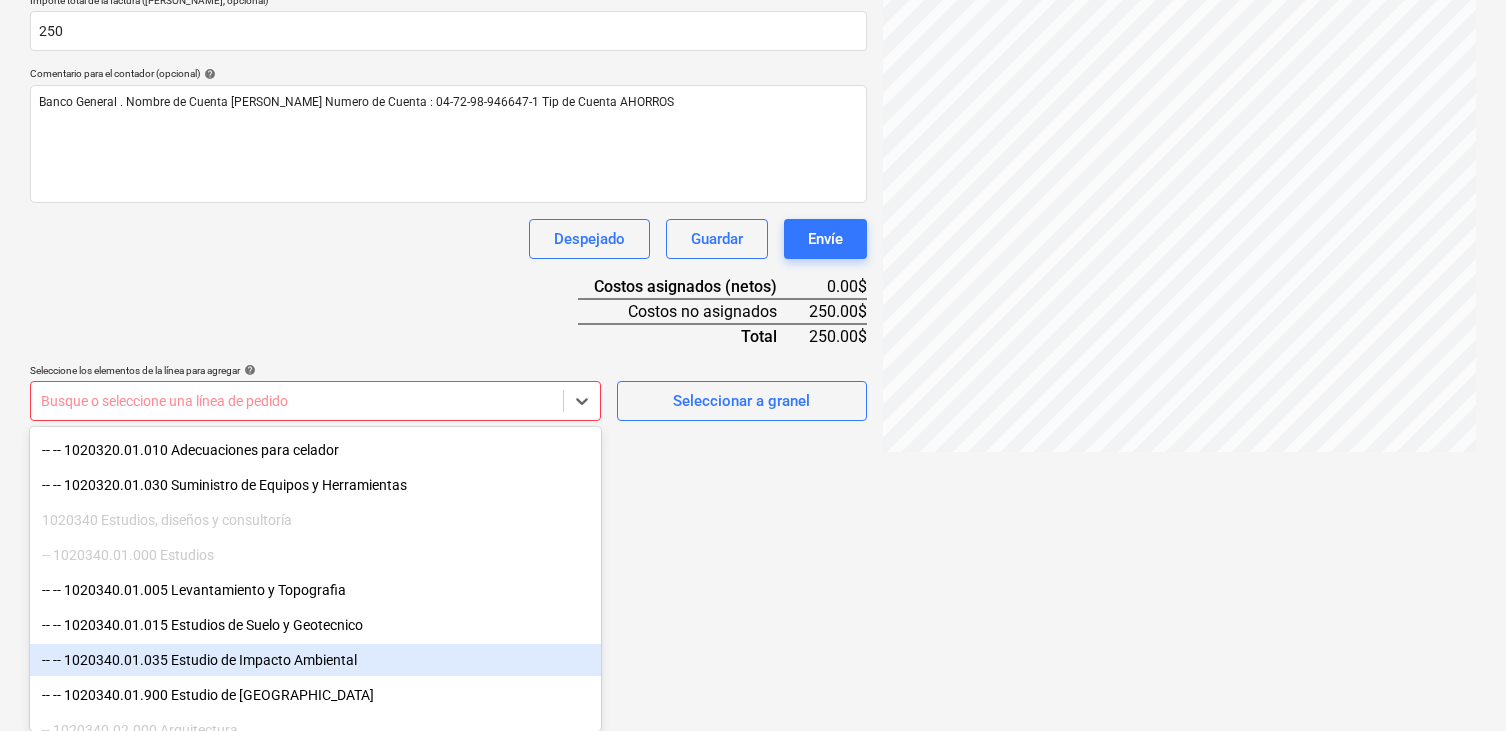click on "-- --  1020340.01.035 Estudio de Impacto Ambiental" at bounding box center [315, 660] 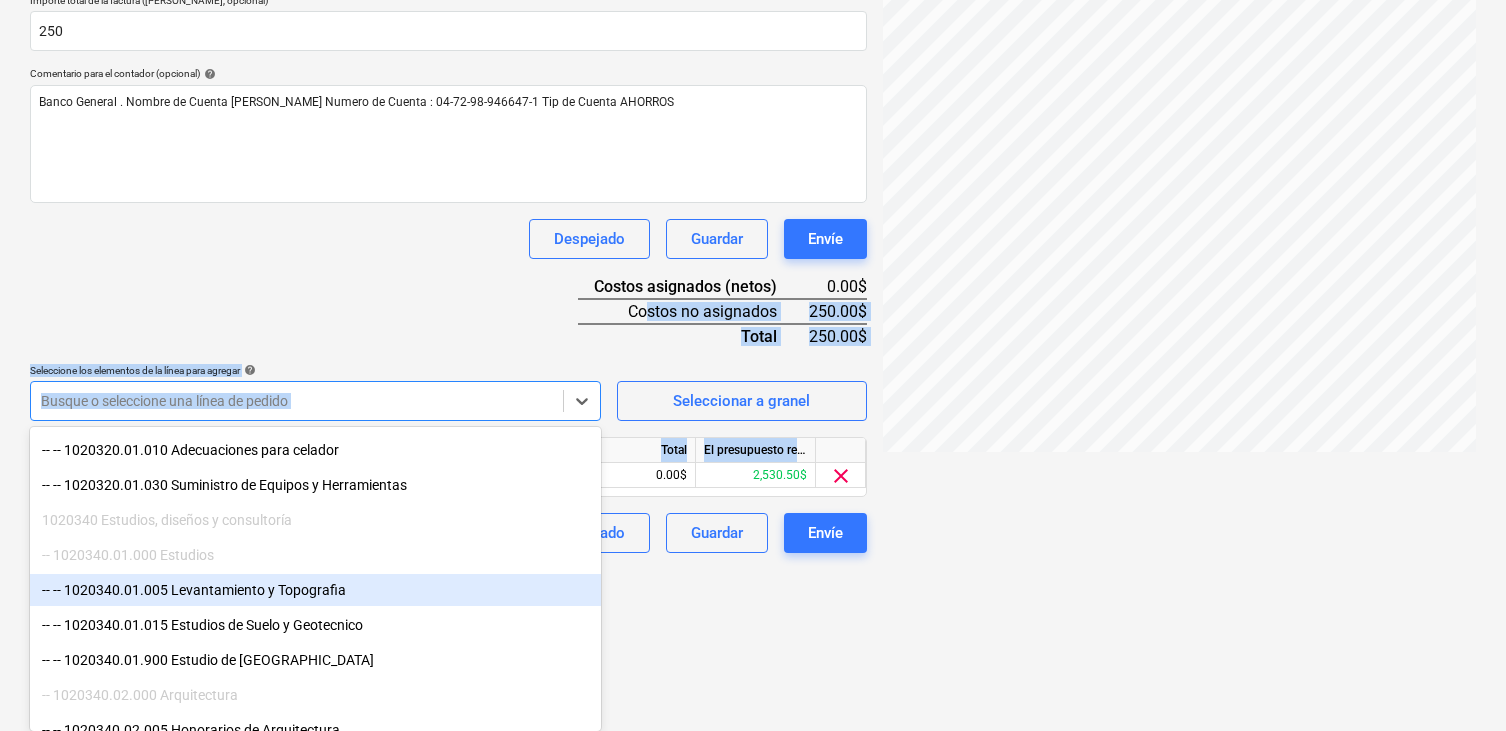 click on "Nombre del documento help Pago de segundo informe  ambiental periodo [DATE] - [DATE] número de factura  (opcional) help 084 Fecha de la factura help [DATE] 10.07.2025 Press the down arrow key to interact with the calendar and
select a date. Press the question mark key to get the keyboard shortcuts for changing dates. Fecha de vencimiento help [DATE] [DATE] Press the down arrow key to interact with the calendar and
select a date. Press the question mark key to get the keyboard shortcuts for changing dates. Importe total de la factura (coste neto, opcional) 250 Comentario para el contador (opcional) help Banco General . Nombre de Cuenta [PERSON_NAME] Numero de Cuenta : 04-72-98-946647-1 Tip de Cuenta AHORROS Despejado Guardar Envíe Costos asignados (netos) 0.00$ Costos no asignados 250.00$ Total 250.00$ Seleccione los elementos de la línea para agregar help option -- --  1020340.01.035 Estudio de Impacto Ambiental, selected. Seleccionar a granel Unidad Total" at bounding box center (448, 200) 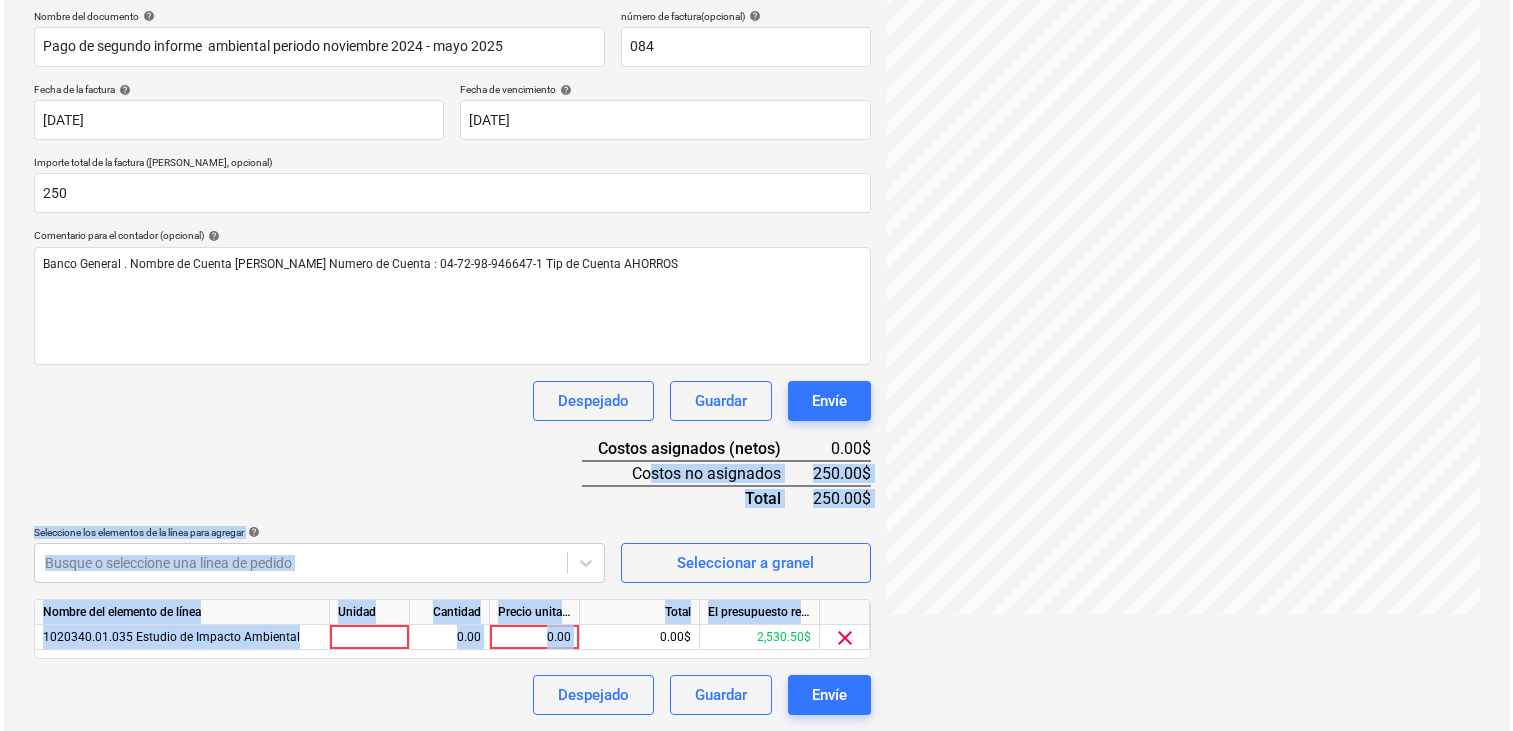 scroll, scrollTop: 299, scrollLeft: 0, axis: vertical 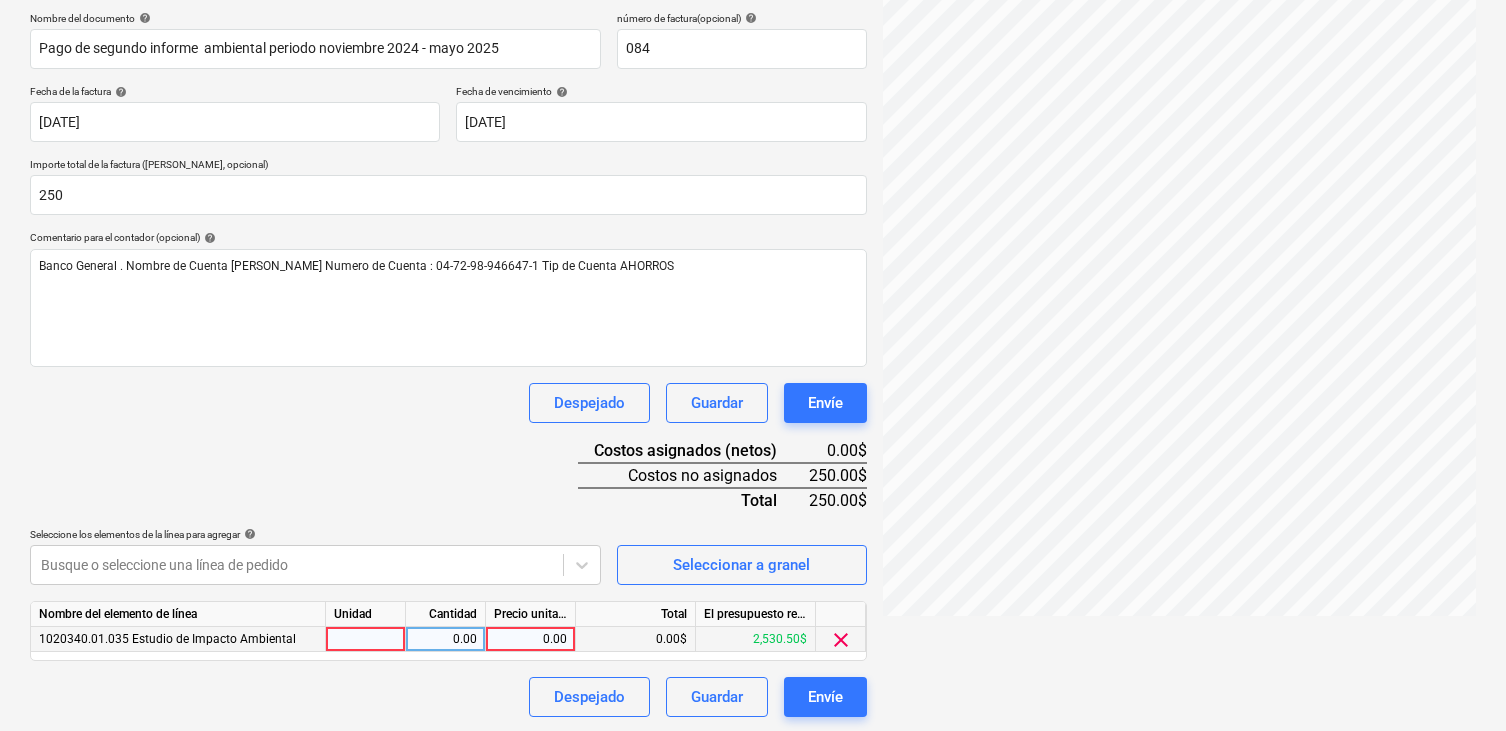 click on "0.00$" at bounding box center (636, 639) 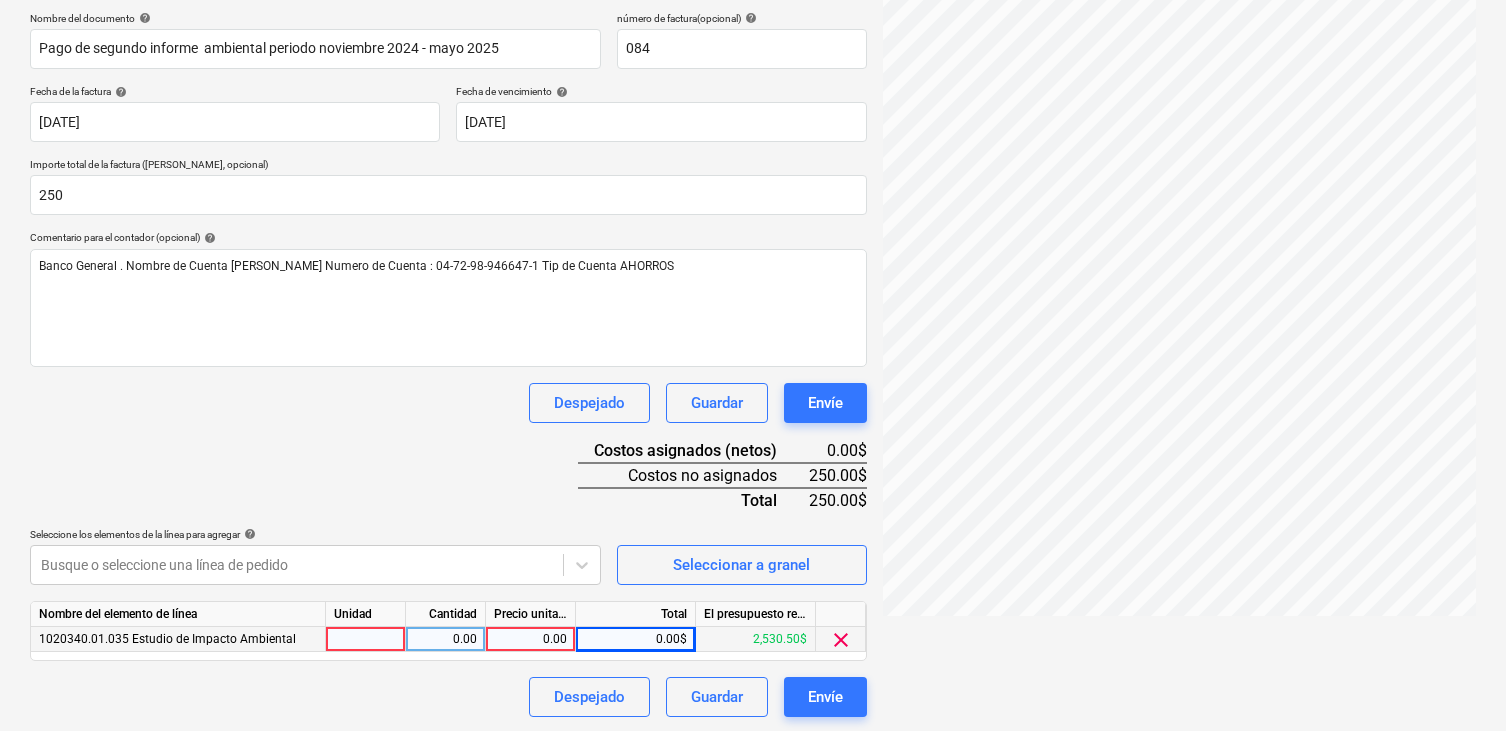 click on "0.00$" at bounding box center [636, 639] 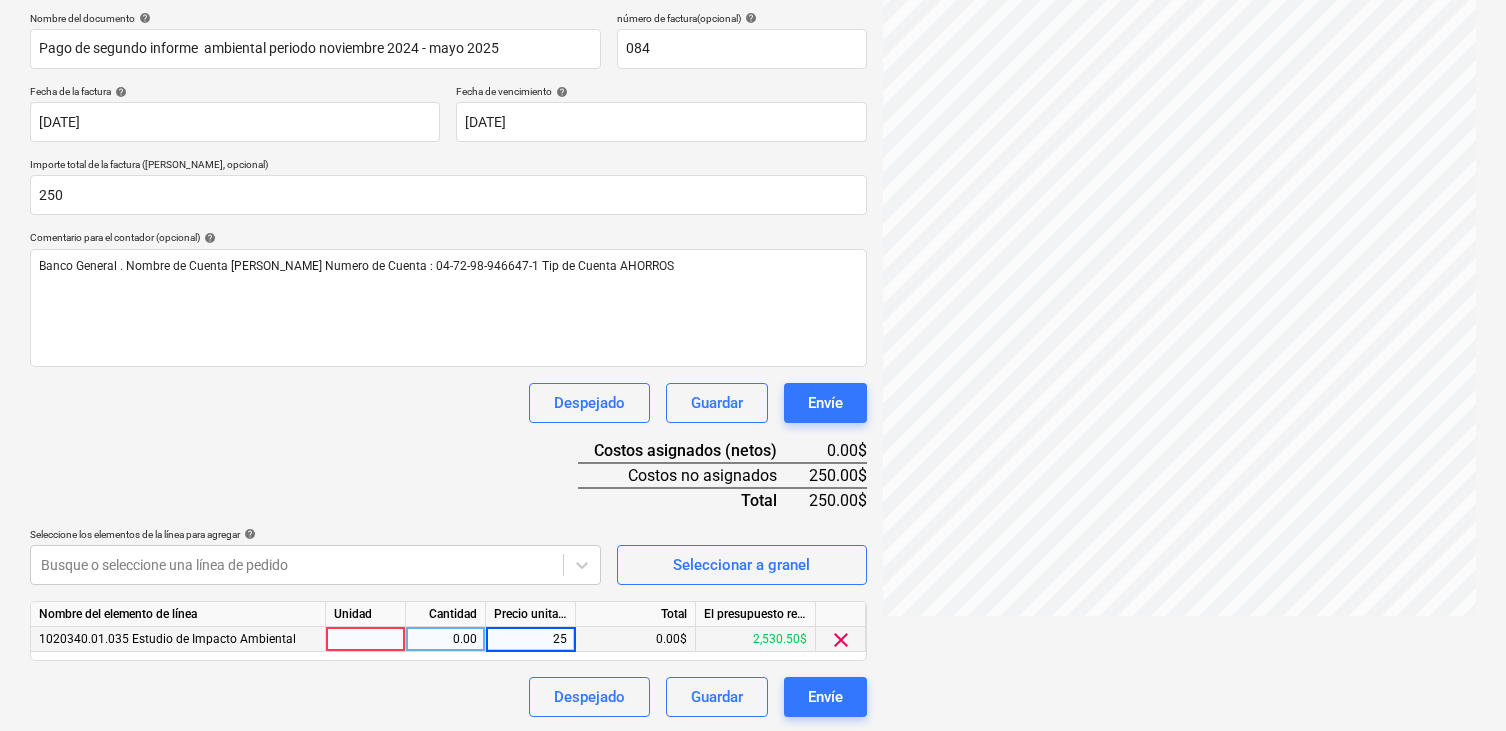 type on "250" 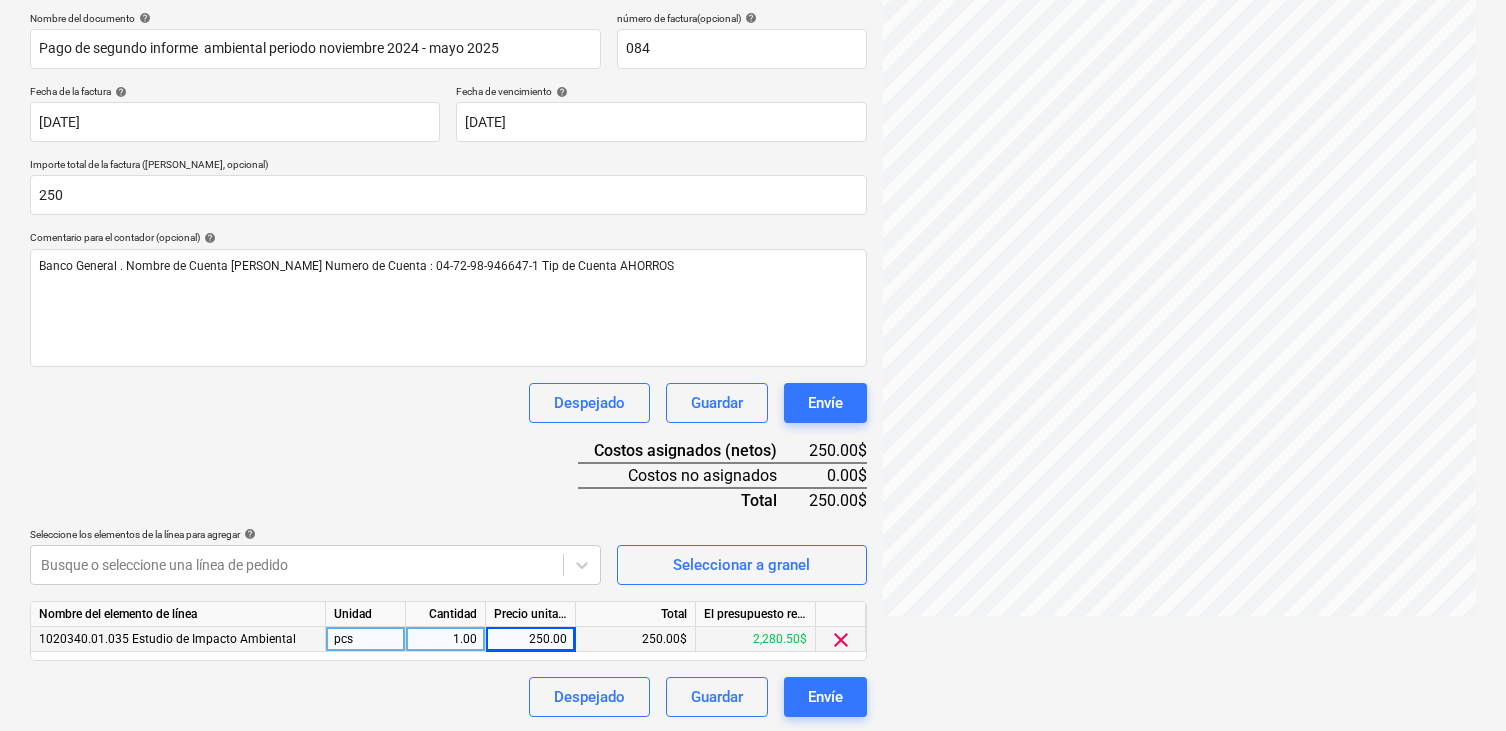 click on "Nombre del documento help Pago de segundo informe  ambiental periodo [DATE] - [DATE] número de factura  (opcional) help 084 Fecha de la factura help [DATE] 10.07.2025 Press the down arrow key to interact with the calendar and
select a date. Press the question mark key to get the keyboard shortcuts for changing dates. Fecha de vencimiento help [DATE] [DATE] Press the down arrow key to interact with the calendar and
select a date. Press the question mark key to get the keyboard shortcuts for changing dates. Importe total de la factura (coste neto, opcional) 250 Comentario para el contador (opcional) help Banco General . Nombre de Cuenta [PERSON_NAME] Numero de Cuenta : 04-72-98-946647-1 Tip de Cuenta AHORROS Despejado Guardar Envíe Costos asignados (netos) 250.00$ Costos no asignados 0.00$ Total 250.00$ Seleccione los elementos de la línea para agregar help Busque o seleccione una línea de pedido Seleccionar a granel Nombre del elemento de línea Unidad pcs" at bounding box center (448, 364) 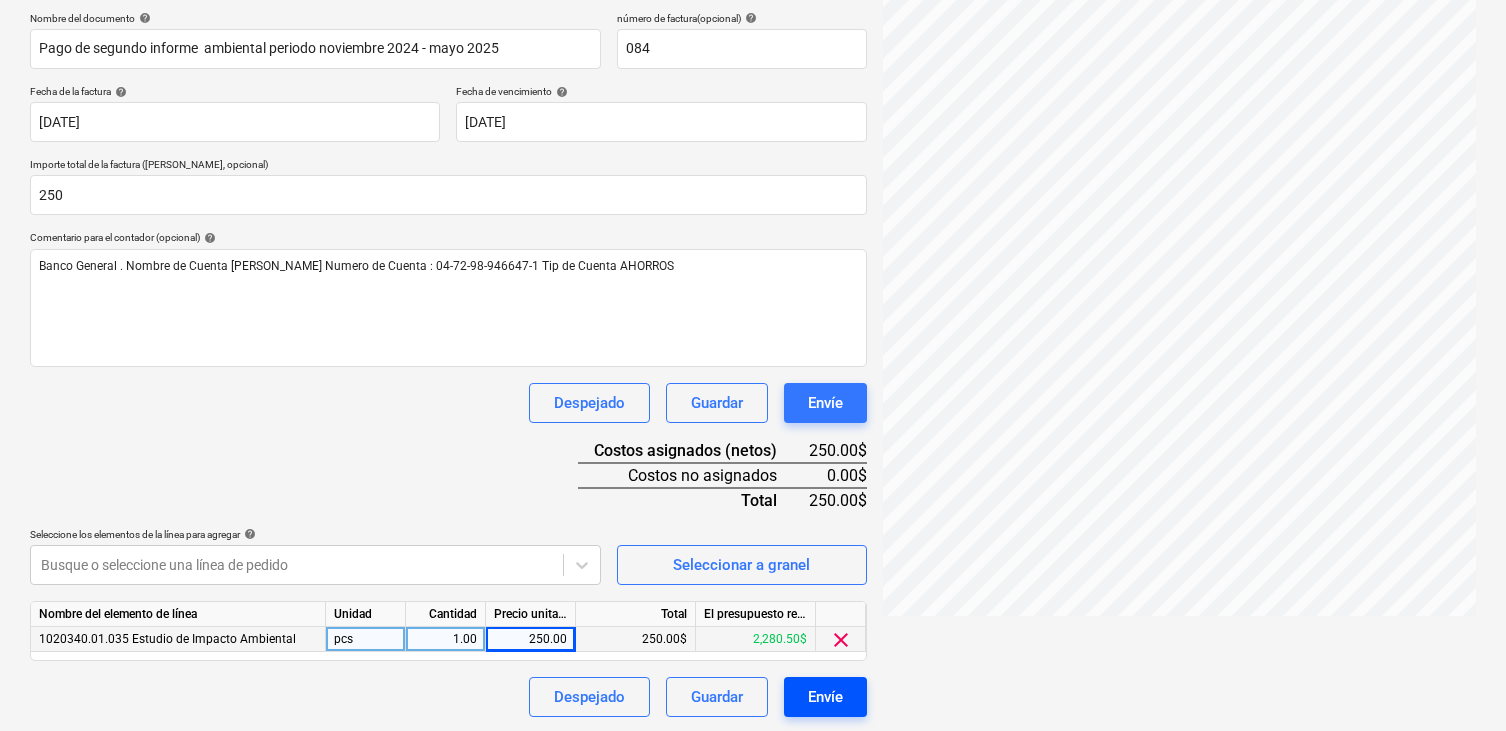 click on "Envíe" at bounding box center [825, 697] 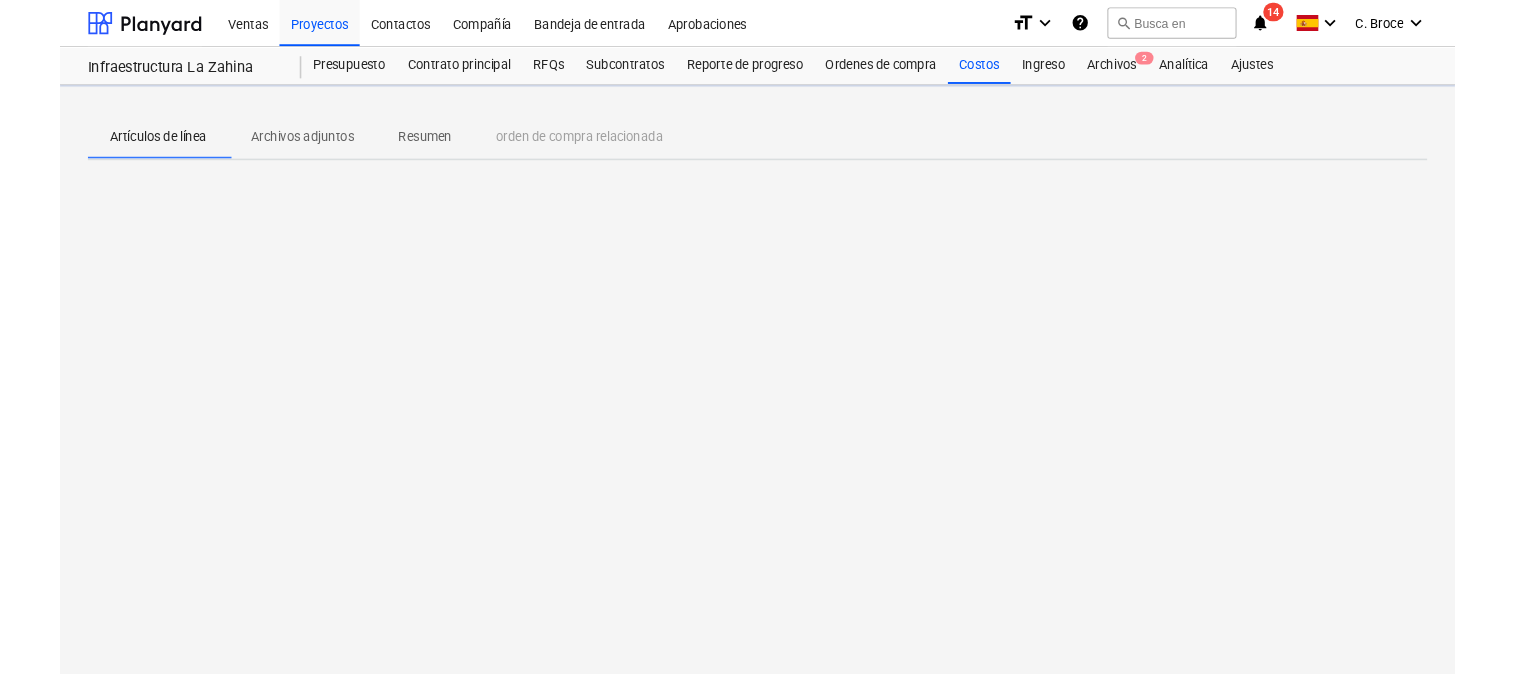 scroll, scrollTop: 0, scrollLeft: 0, axis: both 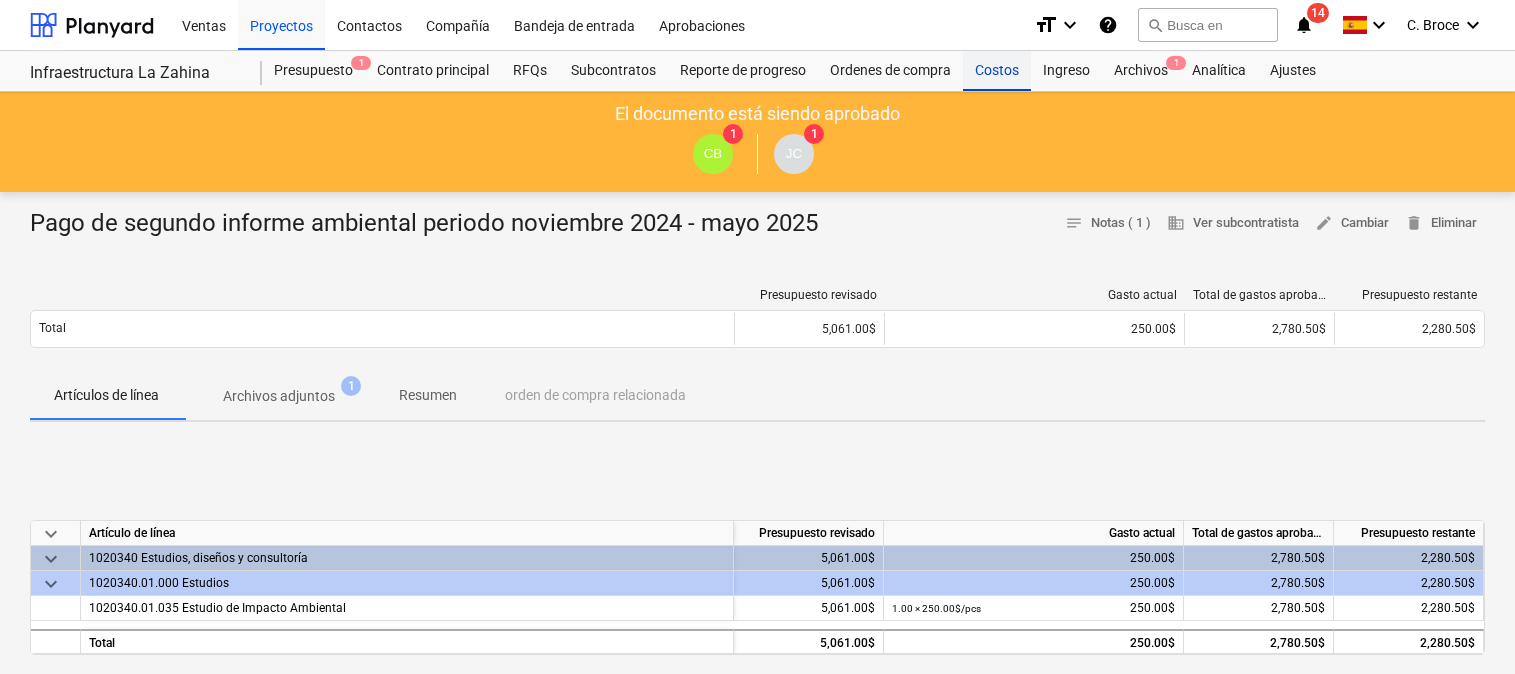 click on "Costos" at bounding box center [997, 71] 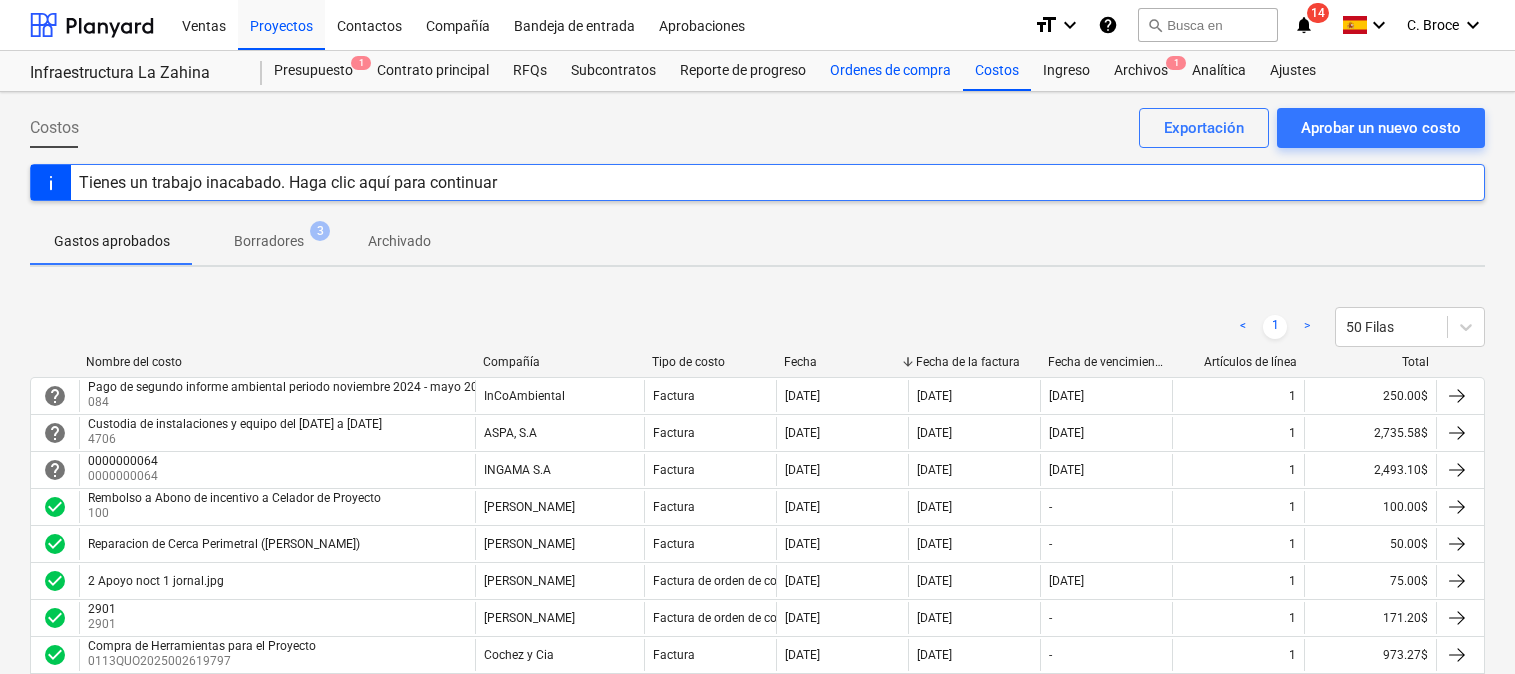 click on "Ordenes de compra" at bounding box center (890, 71) 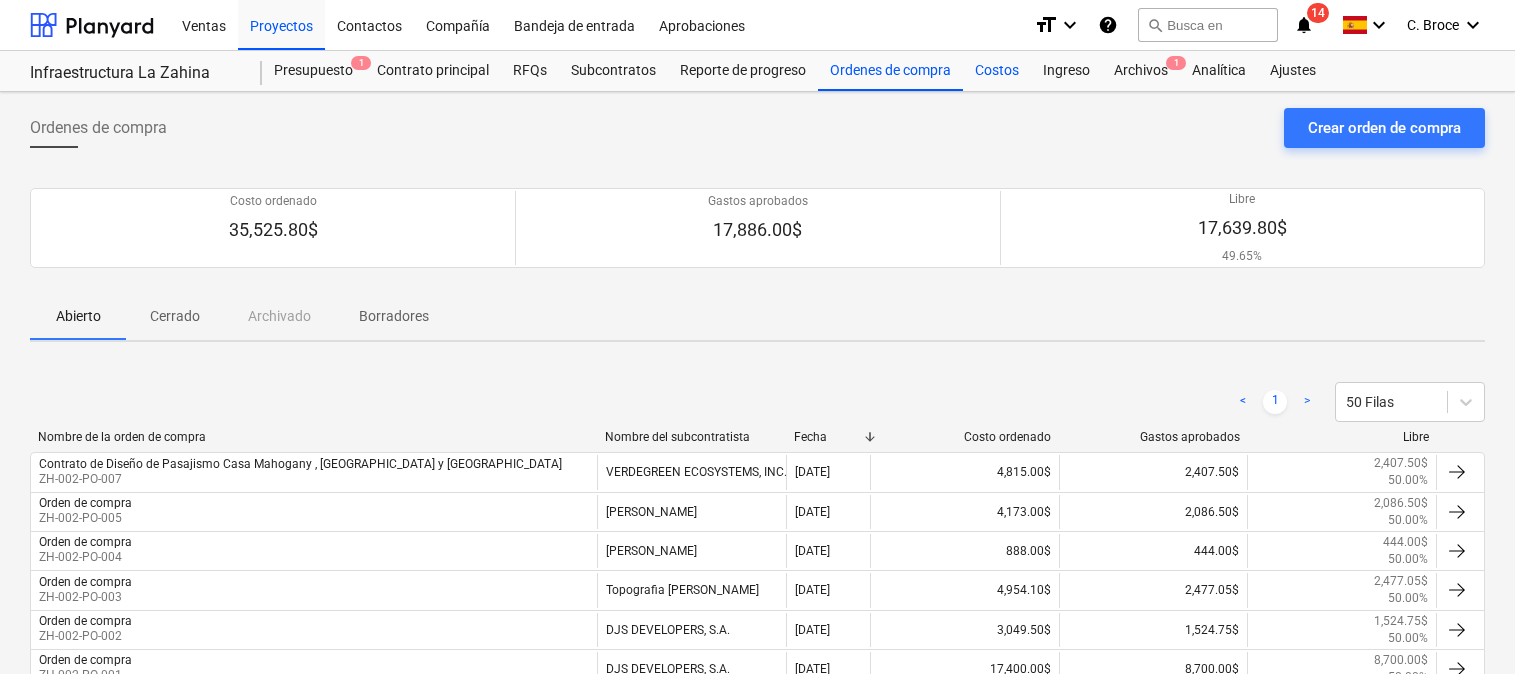 click on "Costos" at bounding box center (997, 71) 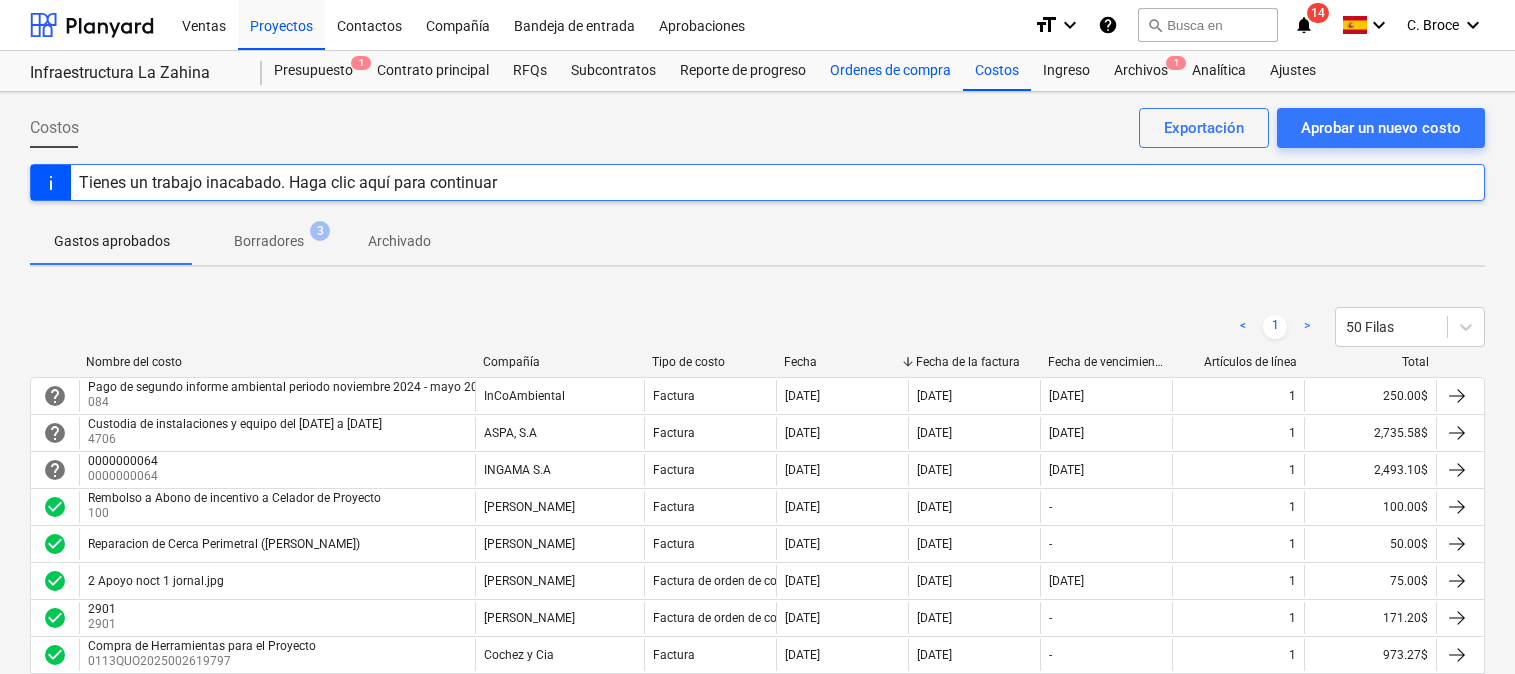 click on "Ordenes de compra" at bounding box center [890, 71] 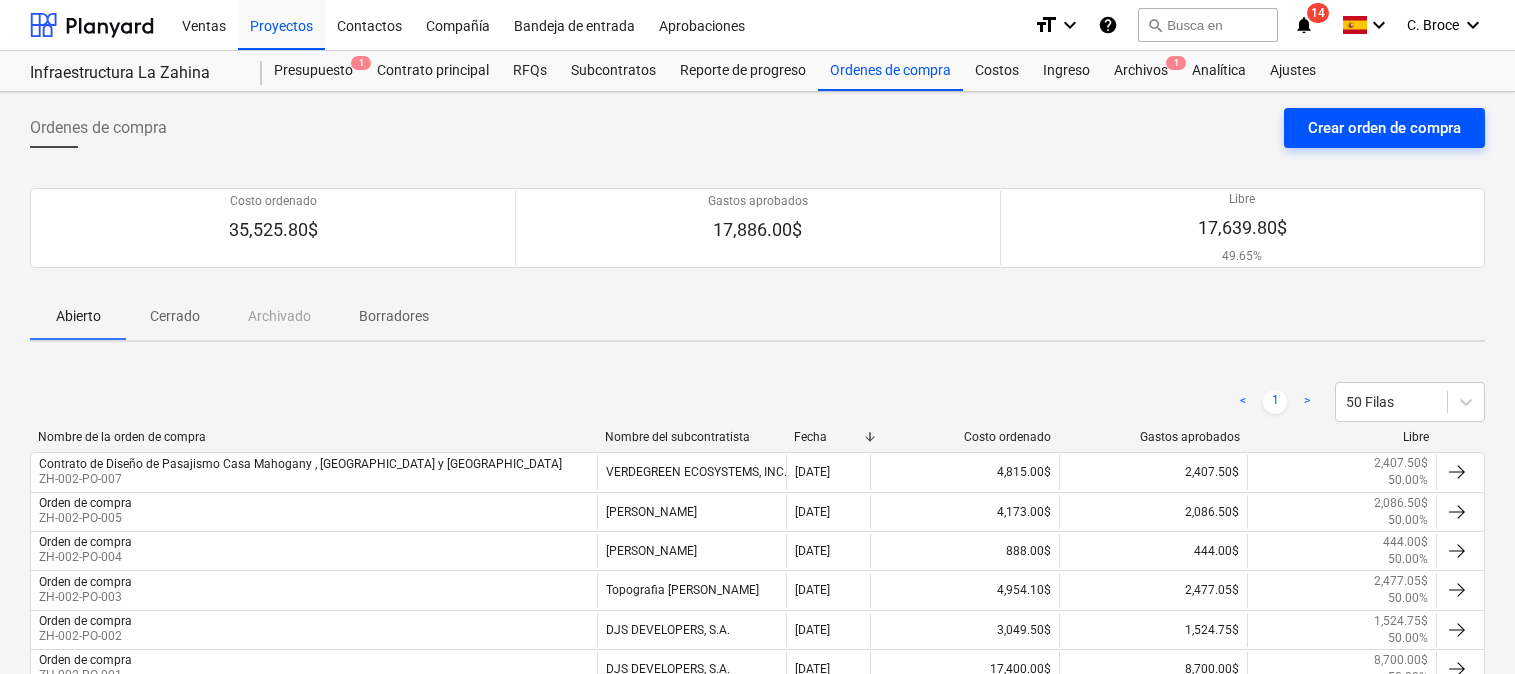 click on "Crear orden de compra" at bounding box center (1384, 128) 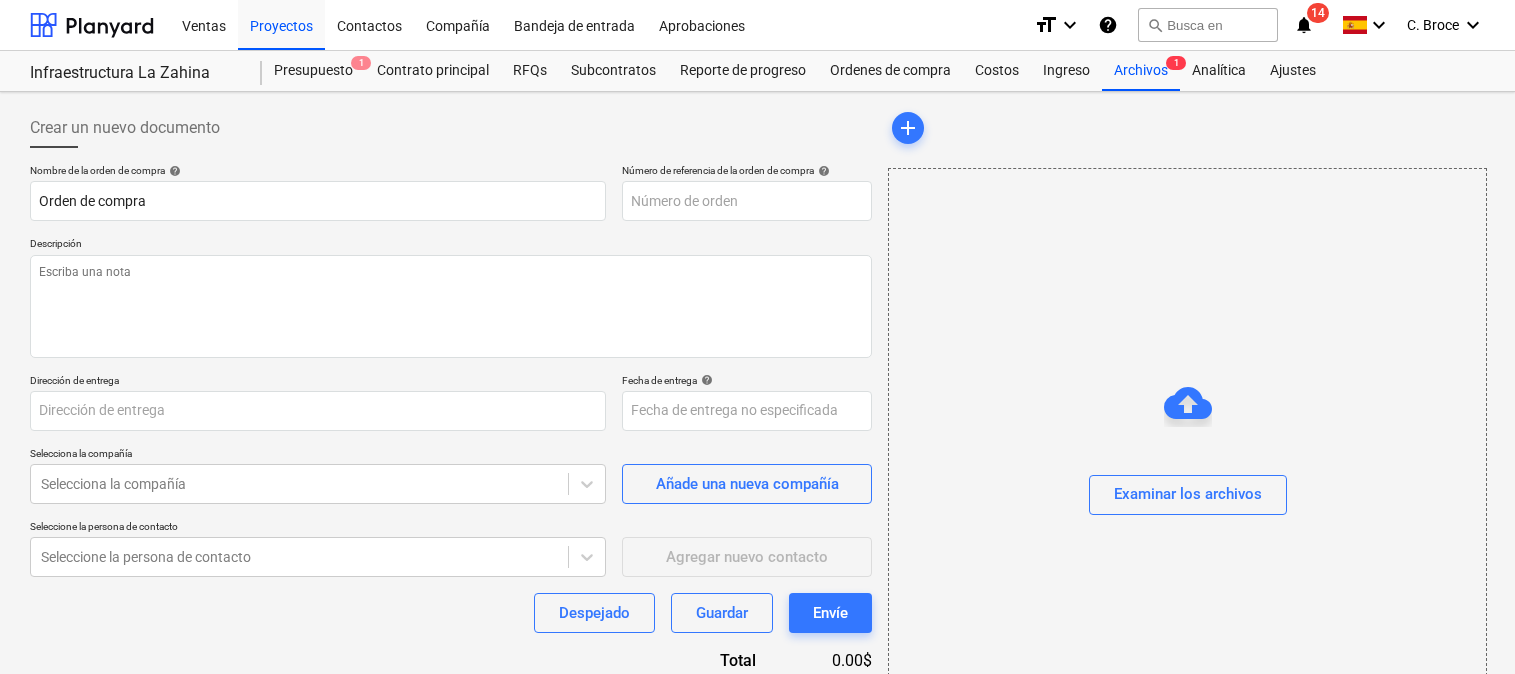 type on "x" 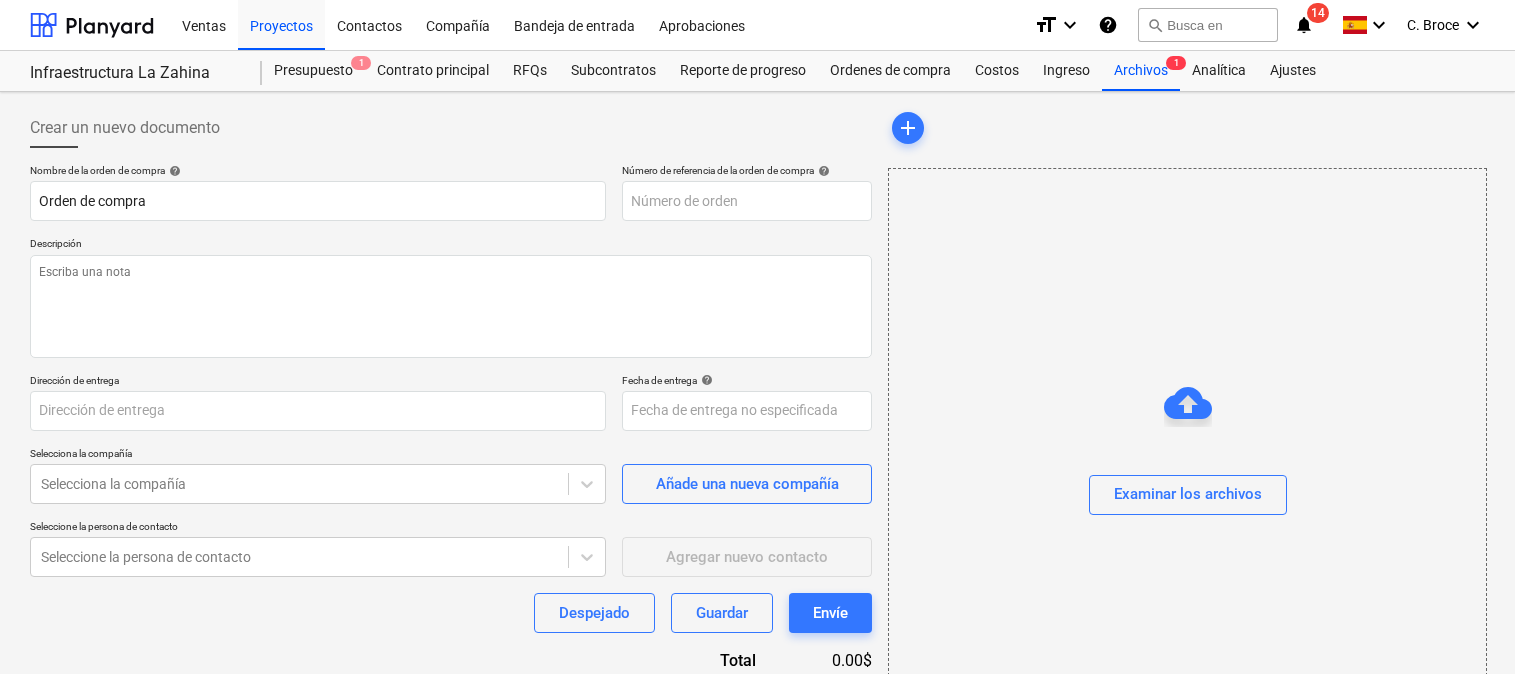 type on "[GEOGRAPHIC_DATA], [GEOGRAPHIC_DATA][PERSON_NAME], [GEOGRAPHIC_DATA], Corregimiento [PERSON_NAME]" 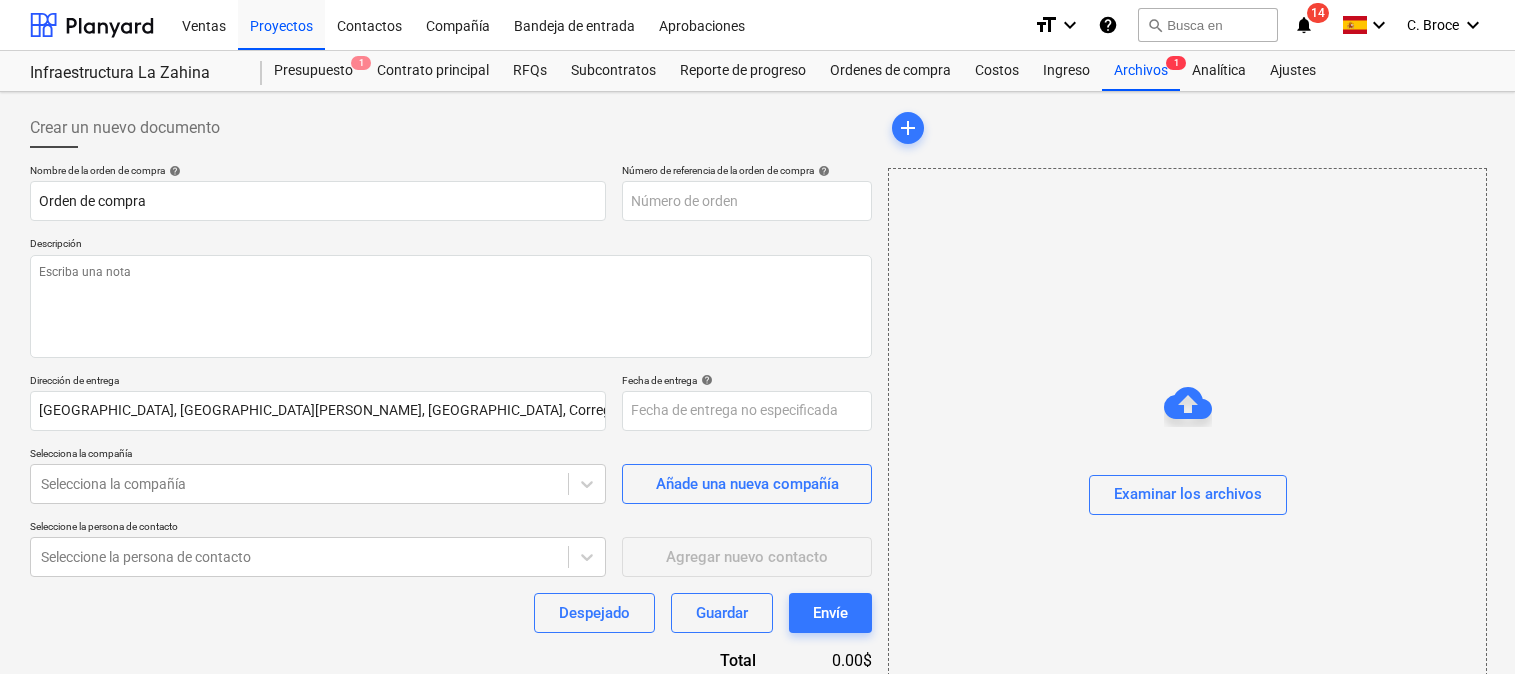 type on "x" 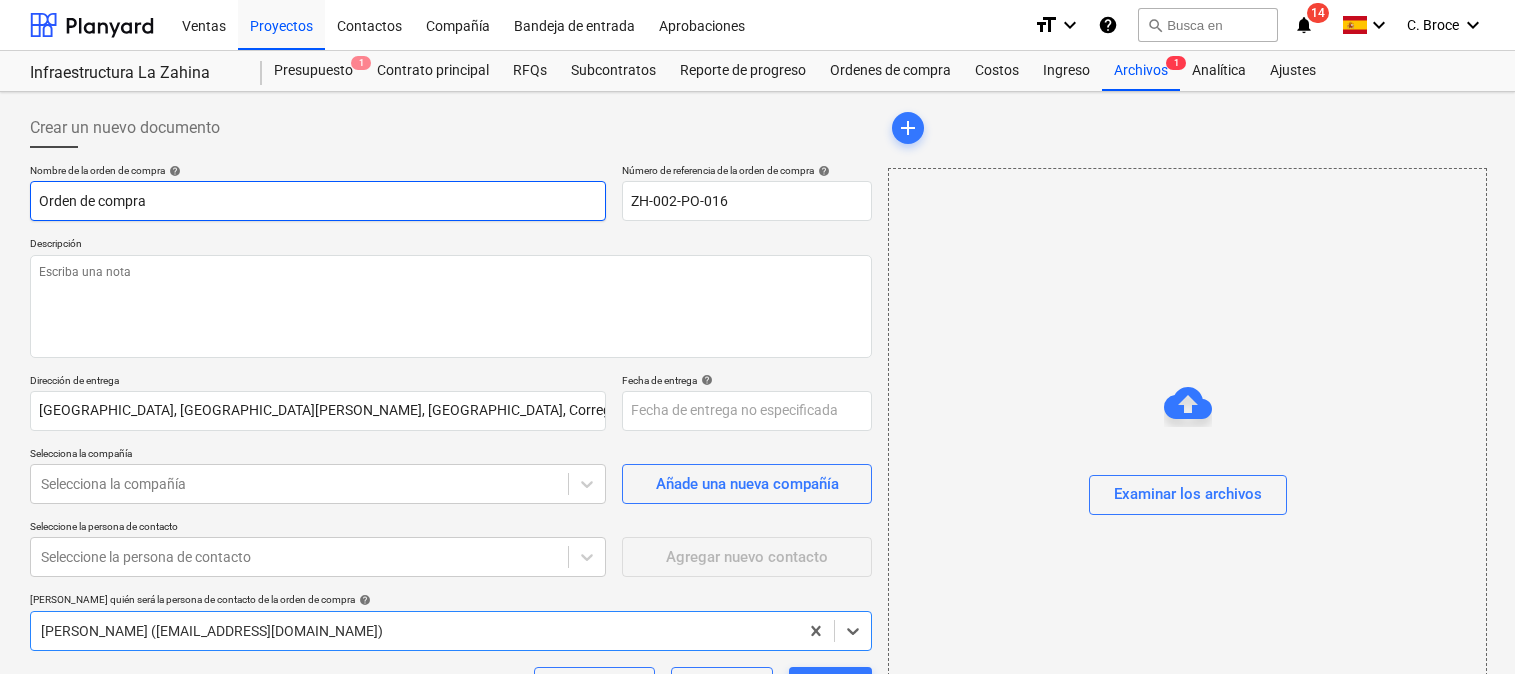 scroll, scrollTop: 0, scrollLeft: 0, axis: both 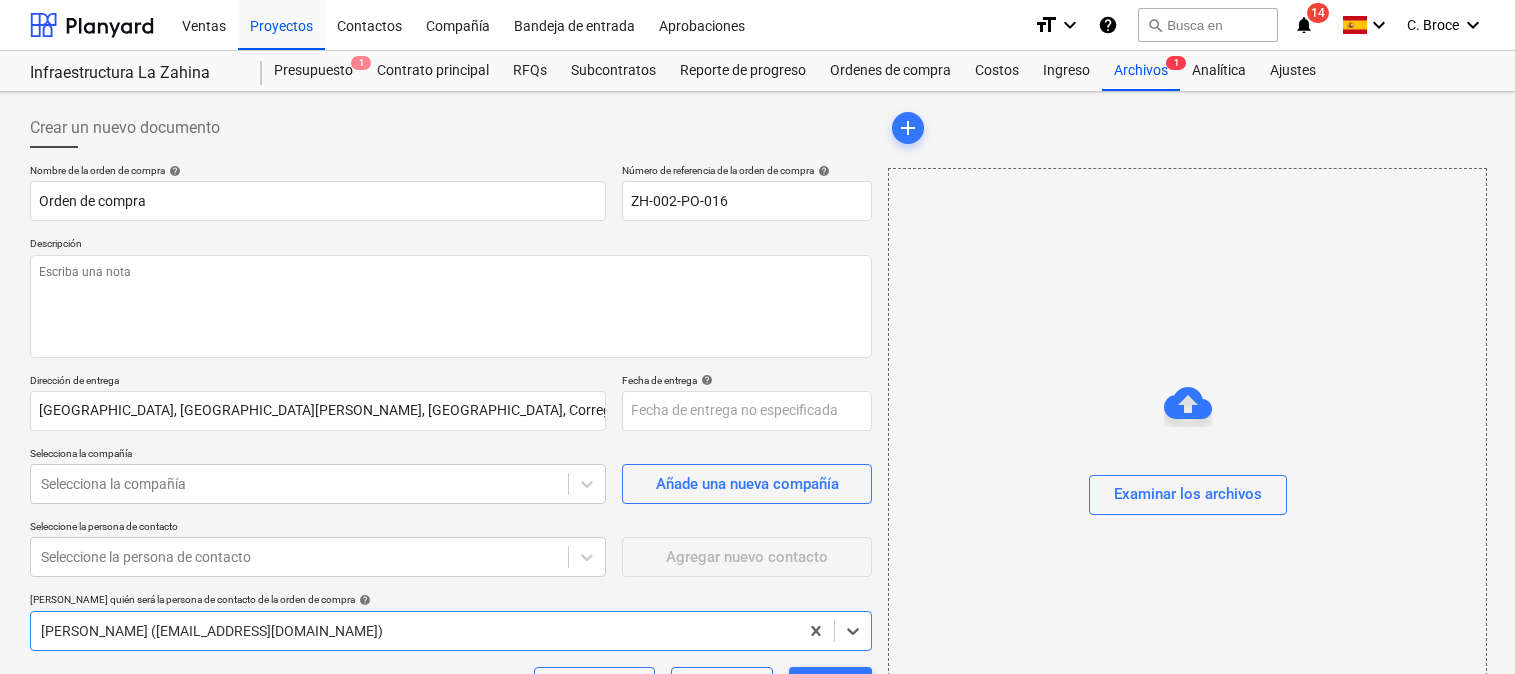 click on "Infraestructura La Zahina Infraestructura La Zahina" at bounding box center (146, 71) 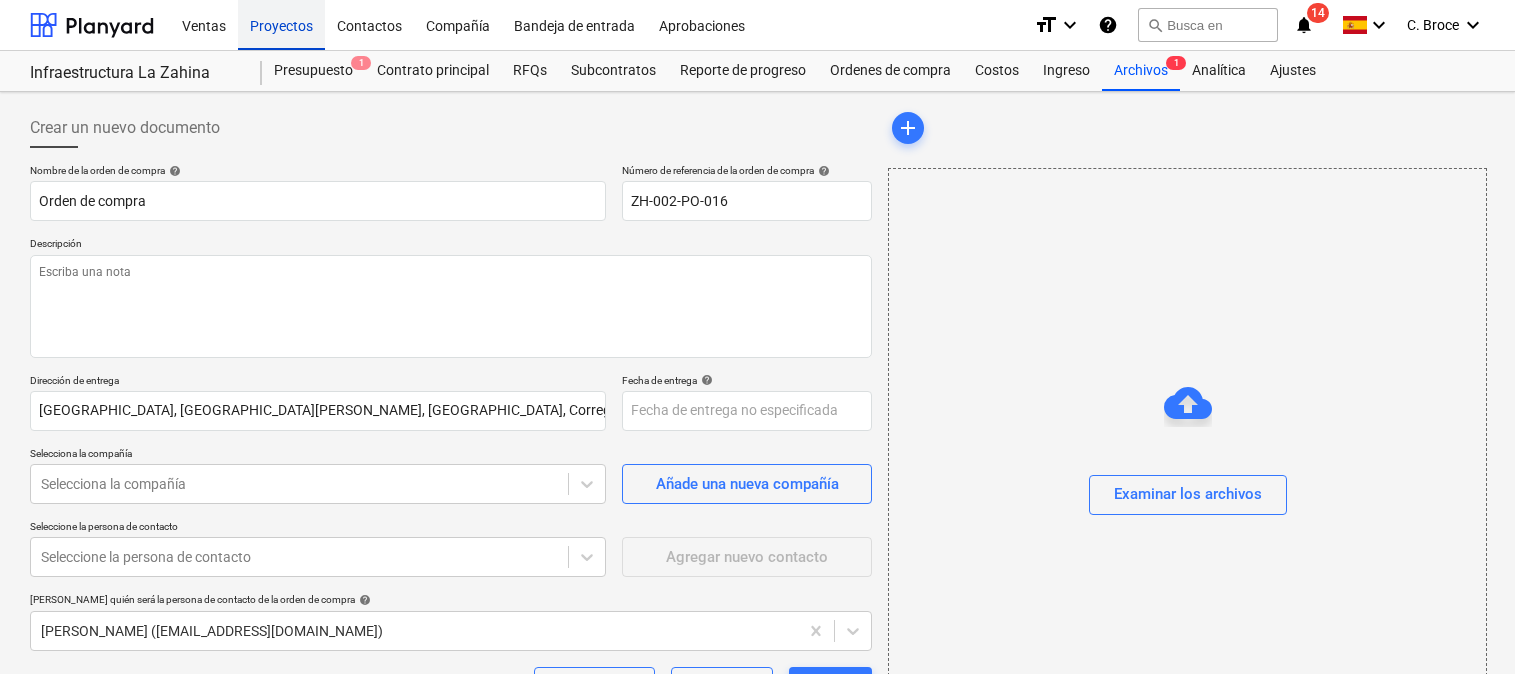 click on "Proyectos" at bounding box center (281, 24) 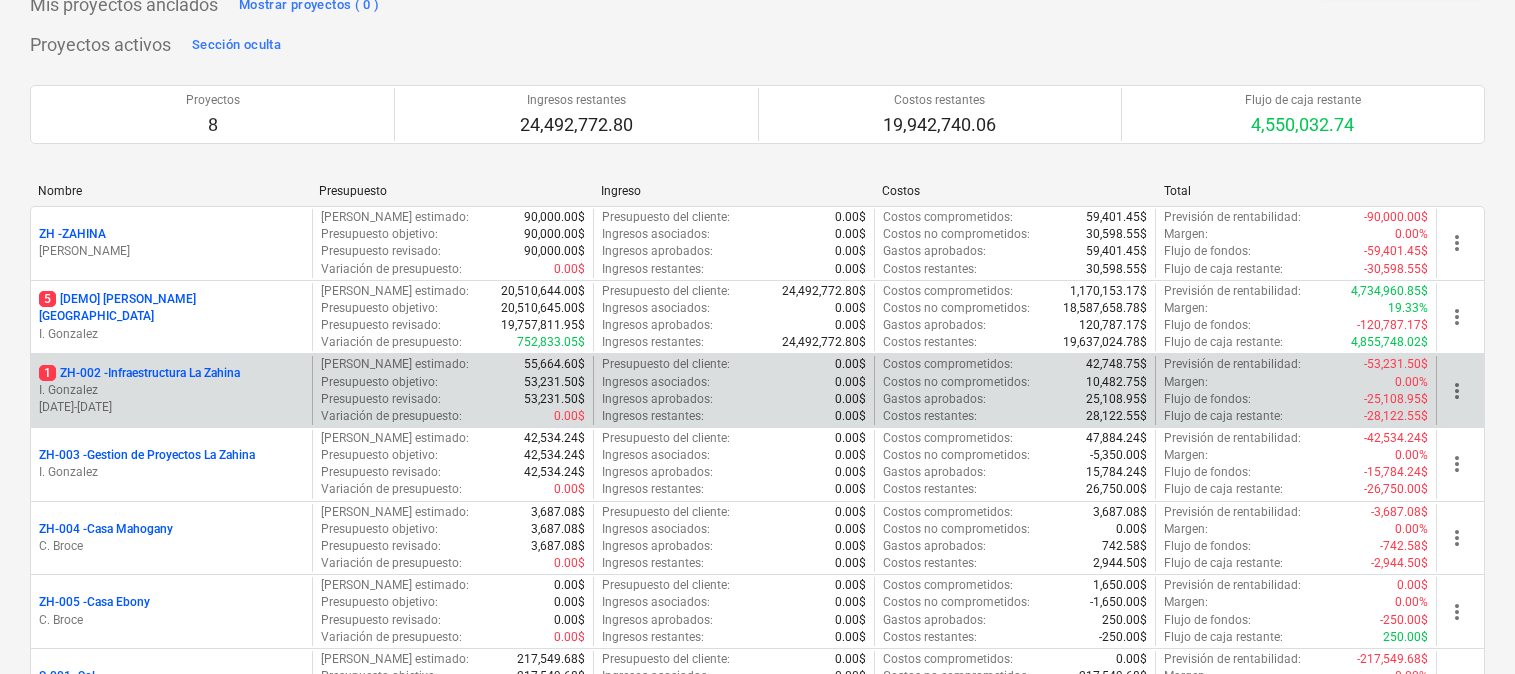 scroll, scrollTop: 139, scrollLeft: 0, axis: vertical 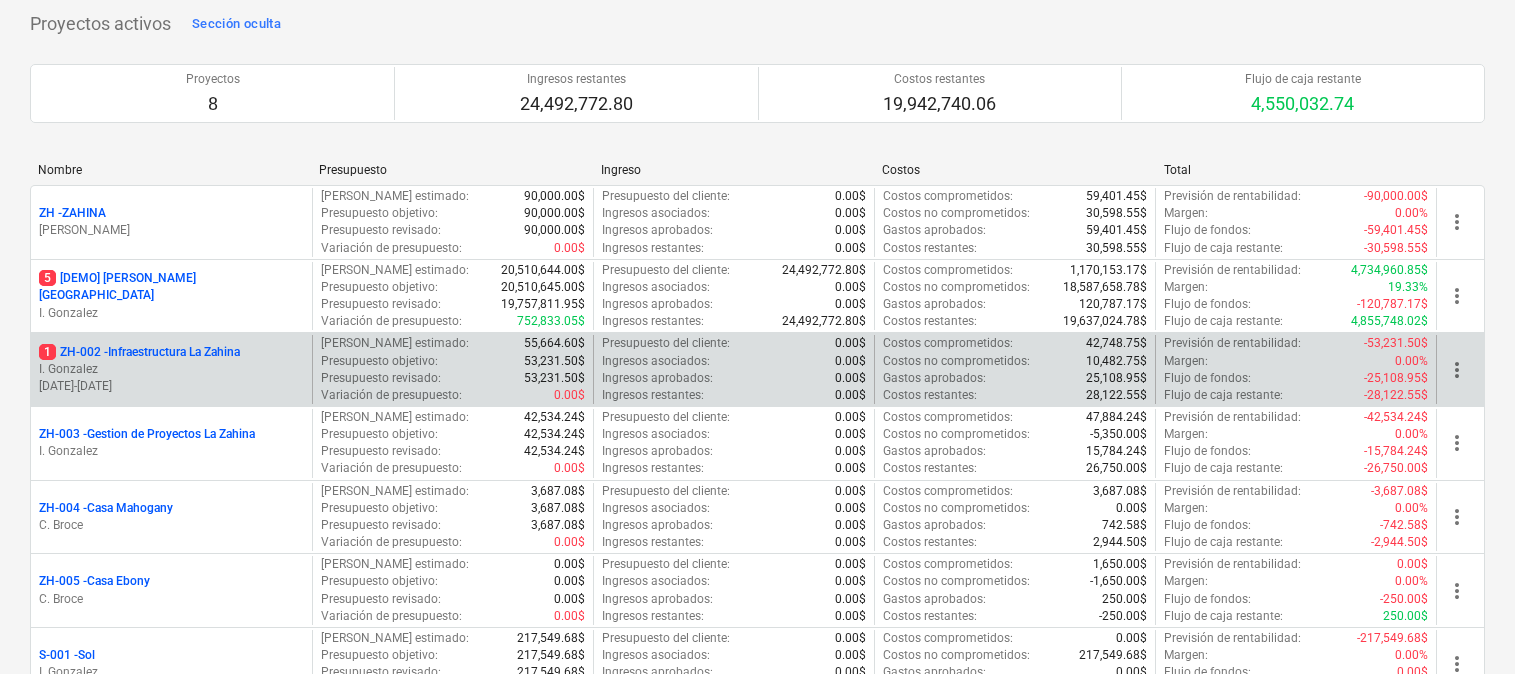 click on "1  ZH-002 -  Infraestructura La Zahina" at bounding box center [139, 352] 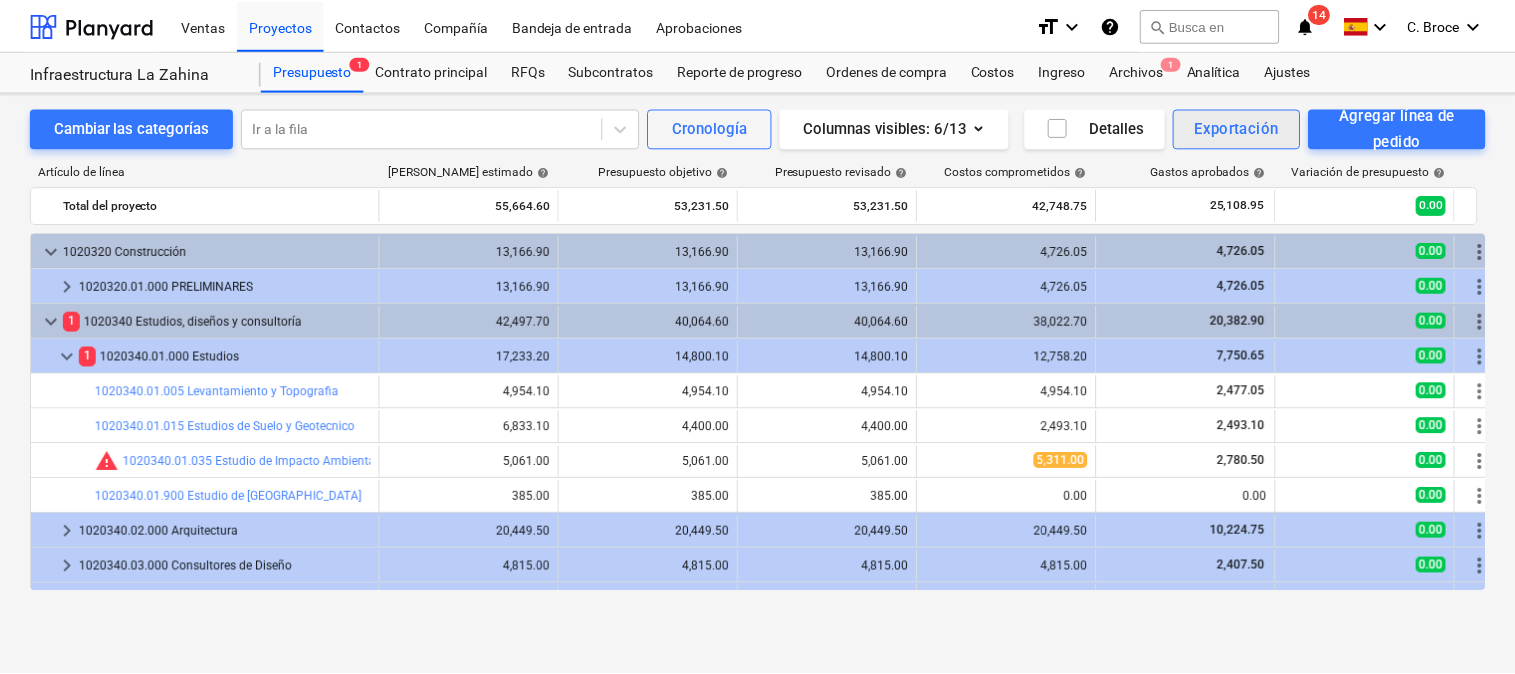 scroll, scrollTop: 0, scrollLeft: 0, axis: both 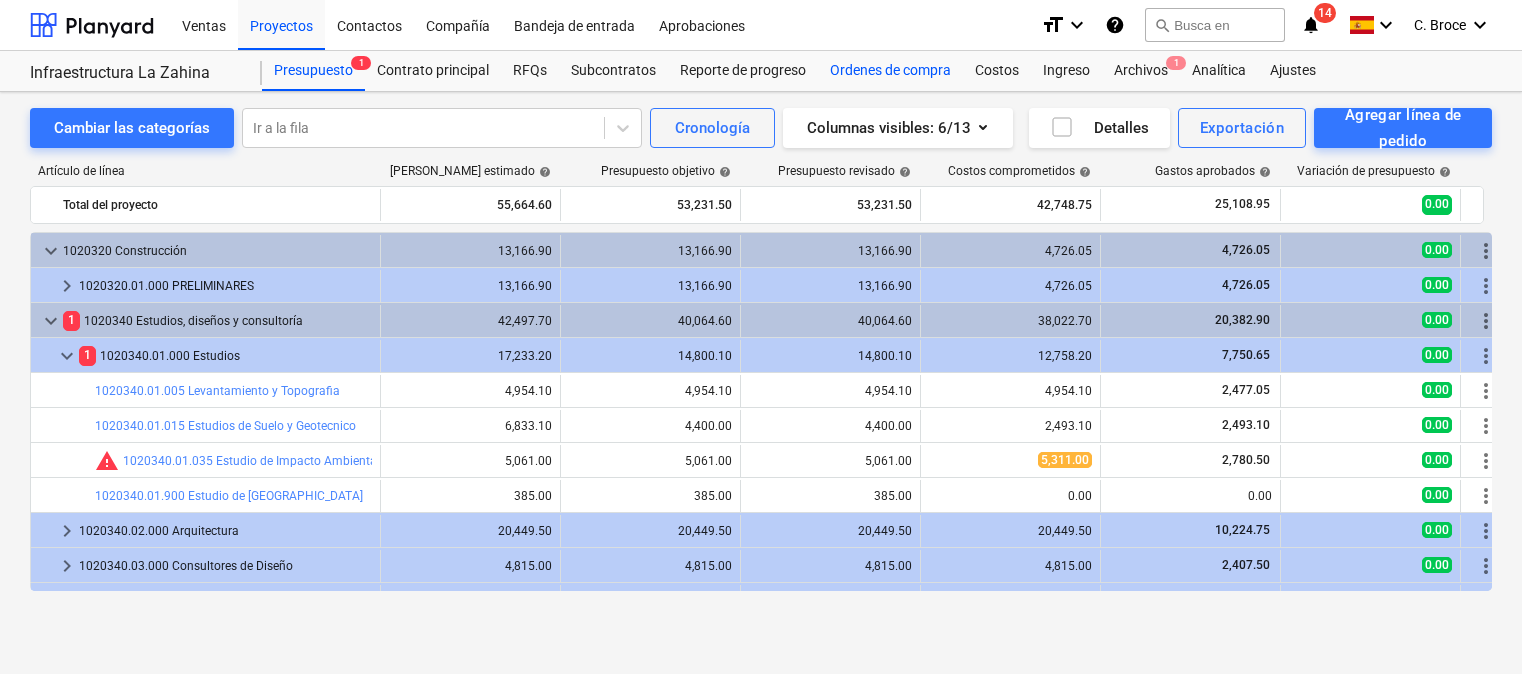 click on "Ordenes de compra" at bounding box center (890, 71) 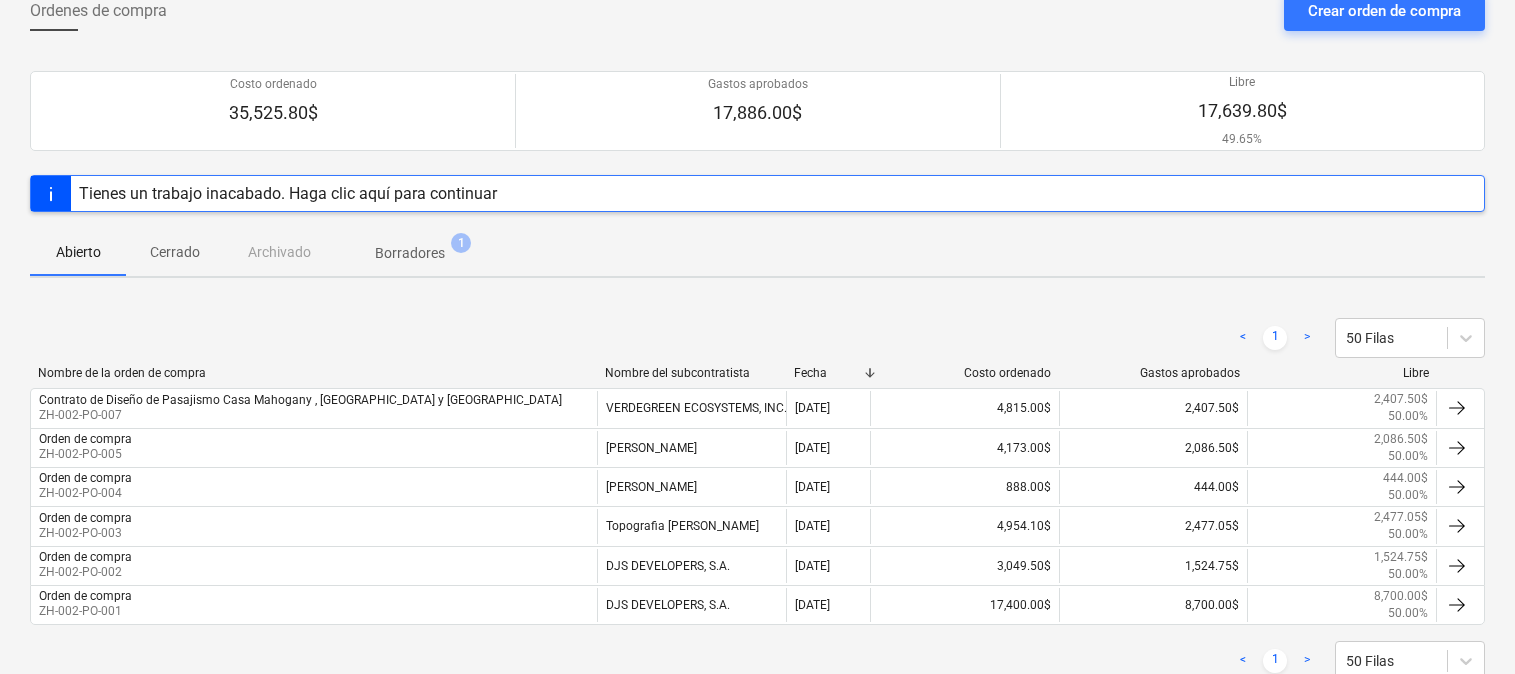 scroll, scrollTop: 117, scrollLeft: 0, axis: vertical 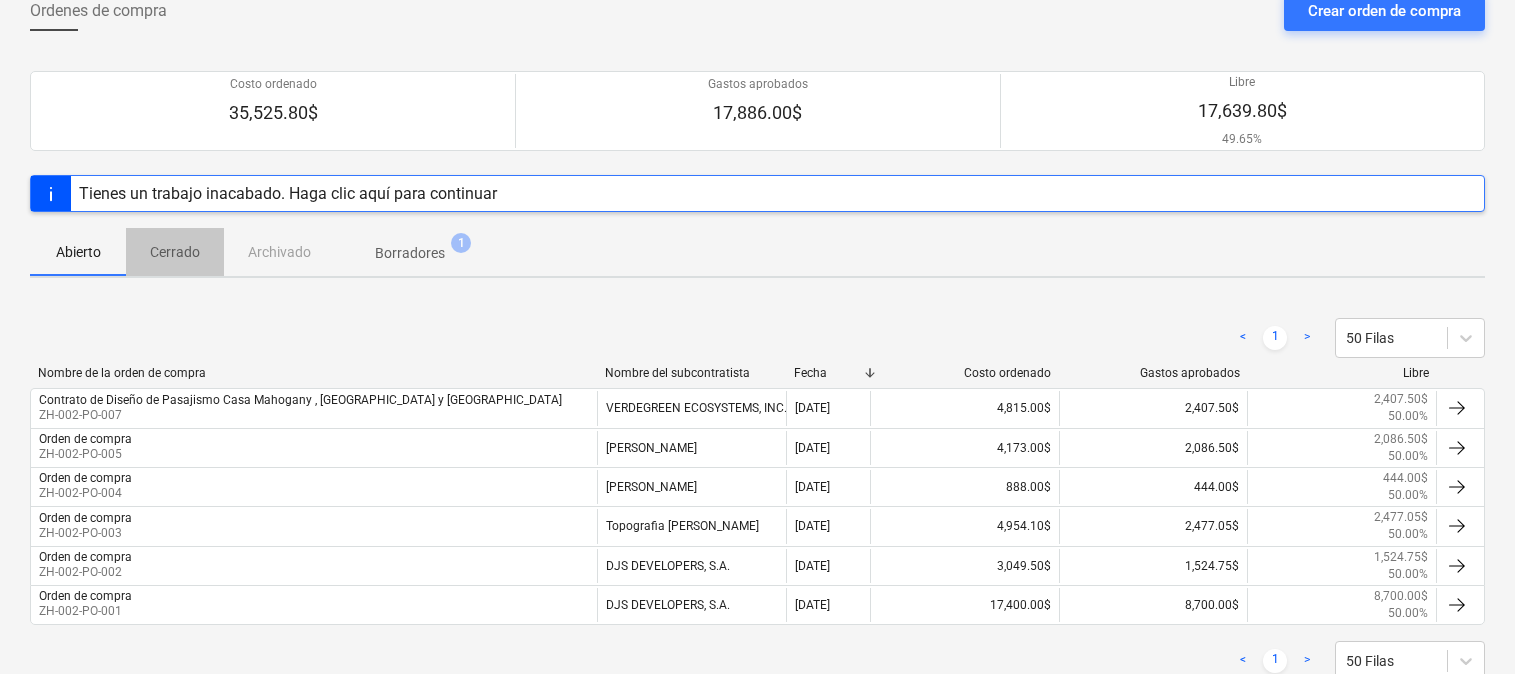 click on "Cerrado" at bounding box center [175, 252] 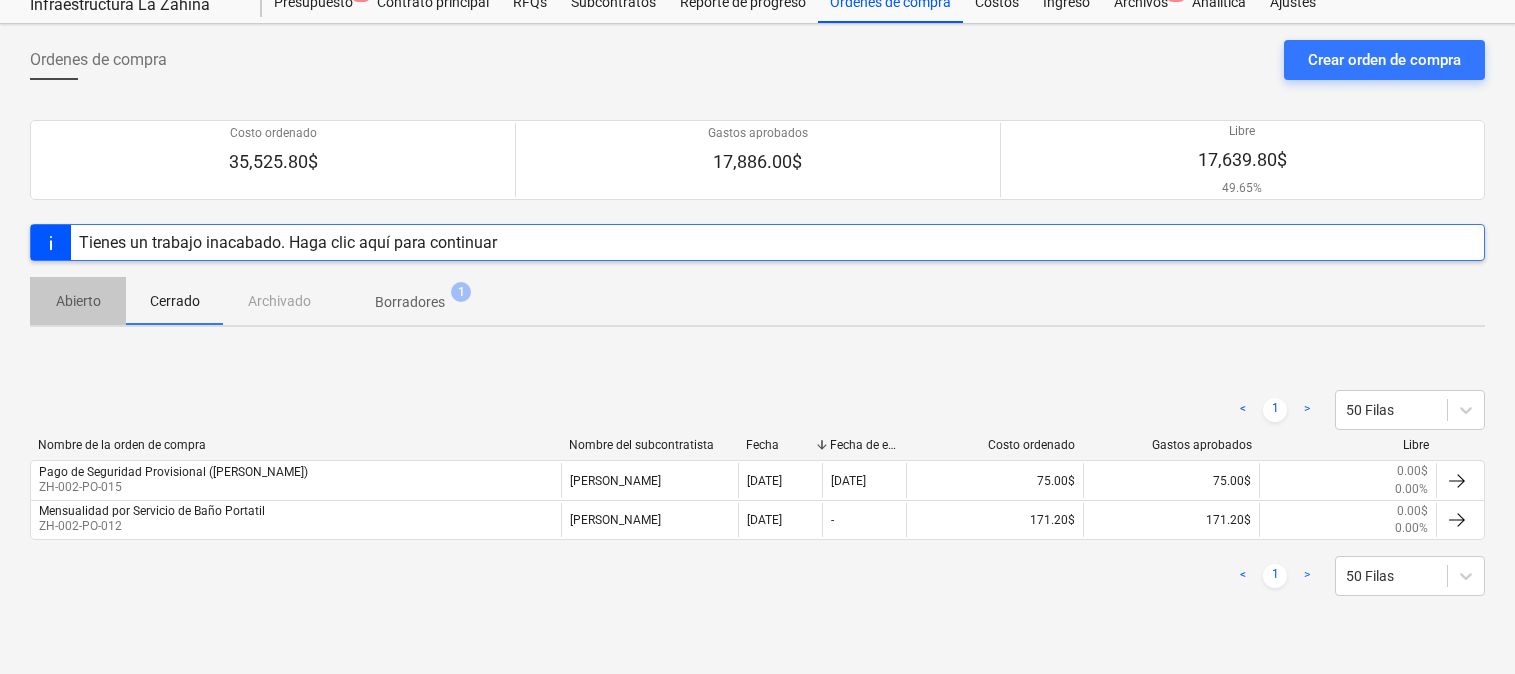 click on "Abierto" at bounding box center [78, 301] 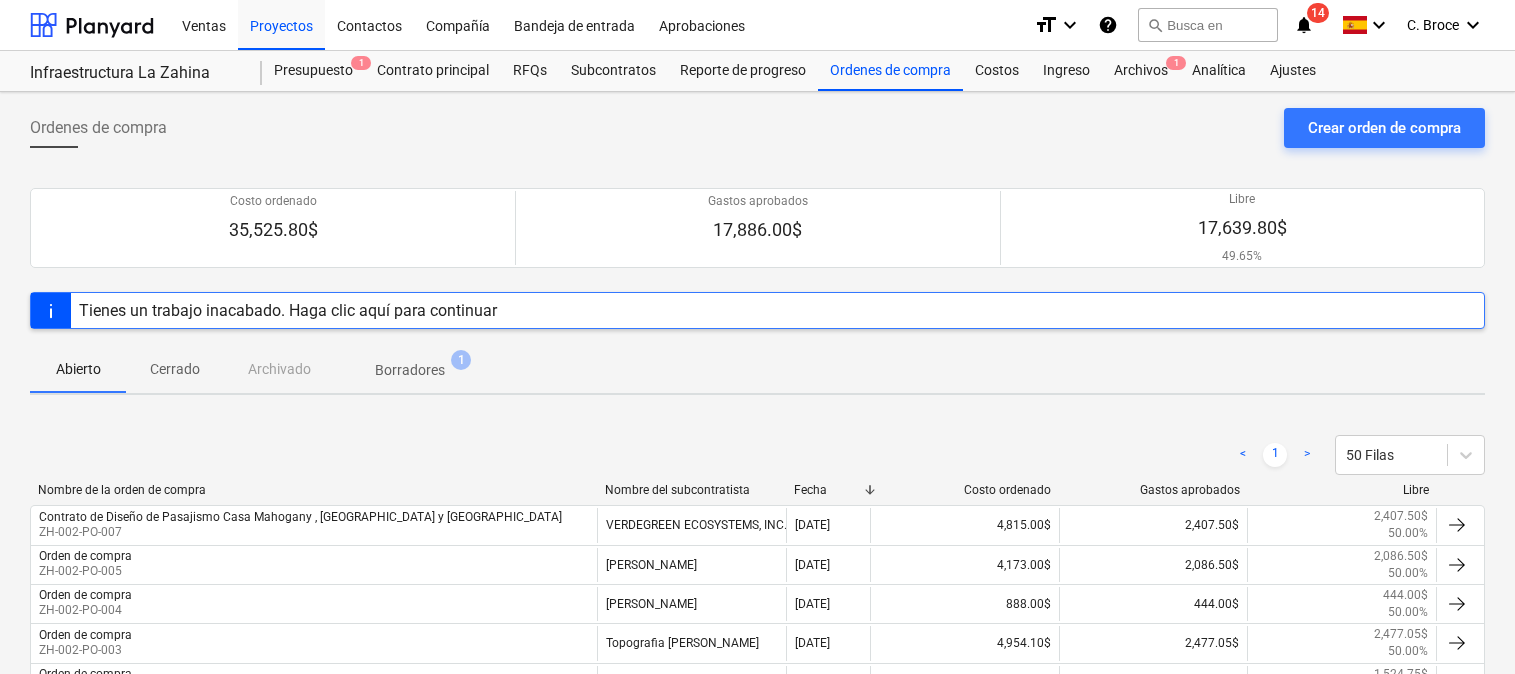 scroll, scrollTop: 0, scrollLeft: 0, axis: both 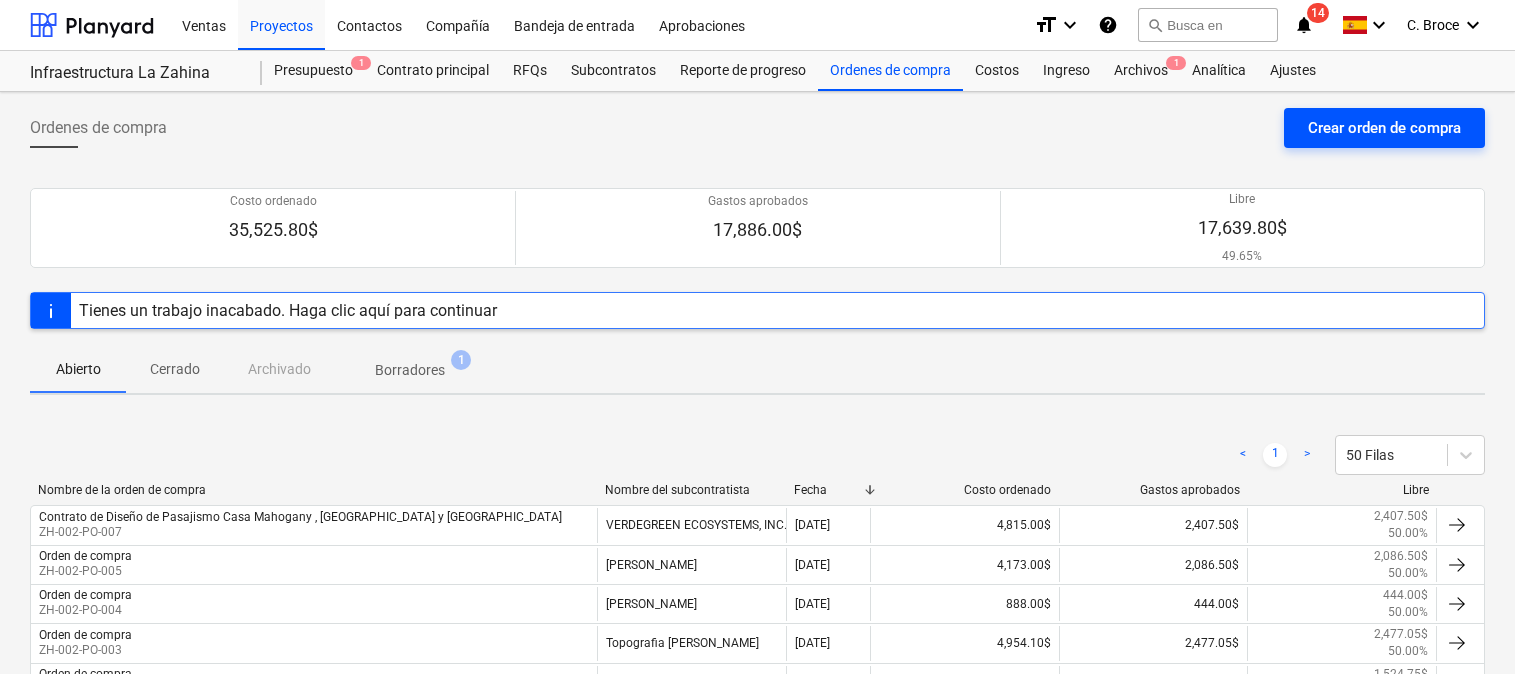 click on "Crear orden de compra" at bounding box center (1384, 128) 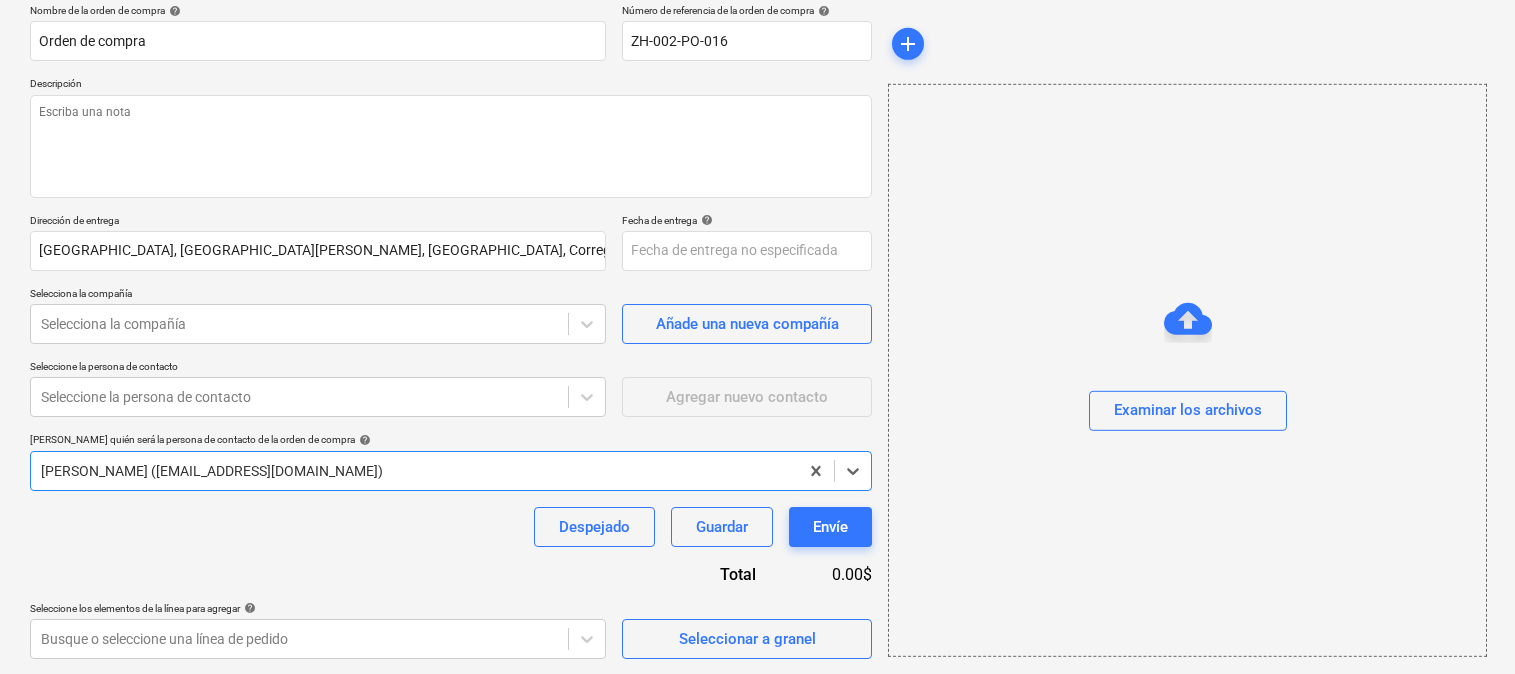 scroll, scrollTop: 159, scrollLeft: 0, axis: vertical 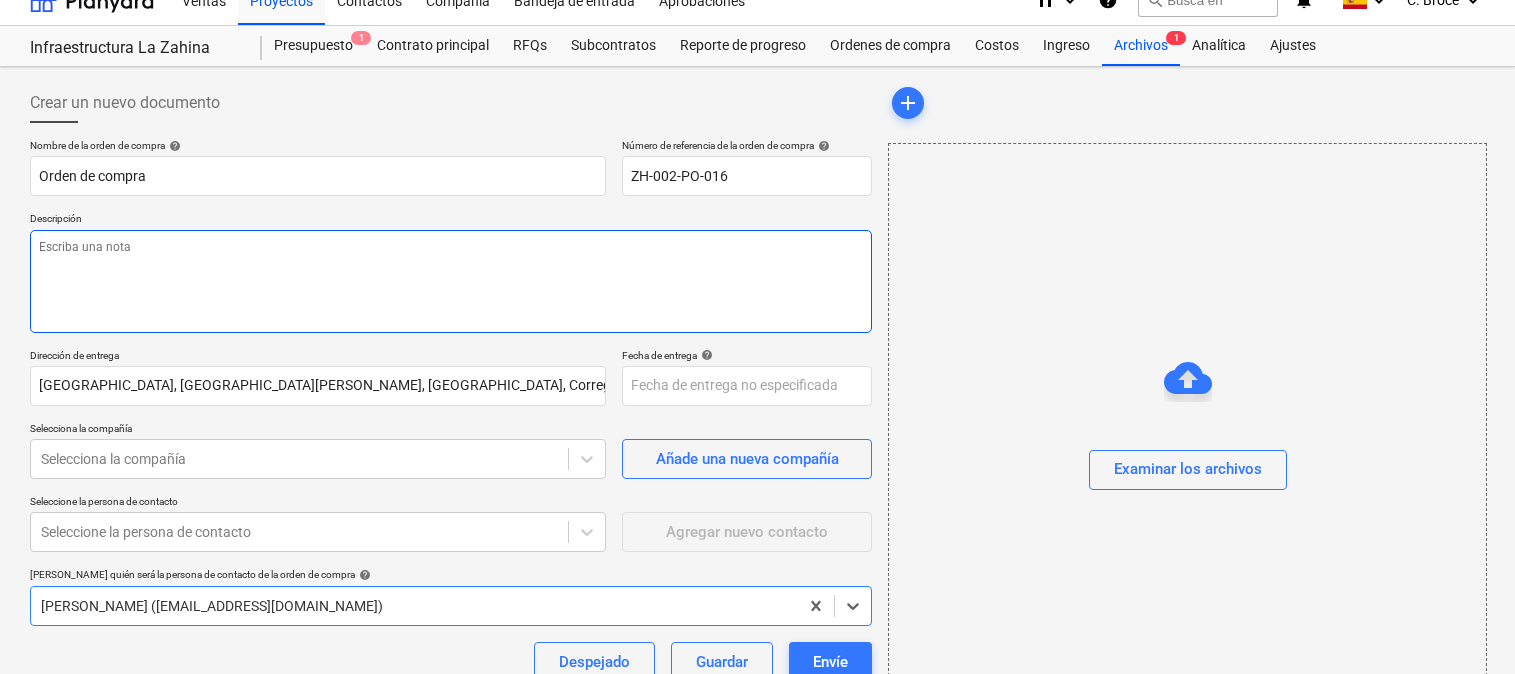click at bounding box center (451, 281) 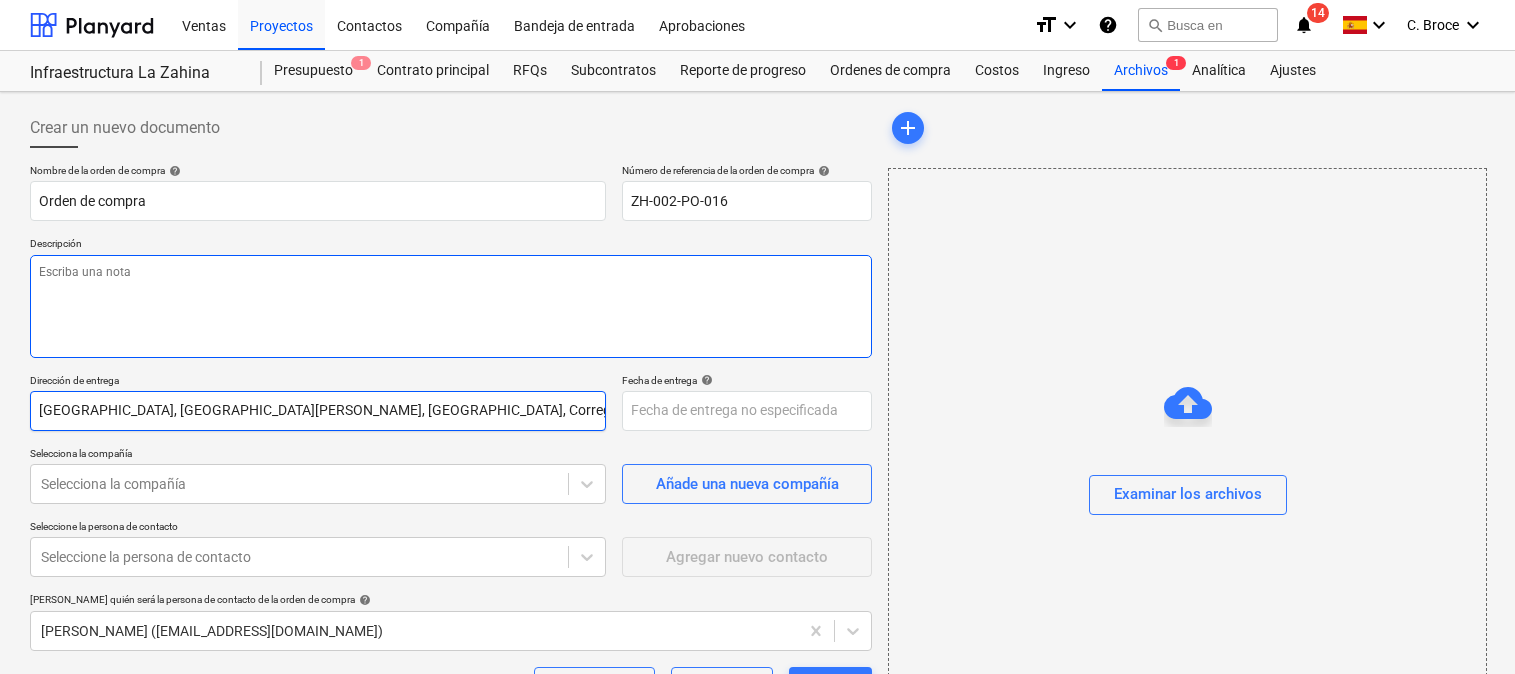 scroll, scrollTop: 0, scrollLeft: 0, axis: both 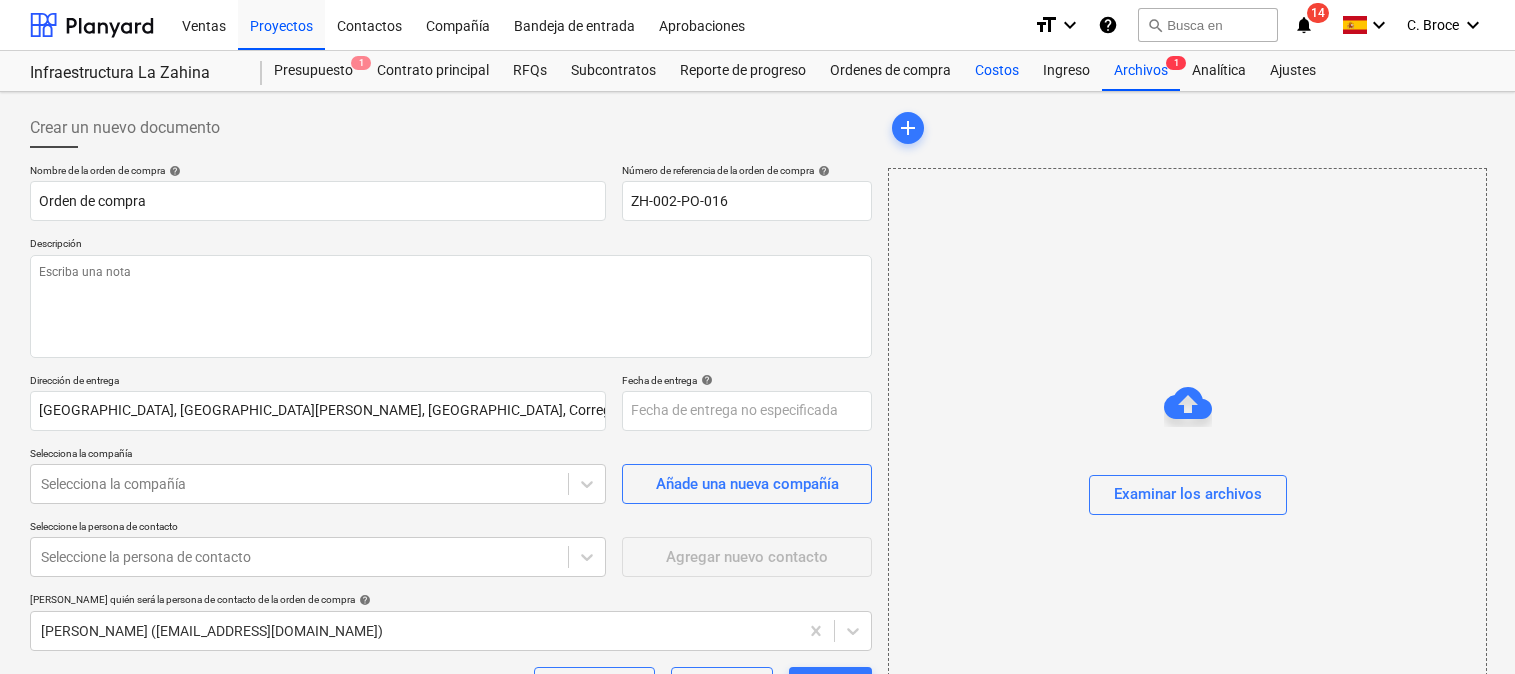 type on "x" 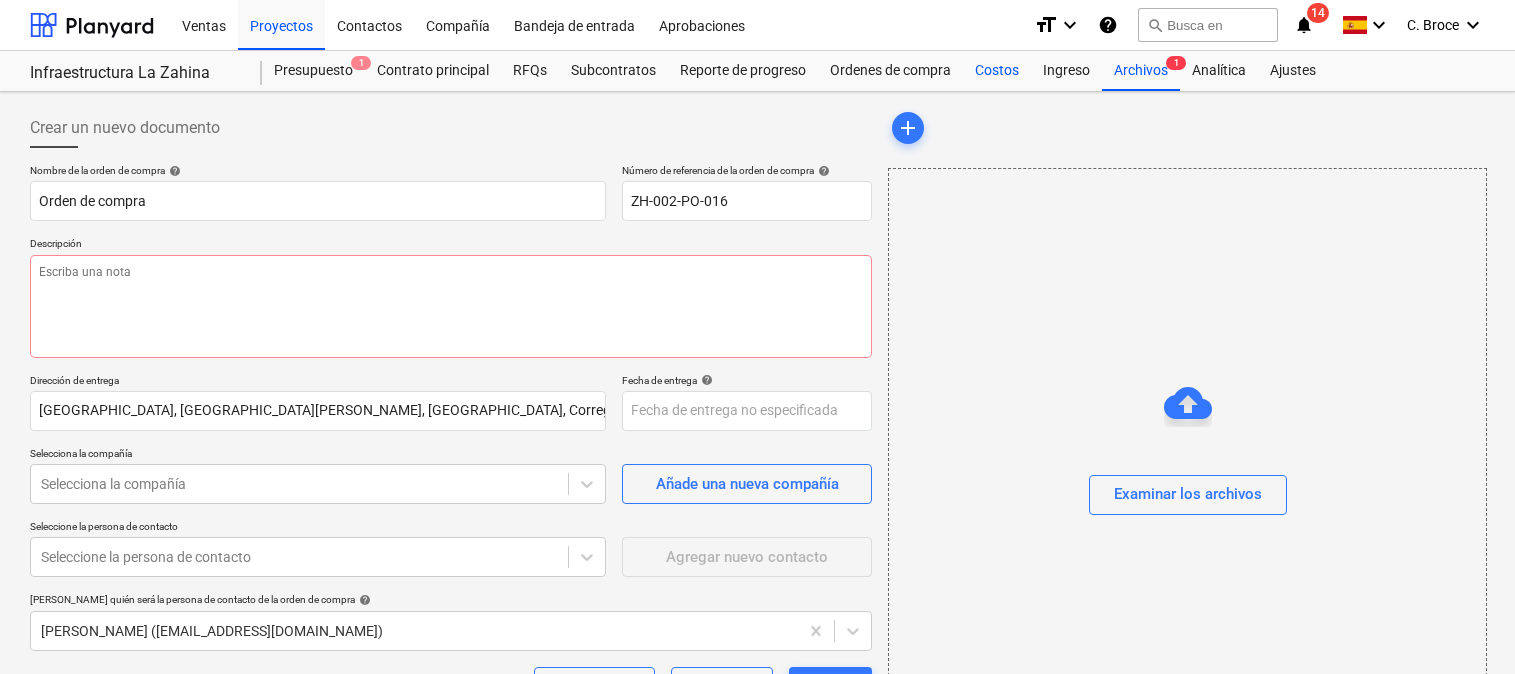 click on "Costos" at bounding box center [997, 71] 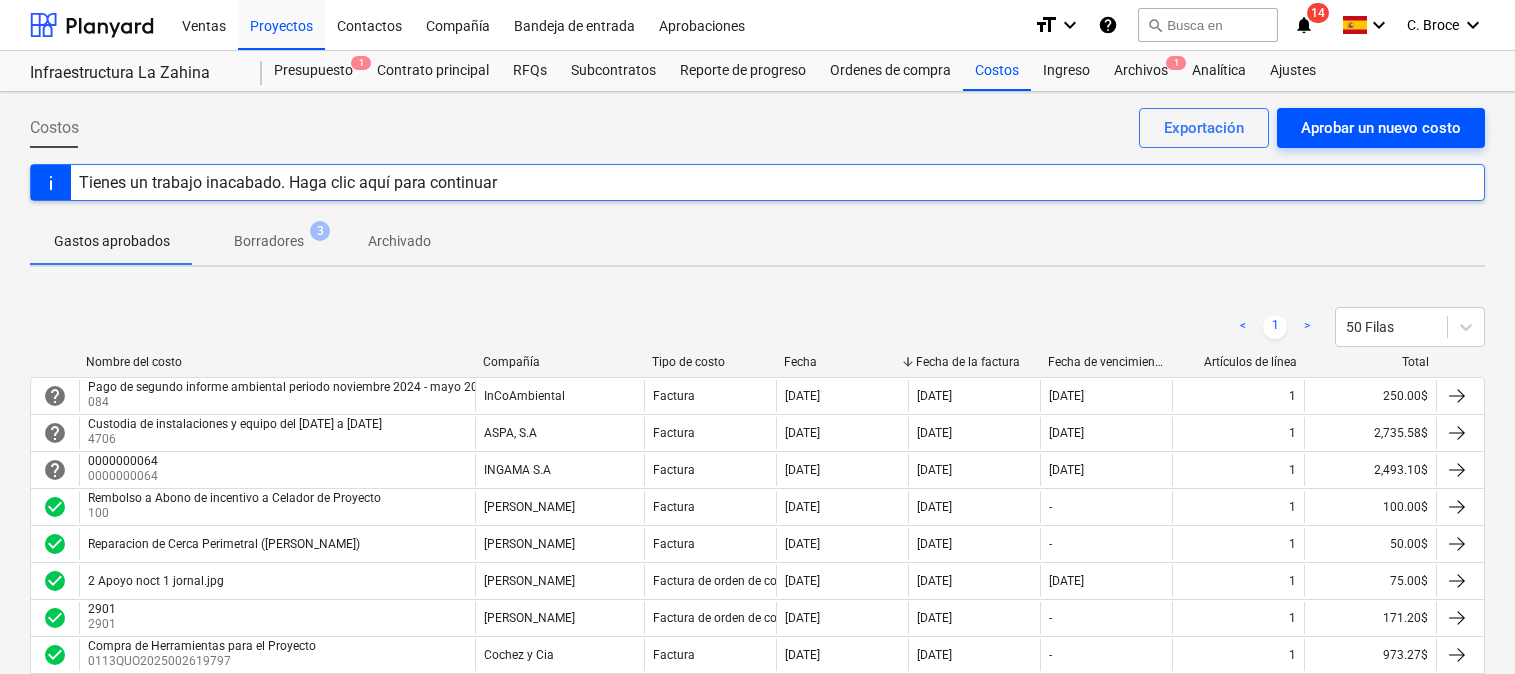 click on "Aprobar un nuevo costo" at bounding box center (1381, 128) 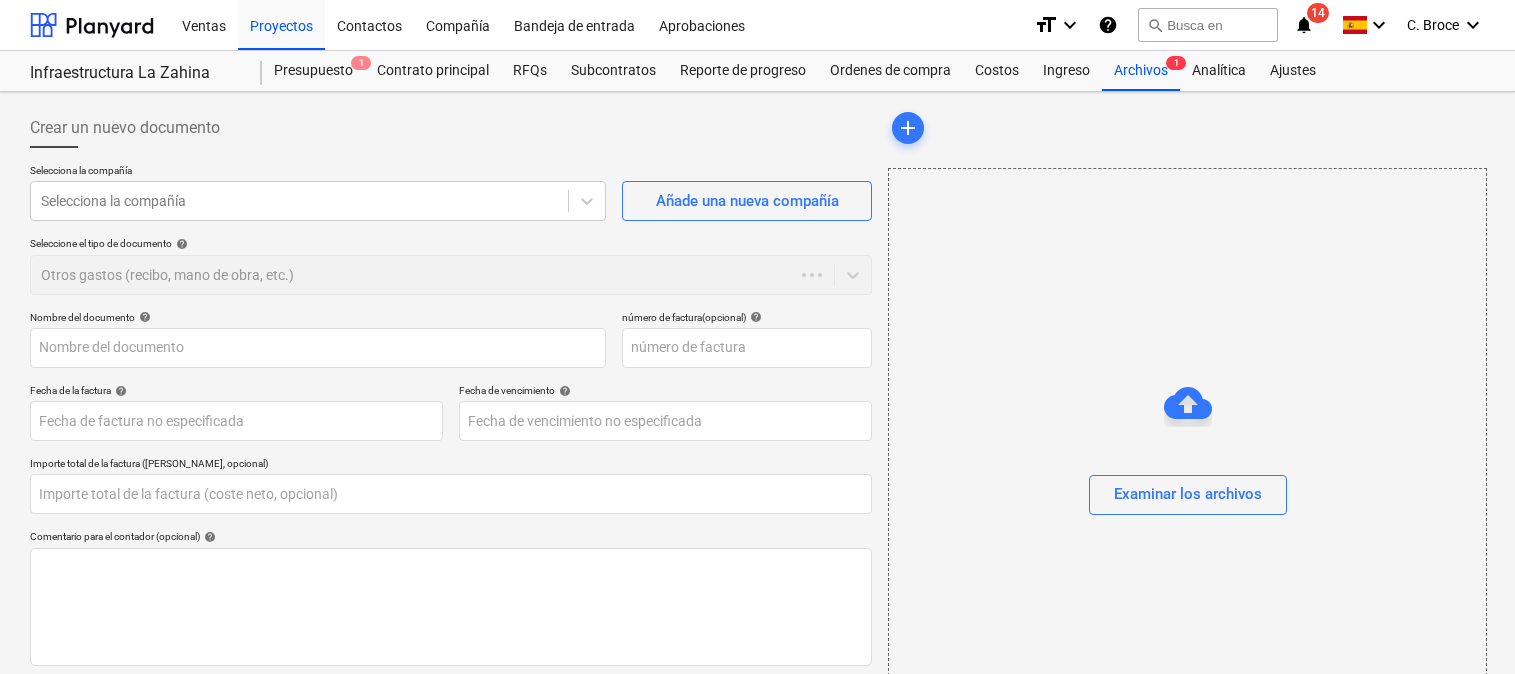type on "0.00" 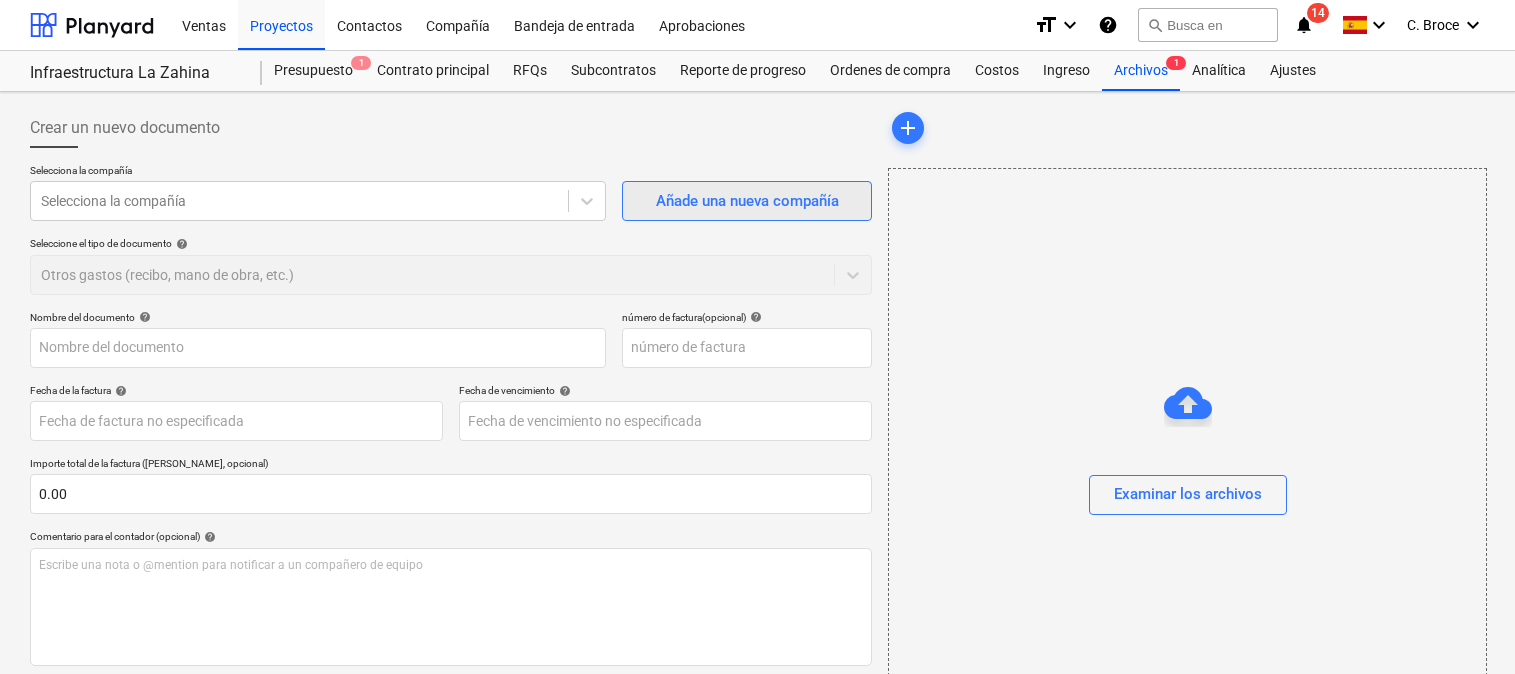 click on "Añade una nueva compañía" at bounding box center (747, 201) 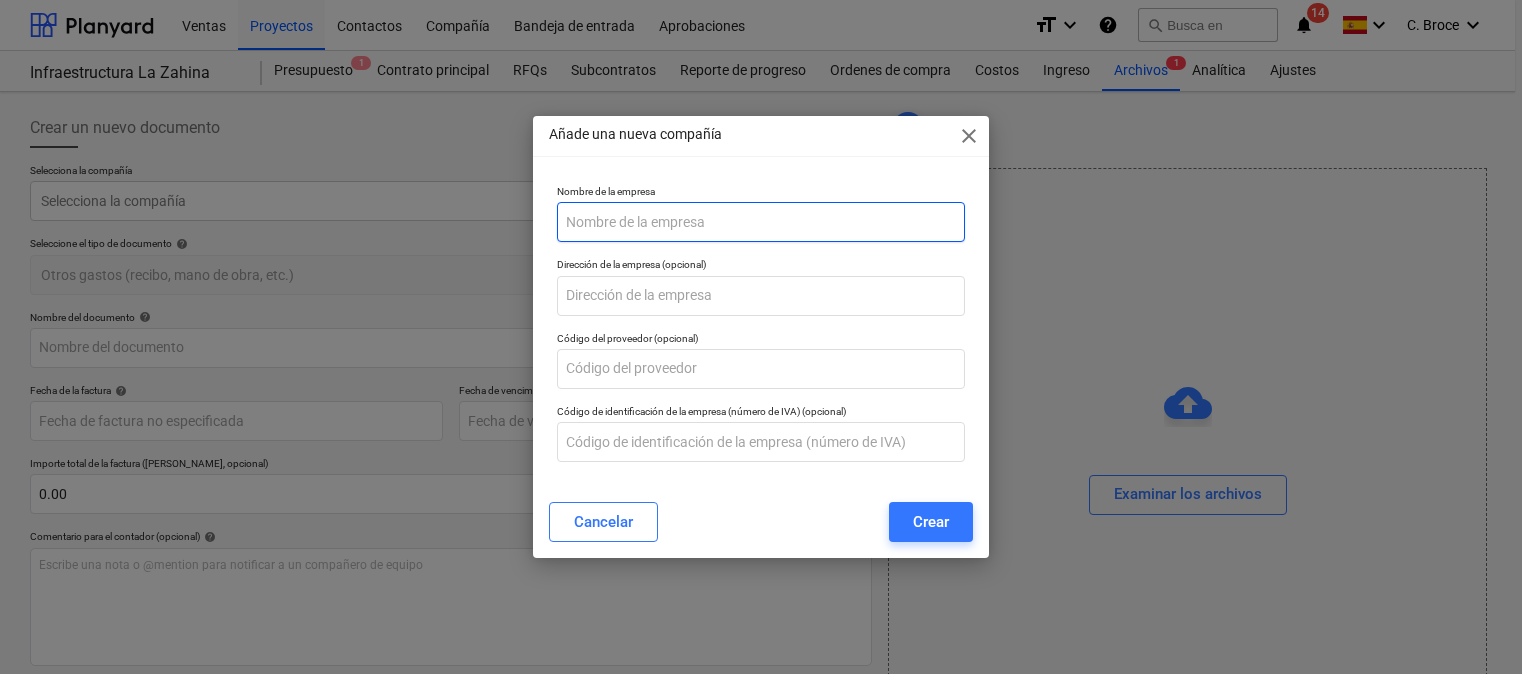 click at bounding box center (761, 222) 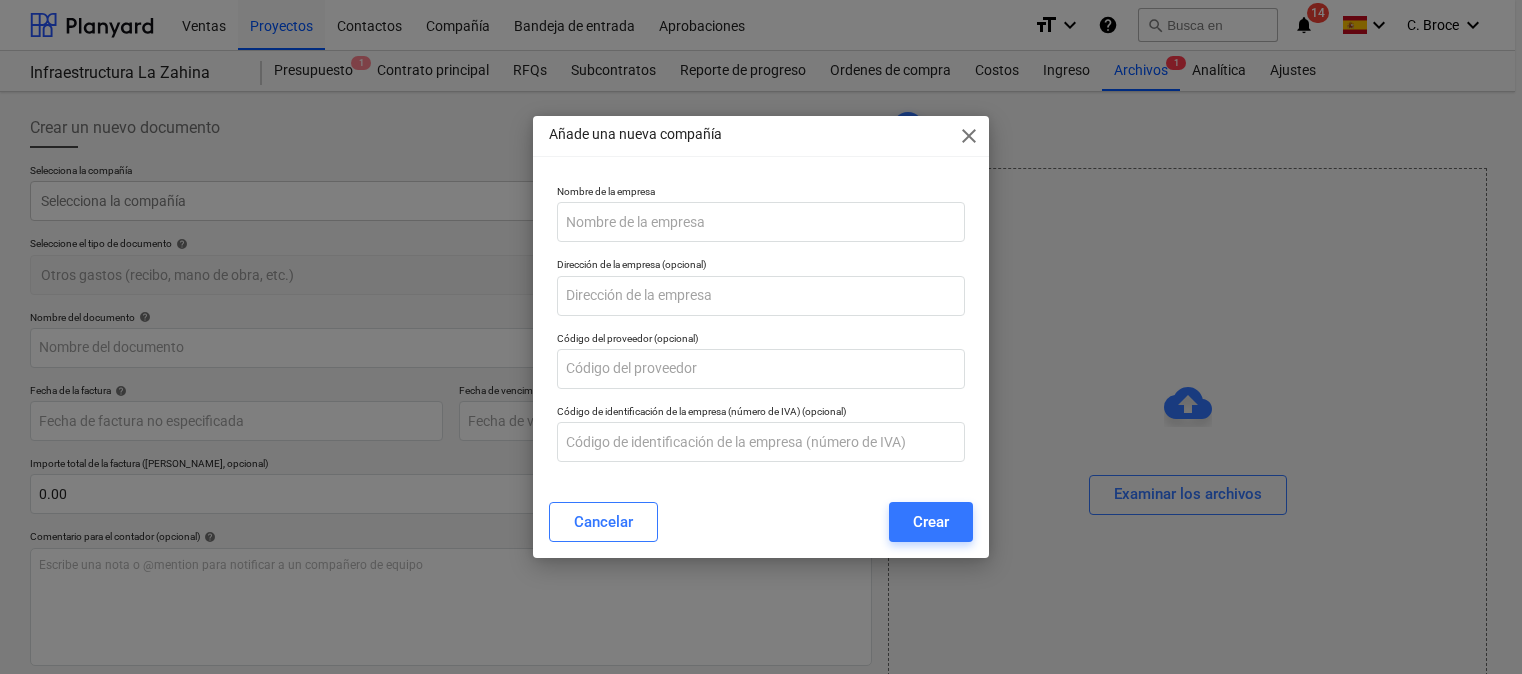 click on "Añade una nueva compañía close" at bounding box center [761, 136] 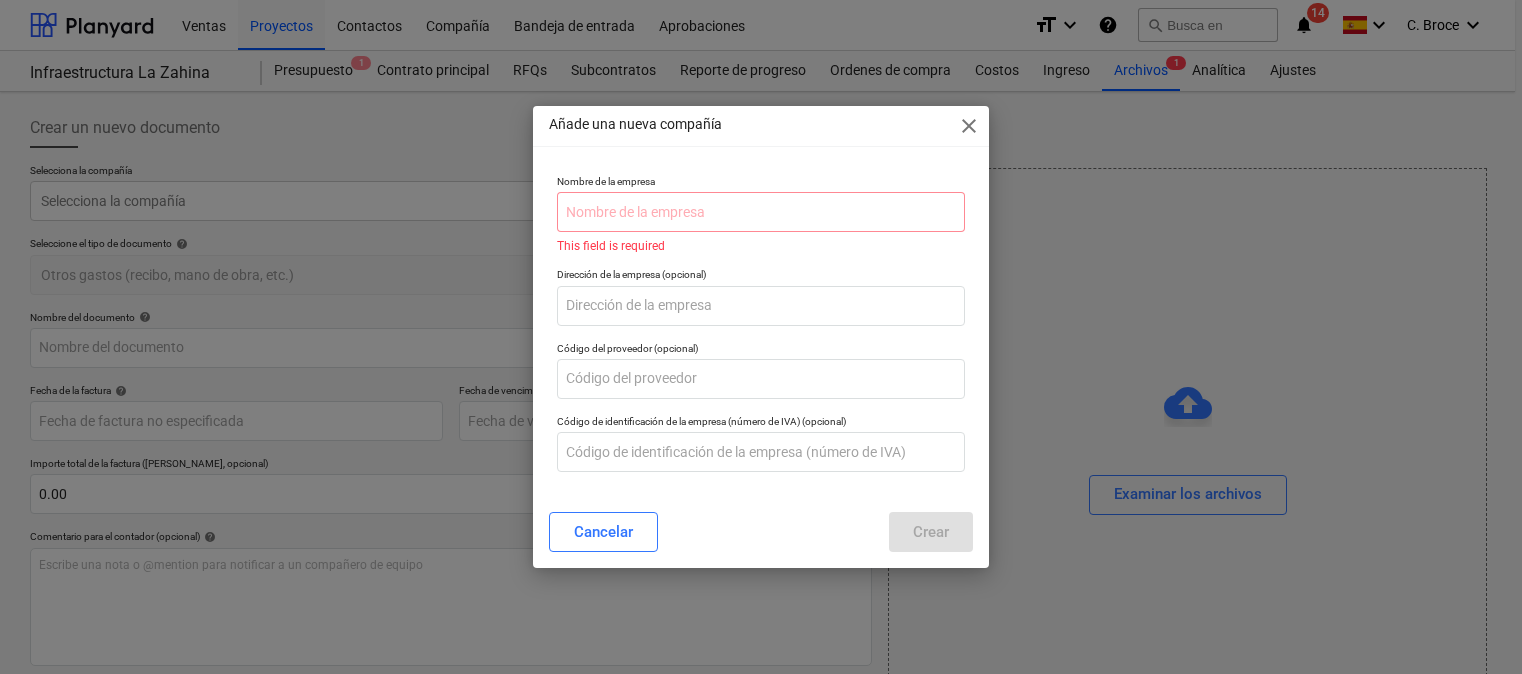 click on "close" at bounding box center [969, 126] 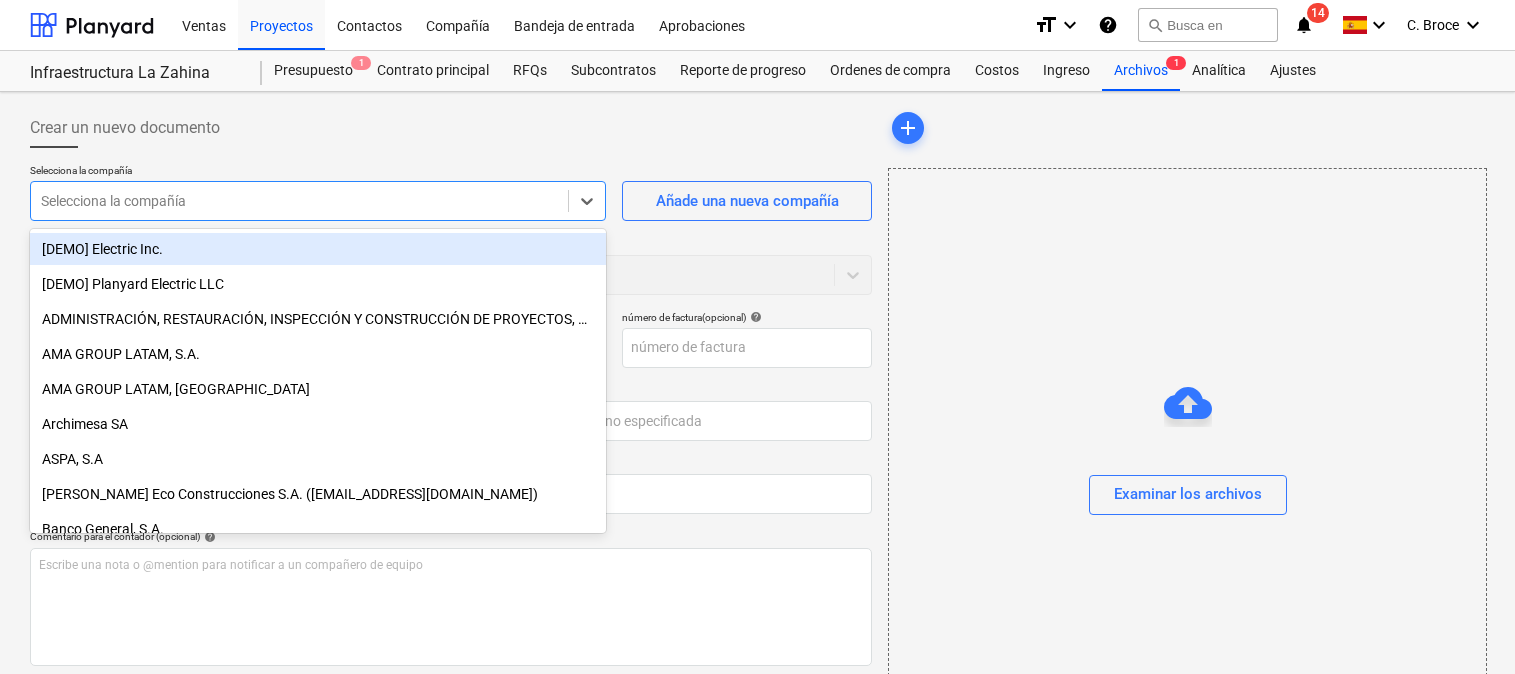 click at bounding box center (299, 201) 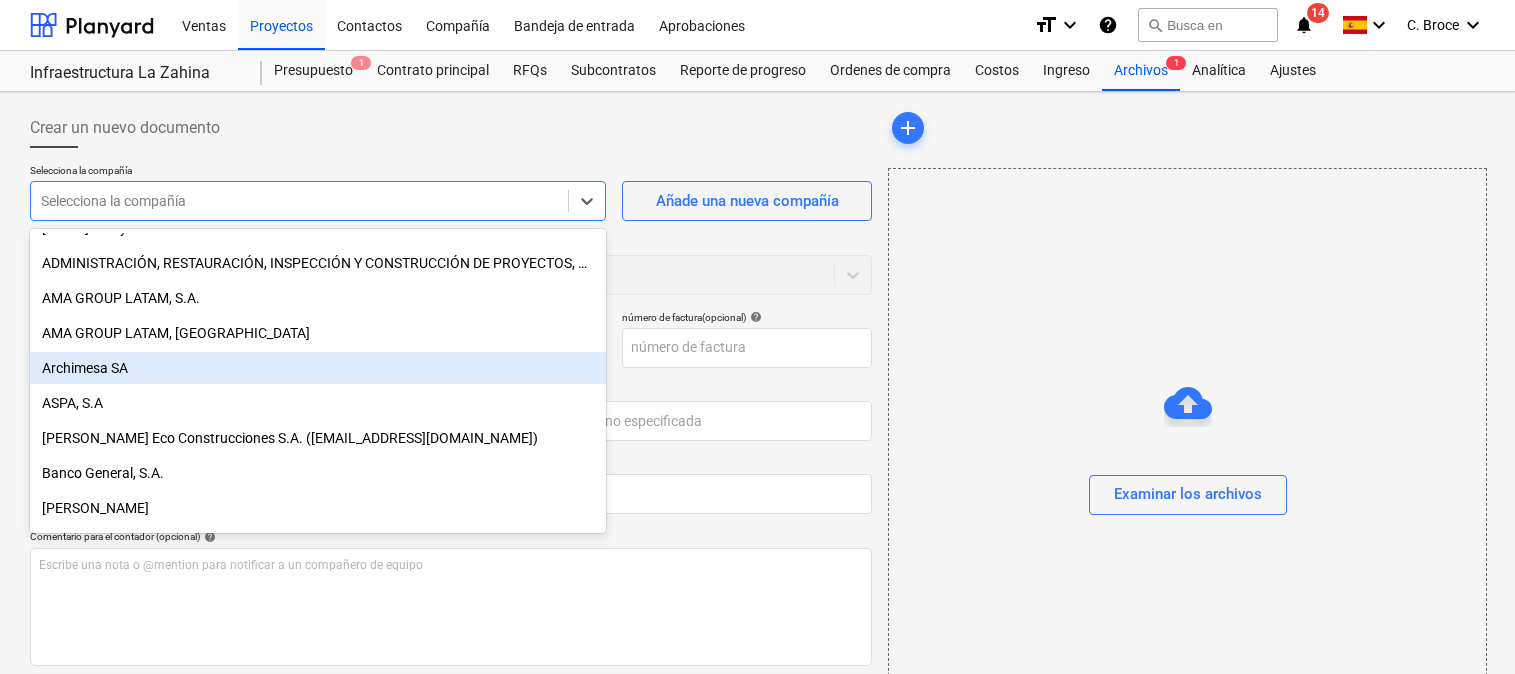 scroll, scrollTop: 59, scrollLeft: 0, axis: vertical 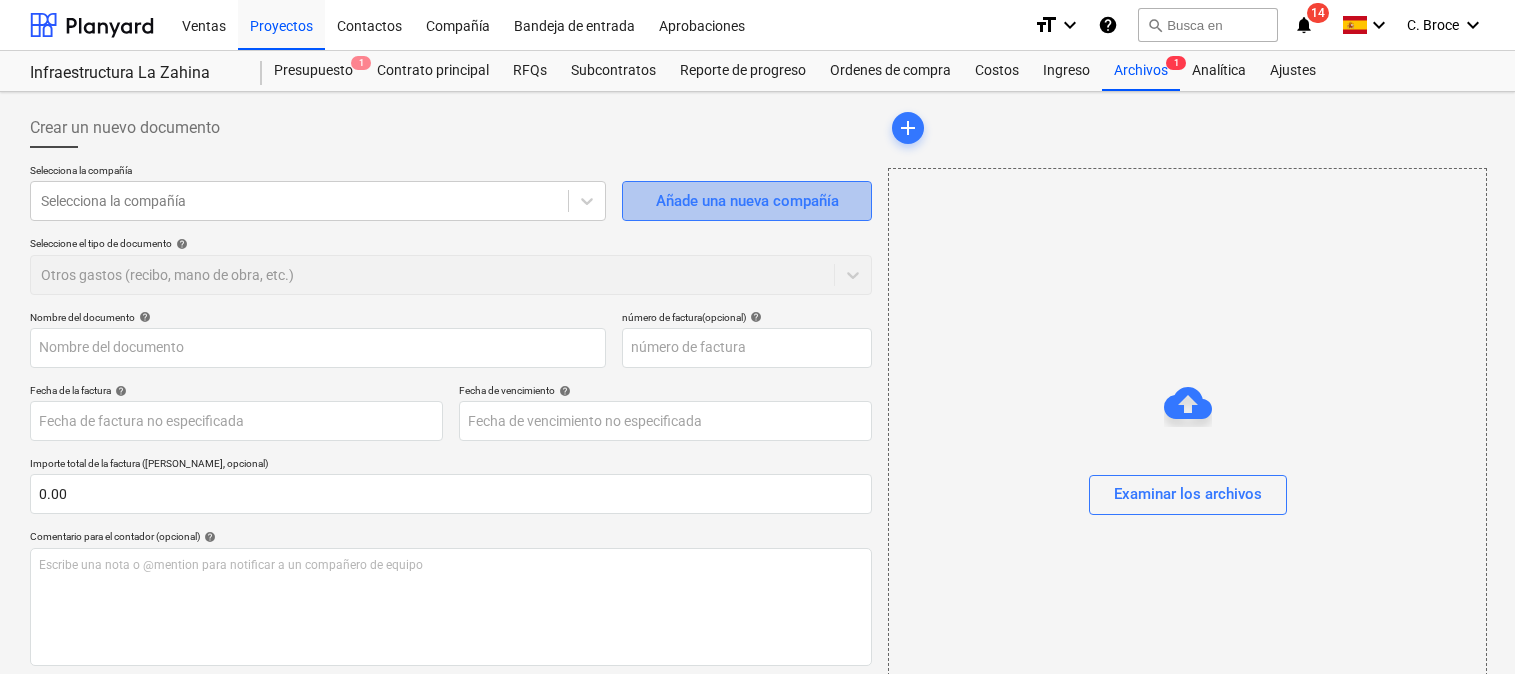 click on "Añade una nueva compañía" at bounding box center [747, 201] 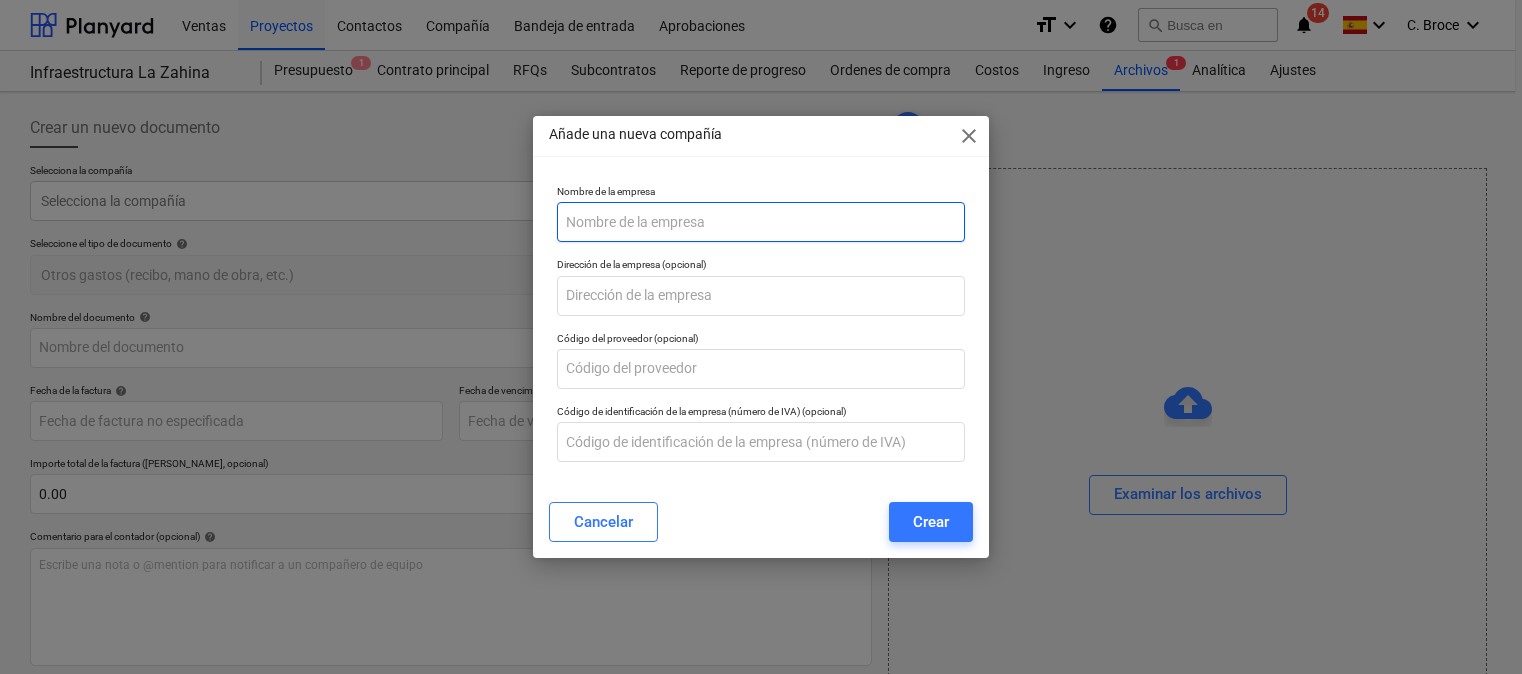 click at bounding box center [761, 222] 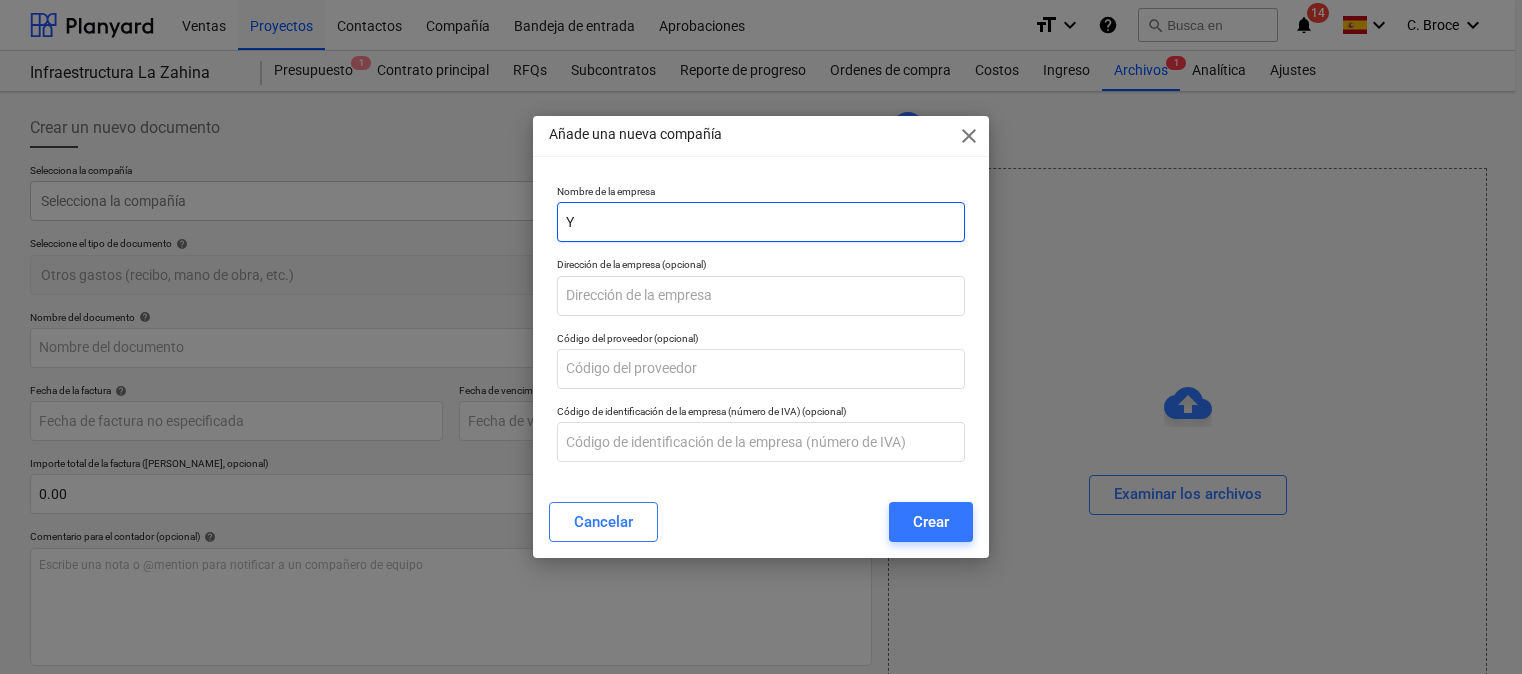 type 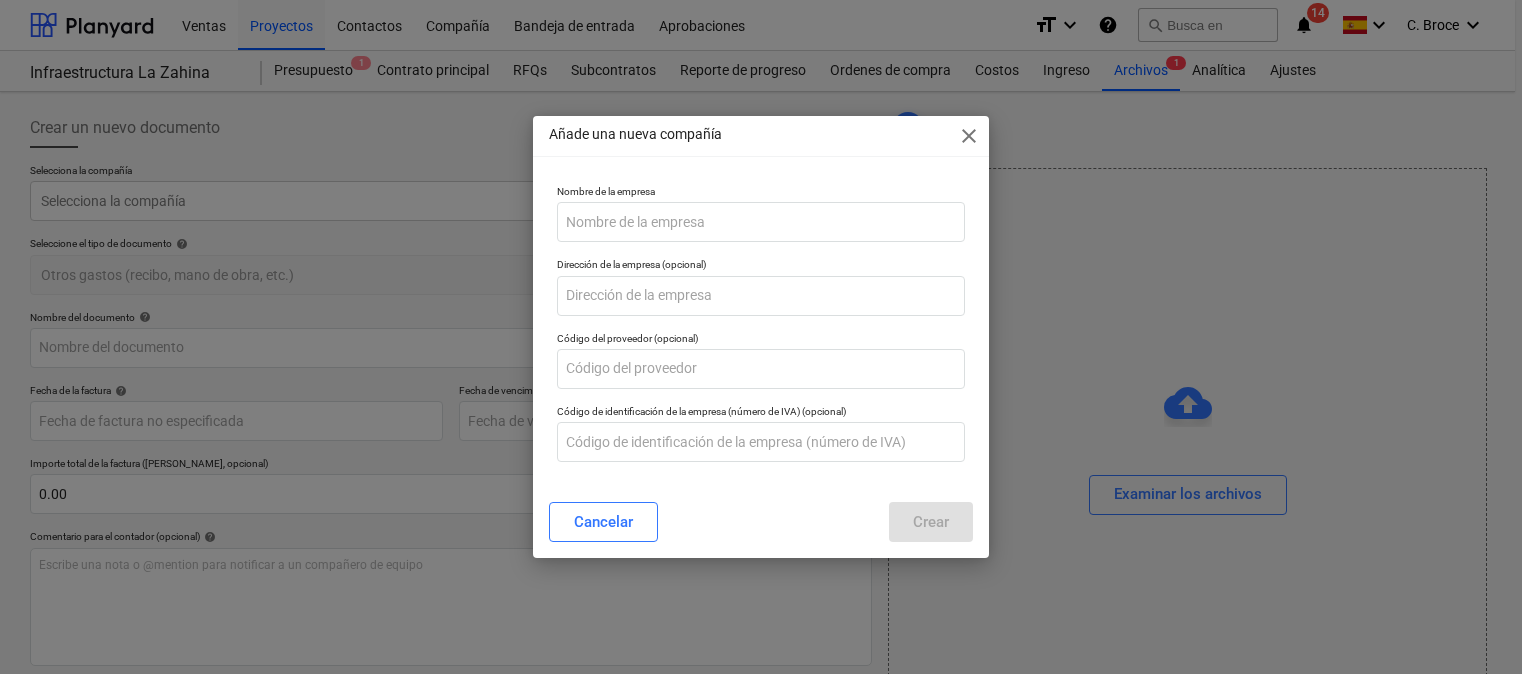click on "Añade una nueva compañía close" at bounding box center (761, 136) 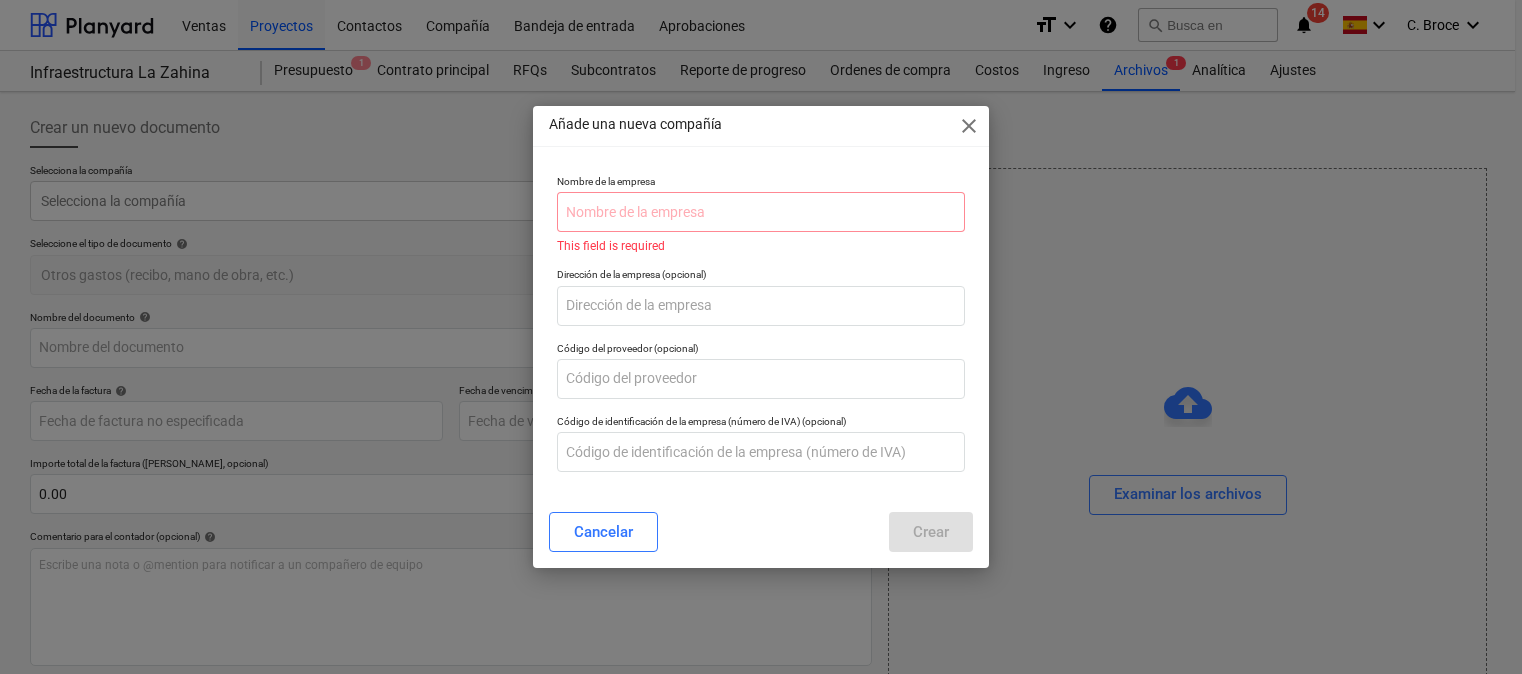 click on "close" at bounding box center (969, 126) 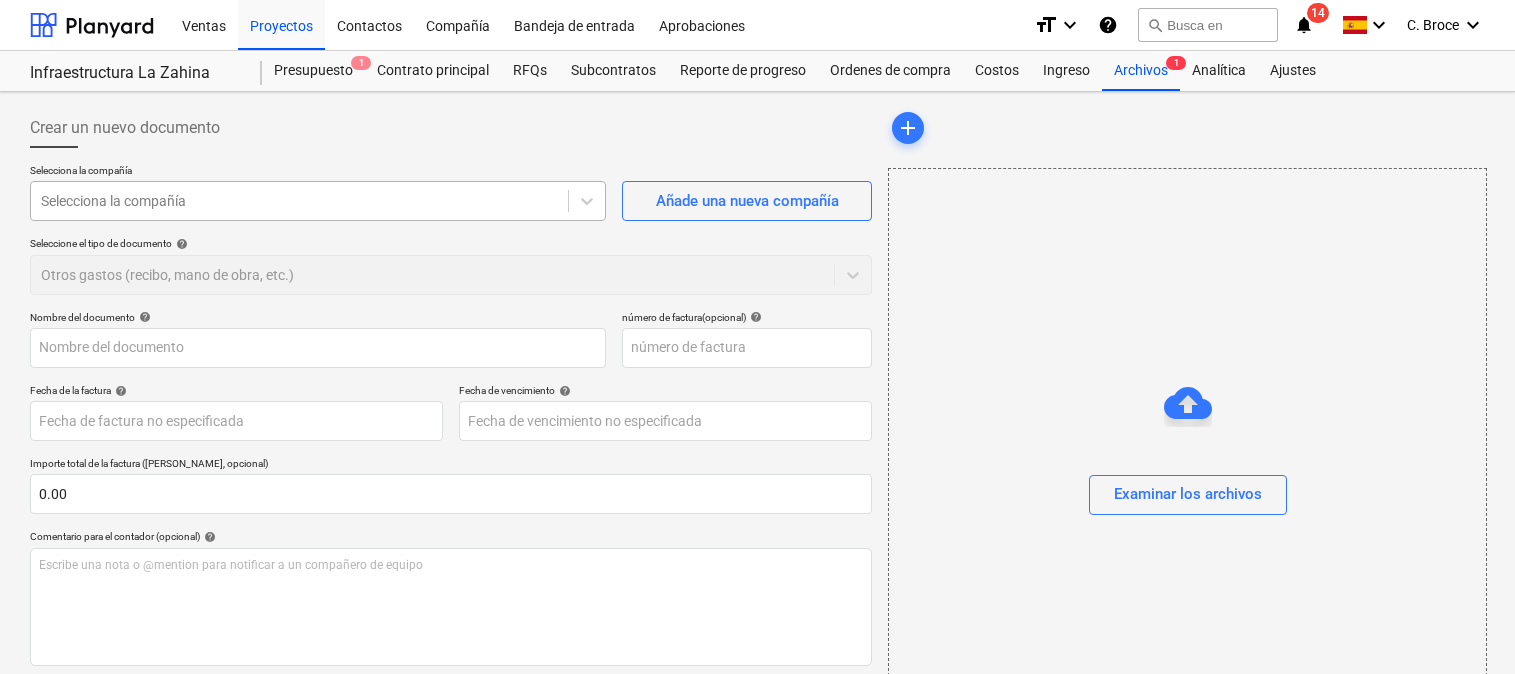 click at bounding box center [299, 201] 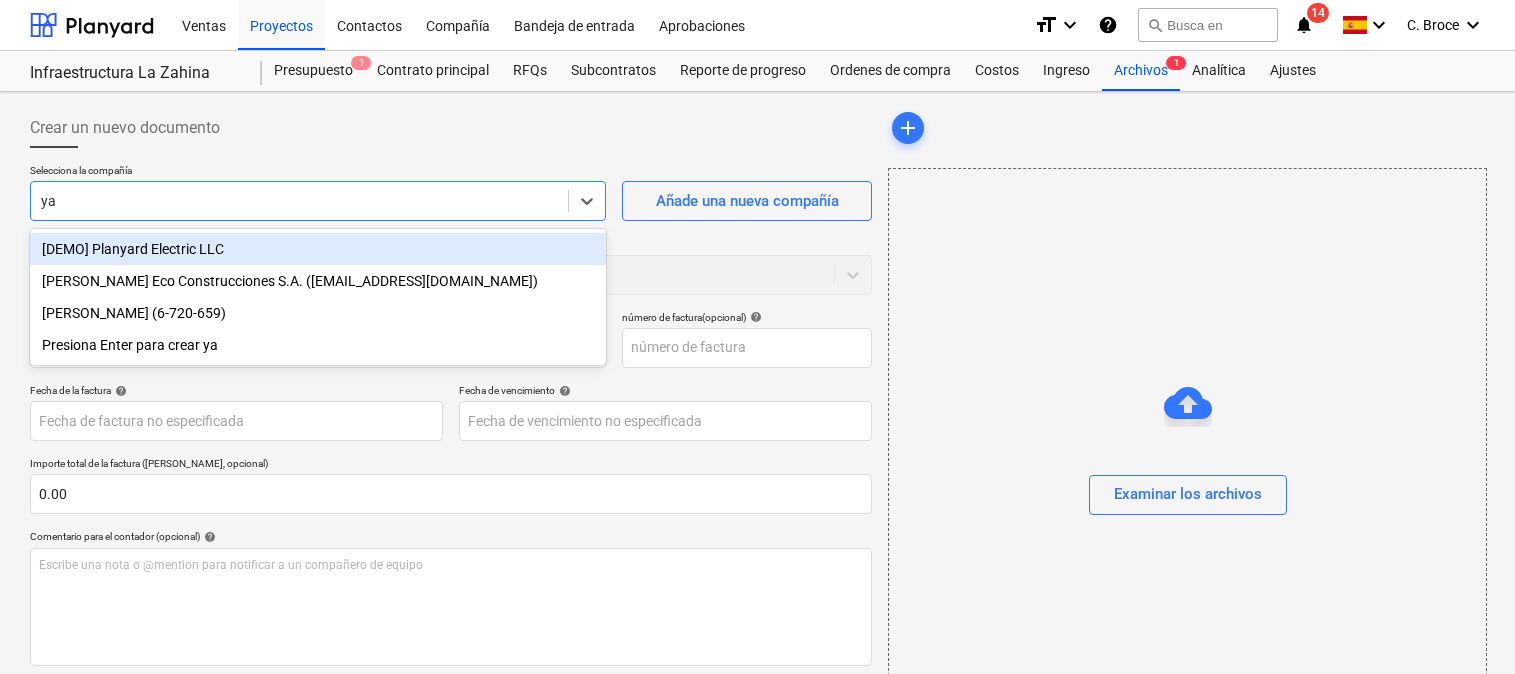 type on "y" 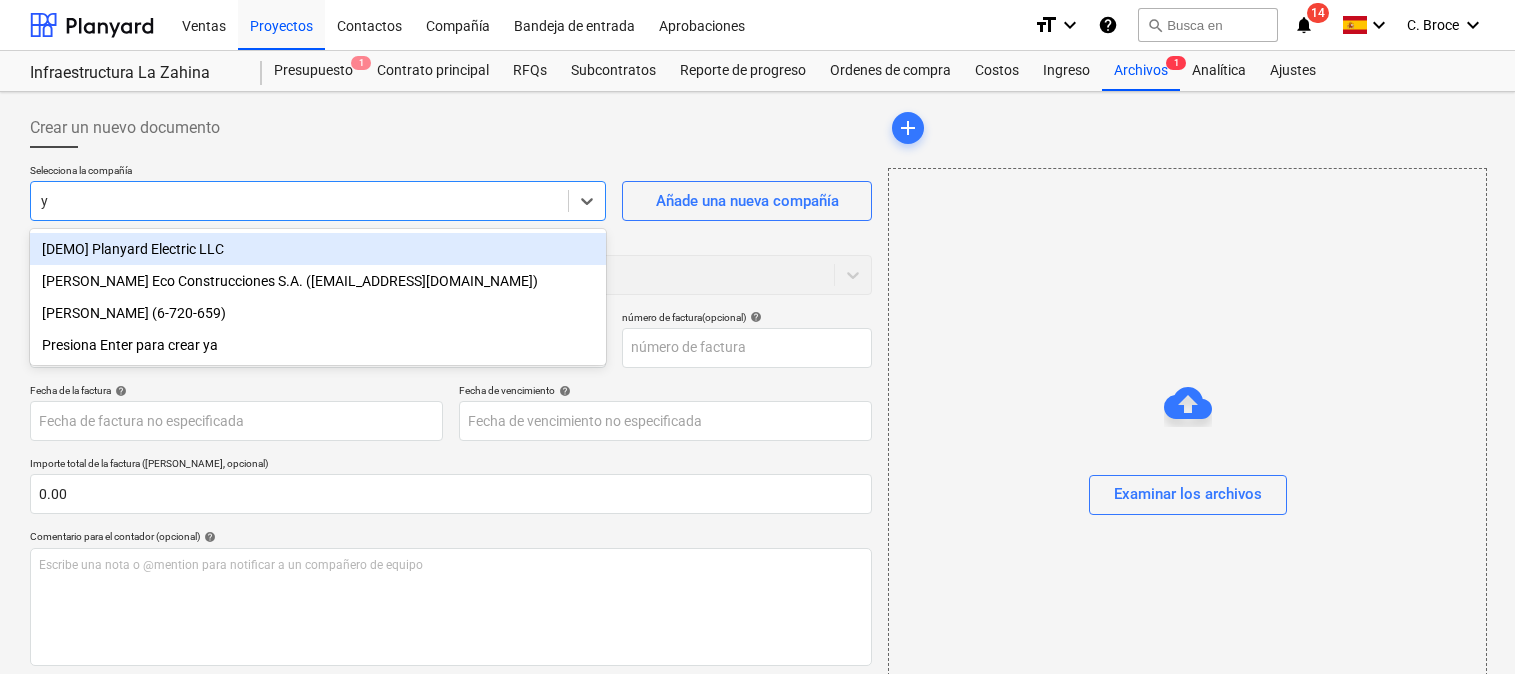 type 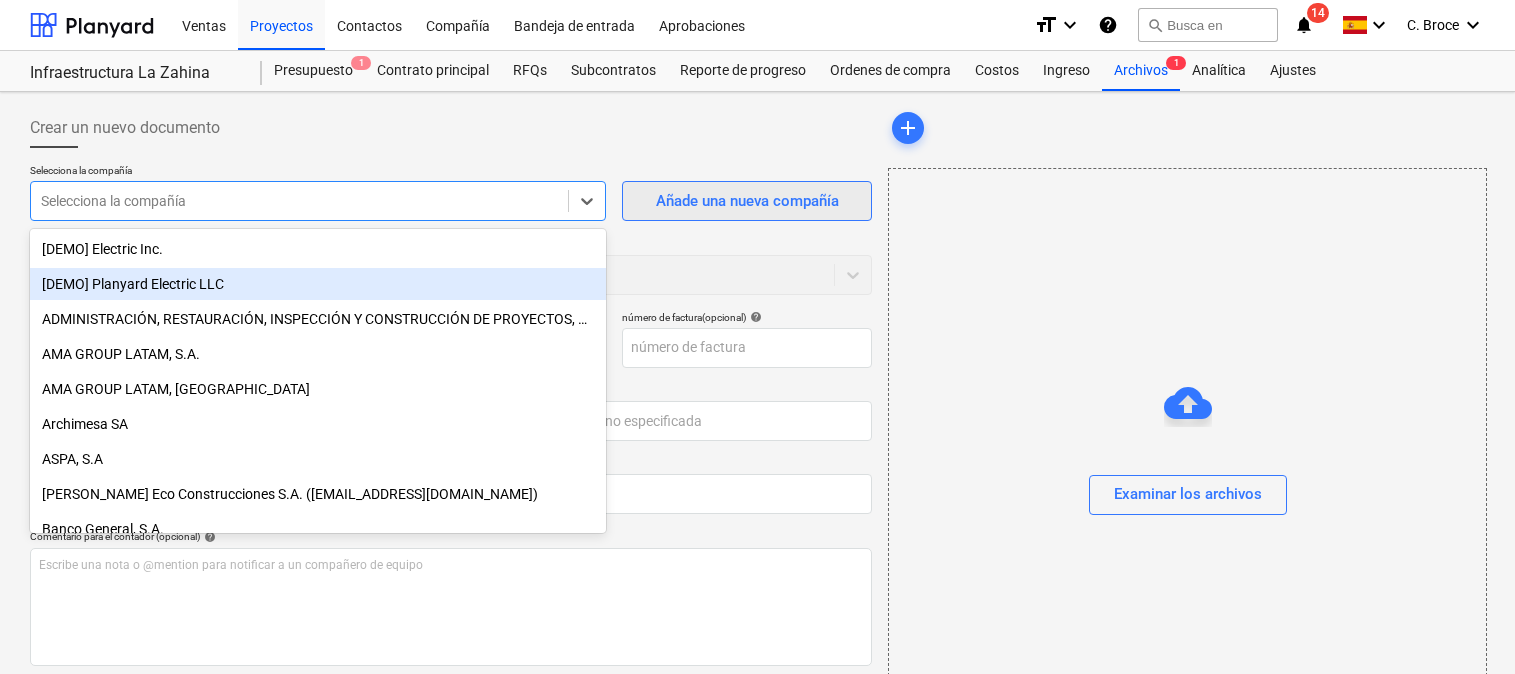 click on "Añade una nueva compañía" at bounding box center (747, 201) 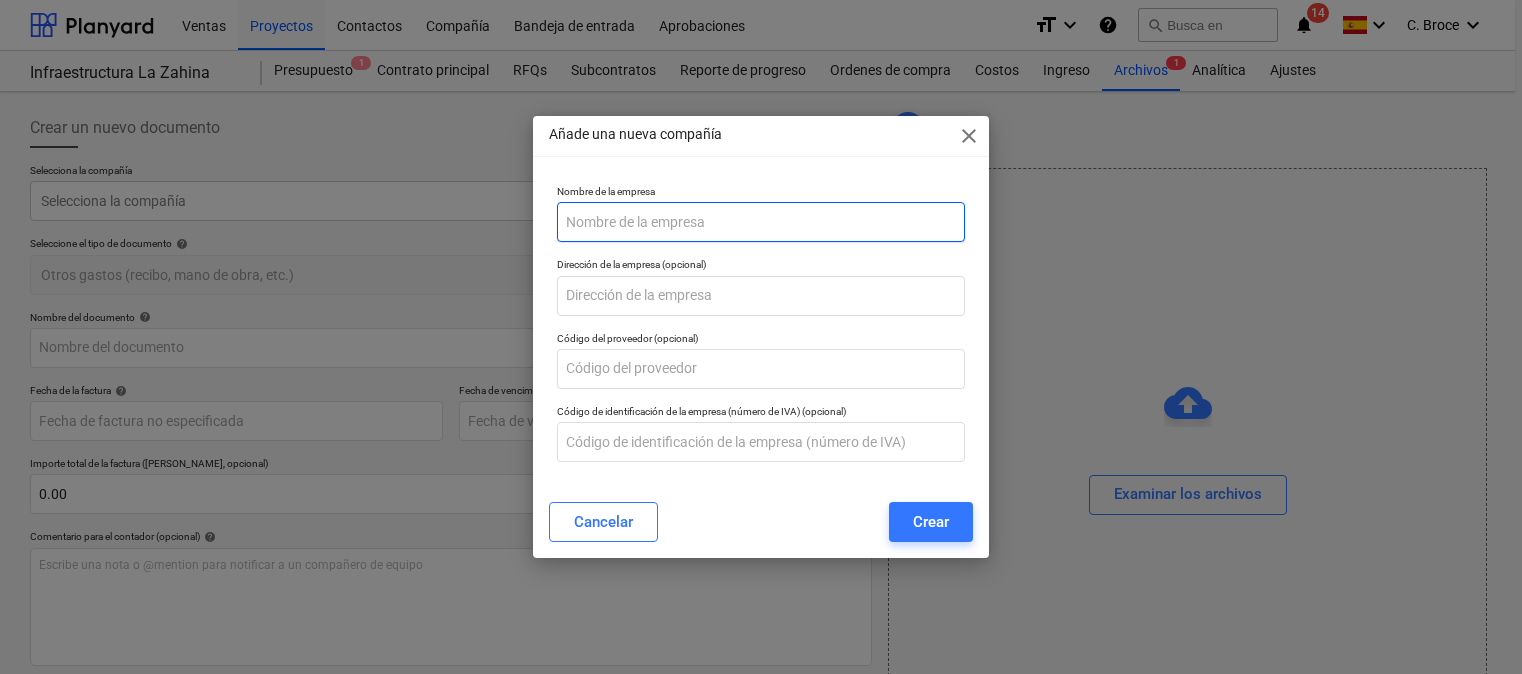 click at bounding box center (761, 222) 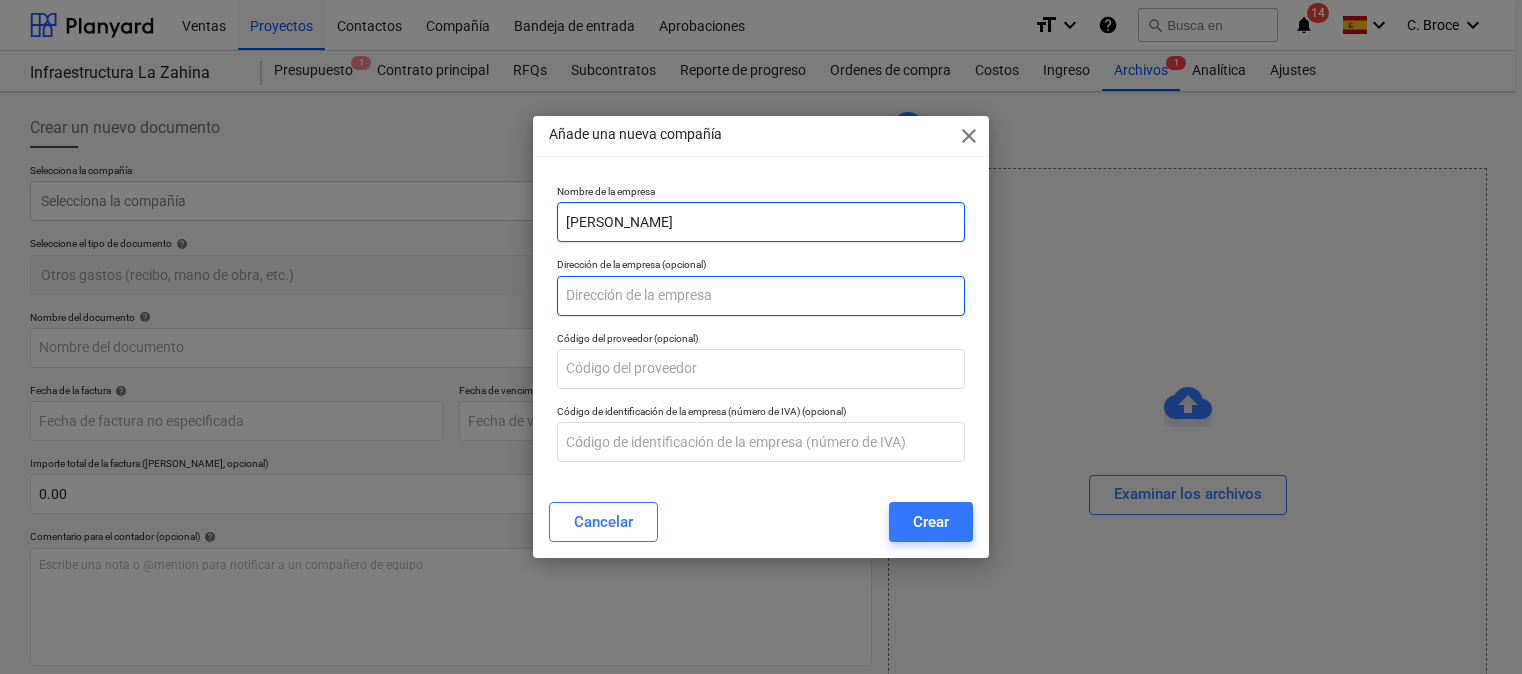 type on "[PERSON_NAME]" 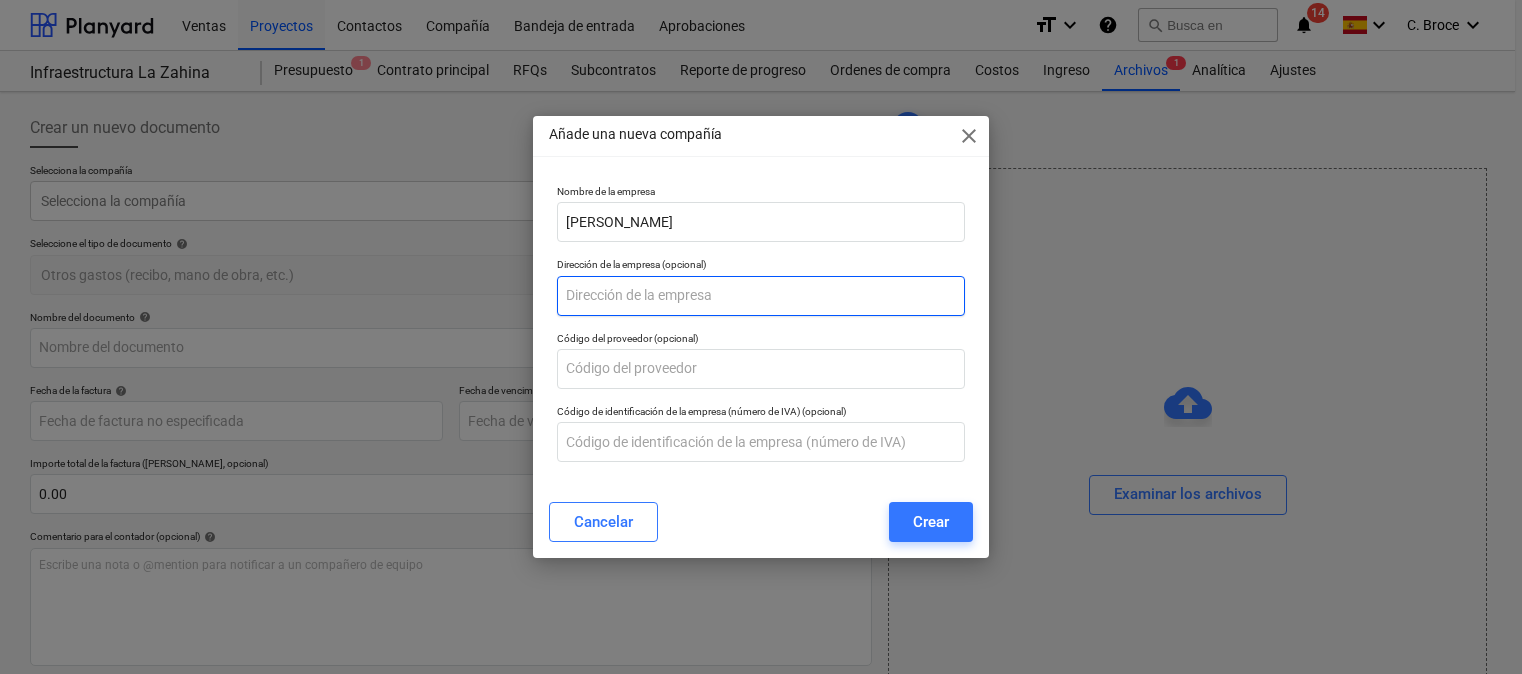 click at bounding box center (761, 296) 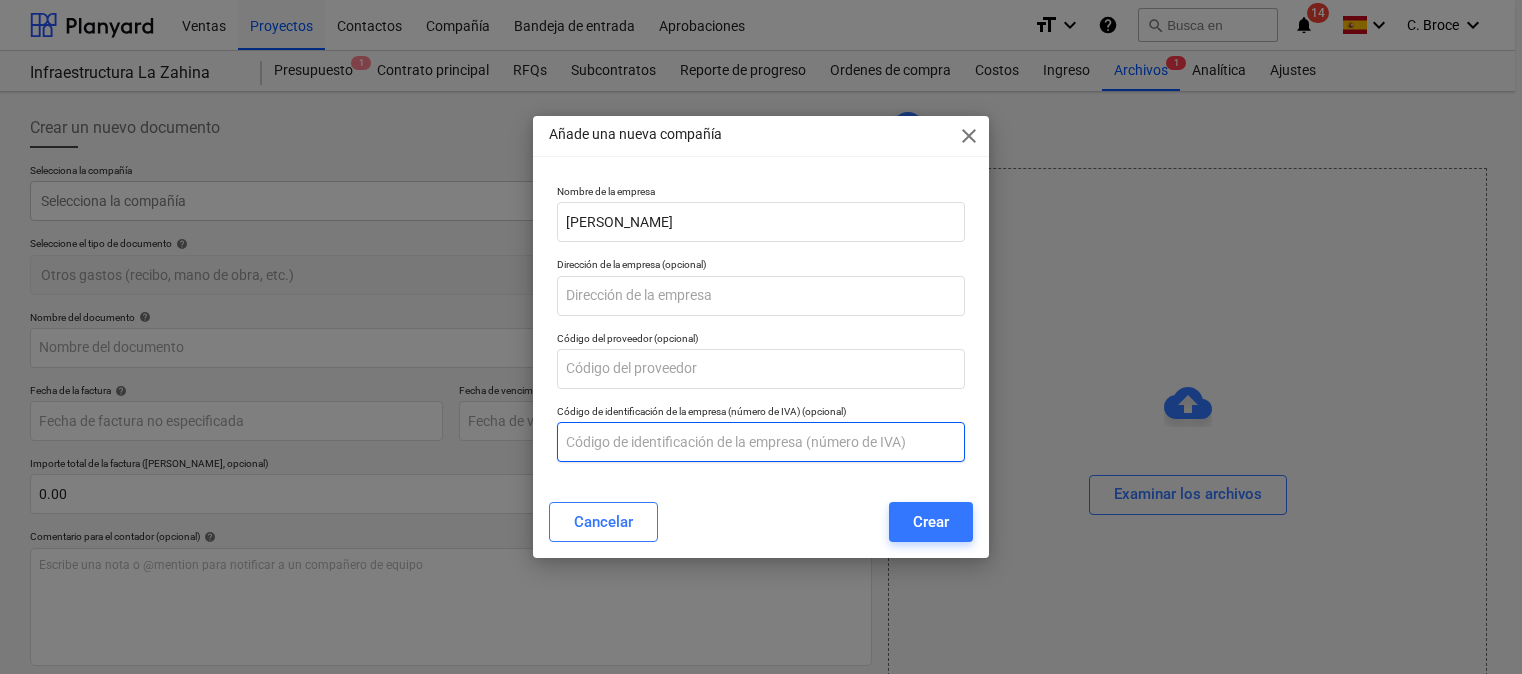 click at bounding box center (761, 442) 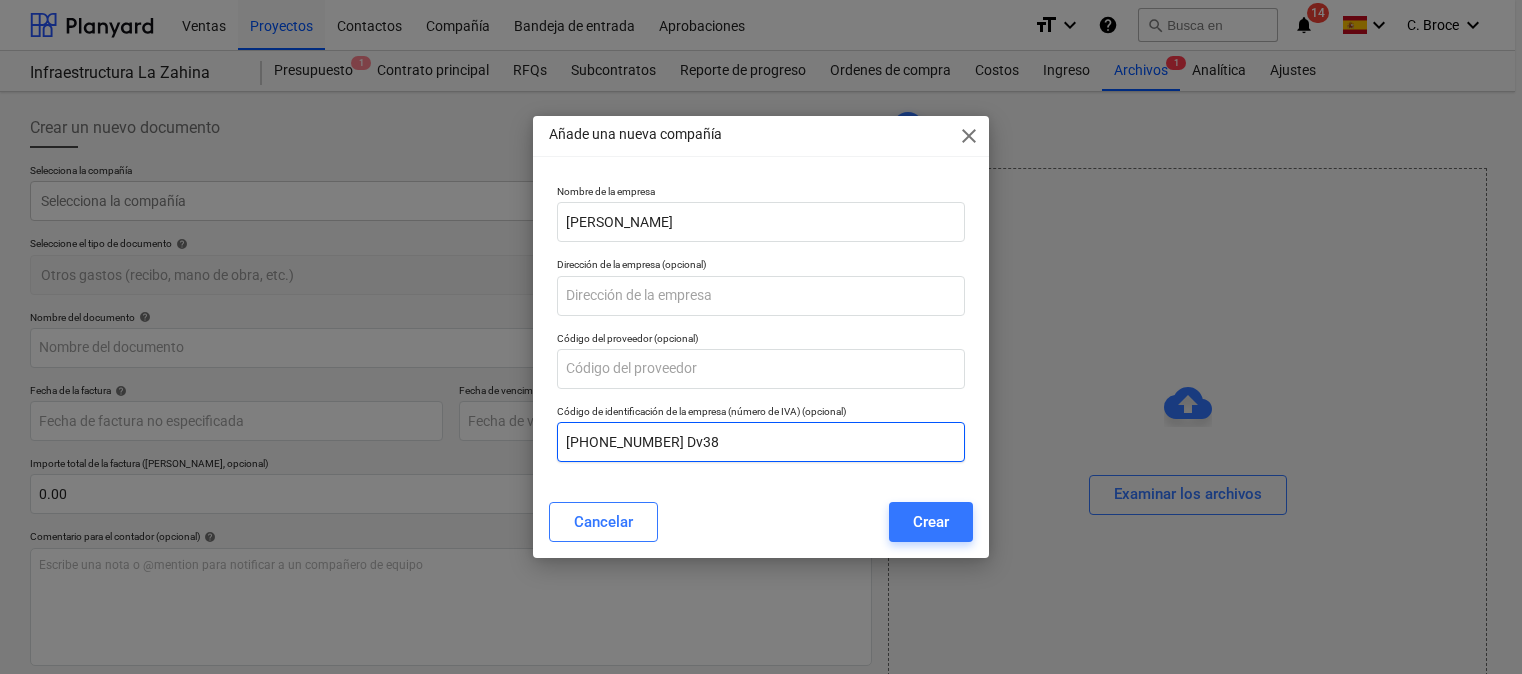click on "[PHONE_NUMBER] Dv38" at bounding box center (761, 442) 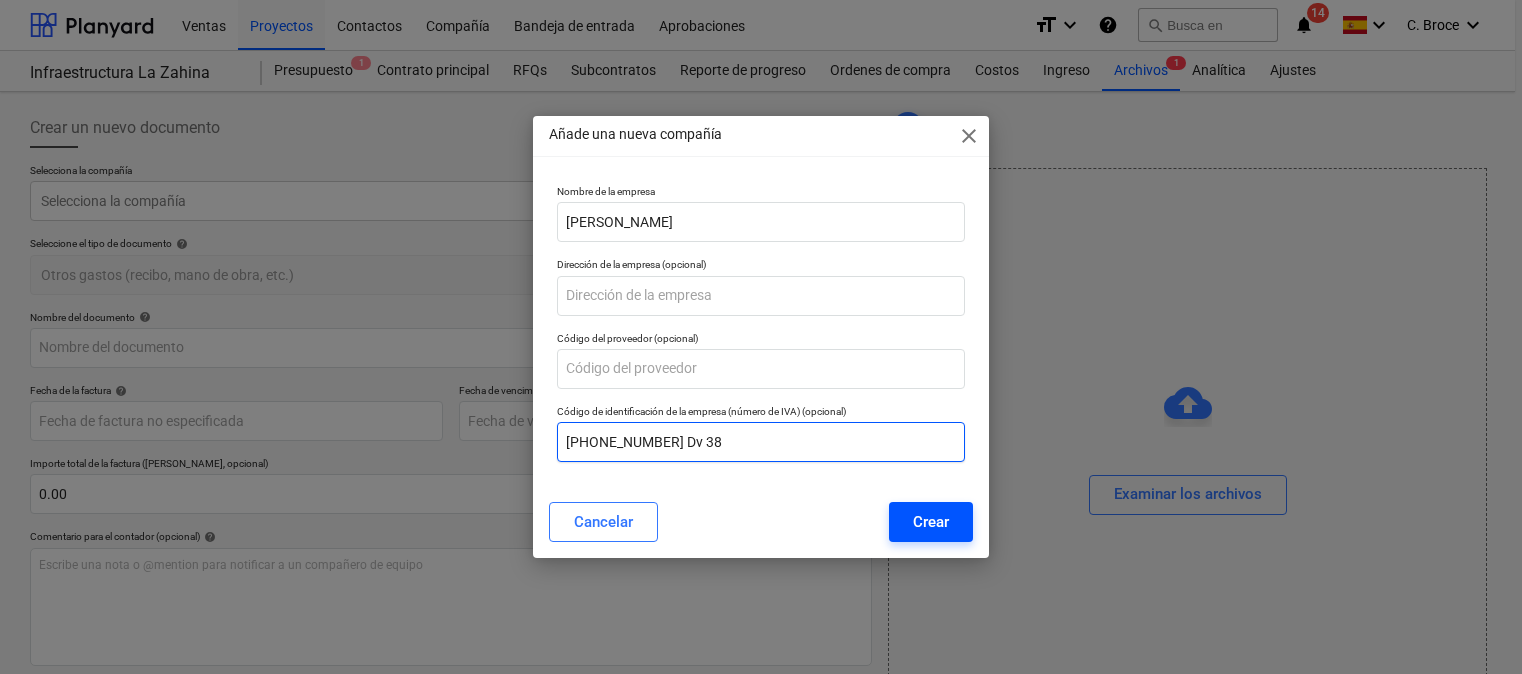 type on "[PHONE_NUMBER] Dv 38" 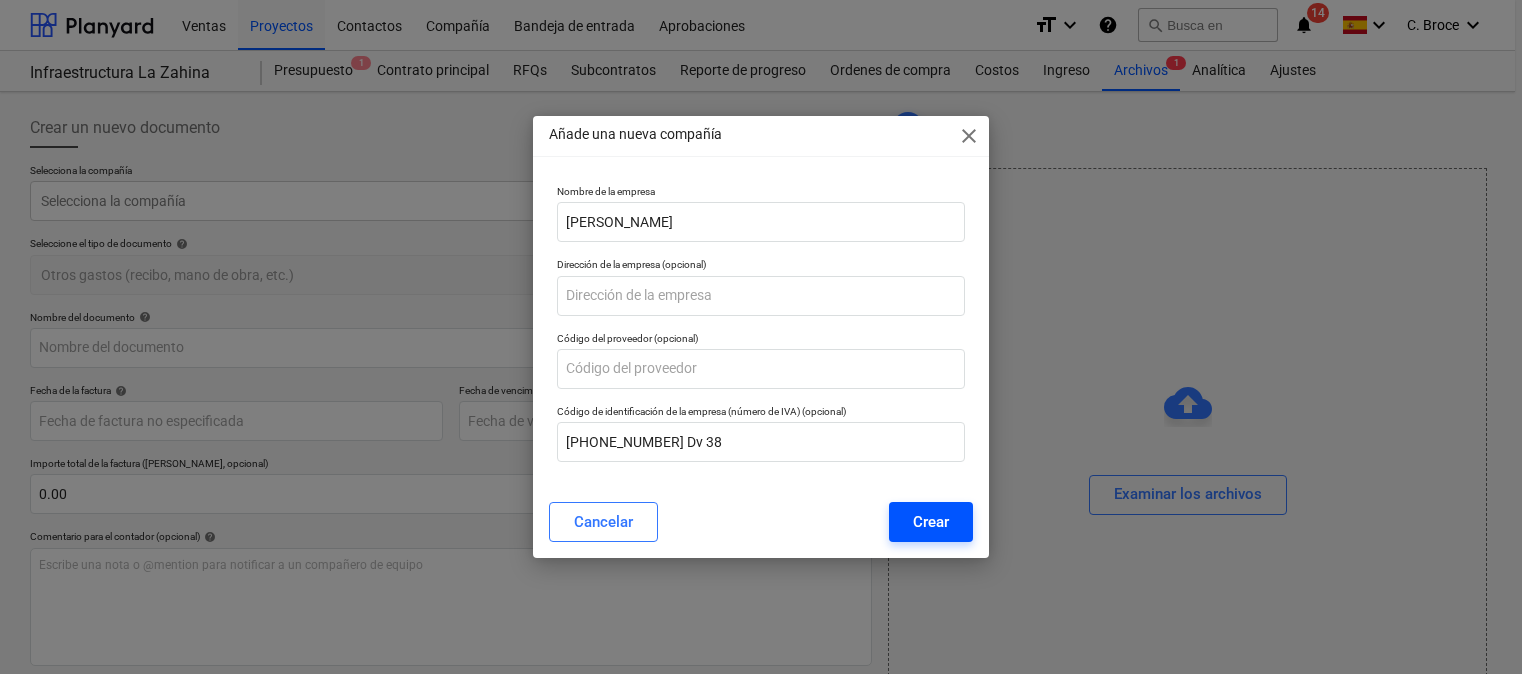 click on "Crear" at bounding box center (931, 522) 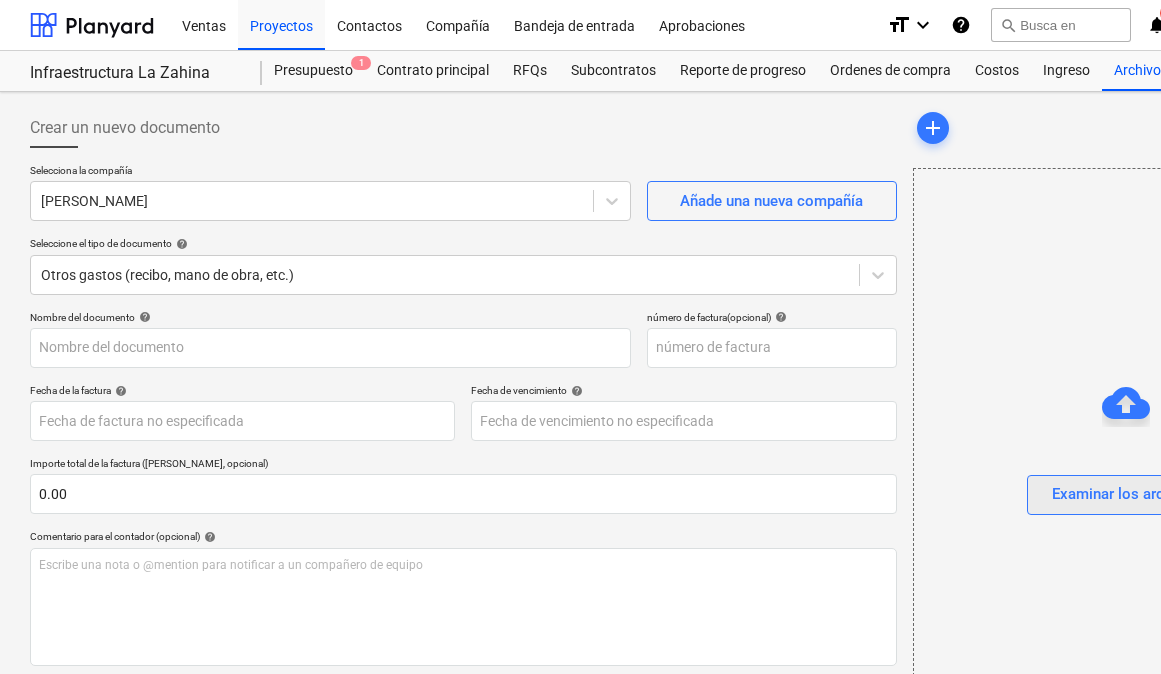 click on "Examinar los archivos" at bounding box center (1126, 494) 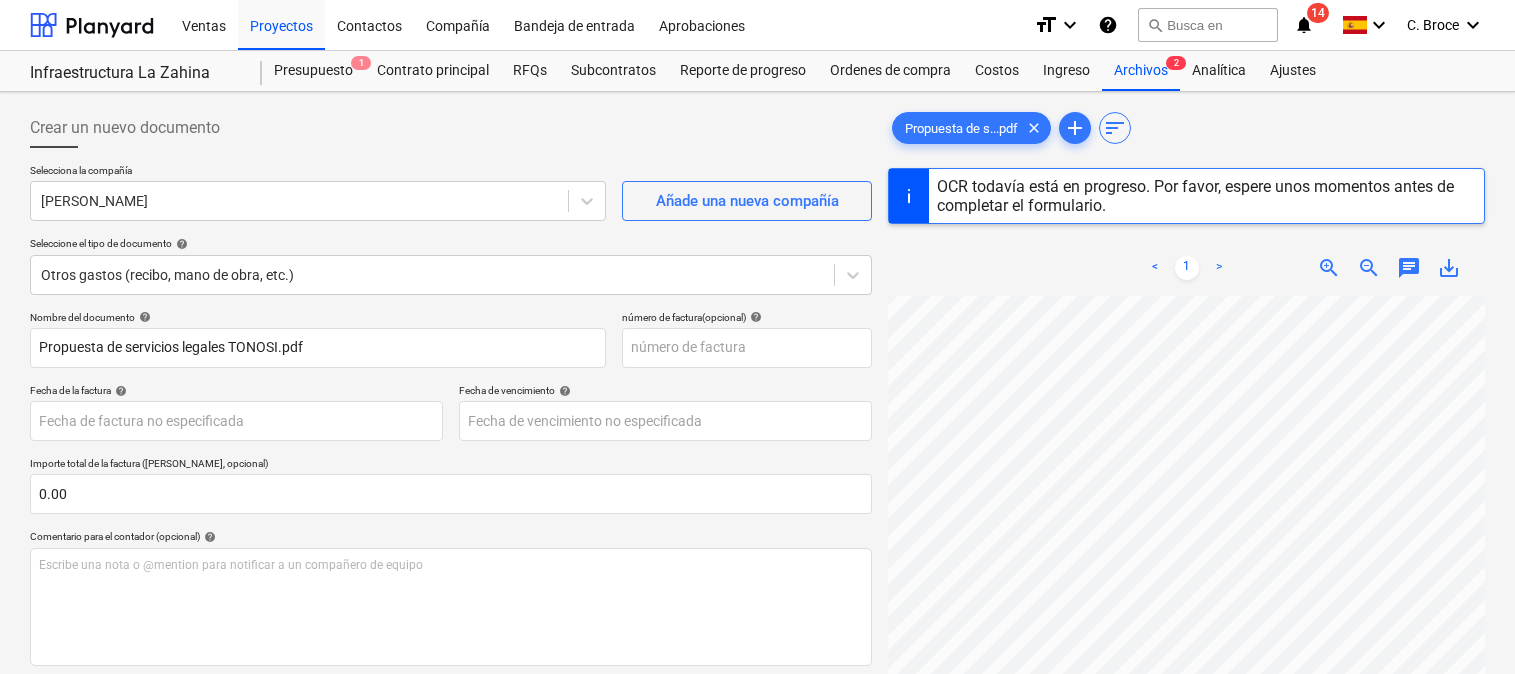 scroll, scrollTop: 209, scrollLeft: 1, axis: both 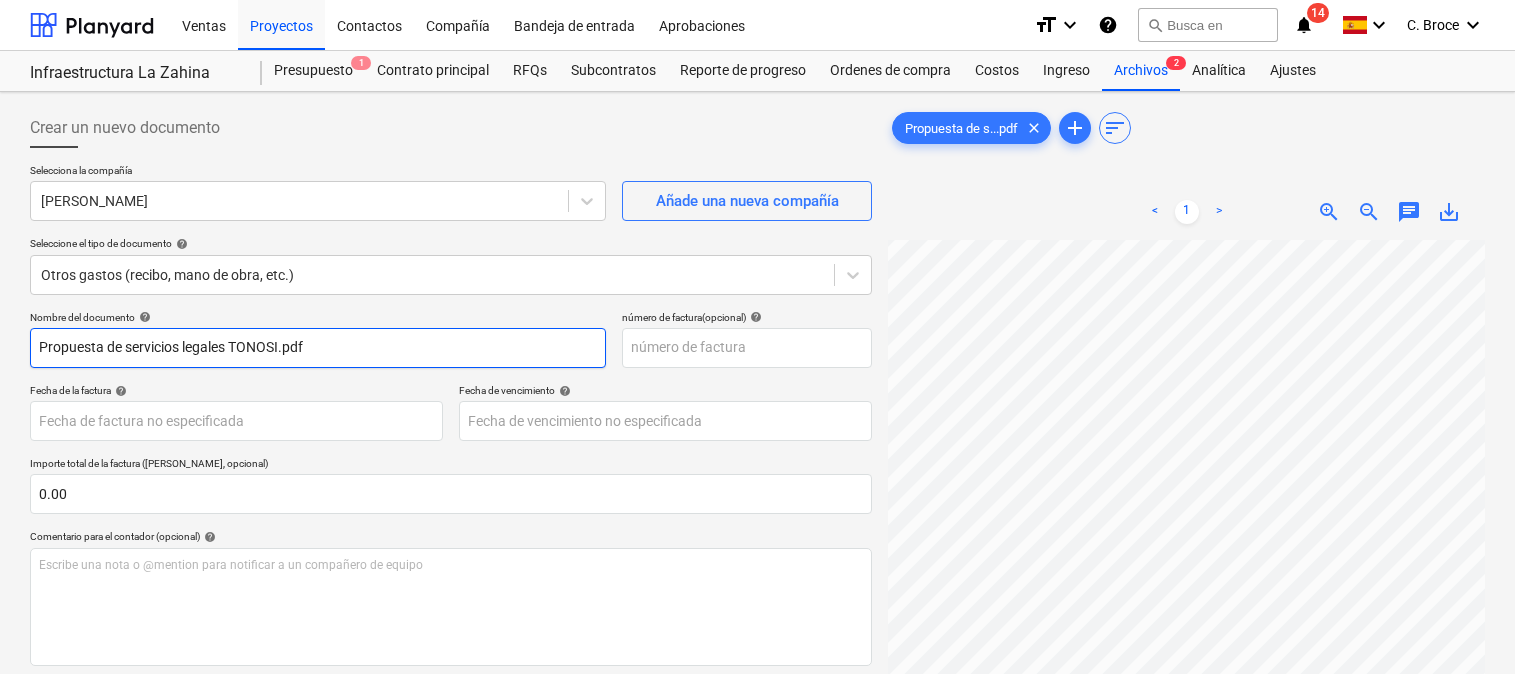 drag, startPoint x: 234, startPoint y: 346, endPoint x: 330, endPoint y: 344, distance: 96.02083 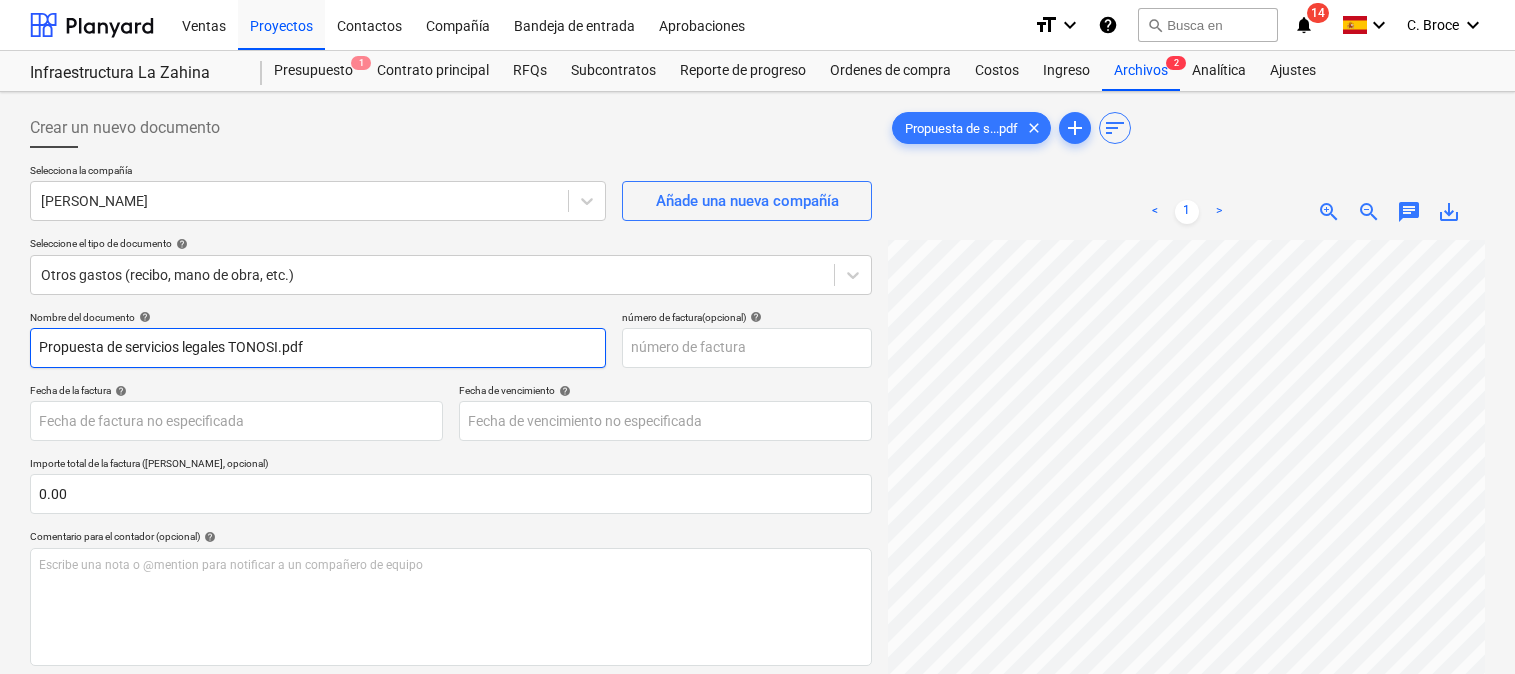 click on "Propuesta de servicios legales TONOSI.pdf" at bounding box center [318, 348] 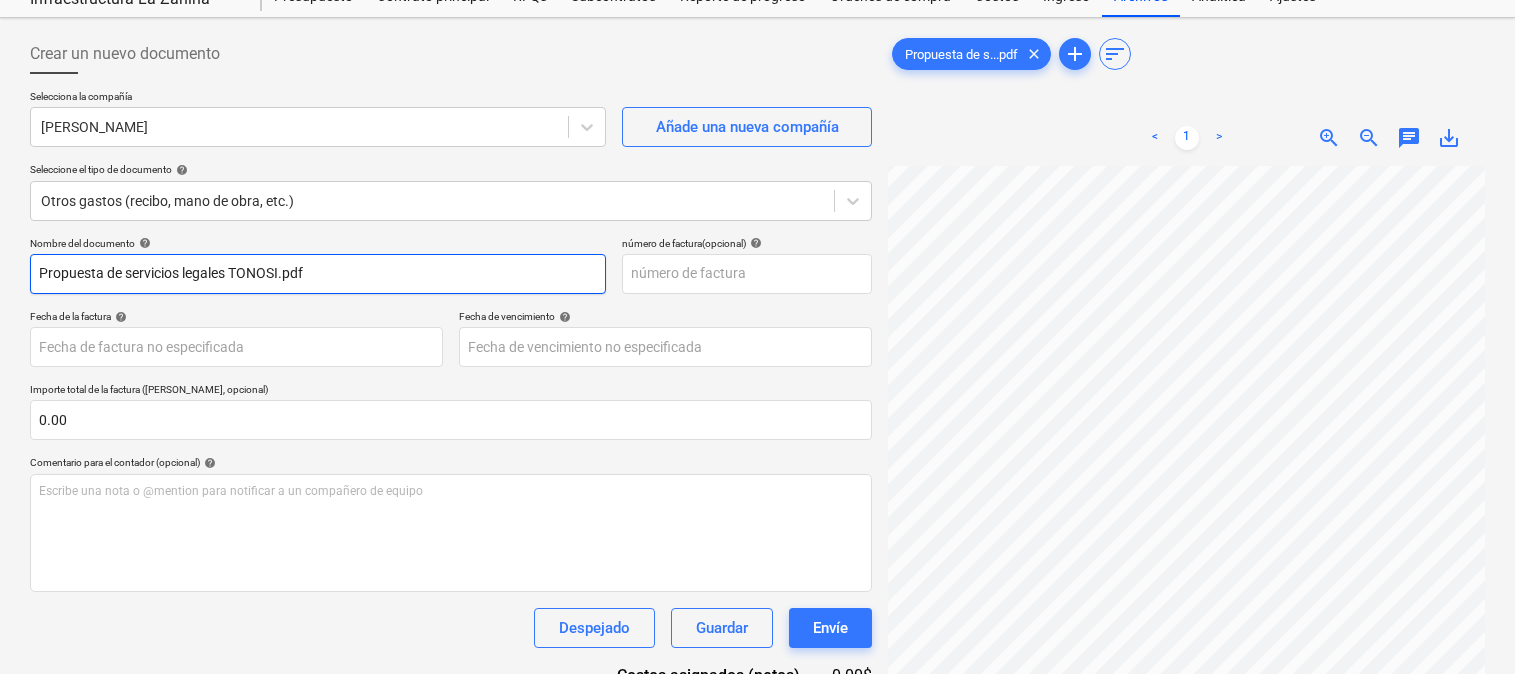 scroll, scrollTop: 76, scrollLeft: 0, axis: vertical 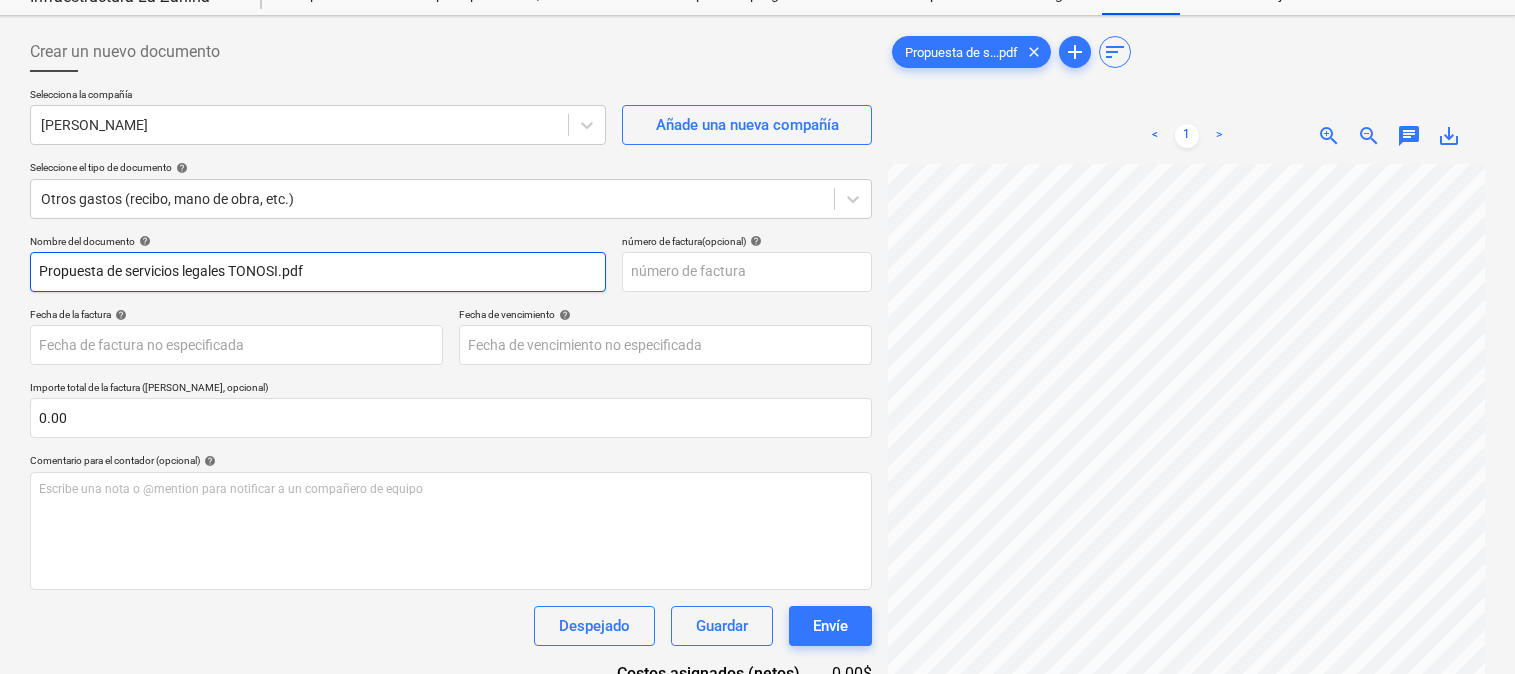 click on "Propuesta de servicios legales TONOSI.pdf" at bounding box center [318, 272] 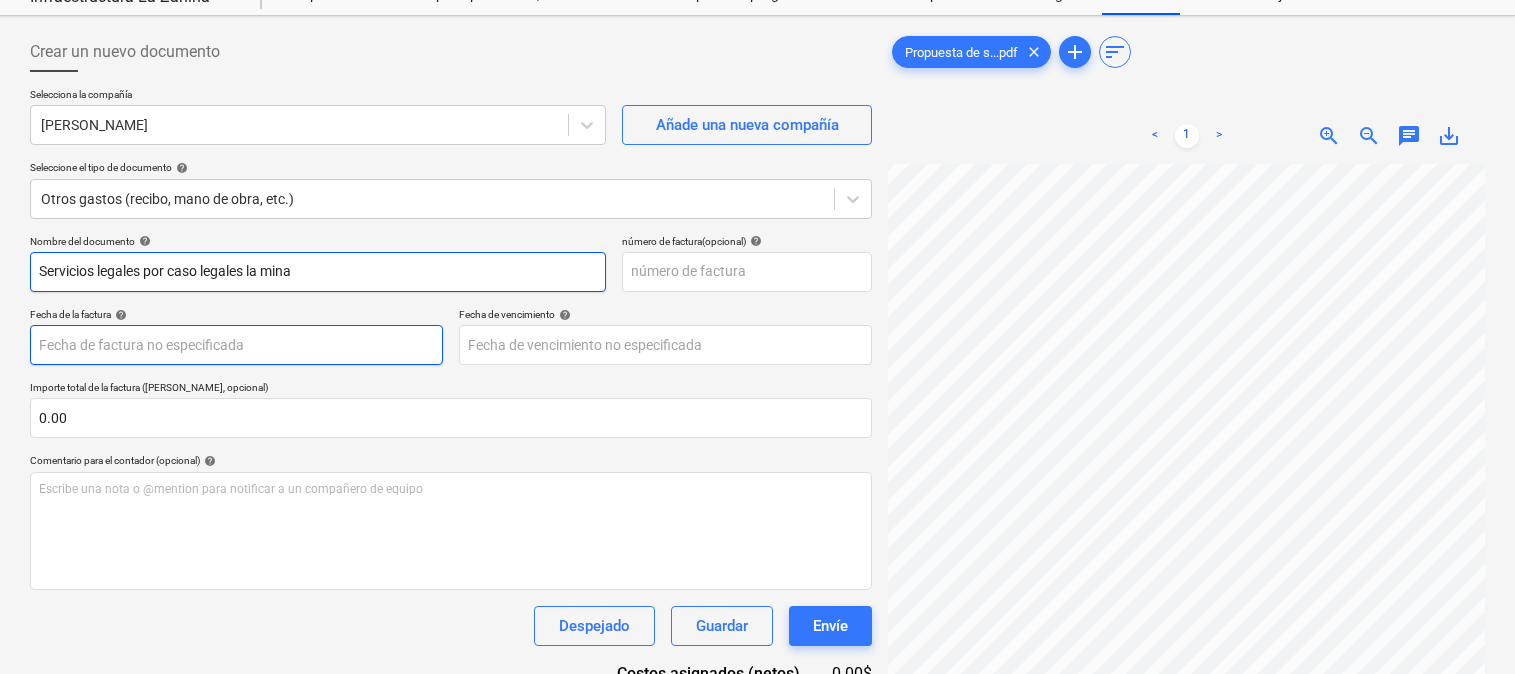 type on "Servicios legales por caso legales la mina" 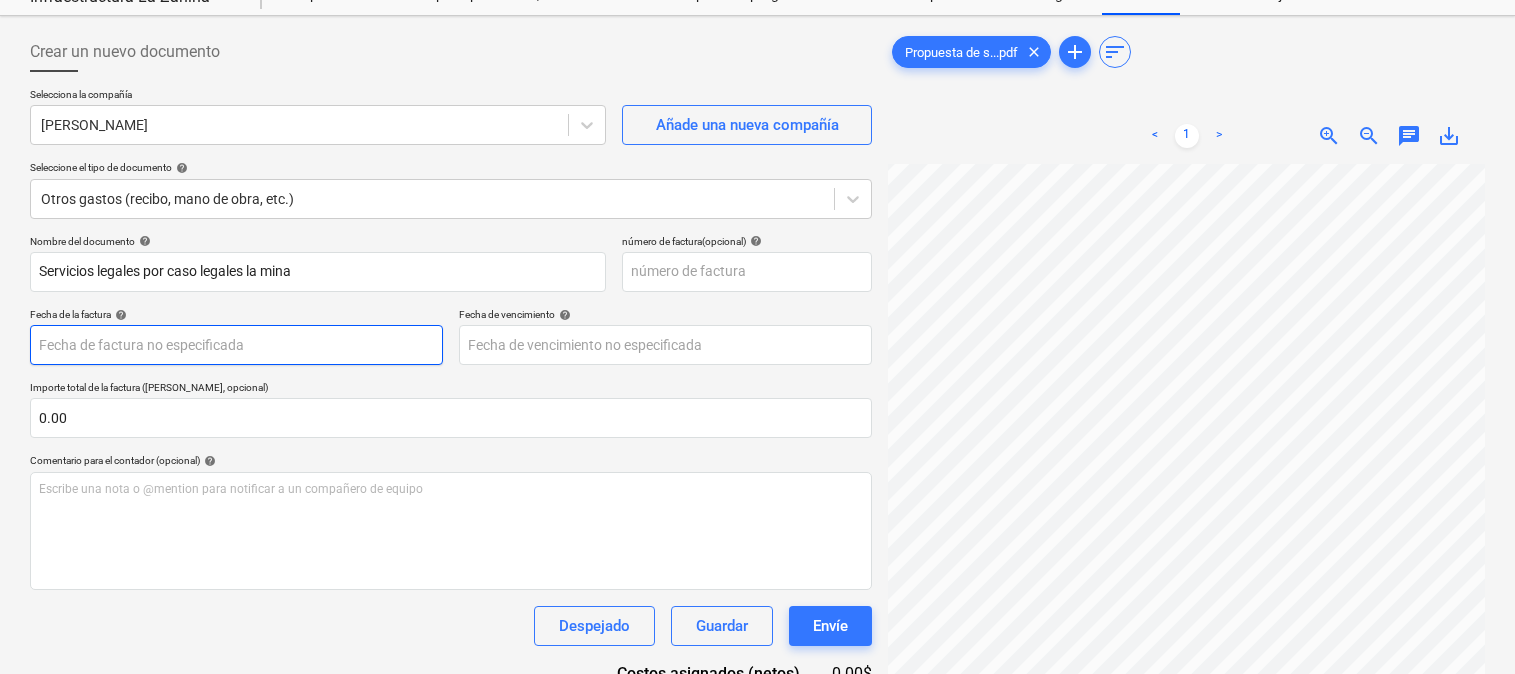 click on "Ventas Proyectos Contactos Compañía Bandeja de entrada Aprobaciones format_size keyboard_arrow_down help search Busca en notifications 14 keyboard_arrow_down [PERSON_NAME] keyboard_arrow_down Infraestructura La Zahina Presupuesto 1 Contrato principal RFQs Subcontratos Reporte de progreso Ordenes de compra Costos Ingreso Archivos 2 Analítica Ajustes Crear un nuevo documento Selecciona la compañía [PERSON_NAME]   Añade una nueva compañía Seleccione el tipo de documento help Otros gastos (recibo, mano de obra, etc.) Nombre del documento help Servicios legales por caso legales la mina número de factura  (opcional) help Fecha de la factura help Press the down arrow key to interact with the calendar and
select a date. Press the question mark key to get the keyboard shortcuts for changing dates. Fecha de vencimiento help Press the down arrow key to interact with the calendar and
select a date. Press the question mark key to get the keyboard shortcuts for changing dates. 0.00 help ﻿ Despejado help" at bounding box center (757, 261) 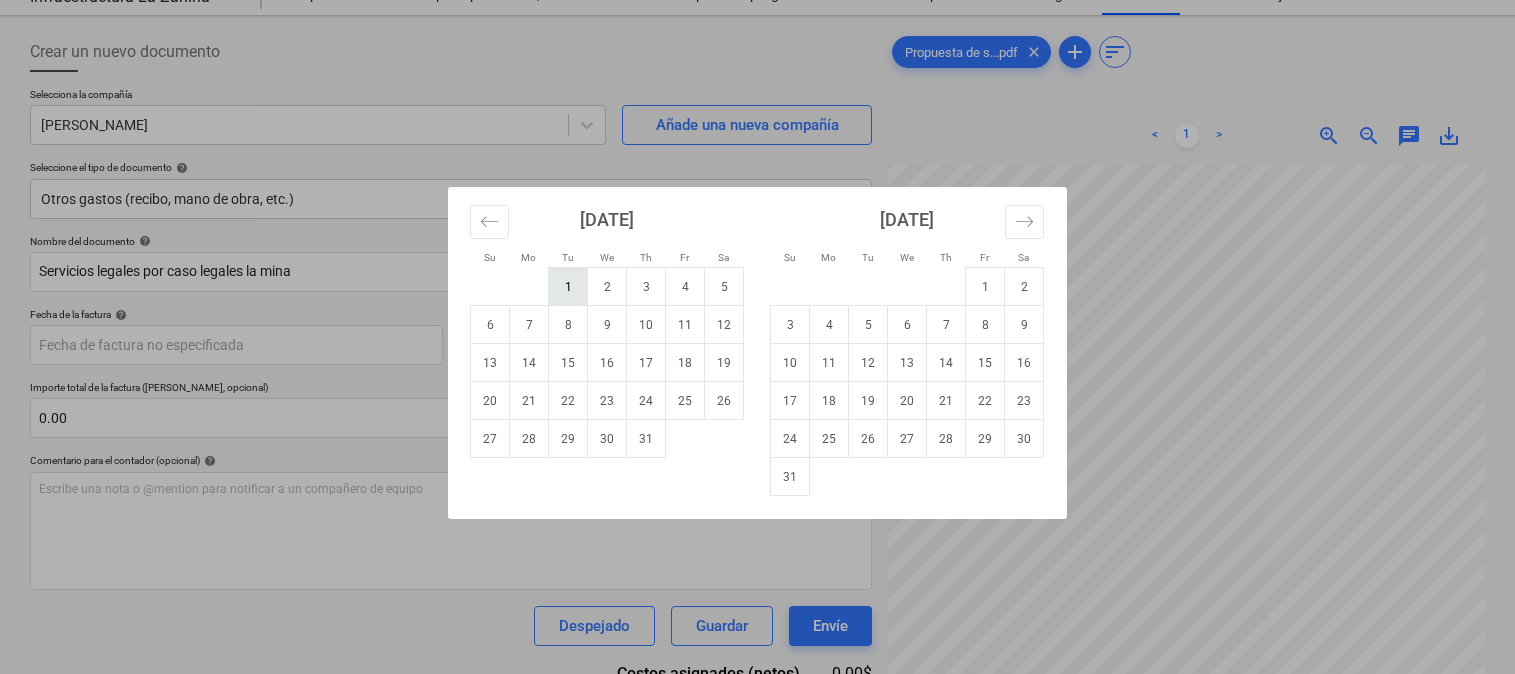 click on "1" at bounding box center [568, 287] 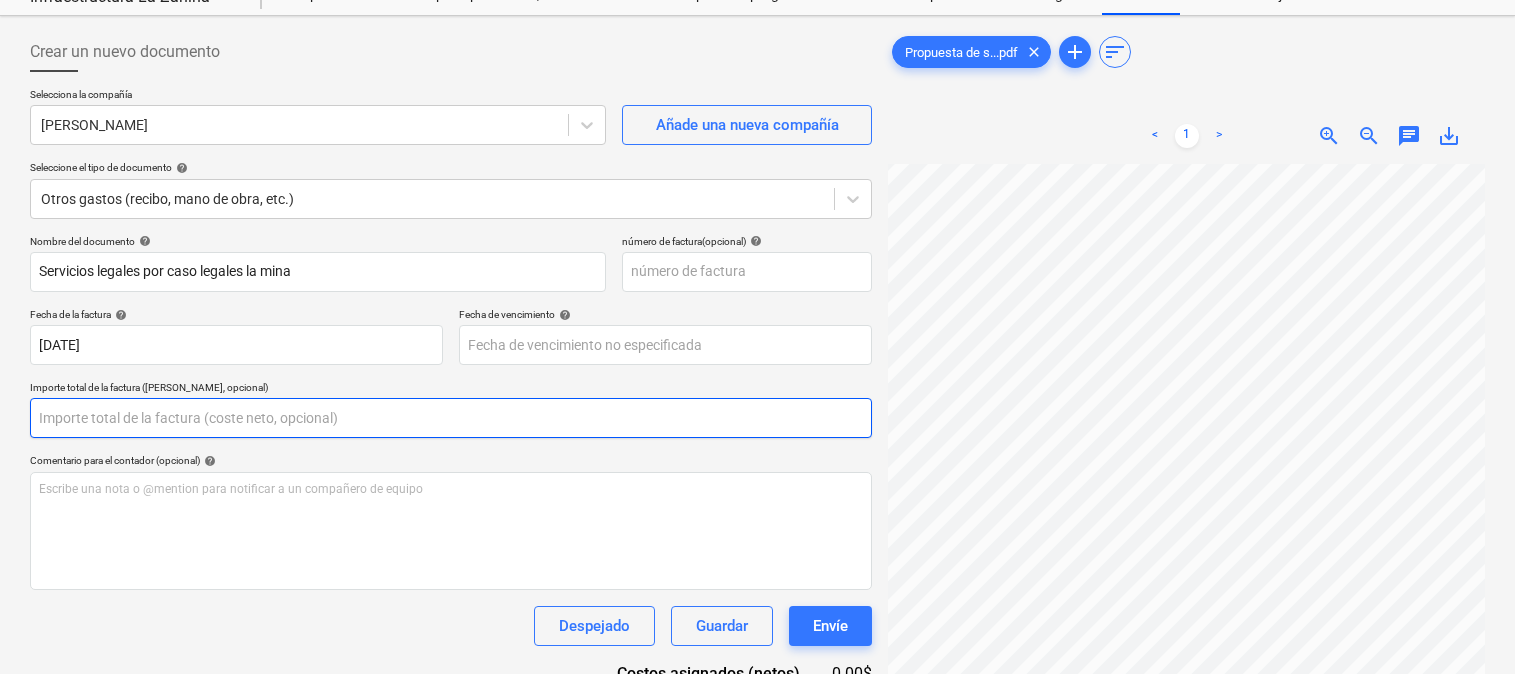 click at bounding box center [451, 418] 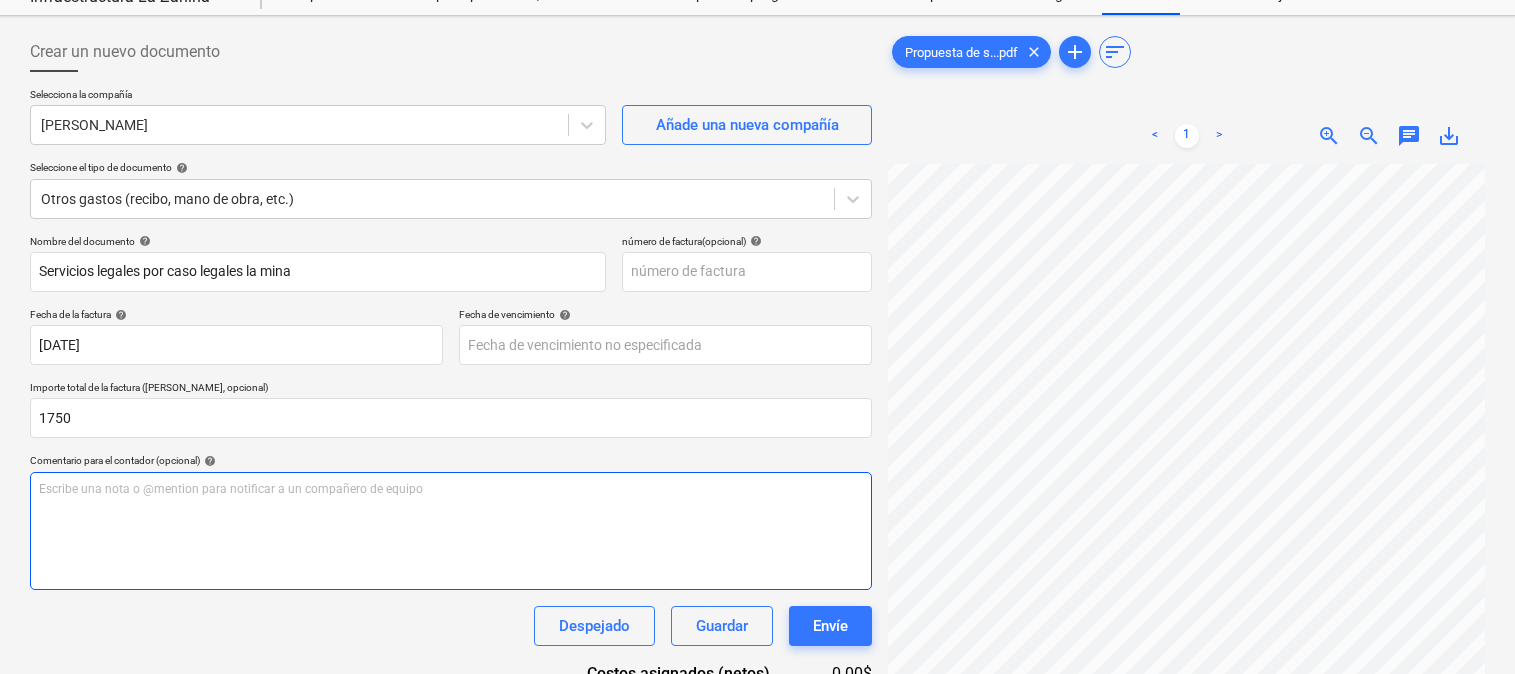 click on "Escribe una nota o @mention para notificar a un compañero de equipo ﻿" at bounding box center (451, 531) 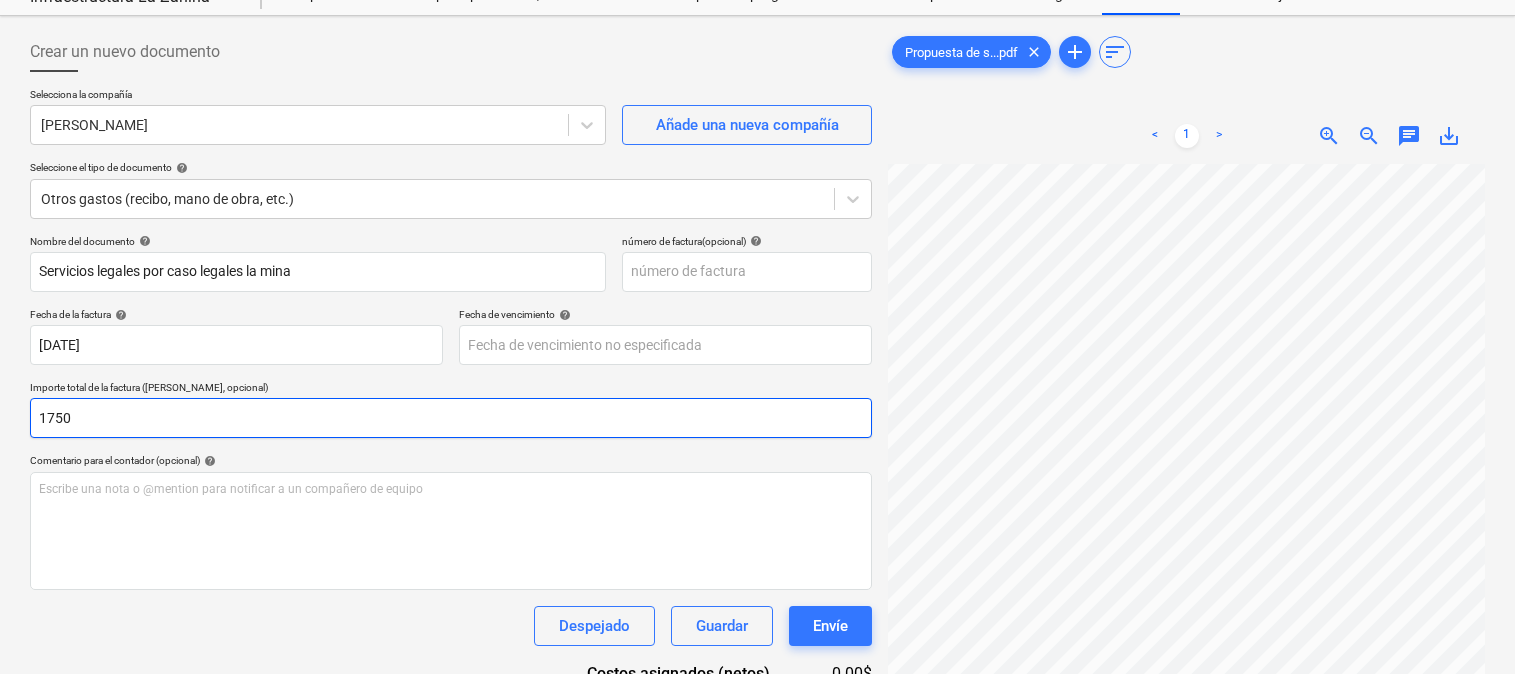 click on "1750" at bounding box center (451, 418) 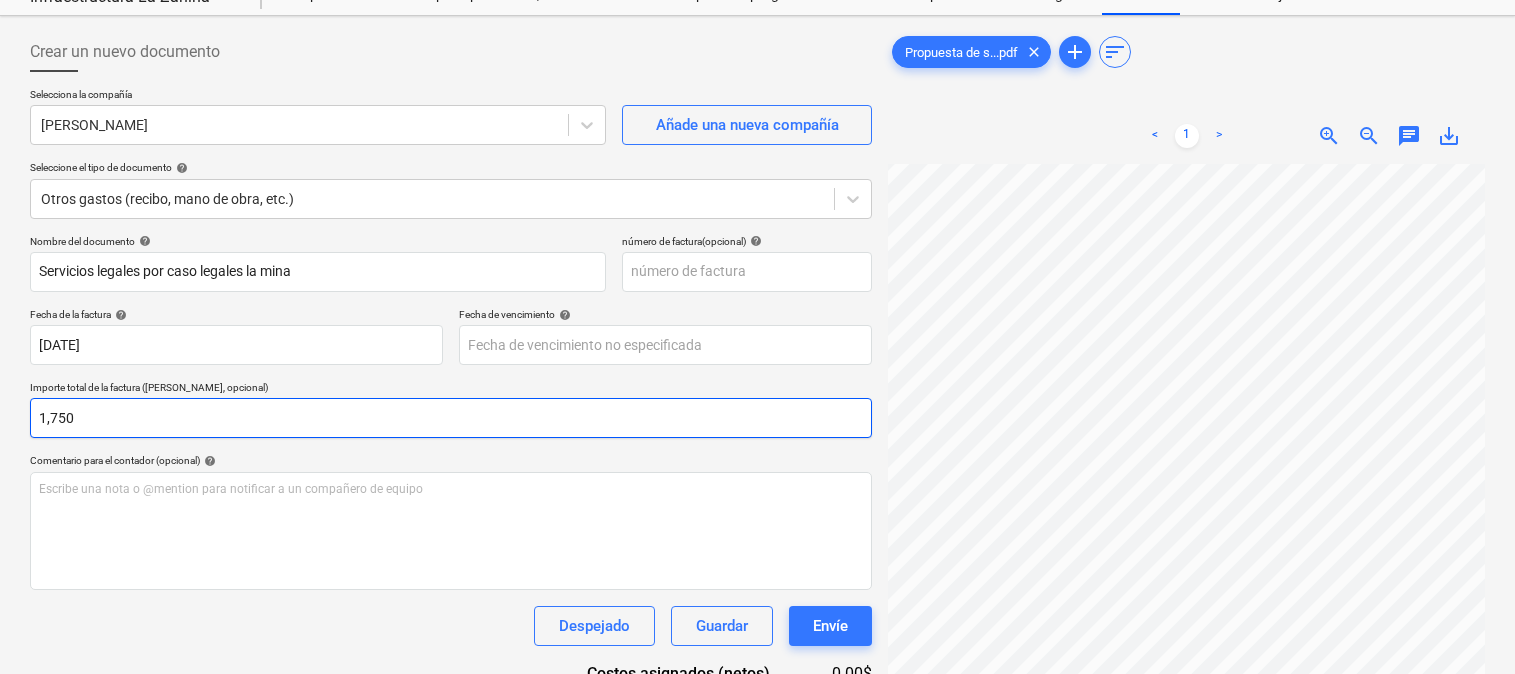 click on "1,750" at bounding box center [451, 418] 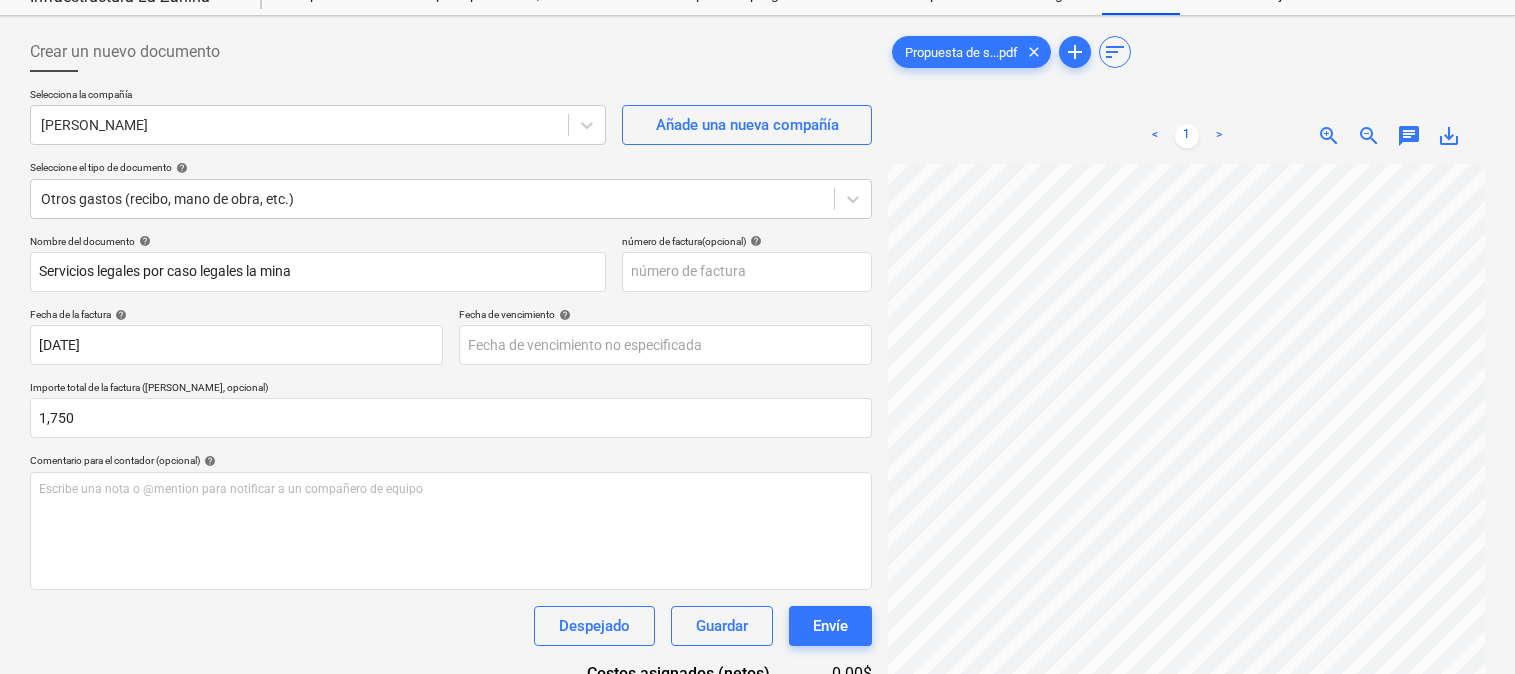 click on "Nombre del documento help Servicios legales por caso legales la mina número de factura  (opcional) help Fecha de la factura help [DATE] 01.07.2025 Press the down arrow key to interact with the calendar and
select a date. Press the question mark key to get the keyboard shortcuts for changing dates. Fecha de vencimiento help Press the down arrow key to interact with the calendar and
select a date. Press the question mark key to get the keyboard shortcuts for changing dates. Importe total de la factura (coste neto, opcional) 1,750 Comentario para el contador (opcional) help Escribe una nota o @mention para notificar a un compañero de equipo ﻿ Despejado Guardar Envíe Costos asignados (netos) 0.00$ Costos no asignados 1,750.00$ Total 1,750.00$ Seleccione los elementos de la línea para agregar help Busque o seleccione una línea de pedido Seleccionar a granel" at bounding box center (451, 521) 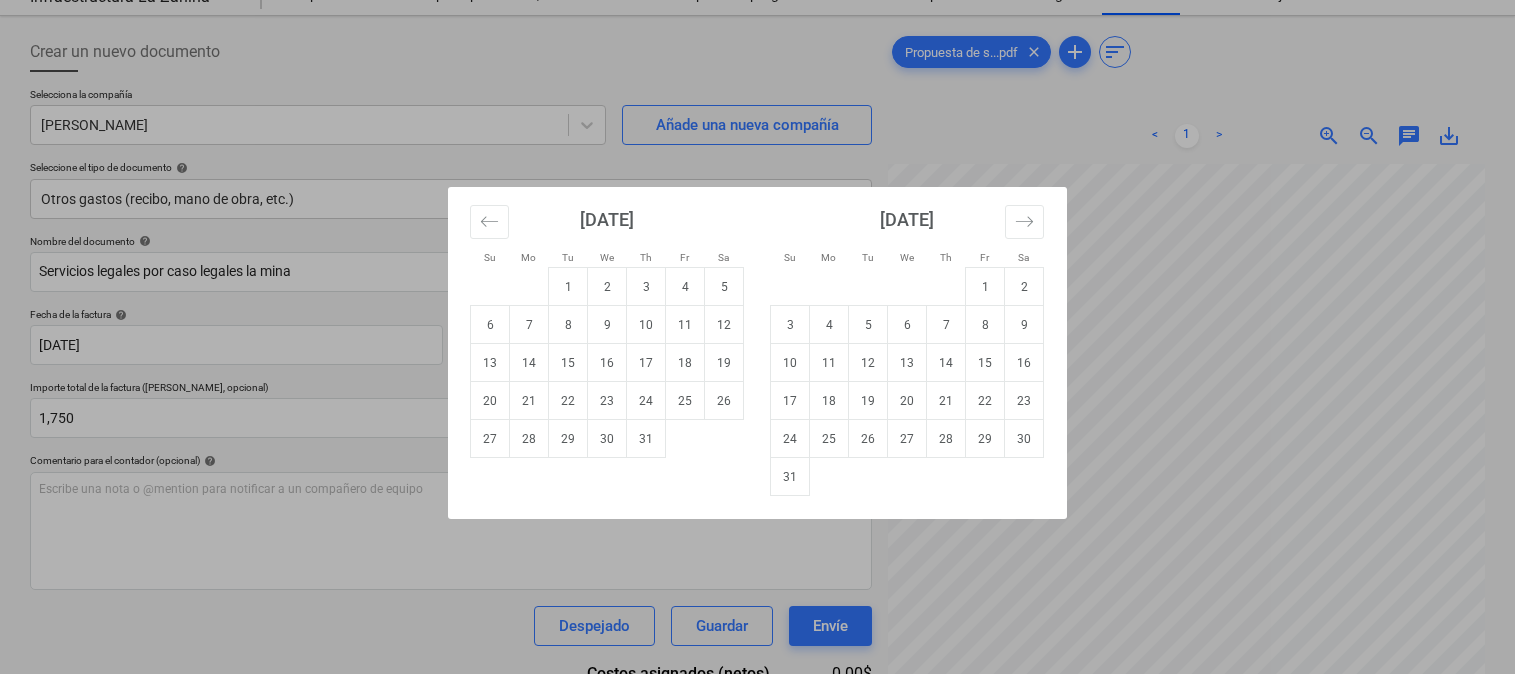 click on "Ventas Proyectos Contactos Compañía Bandeja de entrada Aprobaciones format_size keyboard_arrow_down help search Busca en notifications 14 keyboard_arrow_down [PERSON_NAME] keyboard_arrow_down Infraestructura La Zahina Presupuesto 1 Contrato principal RFQs Subcontratos Reporte de progreso Ordenes de compra Costos Ingreso Archivos 2 Analítica Ajustes Crear un nuevo documento Selecciona la compañía [PERSON_NAME]   Añade una nueva compañía Seleccione el tipo de documento help Otros gastos (recibo, mano de obra, etc.) Nombre del documento help Servicios legales por caso legales la mina número de factura  (opcional) help Fecha de la factura help [DATE] 01.07.2025 Press the down arrow key to interact with the calendar and
select a date. Press the question mark key to get the keyboard shortcuts for changing dates. Fecha de vencimiento help Press the down arrow key to interact with the calendar and
select a date. Press the question mark key to get the keyboard shortcuts for changing dates. 1,750" at bounding box center [757, 261] 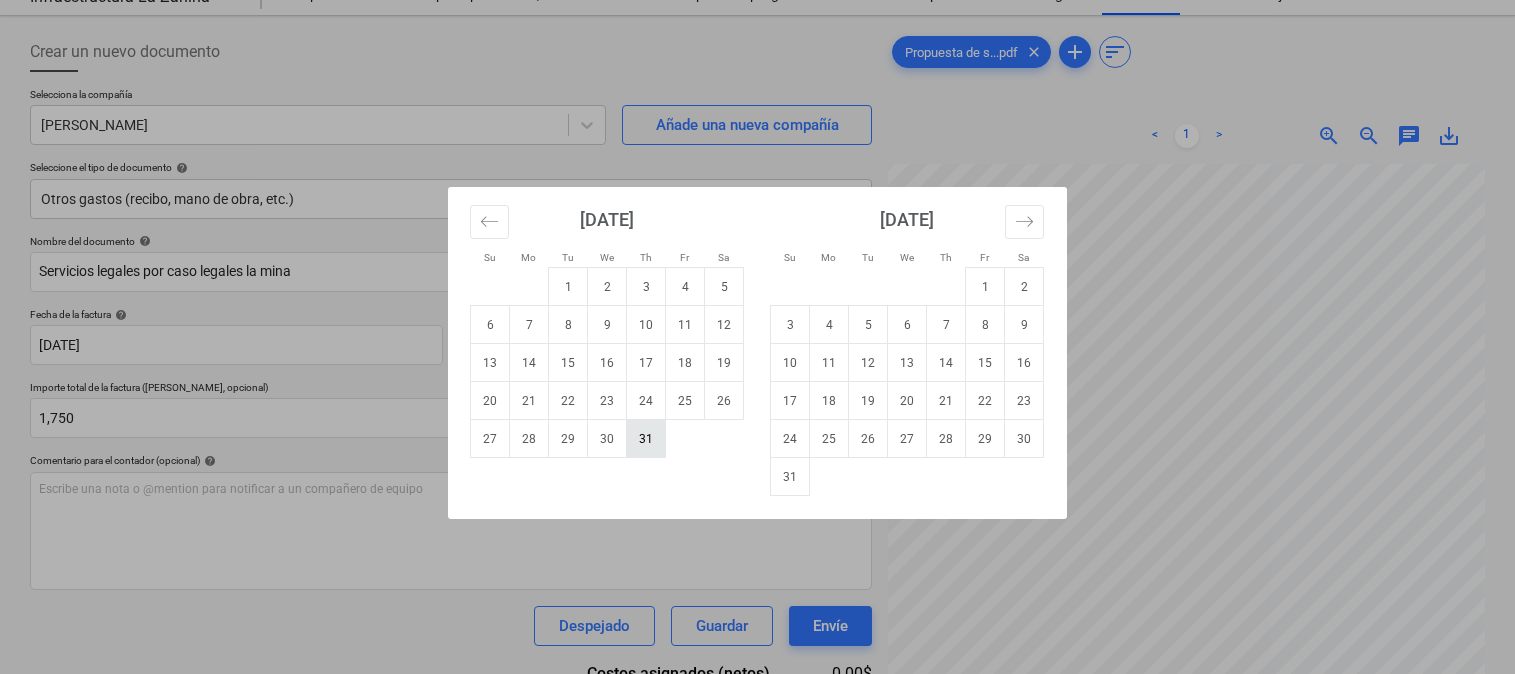 click on "31" at bounding box center (646, 439) 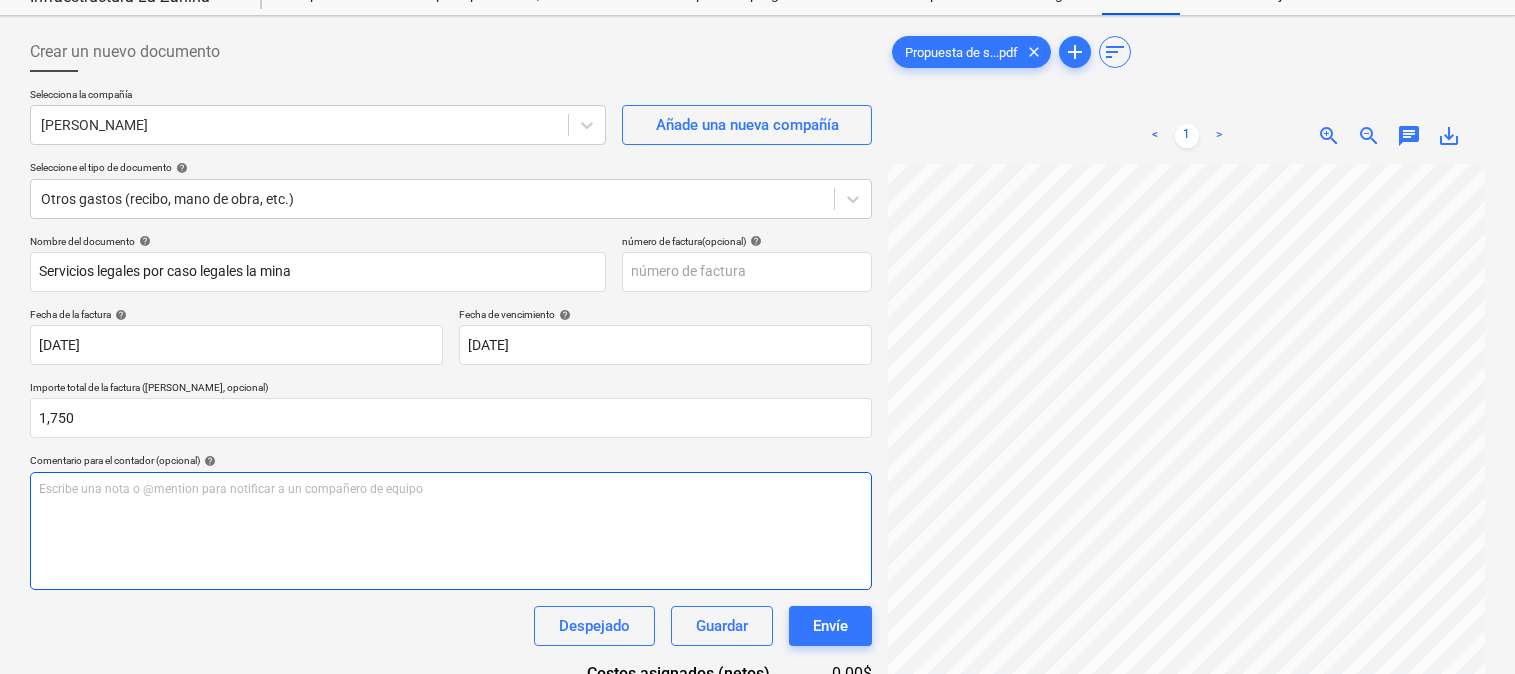 click on "Escribe una nota o @mention para notificar a un compañero de equipo ﻿" at bounding box center (451, 531) 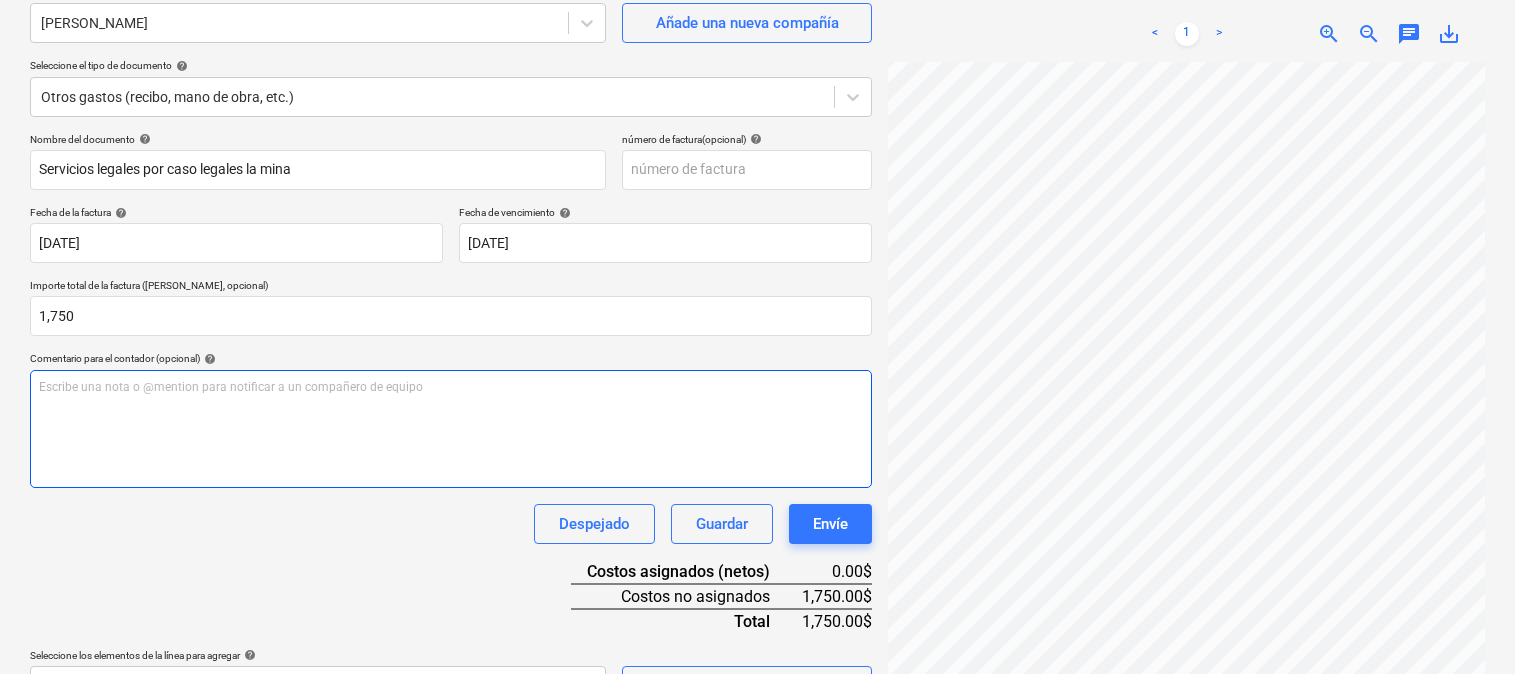 scroll, scrollTop: 184, scrollLeft: 0, axis: vertical 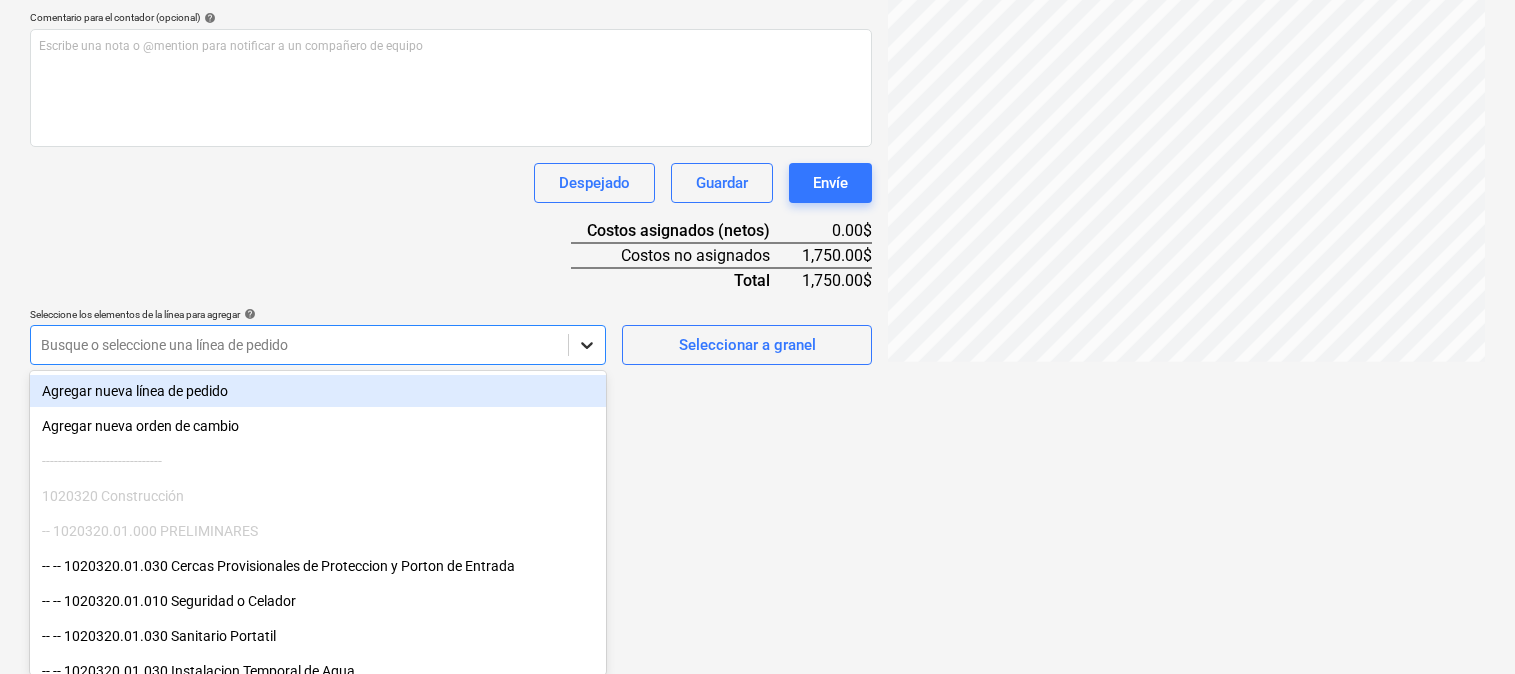 click on "Ventas Proyectos Contactos Compañía Bandeja de entrada Aprobaciones format_size keyboard_arrow_down help search Busca en notifications 14 keyboard_arrow_down [PERSON_NAME] keyboard_arrow_down Infraestructura La Zahina Presupuesto 1 Contrato principal RFQs Subcontratos Reporte de progreso Ordenes de compra Costos Ingreso Archivos 2 Analítica Ajustes Crear un nuevo documento Selecciona la compañía [PERSON_NAME]   Añade una nueva compañía Seleccione el tipo de documento help Otros gastos (recibo, mano de obra, etc.) Nombre del documento help Servicios legales por caso legales la mina número de factura  (opcional) help Fecha de la factura help [DATE] 01.07.2025 Press the down arrow key to interact with the calendar and
select a date. Press the question mark key to get the keyboard shortcuts for changing dates. Fecha de vencimiento help [DATE] [DATE] Importe total de la factura (coste neto, opcional) 1,750 Comentario para el contador (opcional) help ﻿ Despejado Guardar Envíe 0.00$" at bounding box center (757, -182) 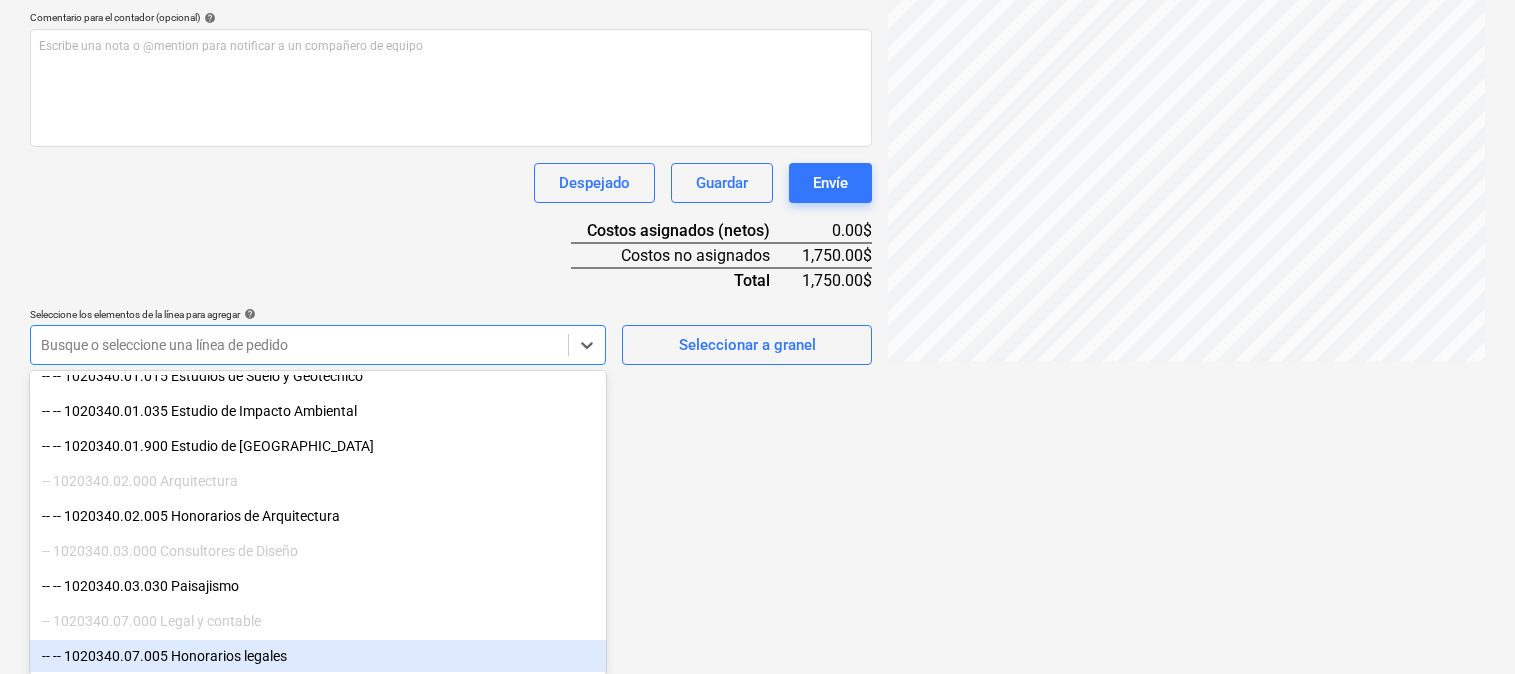 click on "-- --  1020340.07.005 Honorarios legales" at bounding box center [318, 656] 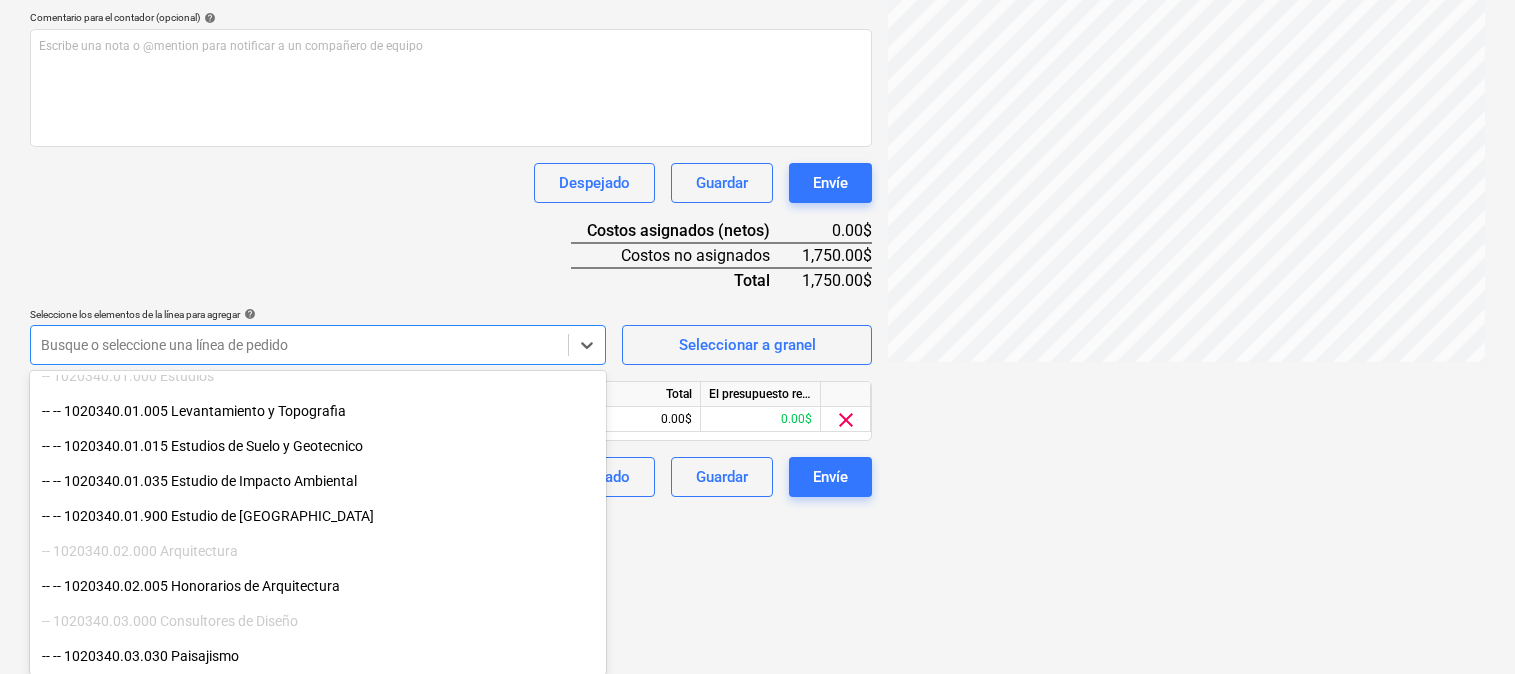 scroll, scrollTop: 610, scrollLeft: 0, axis: vertical 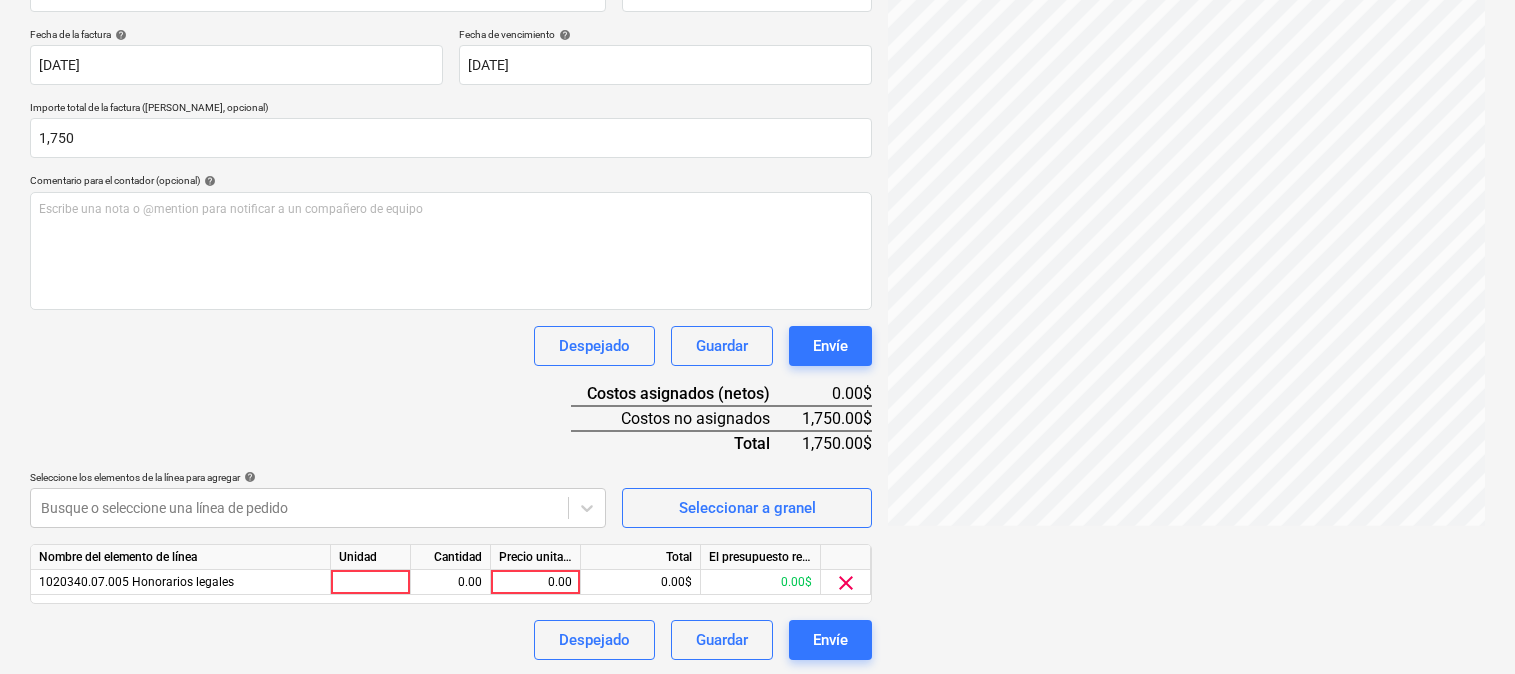 click on "Ventas Proyectos Contactos Compañía Bandeja de entrada Aprobaciones format_size keyboard_arrow_down help search Busca en notifications 14 keyboard_arrow_down [PERSON_NAME] keyboard_arrow_down Infraestructura La Zahina Presupuesto 1 Contrato principal RFQs Subcontratos Reporte de progreso Ordenes de compra Costos Ingreso Archivos 2 Analítica Ajustes Crear un nuevo documento Selecciona la compañía [PERSON_NAME]   Añade una nueva compañía Seleccione el tipo de documento help Otros gastos (recibo, mano de obra, etc.) Nombre del documento help Servicios legales por caso legales la mina número de factura  (opcional) help Fecha de la factura help [DATE] 01.07.2025 Press the down arrow key to interact with the calendar and
select a date. Press the question mark key to get the keyboard shortcuts for changing dates. Fecha de vencimiento help [DATE] [DATE] Importe total de la factura (coste neto, opcional) 1,750 Comentario para el contador (opcional) help ﻿ Despejado Guardar Envíe <" at bounding box center (757, -19) 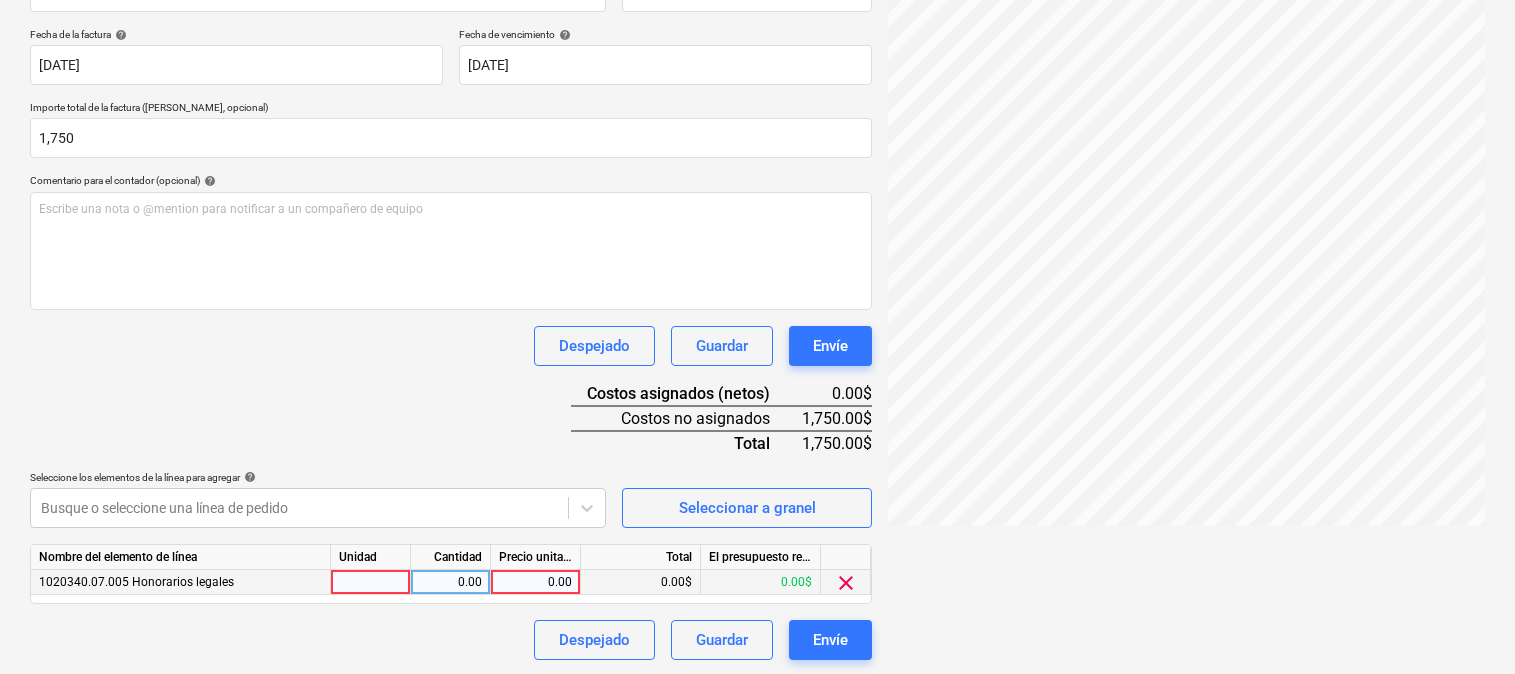 click on "0.00" at bounding box center [535, 582] 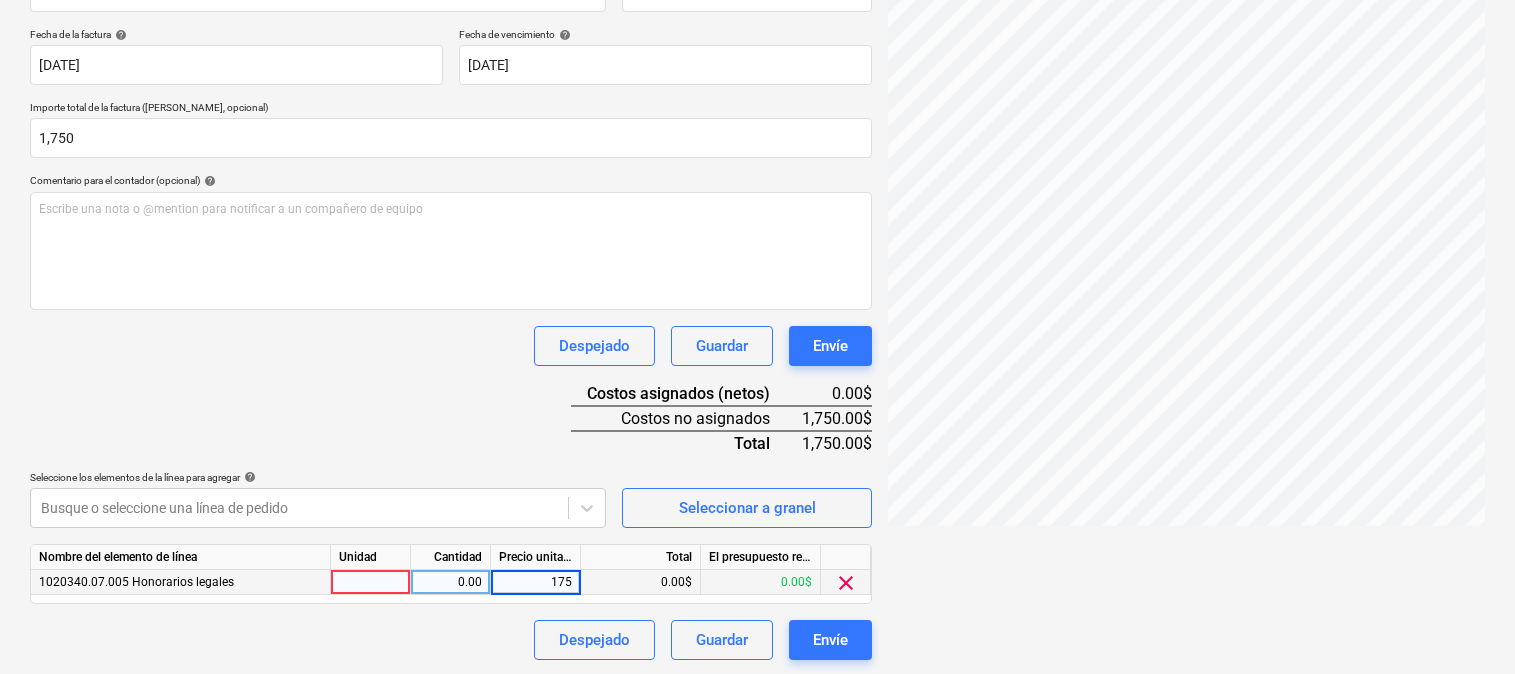 type on "1750" 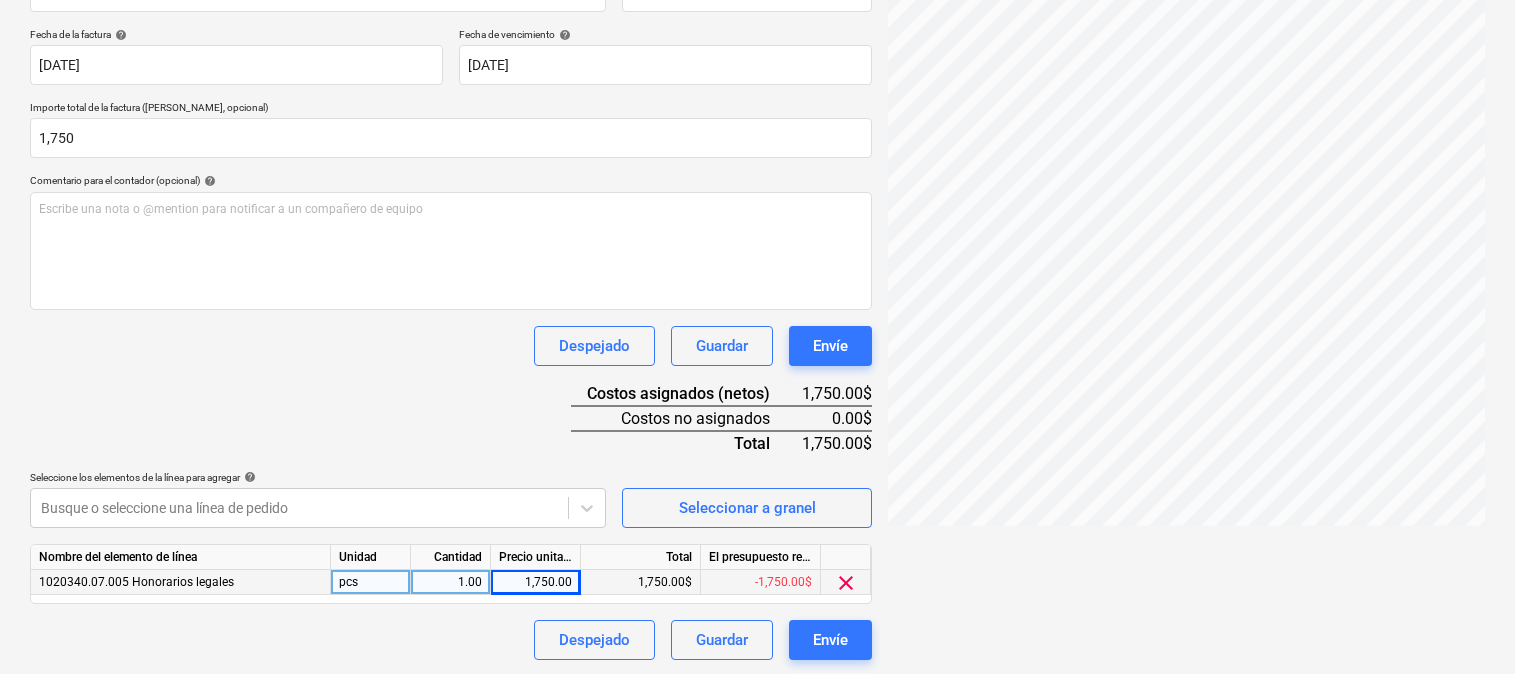 click on "Nombre del documento help Servicios legales por caso legales la mina número de factura  (opcional) help Fecha de la factura help [DATE] 01.07.2025 Press the down arrow key to interact with the calendar and
select a date. Press the question mark key to get the keyboard shortcuts for changing dates. Fecha de vencimiento help [DATE] [DATE] Press the down arrow key to interact with the calendar and
select a date. Press the question mark key to get the keyboard shortcuts for changing dates. Importe total de la factura (coste neto, opcional) 1,750 Comentario para el contador (opcional) help Escribe una nota o @mention para notificar a un compañero de equipo ﻿ Despejado Guardar Envíe Costos asignados (netos) 1,750.00$ Costos no asignados 0.00$ Total 1,750.00$ Seleccione los elementos de la línea para agregar help Busque o seleccione una línea de pedido Seleccionar a granel Nombre del elemento de línea Unidad Cantidad Precio unitario Total El presupuesto revisado que queda pcs 1.00 1,750.00" at bounding box center [451, 307] 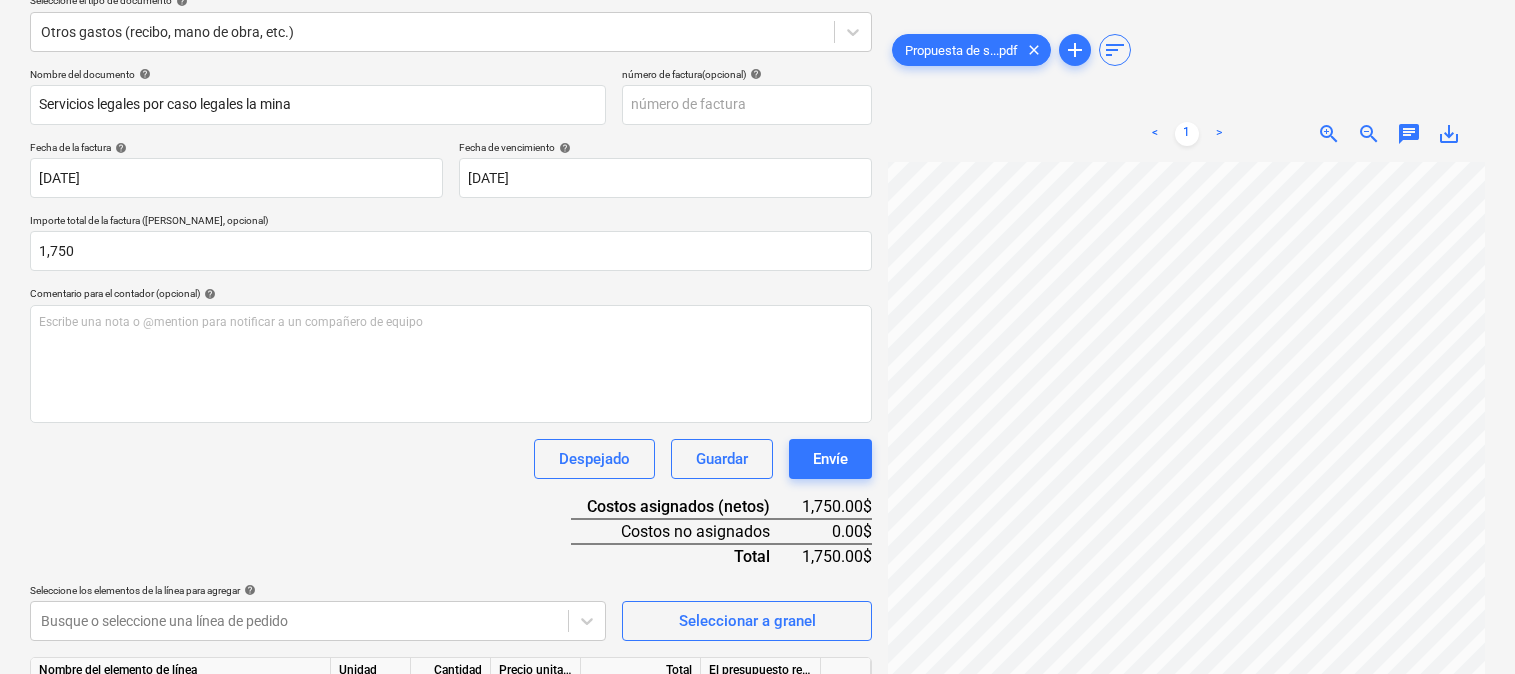 scroll, scrollTop: 224, scrollLeft: 0, axis: vertical 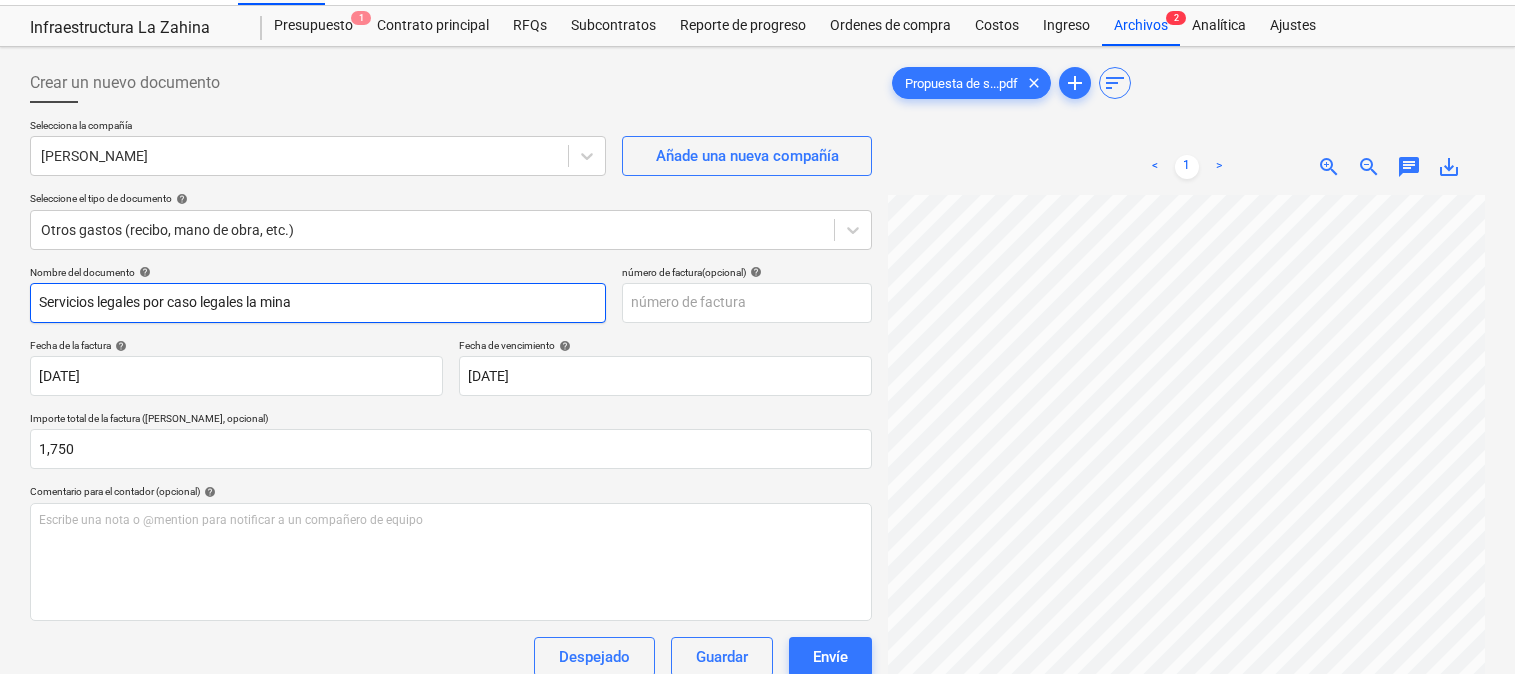 click on "Servicios legales por caso legales la mina" at bounding box center (318, 303) 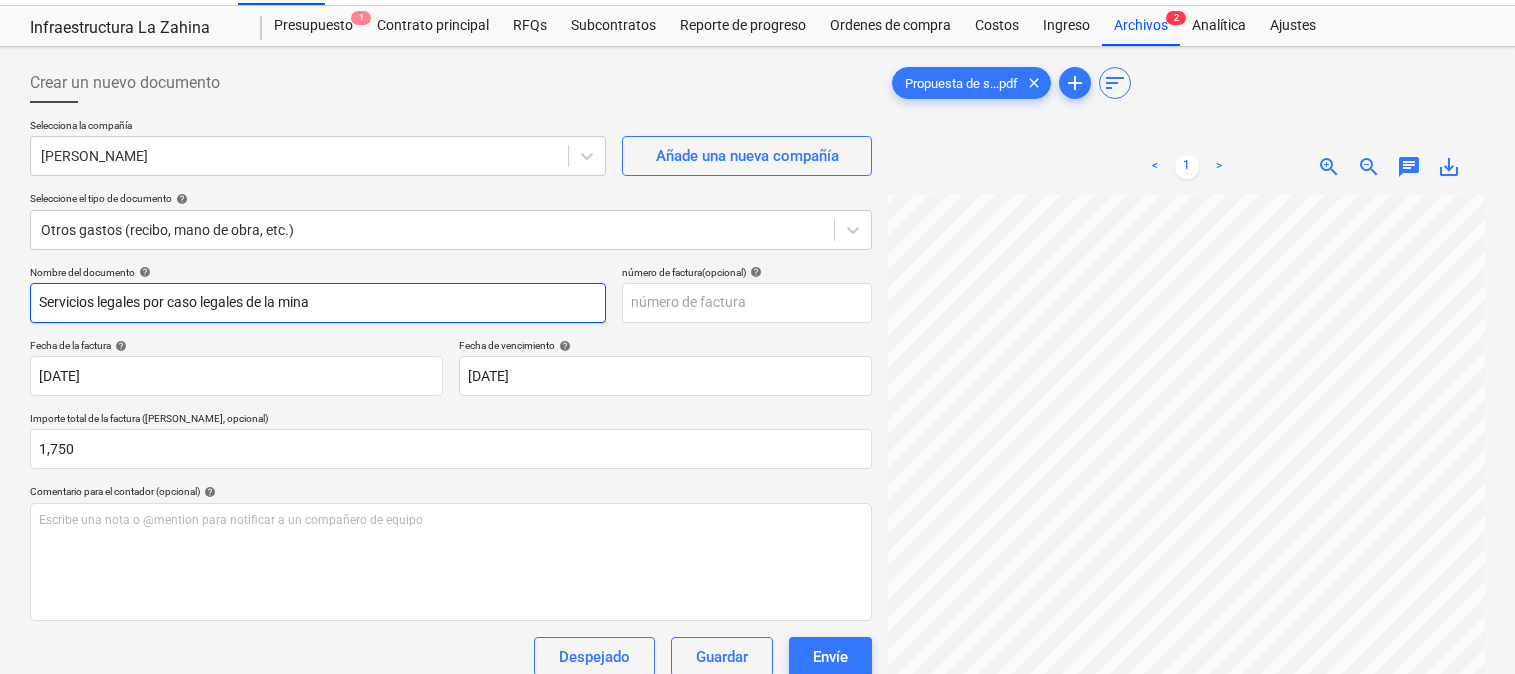 click on "Servicios legales por caso legales de la mina" at bounding box center [318, 303] 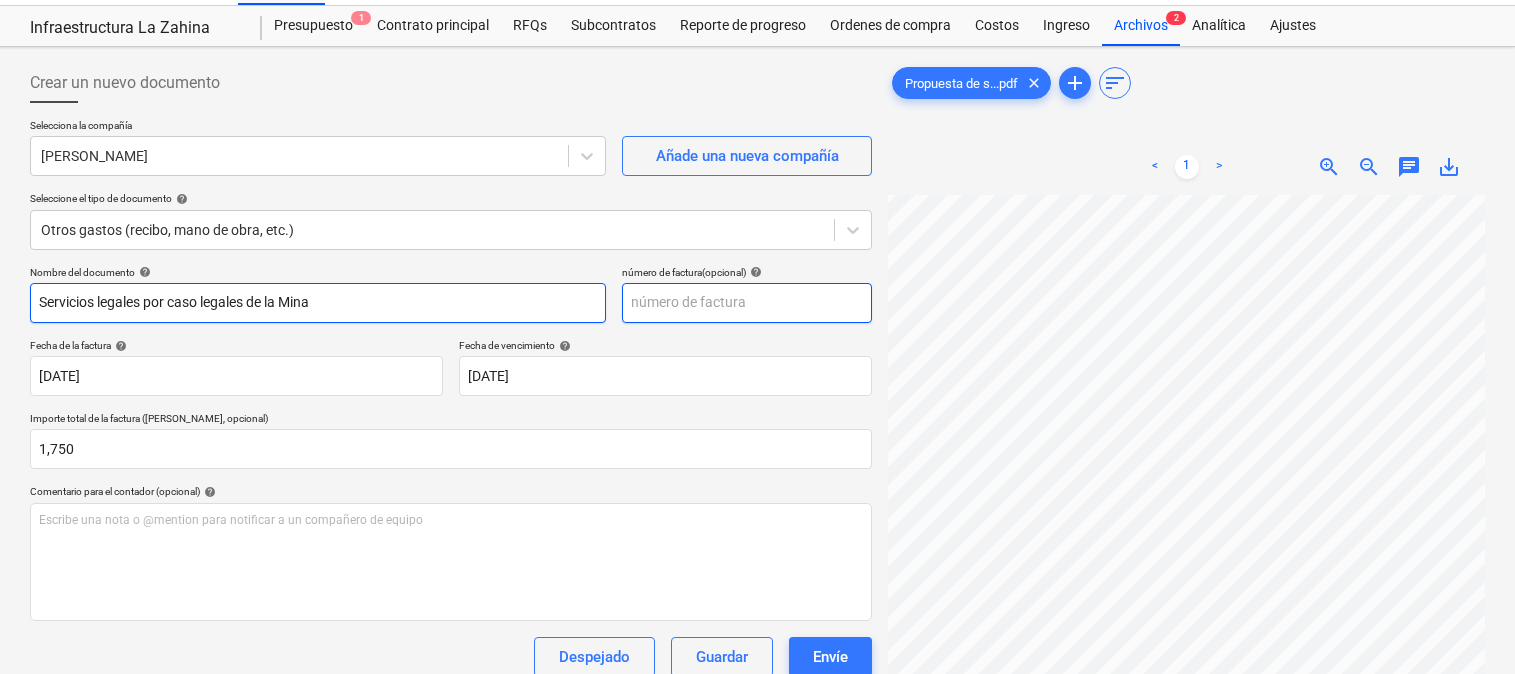 type on "Servicios legales por caso legales de la Mina" 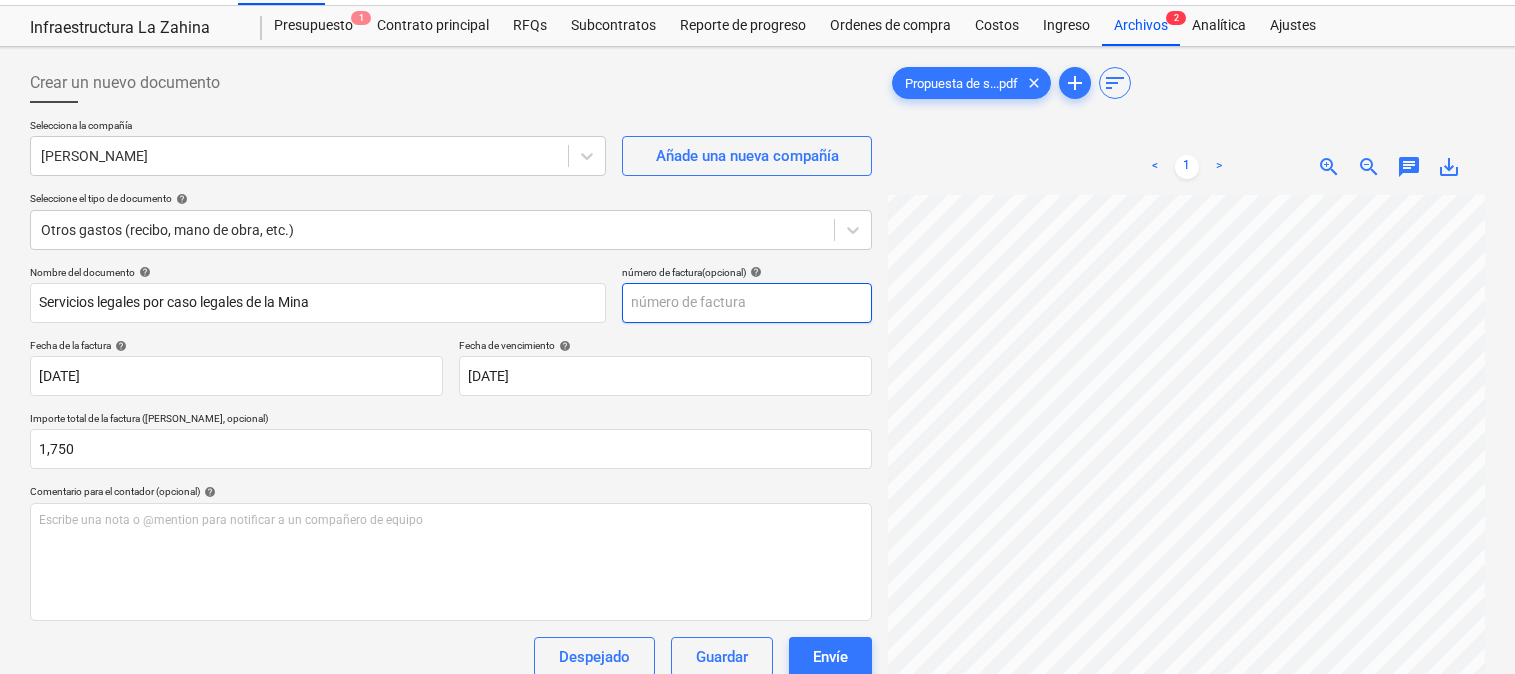 click at bounding box center (747, 303) 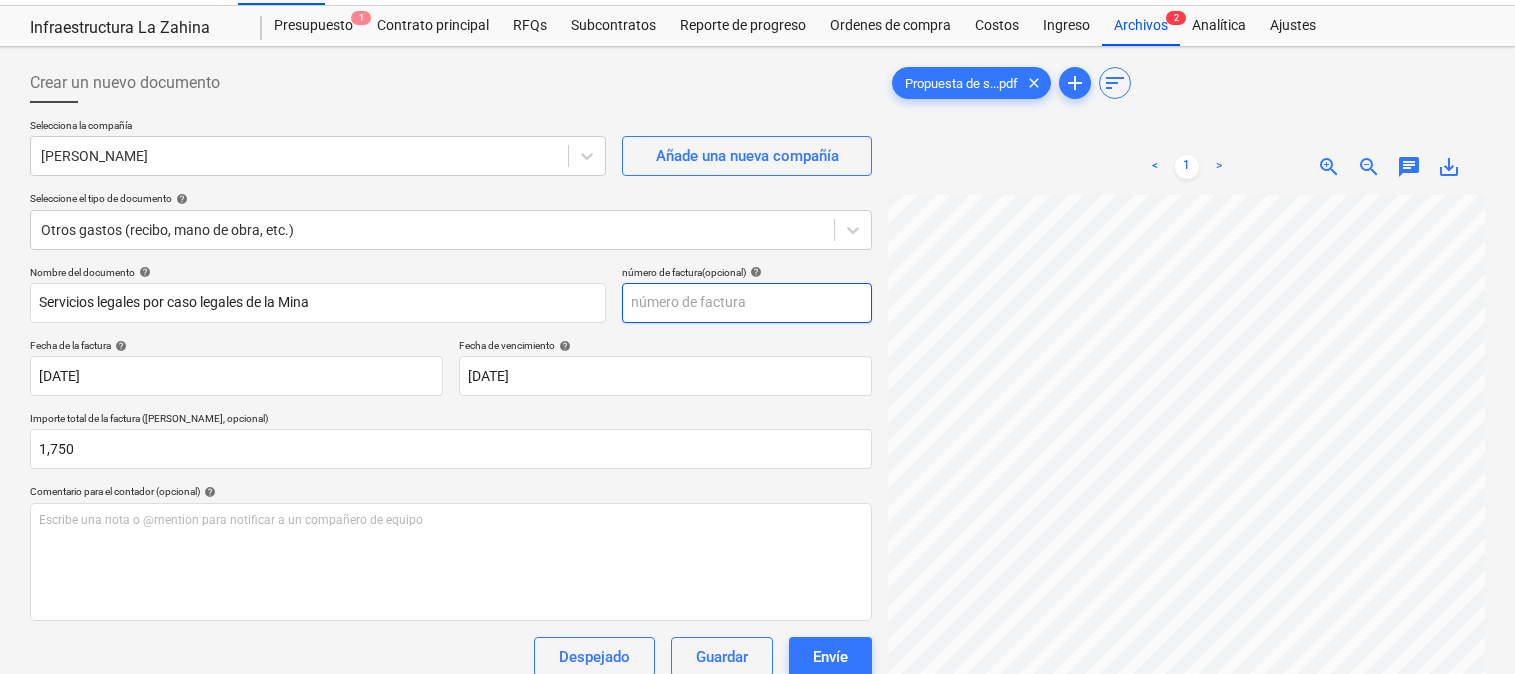 scroll, scrollTop: 0, scrollLeft: 3, axis: horizontal 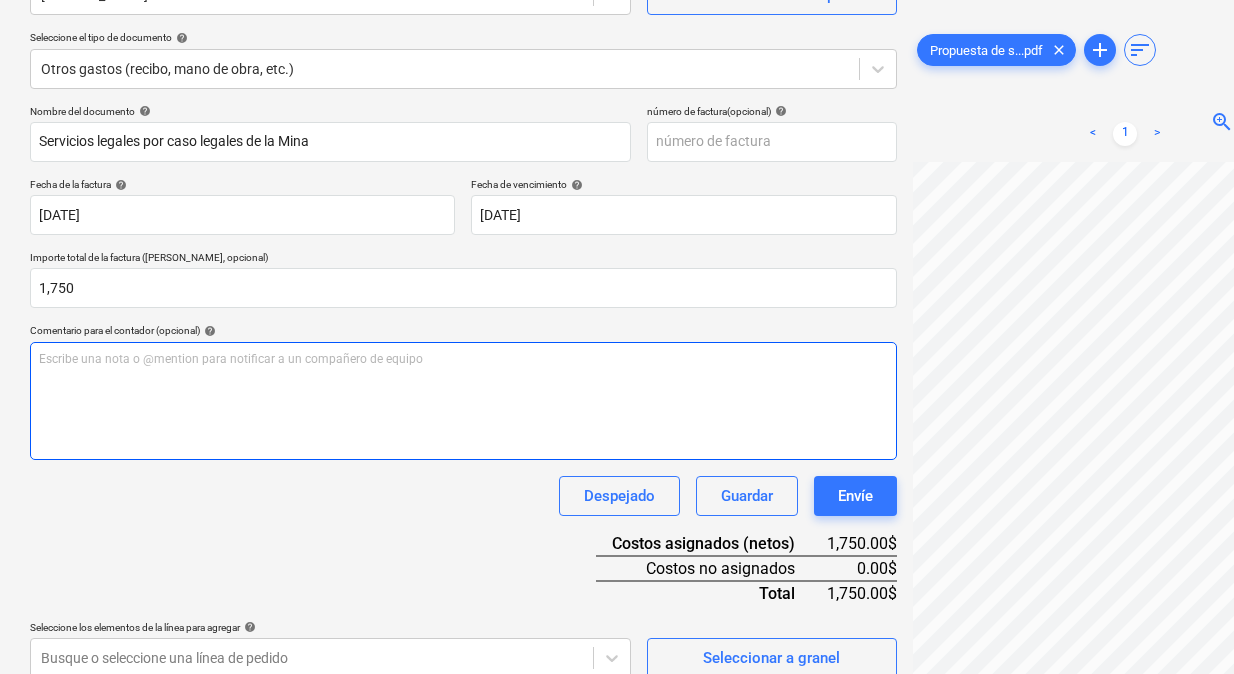 click on "Escribe una nota o @mention para notificar a un compañero de equipo ﻿" at bounding box center [463, 401] 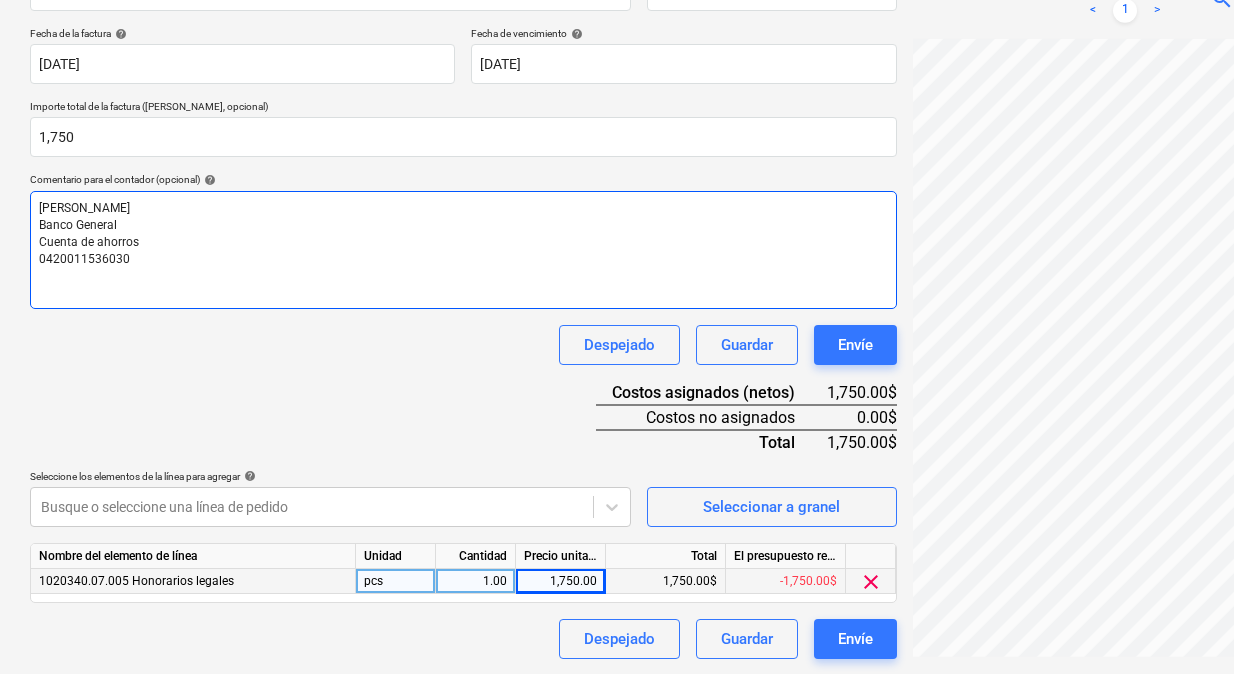 scroll, scrollTop: 356, scrollLeft: 0, axis: vertical 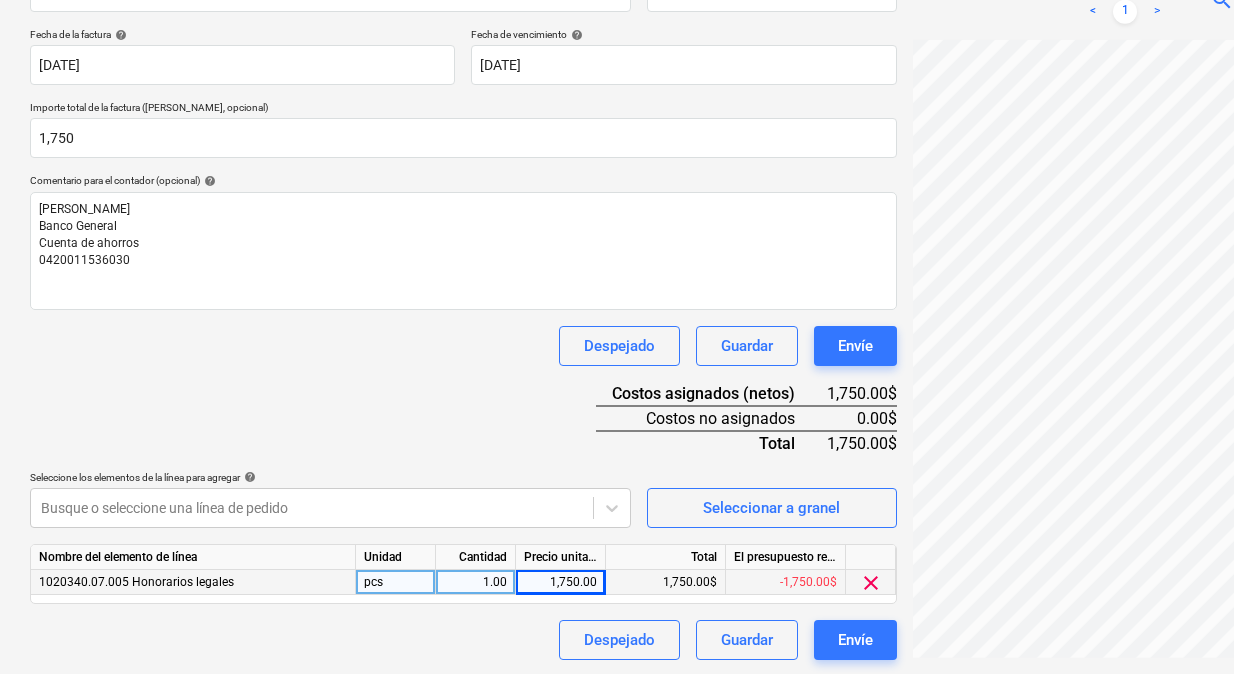 click on "Nombre del documento help Servicios legales por caso legales de la Mina número de factura  (opcional) help Fecha de la factura help [DATE] 01.07.2025 Press the down arrow key to interact with the calendar and
select a date. Press the question mark key to get the keyboard shortcuts for changing dates. Fecha de vencimiento help [DATE] [DATE] Press the down arrow key to interact with the calendar and
select a date. Press the question mark key to get the keyboard shortcuts for changing dates. Importe total de la factura (coste neto, opcional) 1,750 Comentario para el contador (opcional) help [PERSON_NAME] Banco General Cuenta de ahorros 0420011536030 Despejado Guardar Envíe Costos asignados (netos) 1,750.00$ Costos no asignados 0.00$ Total 1,750.00$ Seleccione los elementos de la línea para agregar help Busque o seleccione una línea de pedido Seleccionar a granel Nombre del elemento de línea Unidad Cantidad Precio unitario Total El presupuesto revisado que queda pcs" at bounding box center [463, 307] 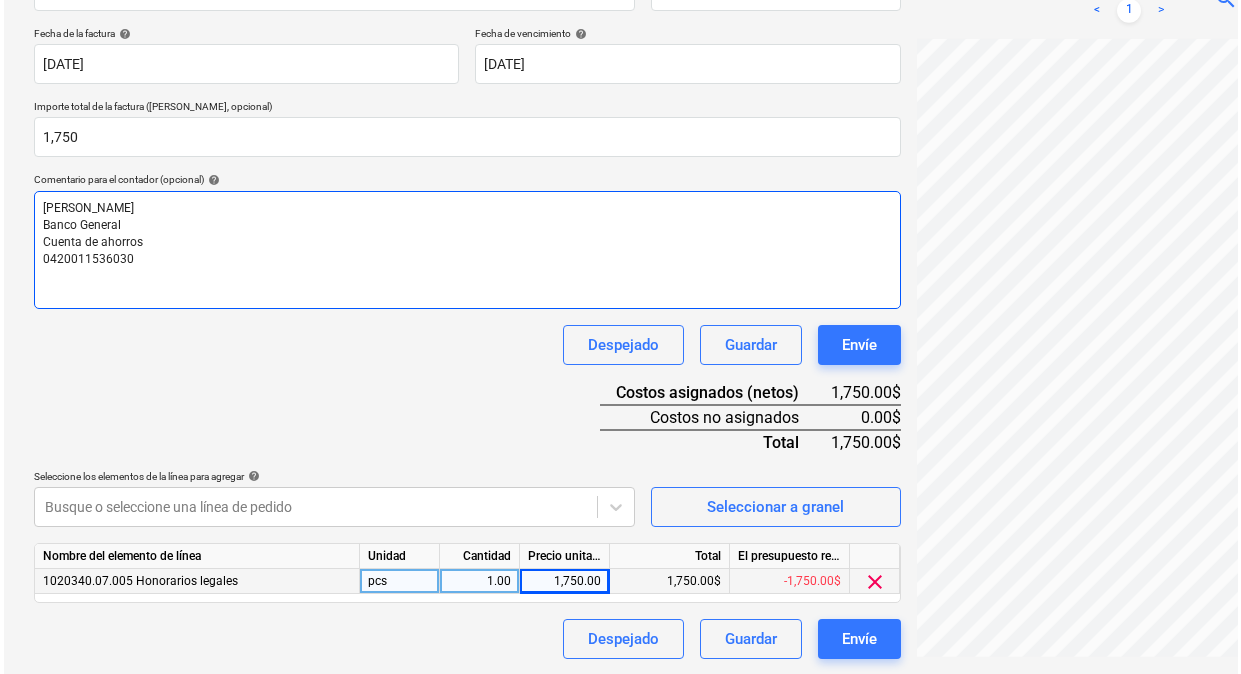 scroll, scrollTop: 356, scrollLeft: 0, axis: vertical 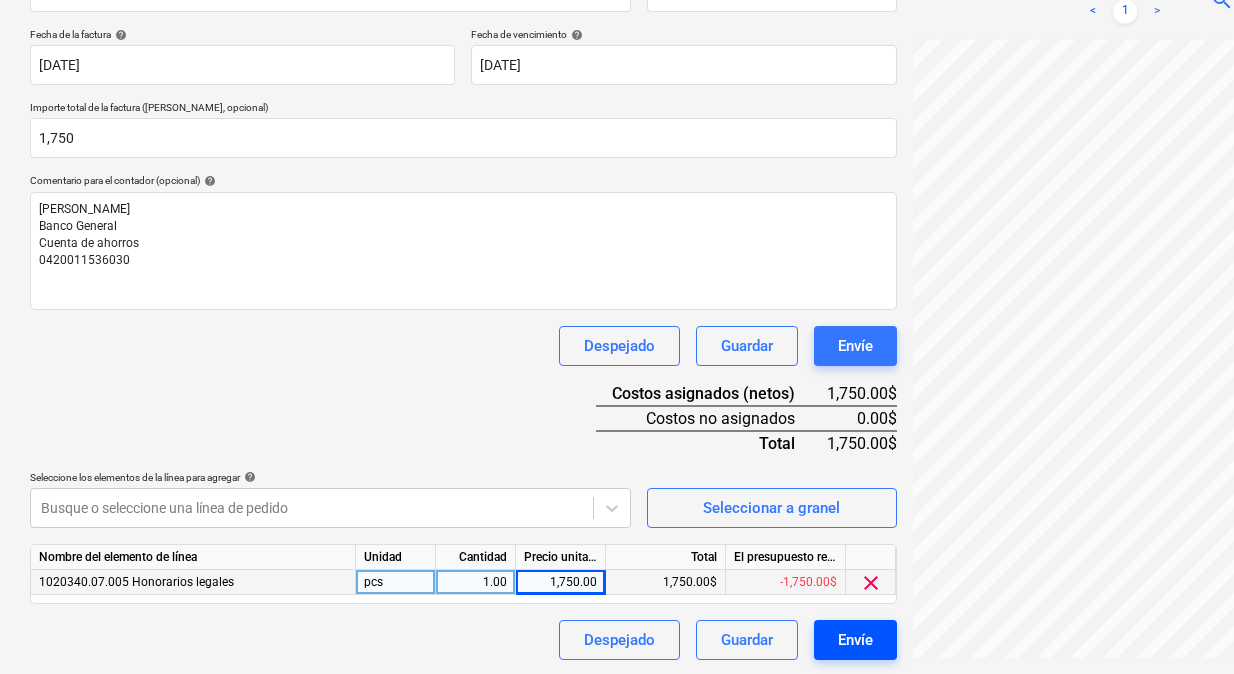 click on "Envíe" at bounding box center (855, 640) 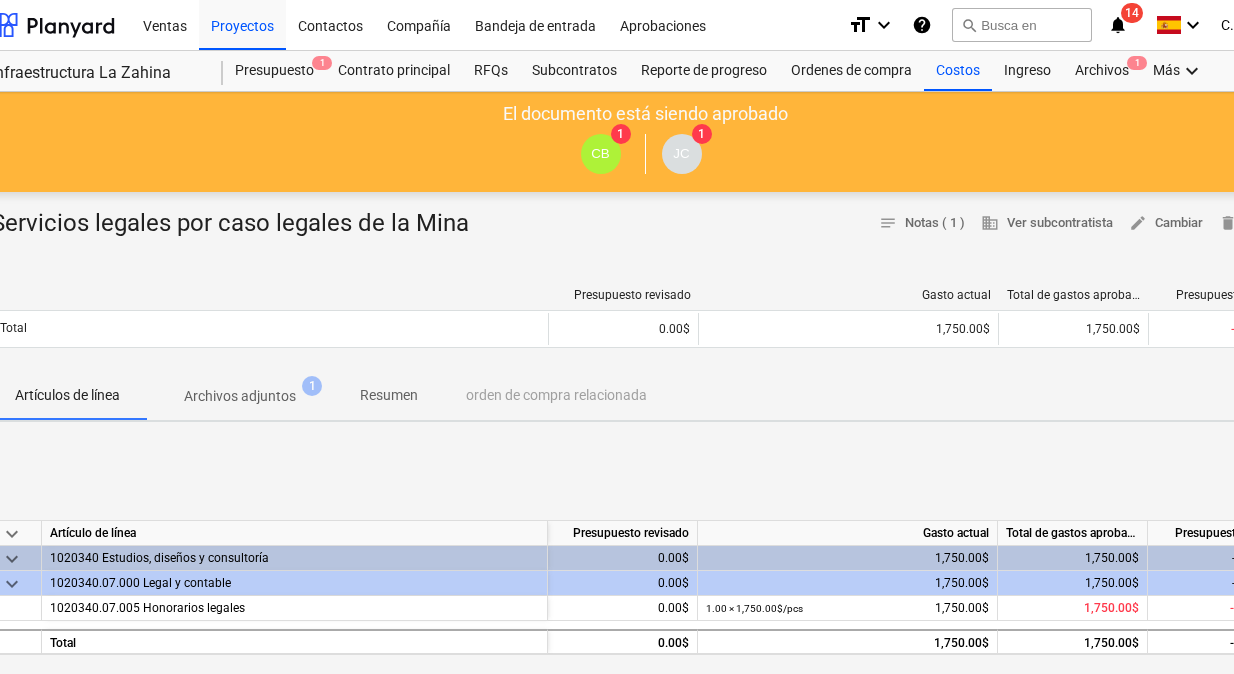 scroll, scrollTop: 0, scrollLeft: 44, axis: horizontal 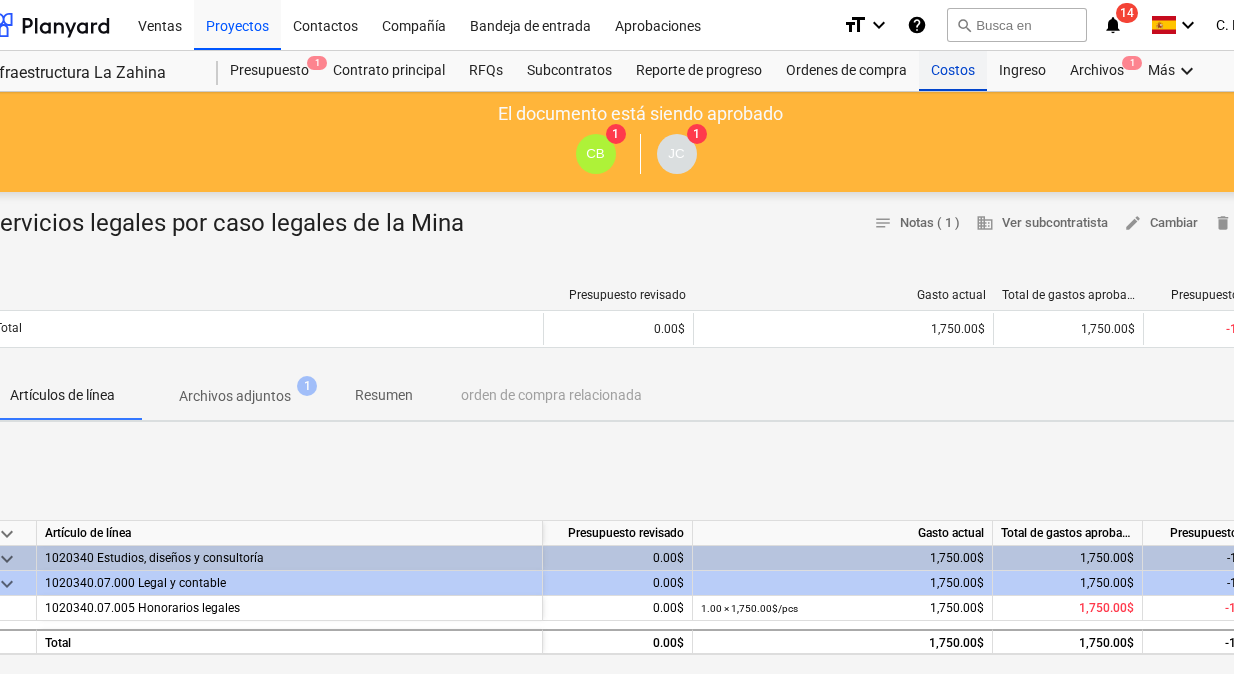 click on "Costos" at bounding box center [953, 71] 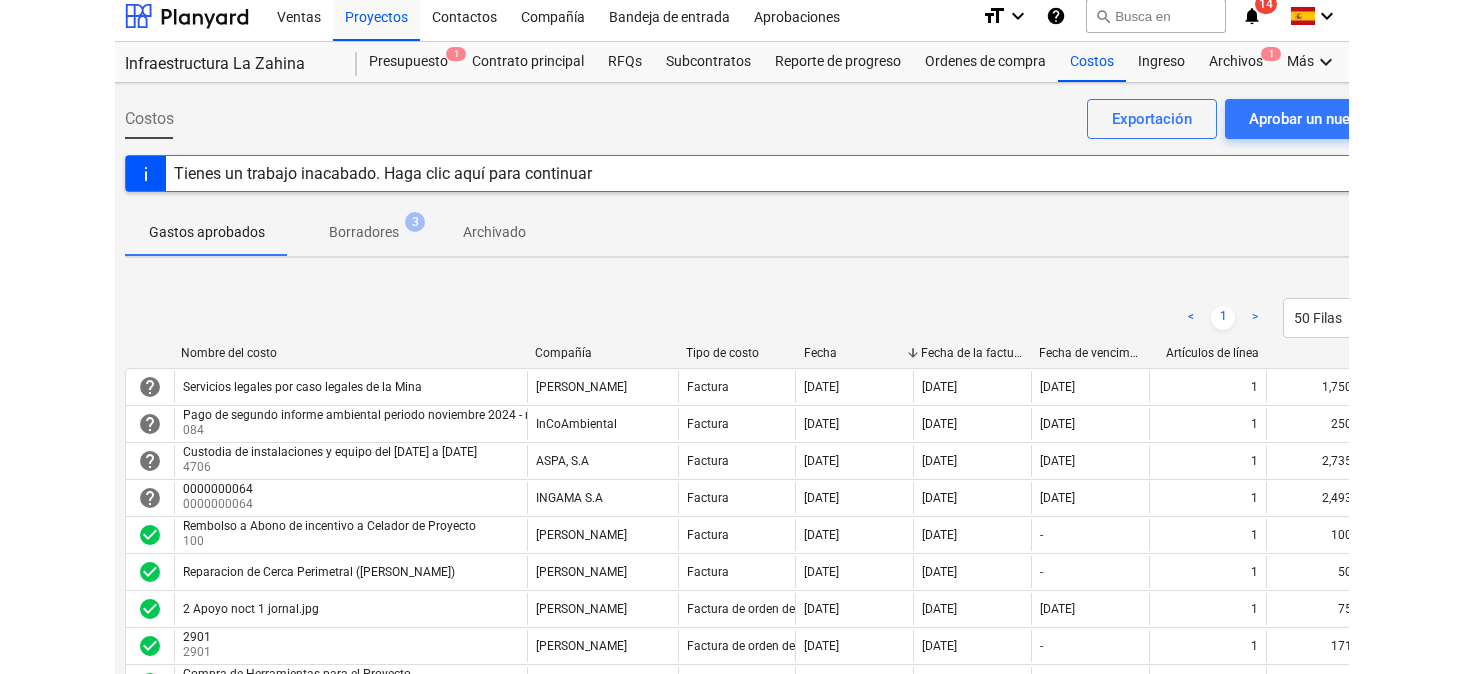 scroll, scrollTop: 11, scrollLeft: 0, axis: vertical 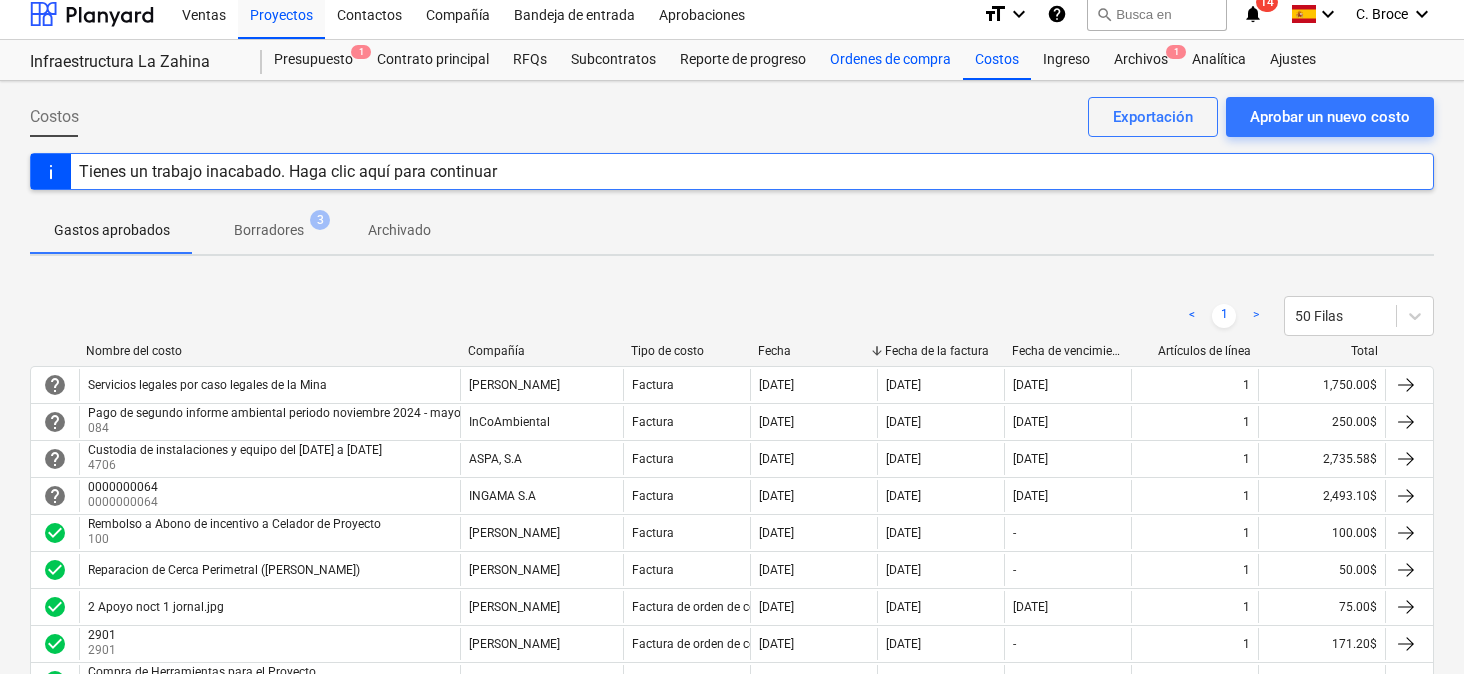 click on "Ordenes de compra" at bounding box center (890, 60) 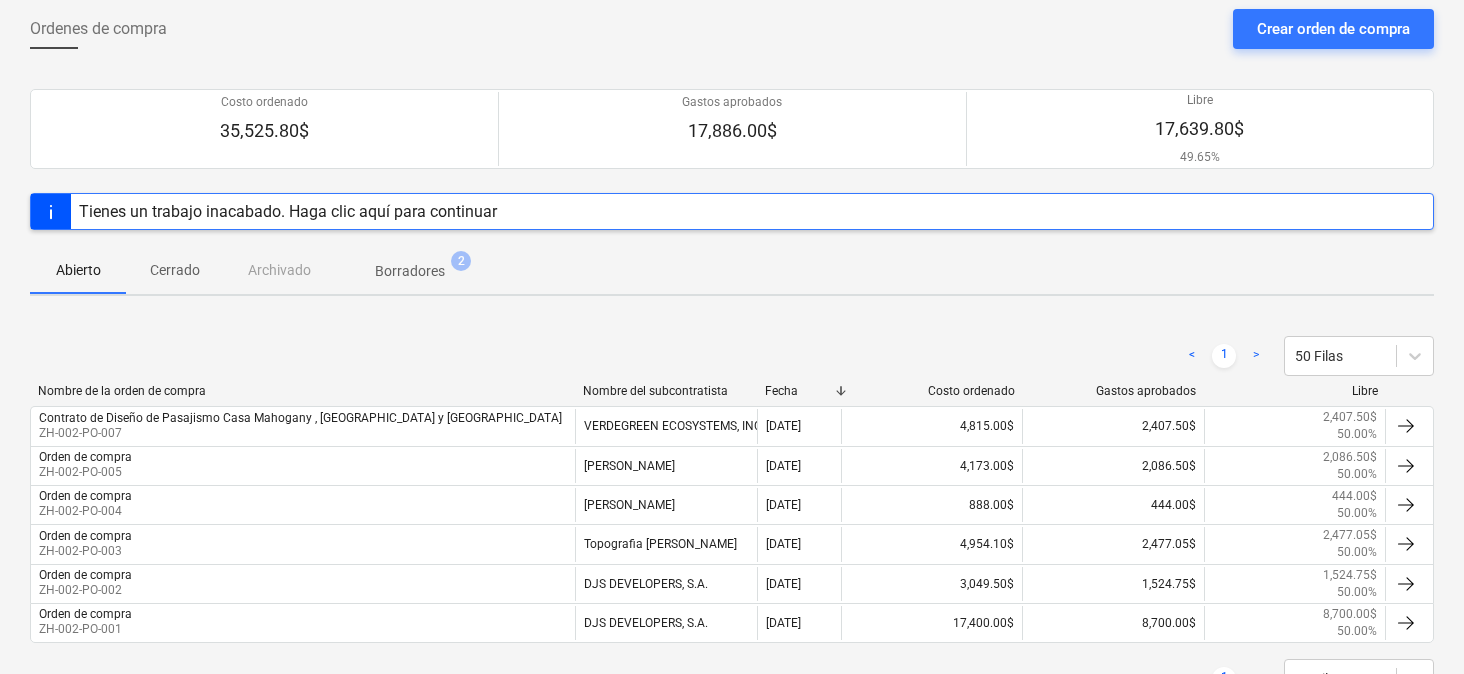 scroll, scrollTop: 89, scrollLeft: 0, axis: vertical 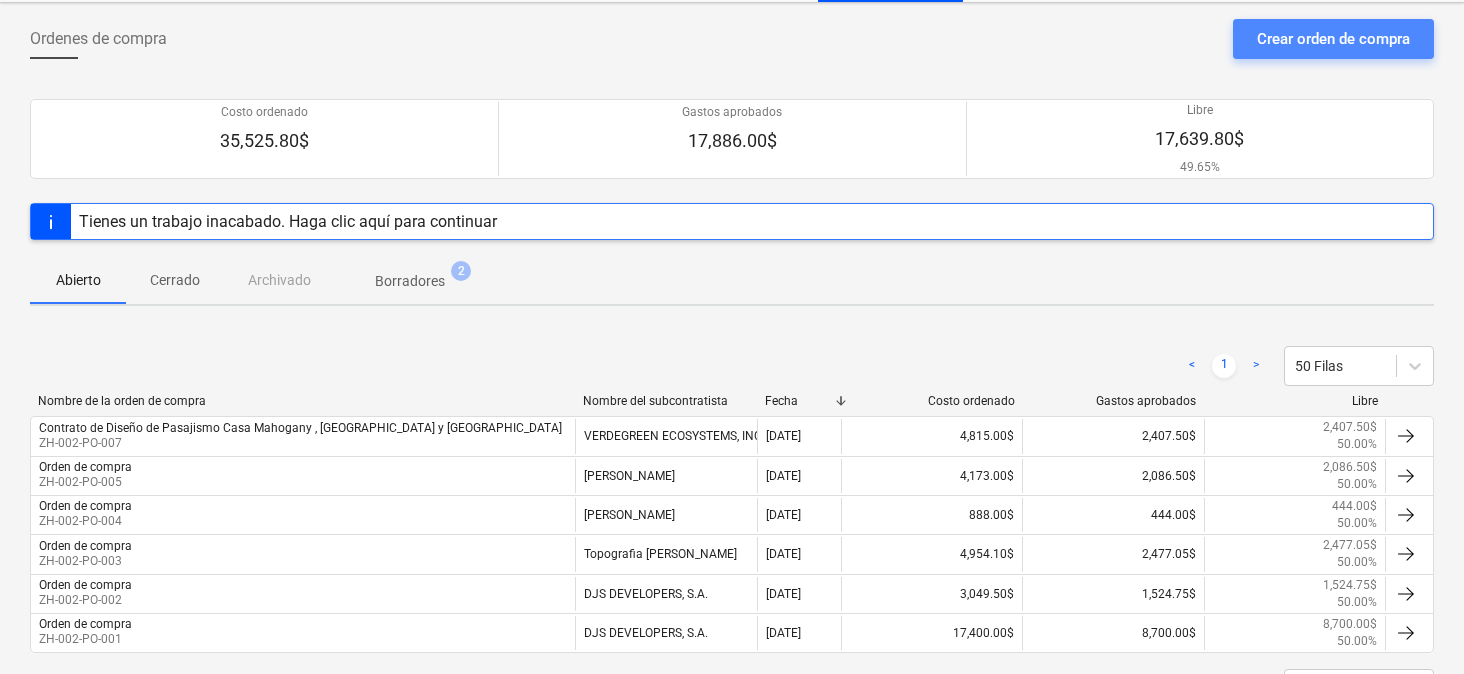 click on "Crear orden de compra" at bounding box center (1333, 39) 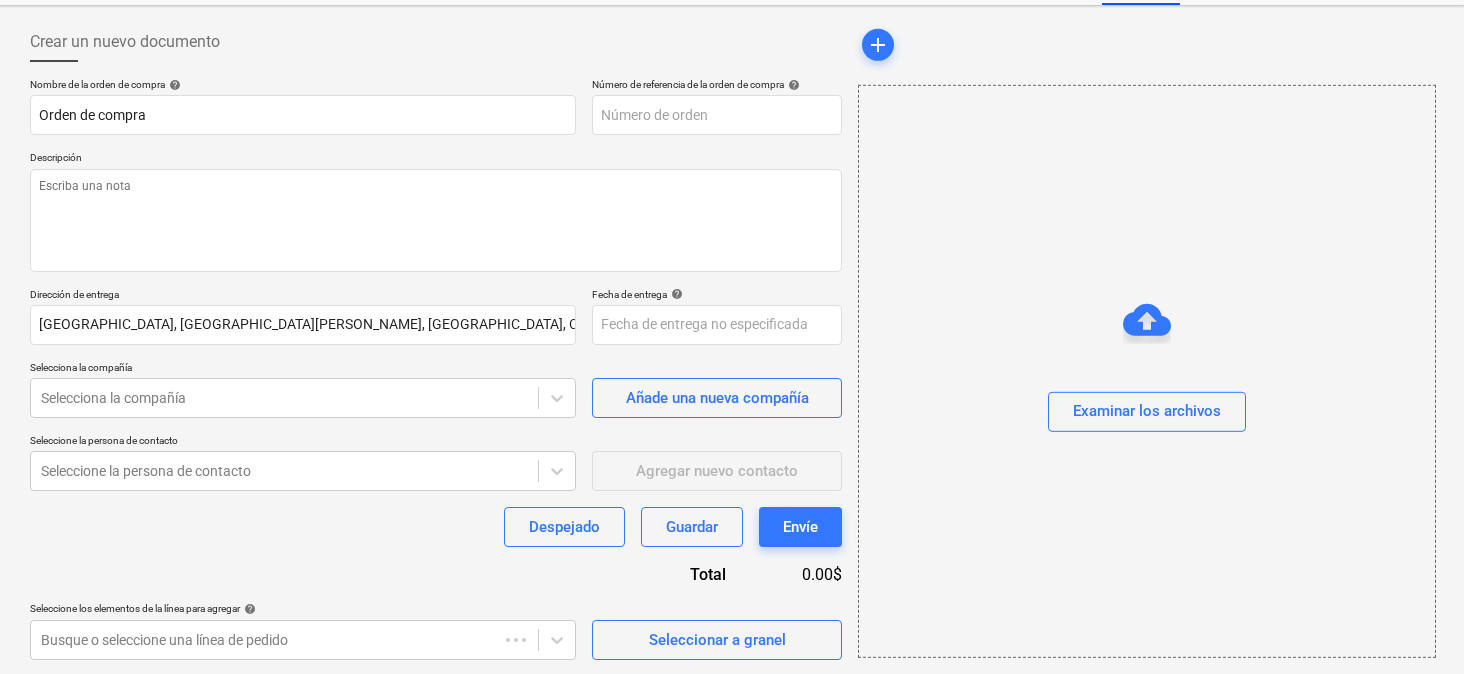 type on "x" 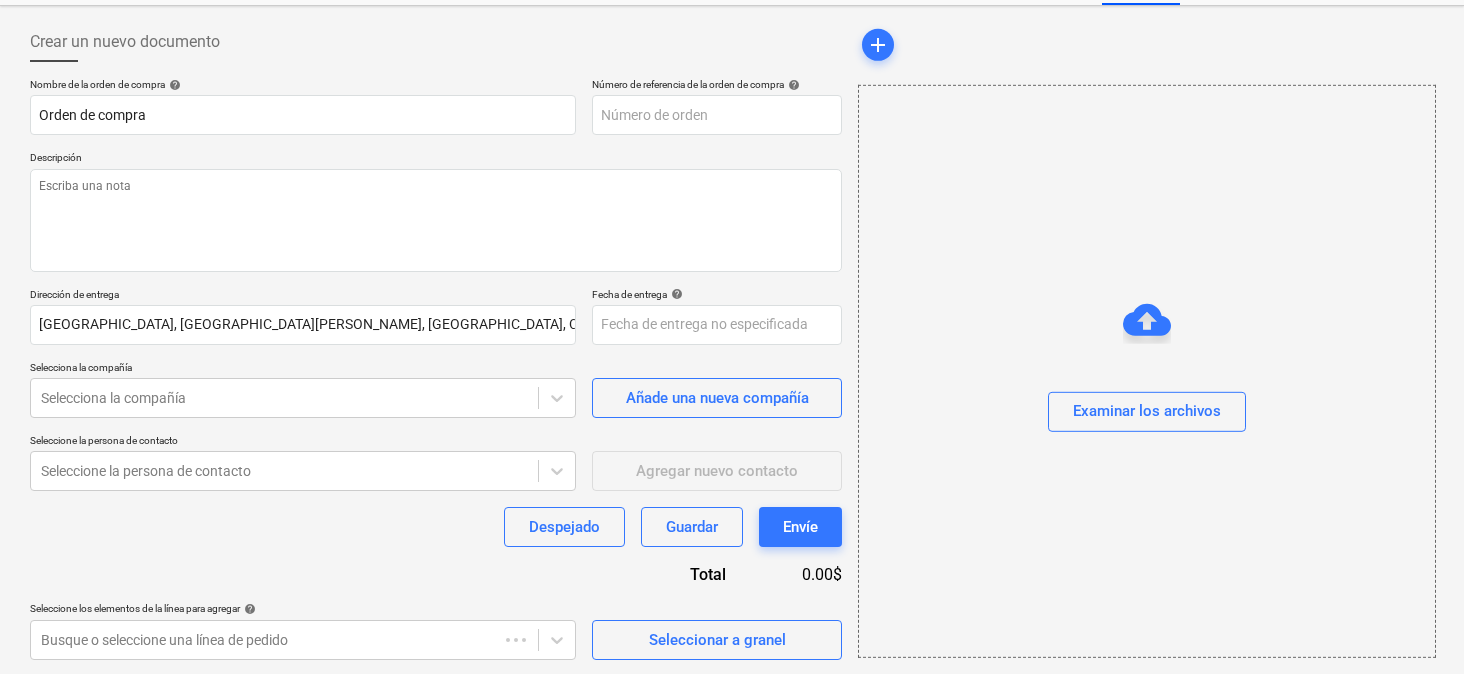 type on "ZH-002-PO-018" 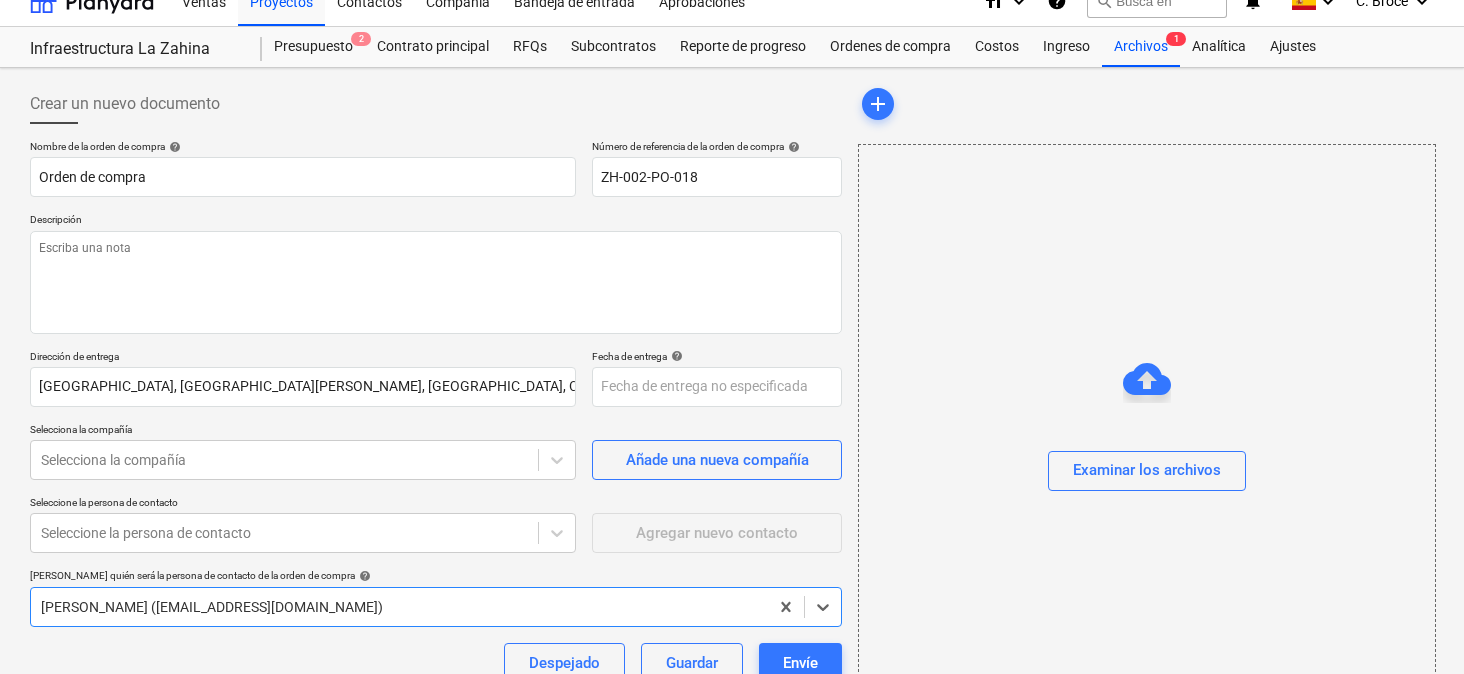 scroll, scrollTop: 6, scrollLeft: 0, axis: vertical 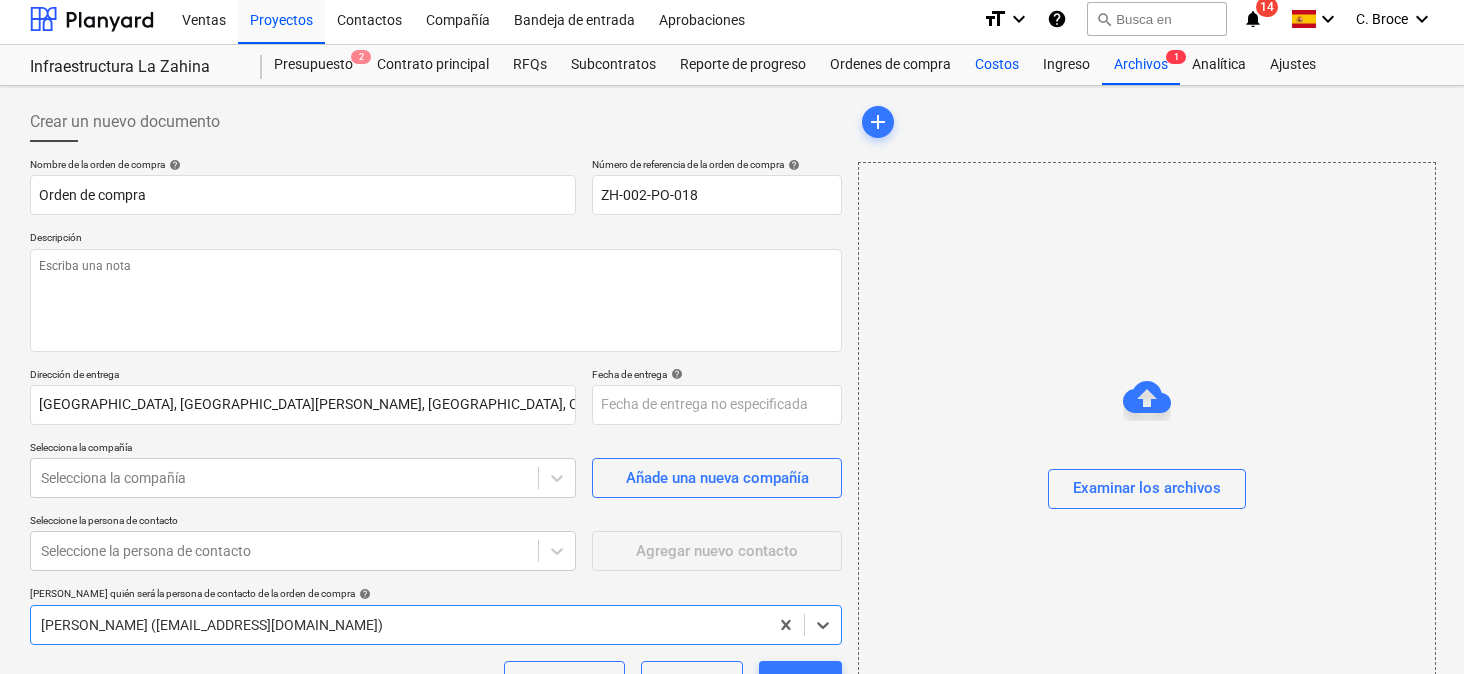 click on "Costos" at bounding box center (997, 65) 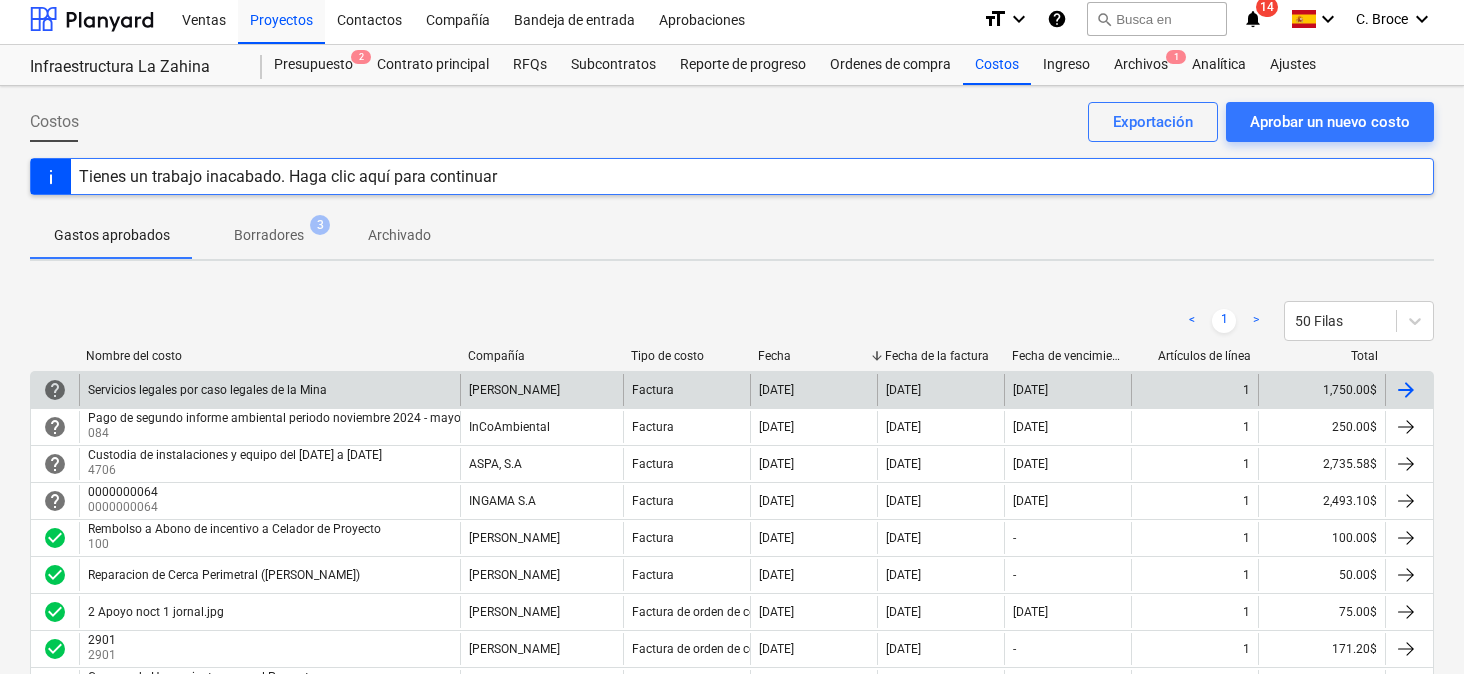 click on "1,750.00$" at bounding box center (1321, 390) 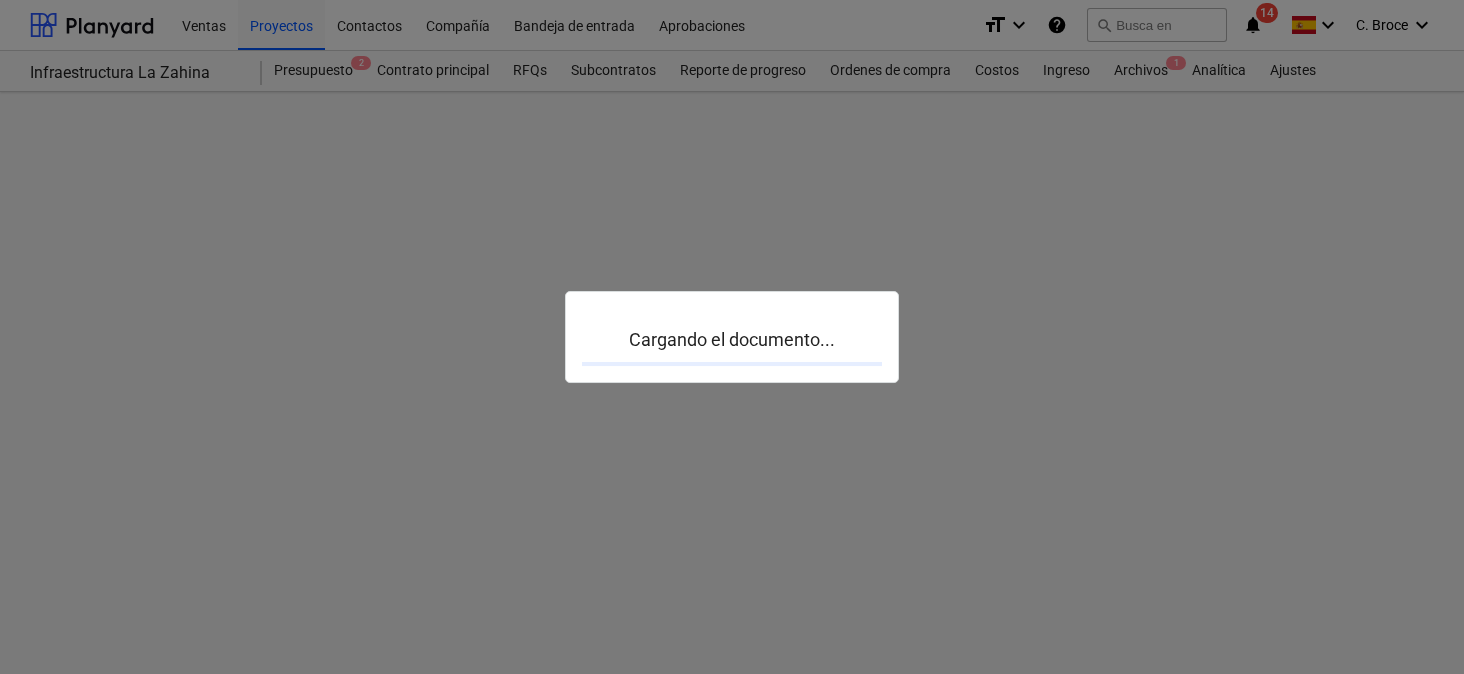 scroll, scrollTop: 0, scrollLeft: 0, axis: both 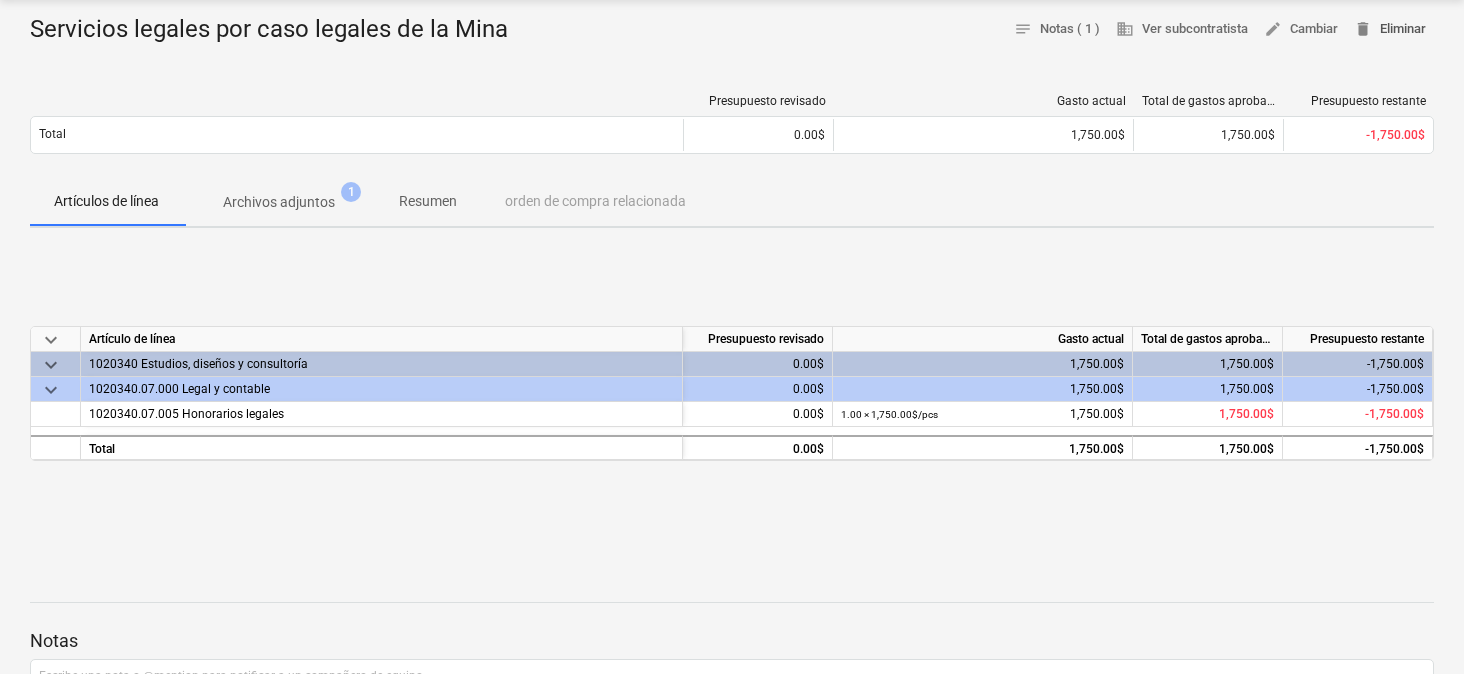 click on "delete Eliminar" at bounding box center (1390, 29) 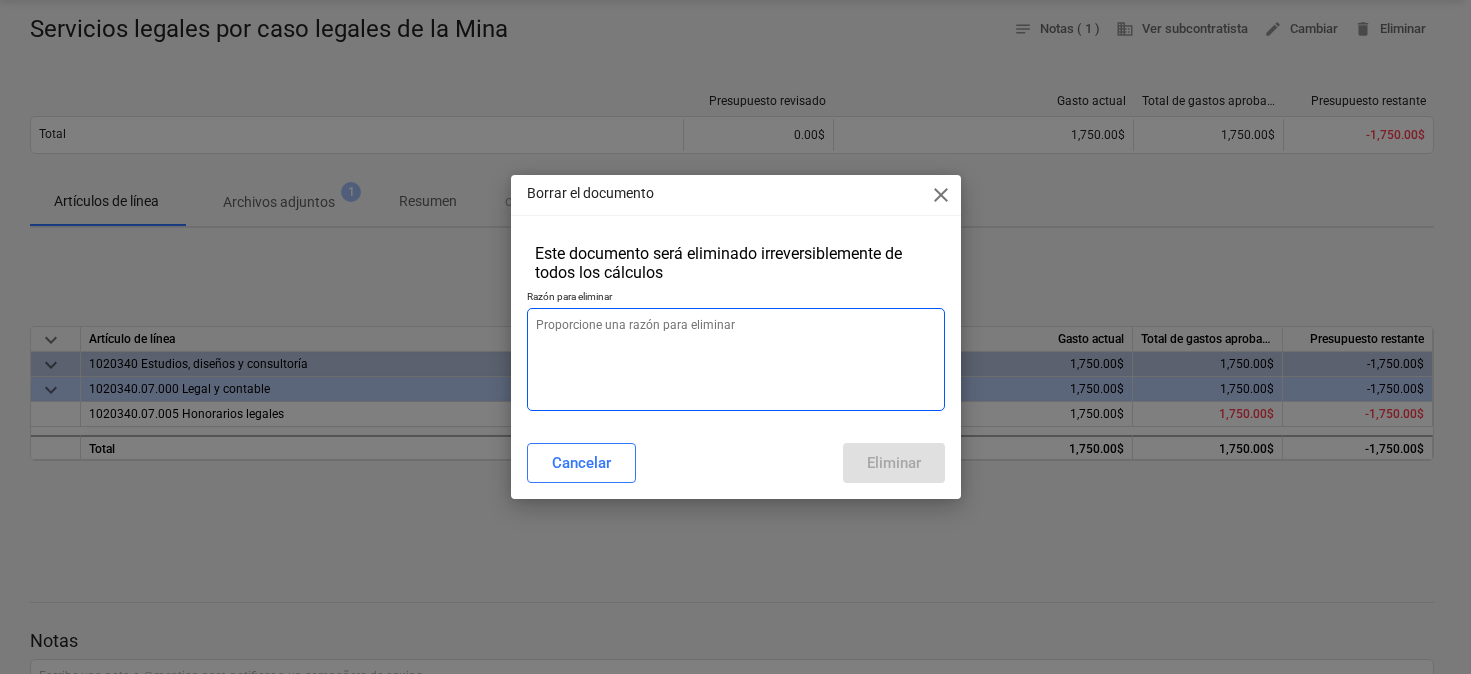 click at bounding box center (736, 359) 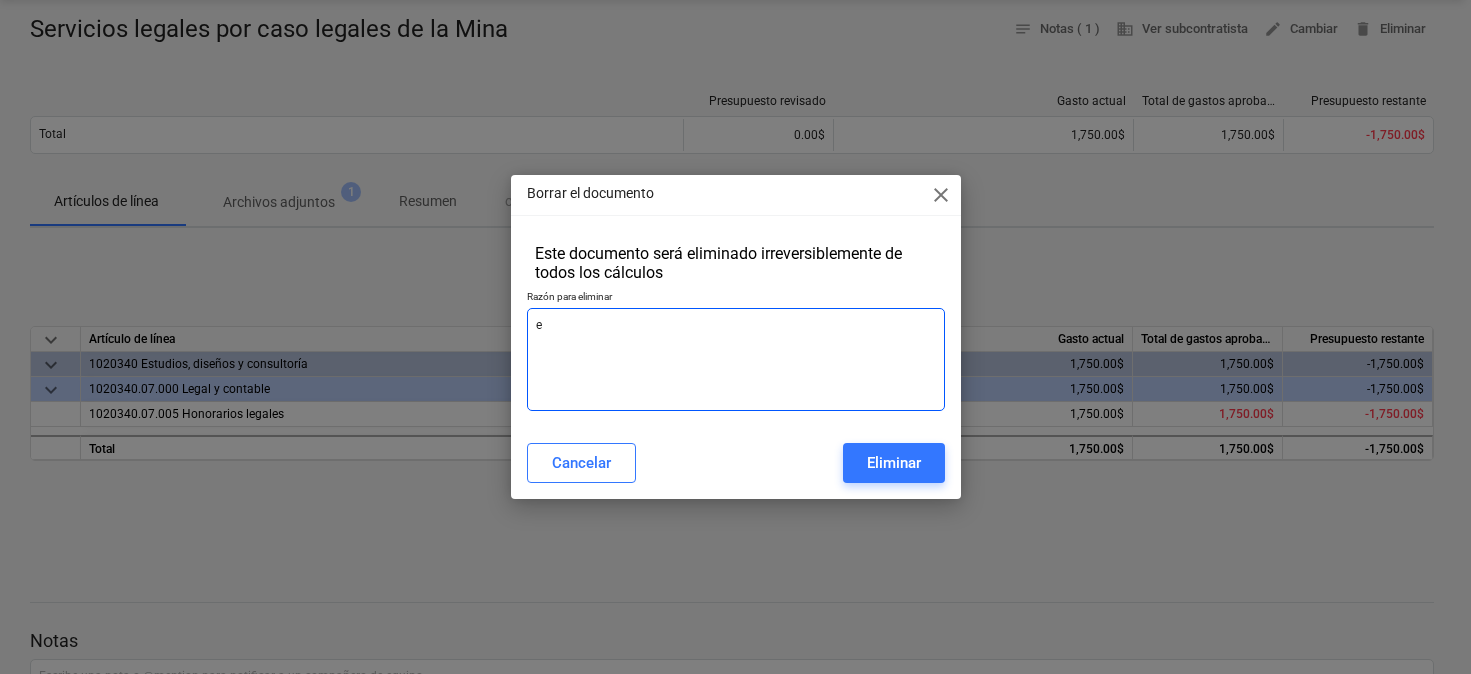 type on "x" 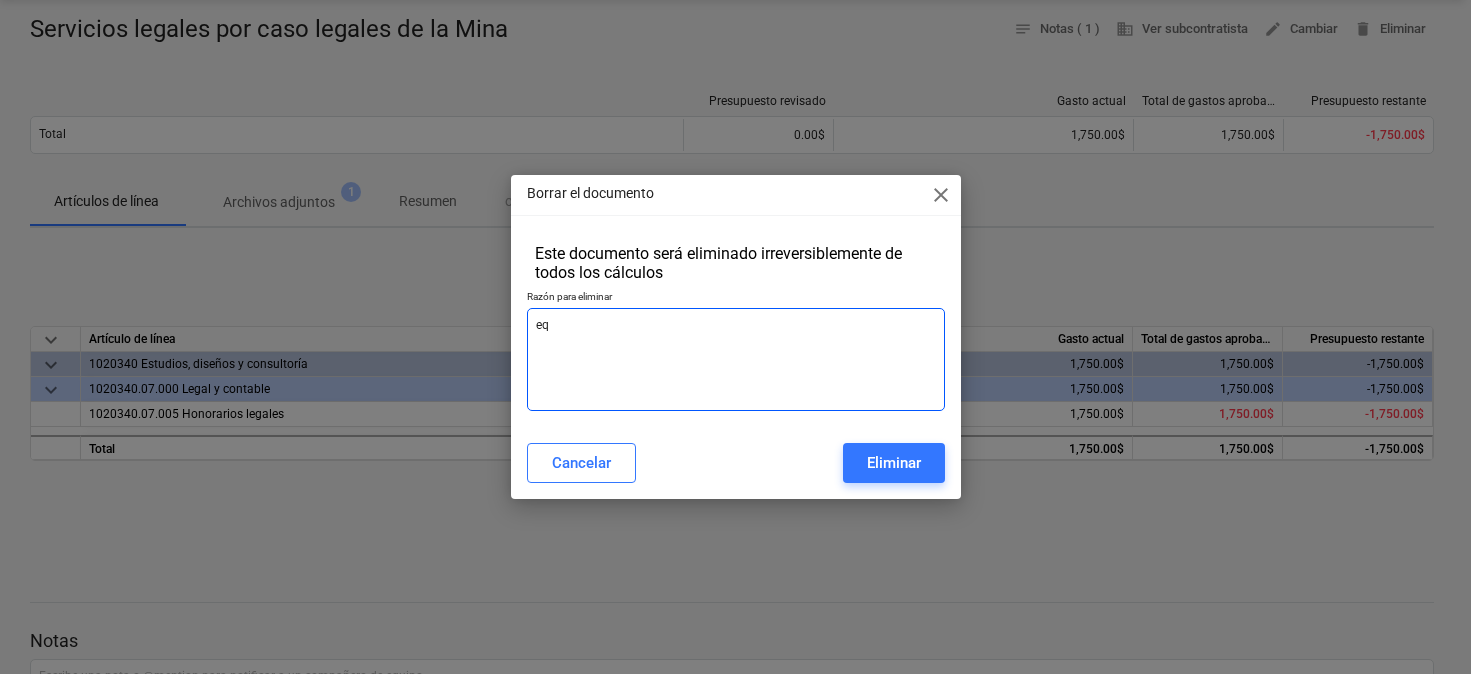 type on "x" 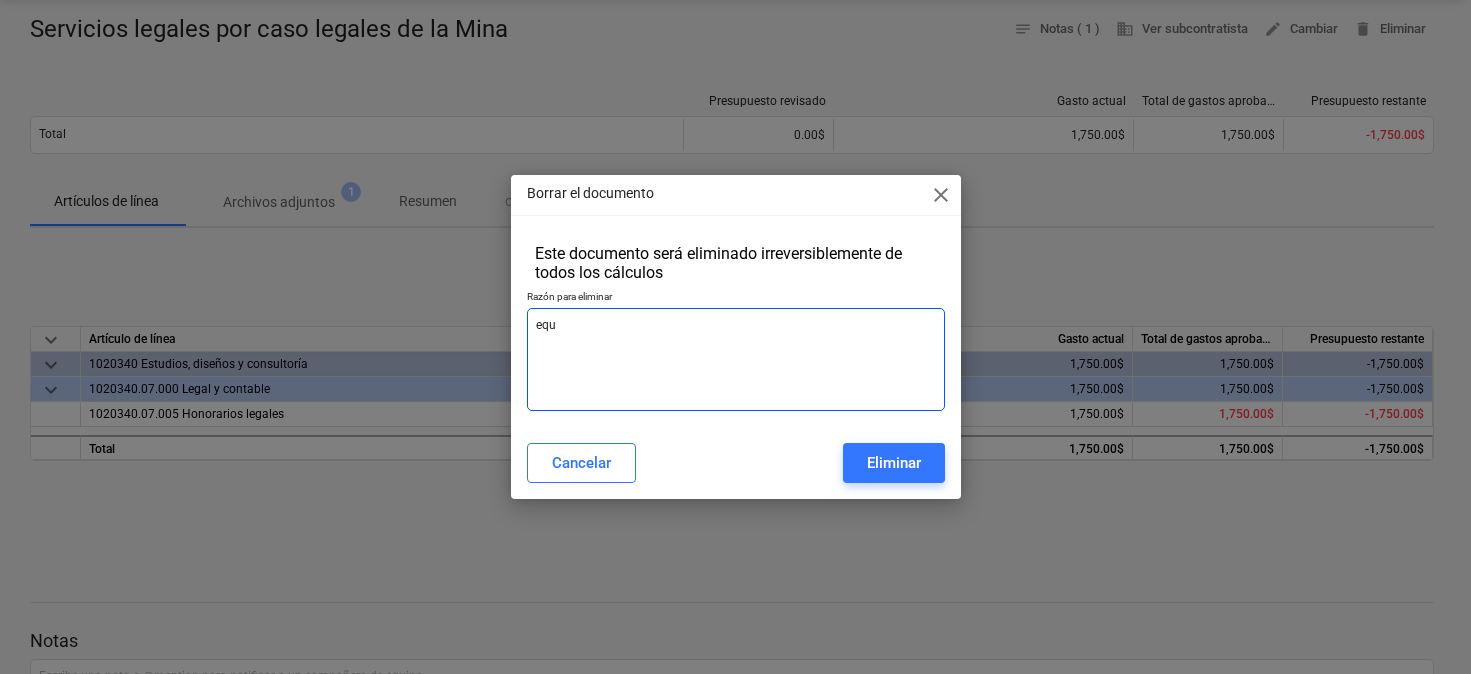 type on "x" 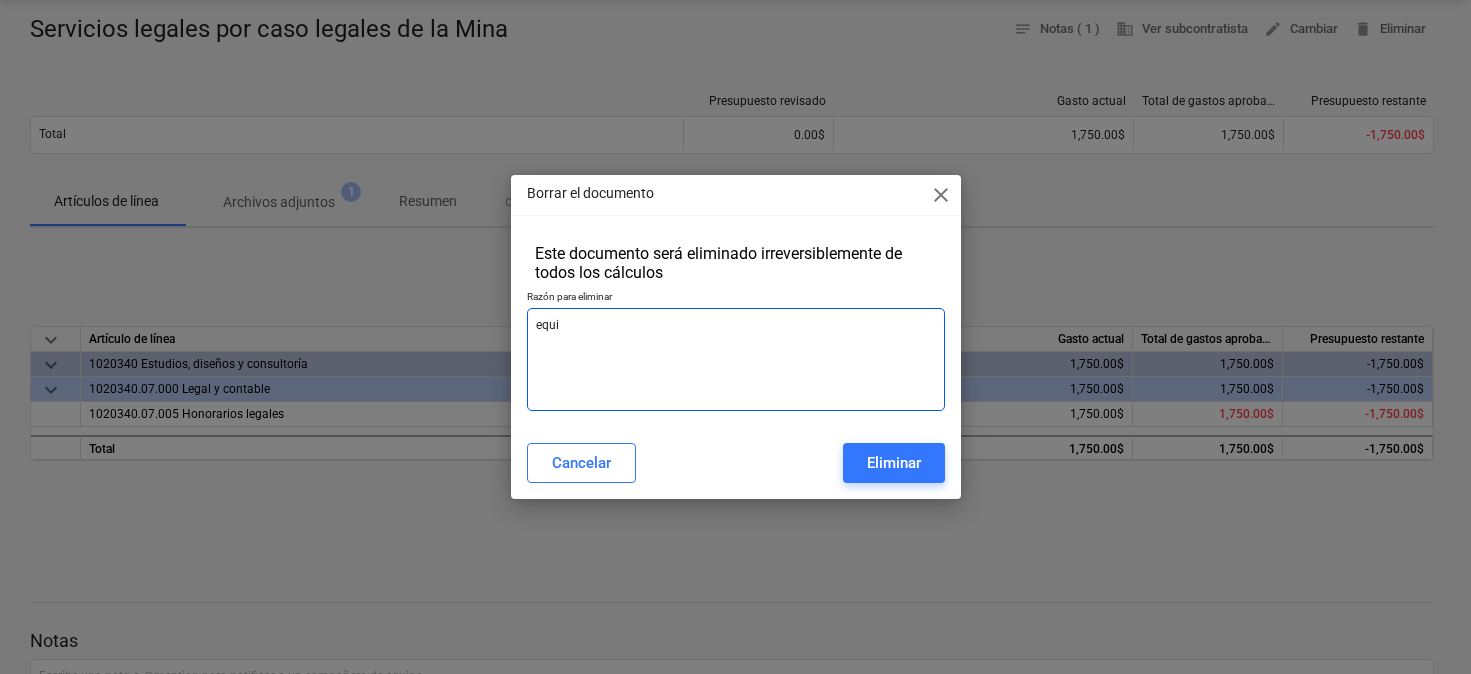 type on "x" 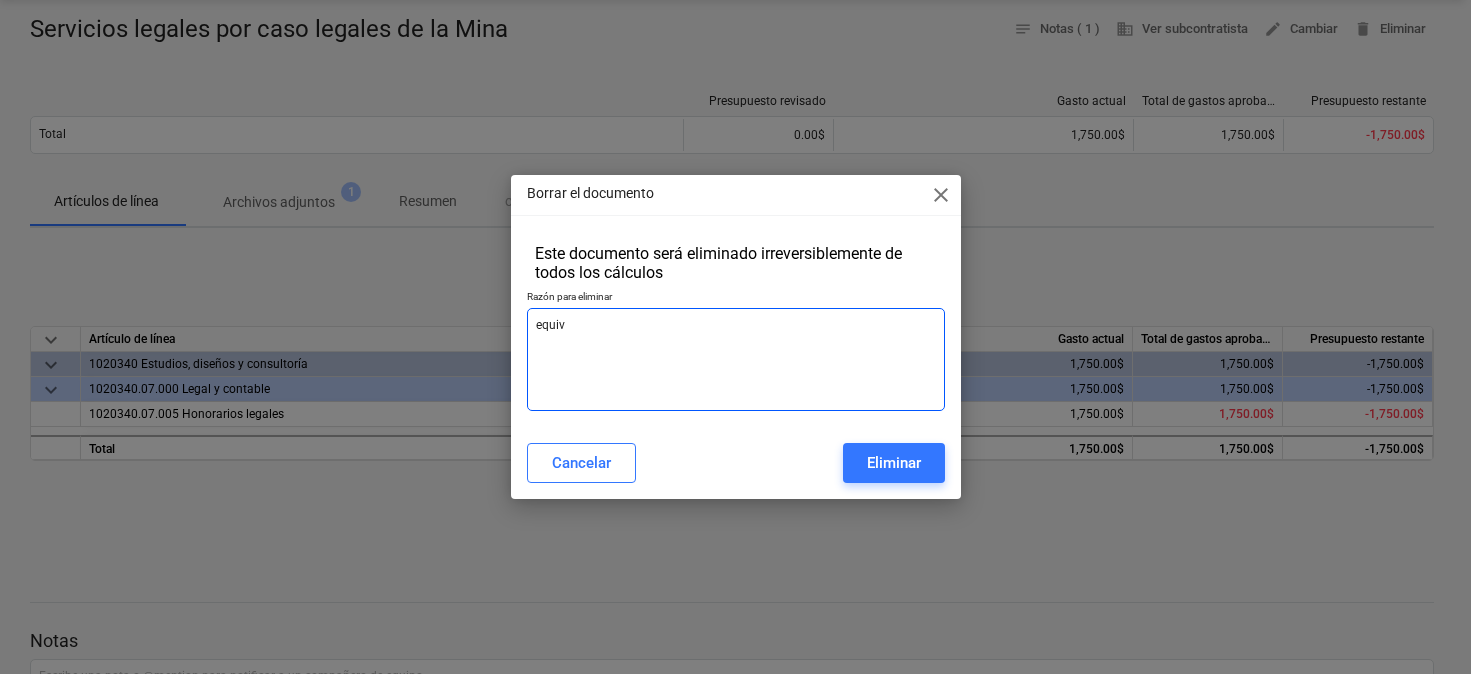 type on "x" 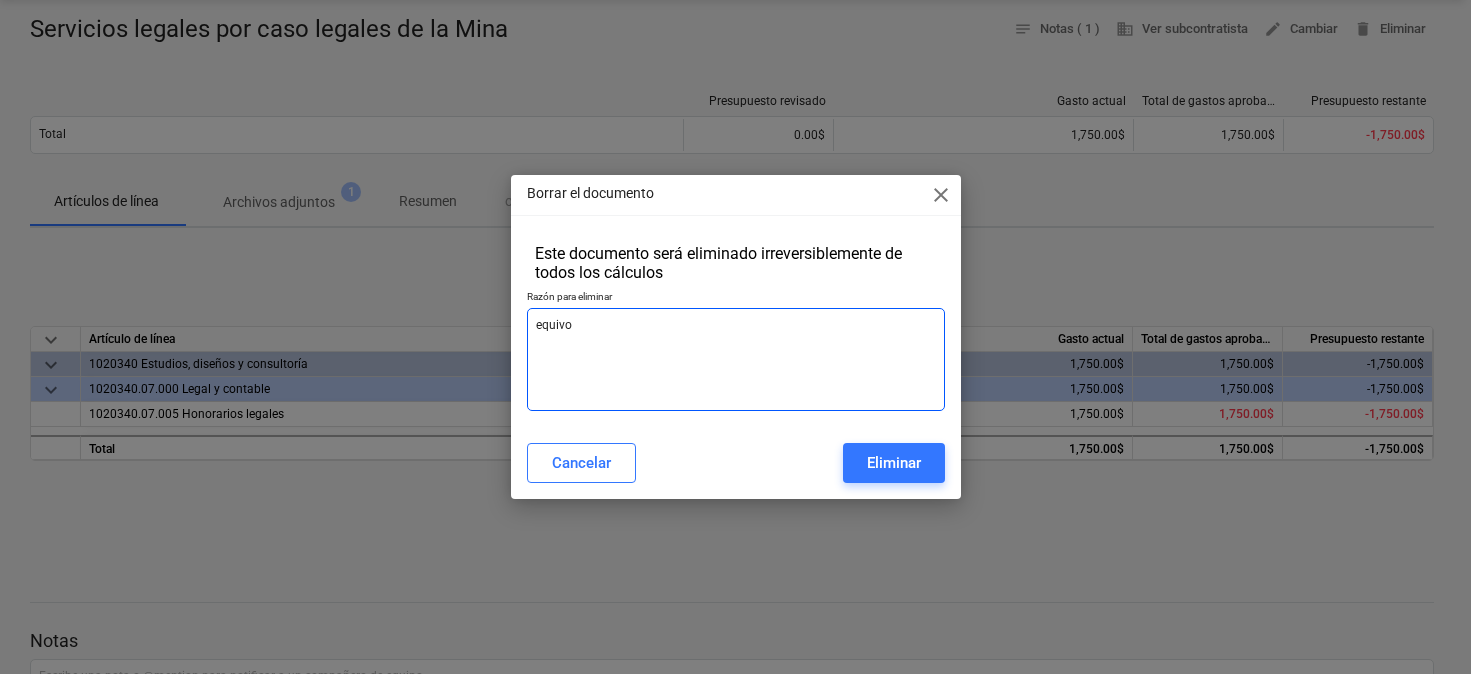 type on "x" 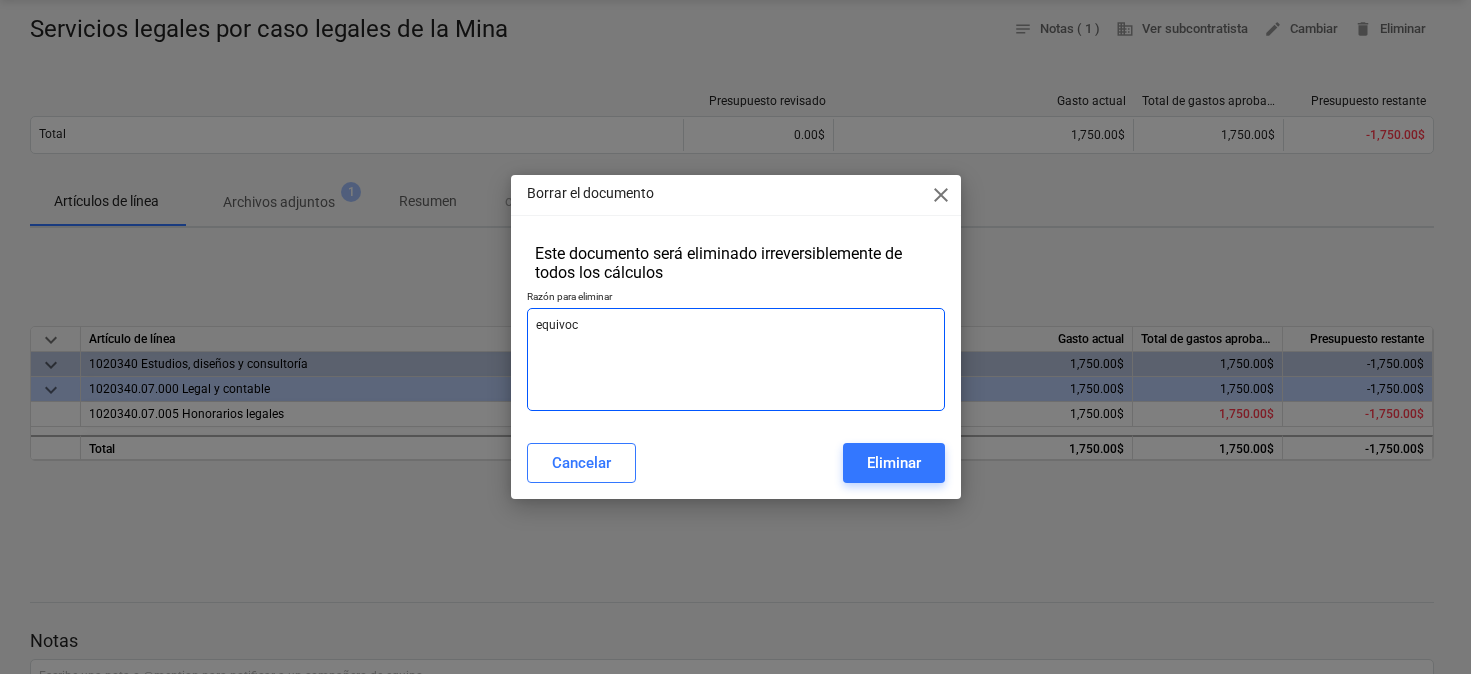 type on "x" 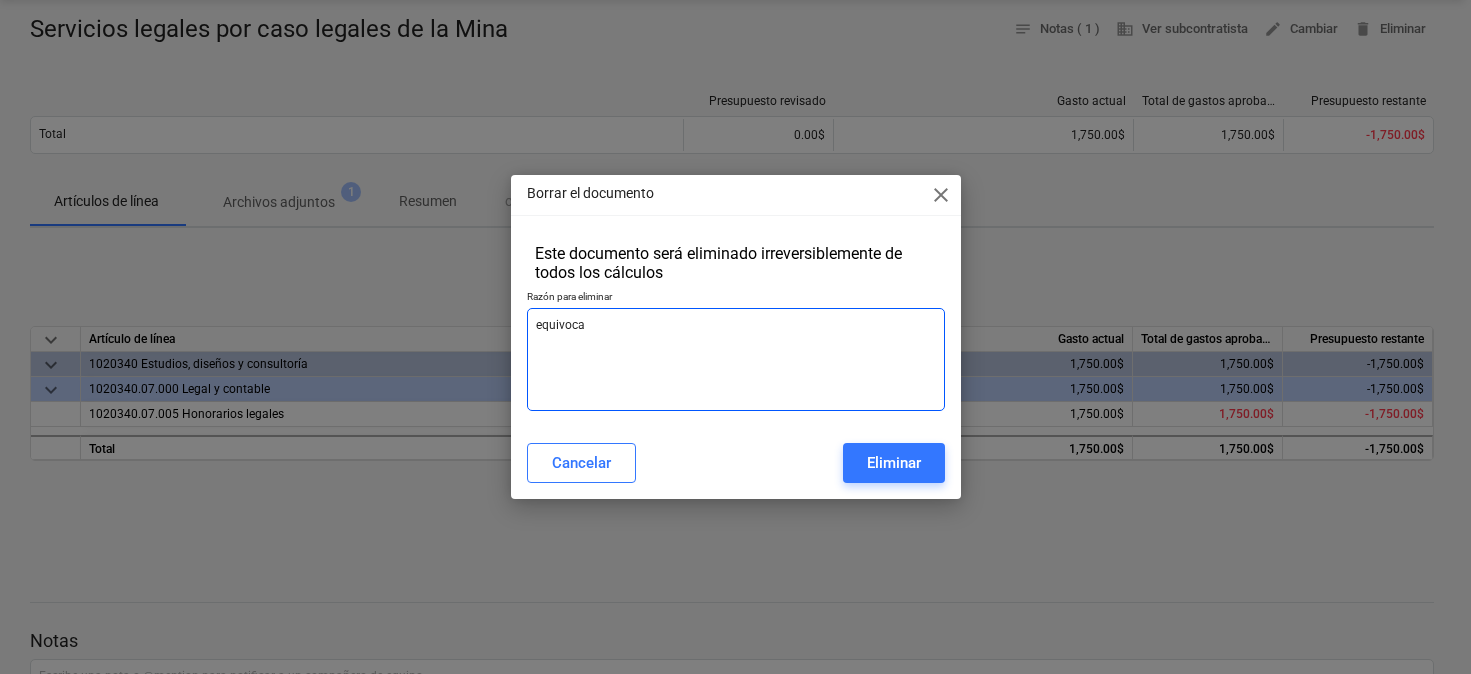 type on "x" 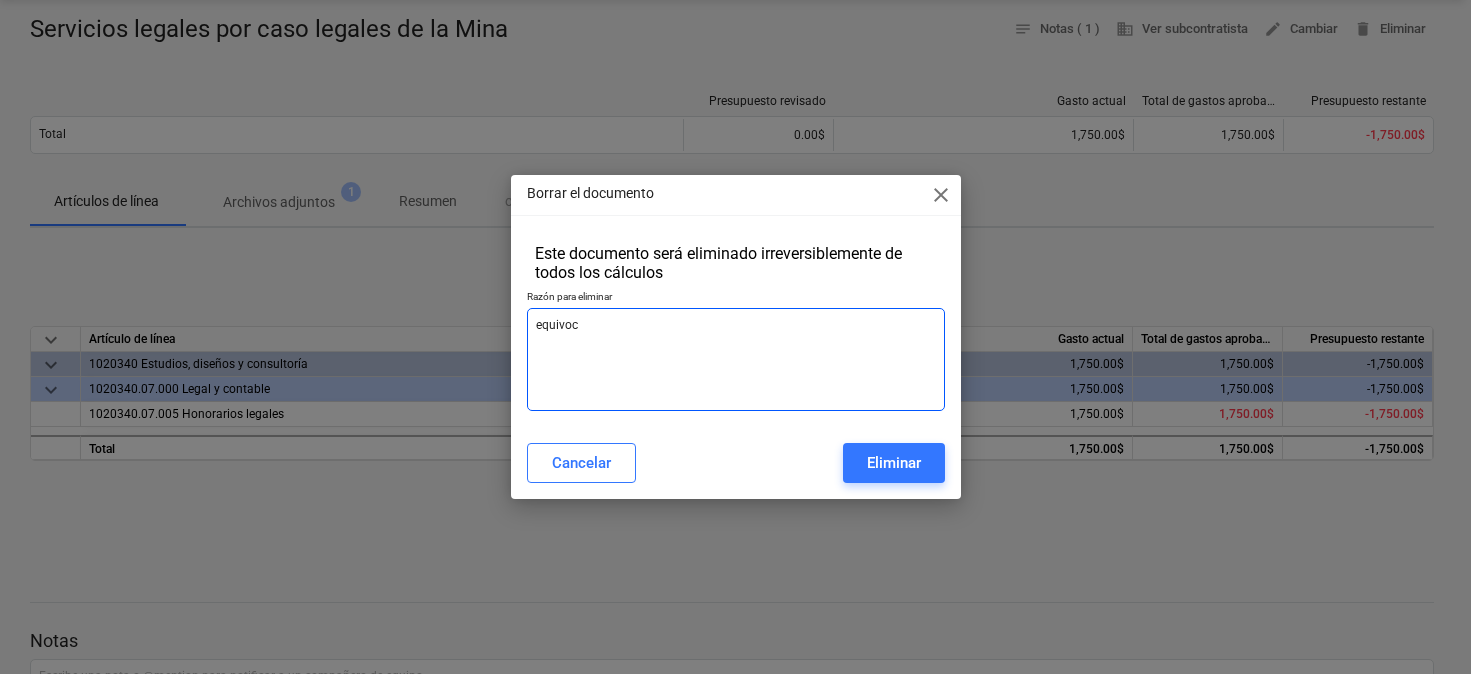 type on "x" 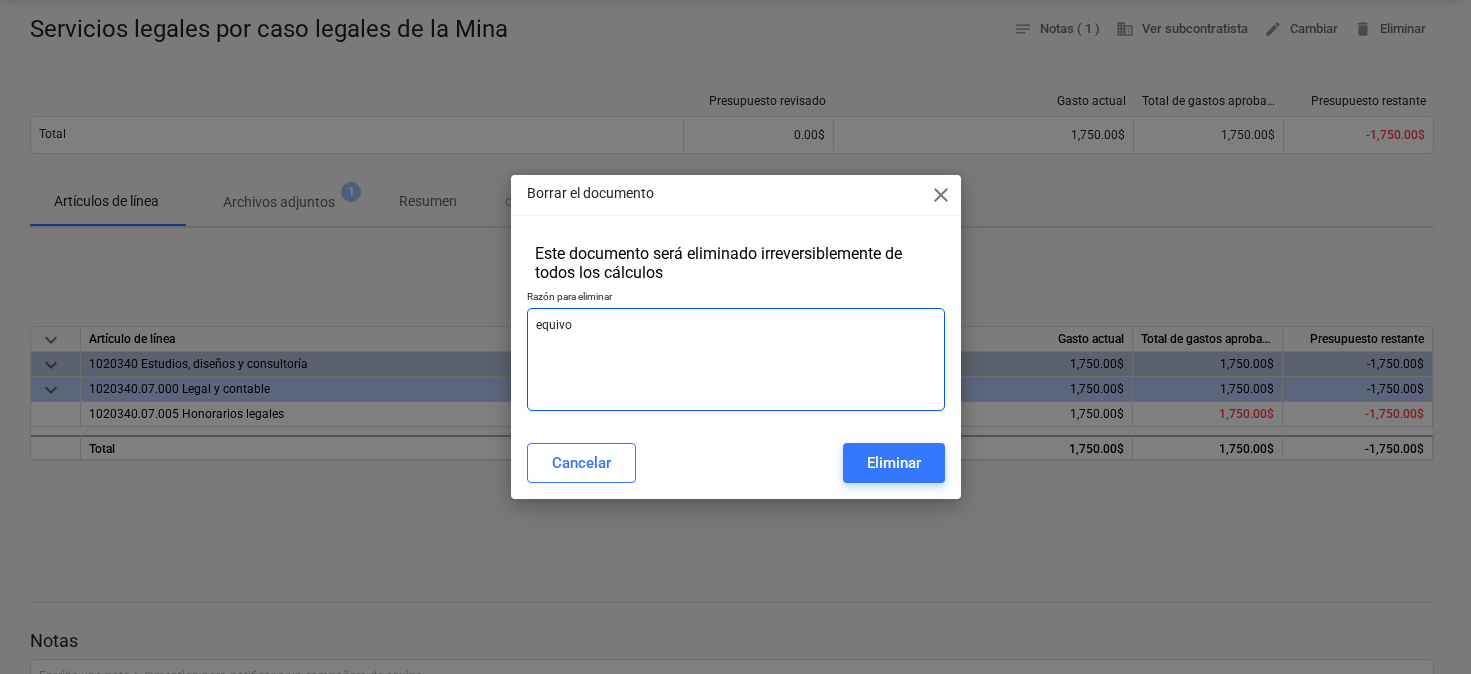 type on "x" 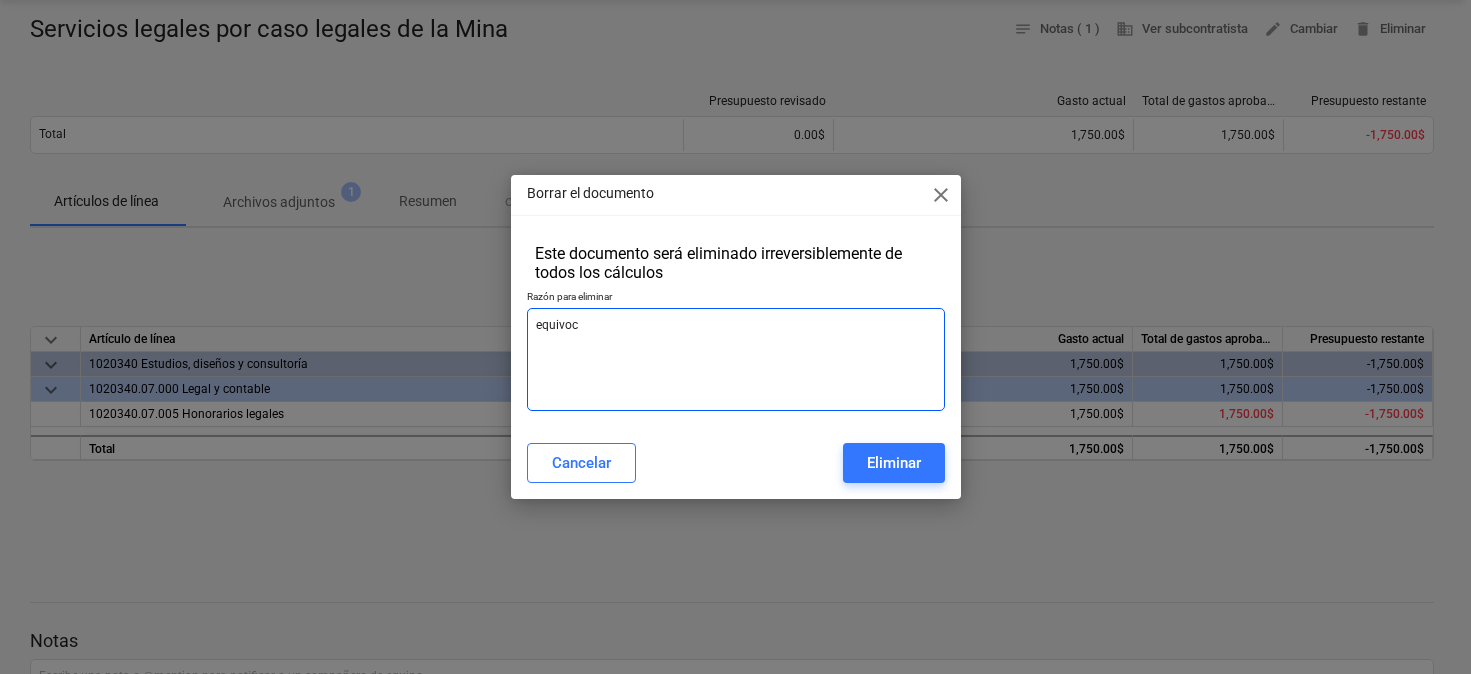 type on "x" 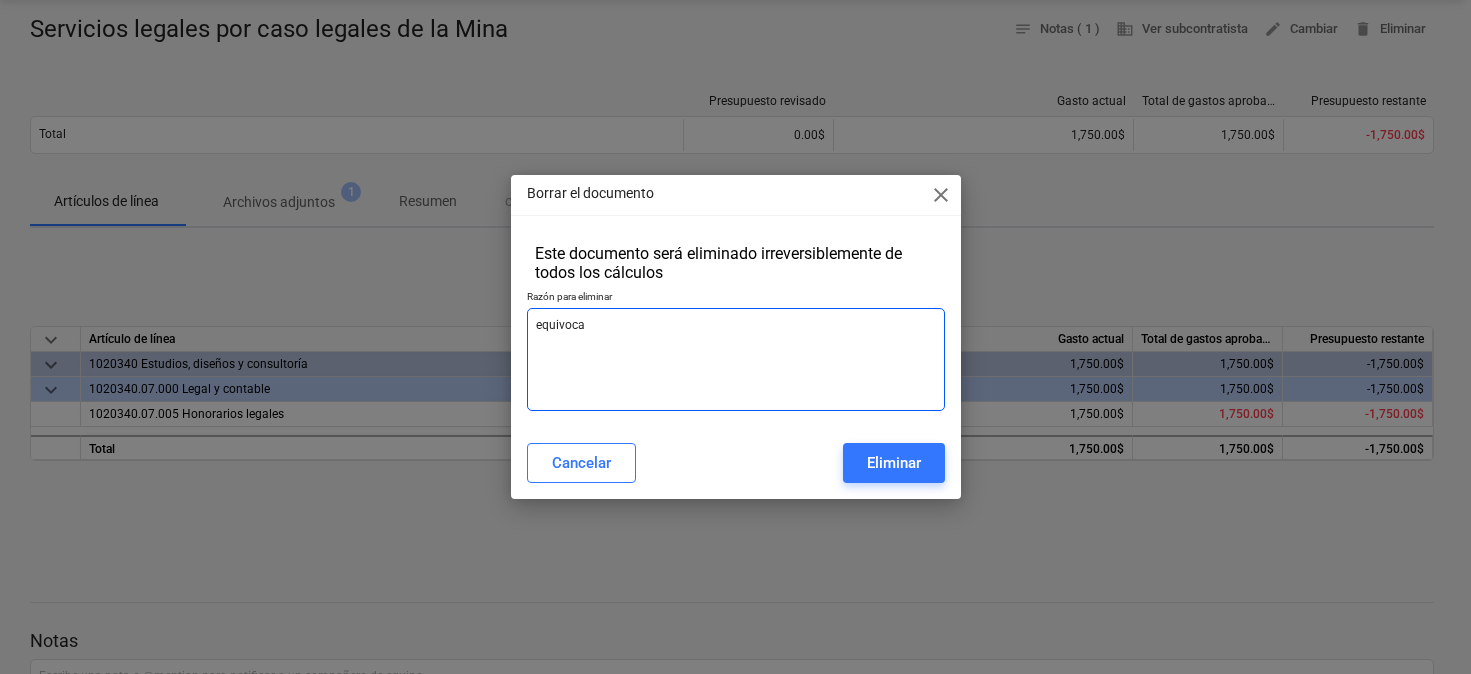 type on "x" 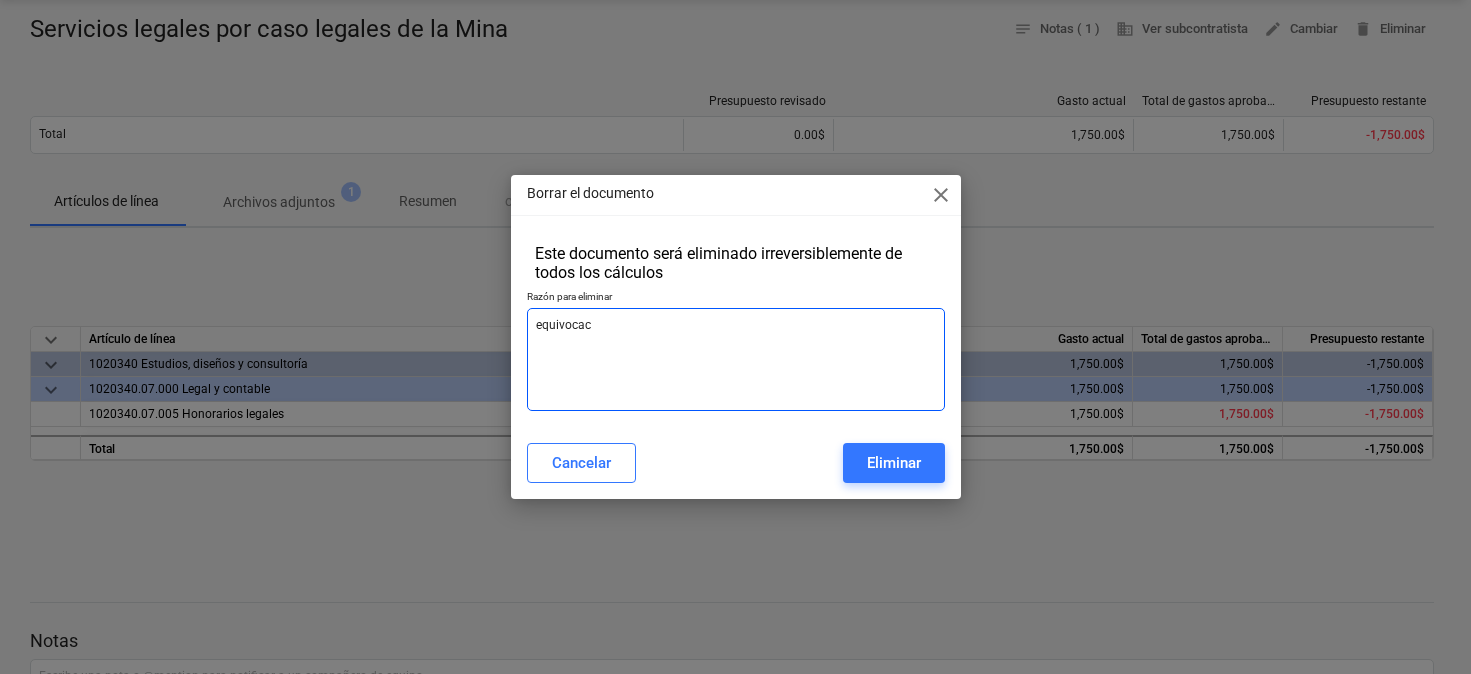 type on "x" 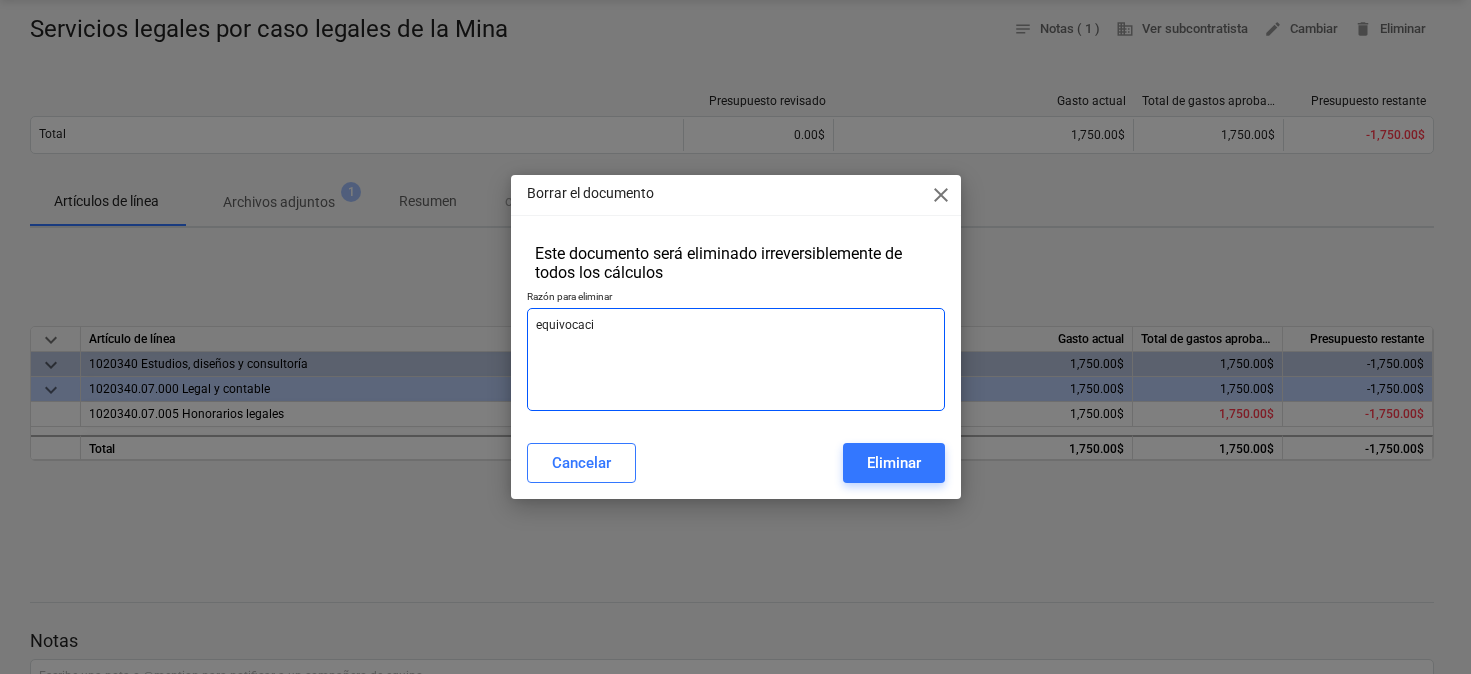 type on "x" 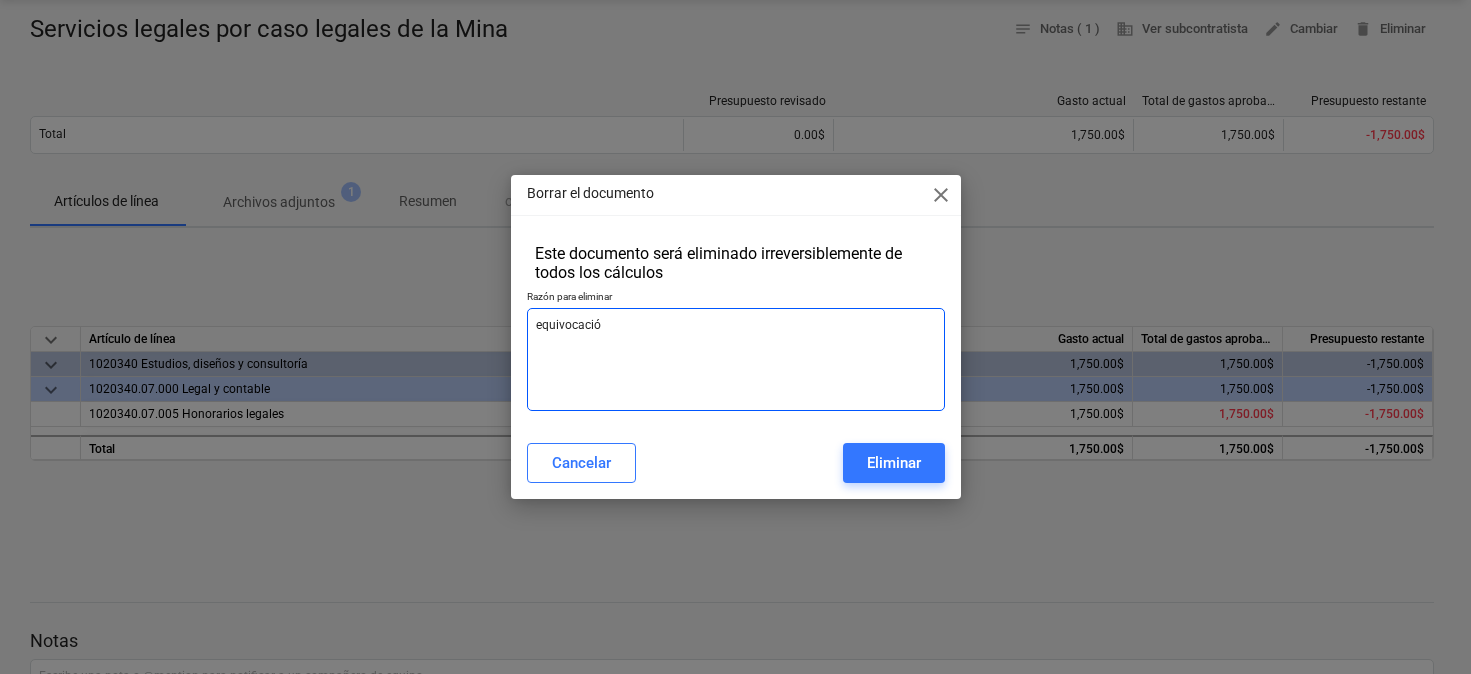 type on "x" 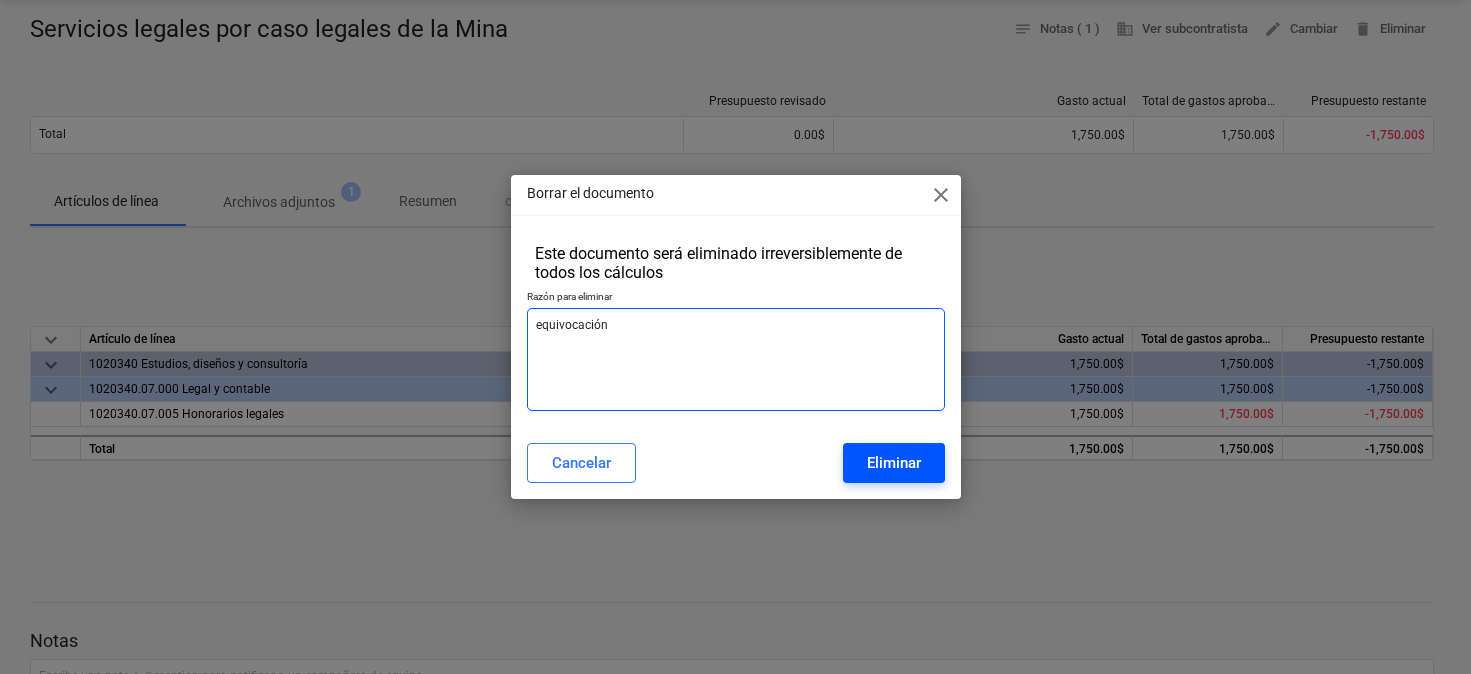 type on "equivocación" 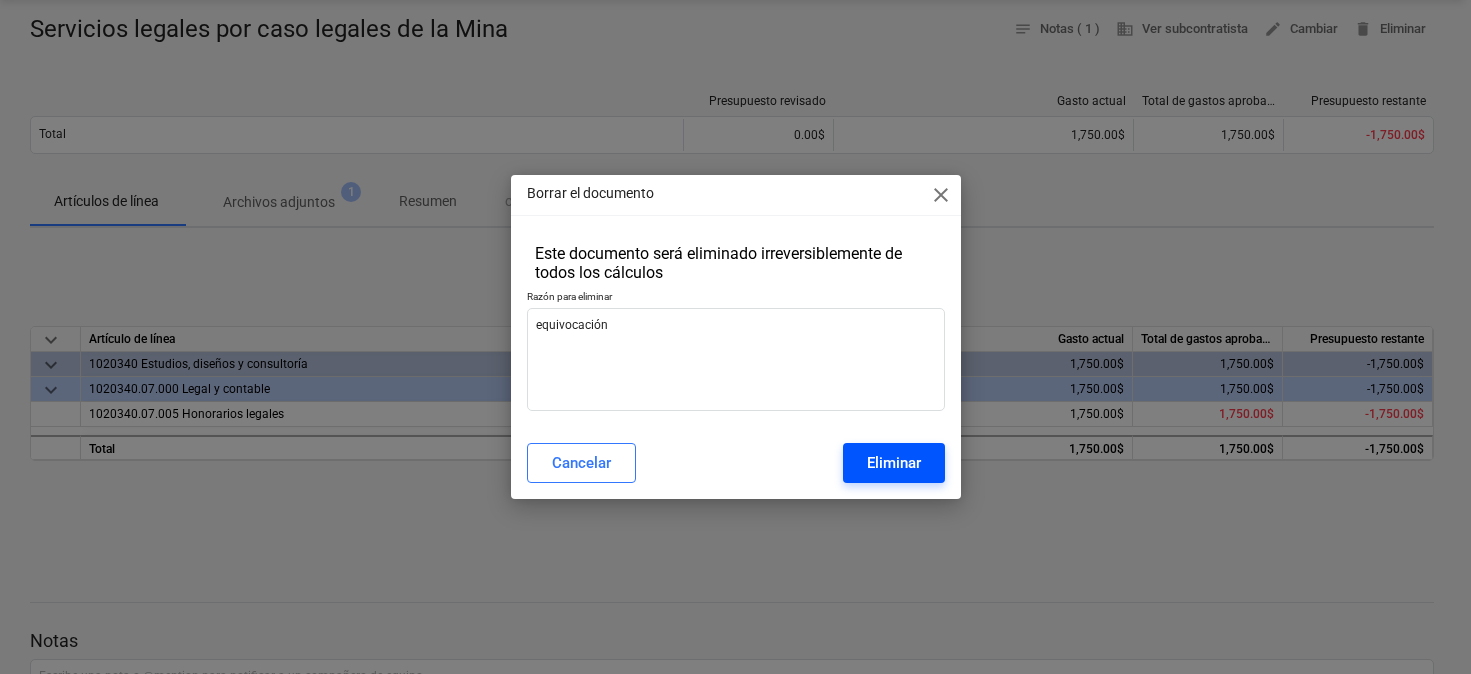 click on "Eliminar" at bounding box center (894, 463) 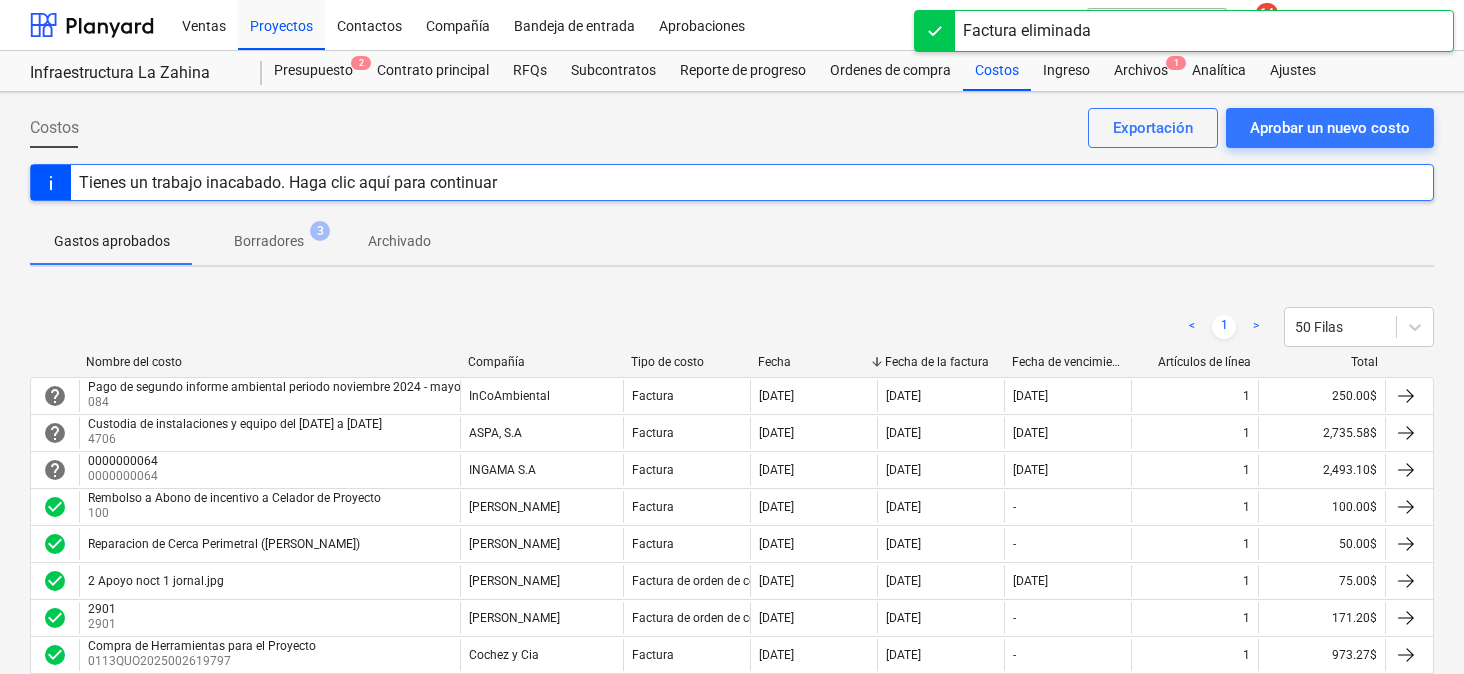 scroll, scrollTop: 0, scrollLeft: 0, axis: both 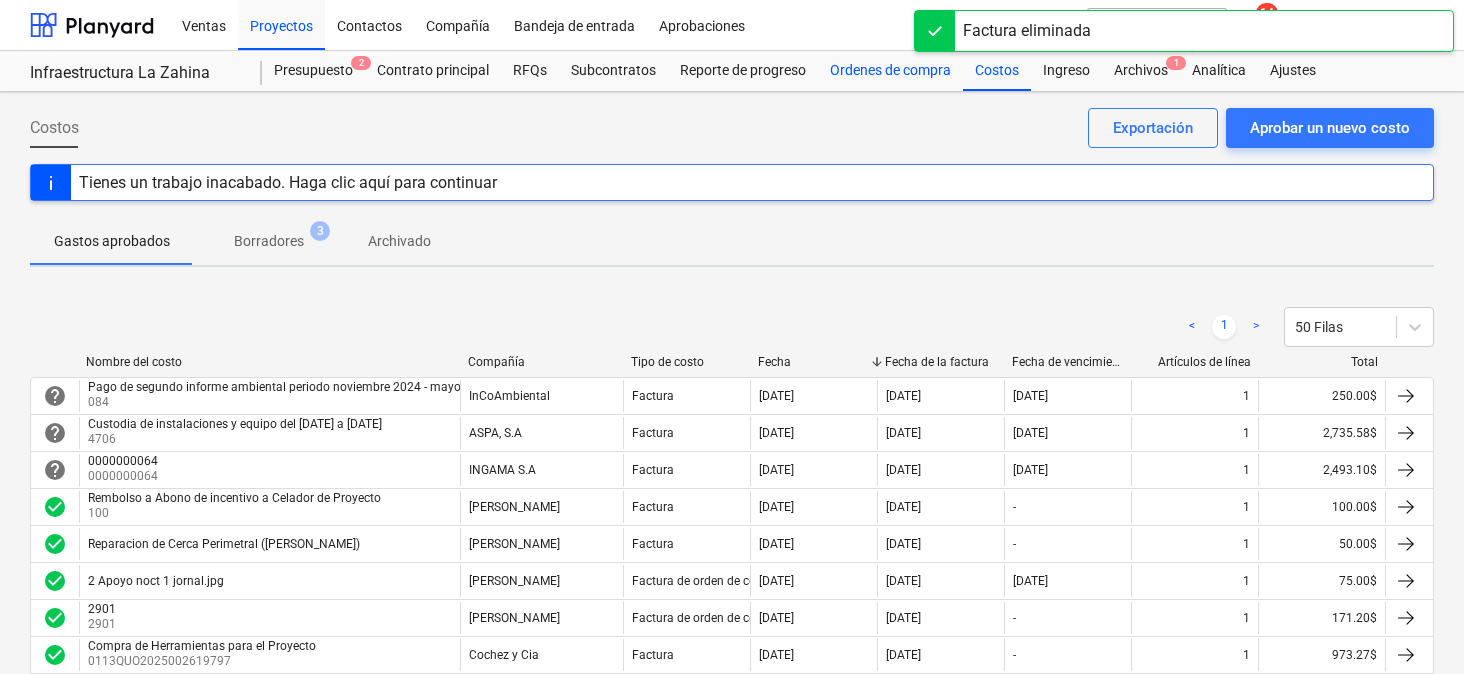 click on "Ordenes de compra" at bounding box center (890, 71) 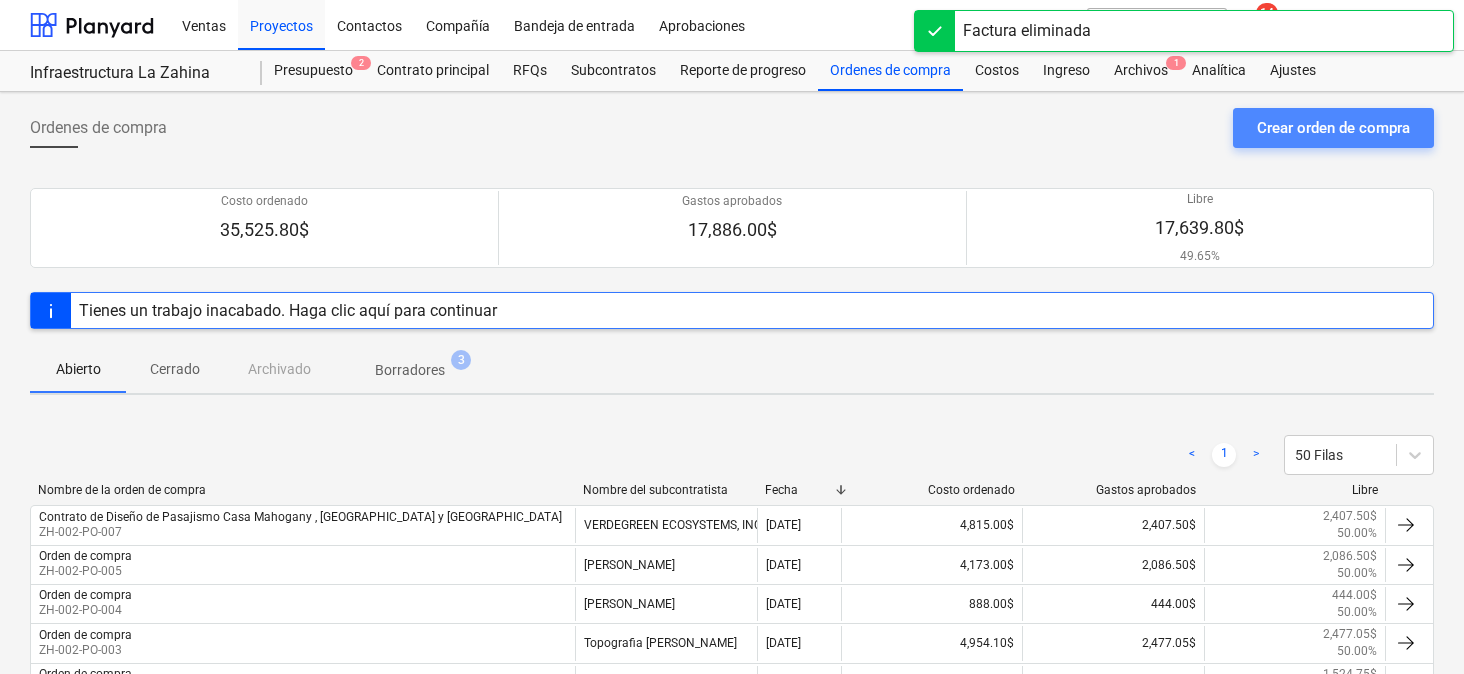 click on "Crear orden de compra" at bounding box center [1333, 128] 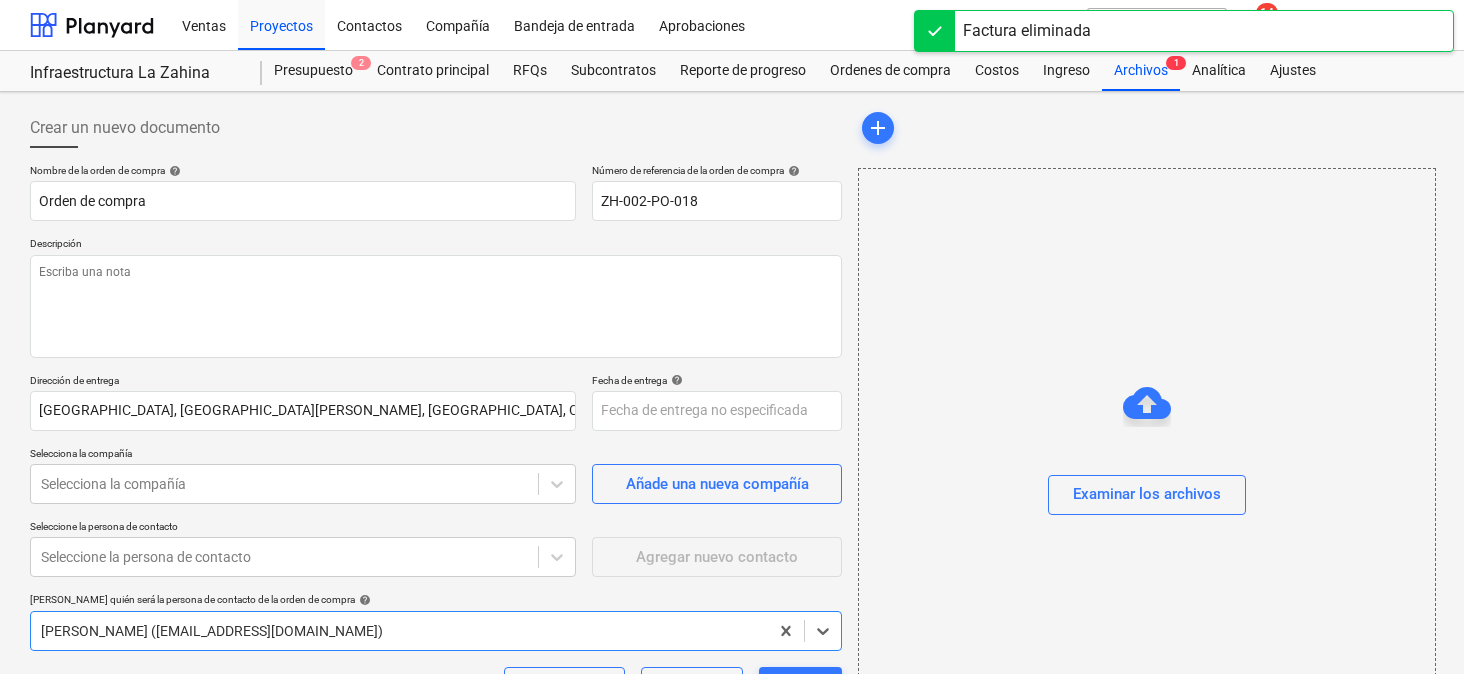 type on "x" 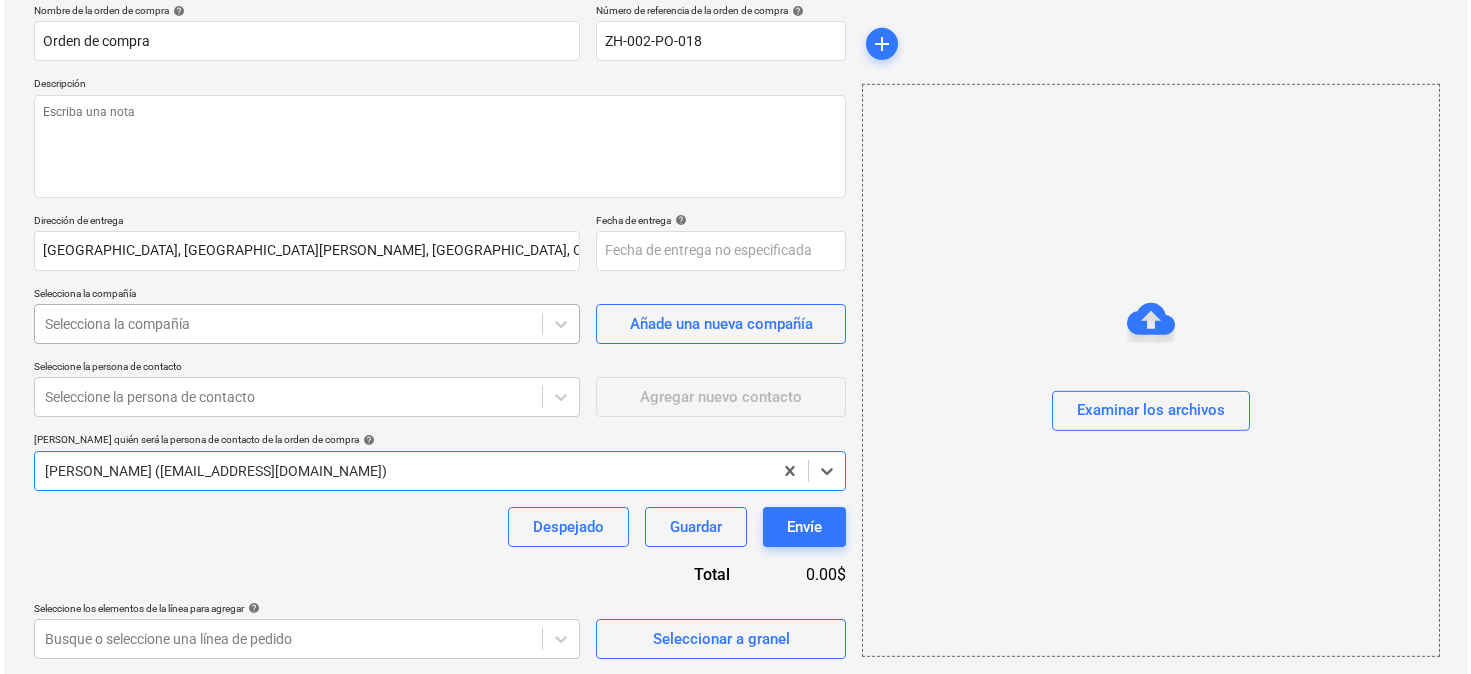 scroll, scrollTop: 159, scrollLeft: 0, axis: vertical 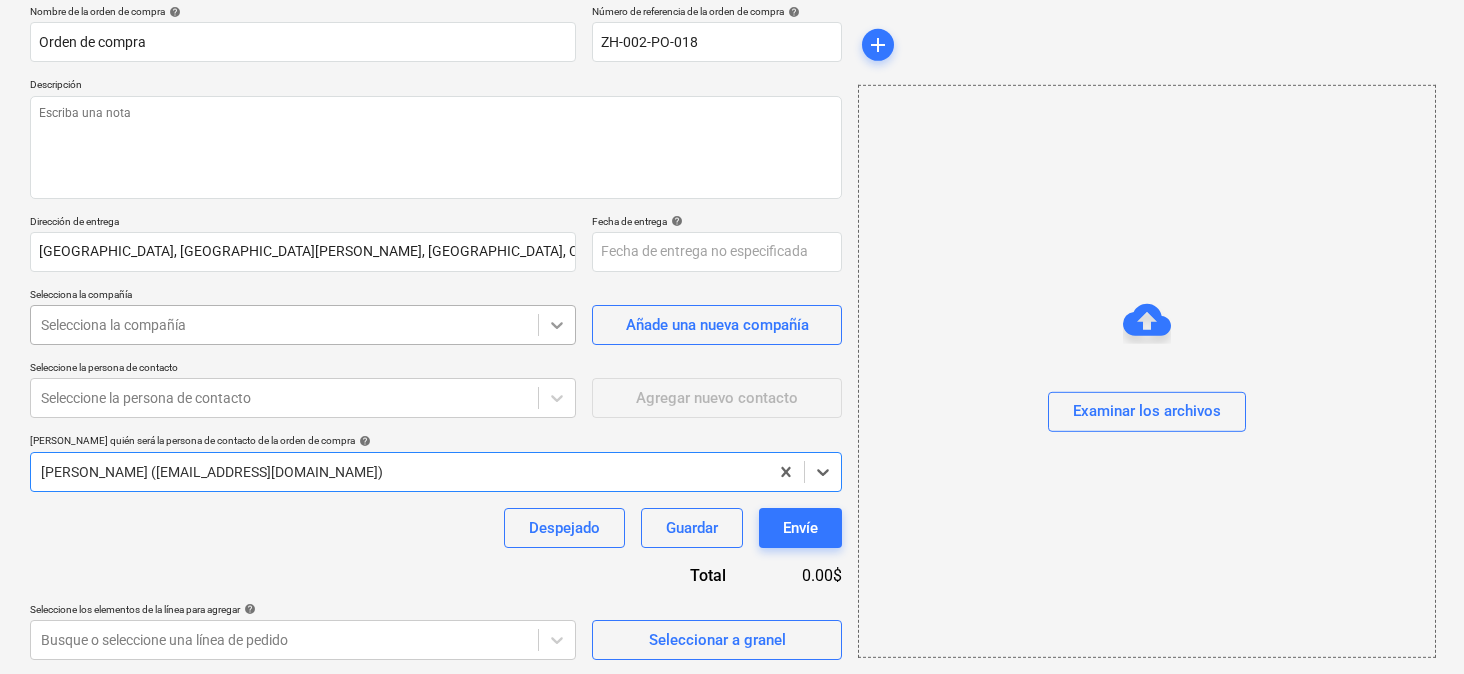 click 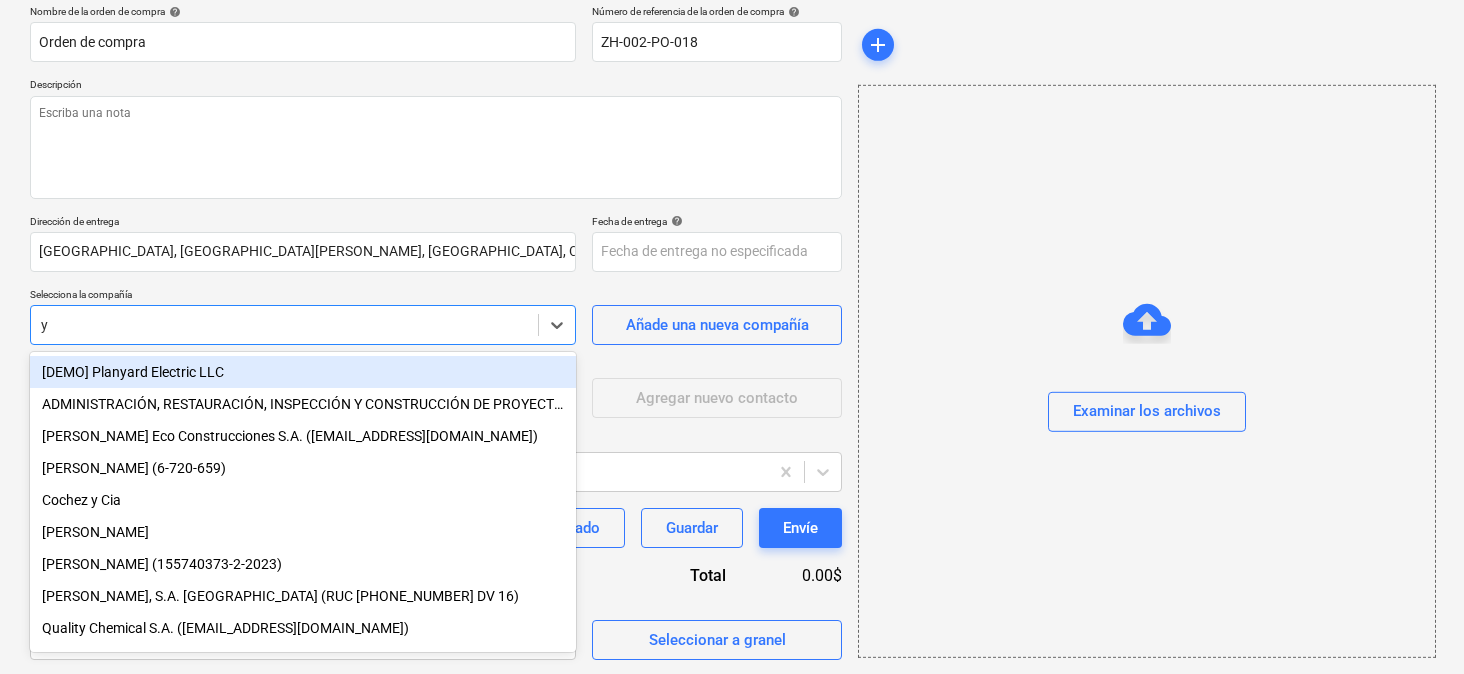 type on "ya" 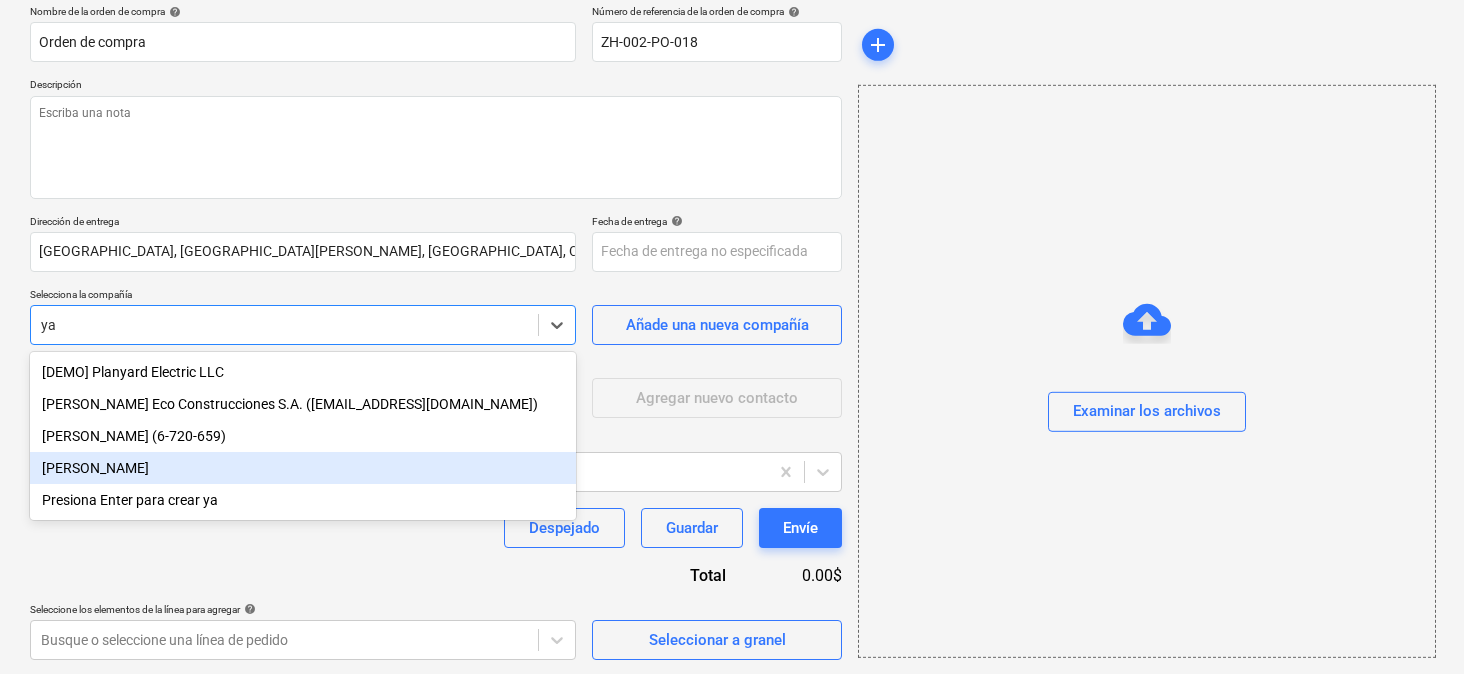 click on "[PERSON_NAME]" at bounding box center (303, 468) 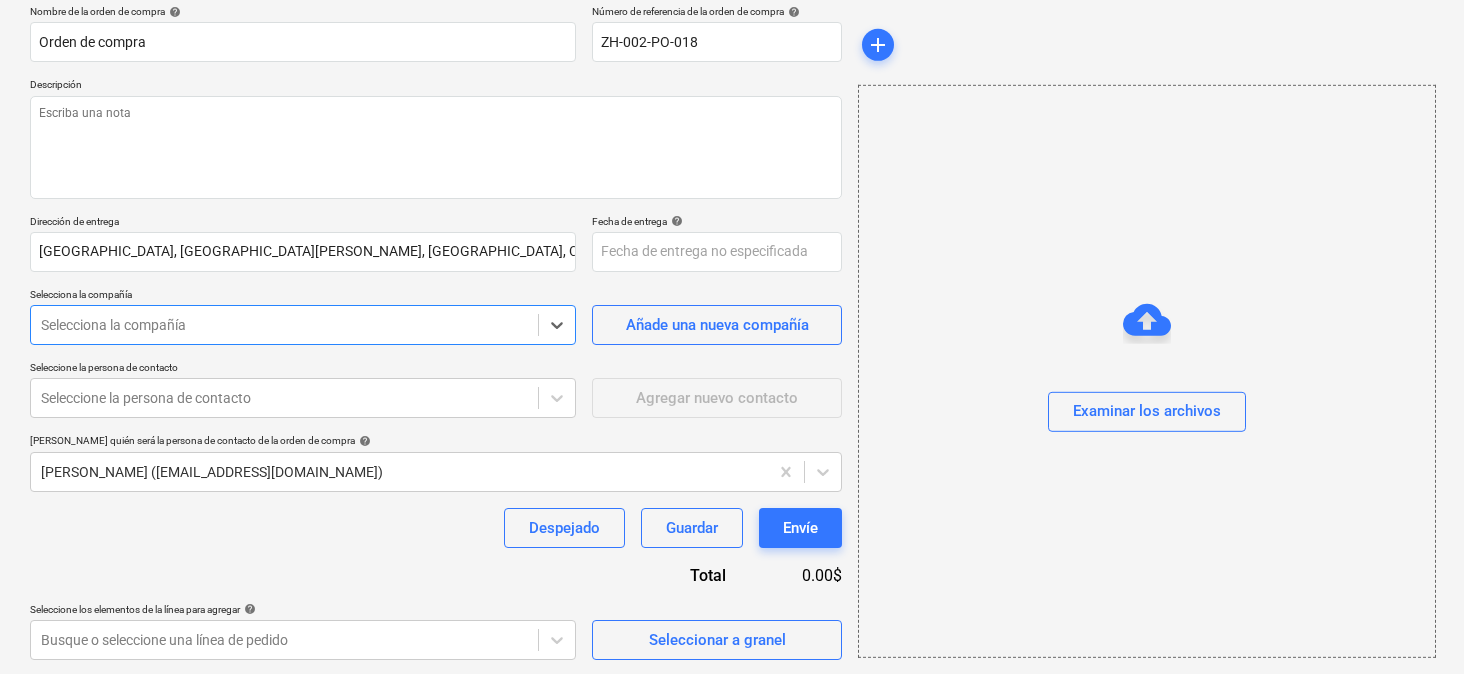 type on "x" 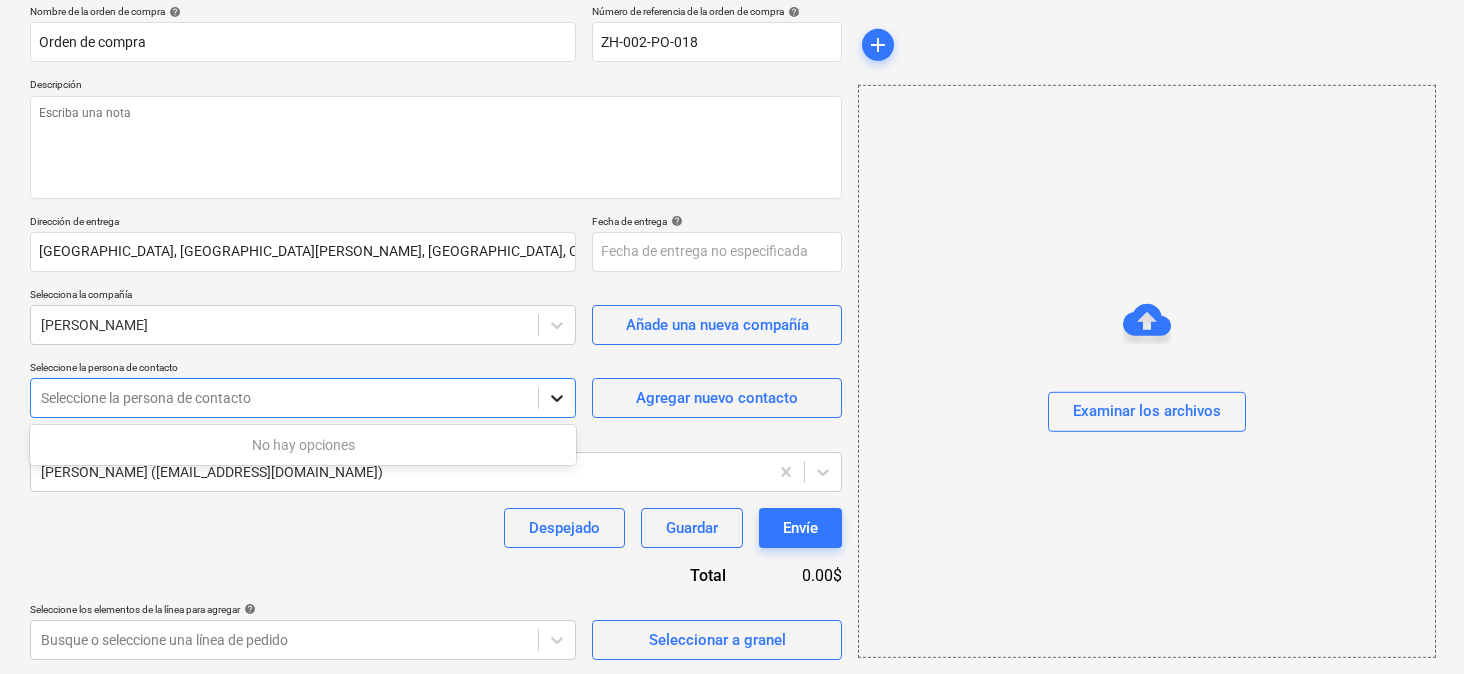 click 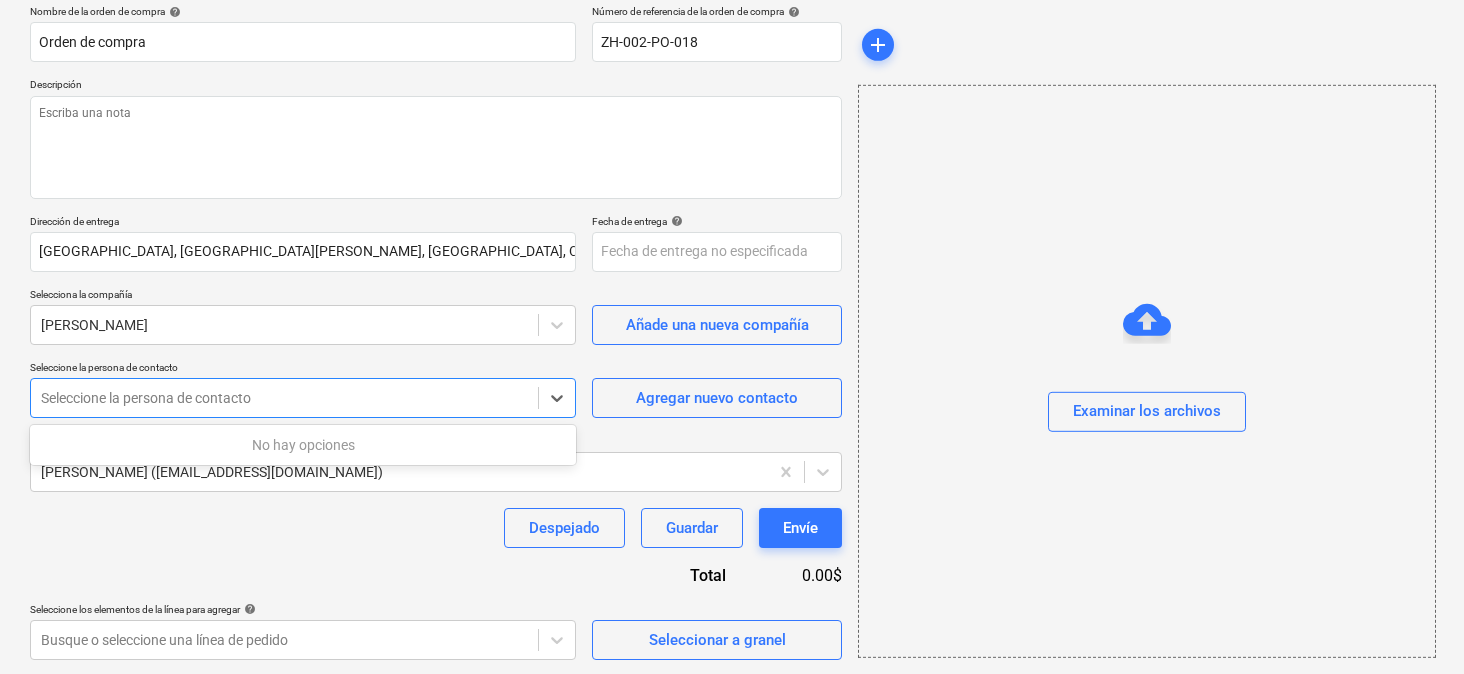 click on "Nombre de la orden de compra help Orden de compra Número de referencia de la orden de compra help ZH-002-PO-018 Descripción Dirección de entrega [GEOGRAPHIC_DATA], [GEOGRAPHIC_DATA][PERSON_NAME], [GEOGRAPHIC_DATA], Corregimiento [PERSON_NAME] Fecha de entrega help Press the down arrow key to interact with the calendar and
select a date. Press the question mark key to get the keyboard shortcuts for changing dates. Selecciona la compañía [PERSON_NAME]   Añade una nueva compañía Seleccione la persona de contacto   Use Up and Down to choose options, press Enter to select the currently focused option, press Escape to exit the menu, press Tab to select the option and exit the menu. Seleccione la persona de contacto Agregar nuevo contacto [PERSON_NAME] quién será la persona de contacto de la orden de compra help [PERSON_NAME] ([EMAIL_ADDRESS][DOMAIN_NAME]) Despejado Guardar Envíe Total 0.00$ Seleccione los elementos de la línea para agregar help Busque o seleccione una línea de pedido Seleccionar a granel" at bounding box center [436, 332] 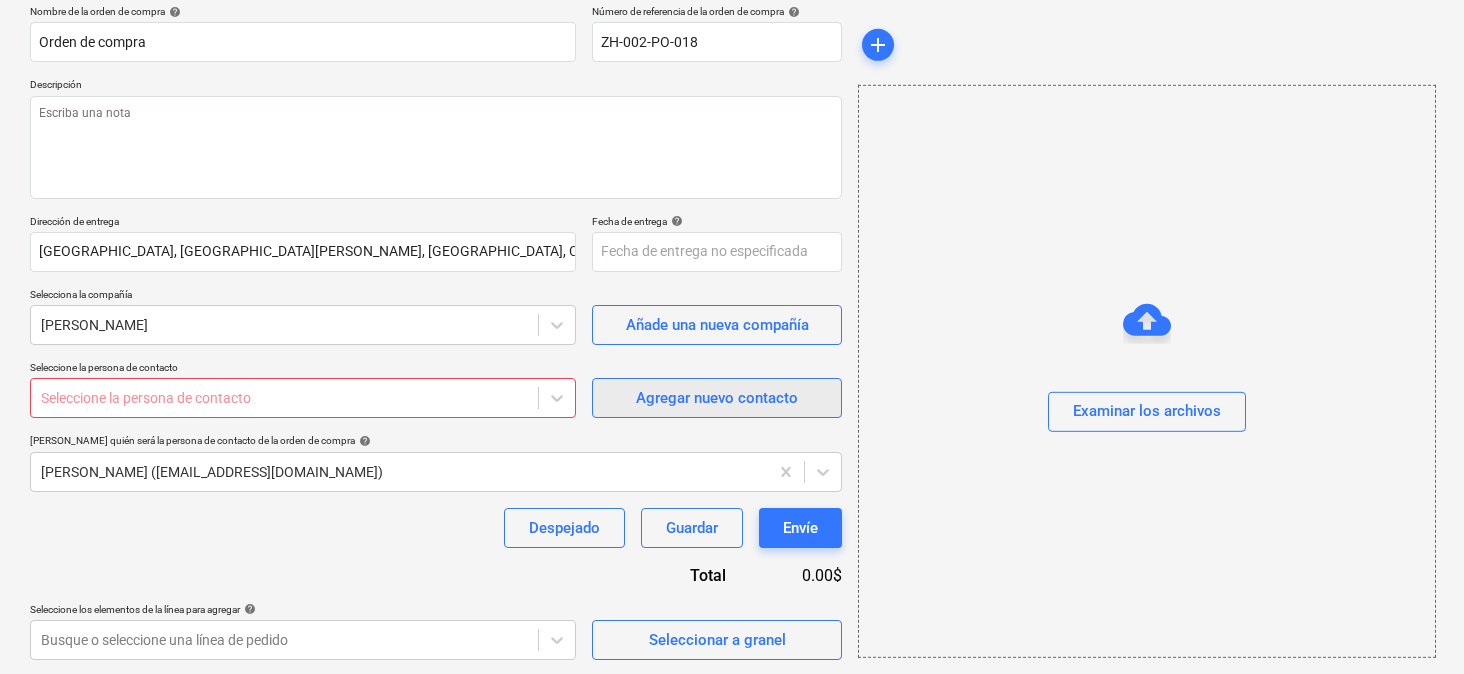 click on "Agregar nuevo contacto" at bounding box center (717, 398) 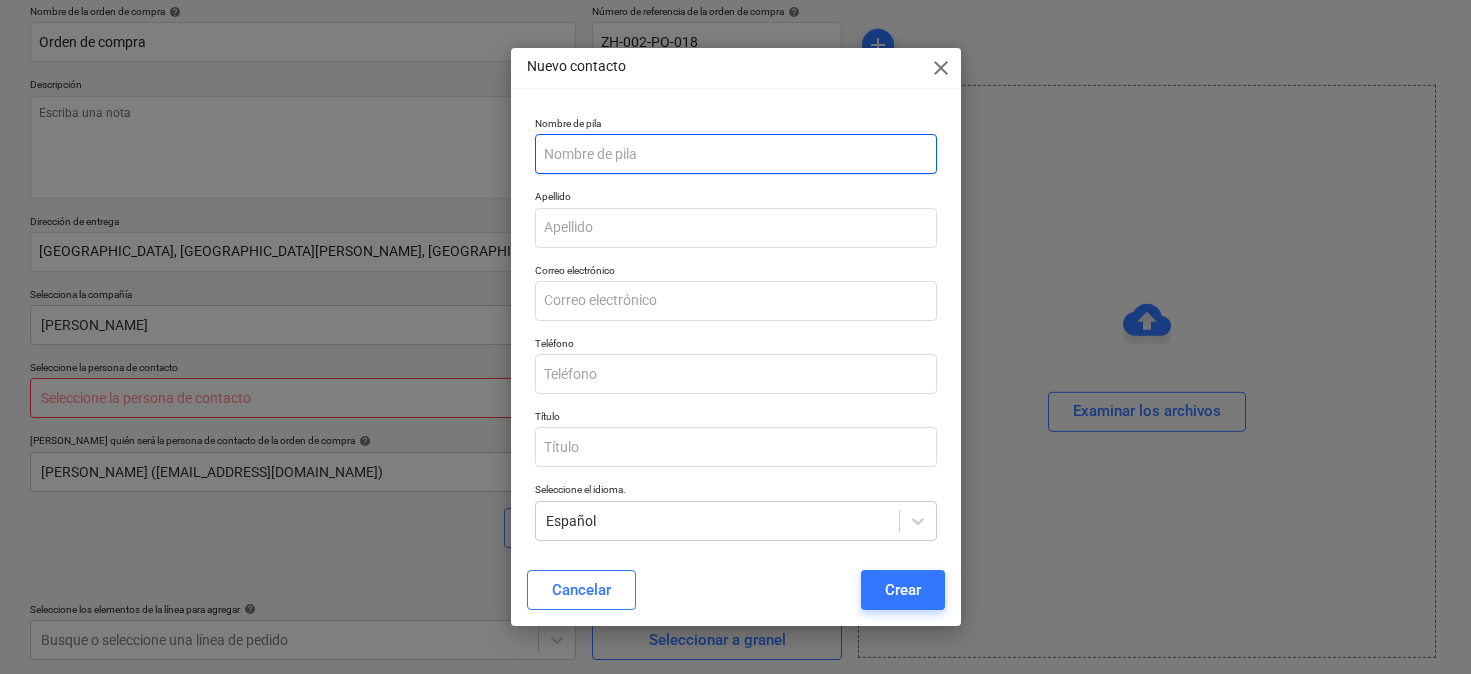 click at bounding box center (736, 154) 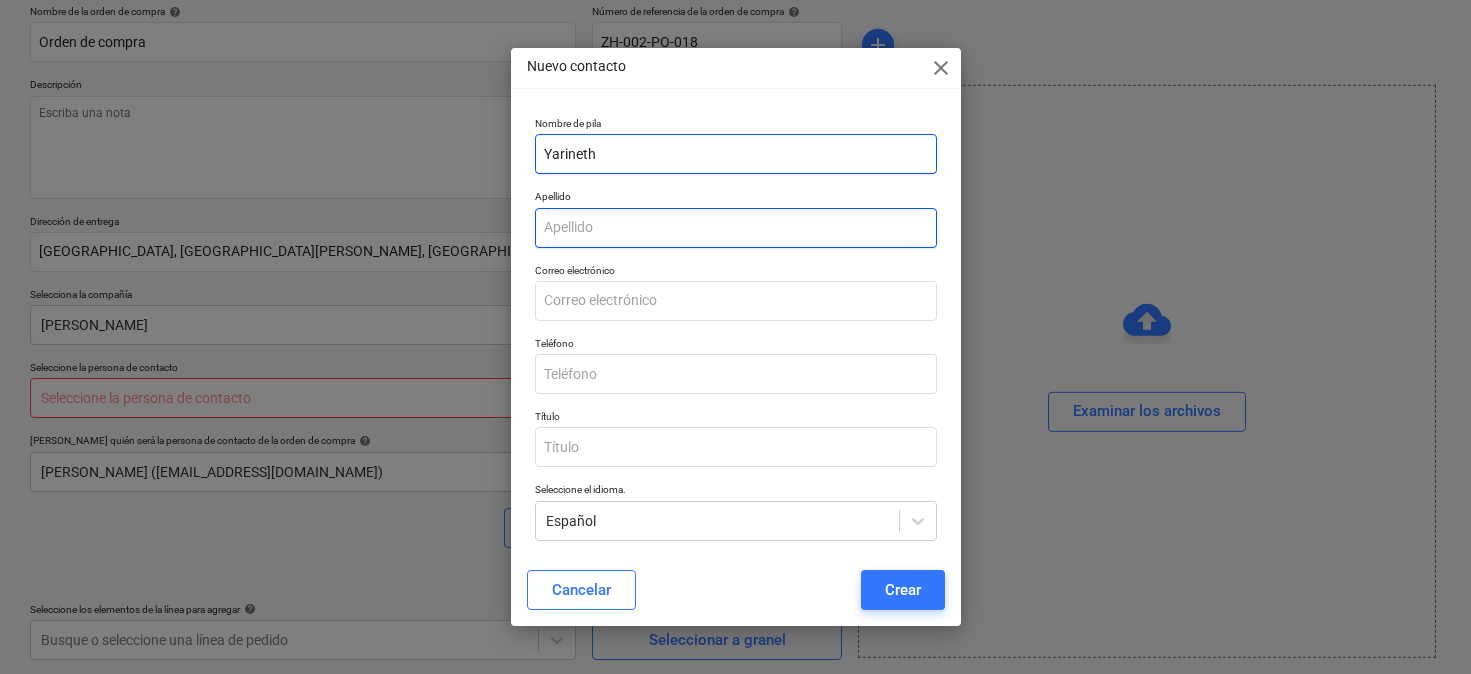 type on "Yarineth" 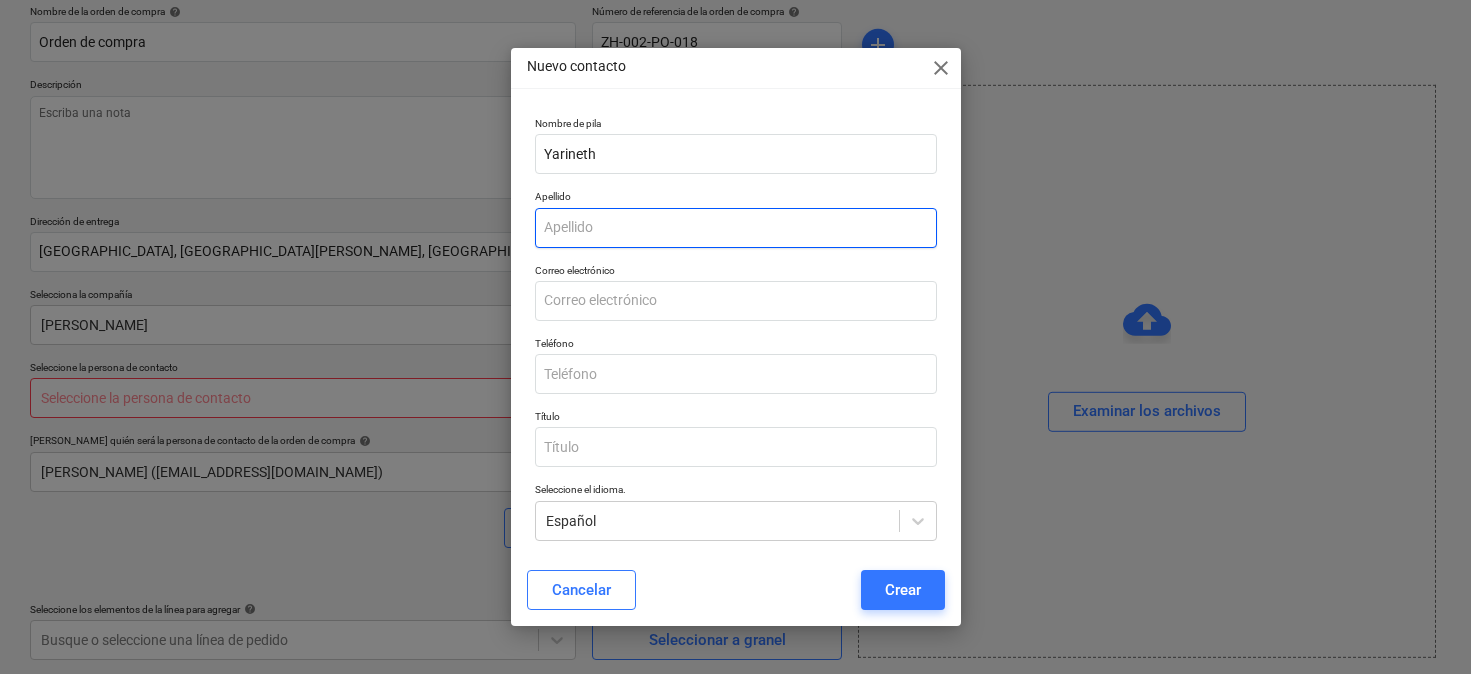click at bounding box center [736, 228] 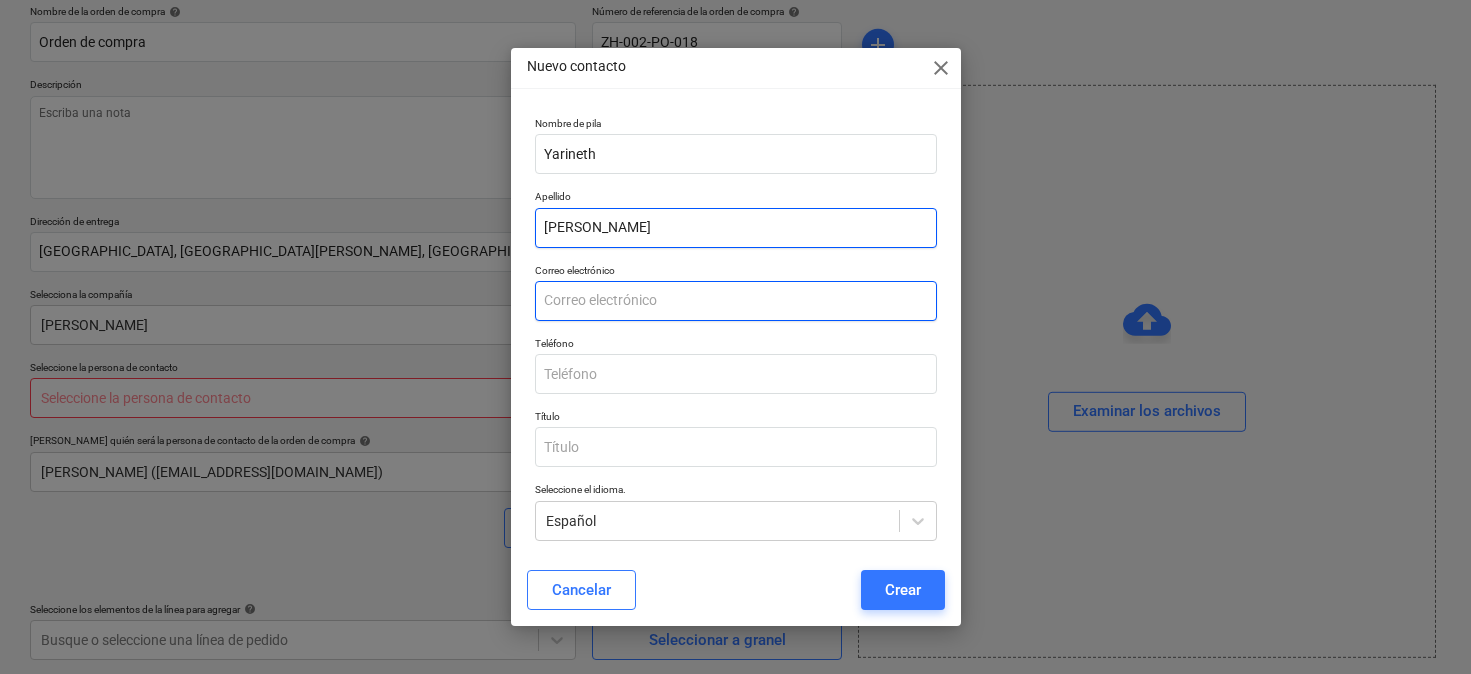 type on "[PERSON_NAME]" 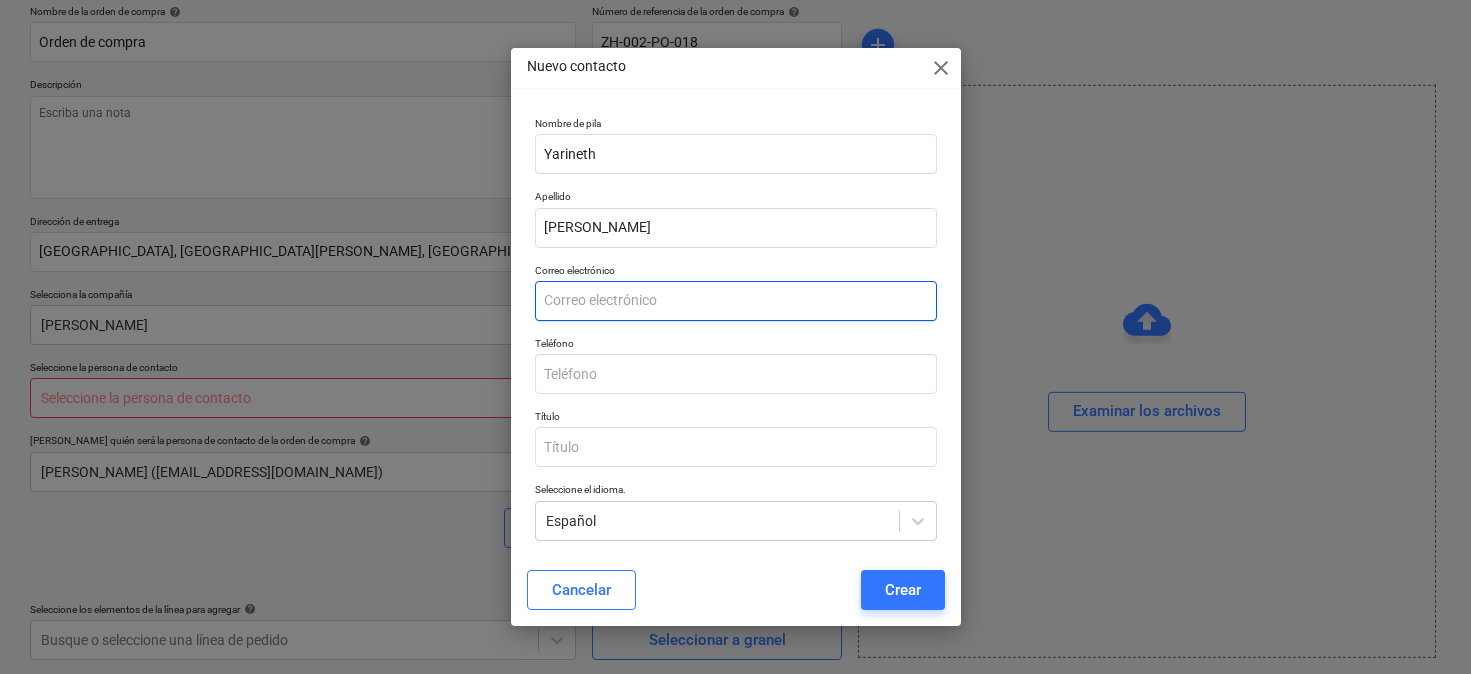 click at bounding box center [736, 301] 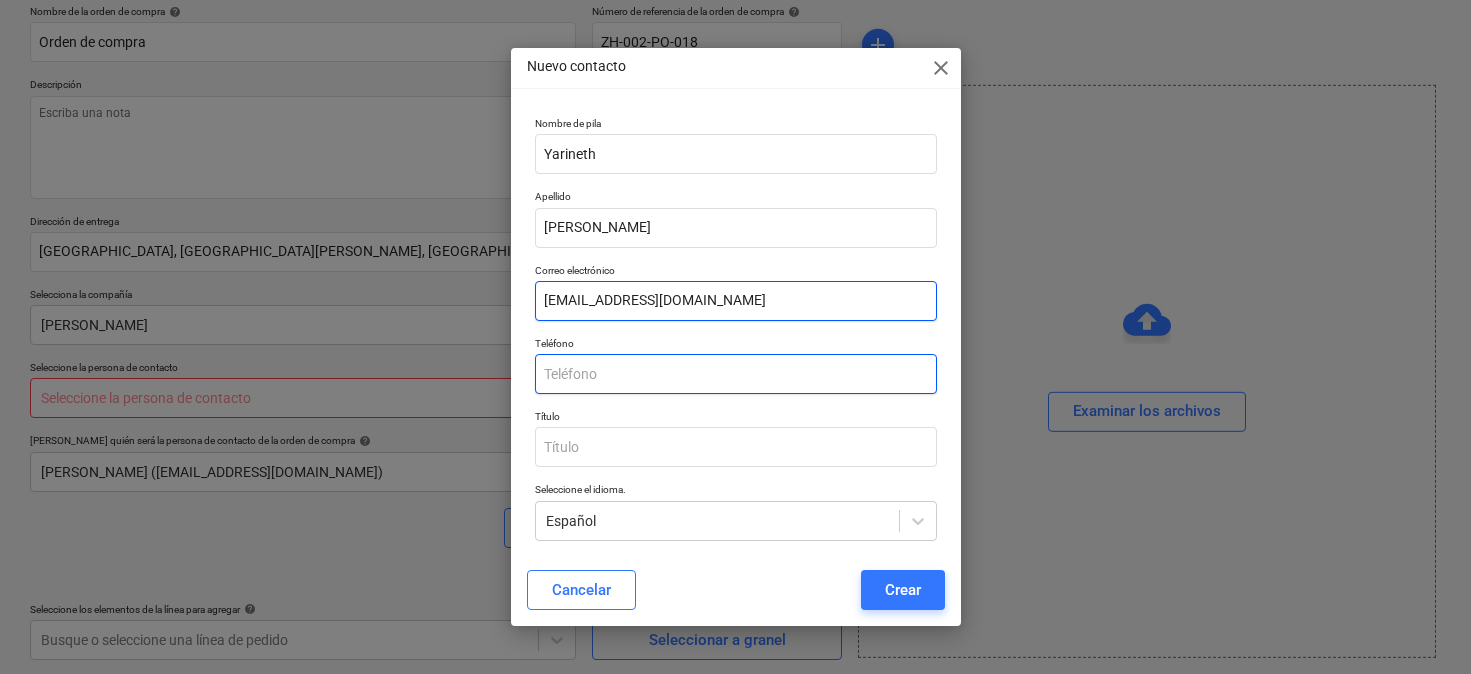 type on "[EMAIL_ADDRESS][DOMAIN_NAME]" 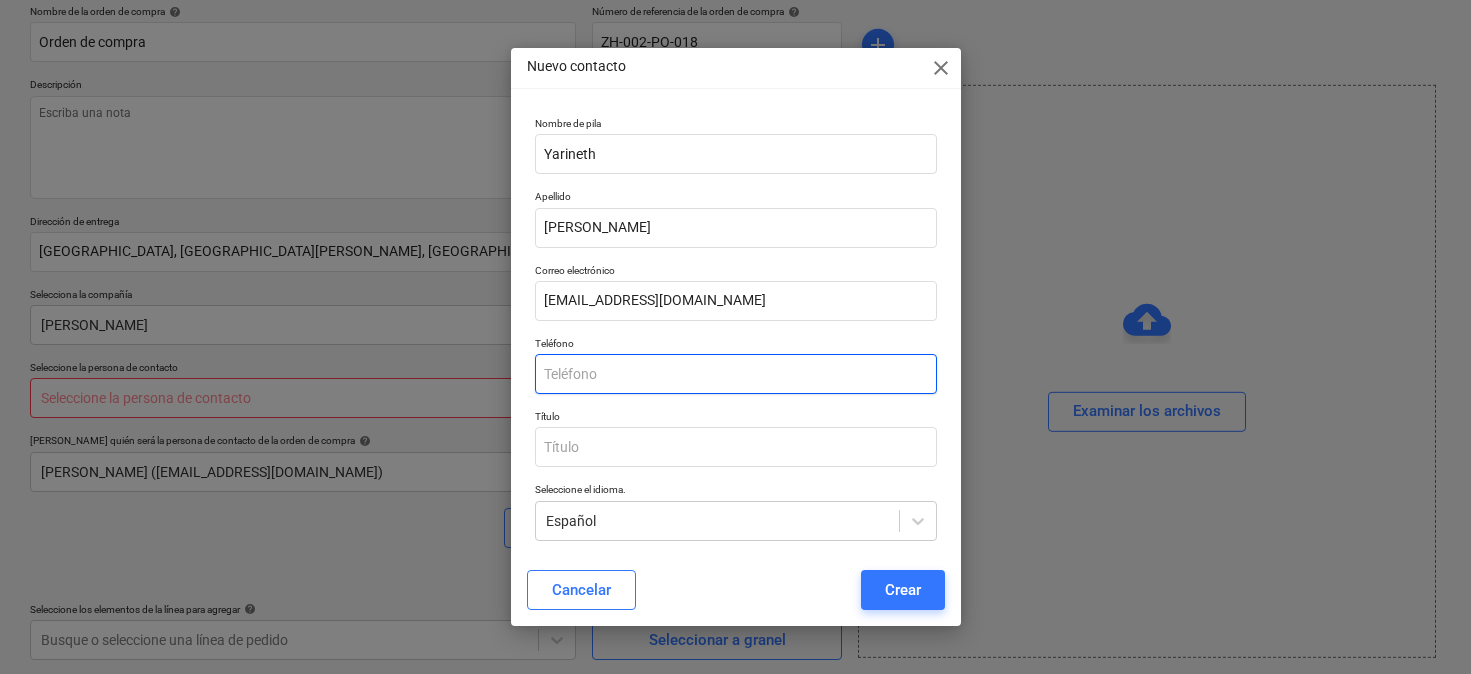 click at bounding box center [736, 374] 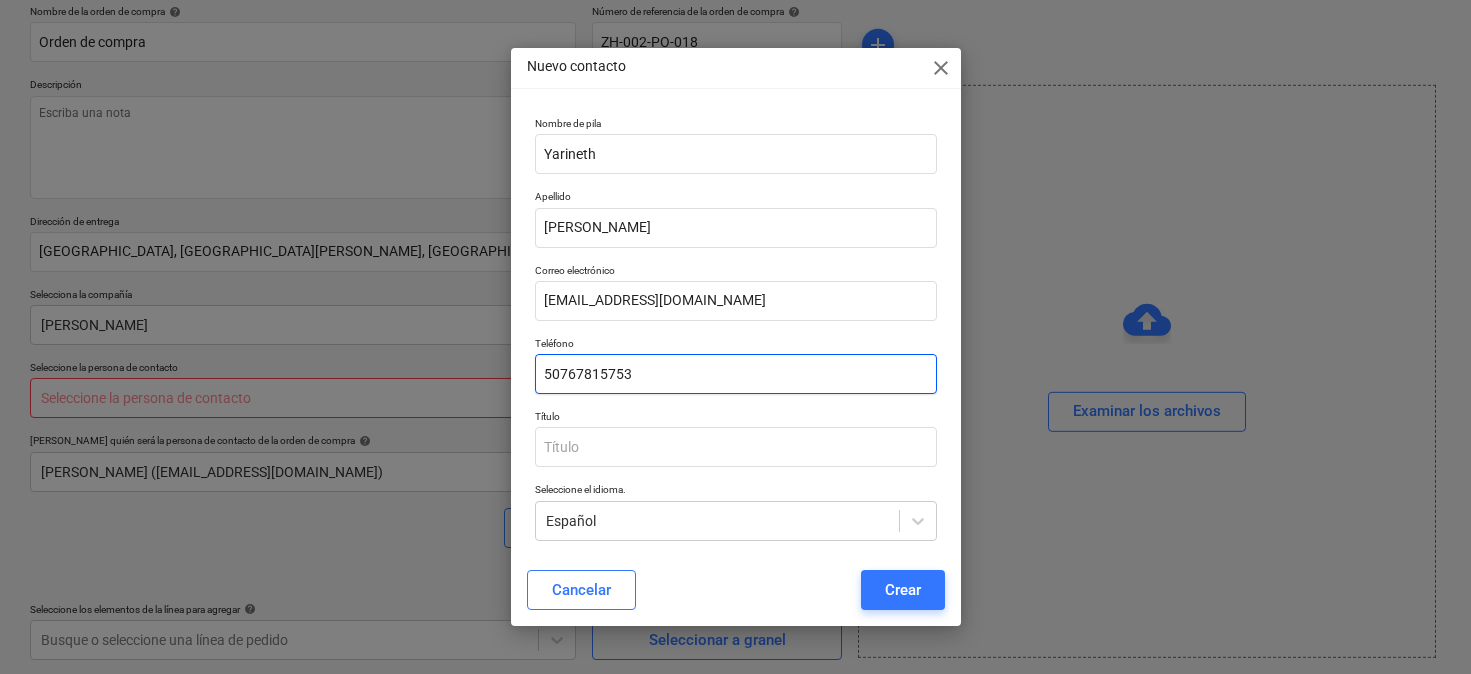 type on "50767815753" 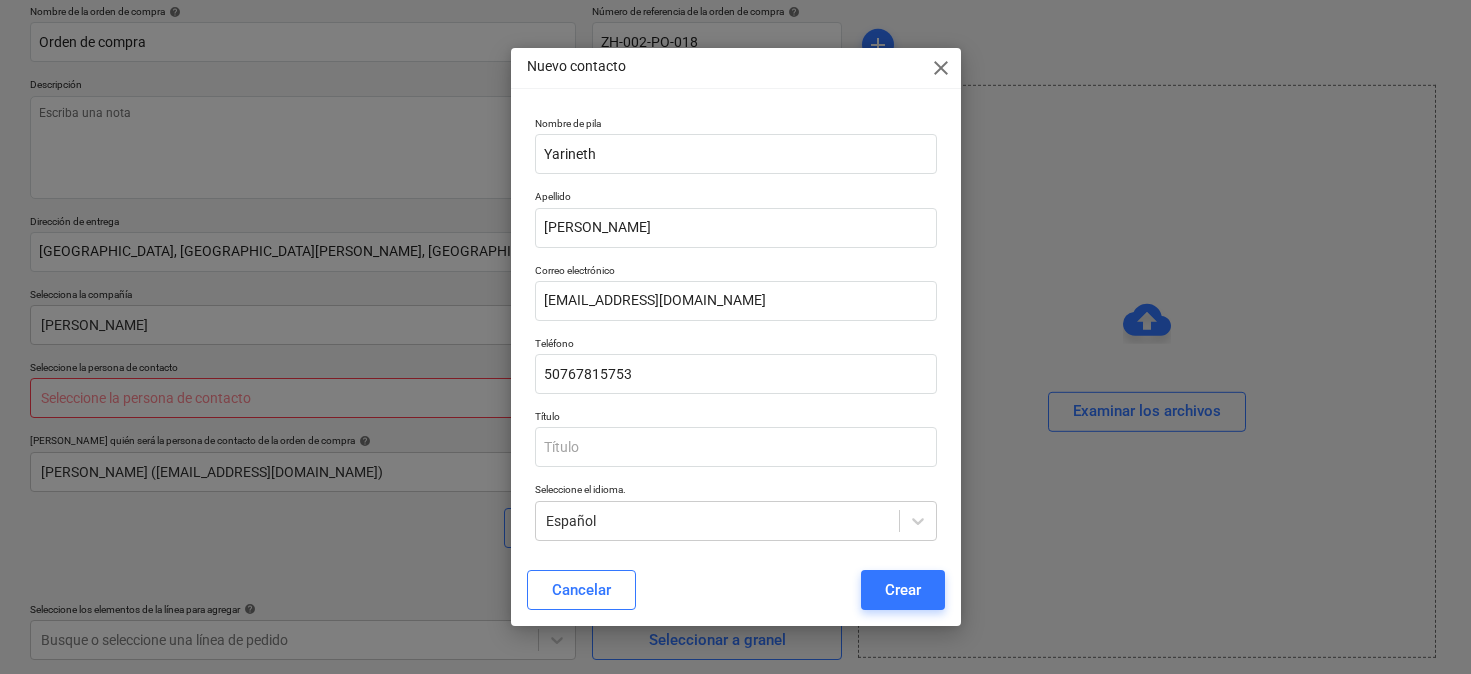 click on "Título" at bounding box center (736, 418) 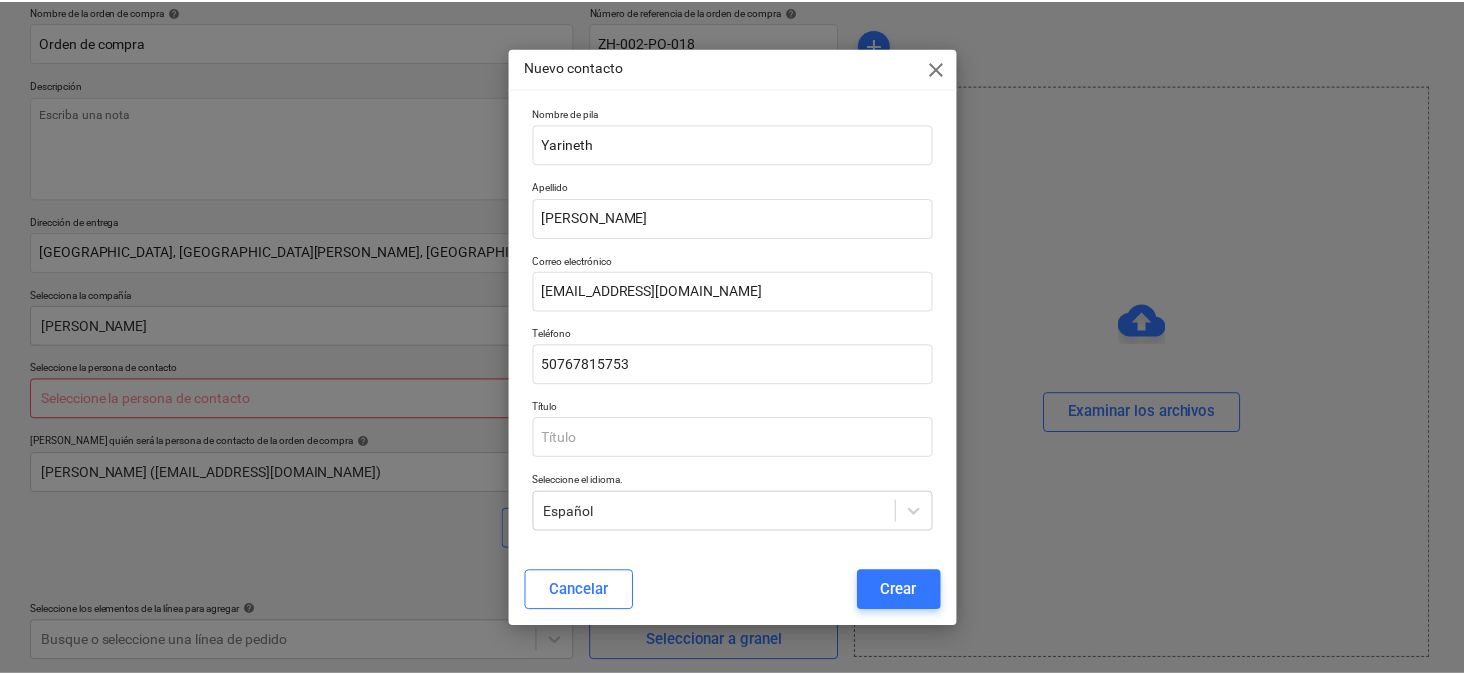 scroll, scrollTop: 9, scrollLeft: 0, axis: vertical 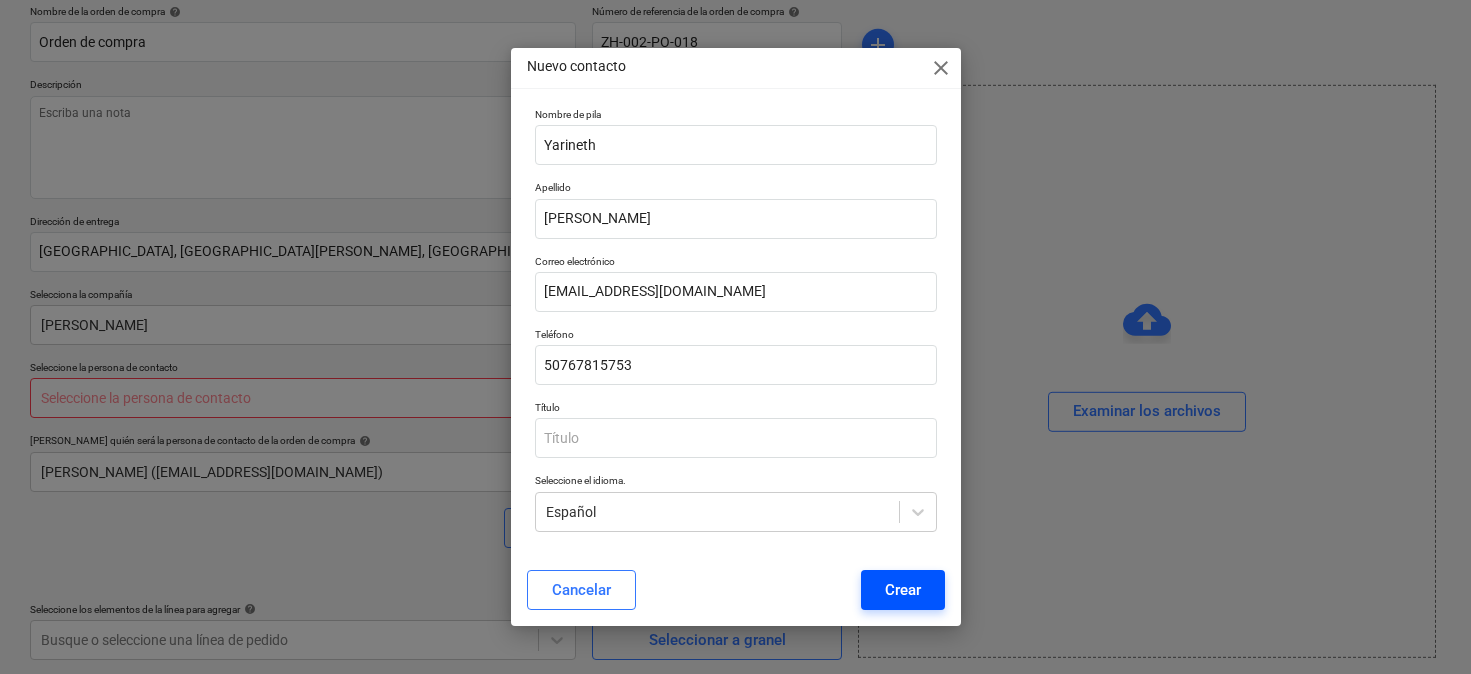 click on "Crear" at bounding box center (903, 590) 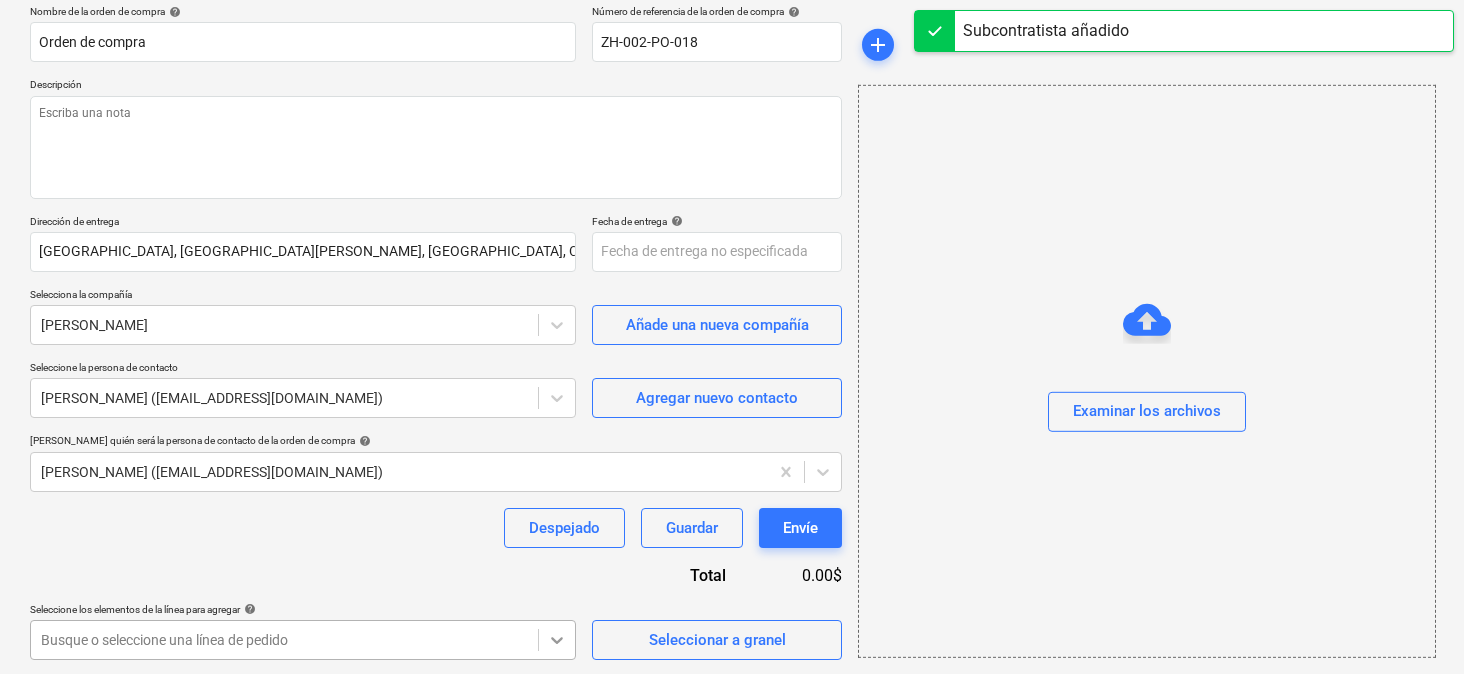 click on "Ventas Proyectos Contactos Compañía Bandeja de entrada Aprobaciones format_size keyboard_arrow_down help search Busca en notifications 14 keyboard_arrow_down [PERSON_NAME] keyboard_arrow_down Infraestructura La Zahina Presupuesto 1 Contrato principal RFQs Subcontratos Reporte de progreso Ordenes de compra Costos Ingreso Archivos 1 Analítica Ajustes Crear un nuevo documento Nombre de la orden de compra help Orden de compra Número de referencia de la orden de compra help ZH-002-PO-018 Descripción Dirección de entrega [GEOGRAPHIC_DATA], [GEOGRAPHIC_DATA][PERSON_NAME], [GEOGRAPHIC_DATA], Corregimiento [PERSON_NAME] Fecha de entrega help Press the down arrow key to interact with the calendar and
select a date. Press the question mark key to get the keyboard shortcuts for changing dates. Selecciona la compañía [PERSON_NAME]   Añade una nueva compañía Seleccione la persona de contacto [PERSON_NAME] ([EMAIL_ADDRESS][DOMAIN_NAME]) Agregar nuevo contacto Seleccione quién será la persona de contacto de la orden de compra x" at bounding box center [732, 178] 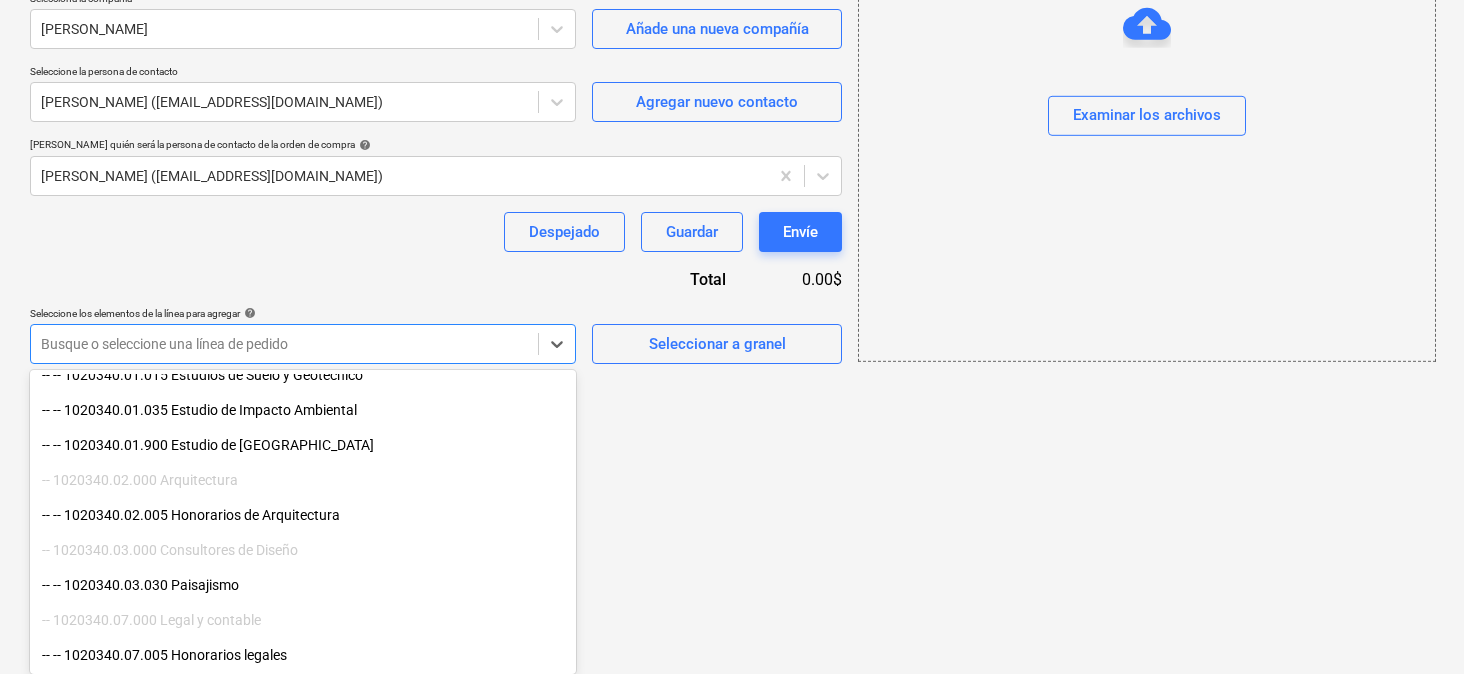scroll, scrollTop: 680, scrollLeft: 0, axis: vertical 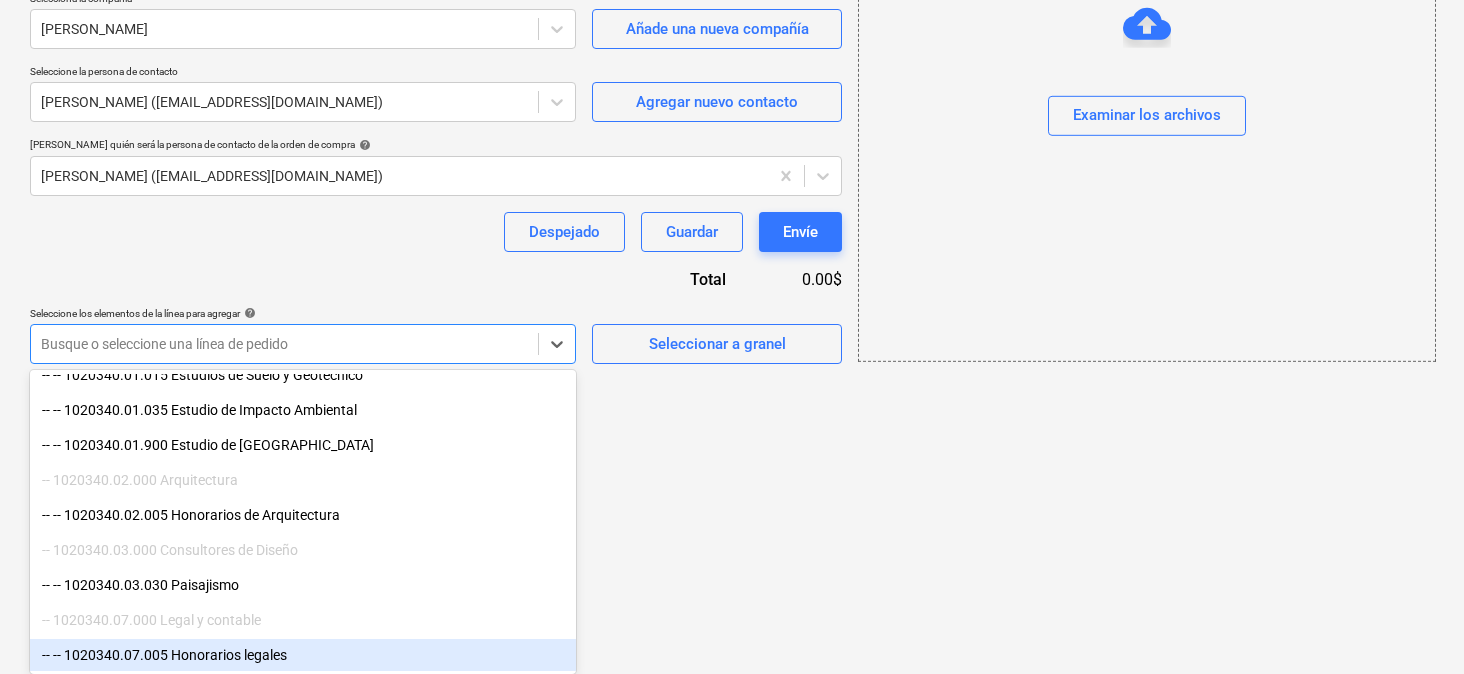 click on "-- --  1020340.07.005 Honorarios legales" at bounding box center (303, 655) 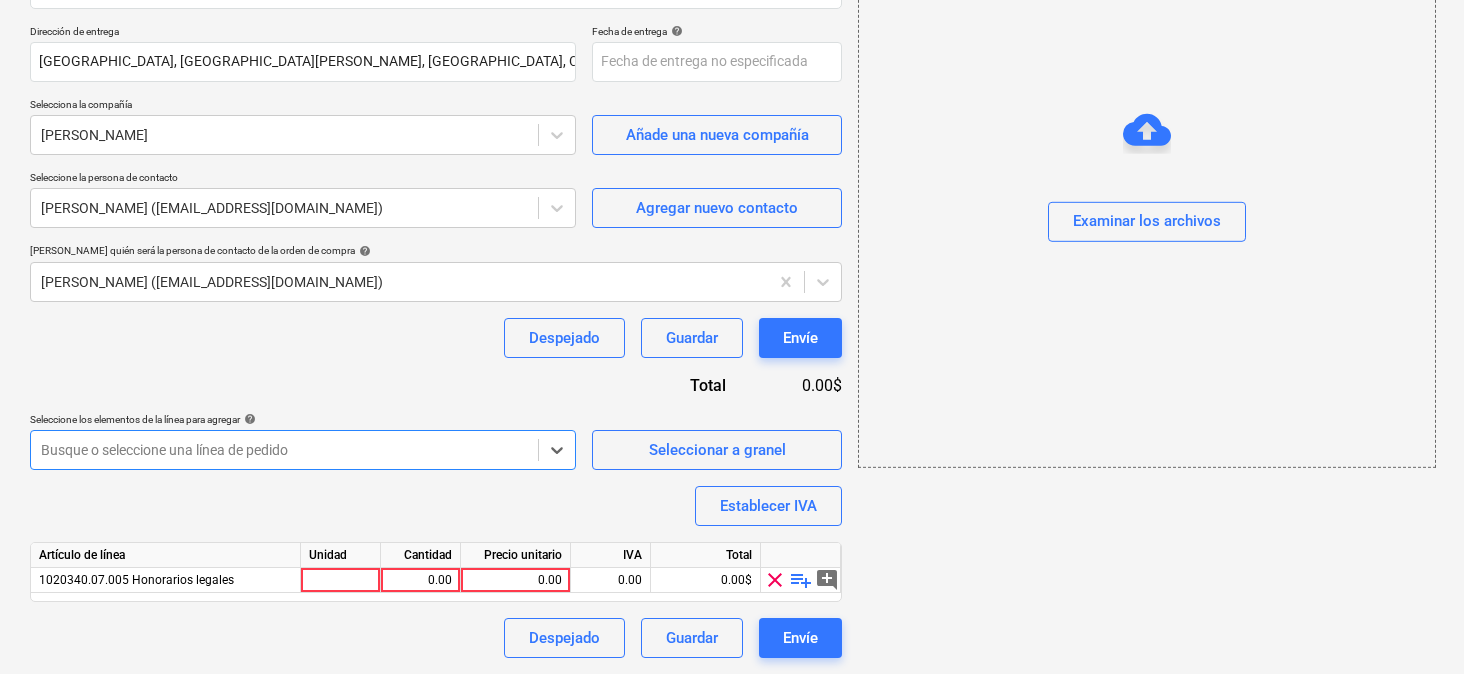 scroll, scrollTop: 347, scrollLeft: 0, axis: vertical 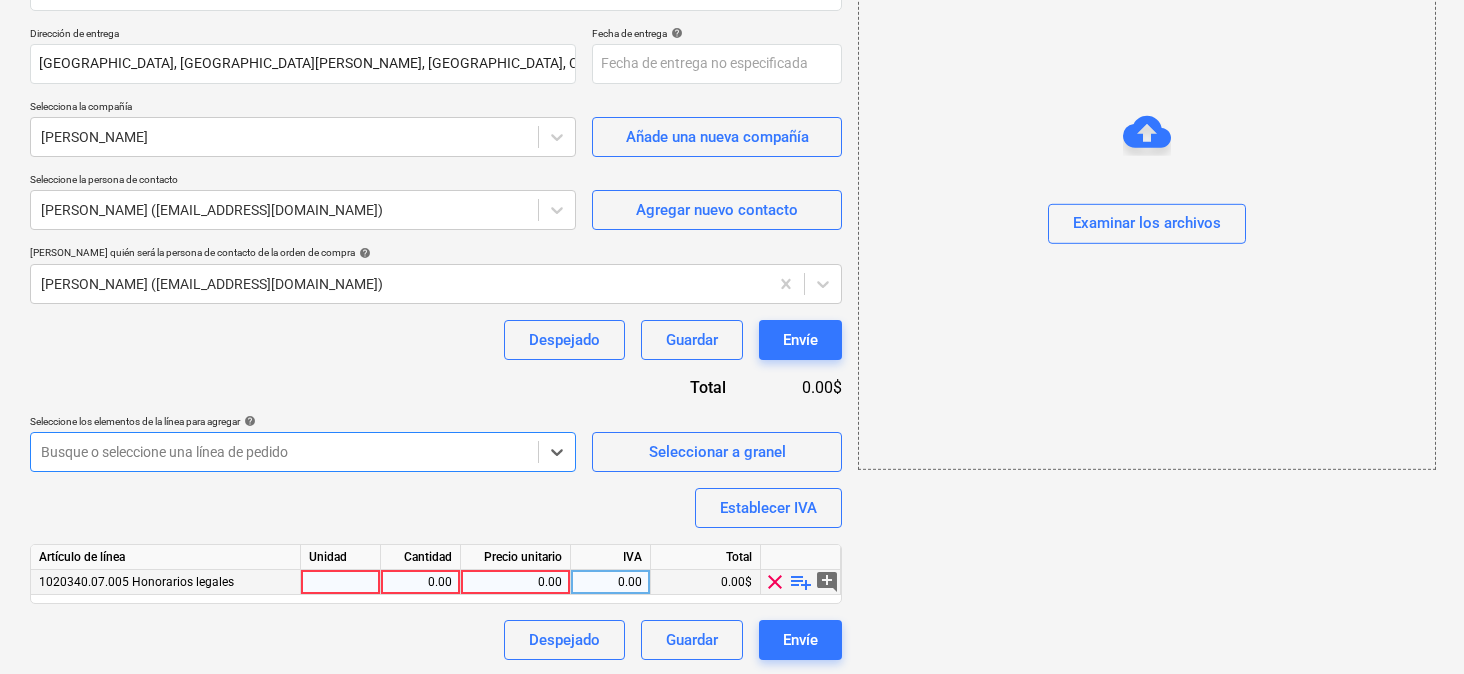 type on "x" 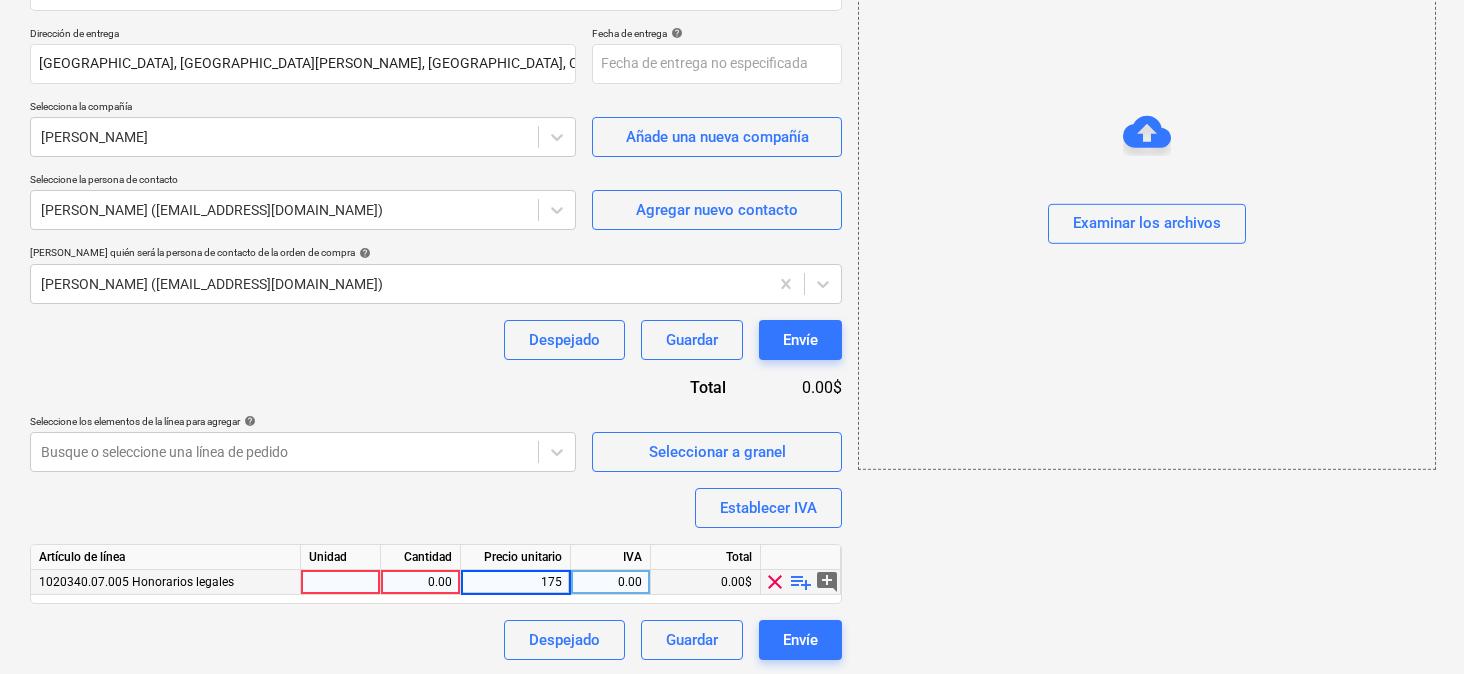 type on "1750" 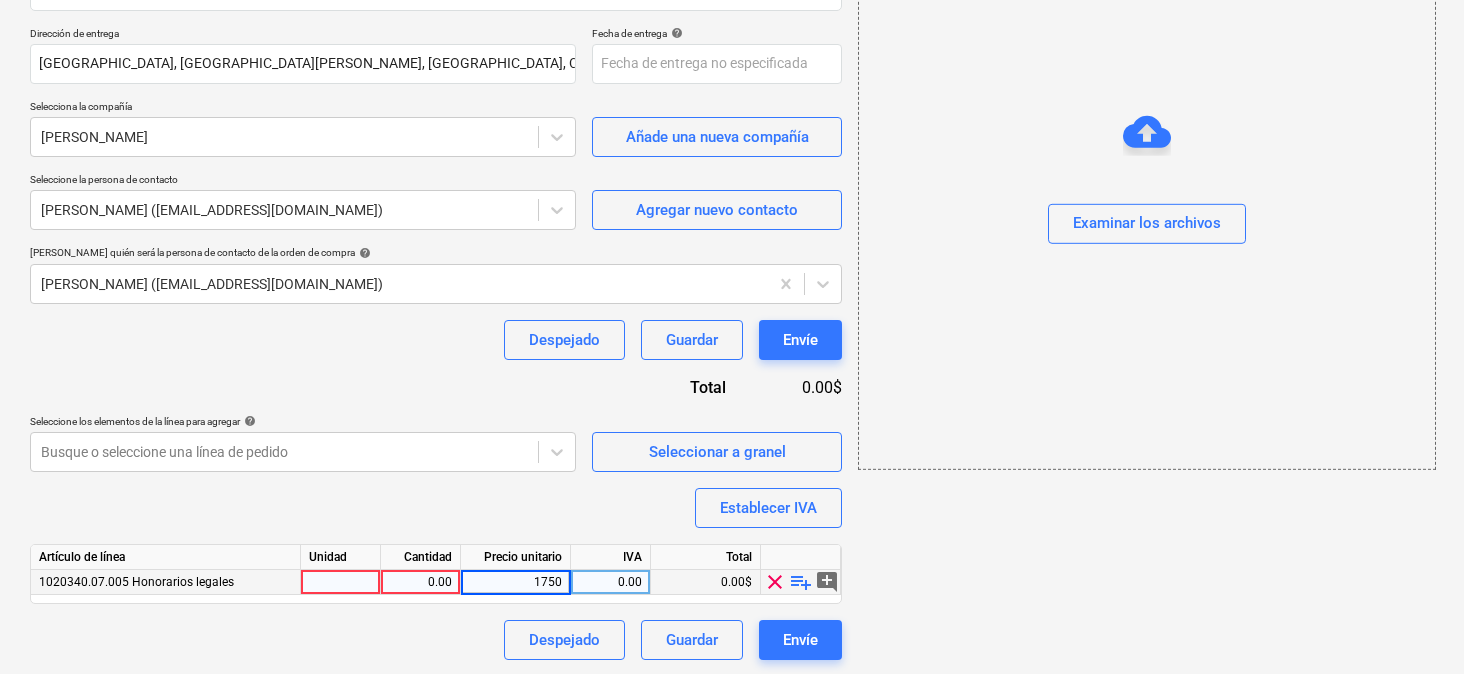 click on "Nombre de la orden de compra help Orden de compra Número de referencia de la orden de compra help ZH-002-PO-018 Descripción Dirección de entrega [GEOGRAPHIC_DATA], [GEOGRAPHIC_DATA][PERSON_NAME], [GEOGRAPHIC_DATA], Corregimiento [PERSON_NAME] Fecha de entrega help Press the down arrow key to interact with the calendar and
select a date. Press the question mark key to get the keyboard shortcuts for changing dates. Selecciona la compañía [PERSON_NAME]   Añade una nueva compañía Seleccione la persona de contacto [PERSON_NAME] ([EMAIL_ADDRESS][DOMAIN_NAME]) Agregar nuevo contacto Seleccione quién será la persona de contacto de la orden de compra help [PERSON_NAME] ([EMAIL_ADDRESS][DOMAIN_NAME]) Despejado Guardar Envíe Total 0.00$ Seleccione los elementos de la línea para agregar help Busque o seleccione una línea de pedido Seleccionar a granel Establecer IVA Artículo de línea Unidad Cantidad Precio unitario IVA Total 1020340.07.005 Honorarios legales 0.00 1750 0.00 0.00$ clear playlist_add add_comment Despejado Guardar" at bounding box center [436, 238] 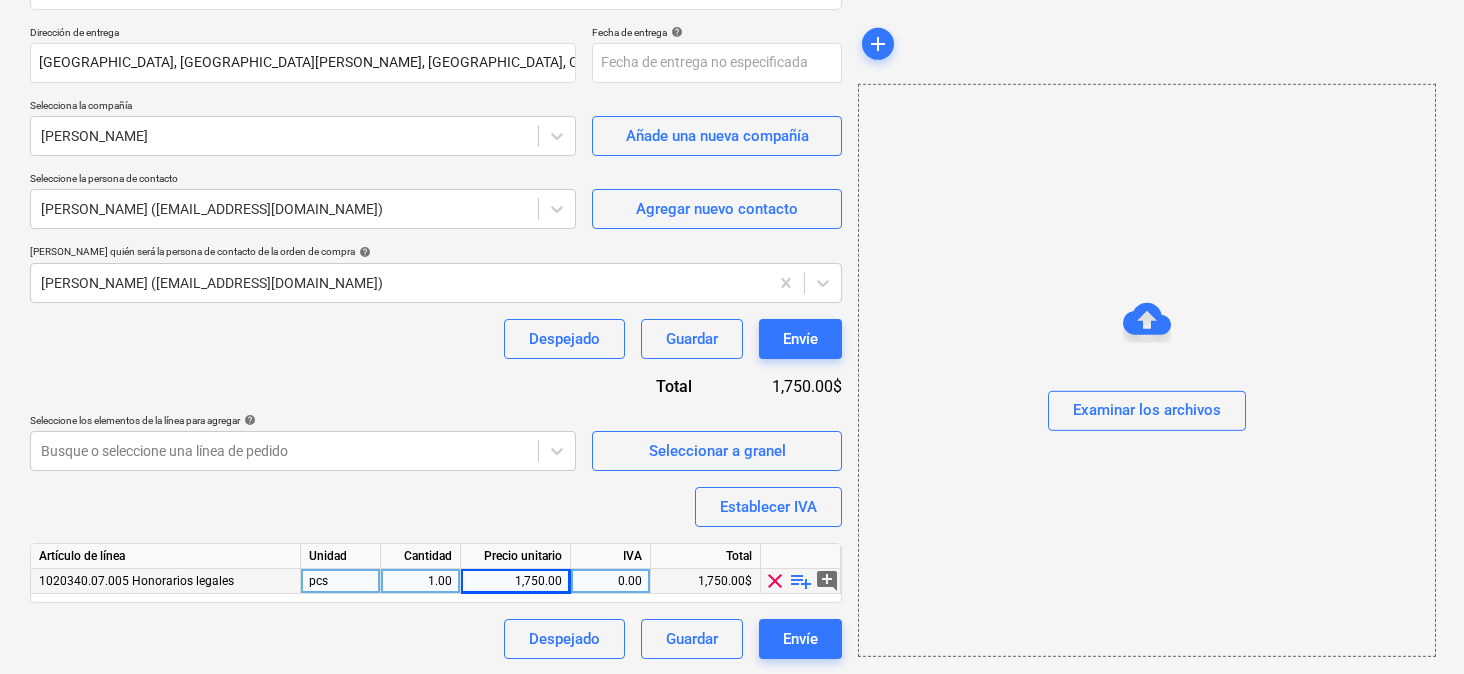 scroll, scrollTop: 347, scrollLeft: 0, axis: vertical 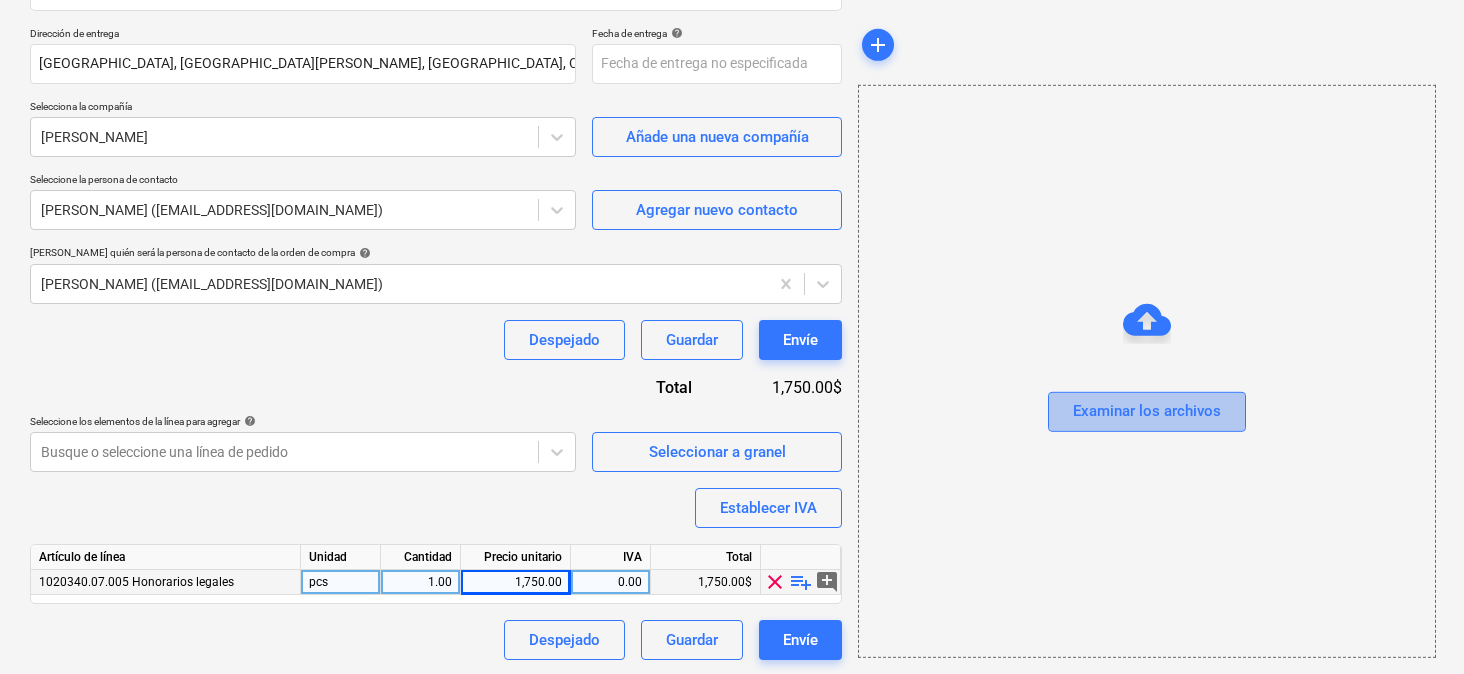 click on "Examinar los archivos" at bounding box center [1147, 411] 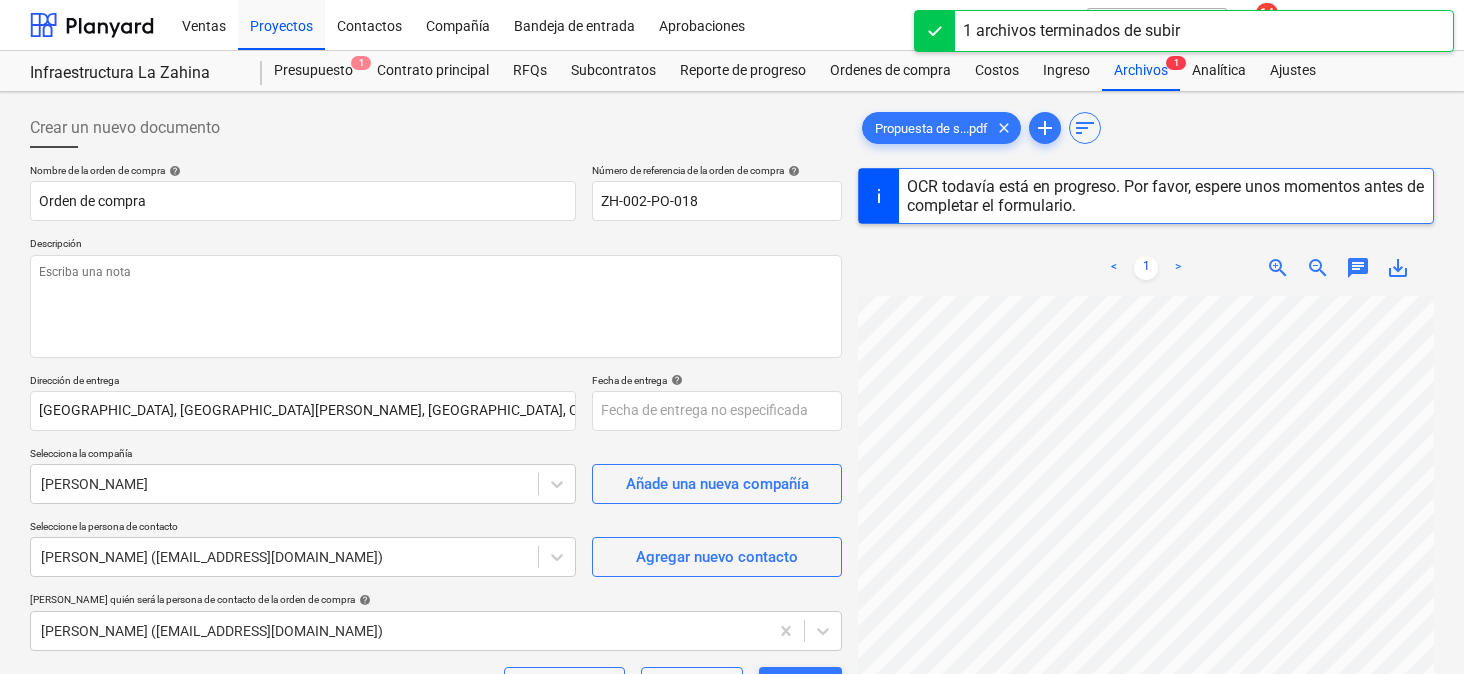 scroll, scrollTop: 0, scrollLeft: 0, axis: both 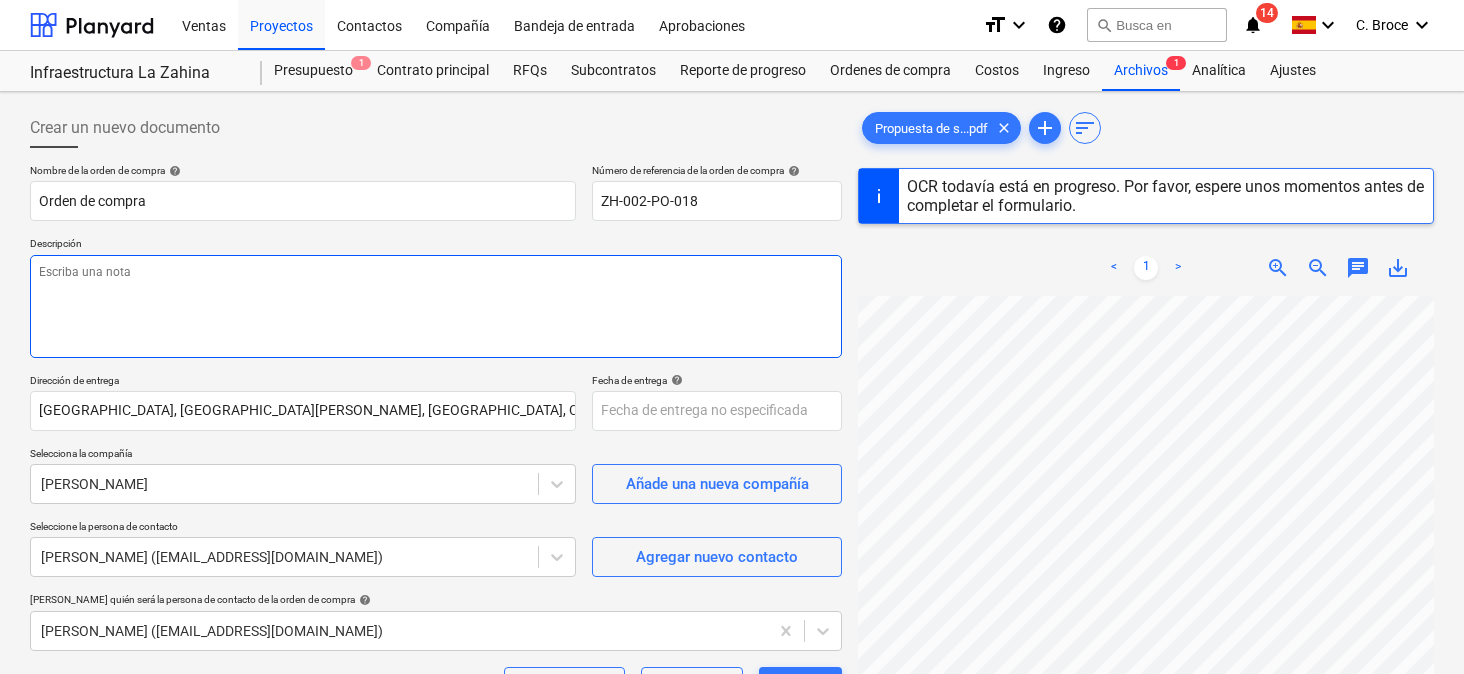 click at bounding box center (436, 306) 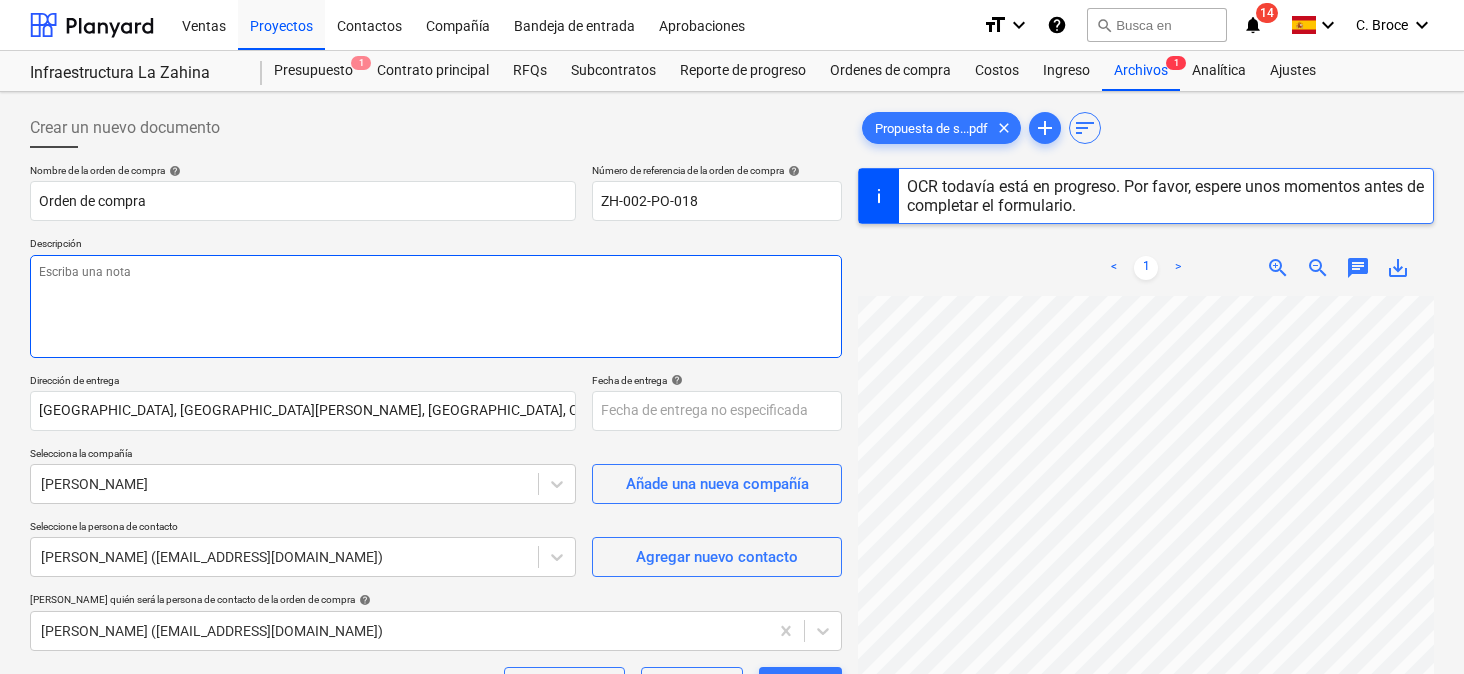 type on "x" 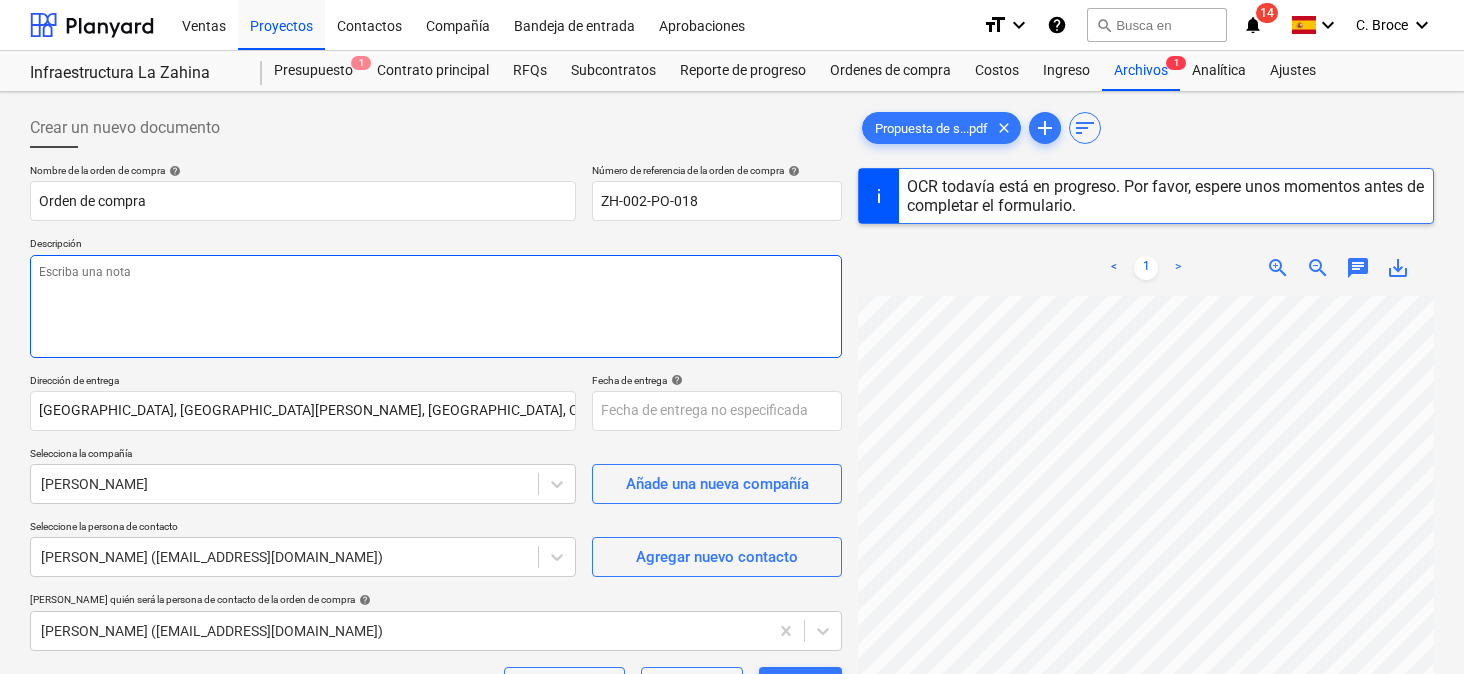 type on "C" 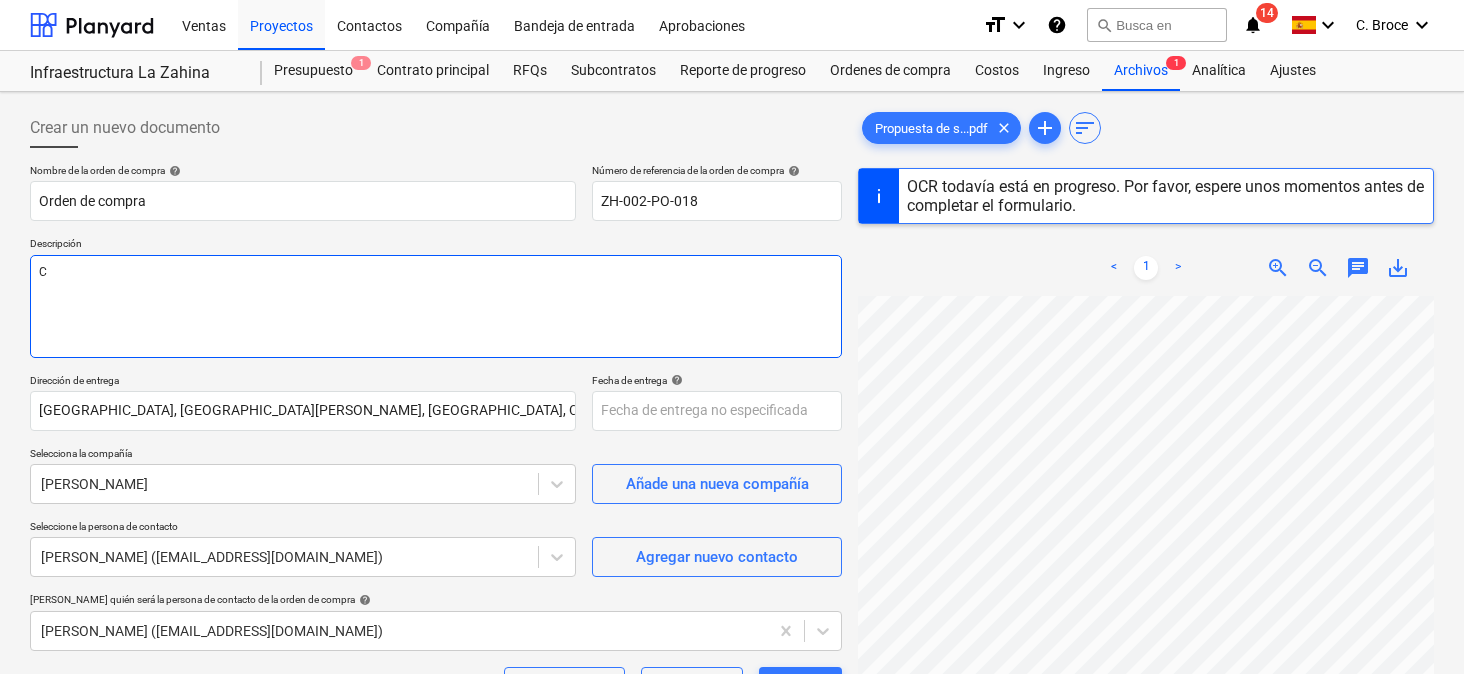 type on "x" 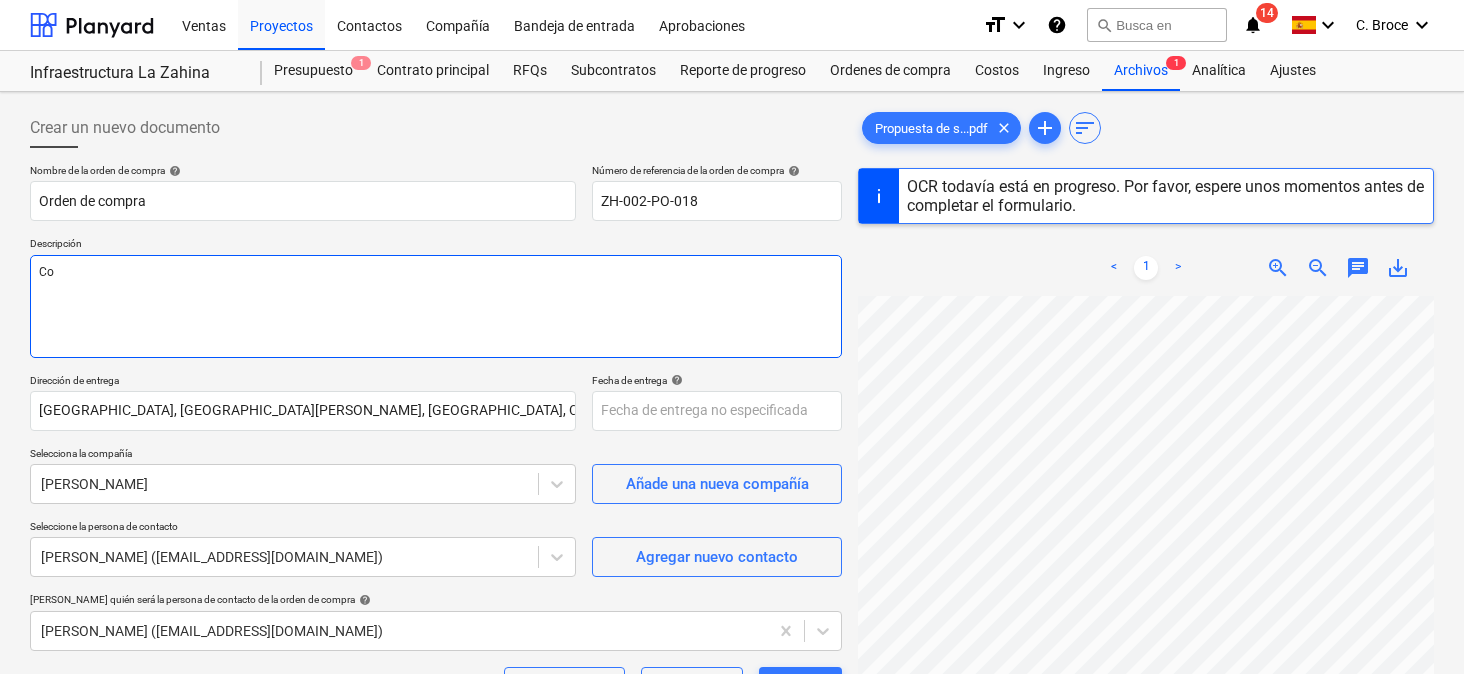 type on "x" 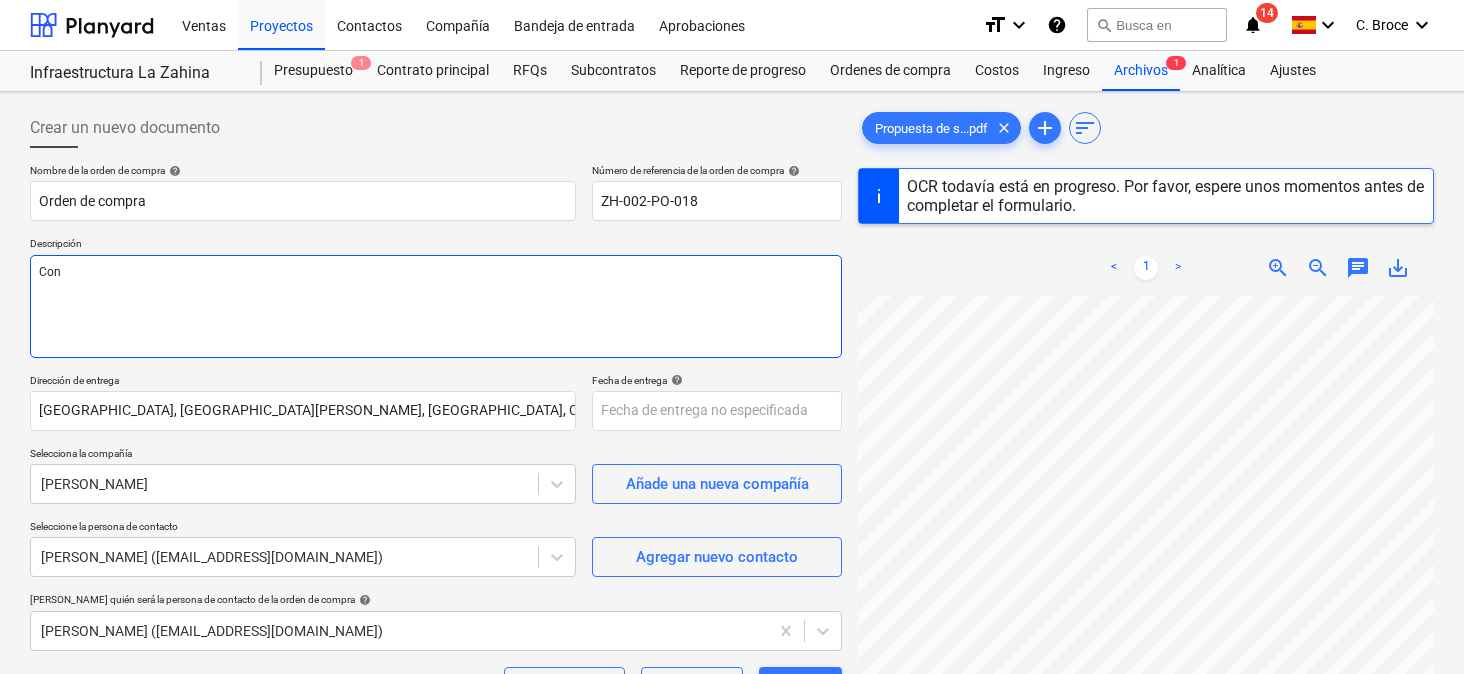 type on "x" 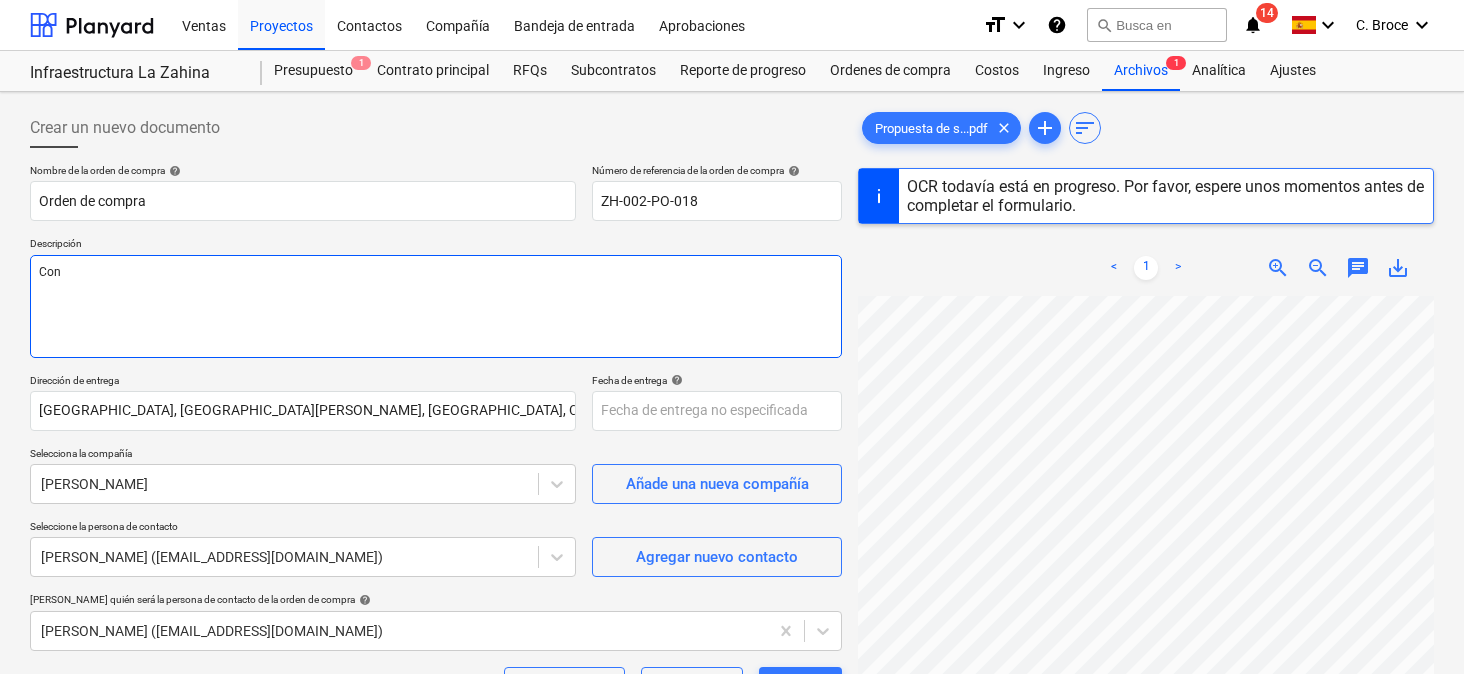 type on "Cont" 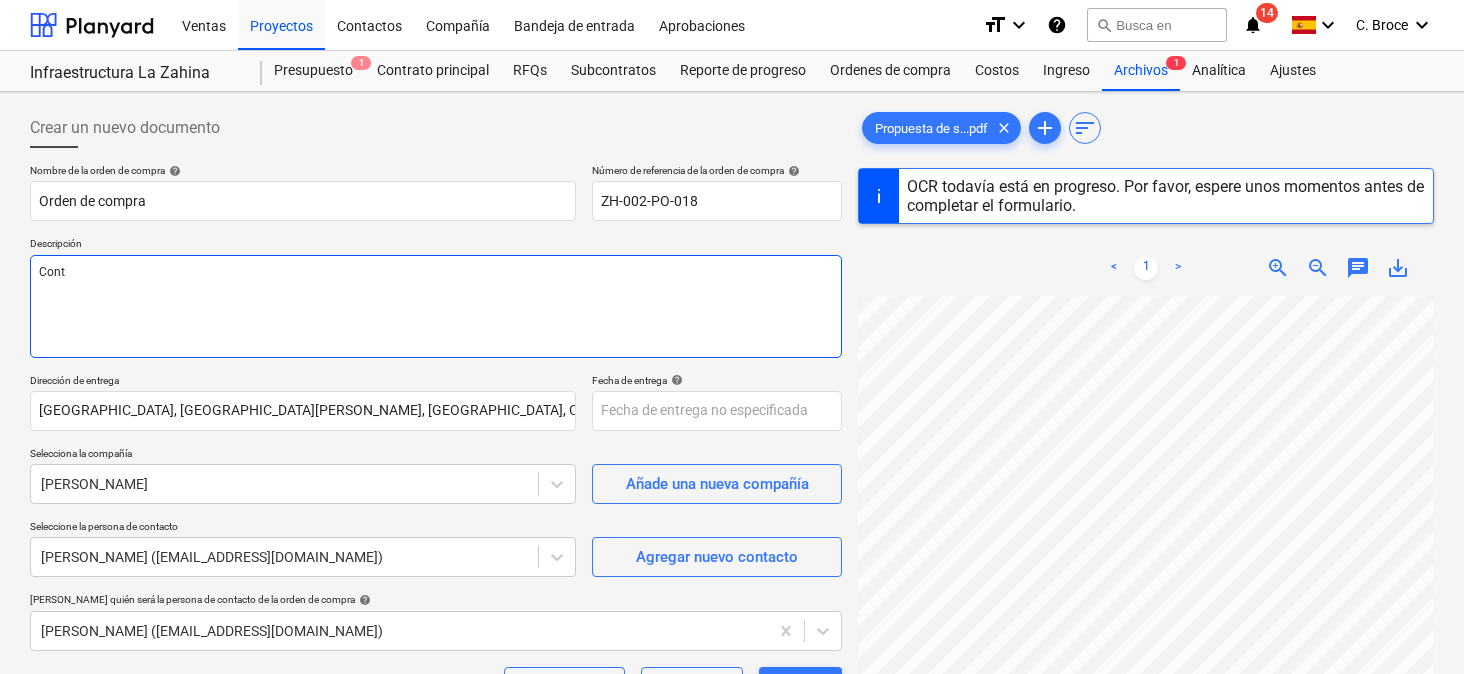 type on "x" 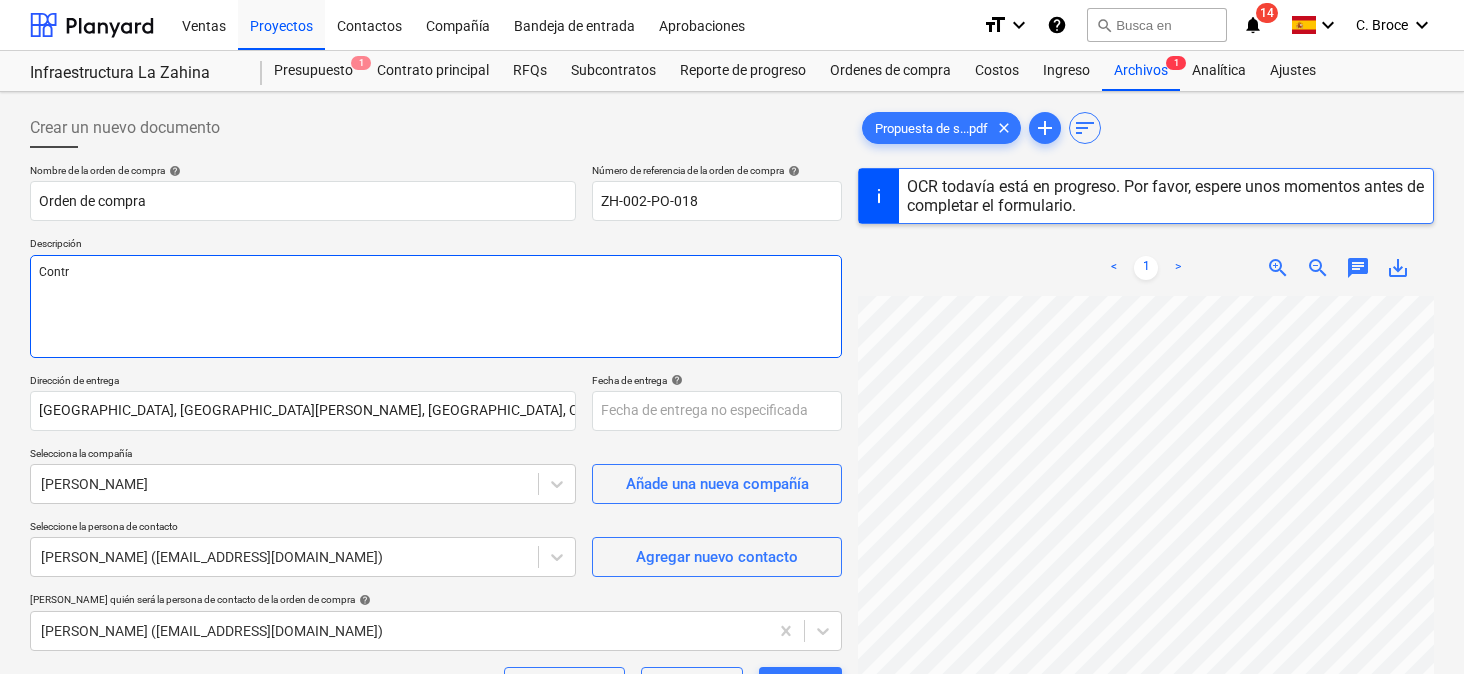 type on "x" 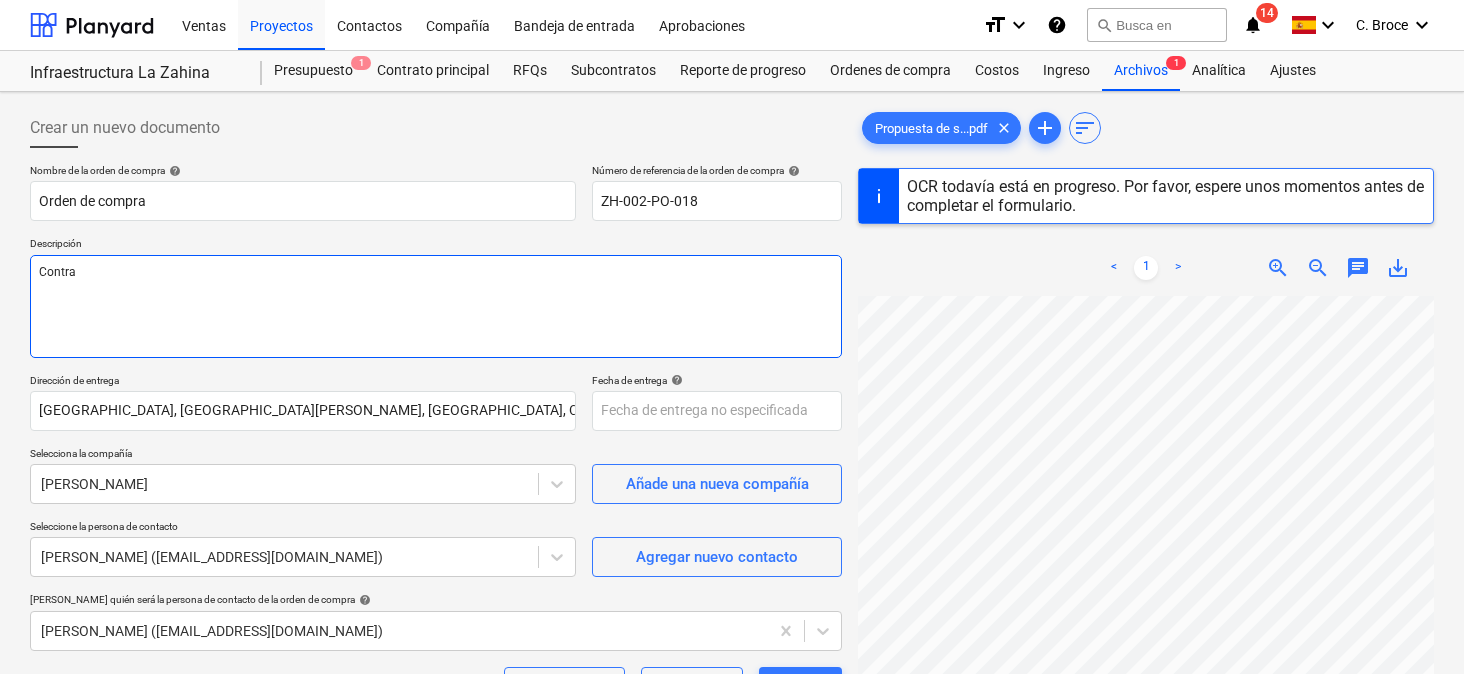 type on "x" 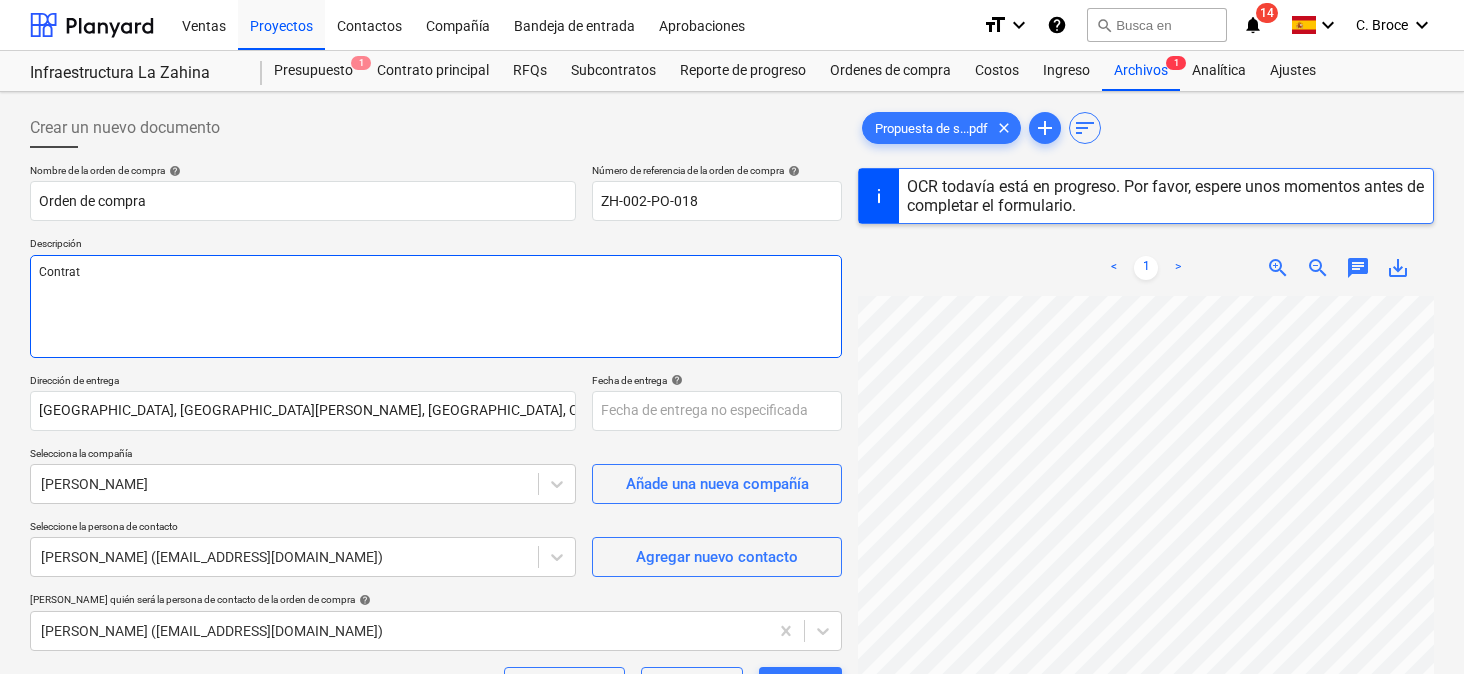 type on "x" 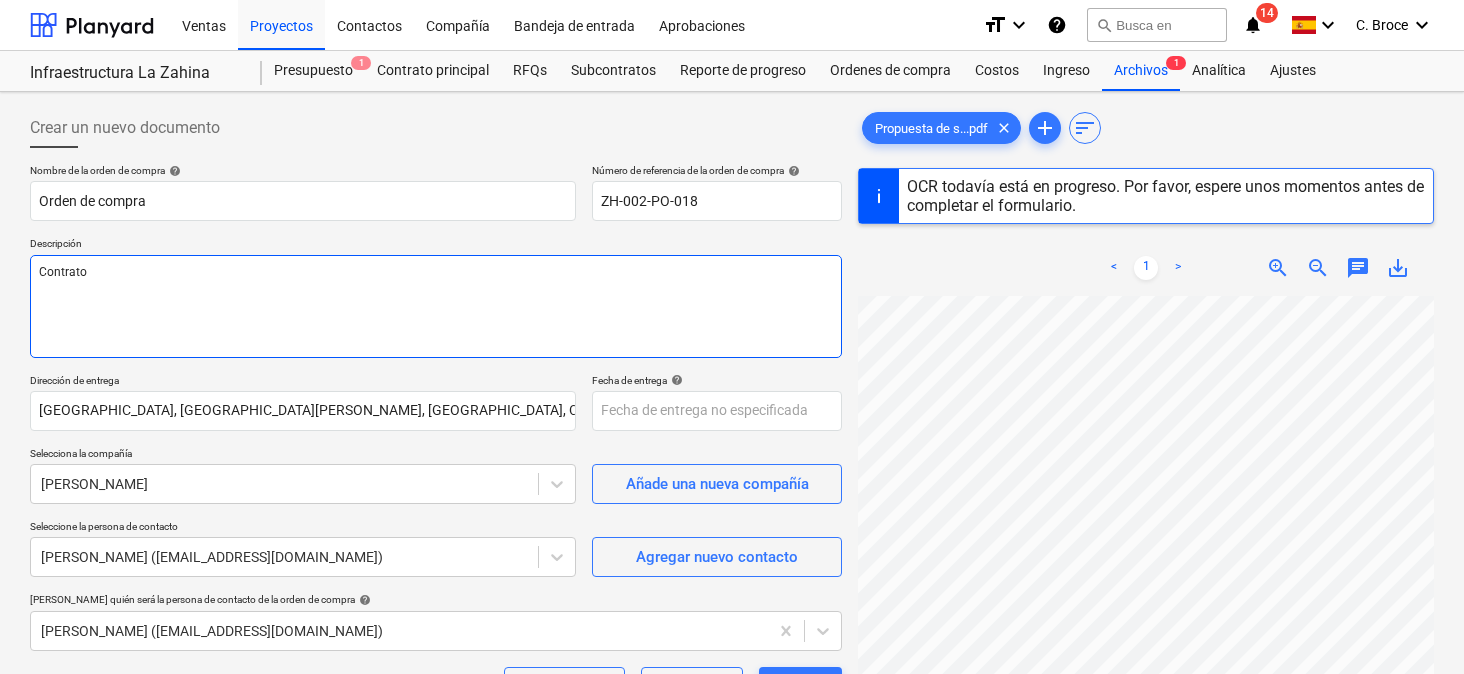 type on "x" 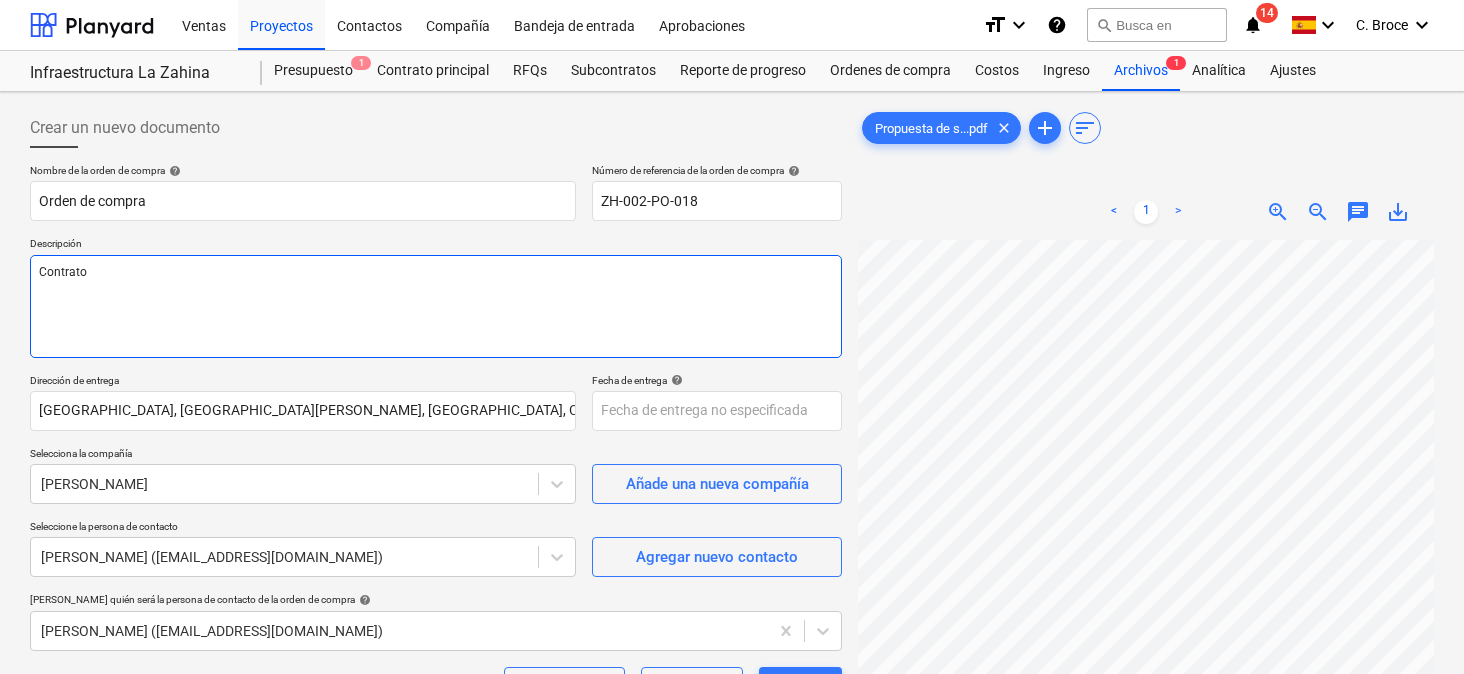 type on "x" 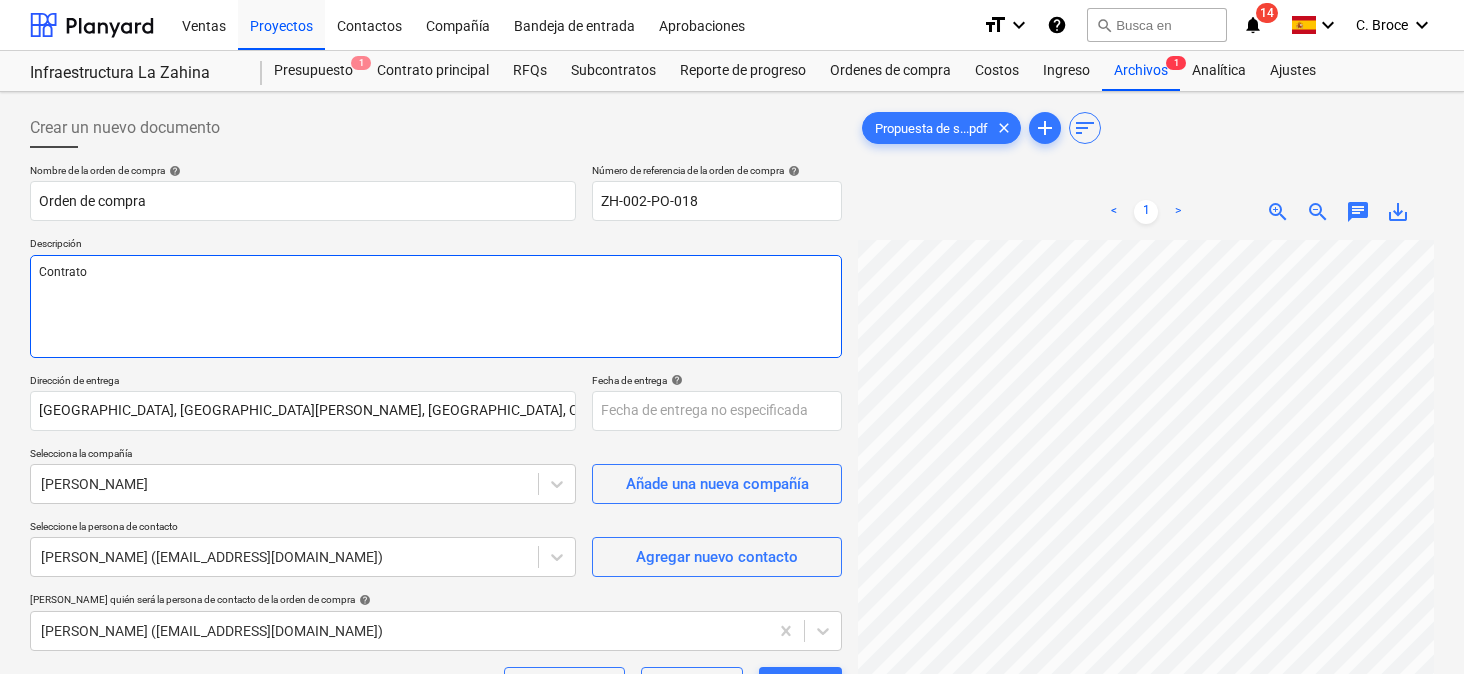 type on "Contrato a" 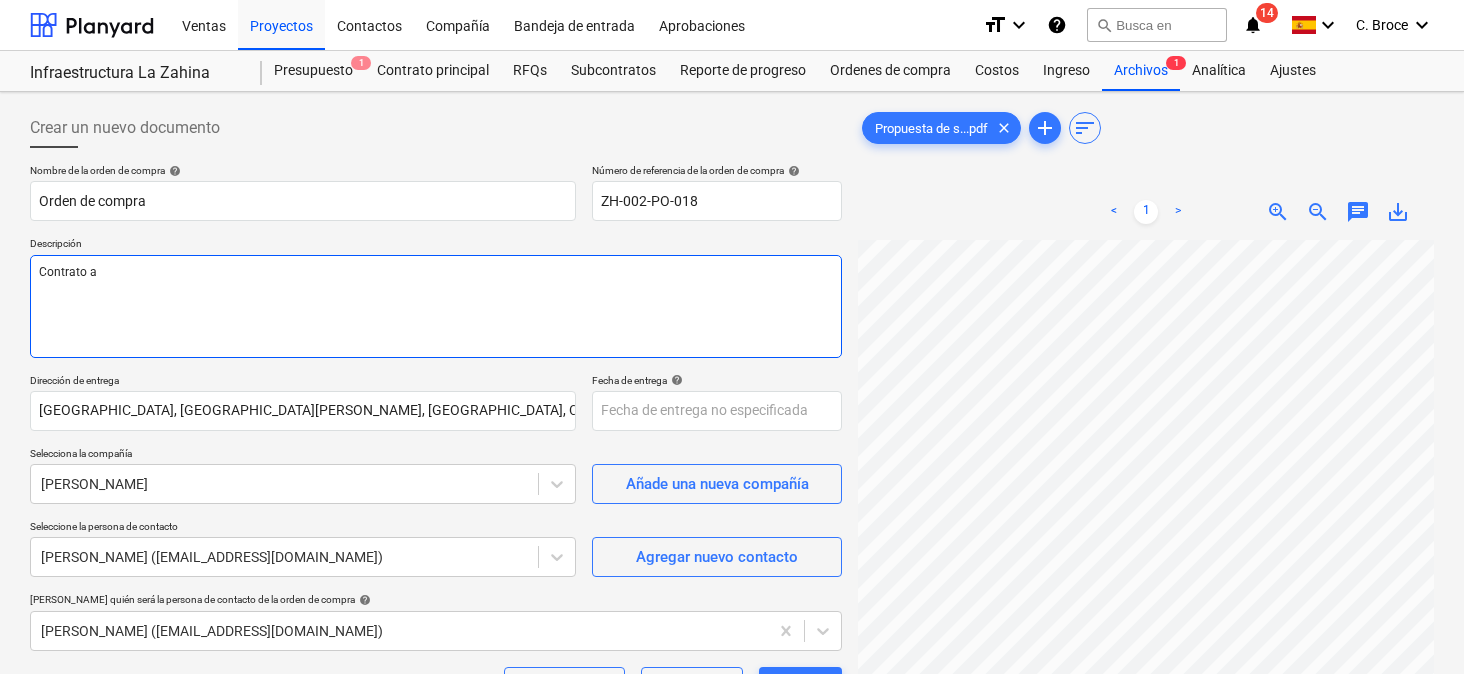 type on "x" 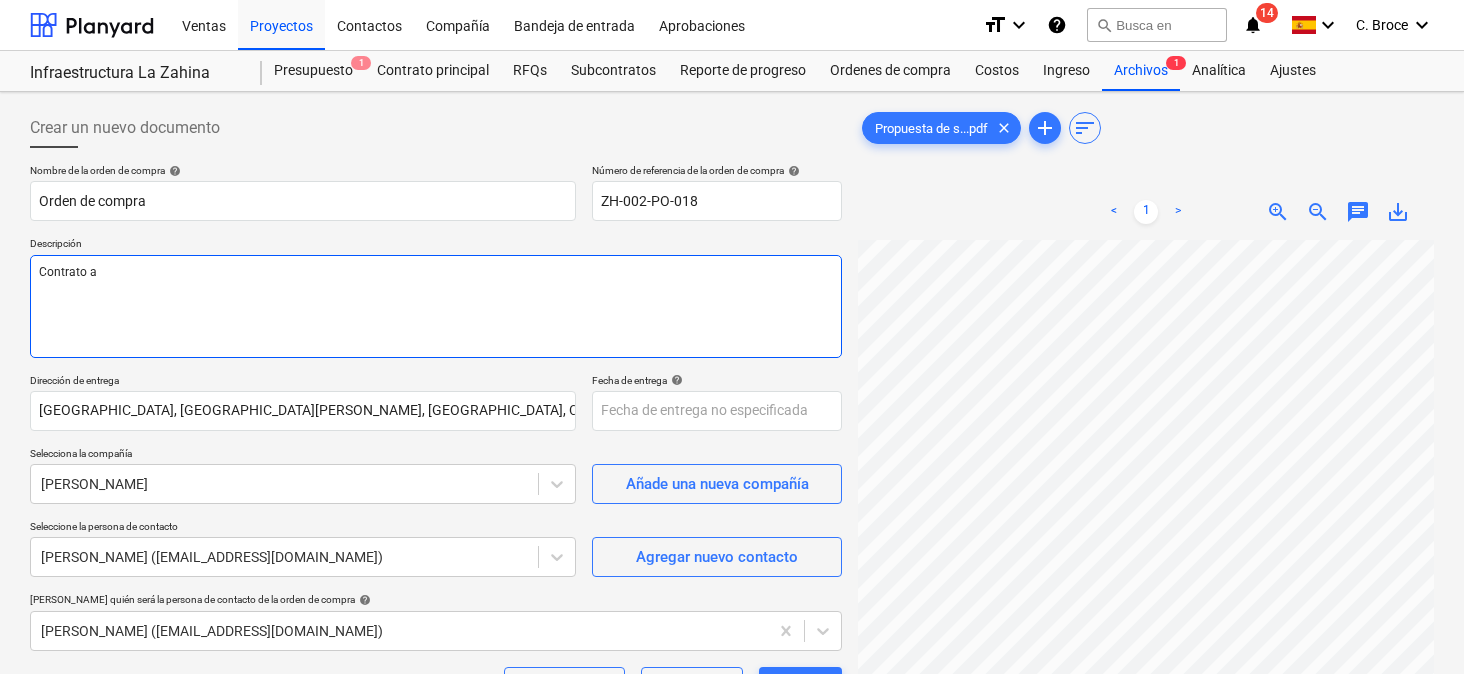 type on "x" 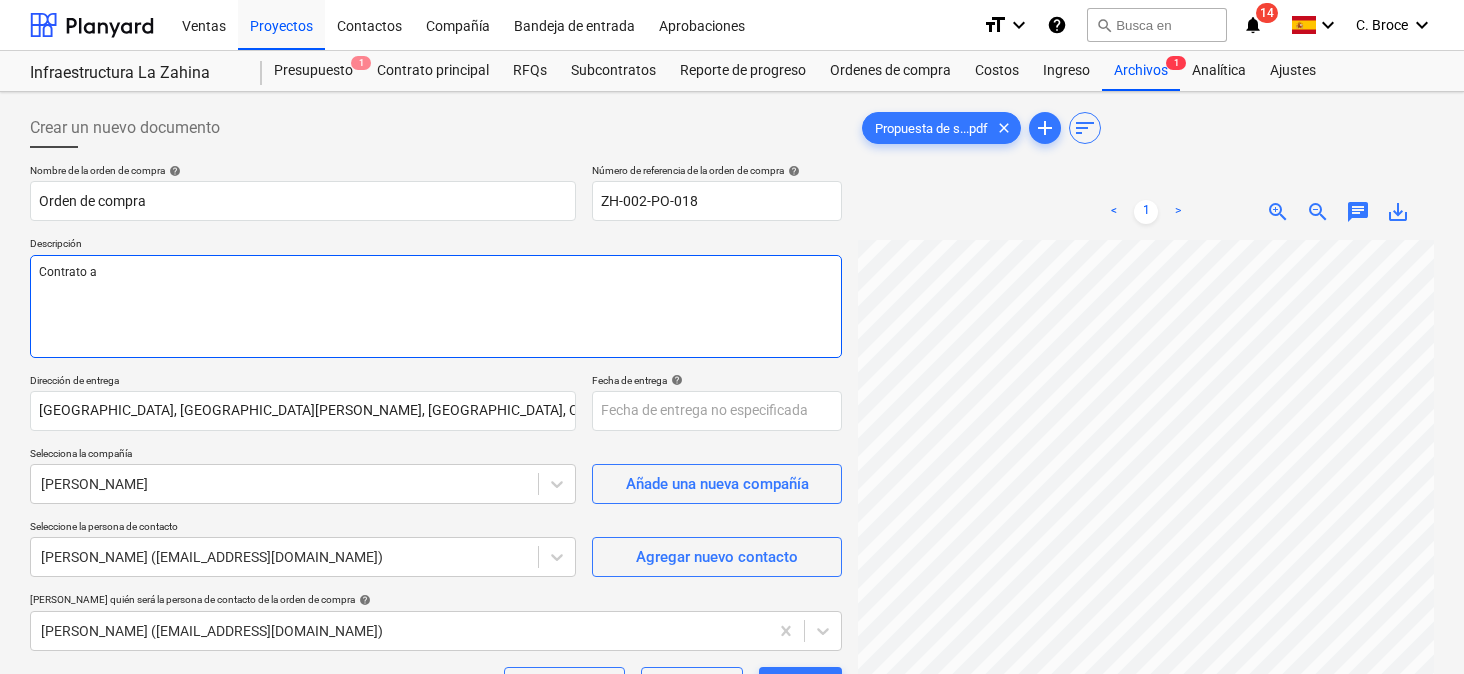 type on "Contrato a a" 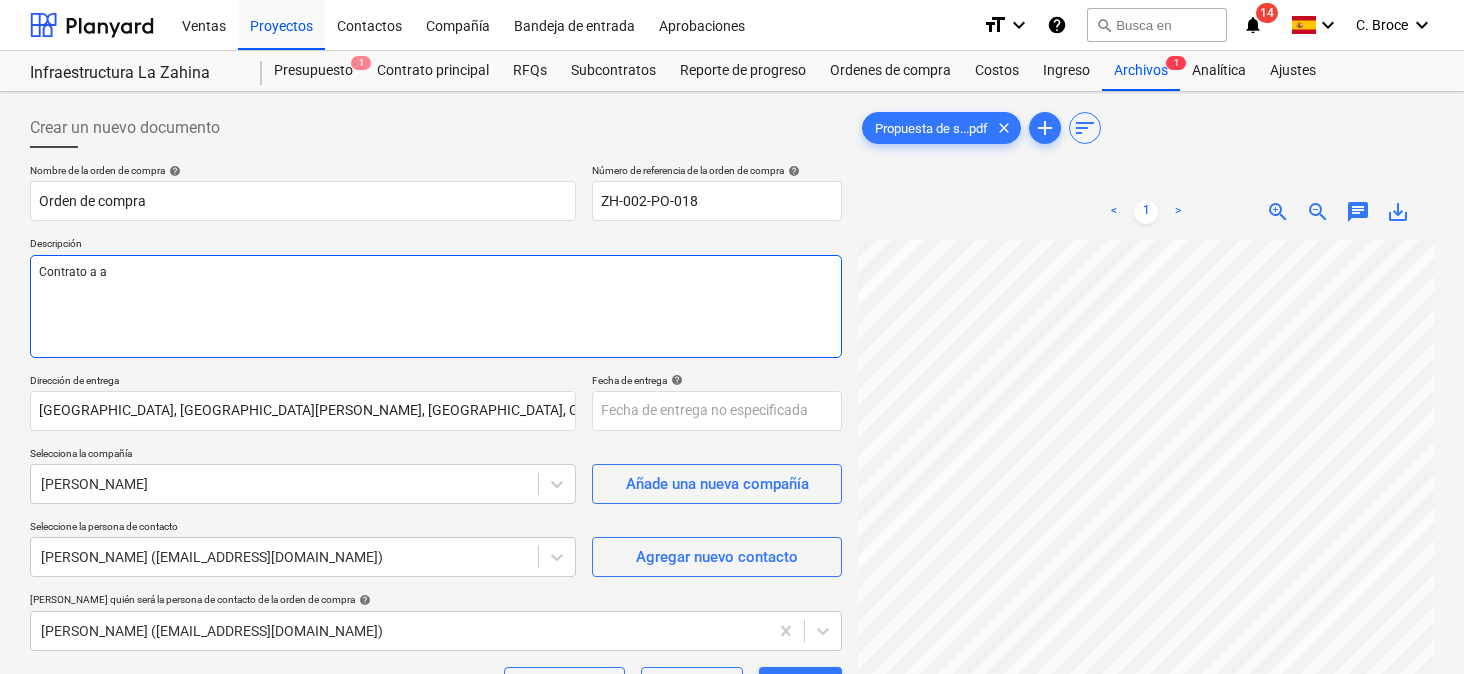 type on "x" 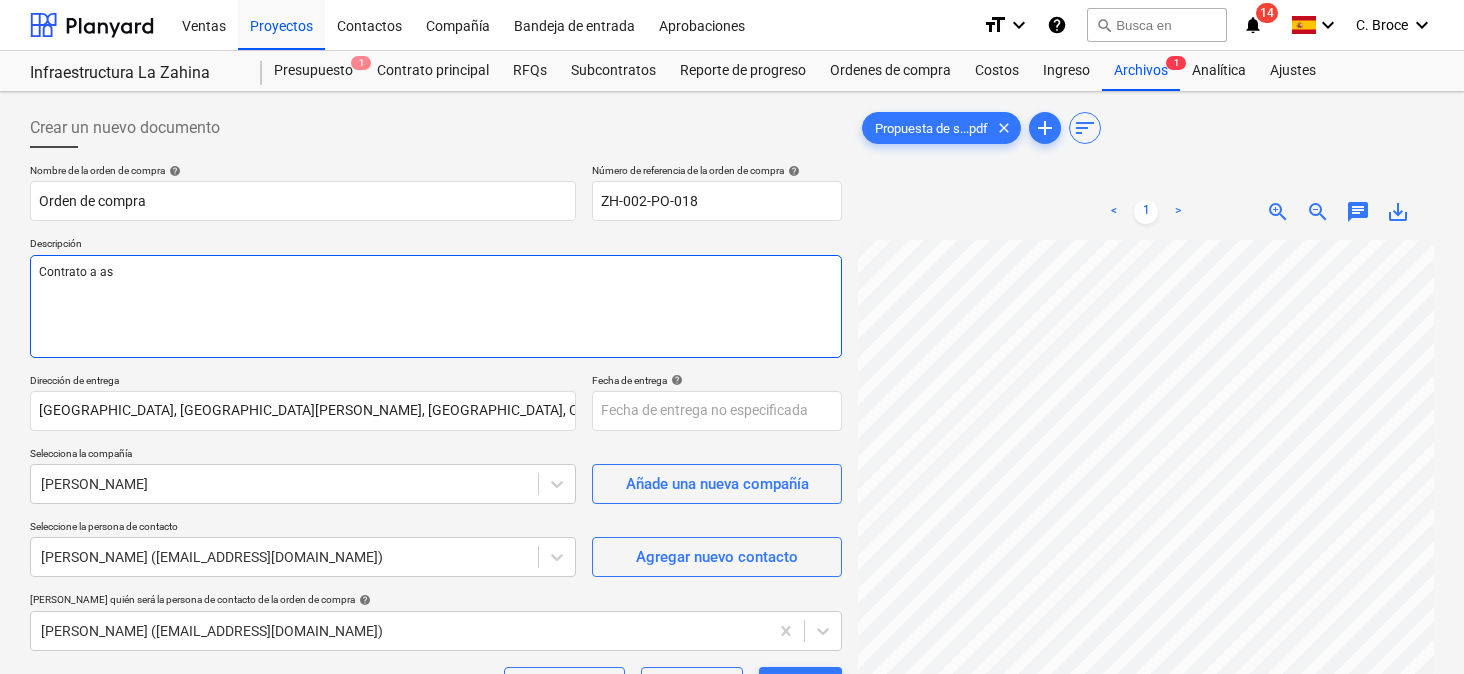 type on "x" 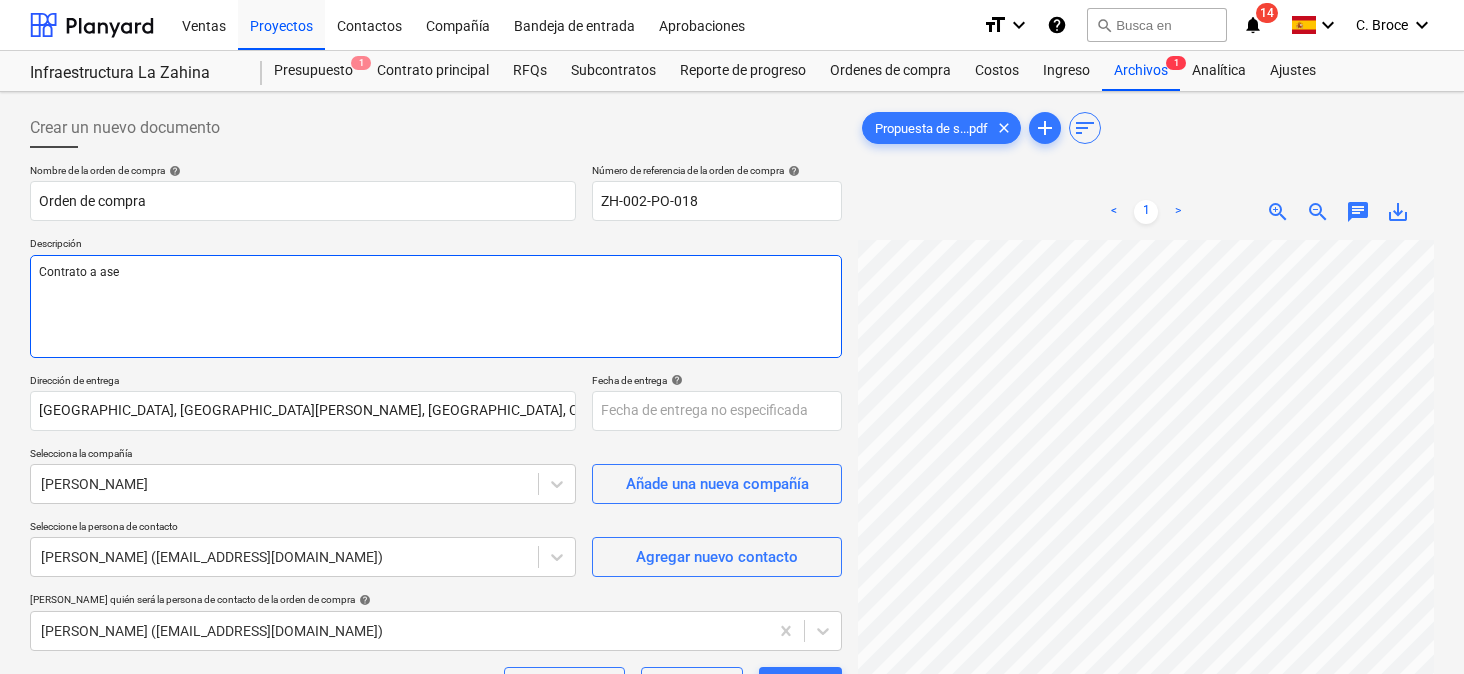 type on "x" 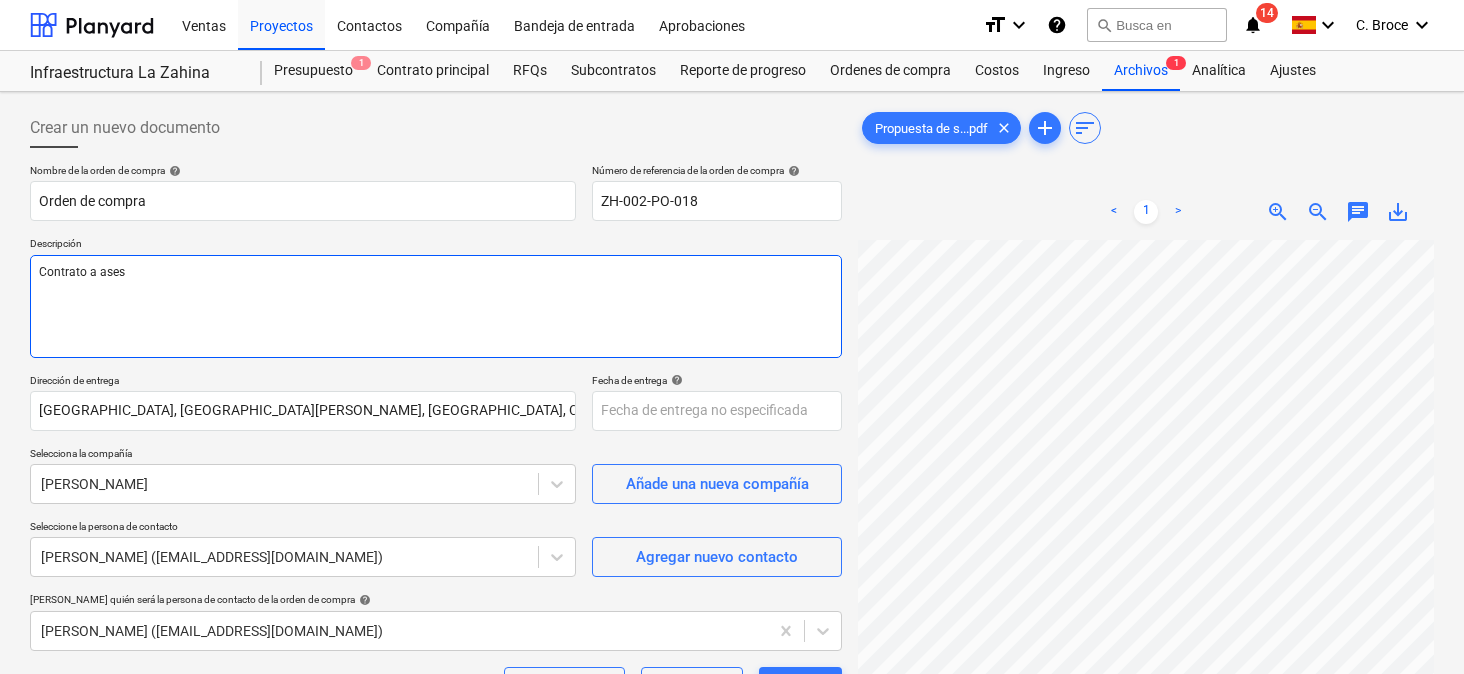 type on "x" 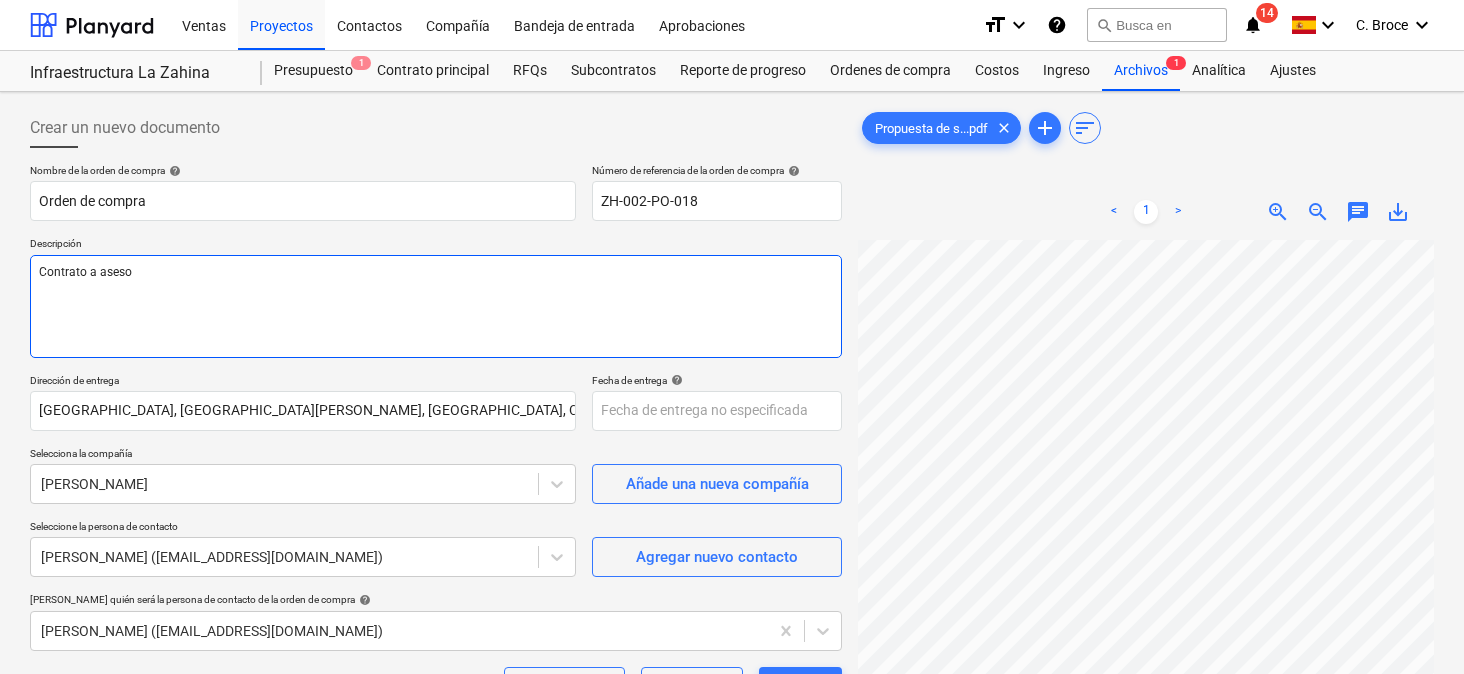 type on "x" 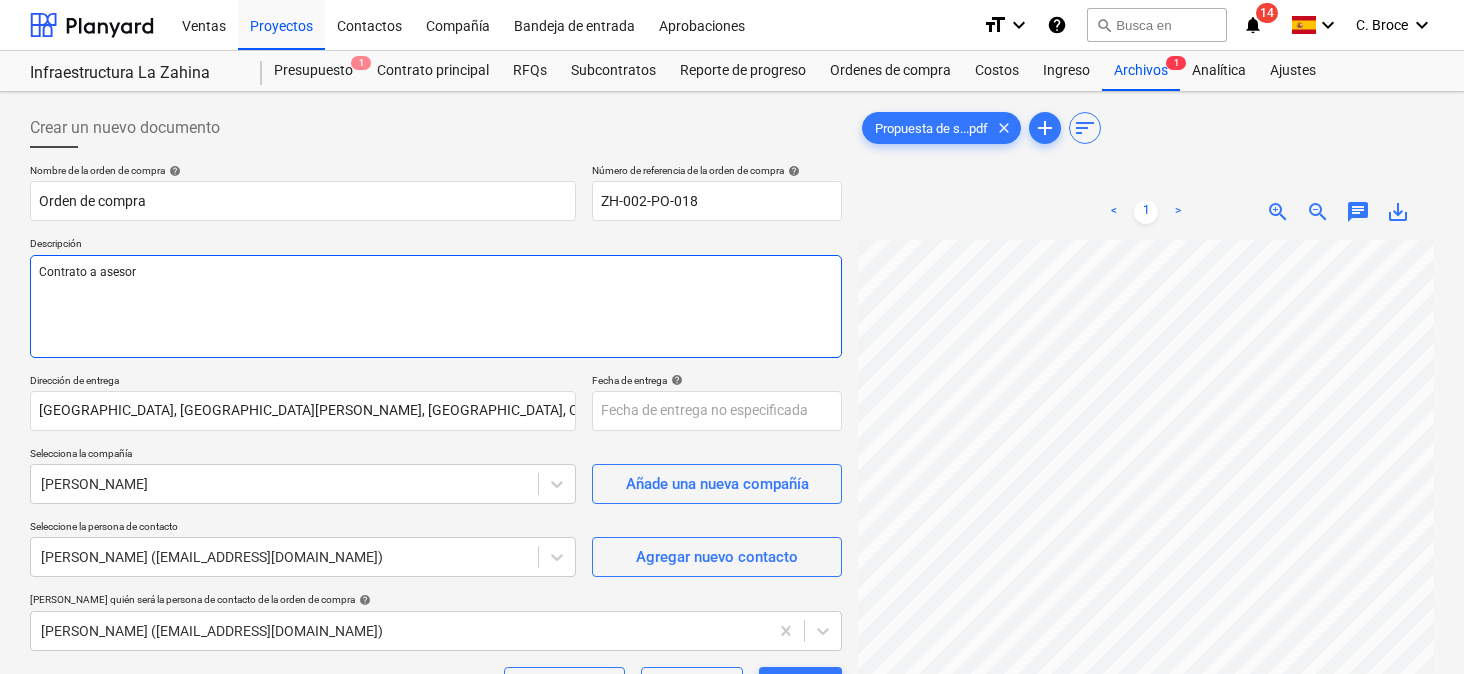 type on "x" 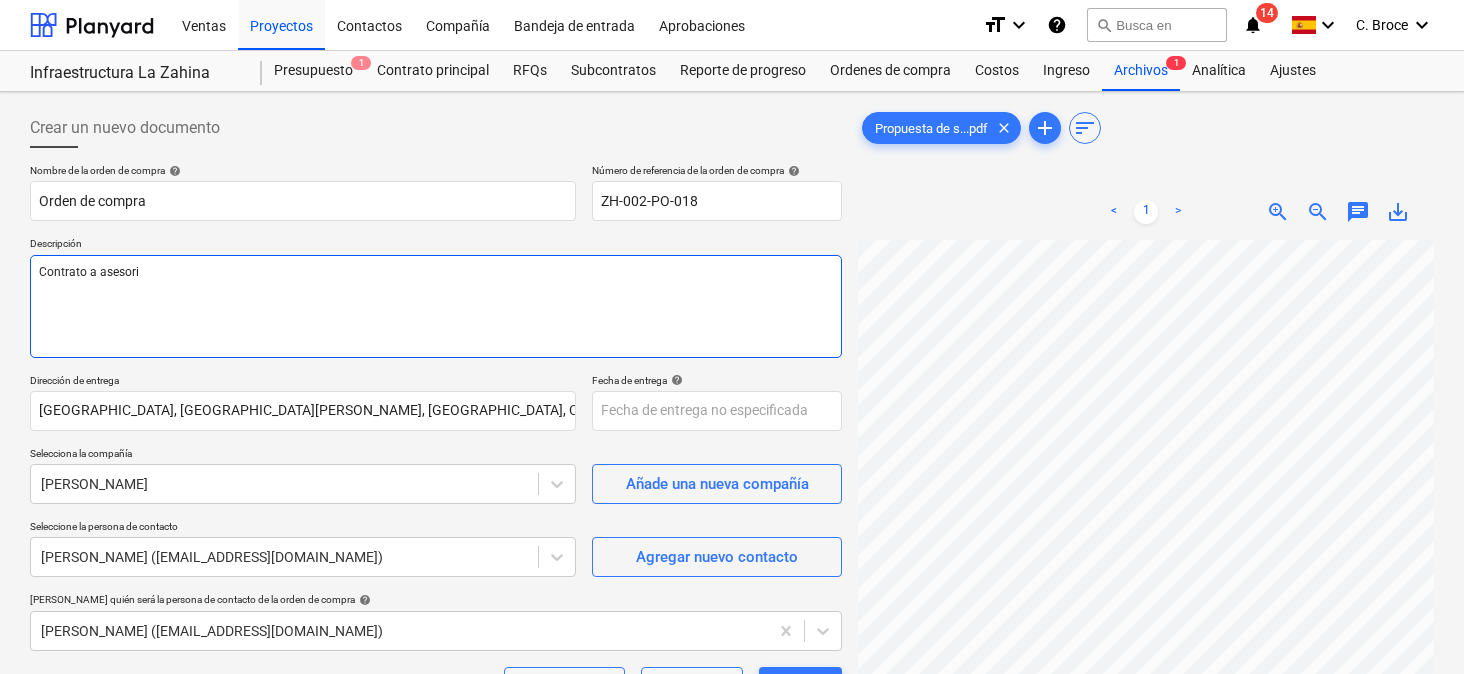 type on "x" 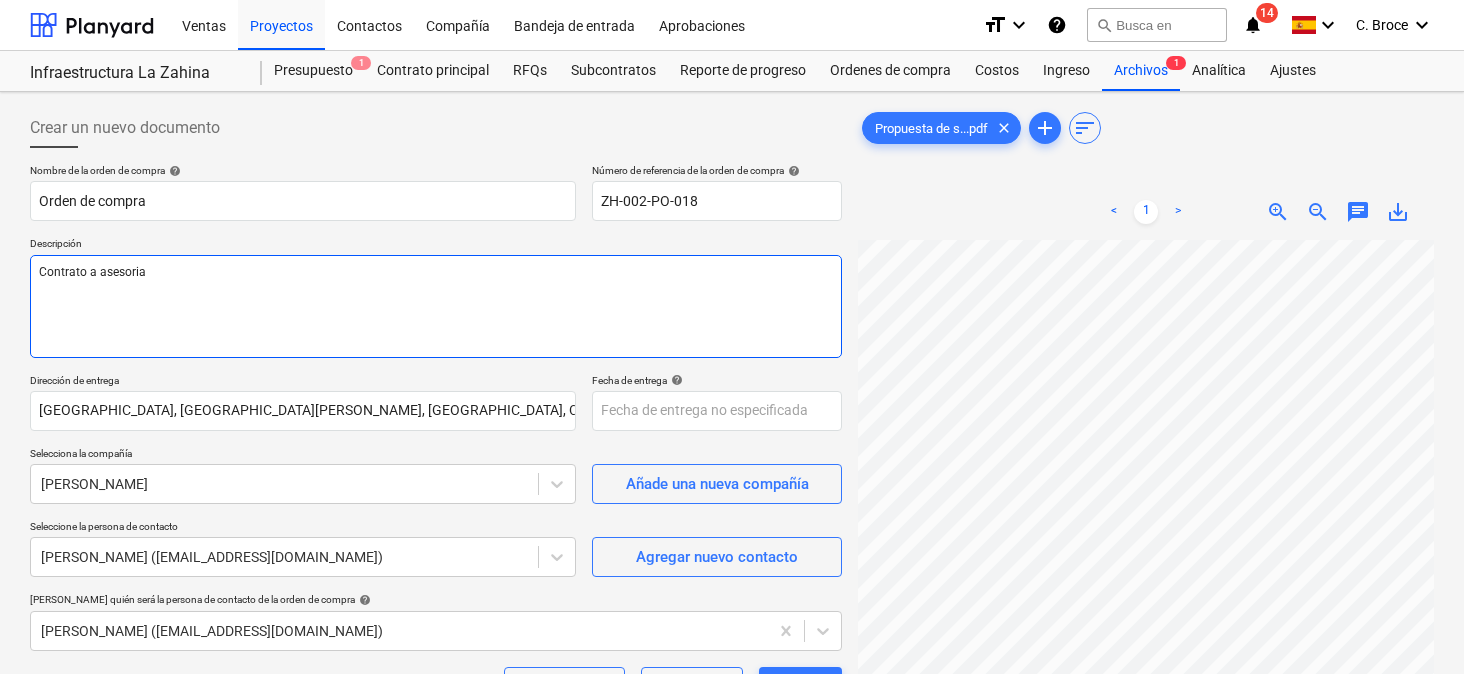 type on "x" 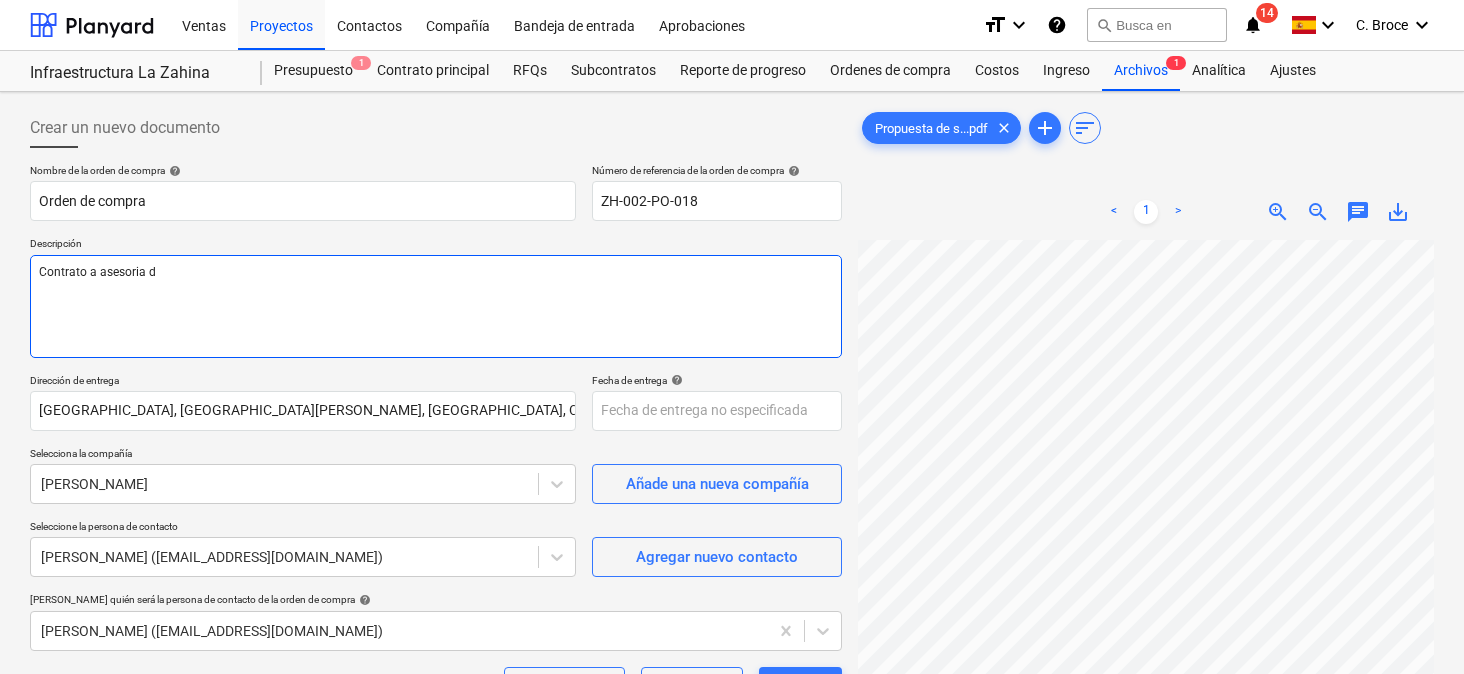 type on "x" 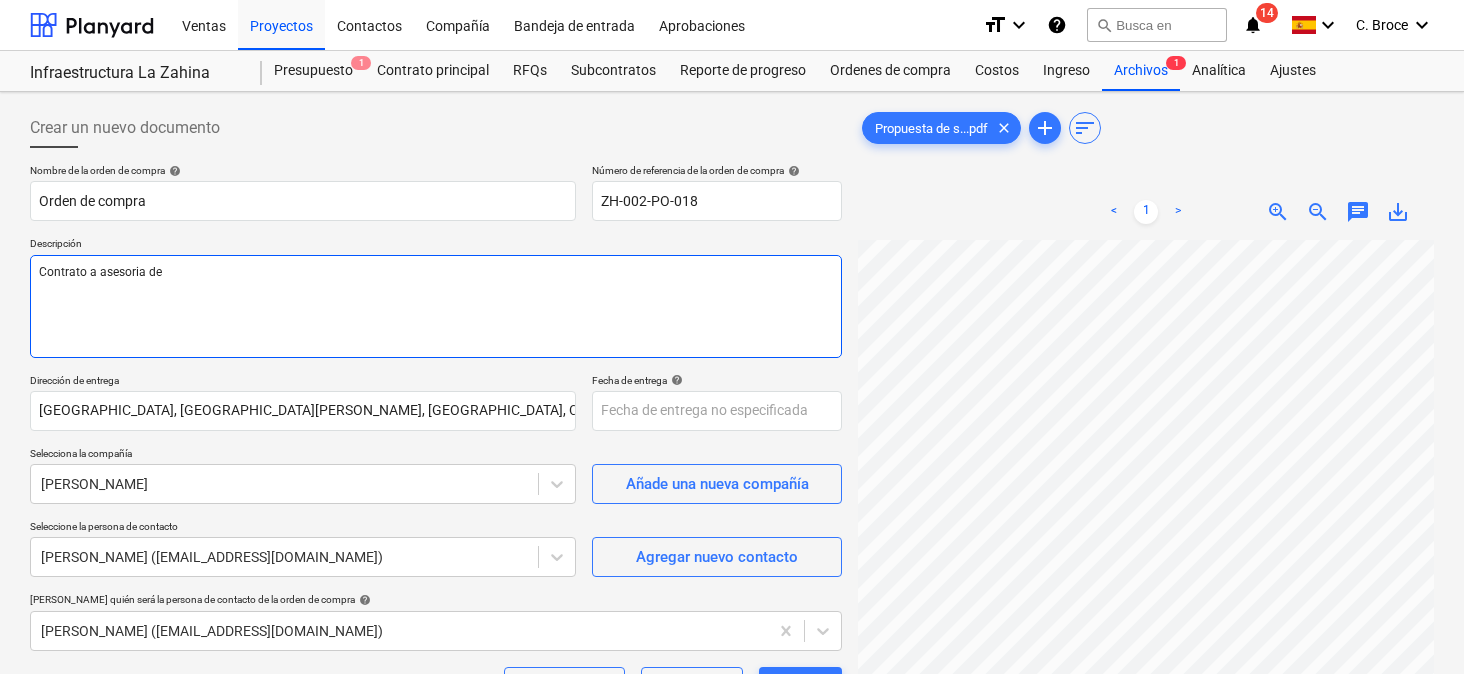type on "x" 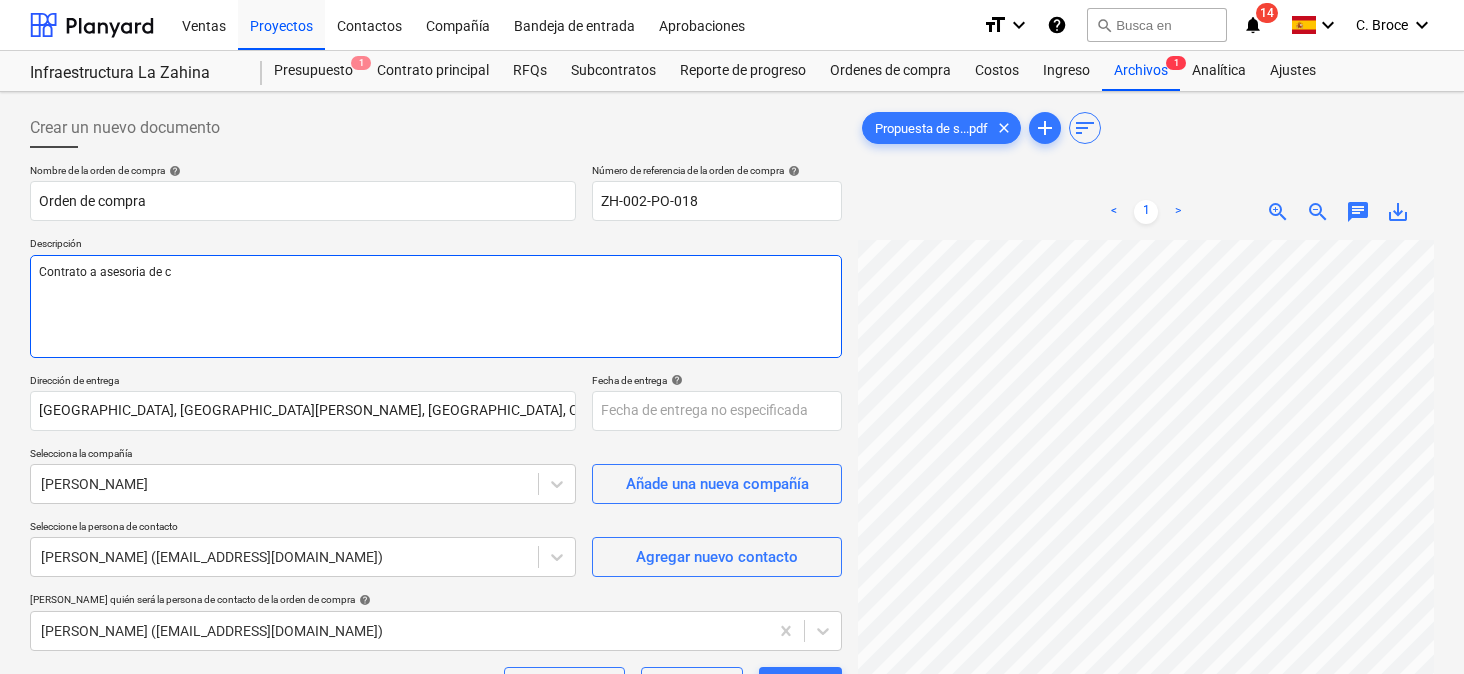 type on "x" 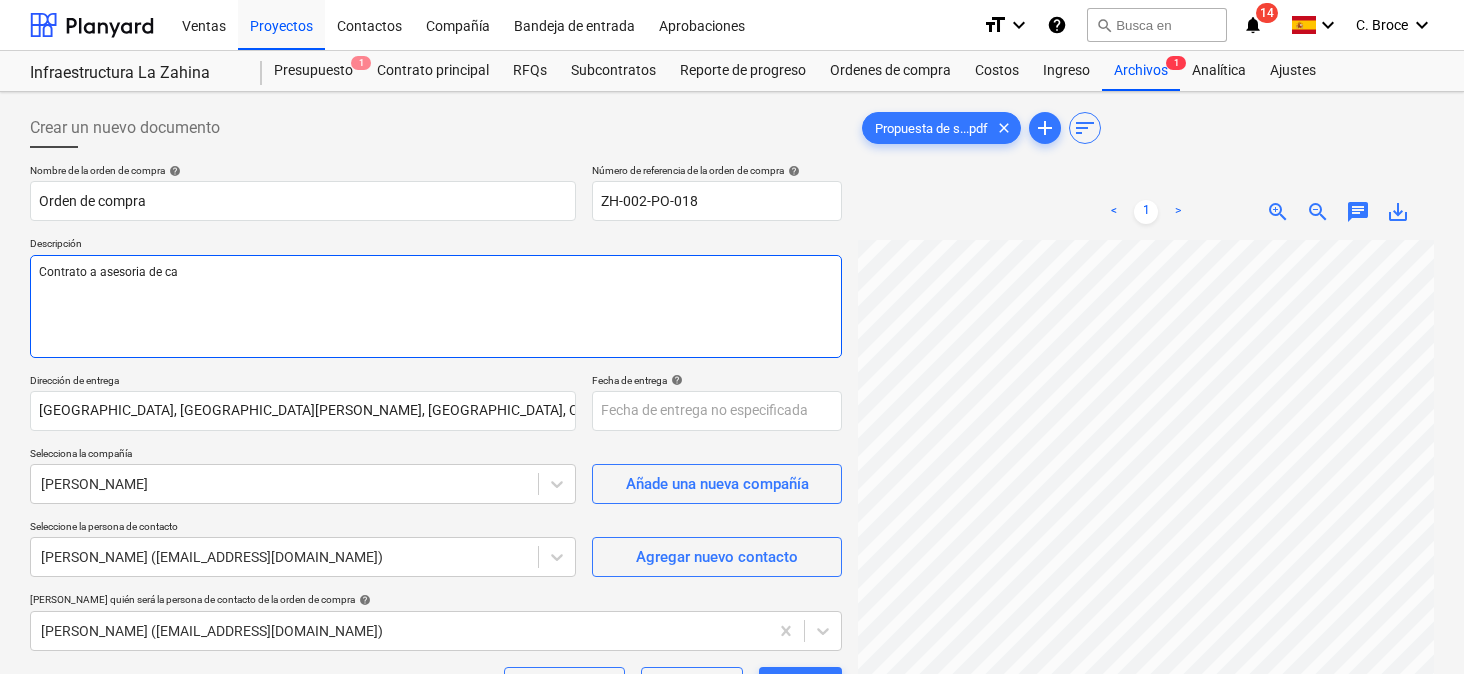 type on "x" 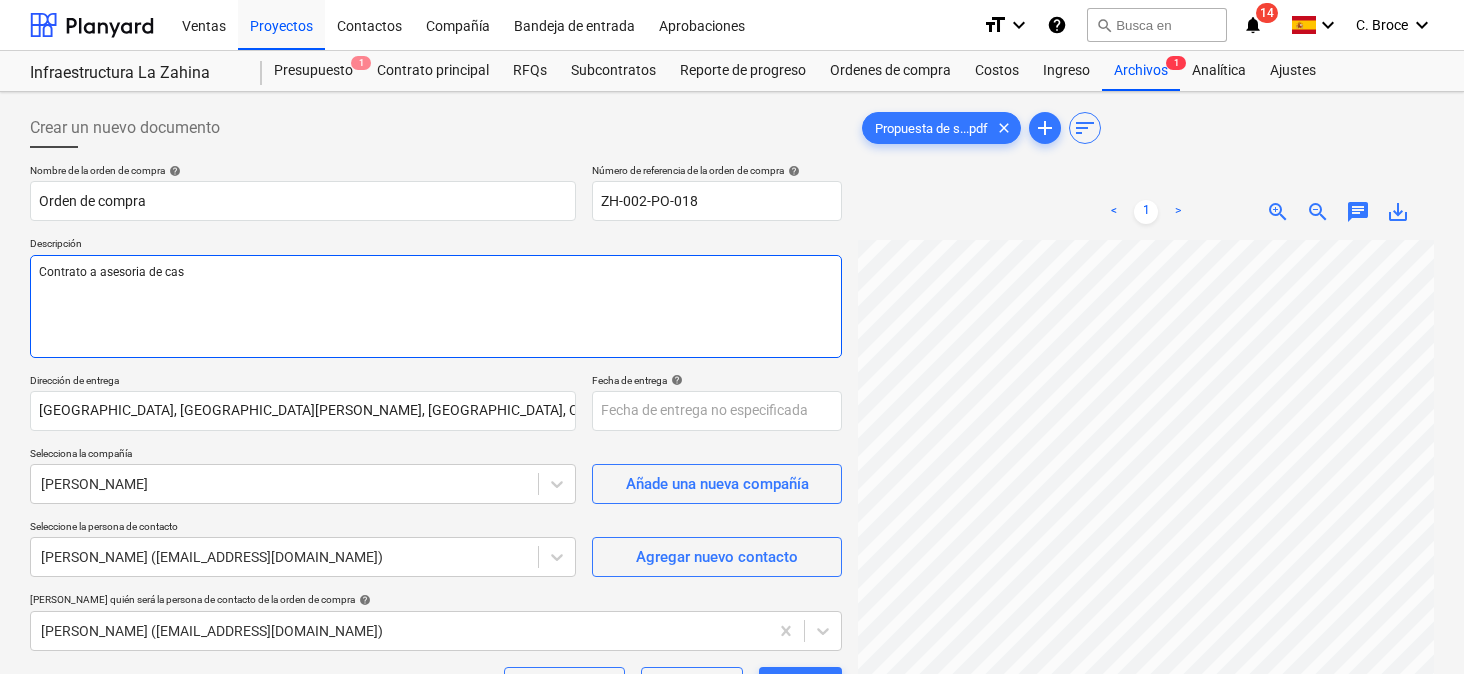 type on "x" 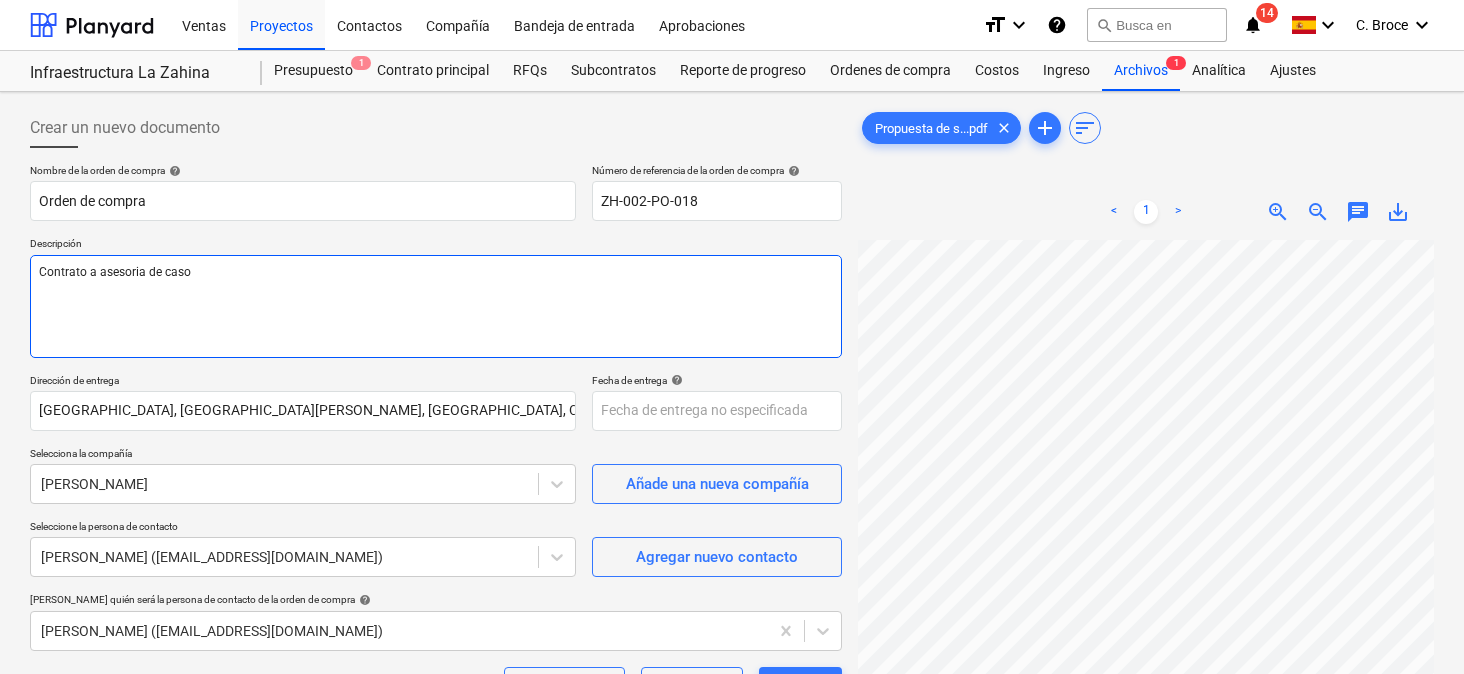 type on "x" 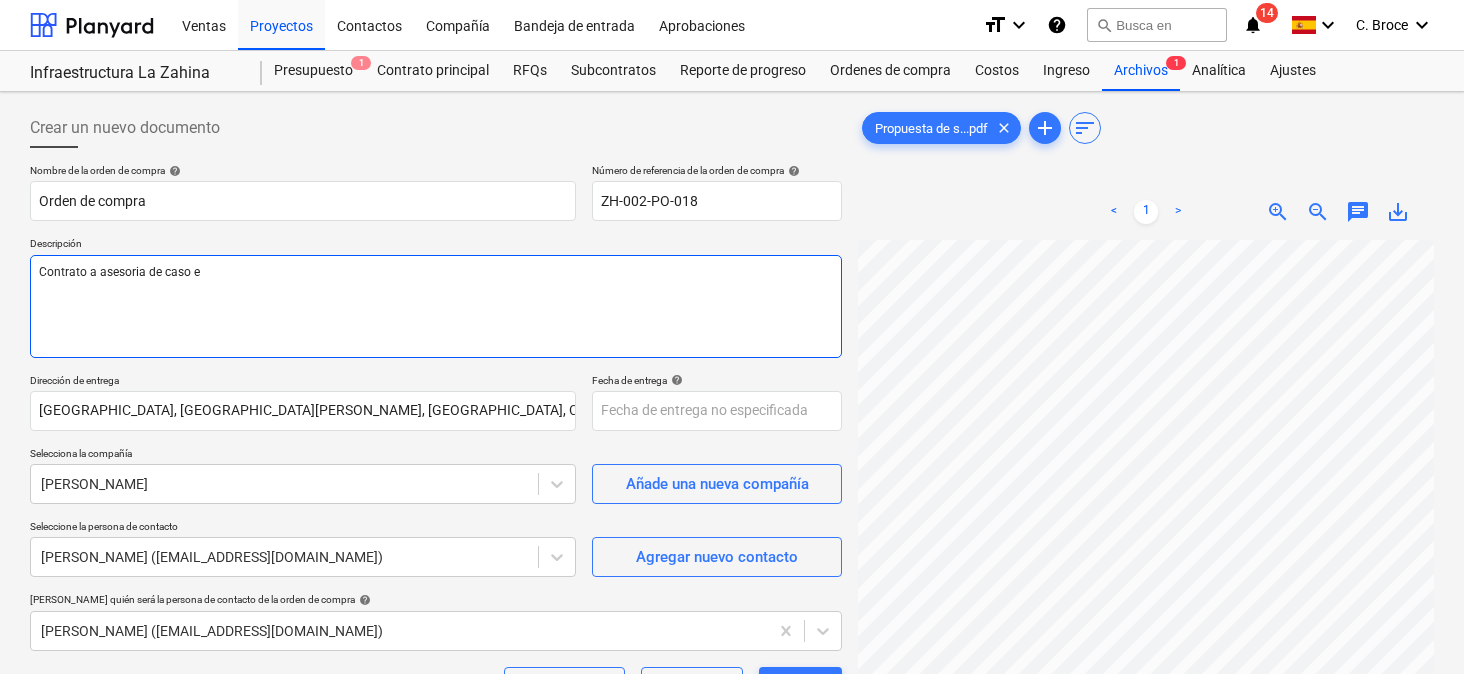 type on "x" 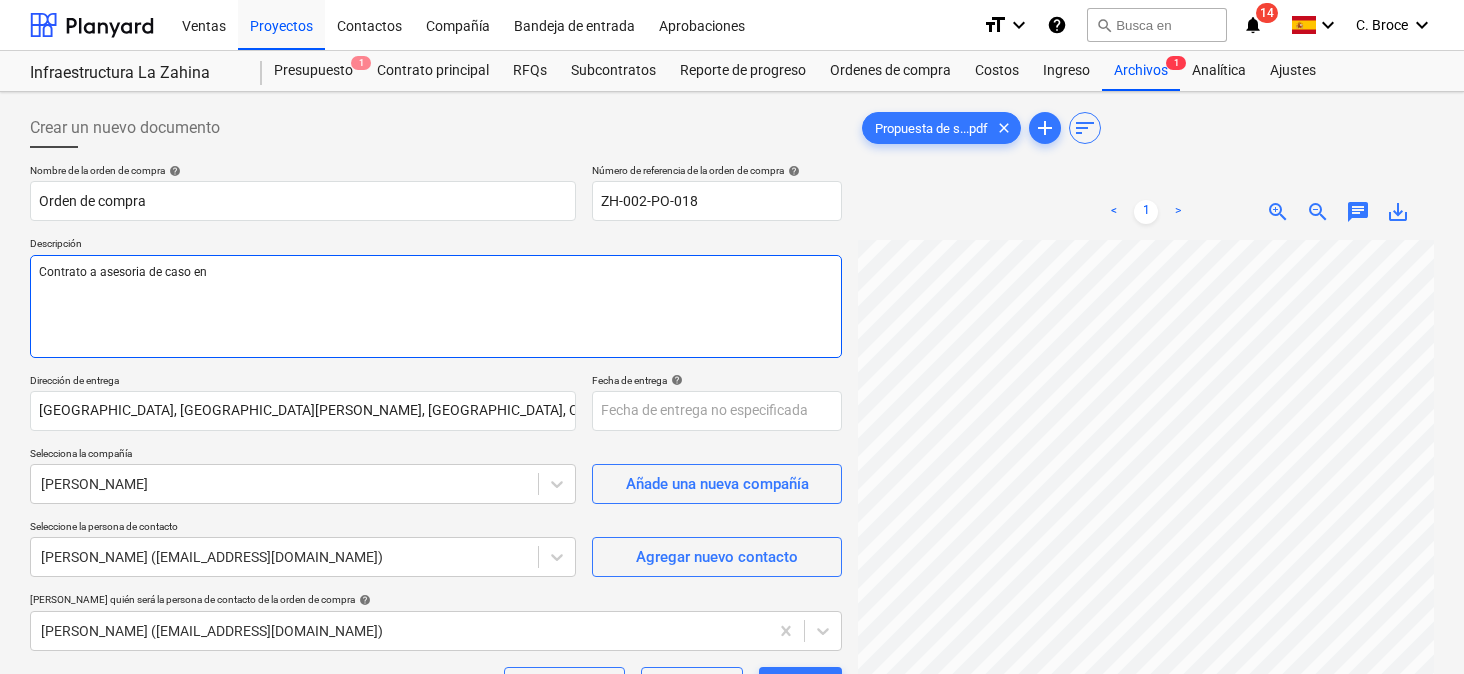 type on "x" 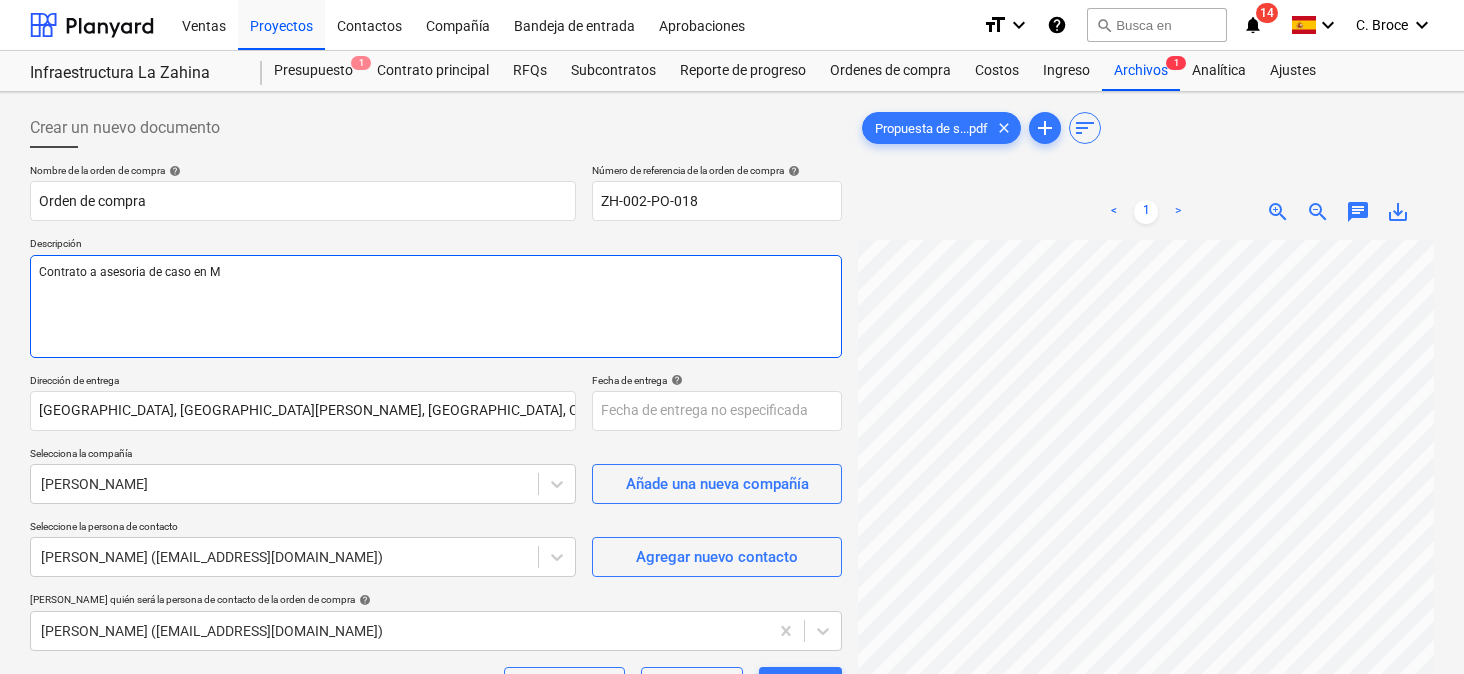 type on "x" 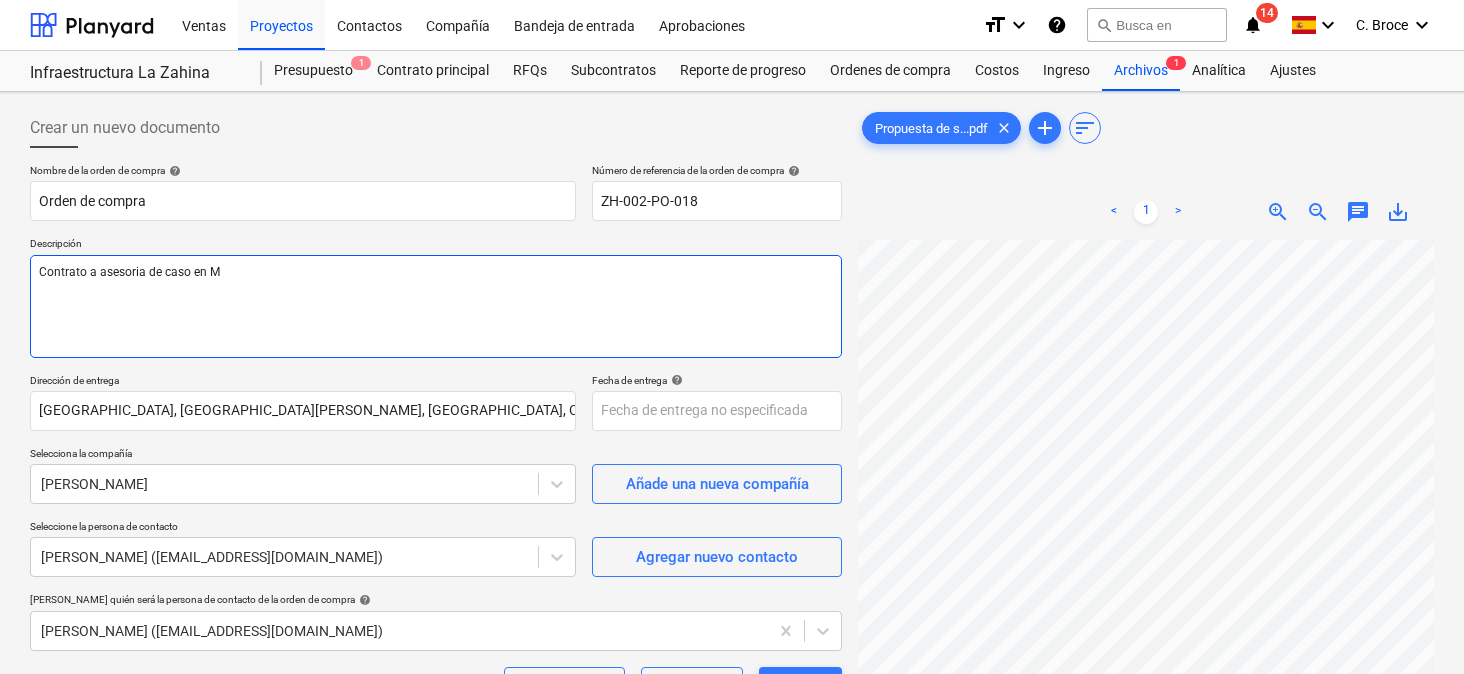 type on "Contrato a asesoria de caso en Mi" 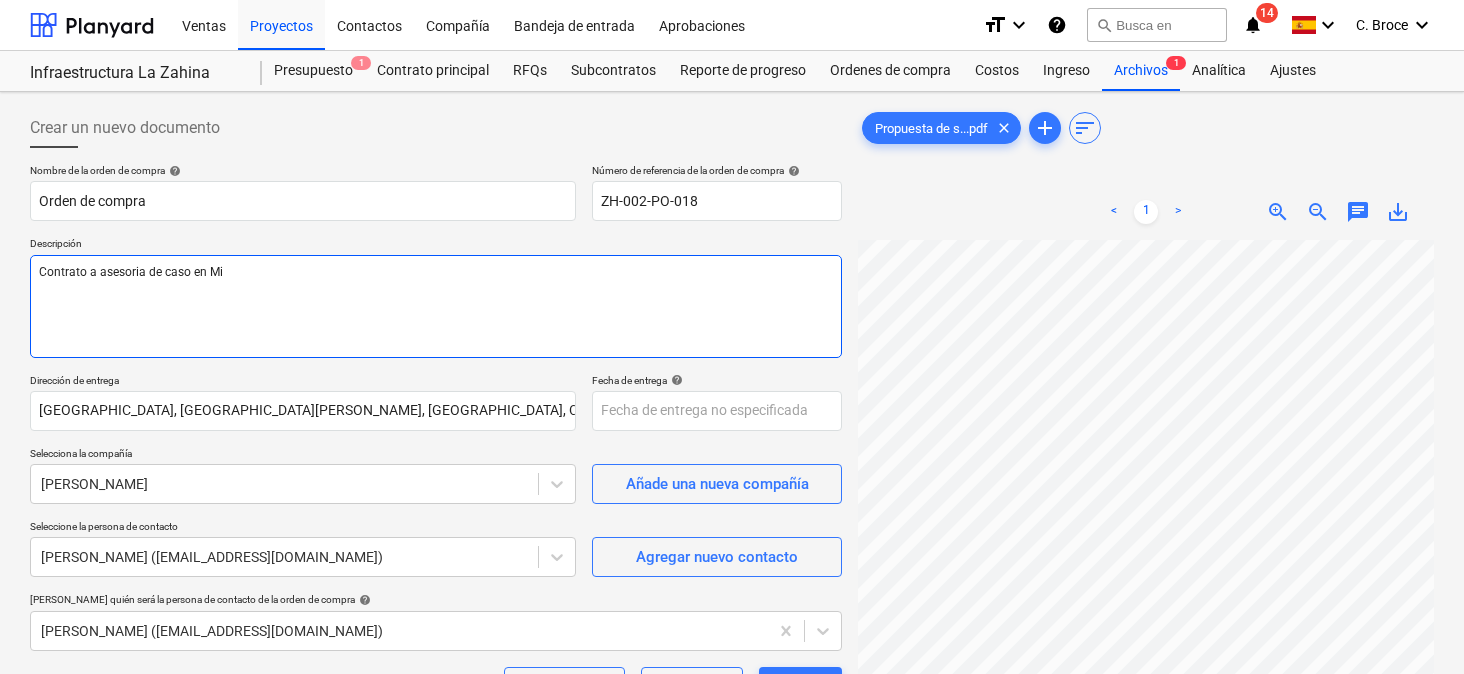 type on "x" 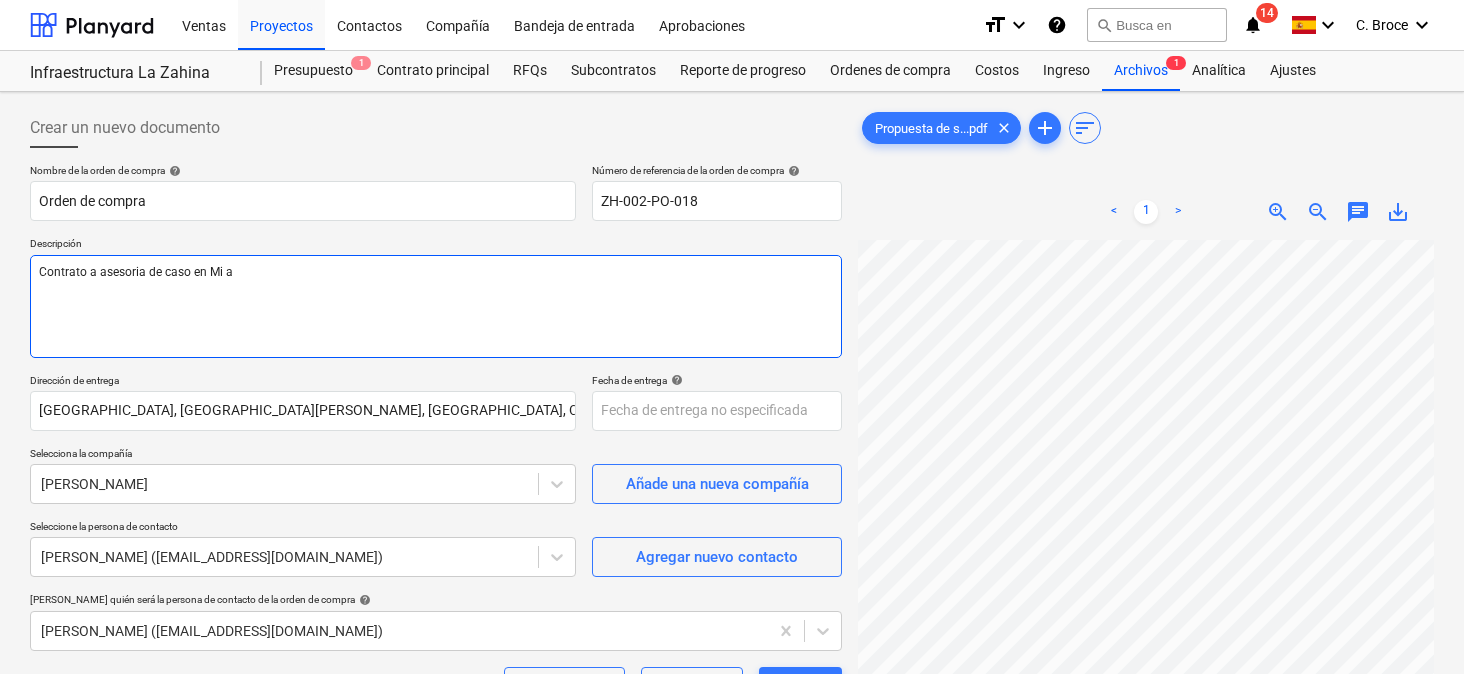 type on "x" 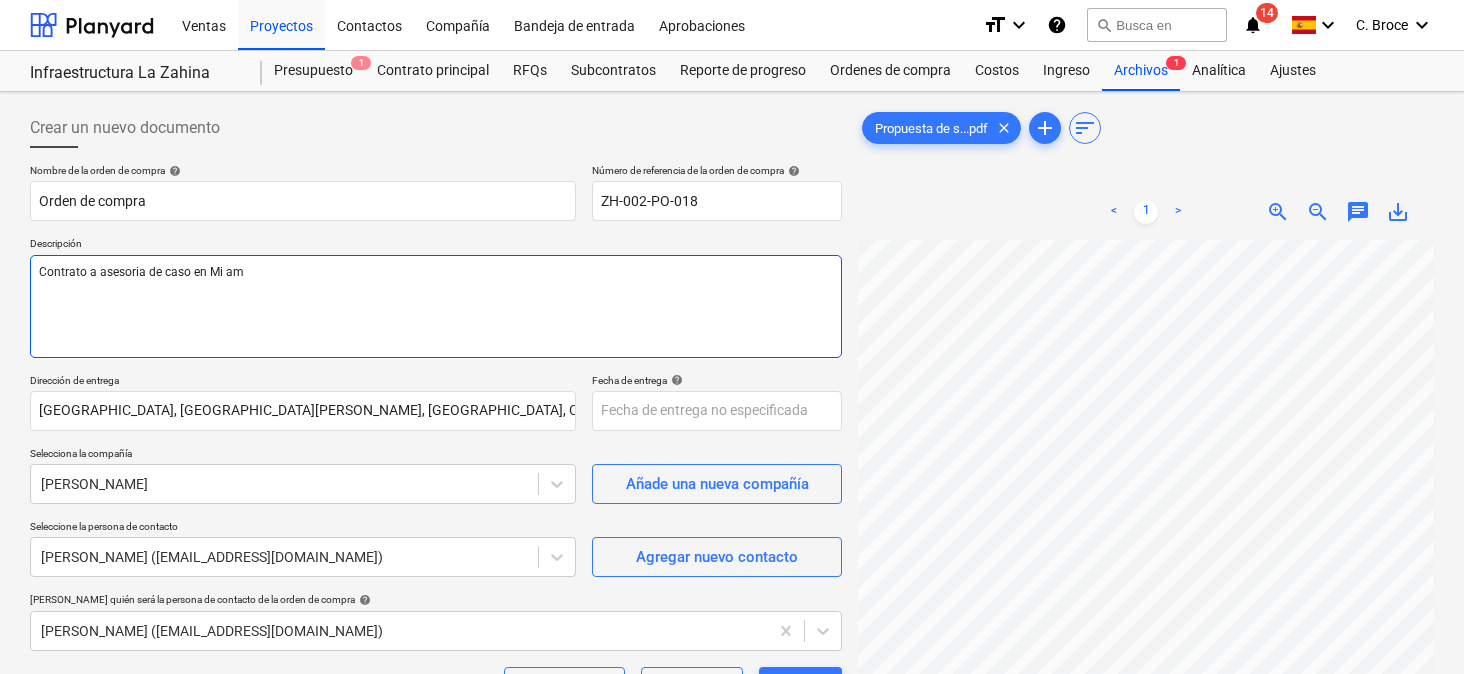 type on "x" 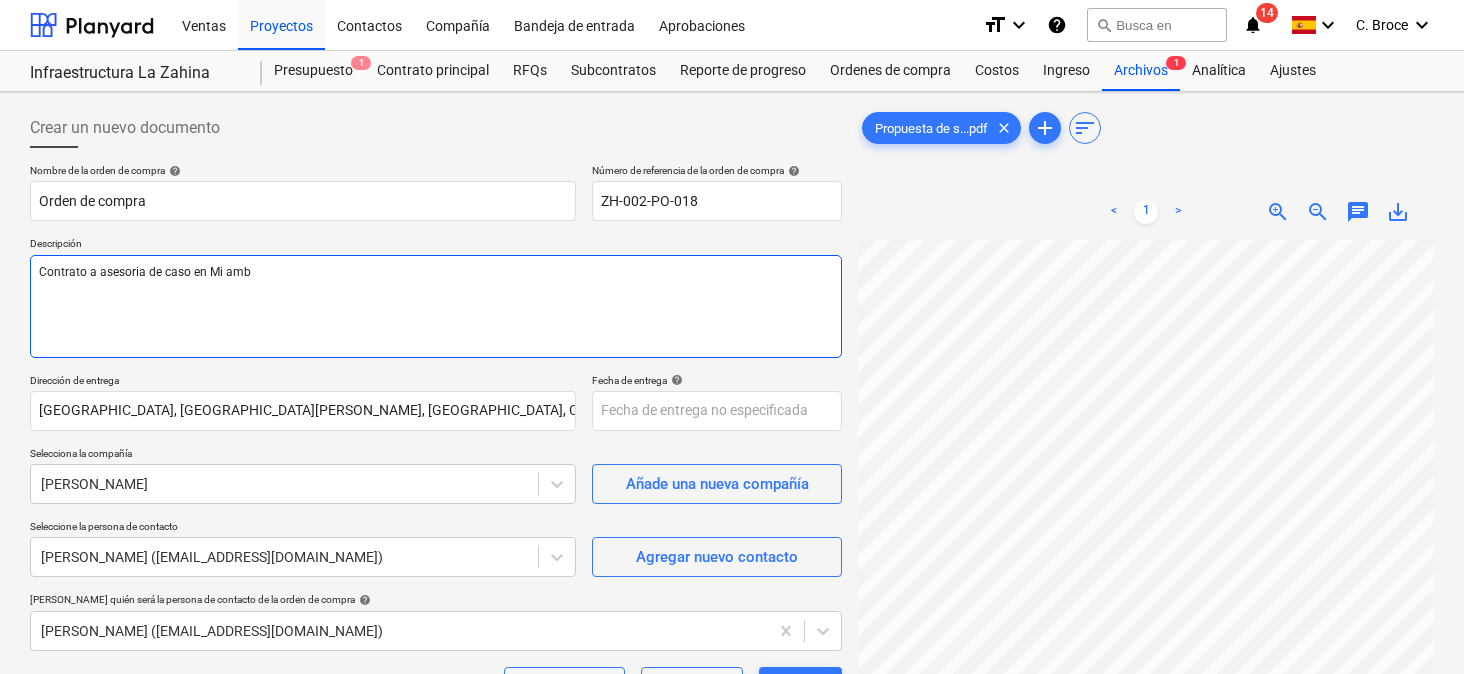 type on "x" 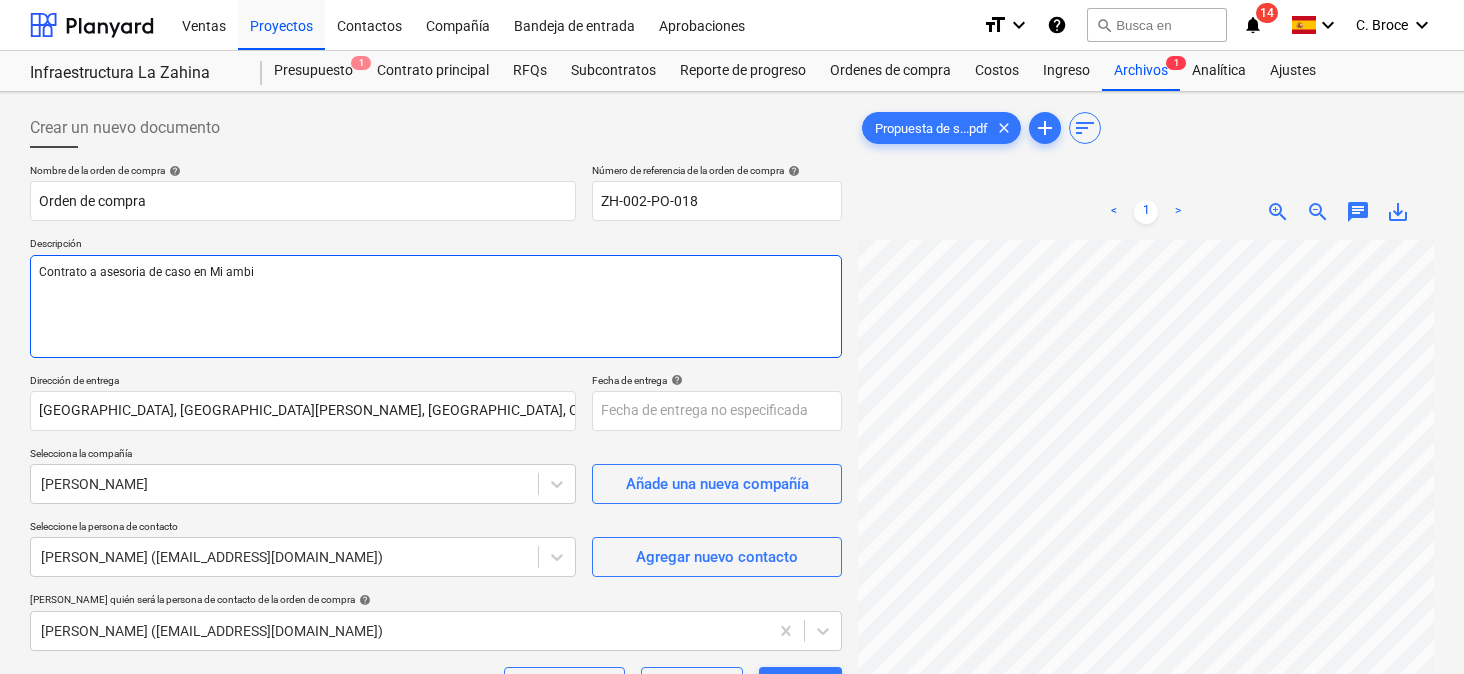 type on "x" 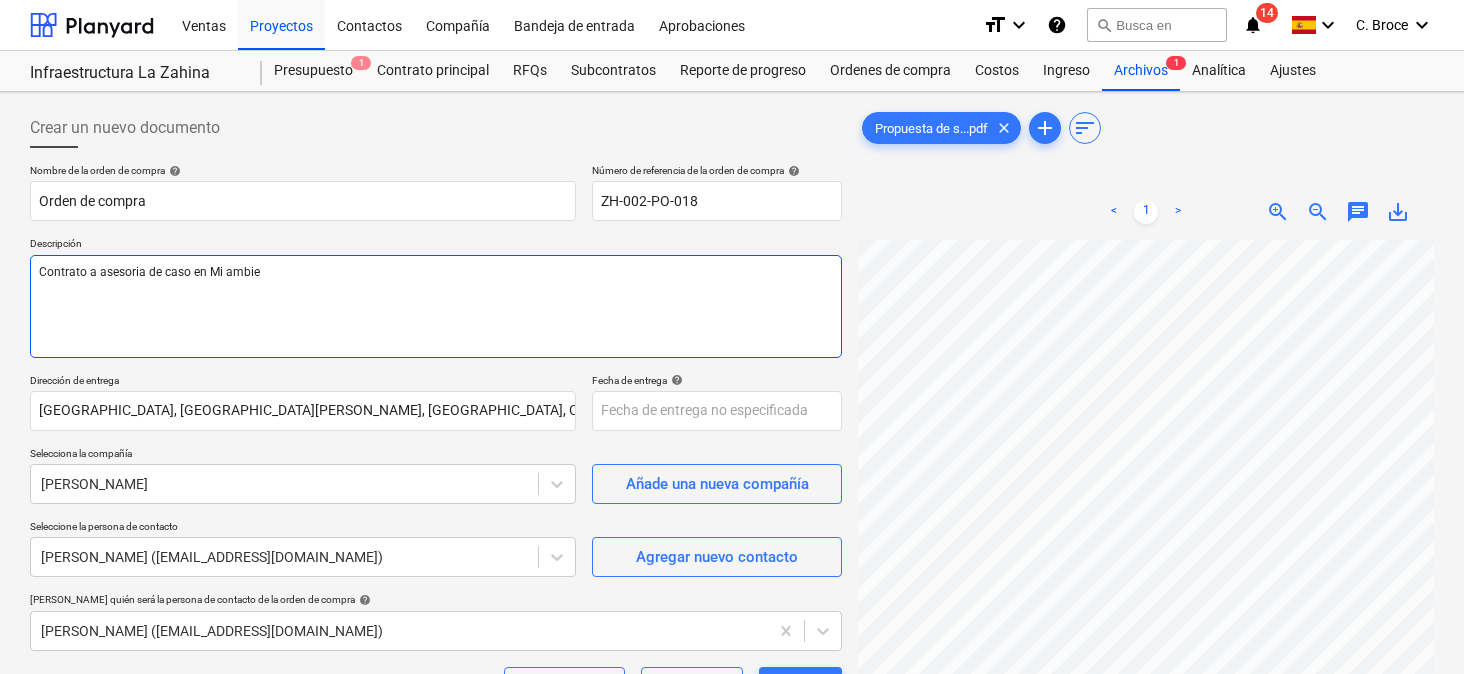type on "x" 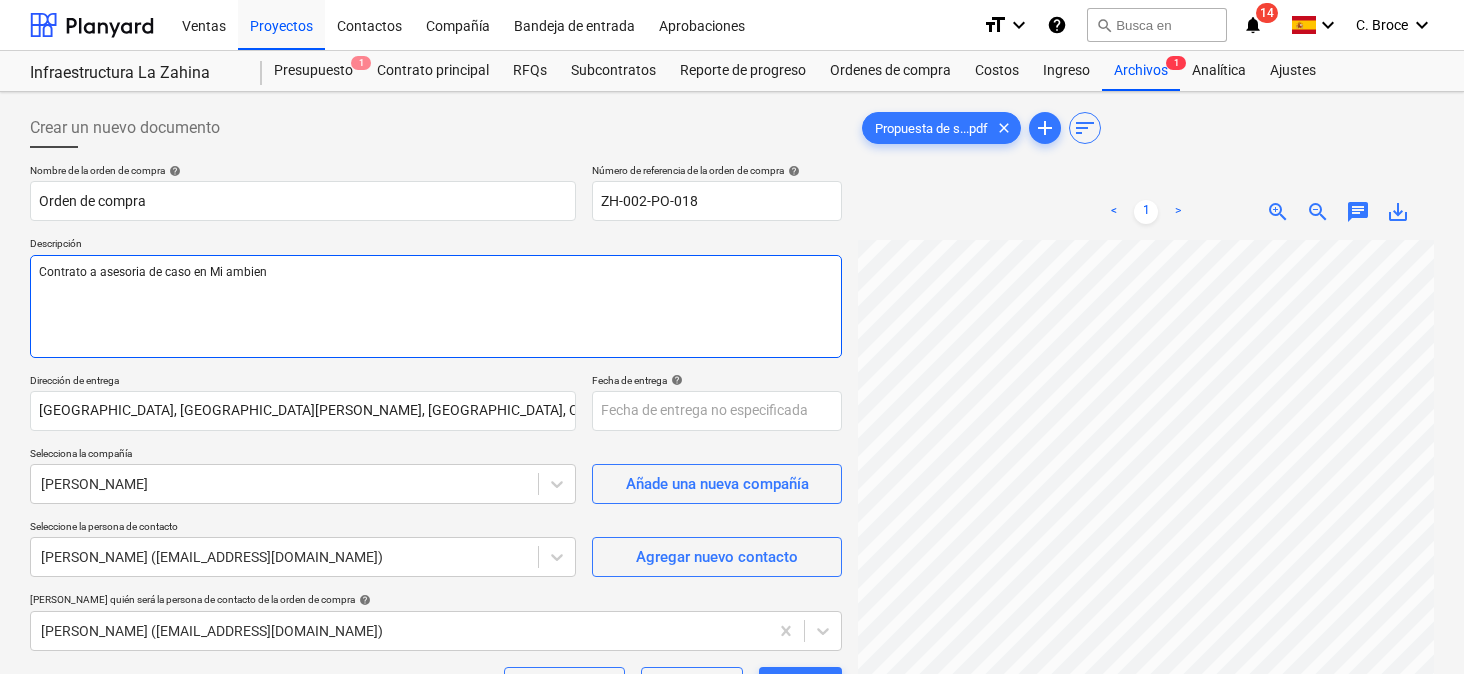 type on "x" 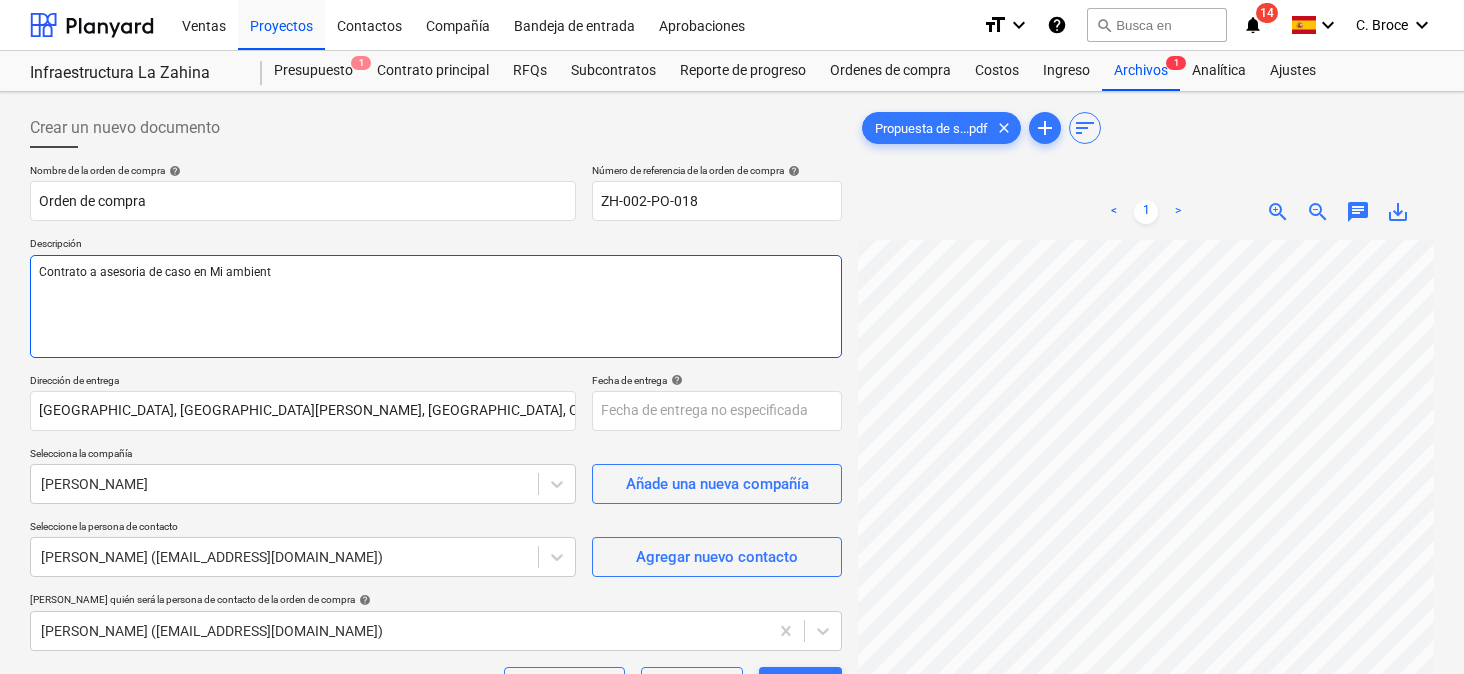 type on "x" 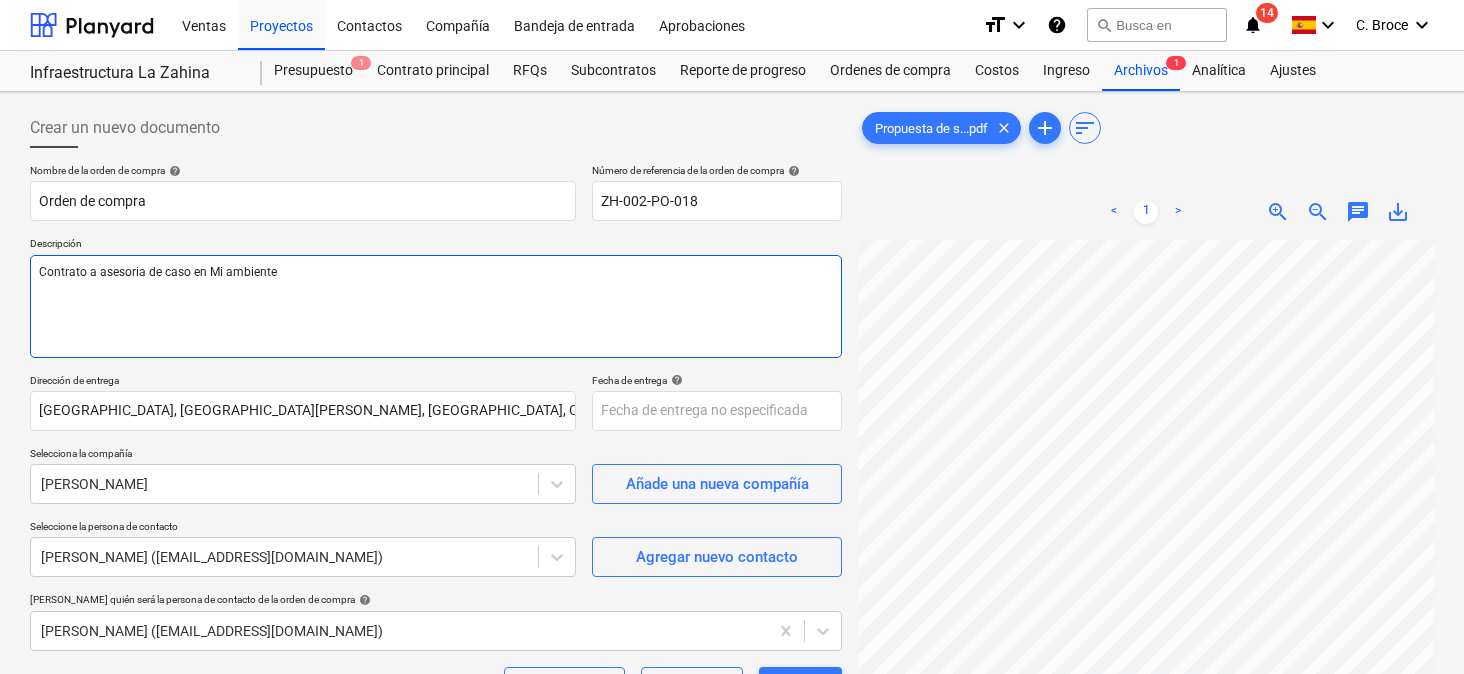 type on "x" 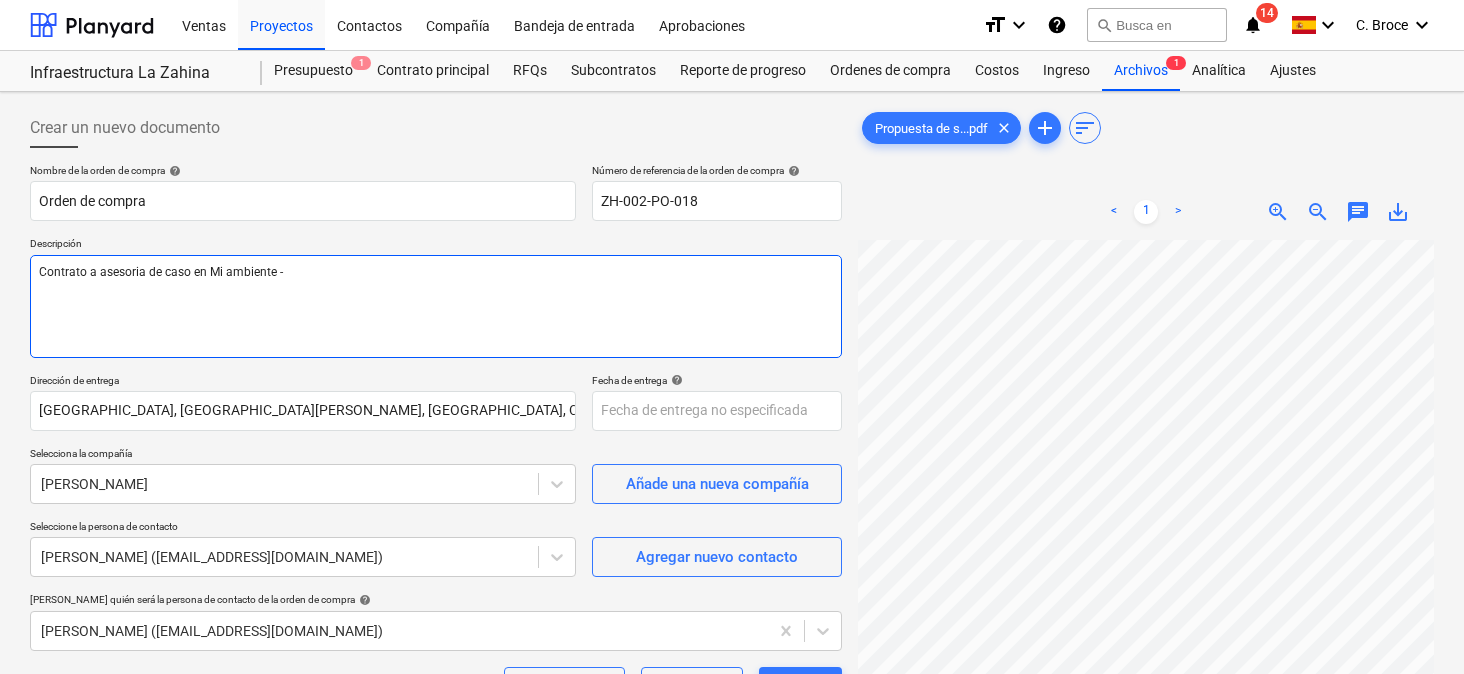 type on "x" 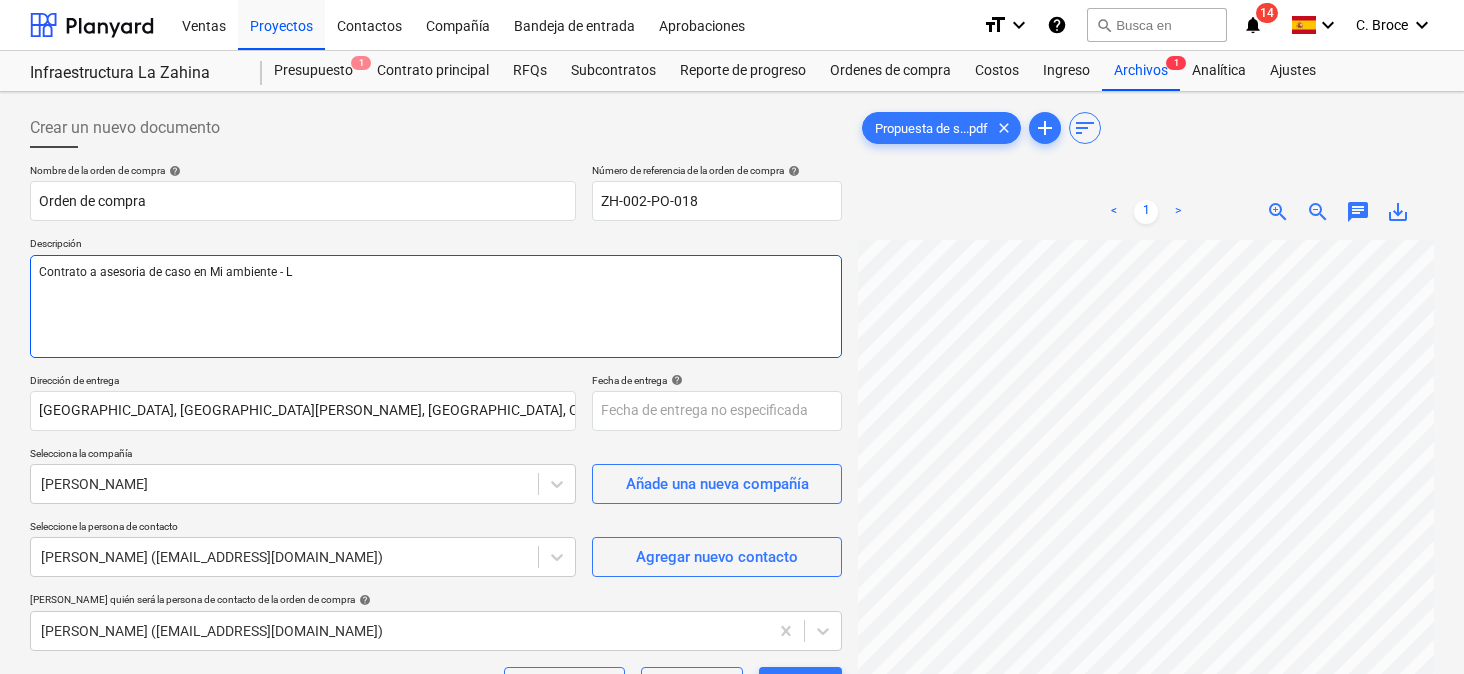type on "x" 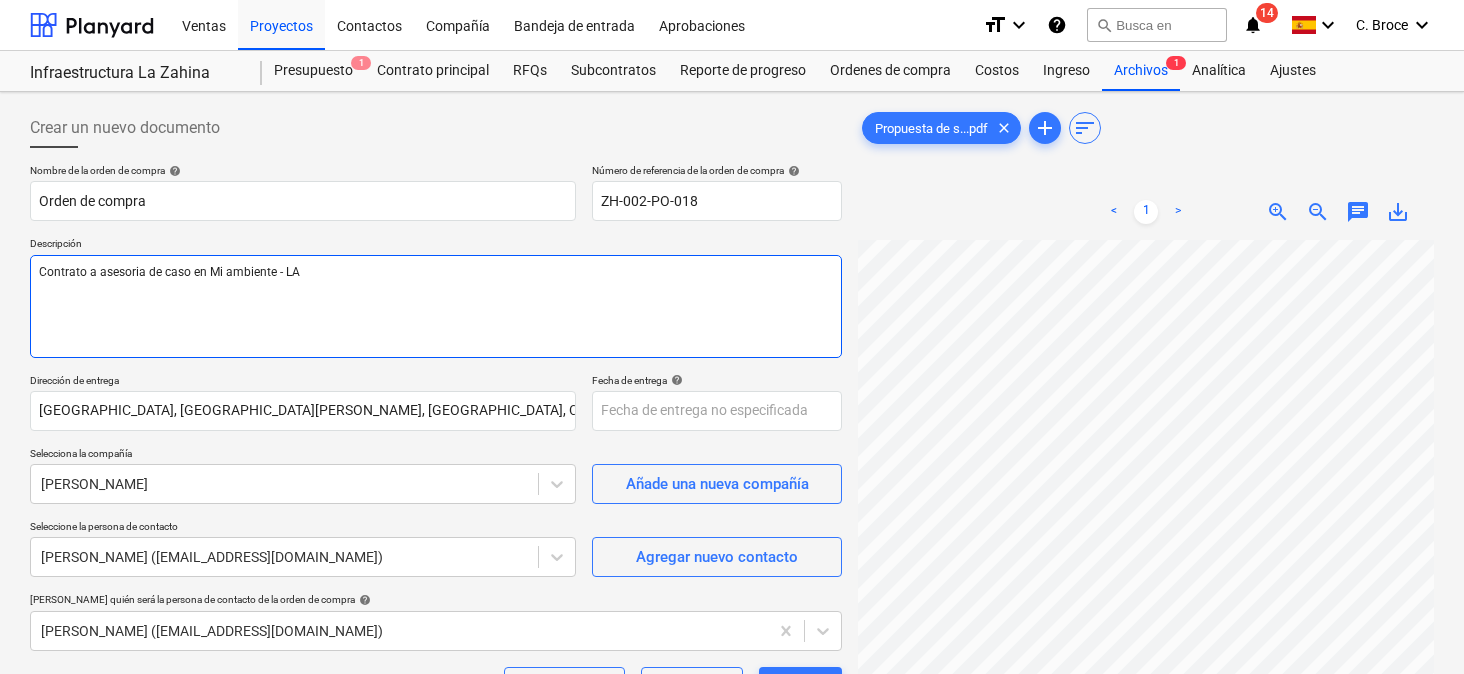 type on "x" 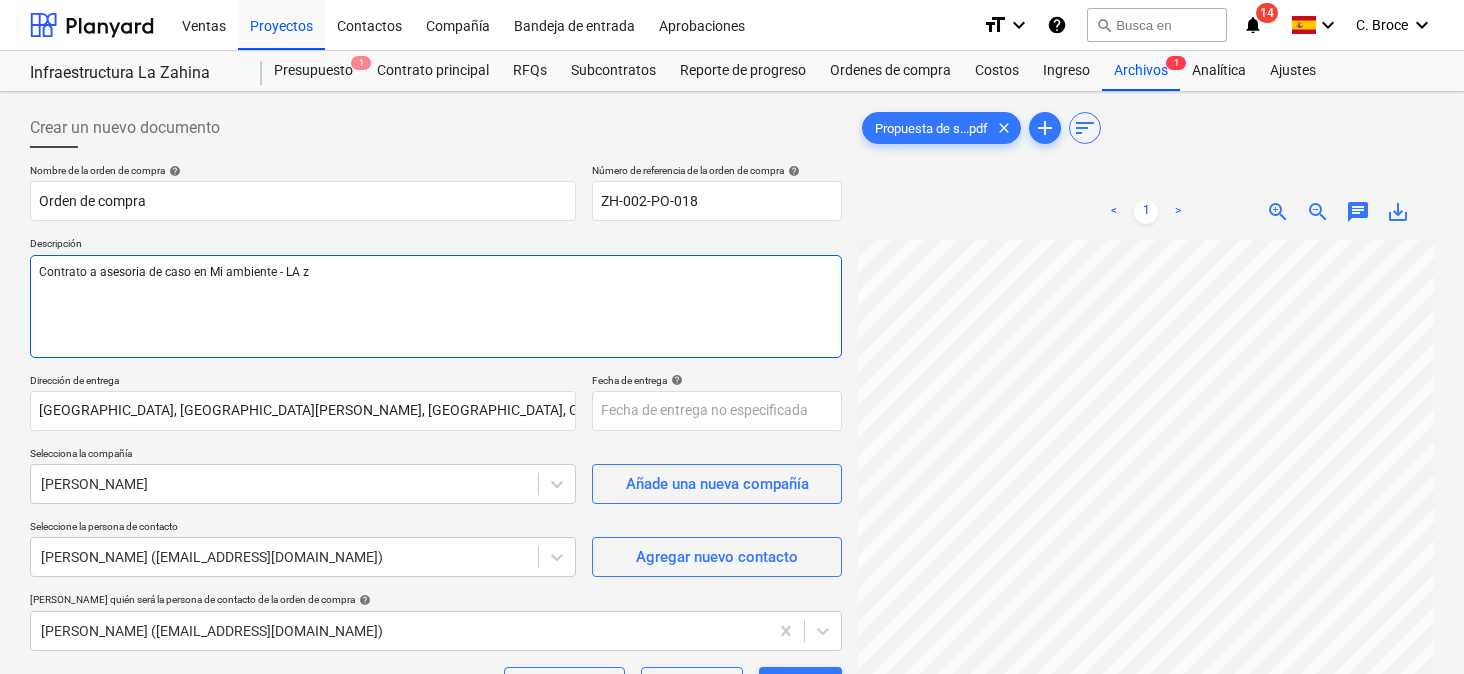 type on "x" 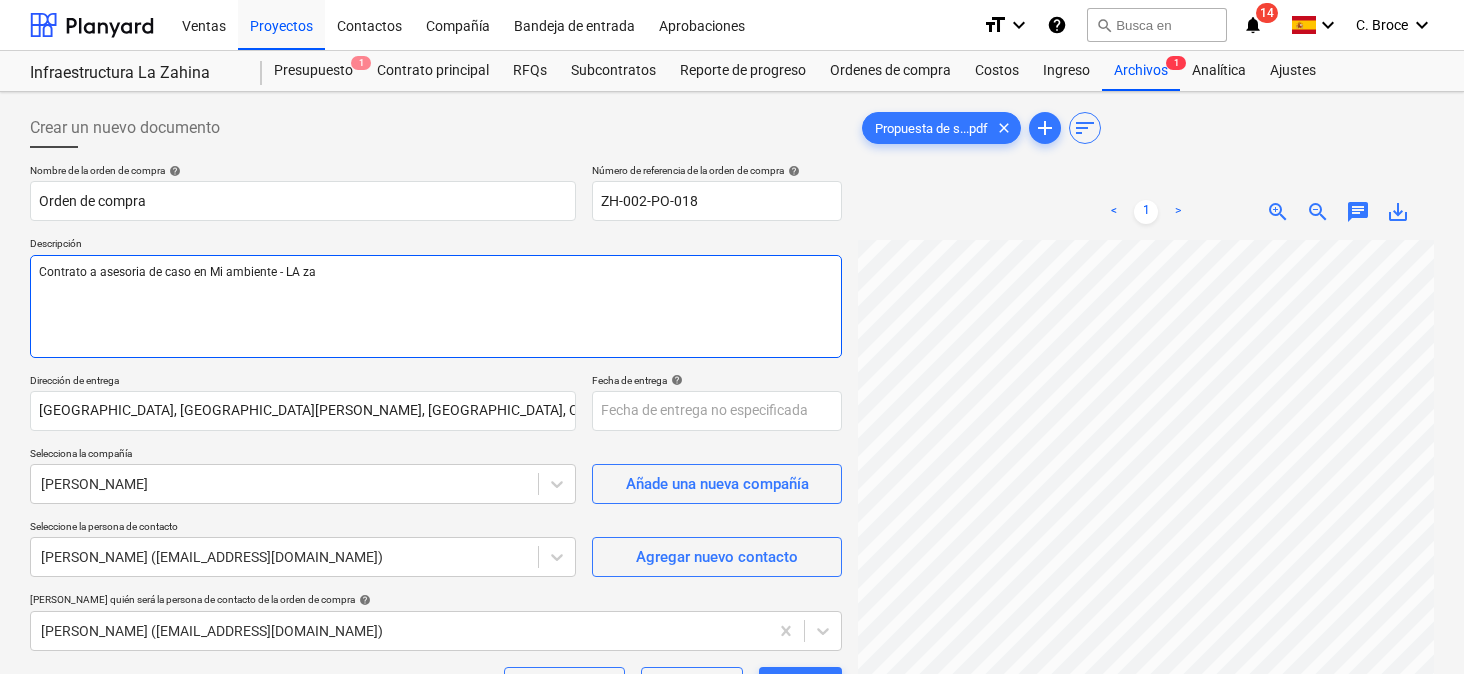 type on "x" 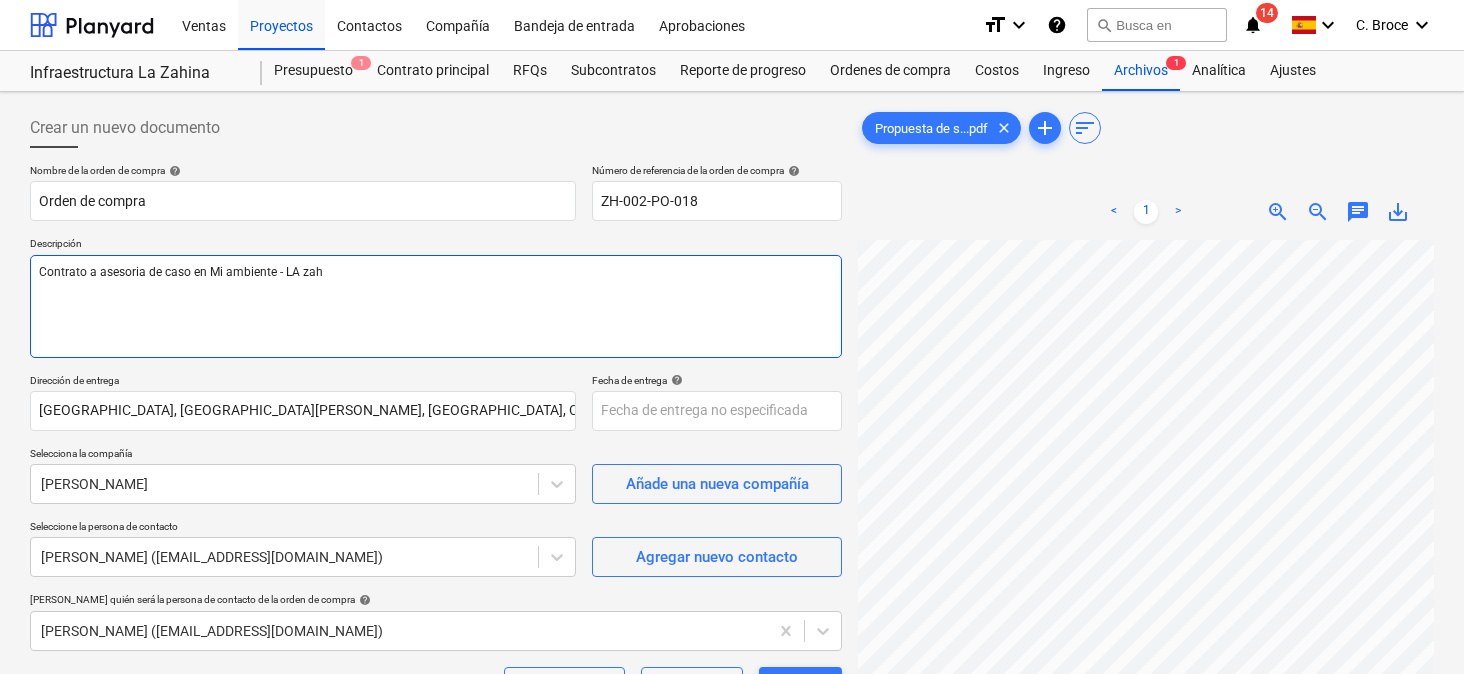 type on "x" 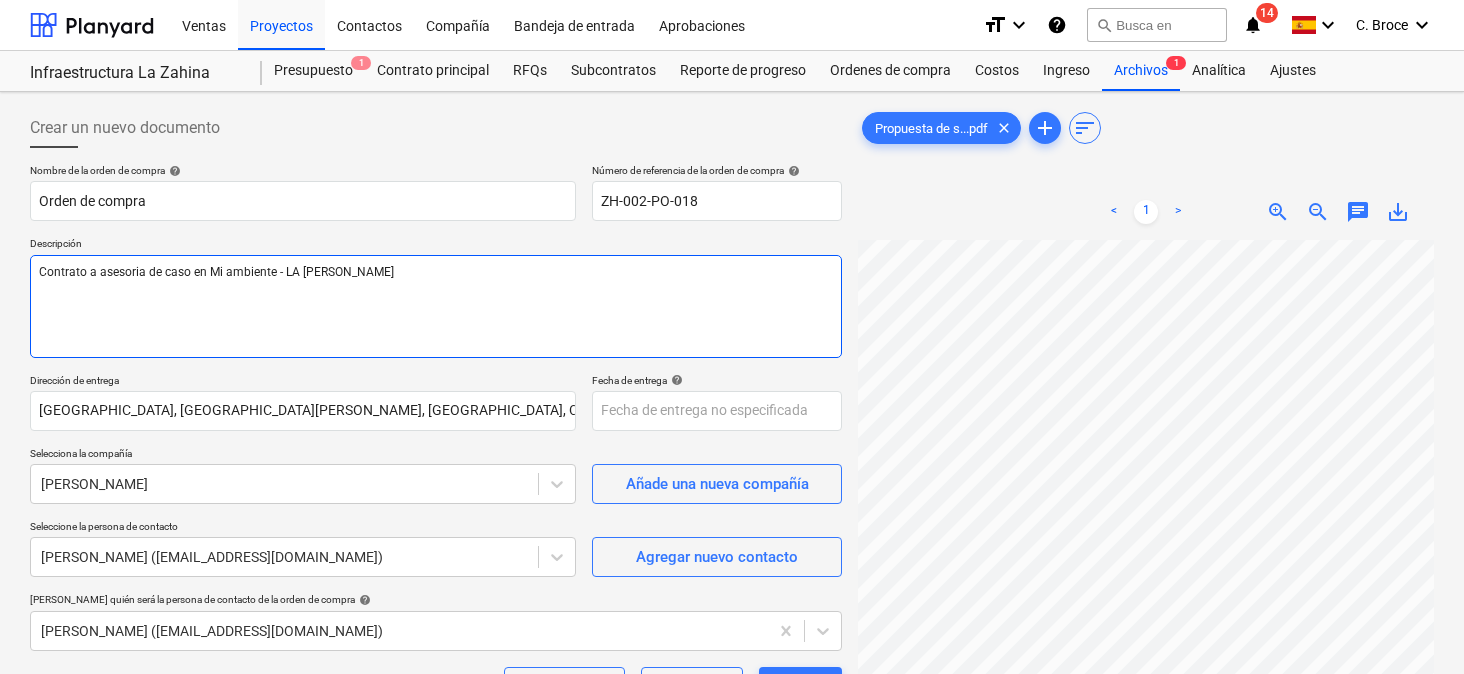 type on "x" 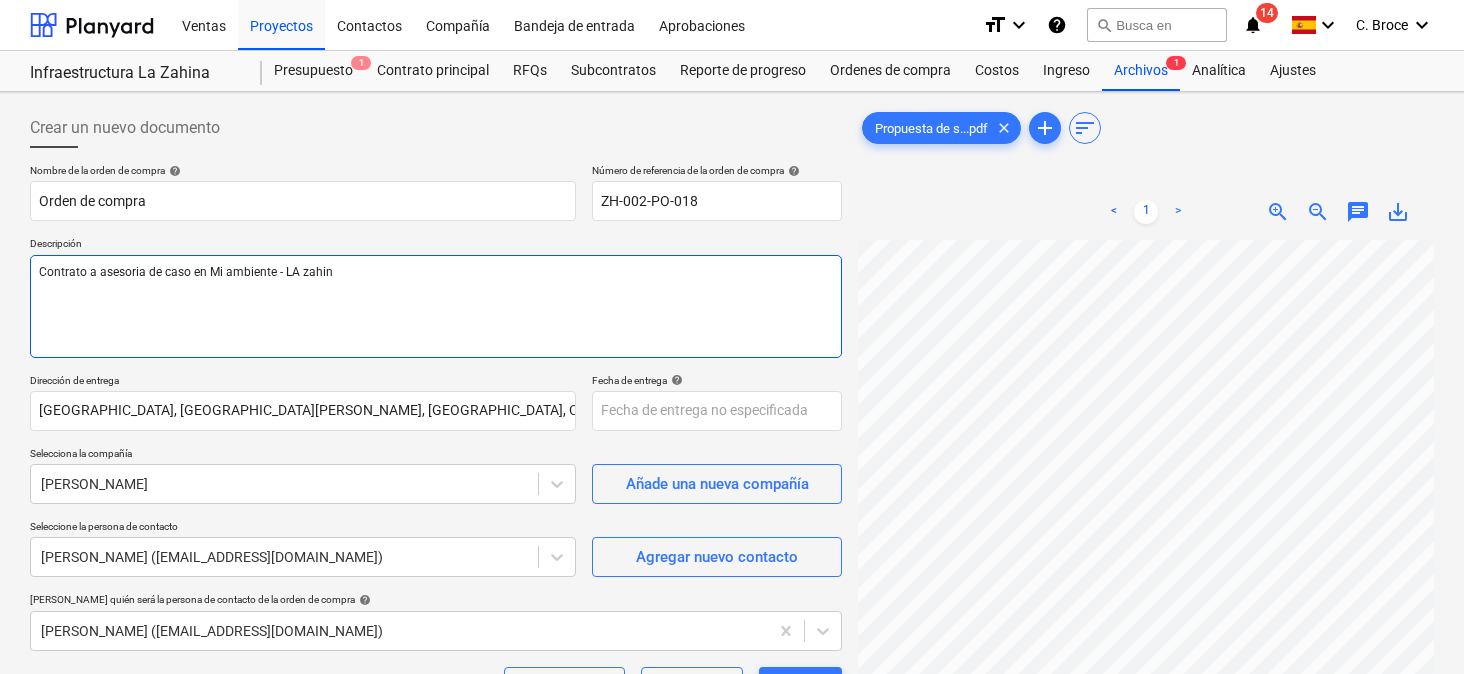 type on "x" 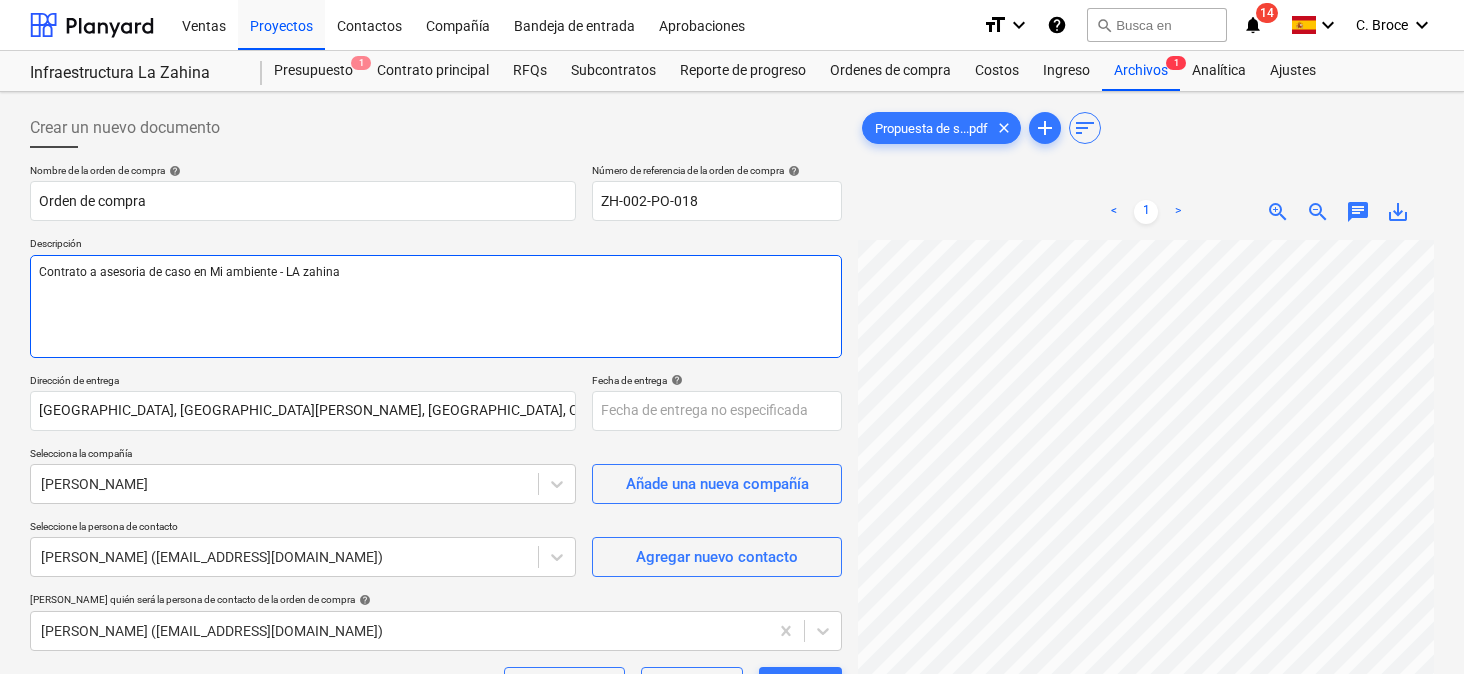 type on "x" 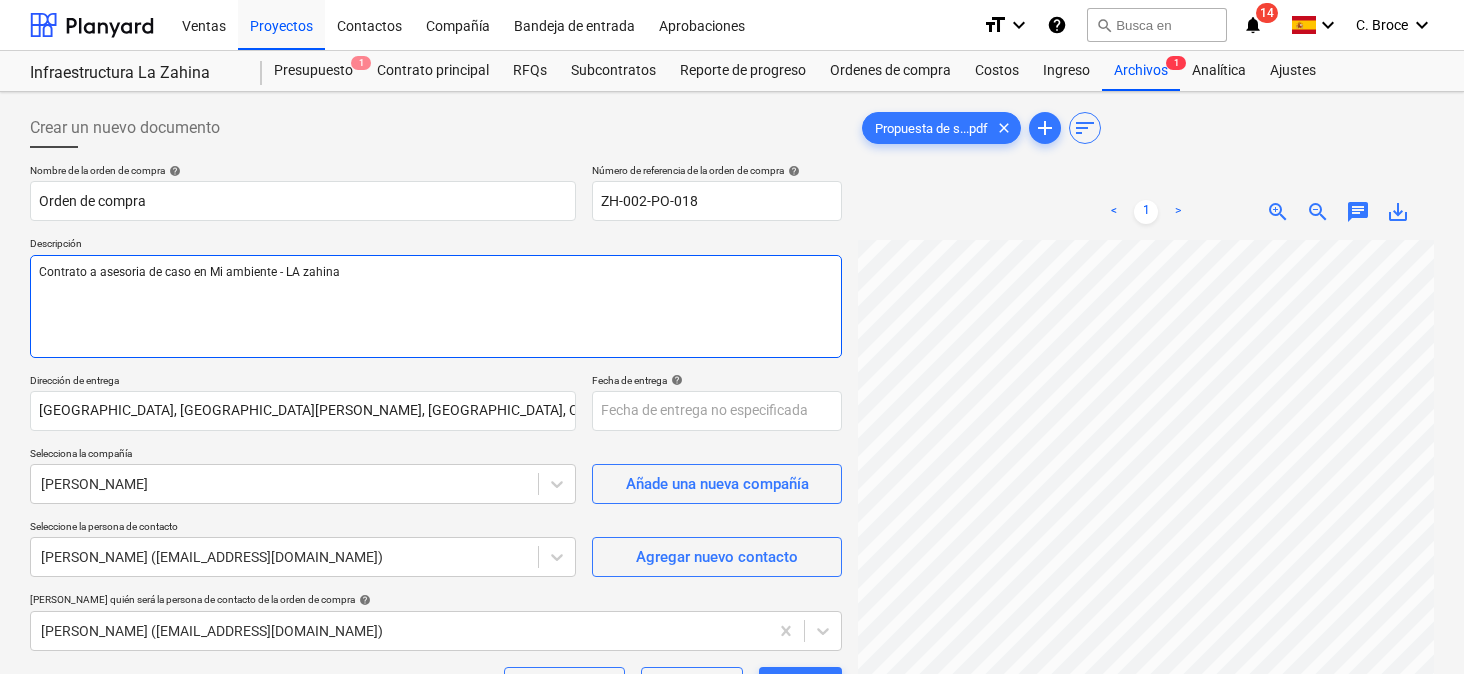type on "Contrato a asesoria de caso en Mi ambiente - LA zarina" 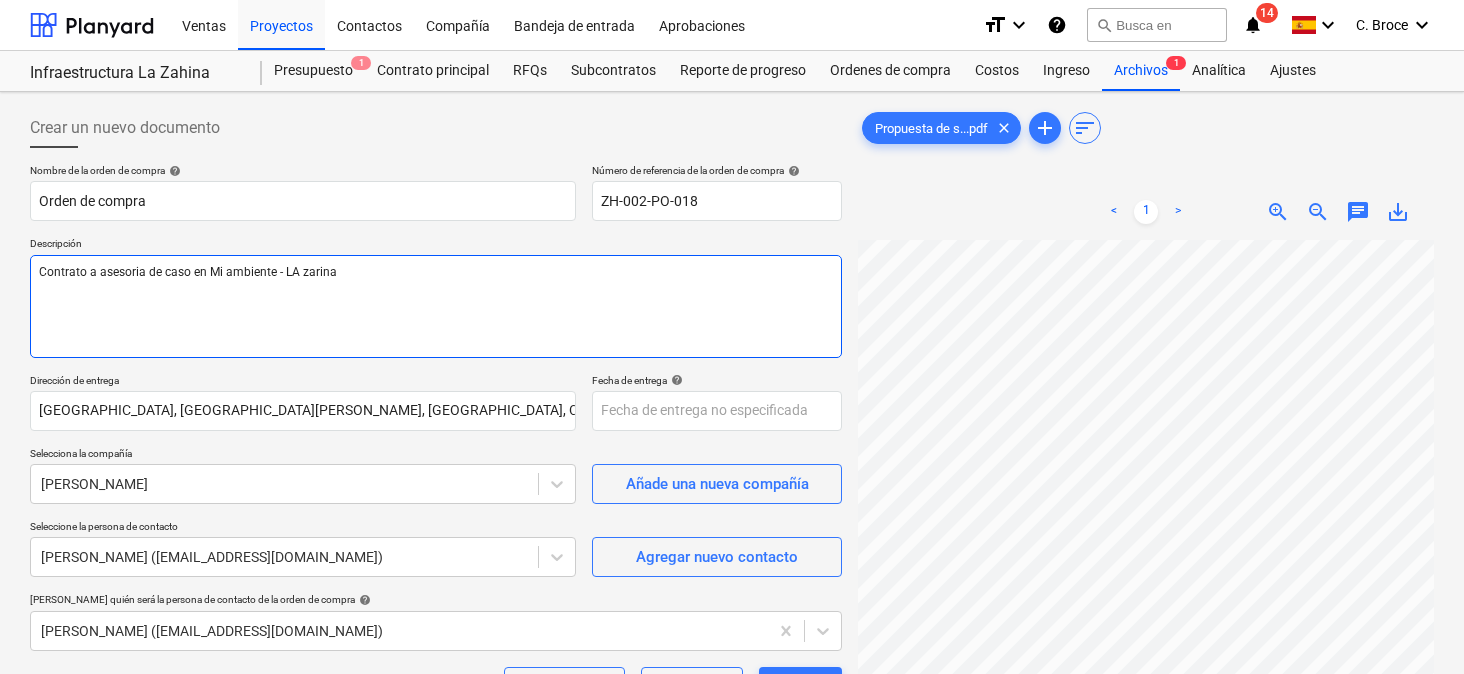 drag, startPoint x: 219, startPoint y: 285, endPoint x: 259, endPoint y: 278, distance: 40.60788 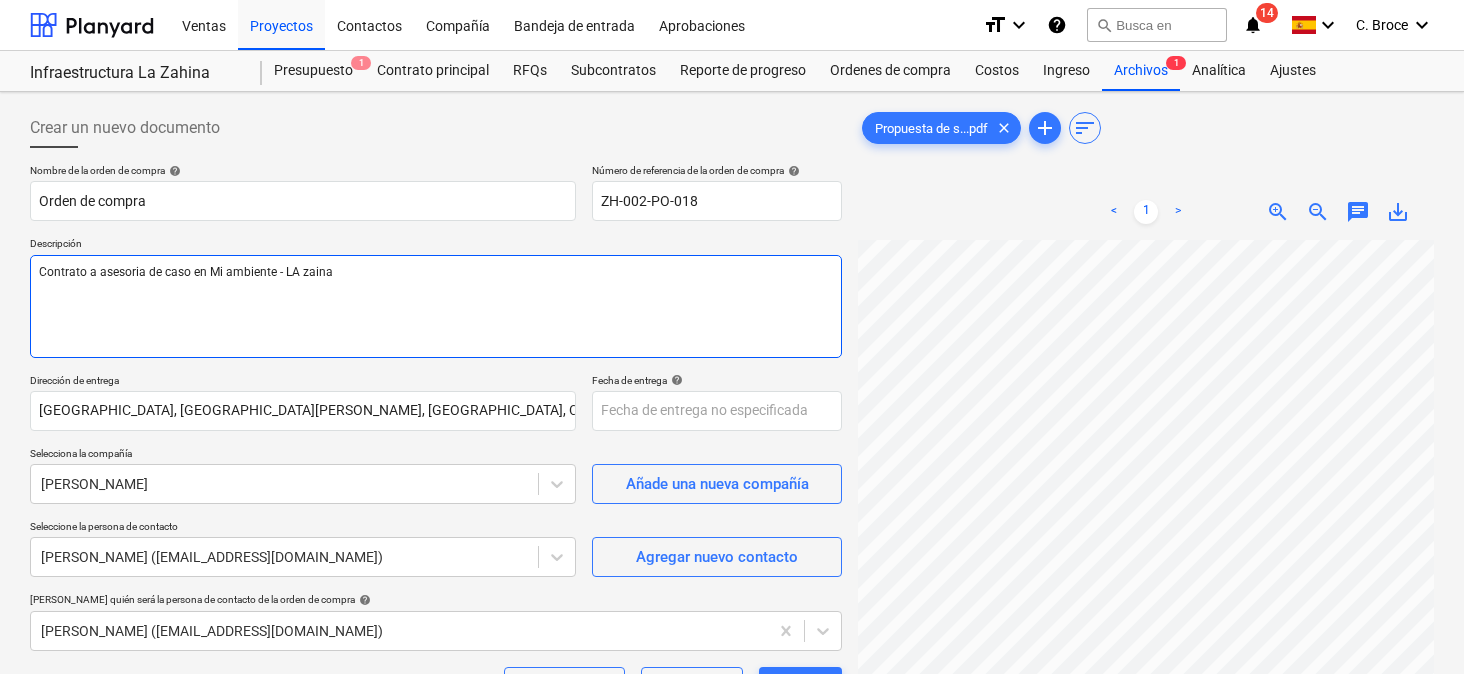type on "x" 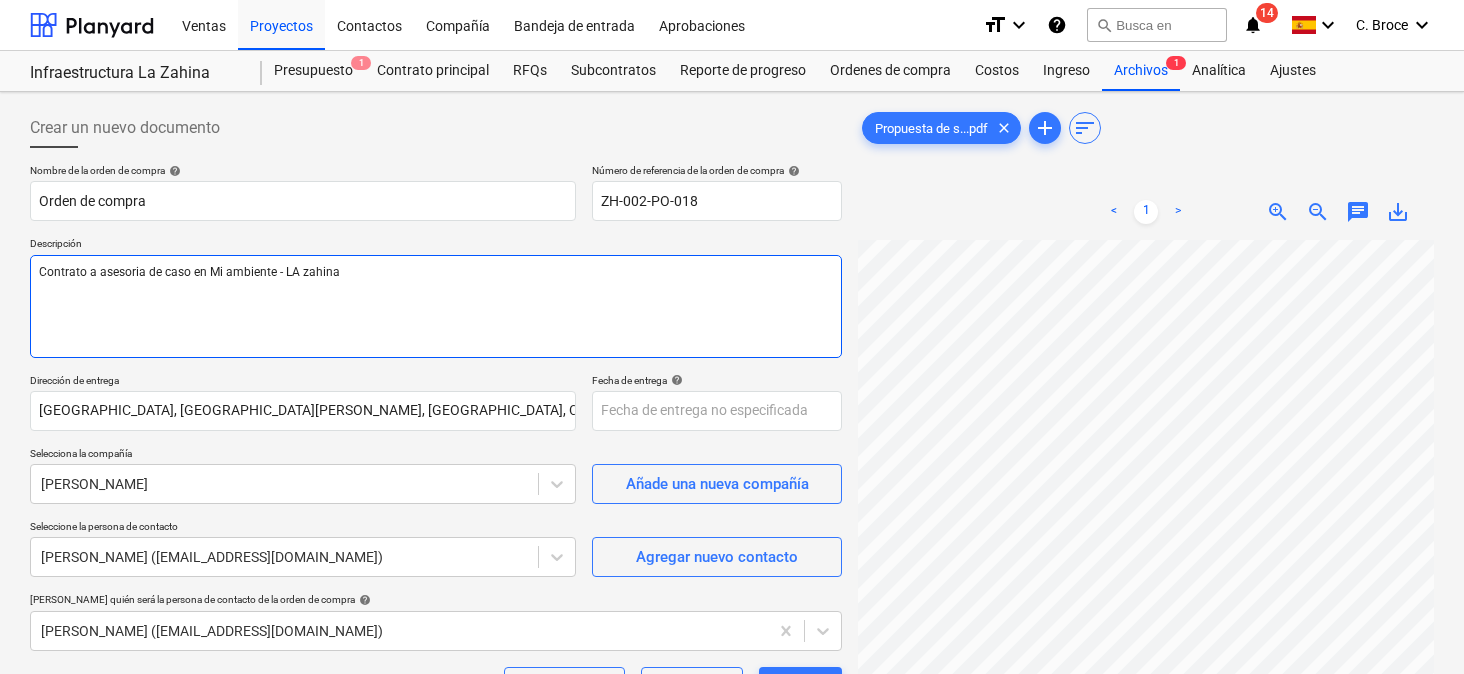 click on "Contrato a asesoria de caso en Mi ambiente - LA zahina" at bounding box center [436, 306] 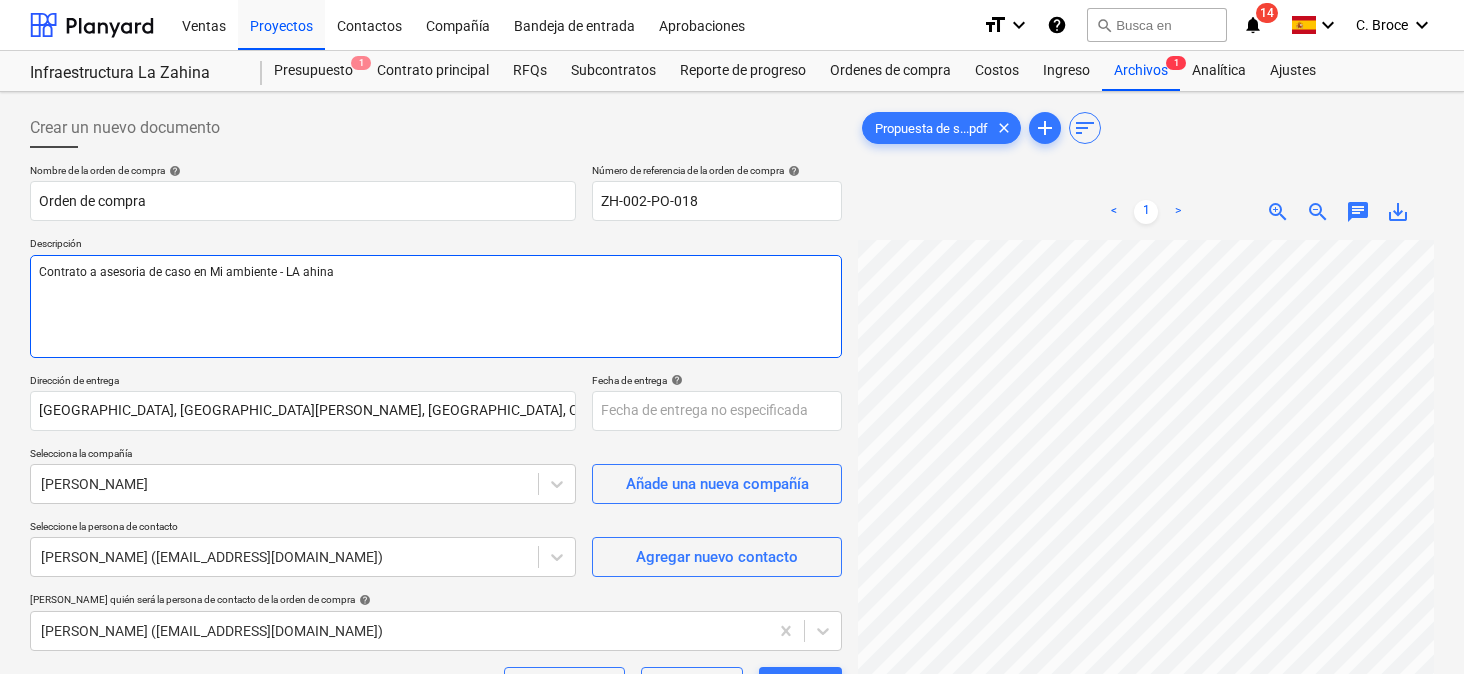 type on "x" 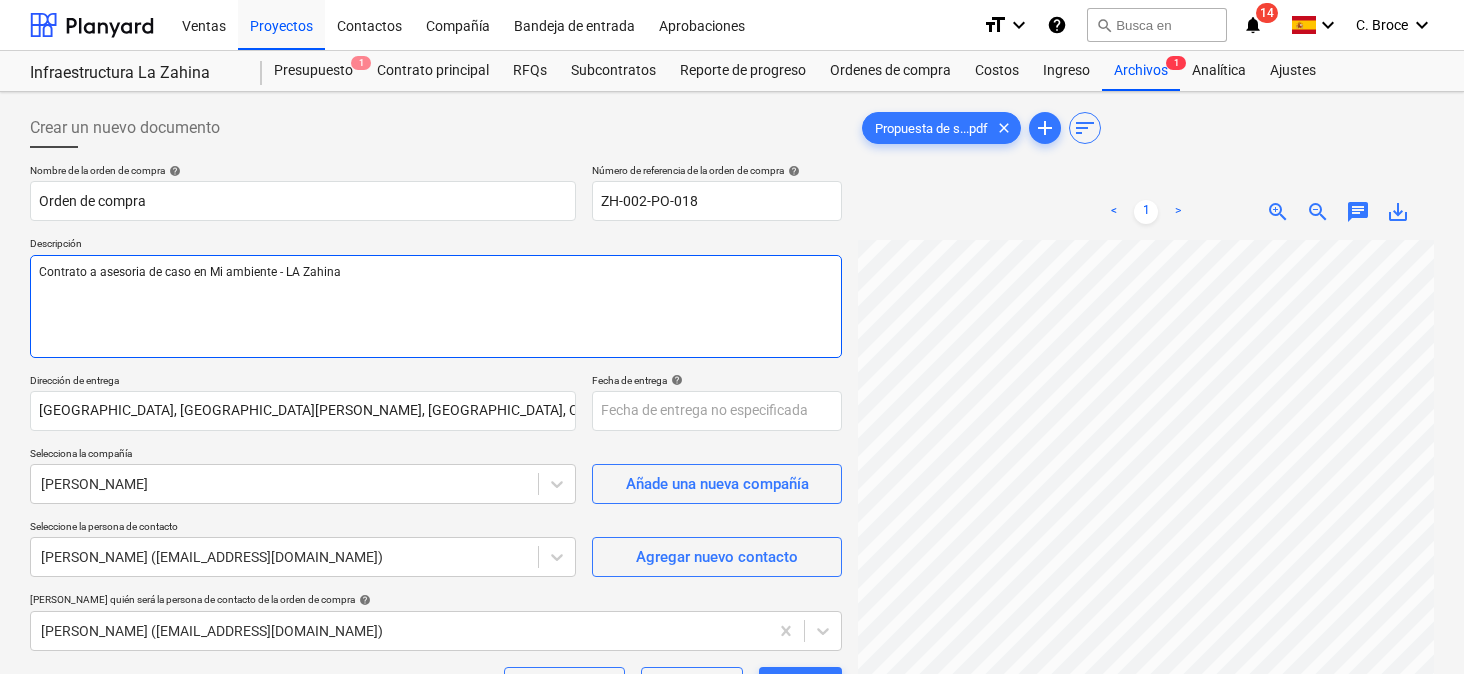 click on "Contrato a asesoria de caso en Mi ambiente - LA Zahina" at bounding box center (436, 306) 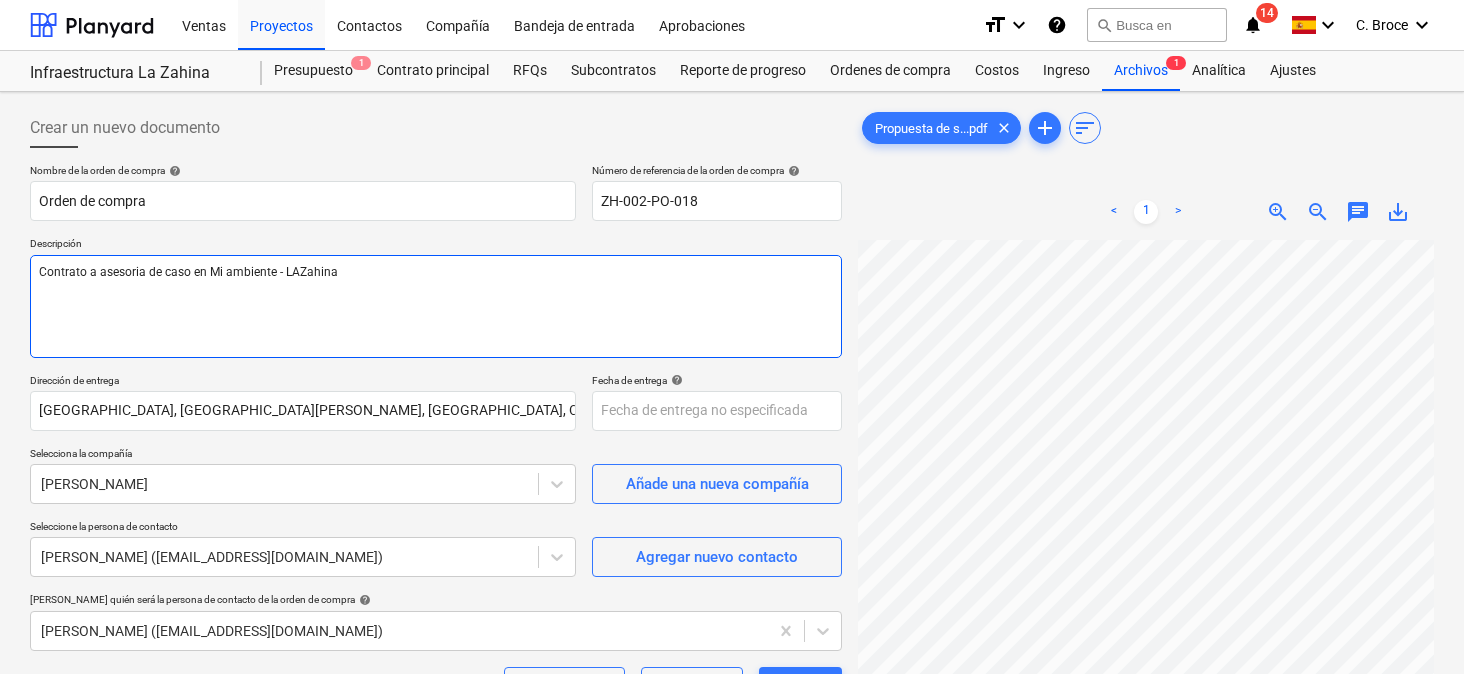 type on "x" 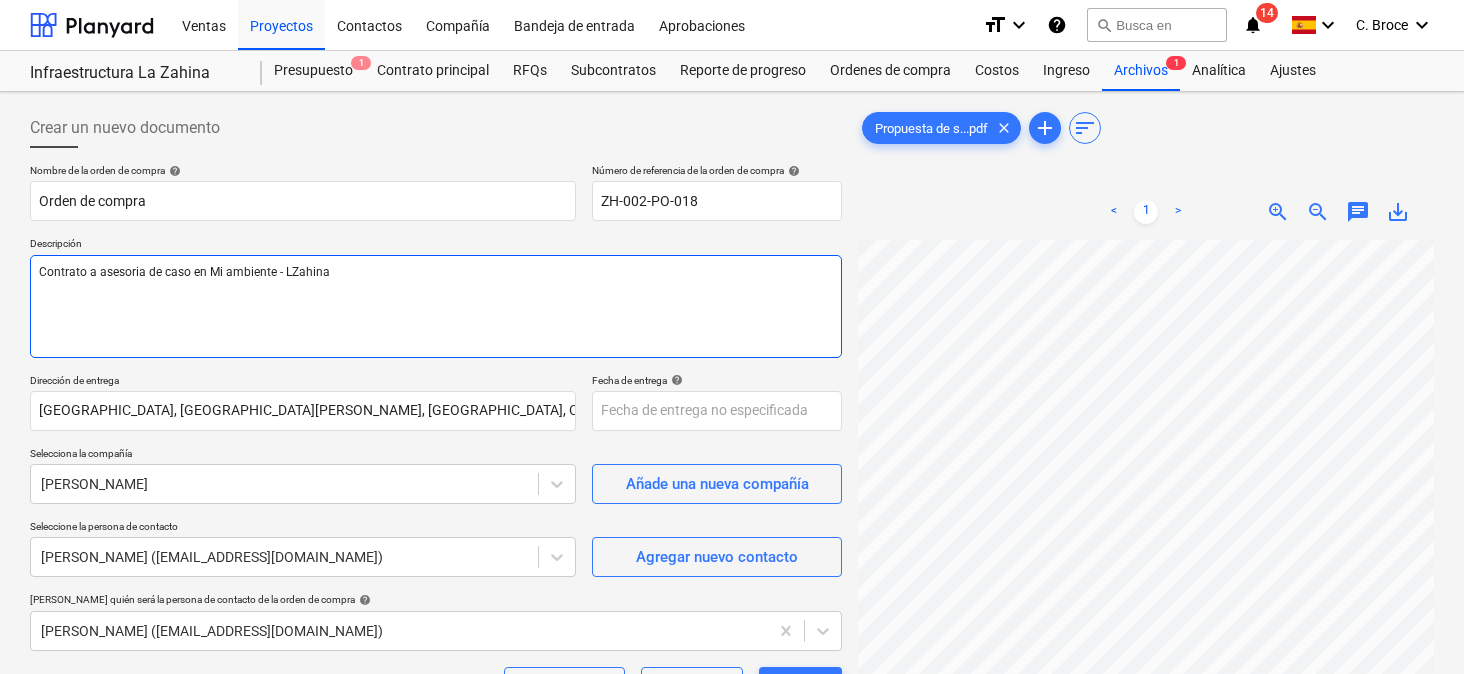 type on "x" 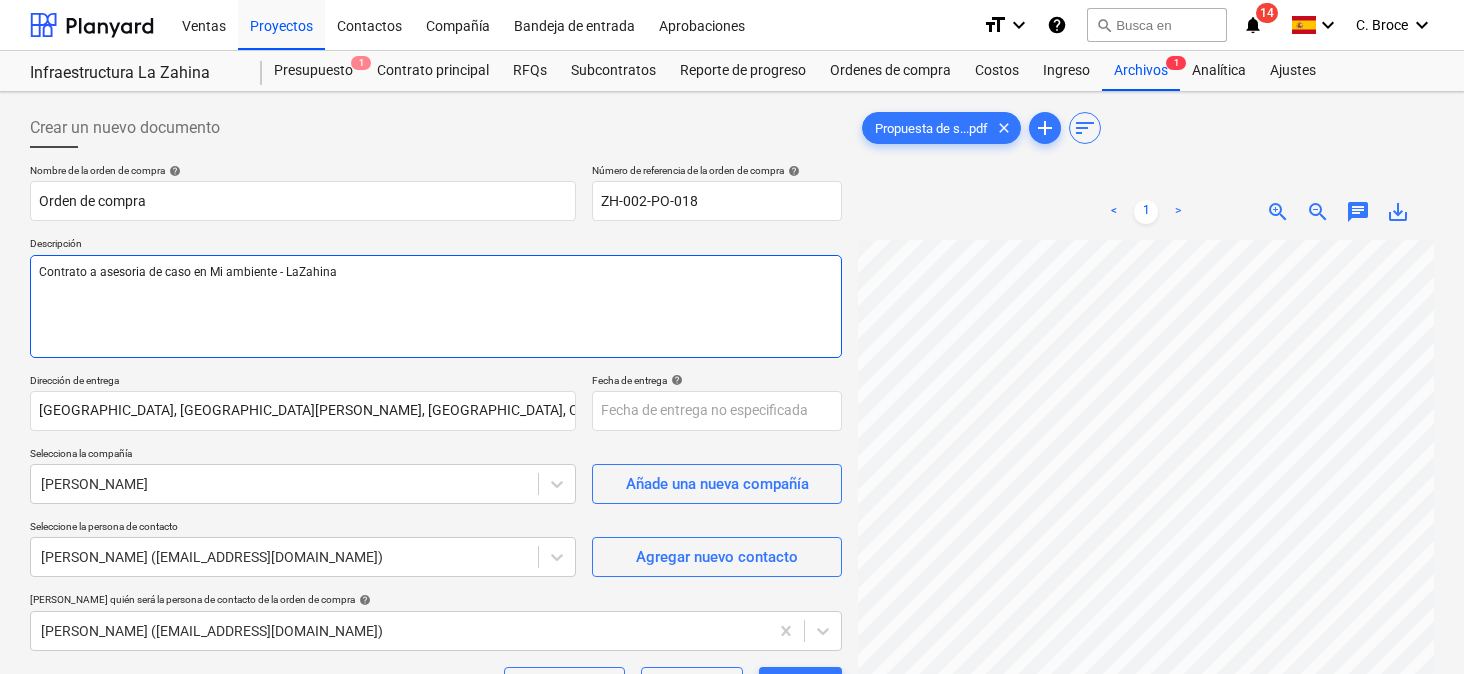 type on "x" 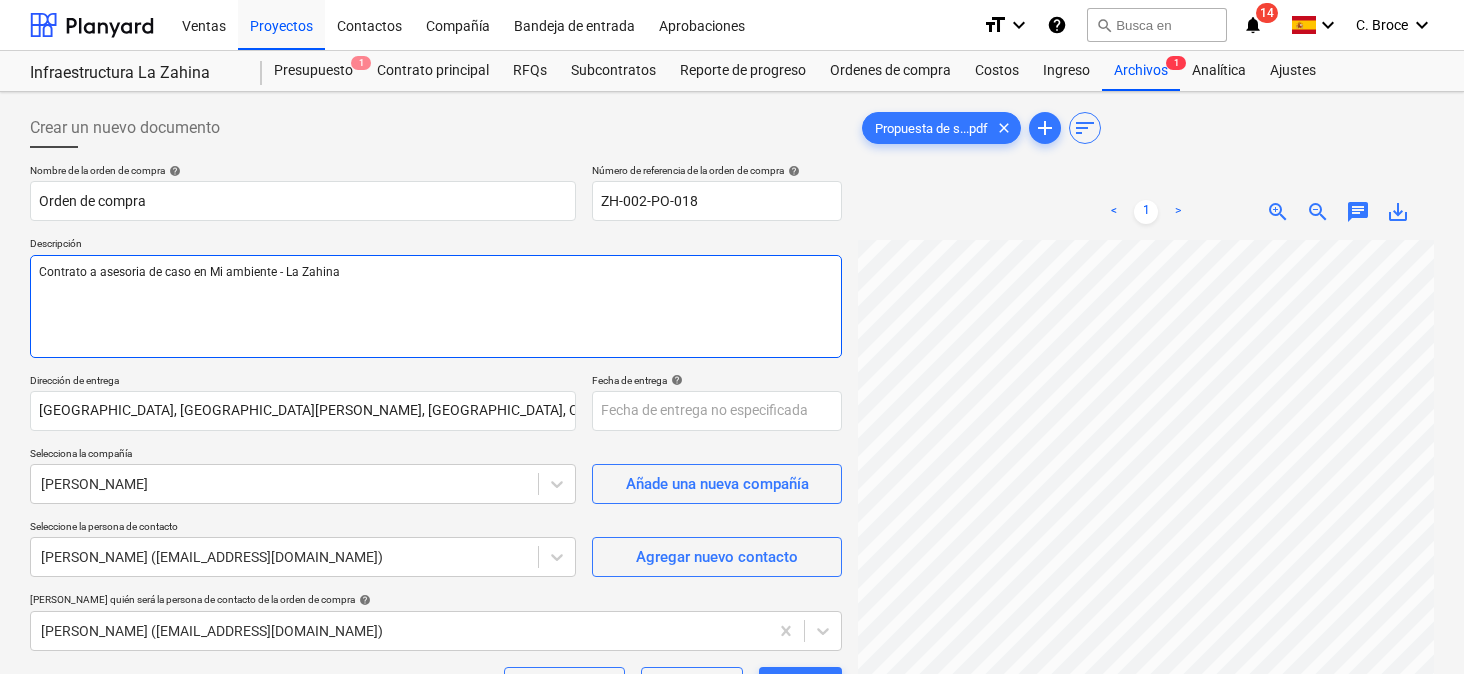 click on "Contrato a asesoria de caso en Mi ambiente - La Zahina" at bounding box center [436, 306] 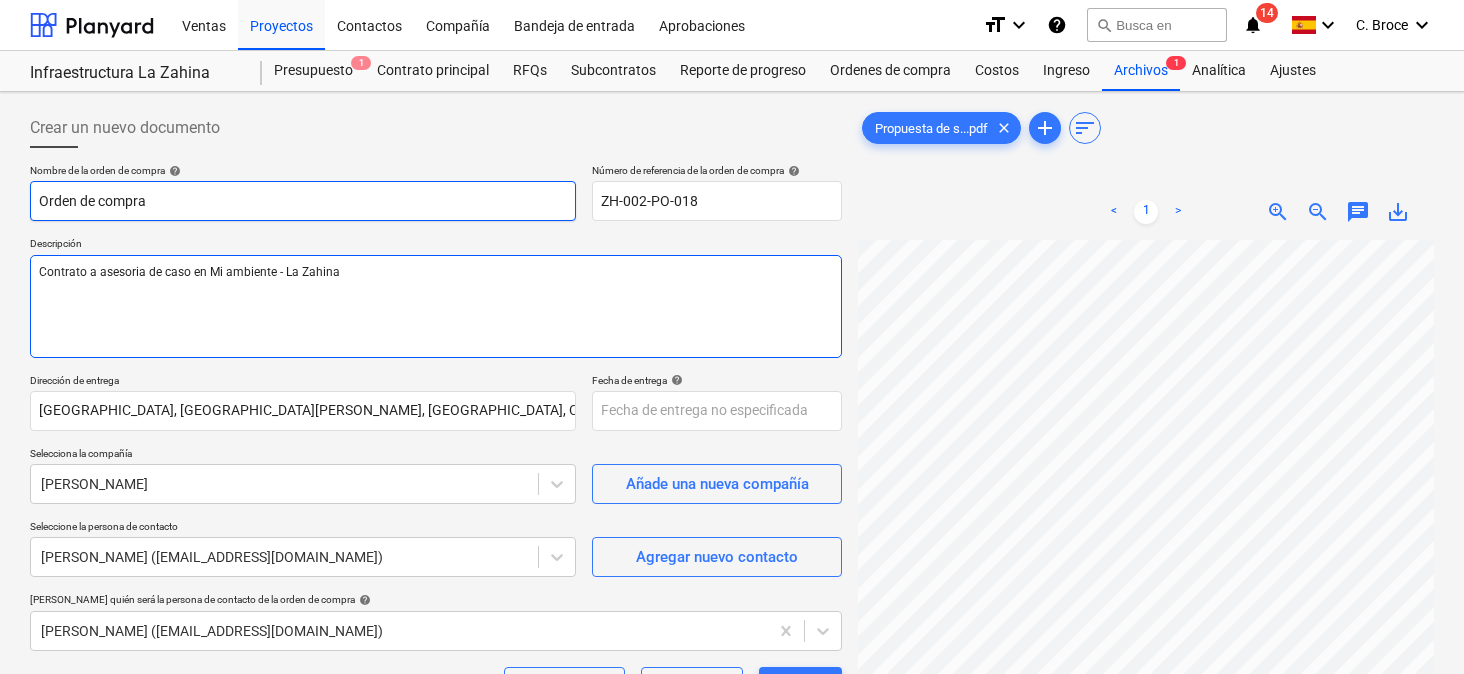 type on "Contrato a asesoria de caso en Mi ambiente - La Zahina" 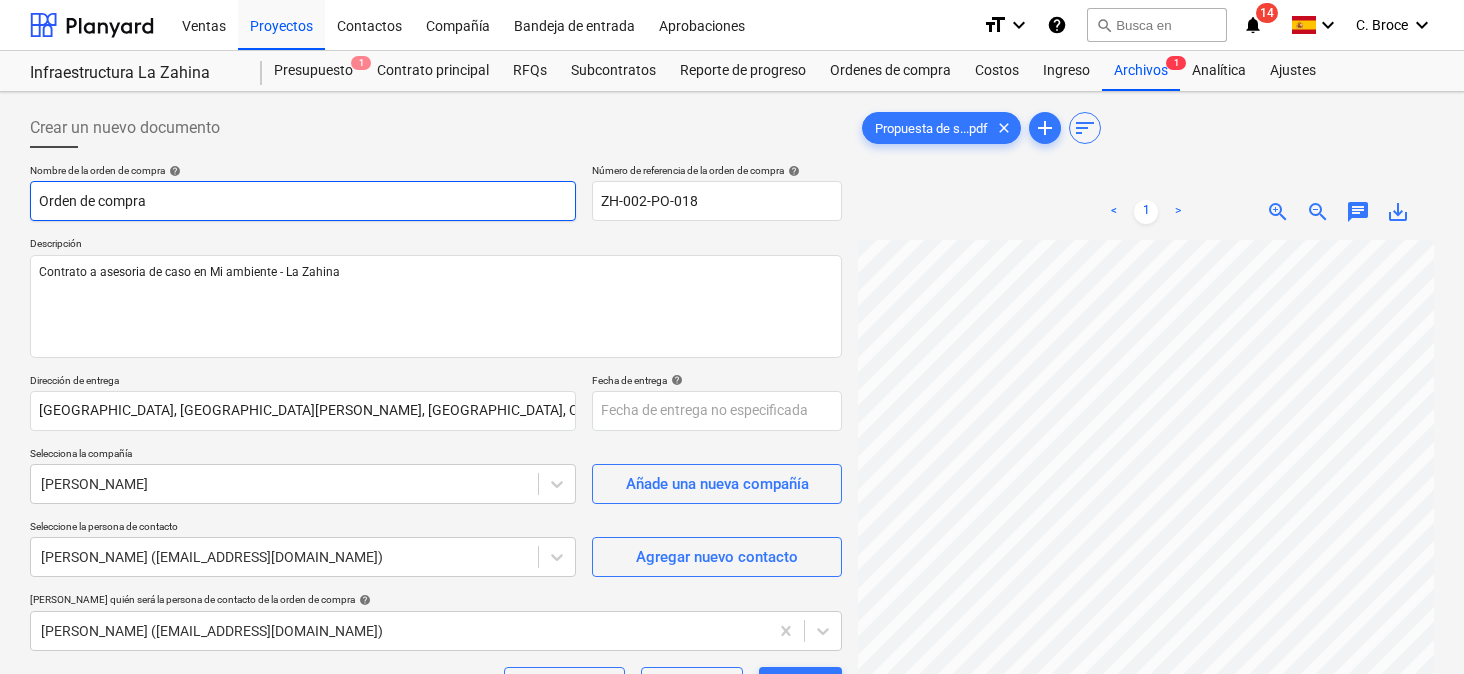 click on "Orden de compra" at bounding box center (303, 201) 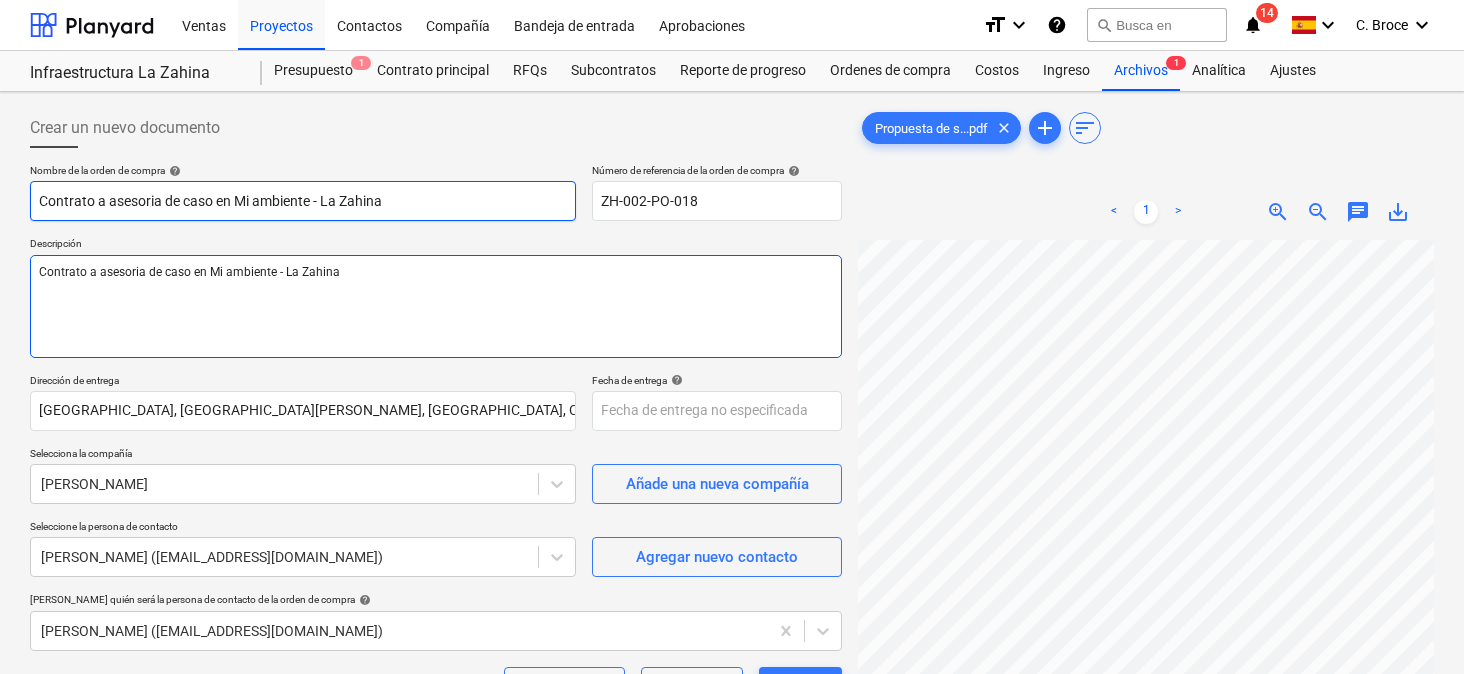 type on "Contrato a asesoria de caso en Mi ambiente - La Zahina" 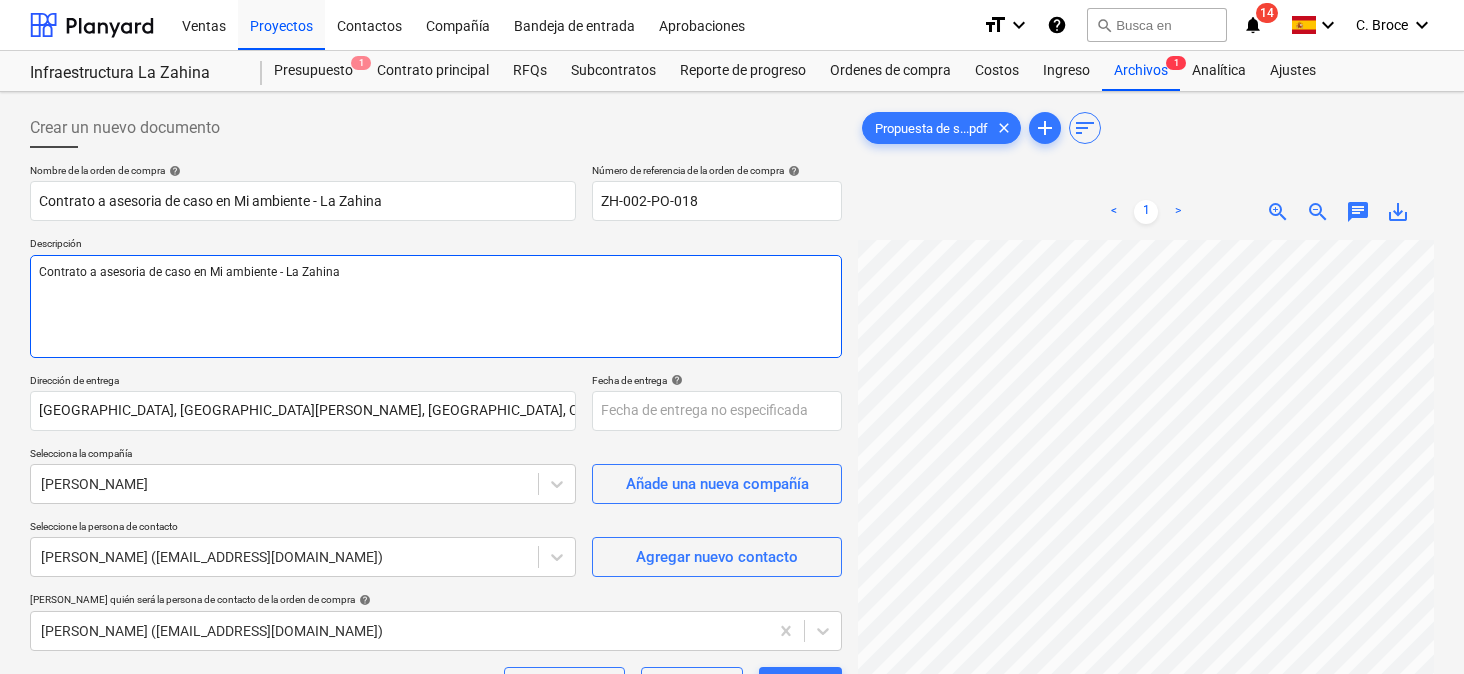 click on "Contrato a asesoria de caso en Mi ambiente - La Zahina" at bounding box center [436, 306] 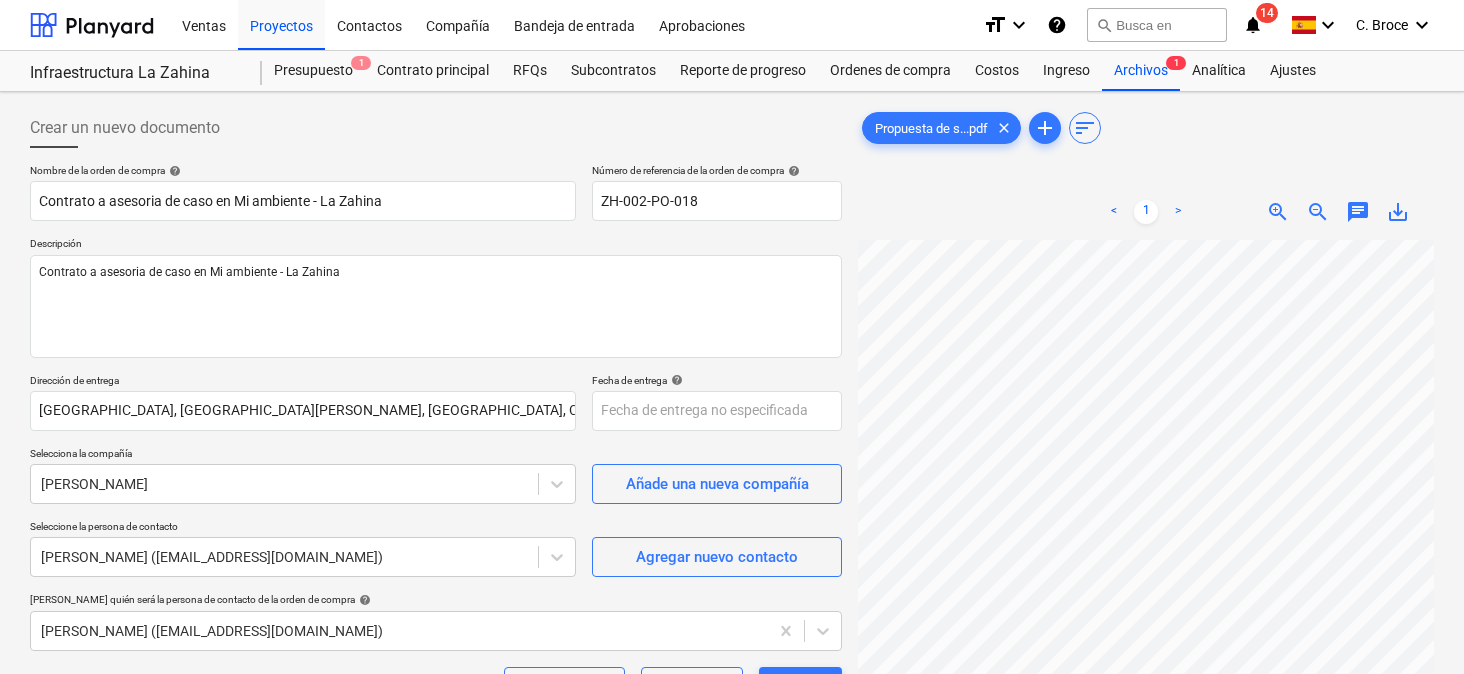 drag, startPoint x: 328, startPoint y: 339, endPoint x: 516, endPoint y: 388, distance: 194.28073 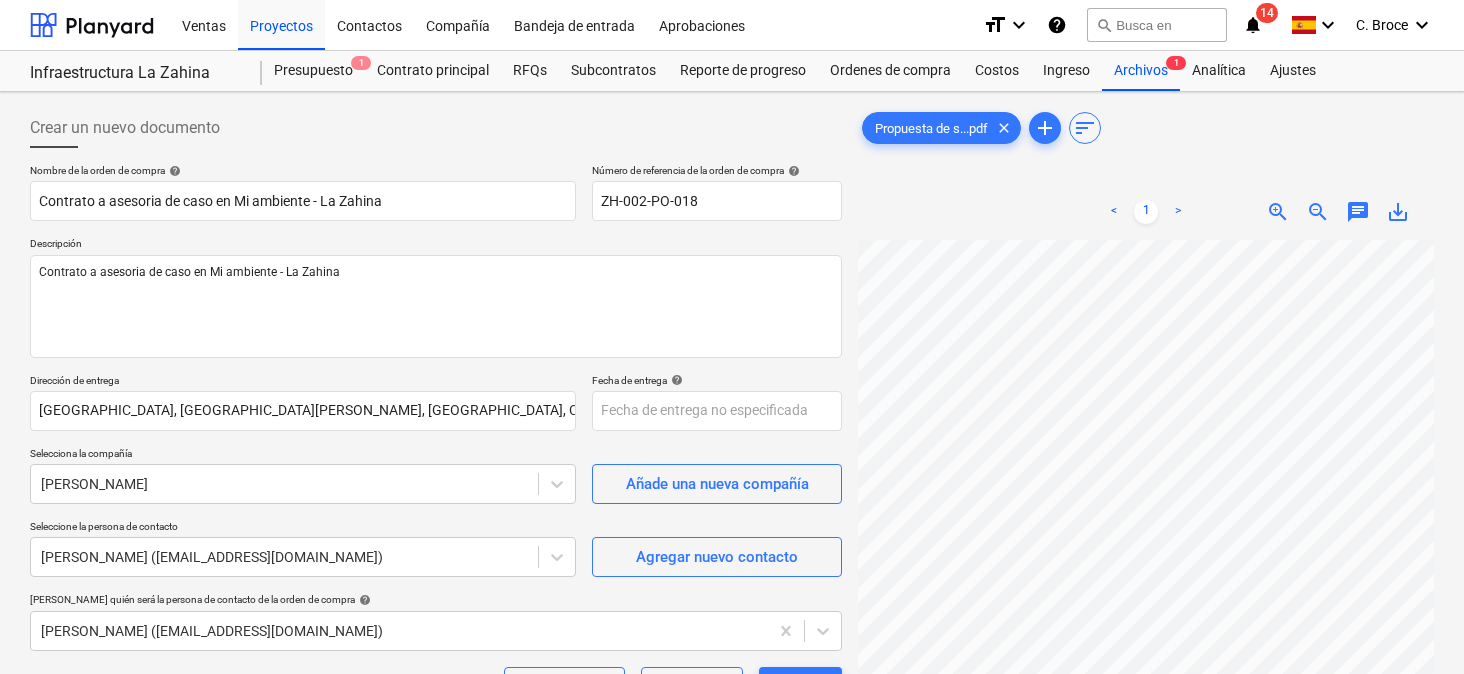click on "Dirección de entrega" at bounding box center (303, 382) 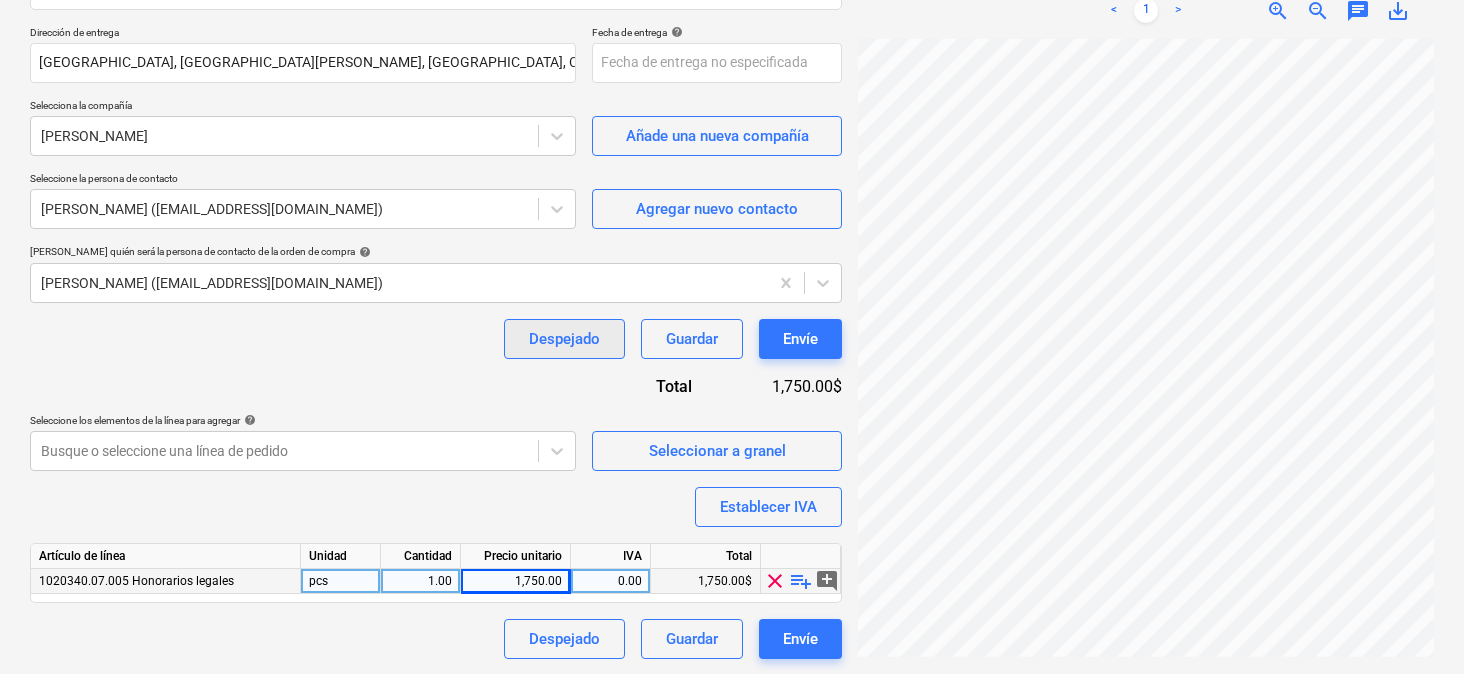 scroll, scrollTop: 347, scrollLeft: 0, axis: vertical 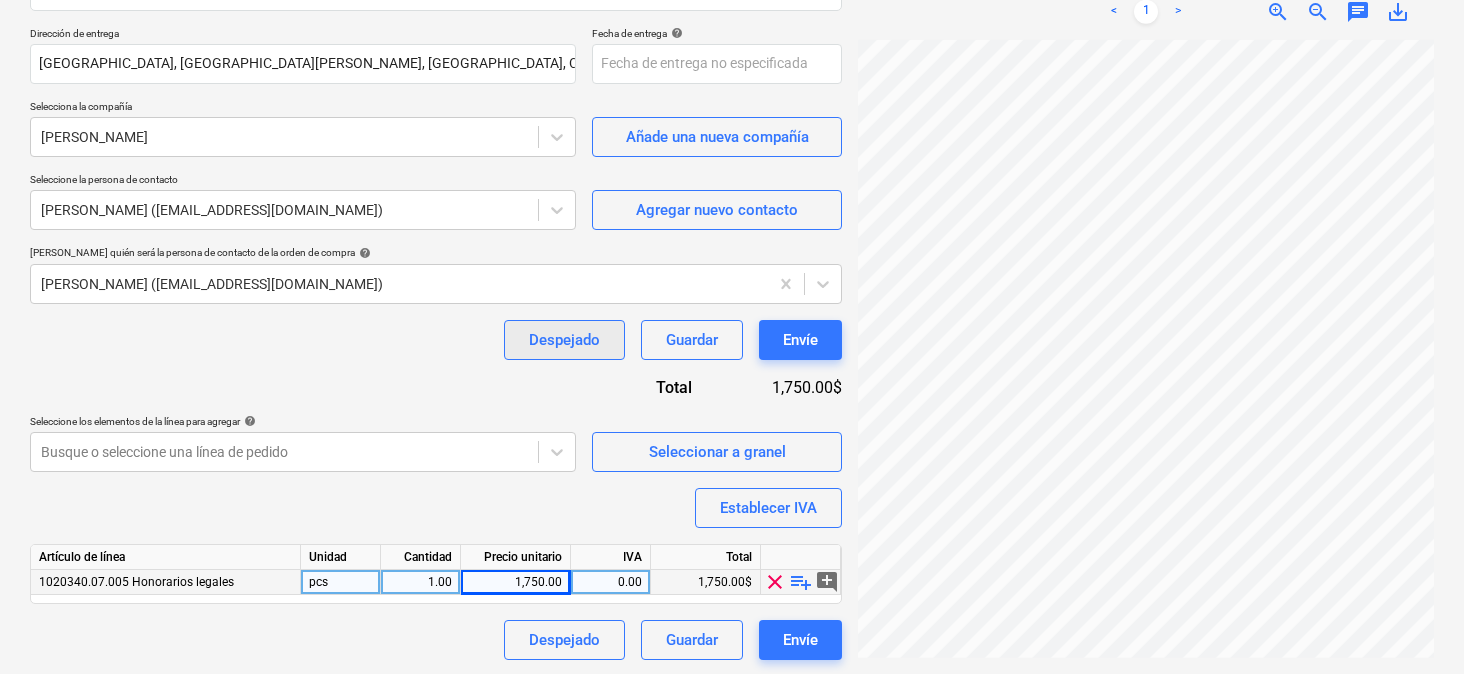 click on "Nombre de la orden de compra help Contrato a asesoria de caso en Mi ambiente - La Zahina Número de referencia de la orden de compra help ZH-002-PO-018 Descripción Contrato a asesoria de caso en Mi ambiente - La Zahina Dirección de entrega [GEOGRAPHIC_DATA], [GEOGRAPHIC_DATA][PERSON_NAME], [GEOGRAPHIC_DATA], Corregimiento [PERSON_NAME] Fecha de entrega help Press the down arrow key to interact with the calendar and
select a date. Press the question mark key to get the keyboard shortcuts for changing dates. Selecciona la compañía [PERSON_NAME]   Añade una nueva compañía Seleccione la persona de contacto [PERSON_NAME] ([EMAIL_ADDRESS][DOMAIN_NAME]) Agregar nuevo contacto Seleccione quién será la persona de contacto de la orden de compra help [PERSON_NAME] ([EMAIL_ADDRESS][DOMAIN_NAME]) Despejado Guardar Envíe Total 1,750.00$ Seleccione los elementos de la línea para agregar help Busque o seleccione una línea de pedido Seleccionar a granel Establecer IVA Artículo de línea Unidad Cantidad Precio unitario IVA Total pcs" at bounding box center (436, 238) 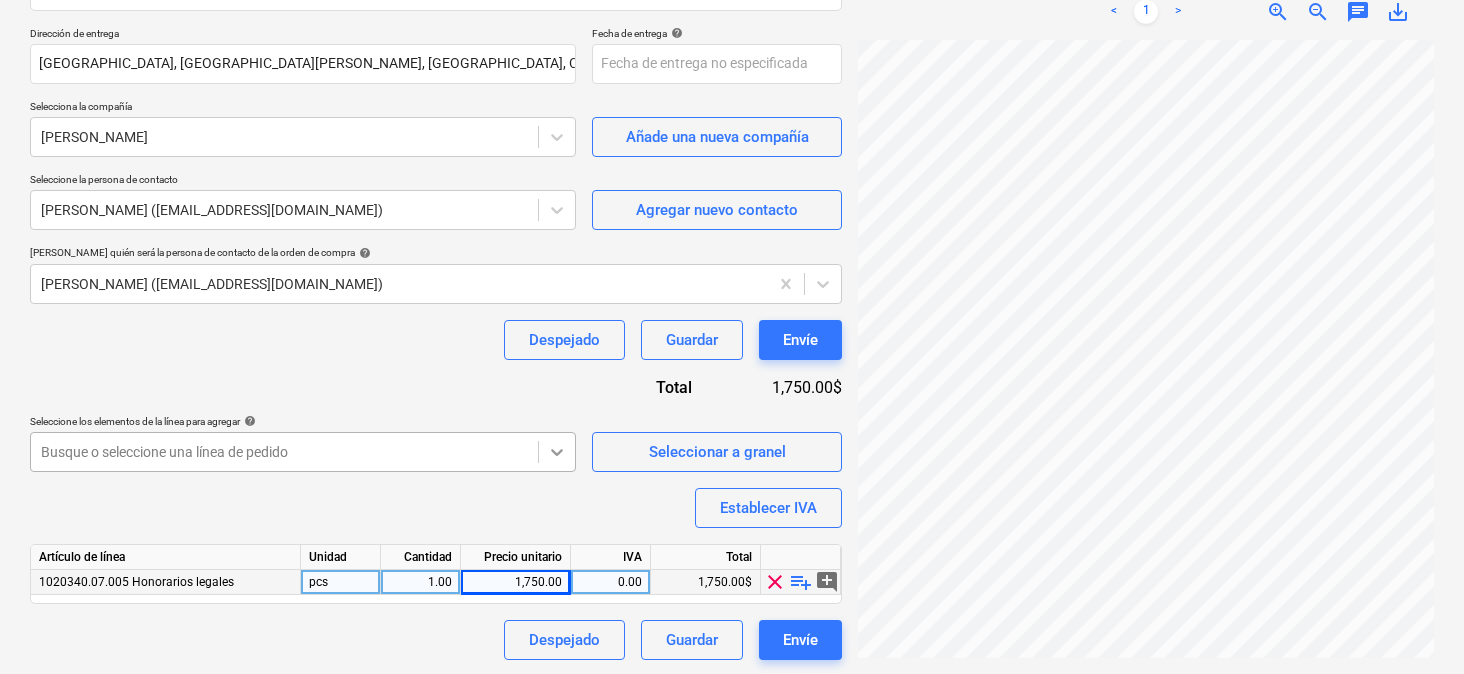 scroll, scrollTop: 455, scrollLeft: 0, axis: vertical 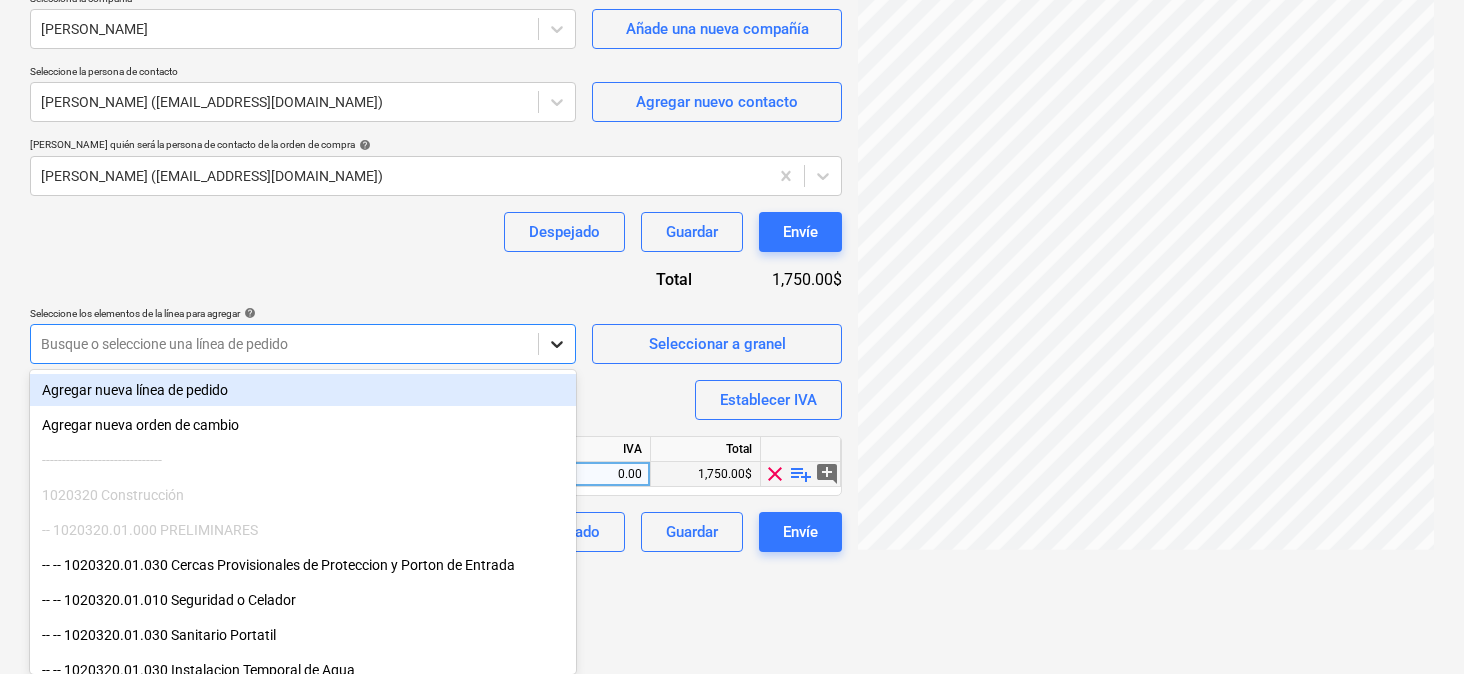 click on "Ventas Proyectos Contactos Compañía Bandeja de entrada Aprobaciones format_size keyboard_arrow_down help search Busca en notifications 14 keyboard_arrow_down [PERSON_NAME] keyboard_arrow_down Infraestructura La Zahina Presupuesto 1 Contrato principal RFQs Subcontratos Reporte de progreso Ordenes de compra Costos Ingreso Archivos 1 Analítica Ajustes Crear un nuevo documento Nombre de la orden de compra help Contrato a asesoria de caso en Mi ambiente - La Zahina Número de referencia de la orden de compra help ZH-002-PO-018 Descripción Contrato a asesoria de caso en Mi ambiente - La Zahina Dirección de entrega [GEOGRAPHIC_DATA], Provincia de [GEOGRAPHIC_DATA][PERSON_NAME], [GEOGRAPHIC_DATA], Corregimiento [PERSON_NAME] Fecha de entrega help Press the down arrow key to interact with the calendar and
select a date. Press the question mark key to get the keyboard shortcuts for changing dates. Selecciona la compañía [PERSON_NAME]   Añade una nueva compañía Seleccione la persona de contacto [PERSON_NAME] ([EMAIL_ADDRESS][DOMAIN_NAME])" at bounding box center [732, -118] 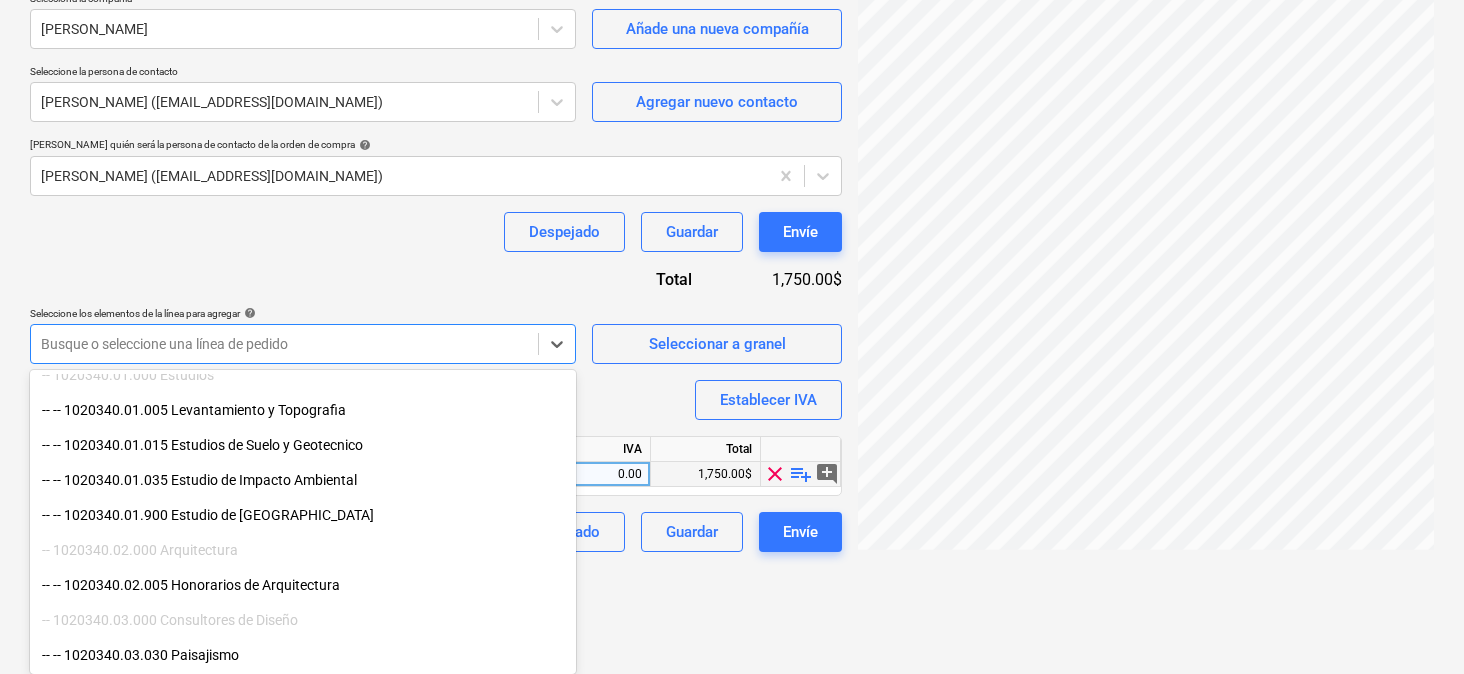 scroll, scrollTop: 610, scrollLeft: 0, axis: vertical 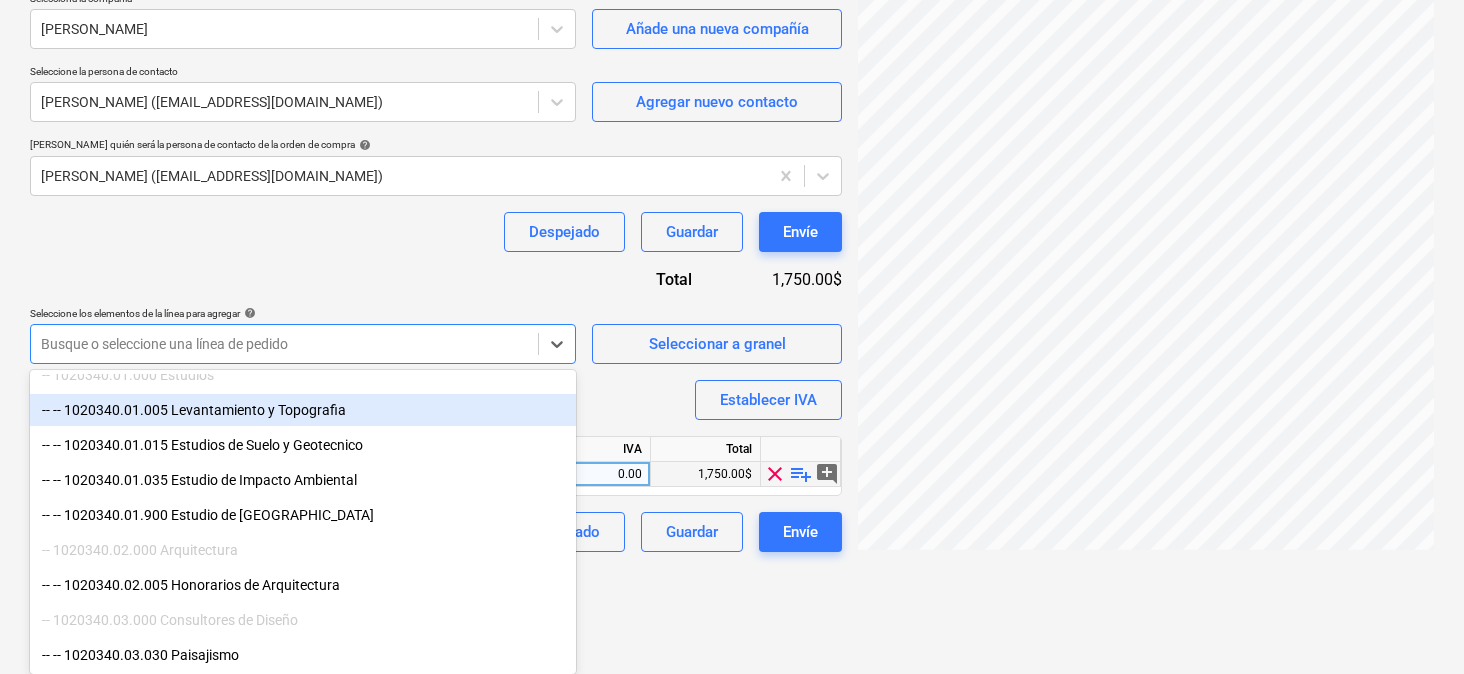 click on "Nombre de la orden de compra help Contrato a asesoria de caso en Mi ambiente - La Zahina Número de referencia de la orden de compra help ZH-002-PO-018 Descripción Contrato a asesoria de caso en Mi ambiente - La Zahina Dirección de entrega [GEOGRAPHIC_DATA], [GEOGRAPHIC_DATA][PERSON_NAME], [GEOGRAPHIC_DATA], Corregimiento [PERSON_NAME] Fecha de entrega help Press the down arrow key to interact with the calendar and
select a date. Press the question mark key to get the keyboard shortcuts for changing dates. Selecciona la compañía [PERSON_NAME]   Añade una nueva compañía Seleccione la persona de contacto [PERSON_NAME] ([EMAIL_ADDRESS][DOMAIN_NAME]) Agregar nuevo contacto Seleccione quién será la persona de contacto de la orden de compra help [PERSON_NAME] ([EMAIL_ADDRESS][DOMAIN_NAME]) Despejado Guardar Envíe Total 1,750.00$ Seleccione los elementos de la línea para agregar help Busque o seleccione una línea de pedido Seleccionar a granel Establecer IVA Artículo de línea Unidad Cantidad Precio unitario IVA Total pcs" at bounding box center (436, 130) 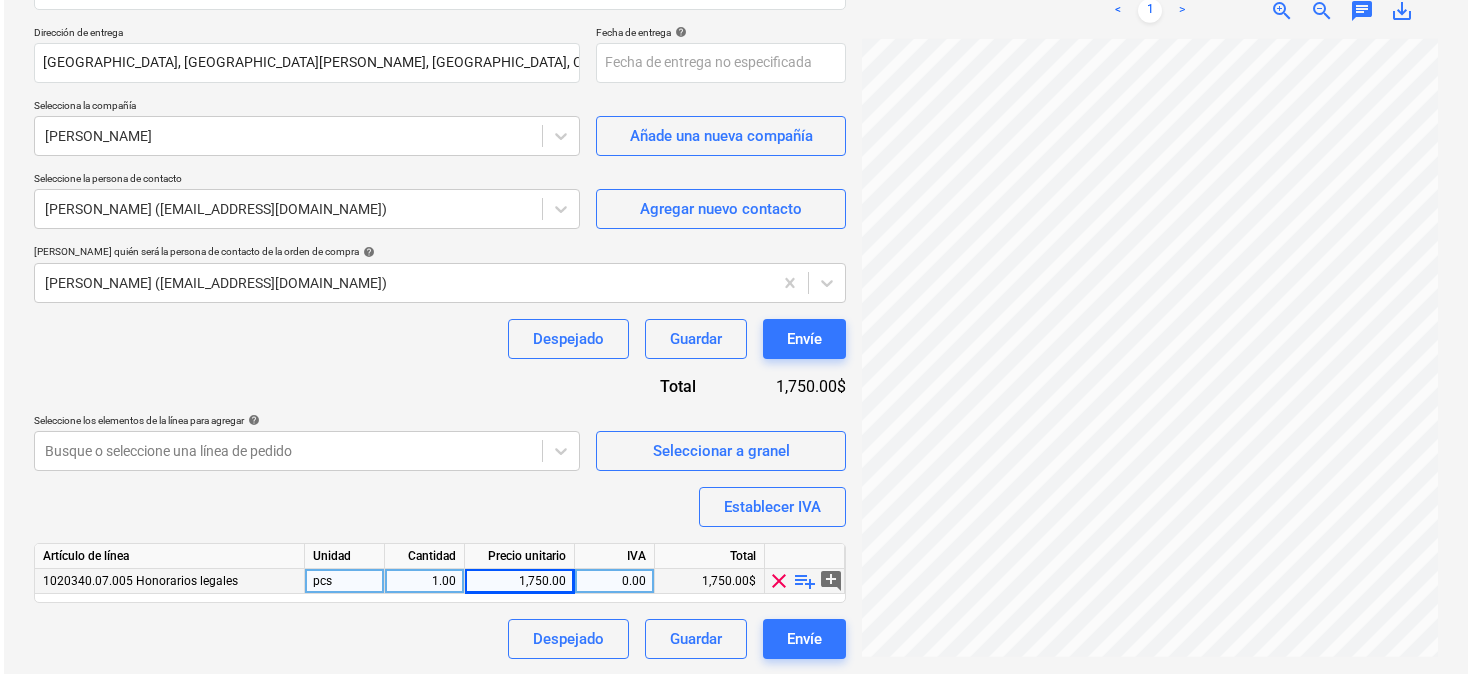 scroll, scrollTop: 347, scrollLeft: 0, axis: vertical 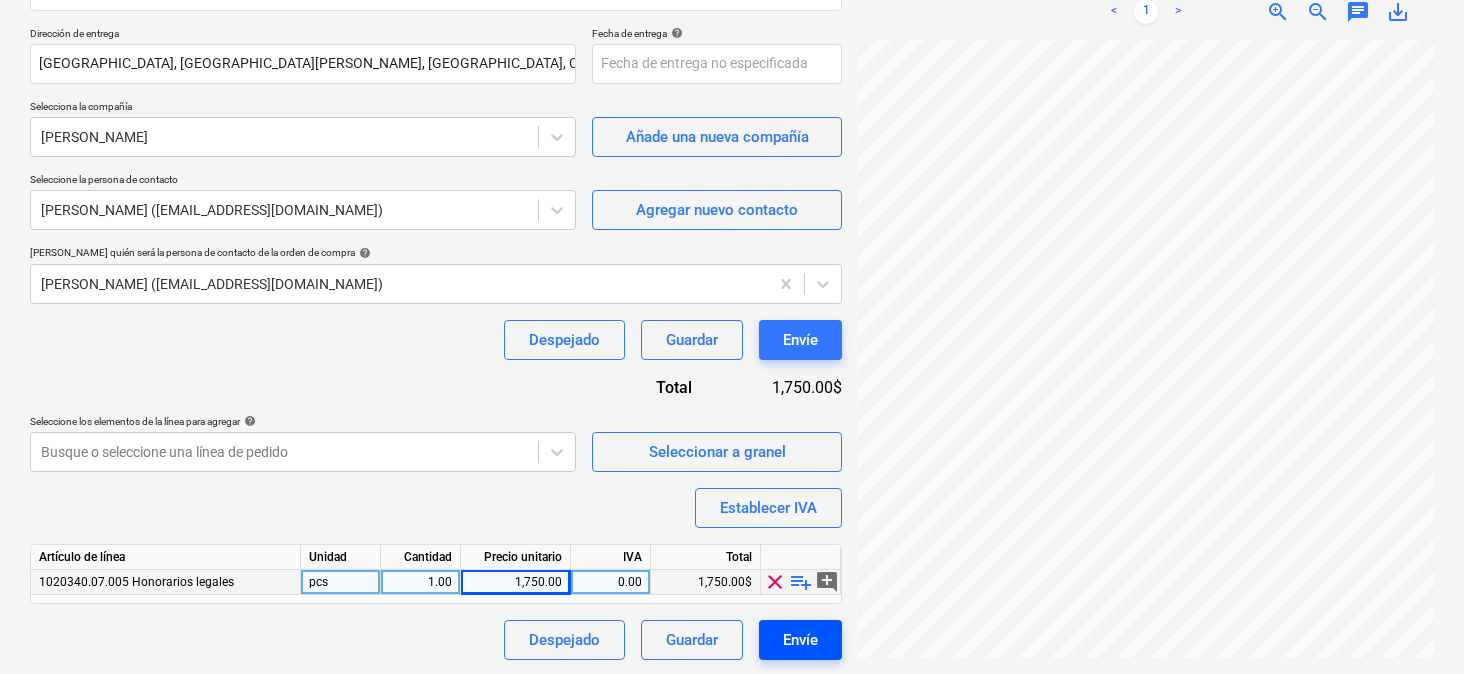 click on "Envíe" at bounding box center (800, 640) 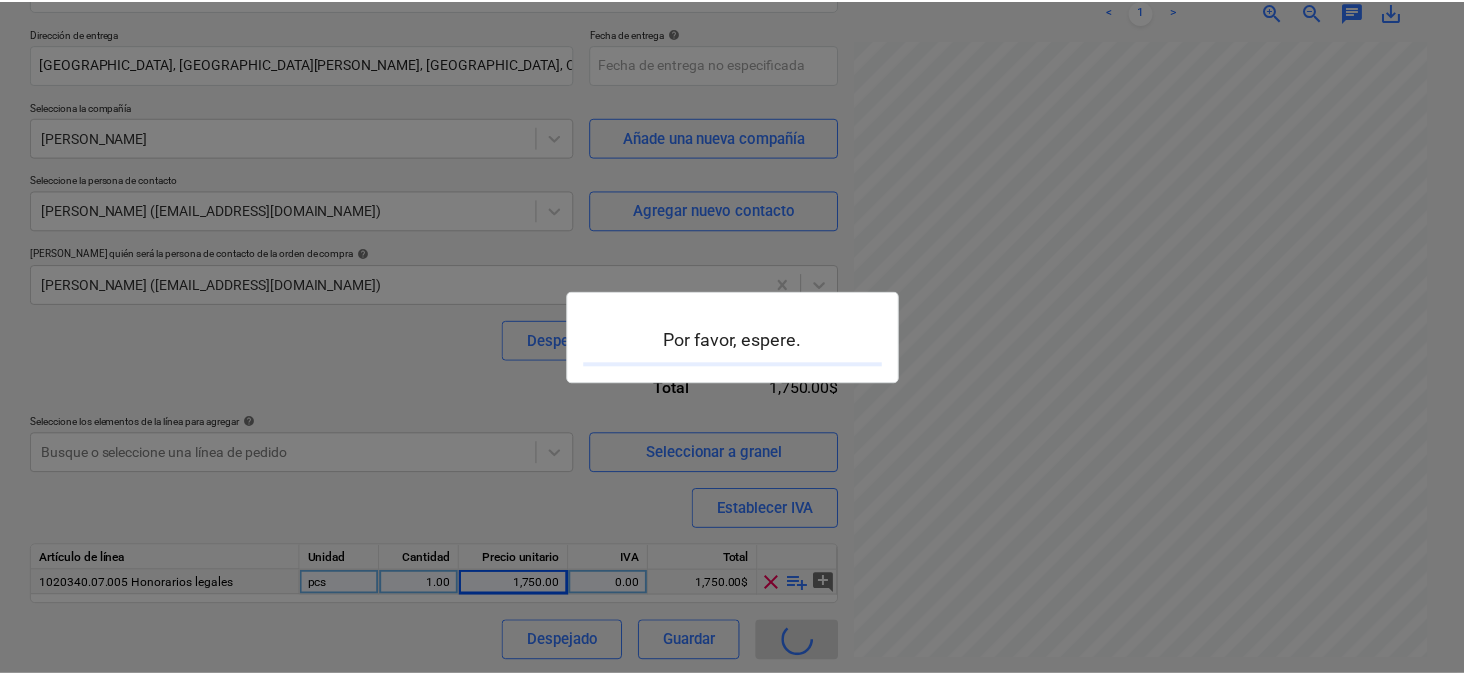 scroll, scrollTop: 0, scrollLeft: 0, axis: both 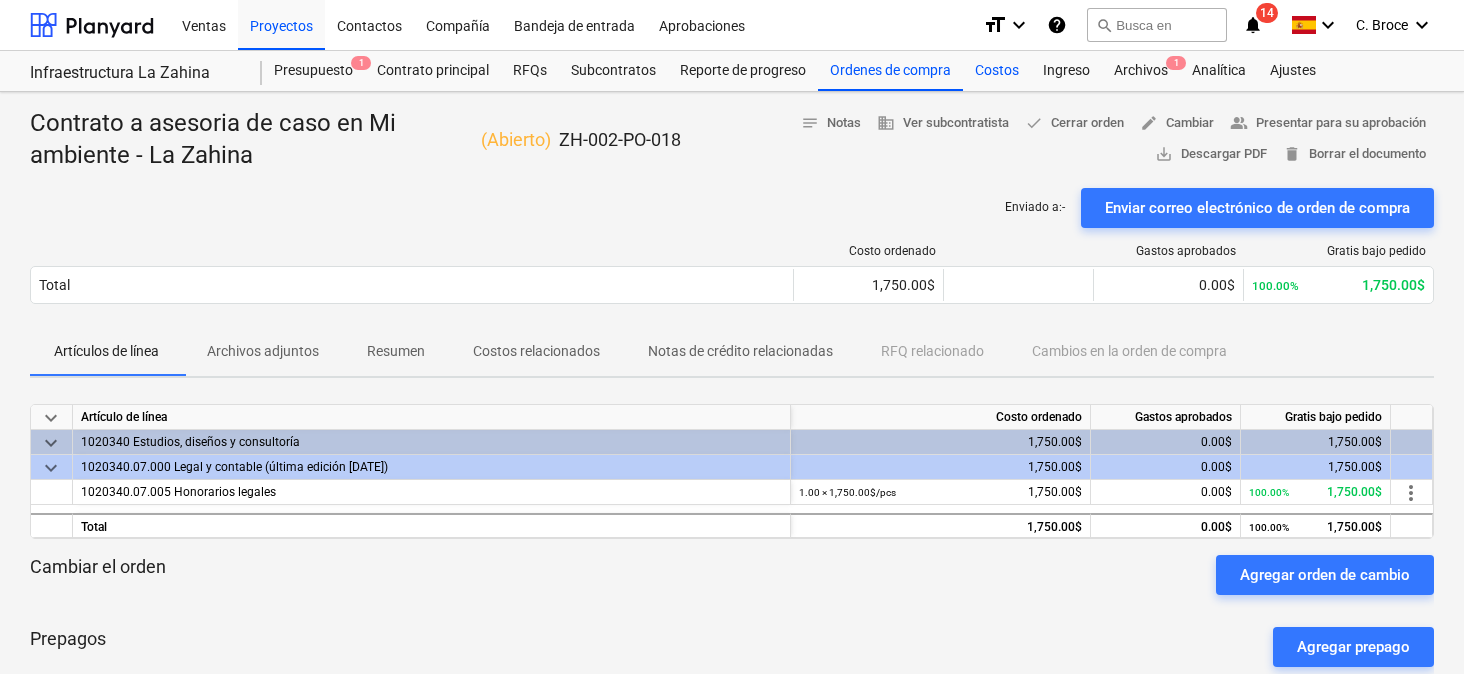 click on "Costos" at bounding box center [997, 71] 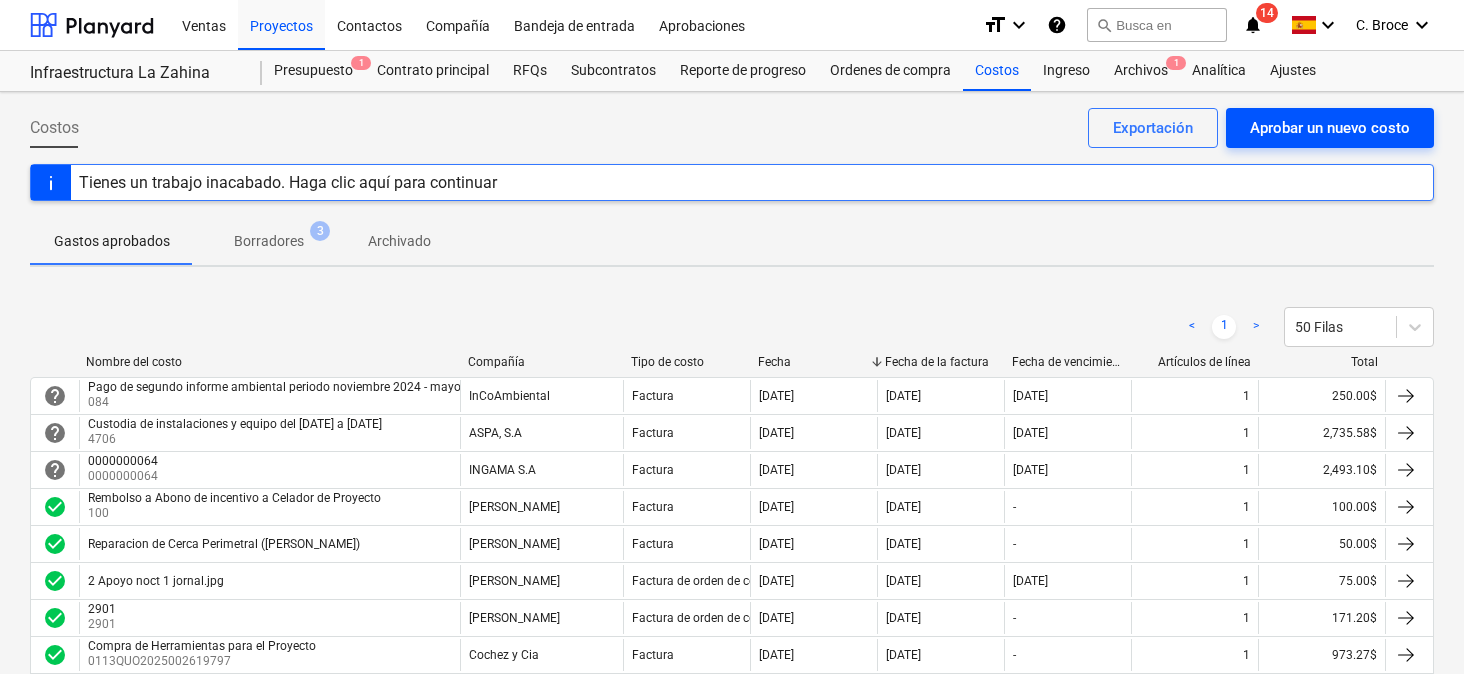 click on "Aprobar un nuevo costo" at bounding box center [1330, 128] 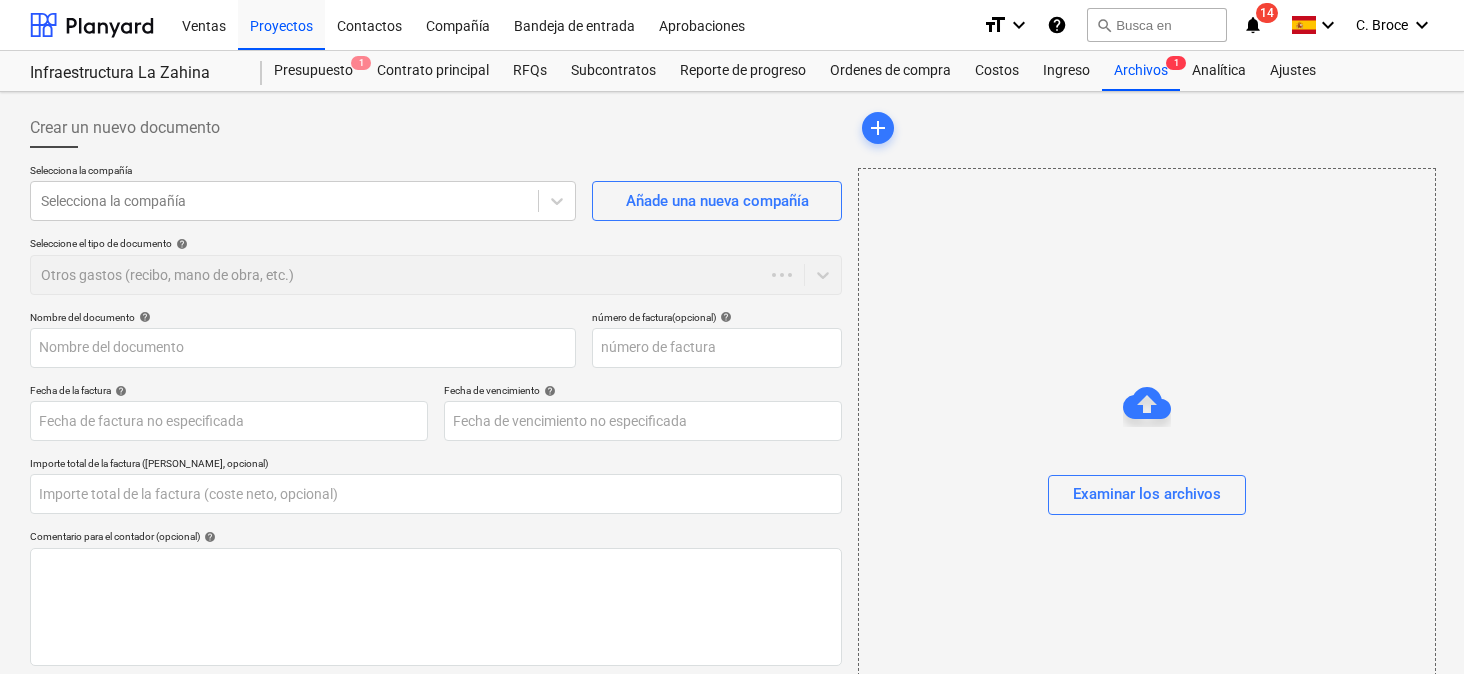 type on "0.00" 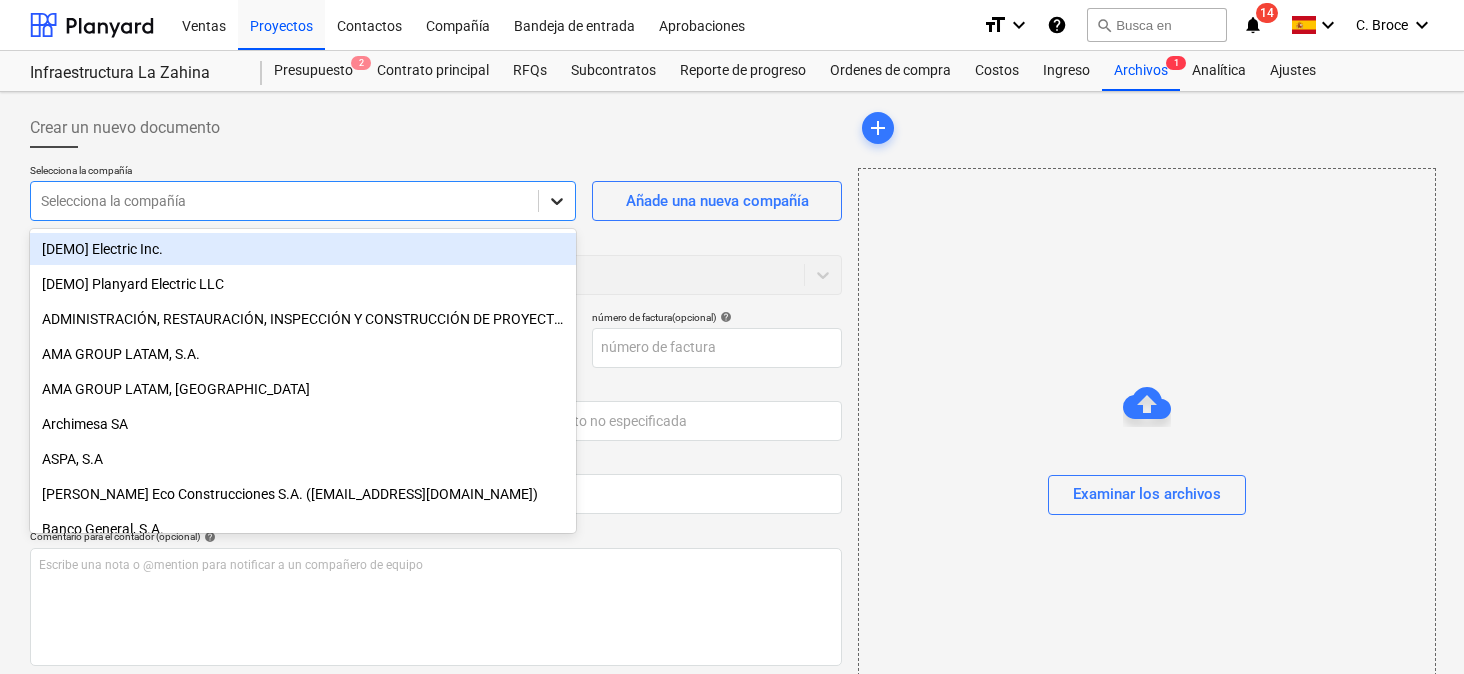 click 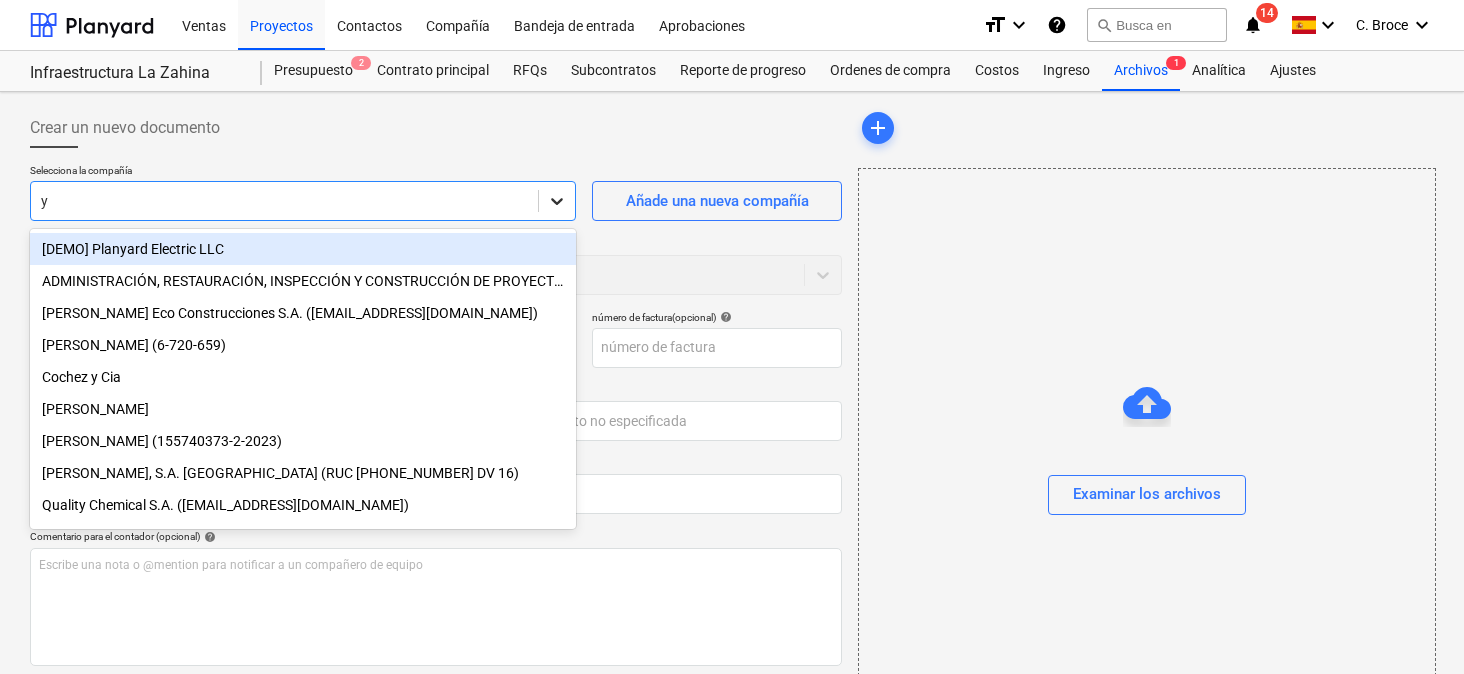 type on "ya" 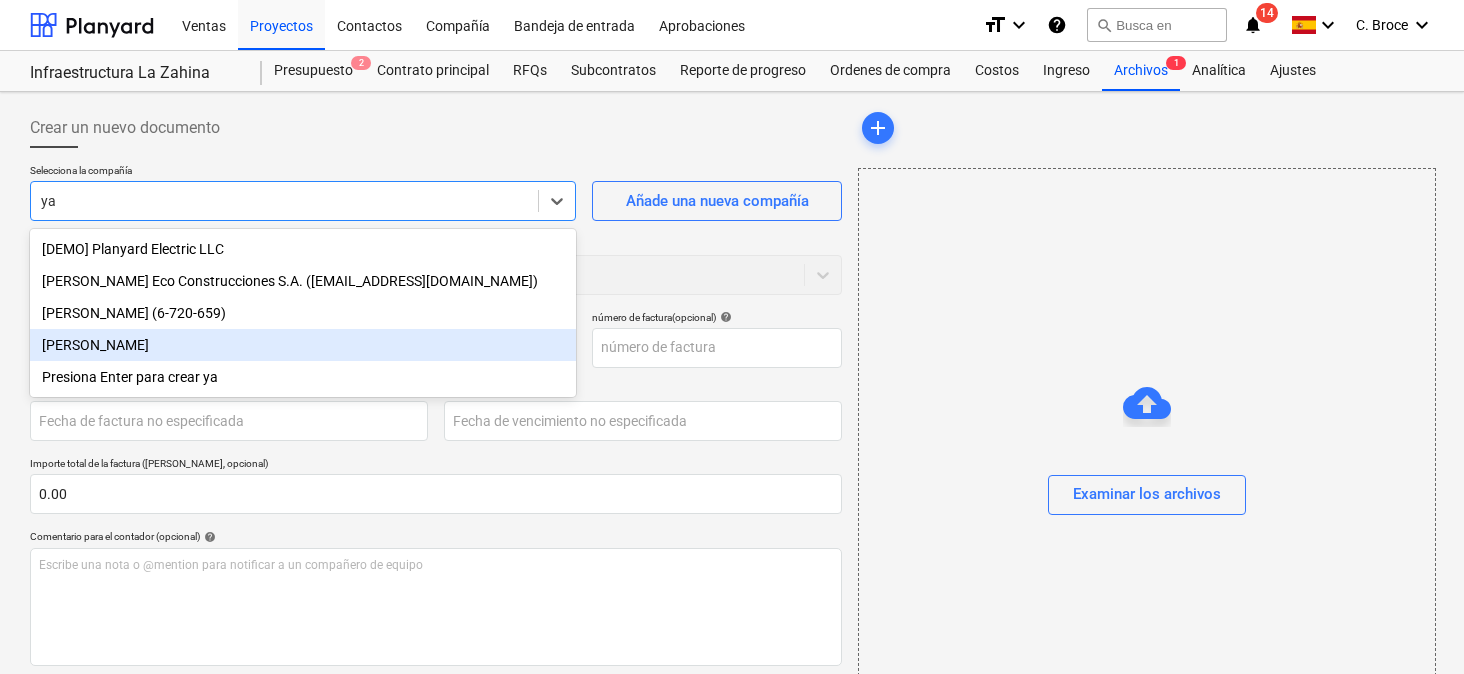click on "[PERSON_NAME]" at bounding box center (303, 345) 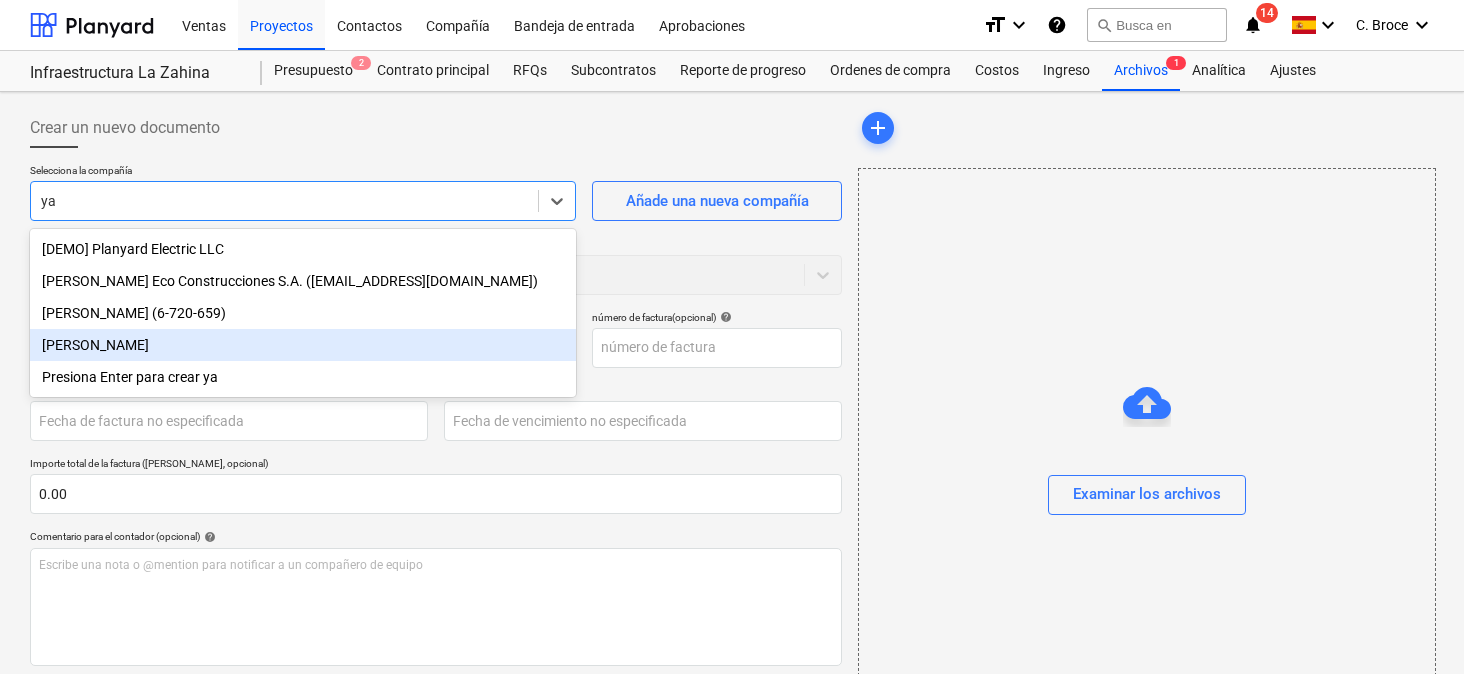 type 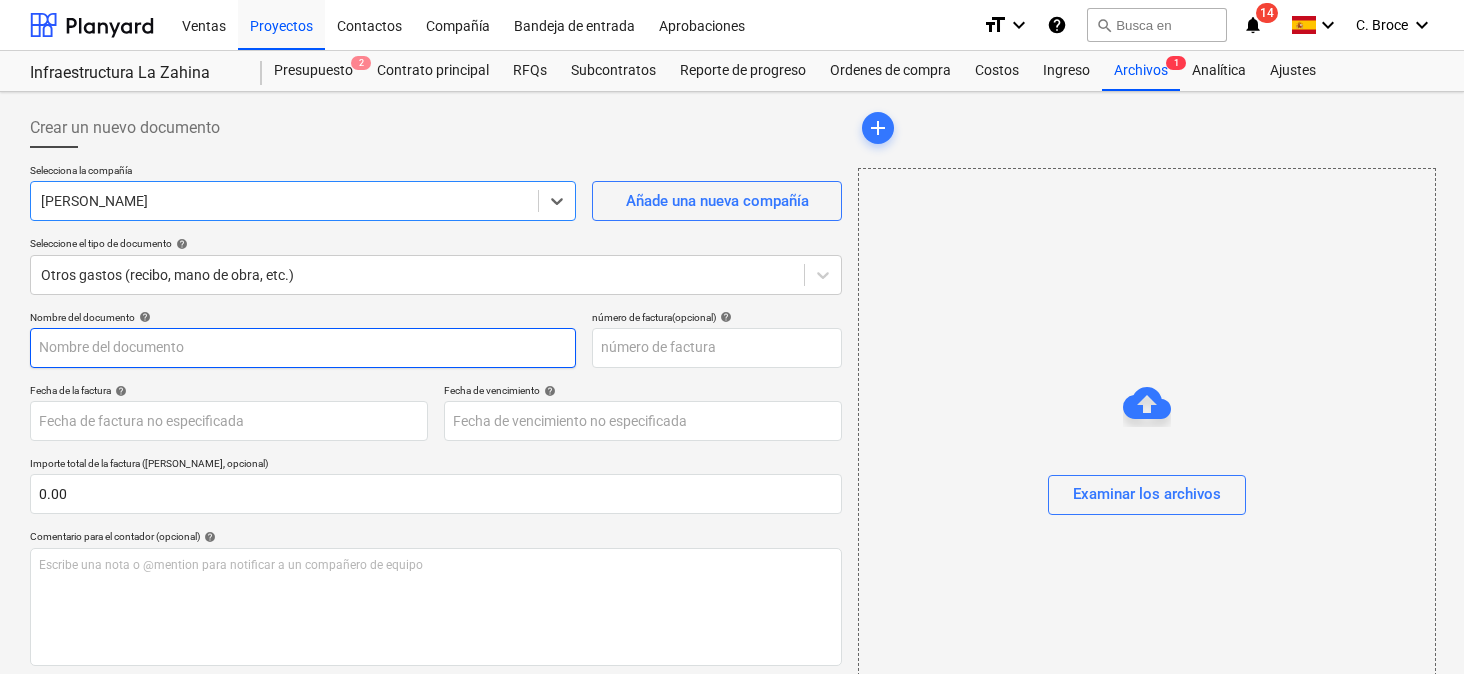 click at bounding box center [303, 348] 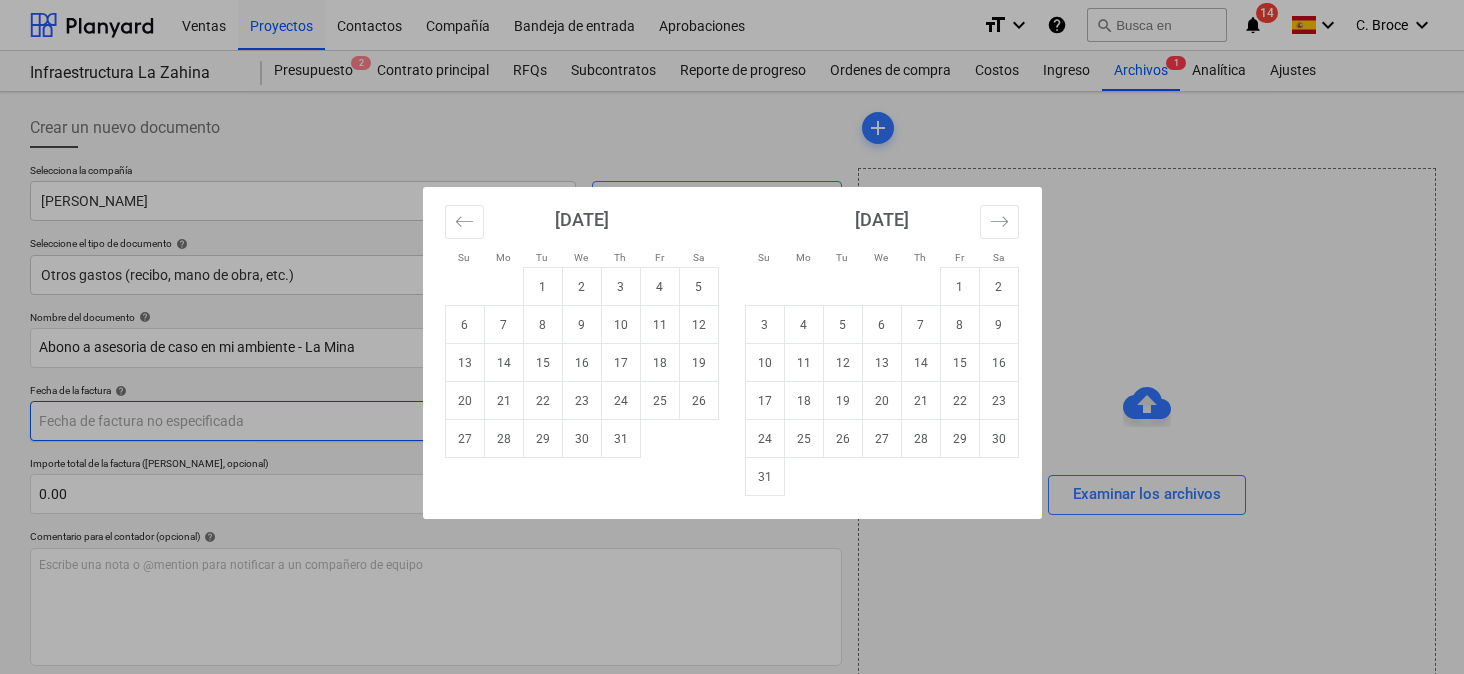 click on "Ventas Proyectos Contactos Compañía Bandeja de entrada Aprobaciones format_size keyboard_arrow_down help search Busca en notifications 14 keyboard_arrow_down [PERSON_NAME] keyboard_arrow_down Infraestructura La Zahina Presupuesto 2 Contrato principal RFQs Subcontratos Reporte de progreso Ordenes de compra Costos Ingreso Archivos 1 Analítica Ajustes Crear un nuevo documento Selecciona la compañía [PERSON_NAME]   Añade una nueva compañía Seleccione el tipo de documento help Otros gastos (recibo, mano de obra, etc.) Nombre del documento help [PERSON_NAME] a asesoria de caso en mi ambiente - La Mina número de factura  (opcional) help Fecha de la factura help Press the down arrow key to interact with the calendar and
select a date. Press the question mark key to get the keyboard shortcuts for changing dates. Fecha de vencimiento help Press the down arrow key to interact with the calendar and
select a date. Press the question mark key to get the keyboard shortcuts for changing dates. 0.00 help ﻿ Guardar" at bounding box center [732, 337] 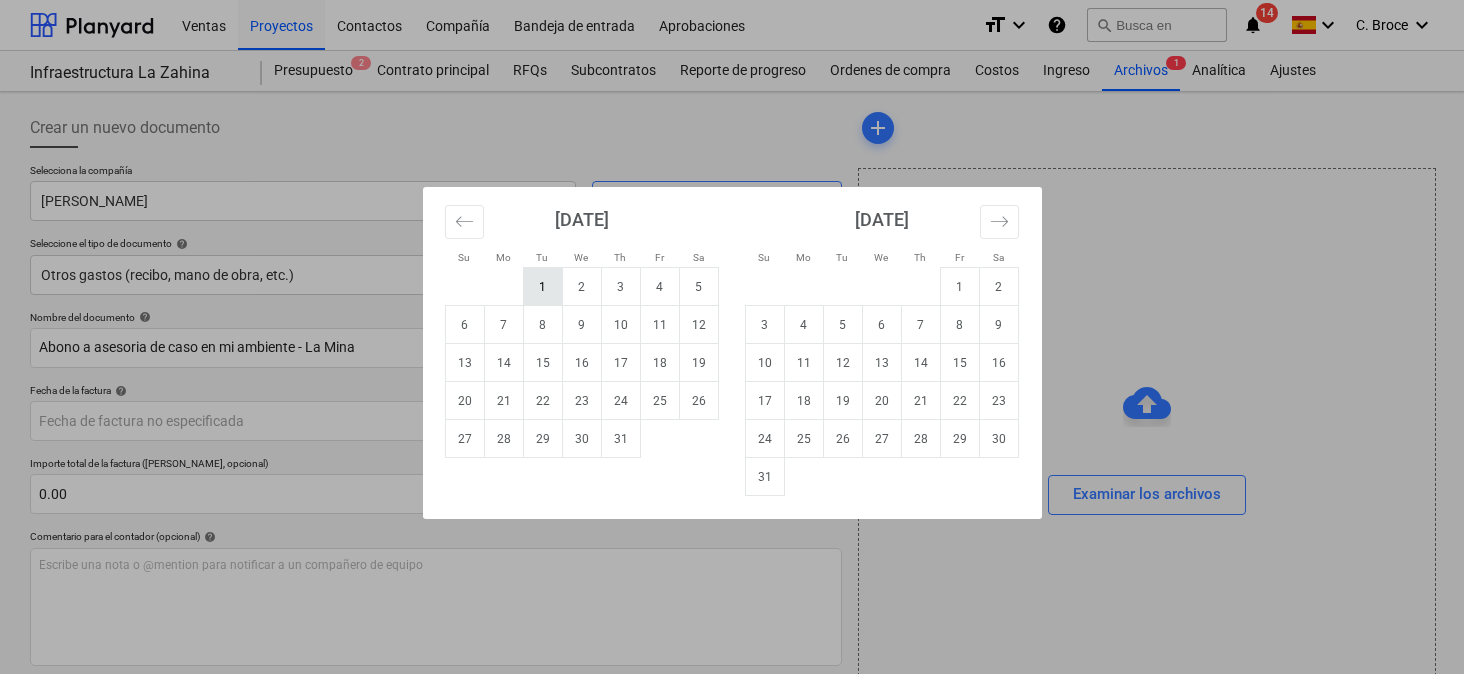click on "1" at bounding box center [542, 287] 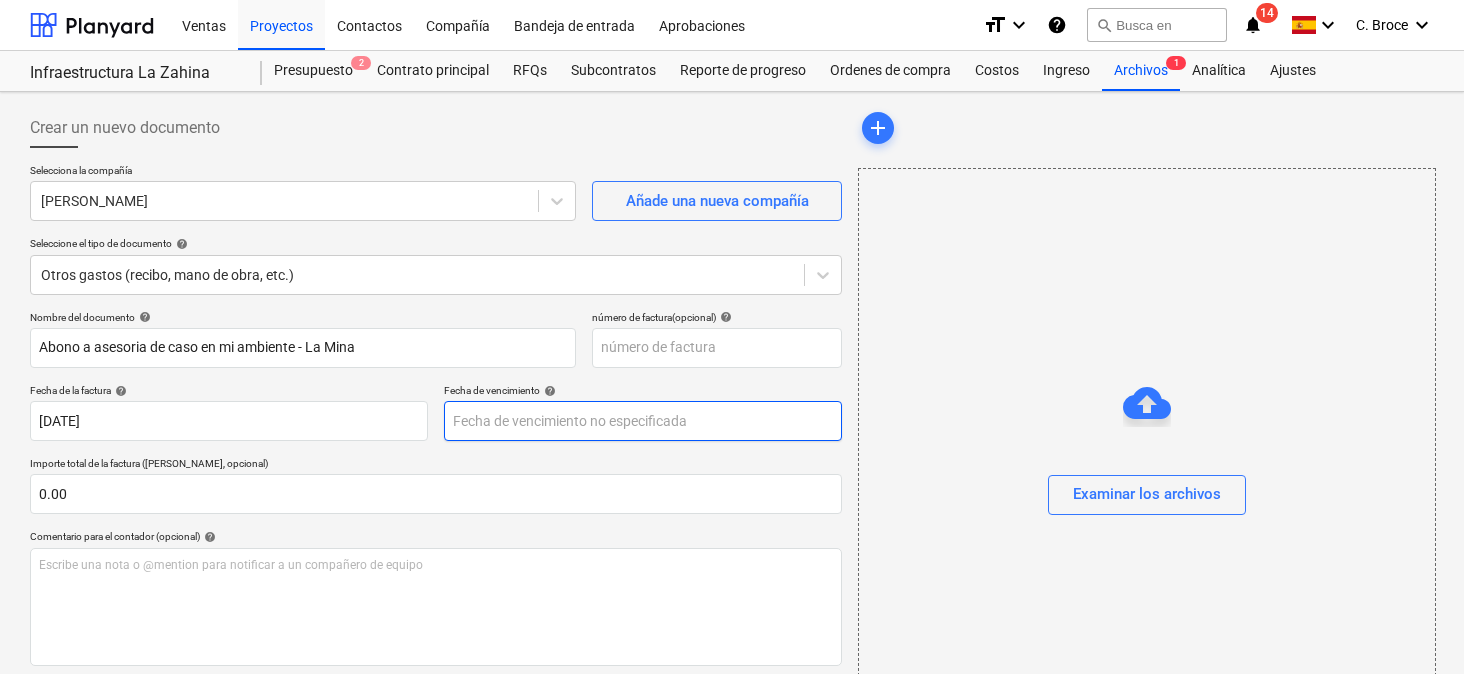 click on "Ventas Proyectos Contactos Compañía Bandeja de entrada Aprobaciones format_size keyboard_arrow_down help search Busca en notifications 14 keyboard_arrow_down [PERSON_NAME] keyboard_arrow_down Infraestructura La Zahina Presupuesto 2 Contrato principal RFQs Subcontratos Reporte de progreso Ordenes de compra Costos Ingreso Archivos 1 Analítica Ajustes Crear un nuevo documento Selecciona la compañía [PERSON_NAME]   Añade una nueva compañía Seleccione el tipo de documento help Otros gastos (recibo, mano de obra, etc.) Nombre del documento help Abono a asesoria de caso en mi ambiente - La Mina número de factura  (opcional) help Fecha de la factura help [DATE] 01.07.2025 Press the down arrow key to interact with the calendar and
select a date. Press the question mark key to get the keyboard shortcuts for changing dates. Fecha de vencimiento help Importe total de la factura (coste neto, opcional) 0.00 Comentario para el contador (opcional) help ﻿ Despejado Guardar Envíe 0.00$ help add
x" at bounding box center (732, 337) 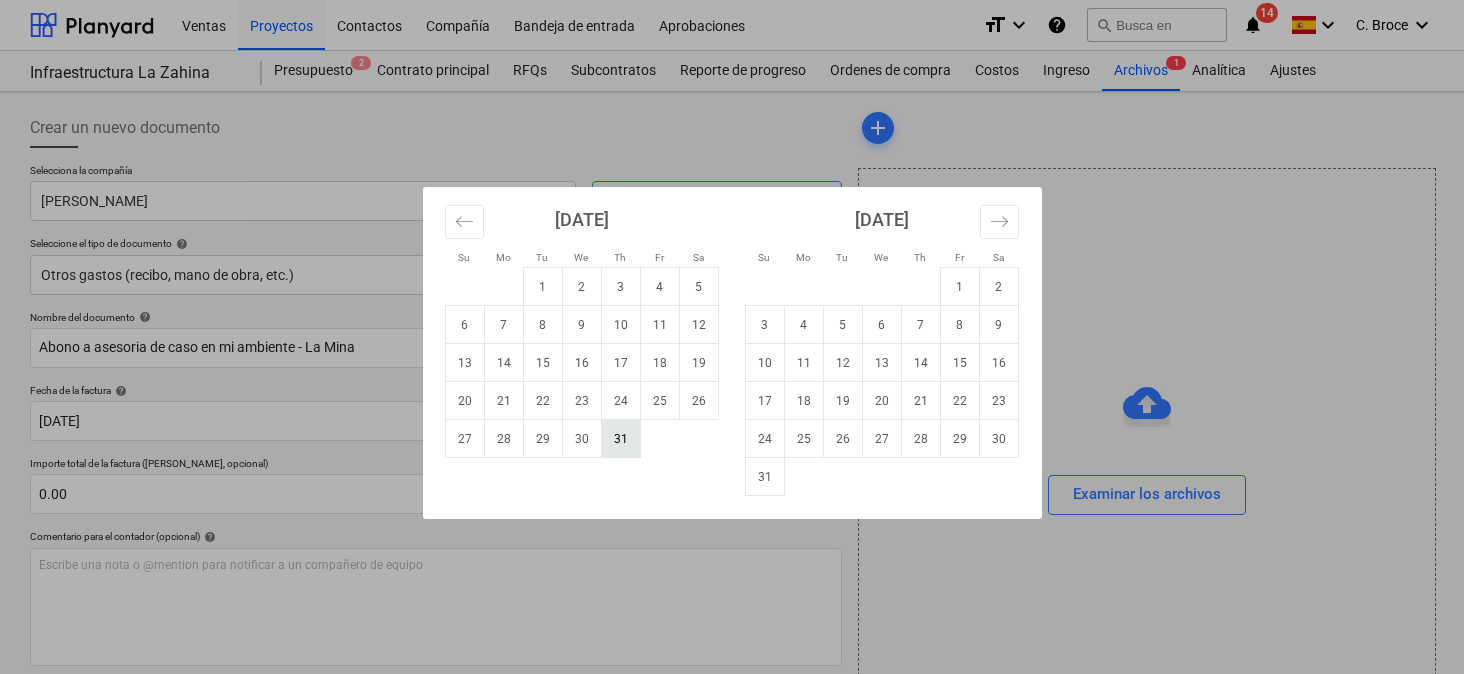 click on "31" at bounding box center (620, 439) 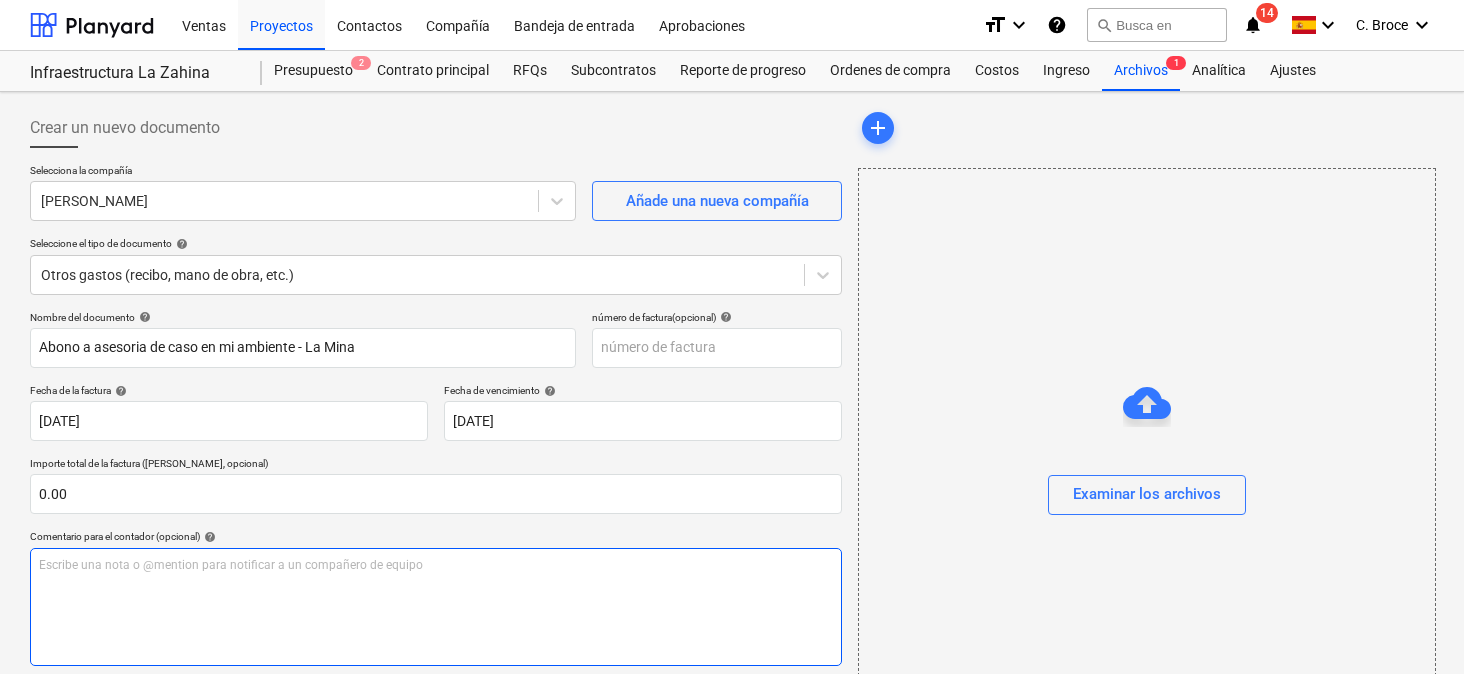 click on "Escribe una nota o @mention para notificar a un compañero de equipo ﻿" at bounding box center (436, 607) 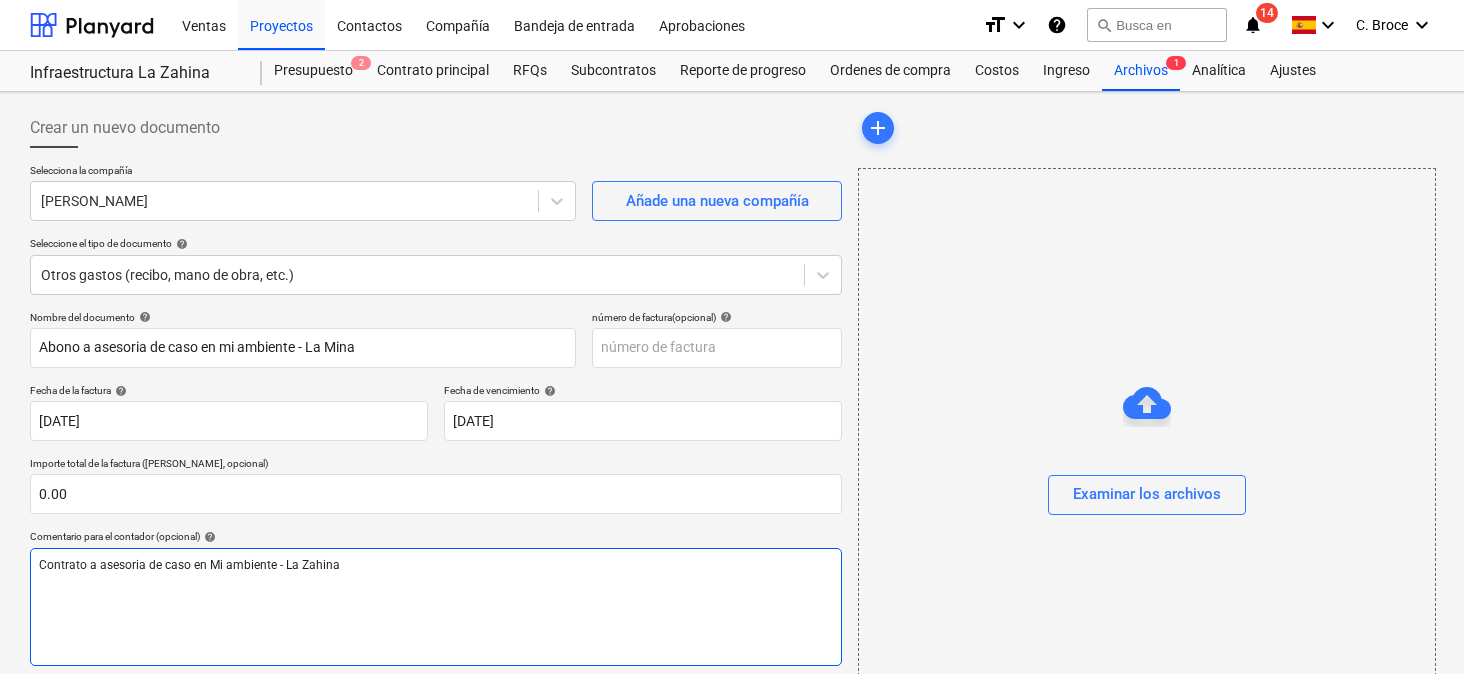 click on "Contrato a asesoria de caso en Mi ambiente - La Zahina" at bounding box center (436, 565) 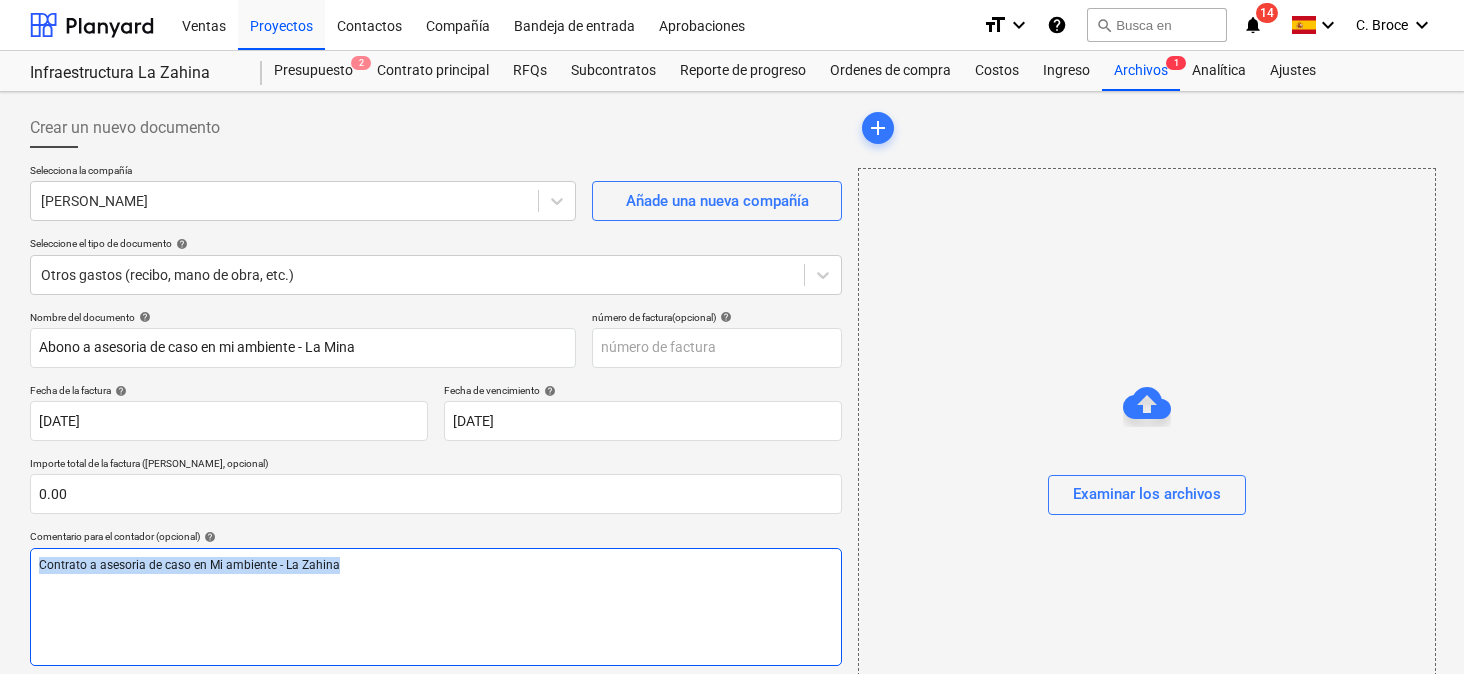 click on "Contrato a asesoria de caso en Mi ambiente - La Zahina" at bounding box center (436, 565) 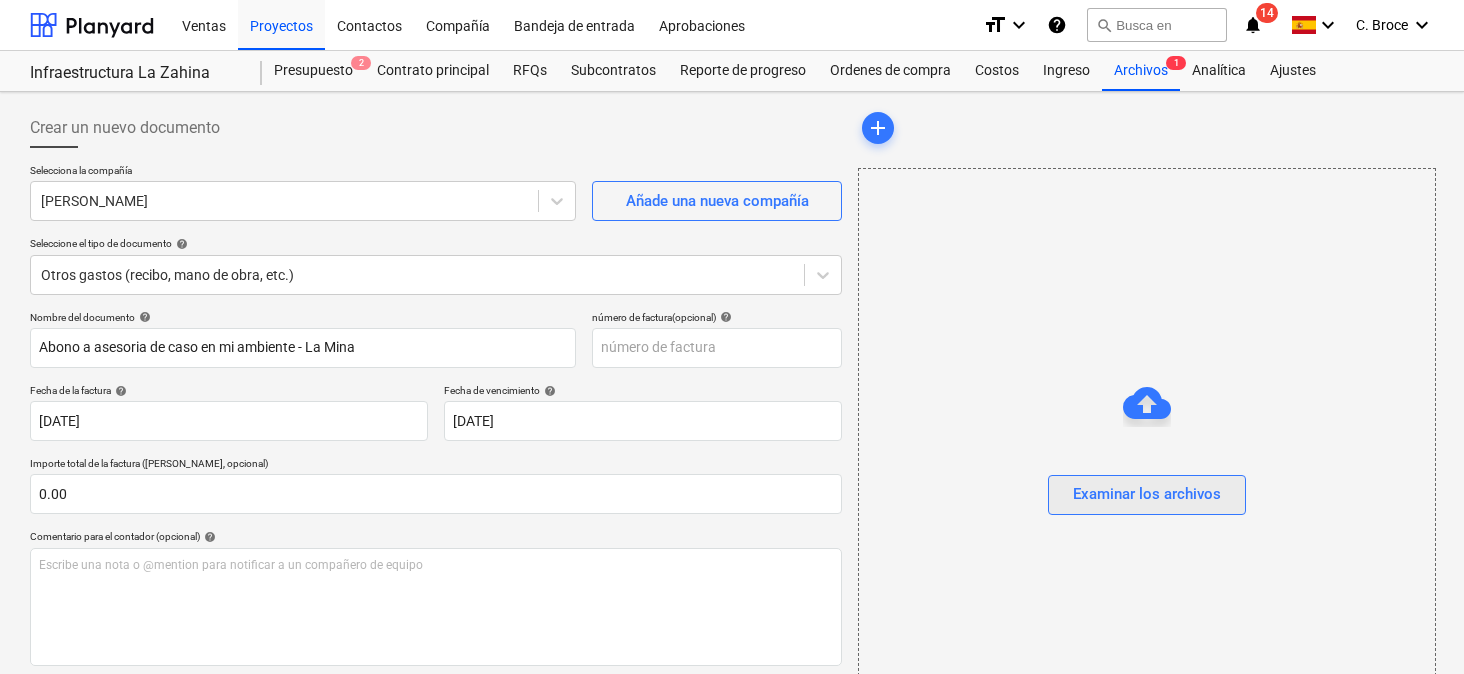click on "Examinar los archivos" at bounding box center (1147, 494) 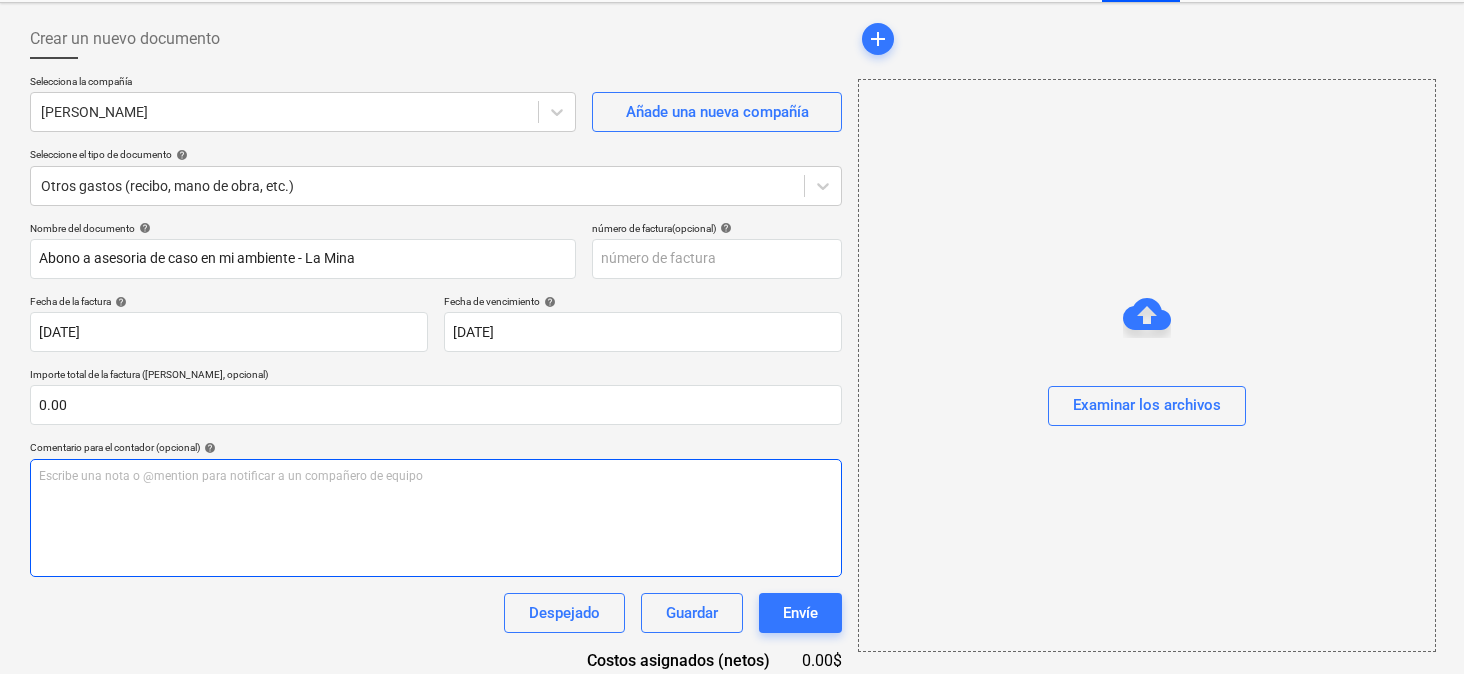 scroll, scrollTop: 111, scrollLeft: 0, axis: vertical 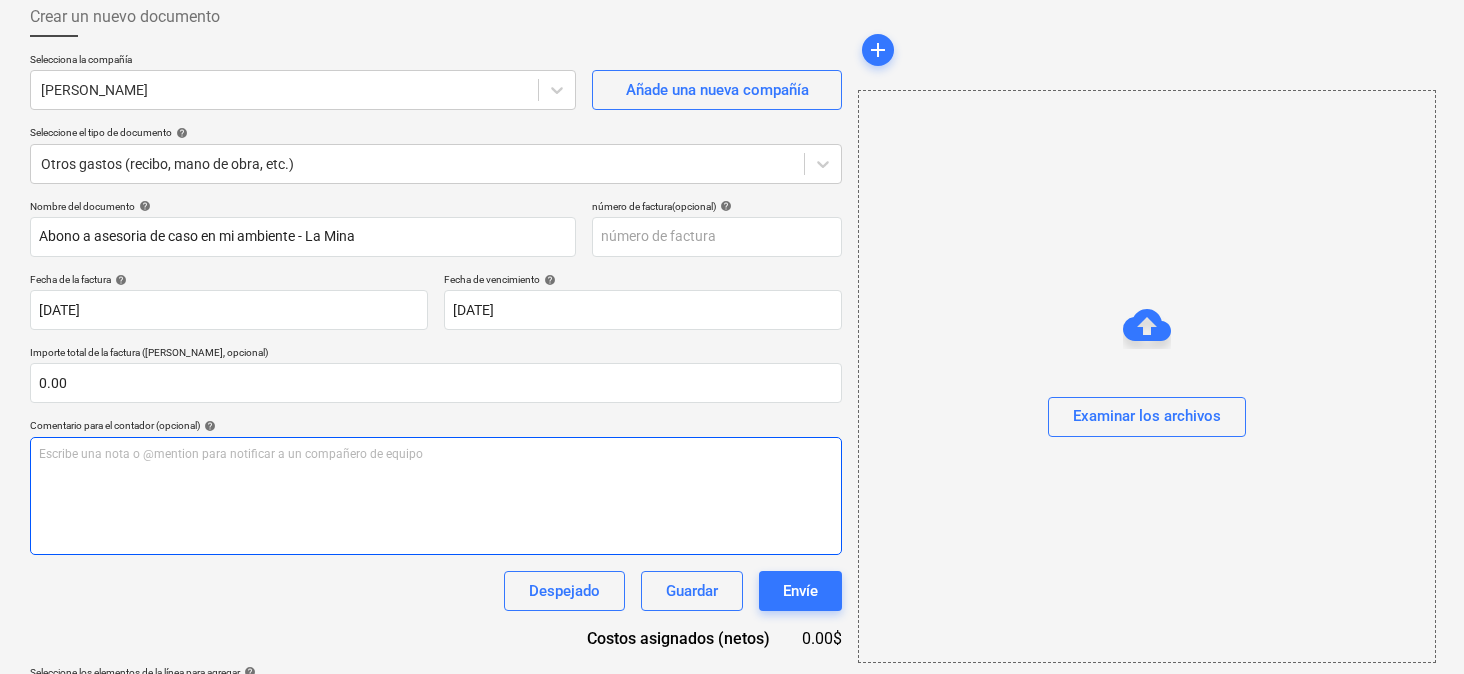 click on "Escribe una nota o @mention para notificar a un compañero de equipo ﻿" at bounding box center [436, 496] 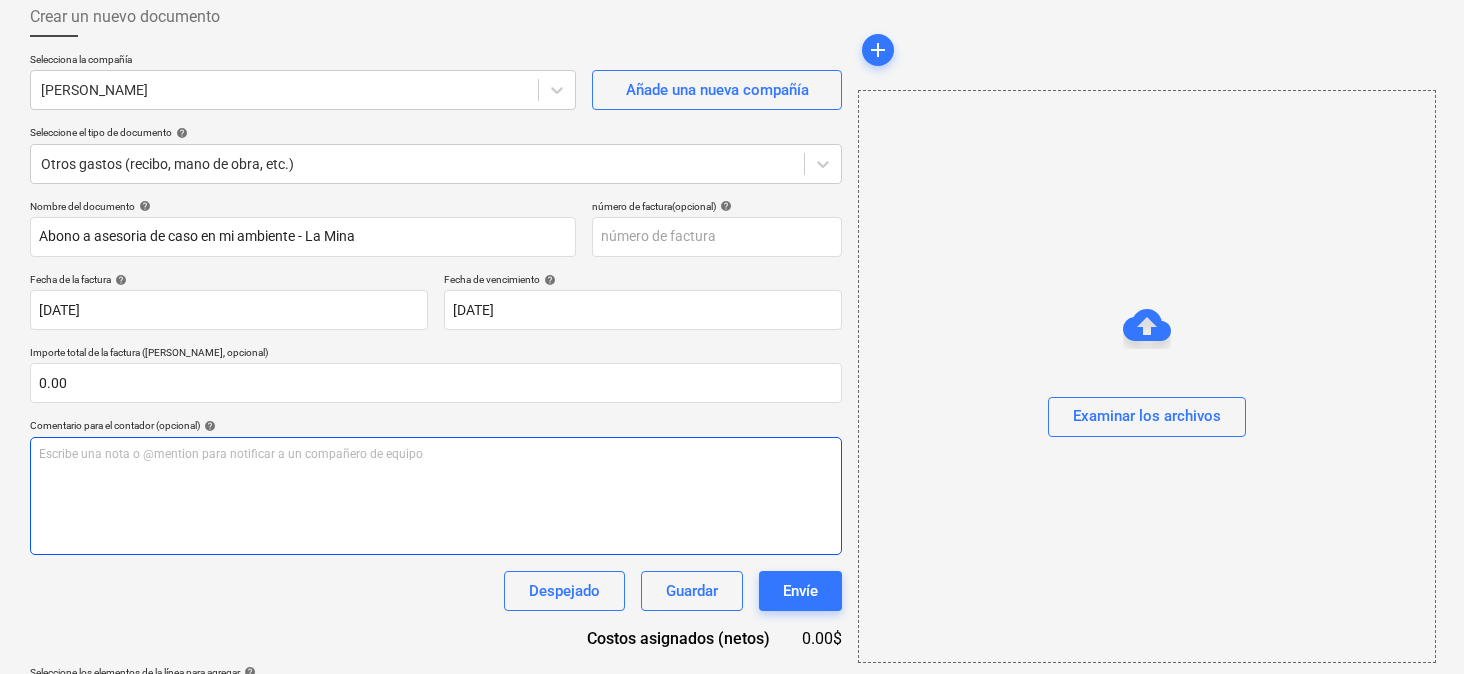 click on "Escribe una nota o @mention para notificar a un compañero de equipo ﻿" at bounding box center [436, 496] 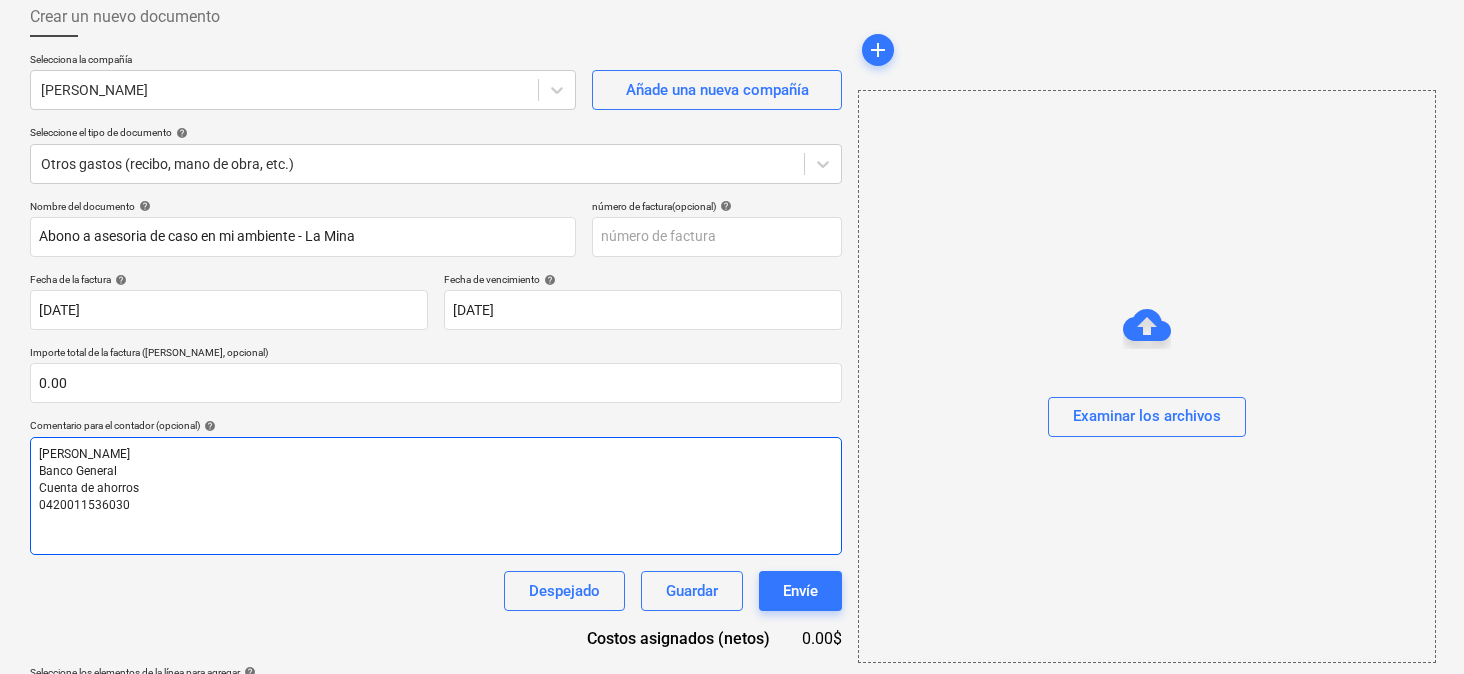 click on "[PERSON_NAME] Banco General Cuenta de ahorros 0420011536030" at bounding box center [436, 496] 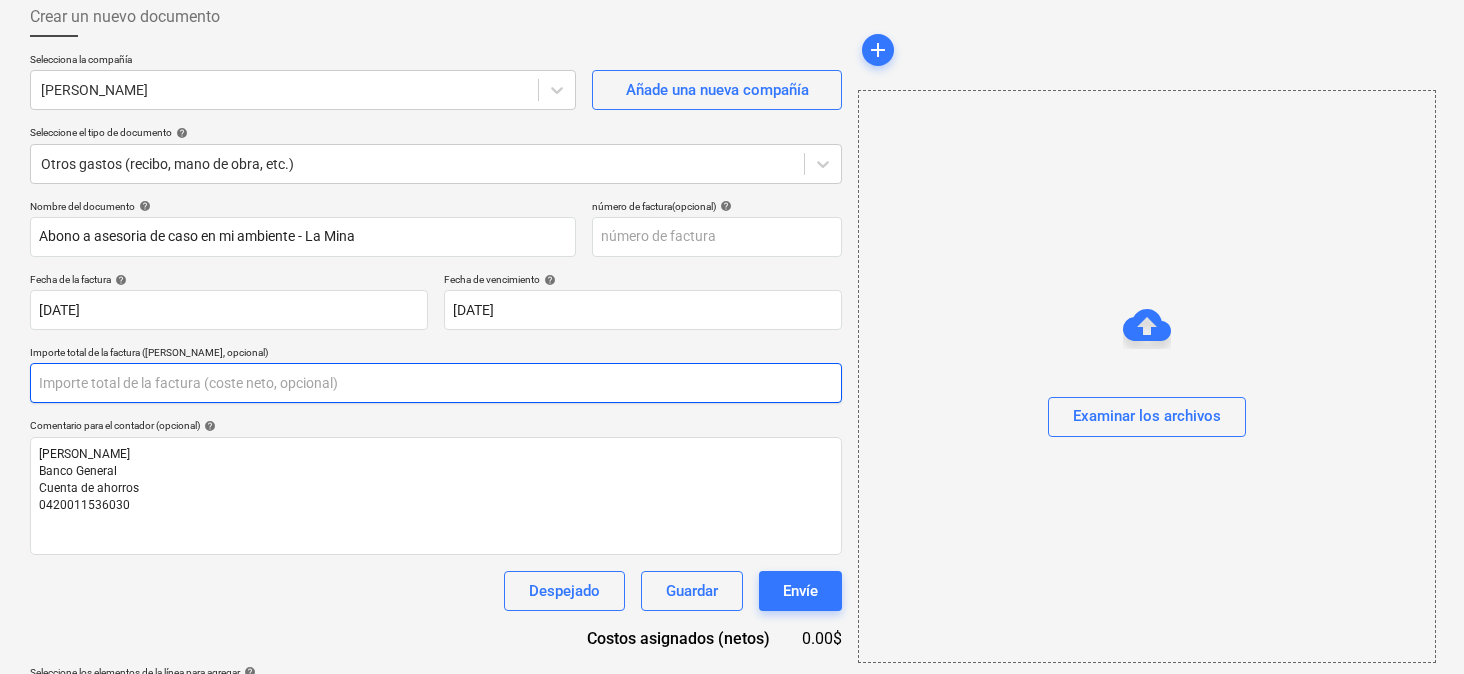 click at bounding box center (436, 383) 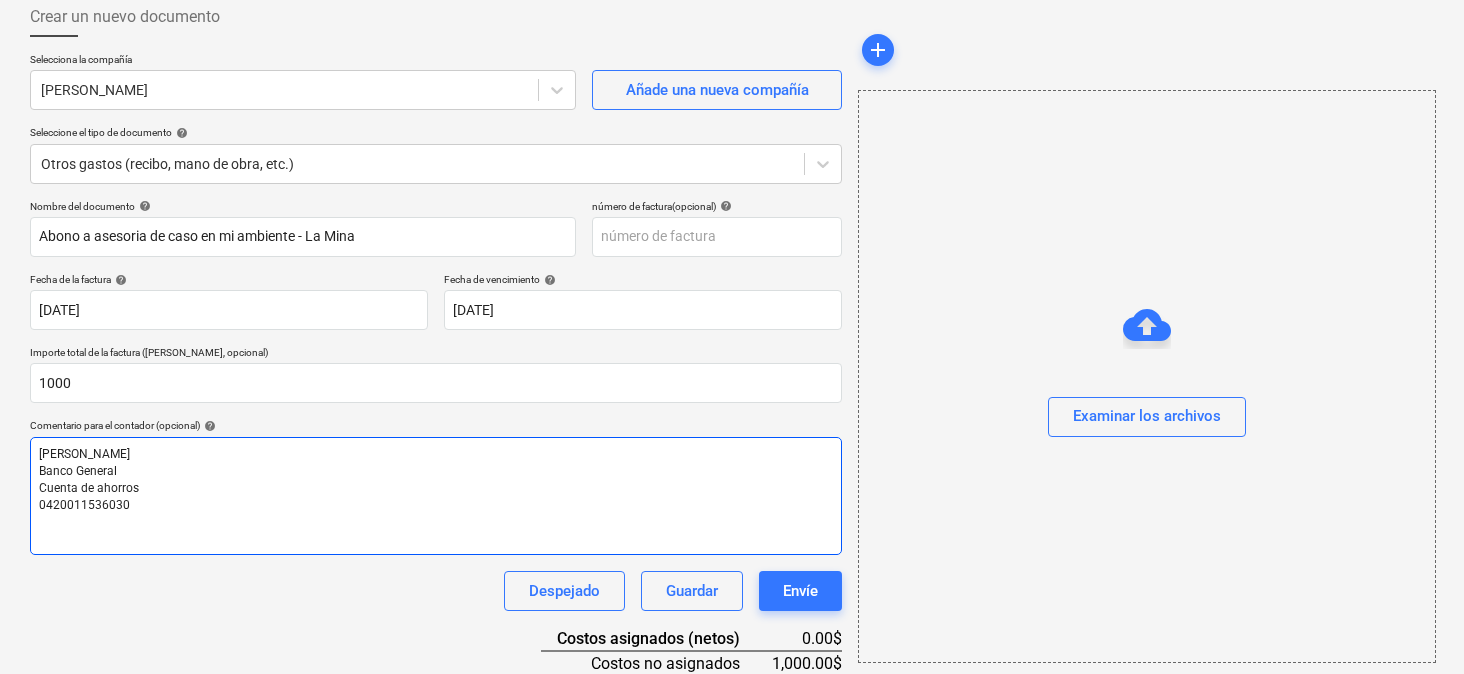 click on "Cuenta de ahorros" at bounding box center (436, 488) 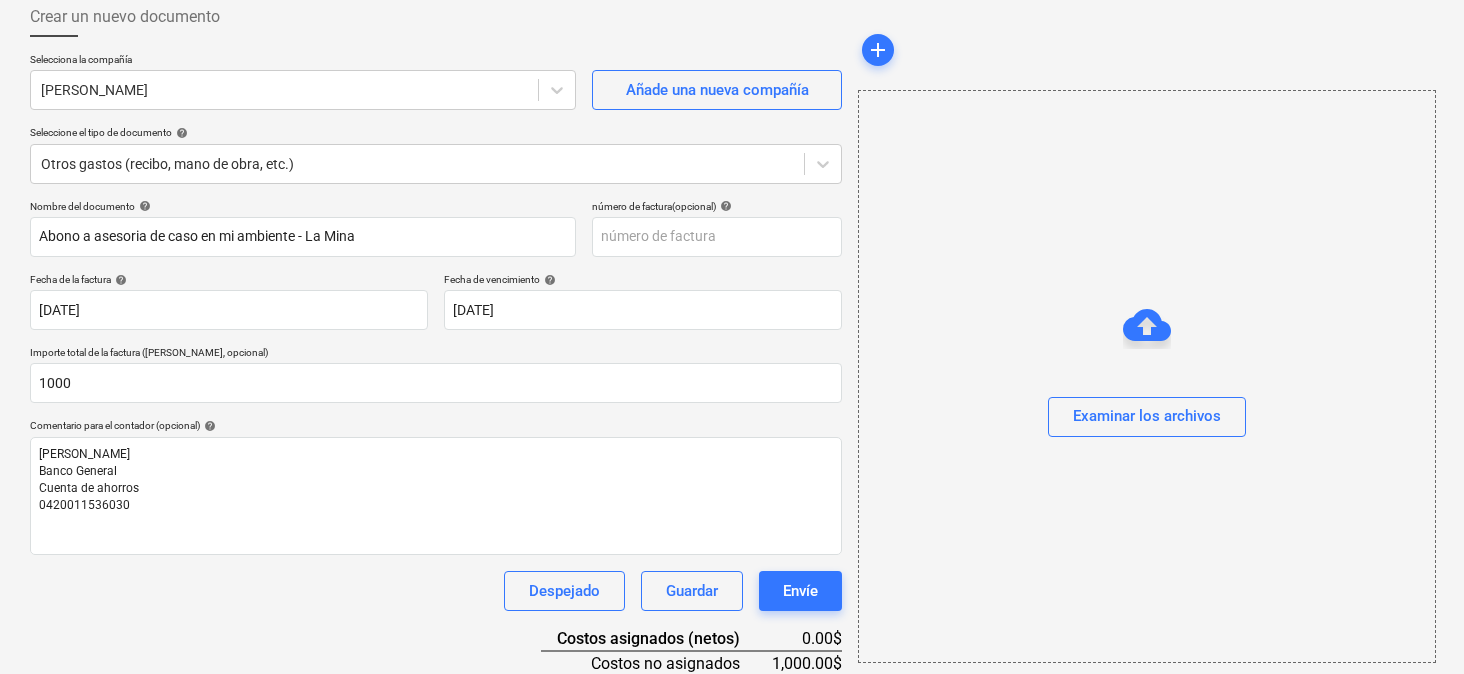 click on "Despejado Guardar Envíe" at bounding box center [436, 591] 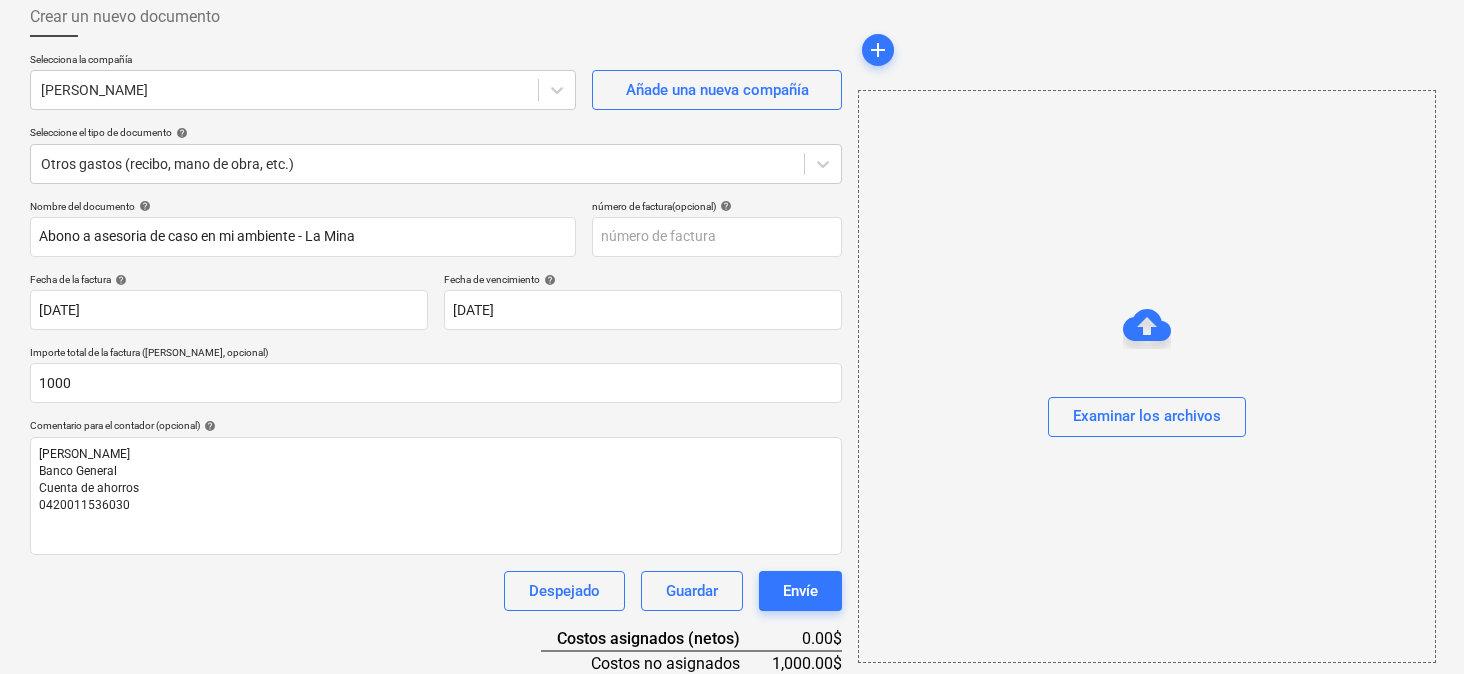 scroll, scrollTop: 223, scrollLeft: 0, axis: vertical 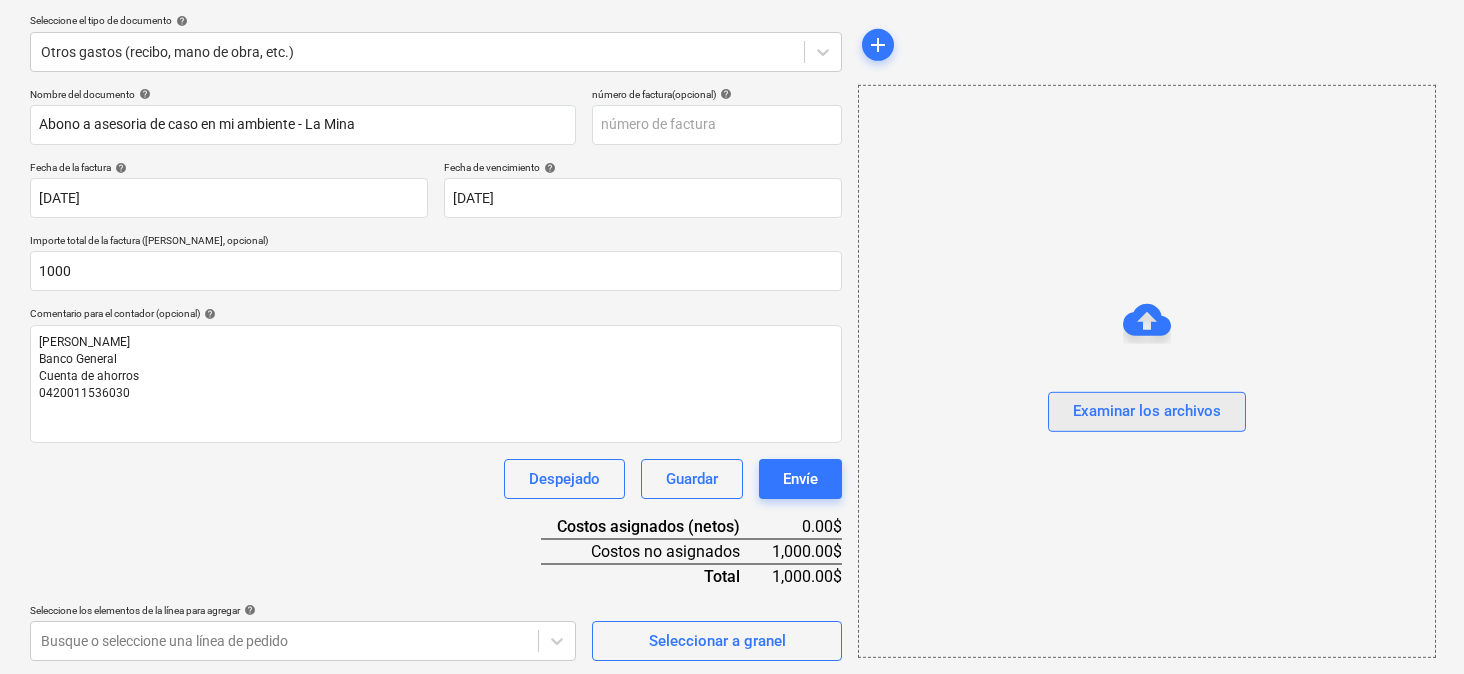 click on "Examinar los archivos" at bounding box center [1147, 411] 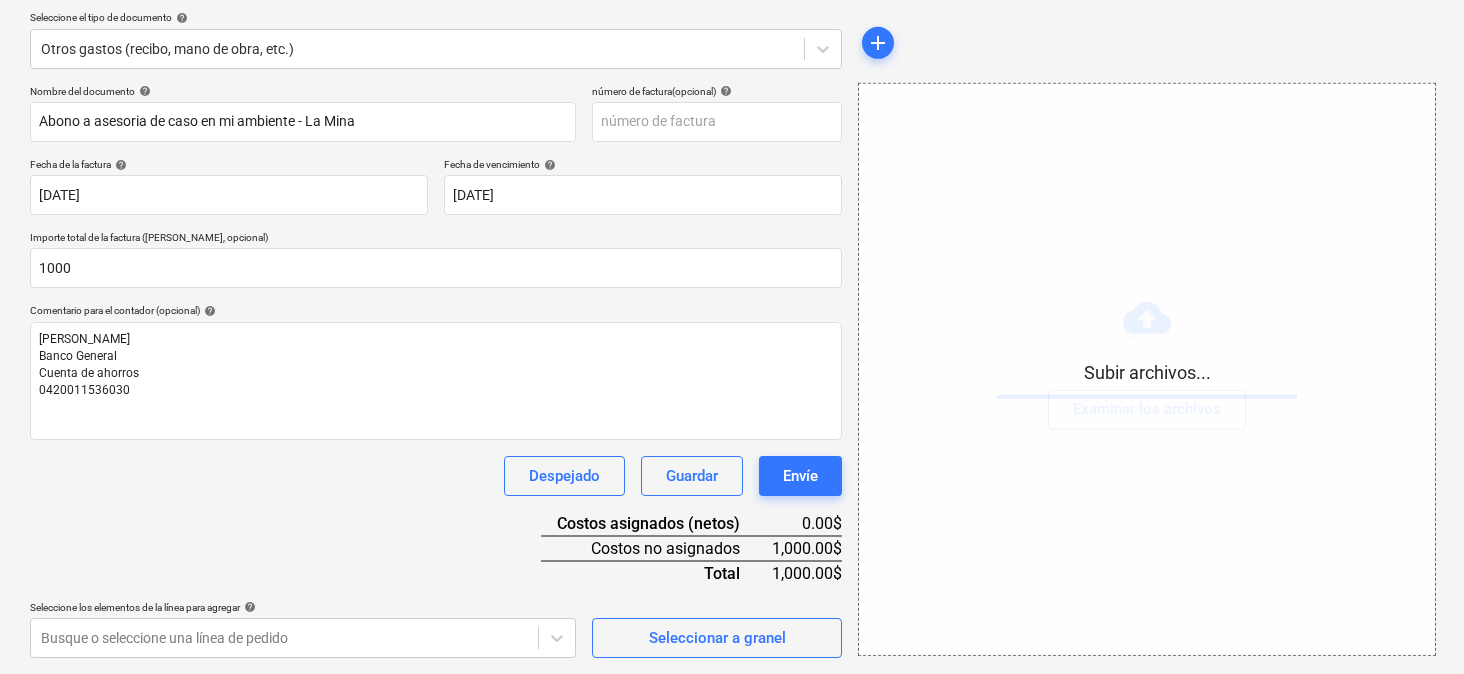 scroll, scrollTop: 224, scrollLeft: 0, axis: vertical 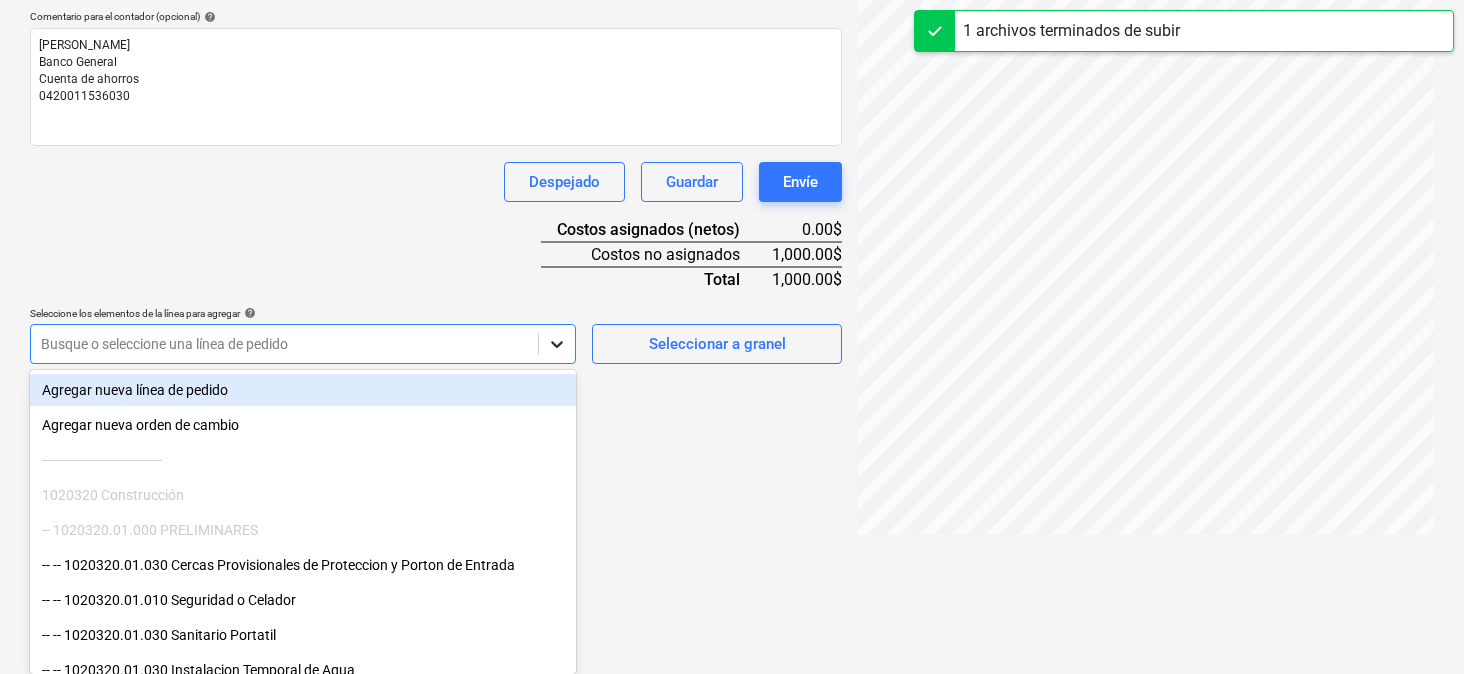 click on "Ventas Proyectos Contactos Compañía Bandeja de entrada Aprobaciones format_size keyboard_arrow_down help search Busca en notifications 14 keyboard_arrow_down [PERSON_NAME] keyboard_arrow_down Infraestructura La Zahina Presupuesto 2 Contrato principal RFQs Subcontratos Reporte de progreso Ordenes de compra Costos Ingreso Archivos 2 Analítica Ajustes Crear un nuevo documento Selecciona la compañía [PERSON_NAME]   Añade una nueva compañía Seleccione el tipo de documento help Otros gastos (recibo, mano de obra, etc.) Nombre del documento help Abono a asesoria de caso en mi ambiente - La Mina número de factura  (opcional) help Fecha de la factura help [DATE] 01.07.2025 Press the down arrow key to interact with the calendar and
select a date. Press the question mark key to get the keyboard shortcuts for changing dates. Fecha de vencimiento help [DATE] [DATE] Importe total de la factura (coste neto, opcional) 1000 Comentario para el contador (opcional) help Banco General 0420011536030 <" at bounding box center [732, -183] 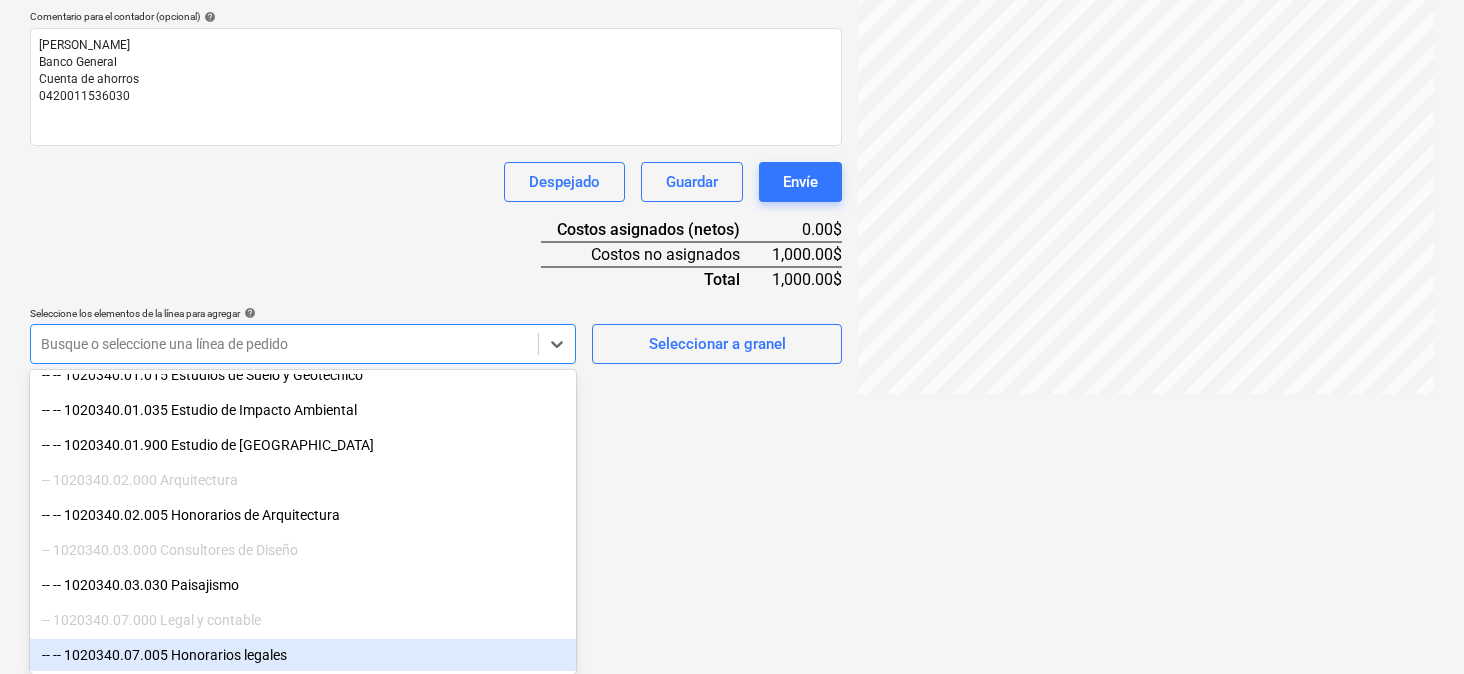 click on "-- --  1020340.07.005 Honorarios legales" at bounding box center [303, 655] 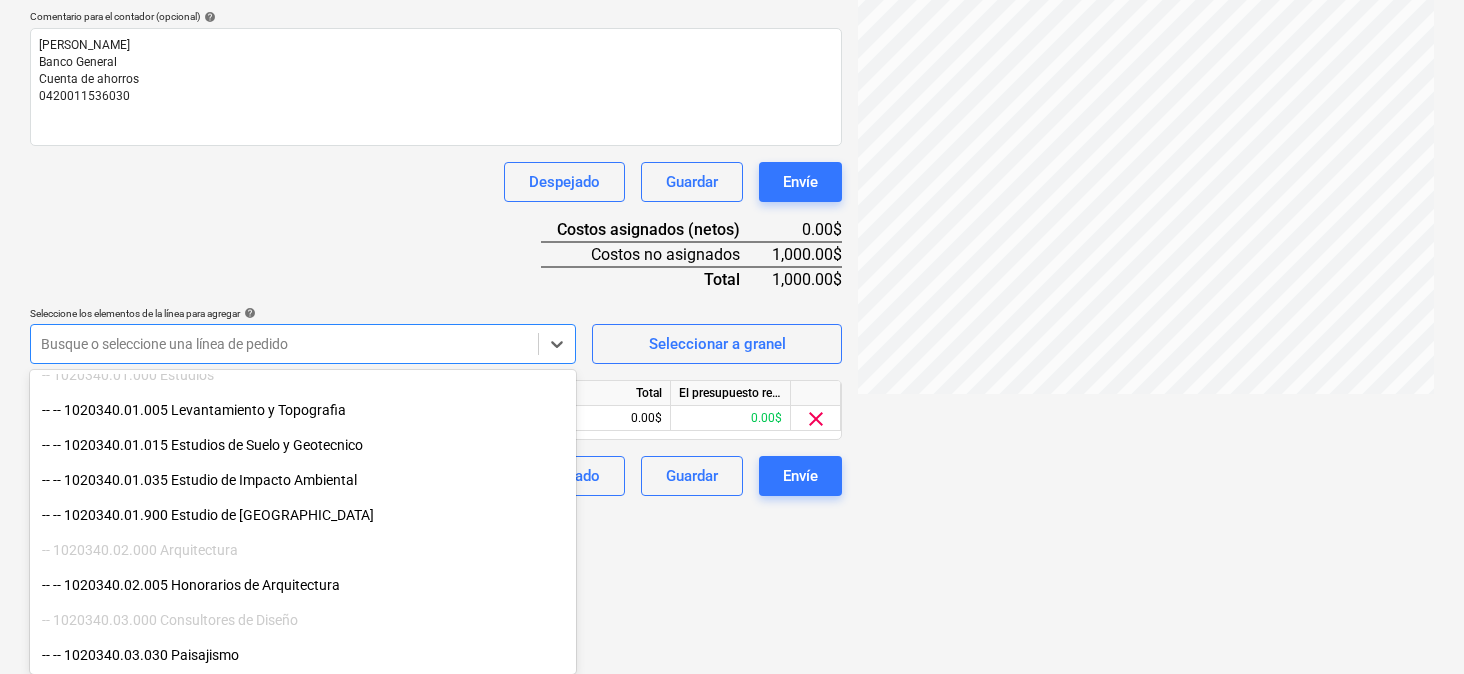 scroll, scrollTop: 610, scrollLeft: 0, axis: vertical 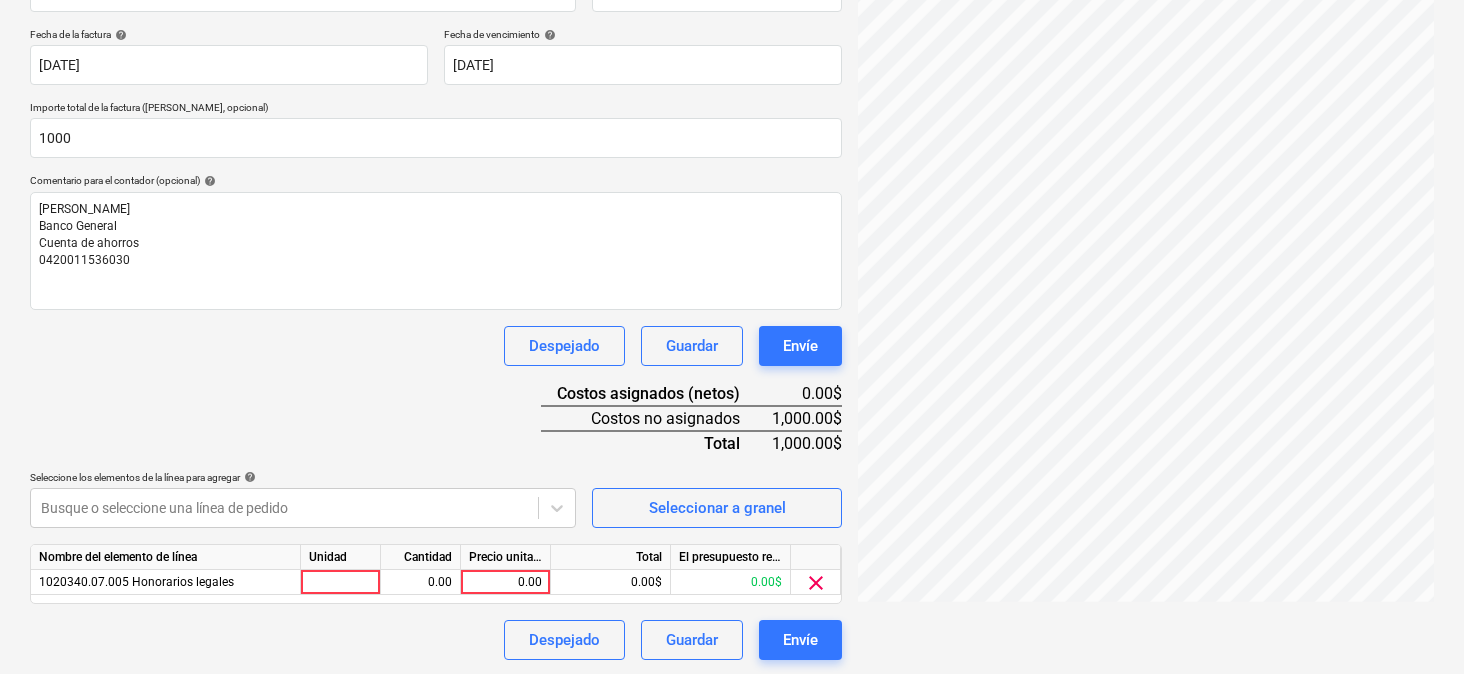 click on "Ventas Proyectos Contactos Compañía Bandeja de entrada Aprobaciones format_size keyboard_arrow_down help search Busca en notifications 14 keyboard_arrow_down [PERSON_NAME] keyboard_arrow_down Infraestructura La Zahina Presupuesto 2 Contrato principal RFQs Subcontratos Reporte de progreso Ordenes de compra Costos Ingreso Archivos 2 Analítica Ajustes Crear un nuevo documento Selecciona la compañía [PERSON_NAME]   Añade una nueva compañía Seleccione el tipo de documento help Otros gastos (recibo, mano de obra, etc.) Nombre del documento help Abono a asesoria de caso en mi ambiente - La Mina número de factura  (opcional) help Fecha de la factura help [DATE] 01.07.2025 Press the down arrow key to interact with the calendar and
select a date. Press the question mark key to get the keyboard shortcuts for changing dates. Fecha de vencimiento help [DATE] [DATE] Importe total de la factura (coste neto, opcional) 1000 Comentario para el contador (opcional) help Banco General Despejado" at bounding box center (732, -19) 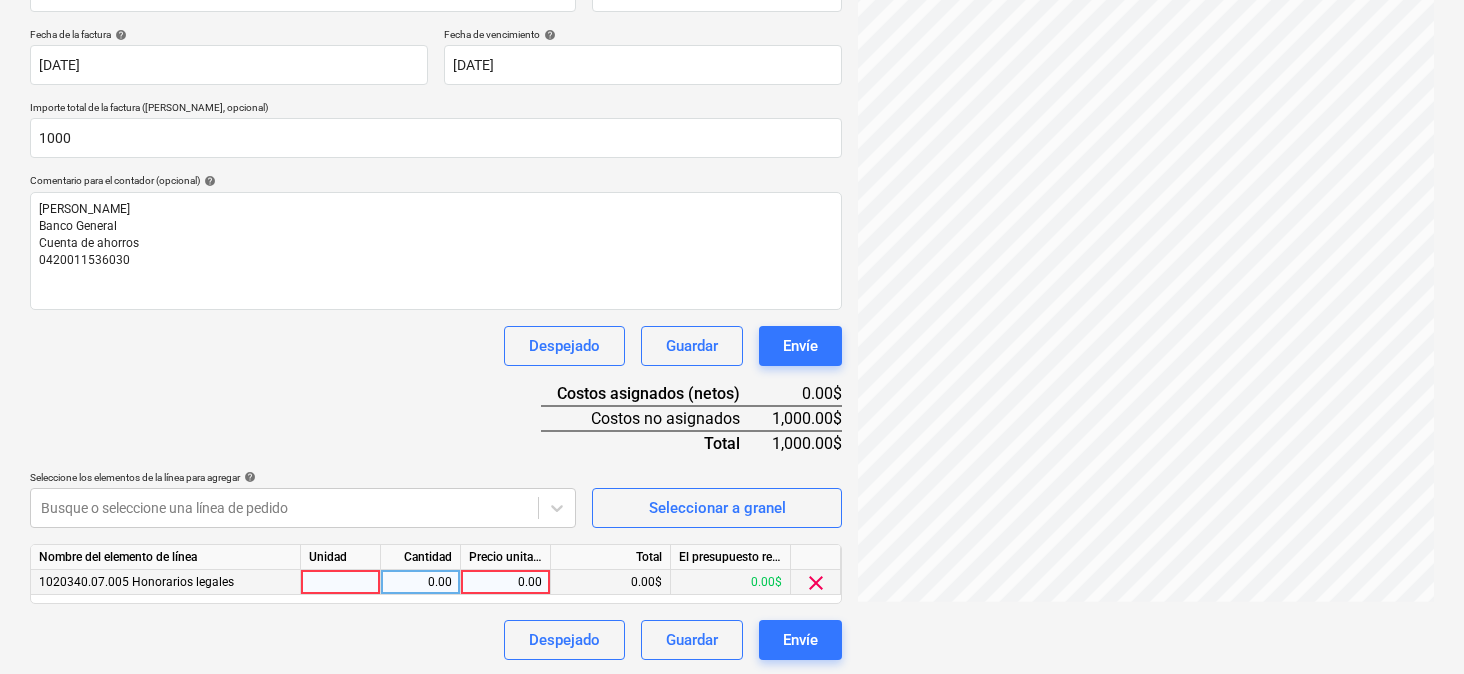 click on "0.00" at bounding box center [505, 582] 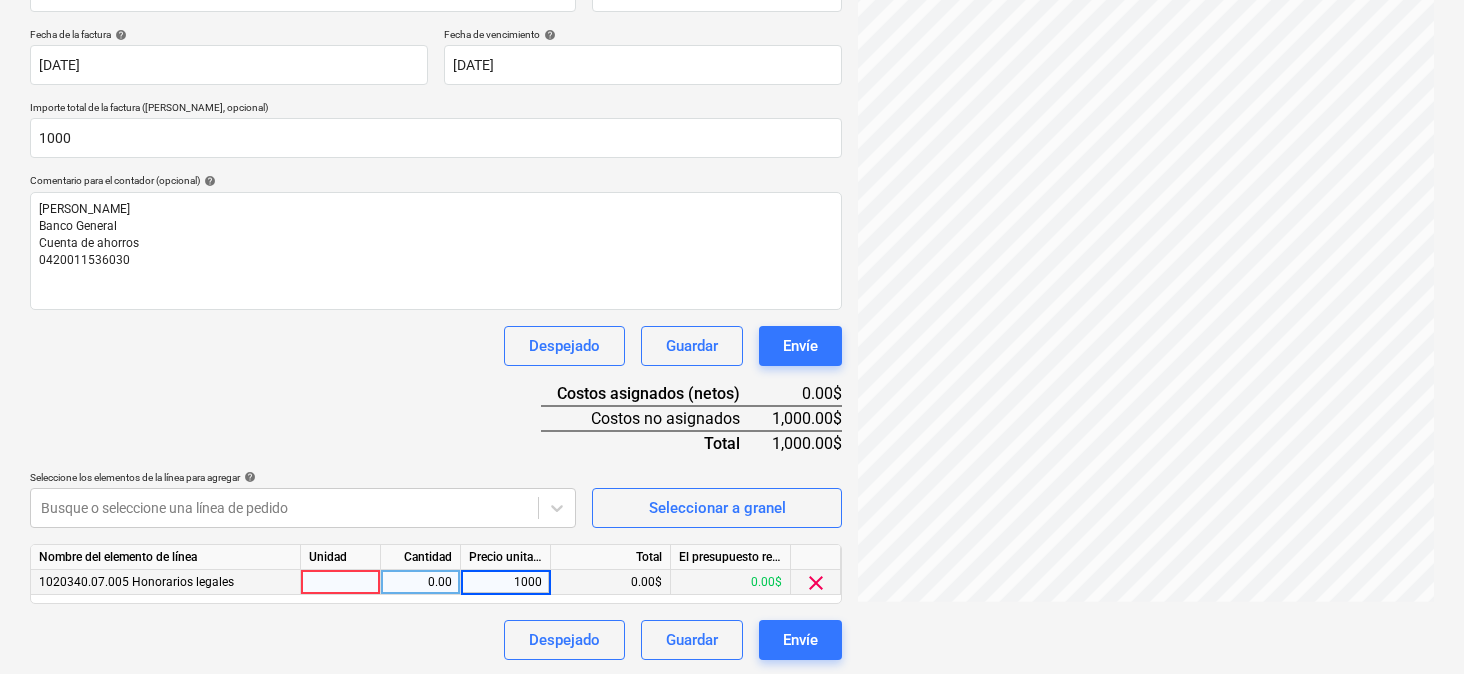 click on "Nombre del documento help Abono a asesoria de caso en mi ambiente - La Mina número de factura  (opcional) help Fecha de la factura help [DATE] 01.07.2025 Press the down arrow key to interact with the calendar and
select a date. Press the question mark key to get the keyboard shortcuts for changing dates. Fecha de vencimiento help [DATE] [DATE] Press the down arrow key to interact with the calendar and
select a date. Press the question mark key to get the keyboard shortcuts for changing dates. Importe total de la factura (coste neto, opcional) 1000 Comentario para el contador (opcional) help [PERSON_NAME] Banco General Cuenta de ahorros 0420011536030 Despejado Guardar Envíe Costos asignados (netos) 0.00$ Costos no asignados 1,000.00$ Total 1,000.00$ Seleccione los elementos de la línea para agregar help Busque o seleccione una línea de pedido Seleccionar a granel Nombre del elemento de línea Unidad Cantidad Precio unitario Total El presupuesto revisado que queda" at bounding box center (436, 307) 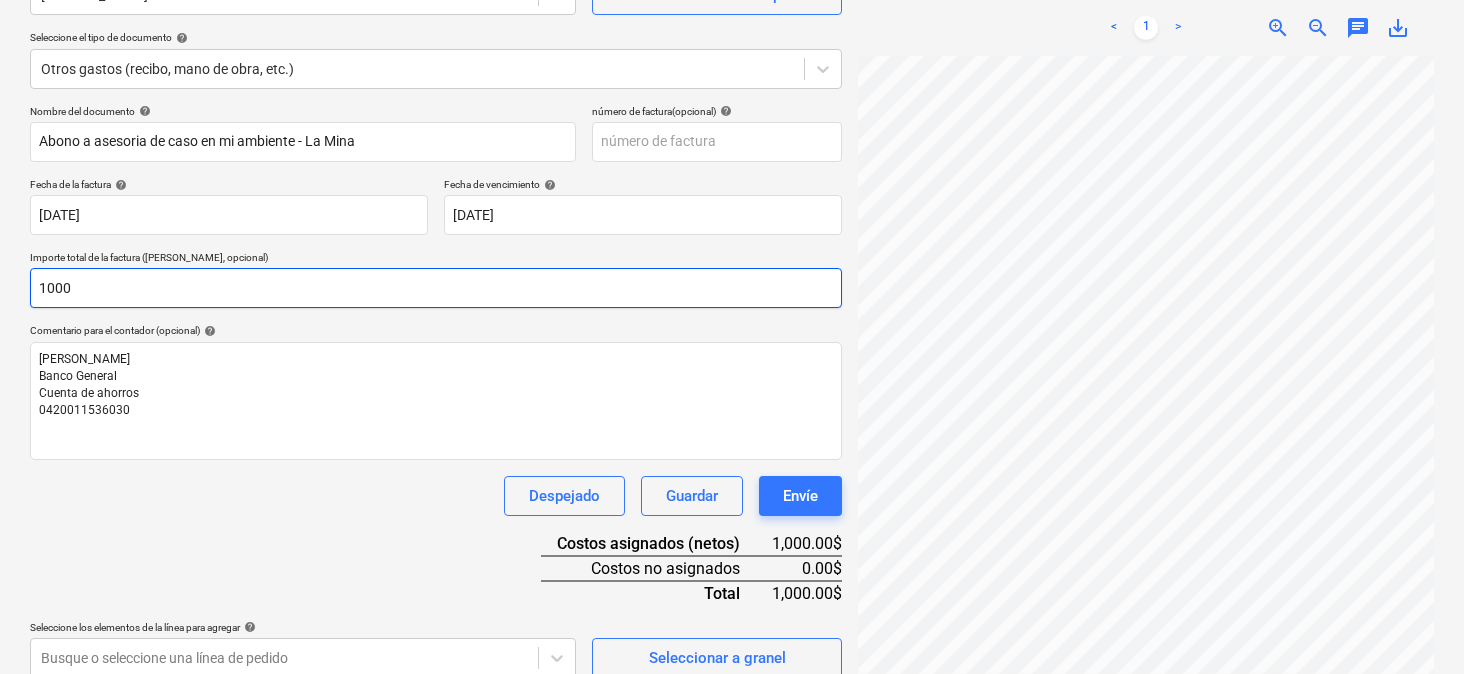 scroll, scrollTop: 211, scrollLeft: 0, axis: vertical 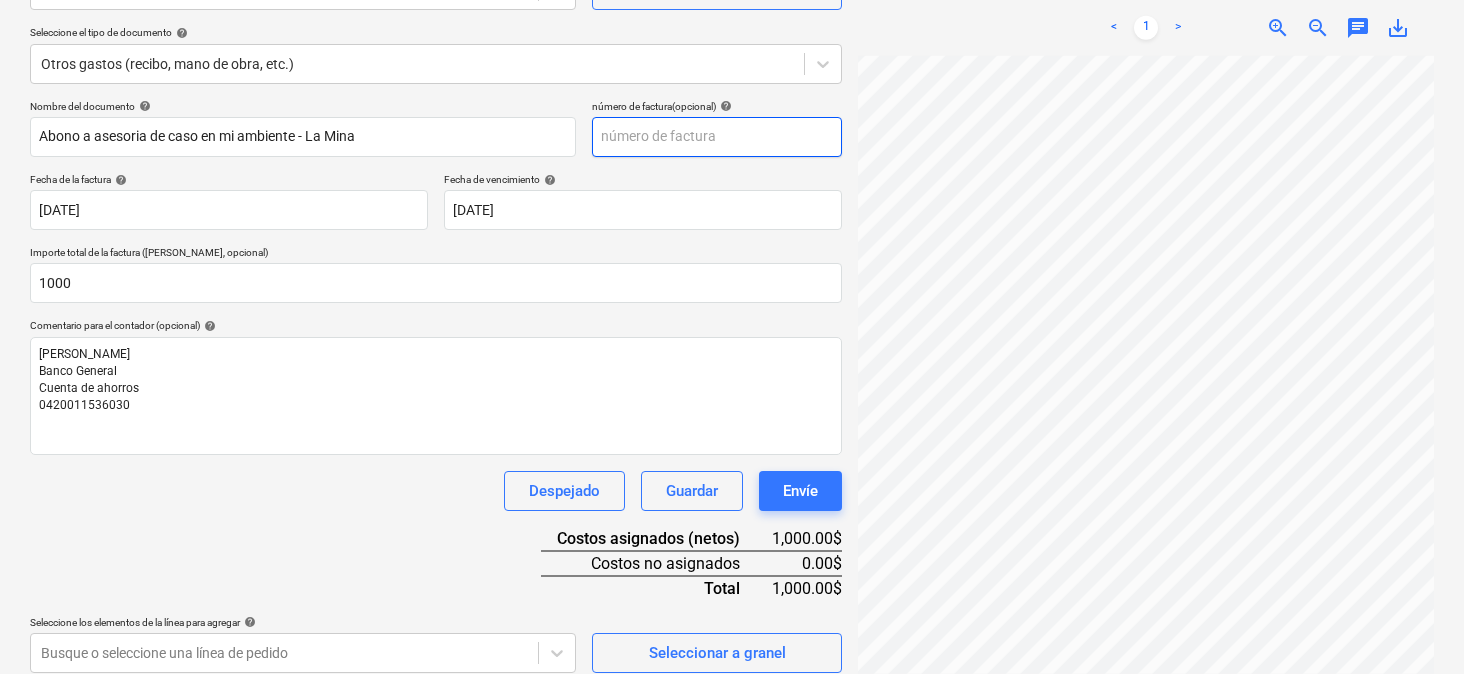 click at bounding box center [717, 137] 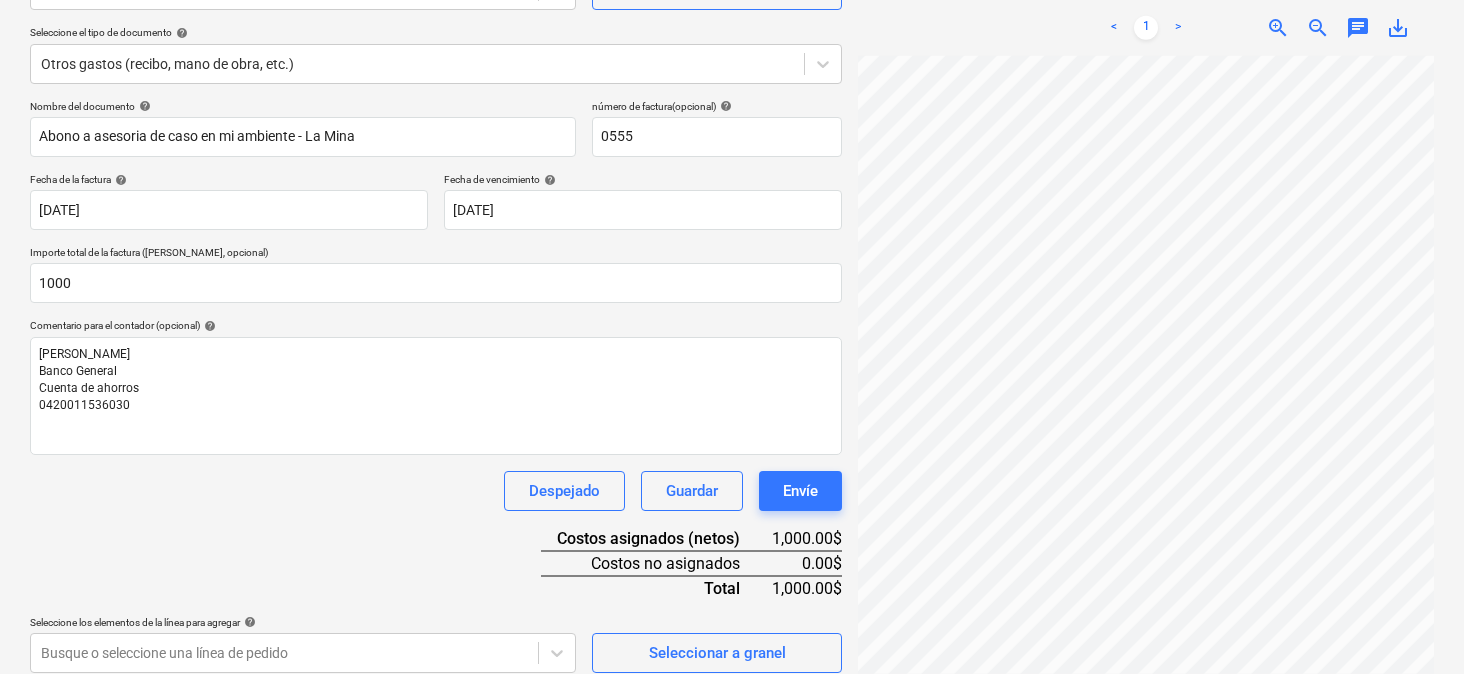 click on "Nombre del documento help Abono a asesoria de caso en mi ambiente - La Mina número de factura  (opcional) help 0555 Fecha de la factura help [DATE] 01.07.2025 Press the down arrow key to interact with the calendar and
select a date. Press the question mark key to get the keyboard shortcuts for changing dates. Fecha de vencimiento help [DATE] [DATE] Press the down arrow key to interact with the calendar and
select a date. Press the question mark key to get the keyboard shortcuts for changing dates. Importe total de la factura (coste neto, opcional) 1000 Comentario para el contador (opcional) help [PERSON_NAME] Banco General Cuenta de ahorros 0420011536030 Despejado Guardar Envíe Costos asignados (netos) 1,000.00$ Costos no asignados 0.00$ Total 1,000.00$ Seleccione los elementos de la línea para agregar help Busque o seleccione una línea de pedido Seleccionar a granel Nombre del elemento de línea Unidad Cantidad Precio unitario Total pcs 1.00 1,000.00 1,000.00$" at bounding box center (436, 452) 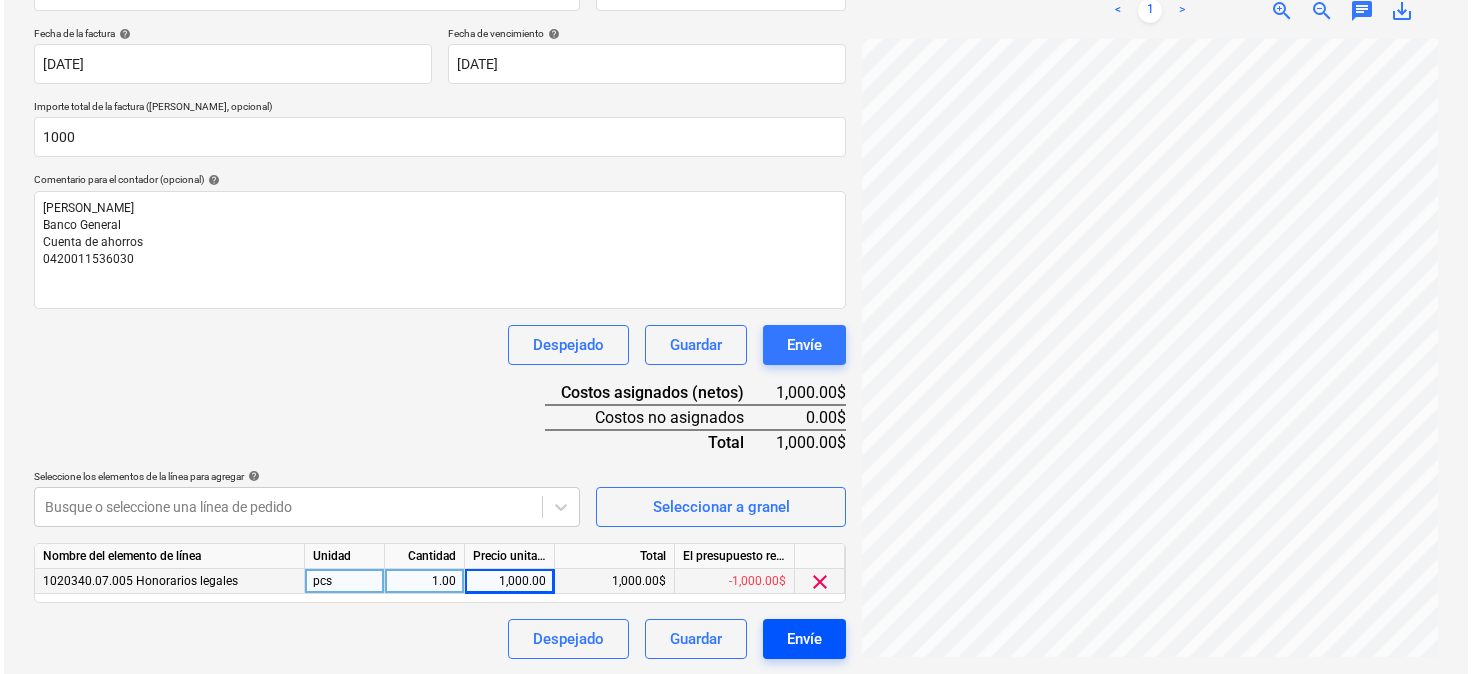 scroll, scrollTop: 356, scrollLeft: 0, axis: vertical 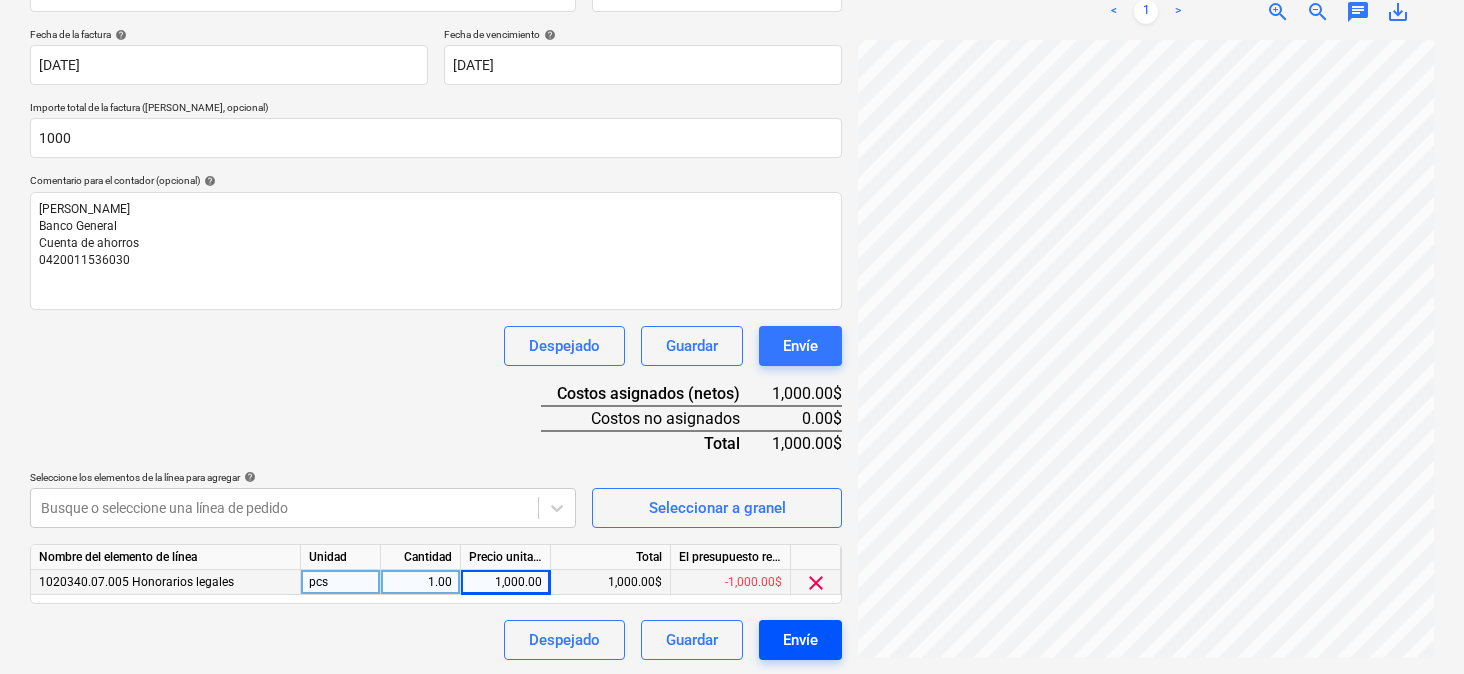 click on "Envíe" at bounding box center (800, 640) 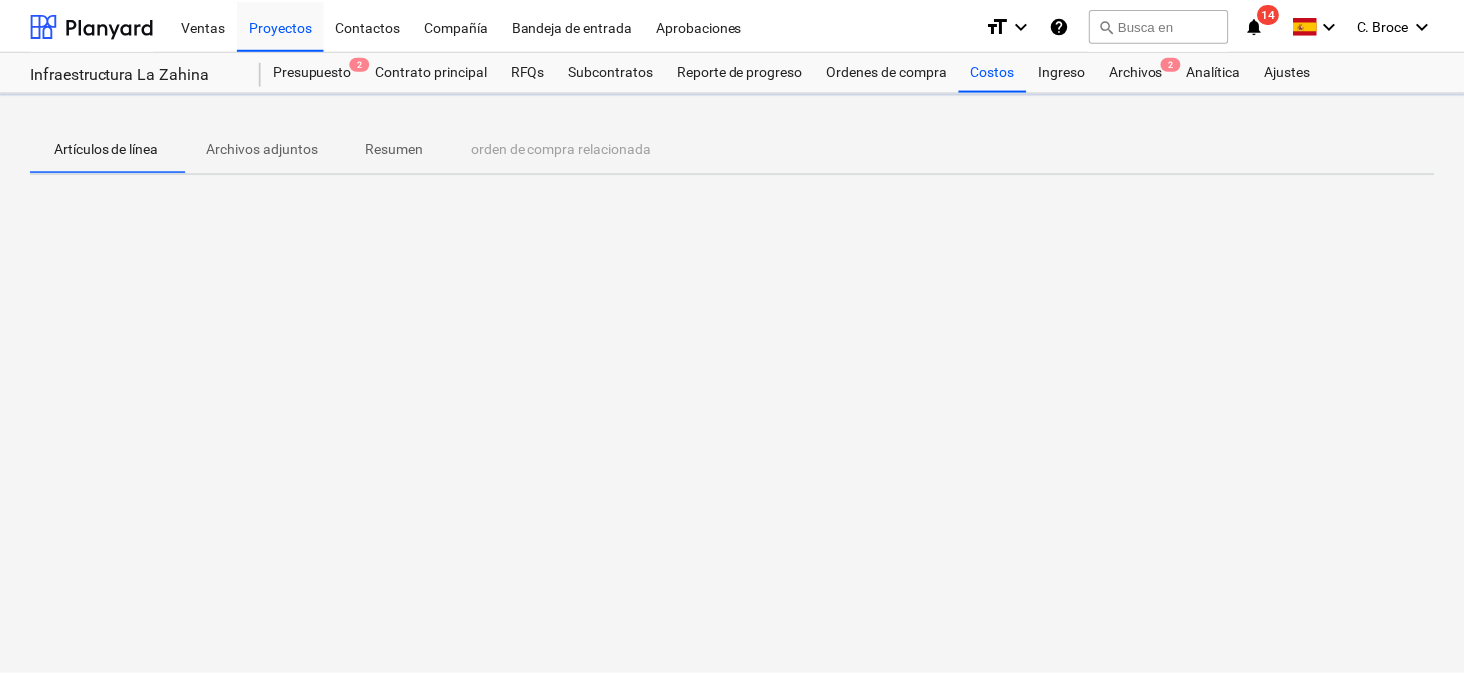 scroll, scrollTop: 0, scrollLeft: 0, axis: both 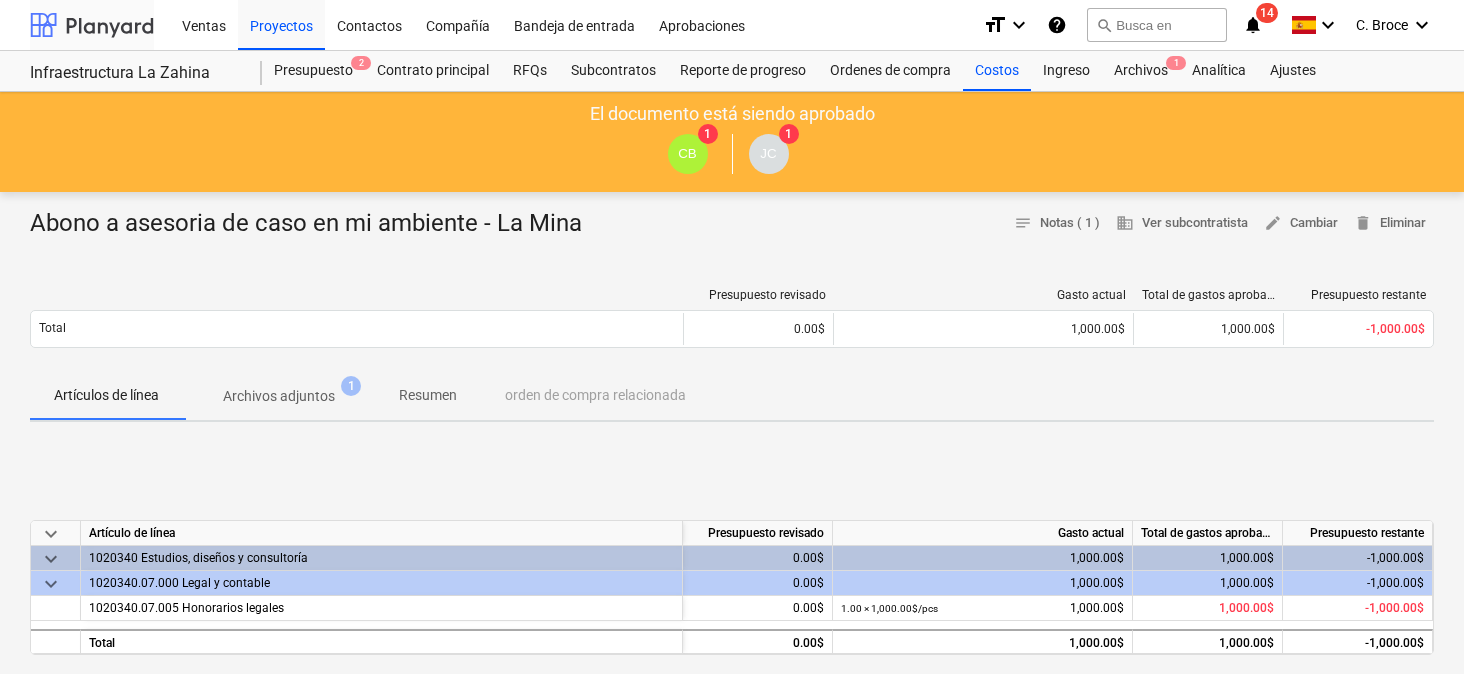 click at bounding box center (92, 25) 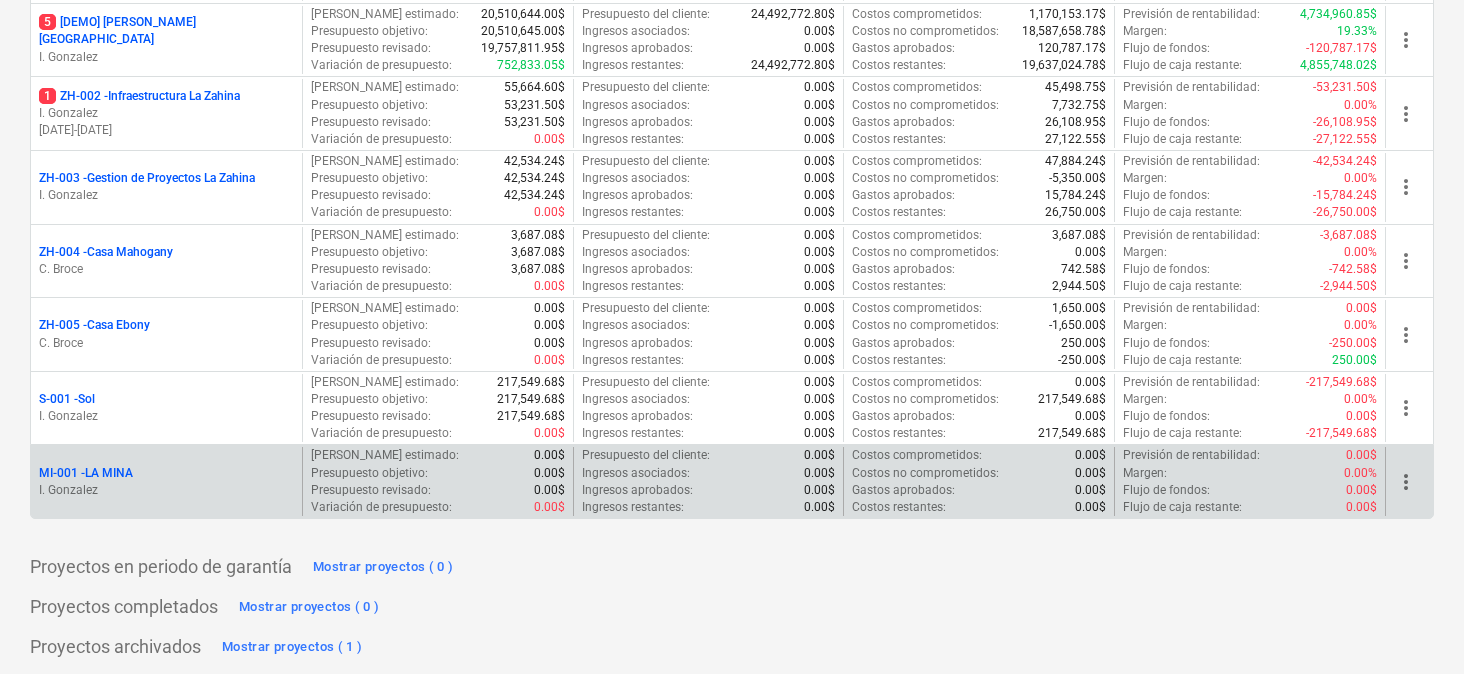 scroll, scrollTop: 394, scrollLeft: 0, axis: vertical 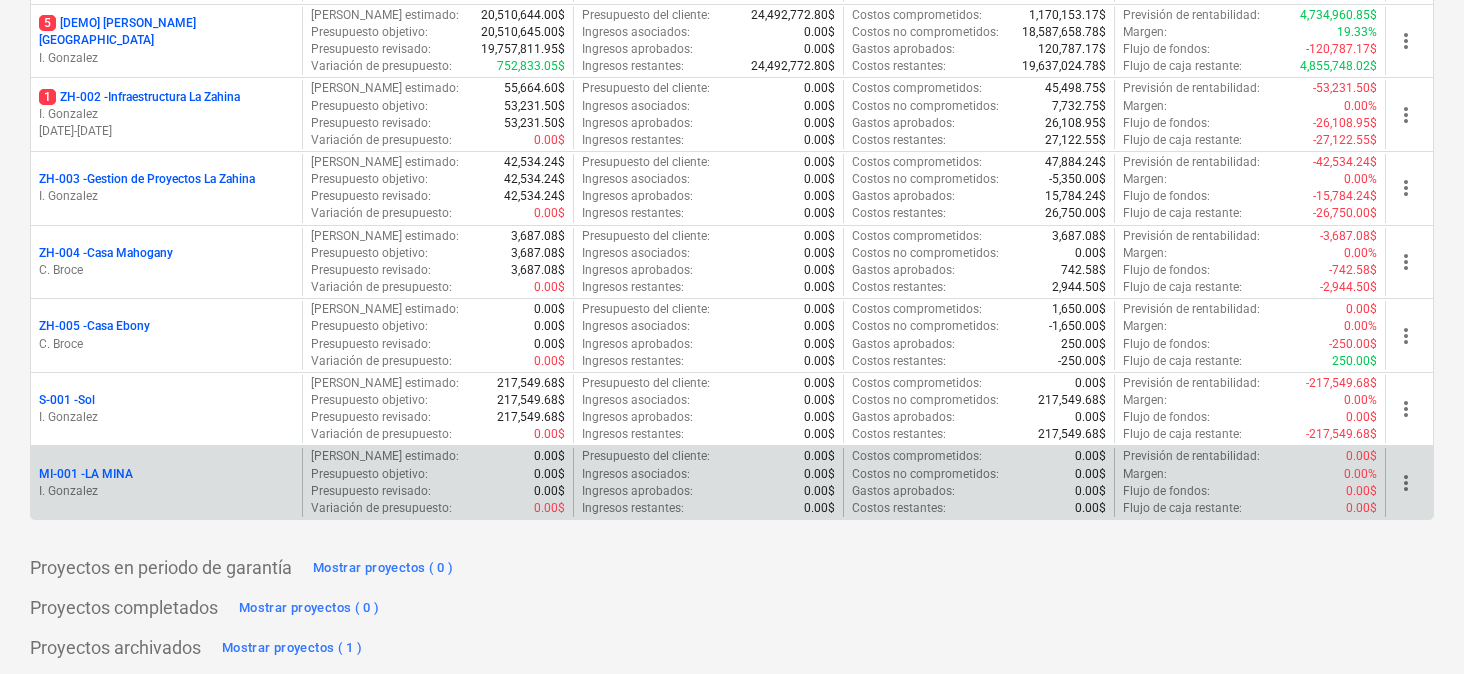 click on "MI-001 -  LA MINA" at bounding box center [166, 474] 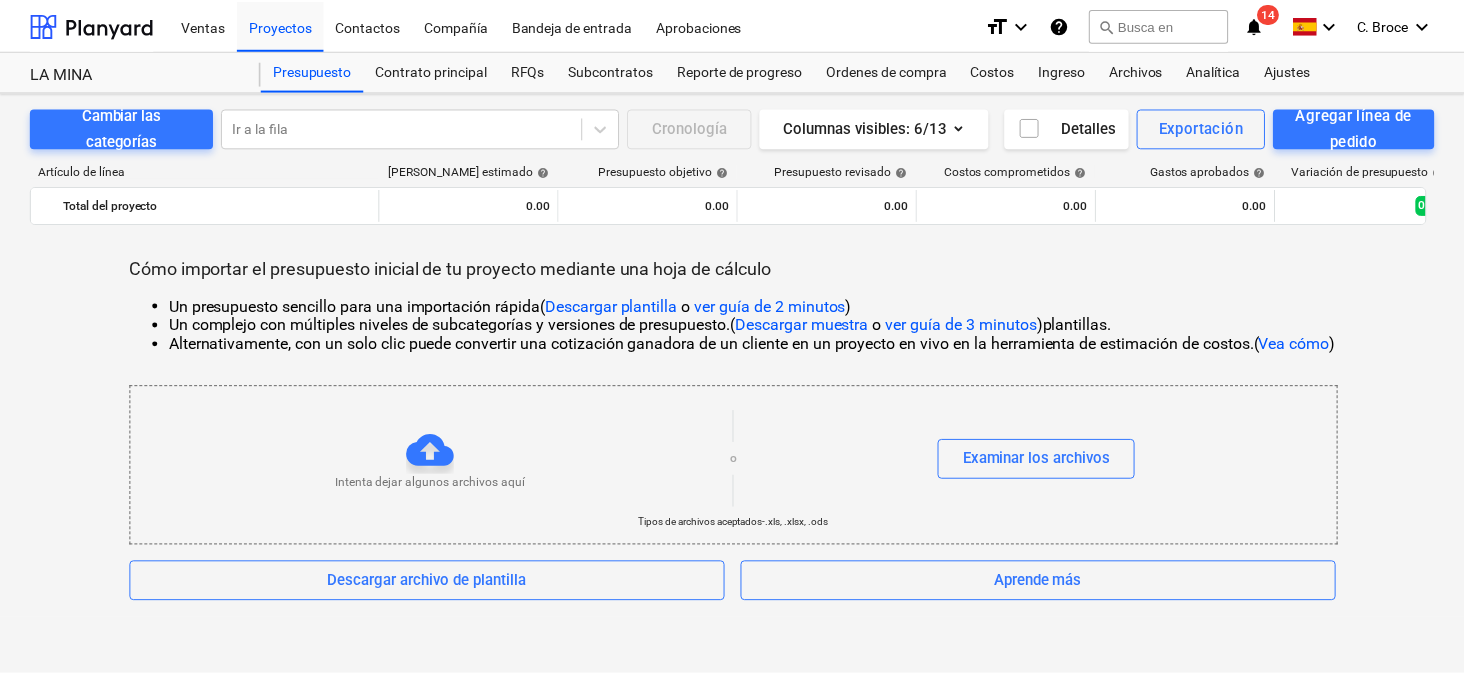 scroll, scrollTop: 0, scrollLeft: 0, axis: both 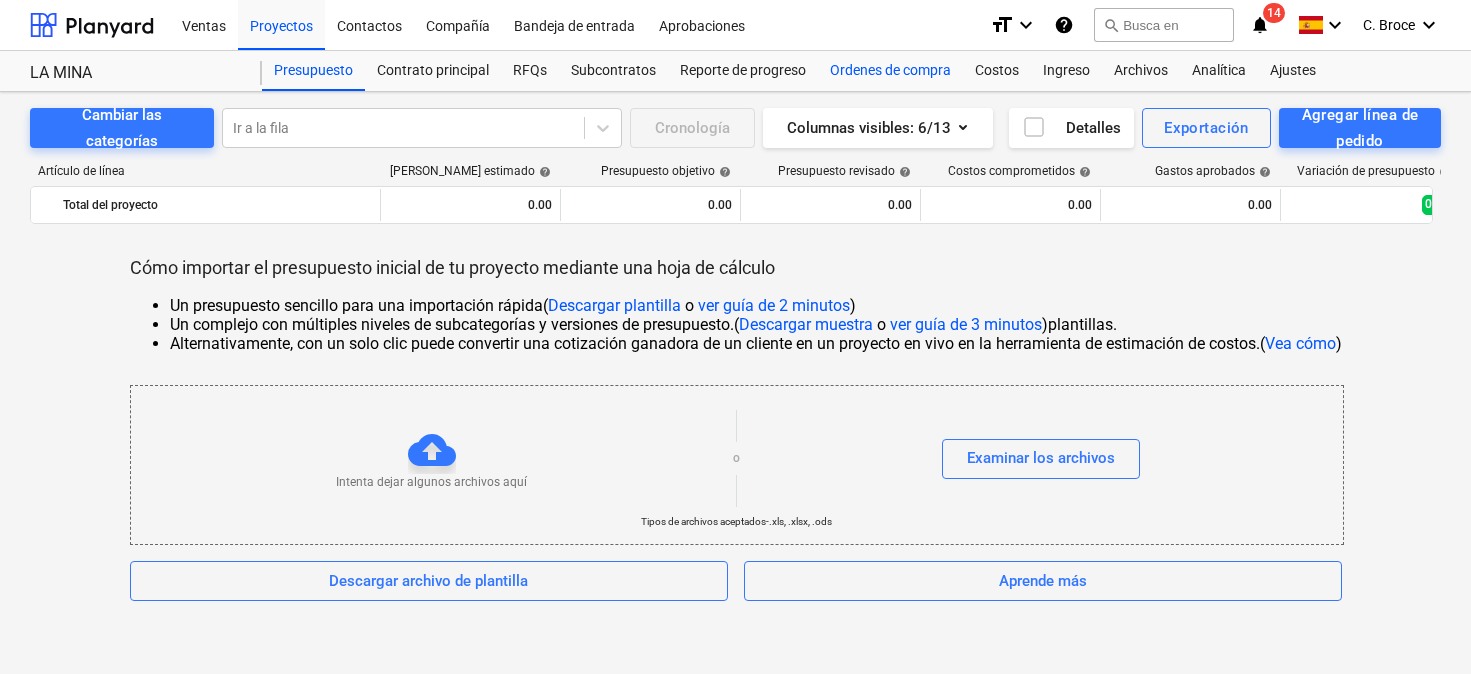 click on "Ordenes de compra" at bounding box center (890, 71) 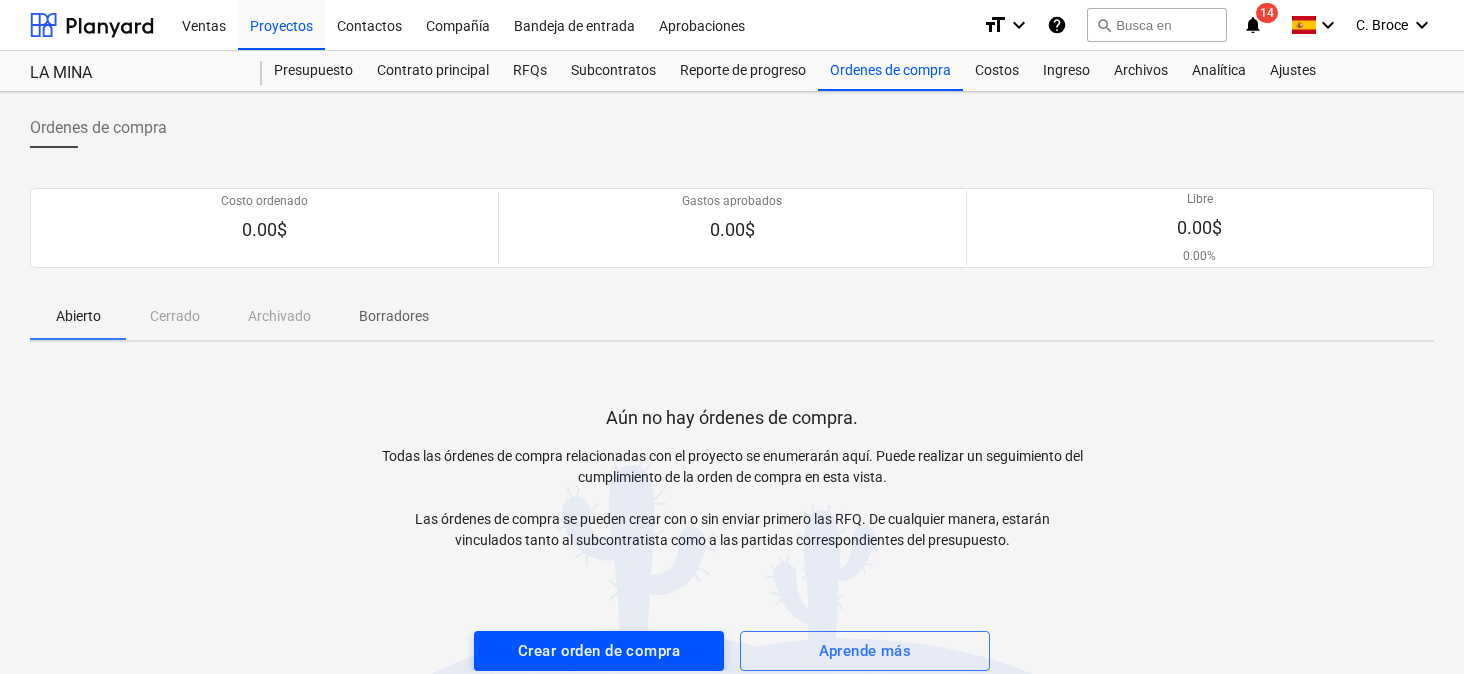 click on "Crear orden de compra" at bounding box center [599, 651] 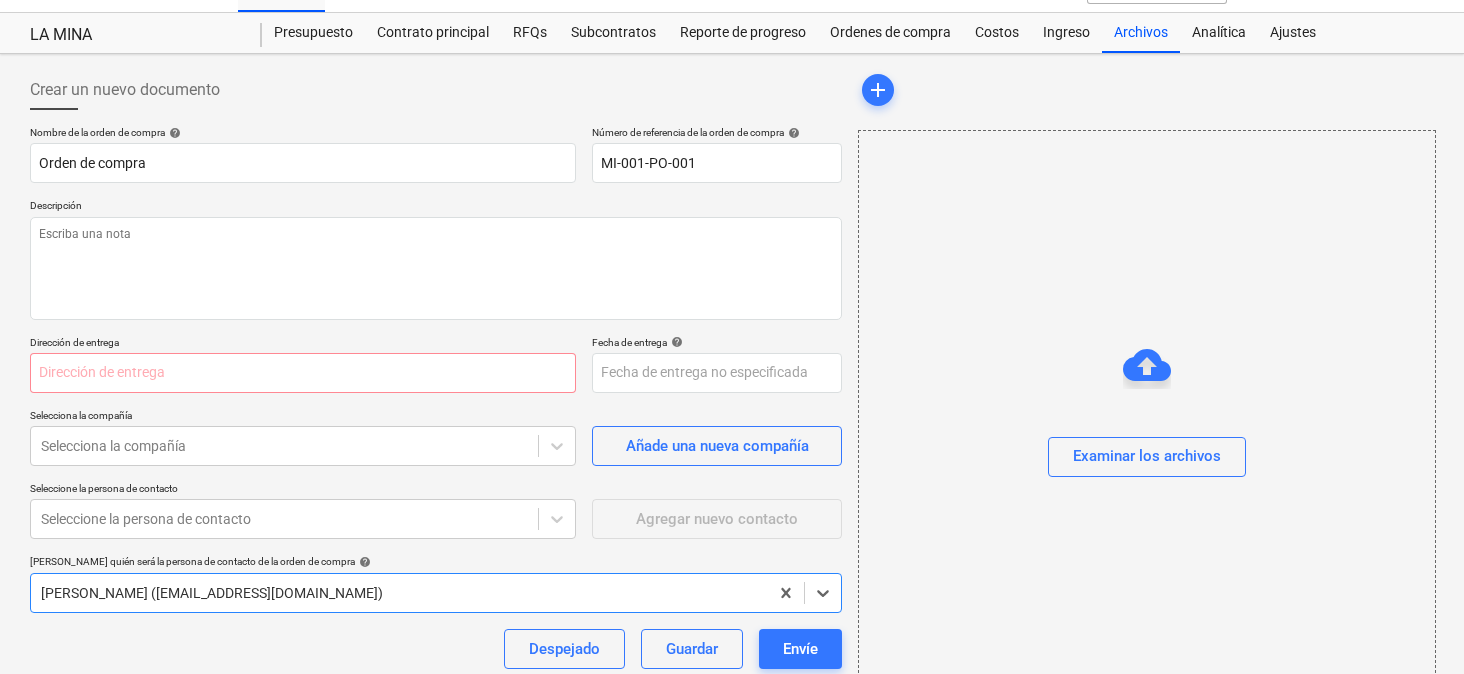 scroll, scrollTop: 27, scrollLeft: 0, axis: vertical 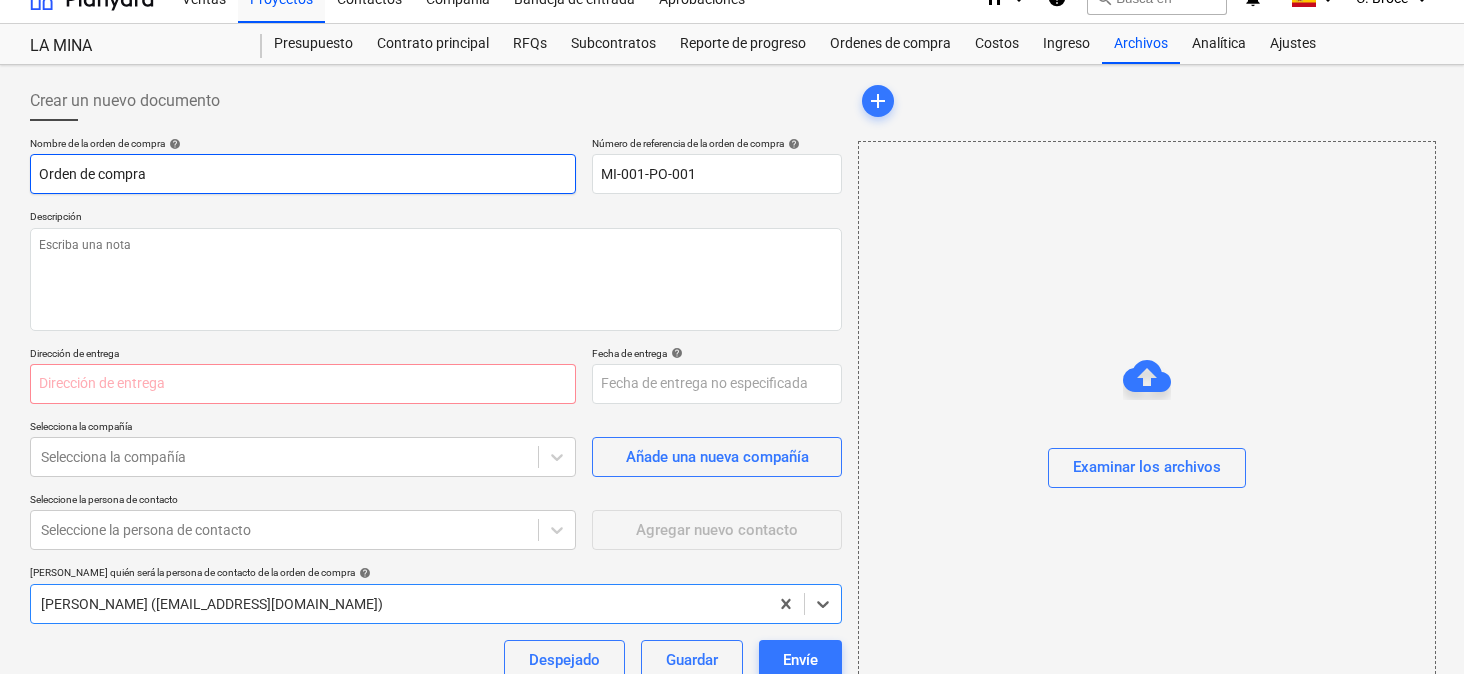 click on "Orden de compra" at bounding box center (303, 174) 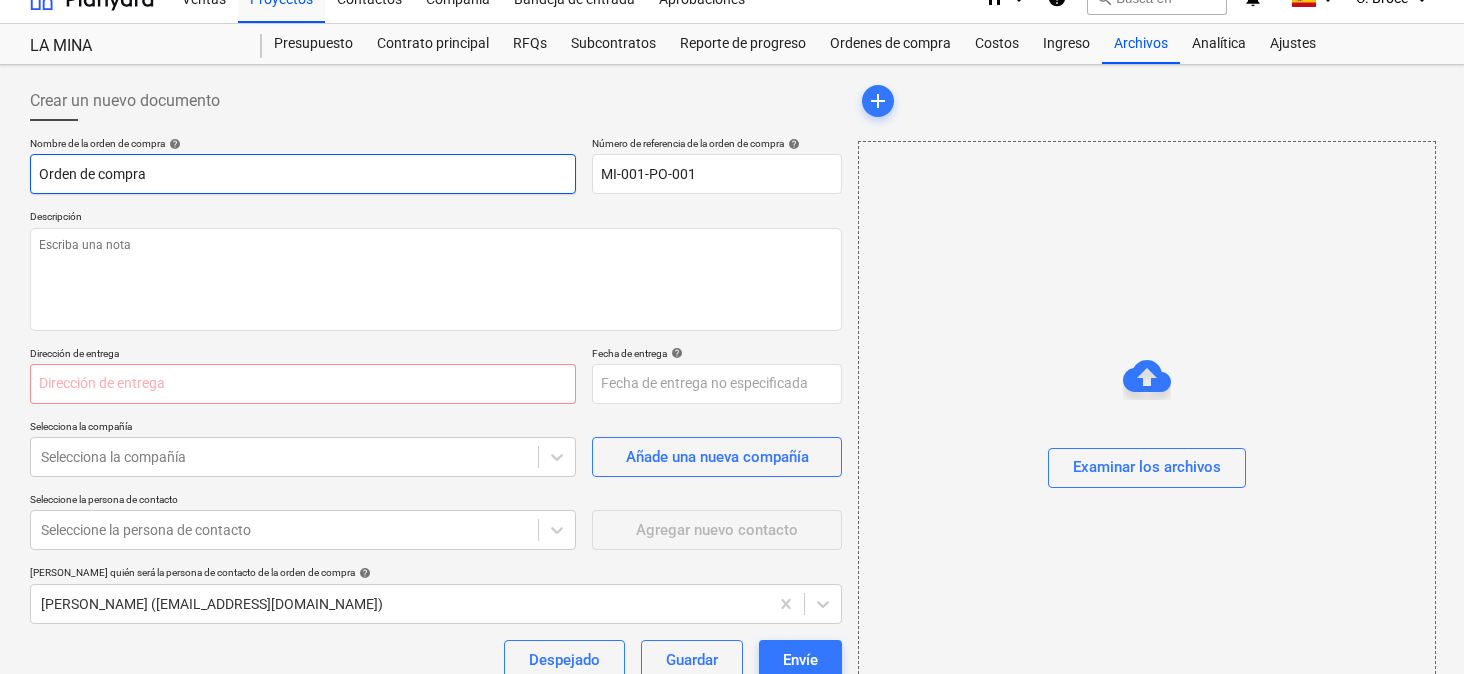 click on "Orden de compra" at bounding box center [303, 174] 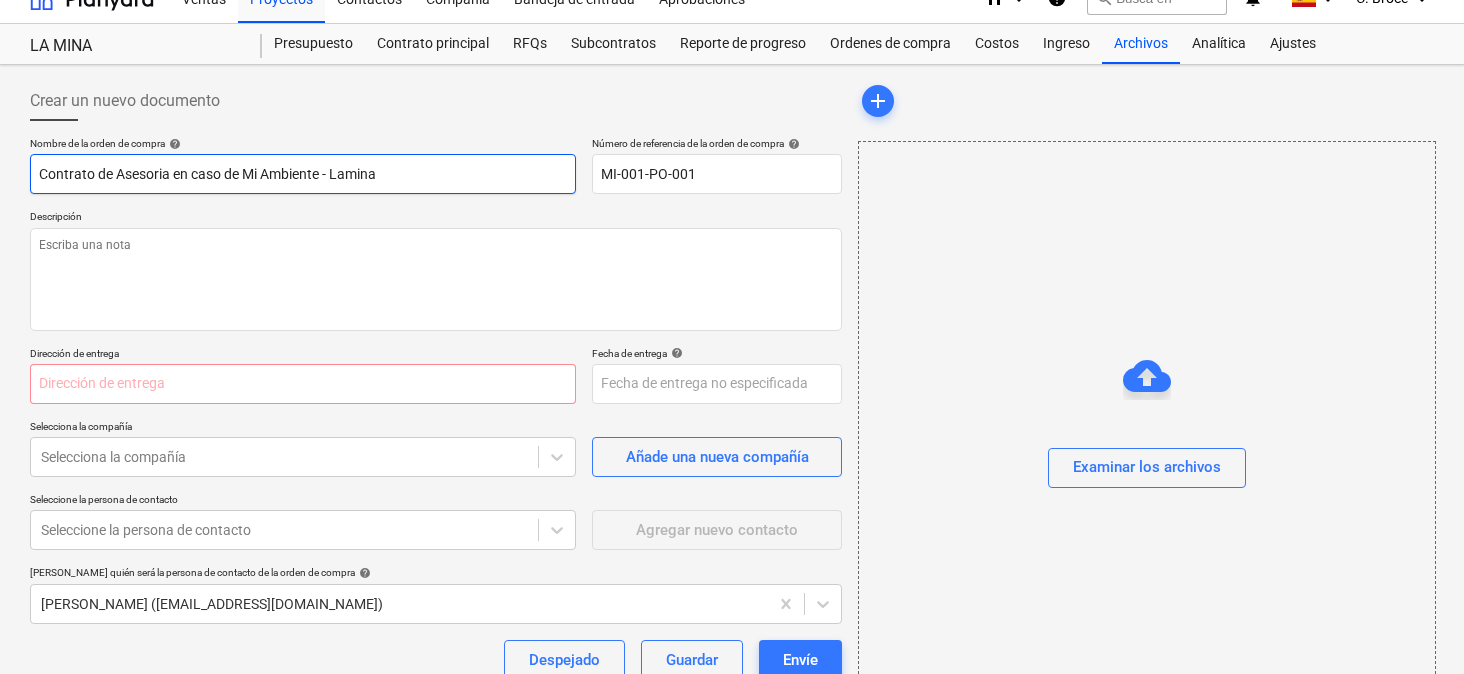 click on "Contrato de Asesoria en caso de Mi Ambiente - Lamina" at bounding box center [303, 174] 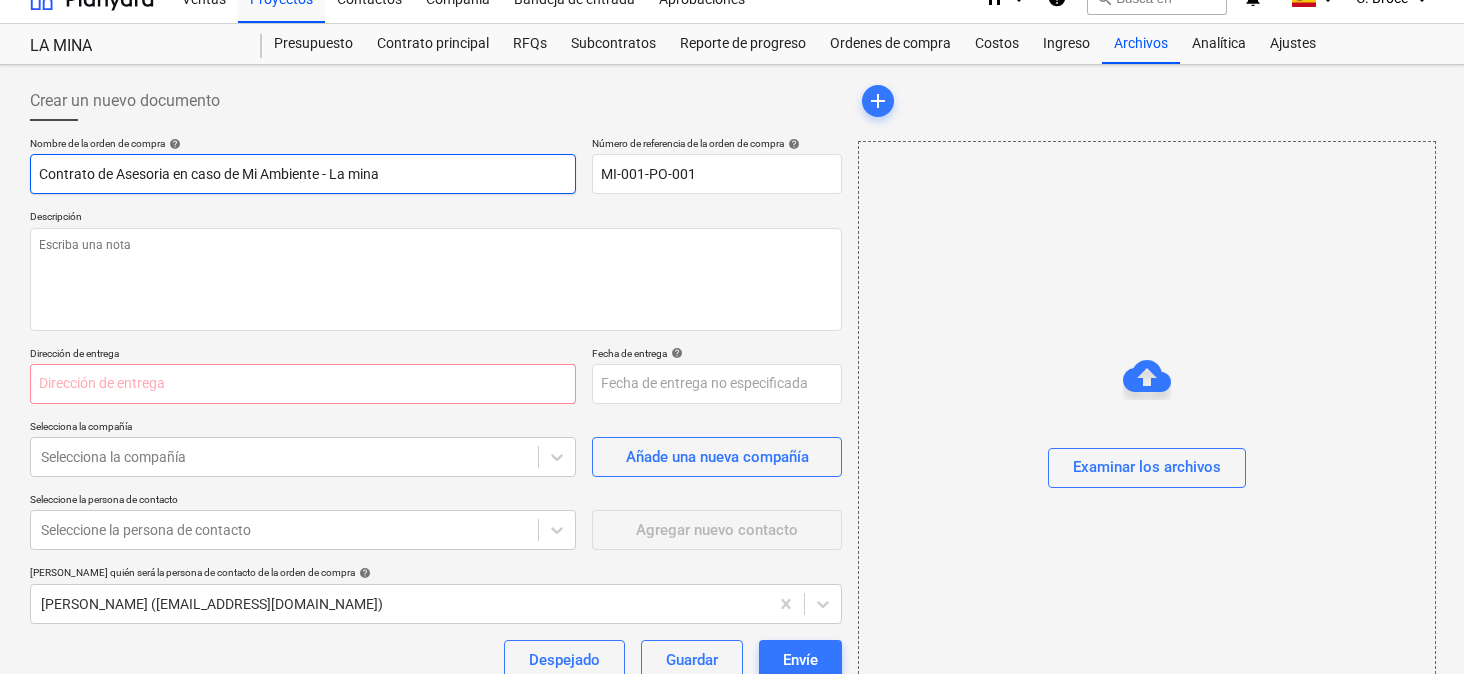 click on "Contrato de Asesoria en caso de Mi Ambiente - La mina" at bounding box center [303, 174] 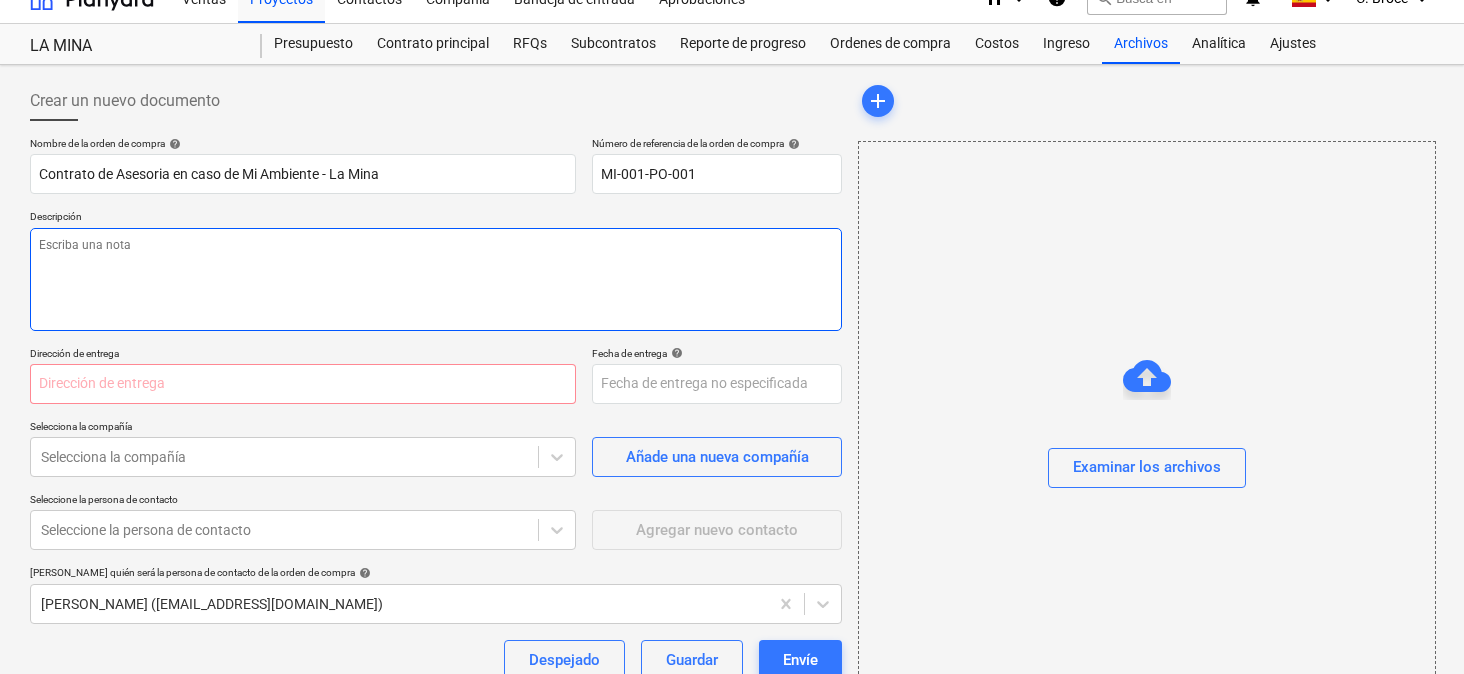 click at bounding box center (436, 279) 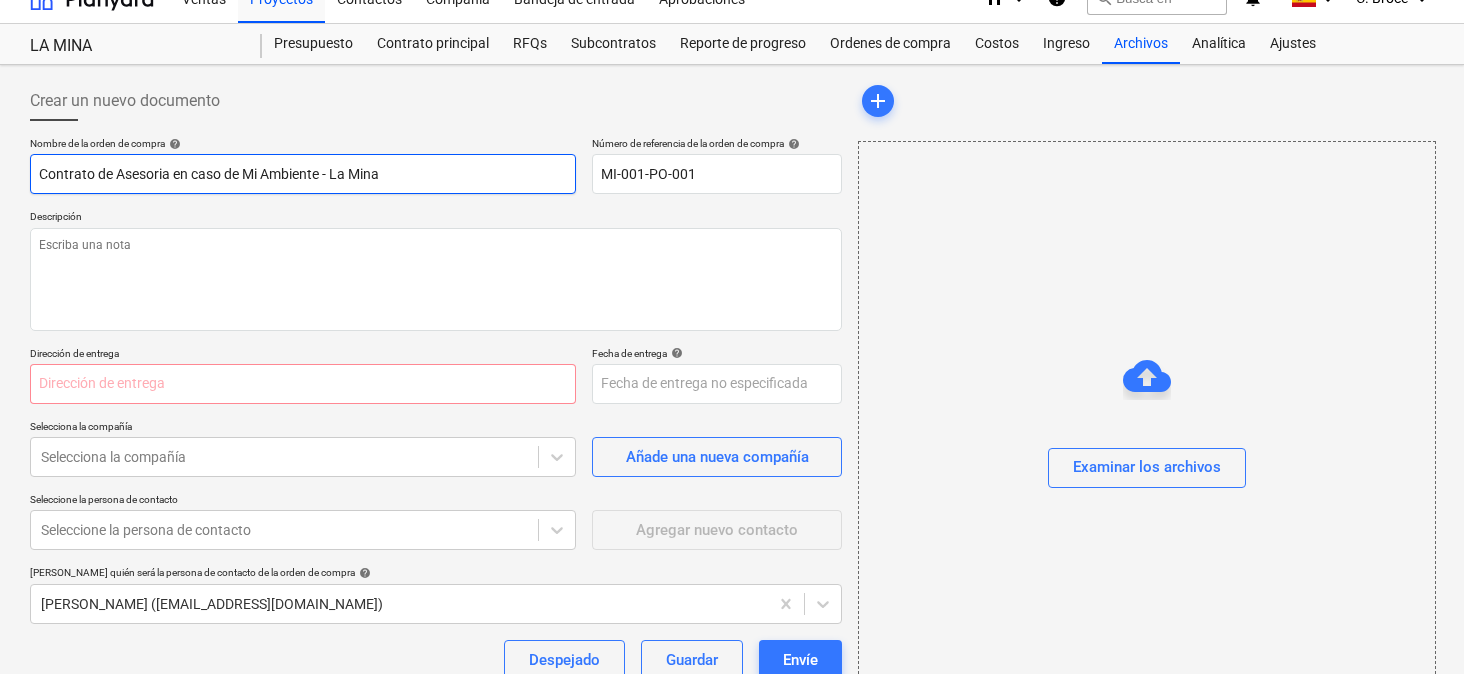 click on "Contrato de Asesoria en caso de Mi Ambiente - La Mina" at bounding box center [303, 174] 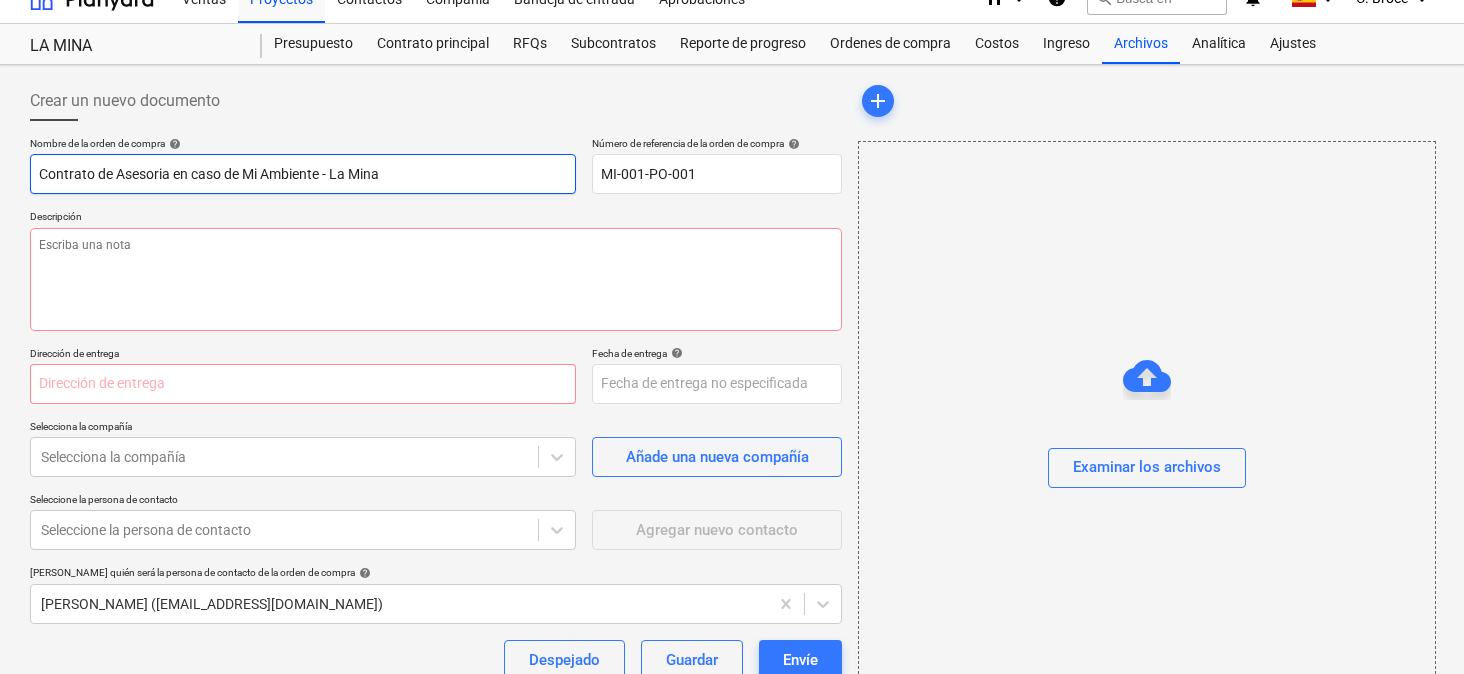 click on "Contrato de Asesoria en caso de Mi Ambiente - La Mina" at bounding box center [303, 174] 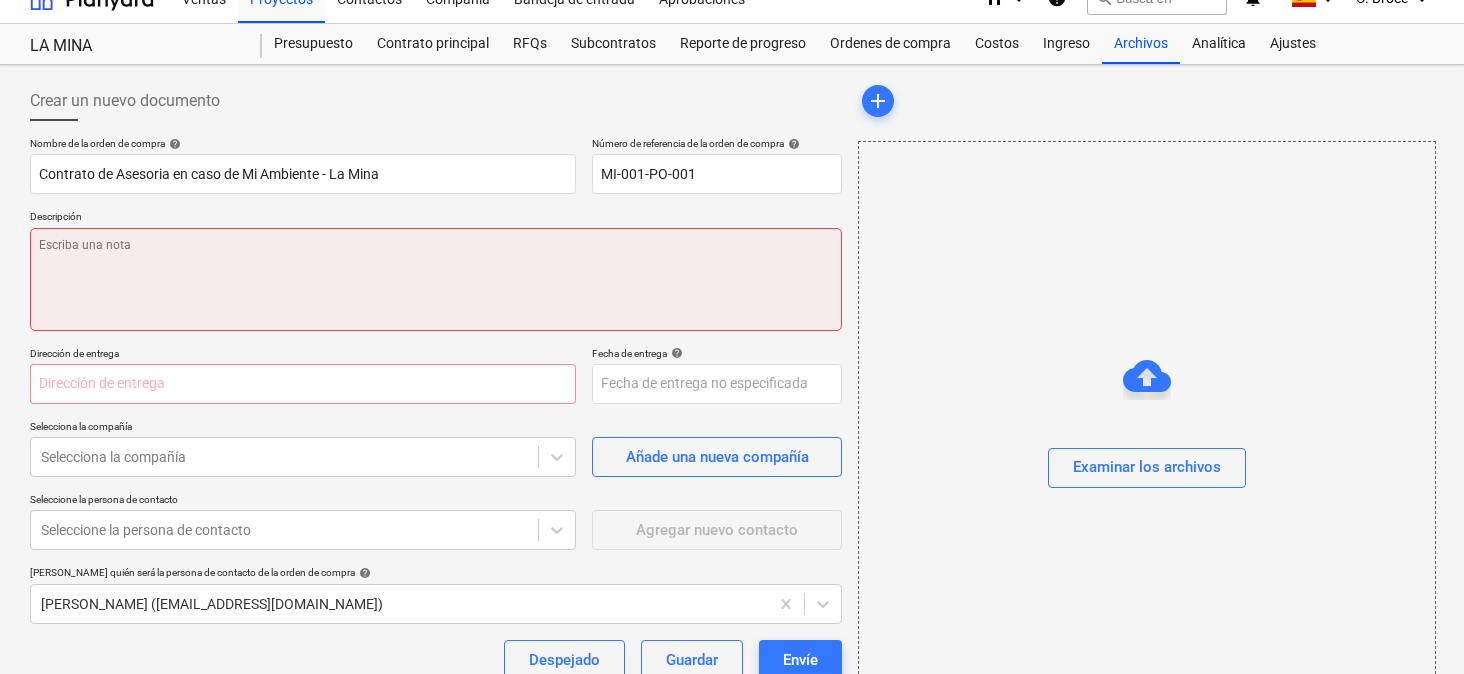 click at bounding box center (436, 279) 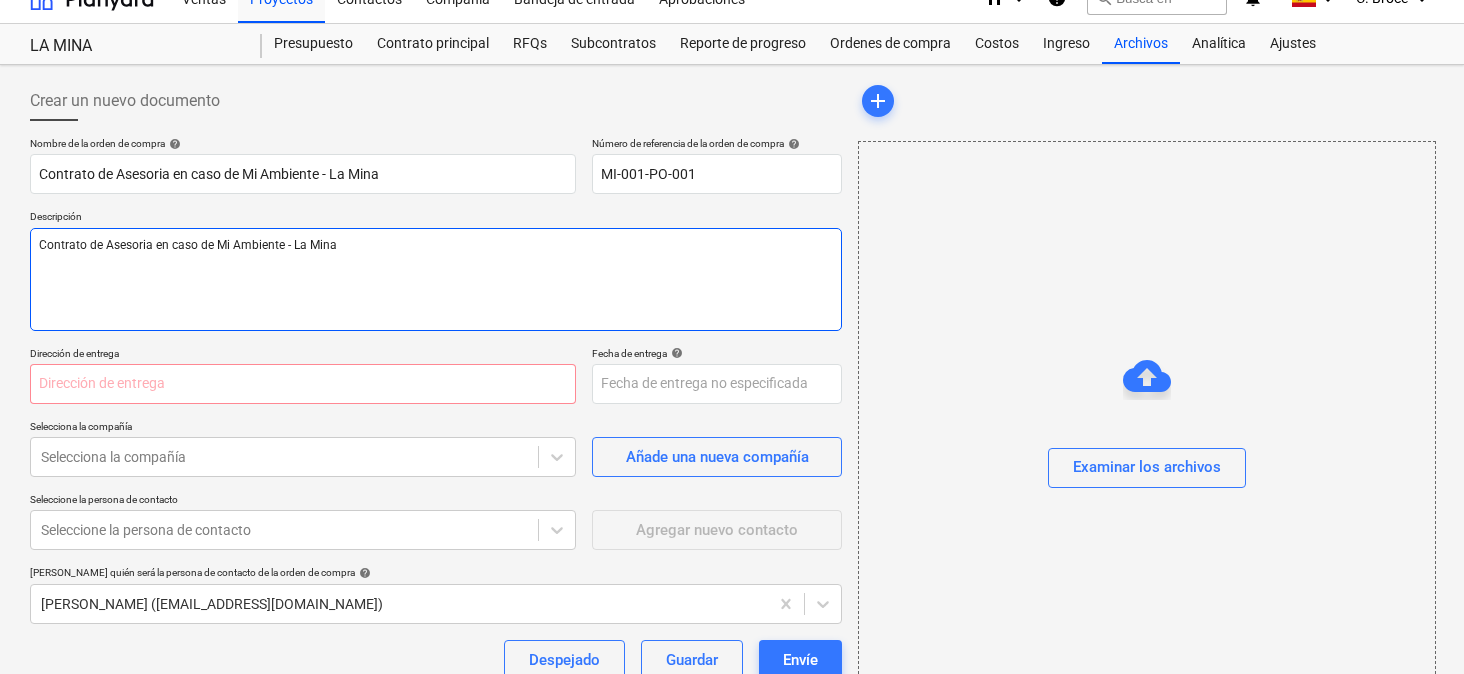 click on "Contrato de Asesoria en caso de Mi Ambiente - La Mina" at bounding box center (436, 279) 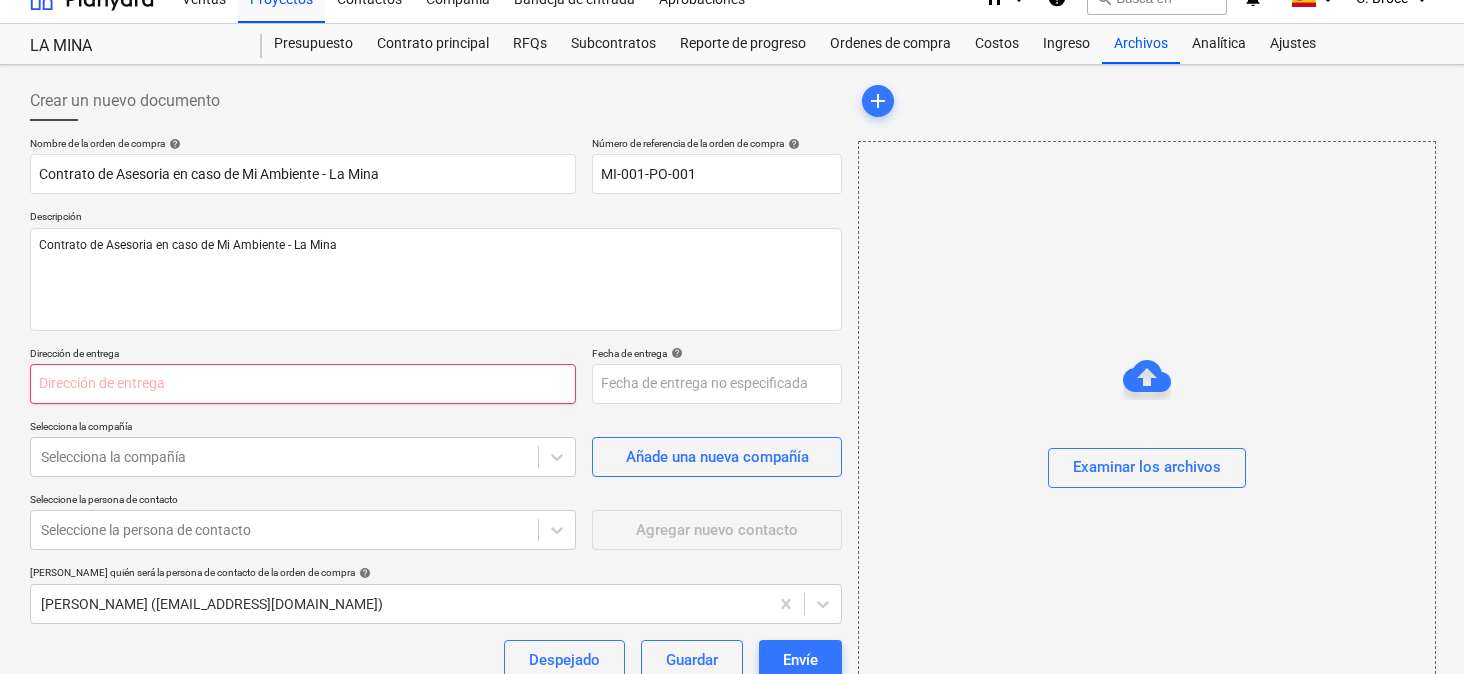 click at bounding box center [303, 384] 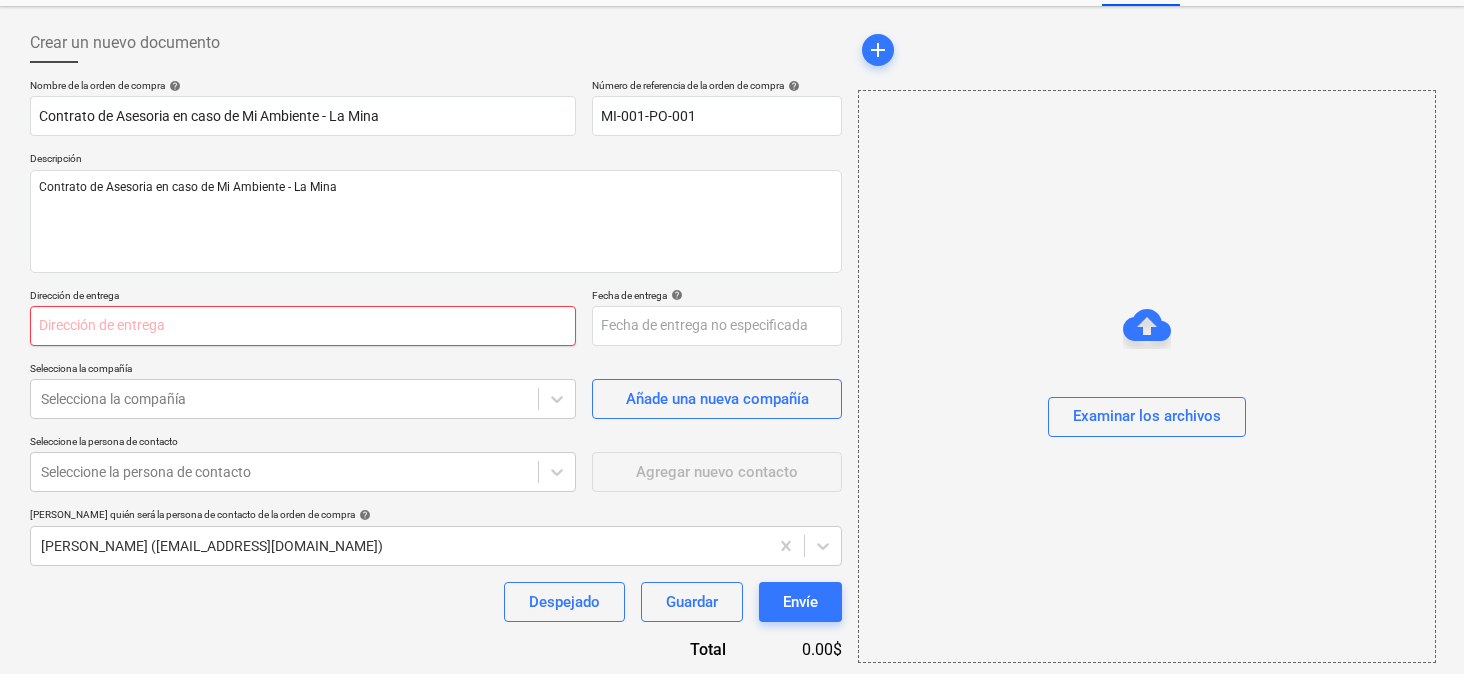 scroll, scrollTop: 91, scrollLeft: 0, axis: vertical 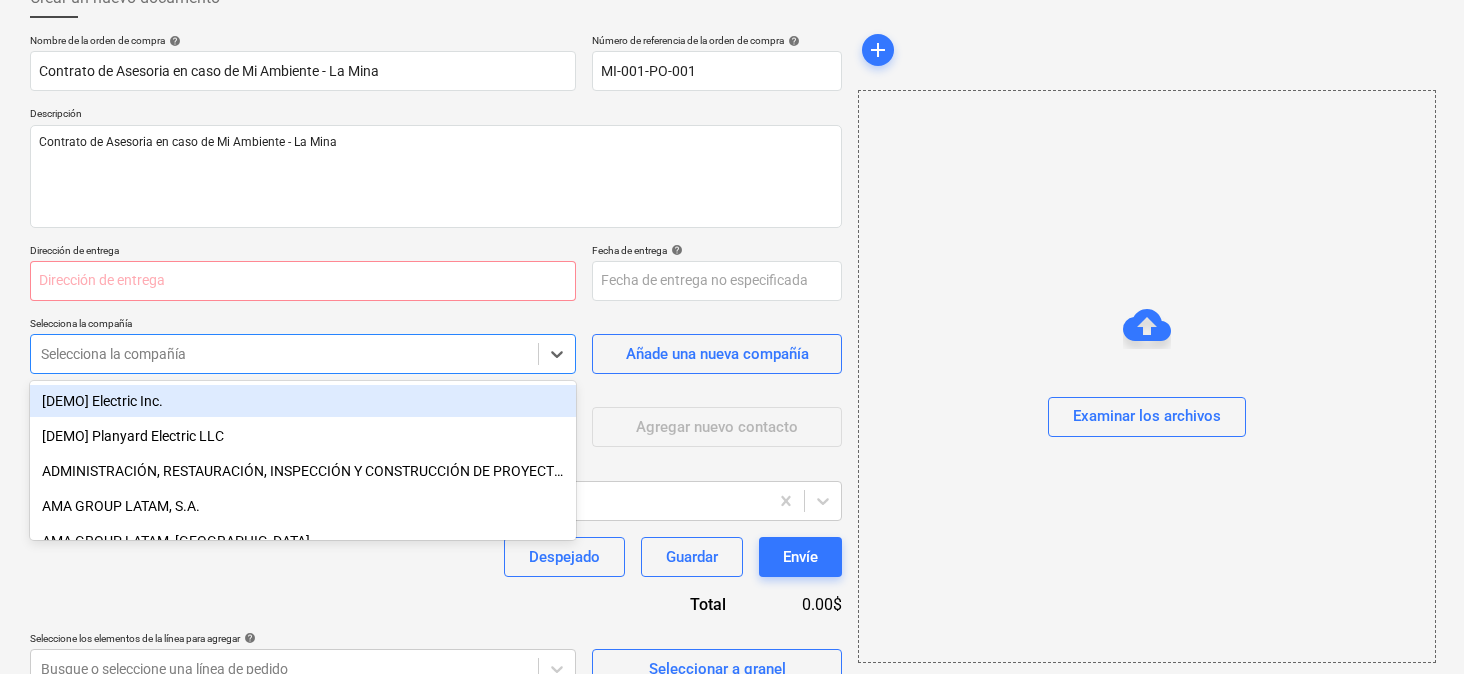 click on "Ventas Proyectos Contactos Compañía Bandeja de entrada Aprobaciones format_size keyboard_arrow_down help search Busca en notifications 14 keyboard_arrow_down [PERSON_NAME] keyboard_arrow_down LA MINA Presupuesto Contrato principal RFQs Subcontratos Reporte de progreso Ordenes de compra Costos Ingreso Archivos Analítica Ajustes Crear un nuevo documento Nombre de la orden de compra help Contrato de Asesoria en caso de Mi Ambiente - La Mina Número de referencia de la orden de compra help MI-001-PO-001 Descripción Contrato de Asesoria en caso de Mi Ambiente - La Mina Dirección de entrega Fecha de entrega help Press the down arrow key to interact with the calendar and
select a date. Press the question mark key to get the keyboard shortcuts for changing dates. Selecciona la compañía Selecciona la compañía Añade una nueva compañía Seleccione la persona de contacto Seleccione la persona de contacto Agregar nuevo contacto Seleccione quién será la persona de contacto de la orden de compra help Guardar" at bounding box center (732, 207) 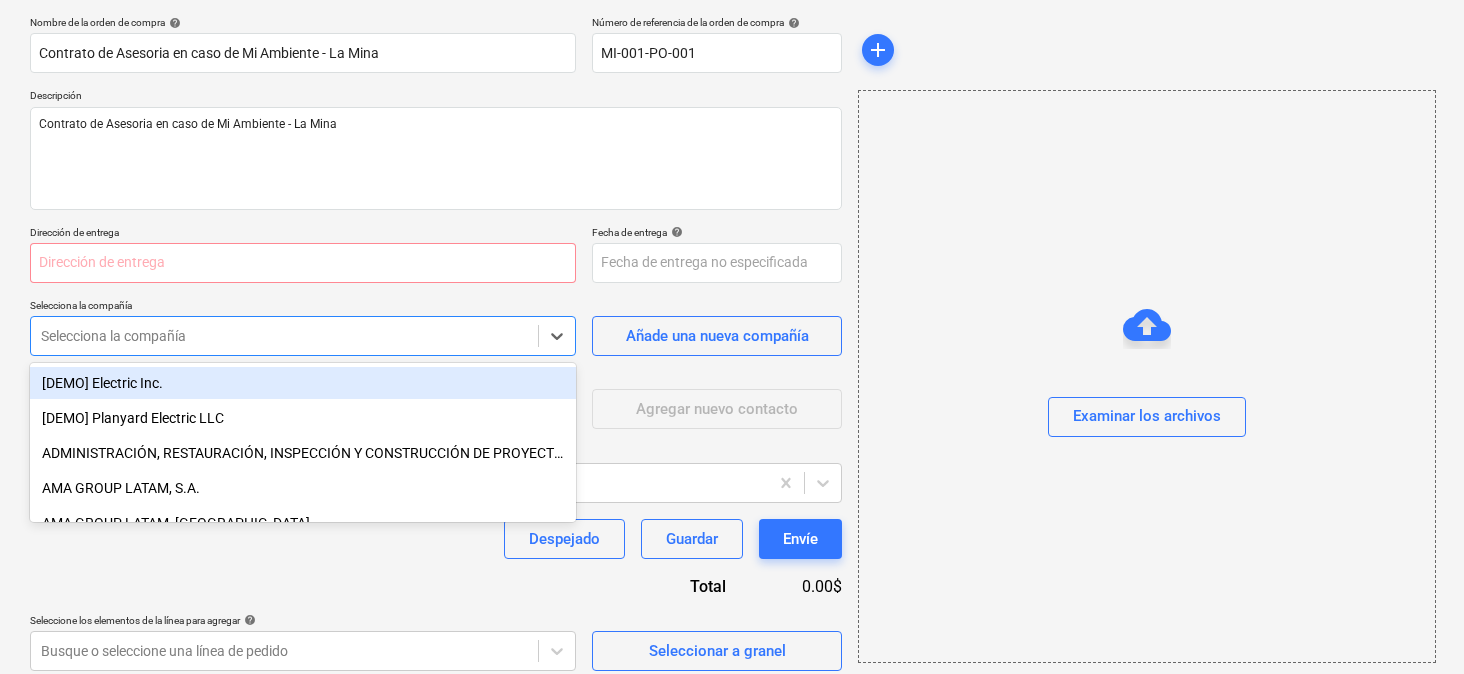 scroll, scrollTop: 149, scrollLeft: 0, axis: vertical 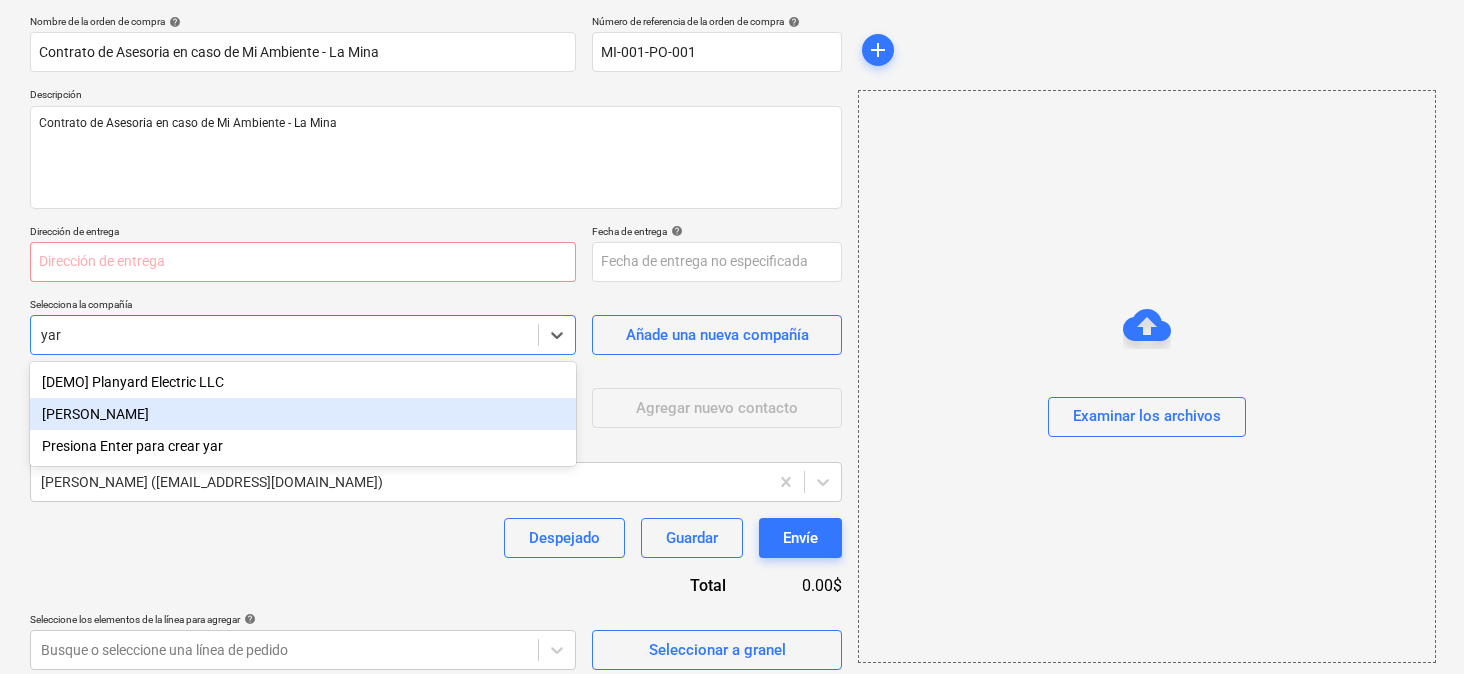 click on "[PERSON_NAME]" at bounding box center (303, 414) 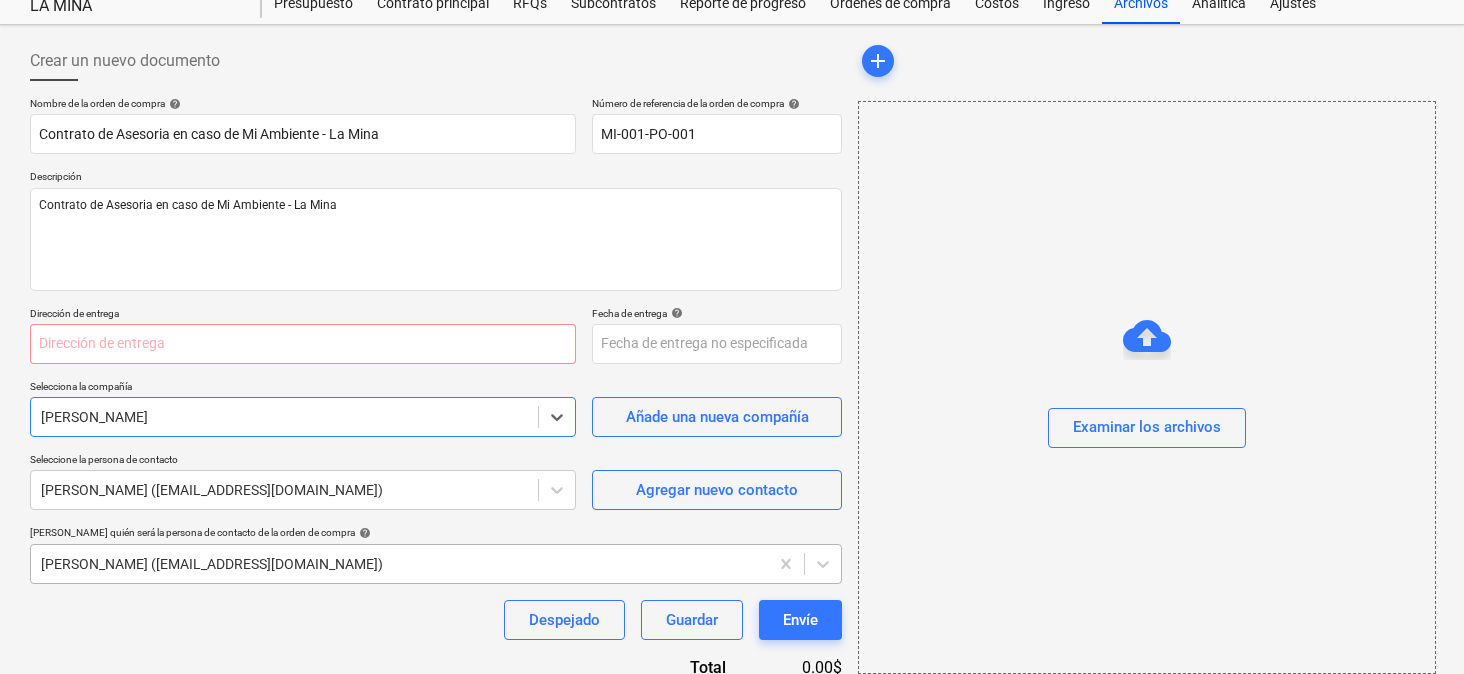 scroll, scrollTop: 57, scrollLeft: 0, axis: vertical 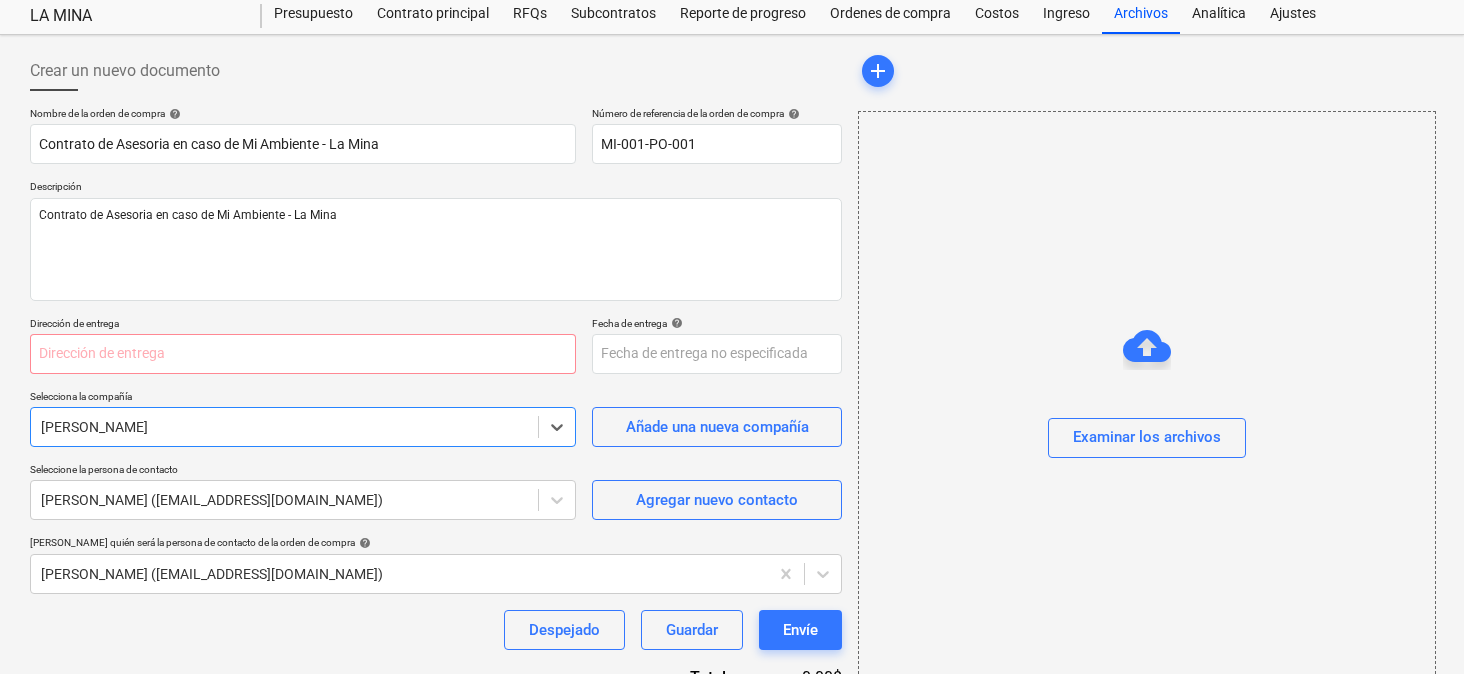 click on "Nombre de la orden de compra help Contrato de Asesoria en caso de Mi Ambiente - La Mina Número de referencia de la orden de compra help MI-001-PO-001 Descripción Contrato de Asesoria en caso de Mi Ambiente - La Mina Dirección de entrega Fecha de entrega help Press the down arrow key to interact with the calendar and
select a date. Press the question mark key to get the keyboard shortcuts for changing dates. Selecciona la compañía option [PERSON_NAME]  , selected.   Select is focused ,type to refine list, press Down to open the menu,  [PERSON_NAME]   Añade una nueva compañía Seleccione la persona de contacto [PERSON_NAME] ([EMAIL_ADDRESS][DOMAIN_NAME]) Agregar nuevo contacto Seleccione quién será la persona de contacto de la orden de compra help [PERSON_NAME] ([EMAIL_ADDRESS][DOMAIN_NAME]) Despejado Guardar Envíe Total 0.00$ Seleccione los elementos de la línea para agregar help Busque o seleccione una línea de pedido Seleccionar a granel" at bounding box center (436, 434) 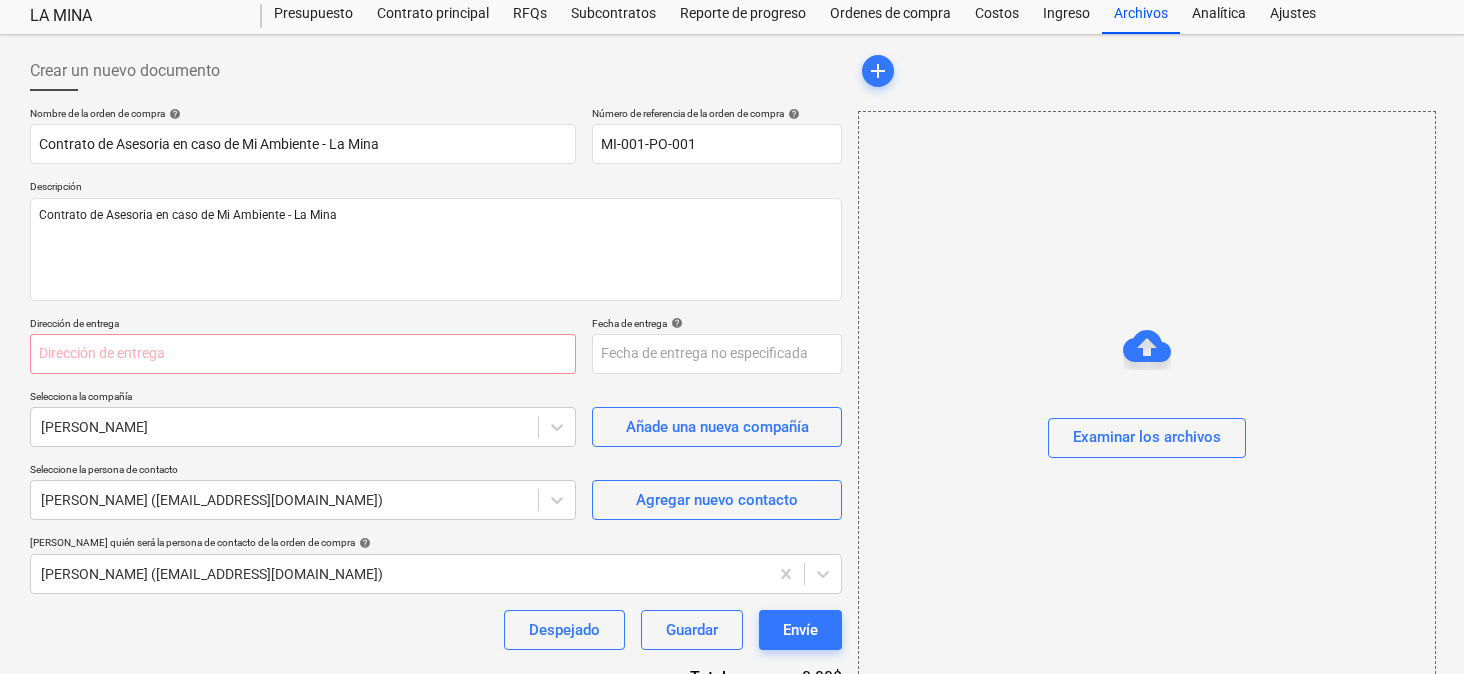 click on "Nombre de la orden de compra help Contrato de Asesoria en caso de Mi Ambiente - La Mina Número de referencia de la orden de compra help MI-001-PO-001 Descripción Contrato de Asesoria en caso de Mi Ambiente - La Mina Dirección de entrega Fecha de entrega help Press the down arrow key to interact with the calendar and
select a date. Press the question mark key to get the keyboard shortcuts for changing dates. Selecciona la compañía [PERSON_NAME]   Añade una nueva compañía Seleccione la persona de contacto [PERSON_NAME] ([EMAIL_ADDRESS][DOMAIN_NAME]) Agregar nuevo contacto Seleccione quién será la persona de contacto de la orden de compra help [PERSON_NAME] ([EMAIL_ADDRESS][DOMAIN_NAME]) Despejado Guardar Envíe Total 0.00$ Seleccione los elementos de la línea para agregar help Busque o seleccione una línea de pedido Seleccionar a granel" at bounding box center [436, 434] 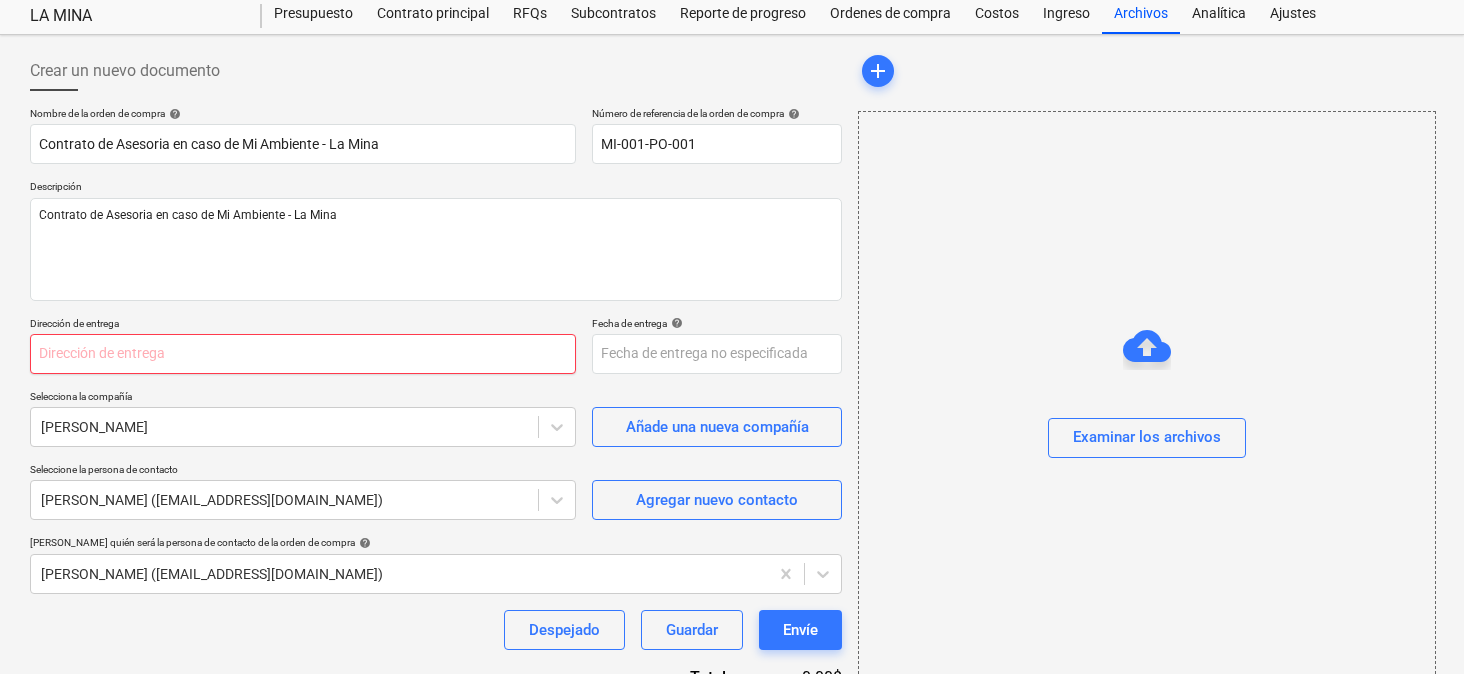 click at bounding box center (303, 354) 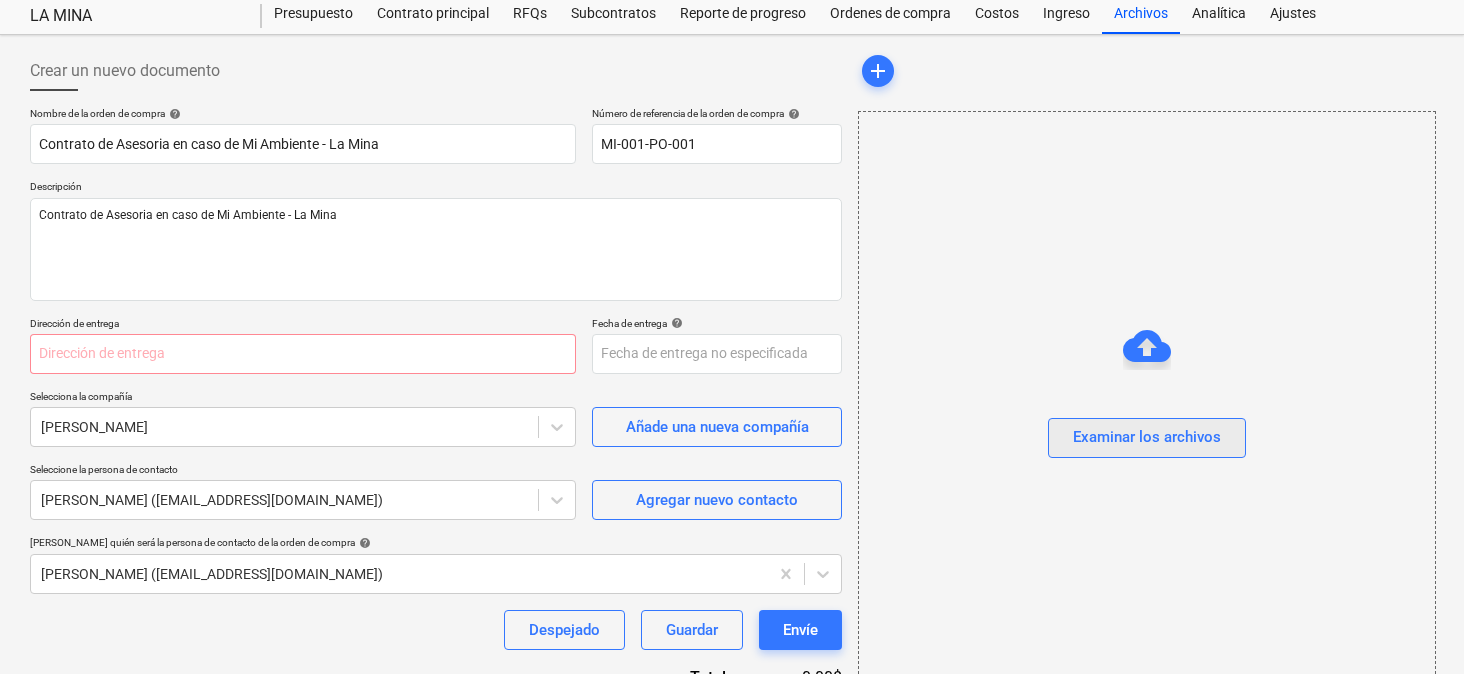 click on "Examinar los archivos" at bounding box center (1147, 437) 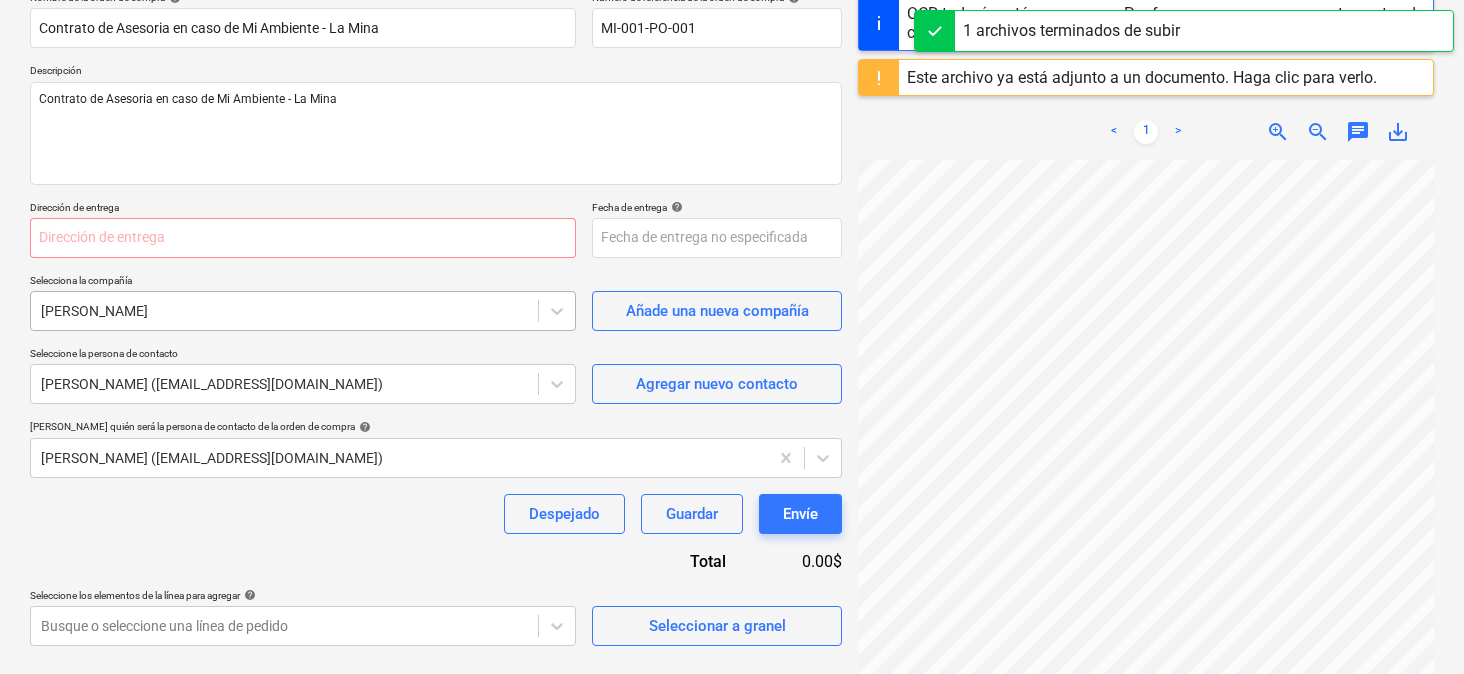 scroll, scrollTop: 175, scrollLeft: 0, axis: vertical 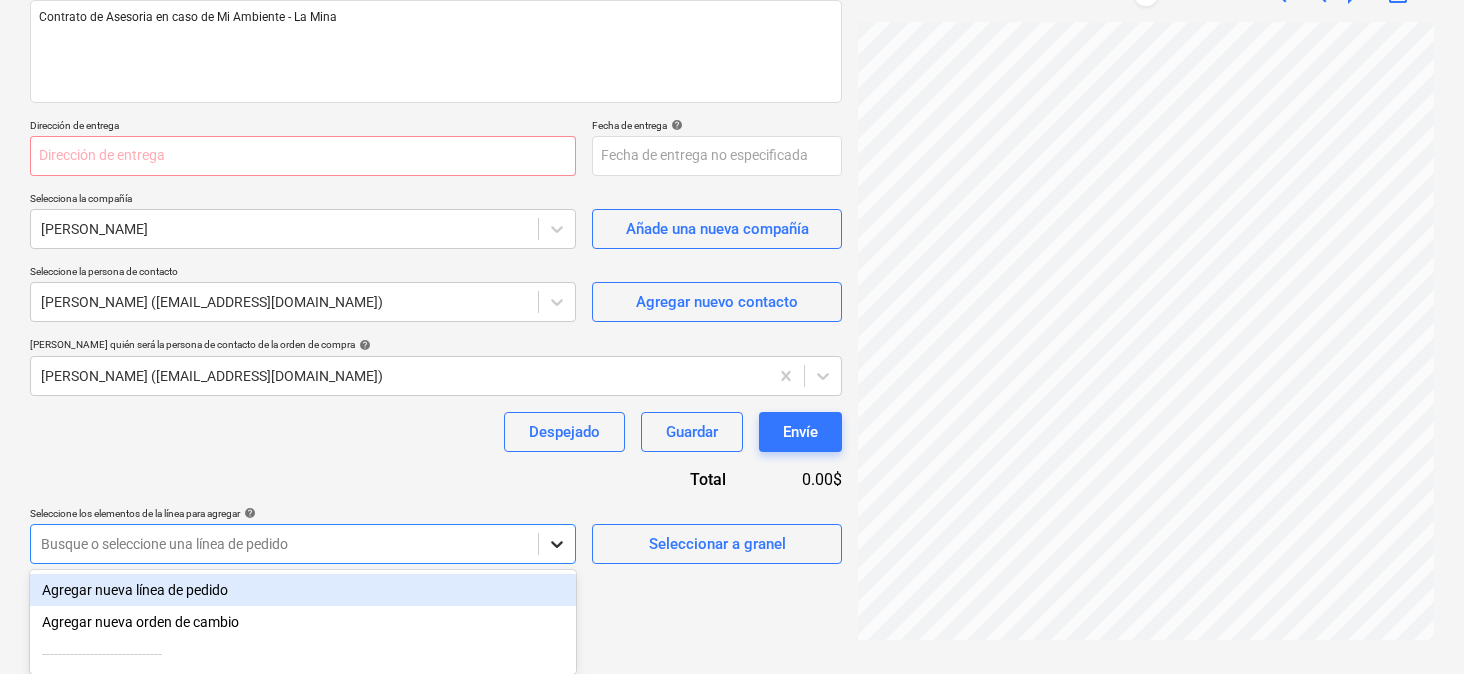 click on "Crear un nuevo documento Nombre de la orden de compra help Contrato de Asesoria en caso de Mi Ambiente - La Mina Número de referencia de la orden de compra help MI-001-PO-001 Descripción Contrato de Asesoria en caso de Mi Ambiente - La Mina Dirección de entrega Fecha de entrega help Press the down arrow key to interact with the calendar and
select a date. Press the question mark key to get the keyboard shortcuts for changing dates. Selecciona la compañía [PERSON_NAME]   Añade una nueva compañía Seleccione la persona de contacto [PERSON_NAME] ([EMAIL_ADDRESS][DOMAIN_NAME]) Agregar nuevo contacto Seleccione quién será la persona de contacto de la orden de compra help [PERSON_NAME] ([EMAIL_ADDRESS][DOMAIN_NAME]) Despejado Guardar Envíe Total 0.00$ Seleccione los elementos de la línea para agregar help Busque o seleccione una línea de pedido Seleccionar a granel" at bounding box center [436, 246] 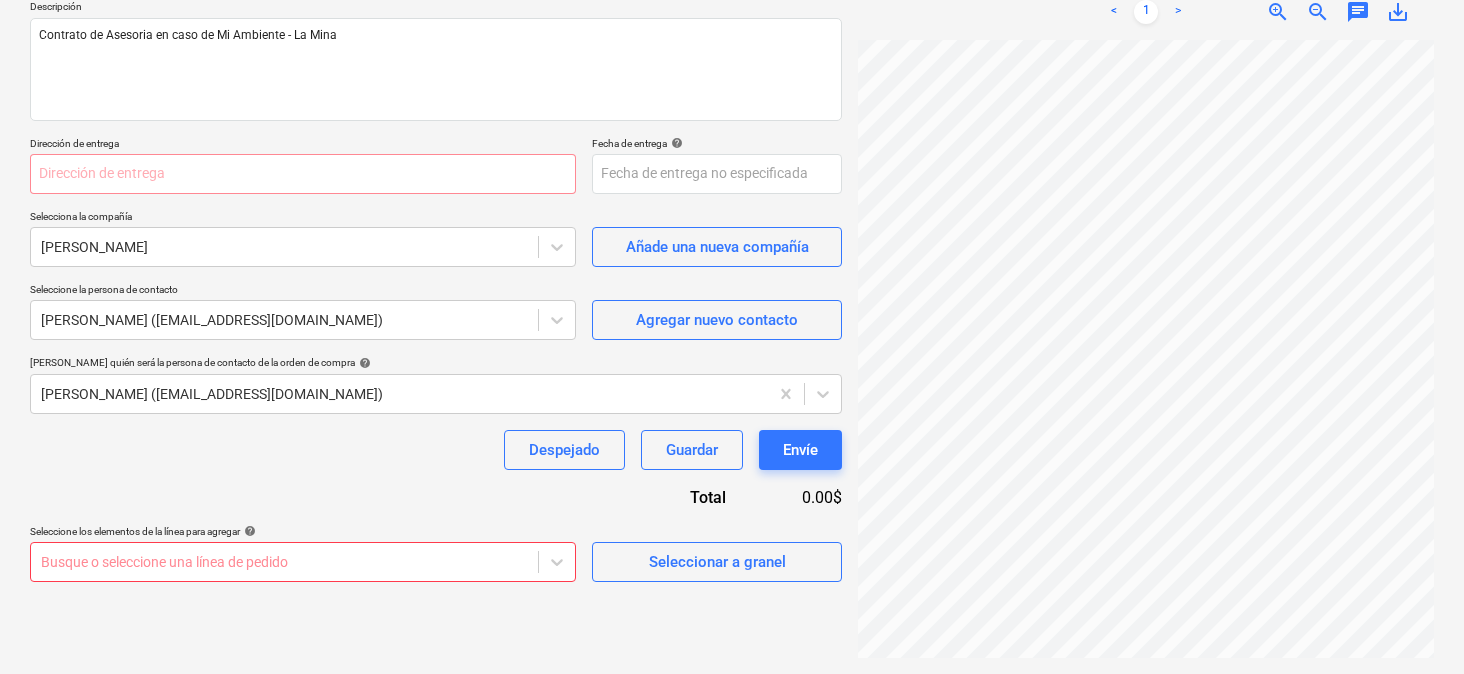 click on "Despejado Guardar Envíe" at bounding box center (436, 450) 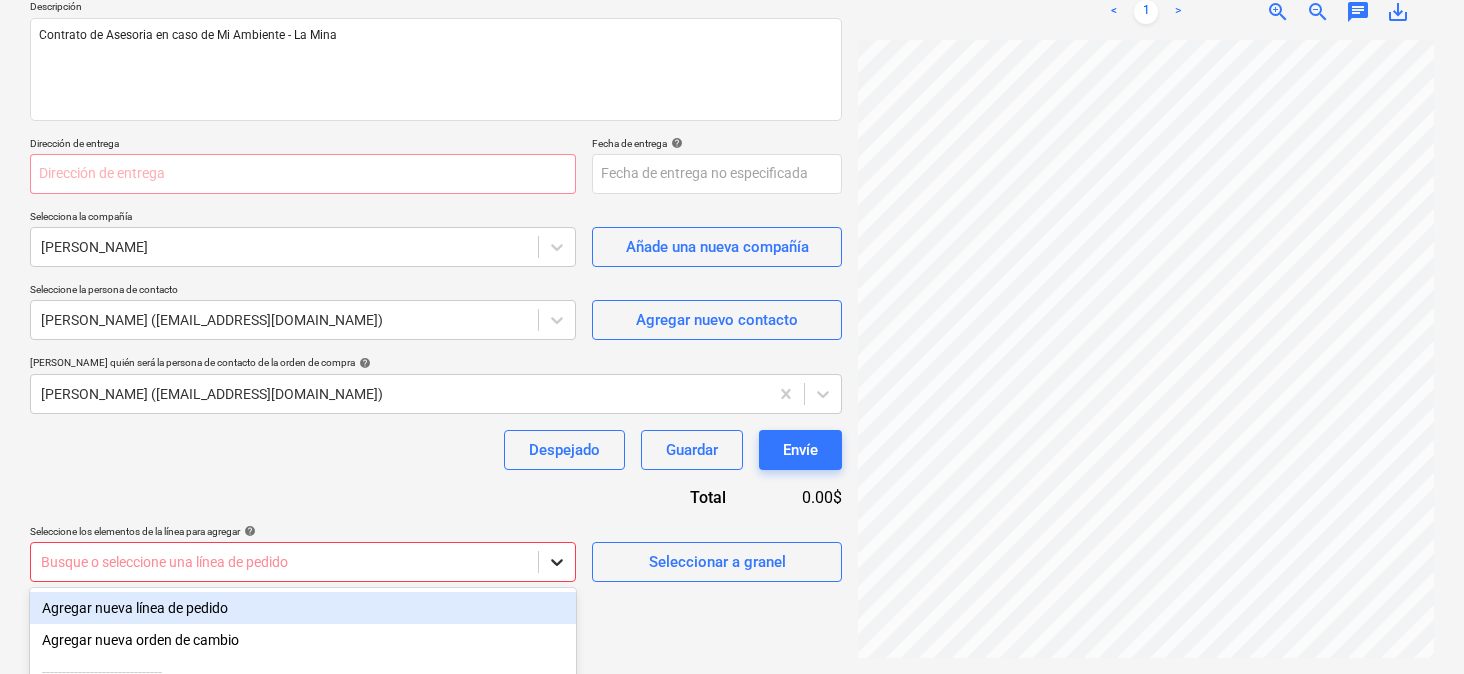 scroll, scrollTop: 255, scrollLeft: 0, axis: vertical 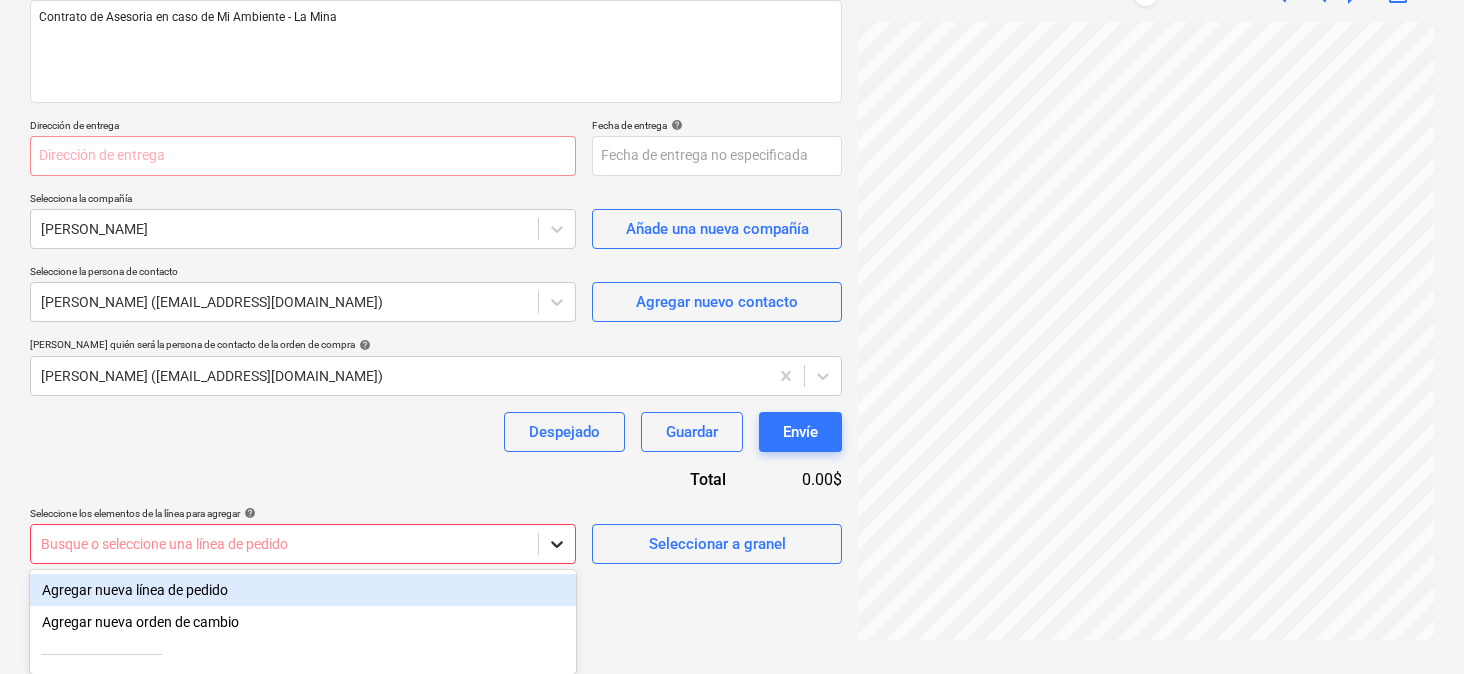 click at bounding box center [557, 544] 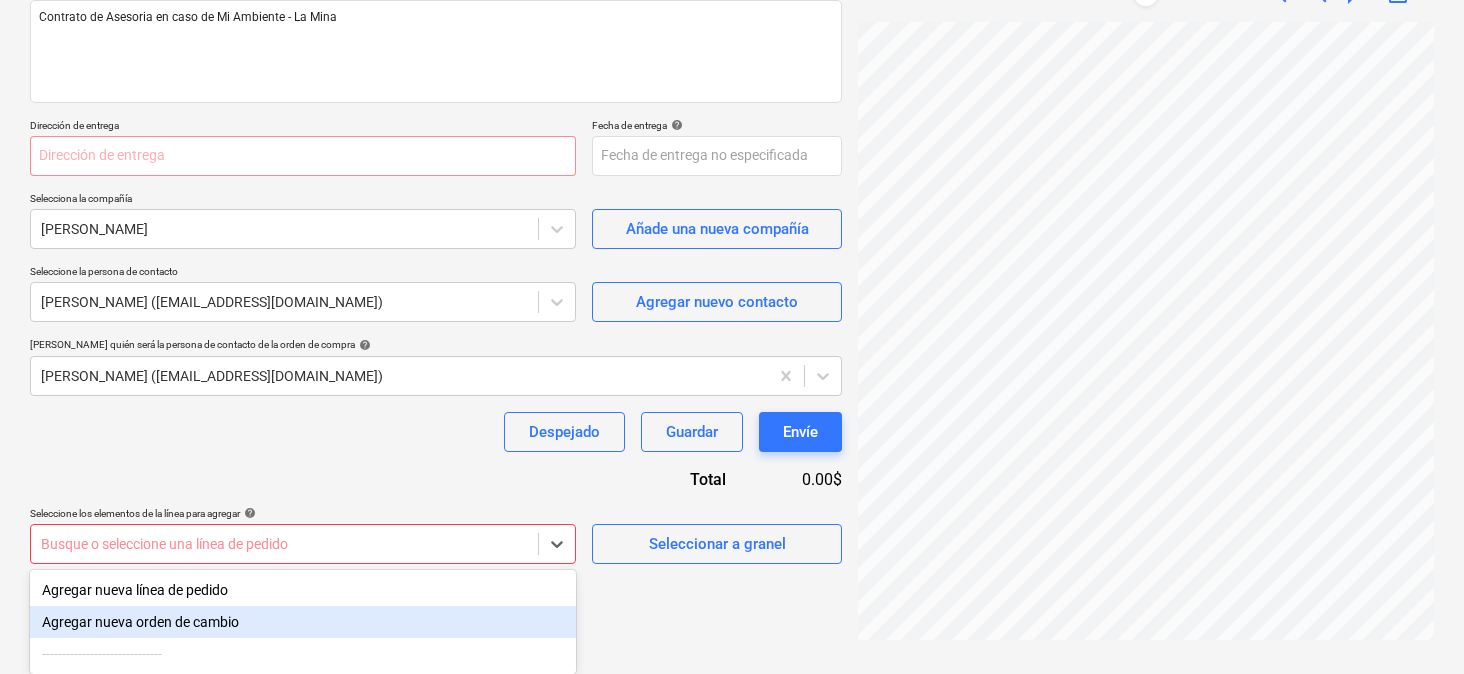 click on "Agregar nueva orden de cambio" at bounding box center (303, 622) 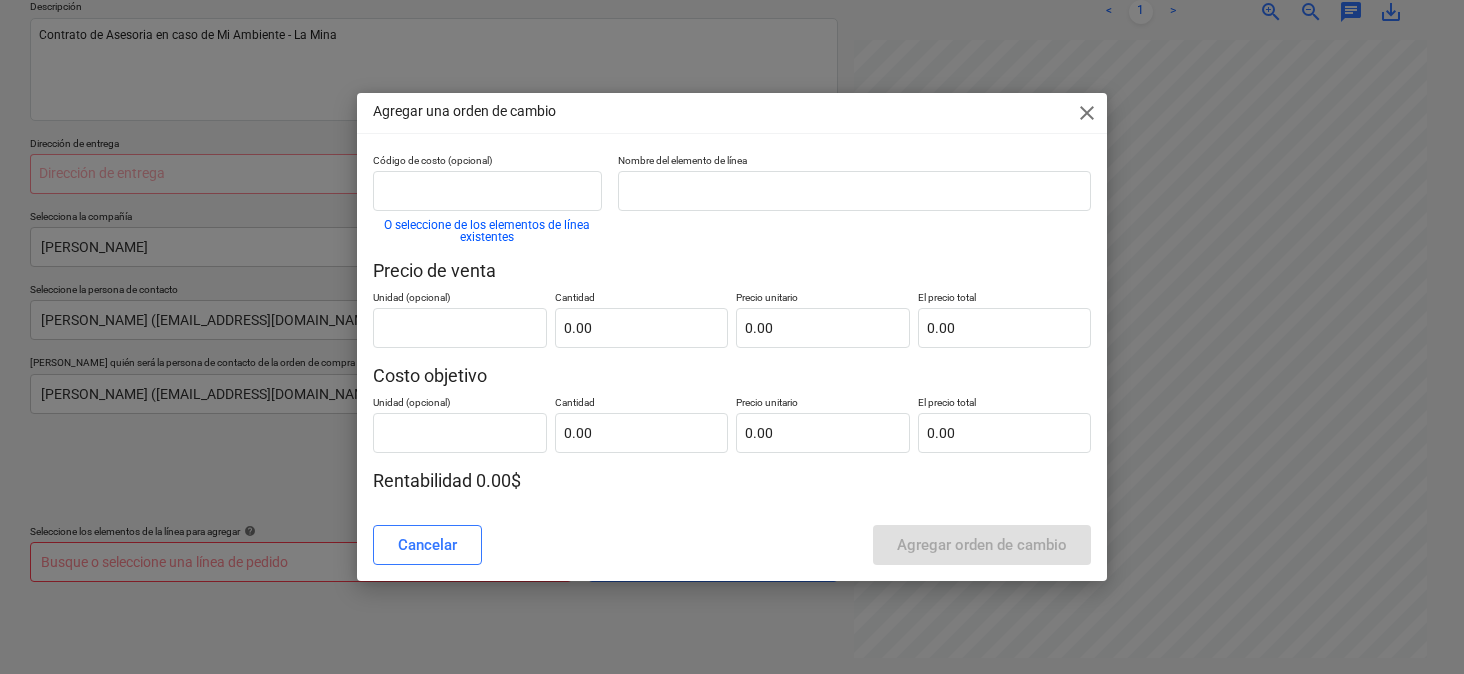 scroll, scrollTop: 237, scrollLeft: 0, axis: vertical 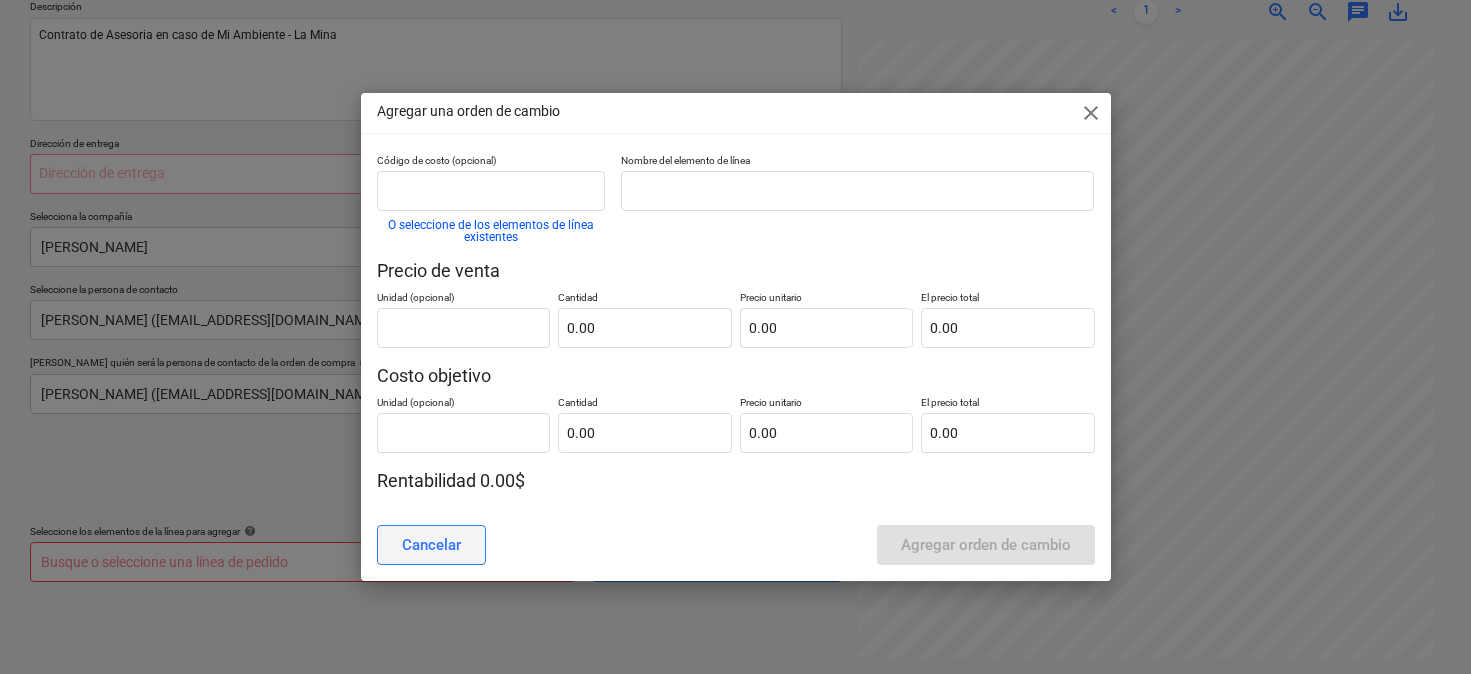 click on "Cancelar" at bounding box center (431, 545) 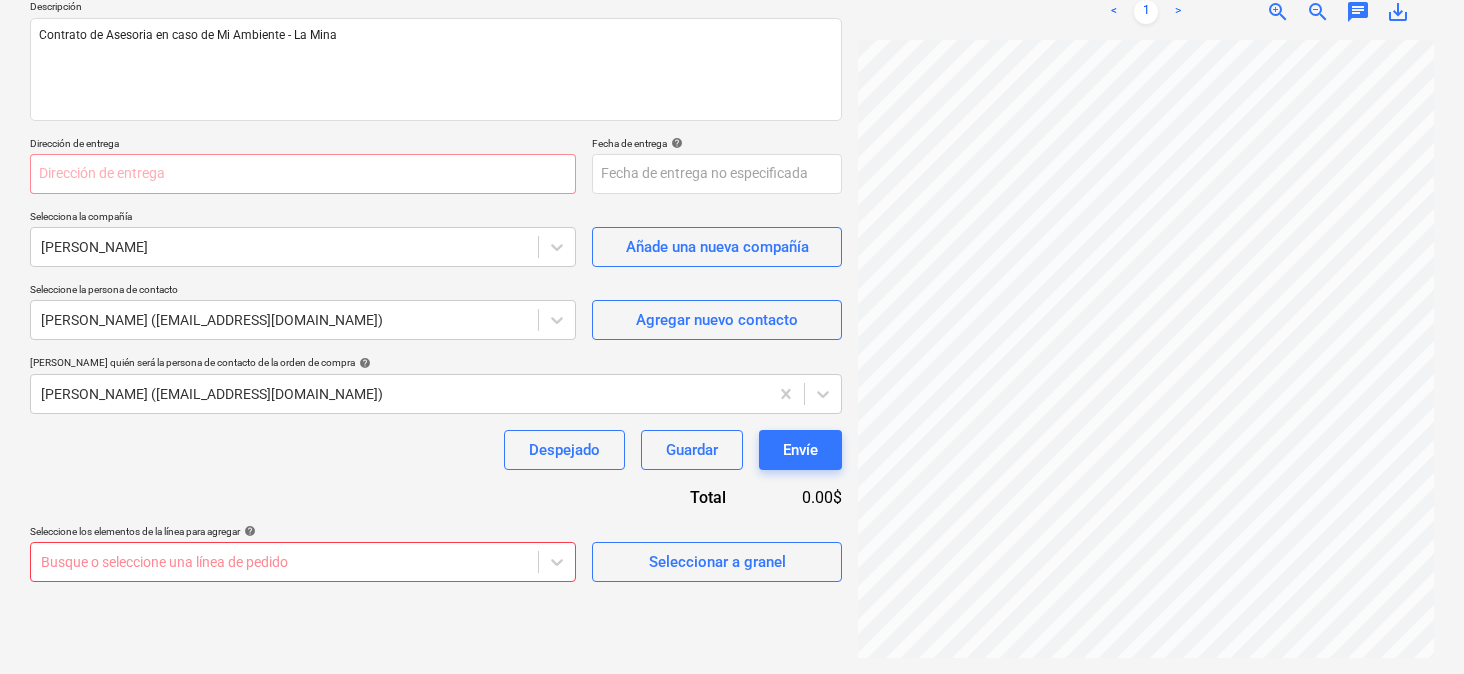 click at bounding box center [284, 562] 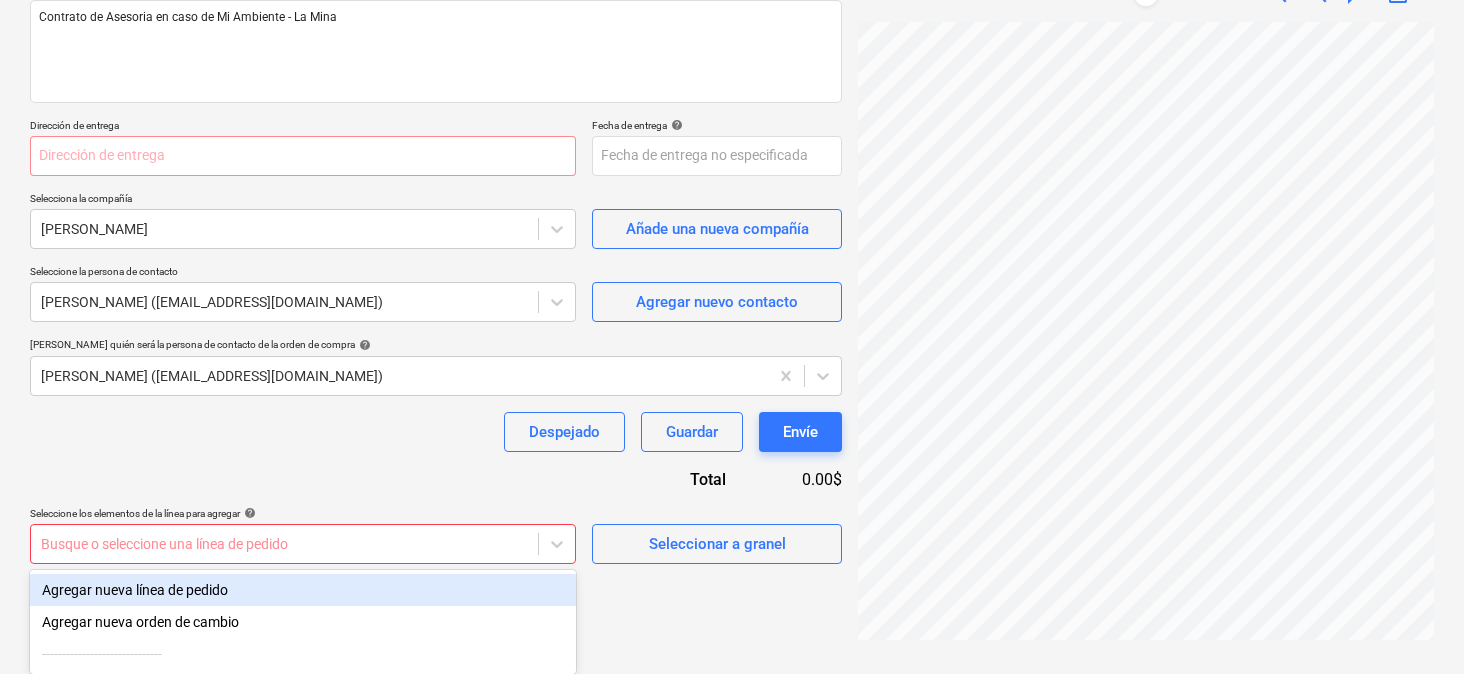 click on "Agregar nueva línea de pedido" at bounding box center [303, 590] 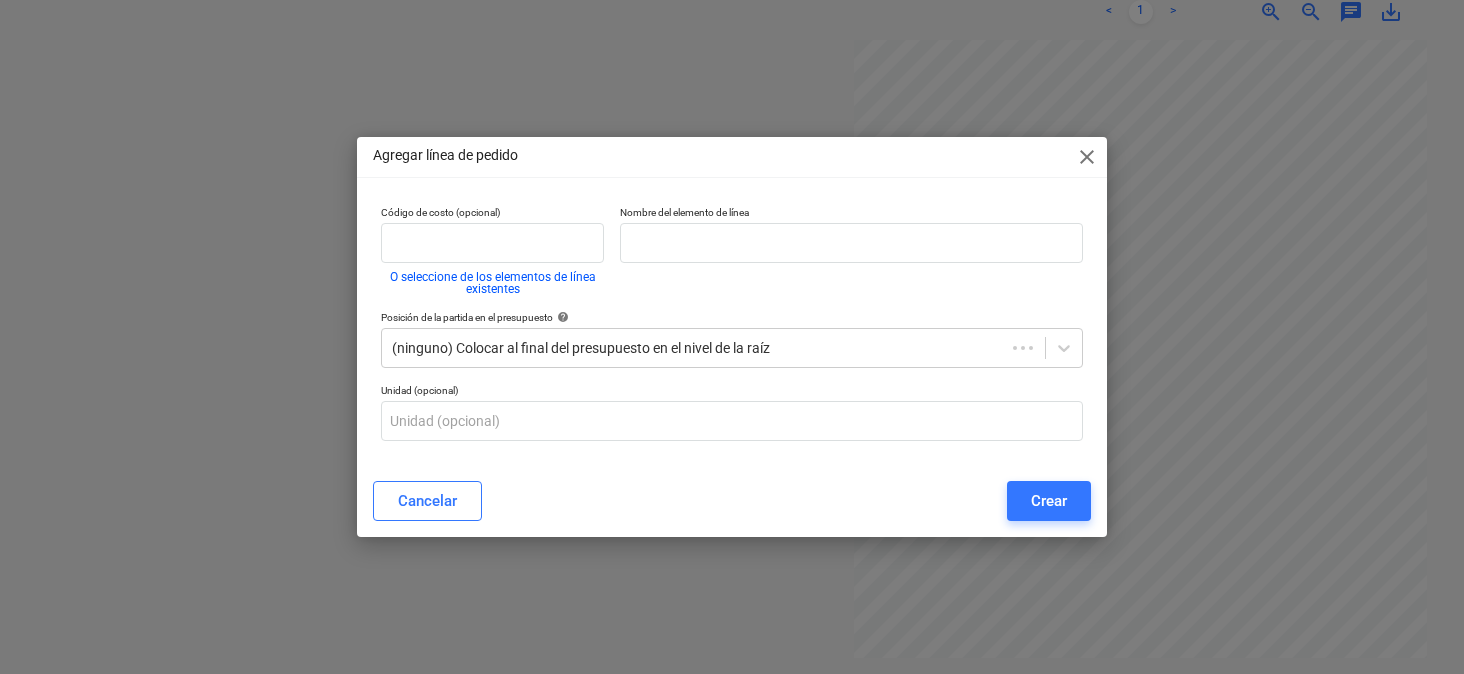 scroll, scrollTop: 237, scrollLeft: 0, axis: vertical 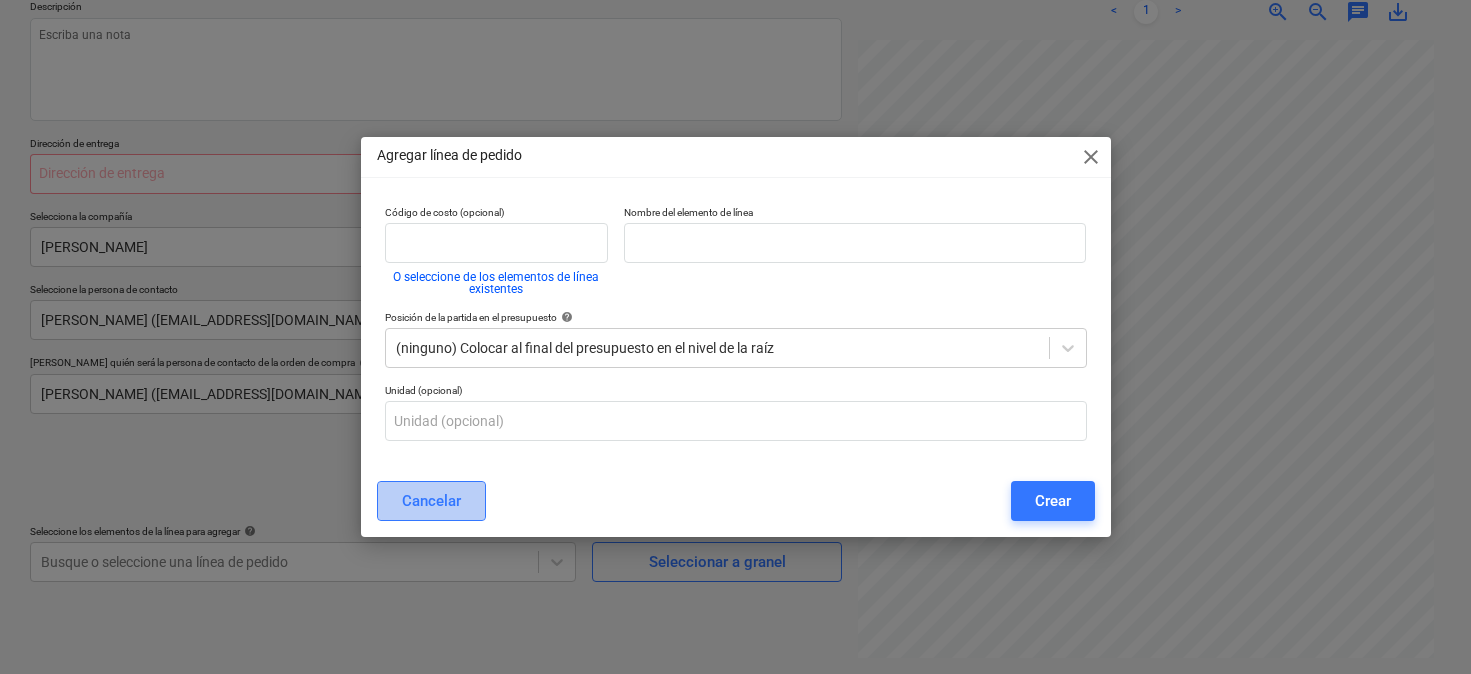 click on "Cancelar" at bounding box center (431, 501) 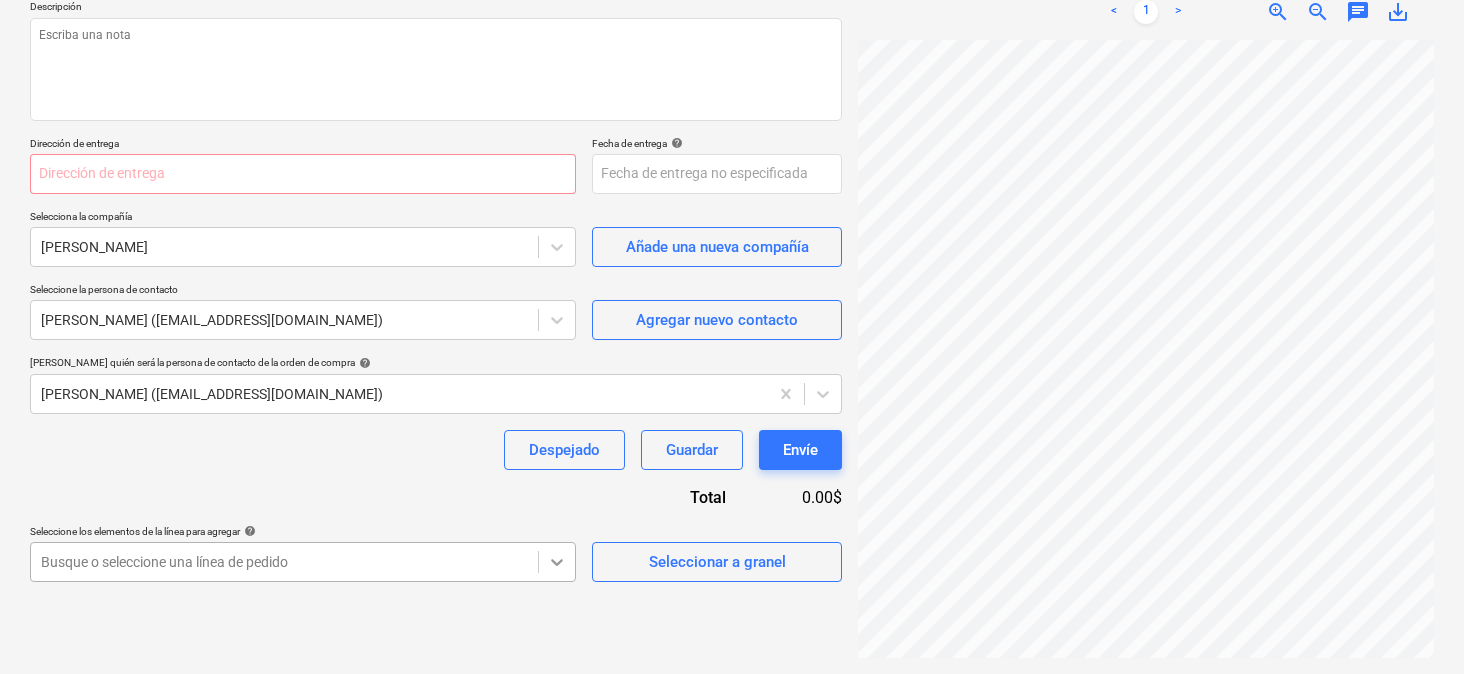 click at bounding box center [557, 562] 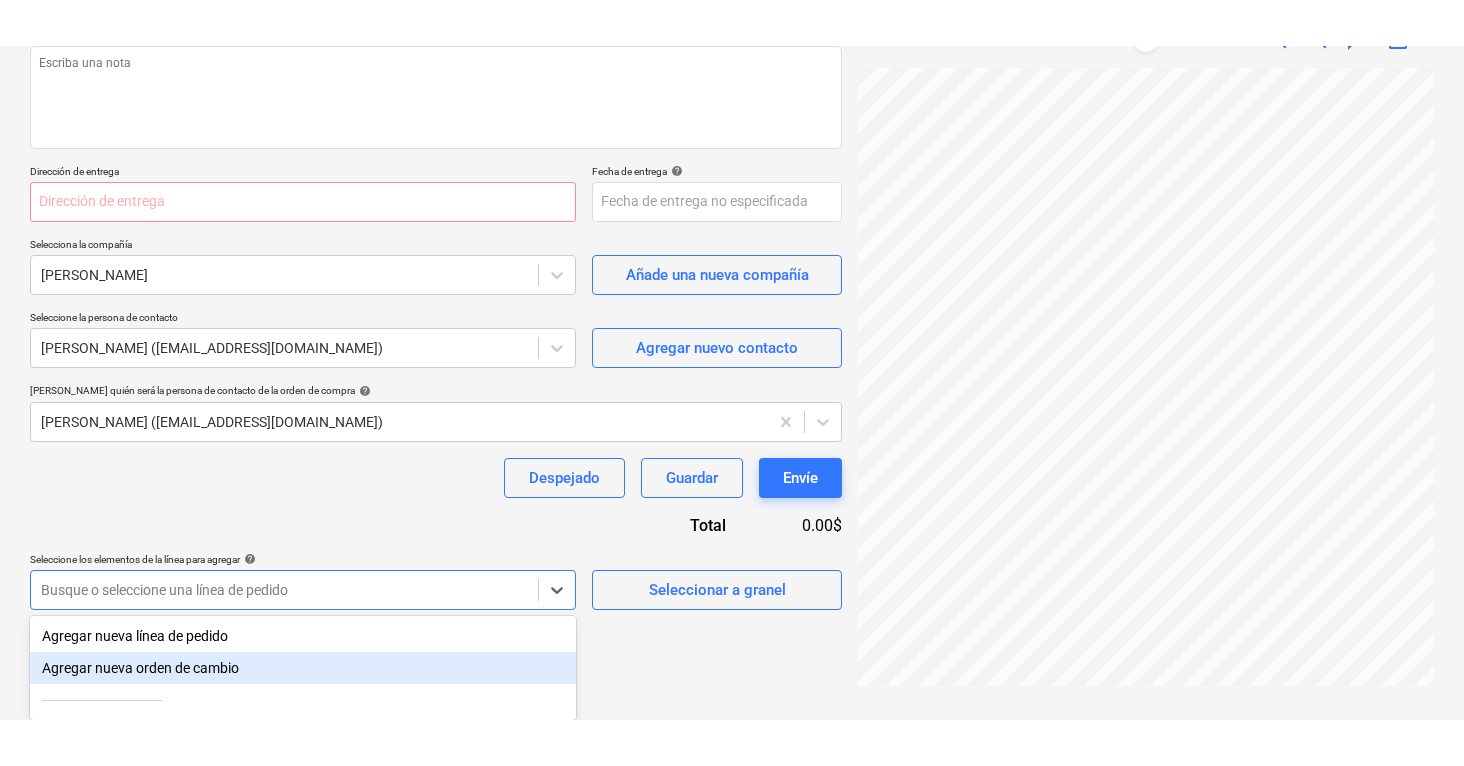 scroll, scrollTop: 237, scrollLeft: 0, axis: vertical 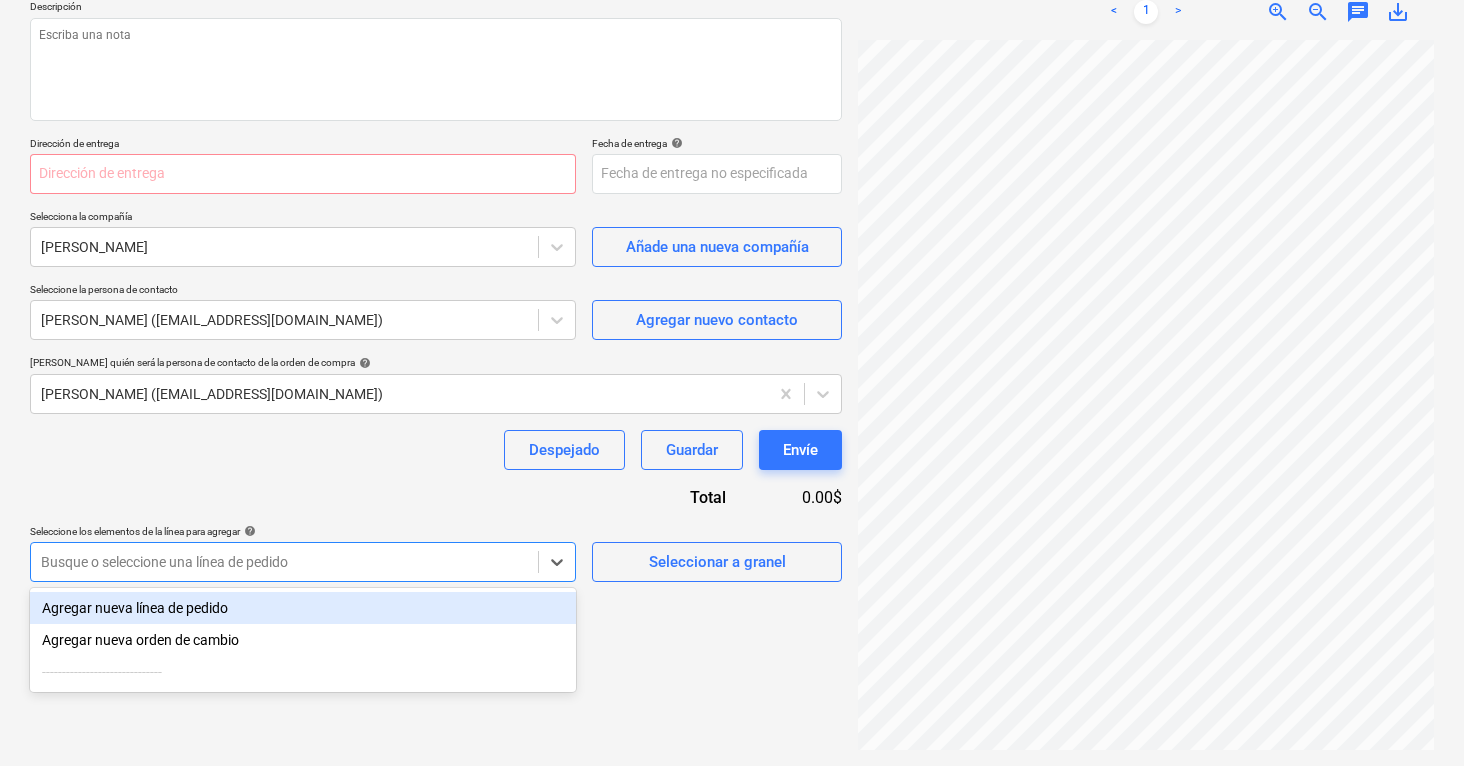 click on "Nombre de la orden de compra help Orden de compra Número de referencia de la orden de compra help MI-001-PO-002 Descripción Dirección de entrega Fecha de entrega help Press the down arrow key to interact with the calendar and
select a date. Press the question mark key to get the keyboard shortcuts for changing dates. Selecciona la compañía [PERSON_NAME]   Añade una nueva compañía Seleccione la persona de contacto [PERSON_NAME] ([EMAIL_ADDRESS][DOMAIN_NAME]) Agregar nuevo contacto Seleccione quién será la persona de contacto de la orden de compra help [PERSON_NAME] ([EMAIL_ADDRESS][DOMAIN_NAME]) Despejado Guardar Envíe Total 0.00$ Seleccione los elementos de la línea para agregar help option Agregar nueva línea de pedido focused, 1 of 3. 3 results available. Use Up and Down to choose options, press Enter to select the currently focused option, press Escape to exit the menu, press Tab to select the option and exit the menu. Busque o seleccione una línea de pedido Seleccionar a granel" at bounding box center [436, 254] 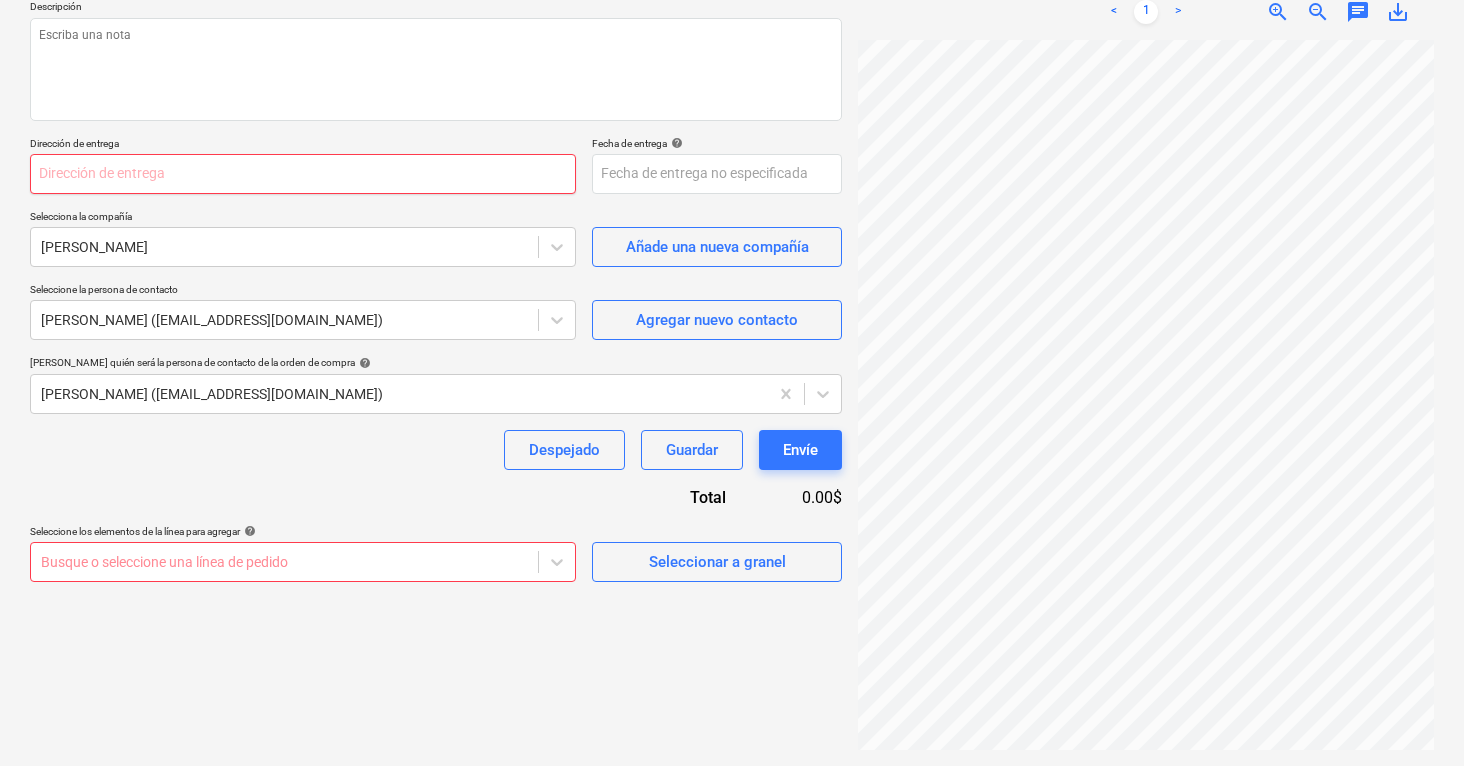 click at bounding box center (303, 174) 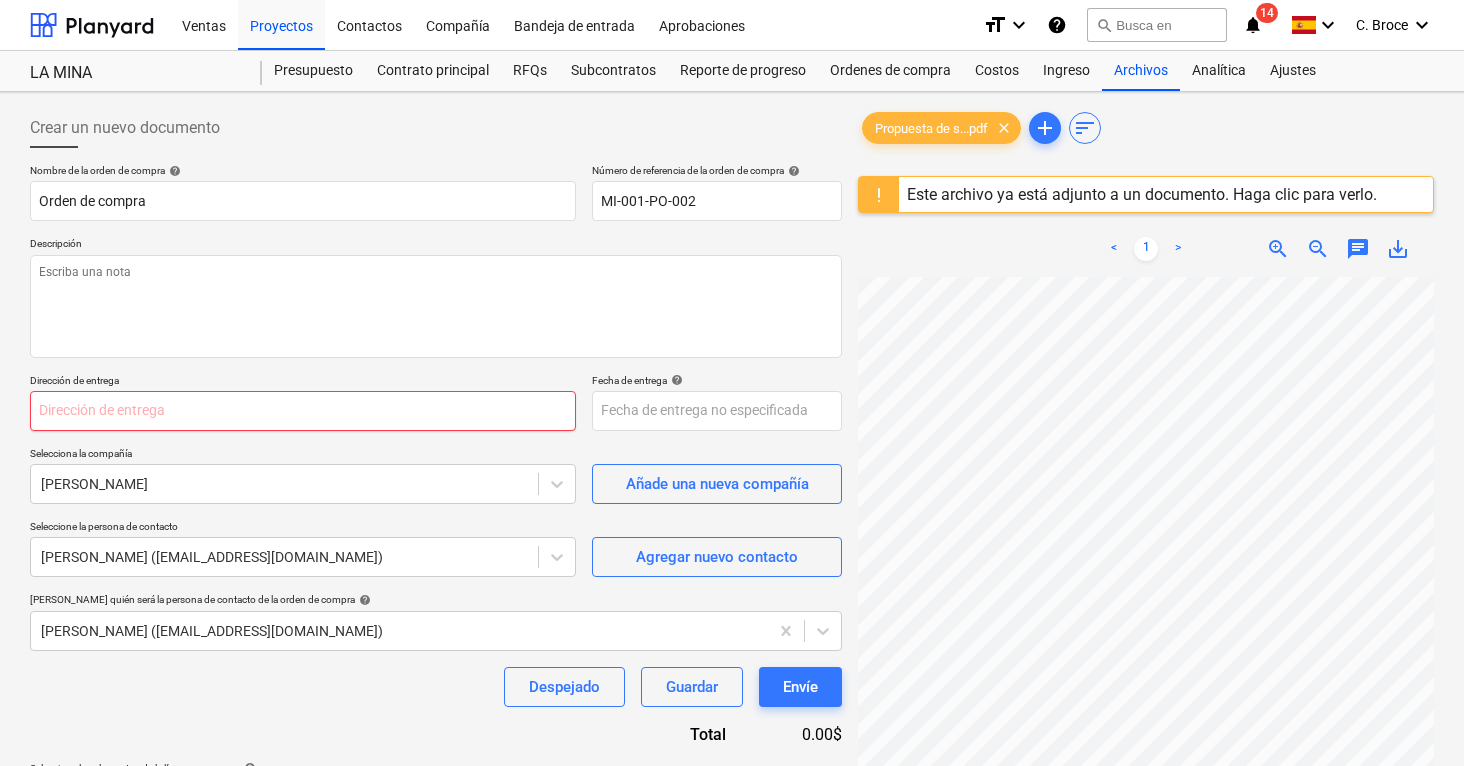 scroll, scrollTop: 0, scrollLeft: 0, axis: both 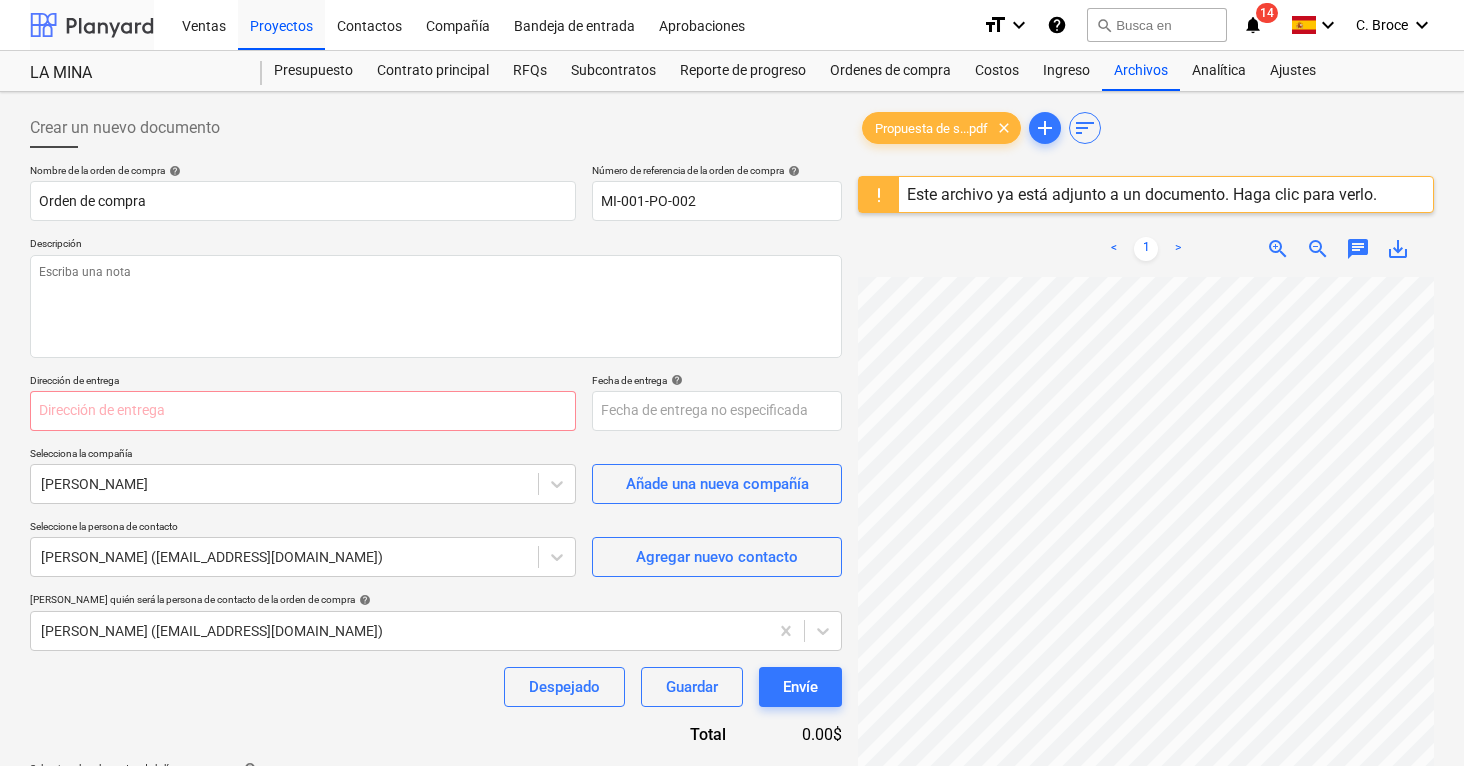 click at bounding box center [92, 25] 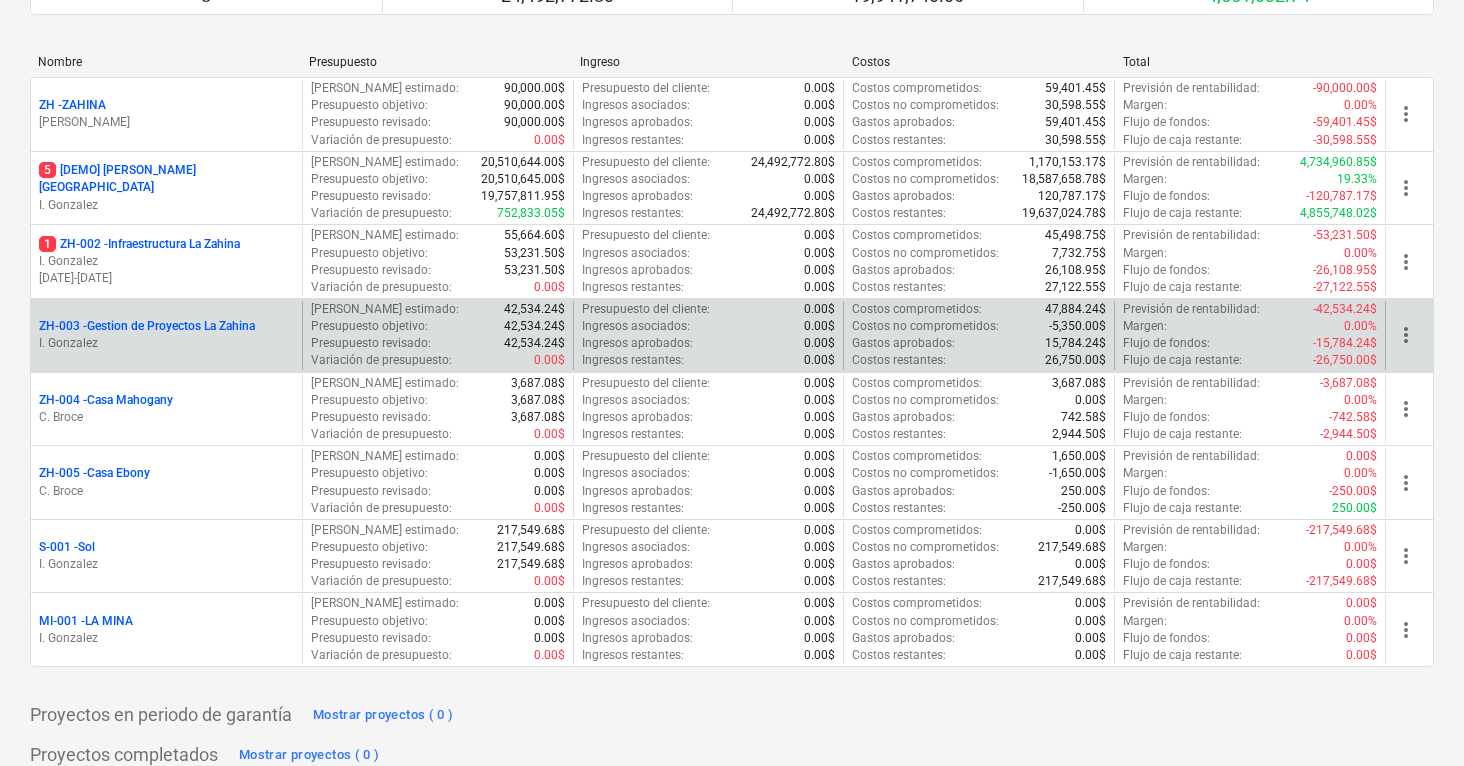 scroll, scrollTop: 263, scrollLeft: 0, axis: vertical 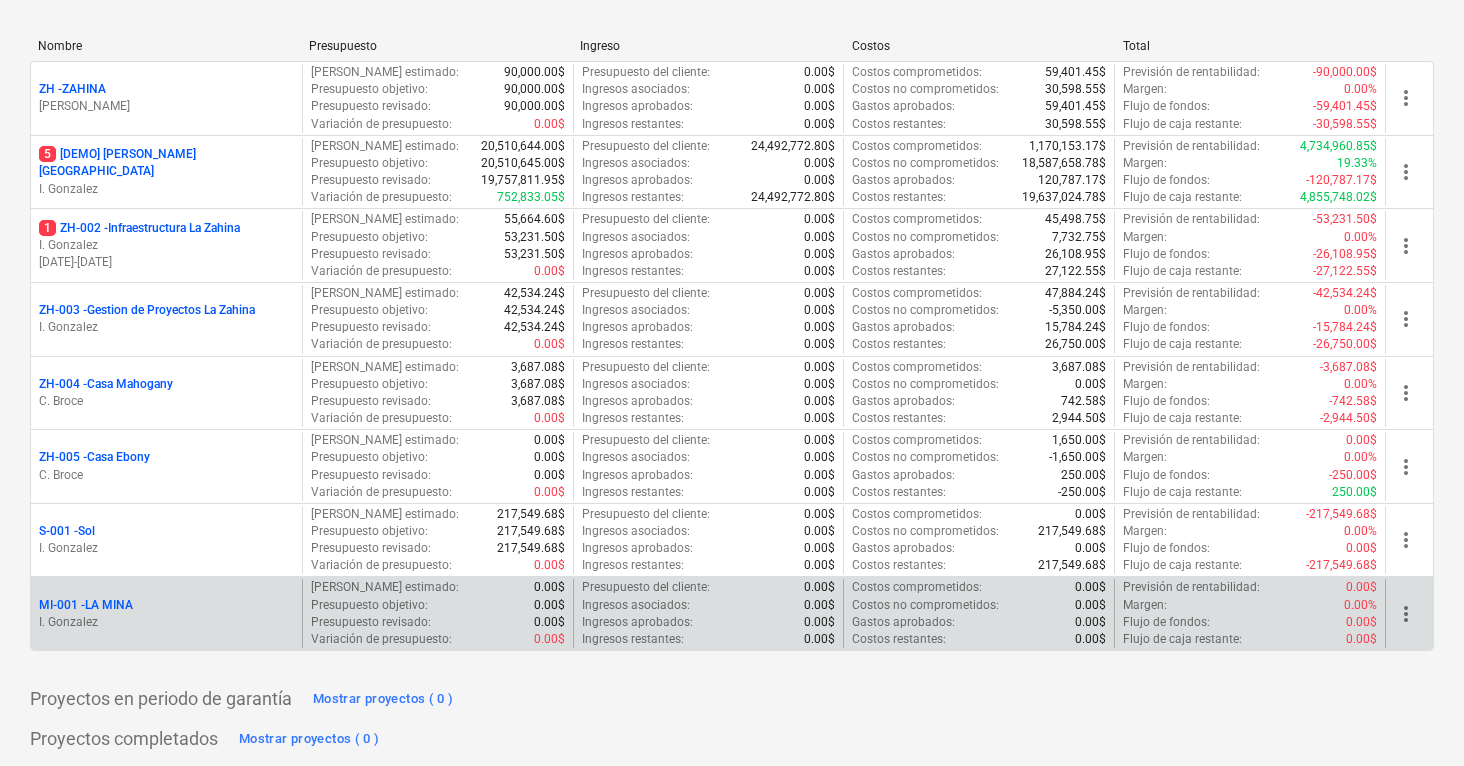 click on "I. Gonzalez" at bounding box center [166, 622] 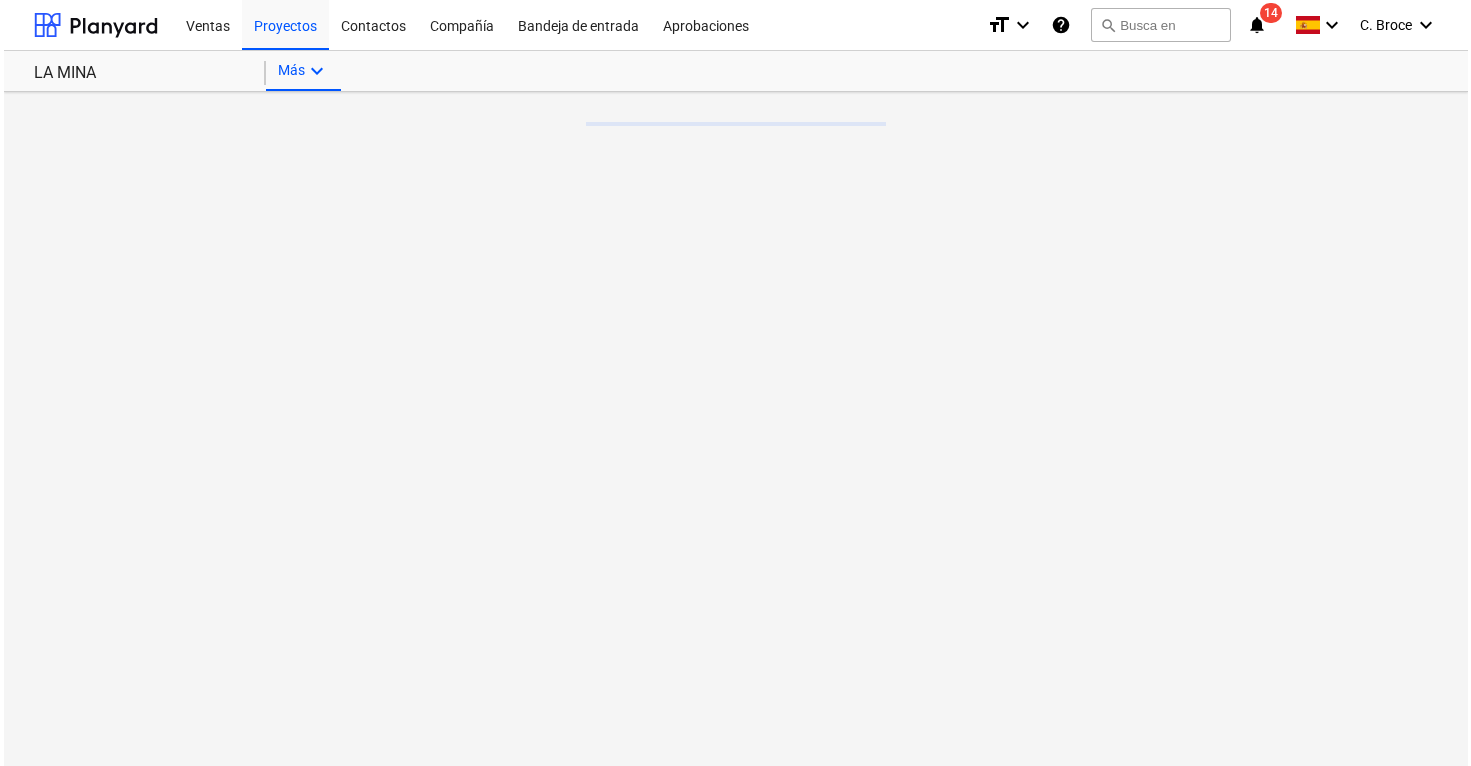 scroll, scrollTop: 0, scrollLeft: 0, axis: both 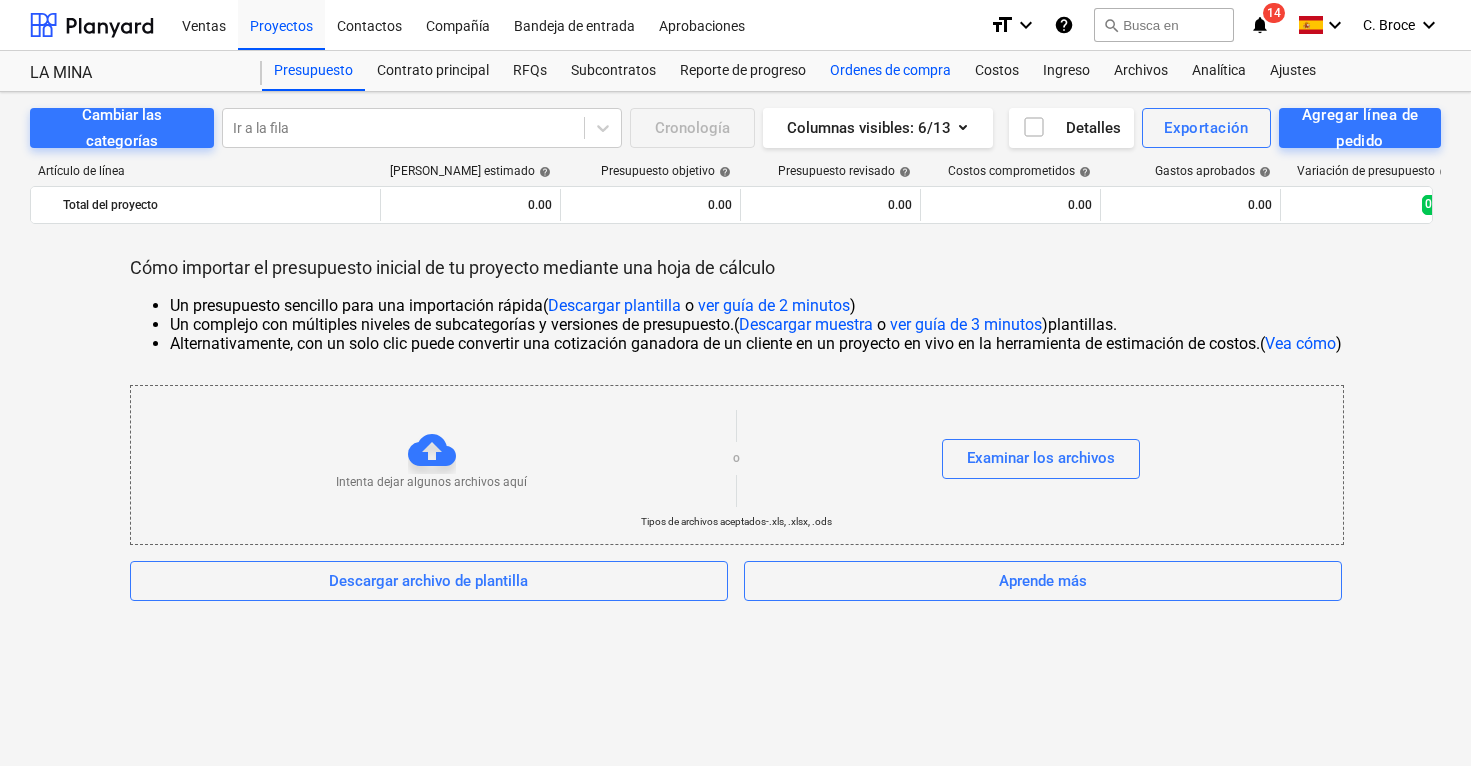 click on "Ordenes de compra" at bounding box center (890, 71) 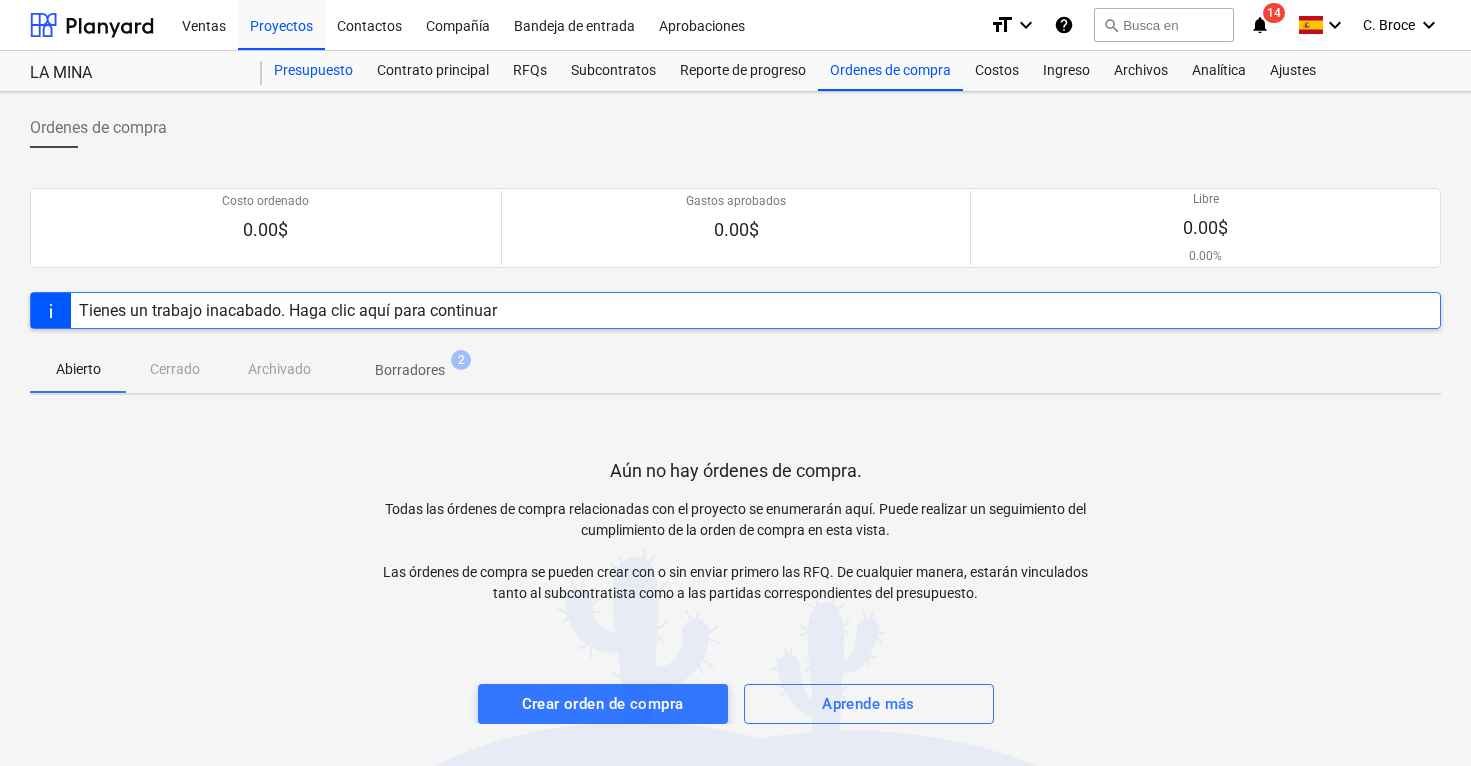 click on "Presupuesto" at bounding box center (313, 71) 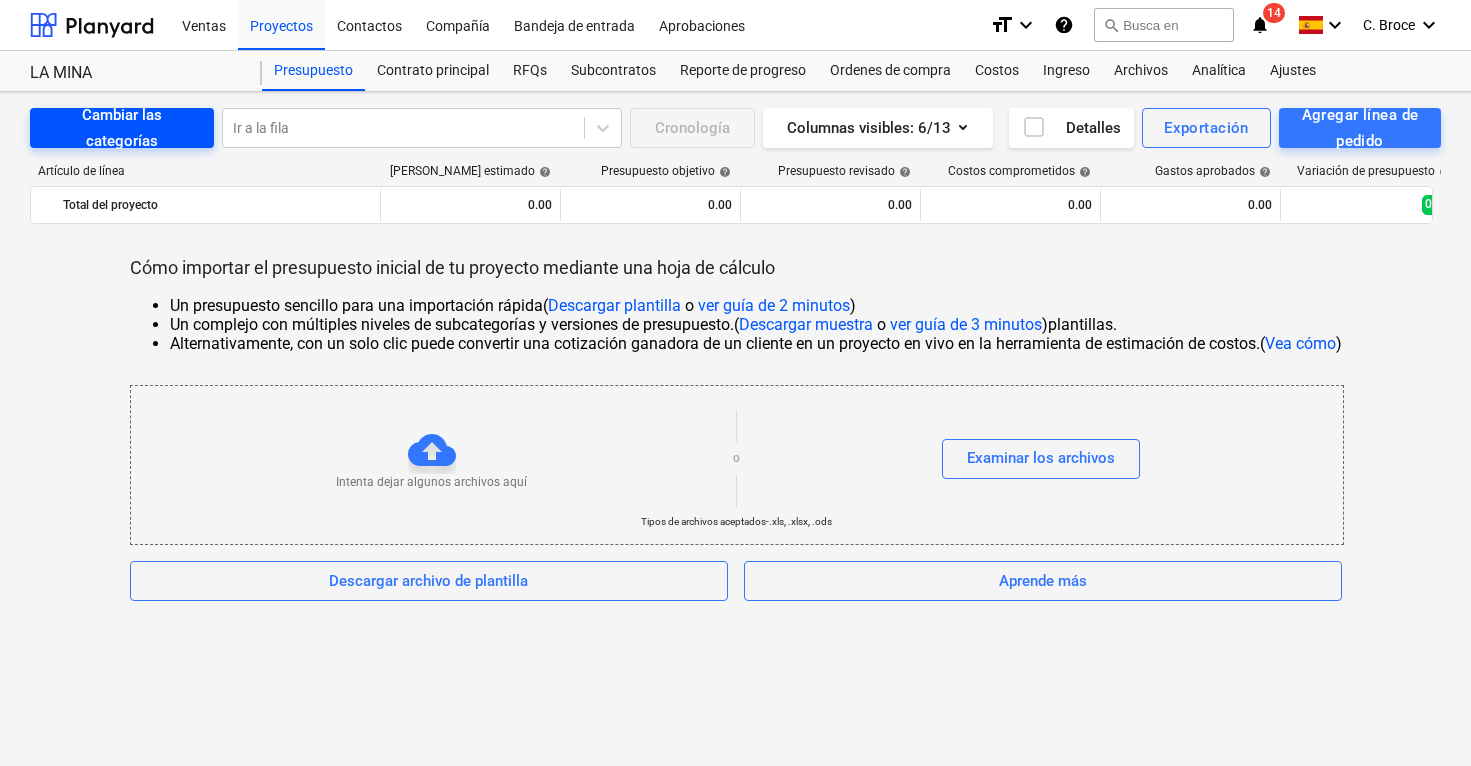 click on "Cambiar las categorías" at bounding box center (122, 128) 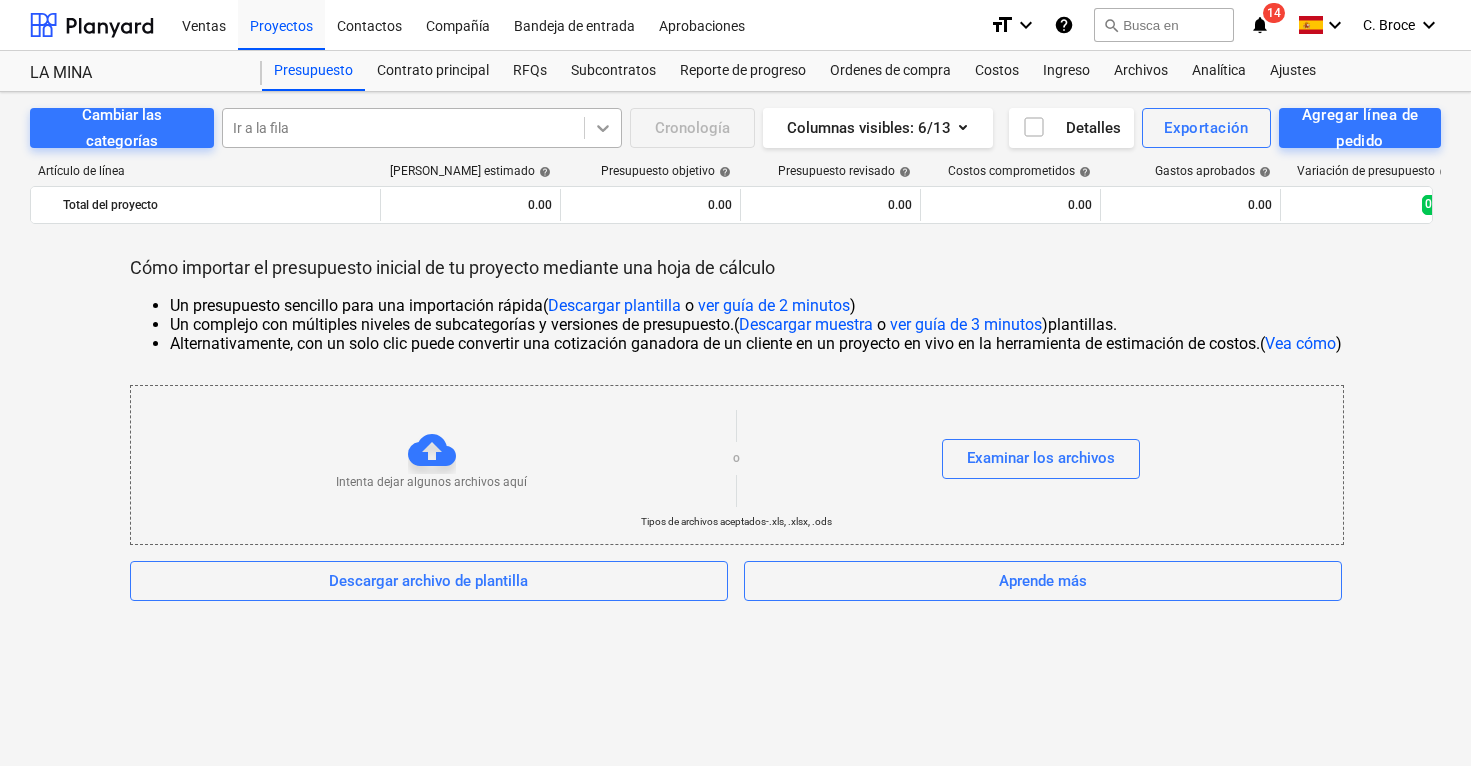 click 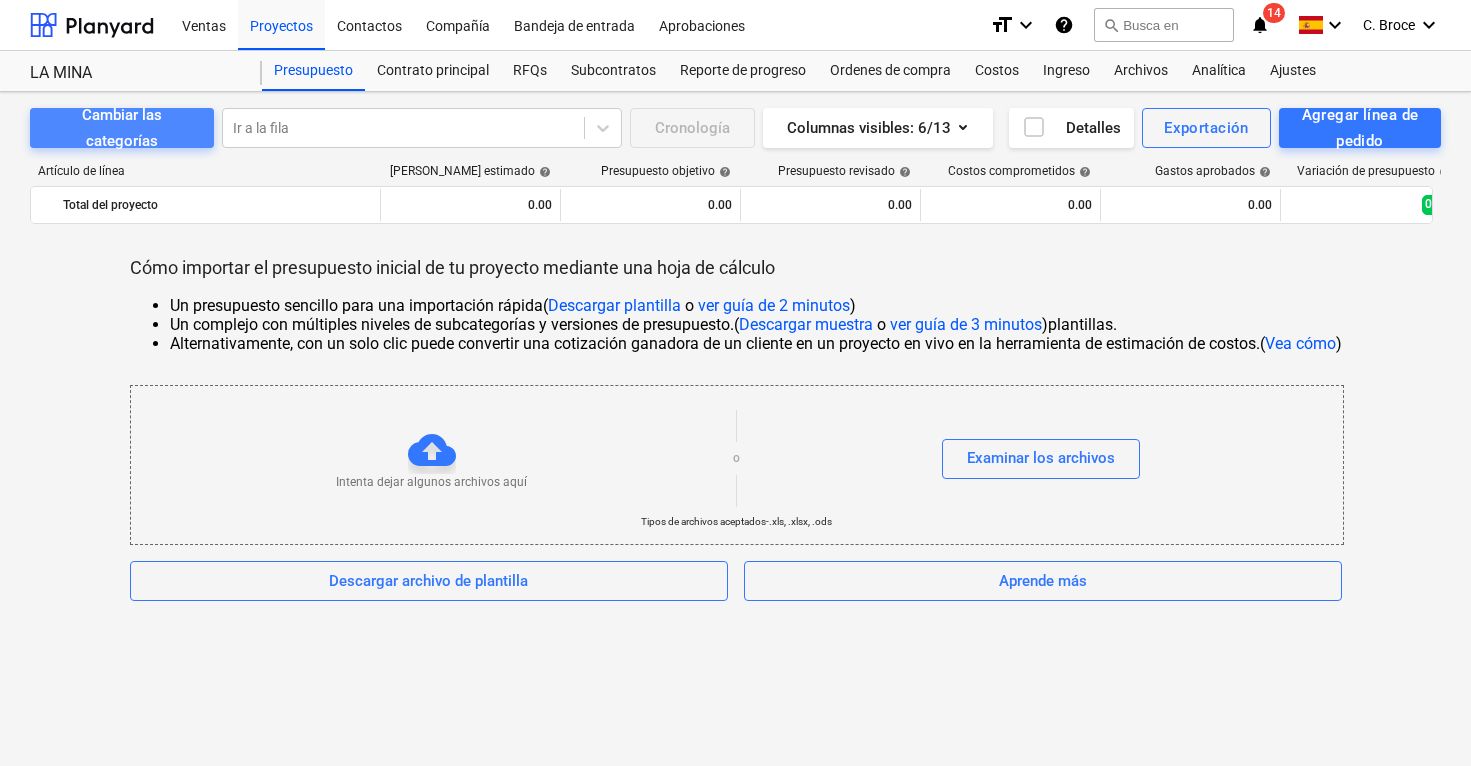 click on "Cambiar las categorías" at bounding box center [122, 128] 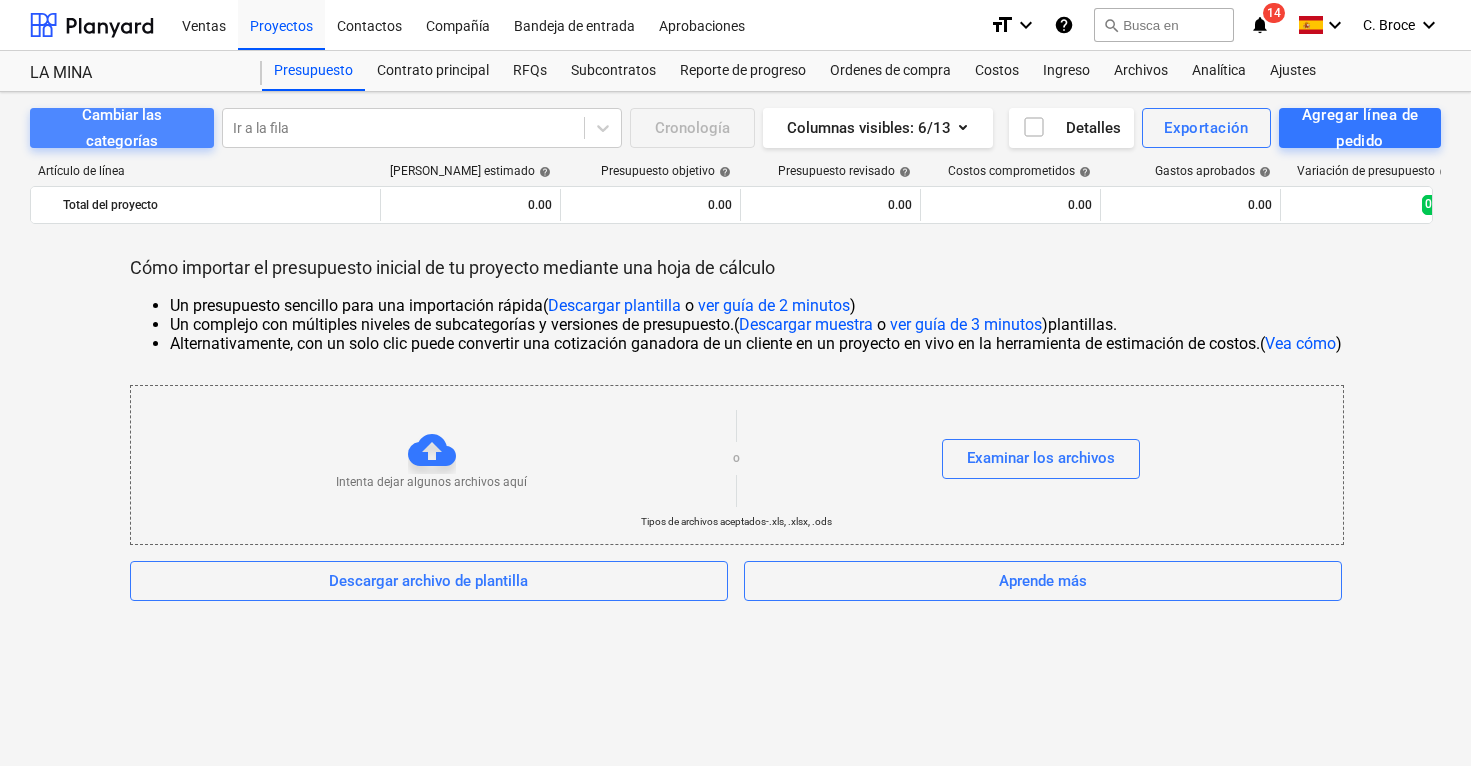 click on "Cambiar las categorías" at bounding box center (122, 128) 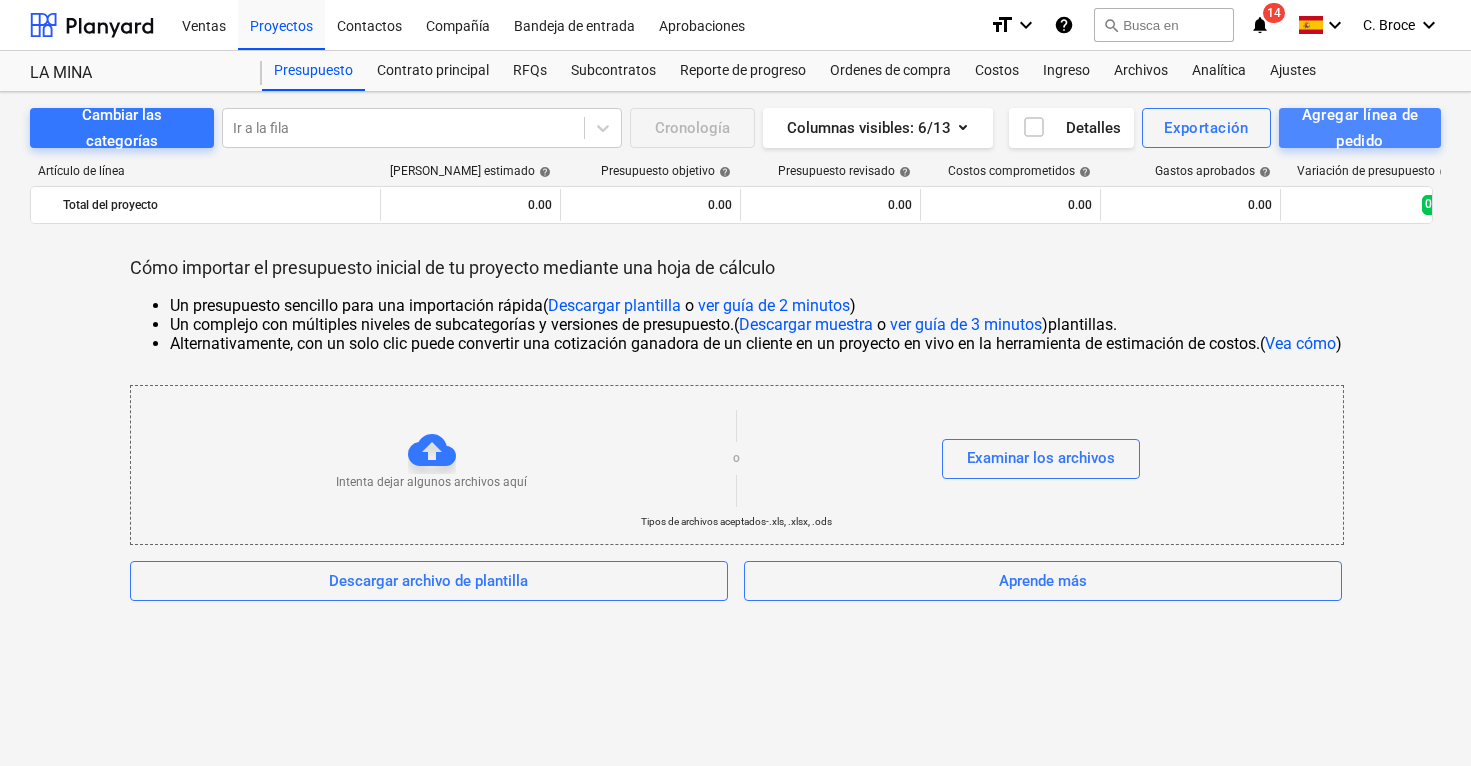 click on "Agregar línea de pedido" at bounding box center (1360, 128) 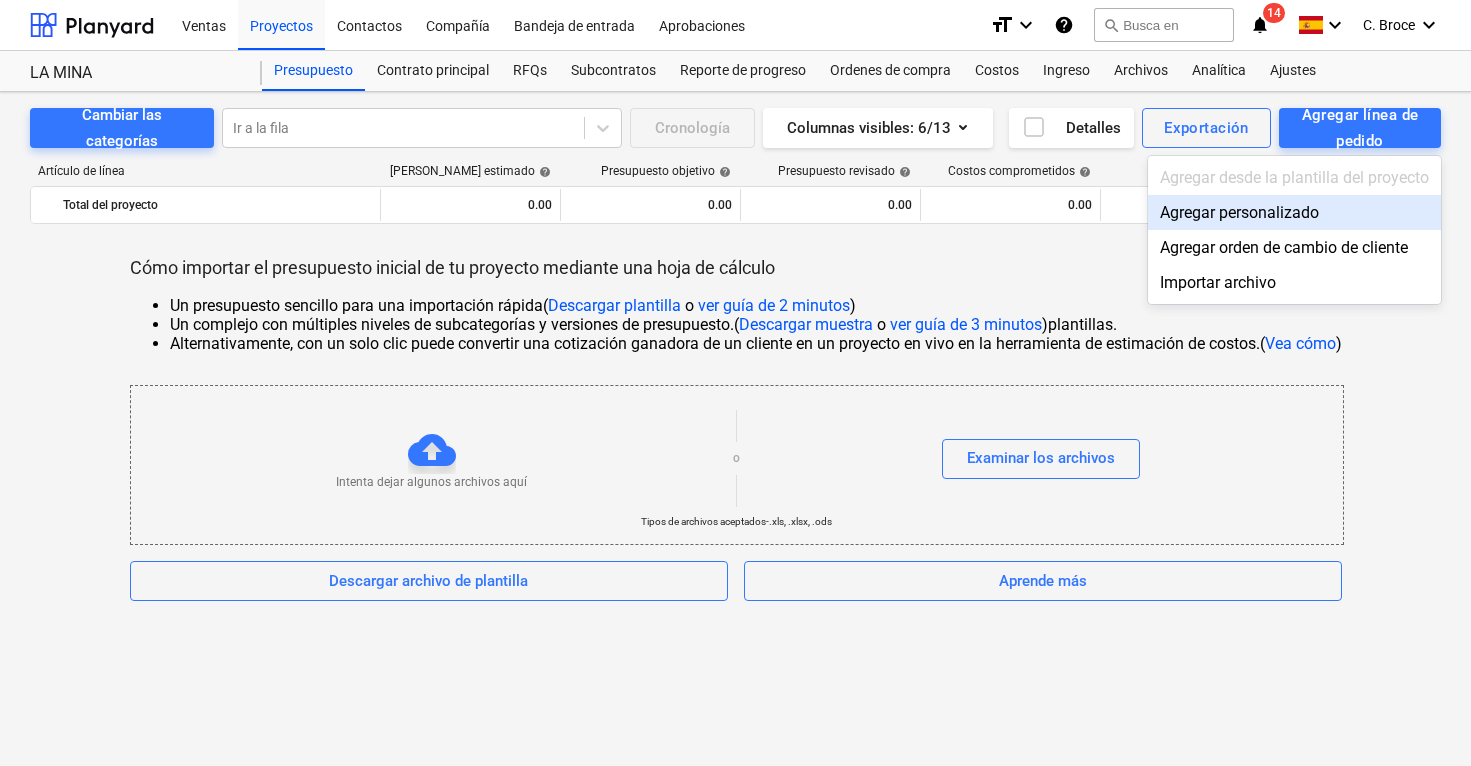 click on "Agregar personalizado" at bounding box center (1294, 212) 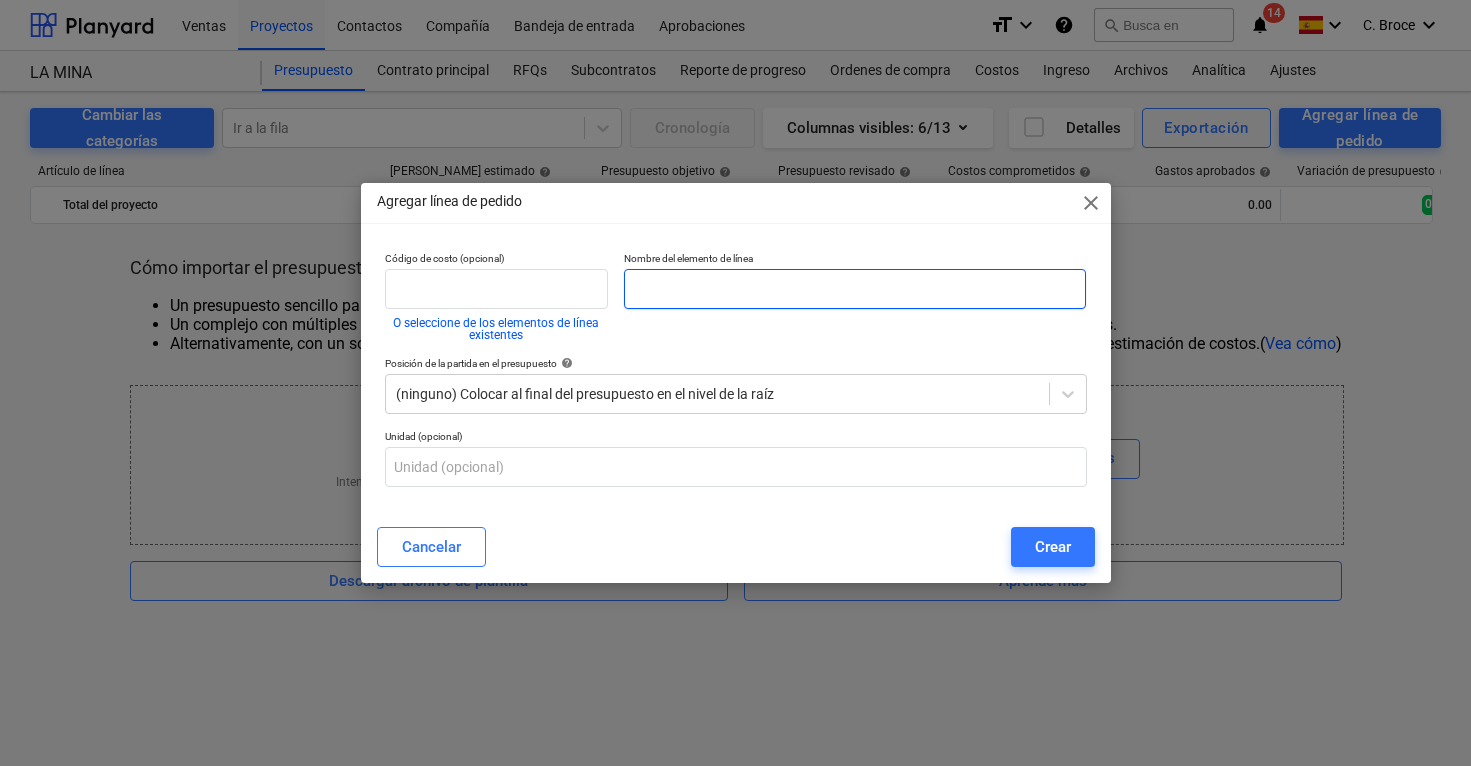 click at bounding box center [855, 289] 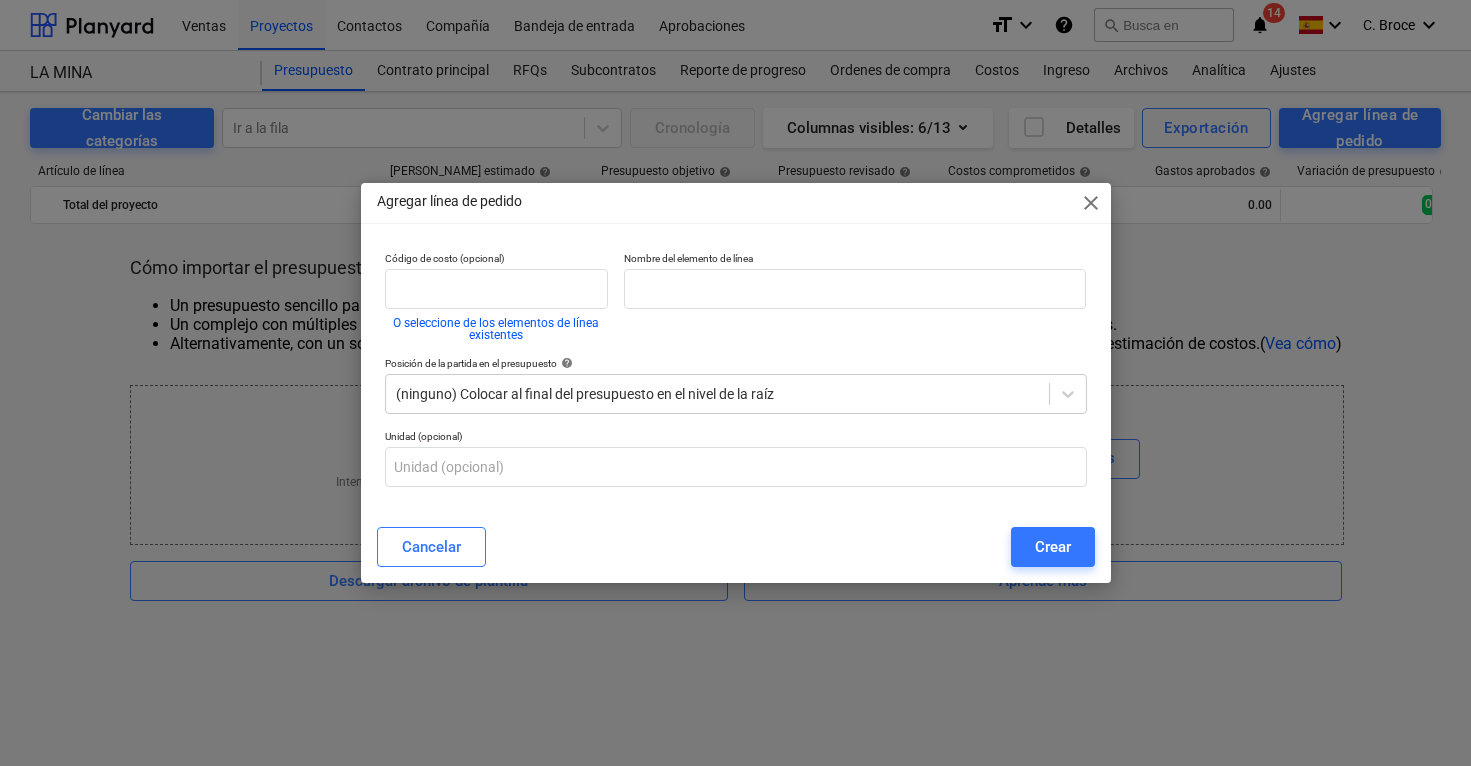 click on "Nombre del elemento de línea" at bounding box center [855, 296] 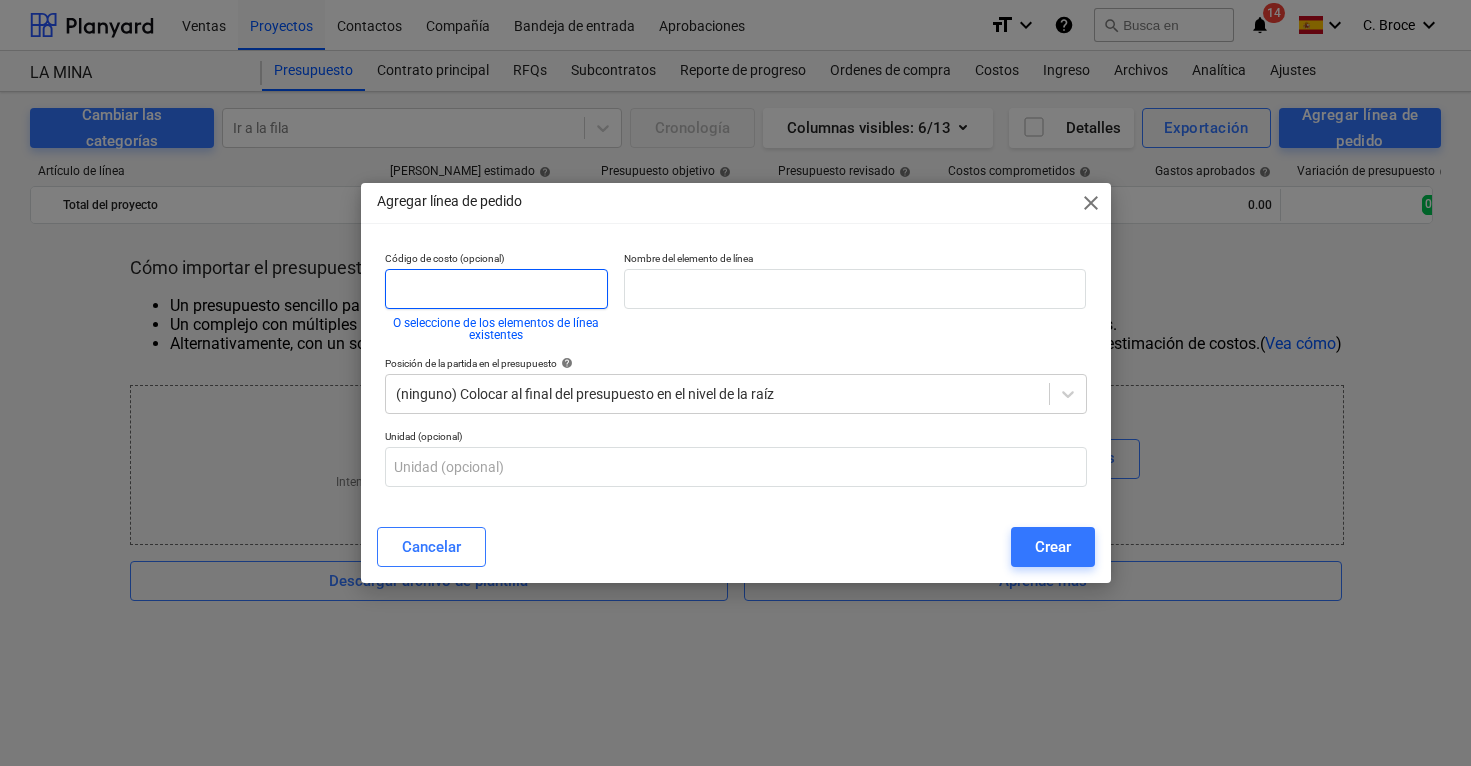 click at bounding box center [496, 289] 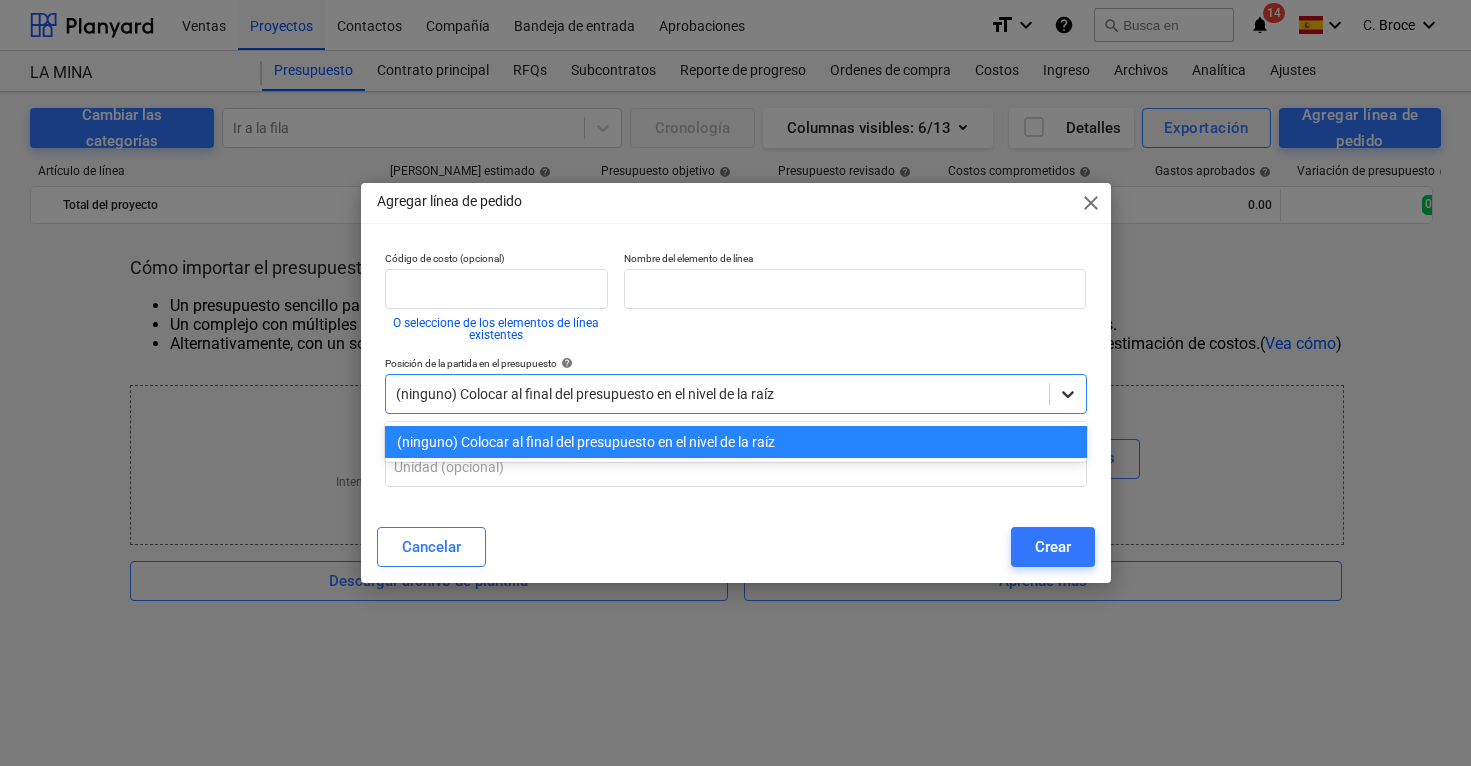 click 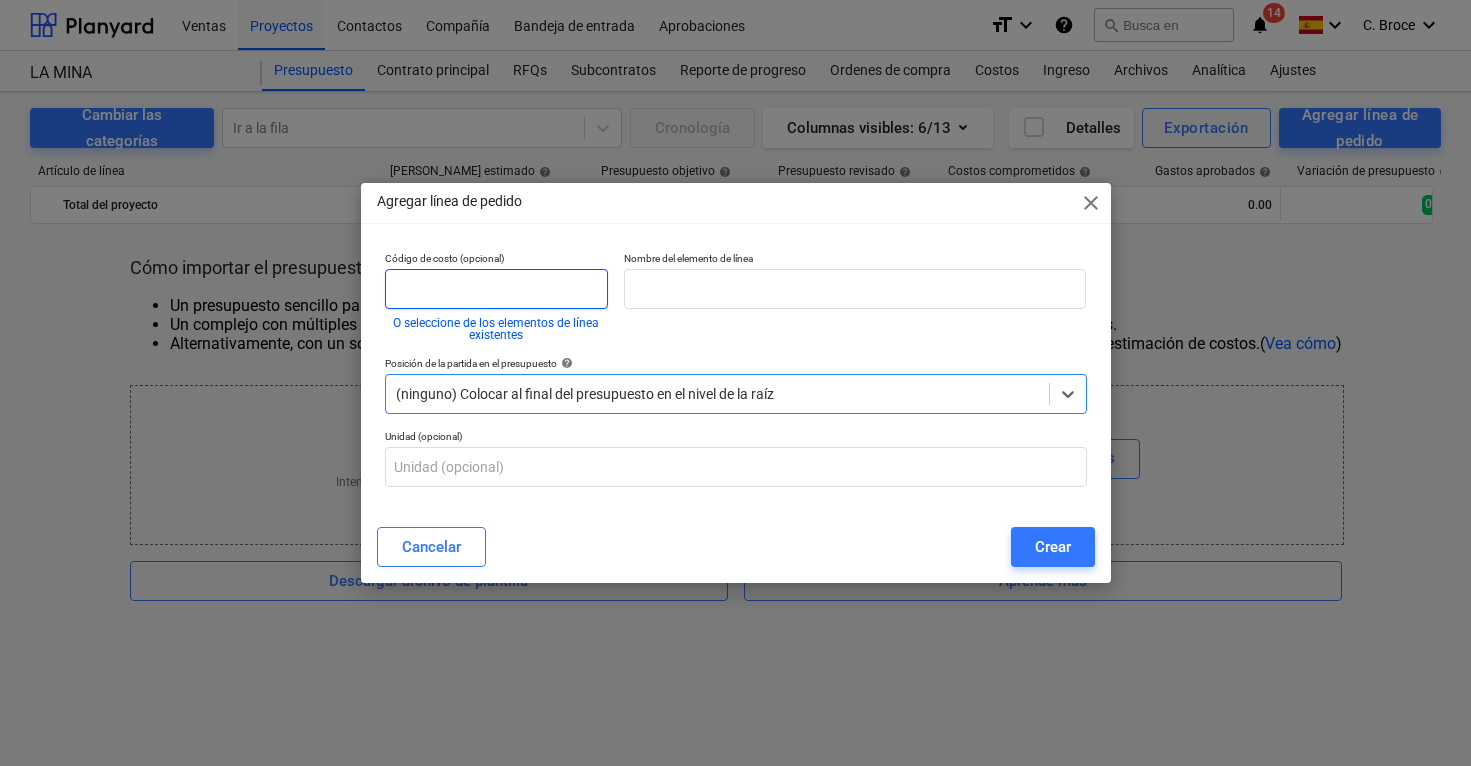 click at bounding box center [496, 289] 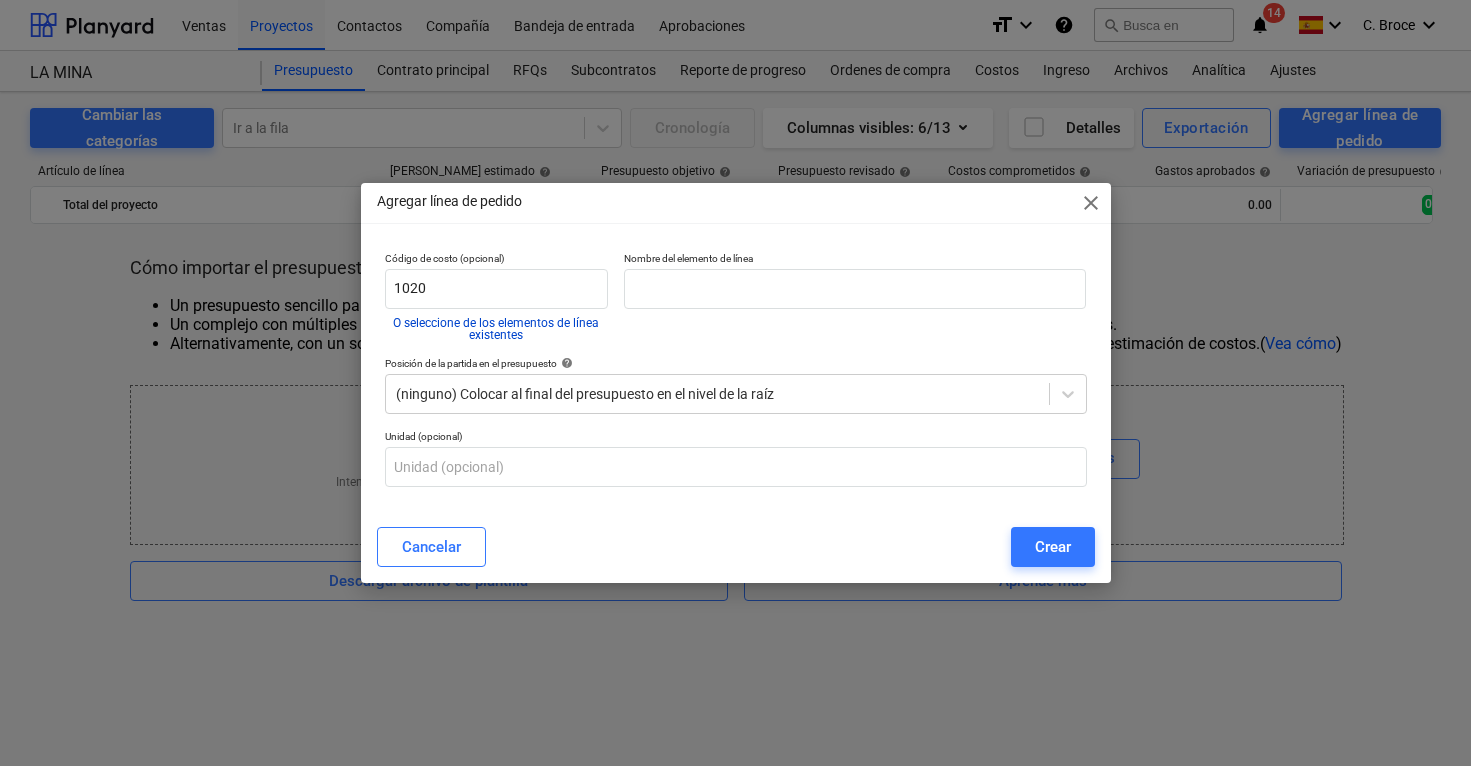 click on "O seleccione de los elementos de línea existentes" at bounding box center [496, 329] 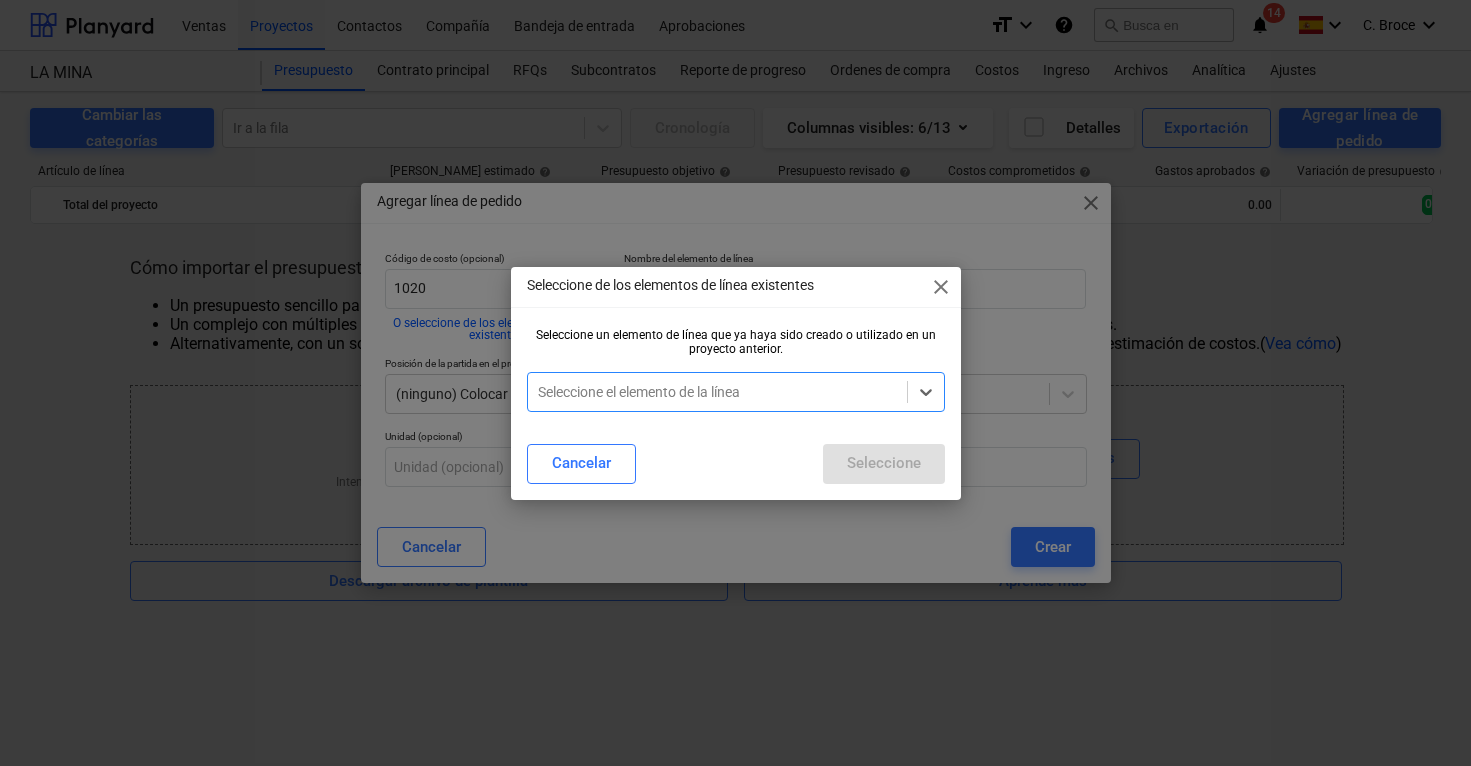click at bounding box center [717, 392] 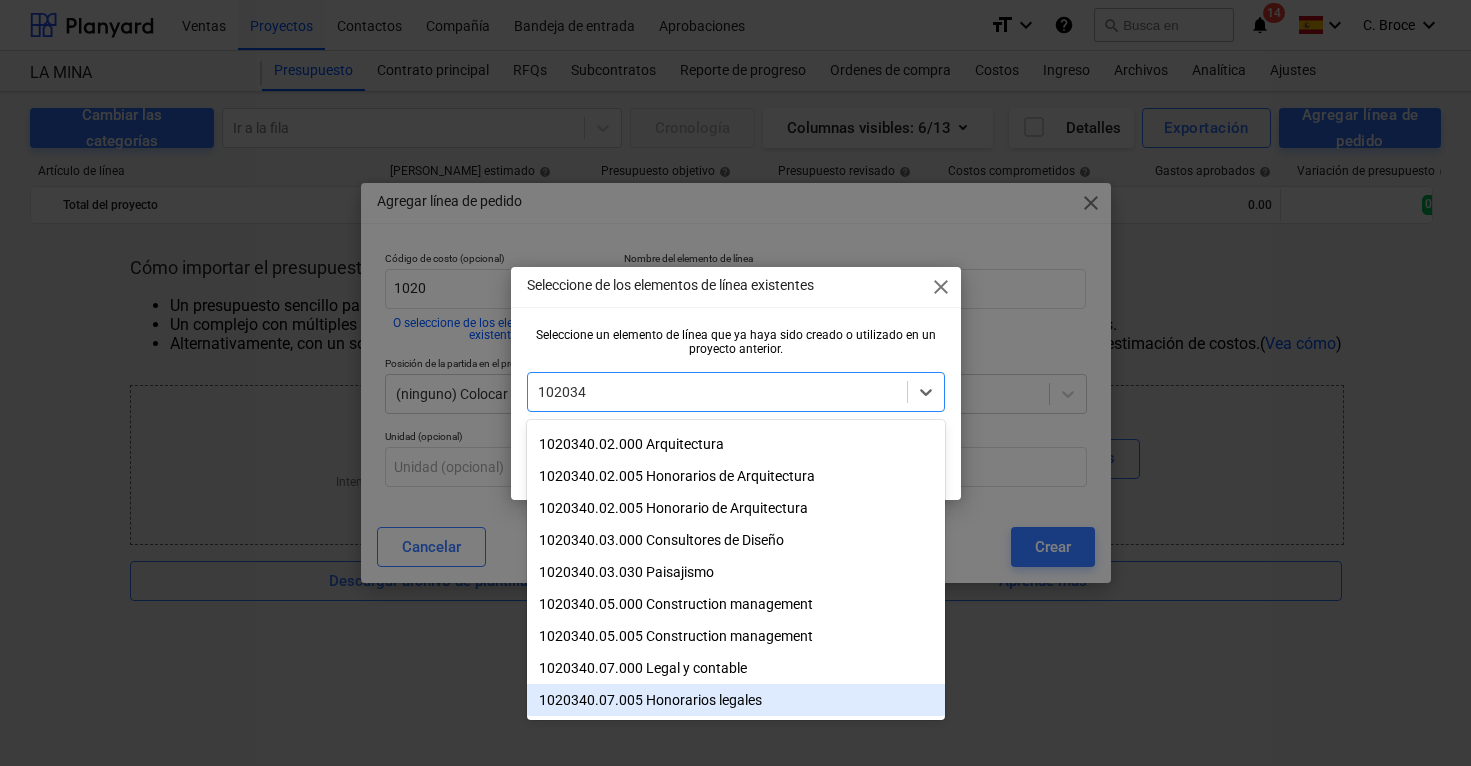 scroll, scrollTop: 188, scrollLeft: 0, axis: vertical 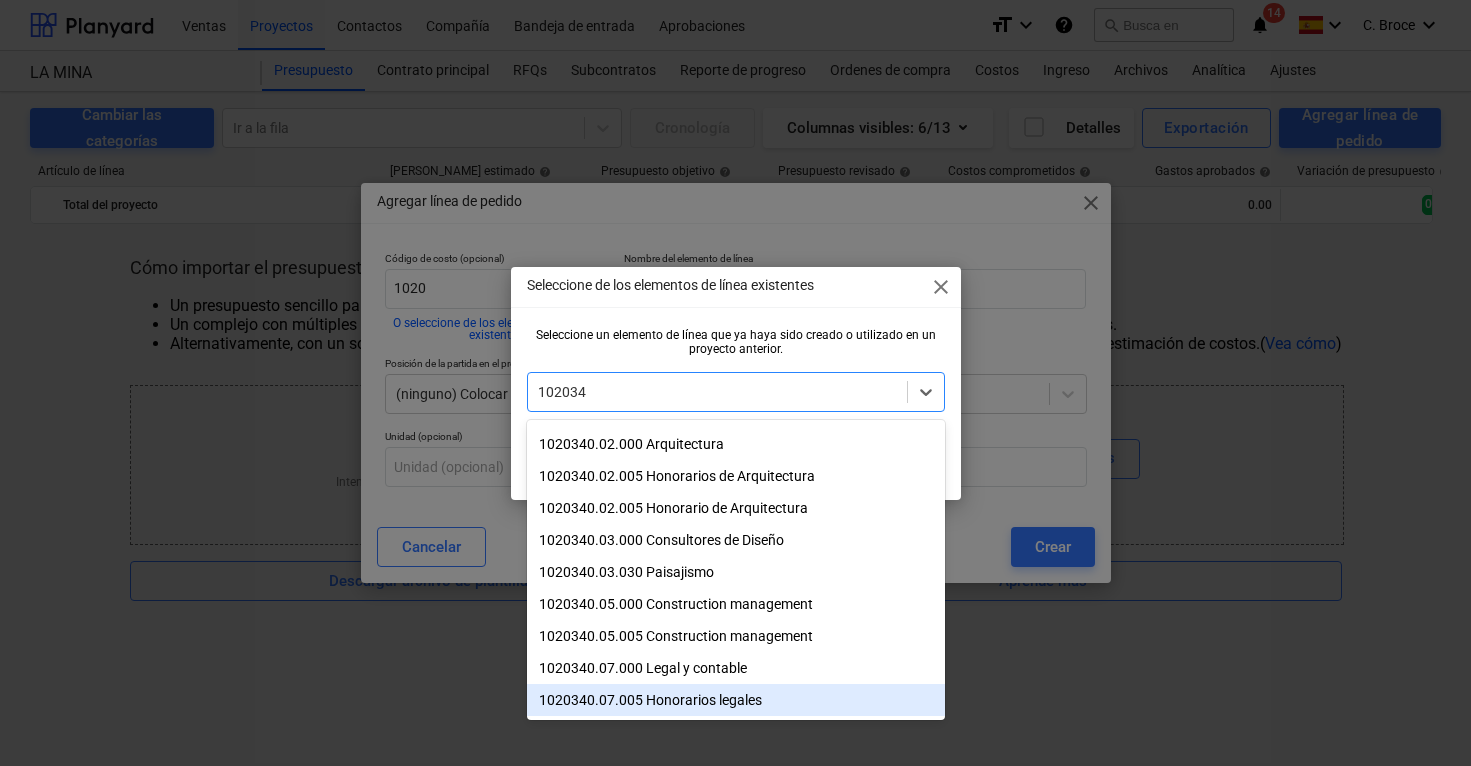 click on "1020340.07.005 Honorarios legales" at bounding box center (736, 700) 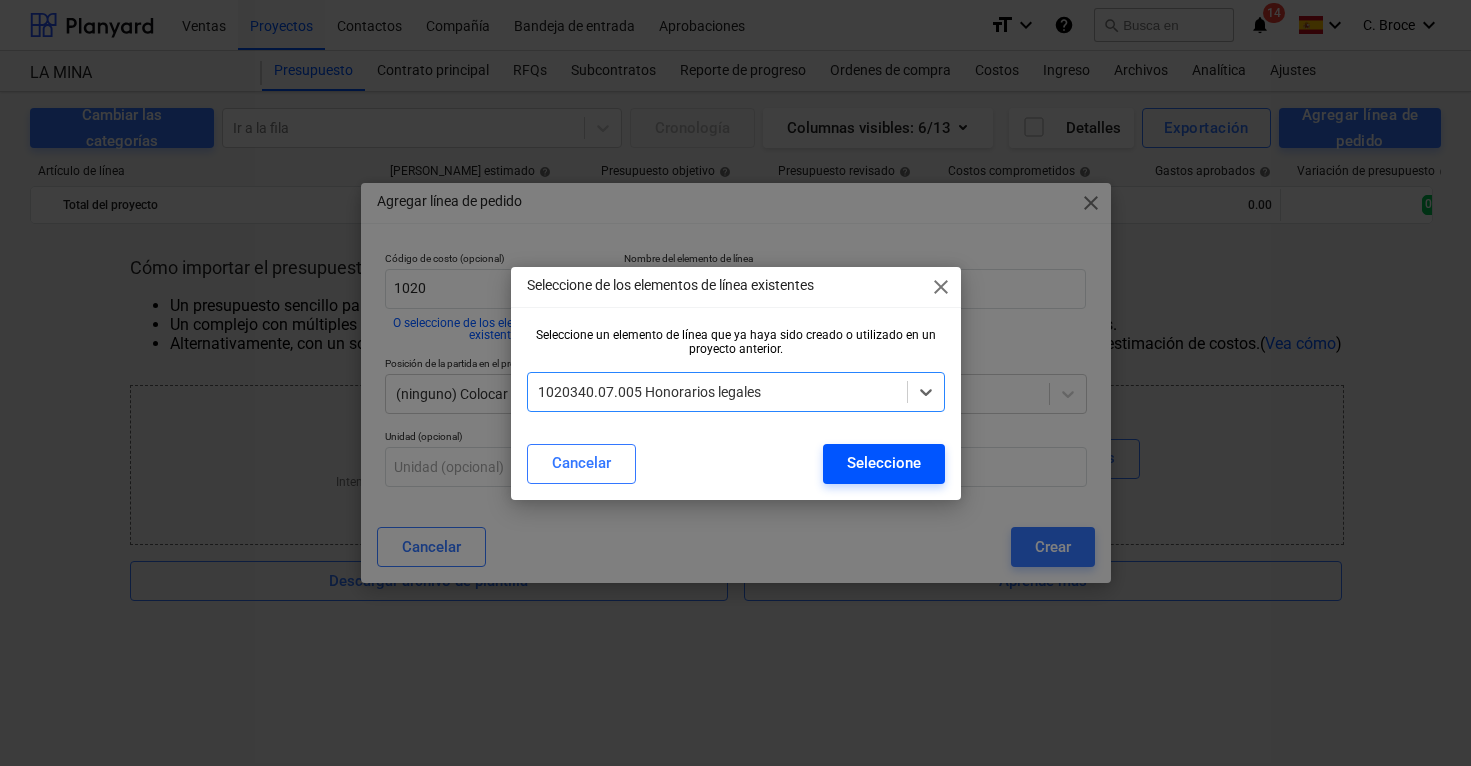 click on "Seleccione" at bounding box center [884, 463] 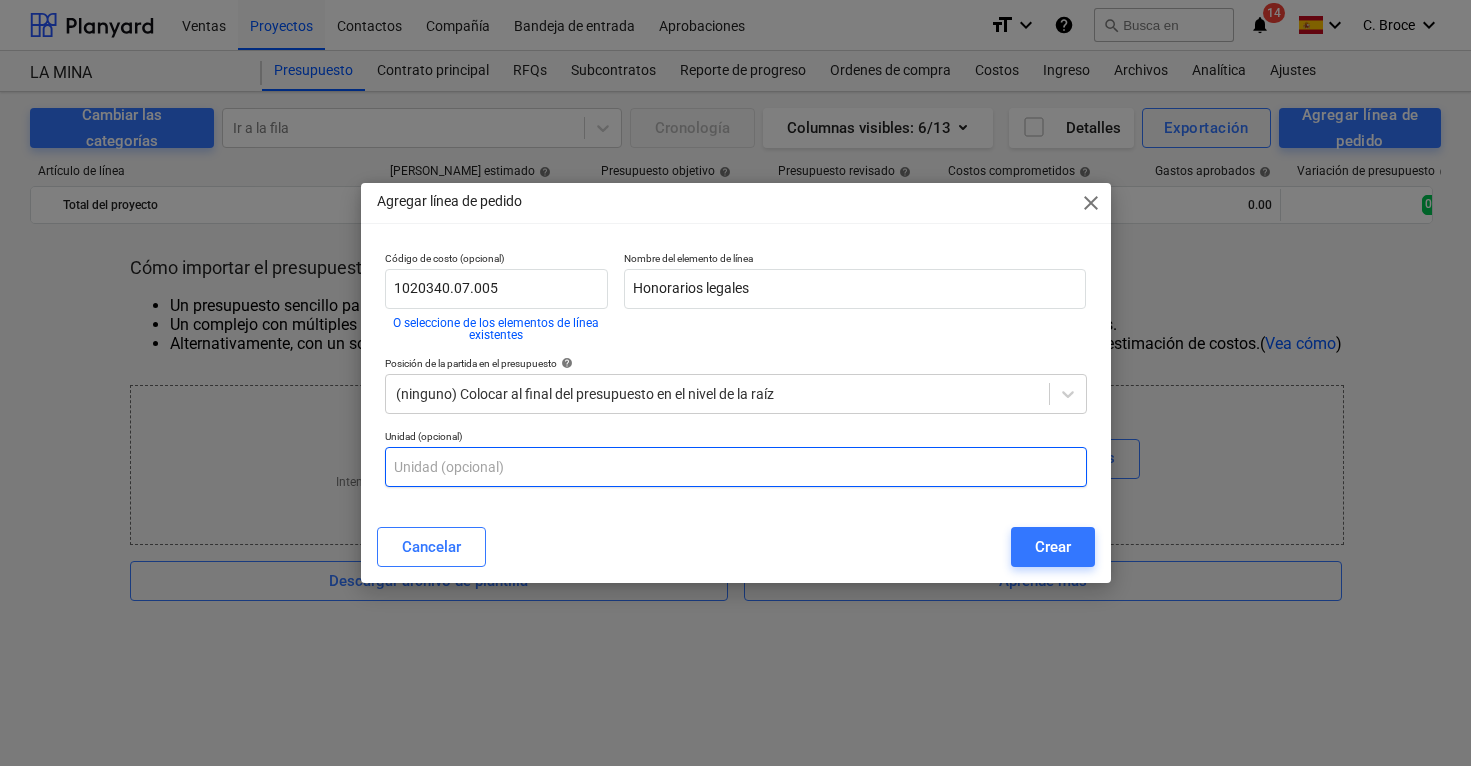 click at bounding box center (736, 467) 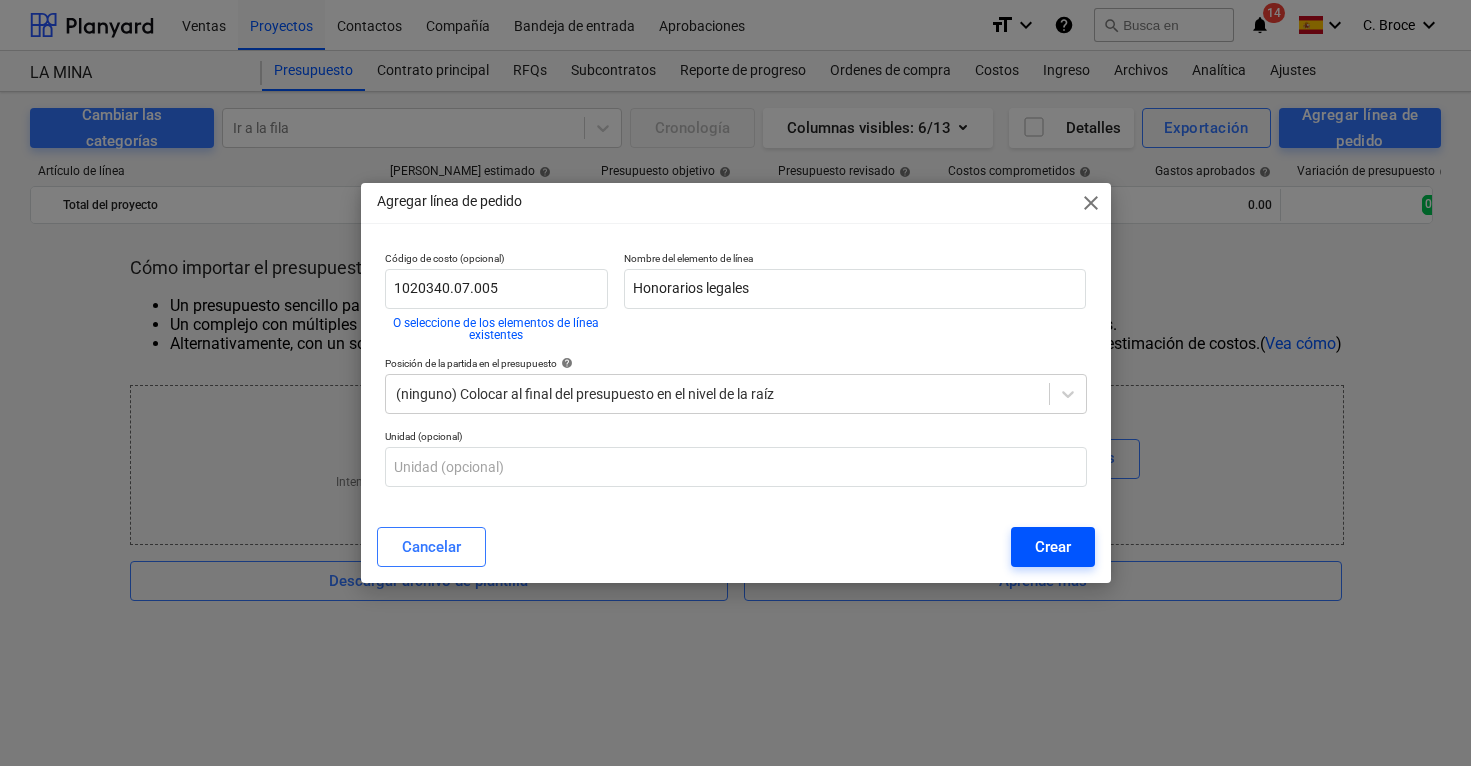 click on "Crear" at bounding box center (1053, 547) 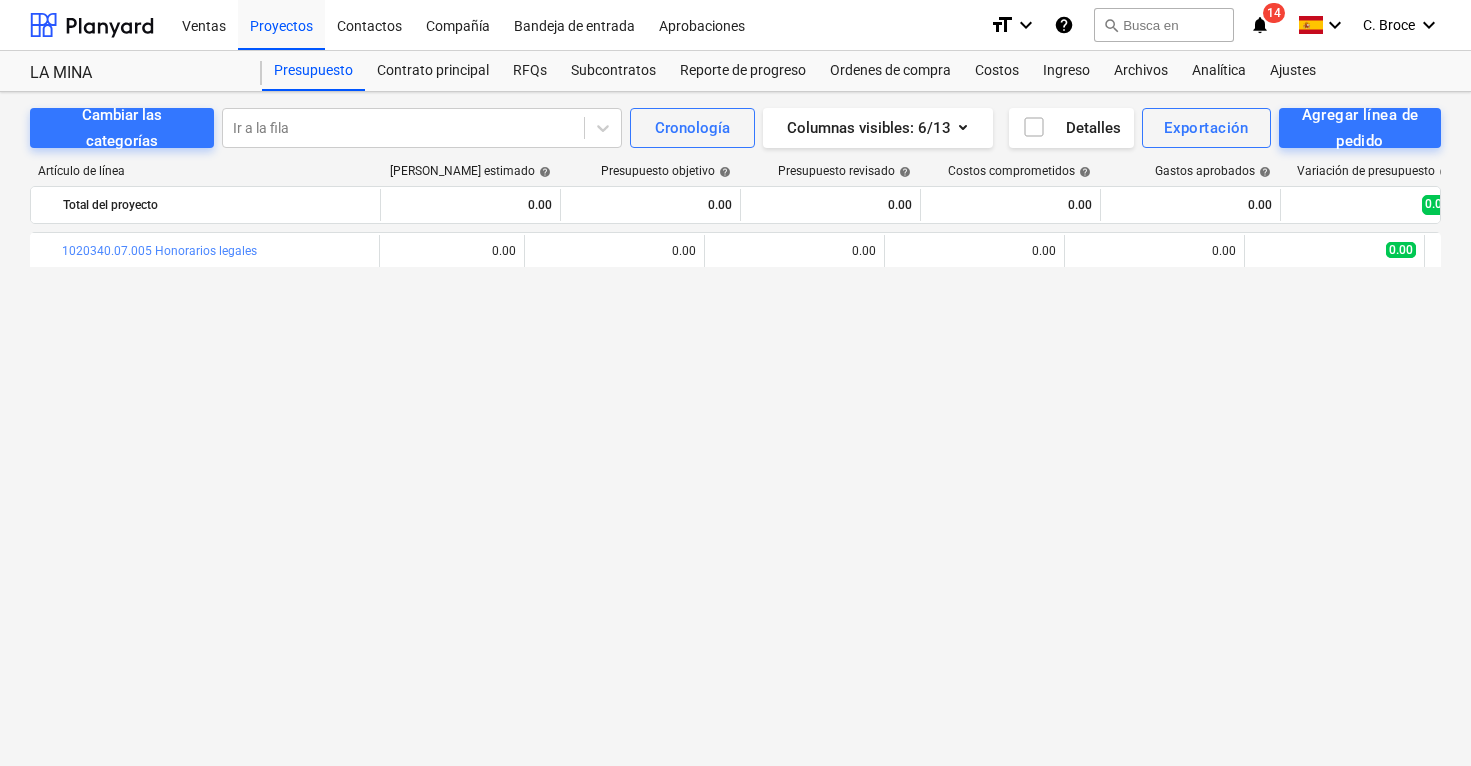 scroll, scrollTop: 0, scrollLeft: 22, axis: horizontal 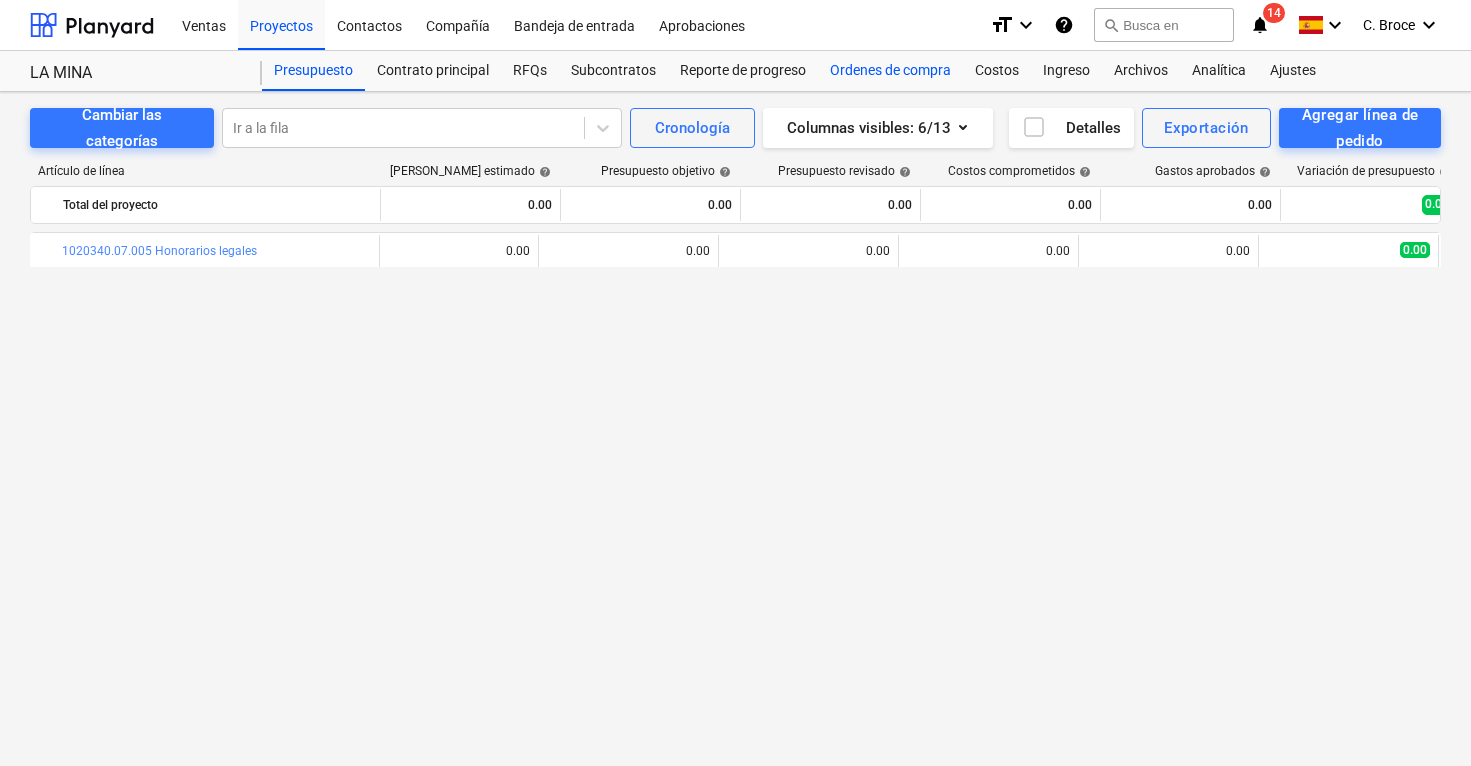 click on "Ordenes de compra" at bounding box center [890, 71] 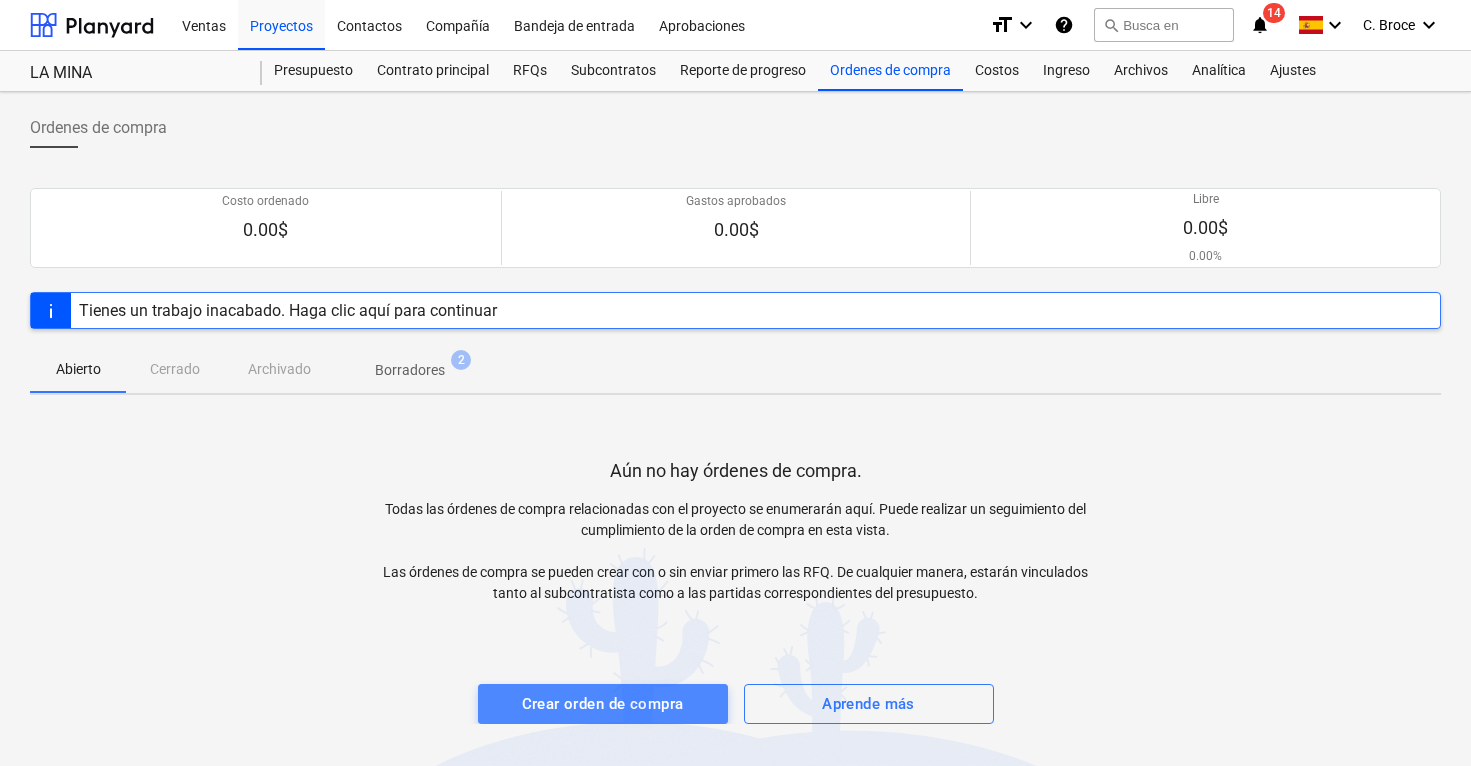 click on "Crear orden de compra" at bounding box center [603, 704] 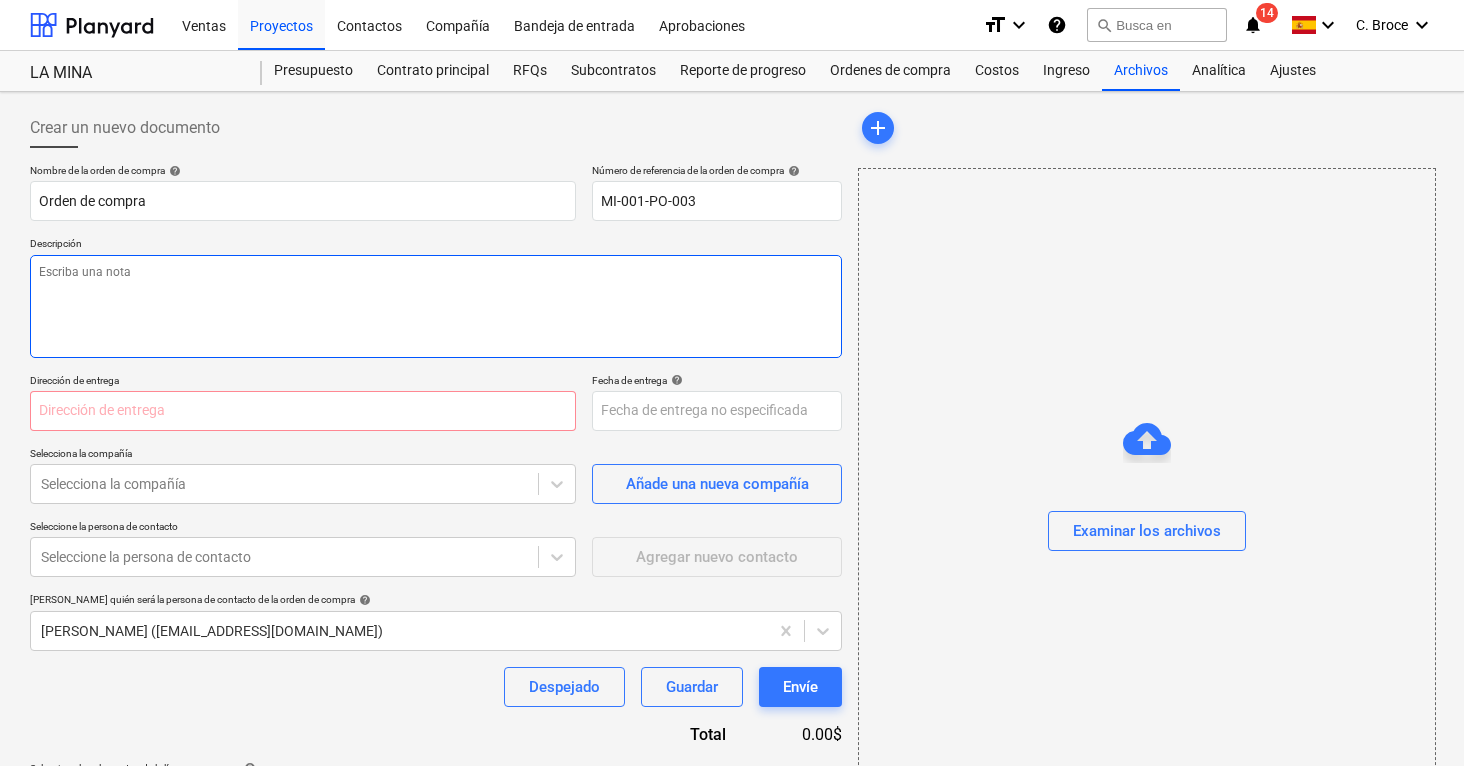 click at bounding box center (436, 306) 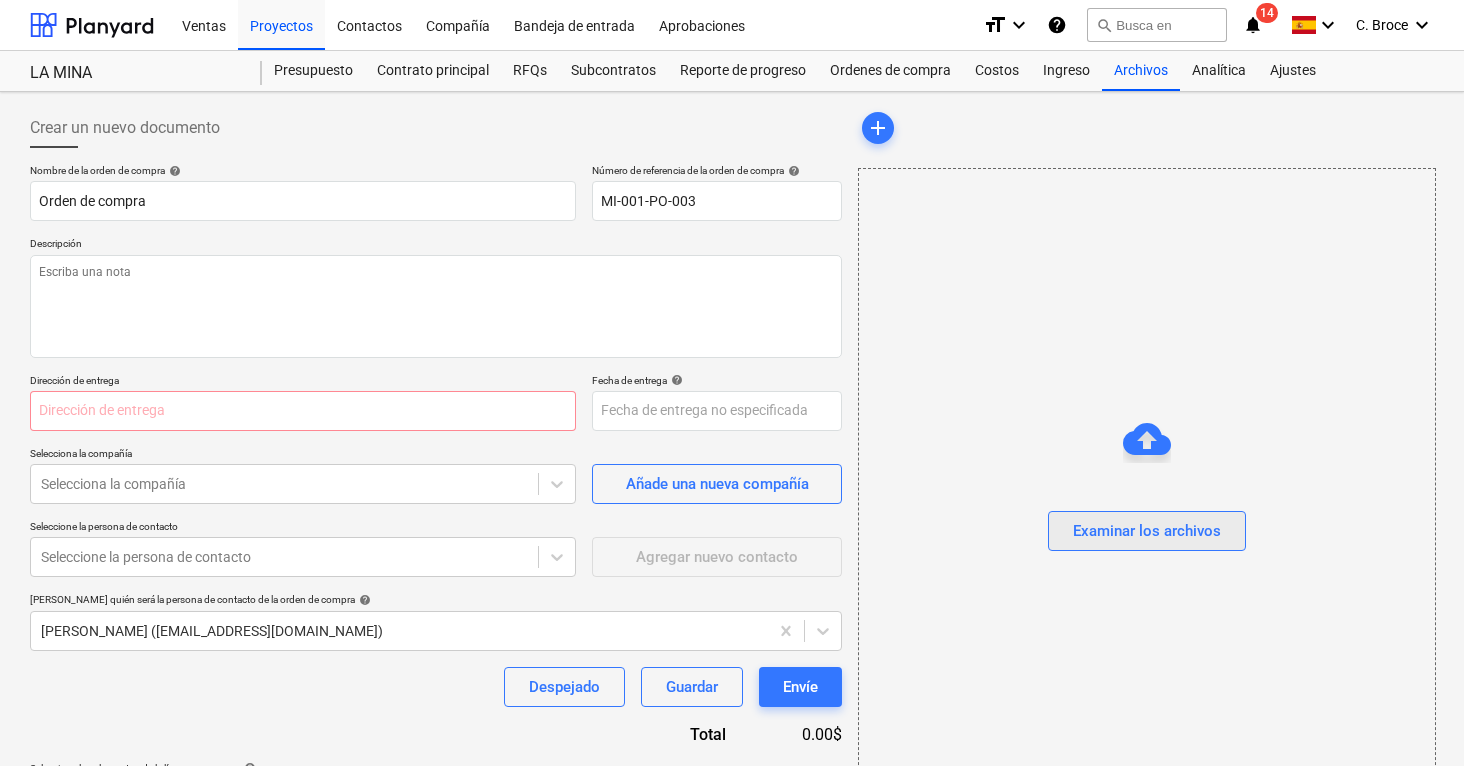 click on "Examinar los archivos" at bounding box center [1147, 531] 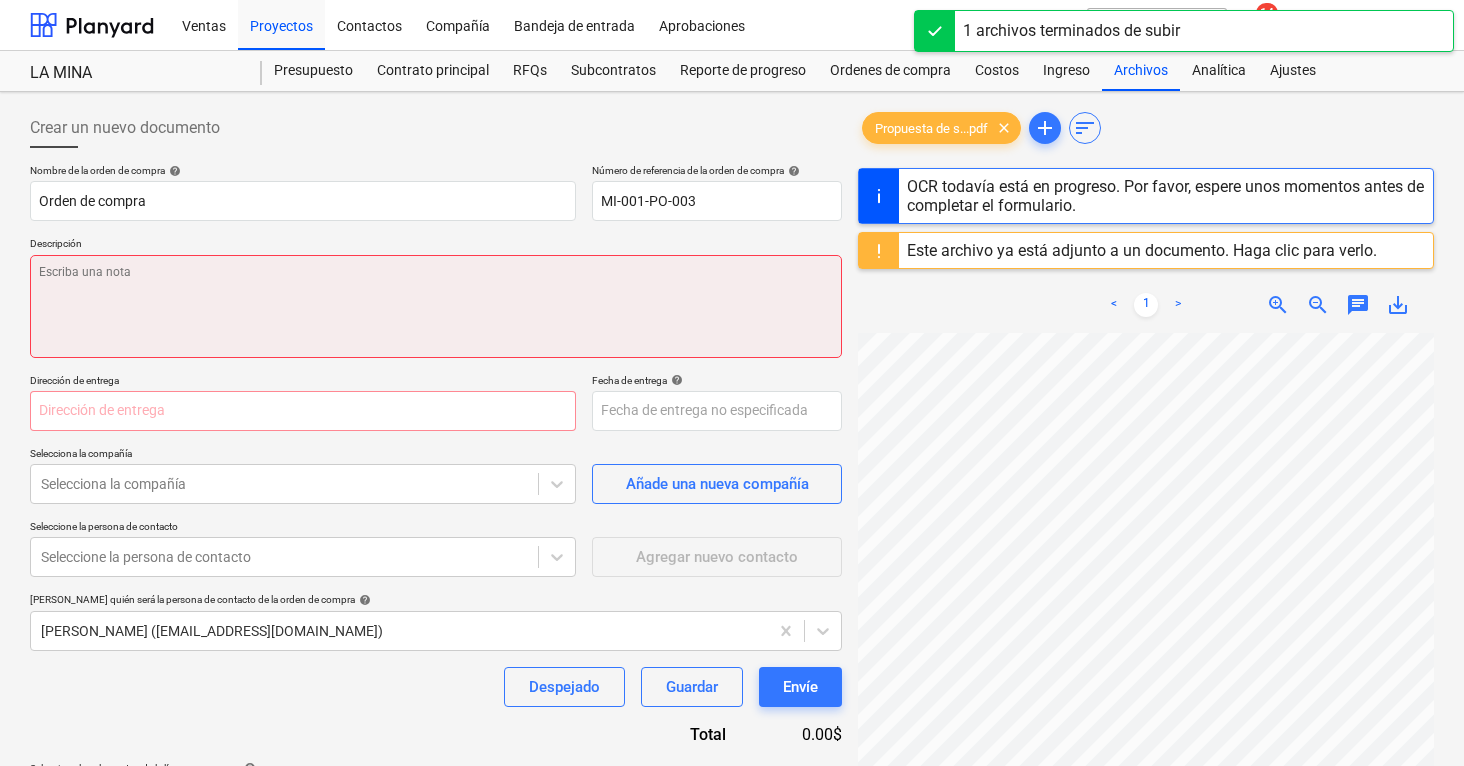 click at bounding box center [436, 306] 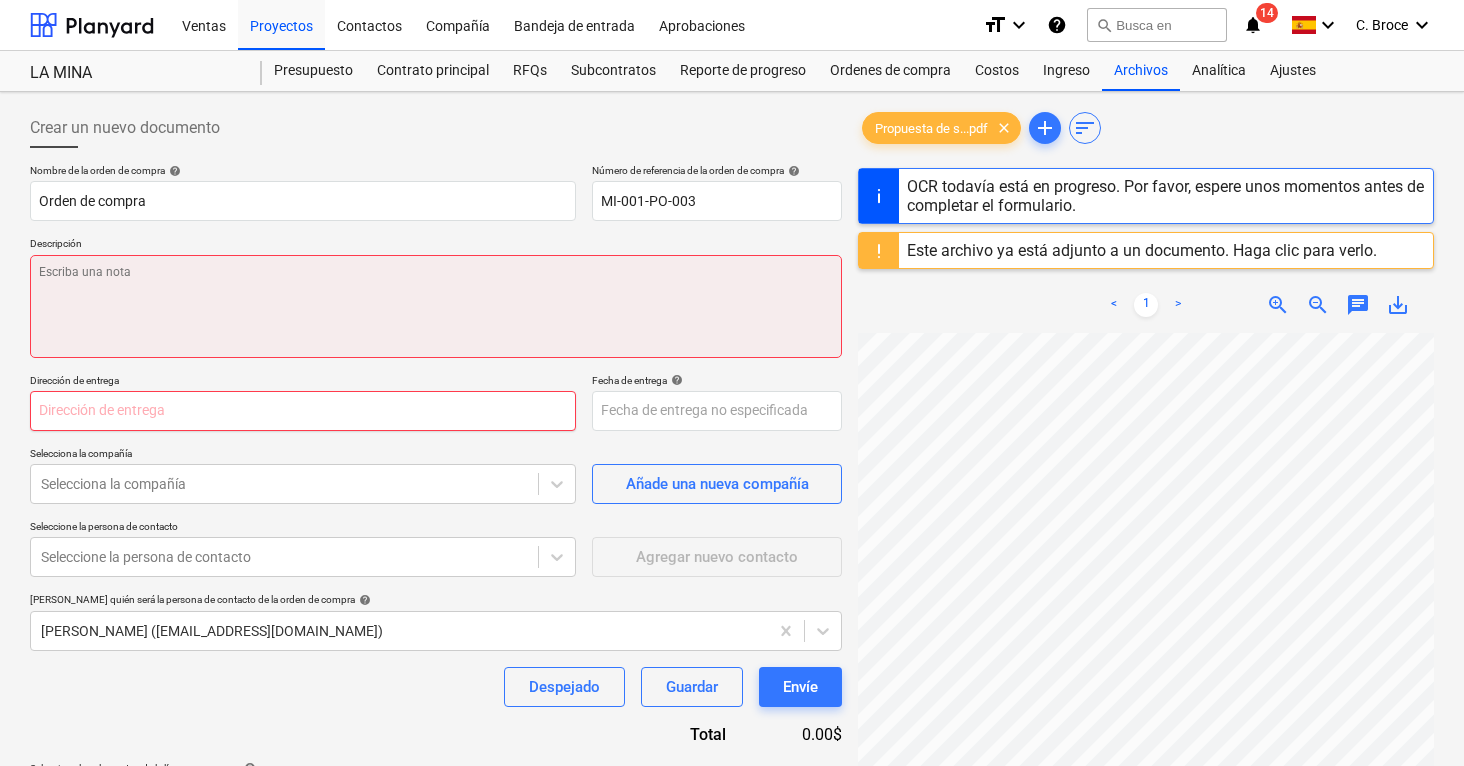 scroll, scrollTop: 47, scrollLeft: 0, axis: vertical 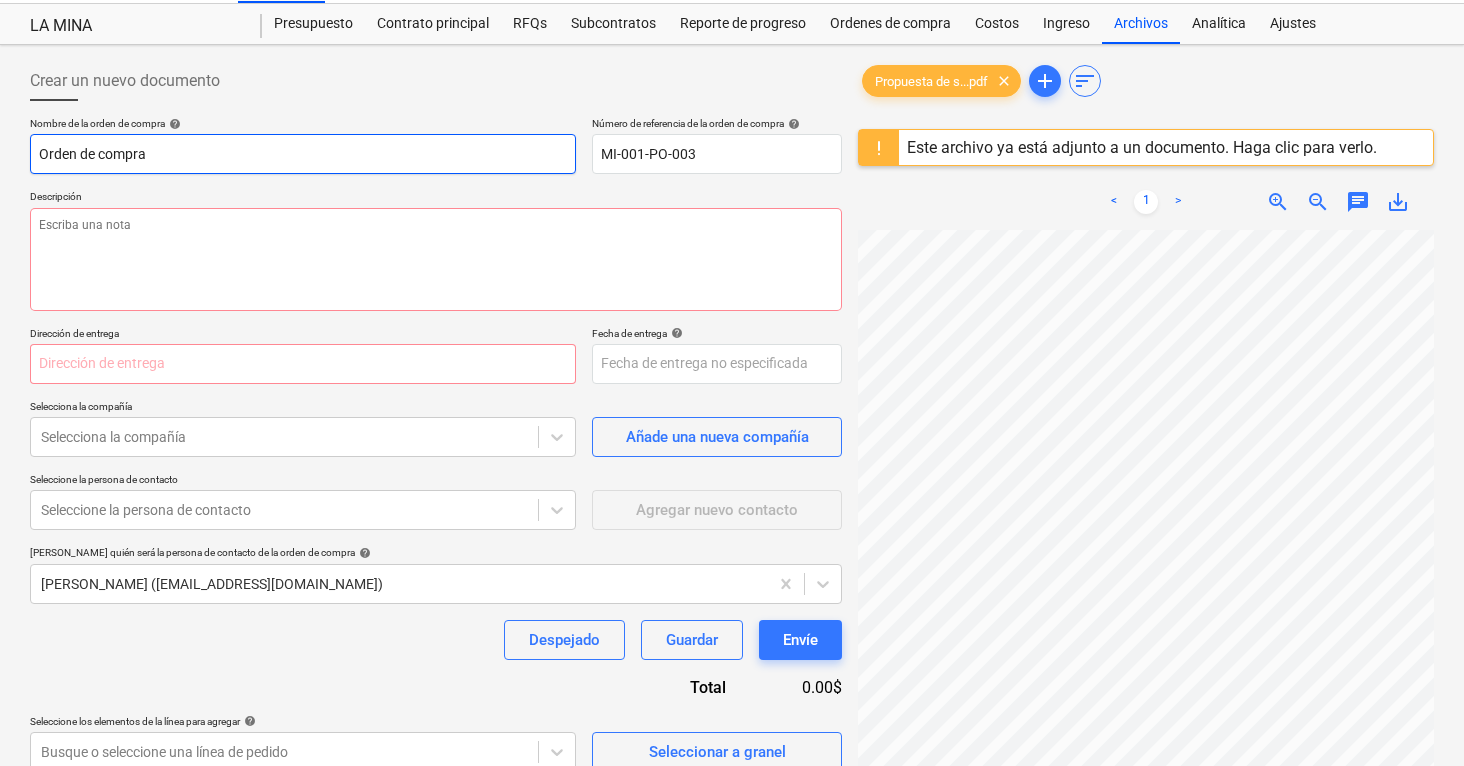 click on "Orden de compra" at bounding box center [303, 154] 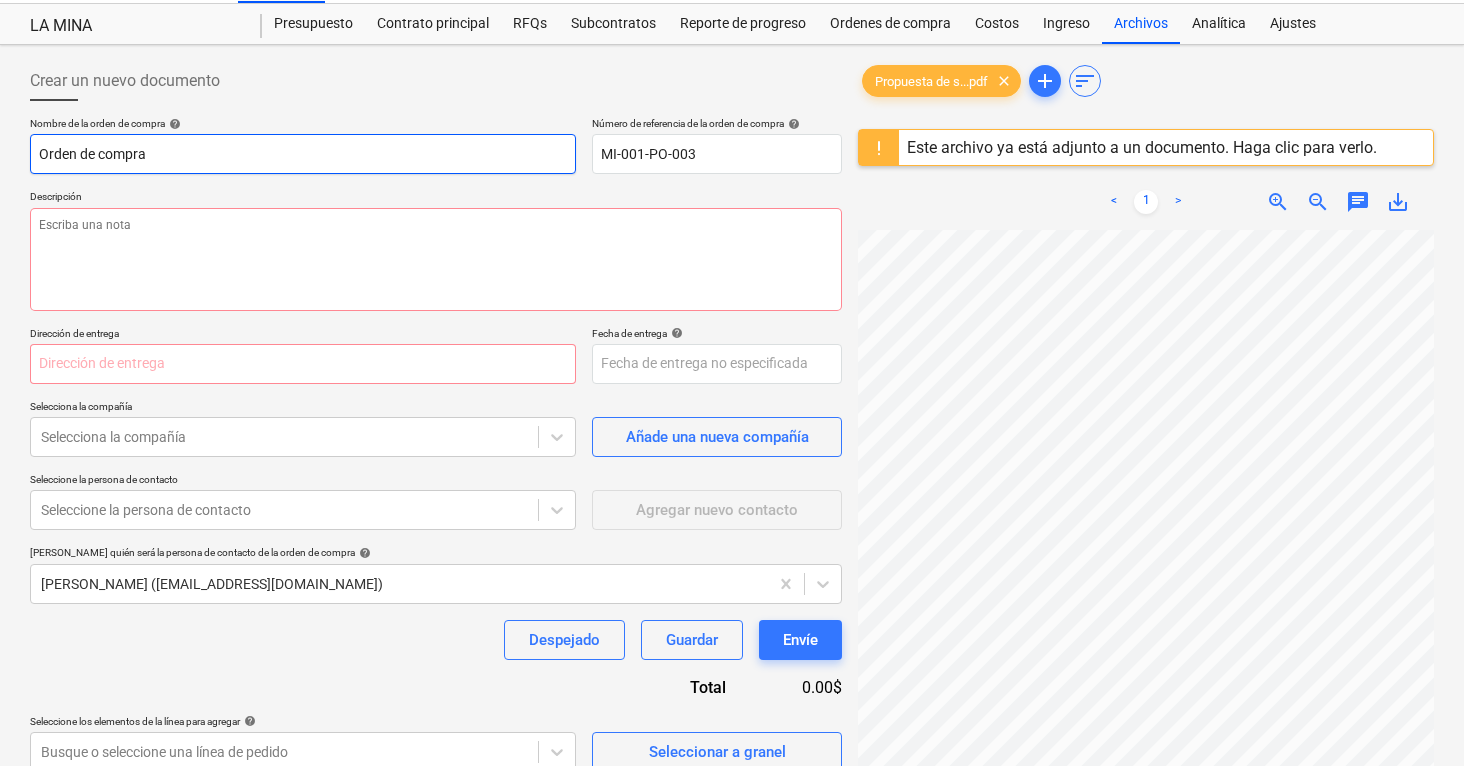 click on "Orden de compra" at bounding box center [303, 154] 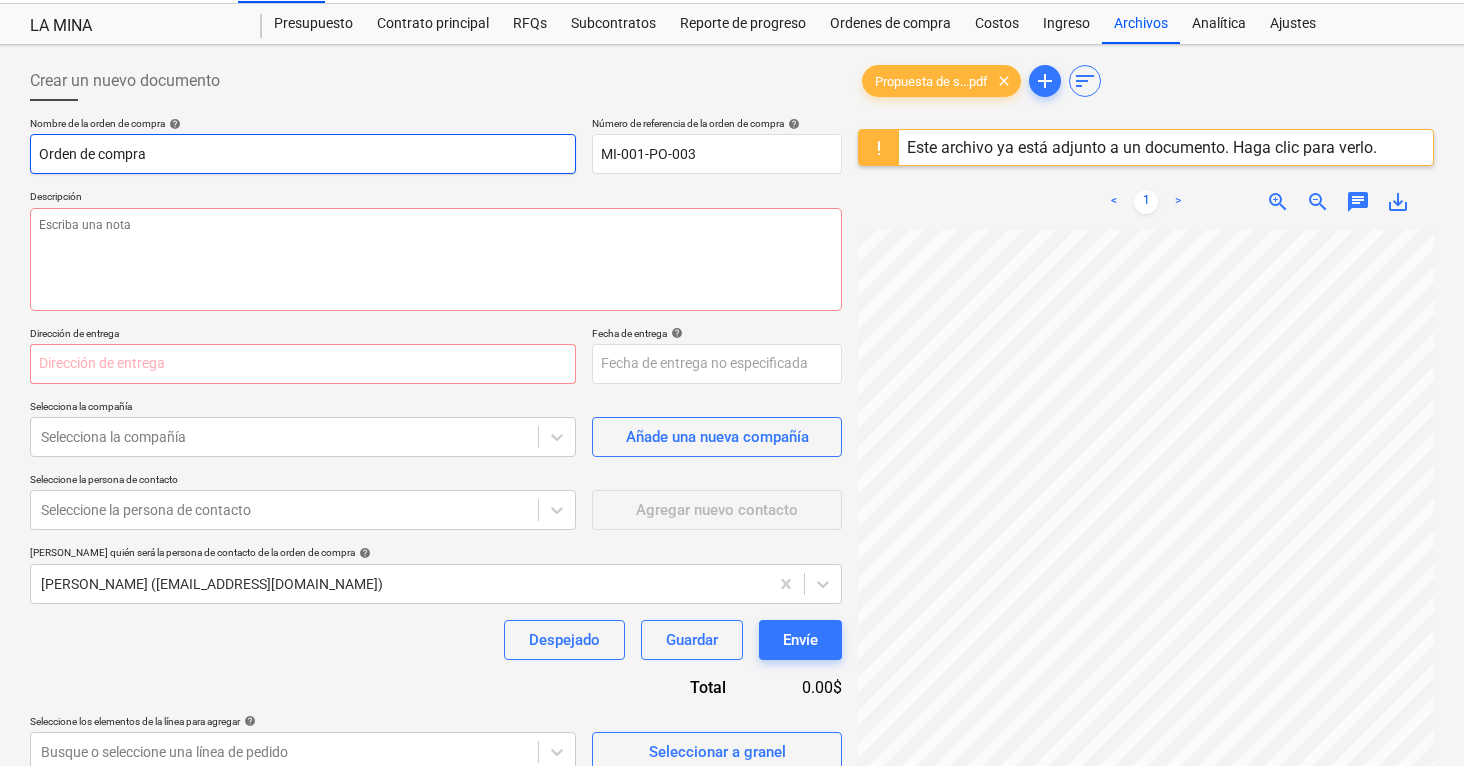 click on "Orden de compra" at bounding box center [303, 154] 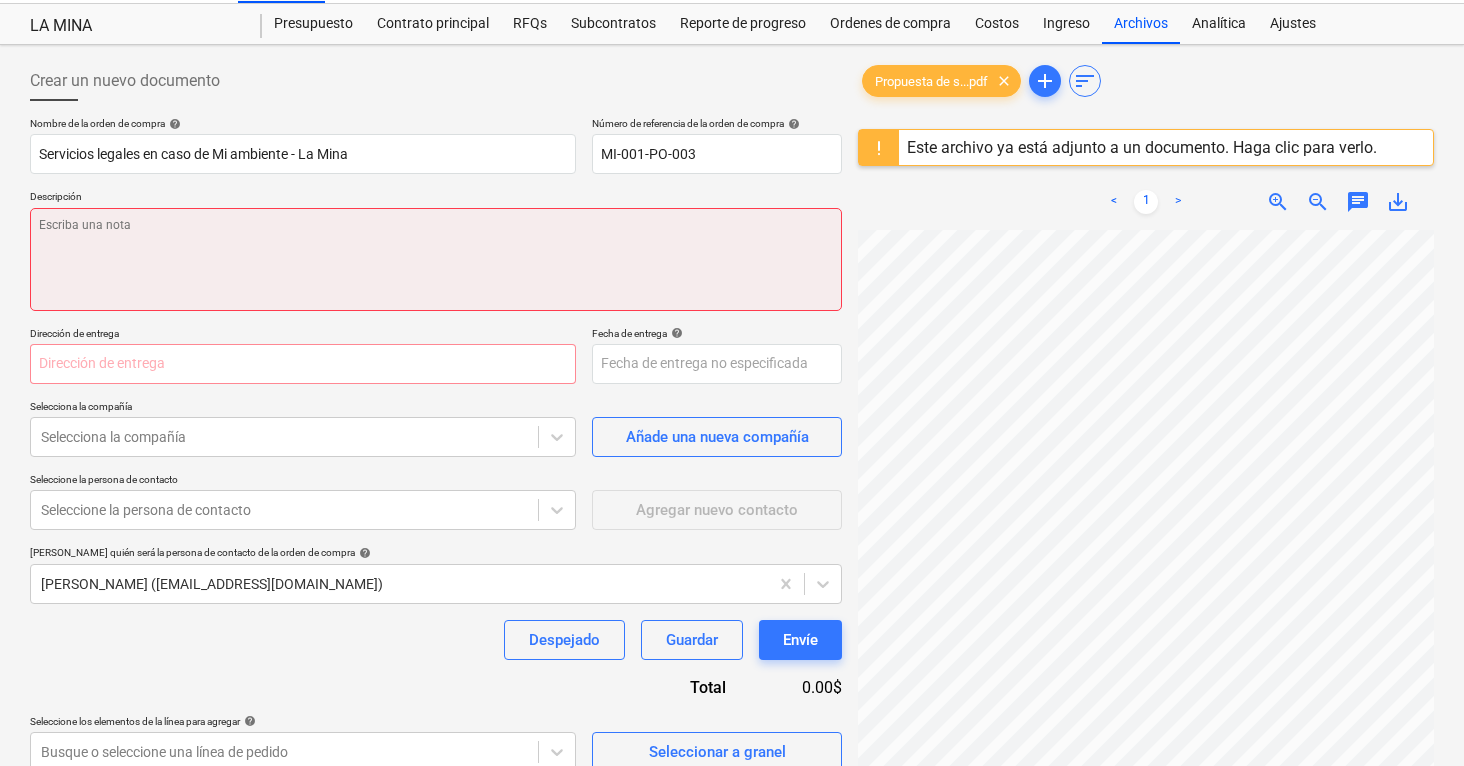 click at bounding box center (436, 259) 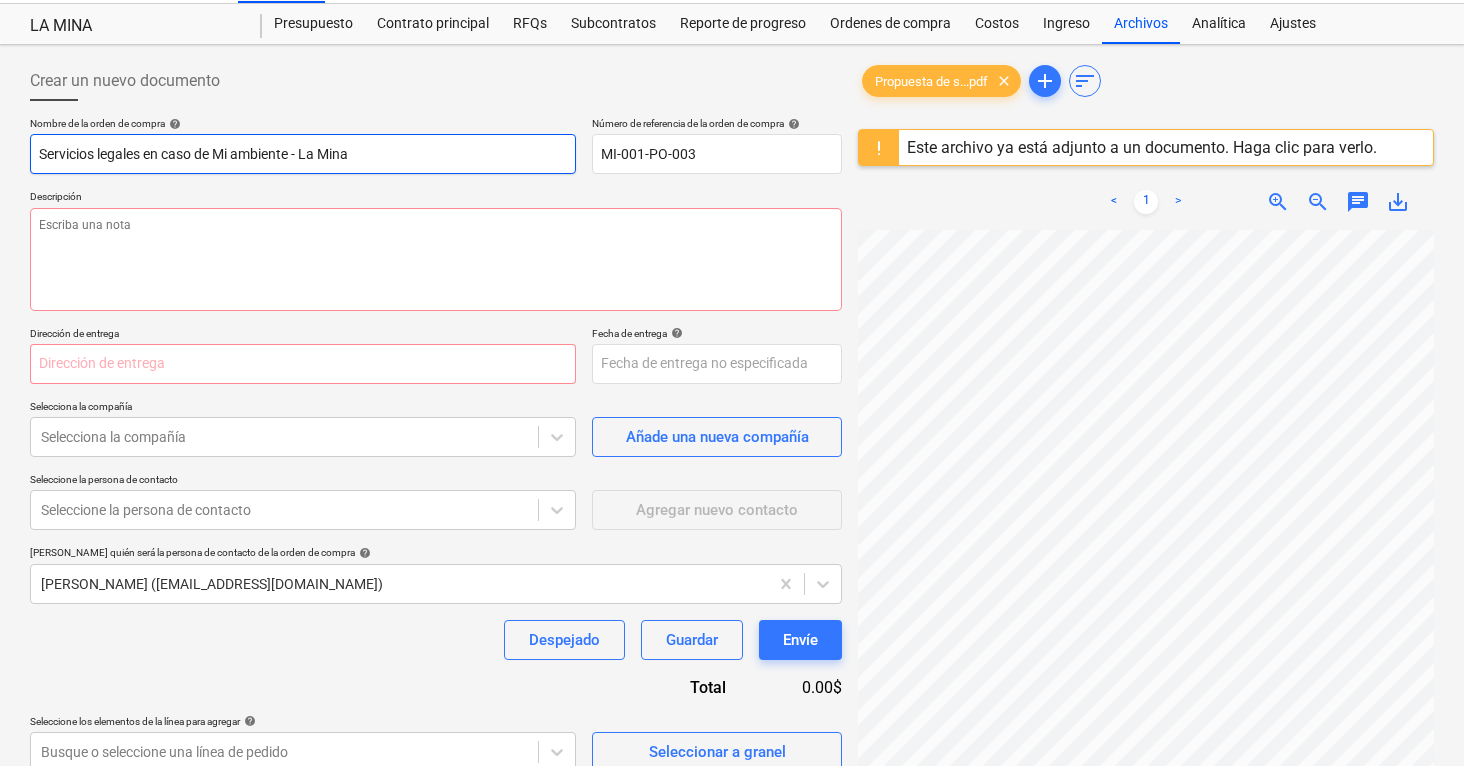 click on "Servicios legales en caso de Mi ambiente - La Mina" at bounding box center [303, 154] 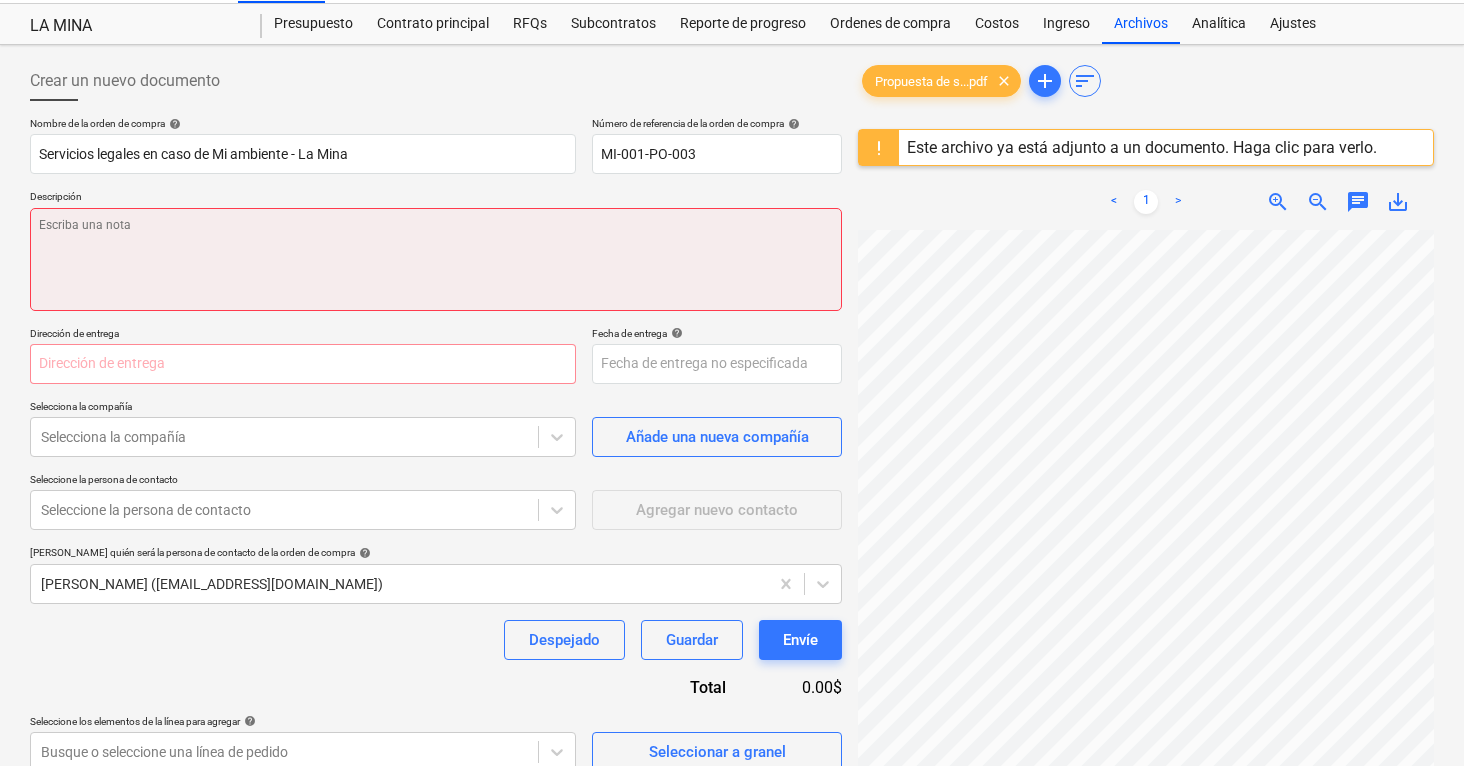 click at bounding box center (436, 259) 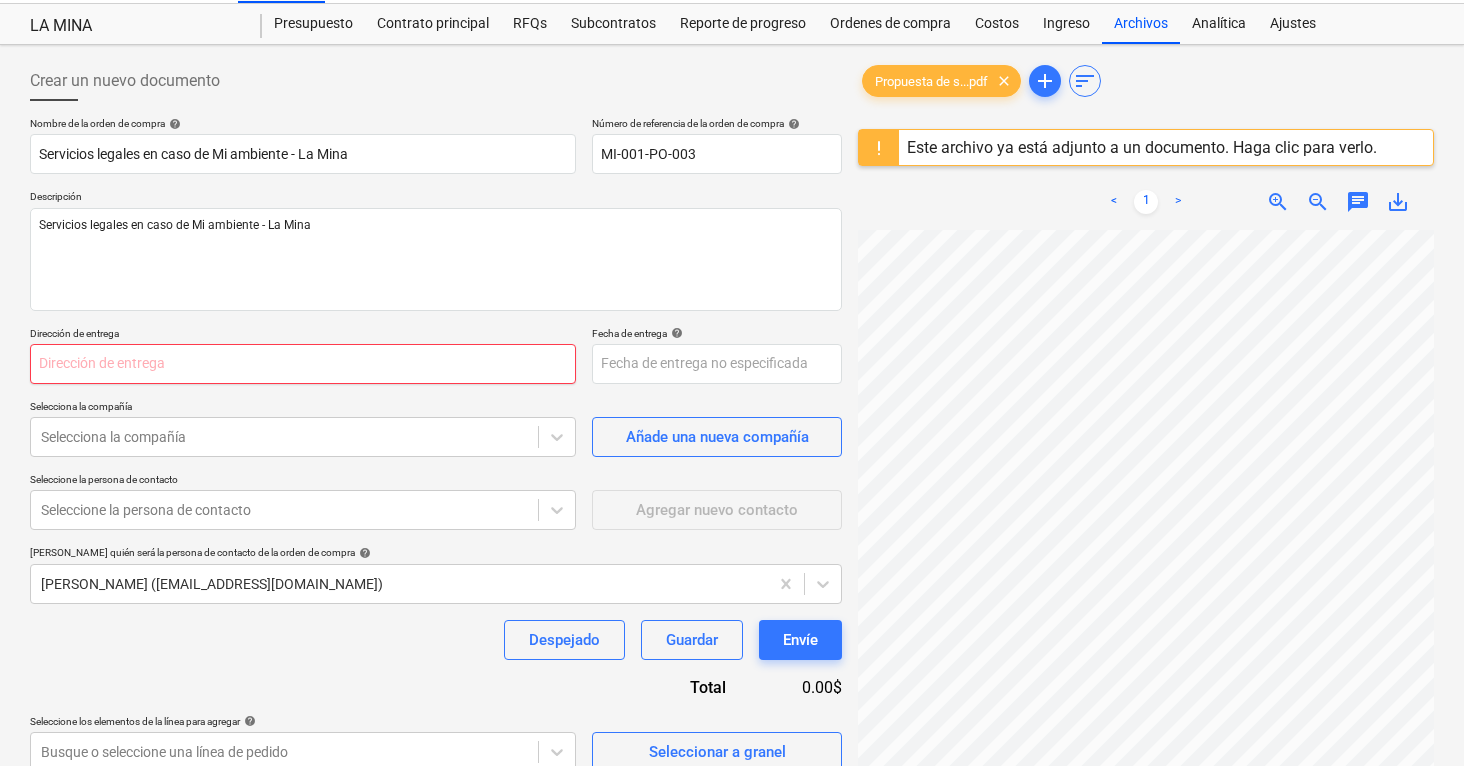 click at bounding box center [303, 364] 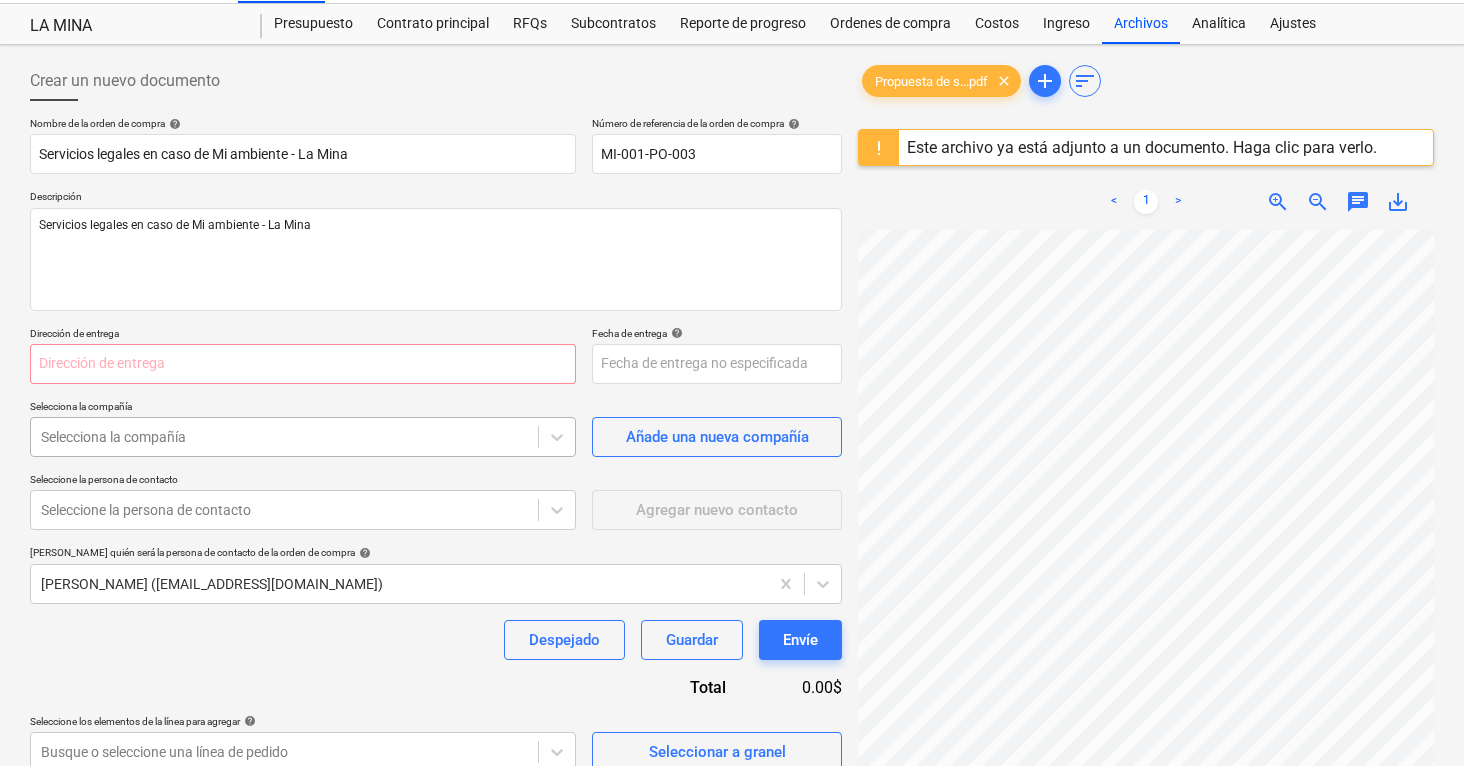 click on "Selecciona la compañía" at bounding box center (284, 437) 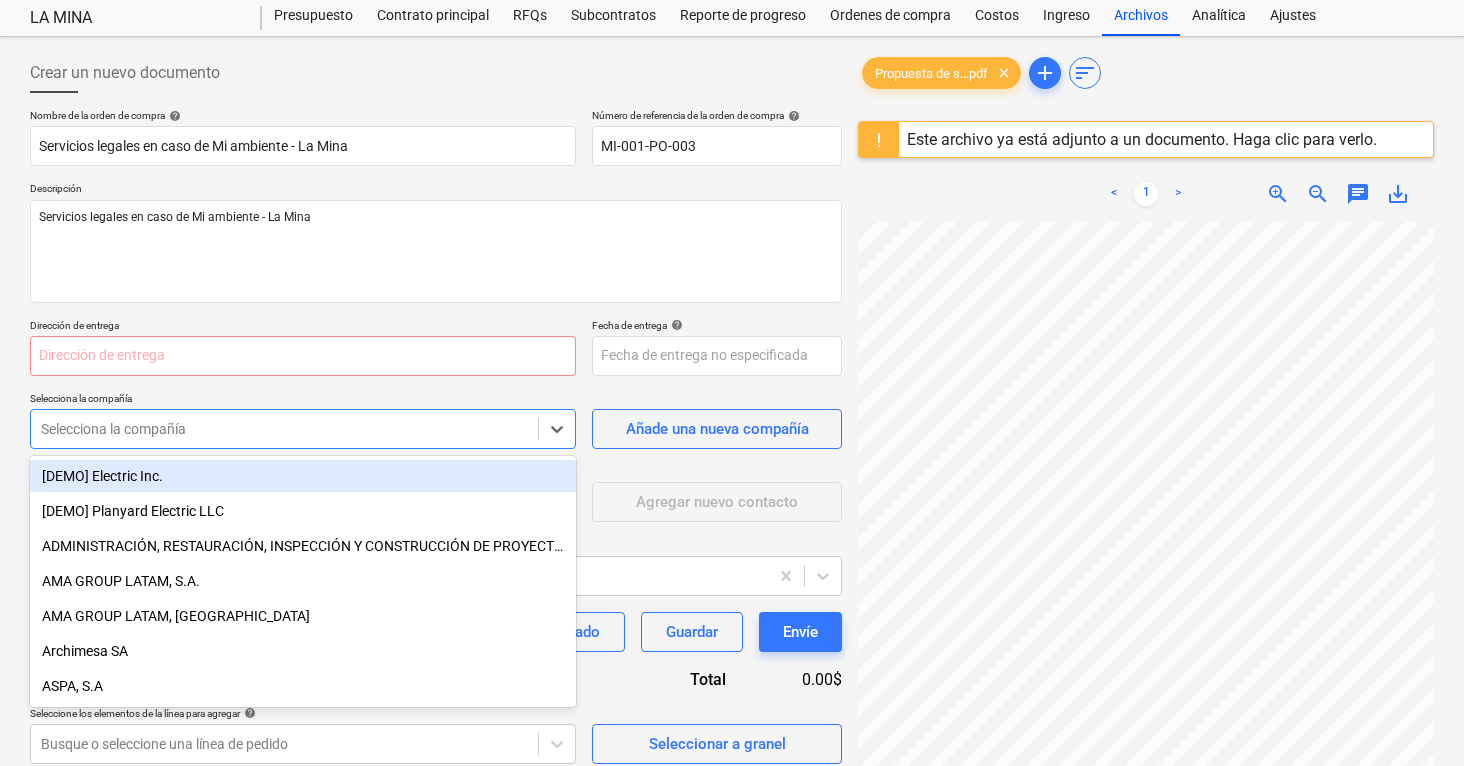 scroll, scrollTop: 57, scrollLeft: 0, axis: vertical 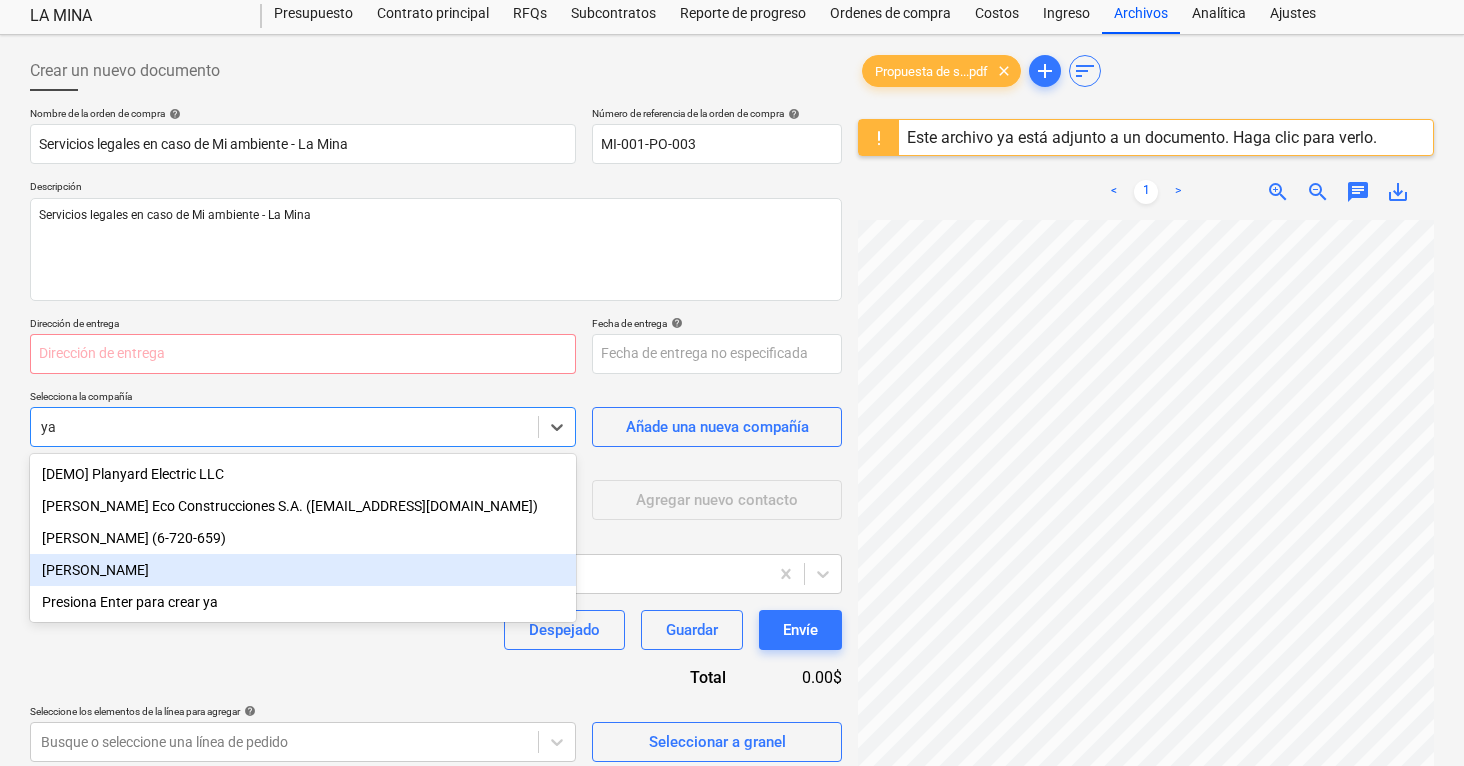 click on "[PERSON_NAME]" at bounding box center [303, 570] 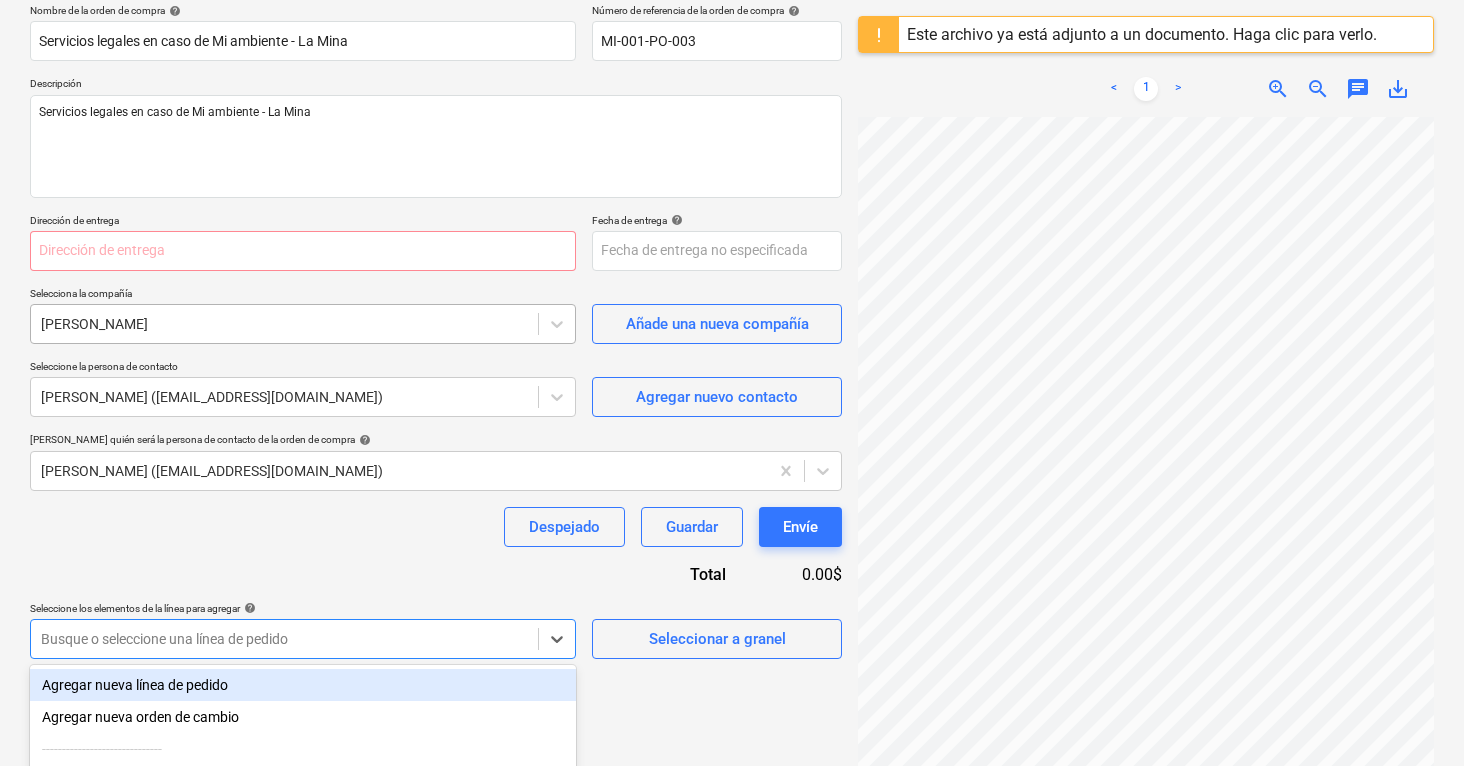 scroll, scrollTop: 203, scrollLeft: 0, axis: vertical 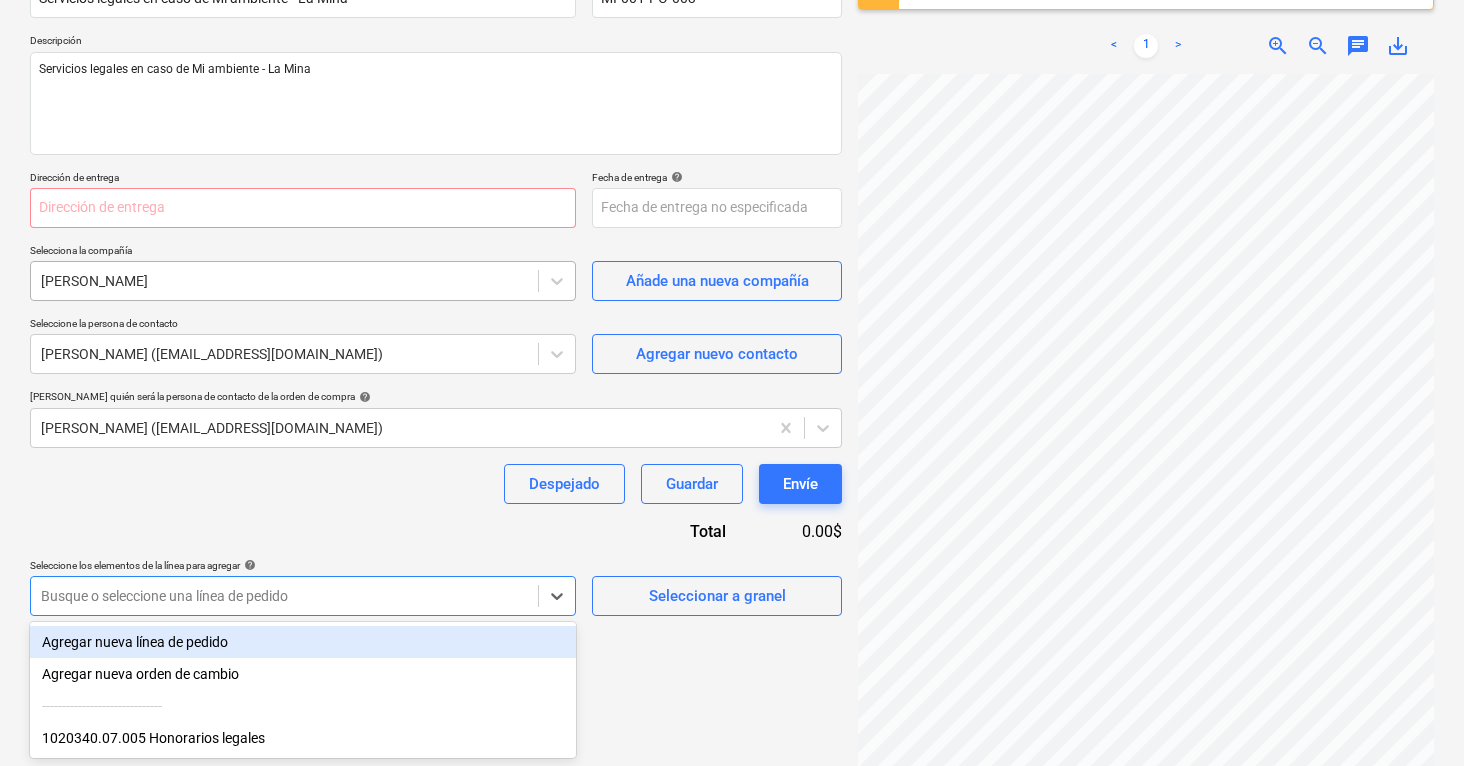 click on "Ventas Proyectos Contactos Compañía Bandeja de entrada Aprobaciones format_size keyboard_arrow_down help search Busca en notifications 14 keyboard_arrow_down [PERSON_NAME] keyboard_arrow_down LA MINA LA MINA Presupuesto Contrato principal RFQs Subcontratos Reporte de progreso Ordenes de compra Costos Ingreso Archivos Analítica Ajustes Crear un nuevo documento Nombre de la orden de compra help Servicios legales en caso de Mi ambiente - La Mina Número de referencia de la orden de compra help MI-001-PO-003 Descripción Servicios legales en caso de Mi ambiente - La Mina Dirección de entrega Fecha de entrega help Press the down arrow key to interact with the calendar and
select a date. Press the question mark key to get the keyboard shortcuts for changing dates. Selecciona la compañía [PERSON_NAME]   Añade una nueva compañía Seleccione la persona de contacto [PERSON_NAME] ([EMAIL_ADDRESS][DOMAIN_NAME]) Agregar nuevo contacto Seleccione quién será la persona de contacto de la orden de compra help <" at bounding box center [732, 180] 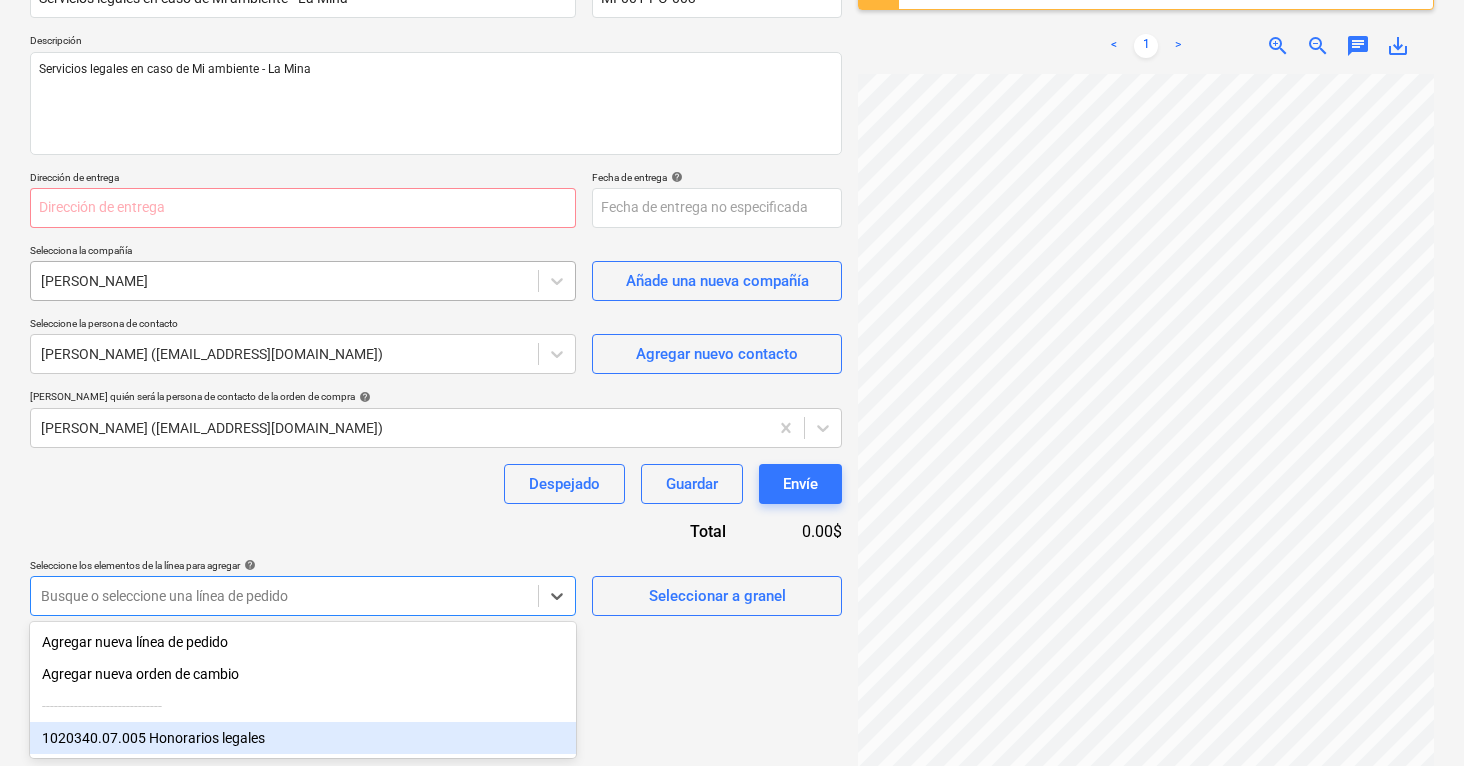 click on "1020340.07.005 Honorarios legales" at bounding box center [303, 738] 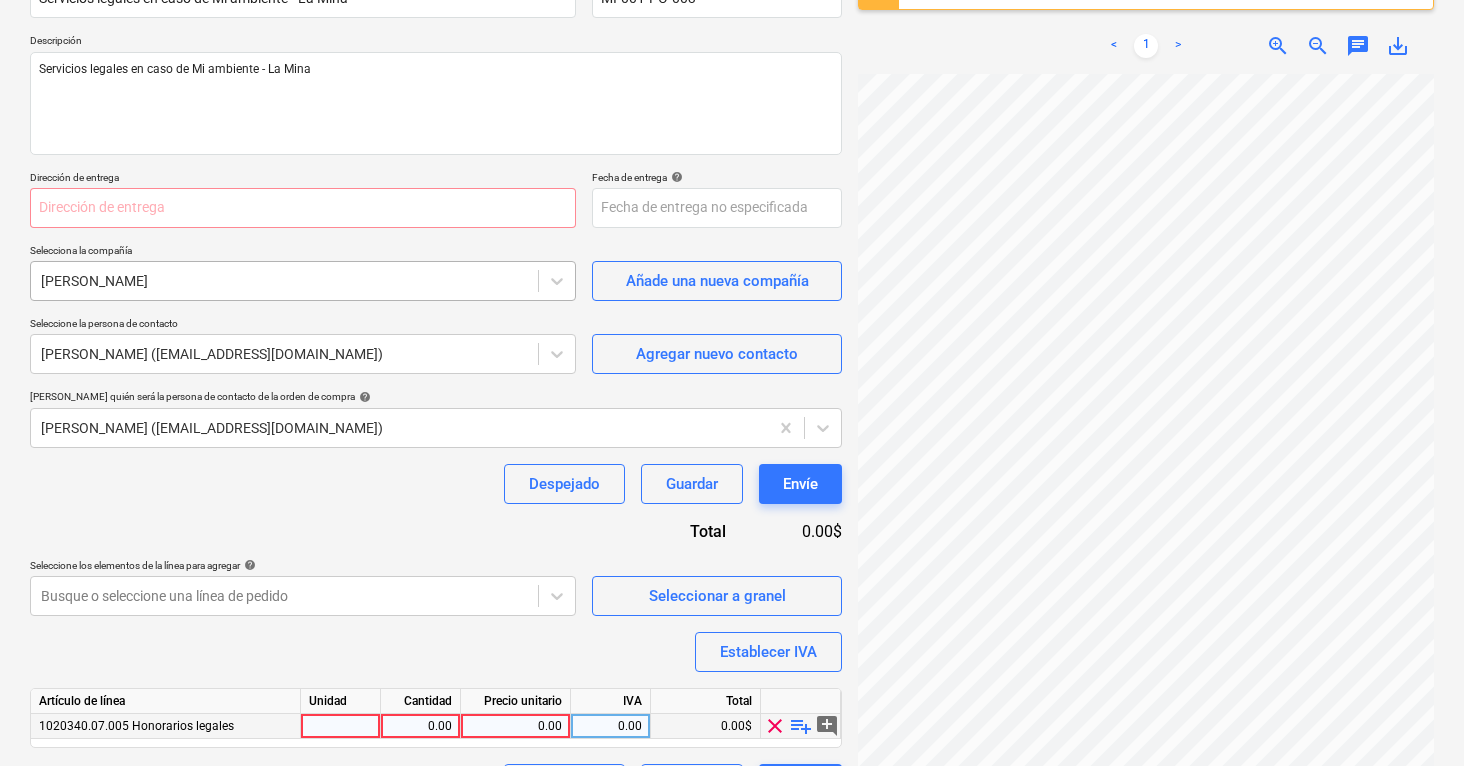 click on "0.00" at bounding box center (515, 726) 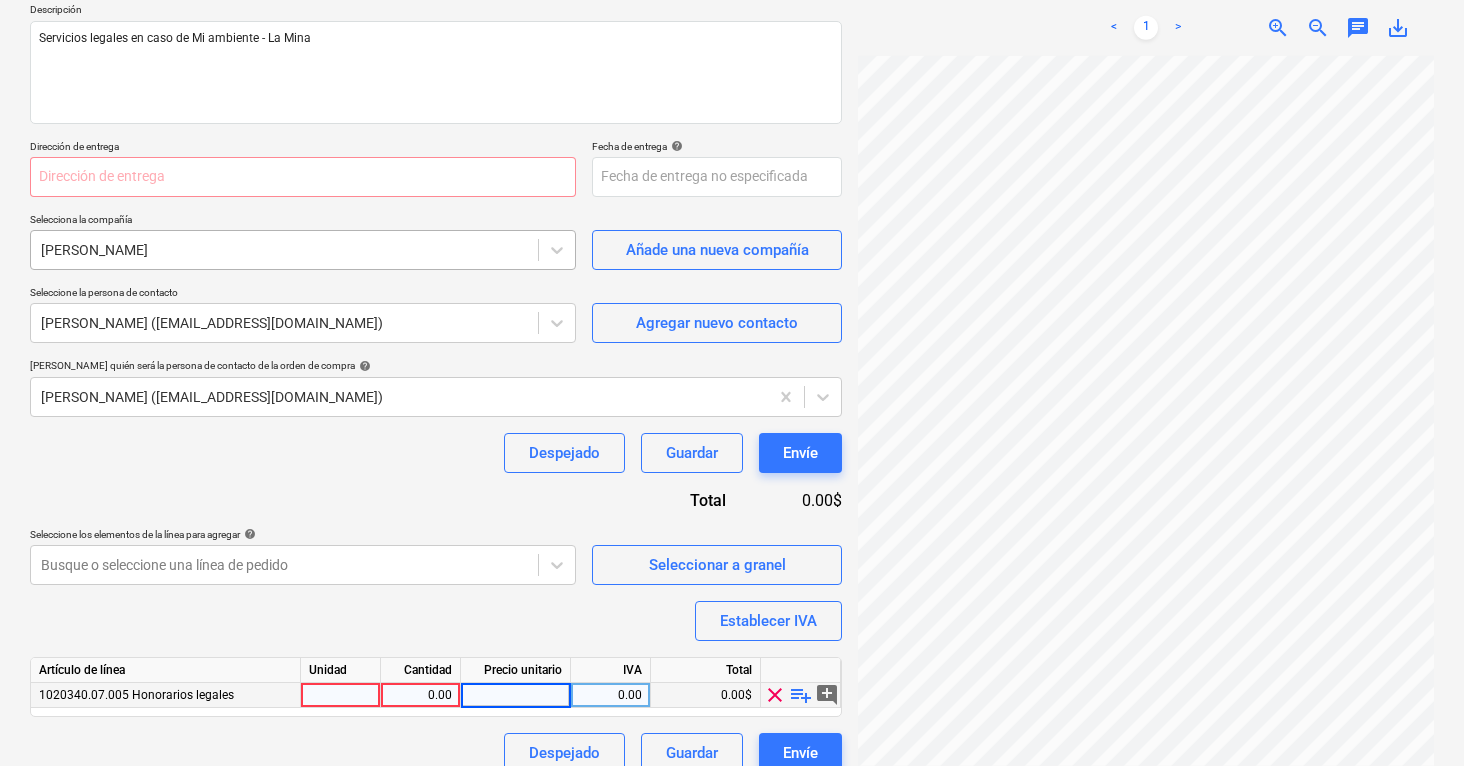 scroll, scrollTop: 234, scrollLeft: 0, axis: vertical 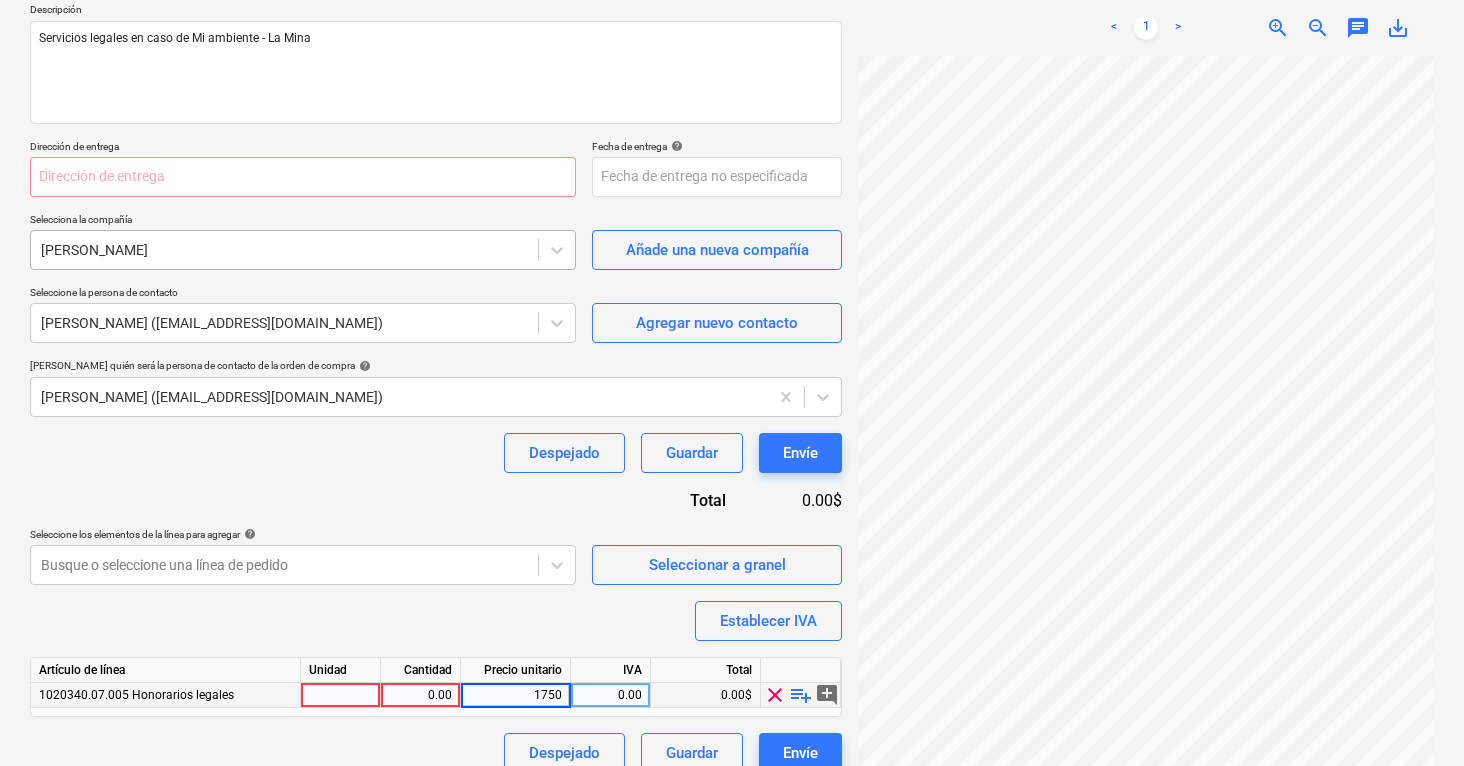 click on "Nombre de la orden de compra help Servicios legales en caso de Mi ambiente - La Mina Número de referencia de la orden de compra help MI-001-PO-003 Descripción Servicios legales en caso de Mi ambiente - La Mina Dirección de entrega Fecha de entrega help Press the down arrow key to interact with the calendar and
select a date. Press the question mark key to get the keyboard shortcuts for changing dates. Selecciona la compañía [PERSON_NAME]   Añade una nueva compañía Seleccione la persona de contacto [PERSON_NAME] ([EMAIL_ADDRESS][DOMAIN_NAME]) Agregar nuevo contacto Seleccione quién será la persona de contacto de la orden de compra help [PERSON_NAME] ([EMAIL_ADDRESS][DOMAIN_NAME]) Despejado Guardar Envíe Total 0.00$ Seleccione los elementos de la línea para agregar help Busque o seleccione una línea de pedido Seleccionar a granel Establecer IVA Artículo de línea Unidad Cantidad Precio unitario IVA Total 1020340.07.005 Honorarios legales 0.00 1750 0.00 0.00$ clear playlist_add add_comment Despejado" at bounding box center (436, 351) 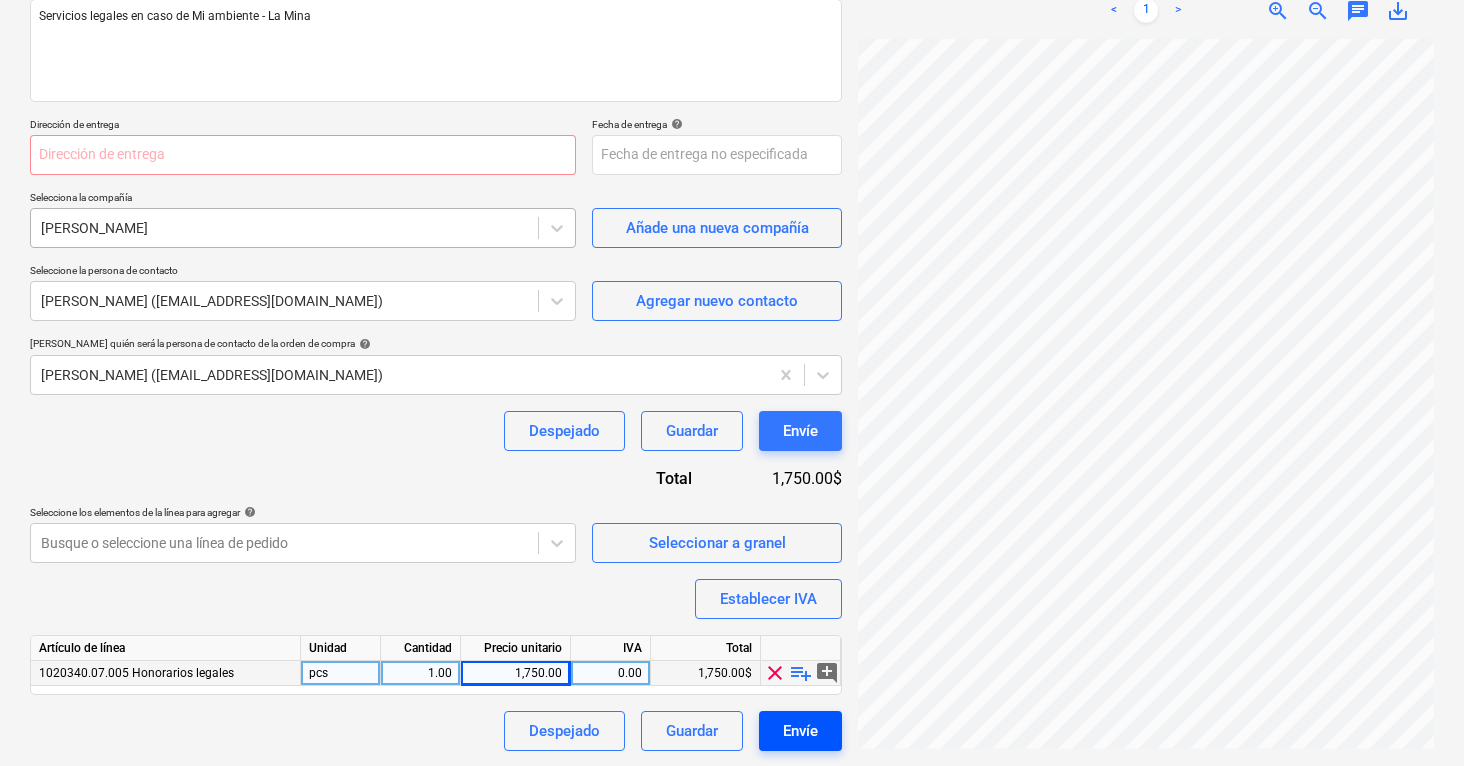 scroll, scrollTop: 255, scrollLeft: 0, axis: vertical 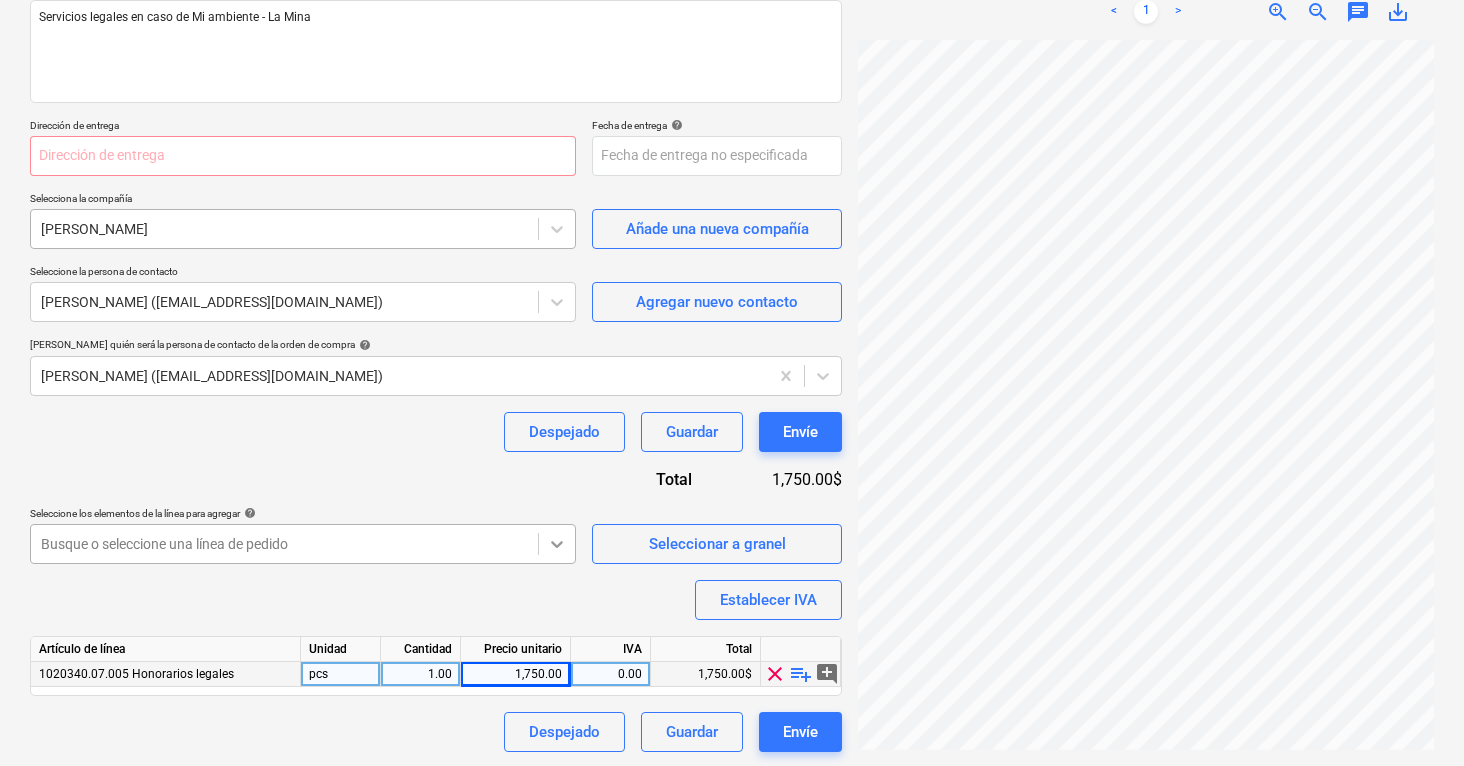click 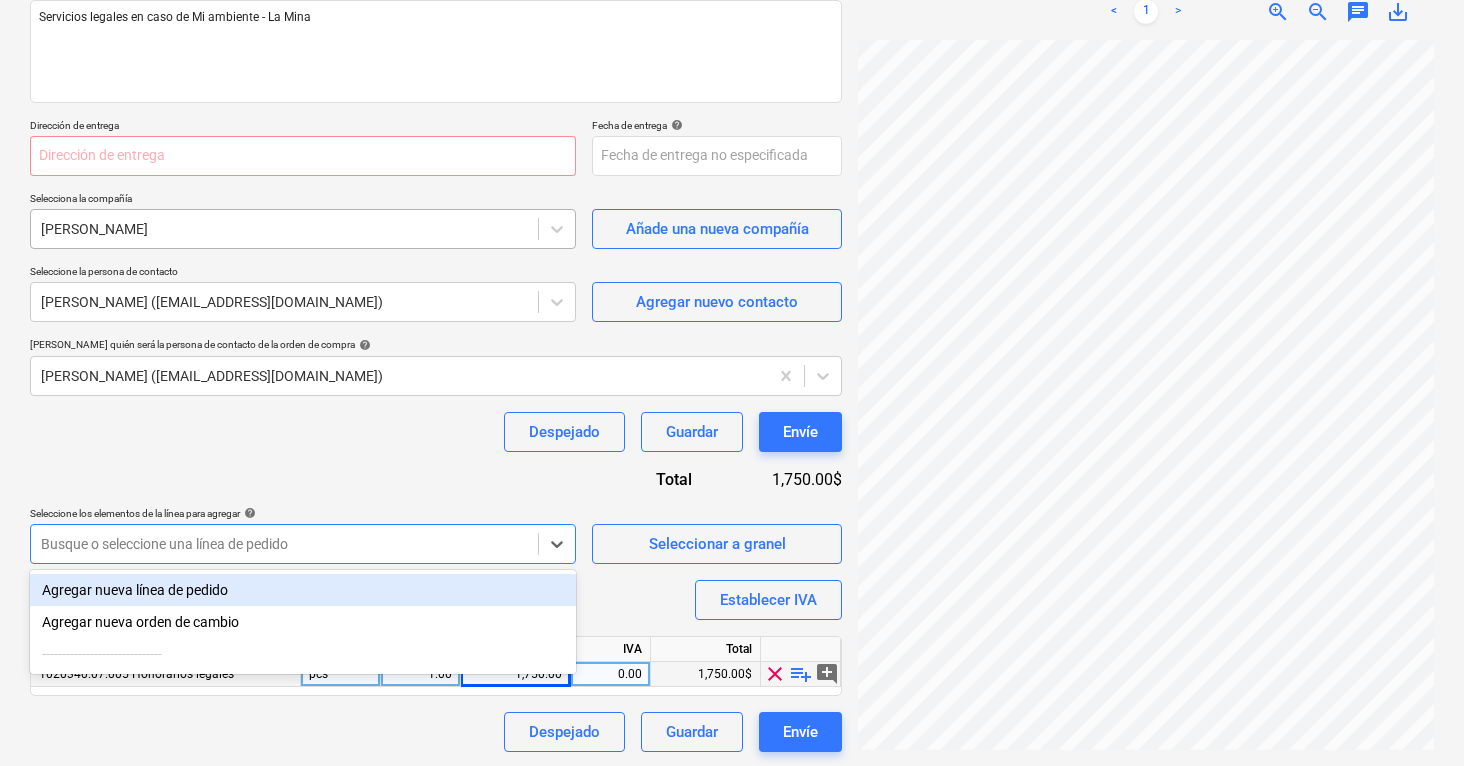 click on "Seleccione los elementos de la línea para agregar help" at bounding box center (303, 513) 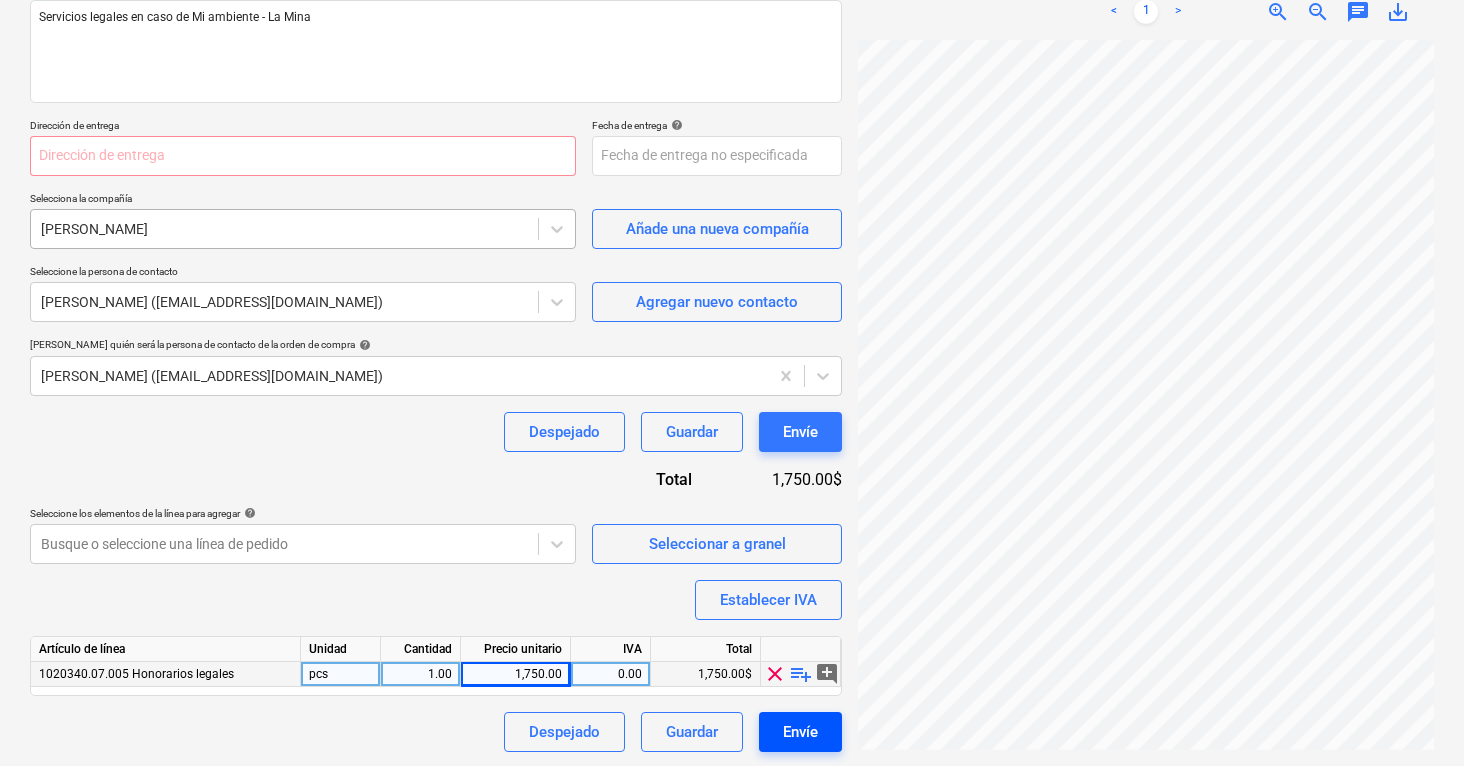 click on "Envíe" at bounding box center [800, 732] 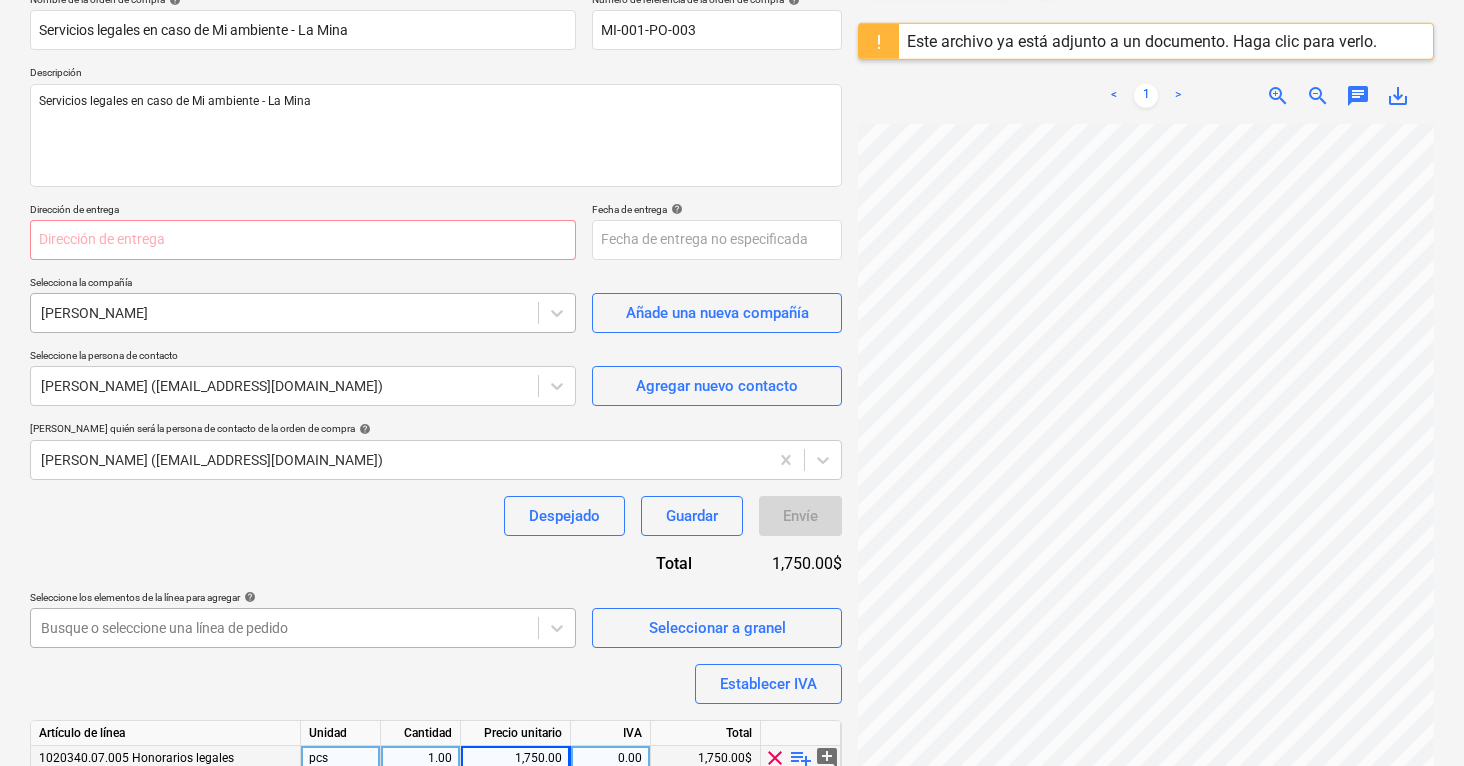 scroll, scrollTop: 159, scrollLeft: 0, axis: vertical 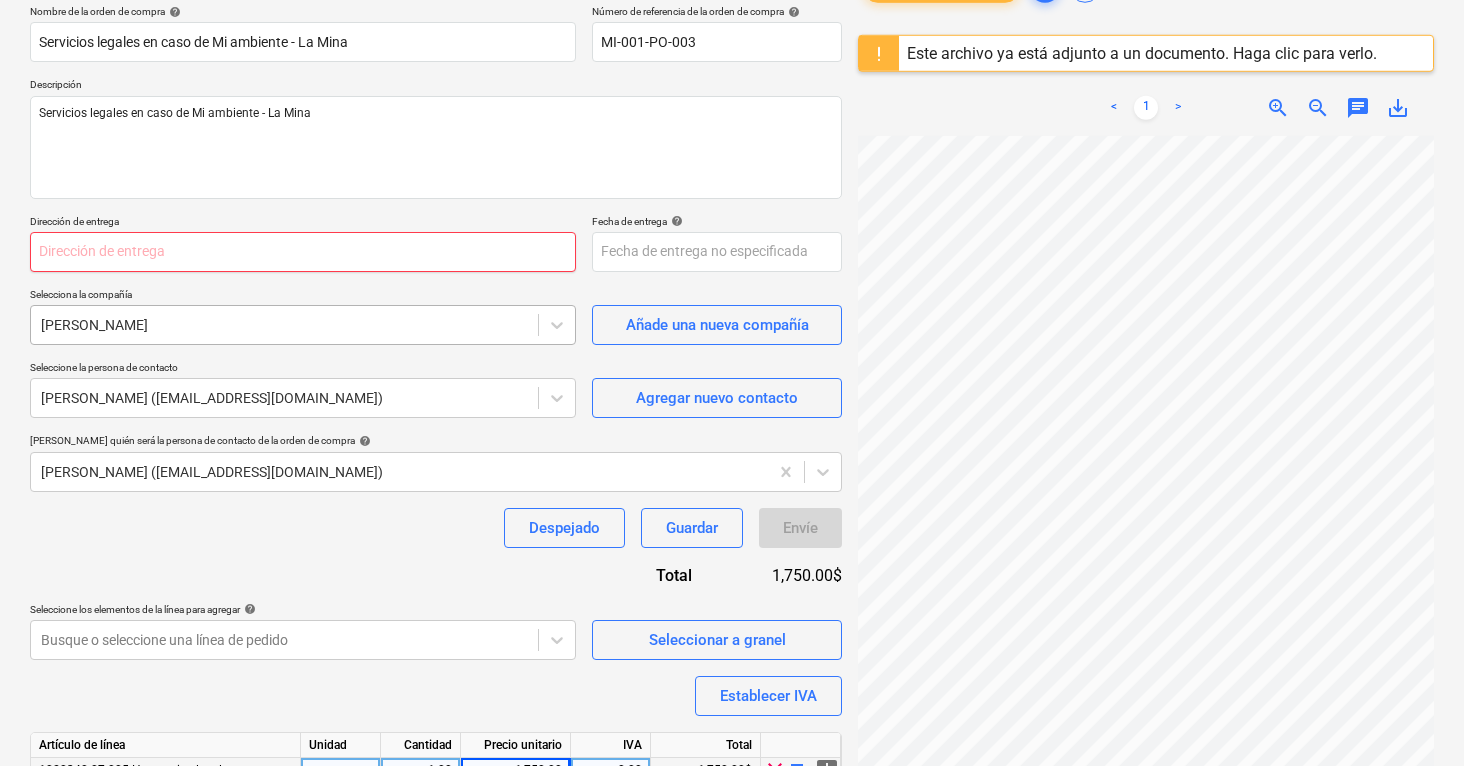 click at bounding box center (303, 252) 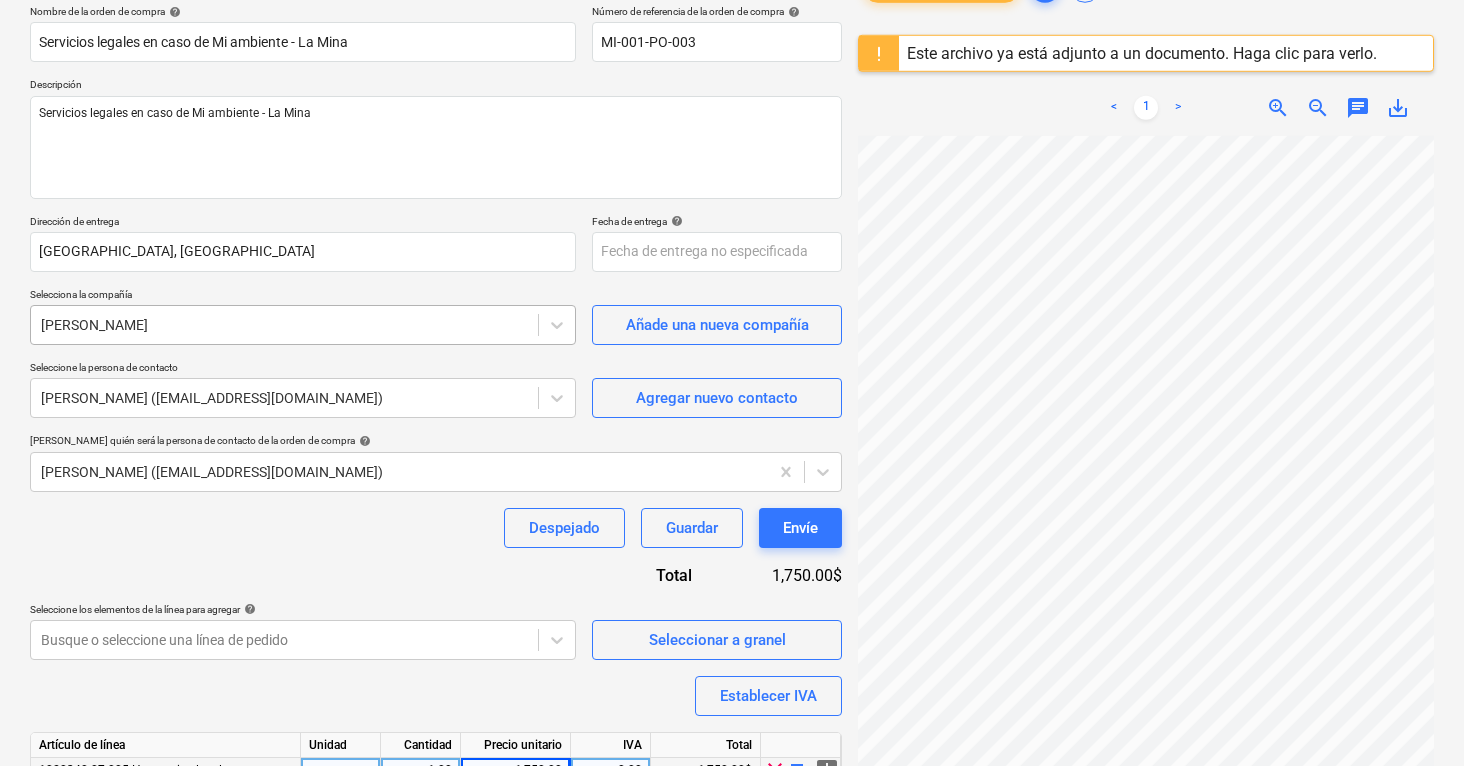 drag, startPoint x: 457, startPoint y: 255, endPoint x: 432, endPoint y: 551, distance: 297.05386 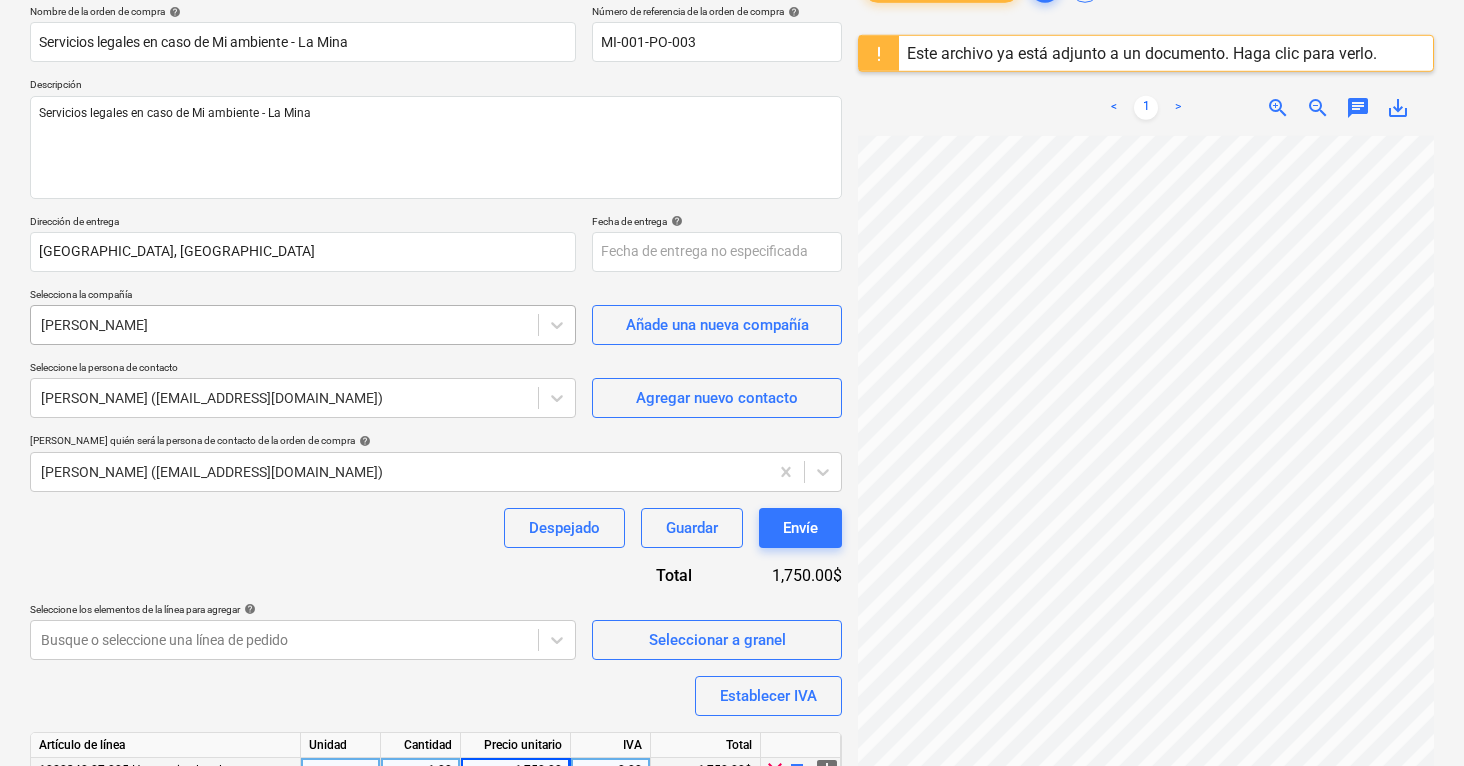 click on "Nombre de la orden de compra help Servicios legales en caso de Mi ambiente - La Mina Número de referencia de la orden de compra help MI-001-PO-003 Descripción Servicios legales en caso de Mi ambiente - La Mina Dirección de entrega [GEOGRAPHIC_DATA], [GEOGRAPHIC_DATA] Fecha de entrega help Press the down arrow key to interact with the calendar and
select a date. Press the question mark key to get the keyboard shortcuts for changing dates. Selecciona la compañía [PERSON_NAME]   Añade una nueva compañía Seleccione la persona de contacto [PERSON_NAME] ([EMAIL_ADDRESS][DOMAIN_NAME]) Agregar nuevo contacto Seleccione quién será la persona de contacto de la orden de compra help [PERSON_NAME] ([EMAIL_ADDRESS][DOMAIN_NAME]) Despejado Guardar Envíe Total 1,750.00$ Seleccione los elementos de la línea para agregar help Busque o seleccione una línea de pedido Seleccionar a granel Establecer IVA Artículo de línea Unidad Cantidad Precio unitario IVA Total 1020340.07.005 Honorarios legales pcs 1.00 1,750.00 0.00 clear" at bounding box center [436, 426] 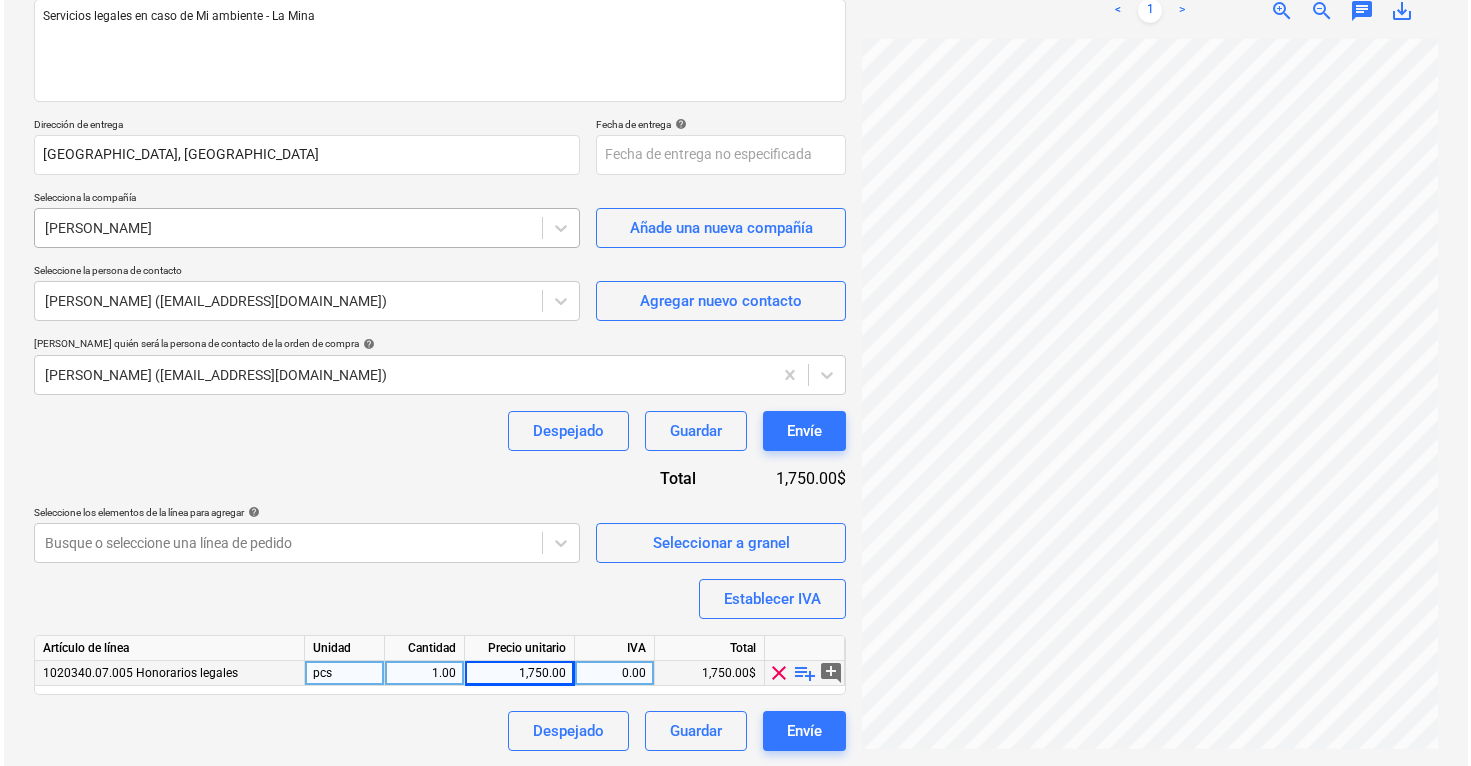 scroll, scrollTop: 255, scrollLeft: 0, axis: vertical 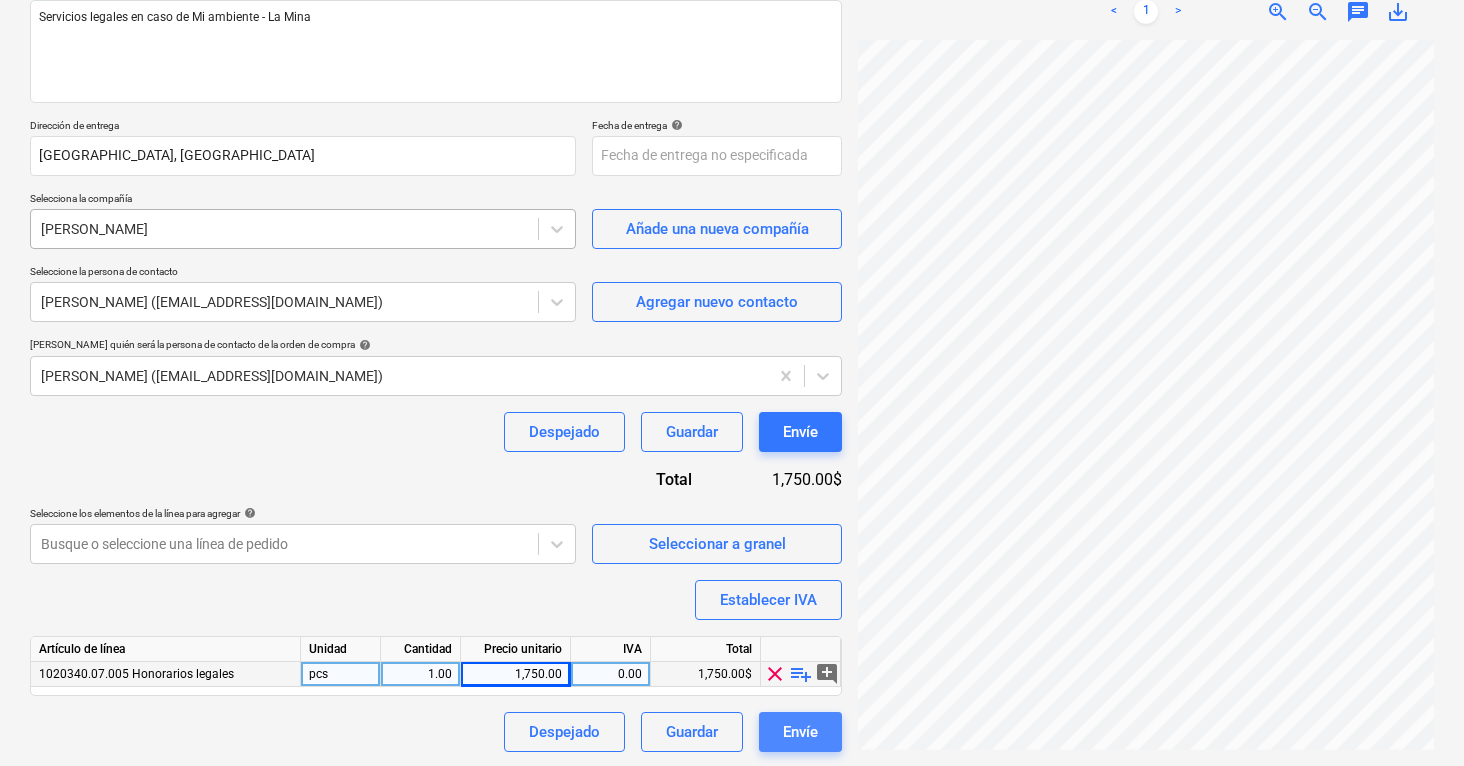 click on "Envíe" at bounding box center [800, 732] 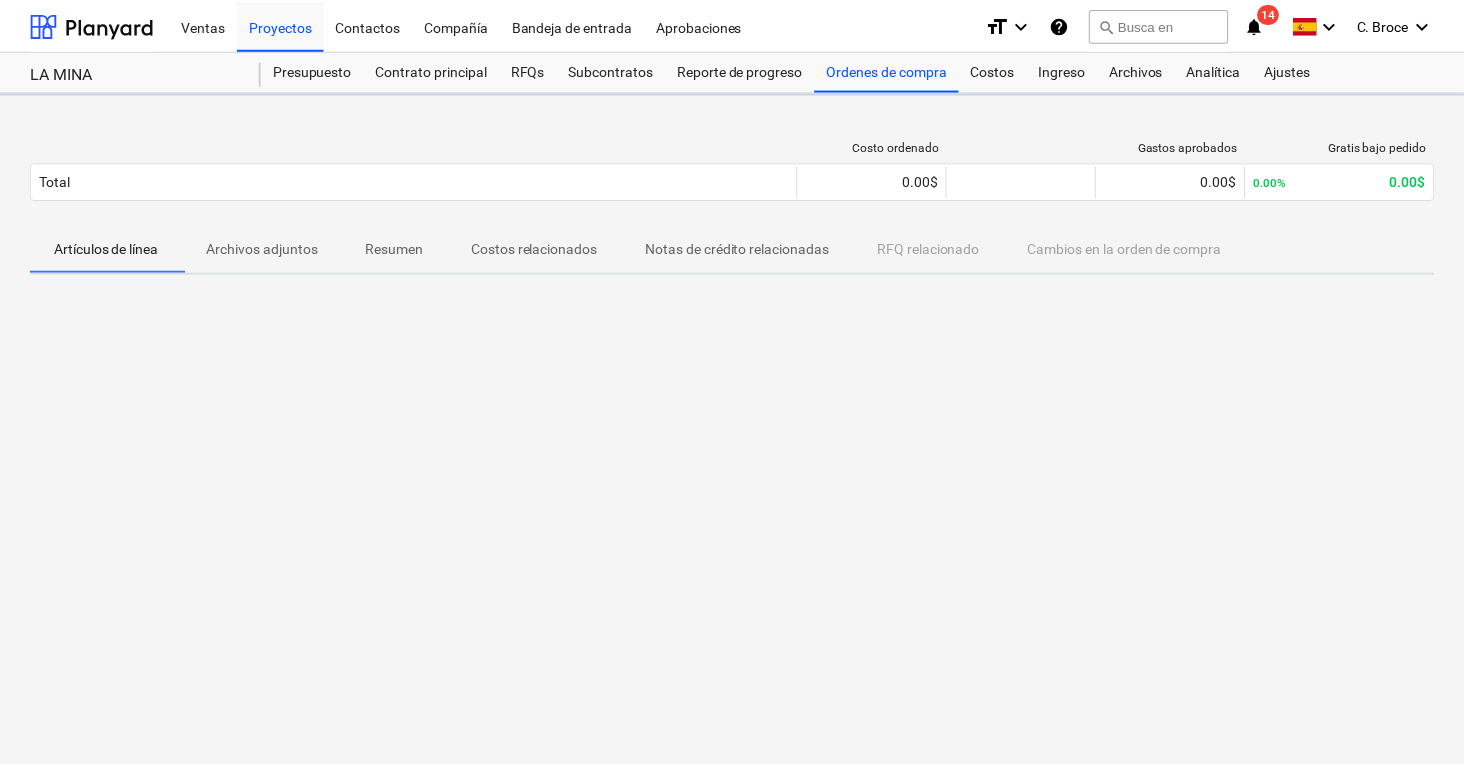 scroll, scrollTop: 0, scrollLeft: 0, axis: both 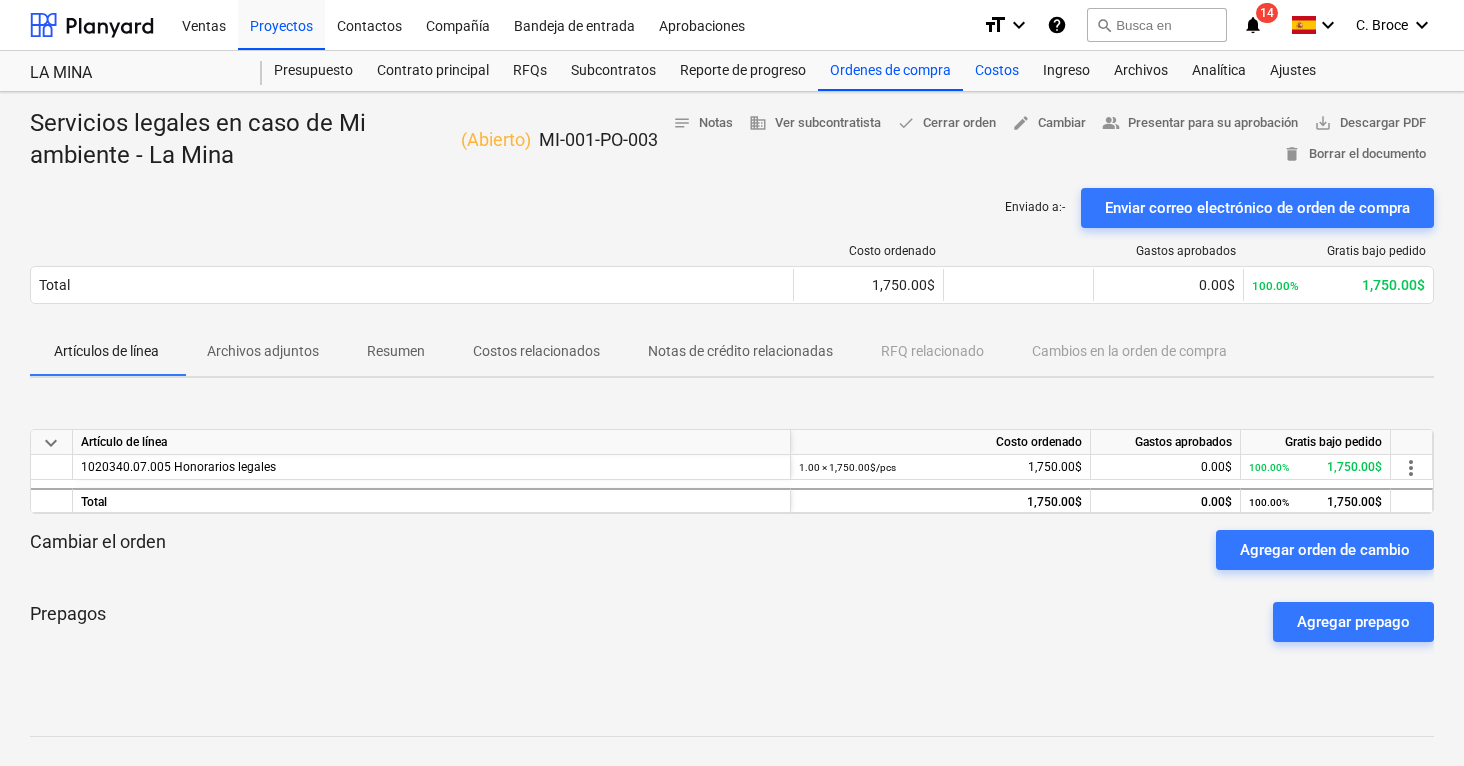 click on "Costos" at bounding box center (997, 71) 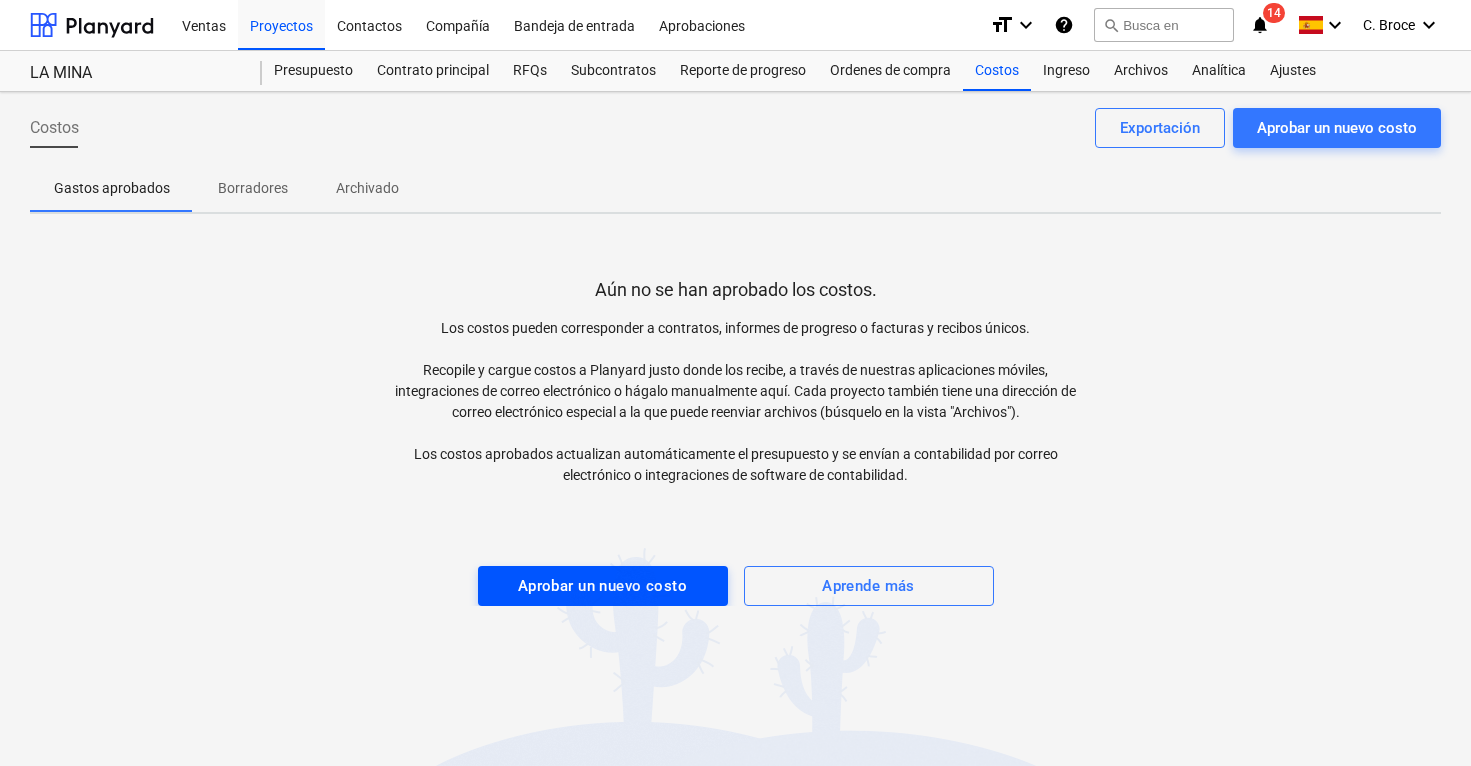 click on "Aprobar un nuevo costo" at bounding box center (602, 586) 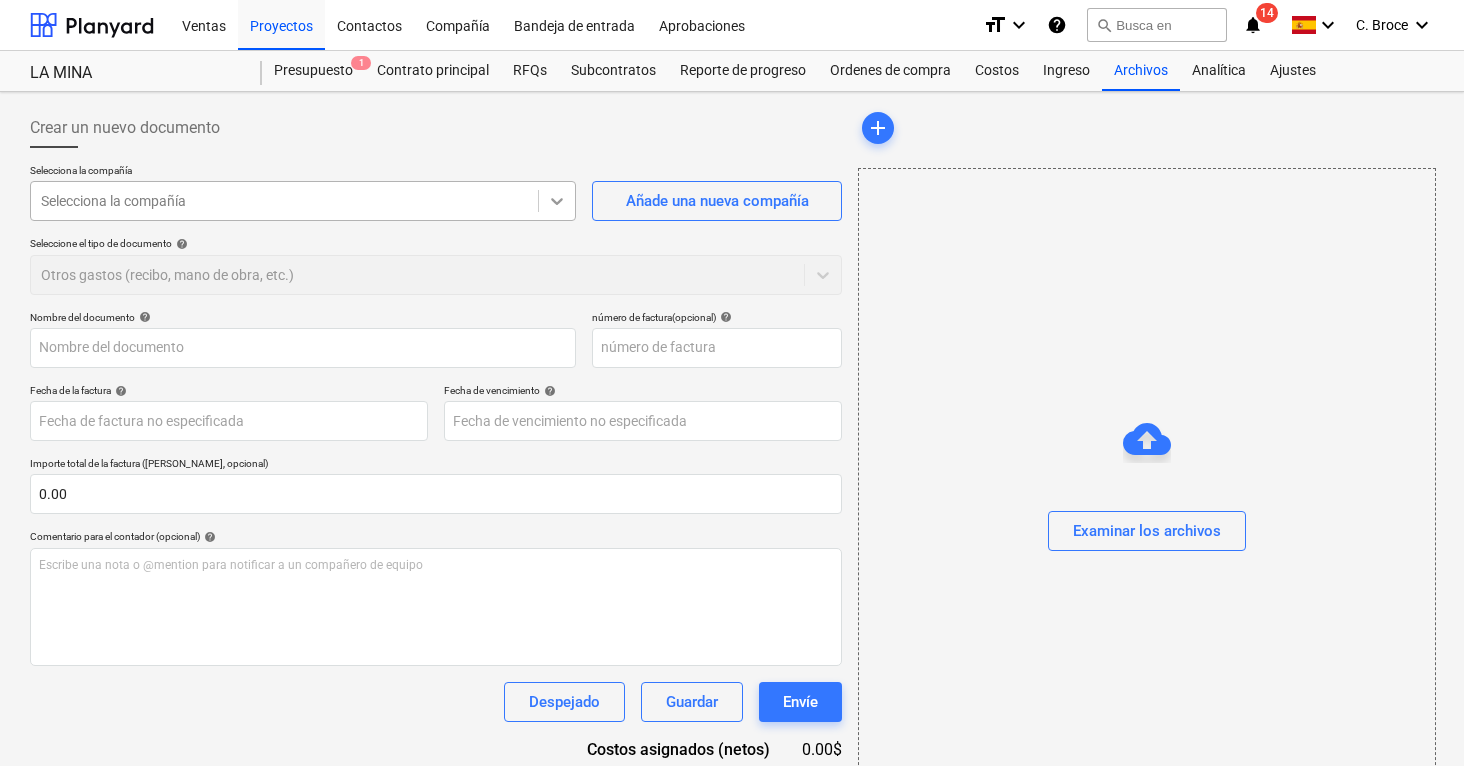 click at bounding box center [557, 201] 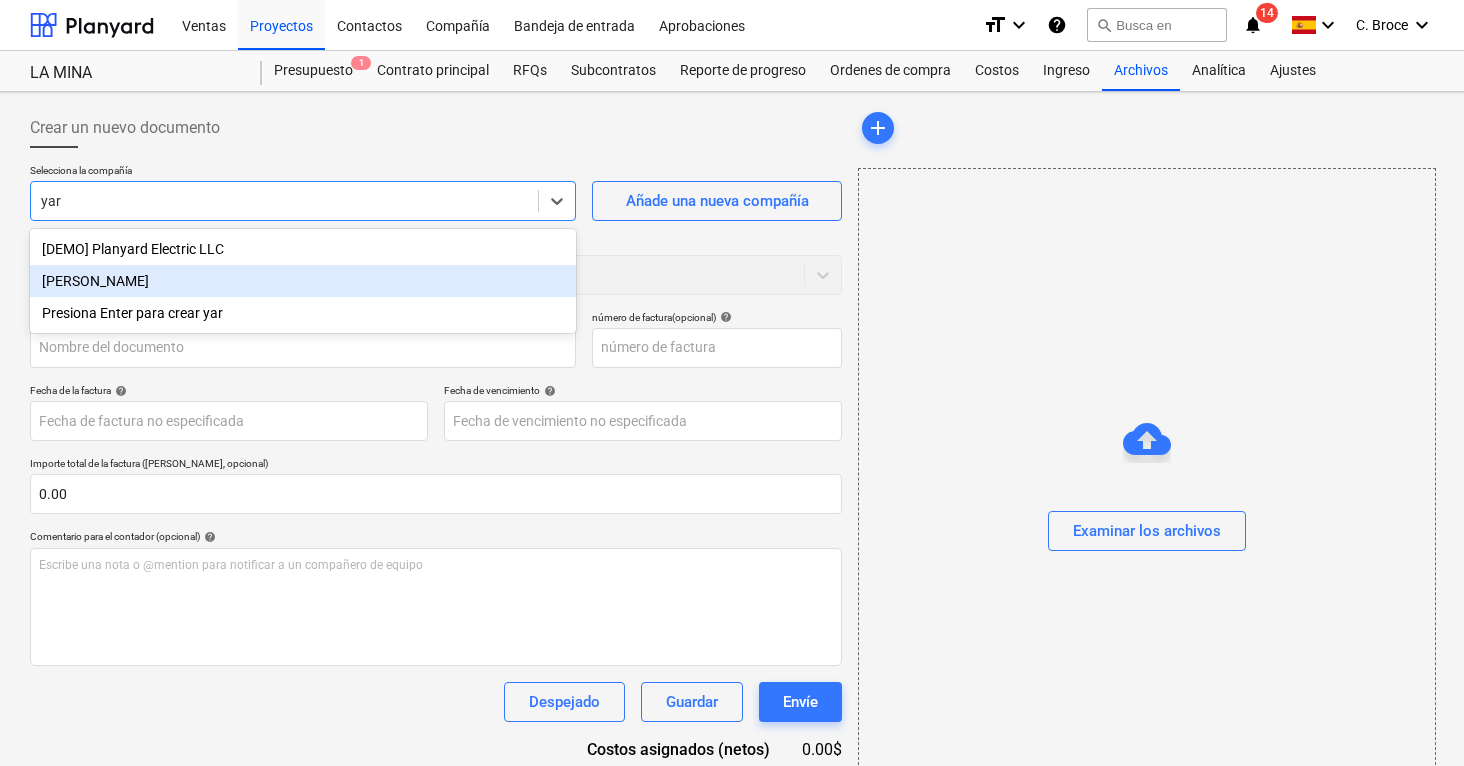 click on "[PERSON_NAME]" at bounding box center [303, 281] 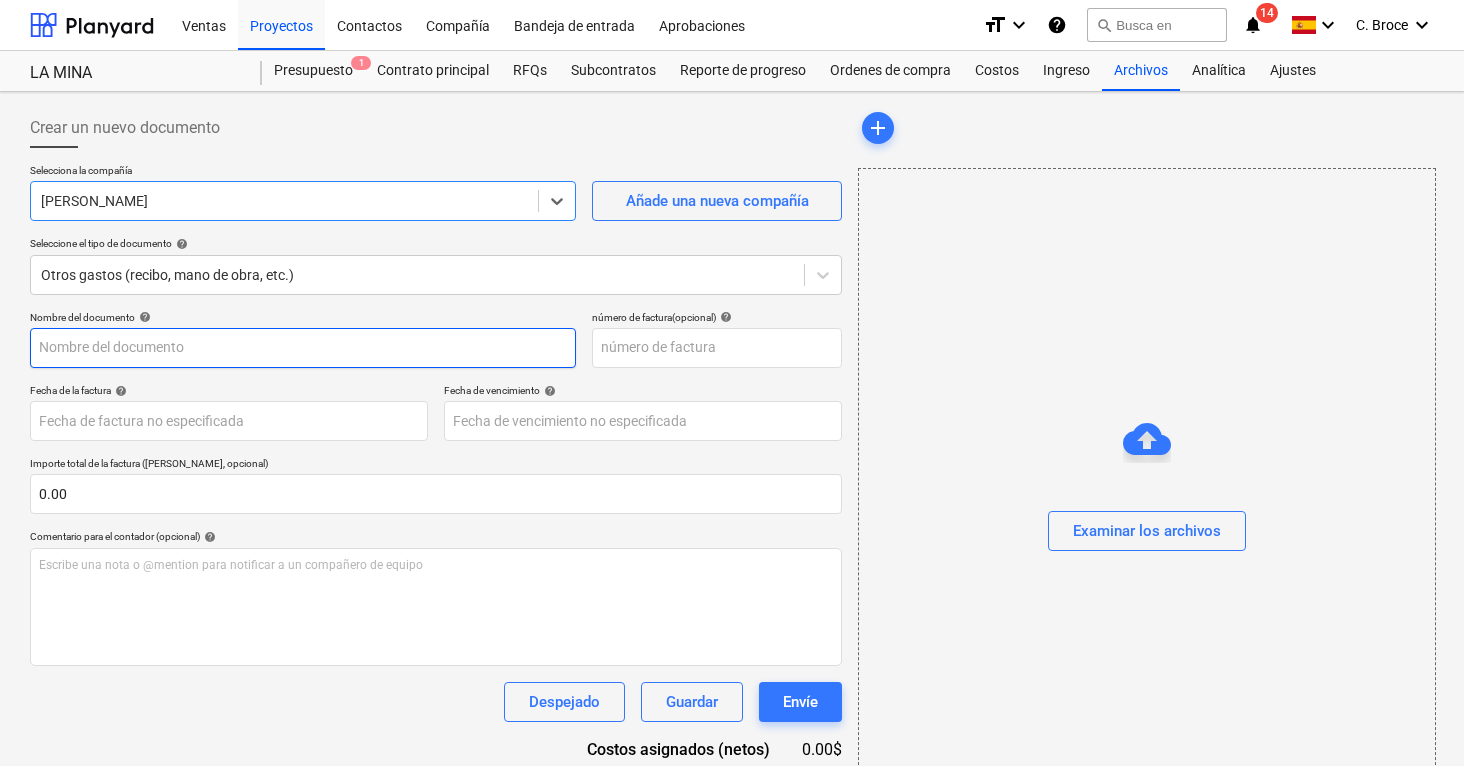 click at bounding box center [303, 348] 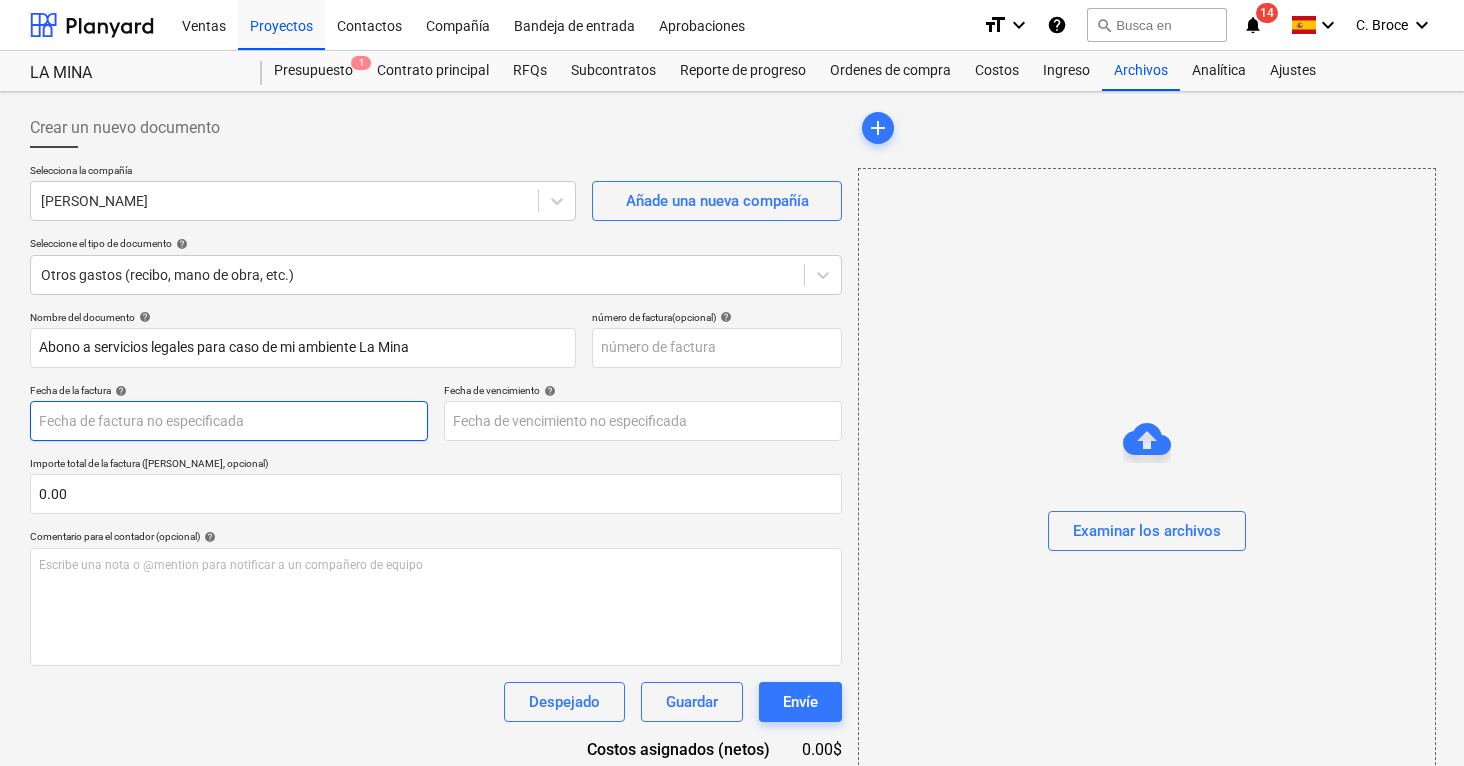 click on "Ventas Proyectos Contactos Compañía Bandeja de entrada Aprobaciones format_size keyboard_arrow_down help search Busca en notifications 14 keyboard_arrow_down [PERSON_NAME] keyboard_arrow_down LA MINA LA MINA Presupuesto 1 Contrato principal RFQs Subcontratos Reporte de progreso Ordenes de compra Costos Ingreso Archivos Analítica Ajustes Crear un nuevo documento Selecciona la compañía [PERSON_NAME]   Añade una nueva compañía Seleccione el tipo de documento help Otros gastos (recibo, mano de obra, etc.) Nombre del documento help Abono a servicios legales para caso de mi ambiente La Mina número de factura  (opcional) help Fecha de la factura help Press the down arrow key to interact with the calendar and
select a date. Press the question mark key to get the keyboard shortcuts for changing dates. Fecha de vencimiento help Press the down arrow key to interact with the calendar and
select a date. Press the question mark key to get the keyboard shortcuts for changing dates. 0.00 help ﻿ Despejado" at bounding box center [732, 383] 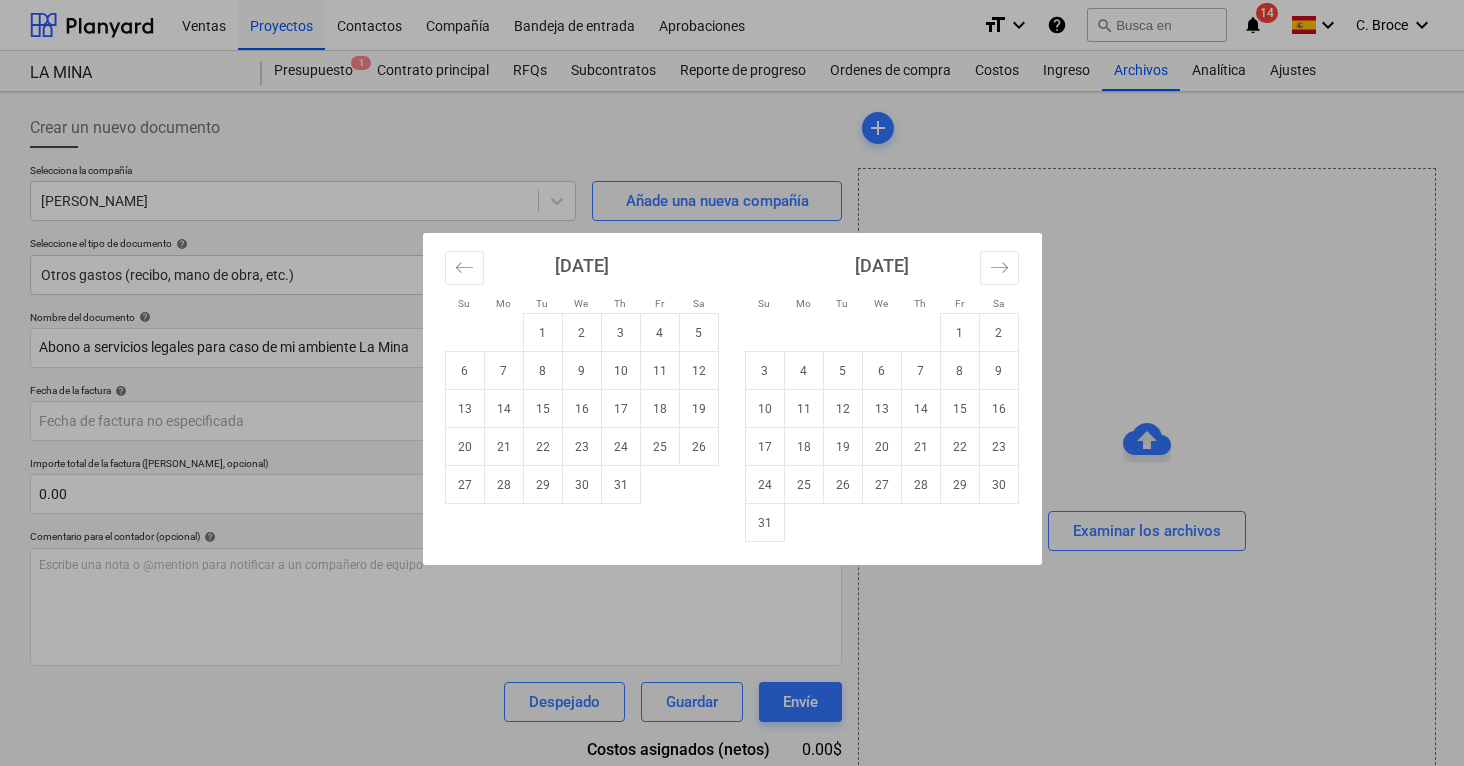 click on "Su Mo Tu We Th Fr Sa Su Mo Tu We Th Fr Sa [DATE] 1 2 3 4 5 6 7 8 9 10 11 12 13 14 15 16 17 18 19 20 21 22 23 24 25 26 27 28 29 [DATE] 1 2 3 4 5 6 7 8 9 10 11 12 13 14 15 16 17 18 19 20 21 22 23 24 25 26 27 28 29 30 [DATE] 1 2 3 4 5 6 7 8 9 10 11 12 13 14 15 16 17 18 19 20 21 22 23 24 25 26 27 28 29 30 31 [DATE] 1 2 3 4 5 6 7 8 9 10 11 12 13 14 15 16 17 18 19 20 21 22 23 24 25 26 27 28 29 30" at bounding box center [732, 383] 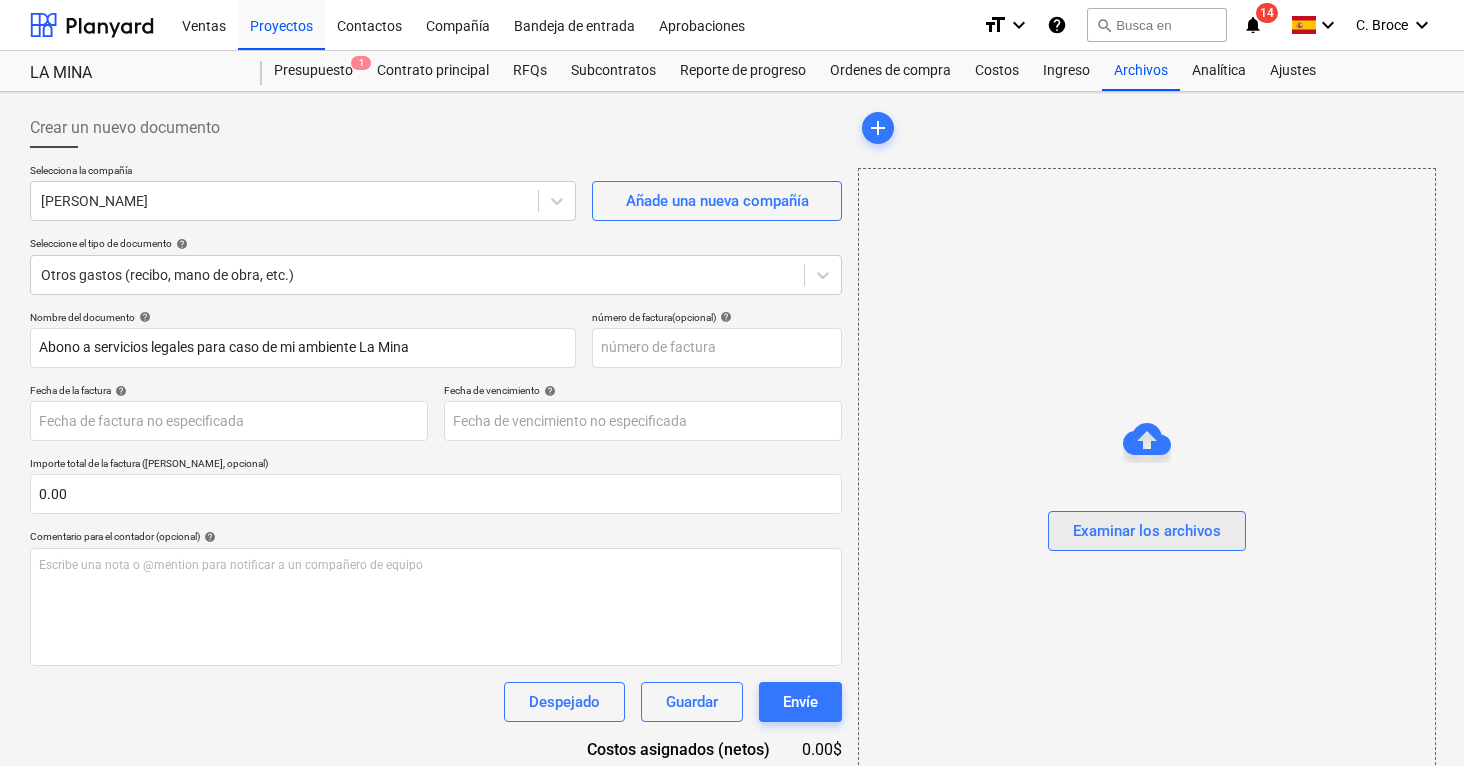 click on "Examinar los archivos" at bounding box center (1147, 531) 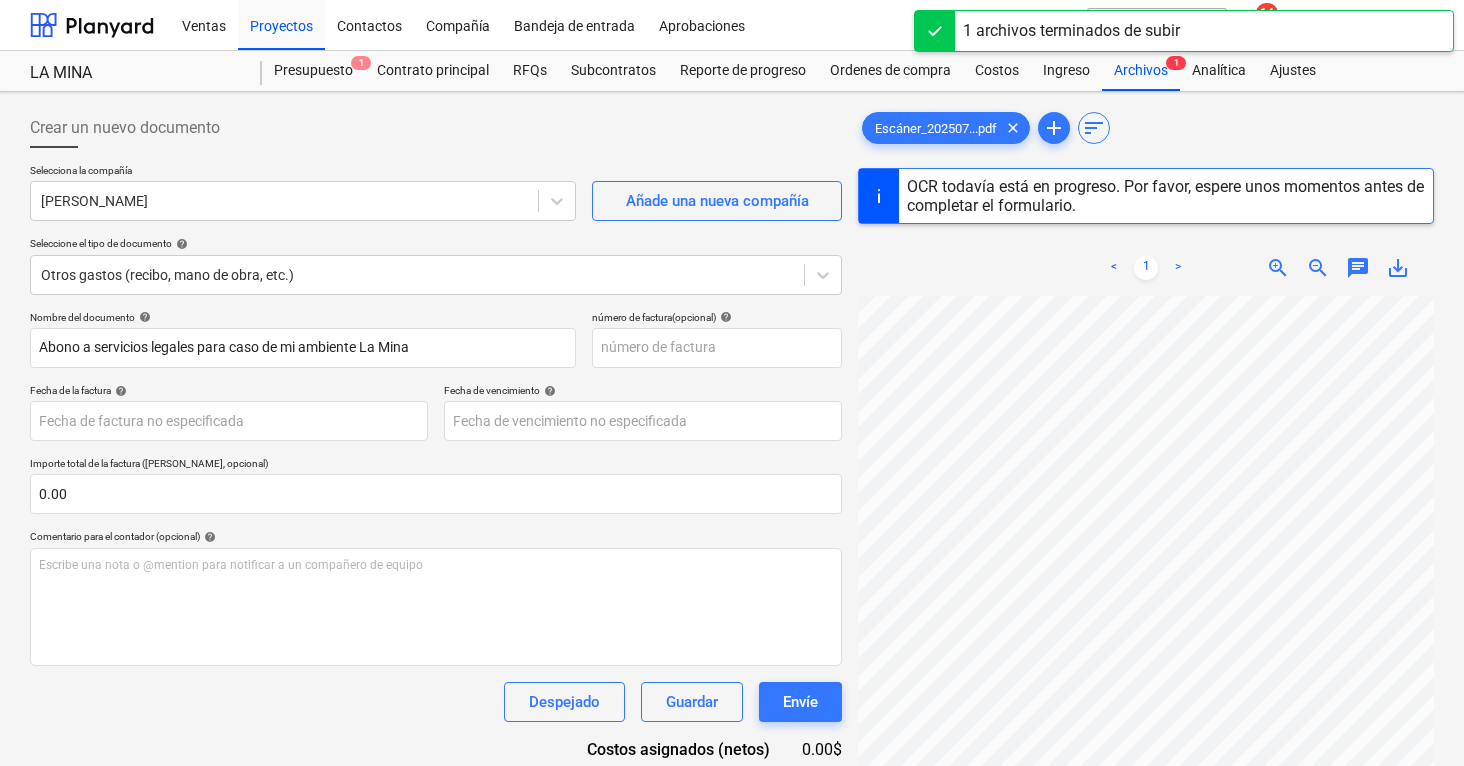 scroll, scrollTop: 2, scrollLeft: 765, axis: both 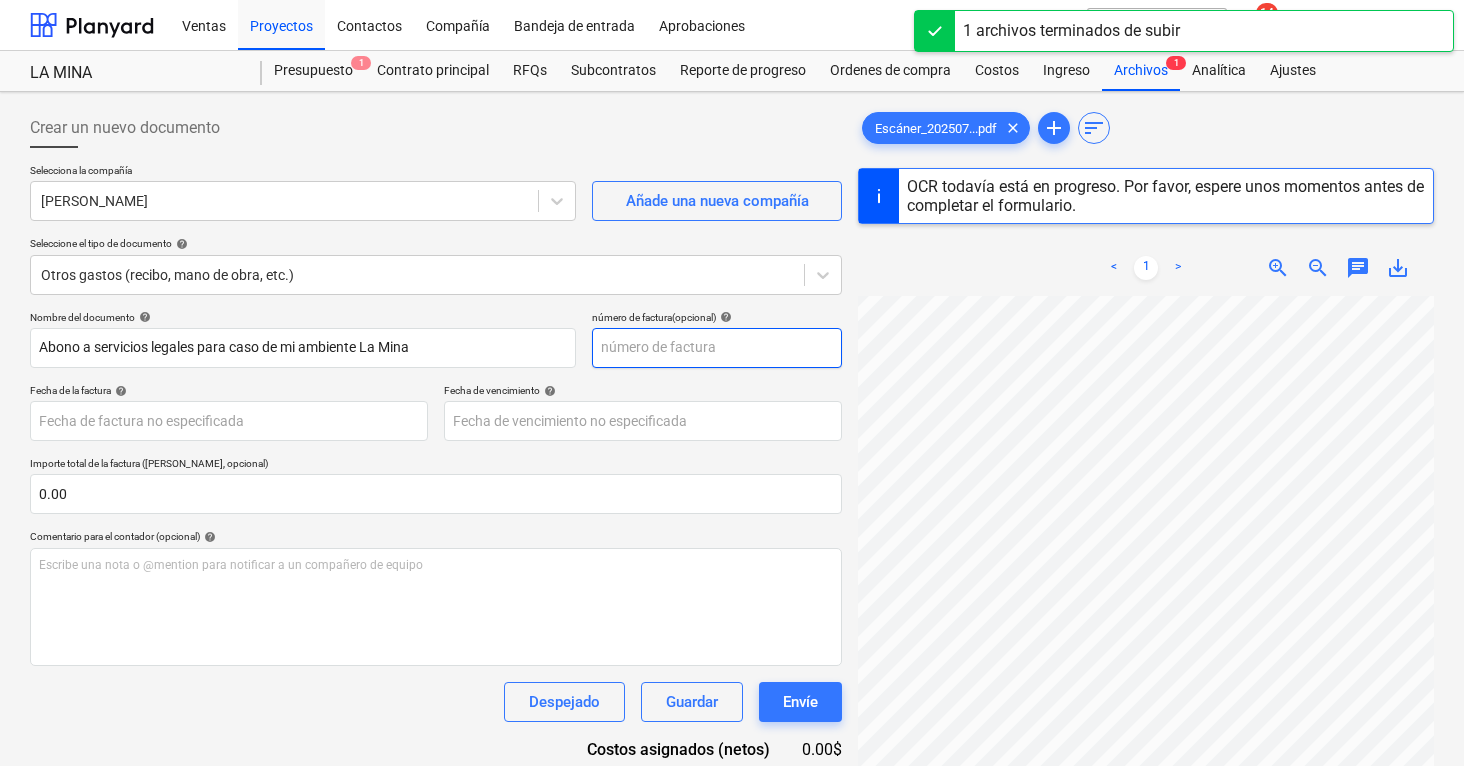 click at bounding box center [717, 348] 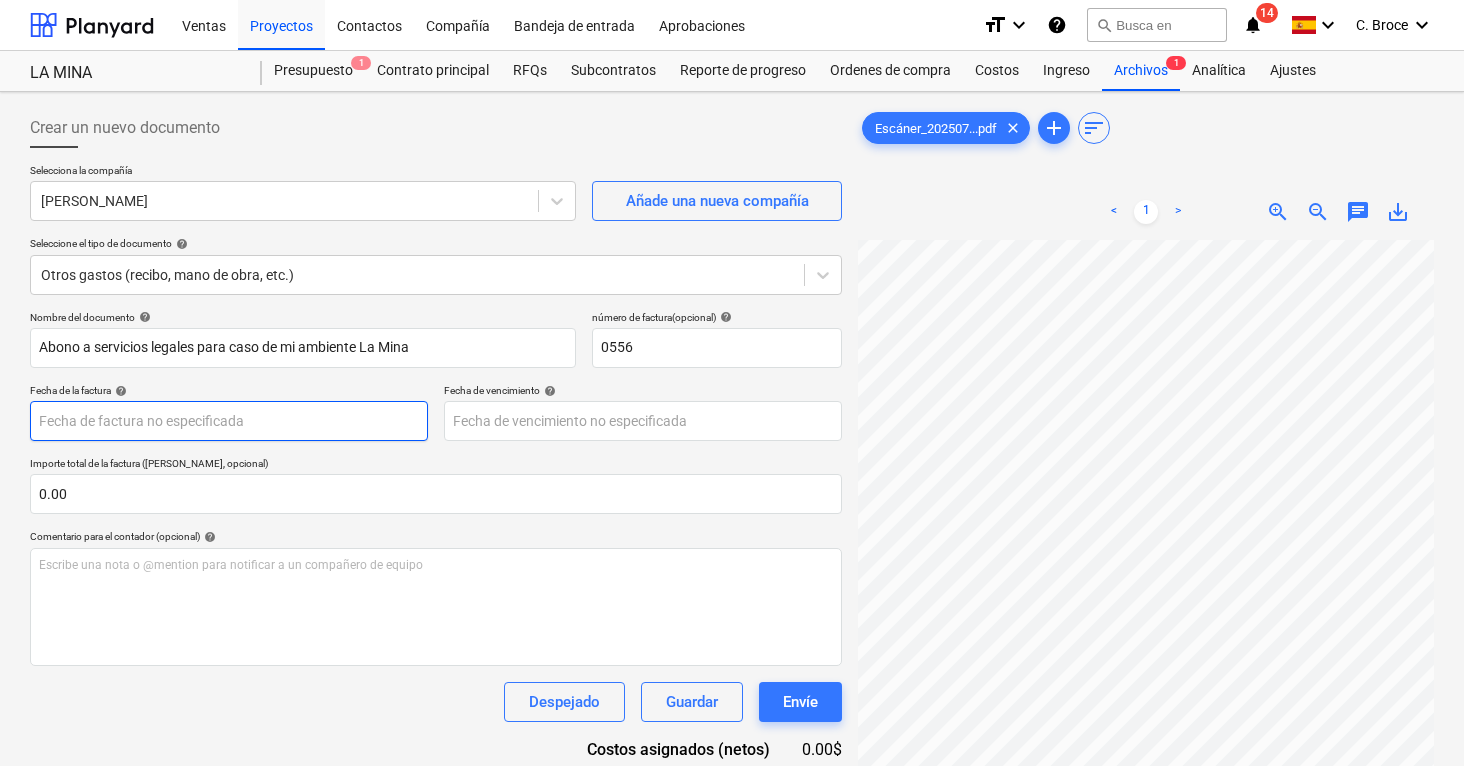 click on "Ventas Proyectos Contactos Compañía Bandeja de entrada Aprobaciones format_size keyboard_arrow_down help search Busca en notifications 14 keyboard_arrow_down [PERSON_NAME] keyboard_arrow_down LA MINA LA MINA Presupuesto 1 Contrato principal RFQs Subcontratos Reporte de progreso Ordenes de compra Costos Ingreso Archivos 1 Analítica Ajustes Crear un nuevo documento Selecciona la compañía [PERSON_NAME]   Añade una nueva compañía Seleccione el tipo de documento help Otros gastos (recibo, mano de obra, etc.) Nombre del documento help Abono a servicios legales para caso de mi ambiente La Mina número de factura  (opcional) help 0556 Fecha de la factura help Press the down arrow key to interact with the calendar and
select a date. Press the question mark key to get the keyboard shortcuts for changing dates. Fecha de vencimiento help Press the down arrow key to interact with the calendar and
select a date. Press the question mark key to get the keyboard shortcuts for changing dates. 0.00 help ﻿ add" at bounding box center (732, 383) 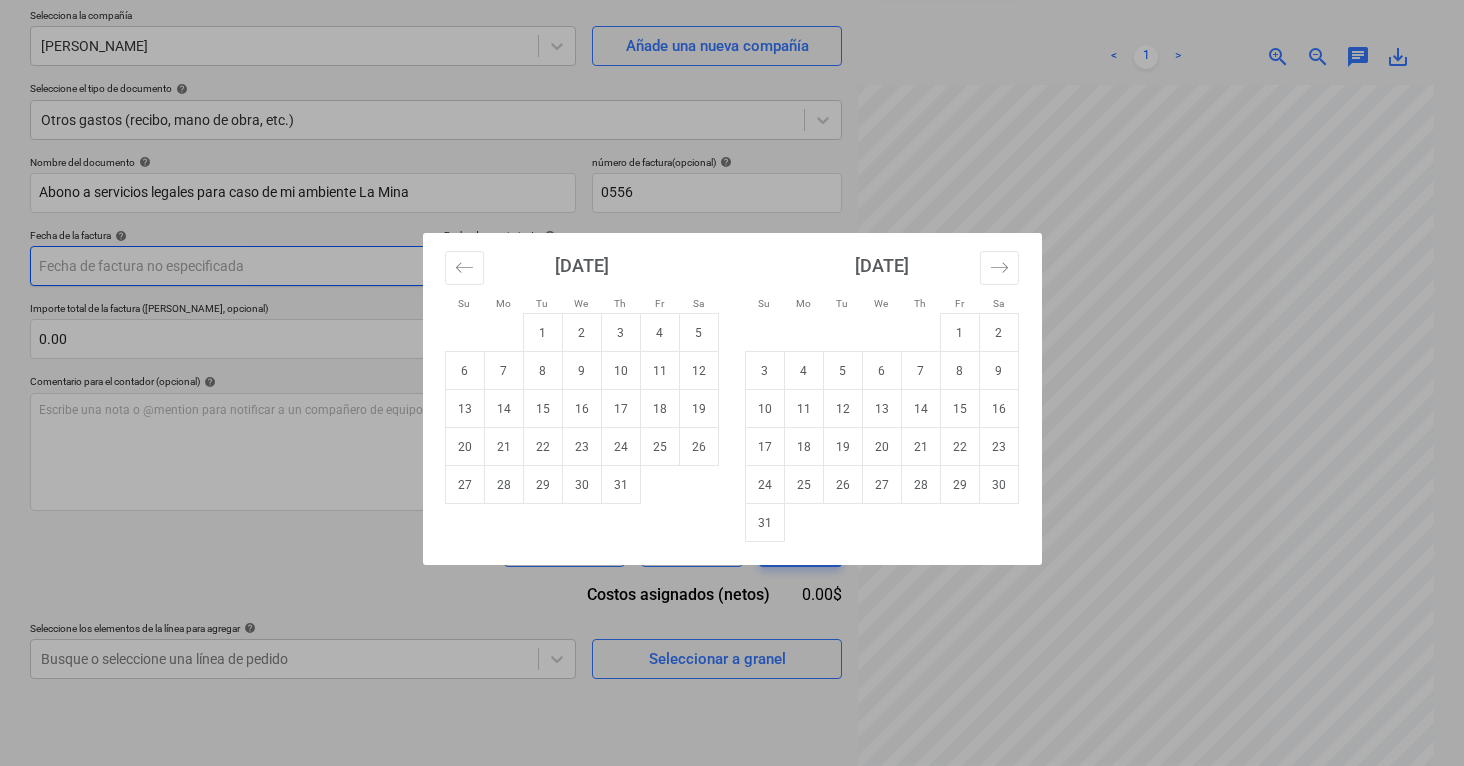 scroll, scrollTop: 173, scrollLeft: 0, axis: vertical 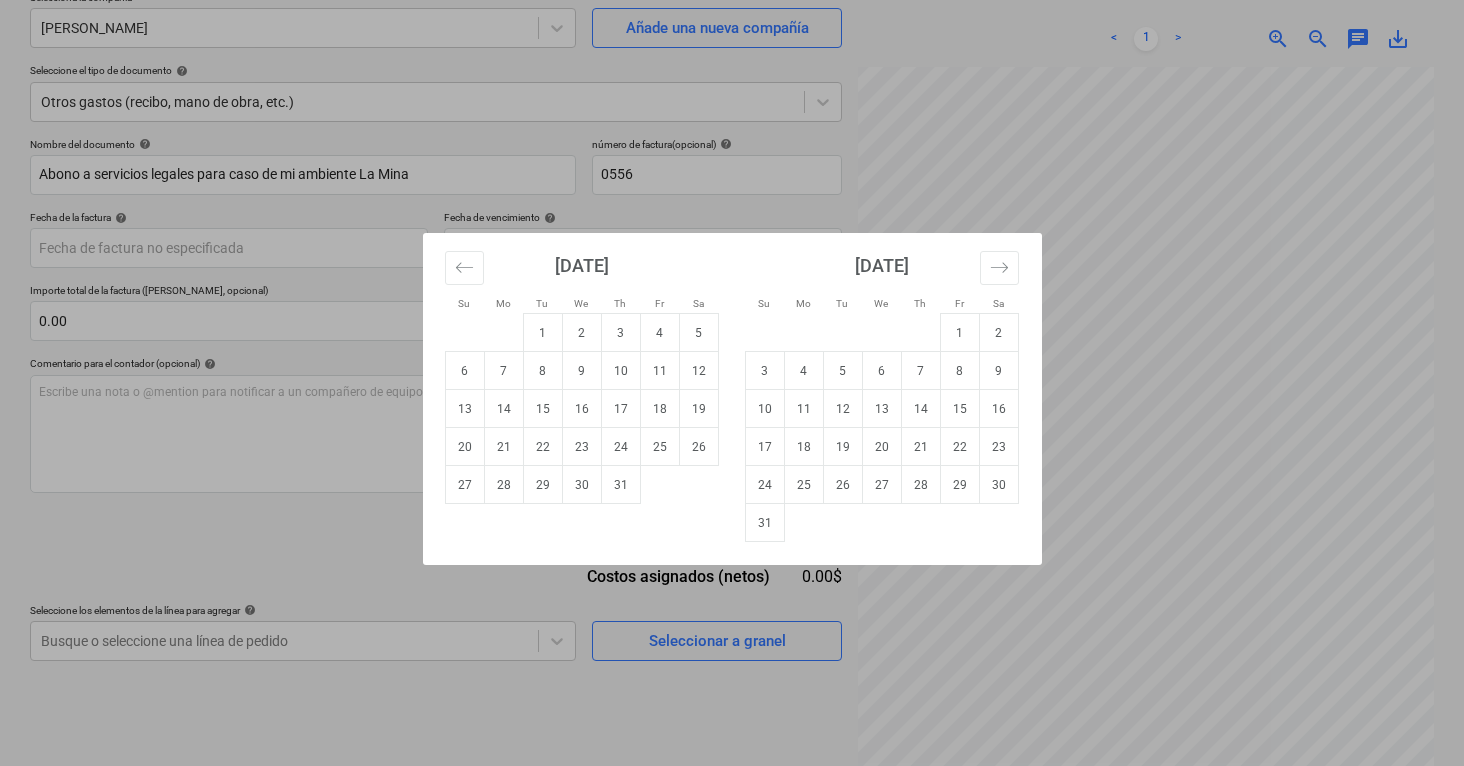 click on "Su Mo Tu We Th Fr Sa Su Mo Tu We Th Fr Sa [DATE] 1 2 3 4 5 6 7 8 9 10 11 12 13 14 15 16 17 18 19 20 21 22 23 24 25 26 27 28 29 [DATE] 1 2 3 4 5 6 7 8 9 10 11 12 13 14 15 16 17 18 19 20 21 22 23 24 25 26 27 28 29 30 [DATE] 1 2 3 4 5 6 7 8 9 10 11 12 13 14 15 16 17 18 19 20 21 22 23 24 25 26 27 28 29 30 31 [DATE] 1 2 3 4 5 6 7 8 9 10 11 12 13 14 15 16 17 18 19 20 21 22 23 24 25 26 27 28 29 30" at bounding box center (732, 383) 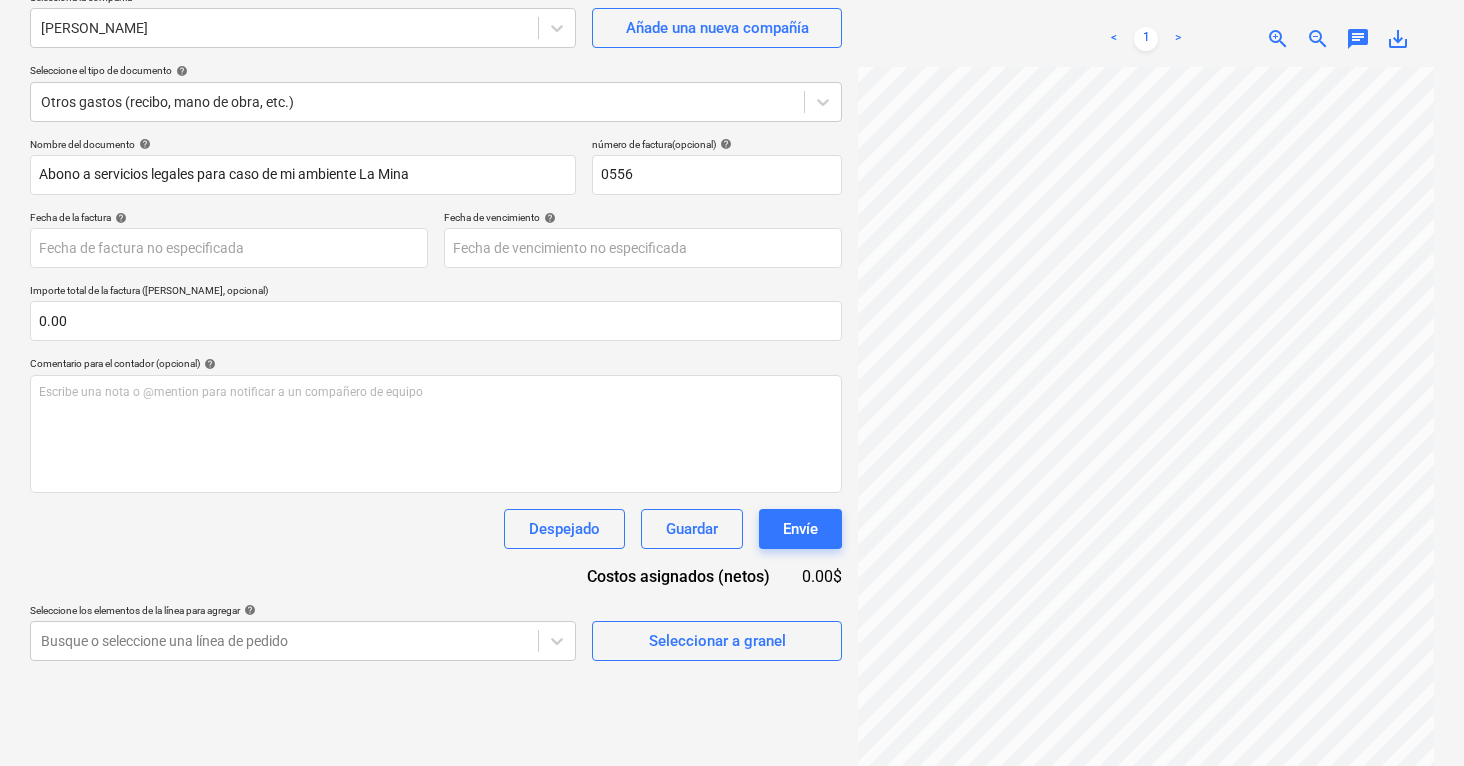 scroll, scrollTop: 4, scrollLeft: 312, axis: both 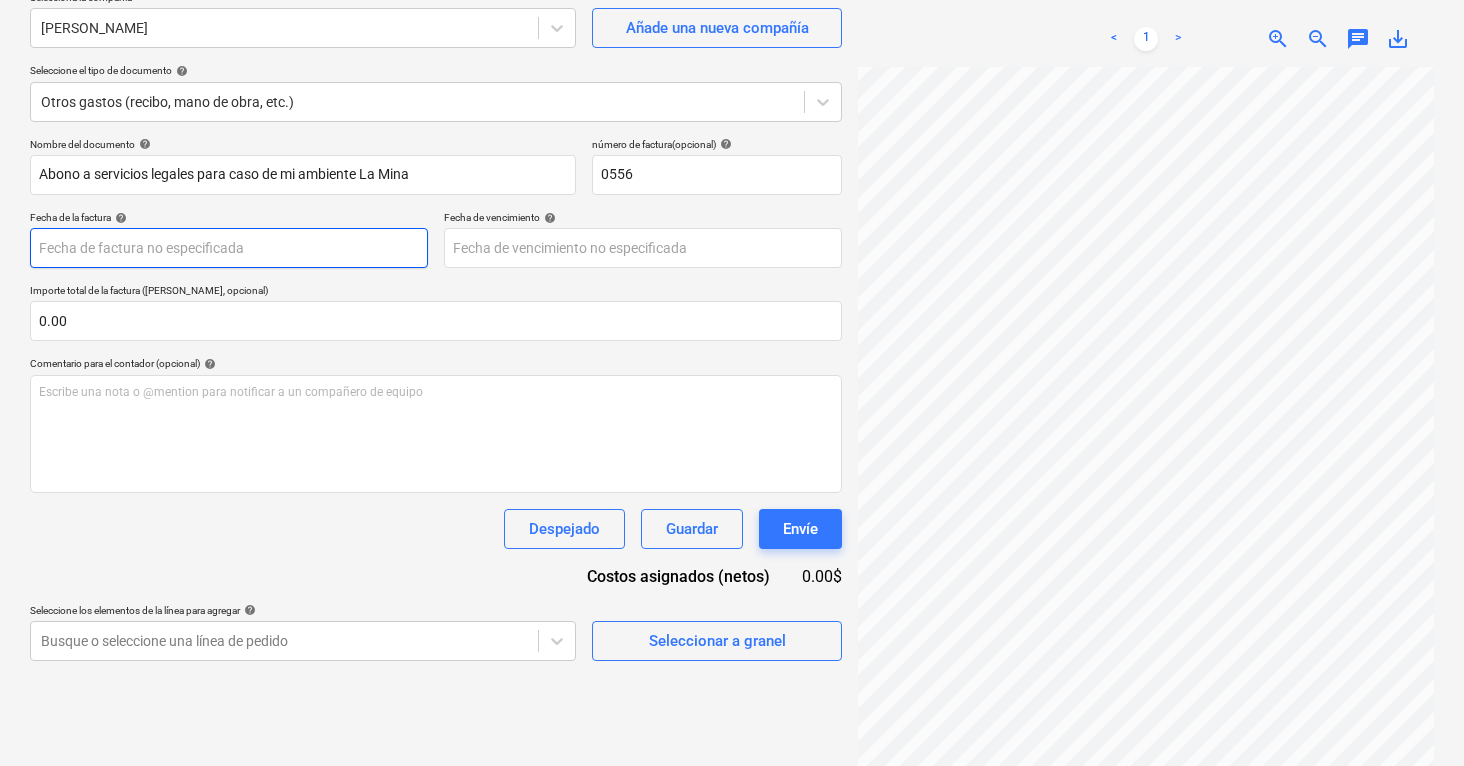 click on "Ventas Proyectos Contactos Compañía Bandeja de entrada Aprobaciones format_size keyboard_arrow_down help search Busca en notifications 14 keyboard_arrow_down [PERSON_NAME] keyboard_arrow_down LA MINA LA MINA Presupuesto 1 Contrato principal RFQs Subcontratos Reporte de progreso Ordenes de compra Costos Ingreso Archivos 1 Analítica Ajustes Crear un nuevo documento Selecciona la compañía [PERSON_NAME]   Añade una nueva compañía Seleccione el tipo de documento help Otros gastos (recibo, mano de obra, etc.) Nombre del documento help Abono a servicios legales para caso de mi ambiente La Mina número de factura  (opcional) help 0556 Fecha de la factura help Press the down arrow key to interact with the calendar and
select a date. Press the question mark key to get the keyboard shortcuts for changing dates. Fecha de vencimiento help Press the down arrow key to interact with the calendar and
select a date. Press the question mark key to get the keyboard shortcuts for changing dates. 0.00 help ﻿ add" at bounding box center (732, 210) 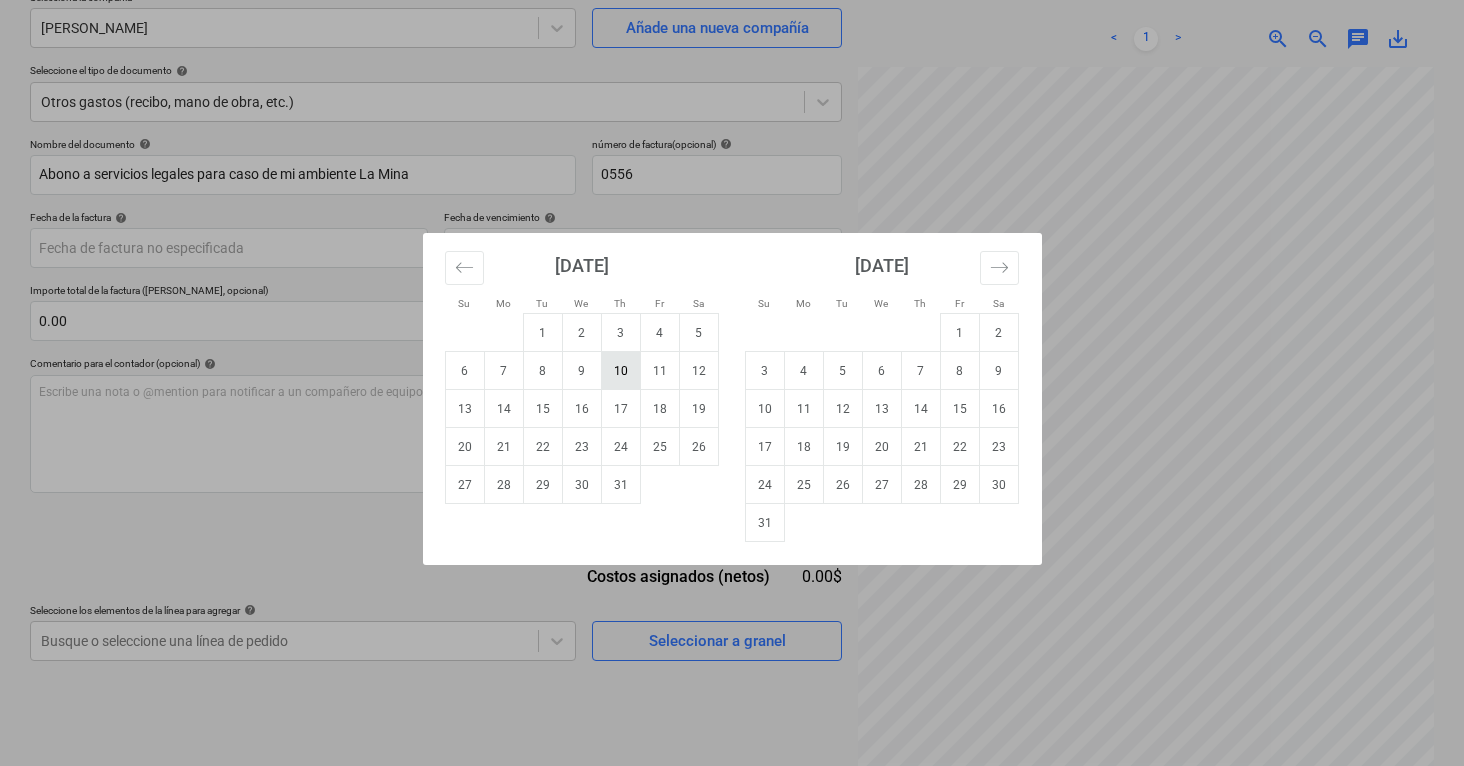 click on "10" at bounding box center [620, 371] 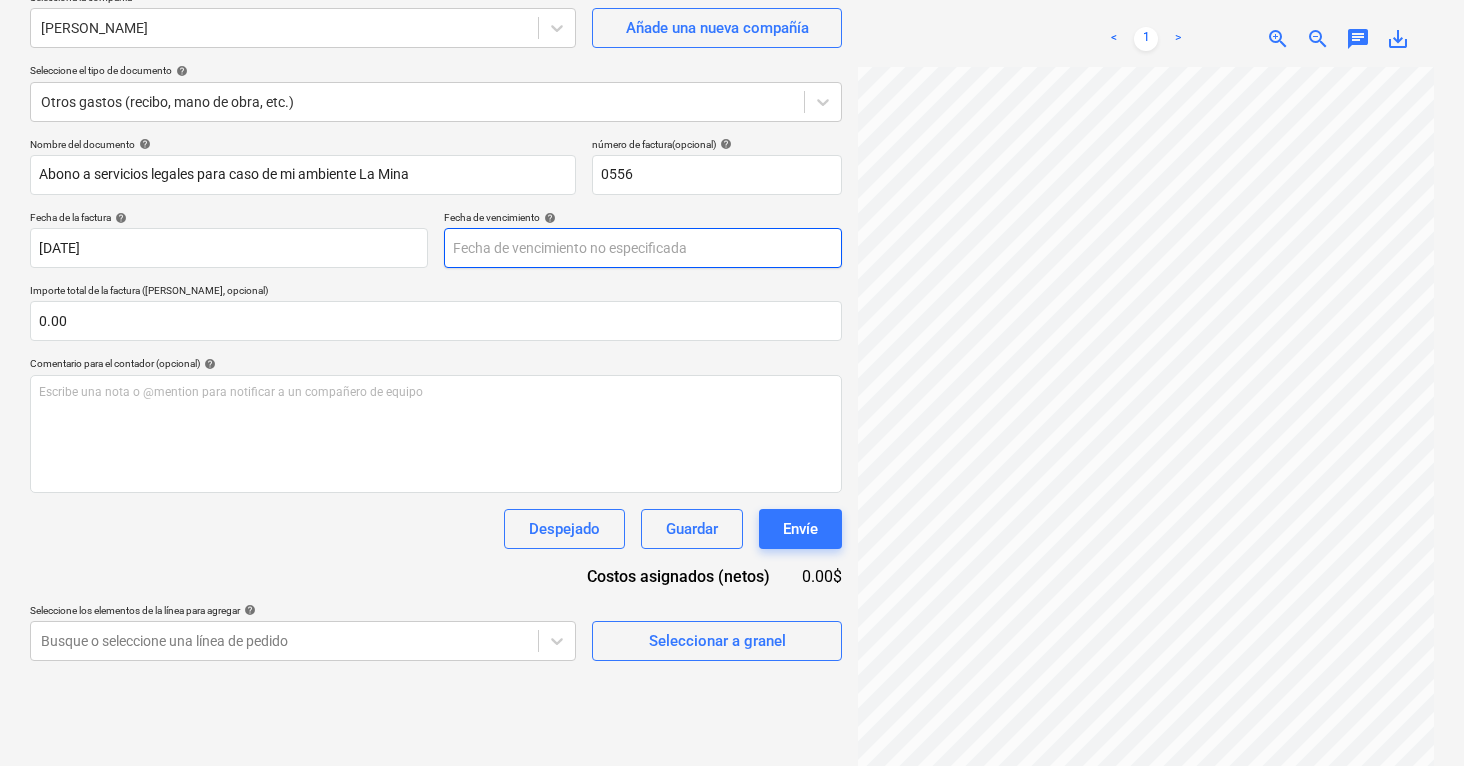 click on "Ventas Proyectos Contactos Compañía Bandeja de entrada Aprobaciones format_size keyboard_arrow_down help search Busca en notifications 14 keyboard_arrow_down [PERSON_NAME] keyboard_arrow_down LA MINA LA MINA Presupuesto 1 Contrato principal RFQs Subcontratos Reporte de progreso Ordenes de compra Costos Ingreso Archivos 1 Analítica Ajustes Crear un nuevo documento Selecciona la compañía [PERSON_NAME]   Añade una nueva compañía Seleccione el tipo de documento help Otros gastos (recibo, mano de obra, etc.) Nombre del documento help Abono a servicios legales para caso de mi ambiente La Mina número de factura  (opcional) help 0556 Fecha de la factura help [DATE] 10.07.2025 Press the down arrow key to interact with the calendar and
select a date. Press the question mark key to get the keyboard shortcuts for changing dates. Fecha de vencimiento help Importe total de la factura (coste neto, opcional) 0.00 Comentario para el contador (opcional) help ﻿ Despejado Guardar Envíe 0.00$ help clear <" at bounding box center (732, 210) 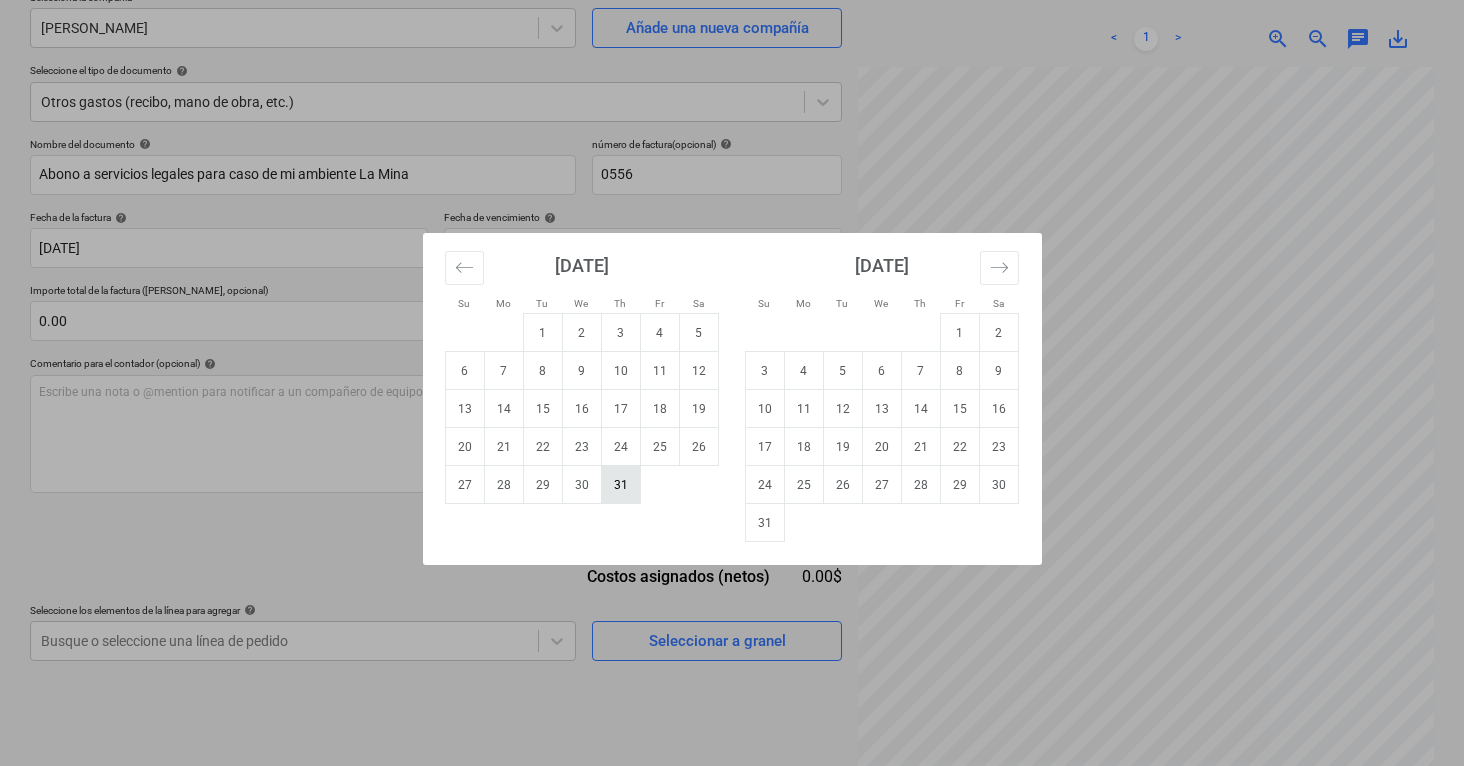 click on "31" at bounding box center [620, 485] 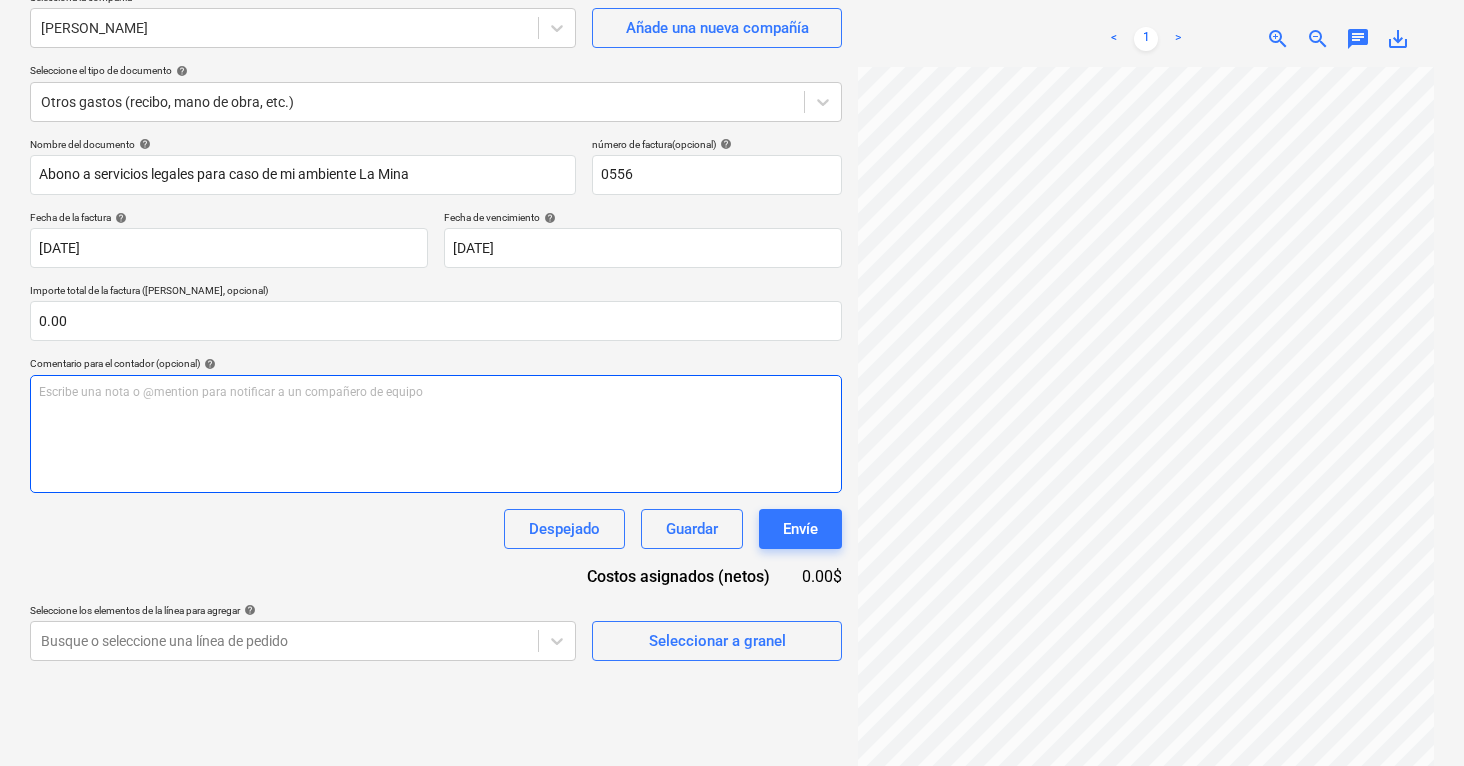 click on "Escribe una nota o @mention para notificar a un compañero de equipo ﻿" at bounding box center (436, 434) 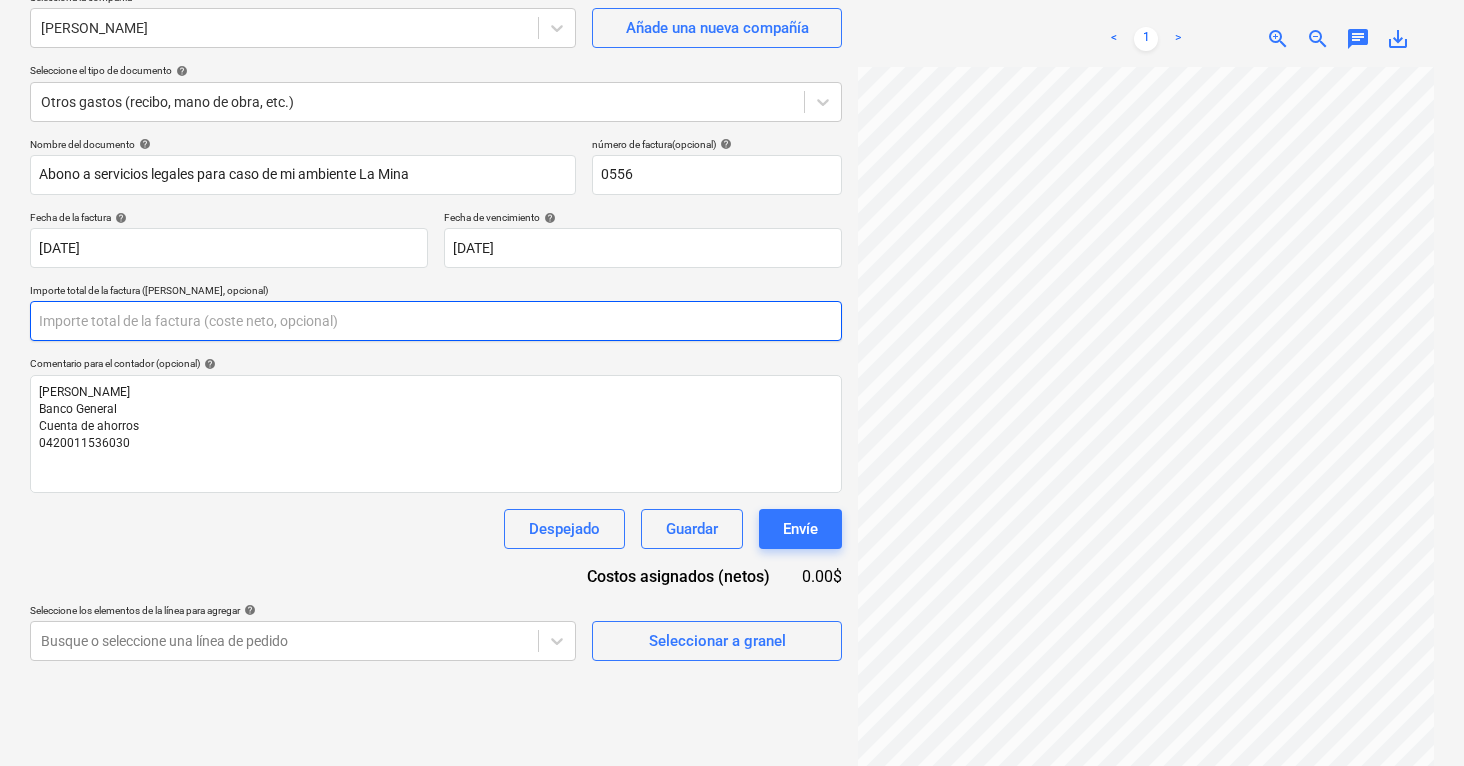 click at bounding box center [436, 321] 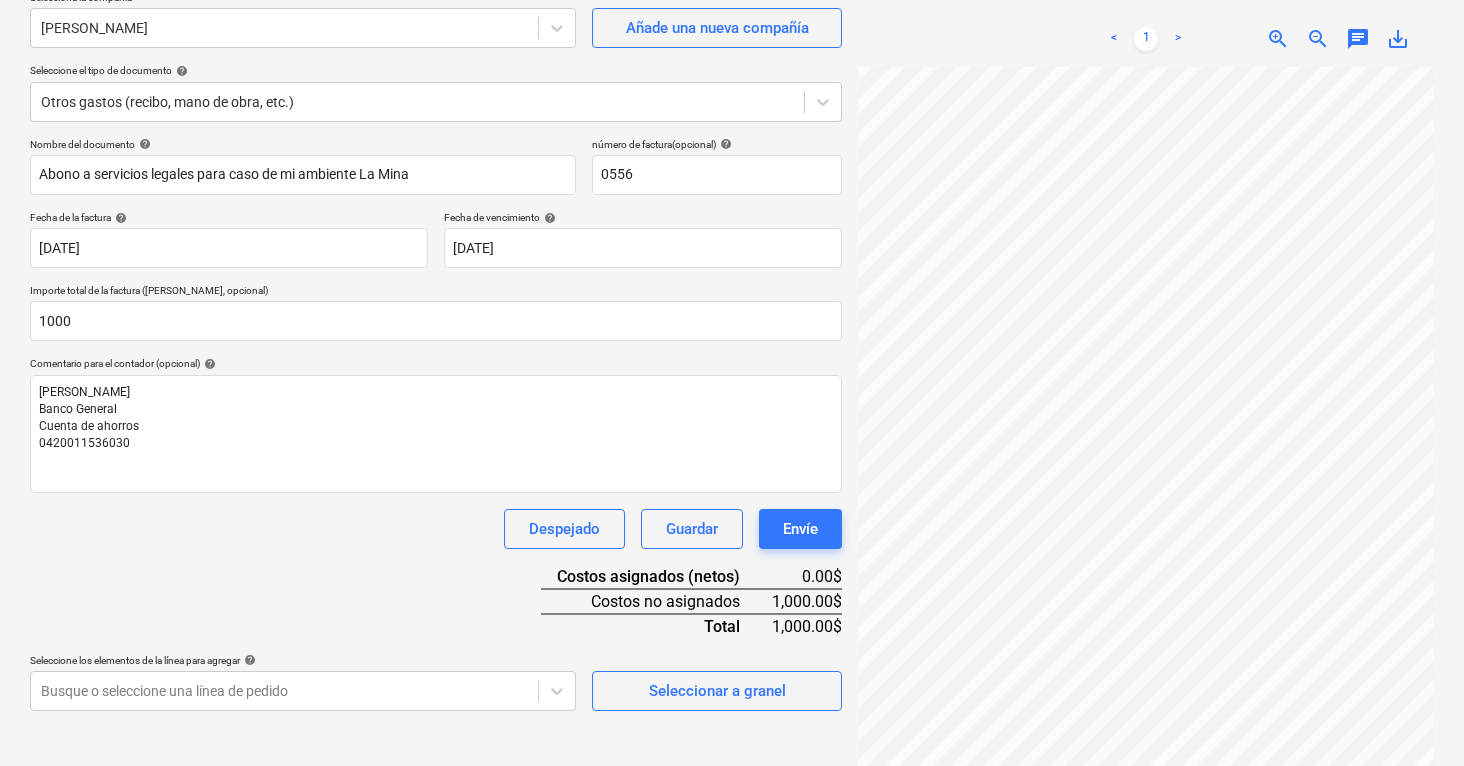 click on "Nombre del documento help Abono a servicios legales para caso de mi ambiente La Mina número de factura  (opcional) help 0556 Fecha de la factura help [DATE] 10.07.2025 Press the down arrow key to interact with the calendar and
select a date. Press the question mark key to get the keyboard shortcuts for changing dates. Fecha de vencimiento help [DATE] [DATE] Press the down arrow key to interact with the calendar and
select a date. Press the question mark key to get the keyboard shortcuts for changing dates. Importe total de la factura (coste neto, opcional) 1000 Comentario para el contador (opcional) help [PERSON_NAME] Banco General Cuenta de ahorros 0420011536030 Despejado Guardar Envíe Costos asignados (netos) 0.00$ Costos no asignados 1,000.00$ Total 1,000.00$ Seleccione los elementos de la línea para agregar help Busque o seleccione una línea de pedido Seleccionar a granel" at bounding box center (436, 424) 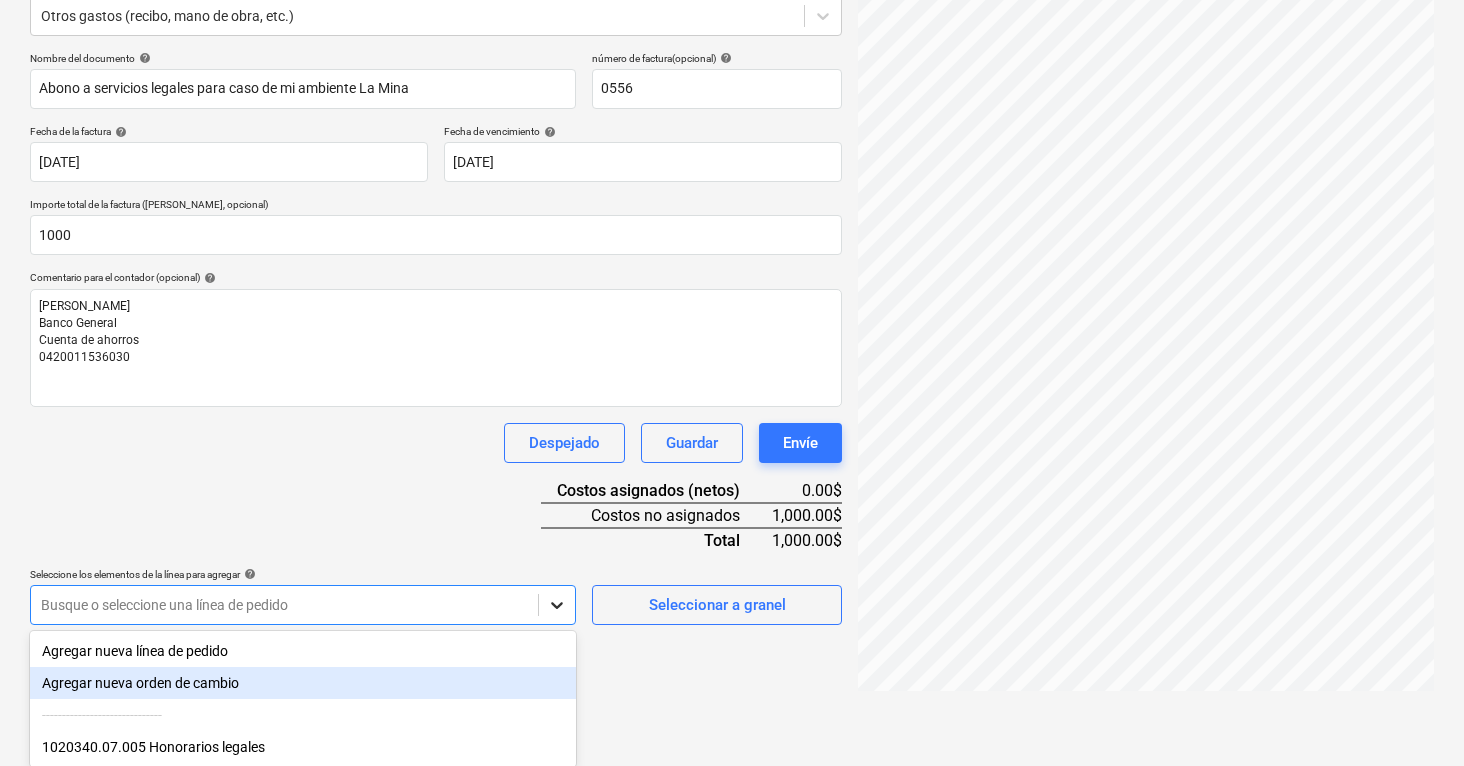 click on "Ventas Proyectos Contactos Compañía Bandeja de entrada Aprobaciones format_size keyboard_arrow_down help search Busca en notifications 14 keyboard_arrow_down [PERSON_NAME] keyboard_arrow_down LA MINA LA MINA Presupuesto 1 Contrato principal RFQs Subcontratos Reporte de progreso Ordenes de compra Costos Ingreso Archivos 1 Analítica Ajustes Crear un nuevo documento Selecciona la compañía [PERSON_NAME]   Añade una nueva compañía Seleccione el tipo de documento help Otros gastos (recibo, mano de obra, etc.) Nombre del documento help Abono a servicios legales para caso de mi ambiente La Mina número de factura  (opcional) help 0556 Fecha de la factura help [DATE] 10.07.2025 Press the down arrow key to interact with the calendar and
select a date. Press the question mark key to get the keyboard shortcuts for changing dates. Fecha de vencimiento help [DATE] [DATE] Importe total de la factura (coste neto, opcional) 1000 Comentario para el contador (opcional) help Banco General Despejado <" at bounding box center [732, 124] 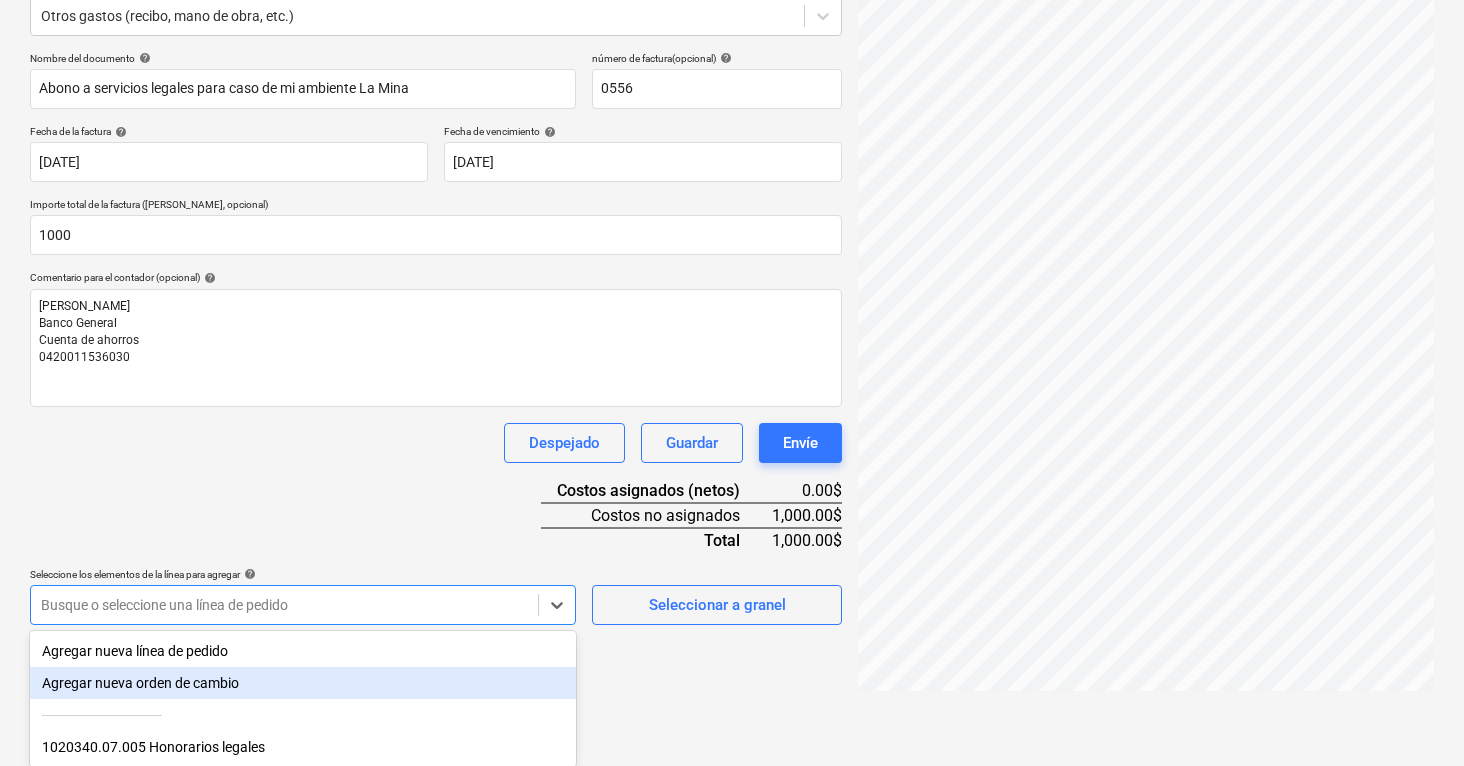 click on "Agregar nueva orden de cambio" at bounding box center (303, 683) 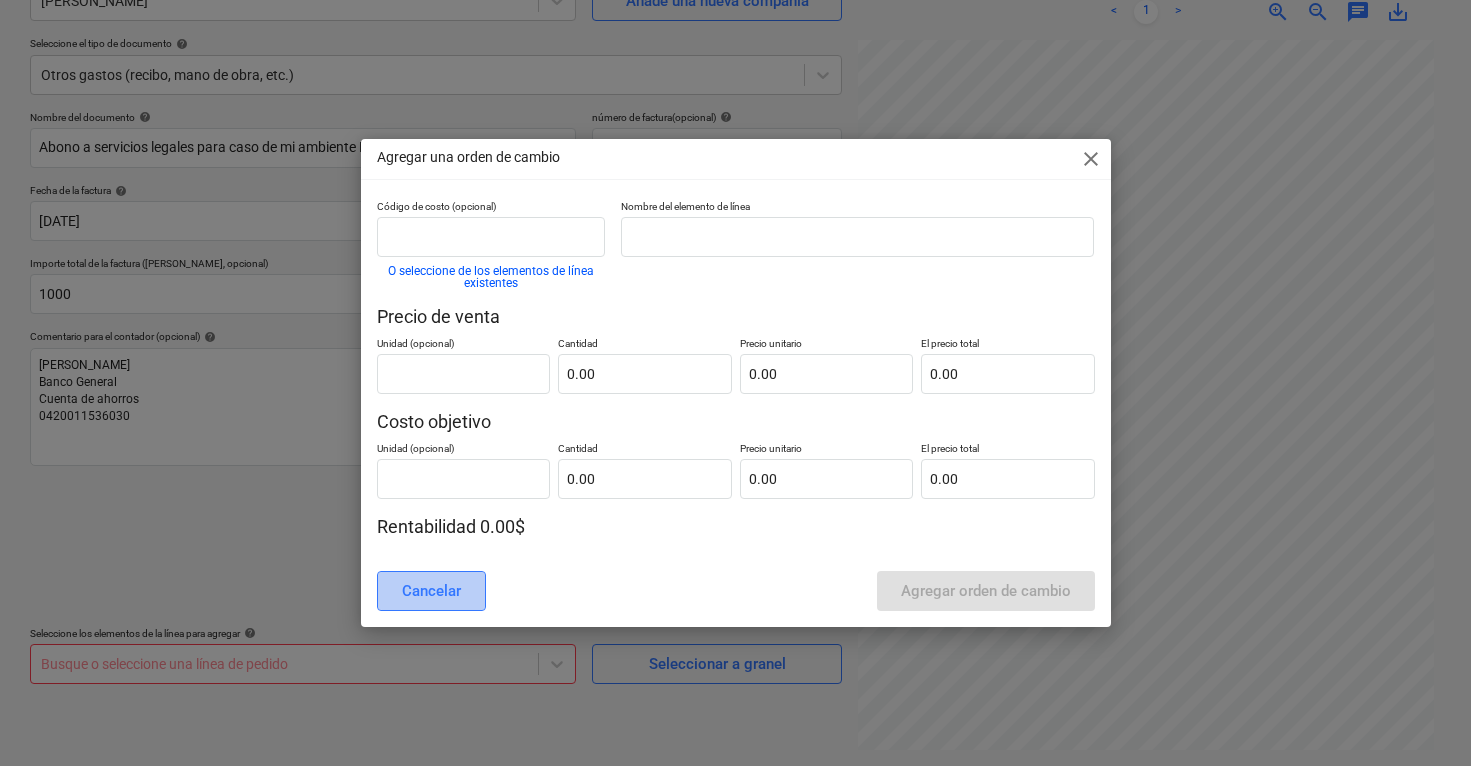 click on "Cancelar" at bounding box center [431, 591] 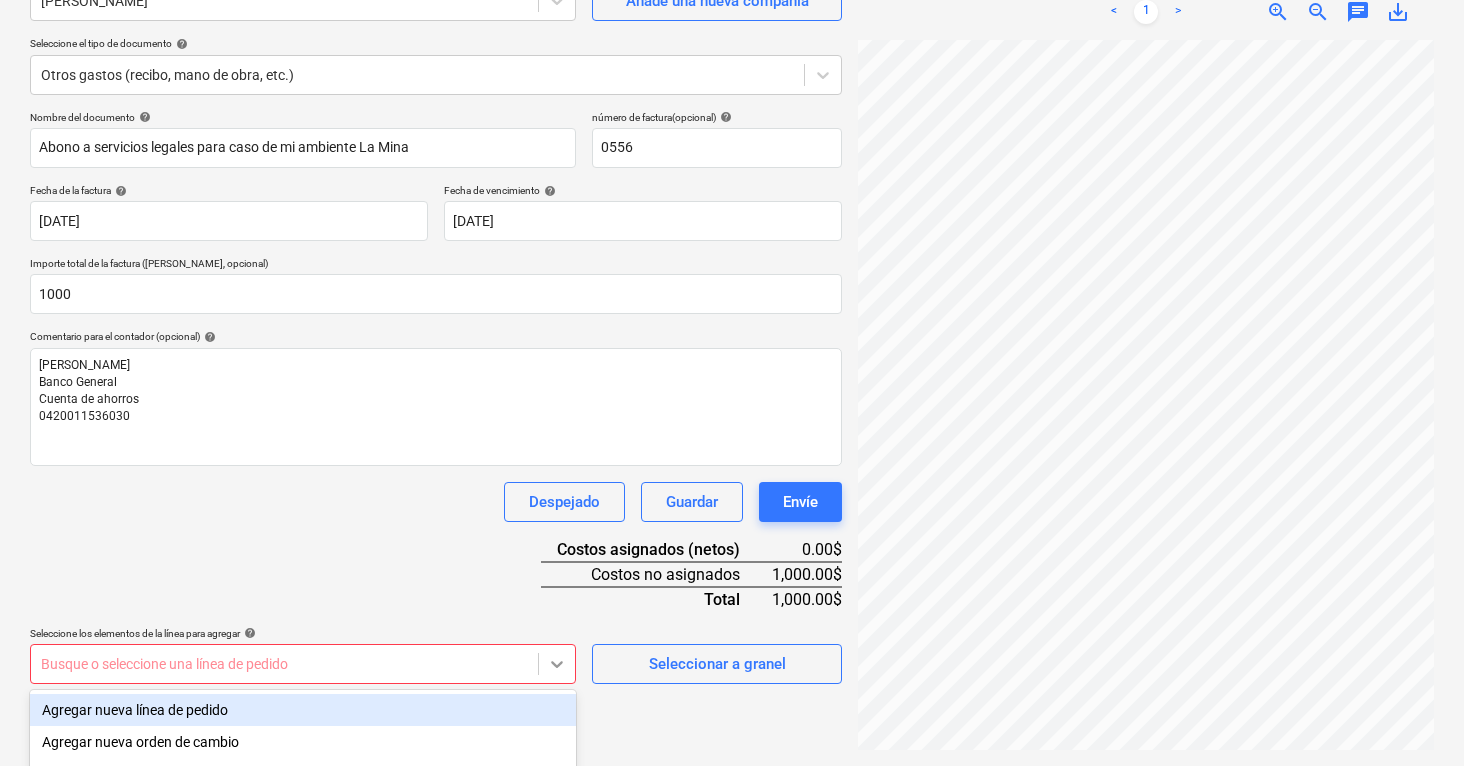 click on "Ventas Proyectos Contactos Compañía Bandeja de entrada Aprobaciones format_size keyboard_arrow_down help search Busca en notifications 14 keyboard_arrow_down [PERSON_NAME] keyboard_arrow_down LA MINA LA MINA Presupuesto 1 Contrato principal RFQs Subcontratos Reporte de progreso Ordenes de compra Costos Ingreso Archivos 1 Analítica Ajustes Crear un nuevo documento Selecciona la compañía [PERSON_NAME]   Añade una nueva compañía Seleccione el tipo de documento help Otros gastos (recibo, mano de obra, etc.) Nombre del documento help Abono a servicios legales para caso de mi ambiente La Mina número de factura  (opcional) help 0556 Fecha de la factura help [DATE] 10.07.2025 Press the down arrow key to interact with the calendar and
select a date. Press the question mark key to get the keyboard shortcuts for changing dates. Fecha de vencimiento help [DATE] [DATE] Importe total de la factura (coste neto, opcional) 1000 Comentario para el contador (opcional) help Banco General Despejado <" at bounding box center [732, 183] 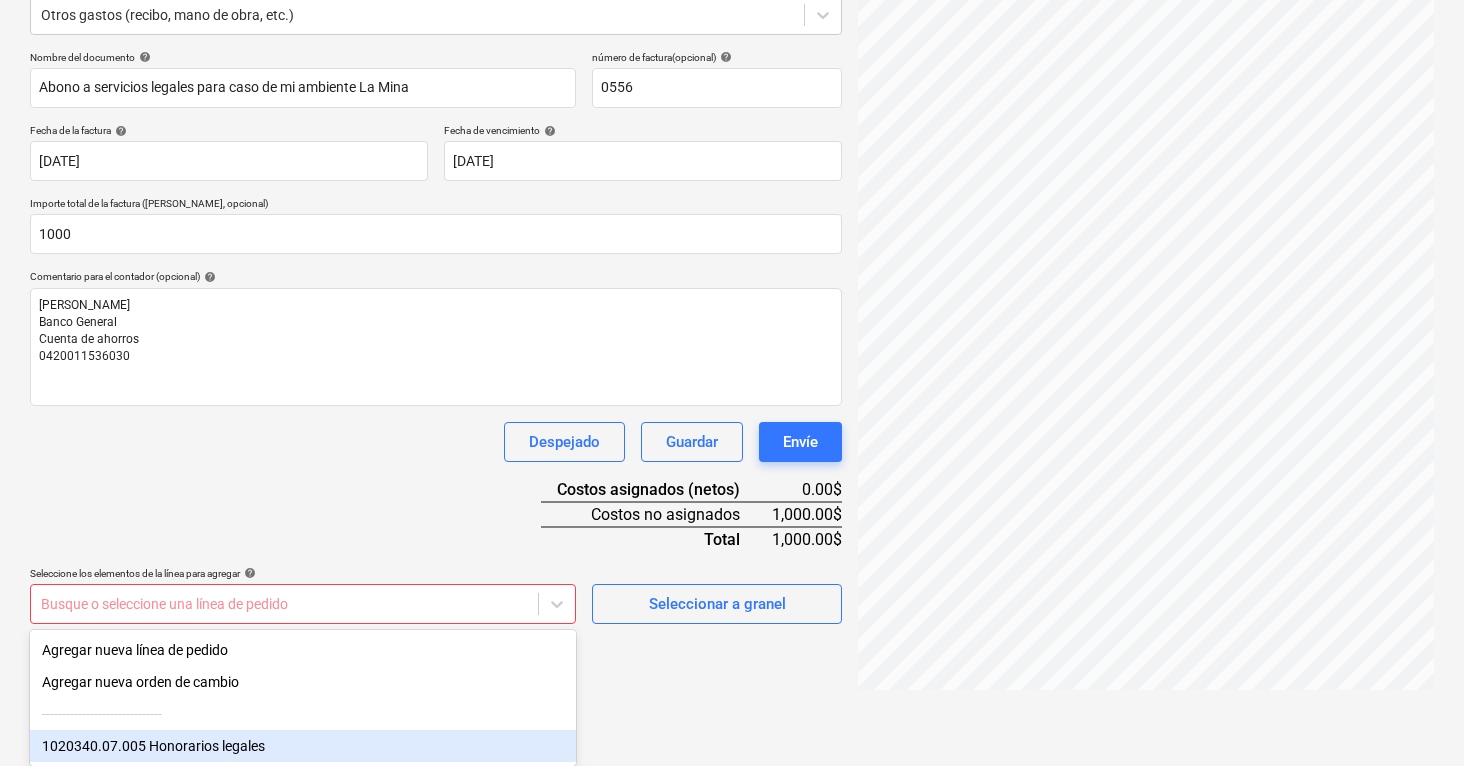 click on "1020340.07.005 Honorarios legales" at bounding box center (303, 746) 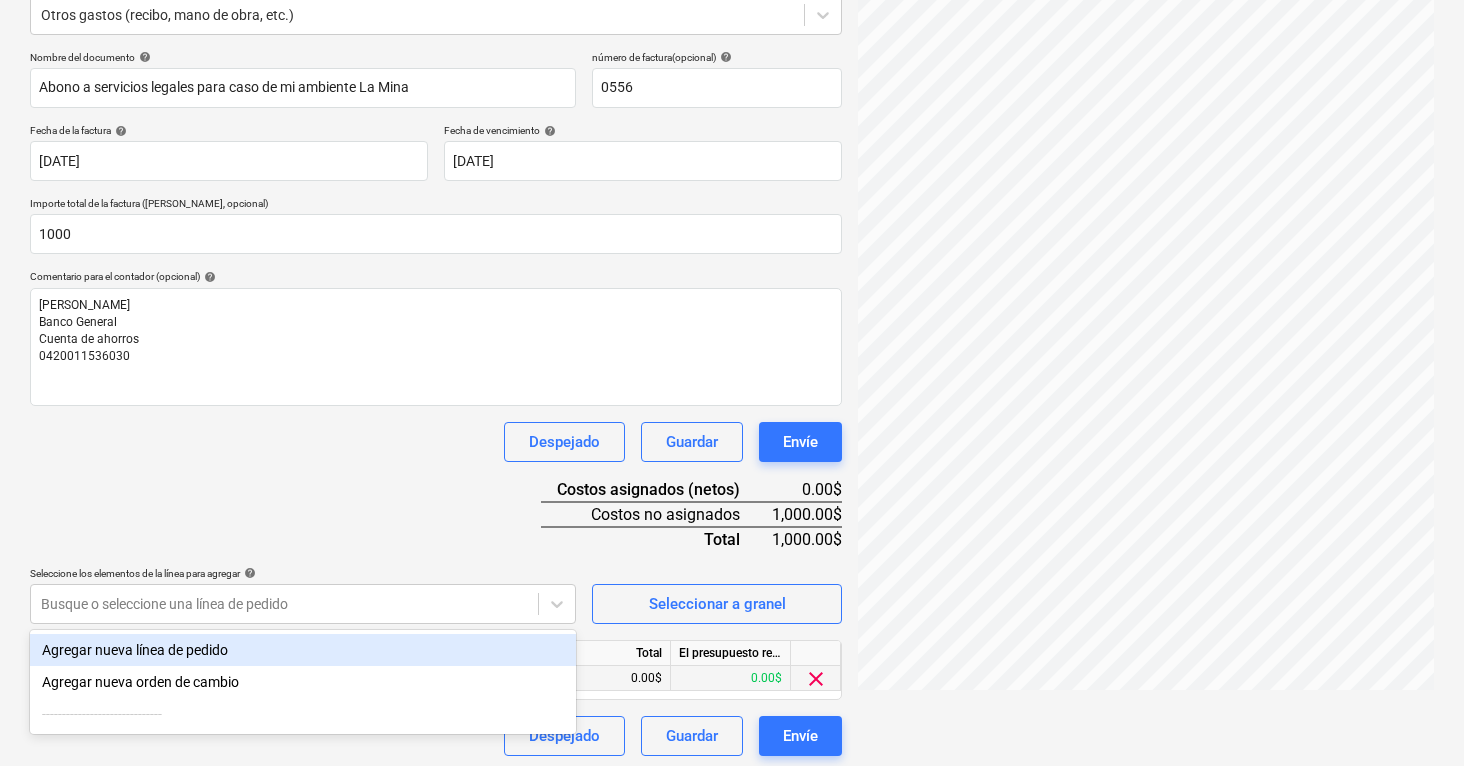 click on "0.00$" at bounding box center (611, 678) 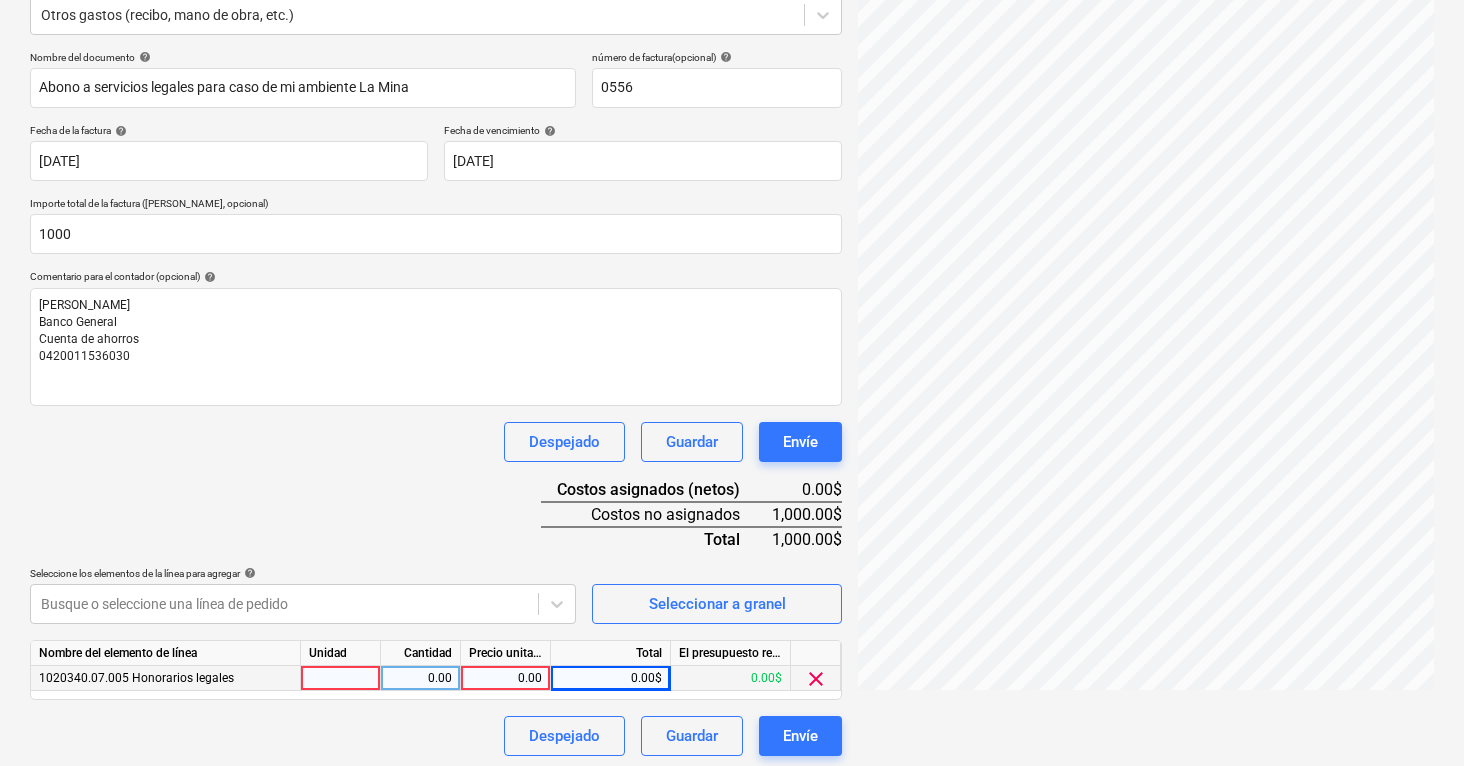 click on "0.00" at bounding box center (505, 678) 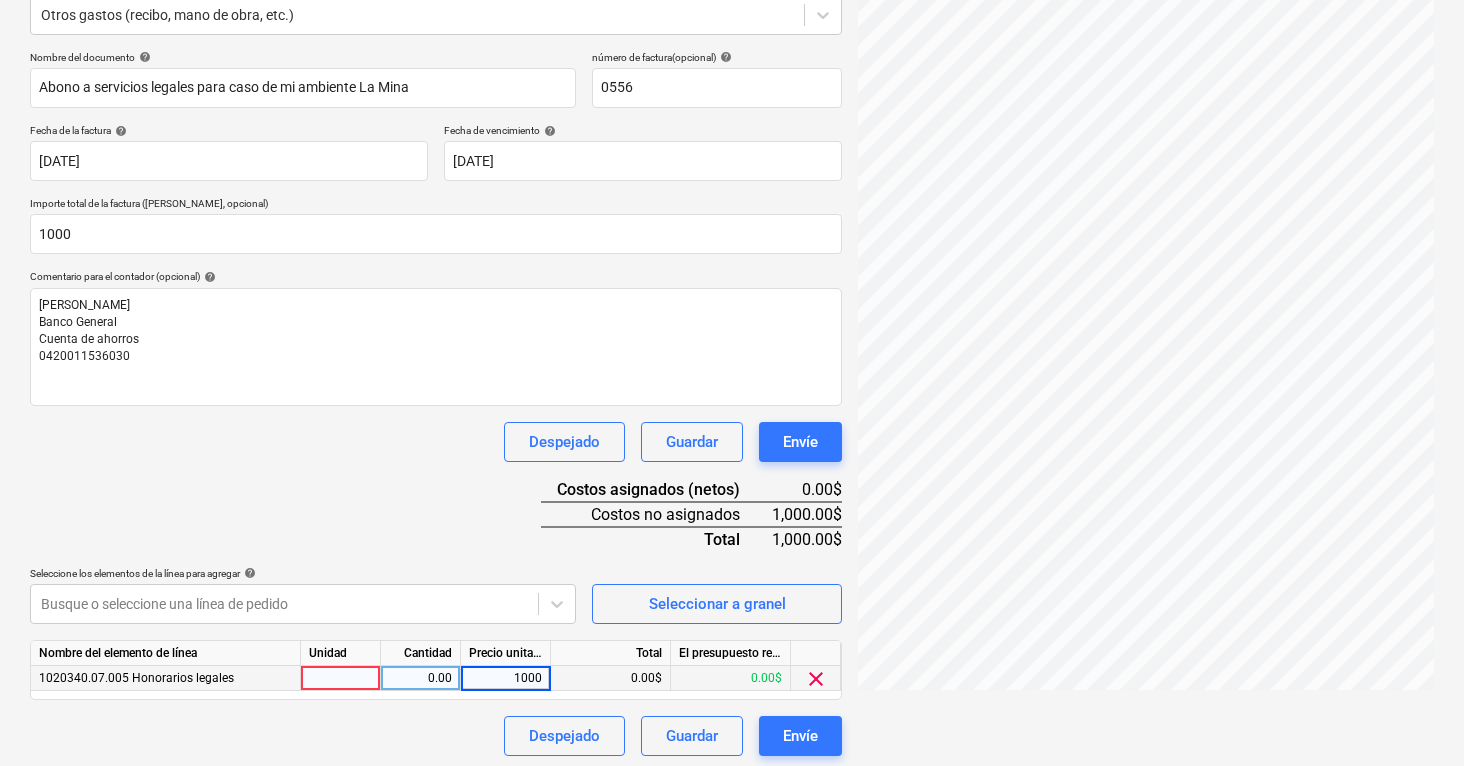 click on "Nombre del documento help Abono a servicios legales para caso de mi ambiente La Mina número de factura  (opcional) help 0556 Fecha de la factura help [DATE] 10.07.2025 Press the down arrow key to interact with the calendar and
select a date. Press the question mark key to get the keyboard shortcuts for changing dates. Fecha de vencimiento help [DATE] [DATE] Press the down arrow key to interact with the calendar and
select a date. Press the question mark key to get the keyboard shortcuts for changing dates. Importe total de la factura (coste neto, opcional) 1000 Comentario para el contador (opcional) help [PERSON_NAME] Banco General Cuenta de ahorros 0420011536030 Despejado Guardar Envíe Costos asignados (netos) 0.00$ Costos no asignados 1,000.00$ Total 1,000.00$ Seleccione los elementos de la línea para agregar help Busque o seleccione una línea de pedido Seleccionar a granel Nombre del elemento de línea Unidad Cantidad Precio unitario Total 0.00 1000 0.00$ 0.00$" at bounding box center (436, 403) 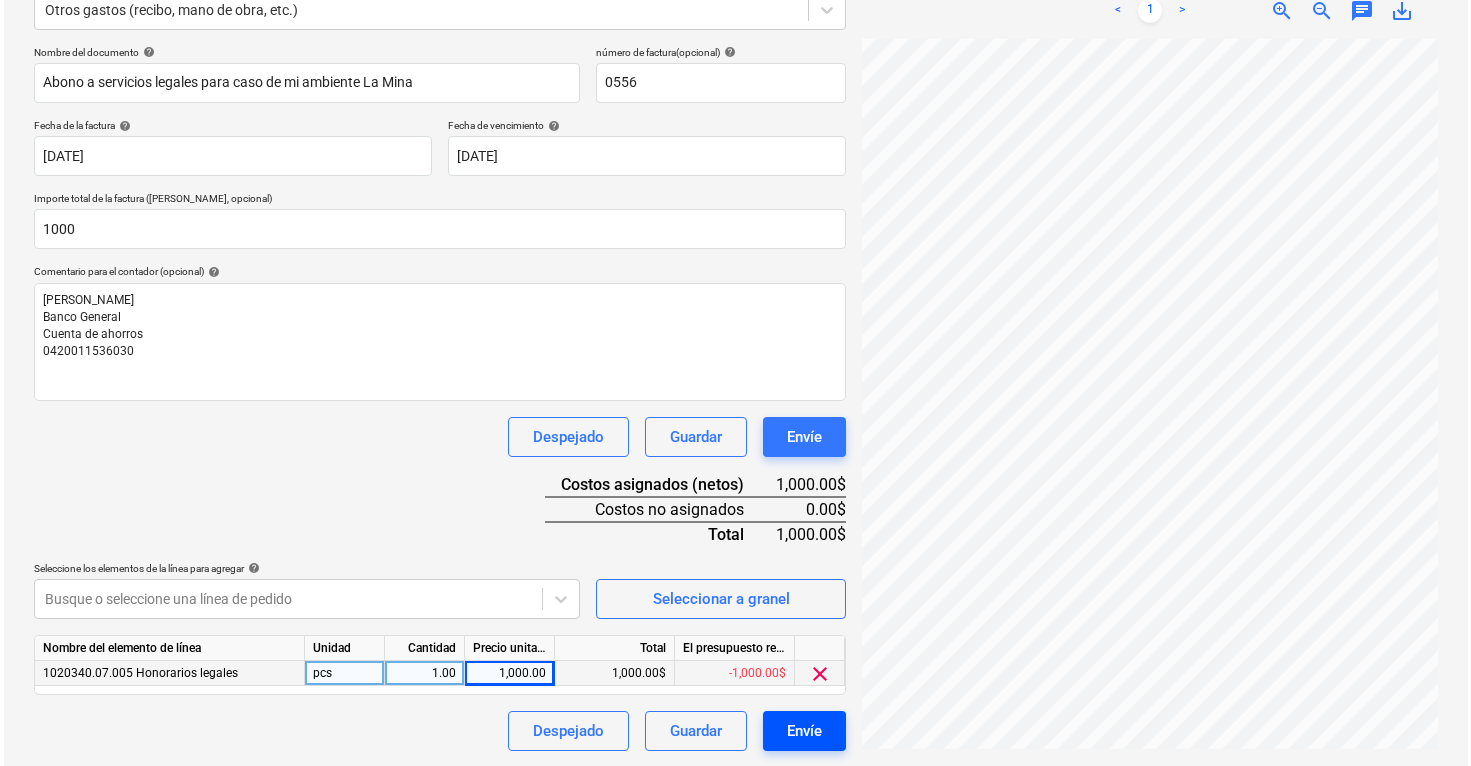 scroll, scrollTop: 264, scrollLeft: 0, axis: vertical 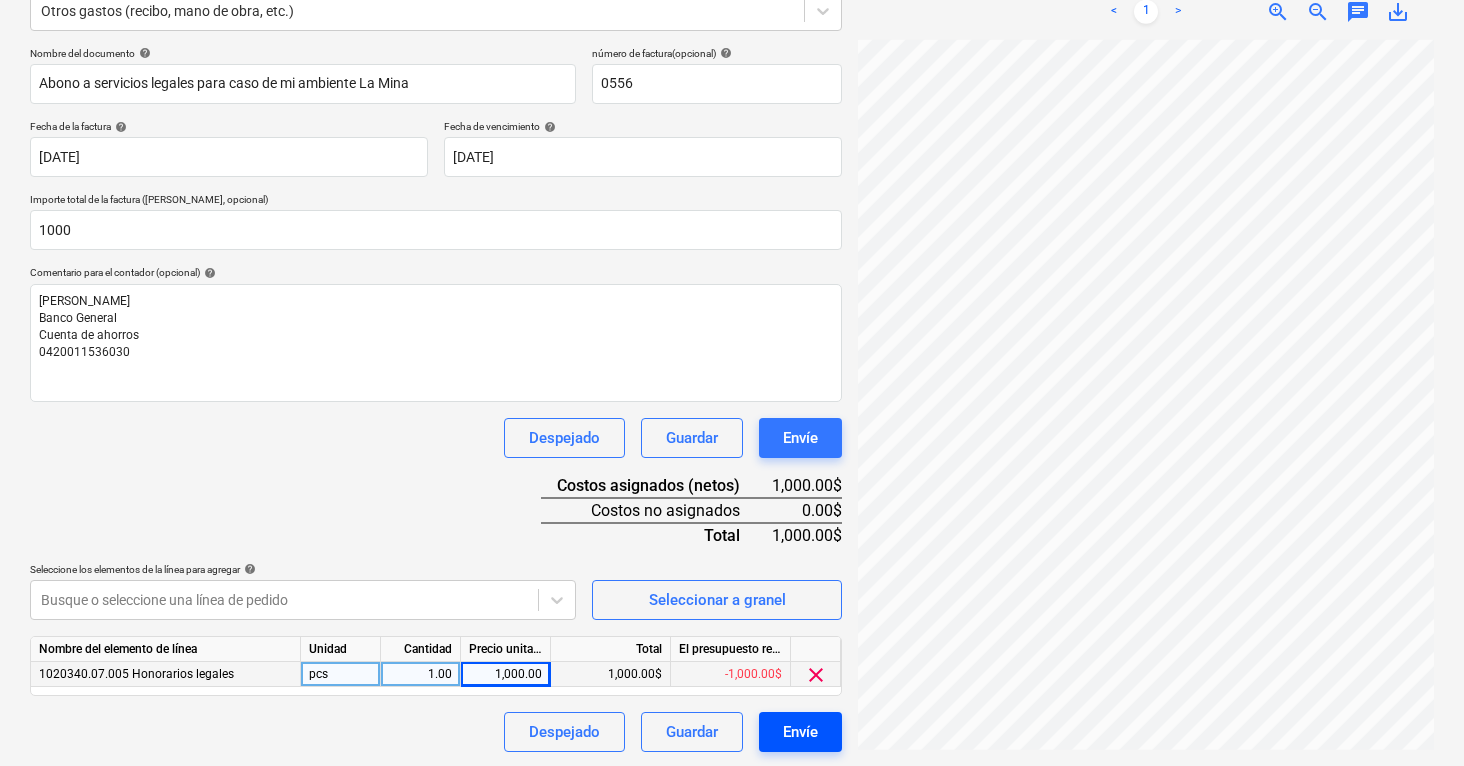 click on "Envíe" at bounding box center [800, 732] 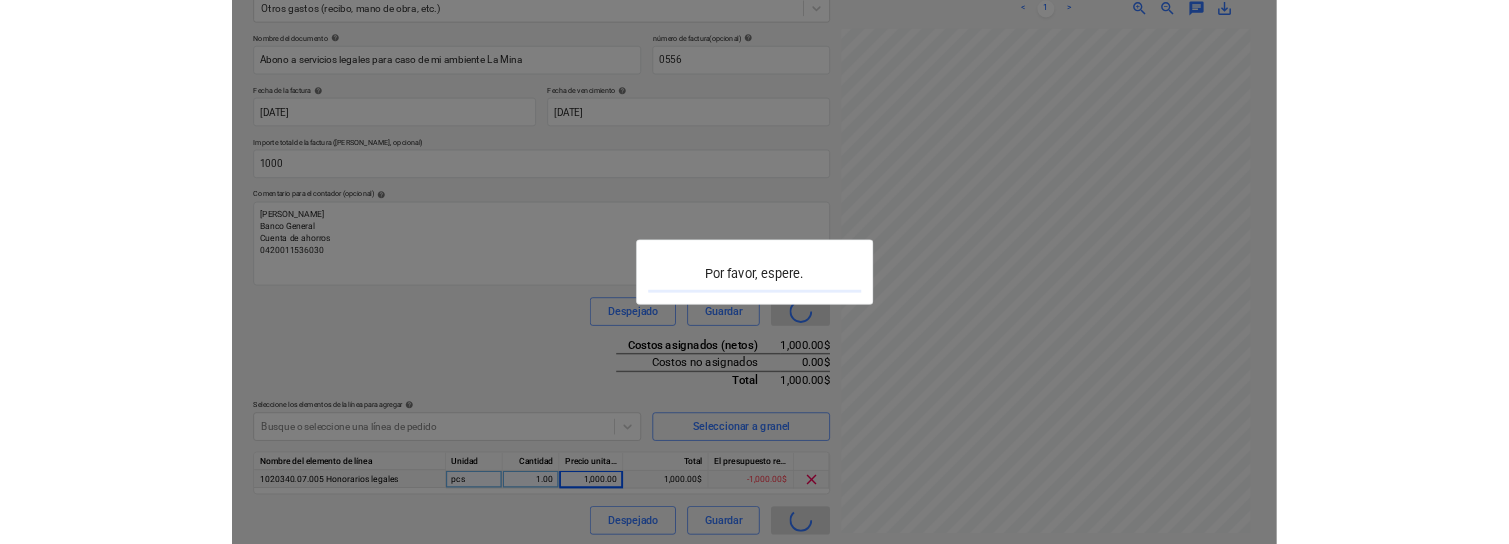 scroll, scrollTop: 0, scrollLeft: 0, axis: both 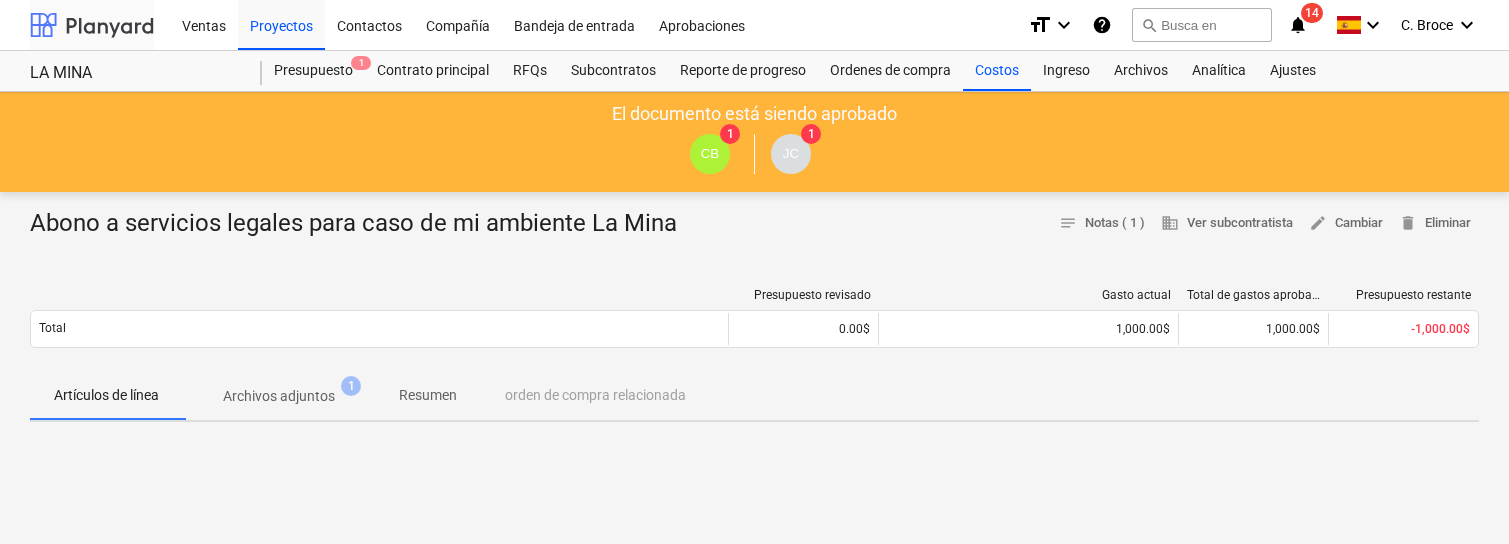 click at bounding box center (92, 25) 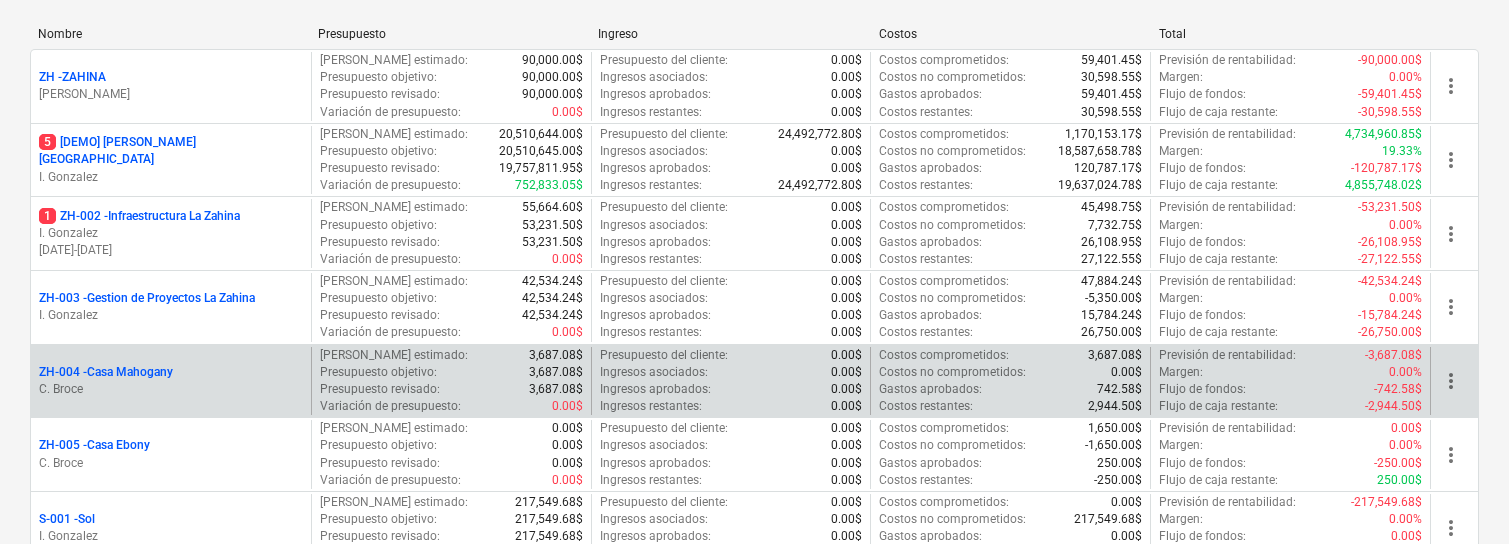 scroll, scrollTop: 286, scrollLeft: 0, axis: vertical 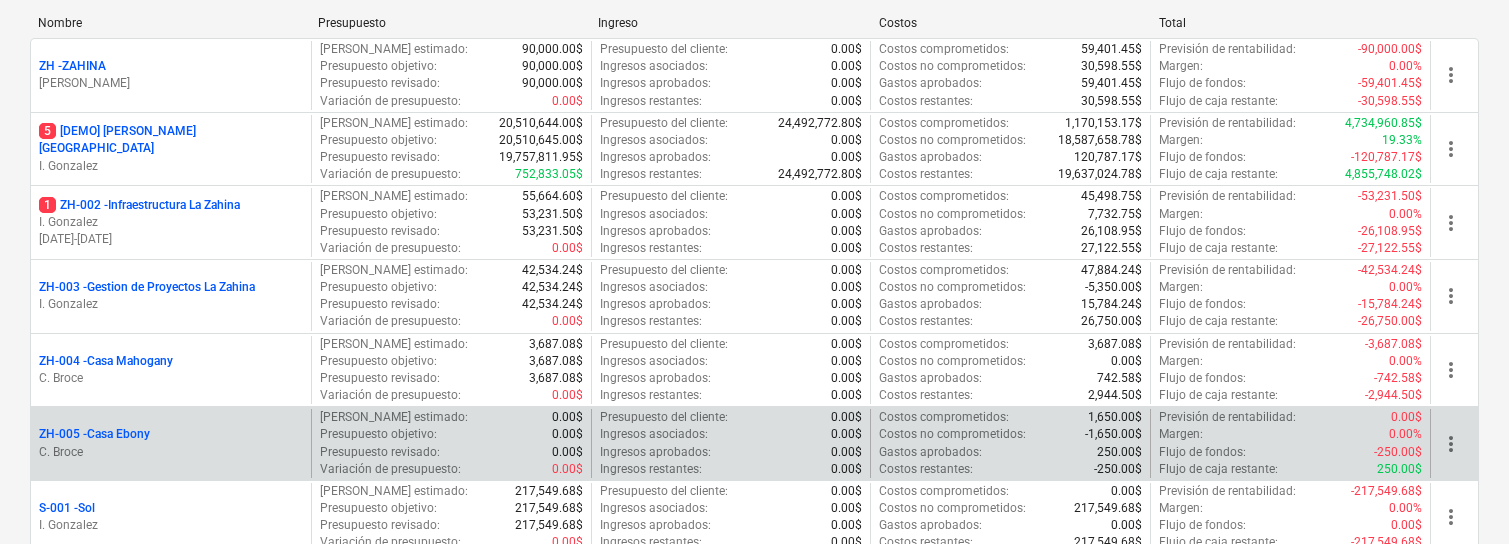 click on "ZH-005 -  [GEOGRAPHIC_DATA]" at bounding box center [94, 434] 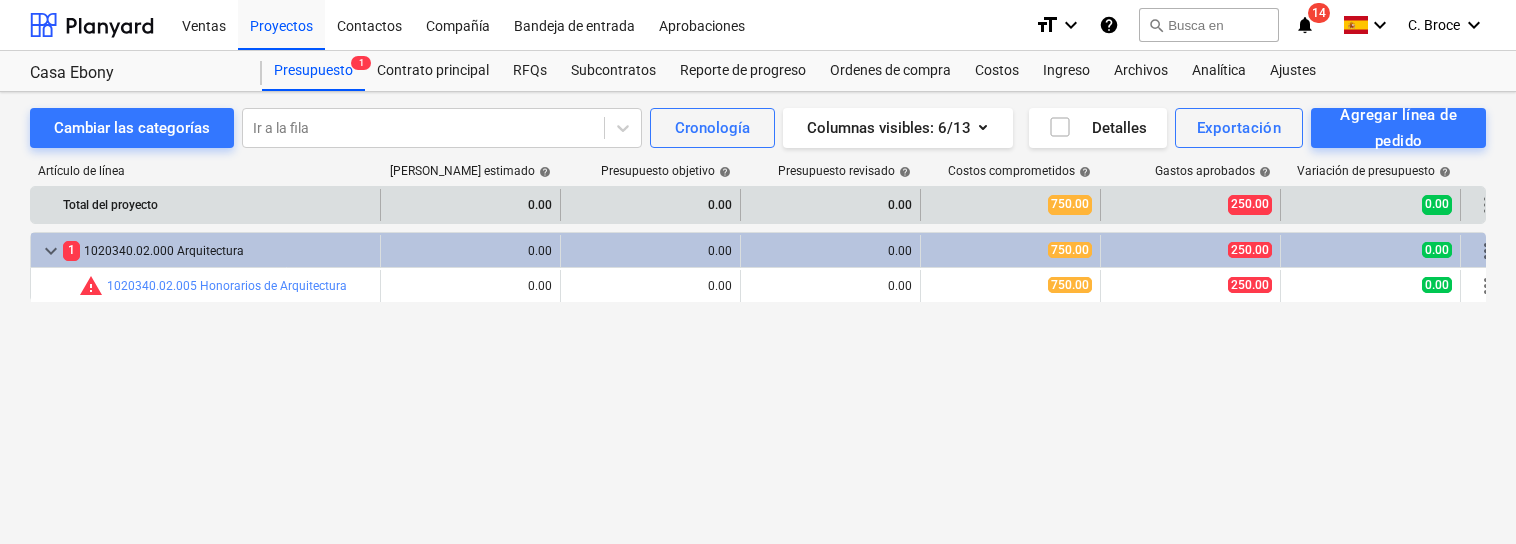scroll, scrollTop: 0, scrollLeft: 0, axis: both 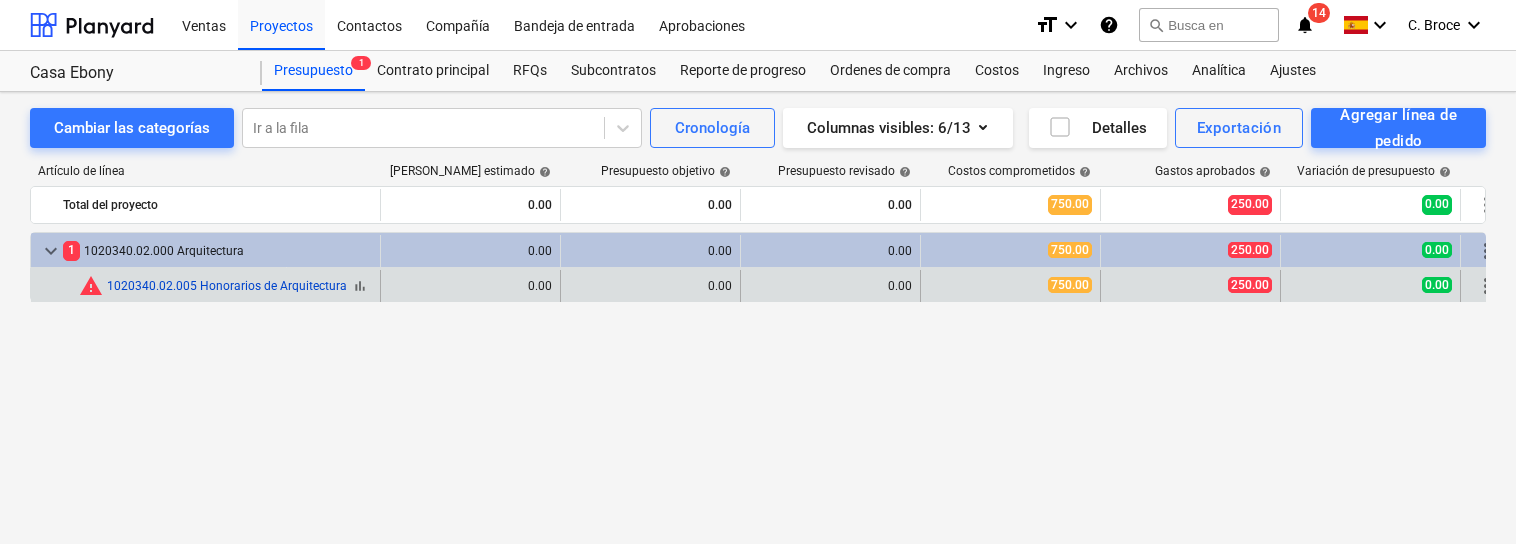 click on "1020340.02.005 Honorarios de Arquitectura" at bounding box center [227, 286] 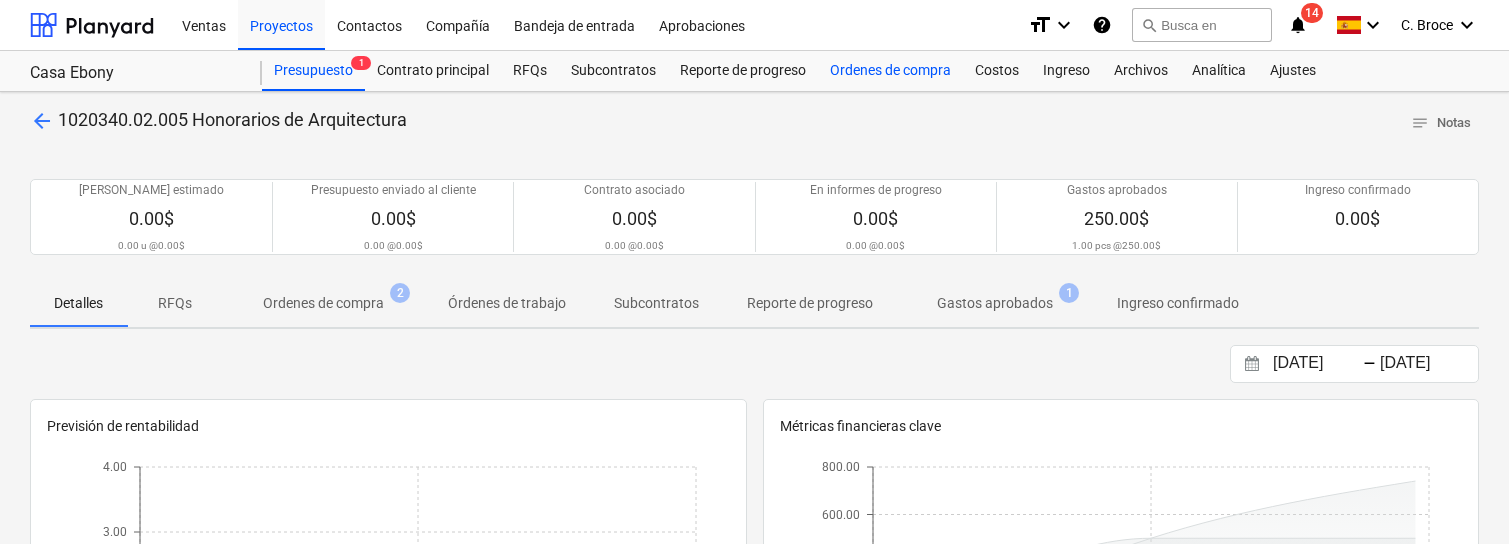 scroll, scrollTop: 0, scrollLeft: 0, axis: both 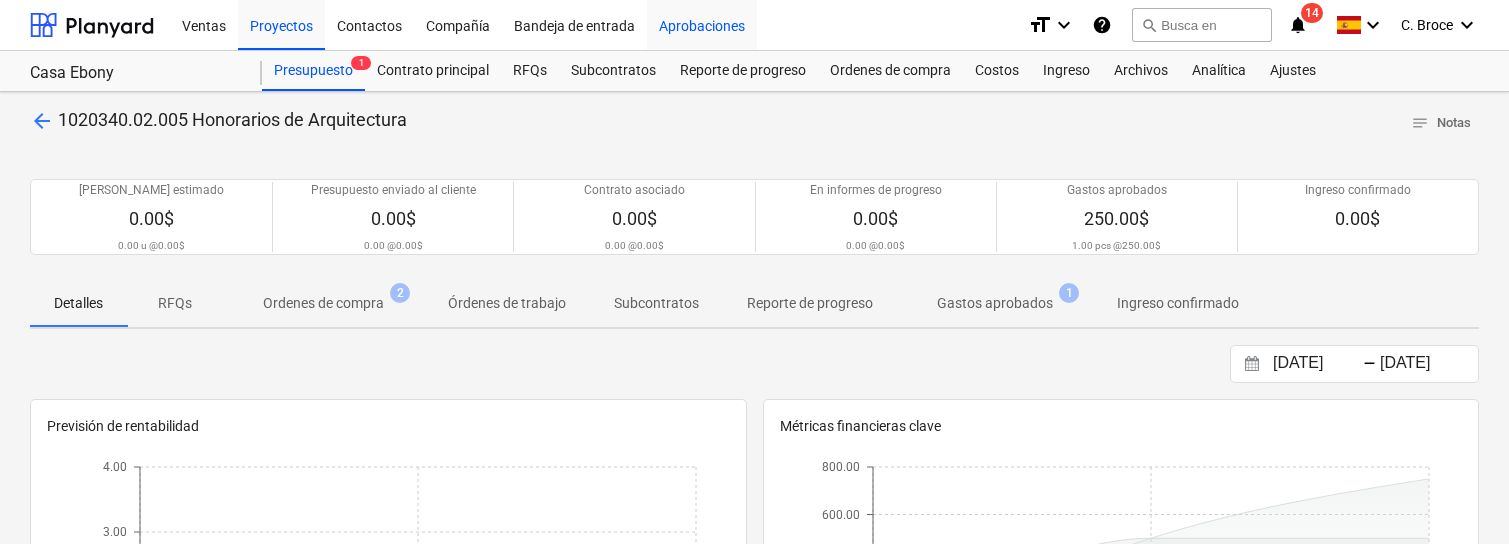 click on "Aprobaciones" at bounding box center (702, 24) 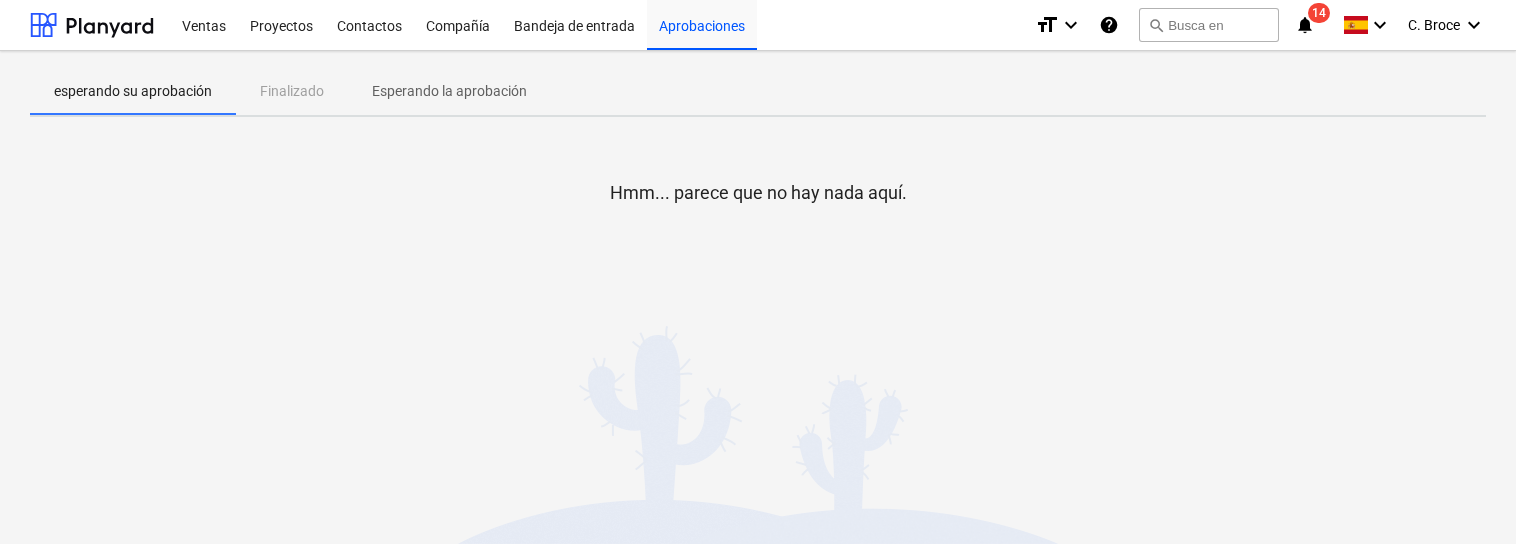 click on "Esperando la aprobación" at bounding box center (449, 91) 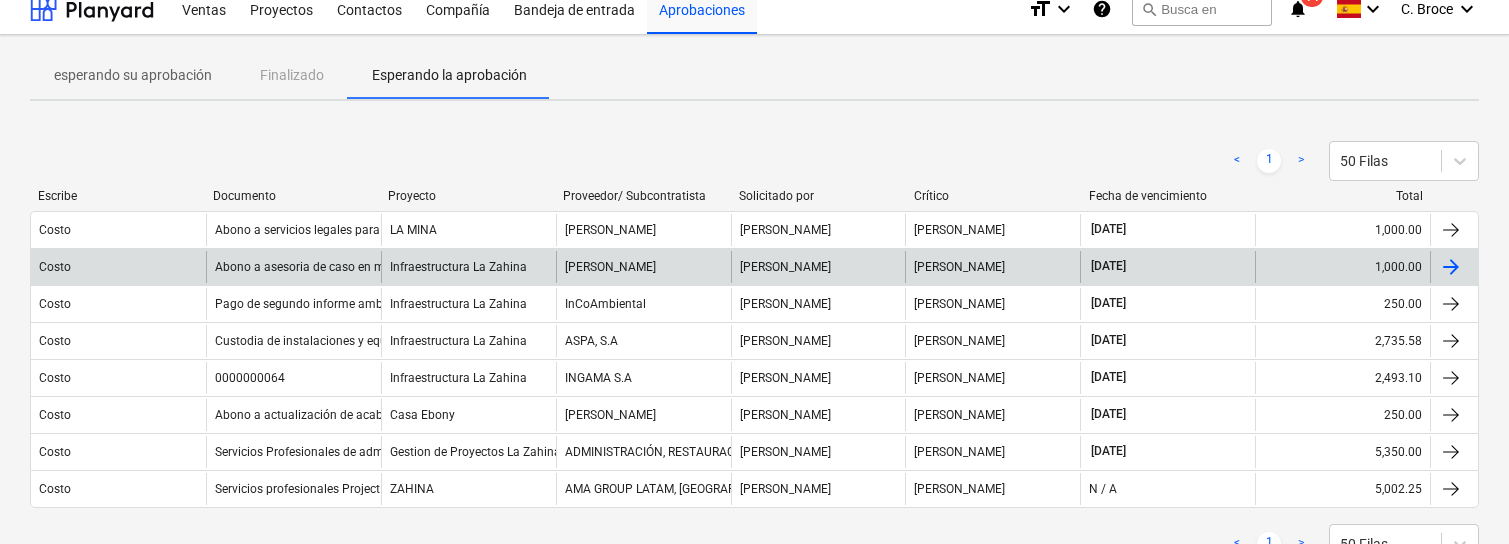 scroll, scrollTop: 30, scrollLeft: 0, axis: vertical 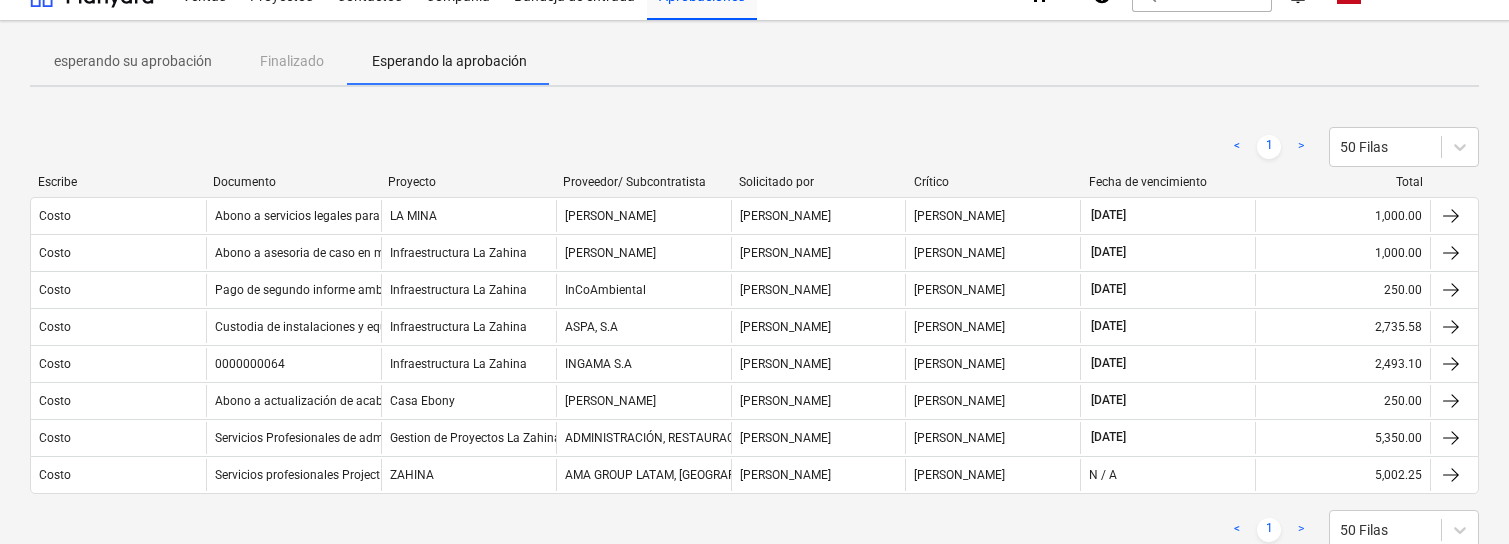 drag, startPoint x: 558, startPoint y: 231, endPoint x: 533, endPoint y: 494, distance: 264.18555 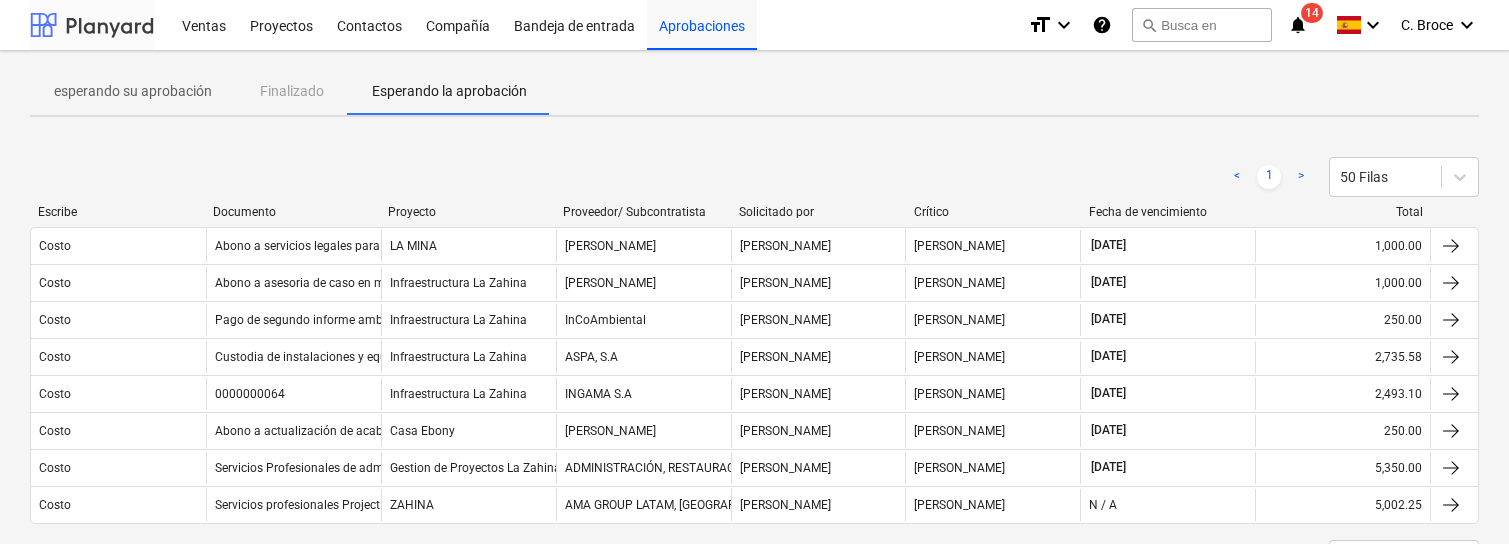 scroll, scrollTop: 0, scrollLeft: 0, axis: both 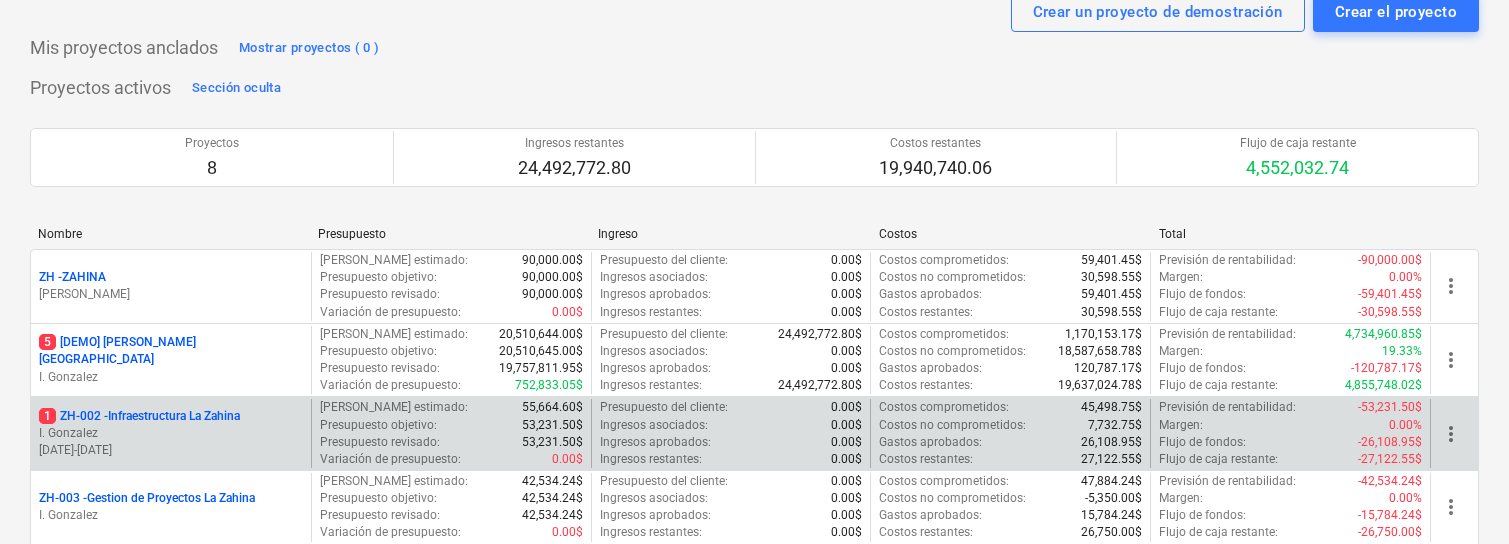click on "1  ZH-002 -  Infraestructura La Zahina" at bounding box center [139, 416] 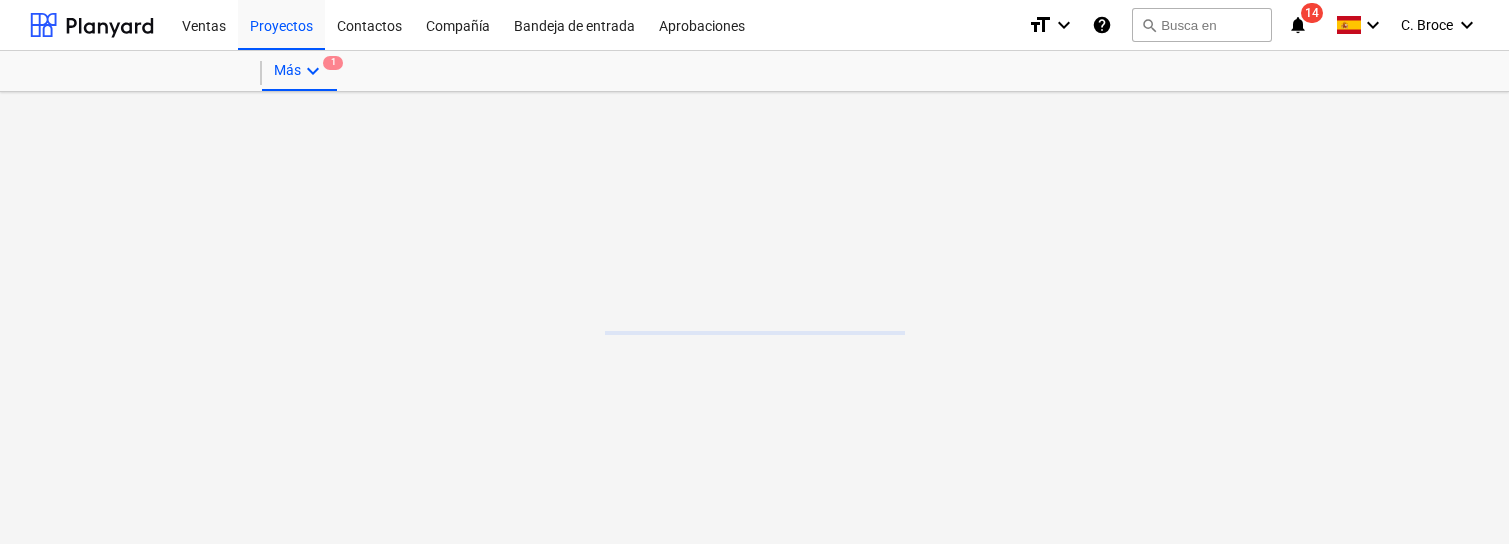 scroll, scrollTop: 0, scrollLeft: 0, axis: both 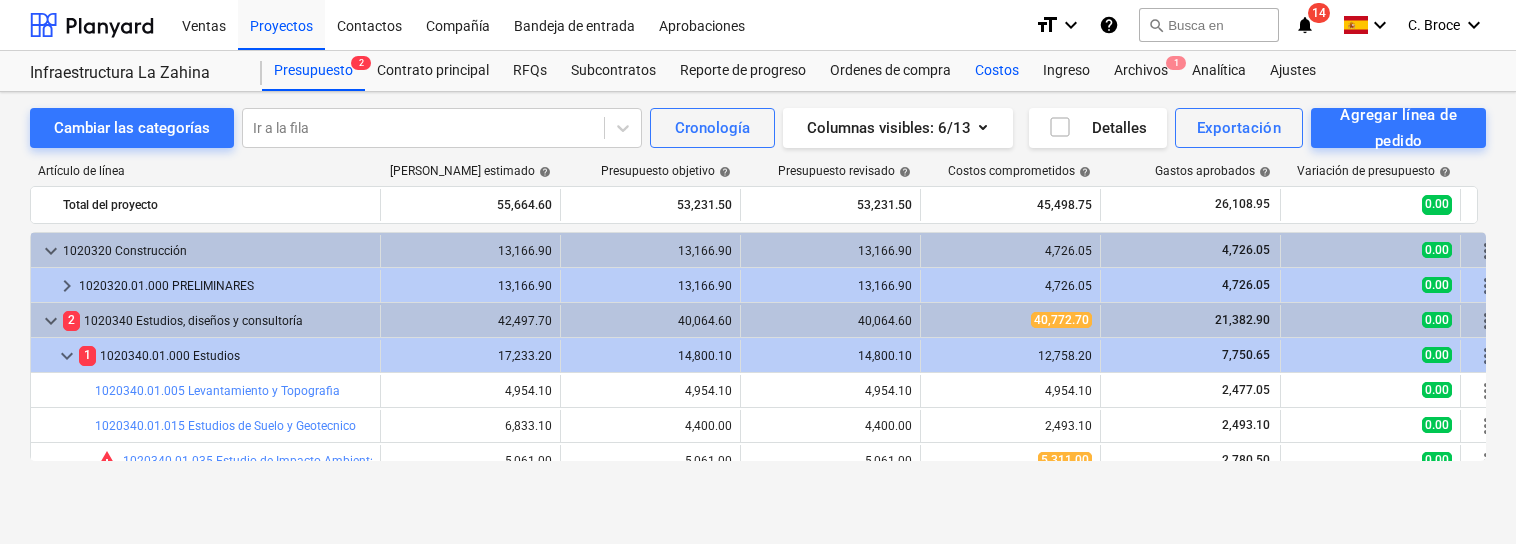 click on "Costos" at bounding box center [997, 71] 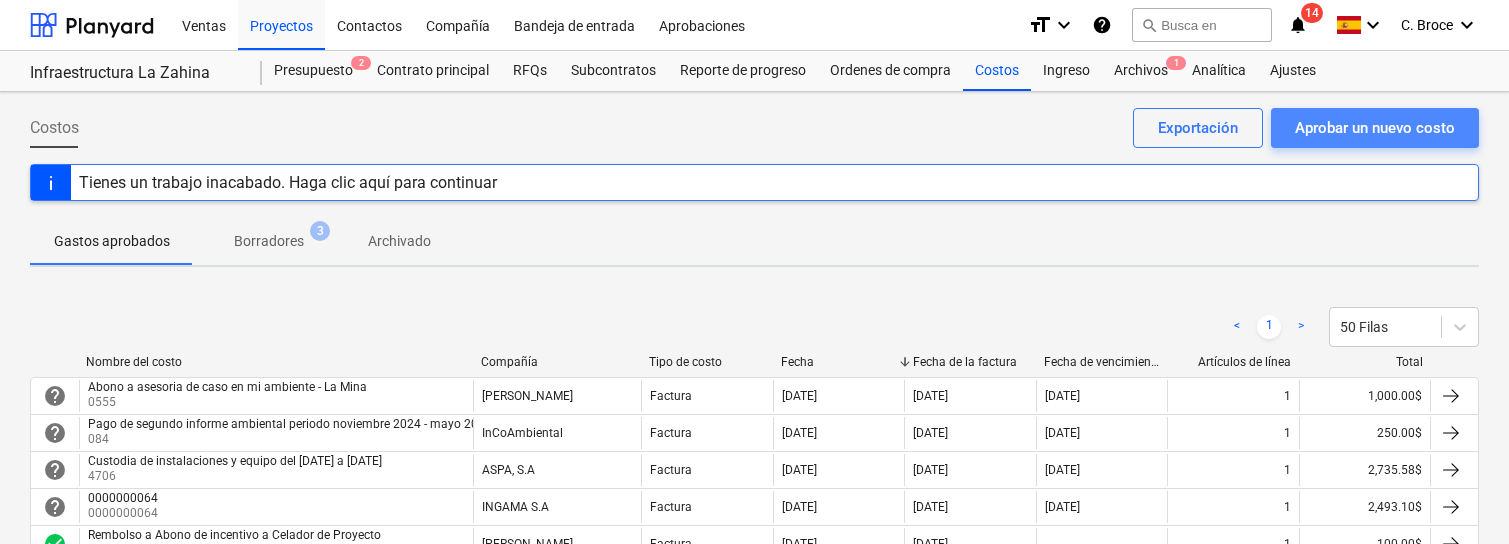 click on "Aprobar un nuevo costo" at bounding box center (1375, 128) 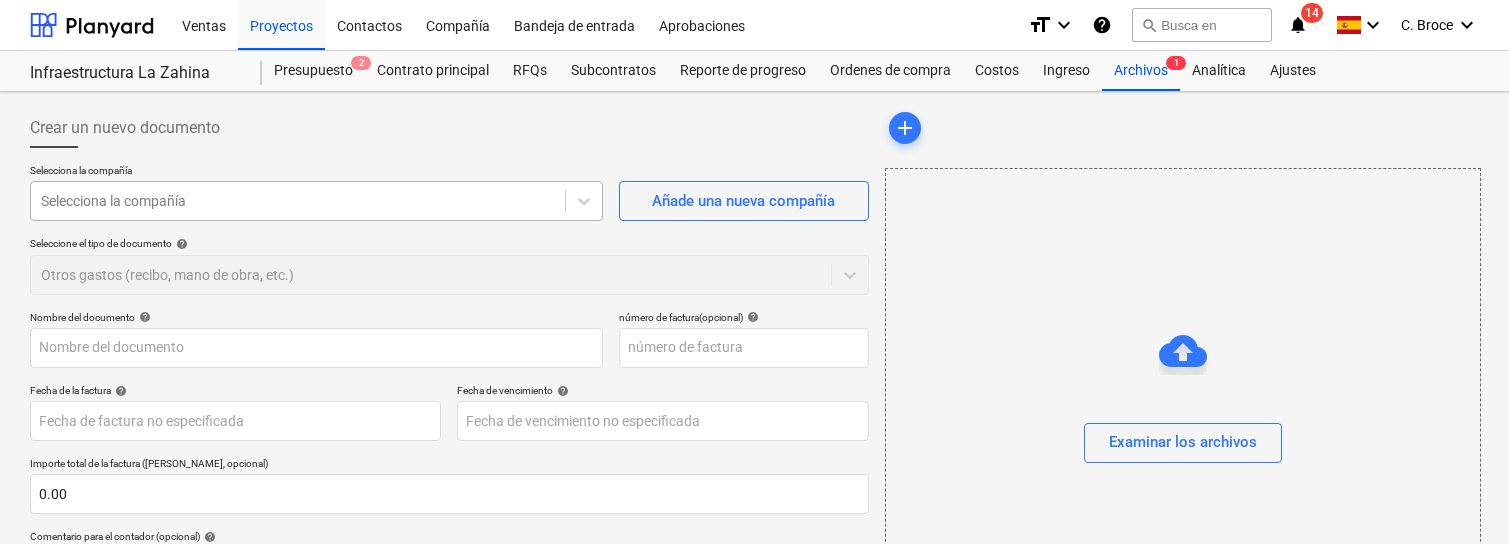 click on "Selecciona la compañía" at bounding box center [298, 201] 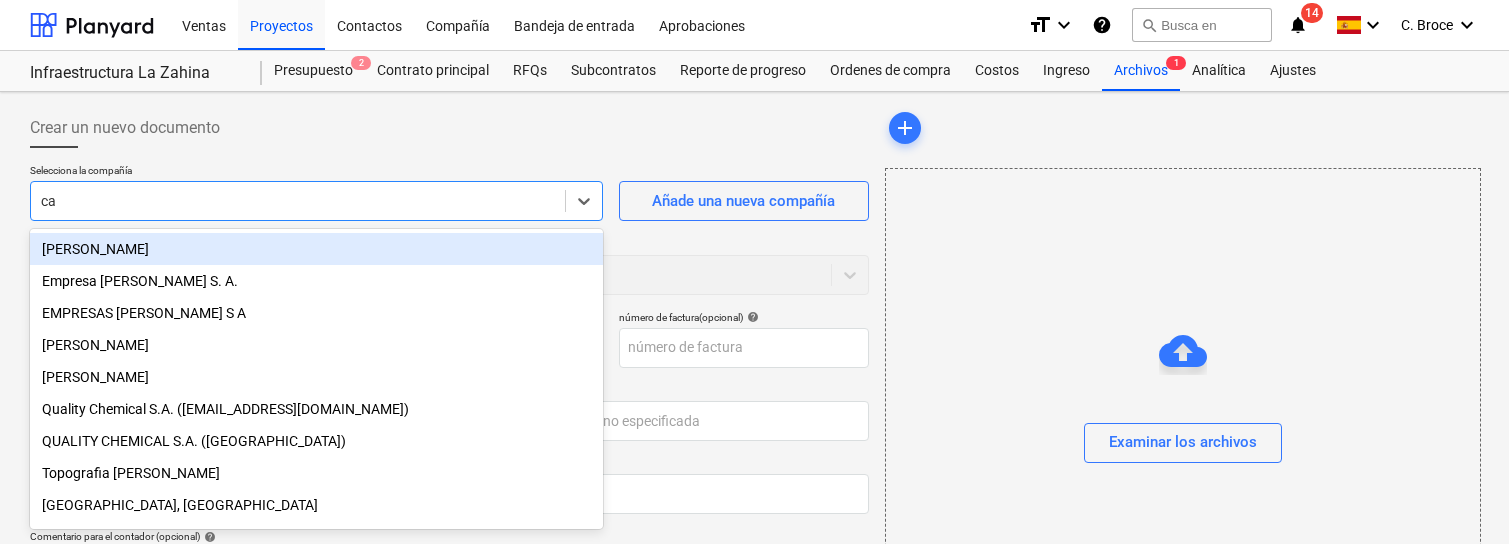 click on "[PERSON_NAME]" at bounding box center [316, 249] 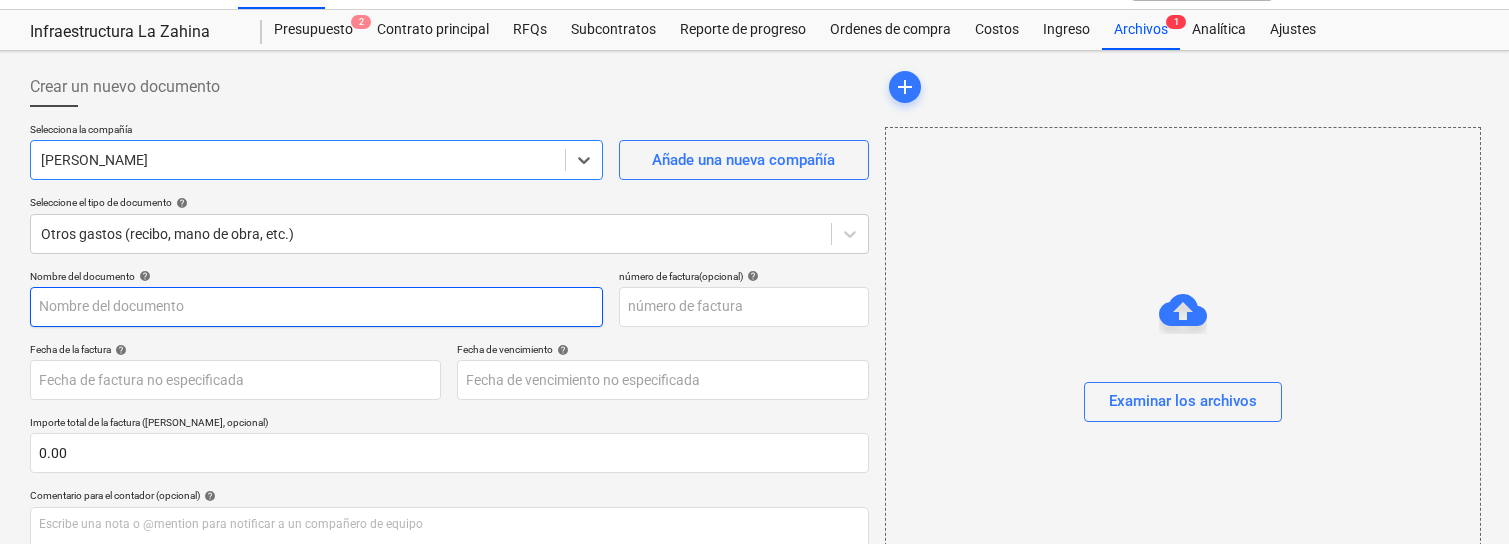 scroll, scrollTop: 41, scrollLeft: 0, axis: vertical 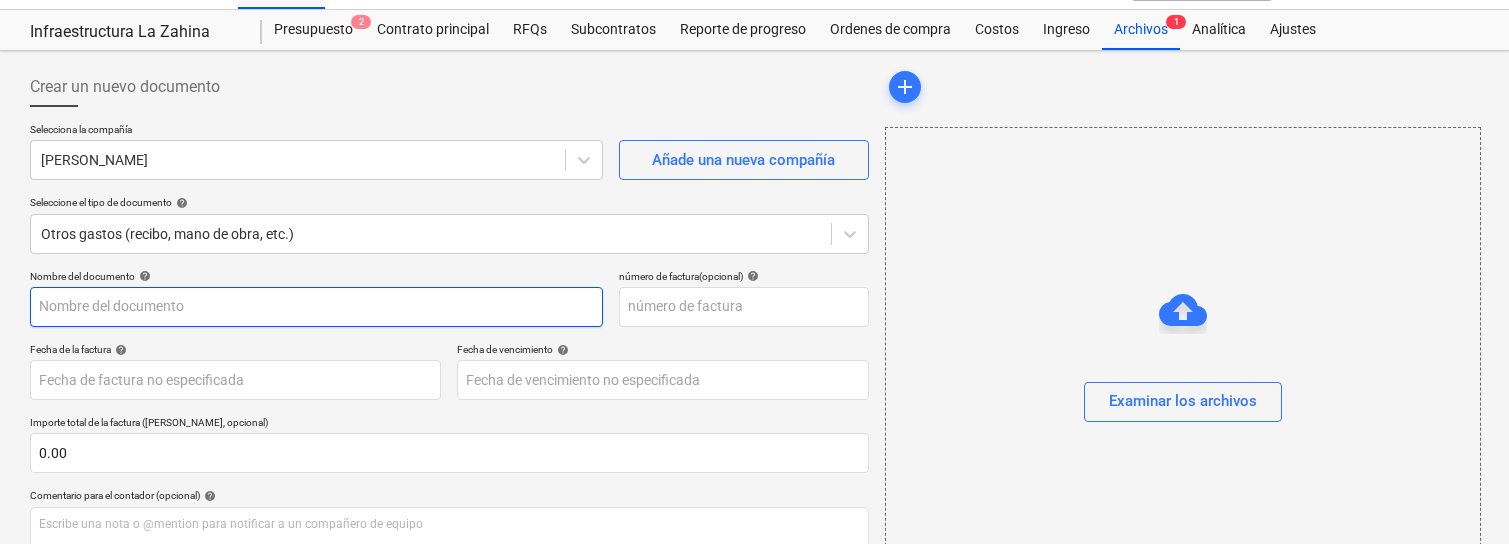 click at bounding box center (316, 307) 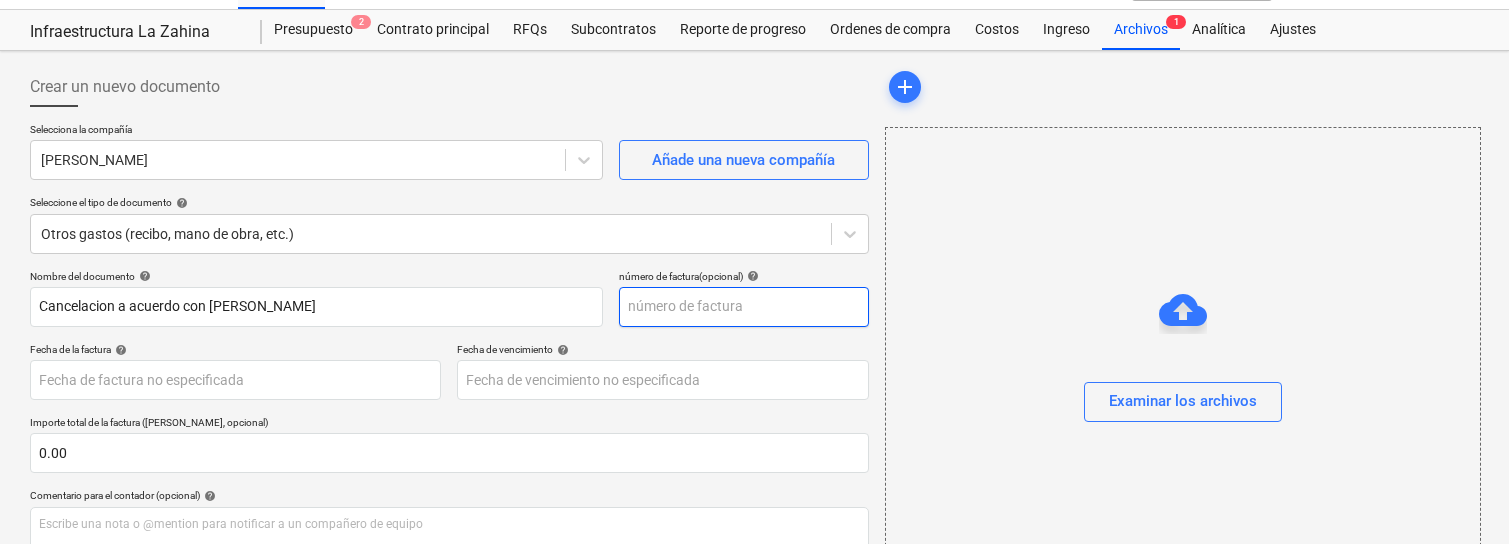 click at bounding box center [744, 307] 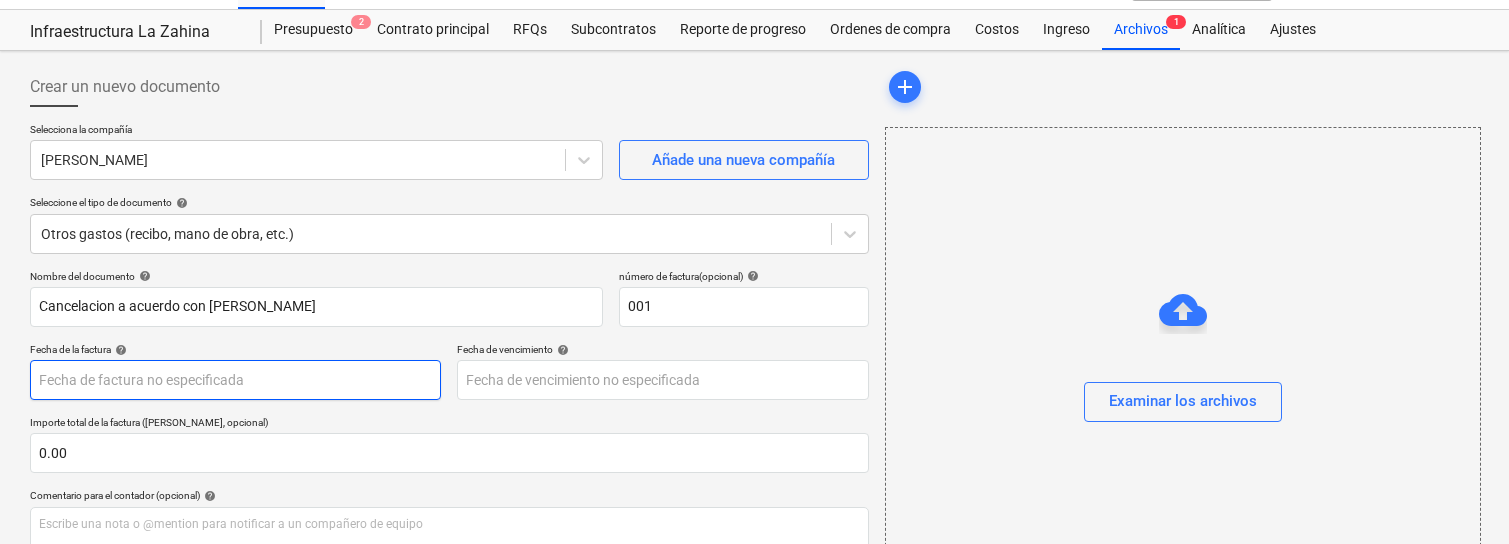 click on "Ventas Proyectos Contactos Compañía Bandeja de entrada Aprobaciones format_size keyboard_arrow_down help search Busca en notifications 14 keyboard_arrow_down [PERSON_NAME] keyboard_arrow_down Infraestructura La Zahina Presupuesto 2 Contrato principal RFQs Subcontratos Reporte de progreso Ordenes de compra Costos Ingreso Archivos 1 Analítica Ajustes Crear un nuevo documento Selecciona la compañía [PERSON_NAME]   Añade una nueva compañía Seleccione el tipo de documento help Otros gastos (recibo, mano de obra, etc.) Nombre del documento help [PERSON_NAME] a acuerdo con [PERSON_NAME] número de factura  (opcional) help 001 Fecha de la factura help Press the down arrow key to interact with the calendar and
select a date. Press the question mark key to get the keyboard shortcuts for changing dates. Fecha de vencimiento help Press the down arrow key to interact with the calendar and
select a date. Press the question mark key to get the keyboard shortcuts for changing dates. 0.00 help ﻿ Despejado Guardar help" at bounding box center [754, 231] 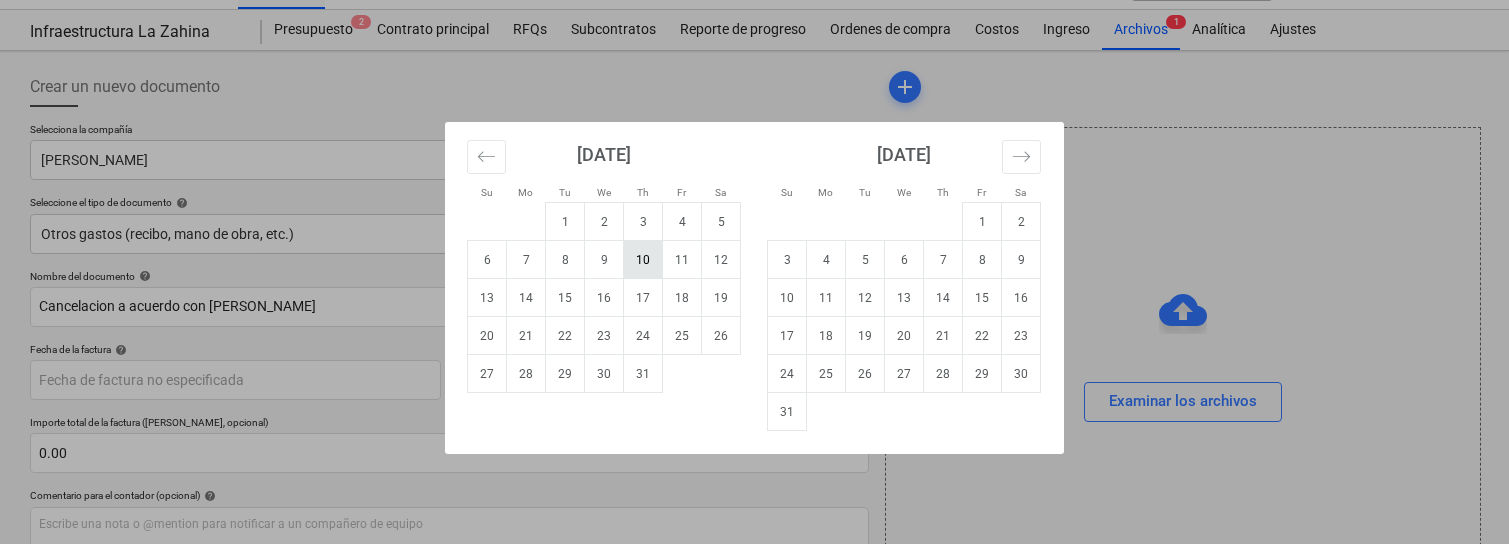 click on "10" at bounding box center (643, 260) 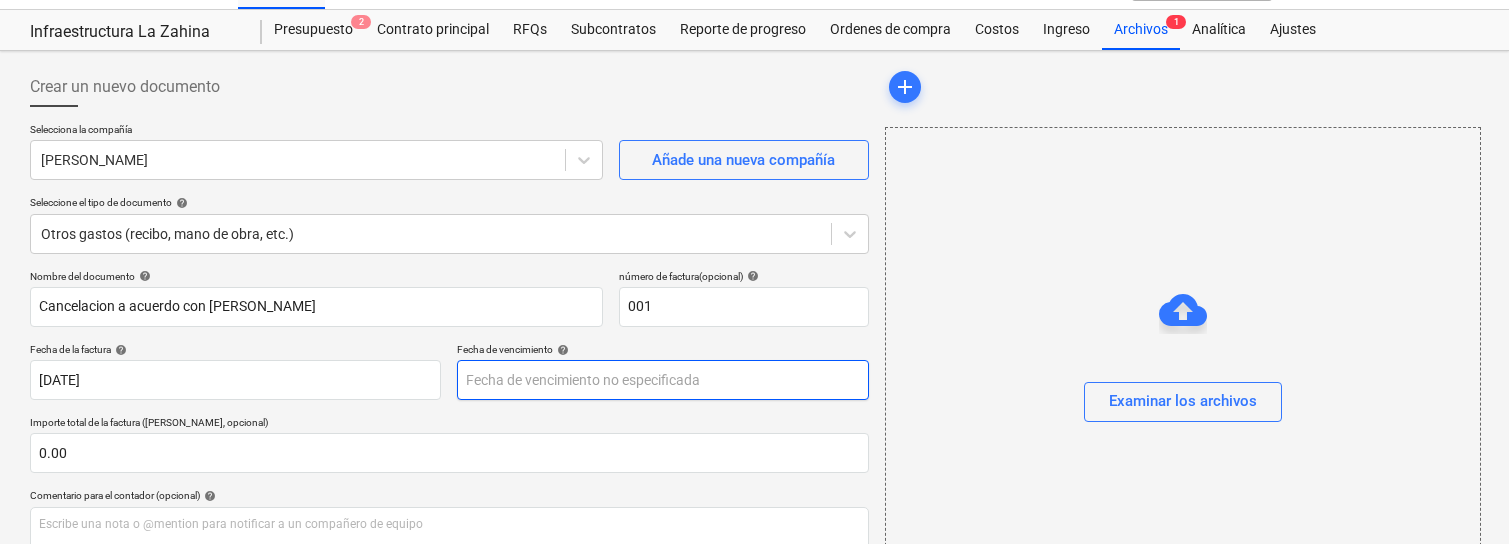 click on "Ventas Proyectos Contactos Compañía Bandeja de entrada Aprobaciones format_size keyboard_arrow_down help search Busca en notifications 14 keyboard_arrow_down [PERSON_NAME] keyboard_arrow_down Infraestructura La Zahina Presupuesto 2 Contrato principal RFQs Subcontratos Reporte de progreso Ordenes de compra Costos Ingreso Archivos 1 Analítica Ajustes Crear un nuevo documento Selecciona la compañía [PERSON_NAME]   Añade una nueva compañía Seleccione el tipo de documento help Otros gastos (recibo, mano de obra, etc.) Nombre del documento help Cancelacion a acuerdo con [PERSON_NAME] número de factura  (opcional) help 001 Fecha de la factura help [DATE] 10.07.2025 Press the down arrow key to interact with the calendar and
select a date. Press the question mark key to get the keyboard shortcuts for changing dates. Fecha de vencimiento help Press the down arrow key to interact with the calendar and
select a date. Press the question mark key to get the keyboard shortcuts for changing dates. 0.00 help ﻿" at bounding box center (754, 231) 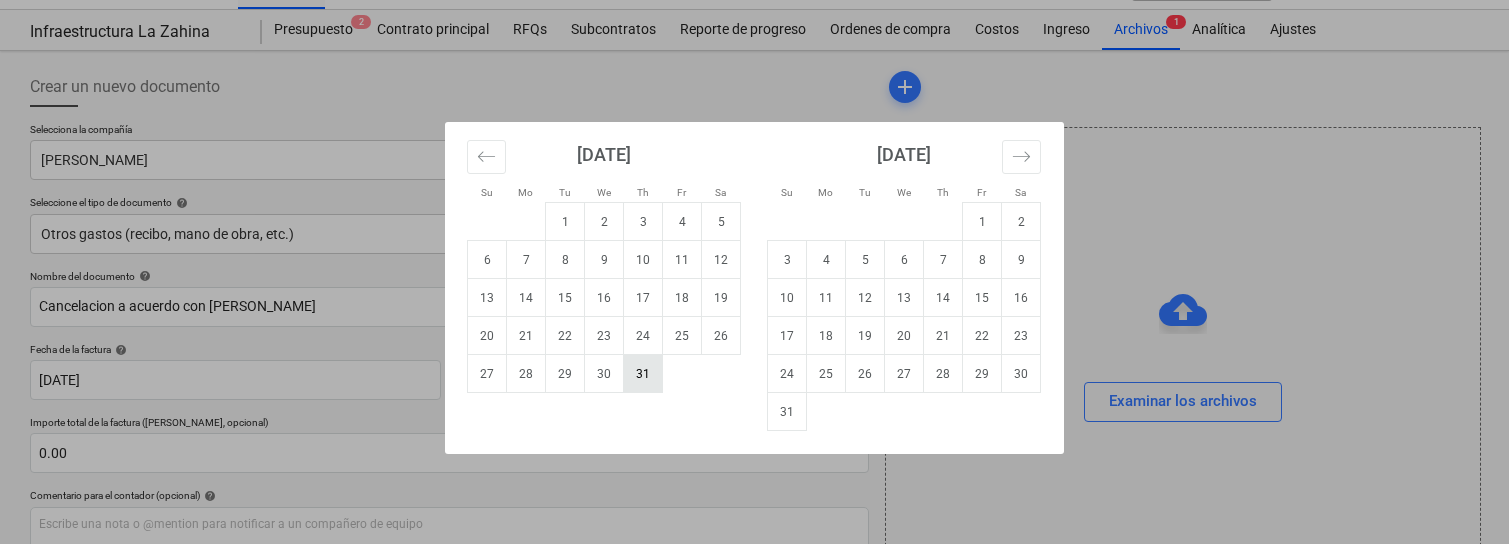 click on "31" at bounding box center (643, 374) 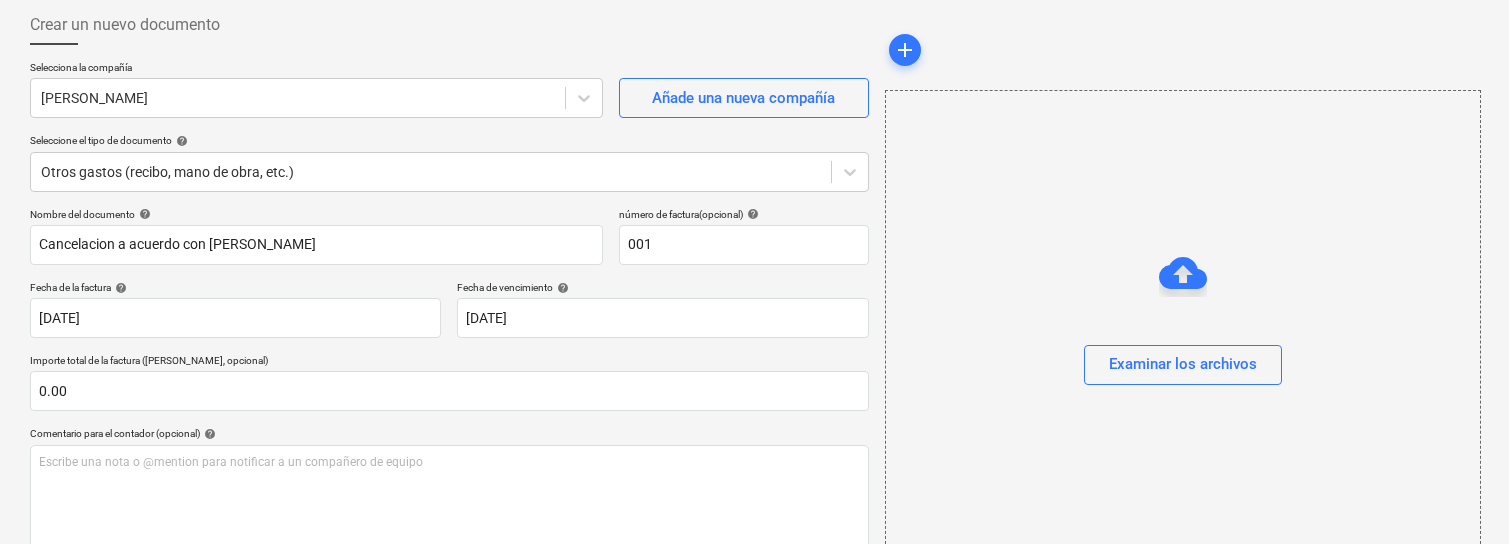 scroll, scrollTop: 110, scrollLeft: 0, axis: vertical 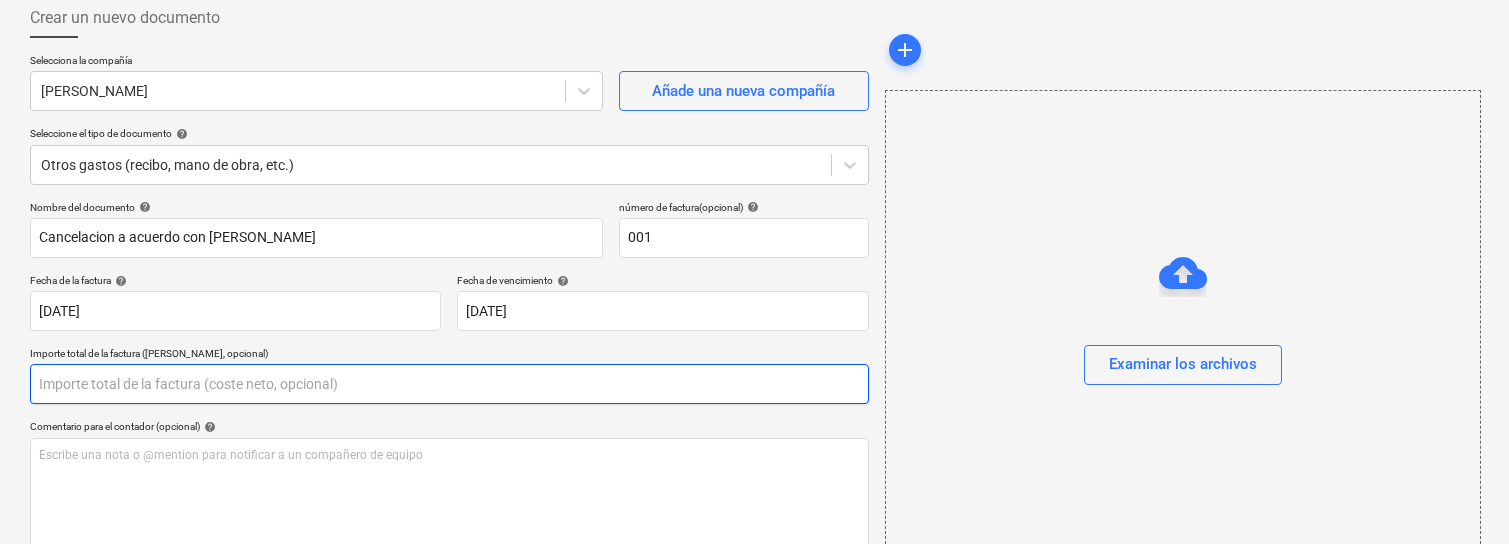 click at bounding box center (449, 384) 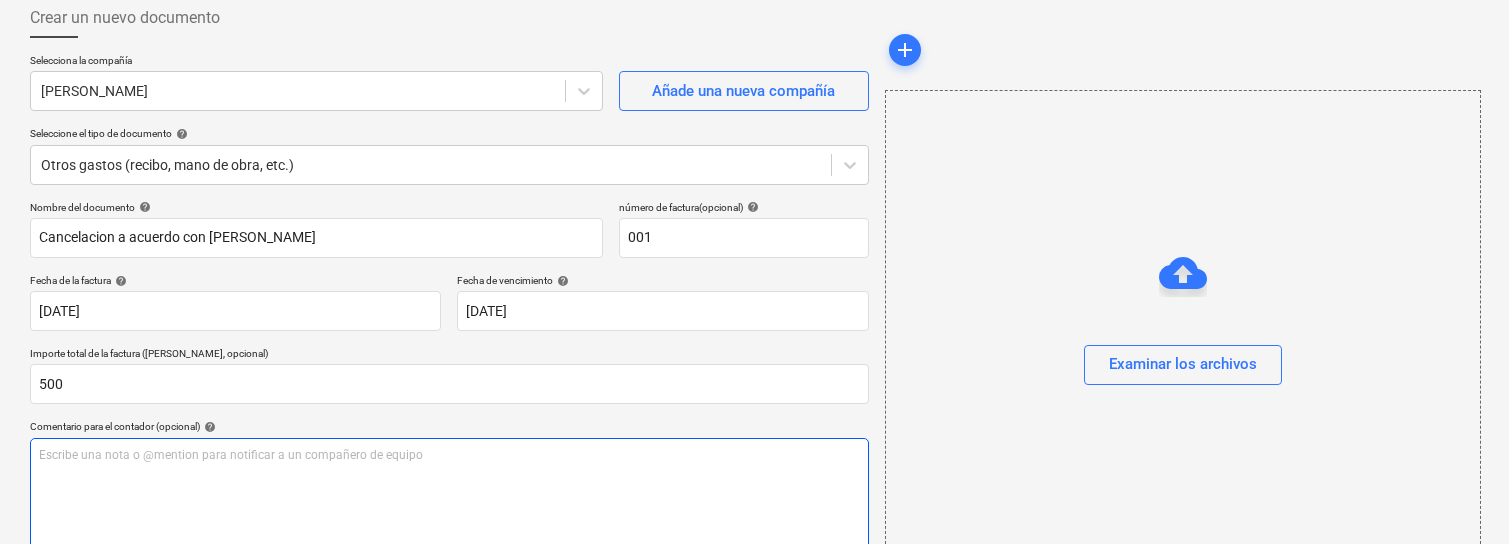 click on "Escribe una nota o @mention para notificar a un compañero de equipo ﻿" at bounding box center [449, 455] 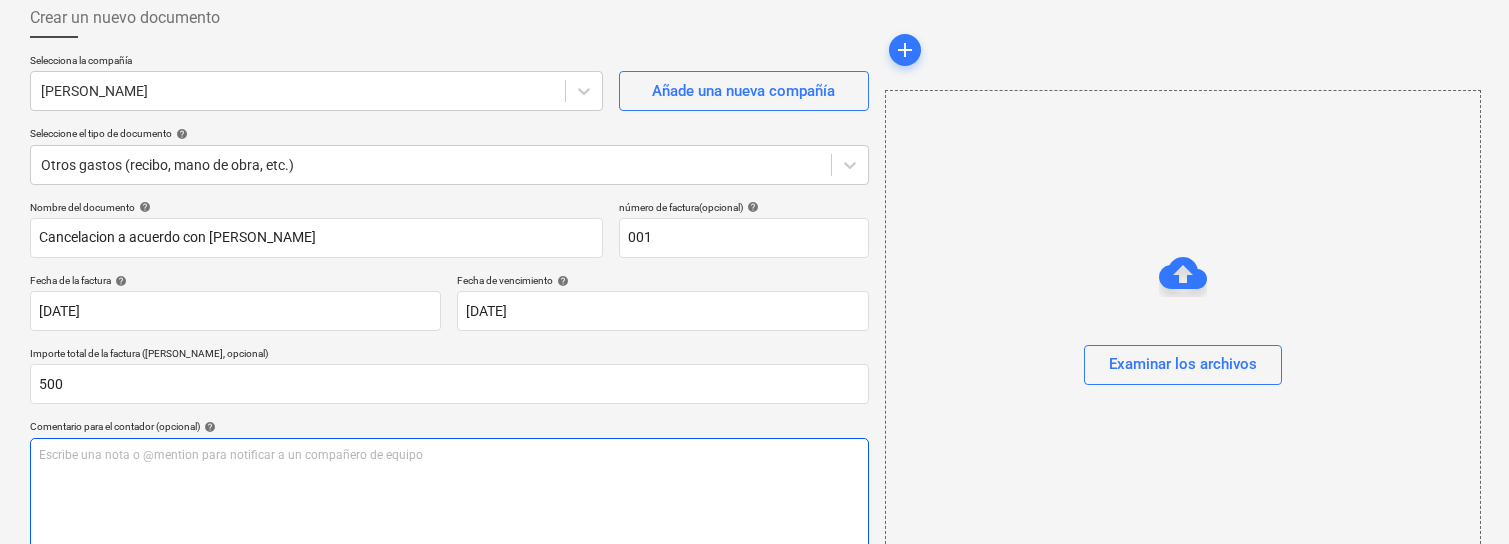 click on "Escribe una nota o @mention para notificar a un compañero de equipo ﻿" at bounding box center (449, 497) 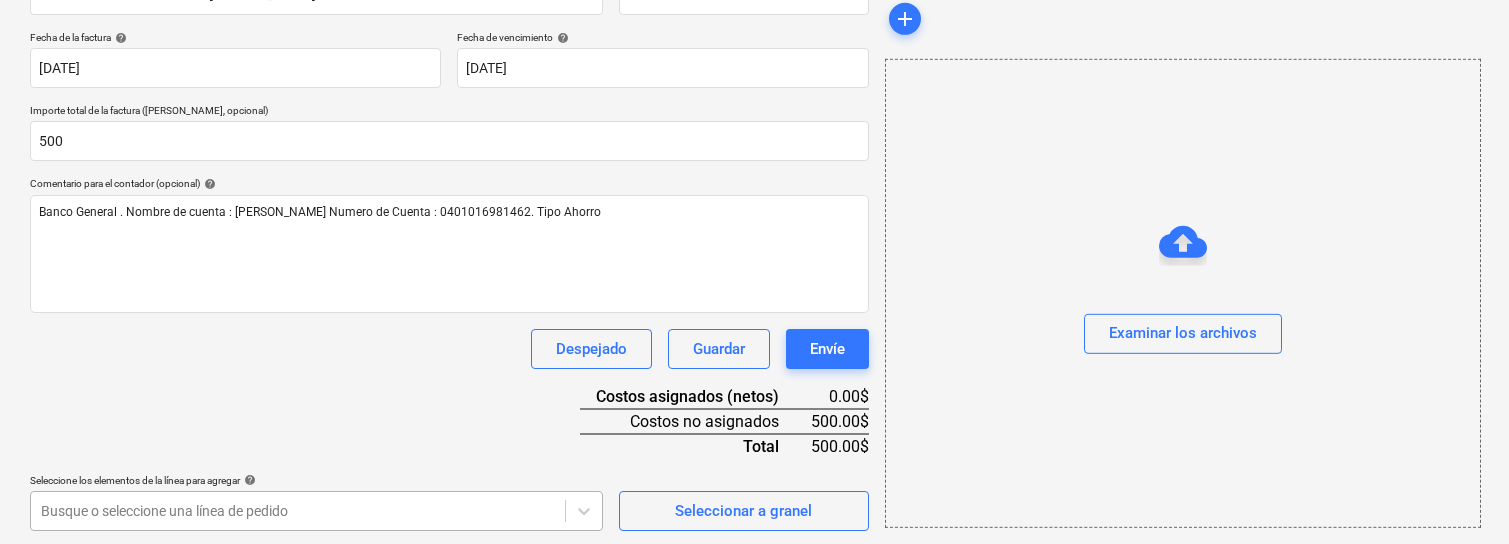 click on "Ventas Proyectos Contactos Compañía Bandeja de entrada Aprobaciones format_size keyboard_arrow_down help search Busca en notifications 14 keyboard_arrow_down [PERSON_NAME] keyboard_arrow_down Infraestructura La Zahina Presupuesto 2 Contrato principal RFQs Subcontratos Reporte de progreso Ordenes de compra Costos Ingreso Archivos 1 Analítica Ajustes Crear un nuevo documento Selecciona la compañía [PERSON_NAME]   Añade una nueva compañía Seleccione el tipo de documento help Otros gastos (recibo, mano de obra, etc.) Nombre del documento help Cancelacion a acuerdo con [PERSON_NAME] número de factura  (opcional) help 001 Fecha de la factura help [DATE] 10.07.2025 Press the down arrow key to interact with the calendar and
select a date. Press the question mark key to get the keyboard shortcuts for changing dates. Fecha de vencimiento help [DATE] [DATE] Importe total de la factura (coste neto, opcional) 500 Comentario para el contador (opcional) help Despejado Guardar Envíe 0.00$ 500.00$ Total" at bounding box center (754, -81) 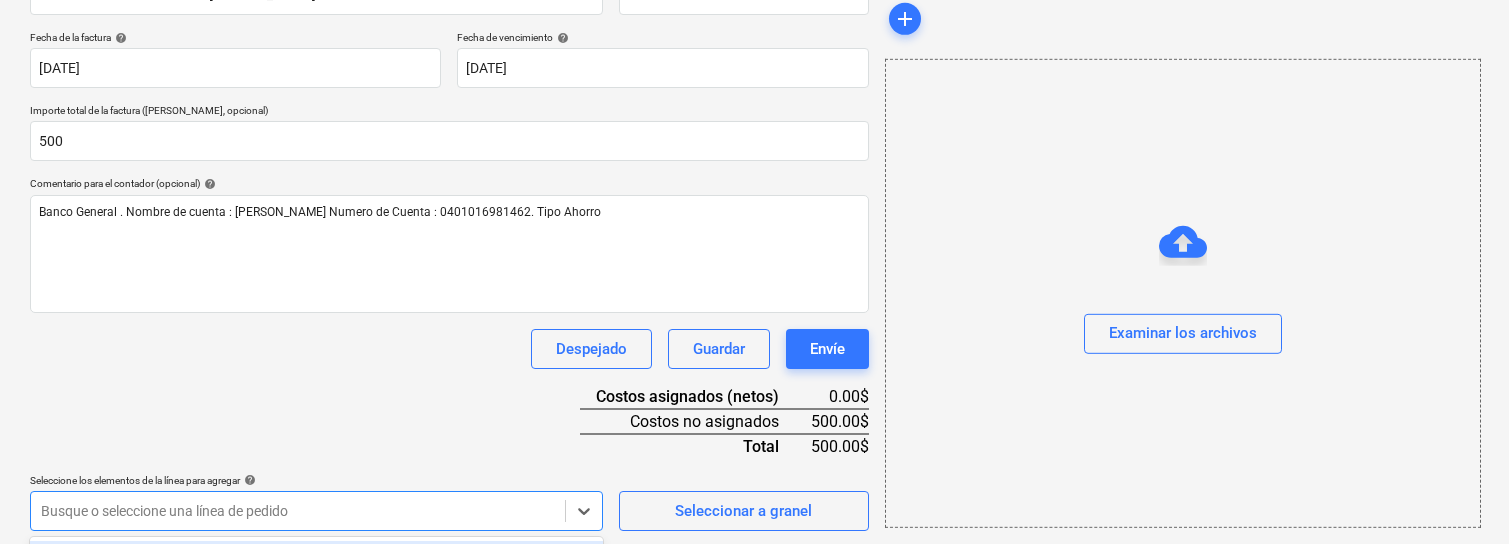 scroll, scrollTop: 649, scrollLeft: 0, axis: vertical 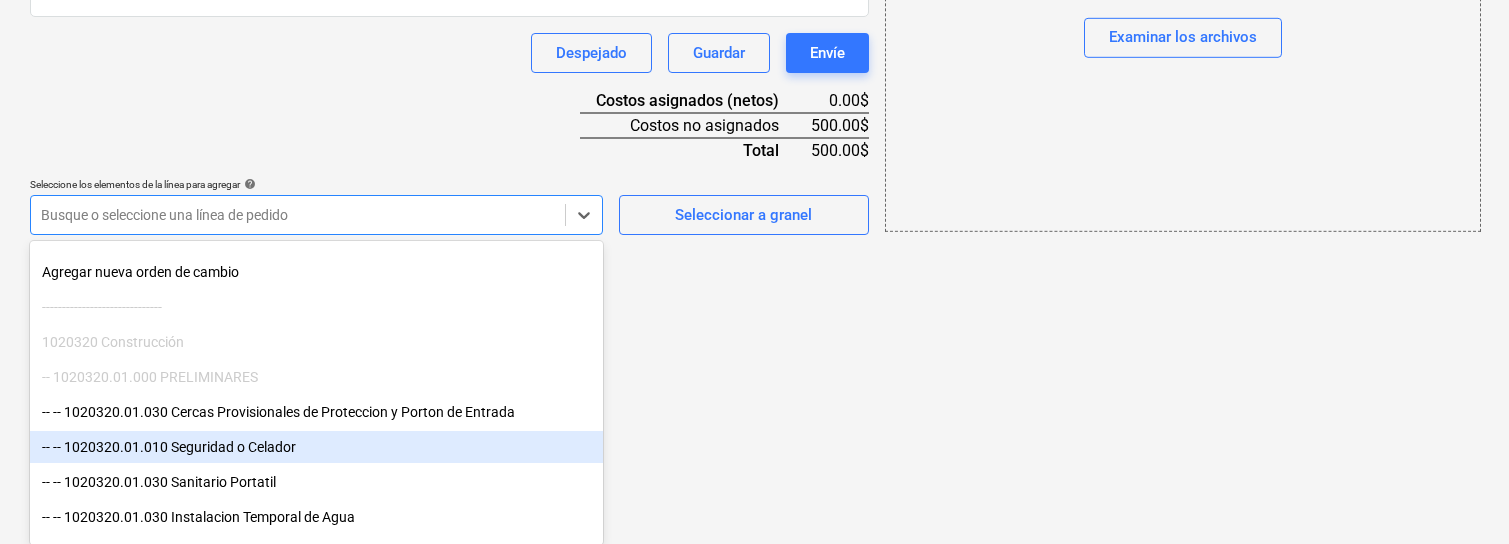click on "-- --  1020320.01.010 Seguridad o Celador" at bounding box center [316, 447] 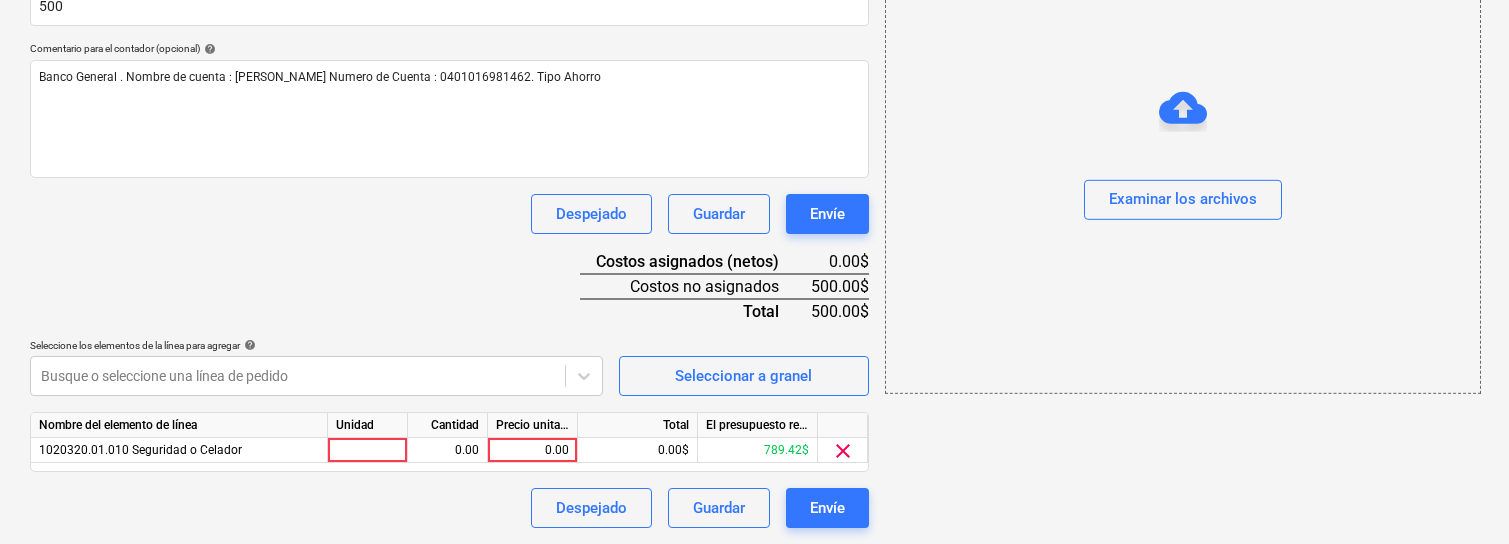 click on "Nombre del documento help Cancelacion a acuerdo con [PERSON_NAME] número de factura  (opcional) help 001 Fecha de la factura help [DATE] 10.07.2025 Press the down arrow key to interact with the calendar and
select a date. Press the question mark key to get the keyboard shortcuts for changing dates. Fecha de vencimiento help [DATE] [DATE] Press the down arrow key to interact with the calendar and
select a date. Press the question mark key to get the keyboard shortcuts for changing dates. Importe total de la factura (coste neto, opcional) 500 Comentario para el contador (opcional) help Banco General . Nombre de cuenta : [PERSON_NAME] Numero de Cuenta : 0401016981462. Tipo Ahorro Despejado Guardar Envíe Costos asignados (netos) 0.00$ Costos no asignados 500.00$ Total 500.00$ Seleccione los elementos de la línea para agregar help Busque o seleccione una línea de pedido Seleccionar a granel Nombre del elemento de línea Unidad Cantidad Precio unitario Total El presupuesto revisado que queda 0.00" at bounding box center [449, 175] 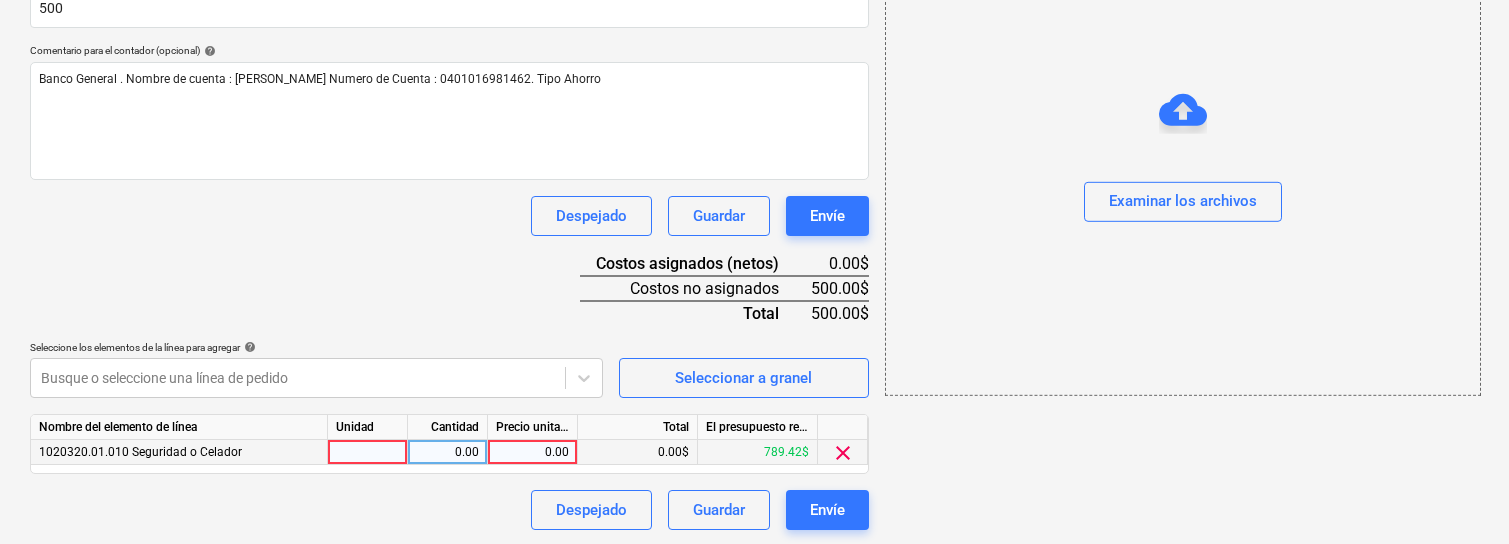 click on "0.00" at bounding box center (532, 452) 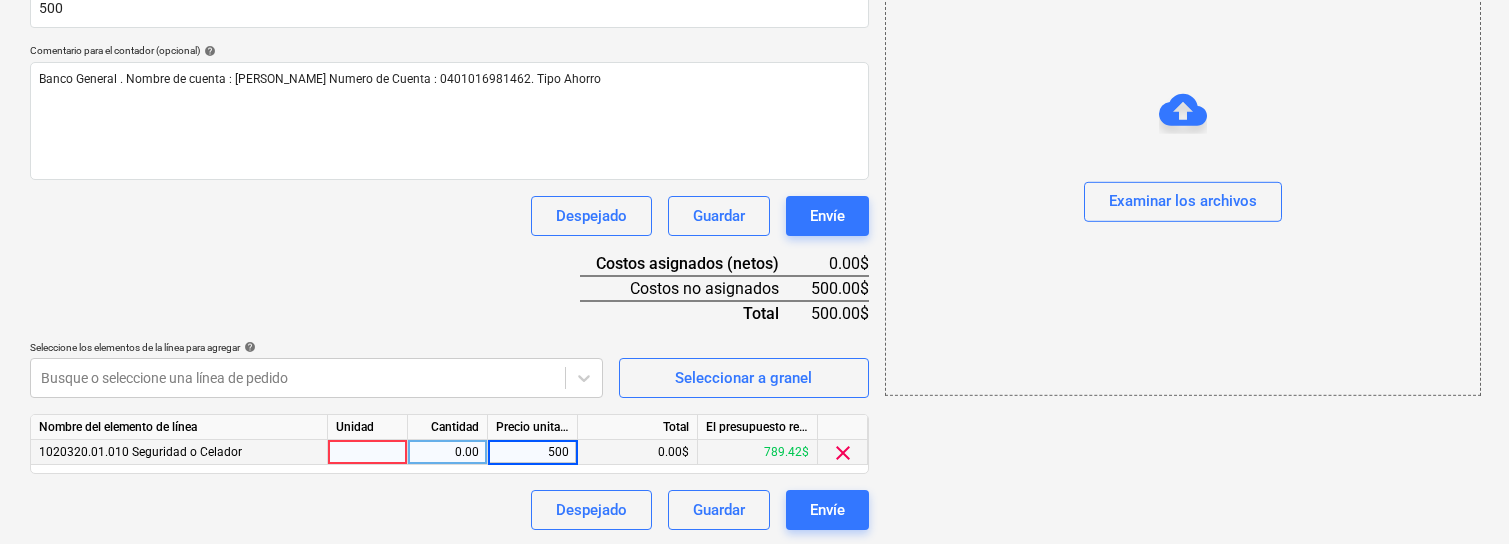 click on "Nombre del documento help Cancelacion a acuerdo con [PERSON_NAME] número de factura  (opcional) help 001 Fecha de la factura help [DATE] 10.07.2025 Press the down arrow key to interact with the calendar and
select a date. Press the question mark key to get the keyboard shortcuts for changing dates. Fecha de vencimiento help [DATE] [DATE] Press the down arrow key to interact with the calendar and
select a date. Press the question mark key to get the keyboard shortcuts for changing dates. Importe total de la factura (coste neto, opcional) 500 Comentario para el contador (opcional) help Banco General . Nombre de cuenta : [PERSON_NAME] Numero de Cuenta : 0401016981462. Tipo Ahorro Despejado Guardar Envíe Costos asignados (netos) 0.00$ Costos no asignados 500.00$ Total 500.00$ Seleccione los elementos de la línea para agregar help Busque o seleccione una línea de pedido Seleccionar a granel Nombre del elemento de línea Unidad Cantidad Precio unitario Total El presupuesto revisado que queda 0.00" at bounding box center (449, 177) 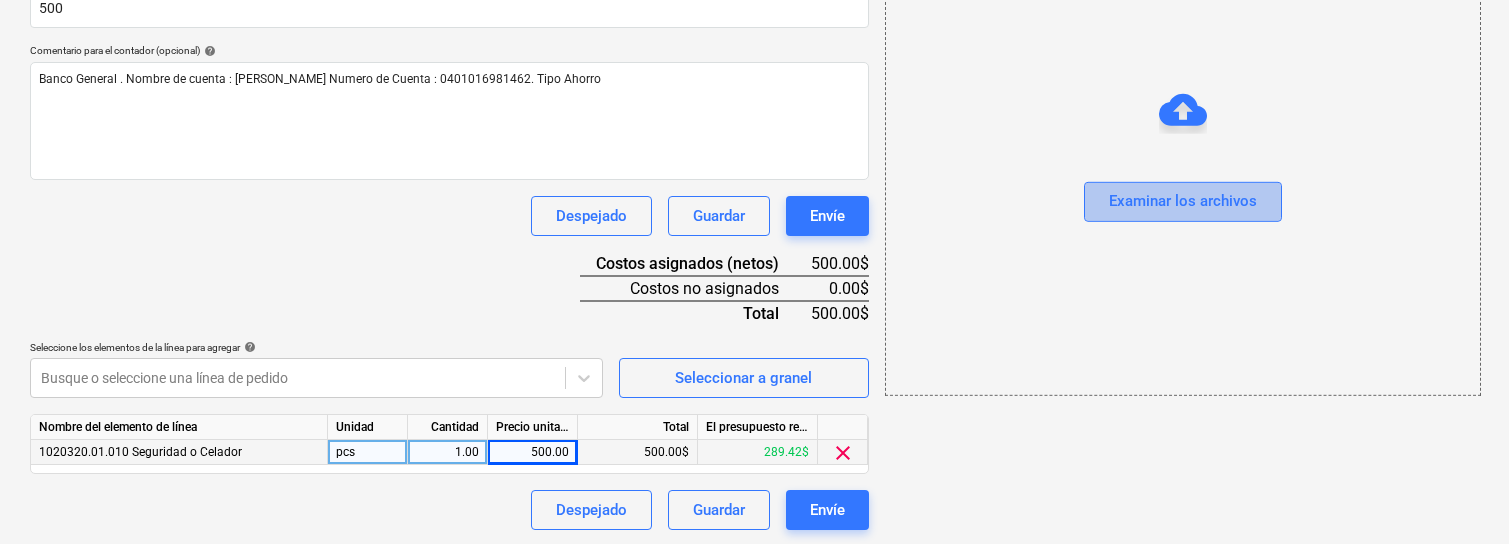 click on "Examinar los archivos" at bounding box center [1183, 201] 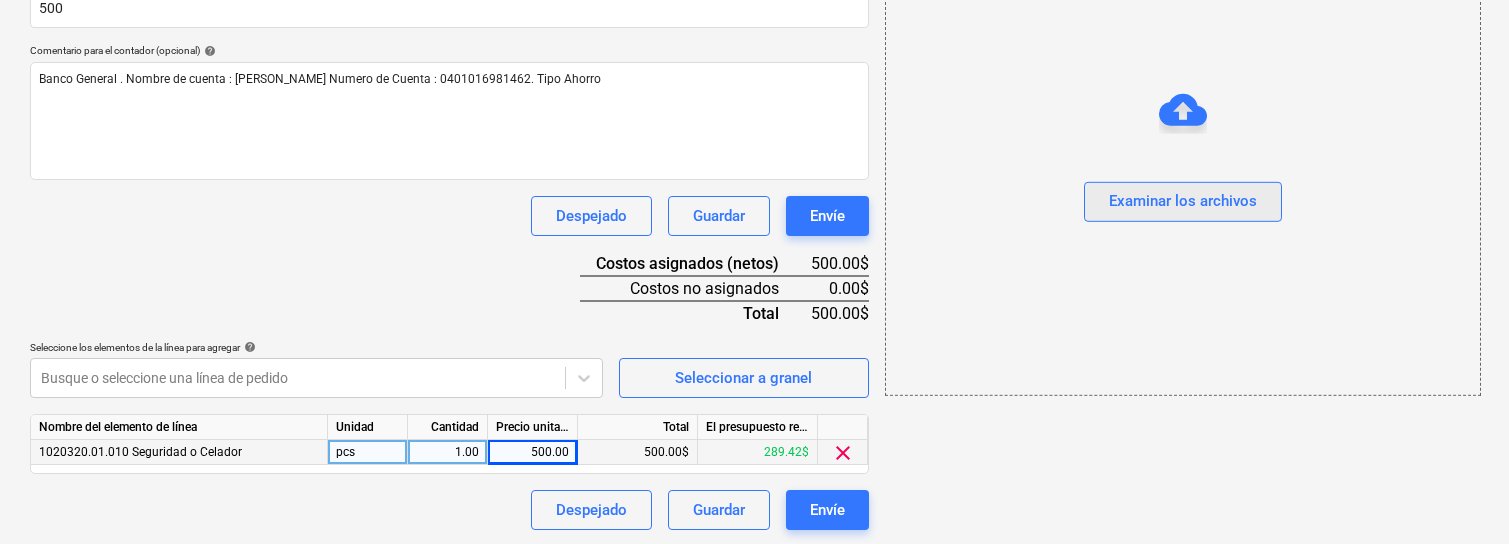 click on "Examinar los archivos" at bounding box center [1183, 201] 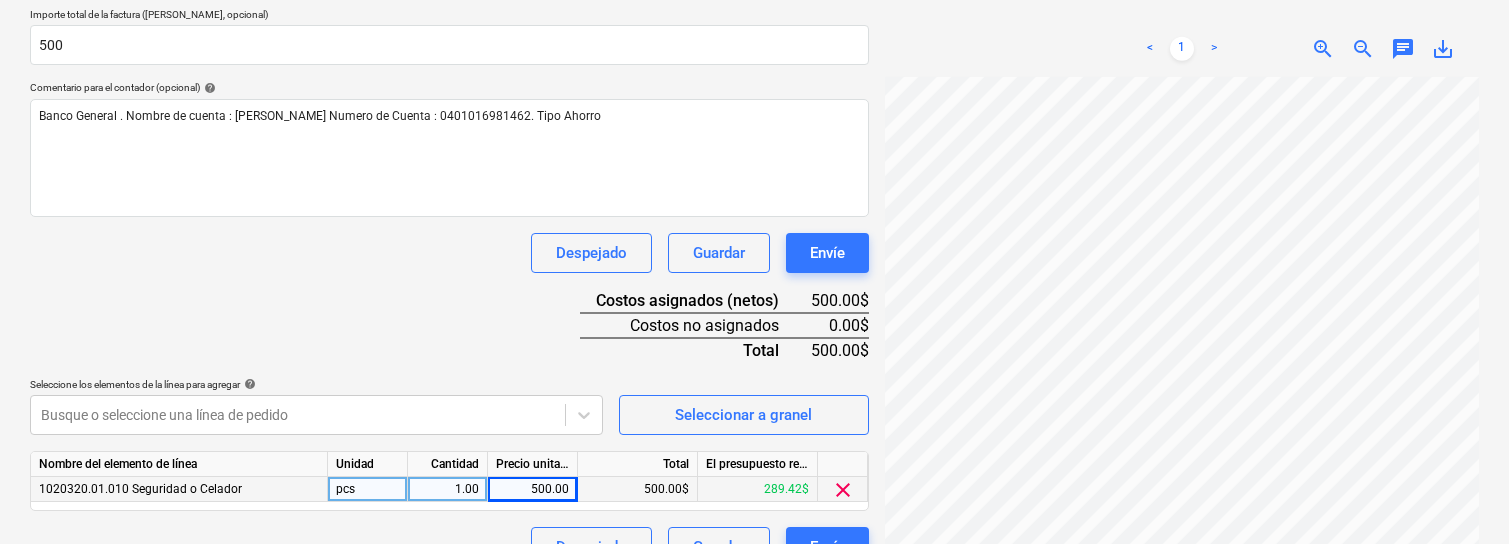 scroll, scrollTop: 432, scrollLeft: 0, axis: vertical 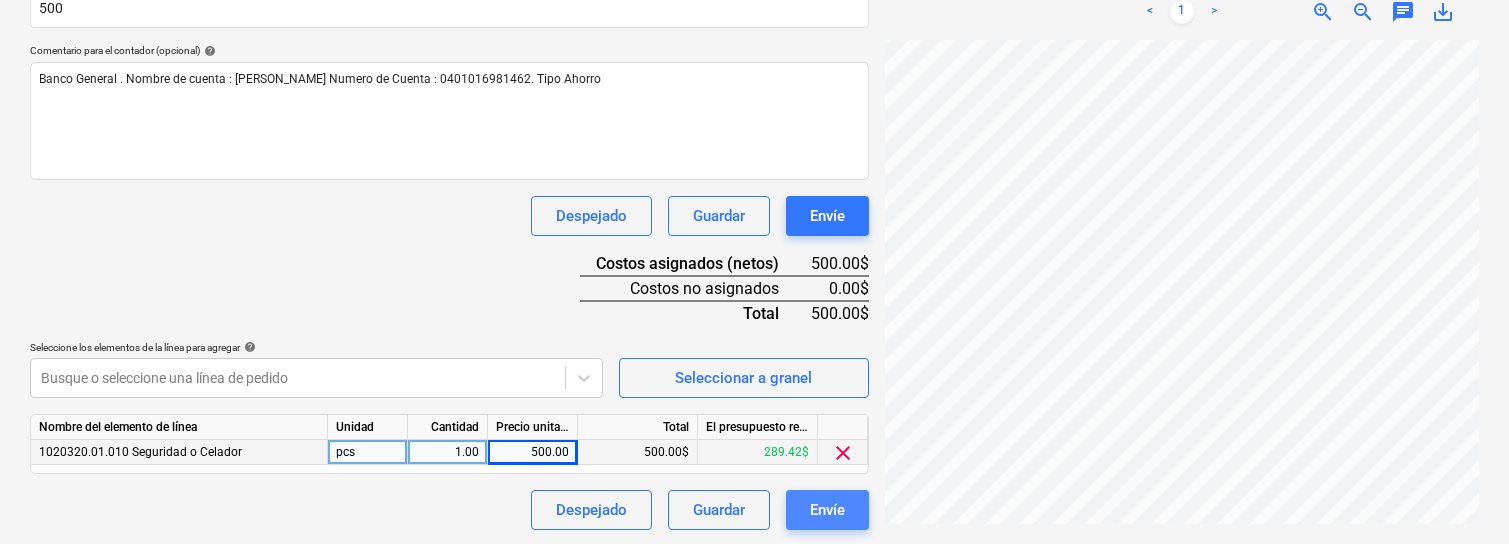 click on "Envíe" at bounding box center (827, 510) 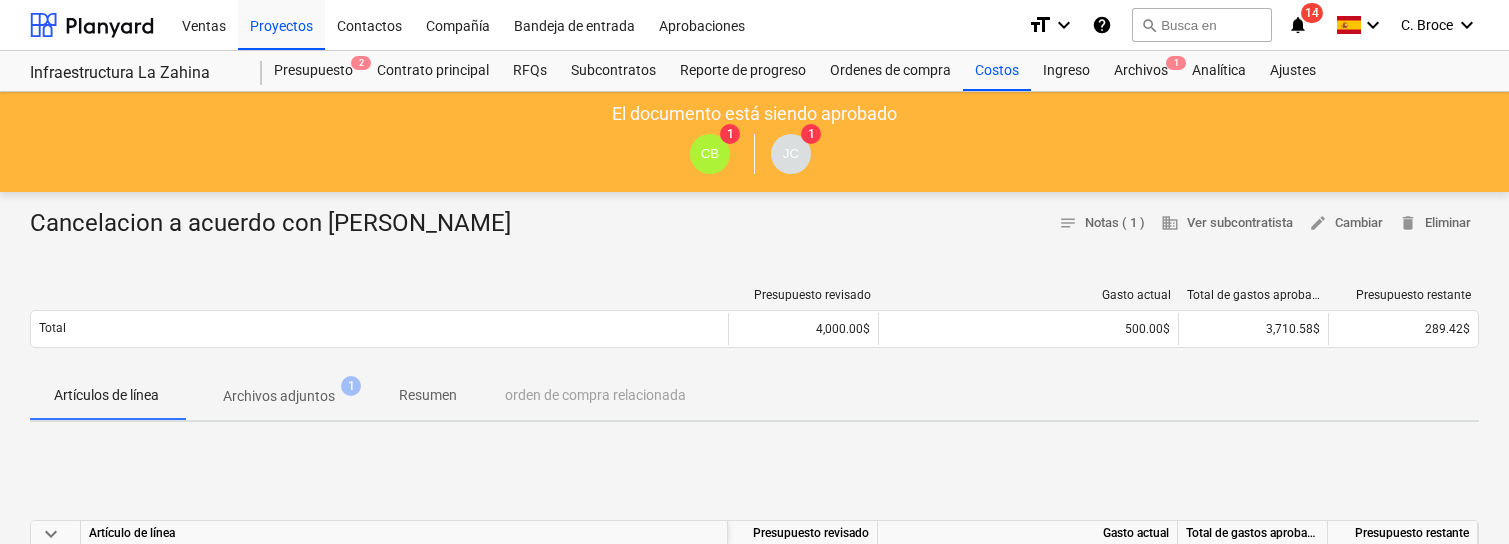scroll, scrollTop: 0, scrollLeft: 0, axis: both 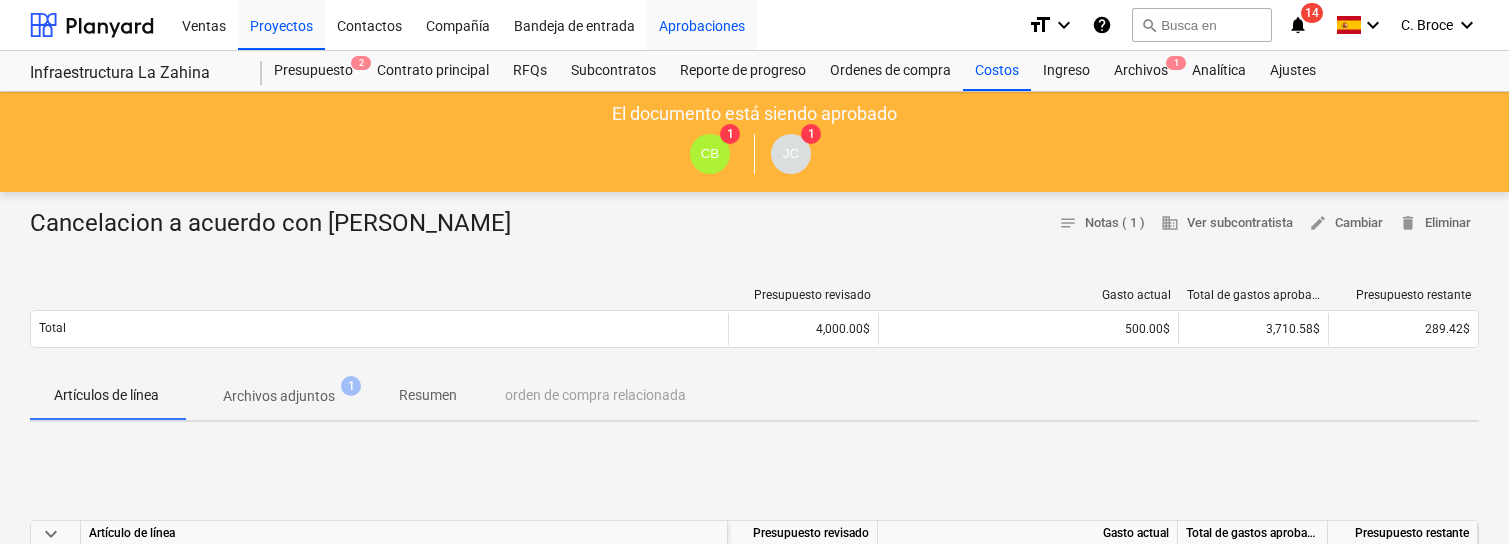 click on "Aprobaciones" at bounding box center (702, 24) 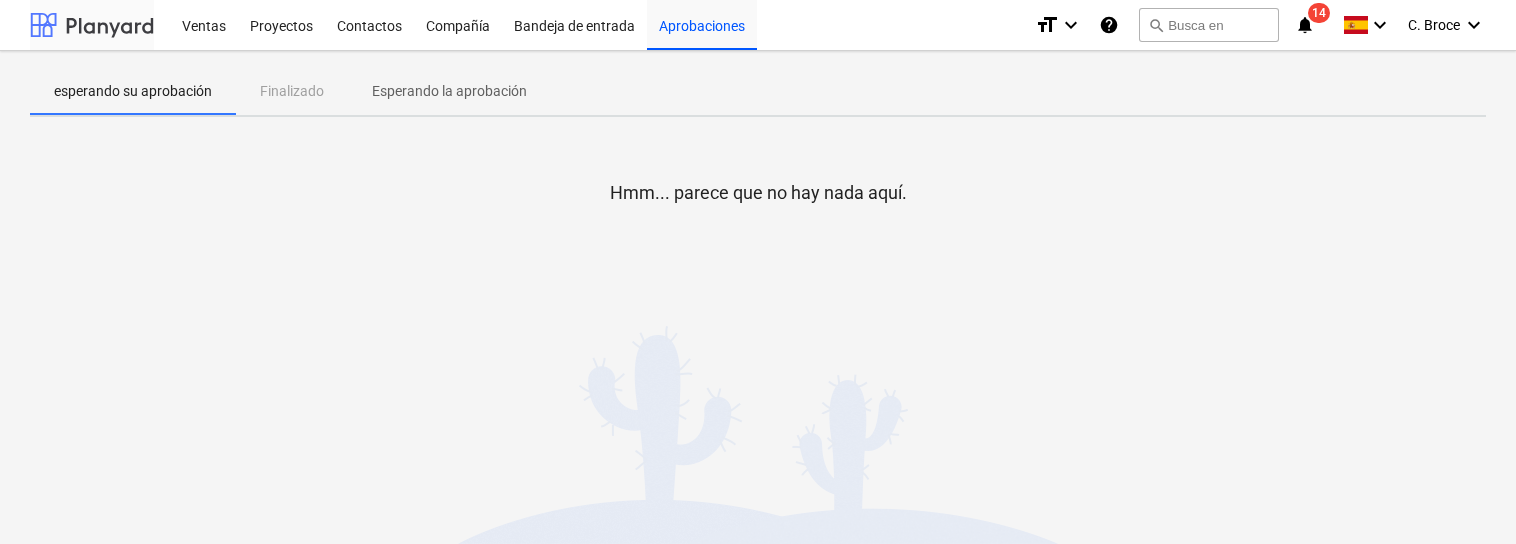 click at bounding box center (92, 25) 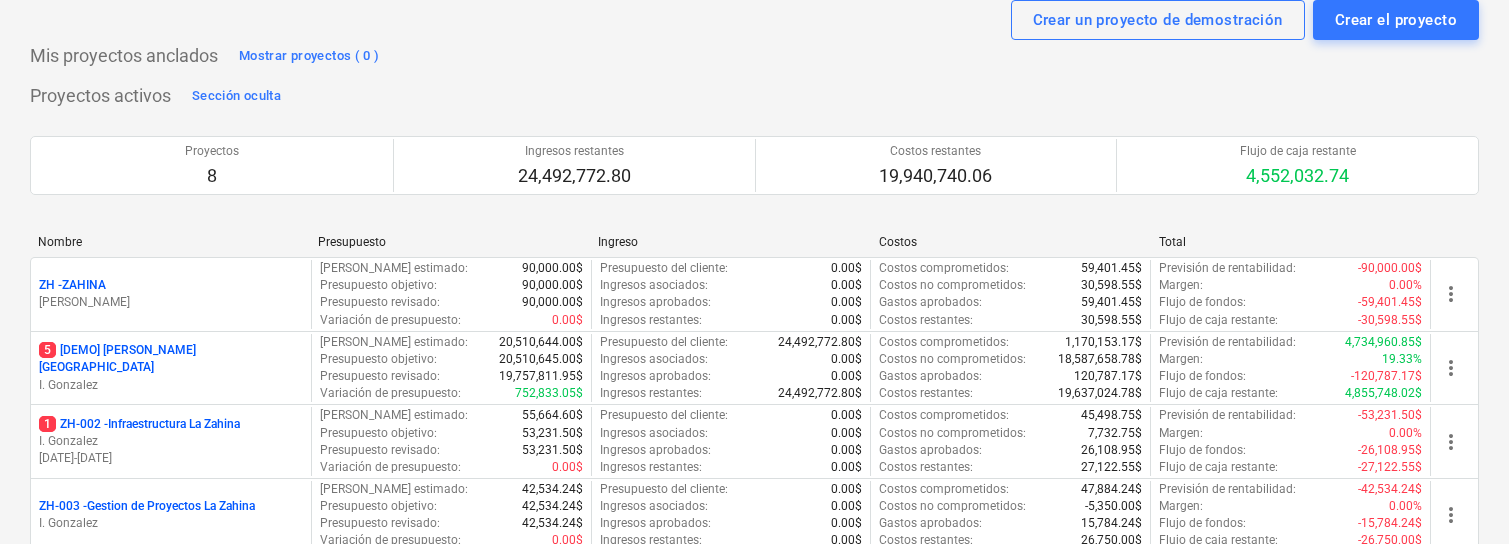 scroll, scrollTop: 83, scrollLeft: 0, axis: vertical 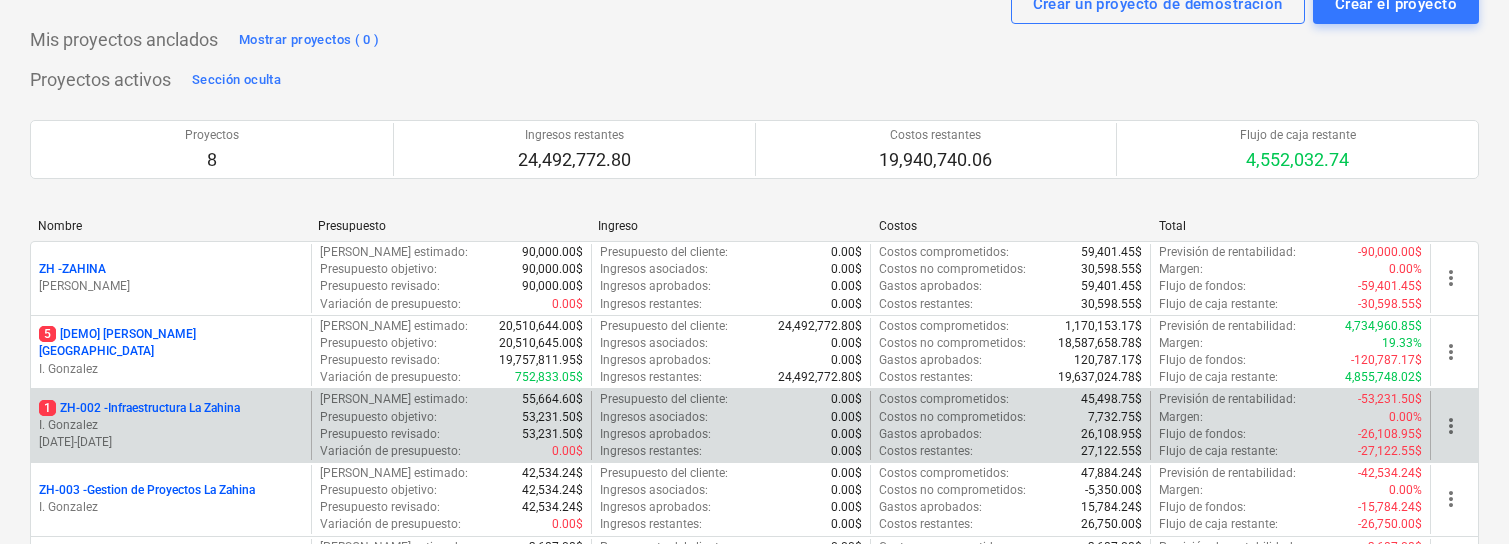click on "1  ZH-002 -  Infraestructura La Zahina [PERSON_NAME] [DATE]  -  [DATE]" at bounding box center (171, 425) 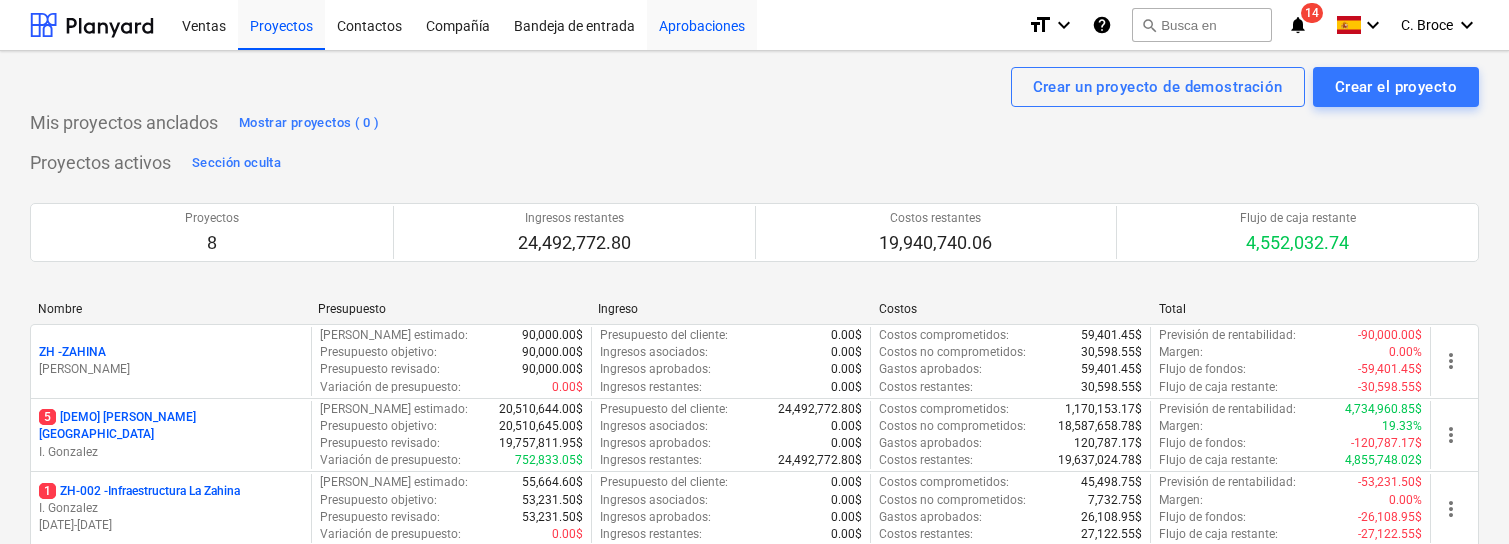 scroll, scrollTop: 0, scrollLeft: 0, axis: both 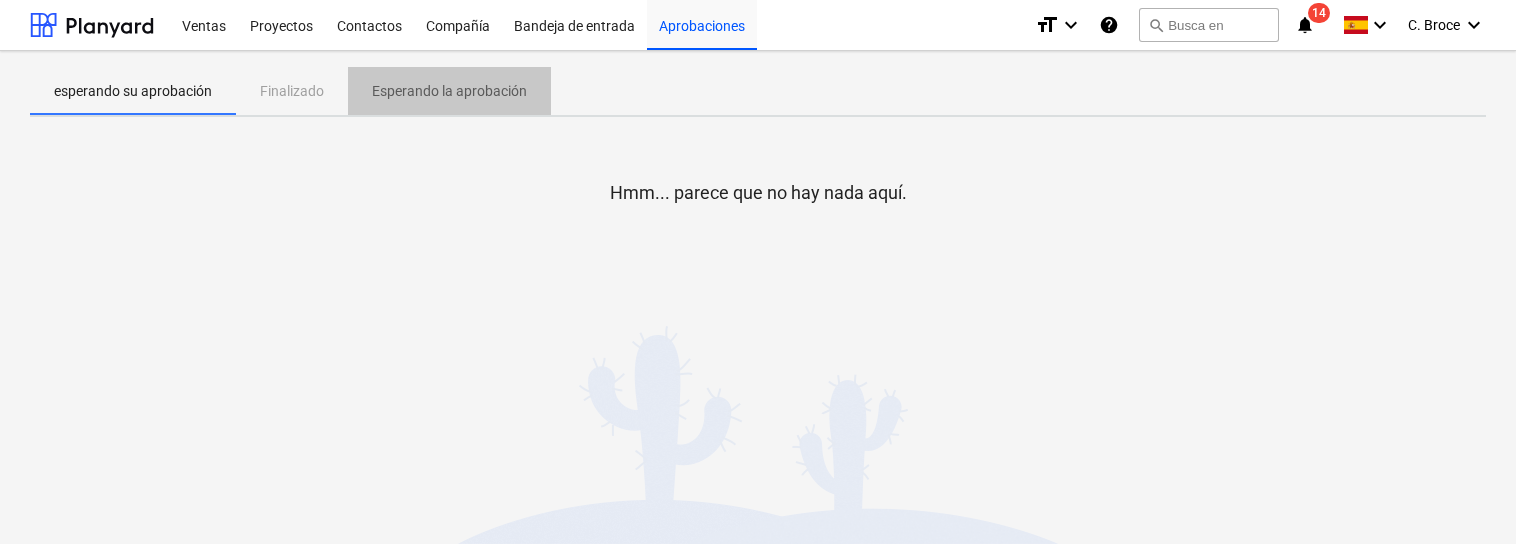 click on "Esperando la aprobación" at bounding box center [449, 91] 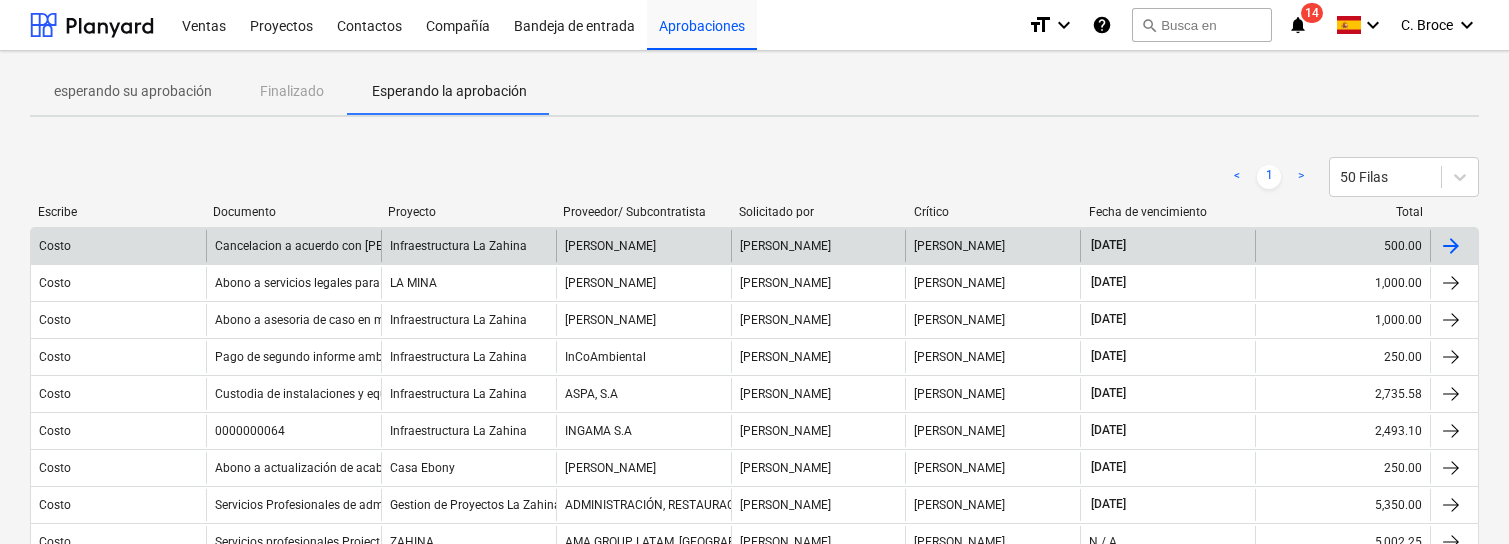 scroll, scrollTop: 34, scrollLeft: 0, axis: vertical 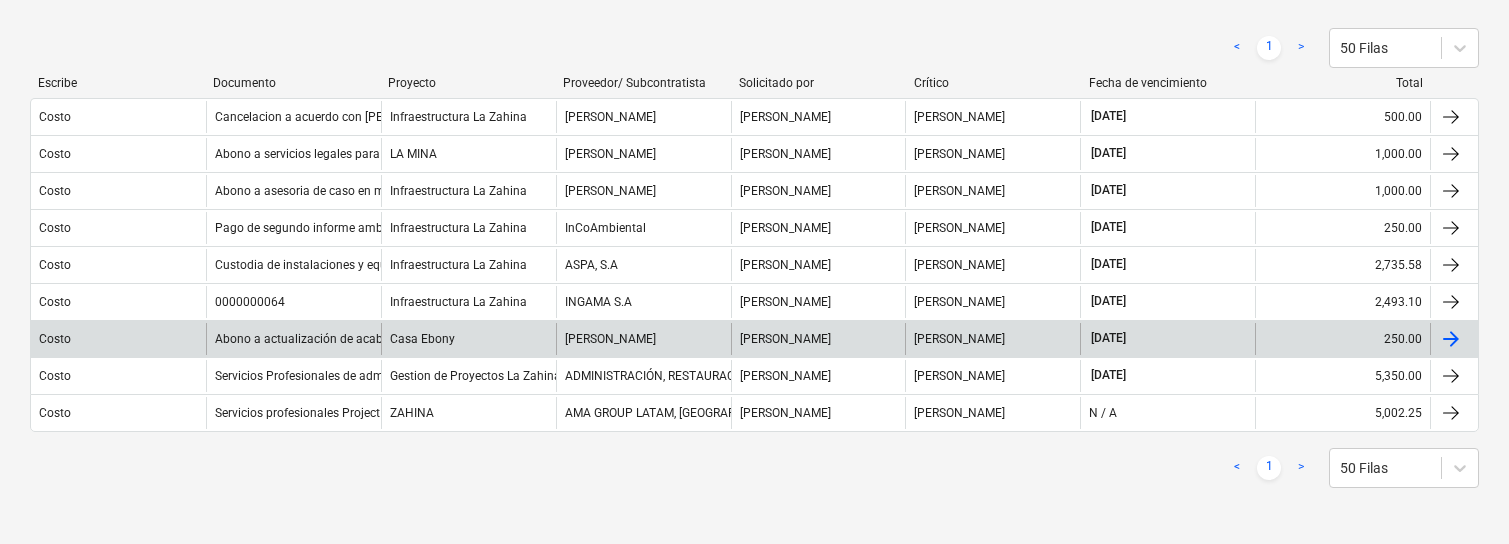 click on "Costo" at bounding box center (118, 339) 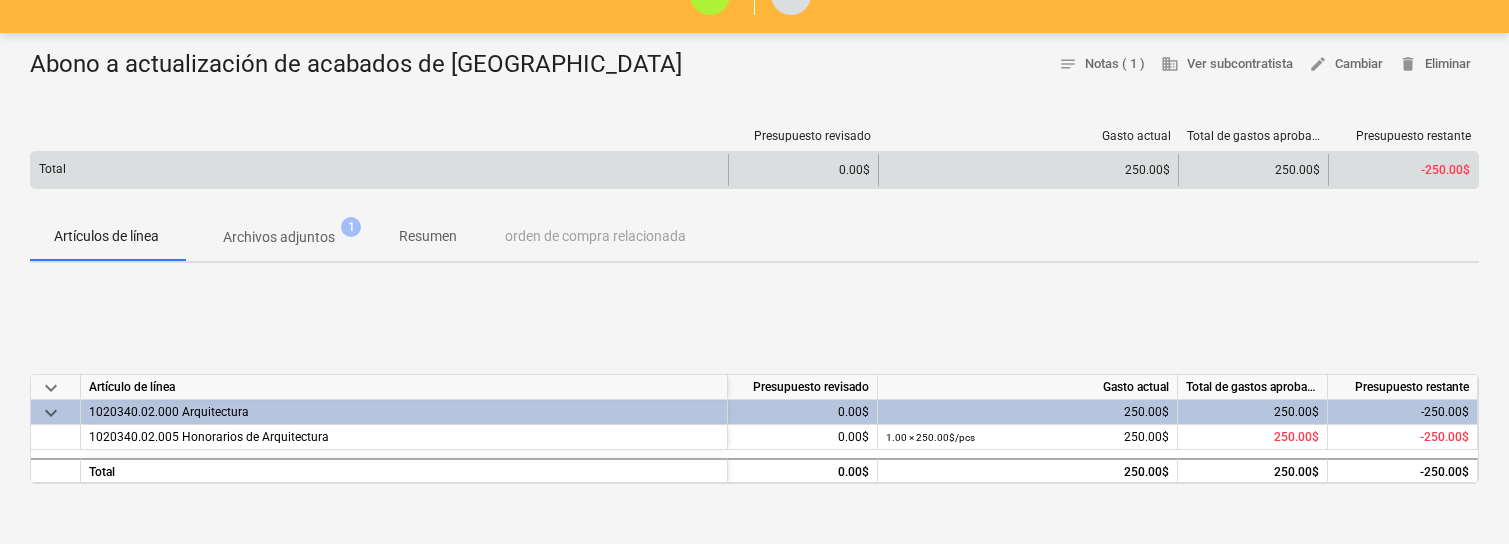 scroll, scrollTop: 182, scrollLeft: 0, axis: vertical 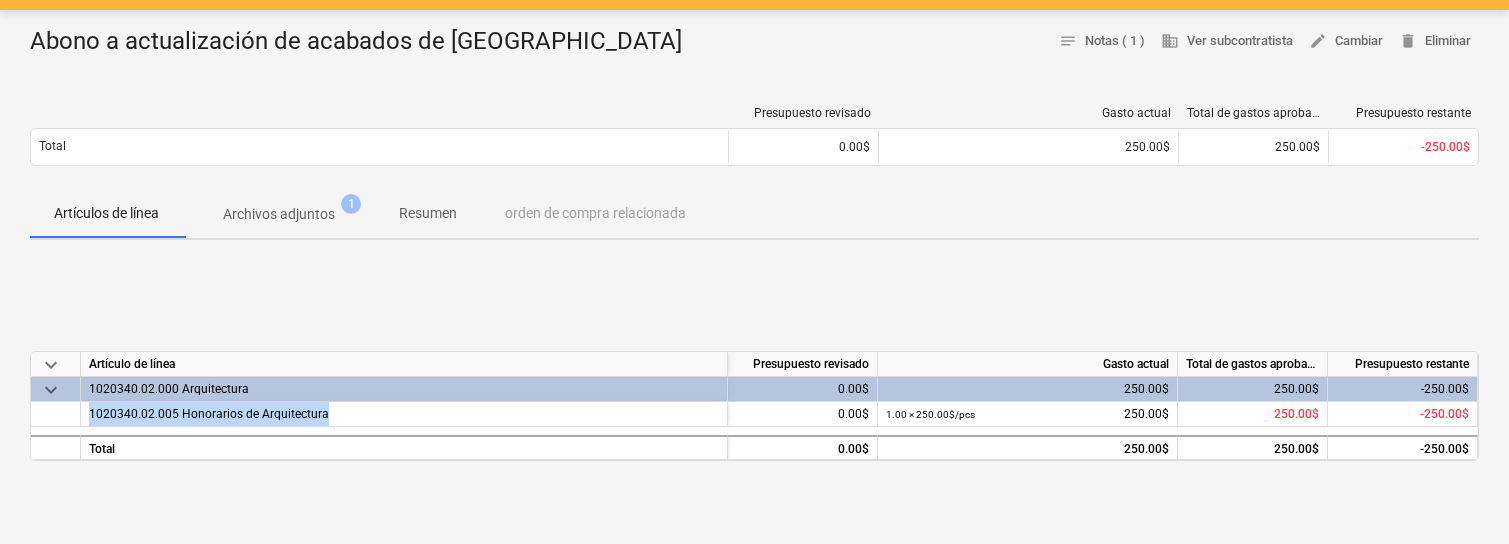 drag, startPoint x: 325, startPoint y: 412, endPoint x: 77, endPoint y: 398, distance: 248.39485 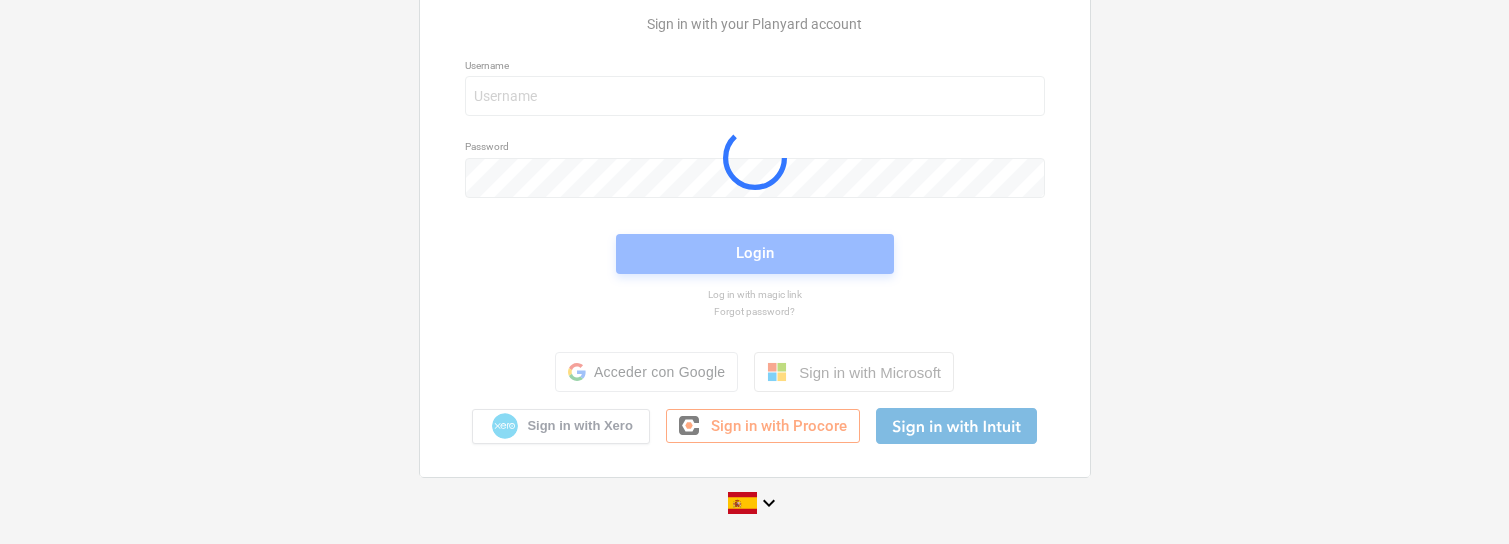 scroll, scrollTop: 0, scrollLeft: 0, axis: both 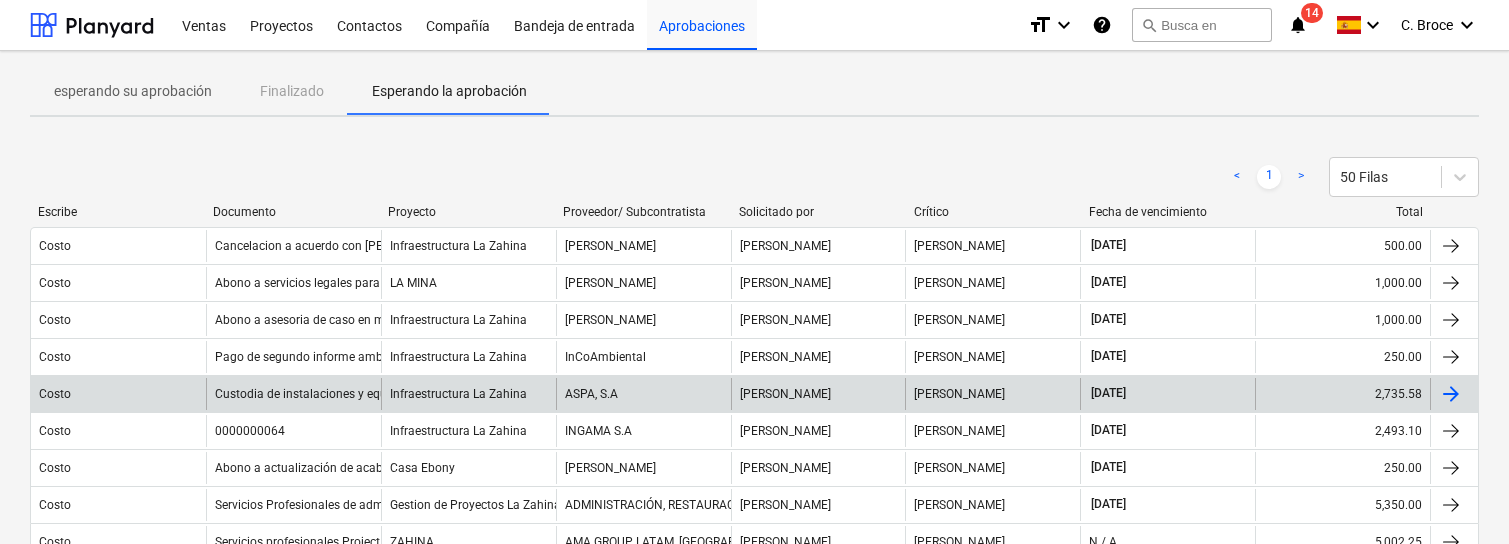 click on "Costo" at bounding box center [118, 394] 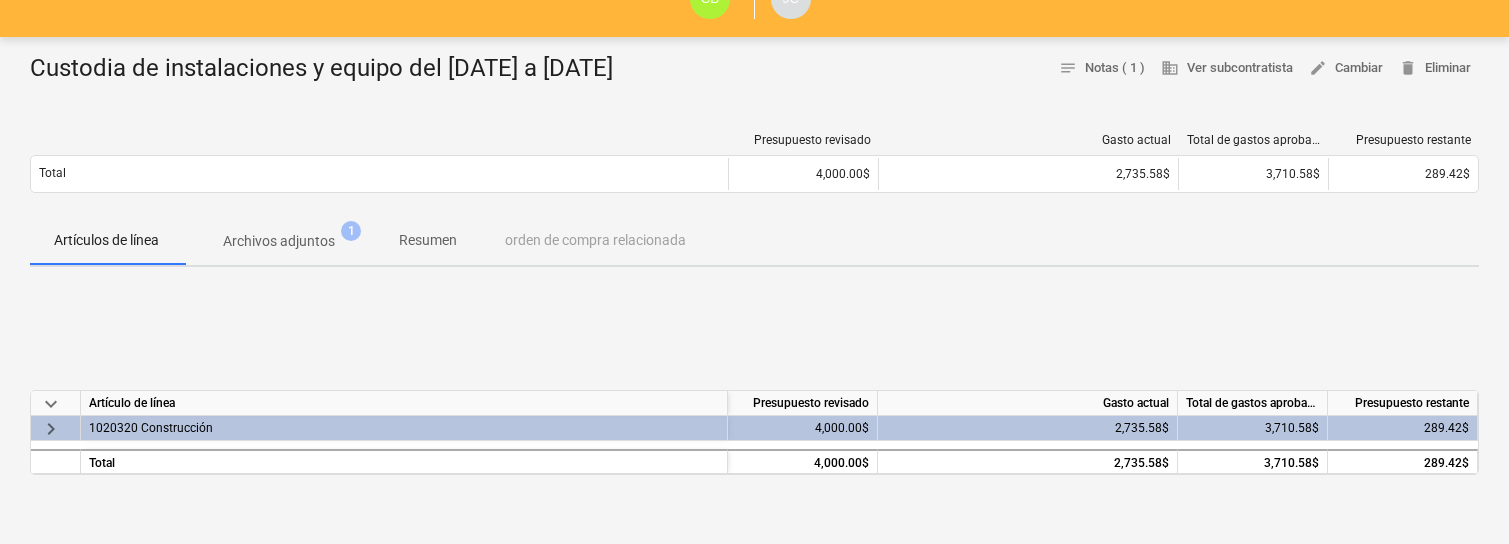 scroll, scrollTop: 171, scrollLeft: 0, axis: vertical 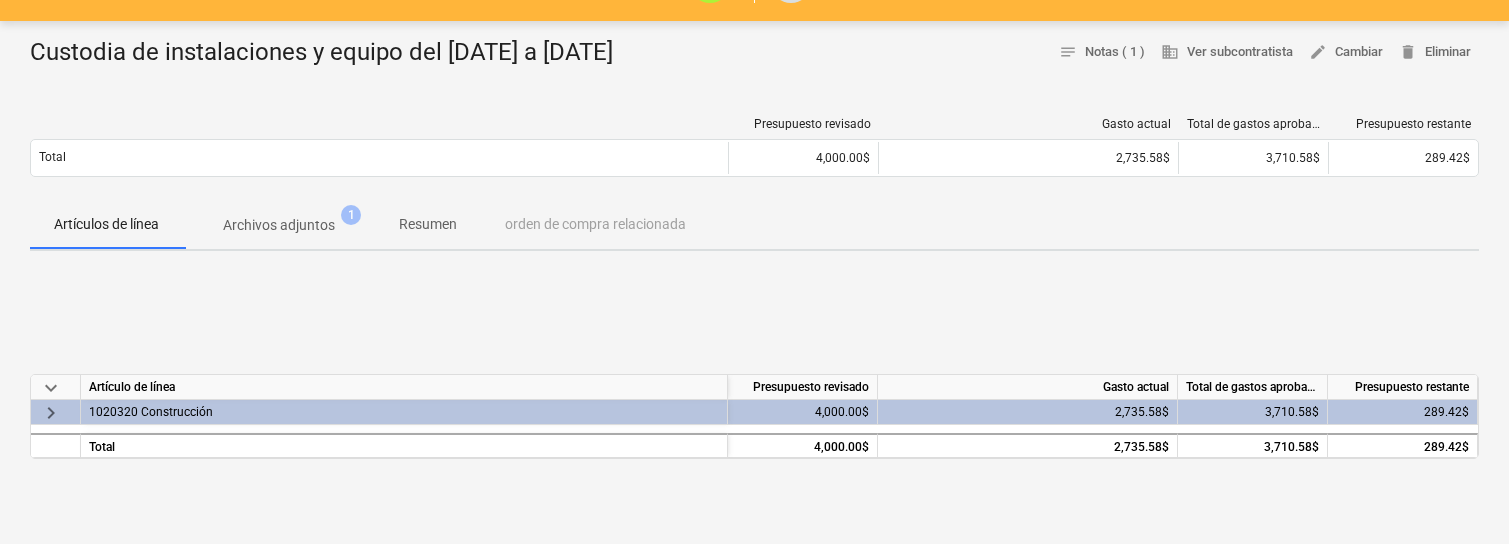 click on "1020320 Construcción" at bounding box center [404, 412] 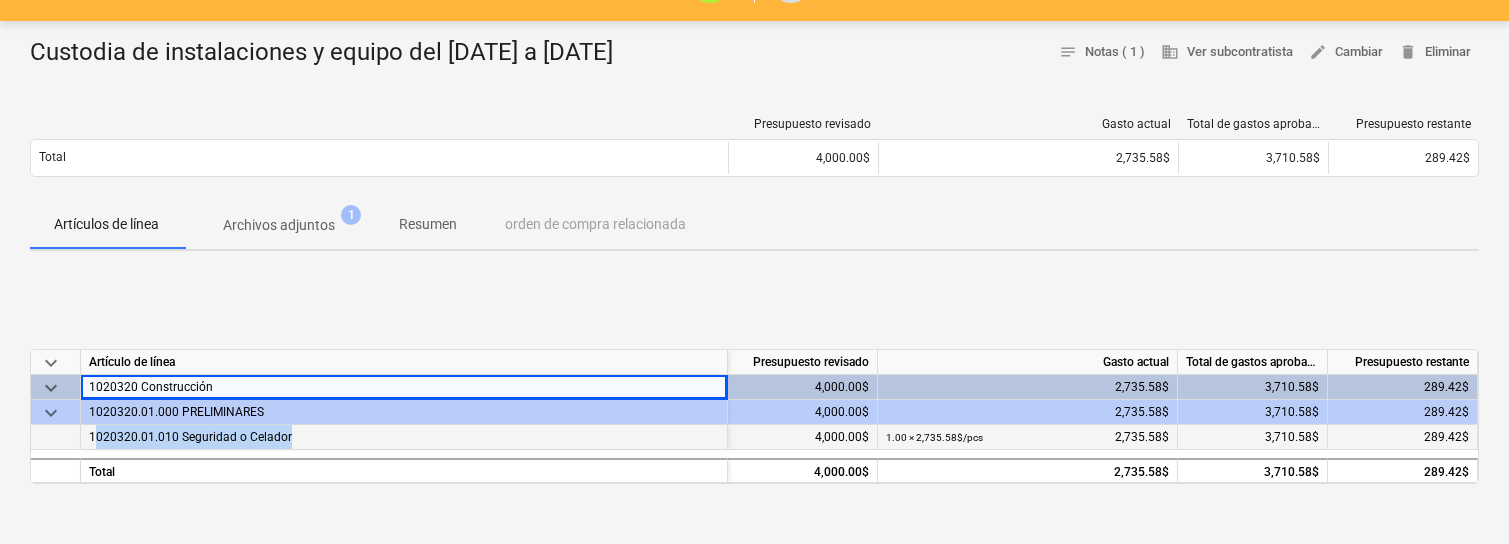 drag, startPoint x: 94, startPoint y: 433, endPoint x: 292, endPoint y: 437, distance: 198.0404 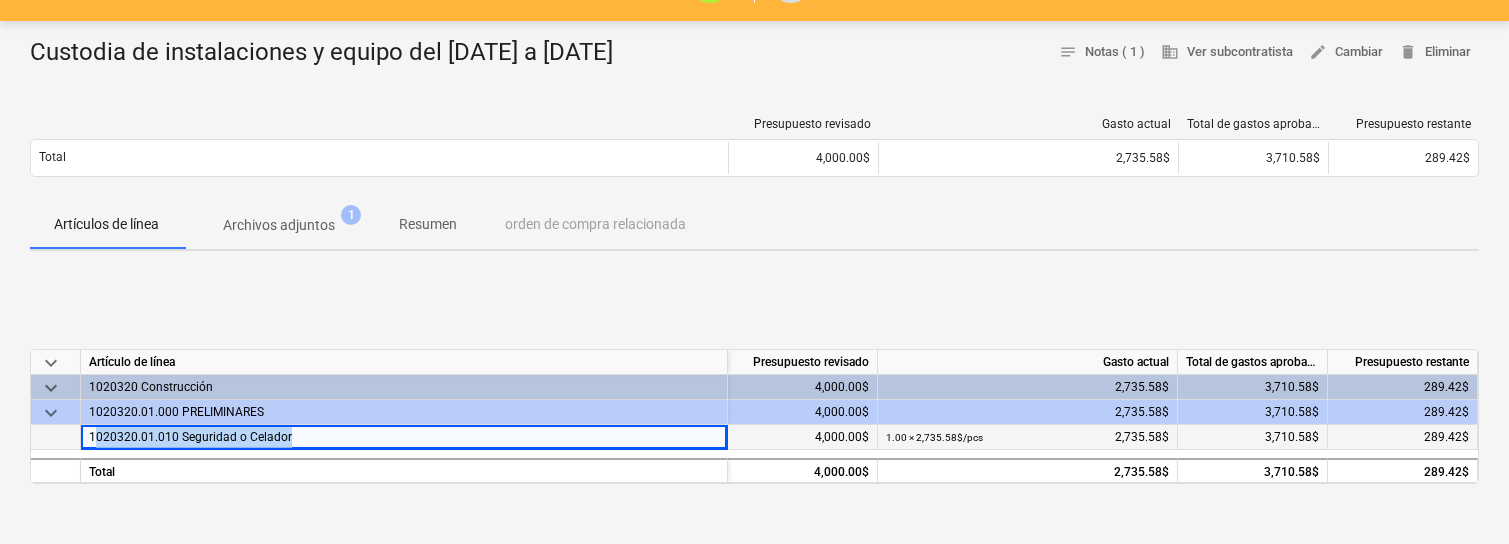copy on "020320.01.010 Seguridad o Celador" 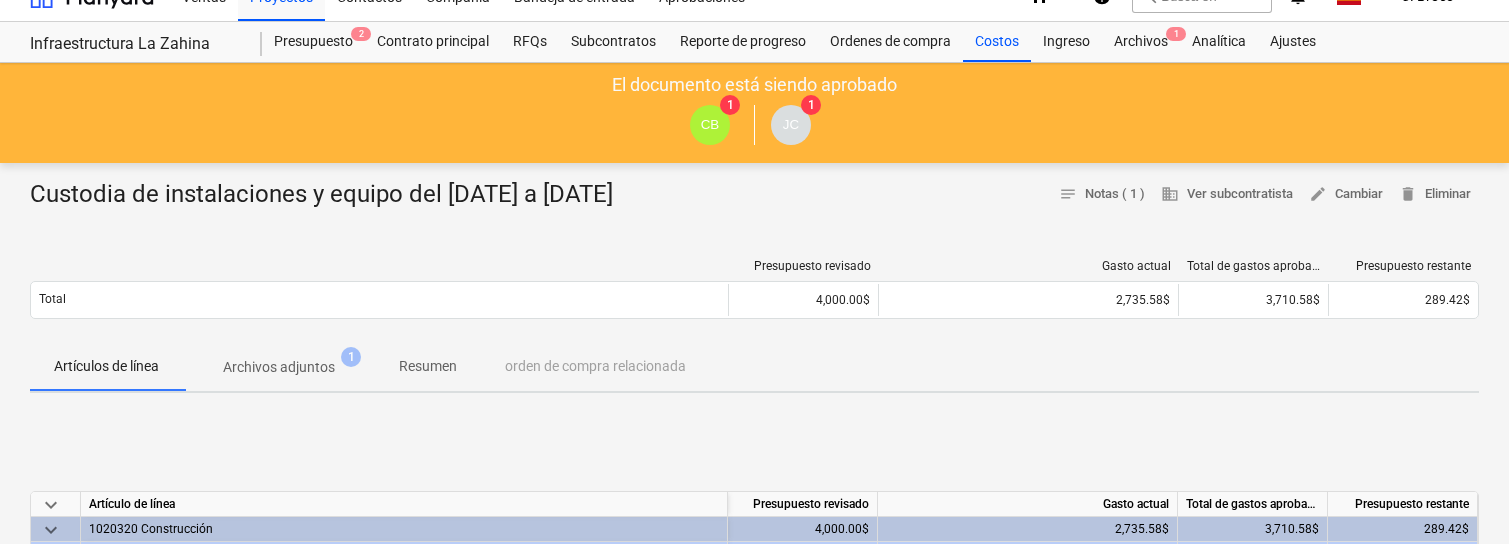 scroll, scrollTop: 15, scrollLeft: 0, axis: vertical 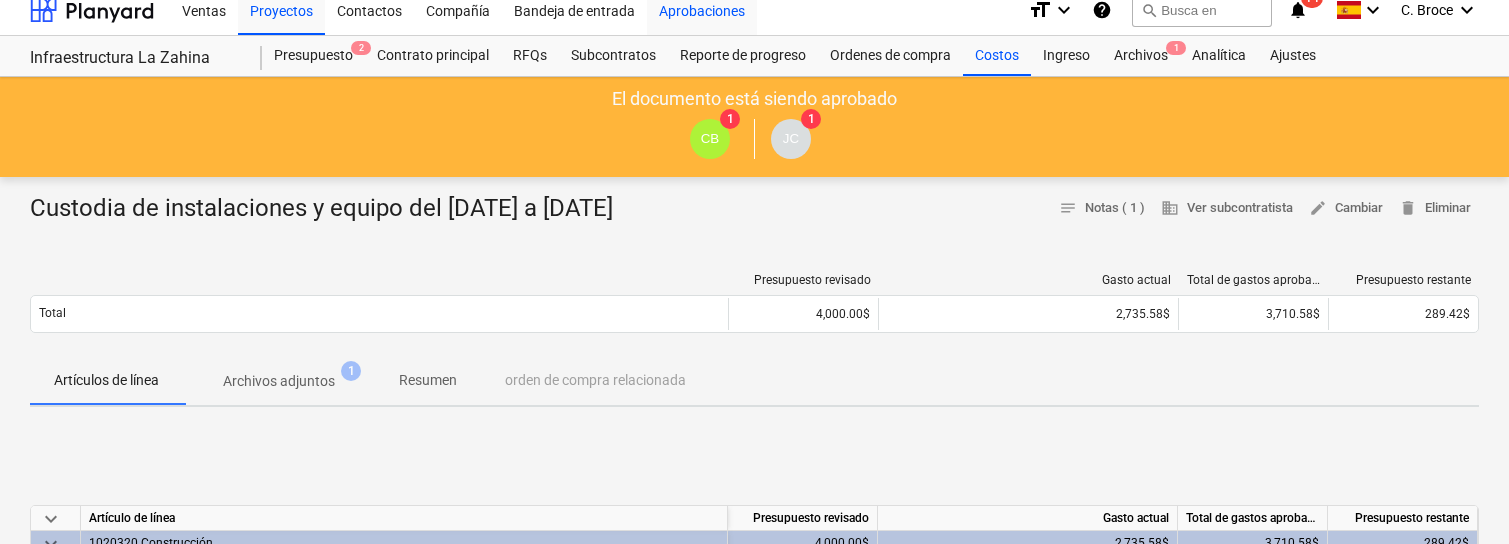 click on "Aprobaciones" at bounding box center [702, 9] 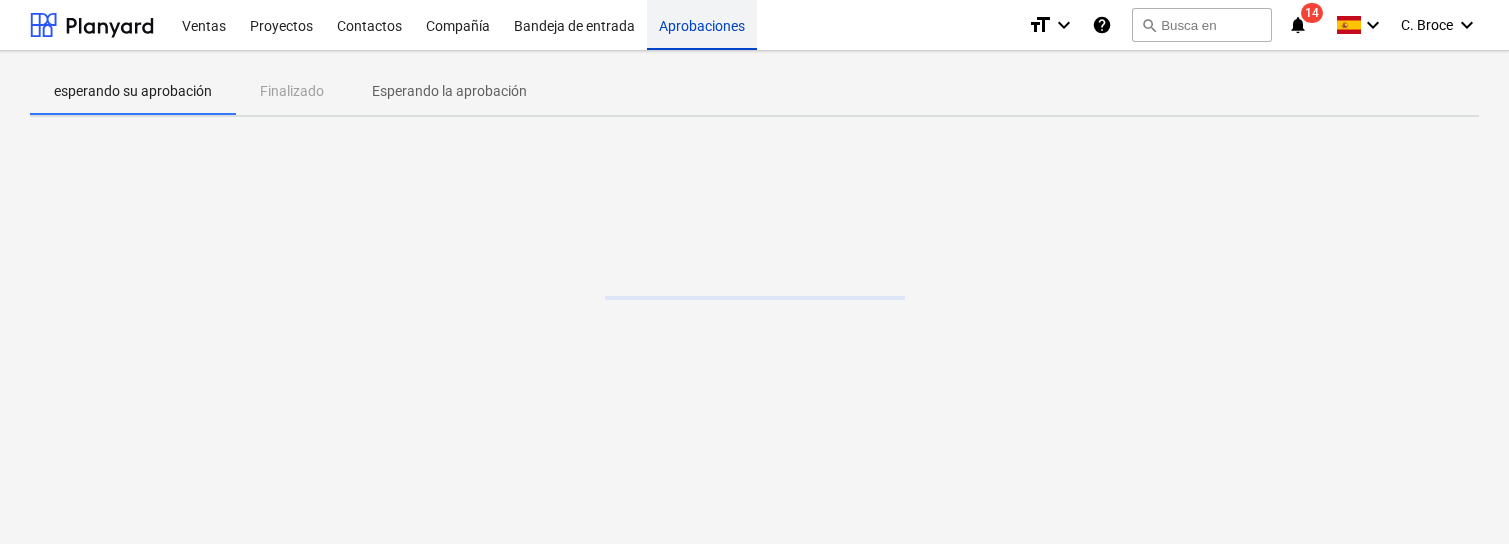 scroll, scrollTop: 0, scrollLeft: 0, axis: both 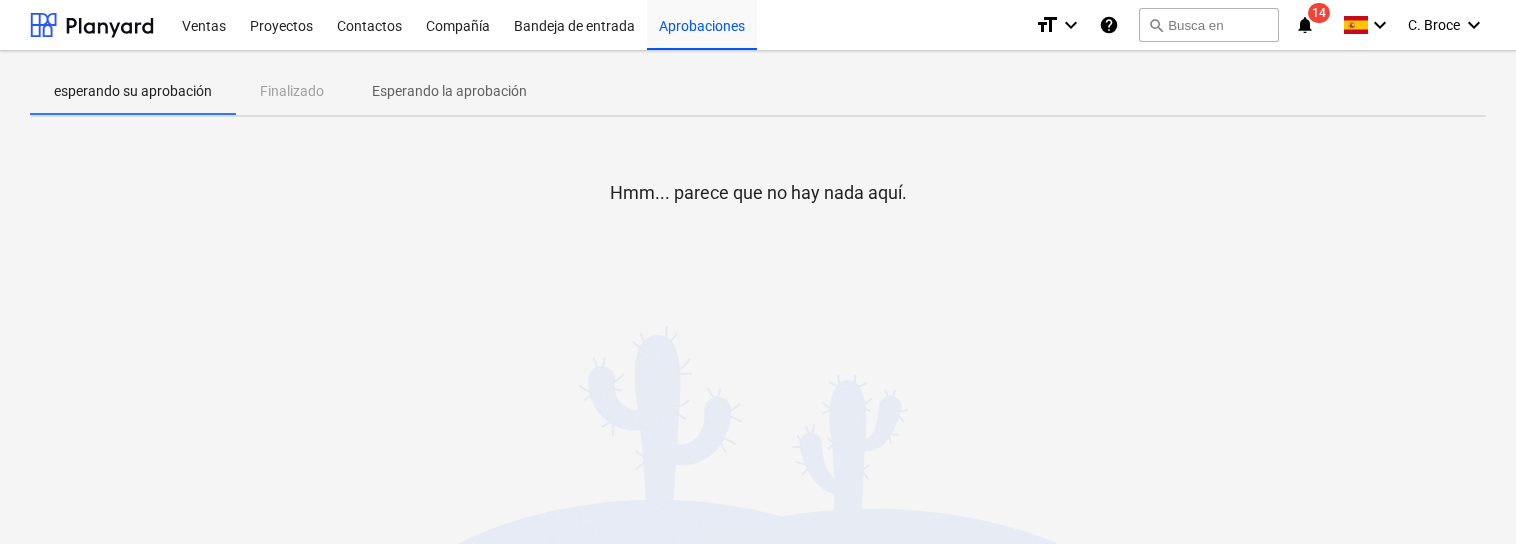 click on "Esperando la aprobación" at bounding box center (449, 91) 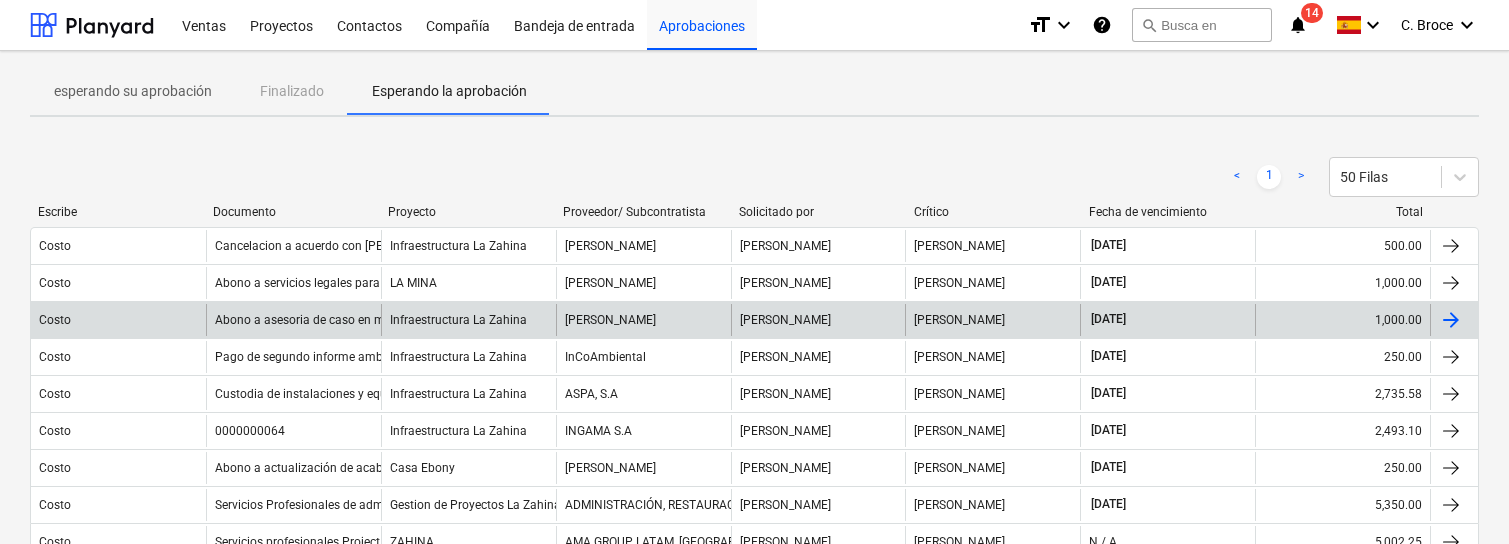 click on "Costo" at bounding box center [118, 320] 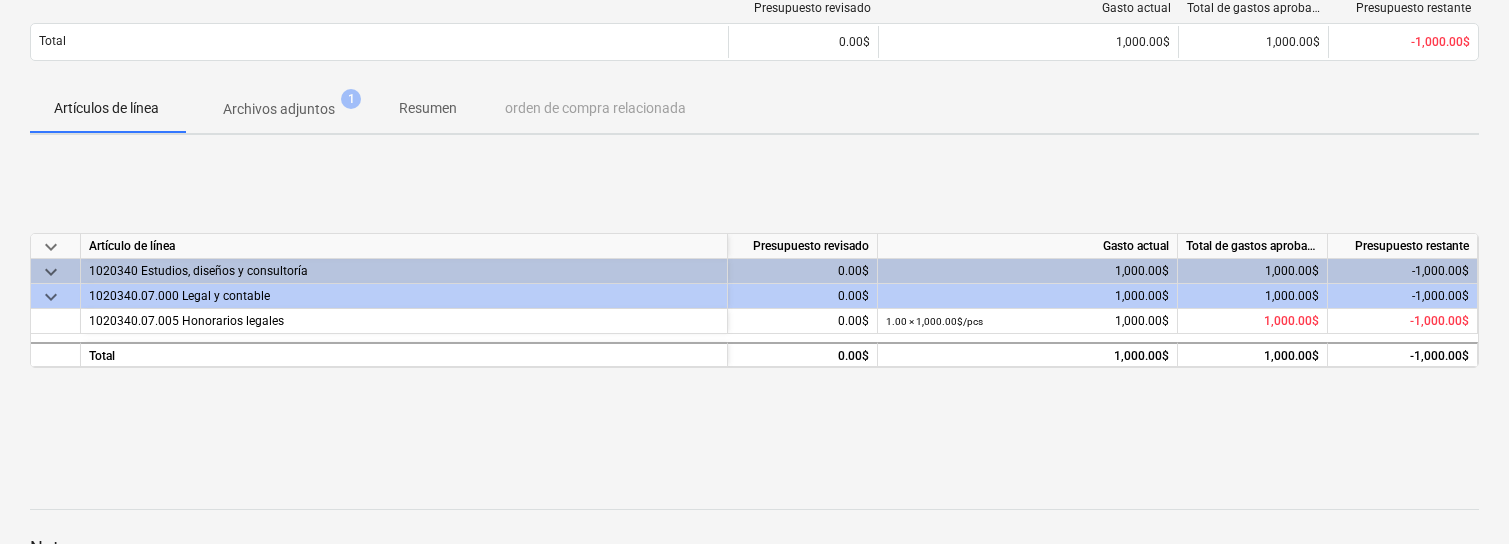 scroll, scrollTop: 319, scrollLeft: 0, axis: vertical 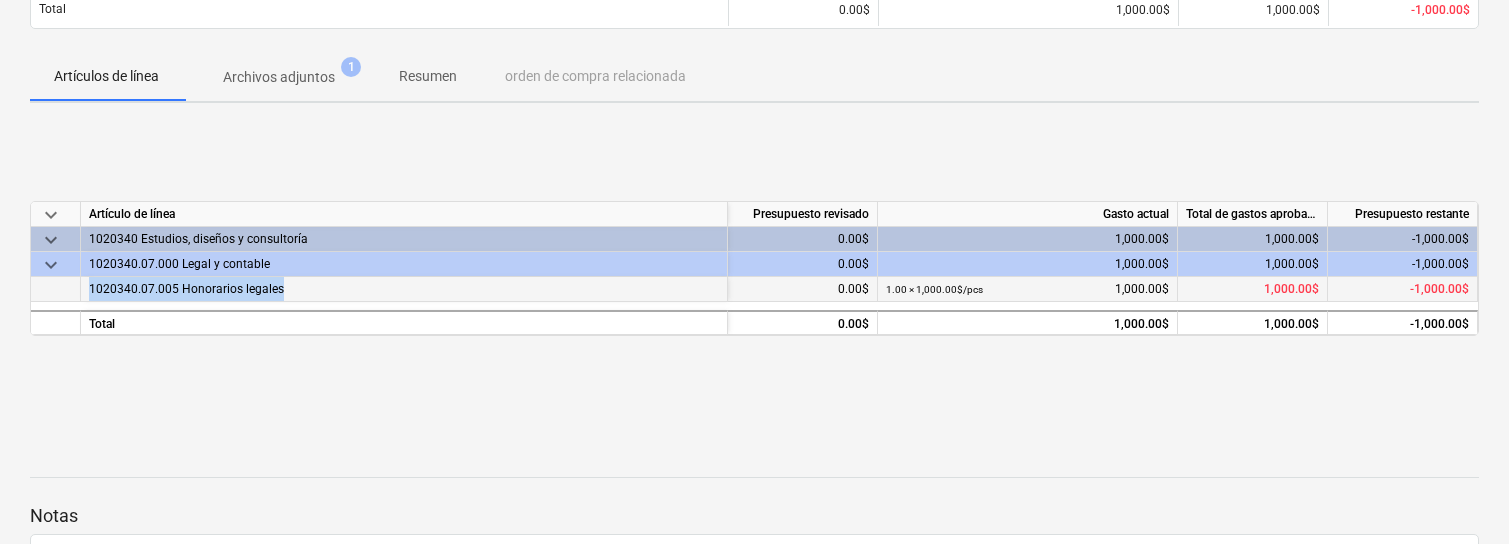 drag, startPoint x: 84, startPoint y: 288, endPoint x: 286, endPoint y: 292, distance: 202.0396 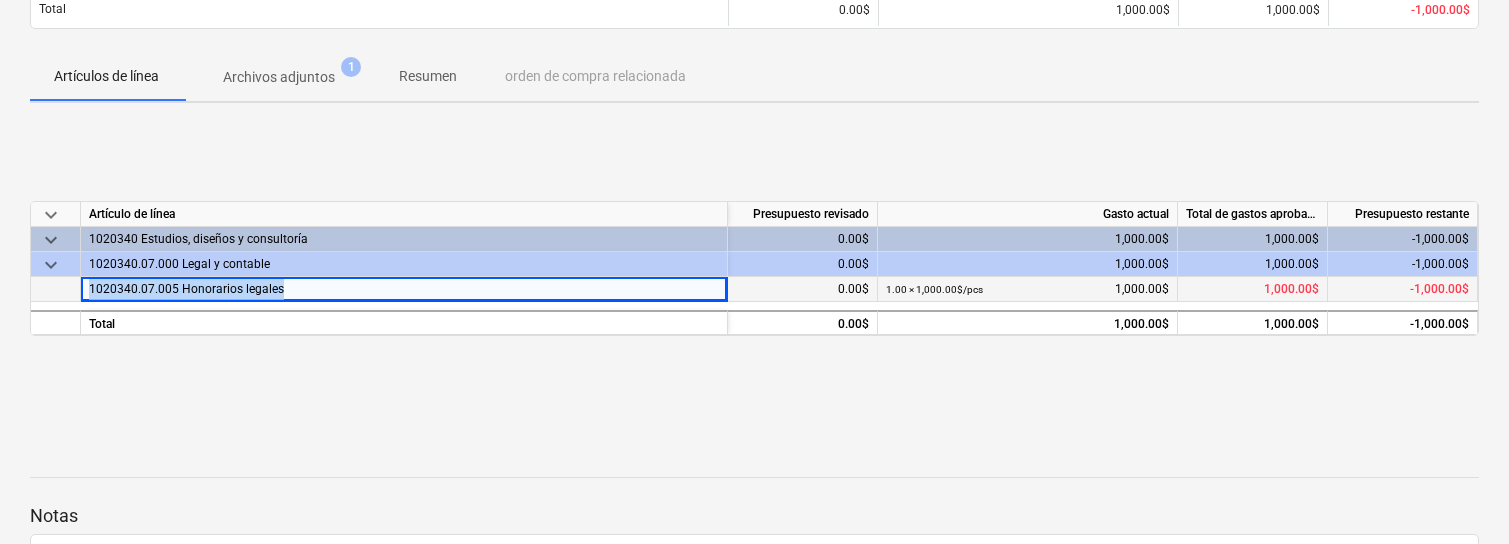 copy on "1020340.07.005 Honorarios legales" 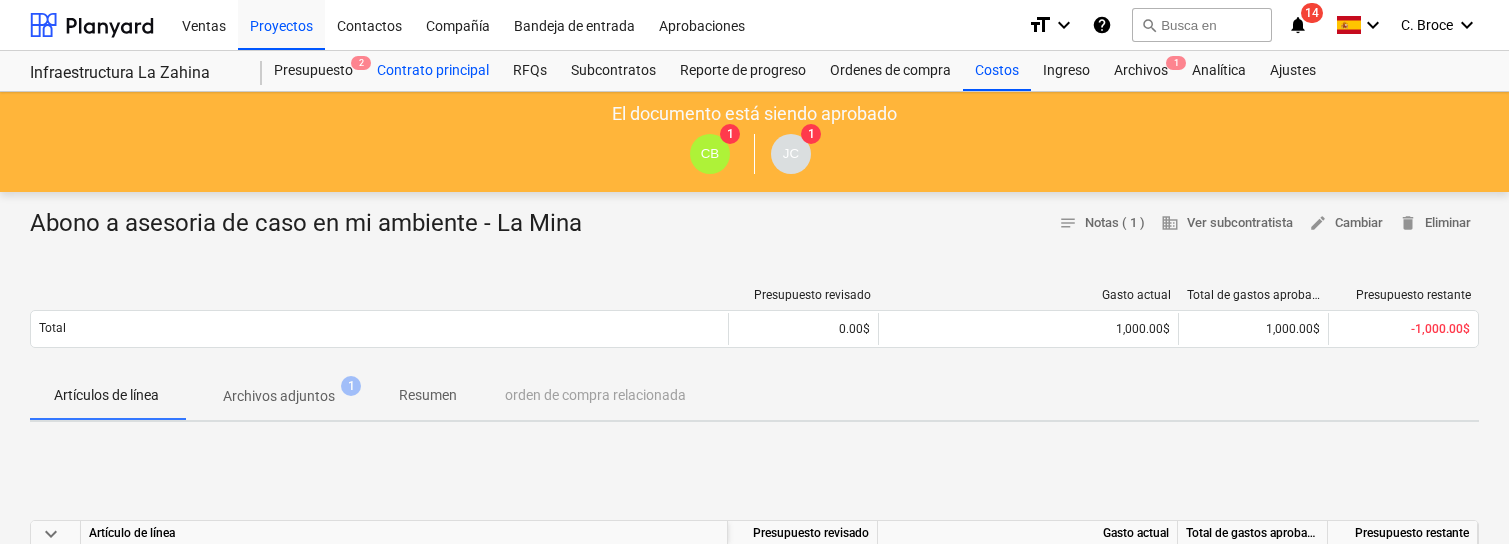 scroll, scrollTop: 0, scrollLeft: 0, axis: both 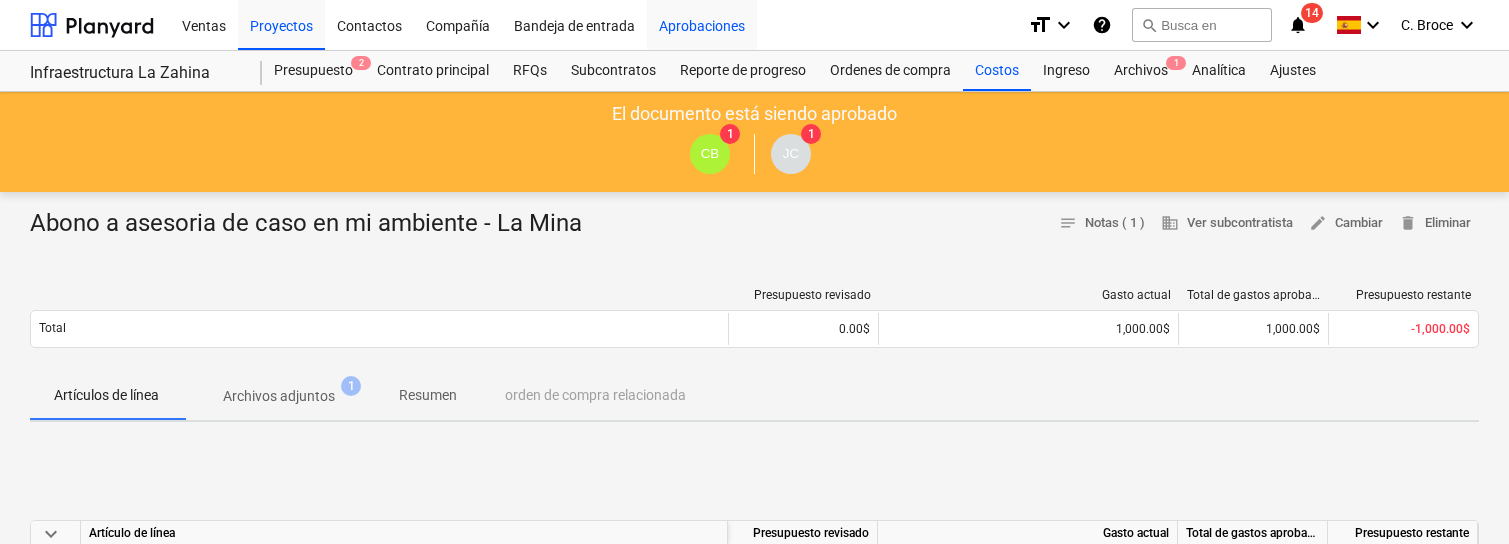 click on "Aprobaciones" at bounding box center [702, 24] 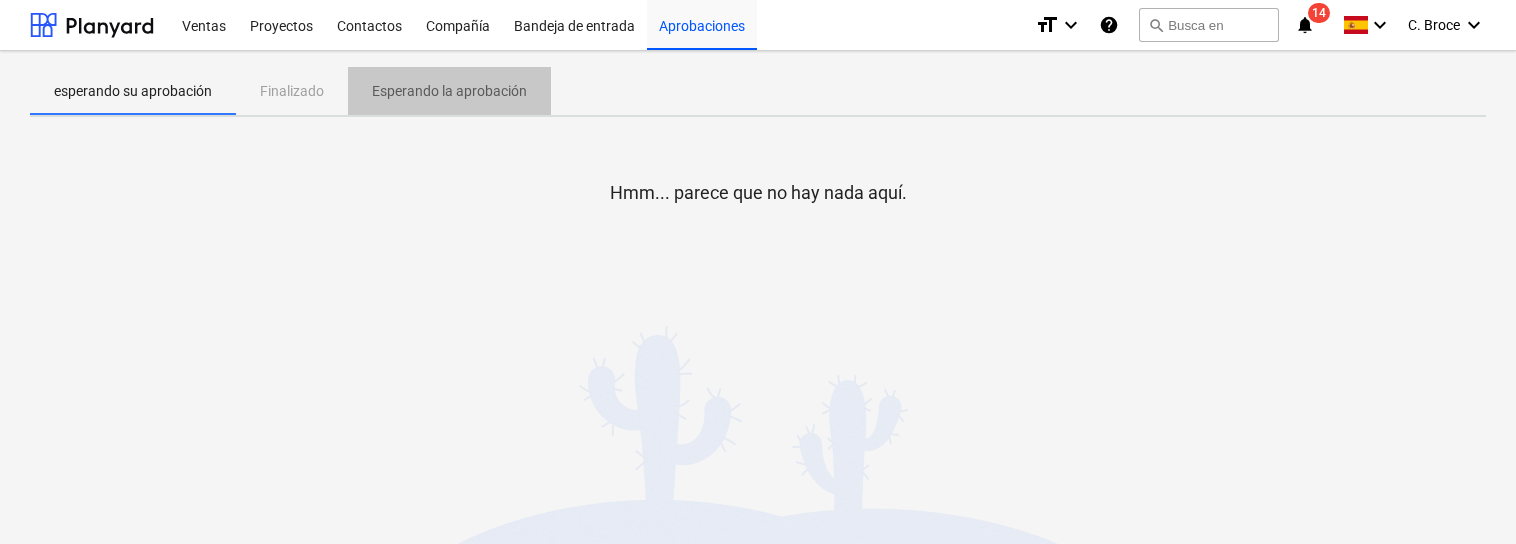 click on "Esperando la aprobación" at bounding box center [449, 91] 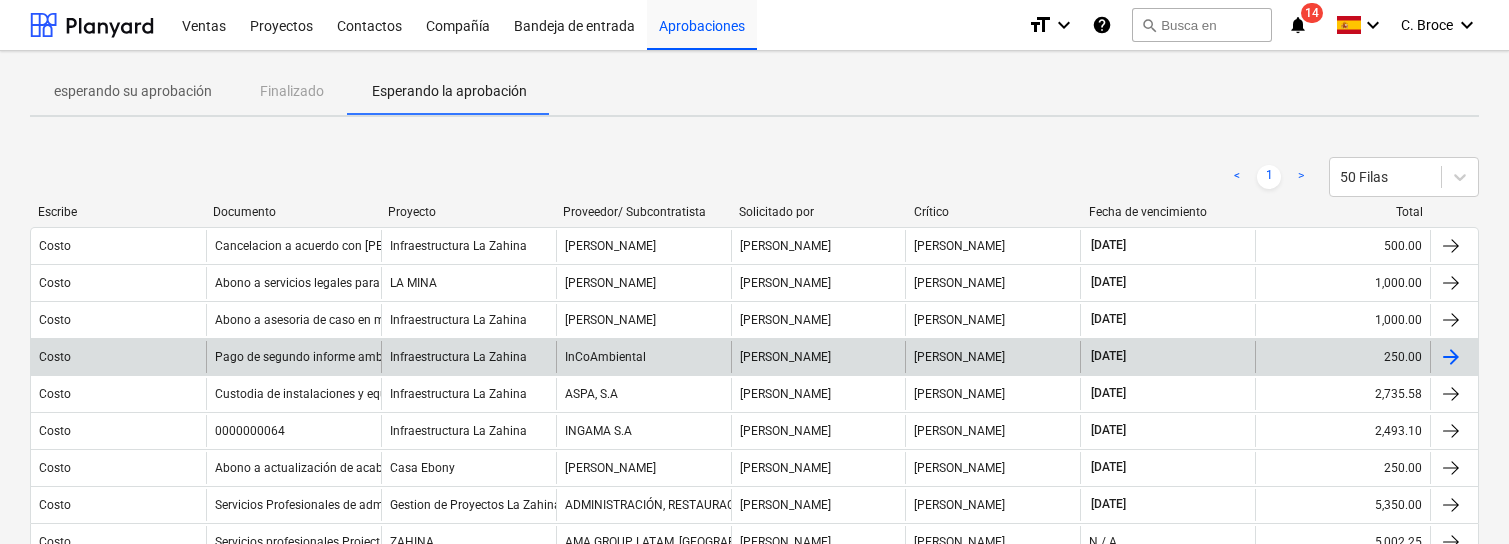 click on "Costo" at bounding box center (118, 357) 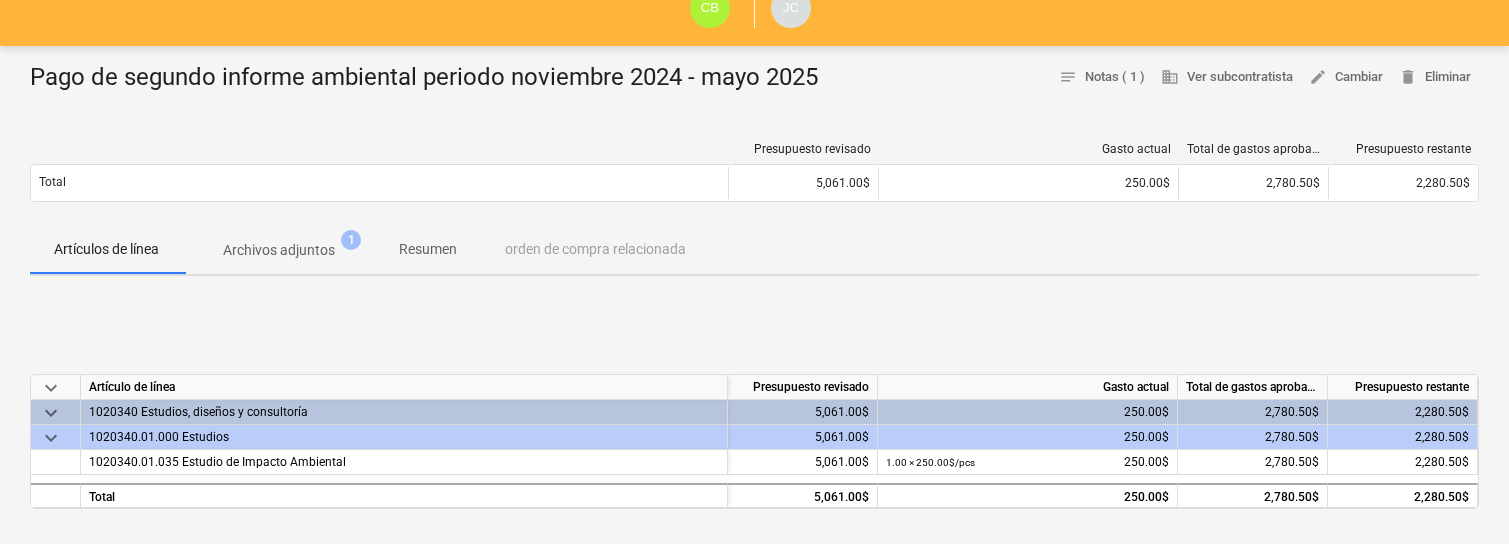 scroll, scrollTop: 196, scrollLeft: 0, axis: vertical 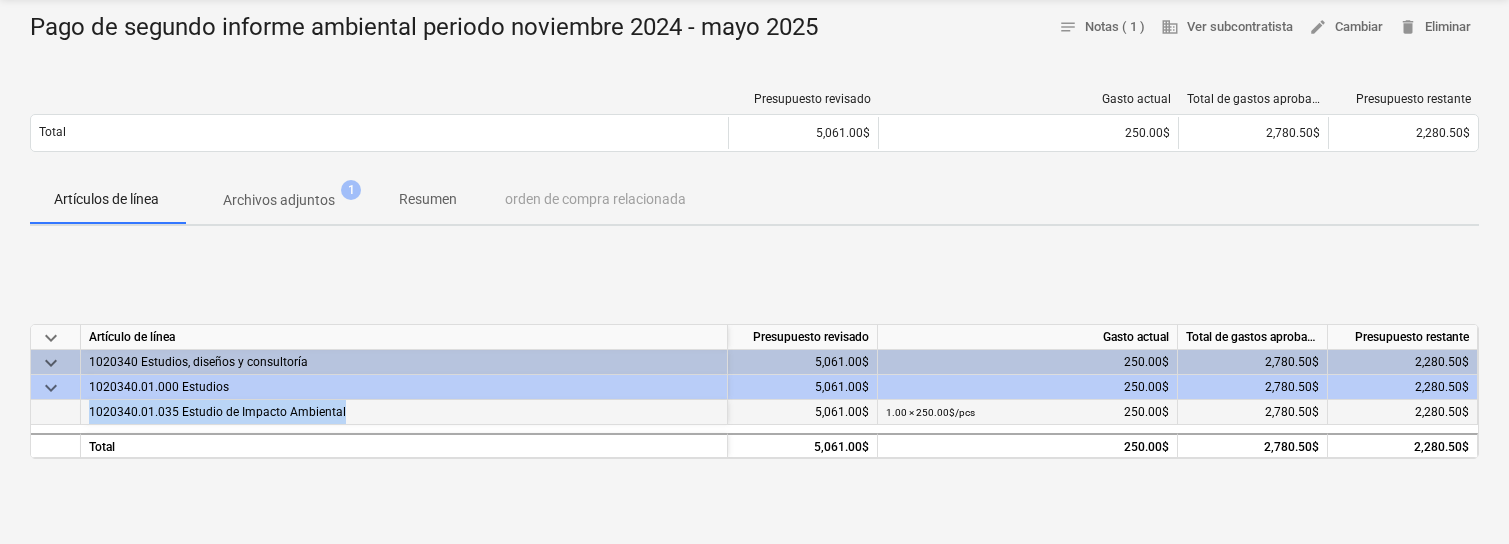 drag, startPoint x: 344, startPoint y: 411, endPoint x: 82, endPoint y: 410, distance: 262.00192 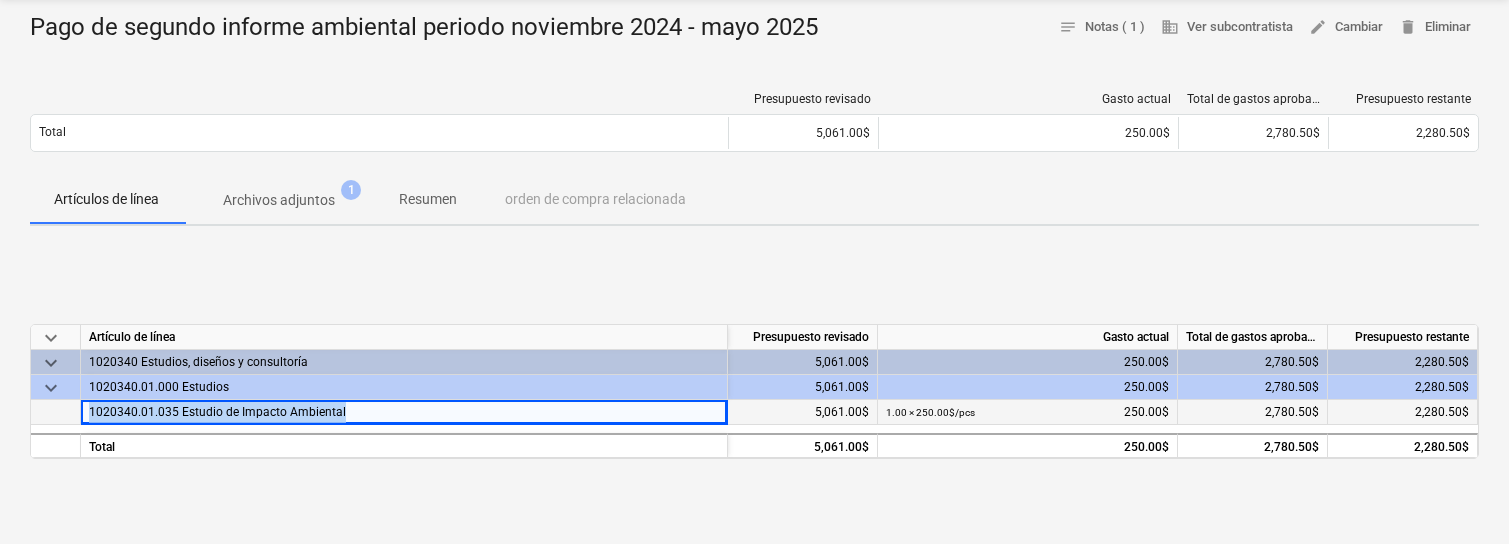 copy on "1020340.01.035 Estudio de Impacto Ambiental" 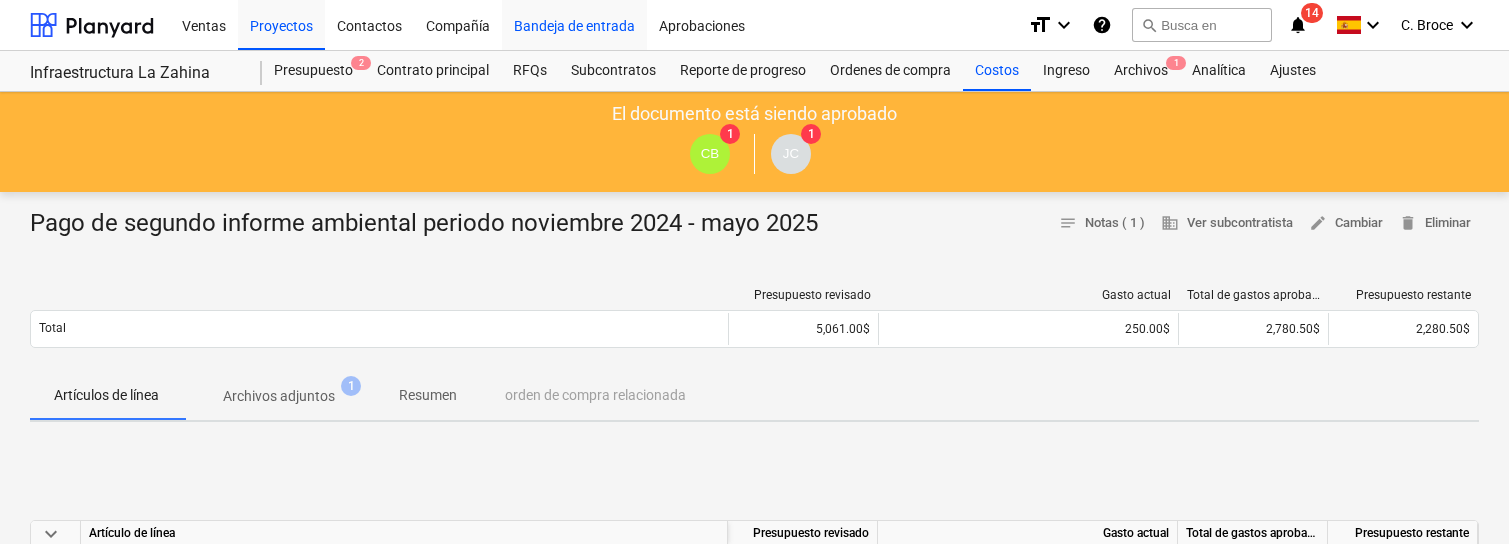 scroll, scrollTop: 0, scrollLeft: 0, axis: both 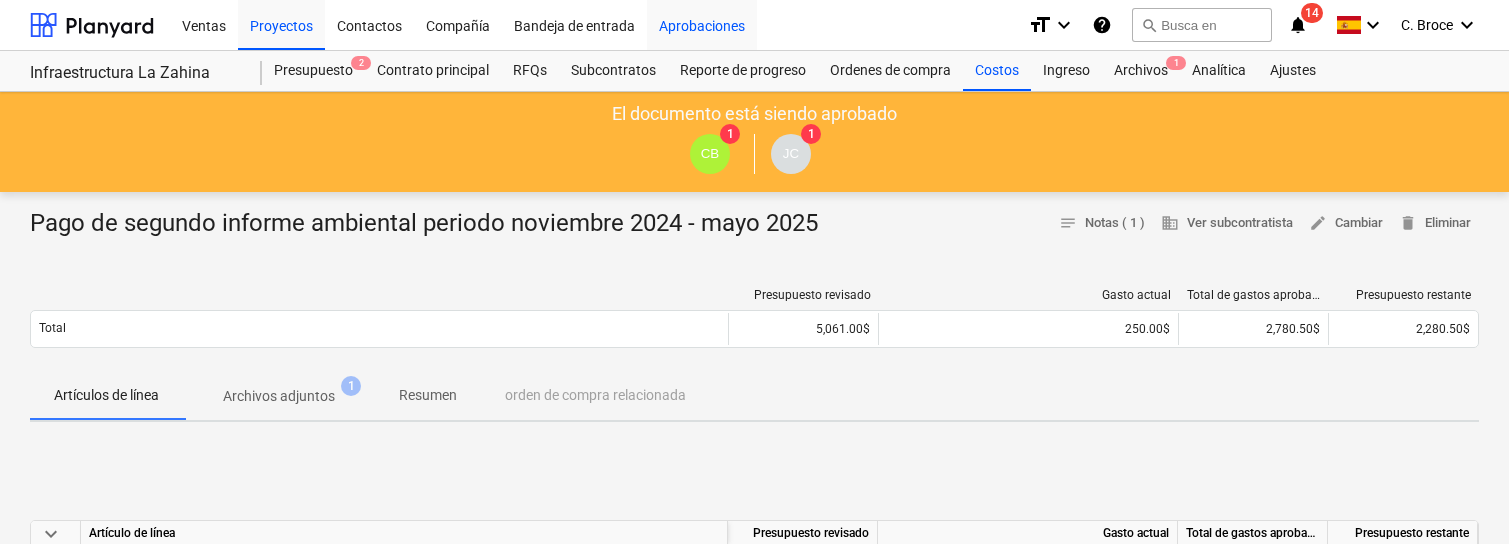 click on "Aprobaciones" at bounding box center (702, 24) 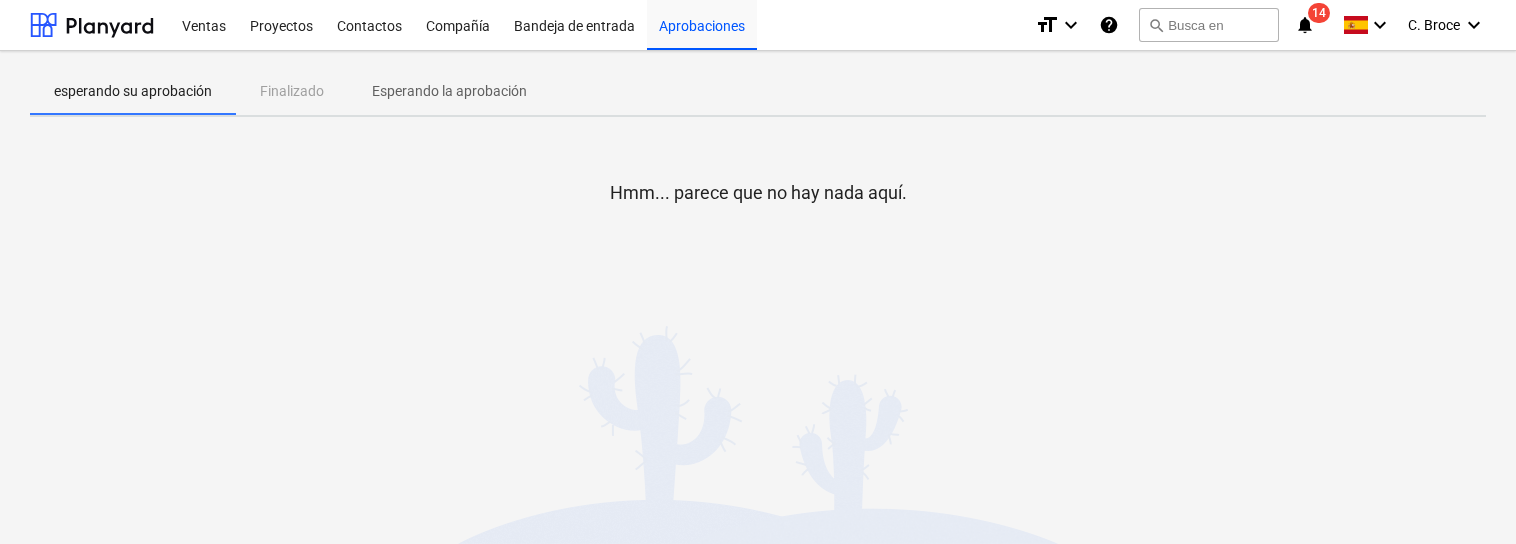 click on "Esperando la aprobación" at bounding box center (449, 91) 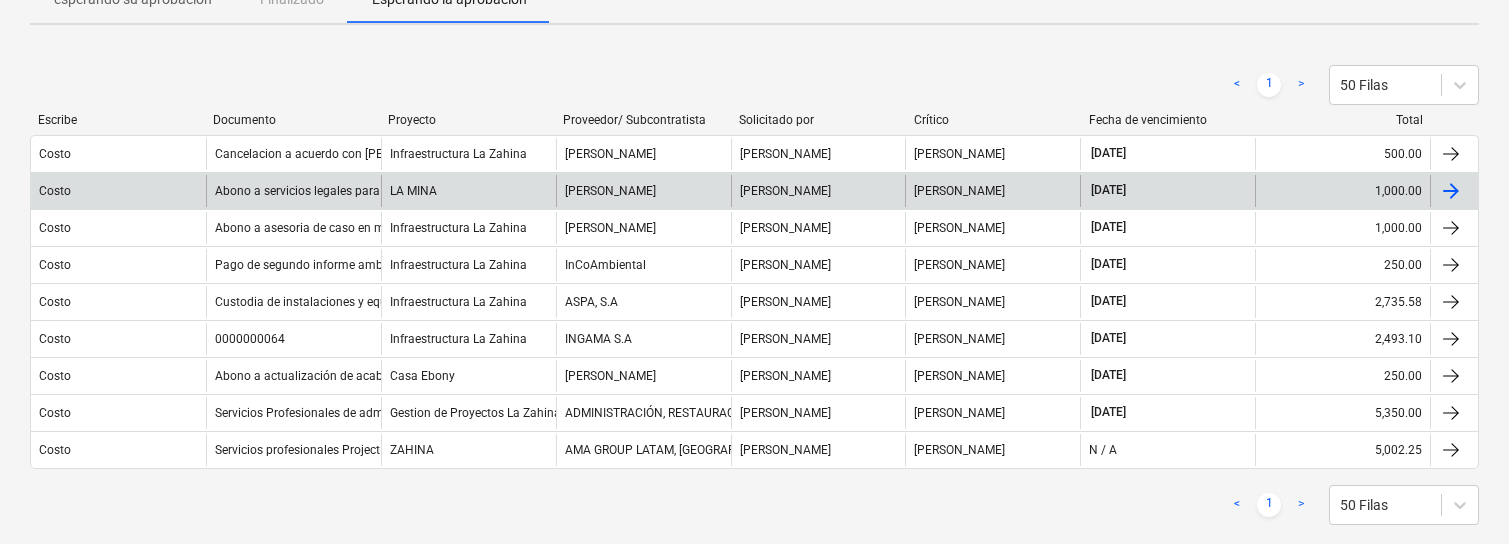 scroll, scrollTop: 103, scrollLeft: 0, axis: vertical 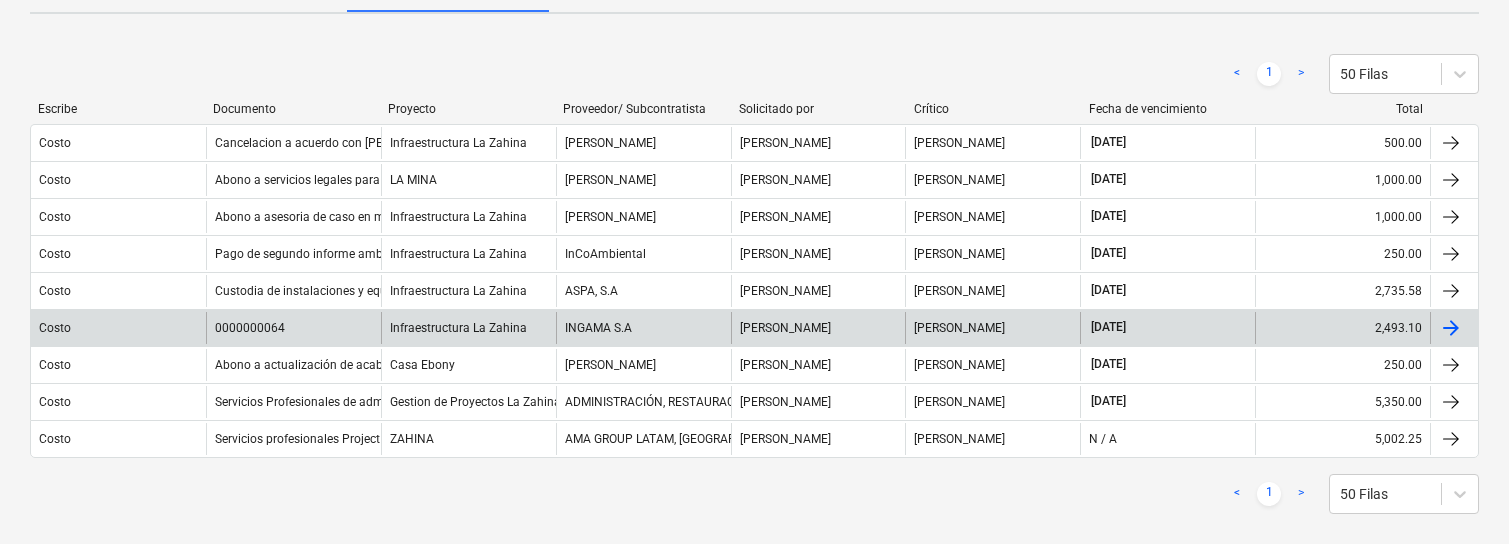 click on "Costo" at bounding box center (118, 328) 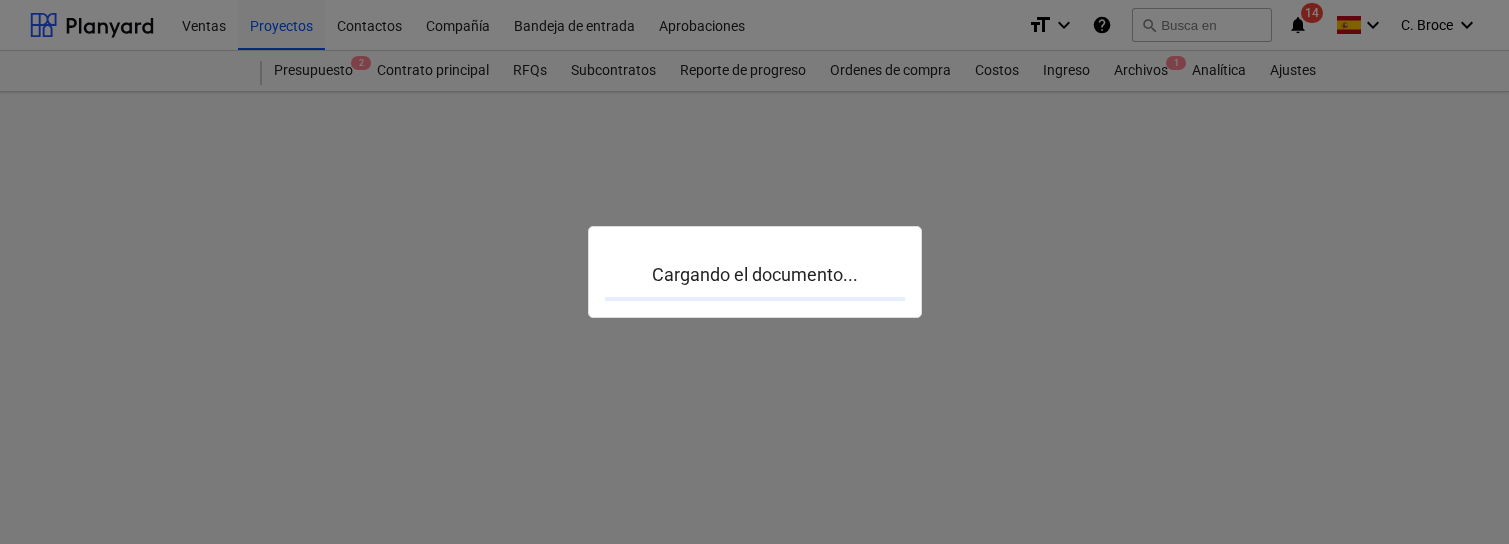 scroll, scrollTop: 0, scrollLeft: 0, axis: both 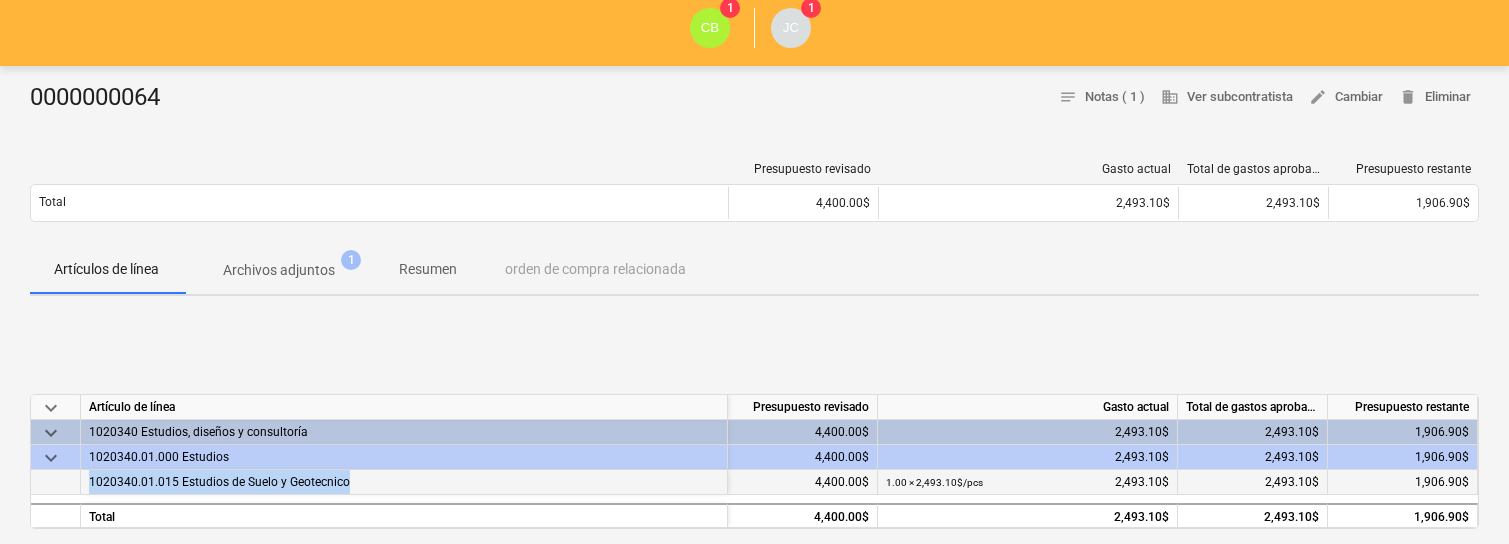 drag, startPoint x: 350, startPoint y: 482, endPoint x: 71, endPoint y: 478, distance: 279.0287 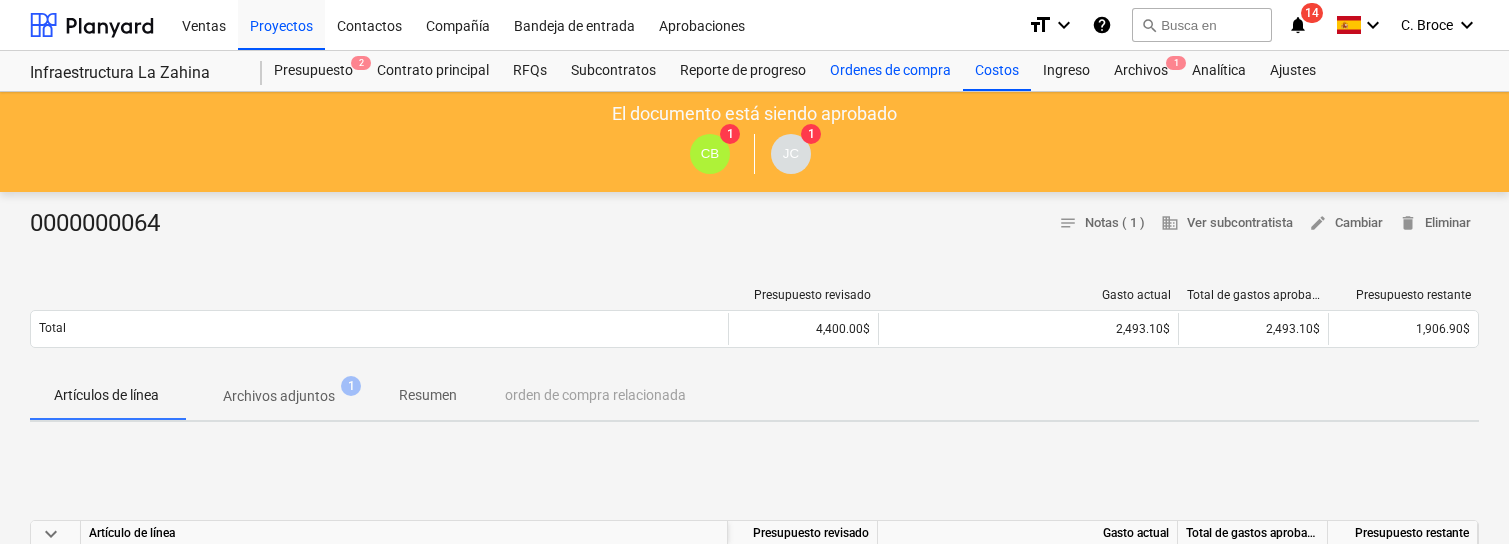 scroll, scrollTop: 0, scrollLeft: 0, axis: both 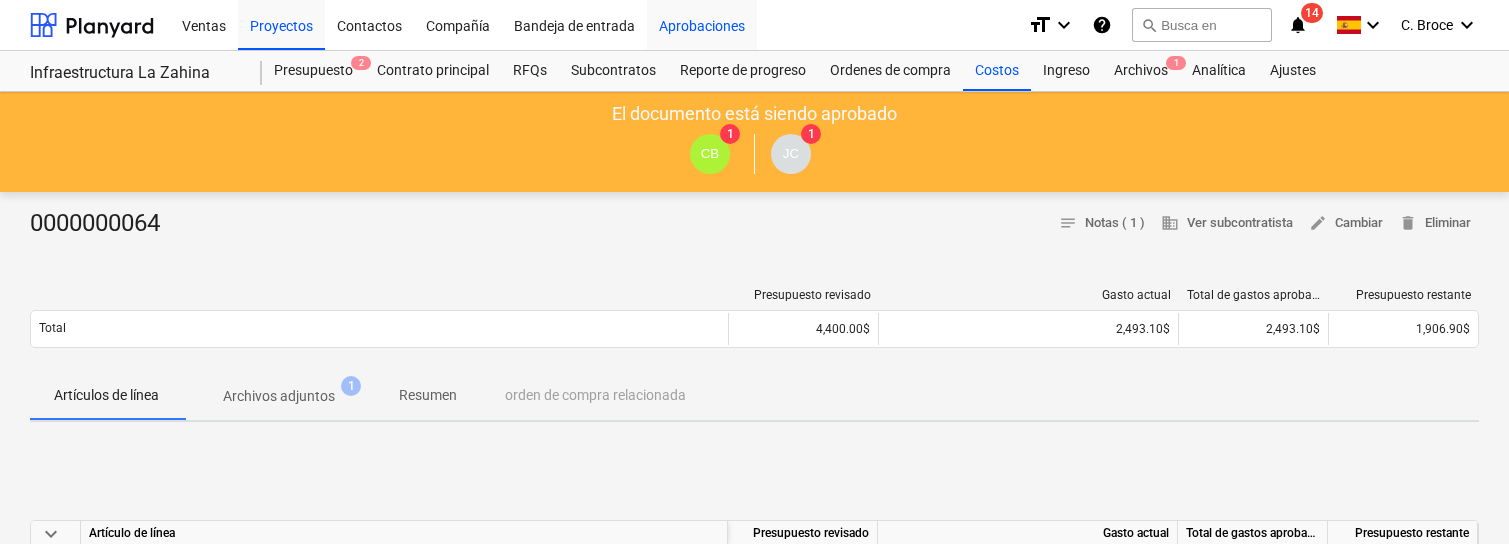click on "Aprobaciones" at bounding box center [702, 24] 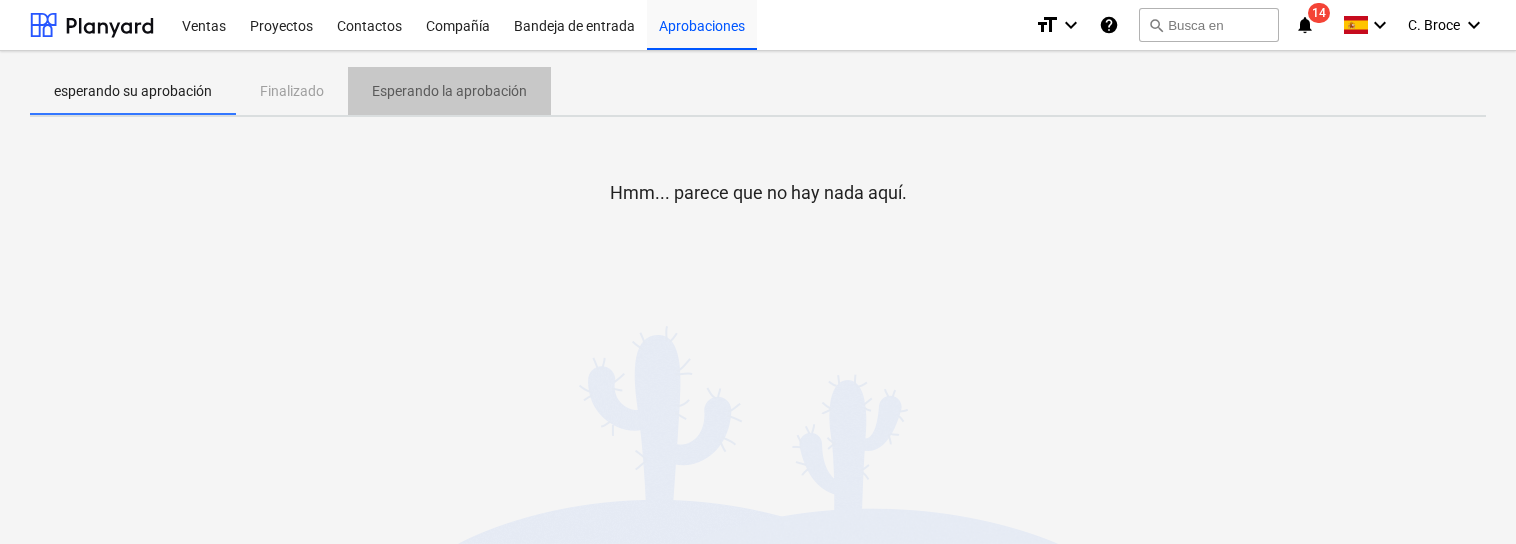 click on "Esperando la aprobación" at bounding box center (449, 91) 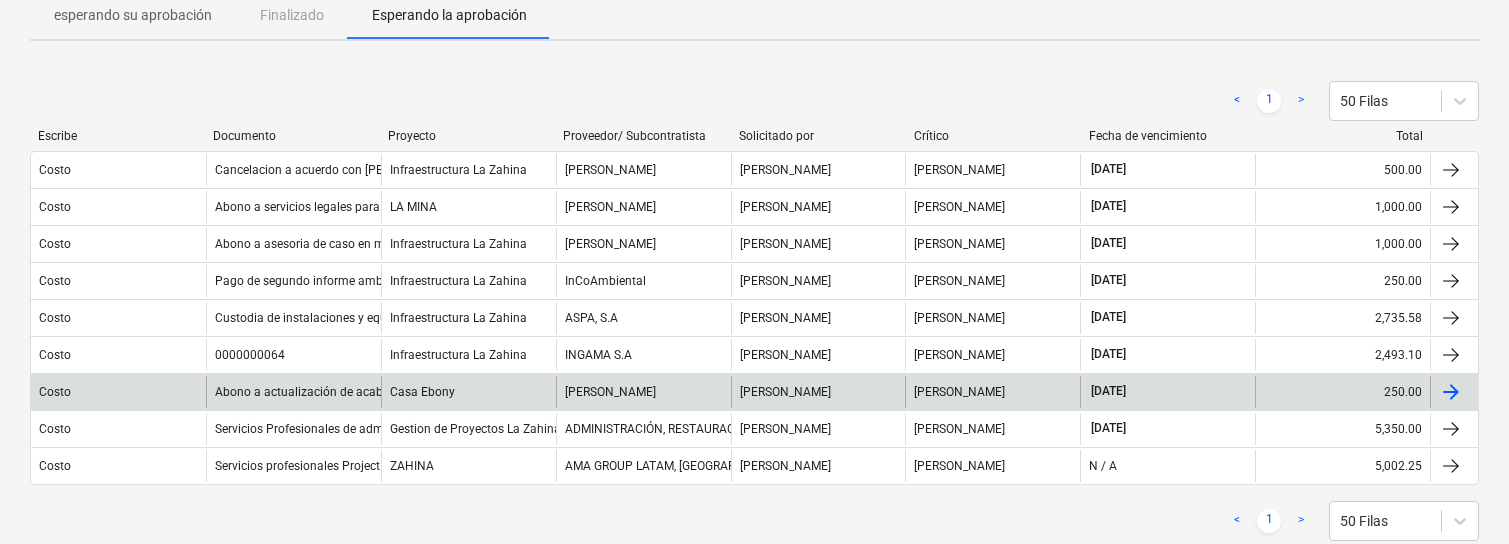 scroll, scrollTop: 76, scrollLeft: 0, axis: vertical 